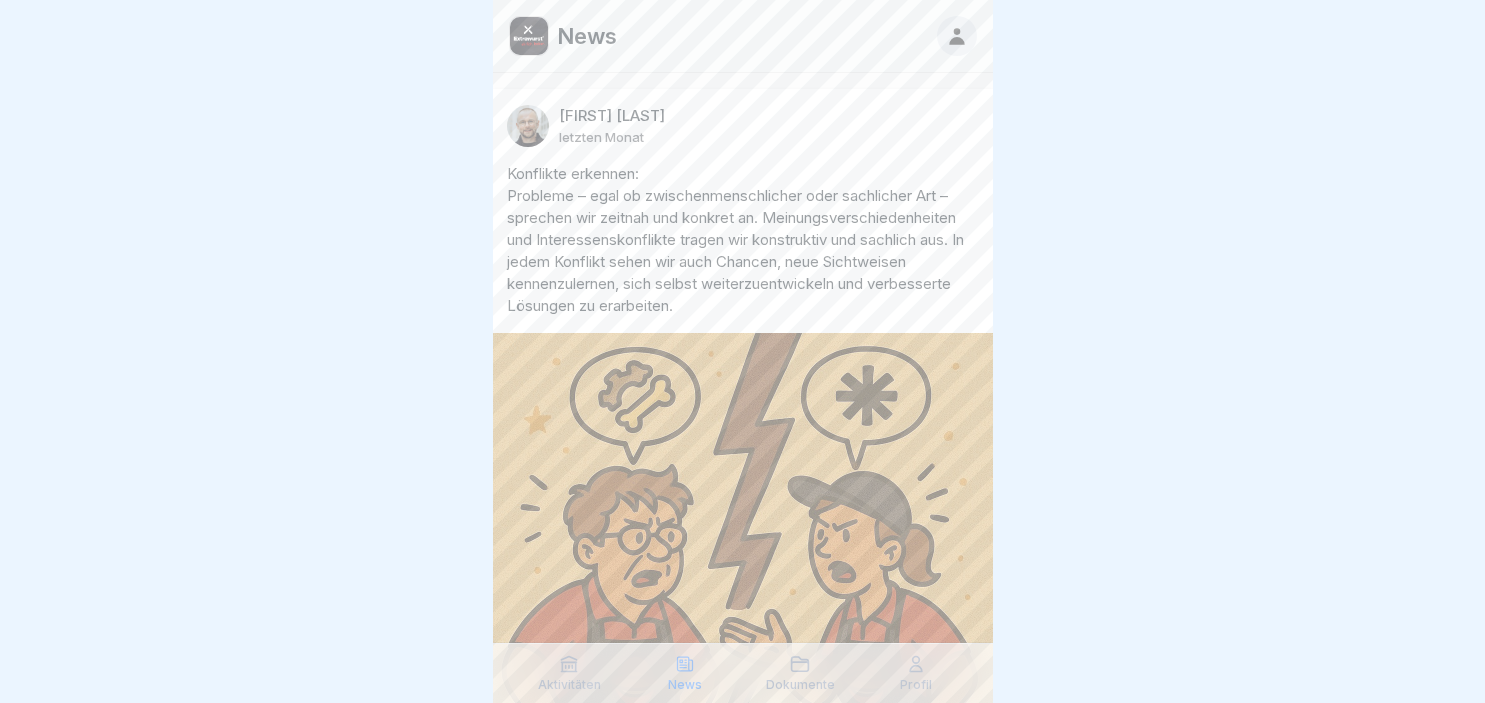 scroll, scrollTop: 0, scrollLeft: 0, axis: both 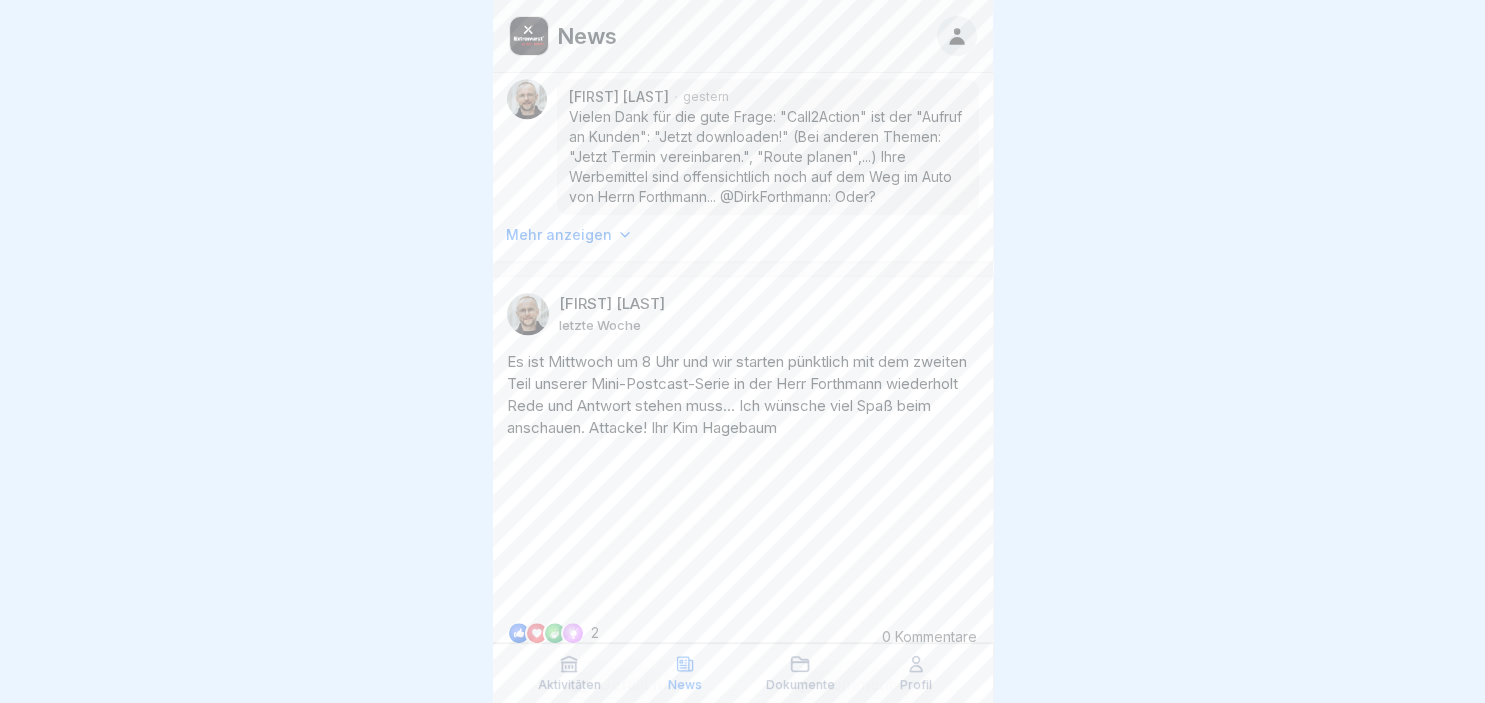 click at bounding box center (743, -127) 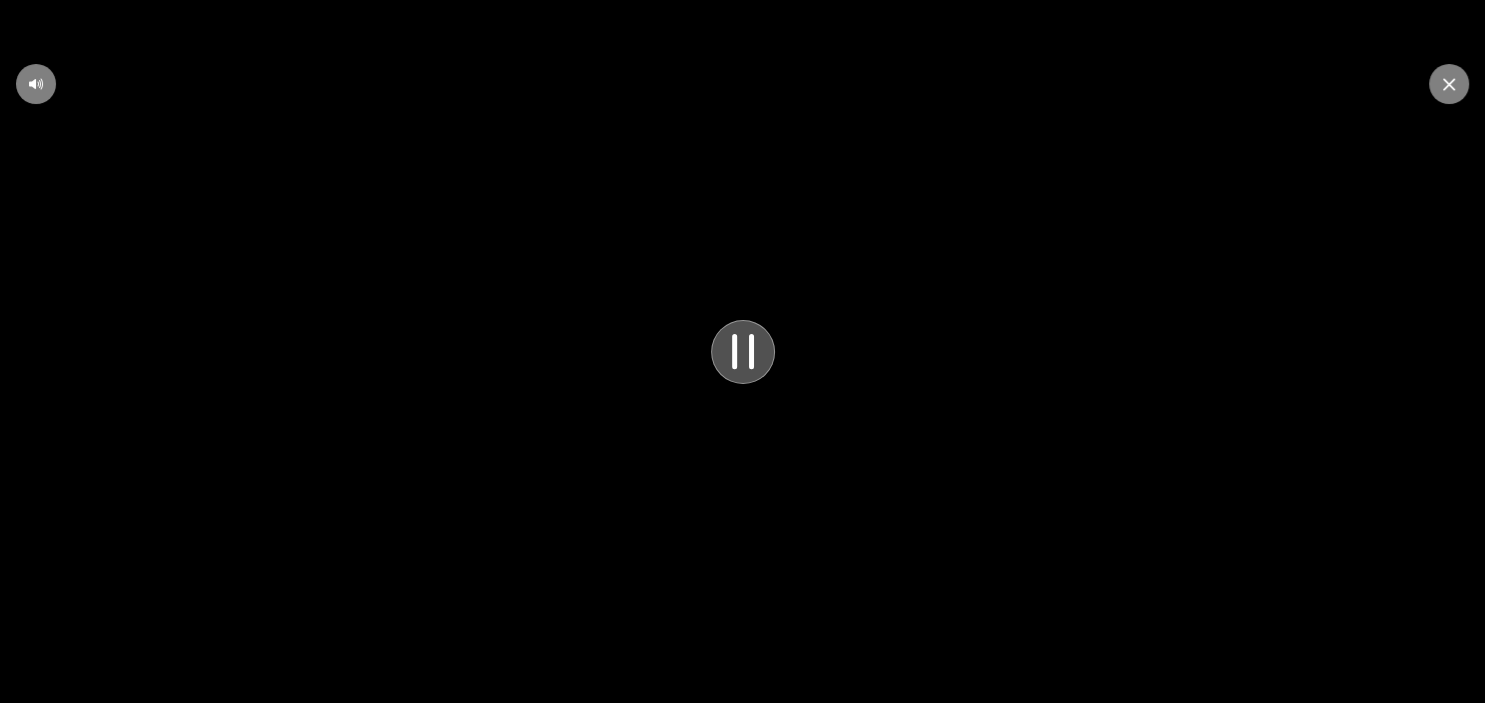 click 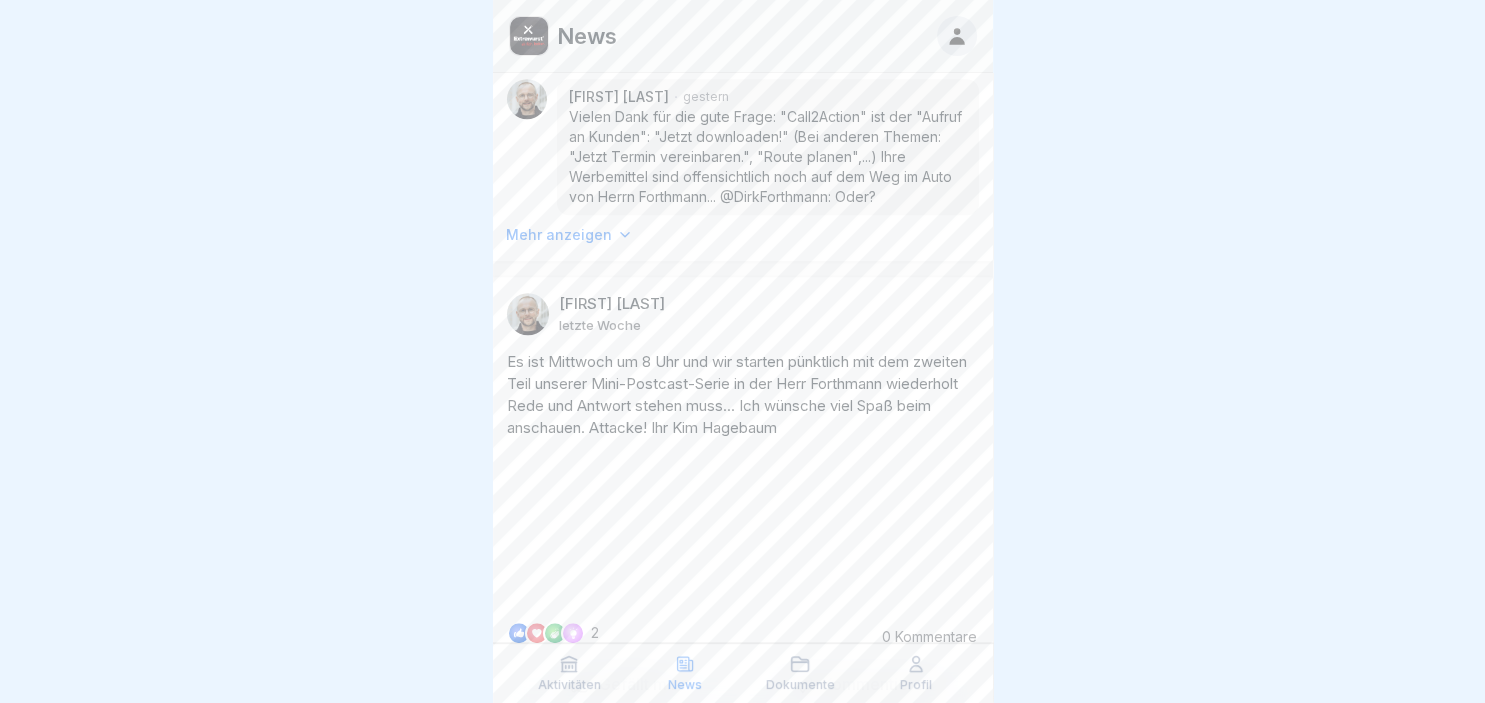 scroll, scrollTop: 1934, scrollLeft: 0, axis: vertical 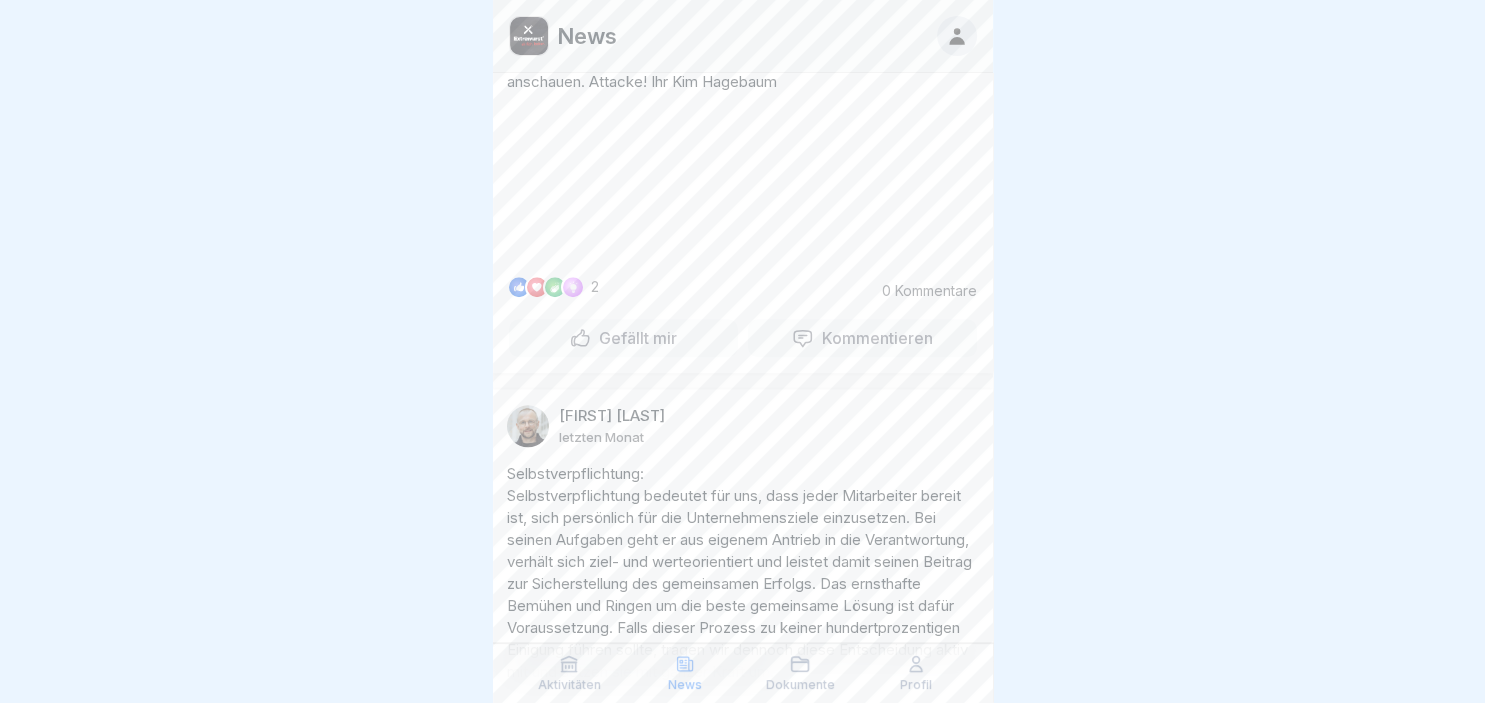 click on "2 Kommentare" at bounding box center (922, -366) 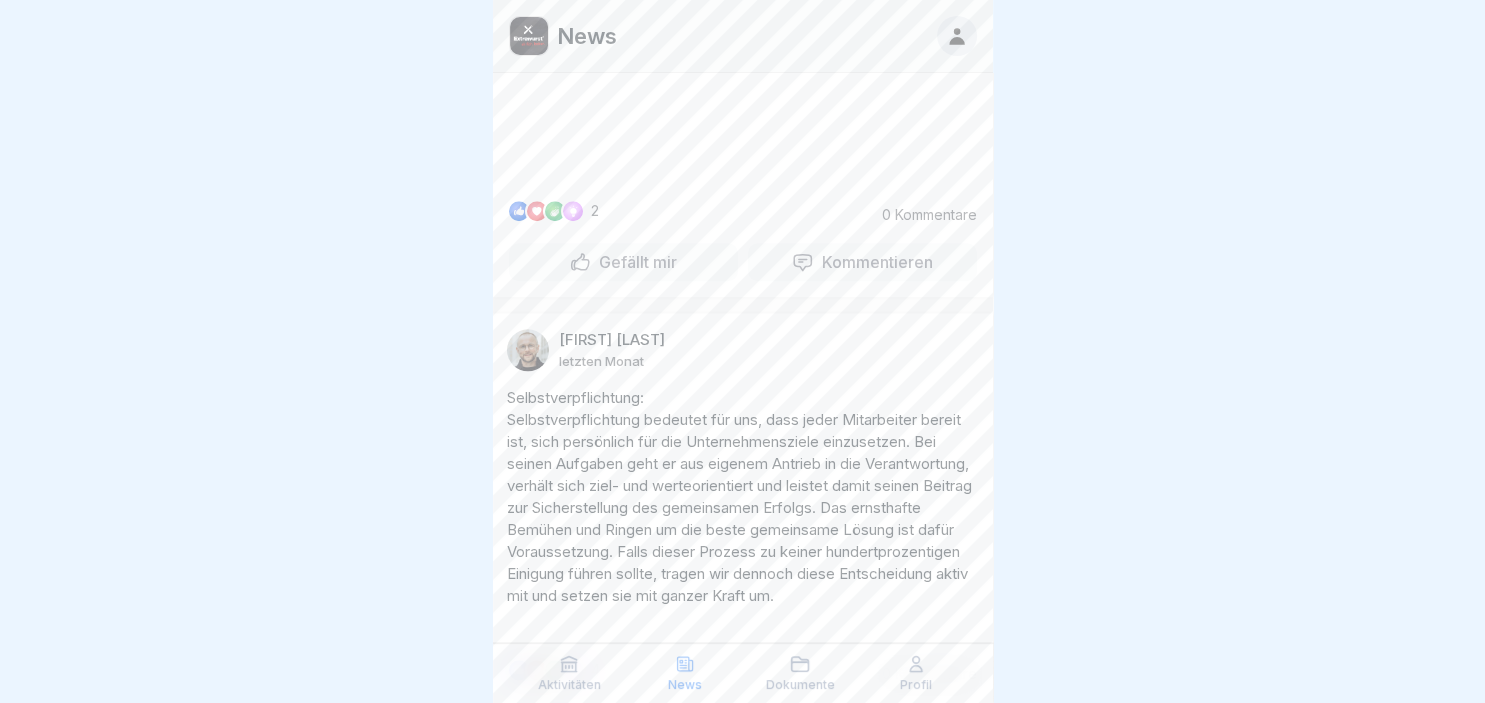 scroll, scrollTop: 2049, scrollLeft: 0, axis: vertical 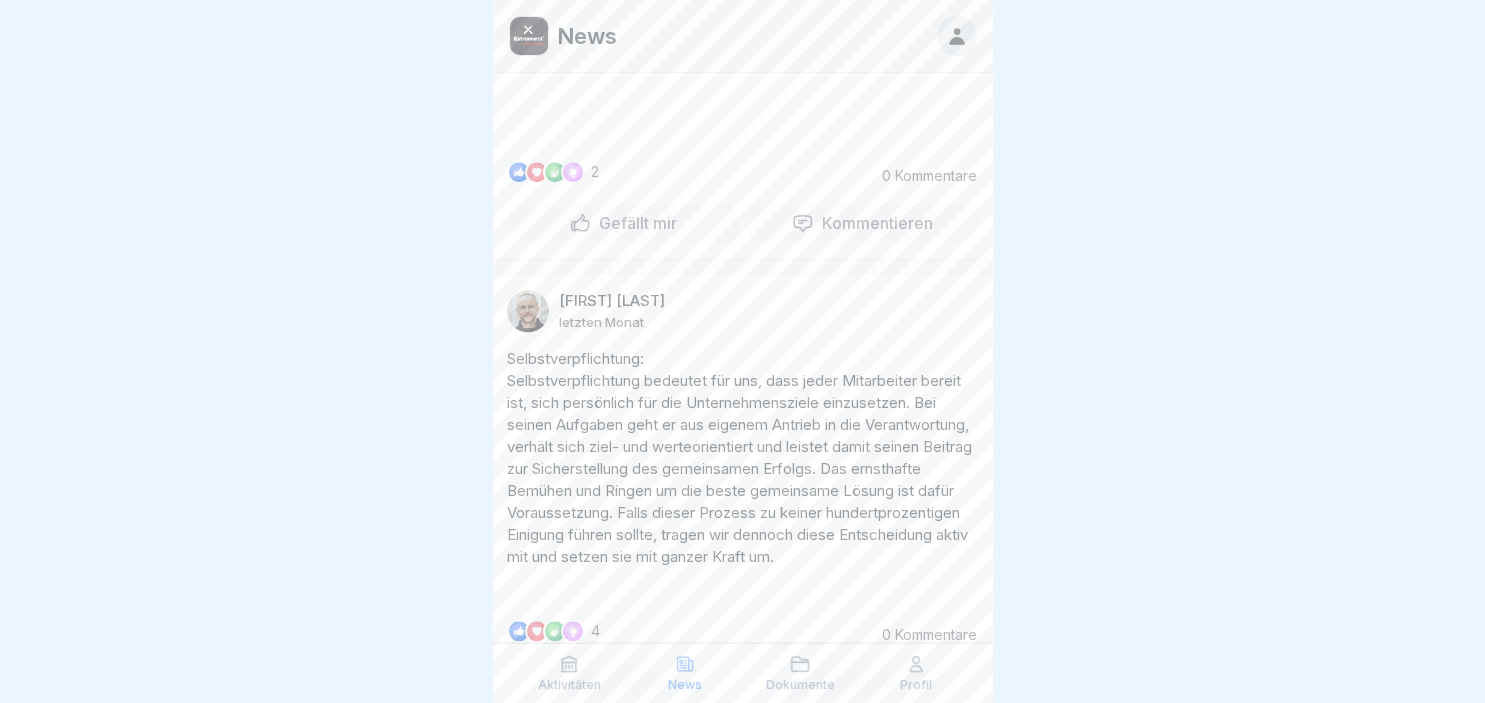 click at bounding box center [555, -485] 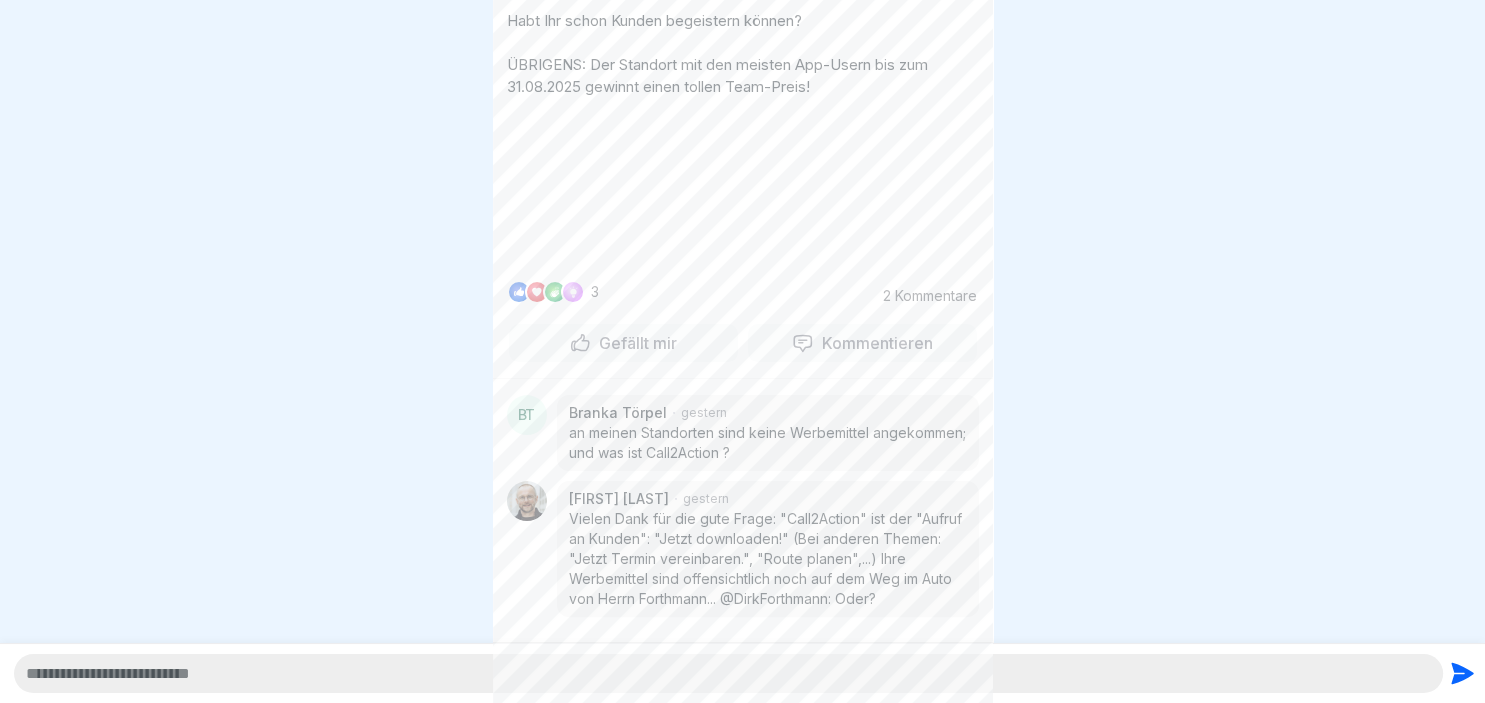 scroll, scrollTop: 794, scrollLeft: 0, axis: vertical 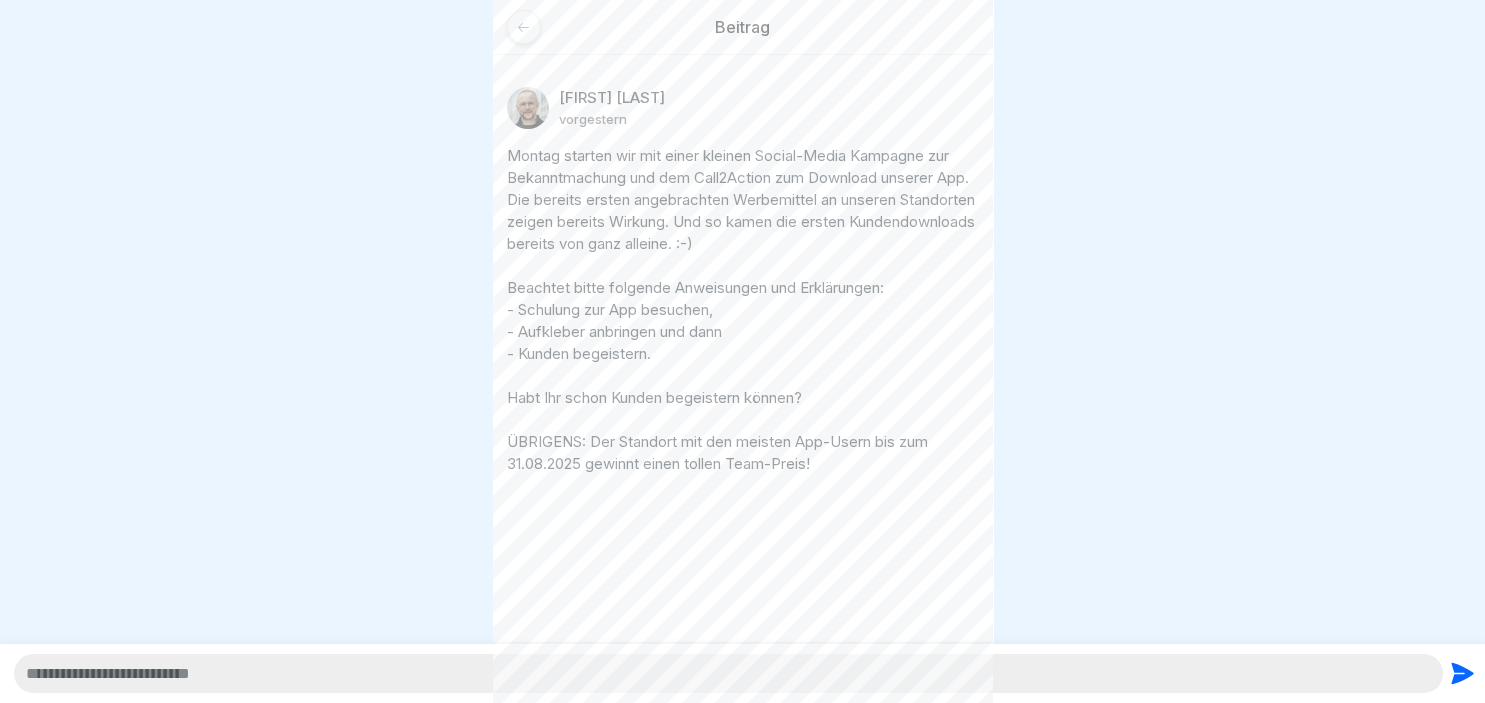 click at bounding box center (524, 27) 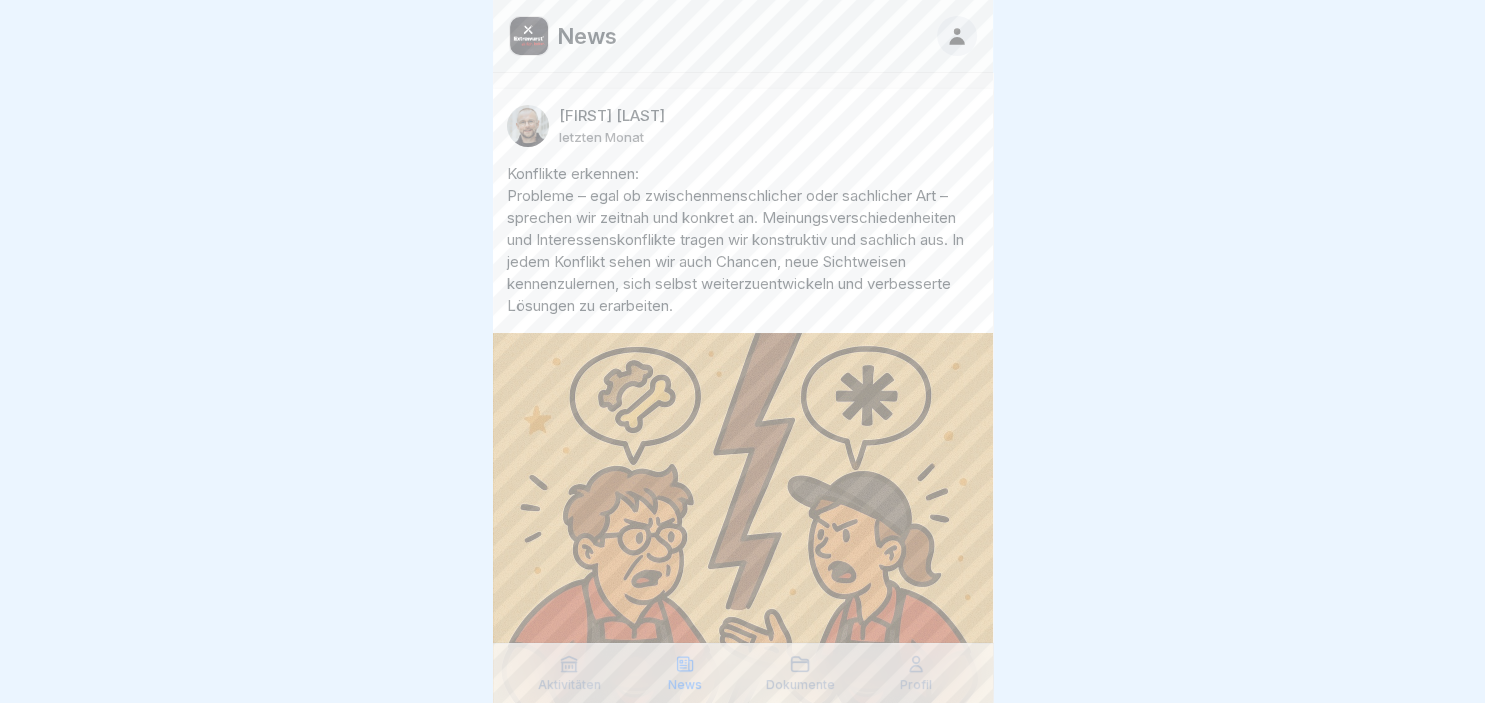 click 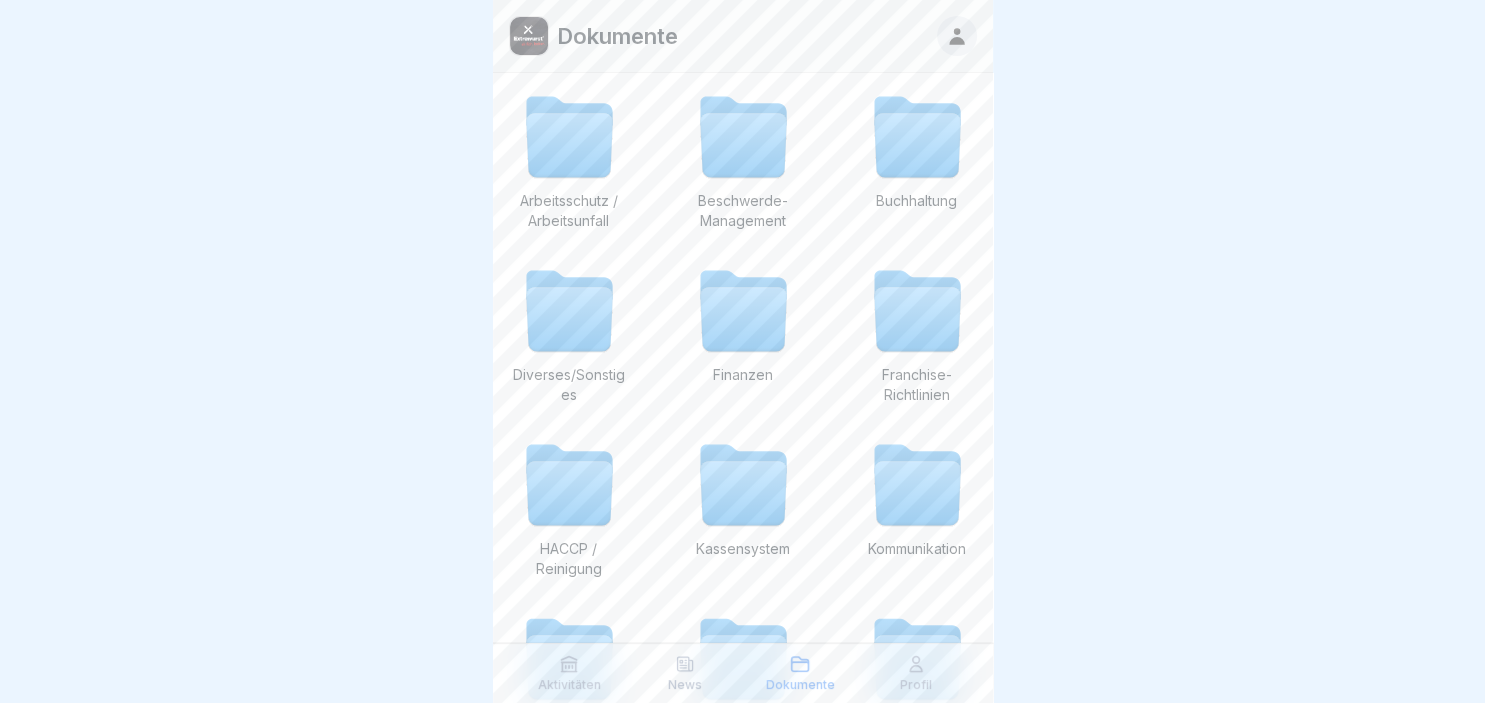 click 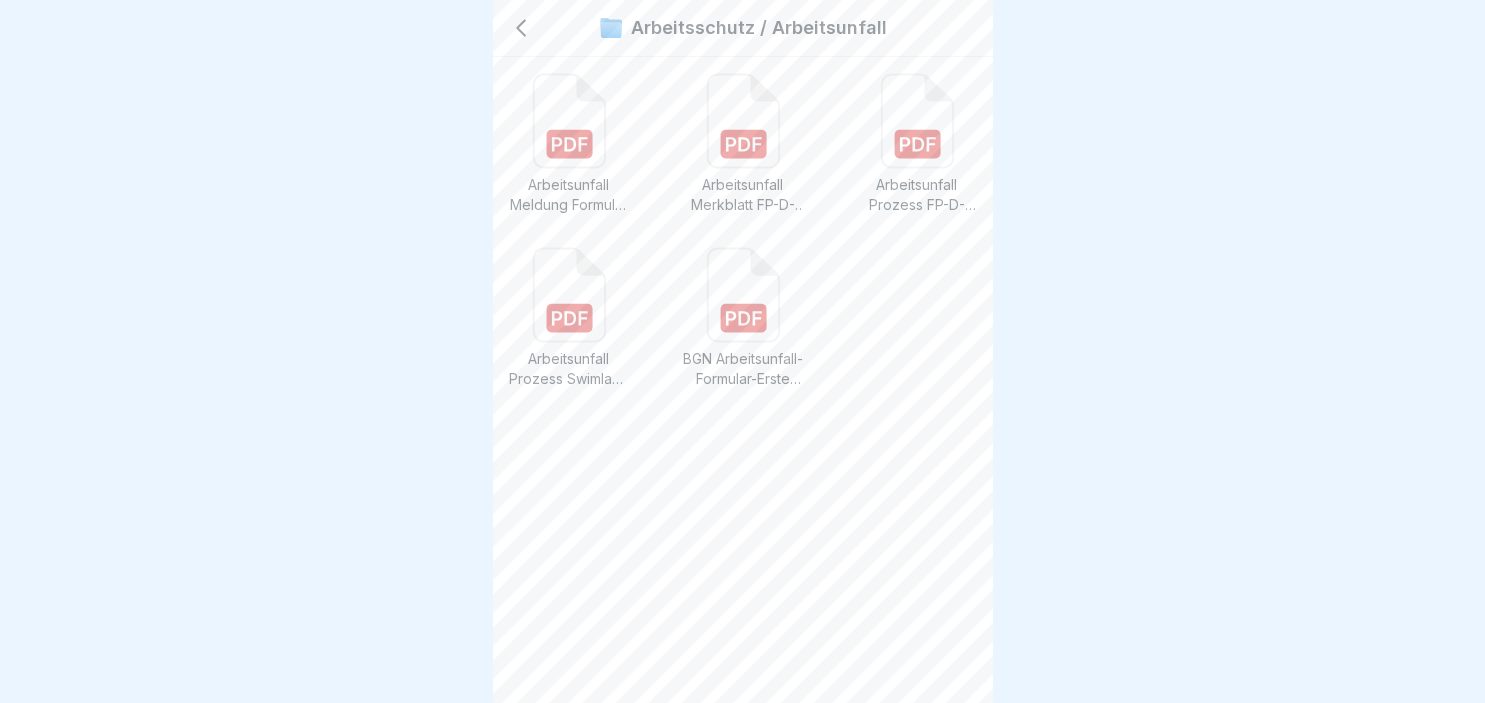 click 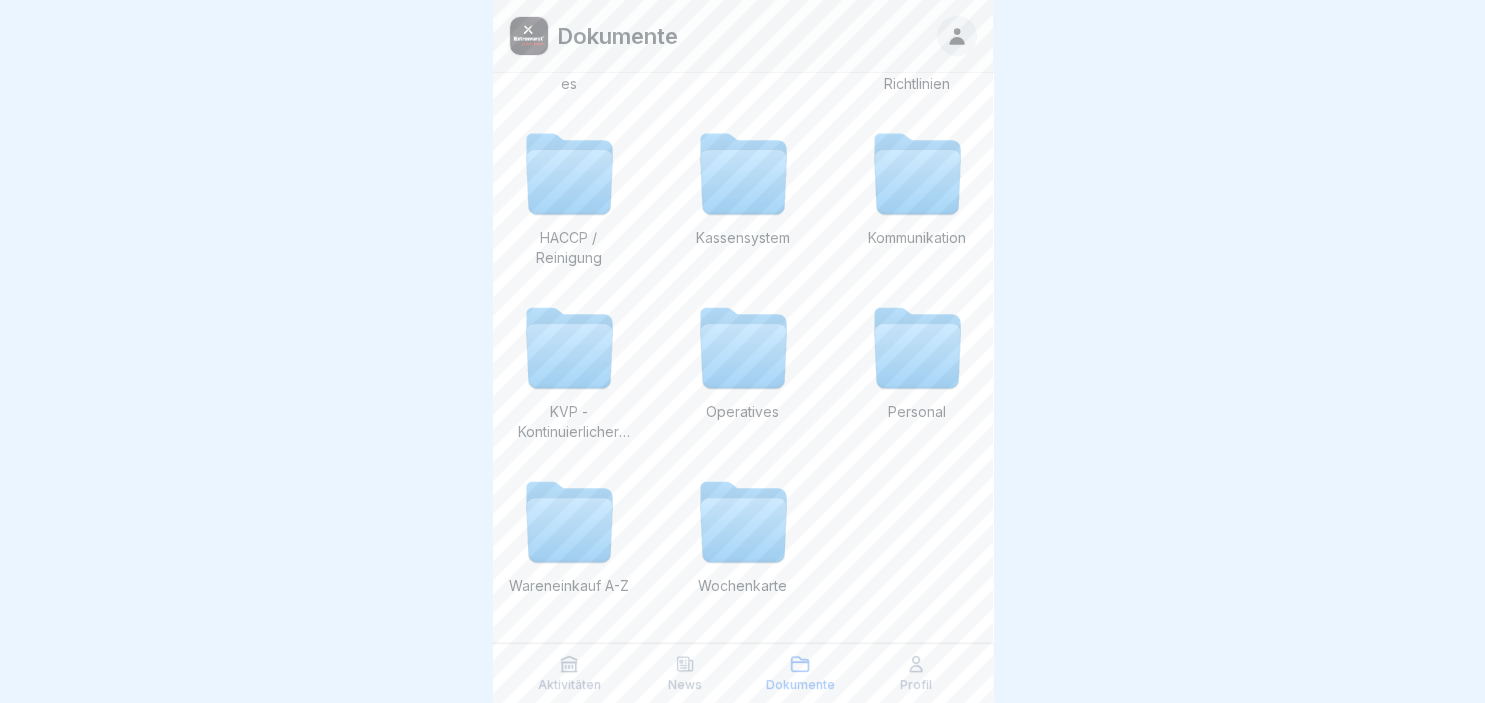 scroll, scrollTop: 332, scrollLeft: 0, axis: vertical 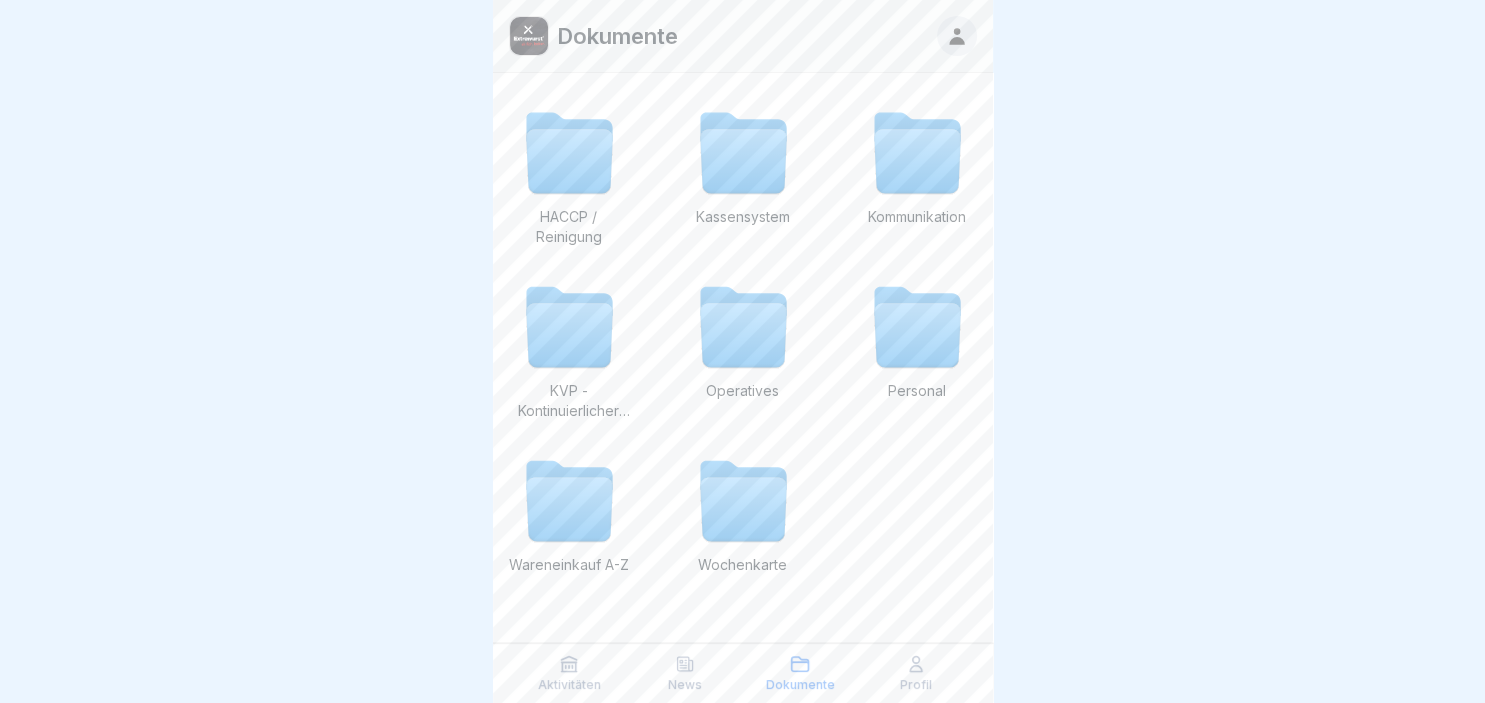 click 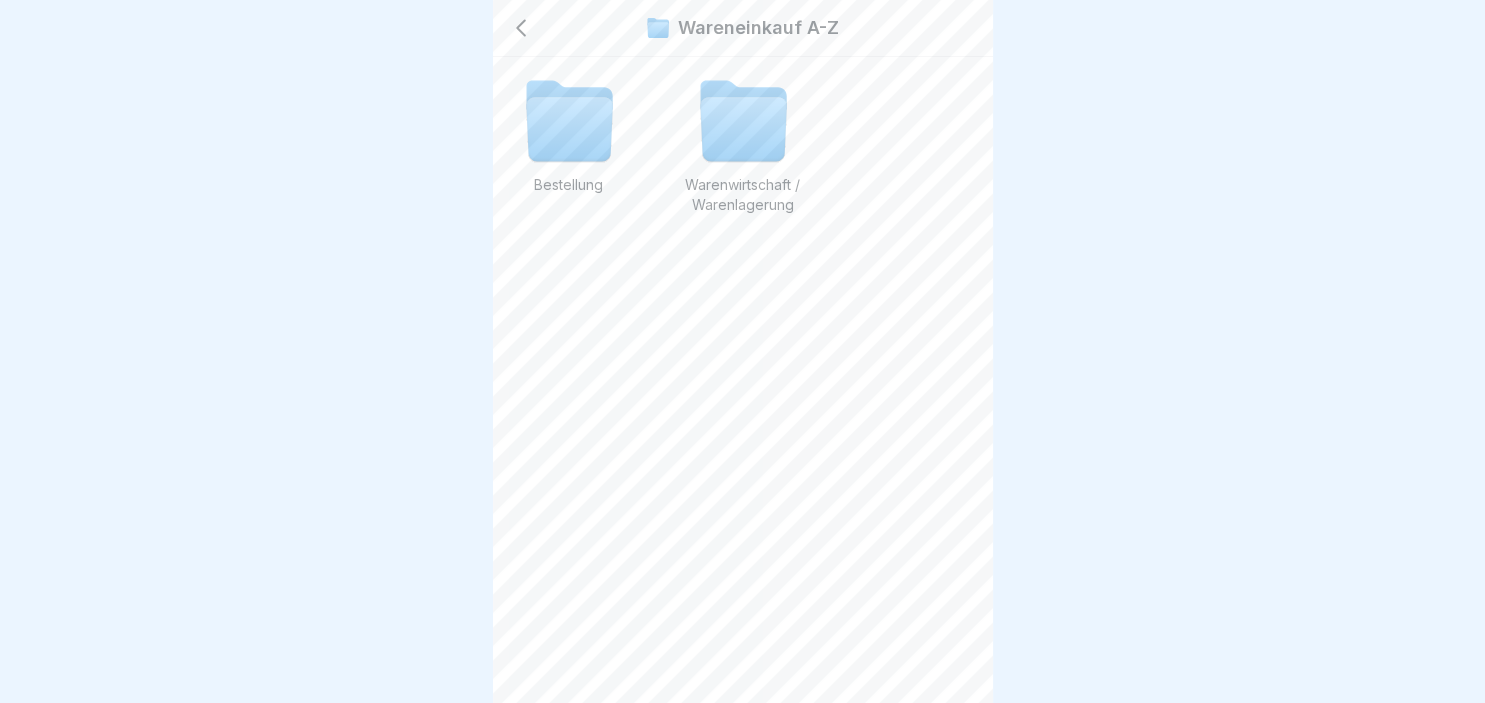 click 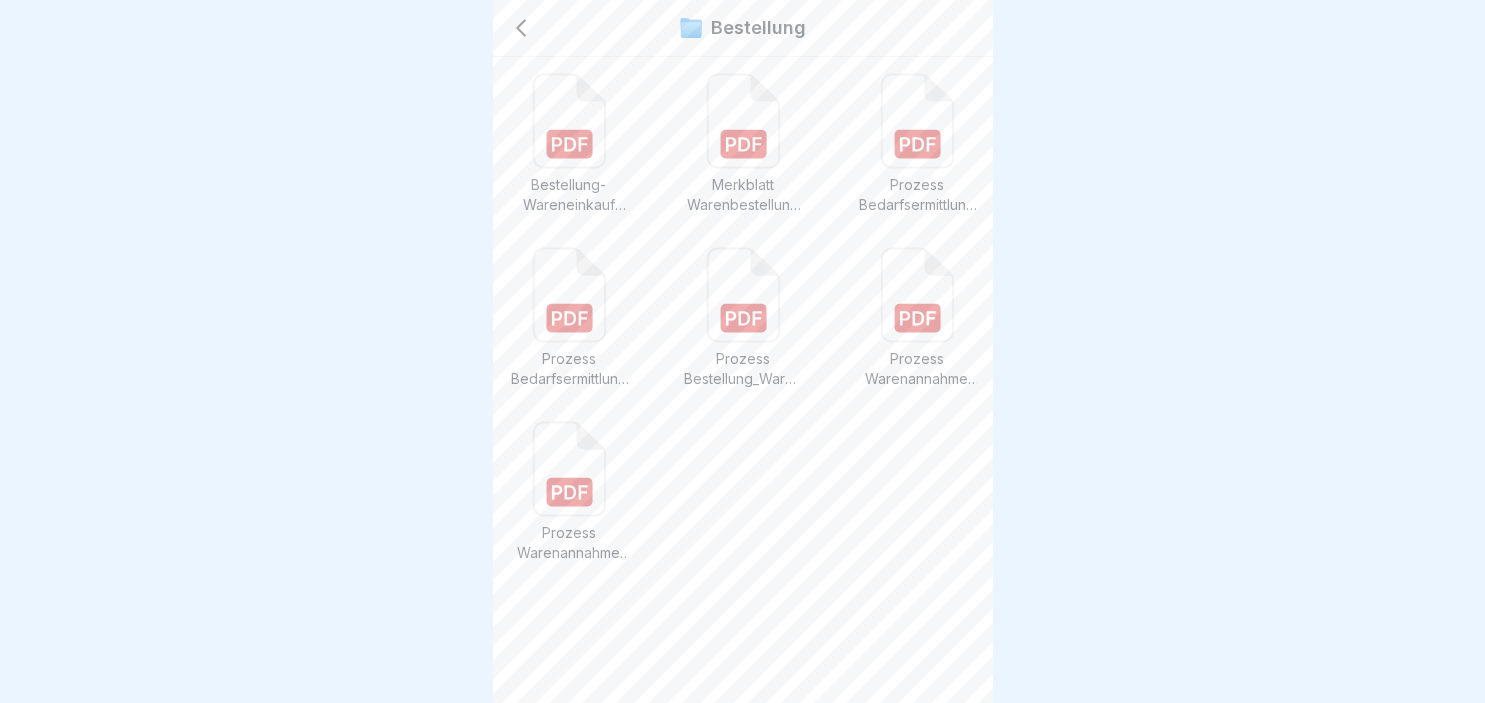 click 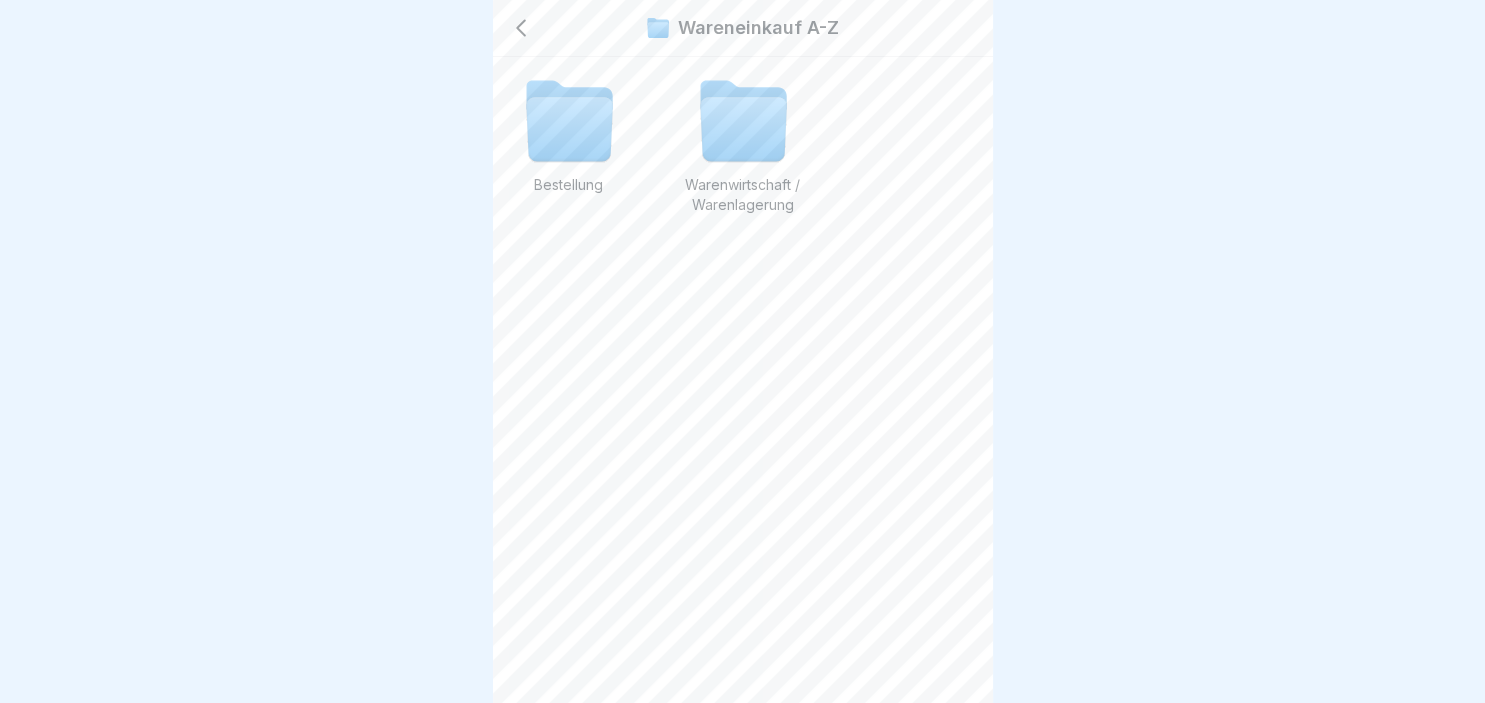 click 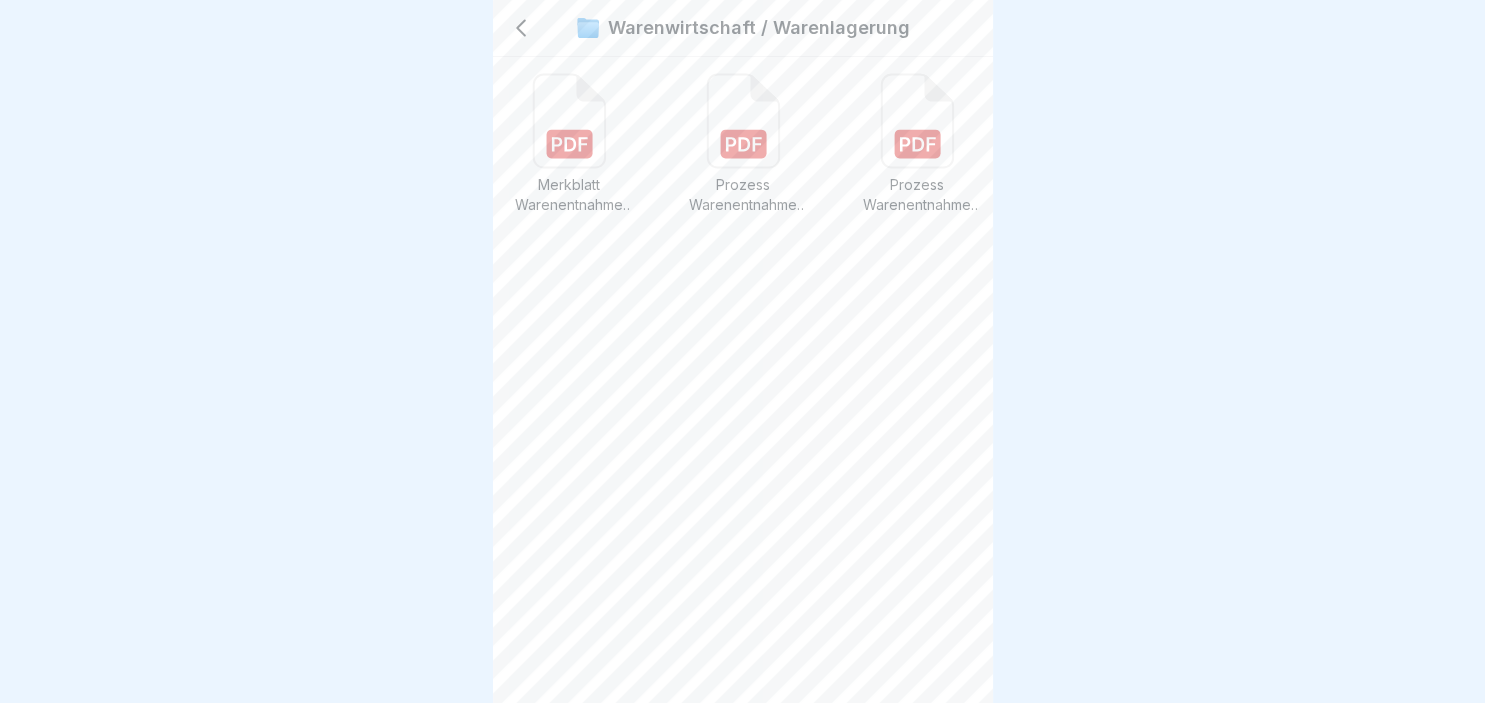 click 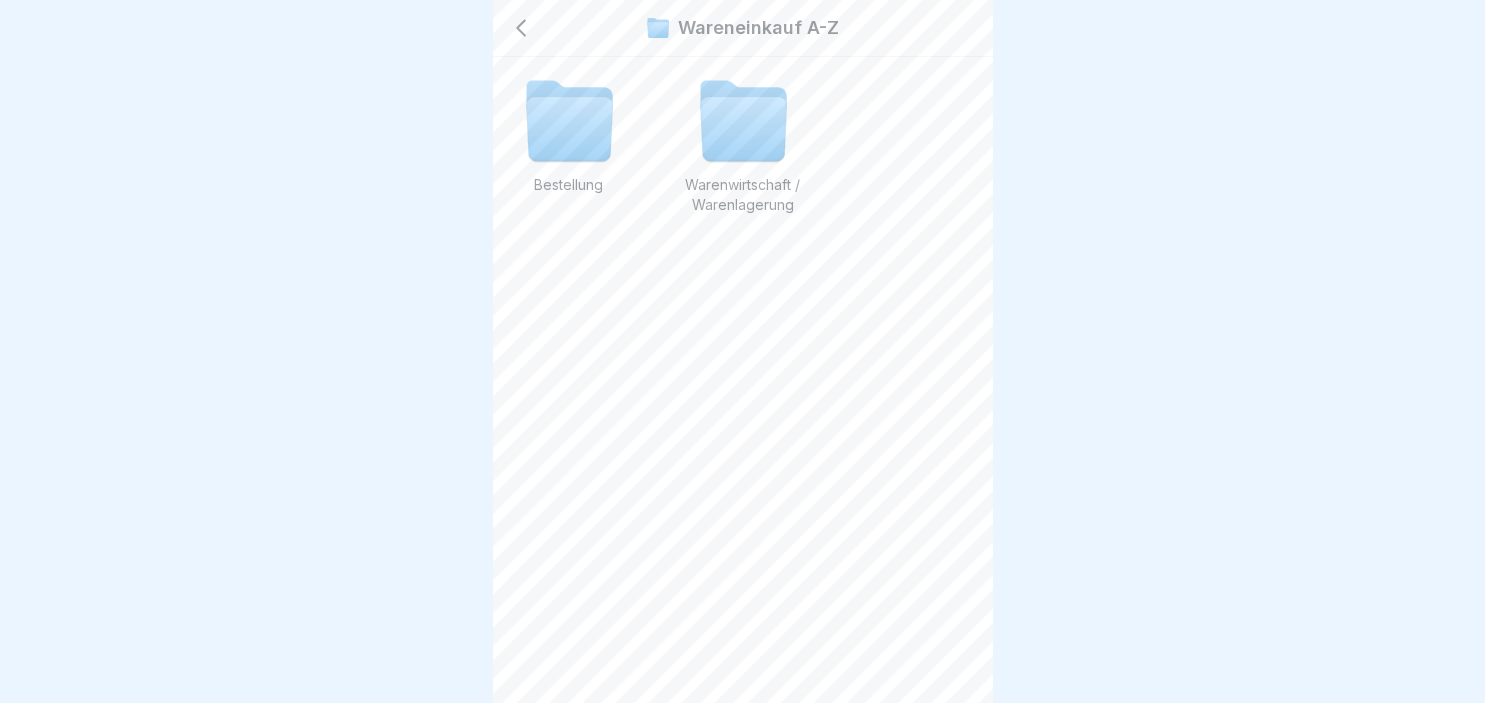 click 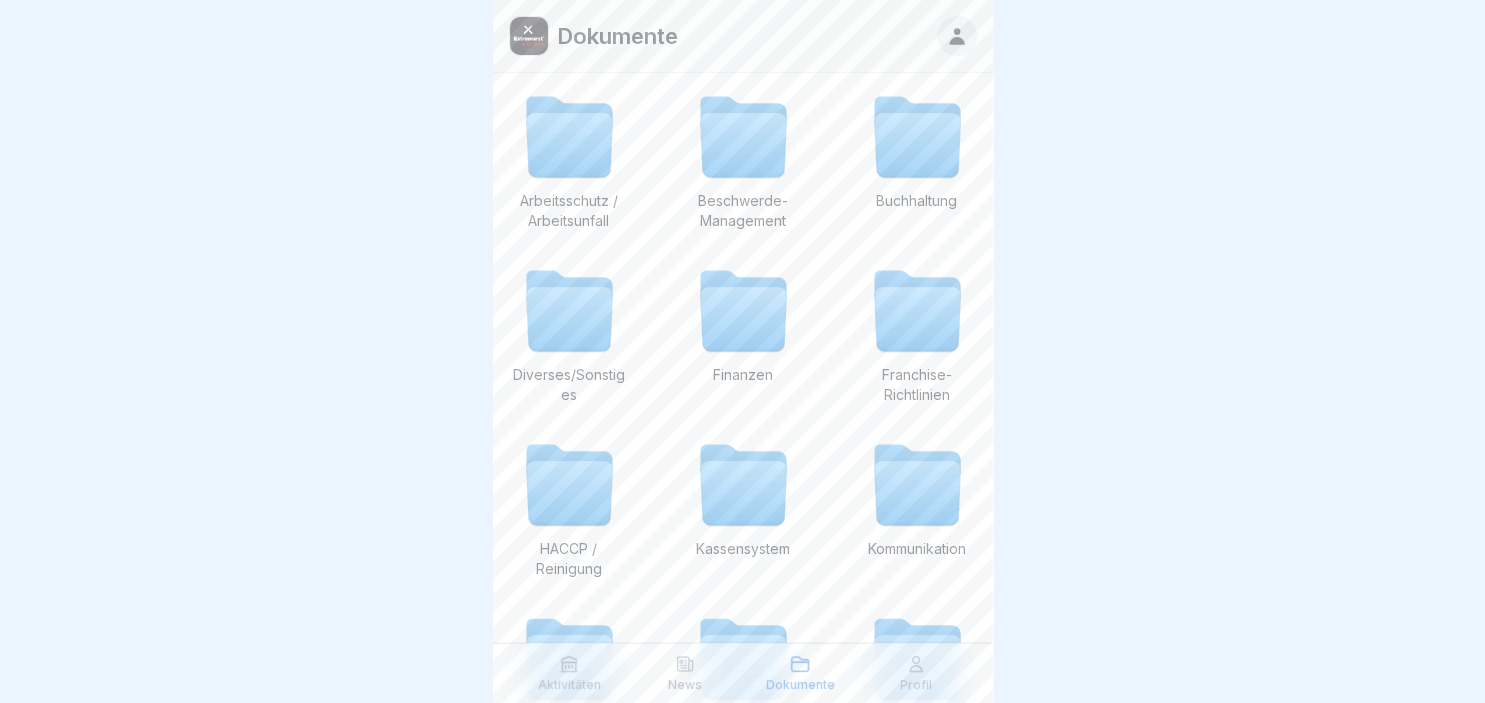 click 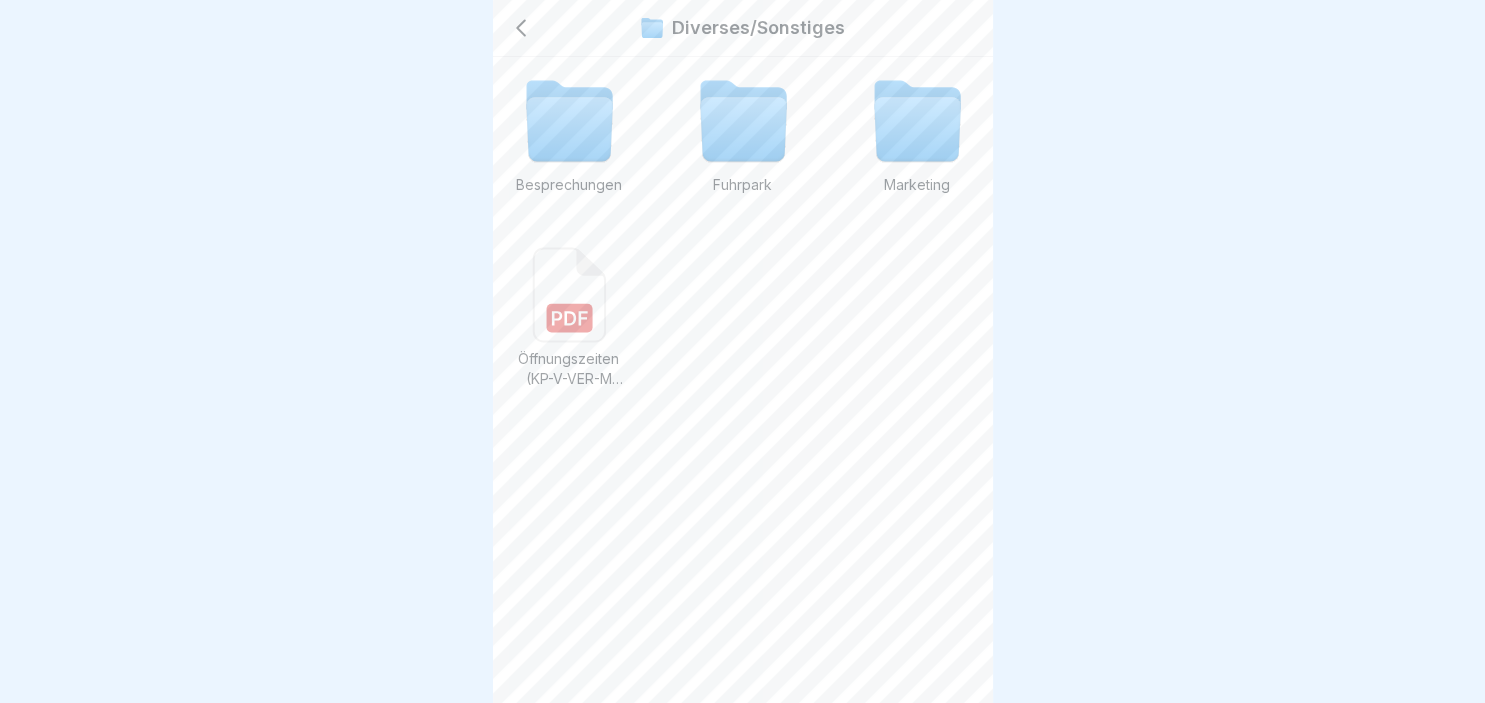 click 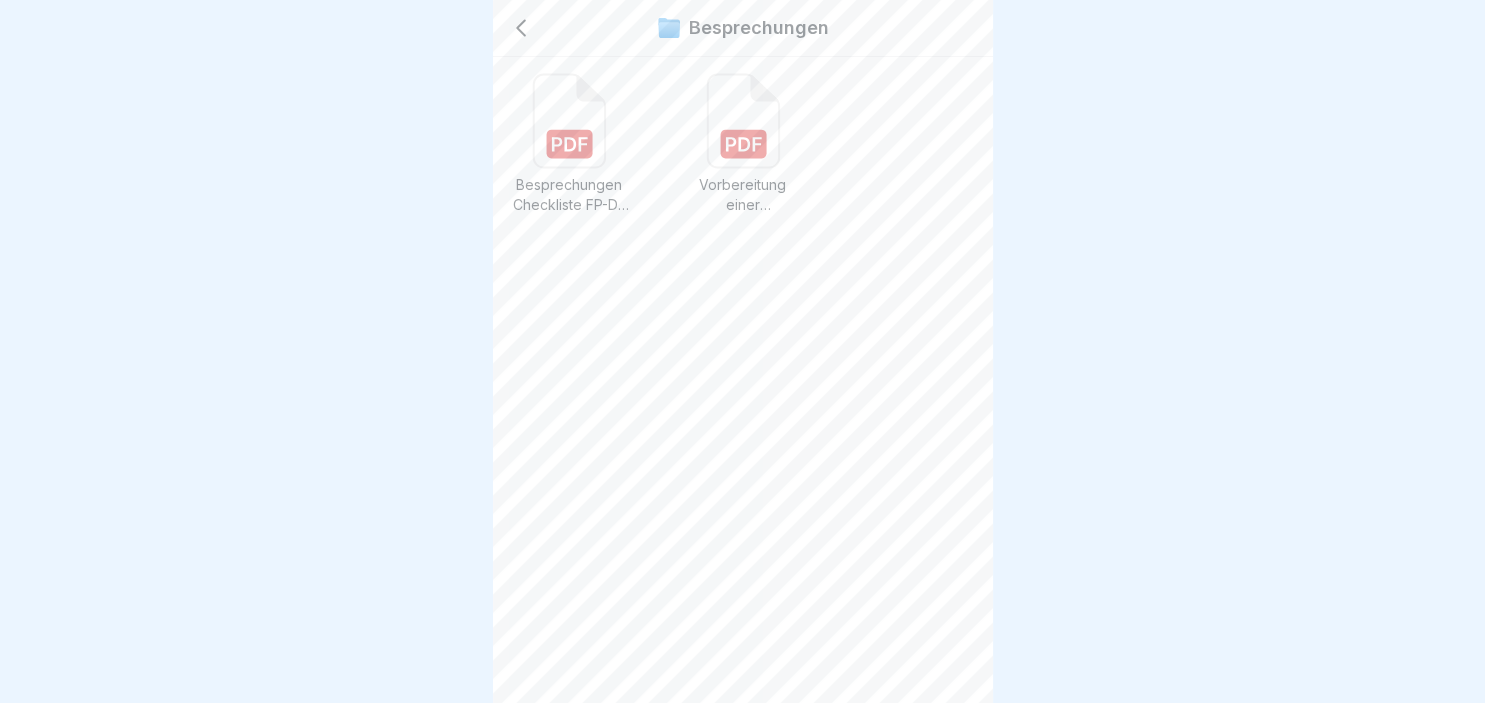 click 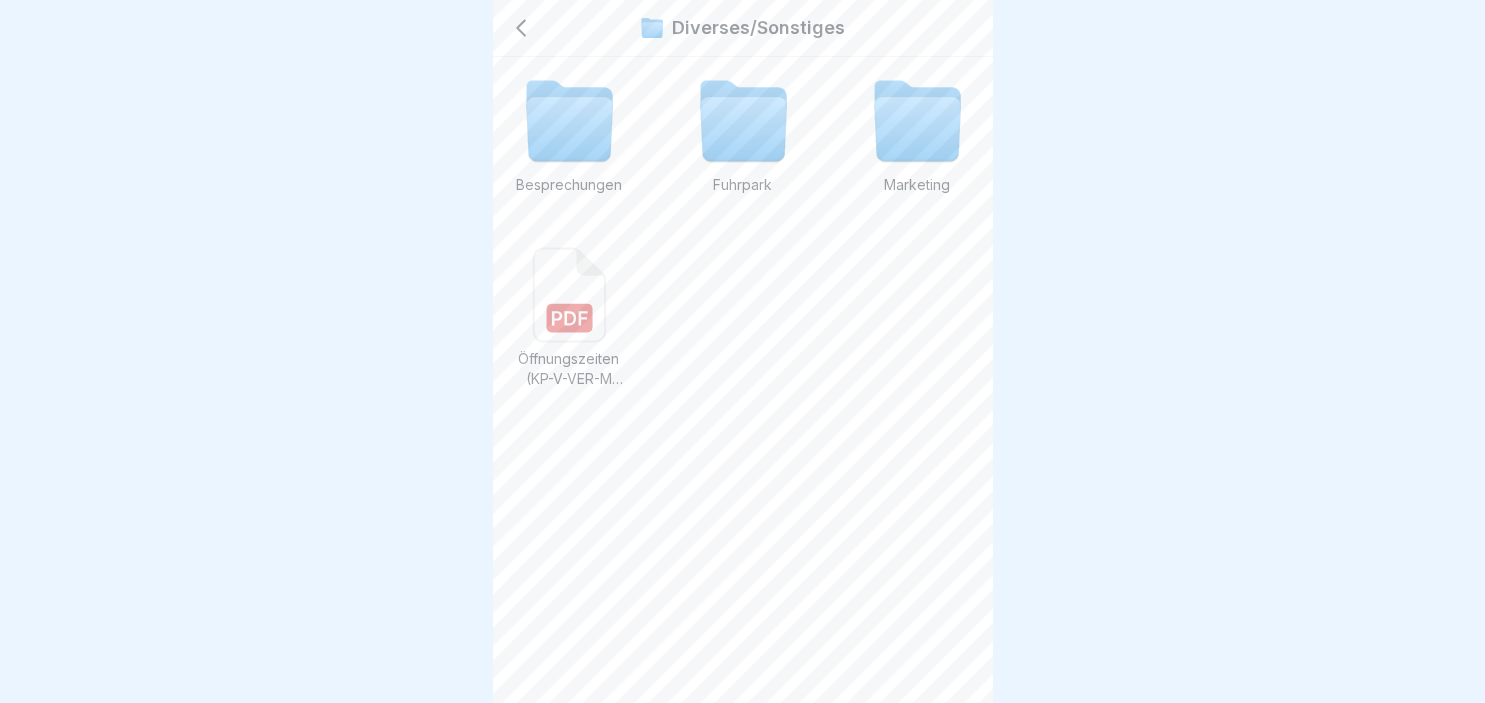 click 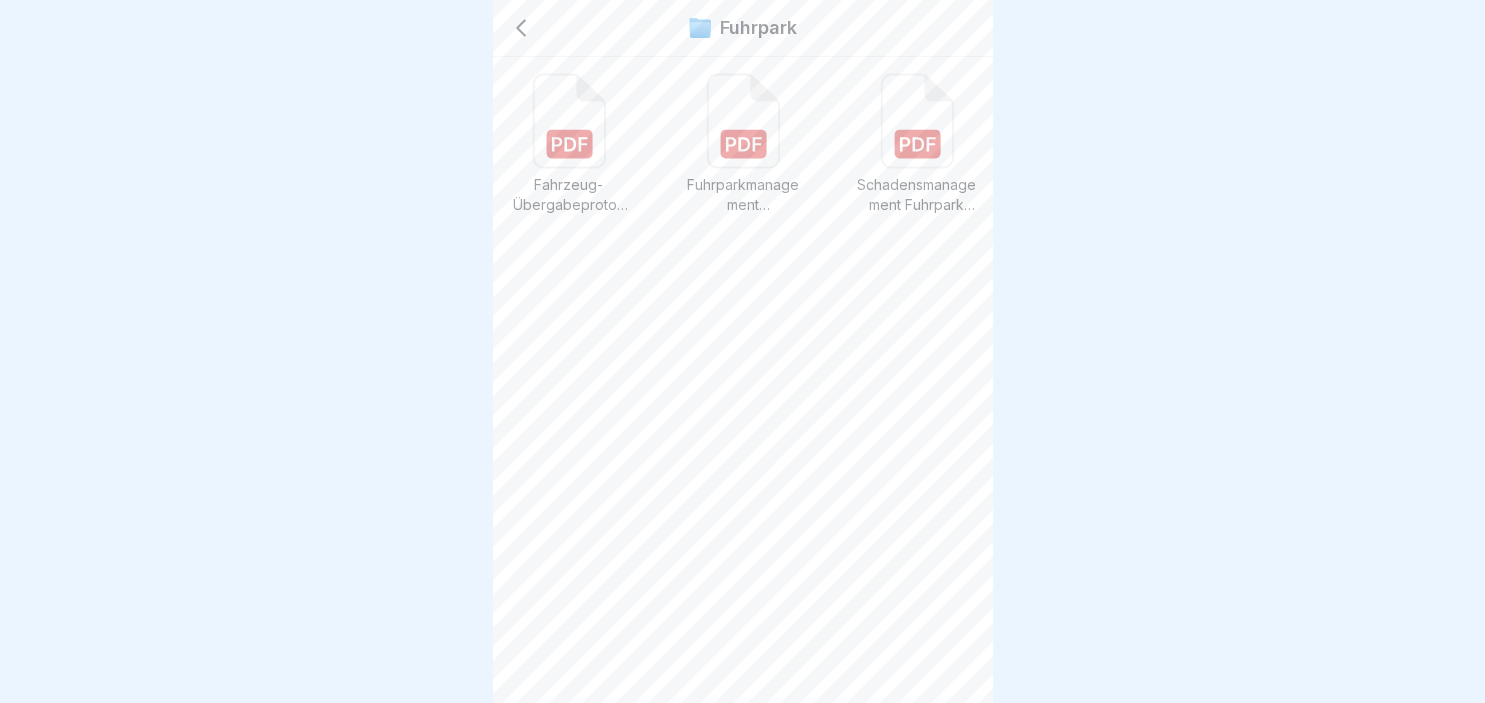 click 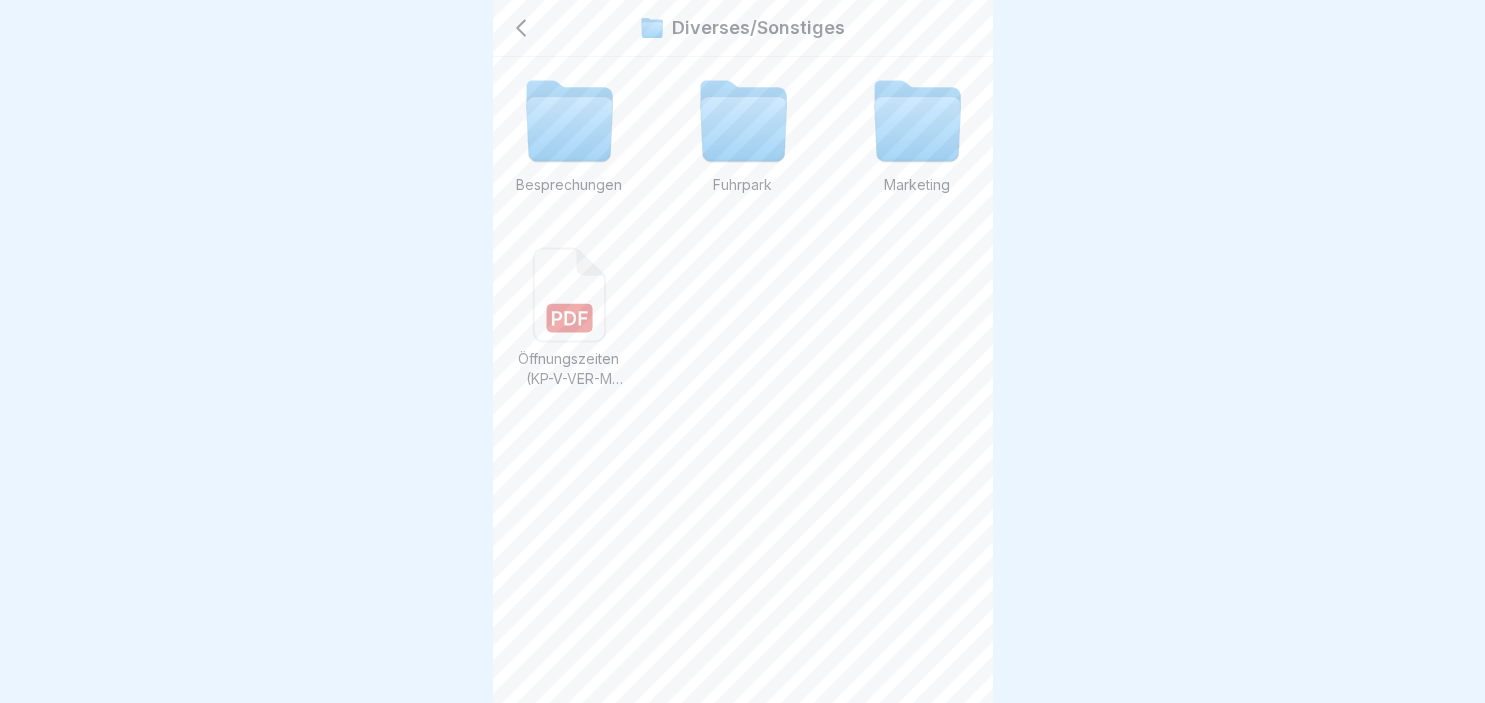 click 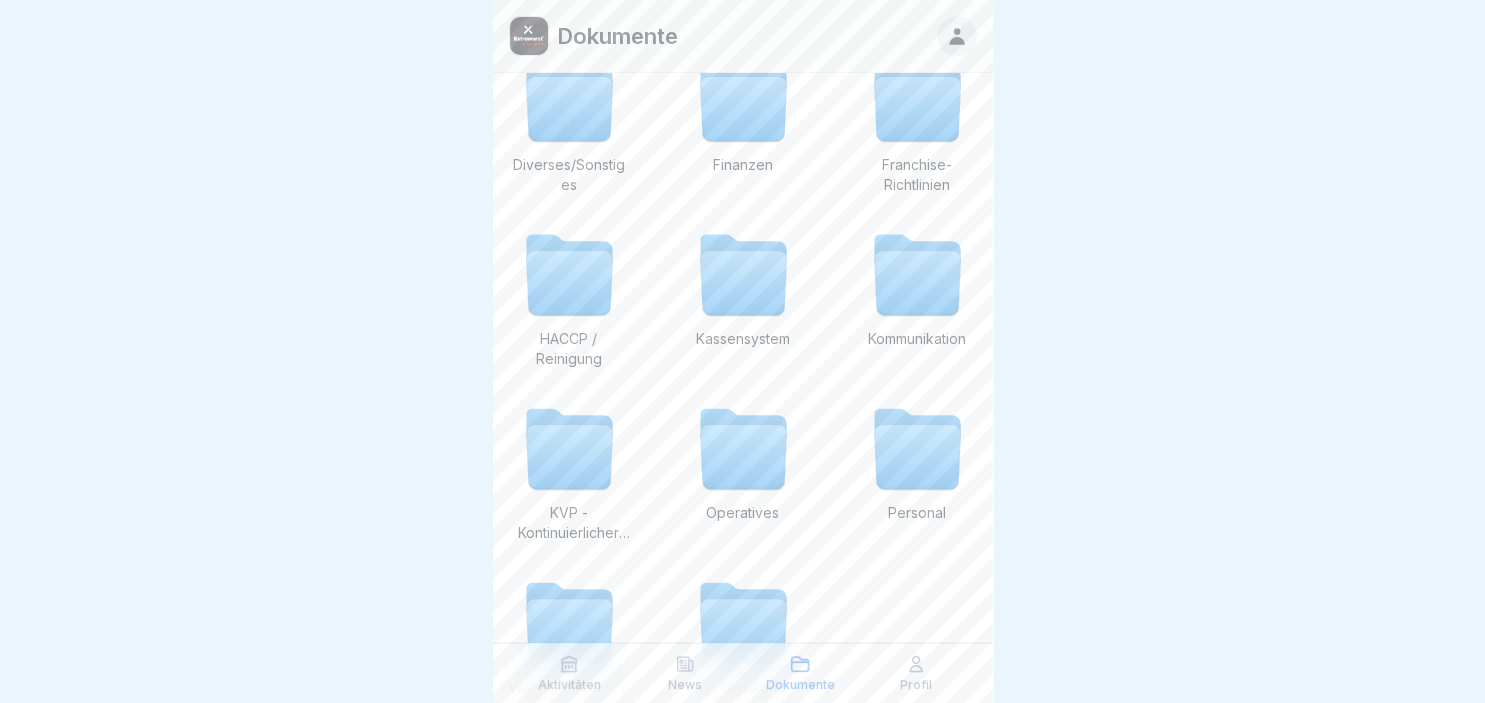 scroll, scrollTop: 332, scrollLeft: 0, axis: vertical 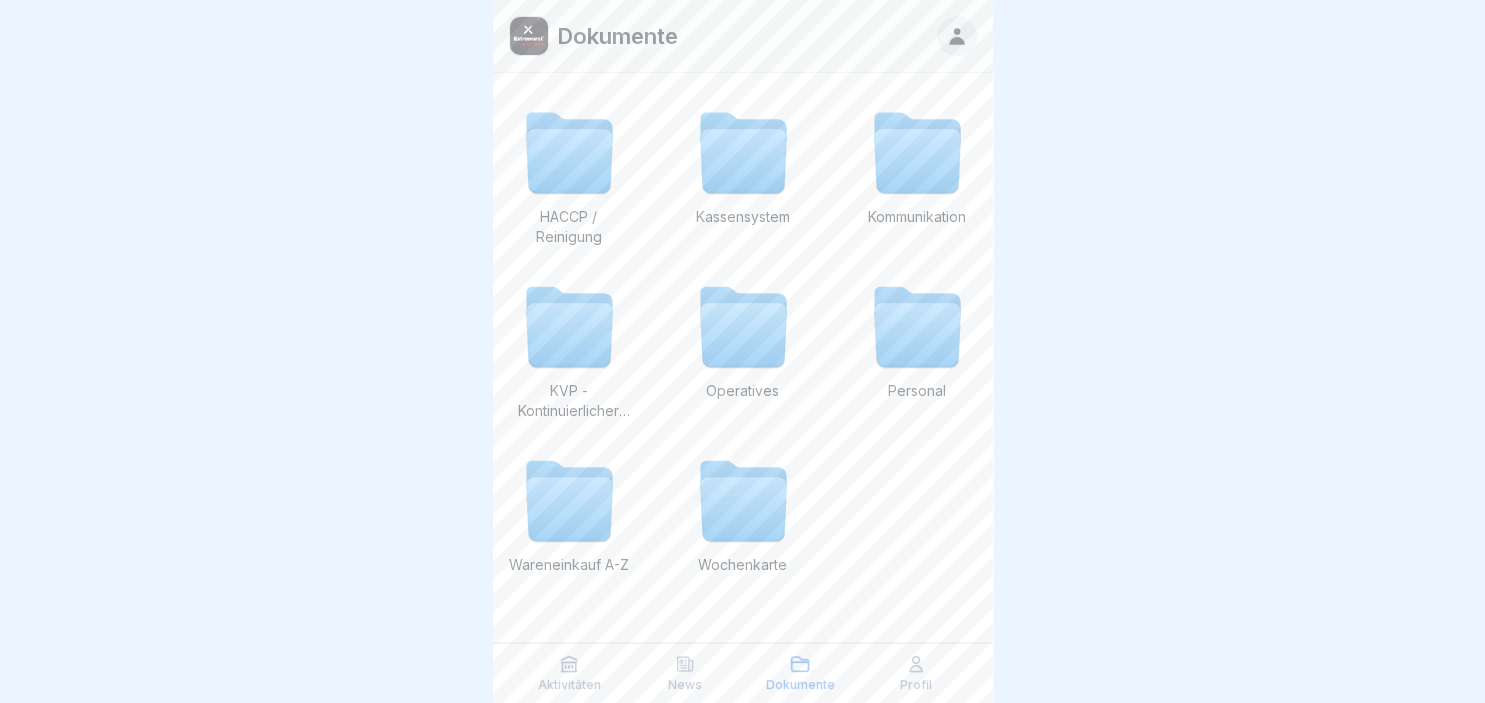 click 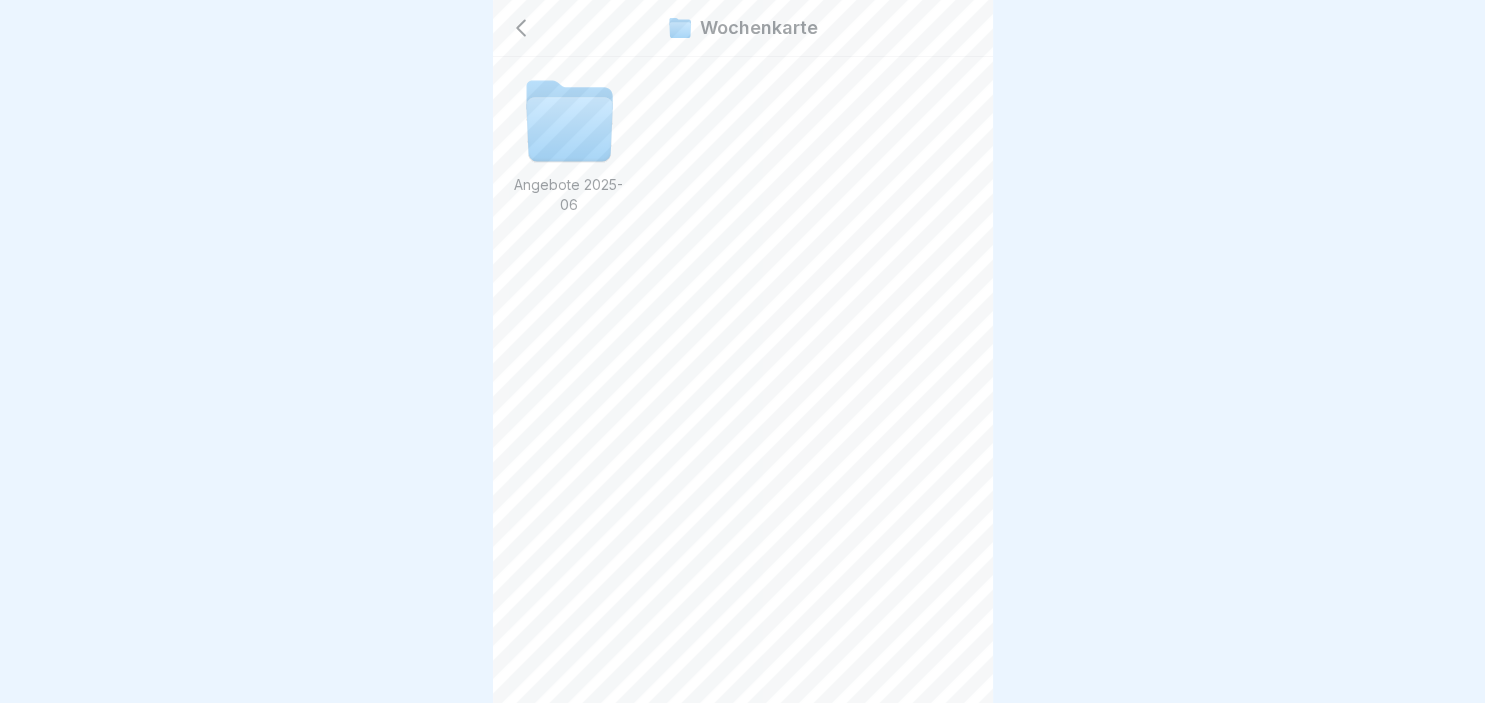 click 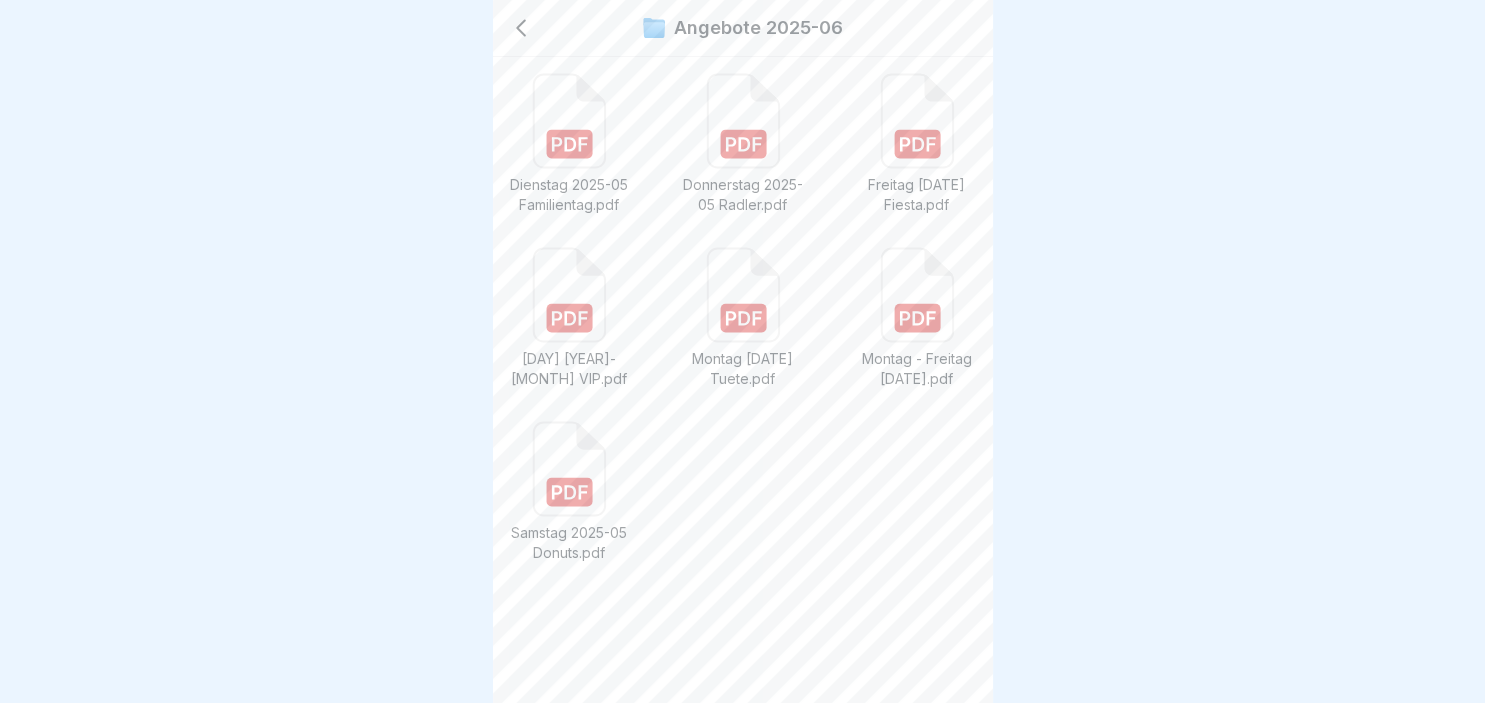click 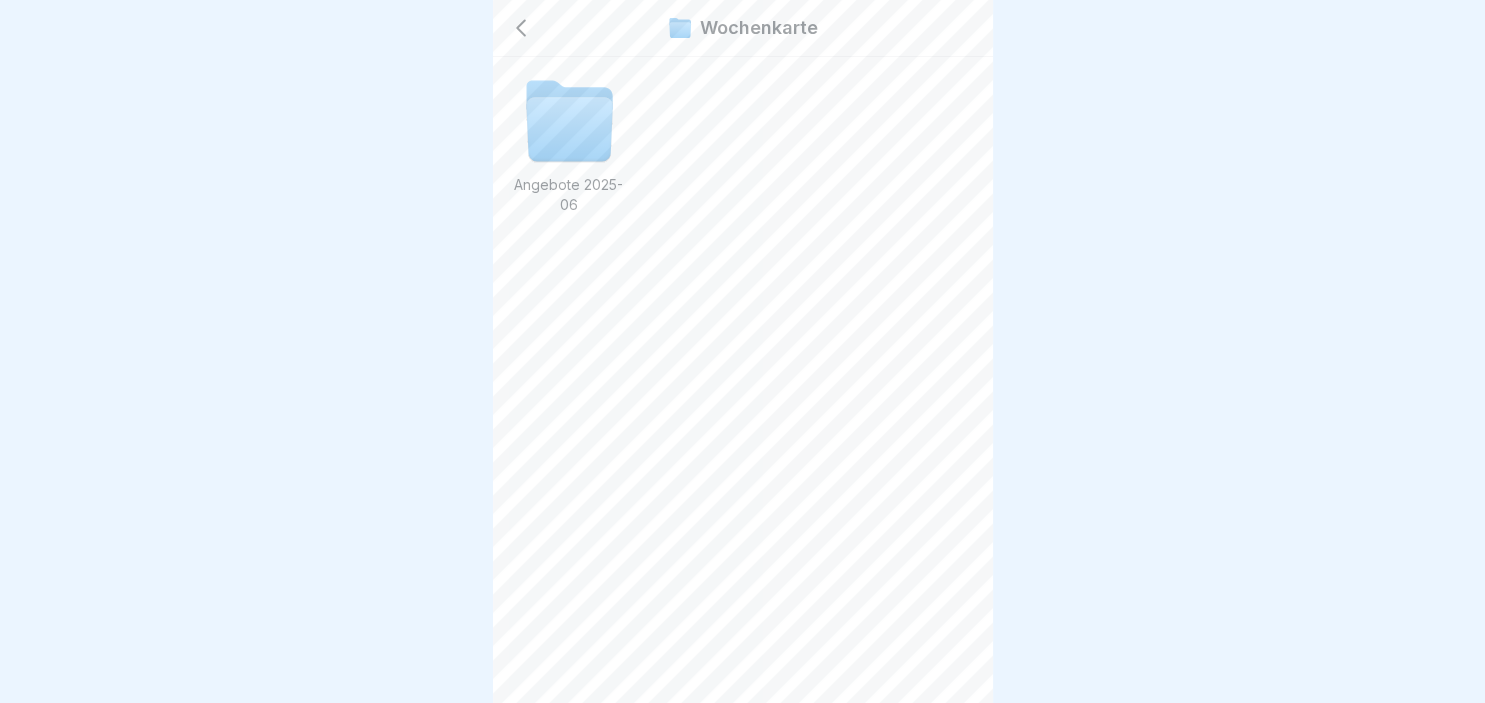 click 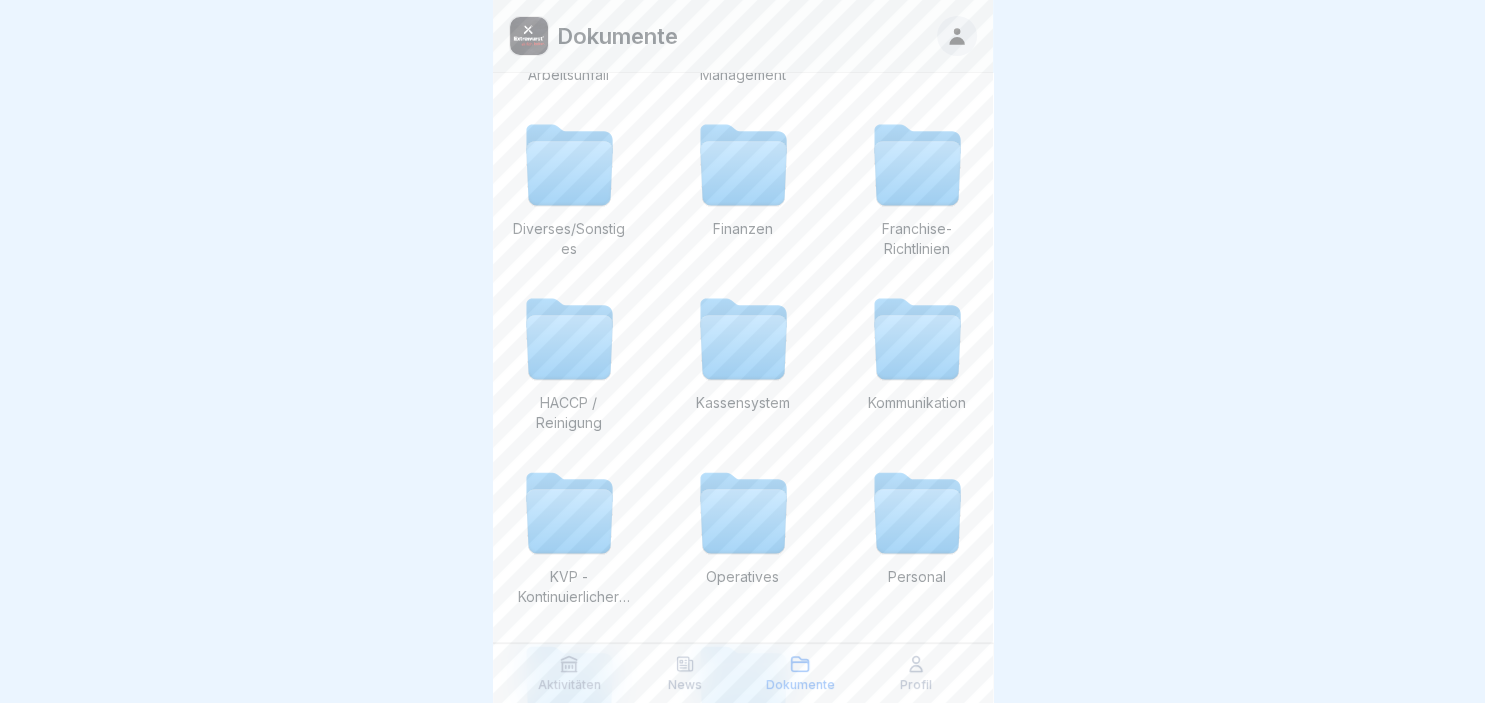 scroll, scrollTop: 230, scrollLeft: 0, axis: vertical 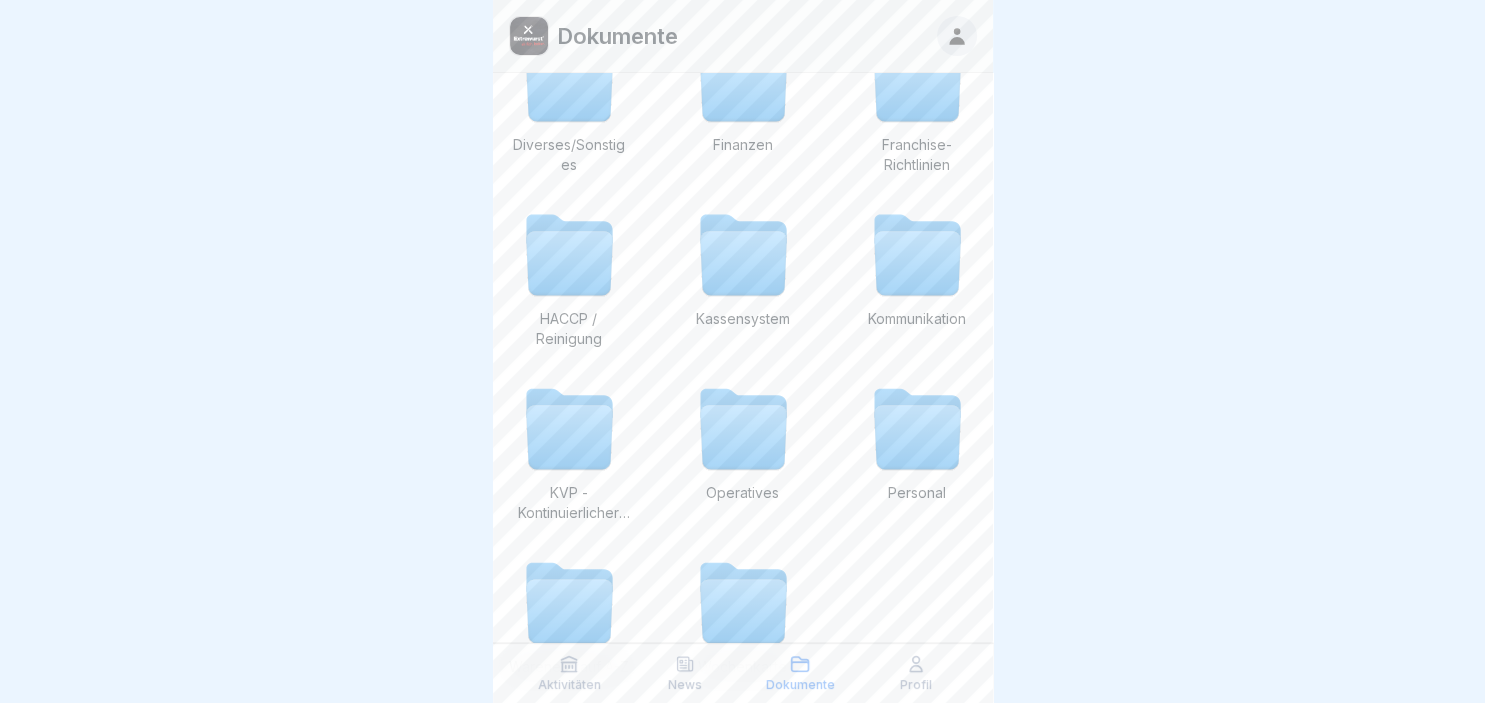 click 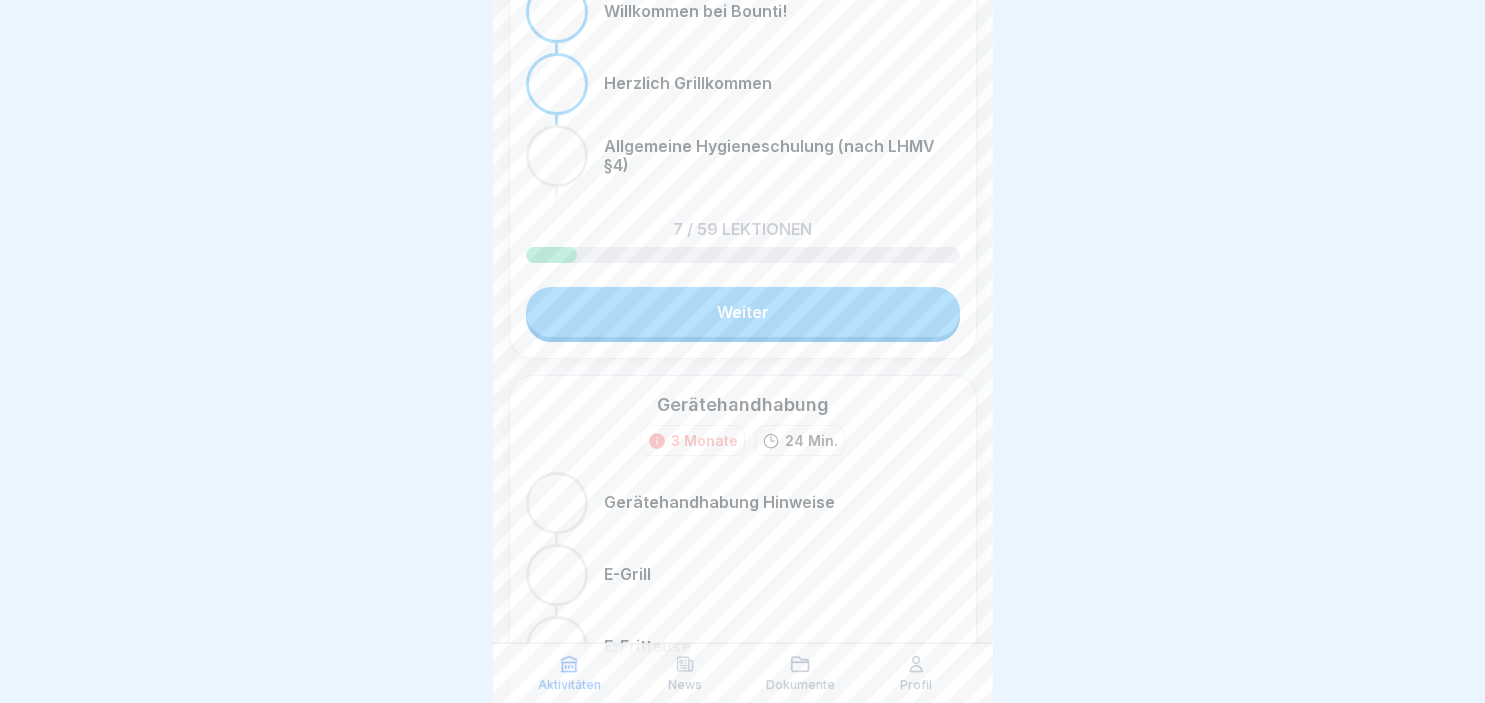 scroll, scrollTop: 461, scrollLeft: 0, axis: vertical 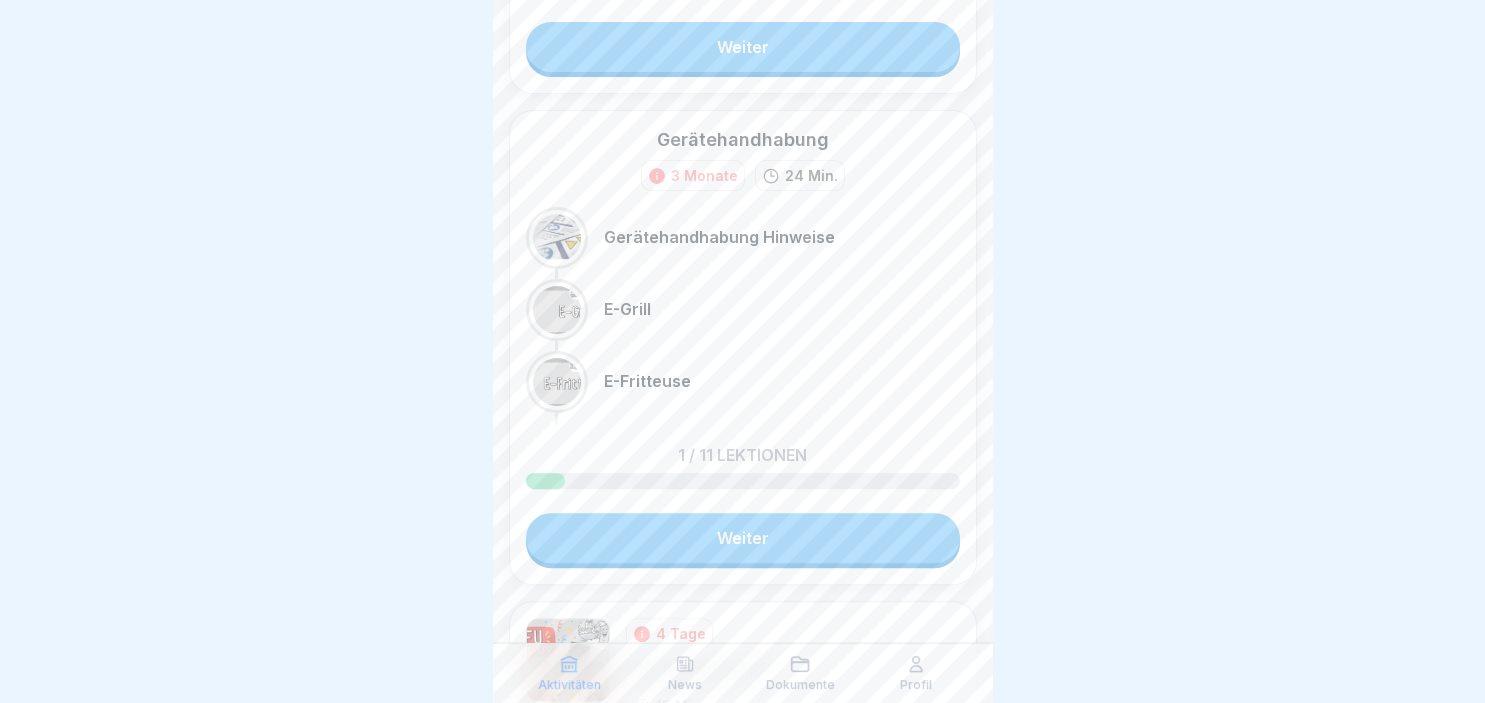 click on "Weiter" at bounding box center [743, 538] 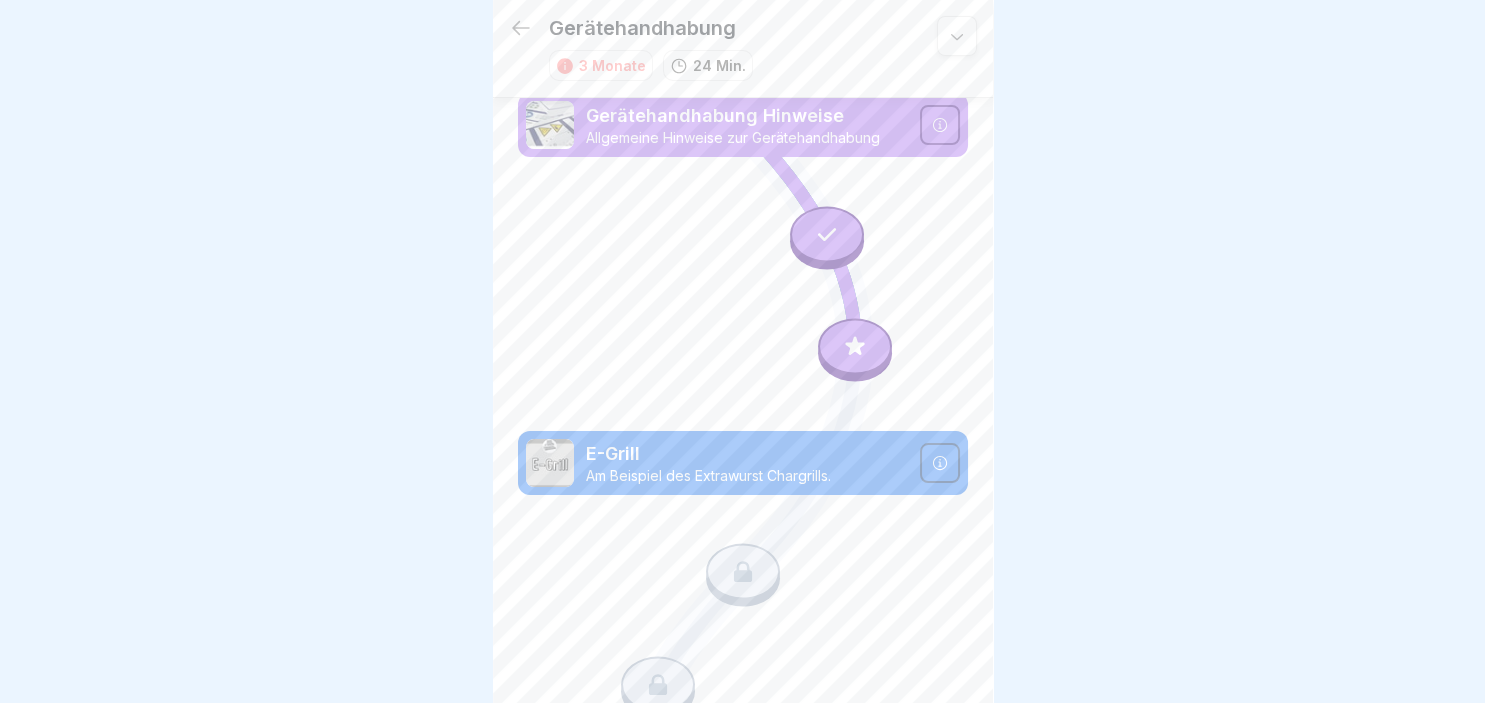 scroll, scrollTop: 2, scrollLeft: 0, axis: vertical 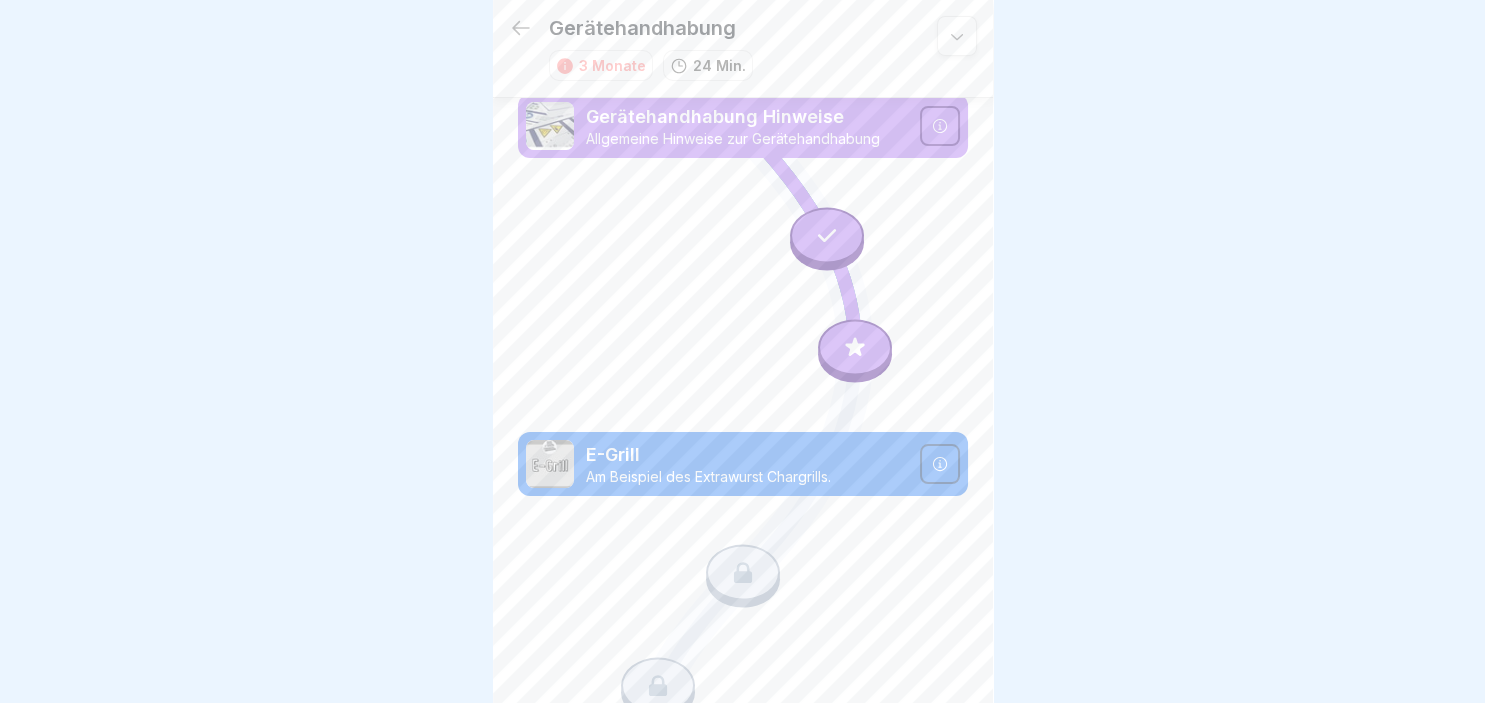 click 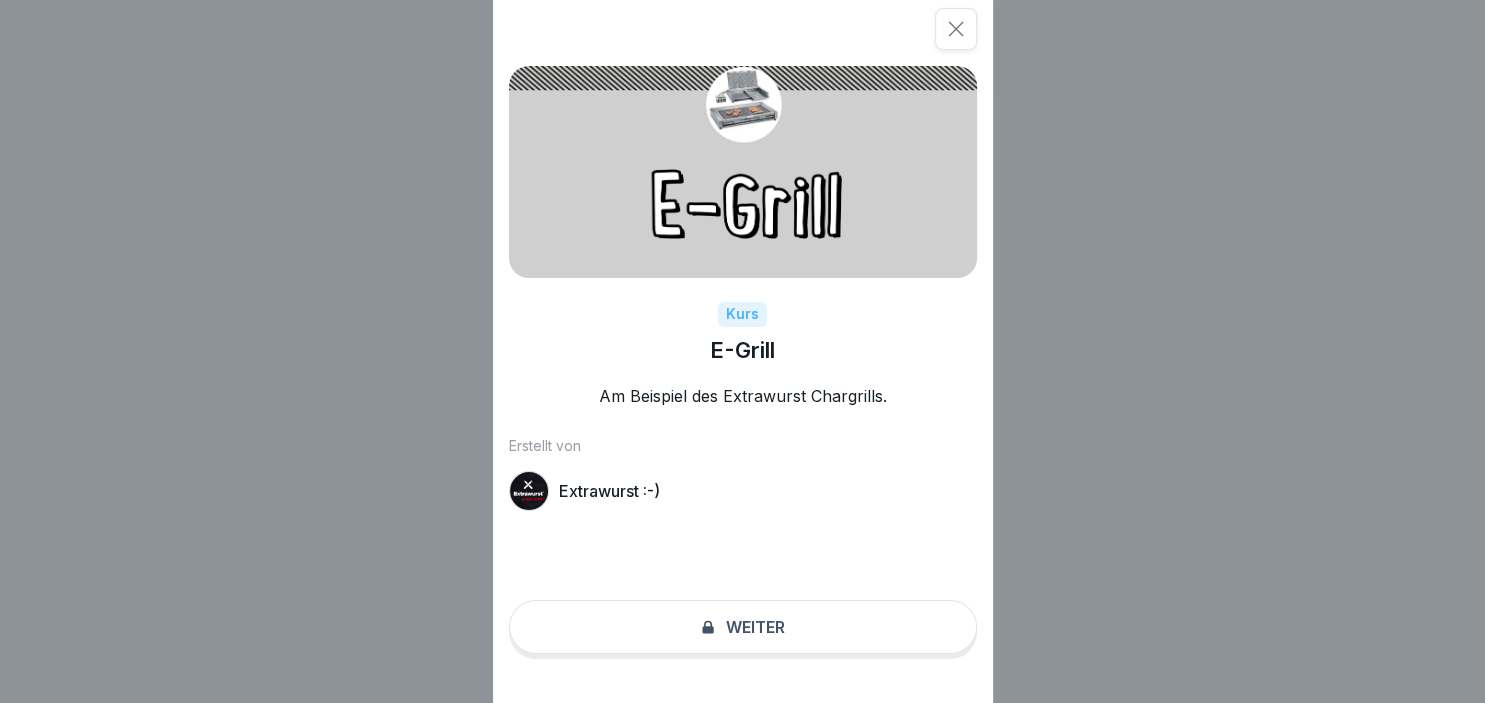 click on "Kurs E-Grill Am Beispiel des Extrawurst Chargrills. Erstellt von Extrawurst :-) Weiter" at bounding box center (743, 351) 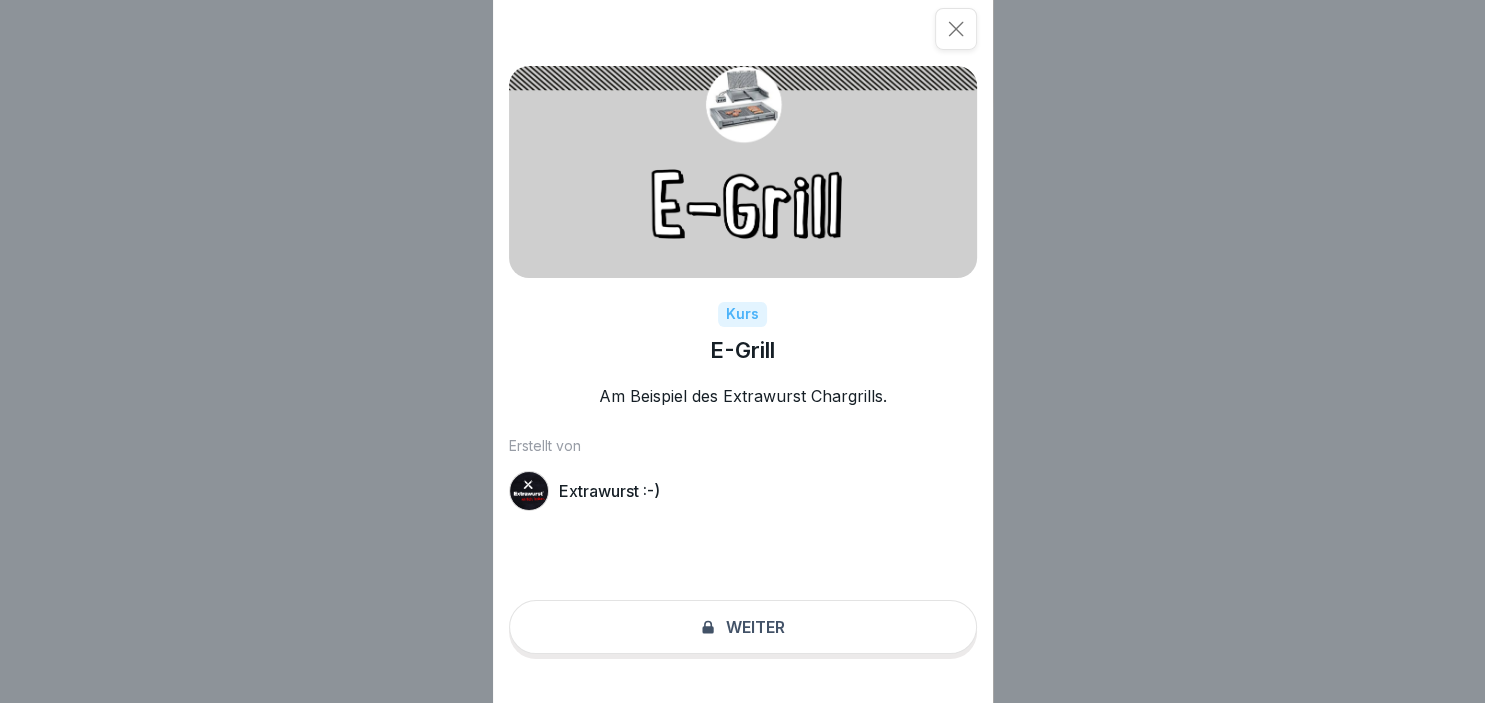 click on "Kurs E-Grill Am Beispiel des Extrawurst Chargrills. Erstellt von Extrawurst :-) Weiter" at bounding box center (743, 351) 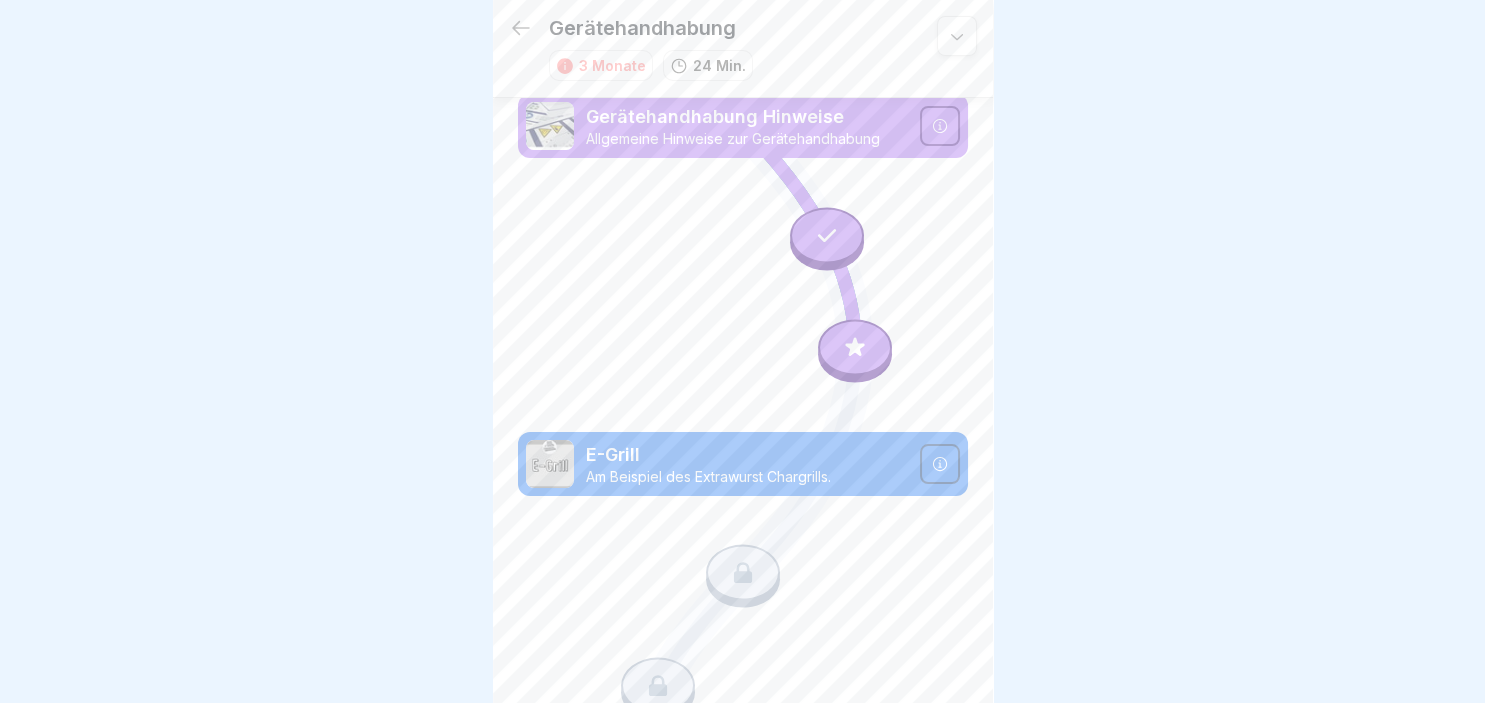 click 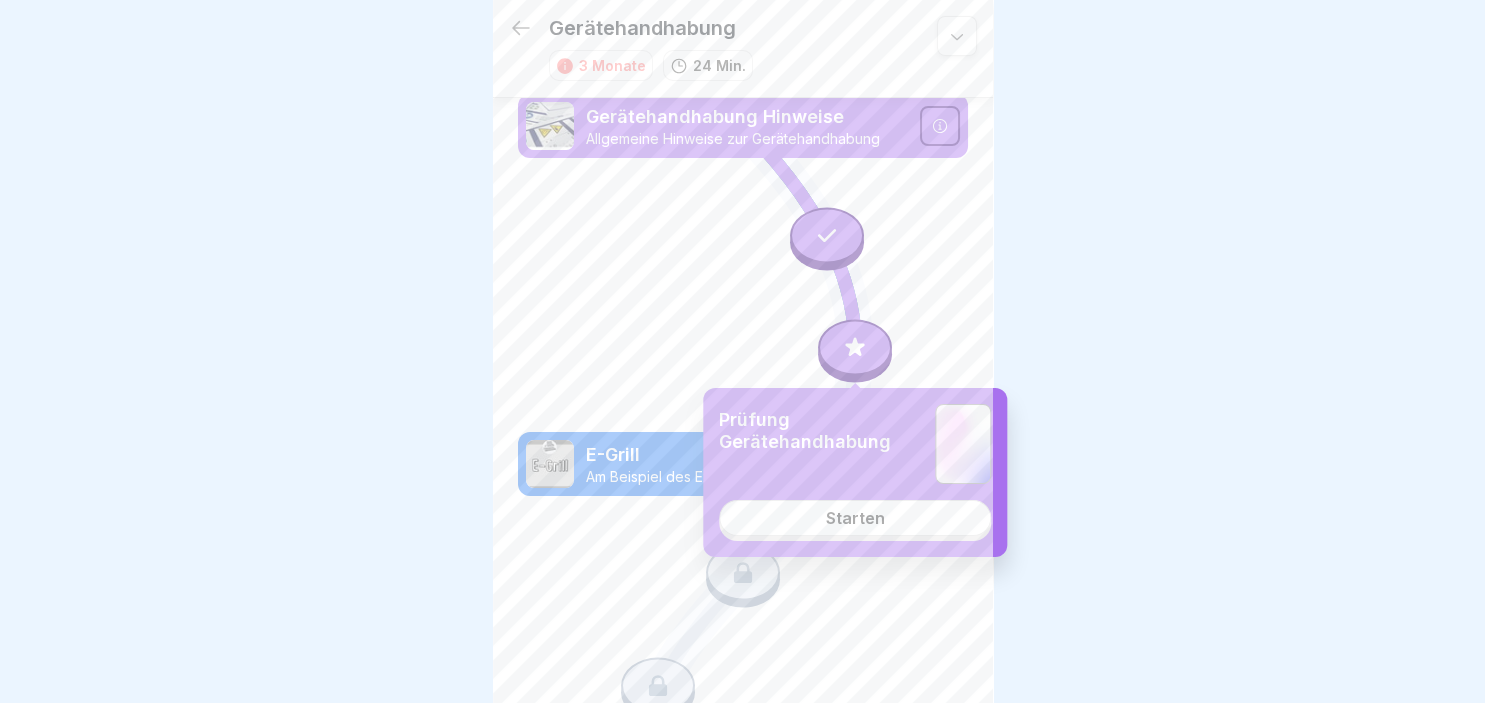 click on "Starten" at bounding box center [855, 518] 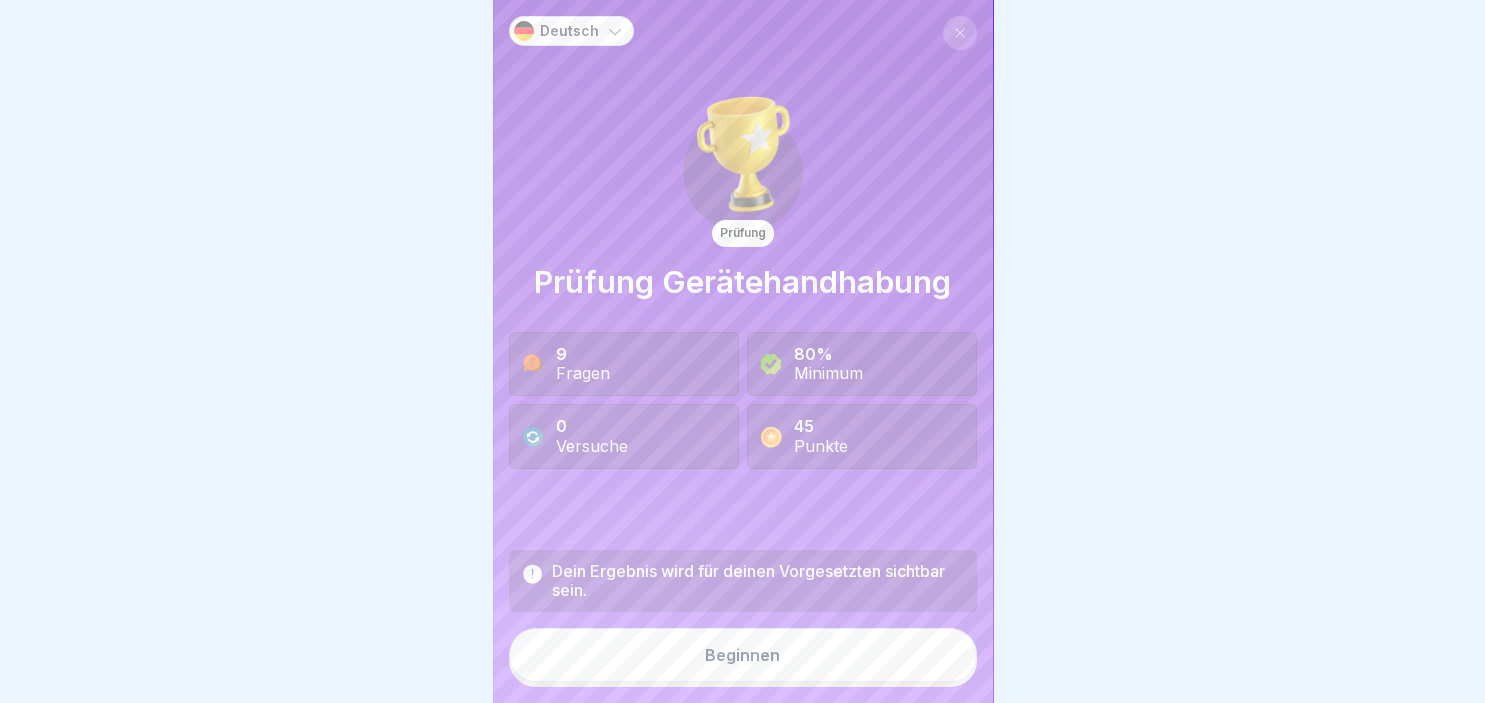 click on "Beginnen" at bounding box center (742, 655) 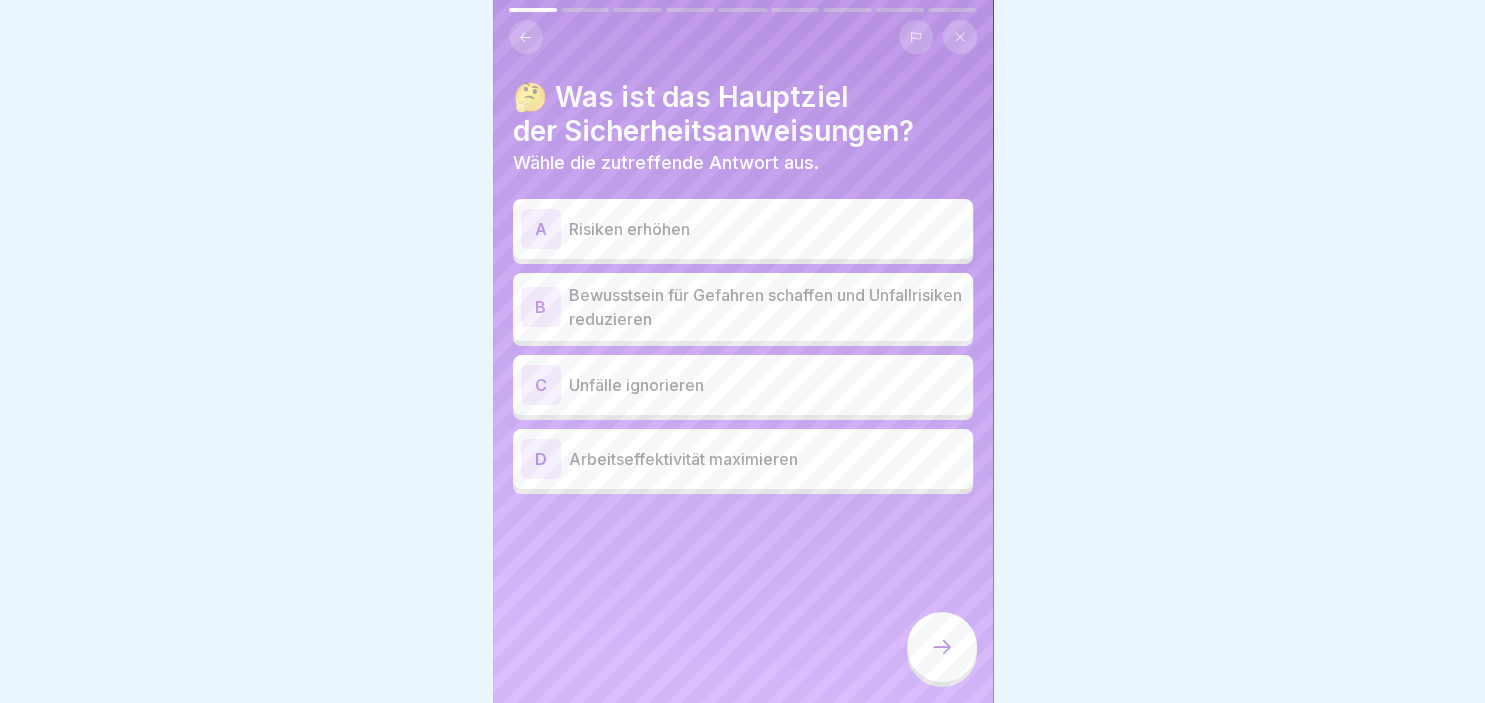 click on "B" at bounding box center (541, 307) 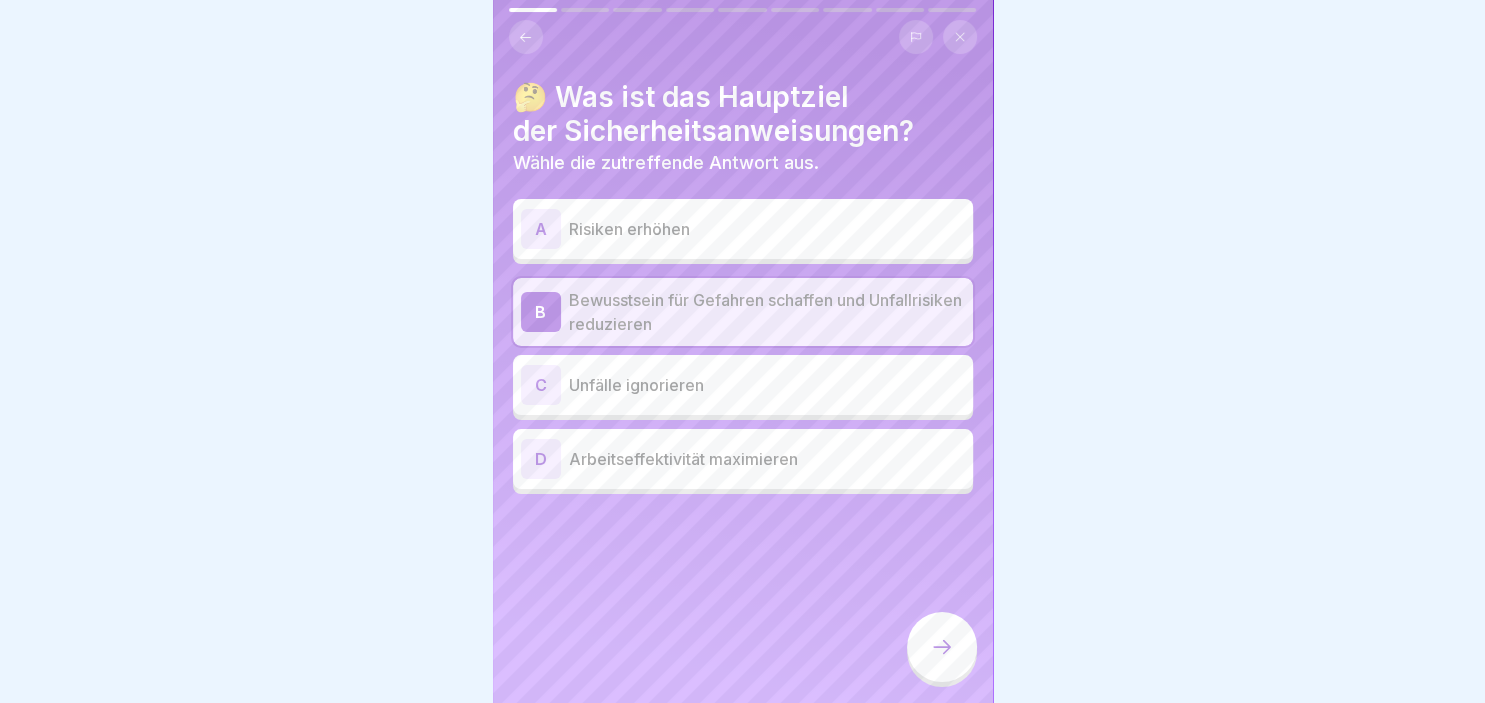 click 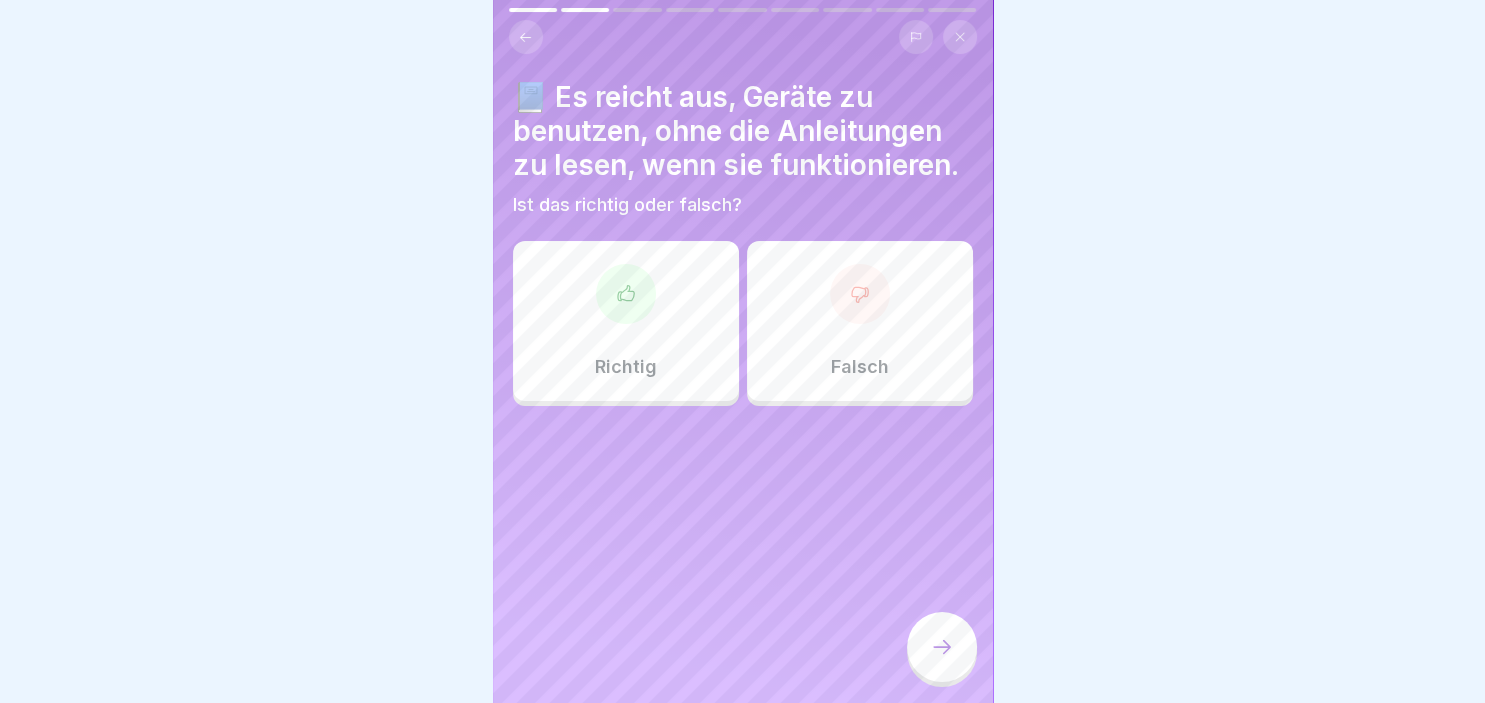 click at bounding box center [860, 294] 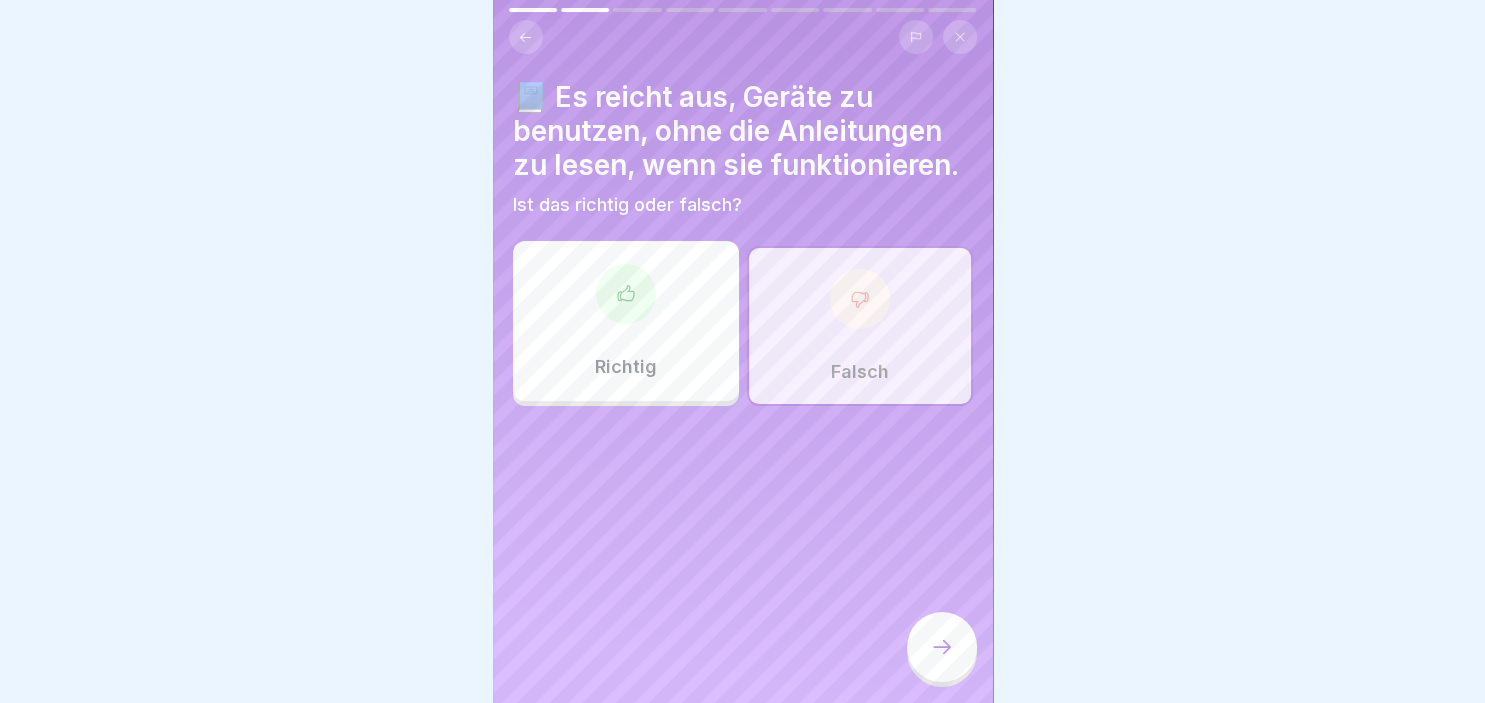 click 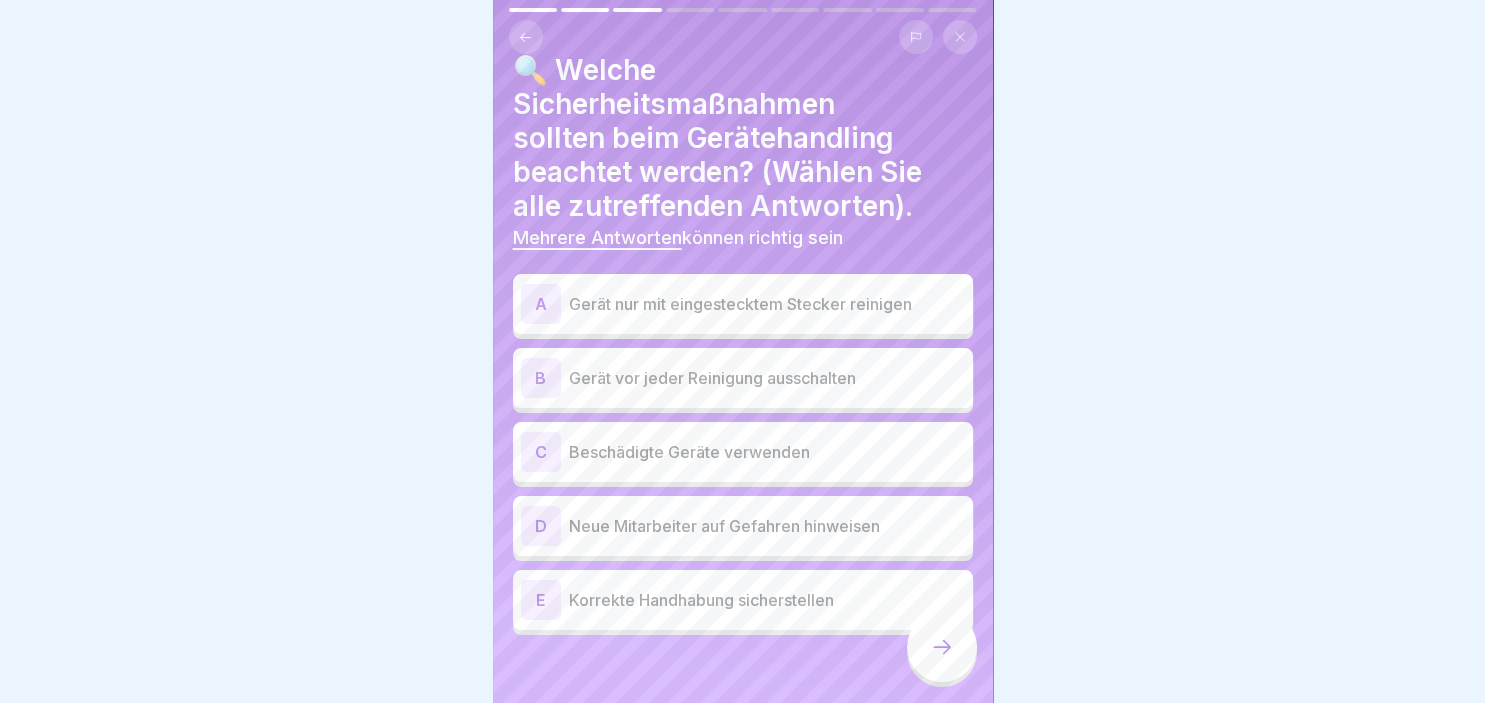 scroll, scrollTop: 38, scrollLeft: 0, axis: vertical 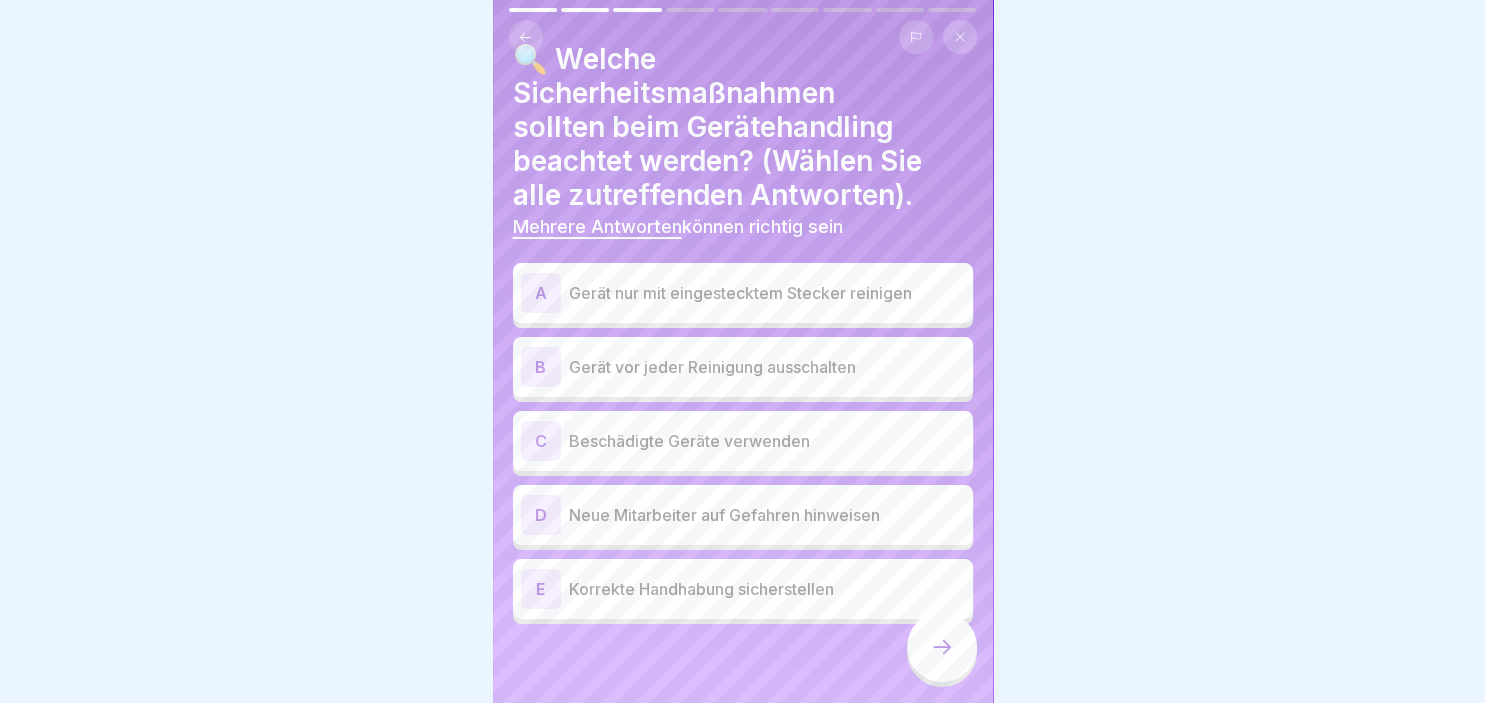 click on "B" at bounding box center (541, 367) 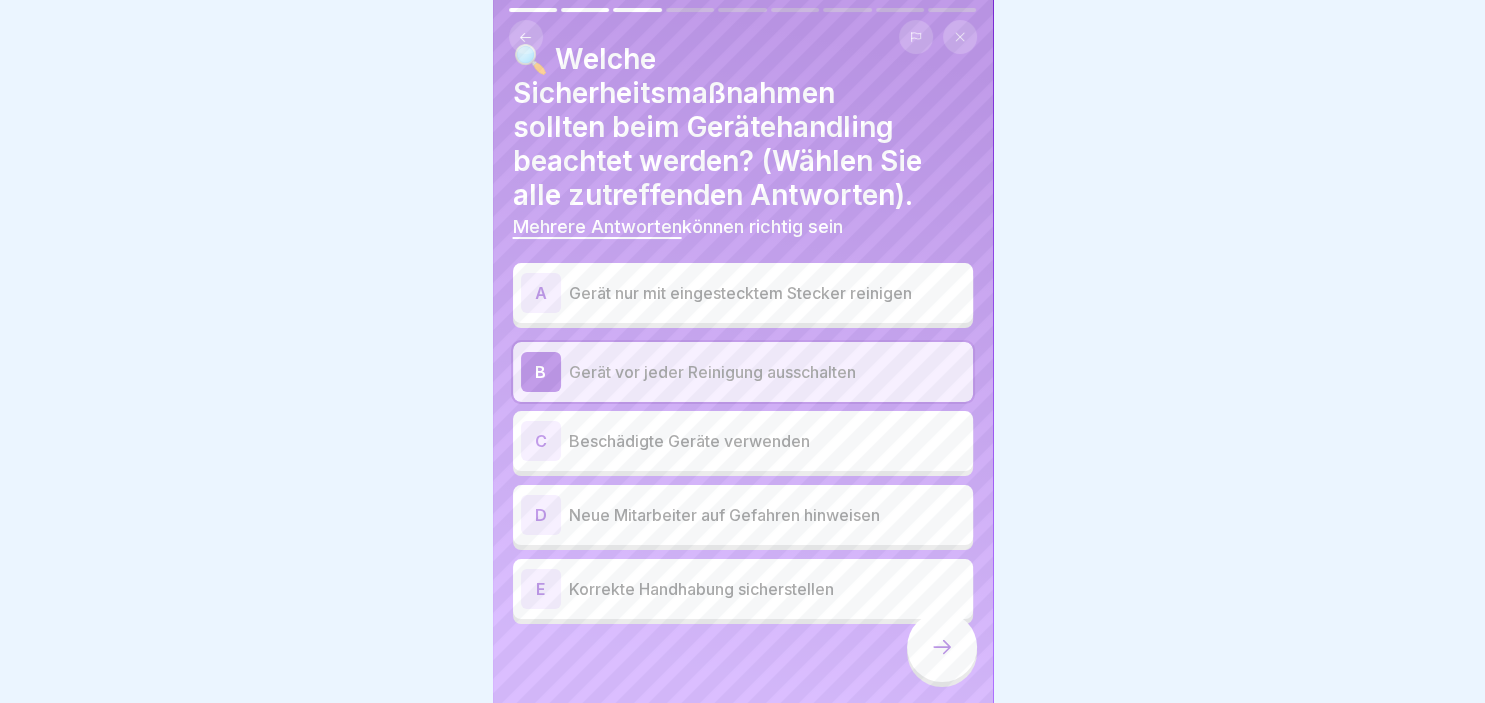 click on "D" at bounding box center [541, 515] 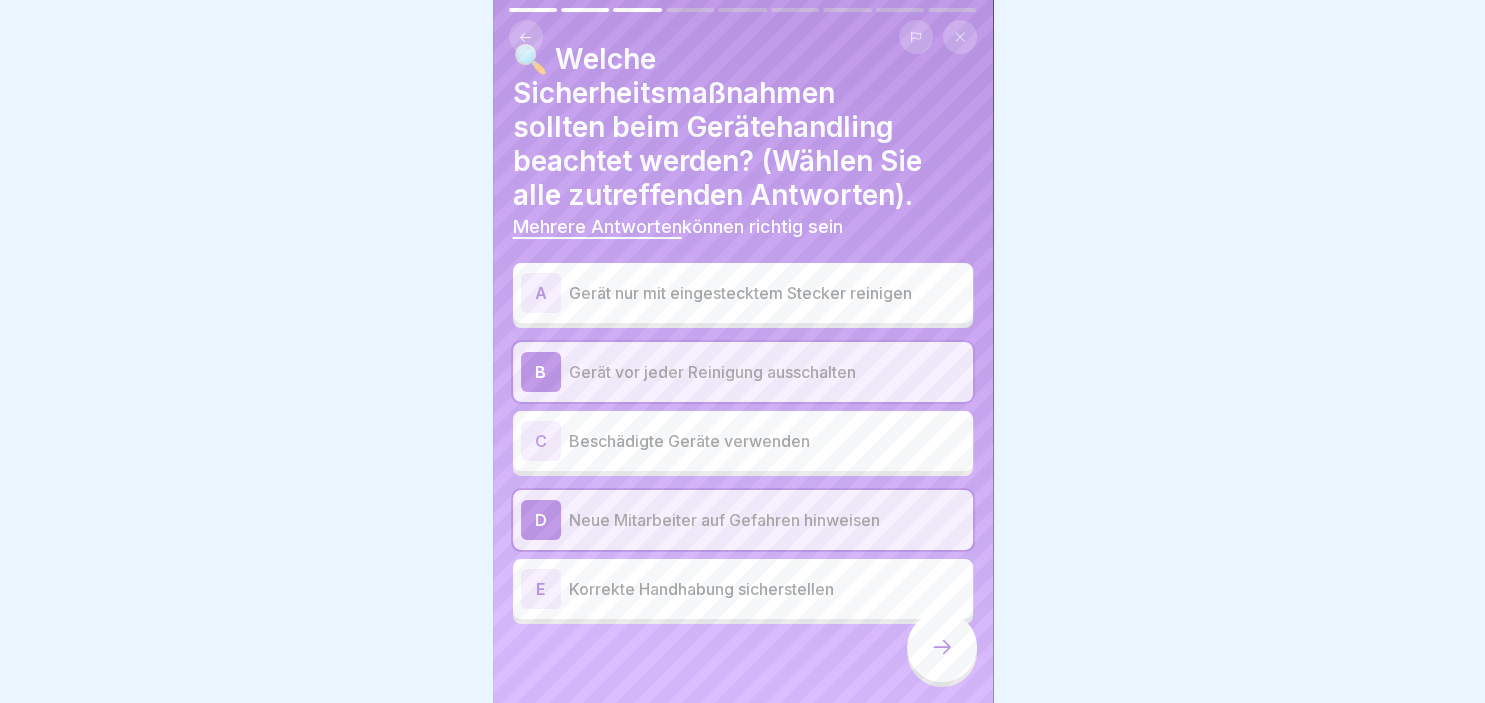click on "E" at bounding box center [541, 589] 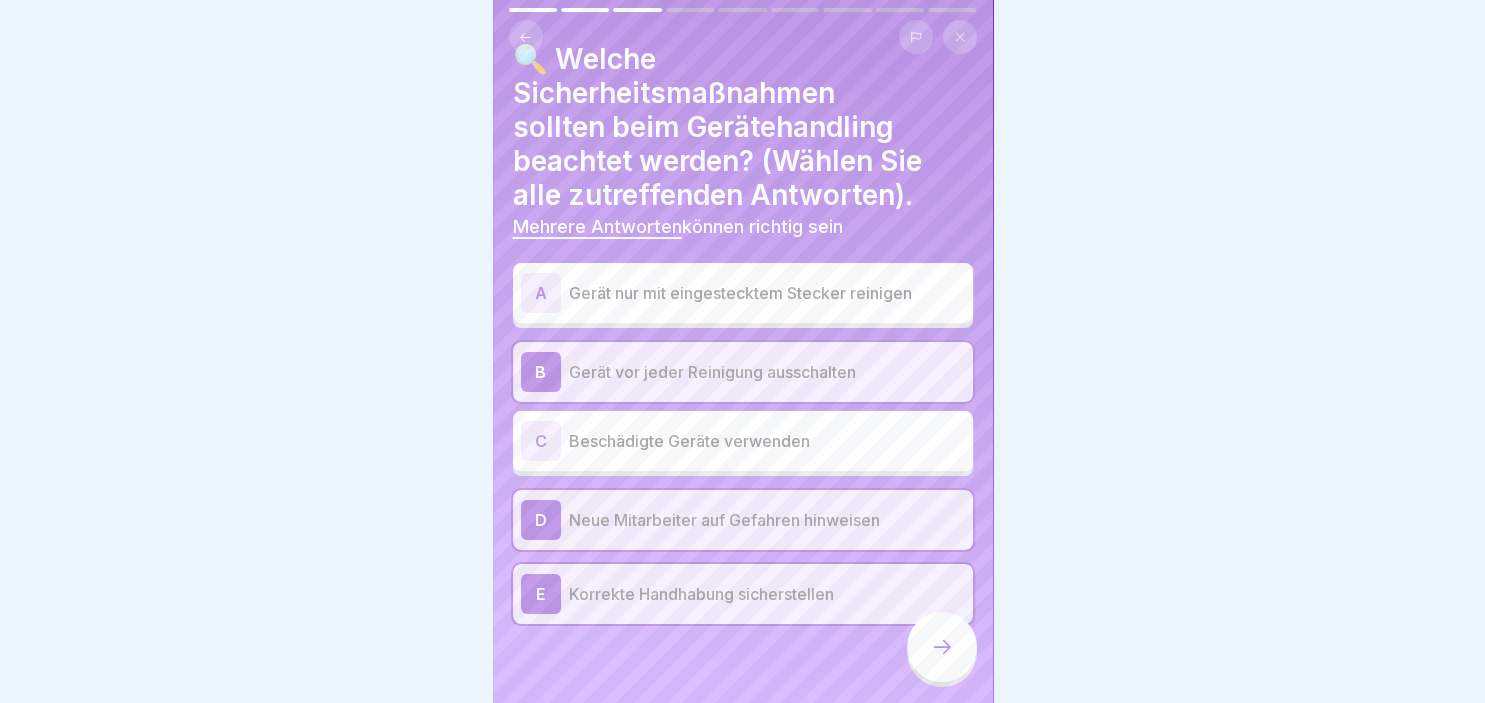 click at bounding box center (942, 647) 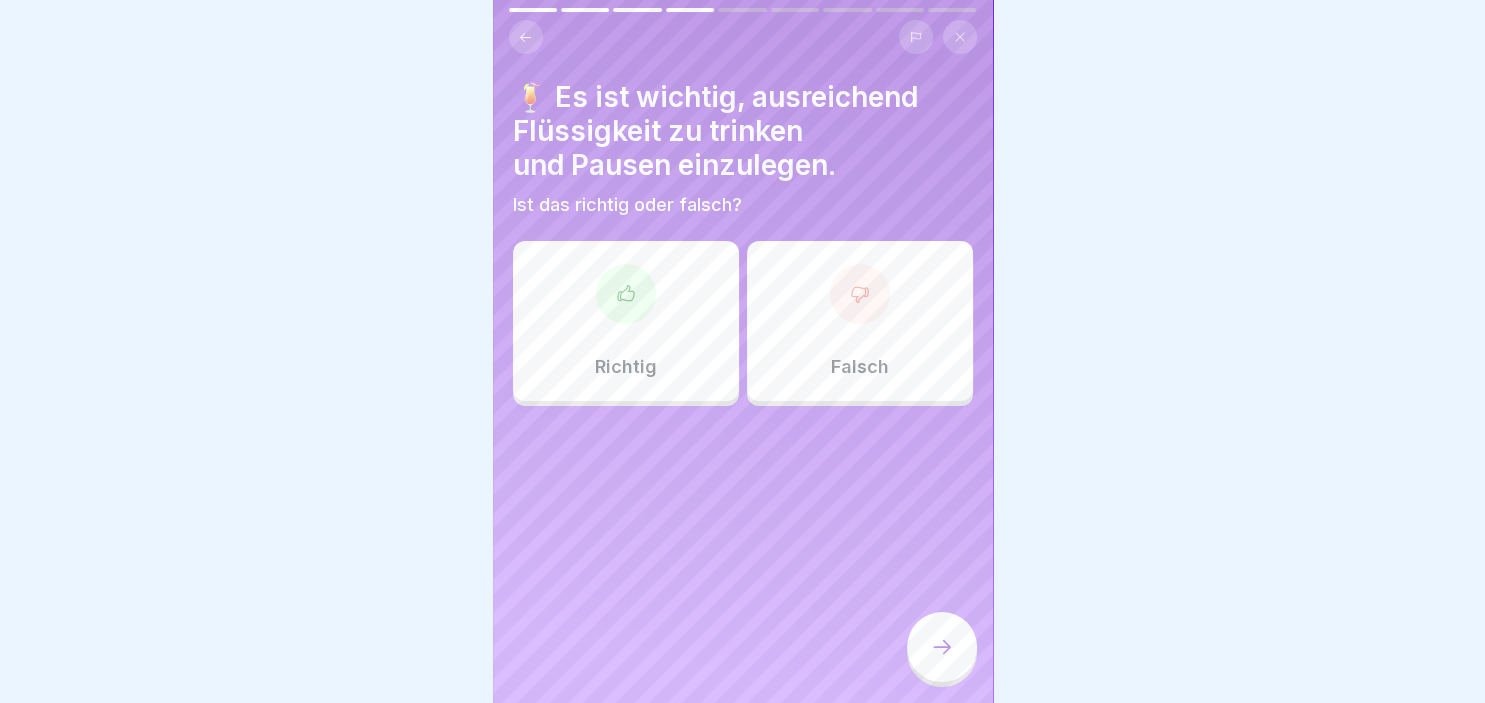 click at bounding box center [626, 294] 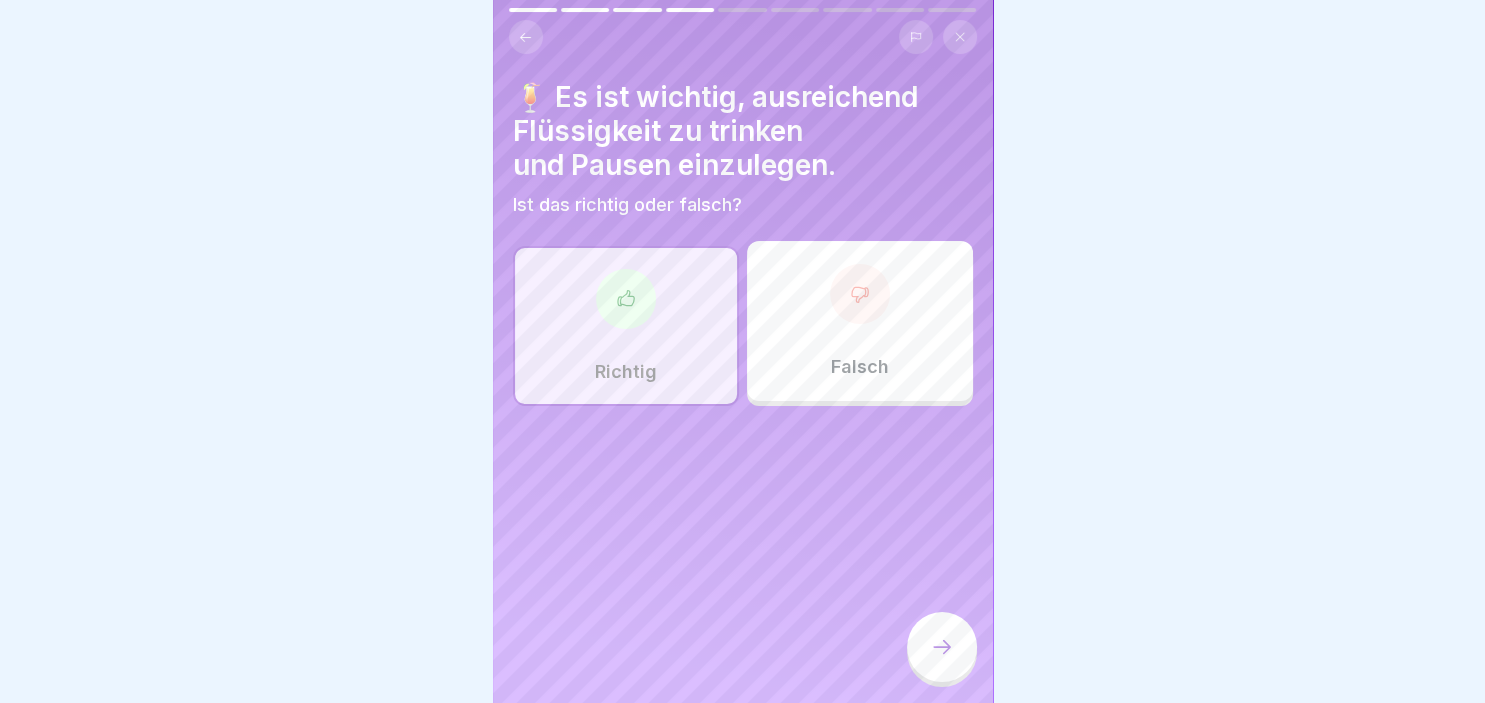 click at bounding box center (942, 647) 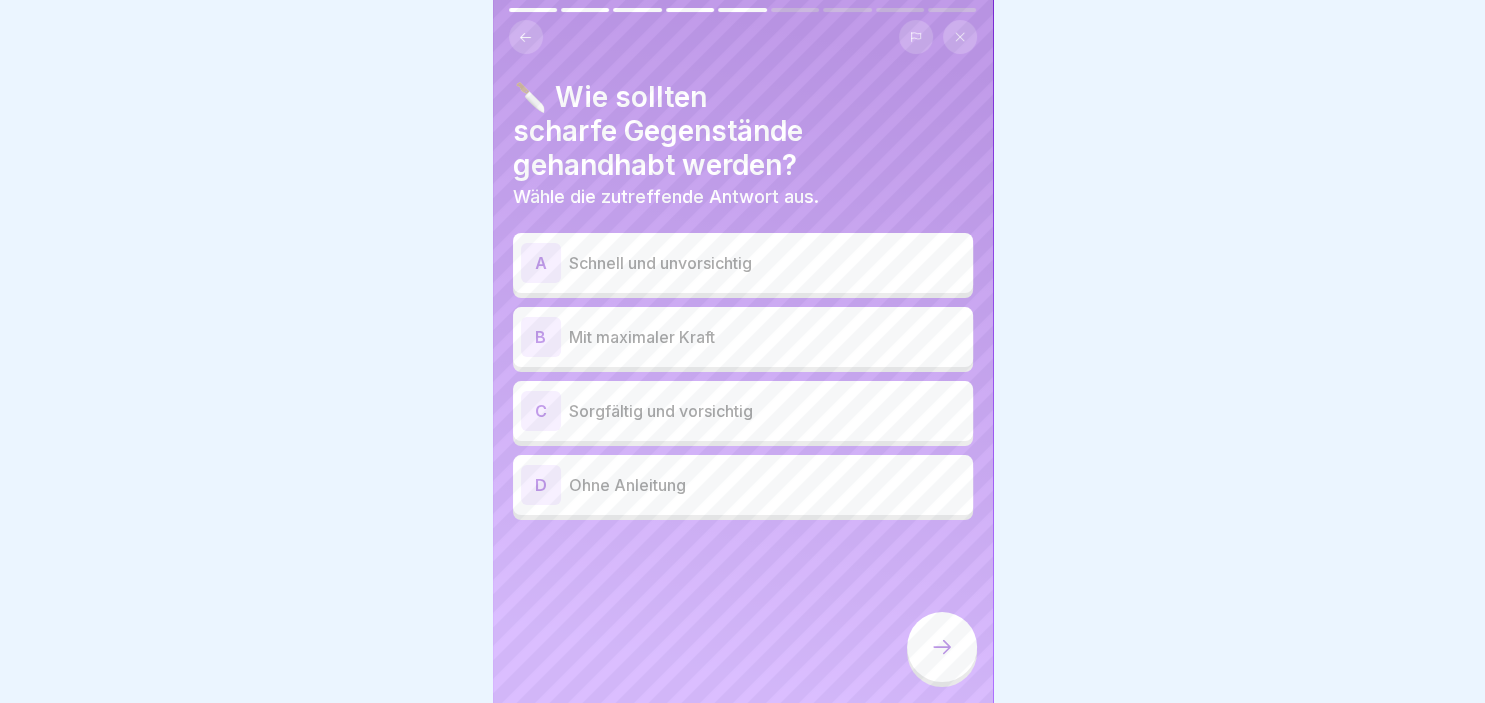 click on "C" at bounding box center (541, 411) 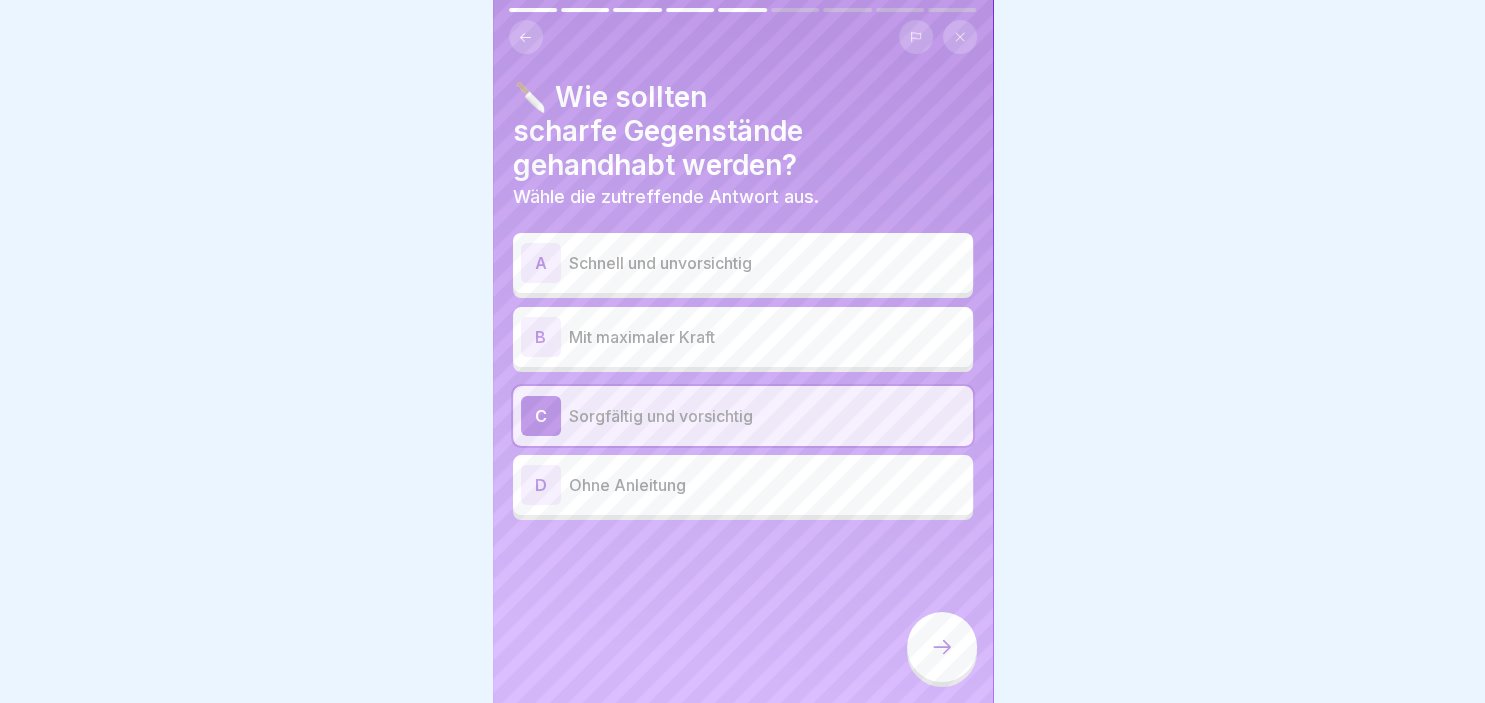 click 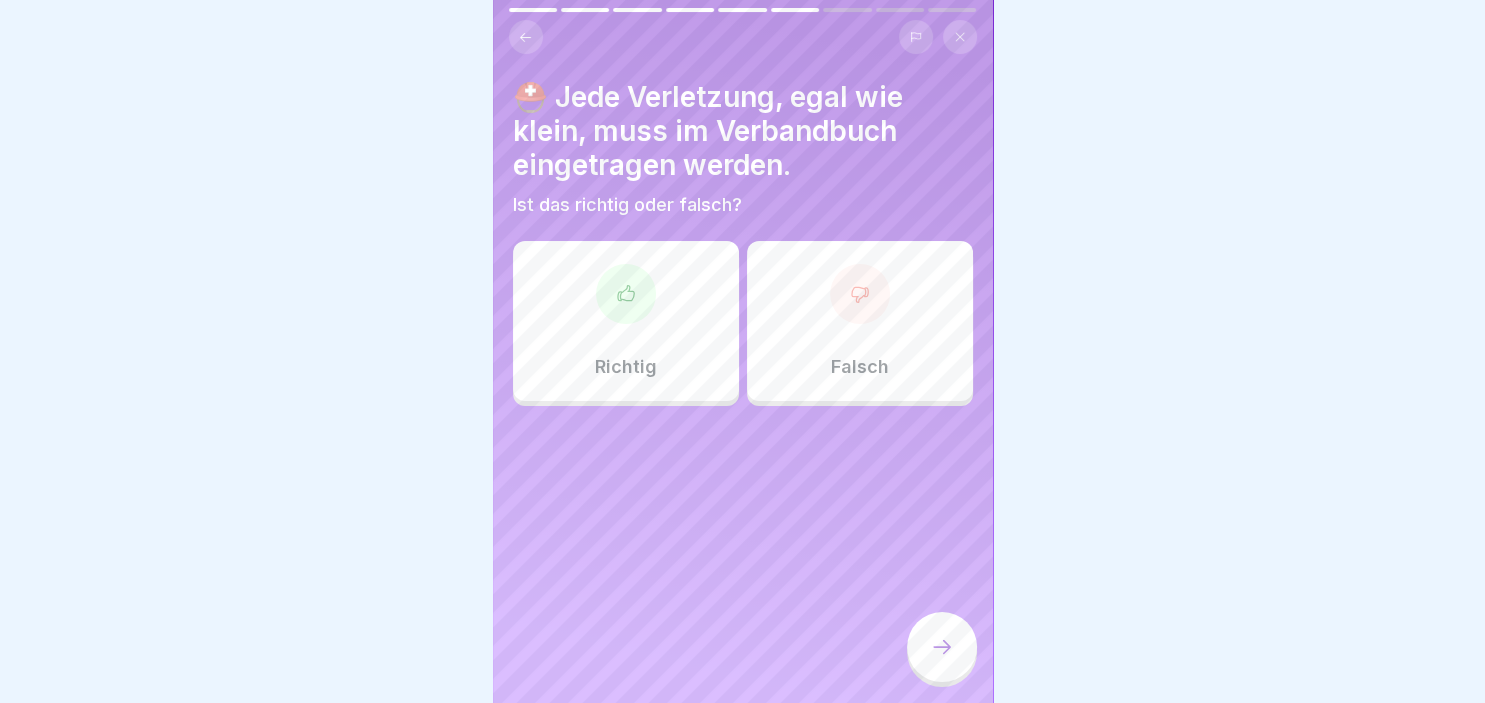 click 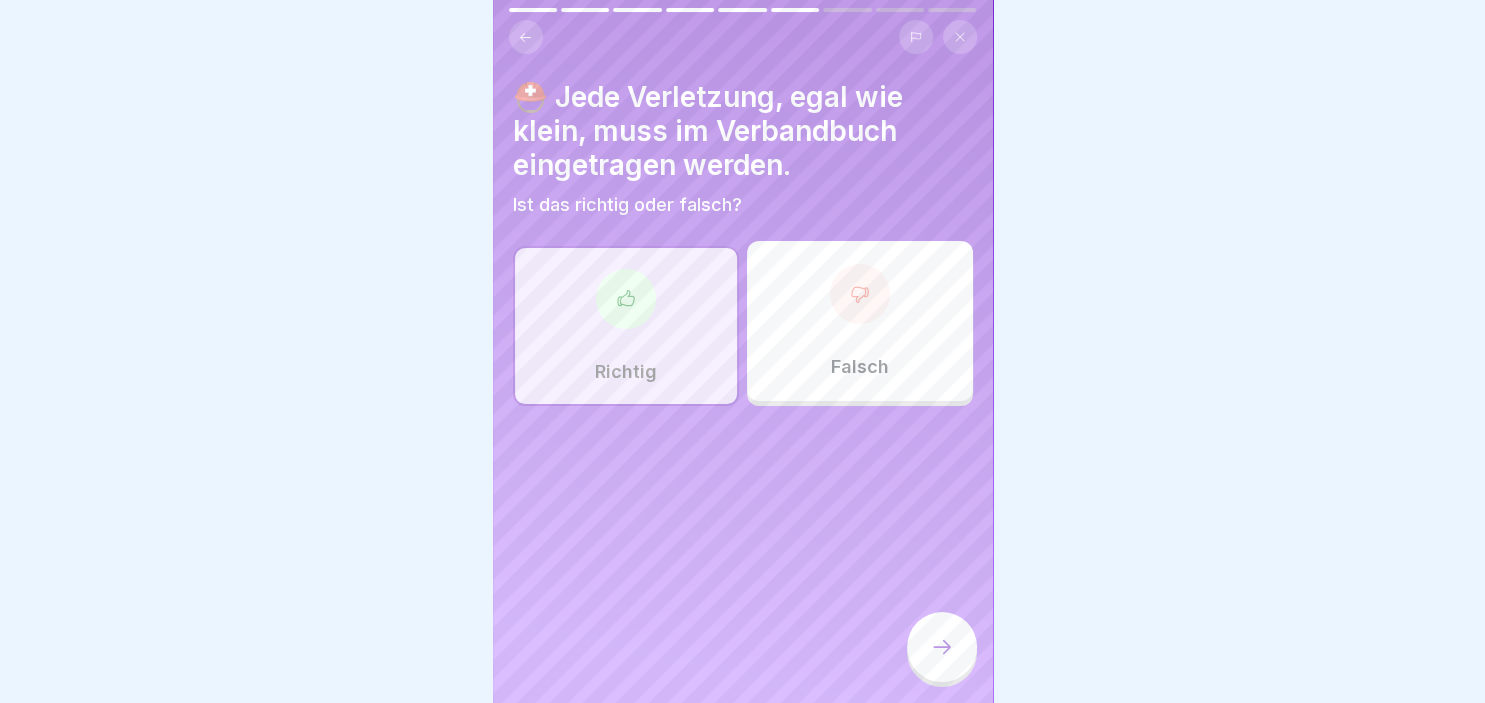 click 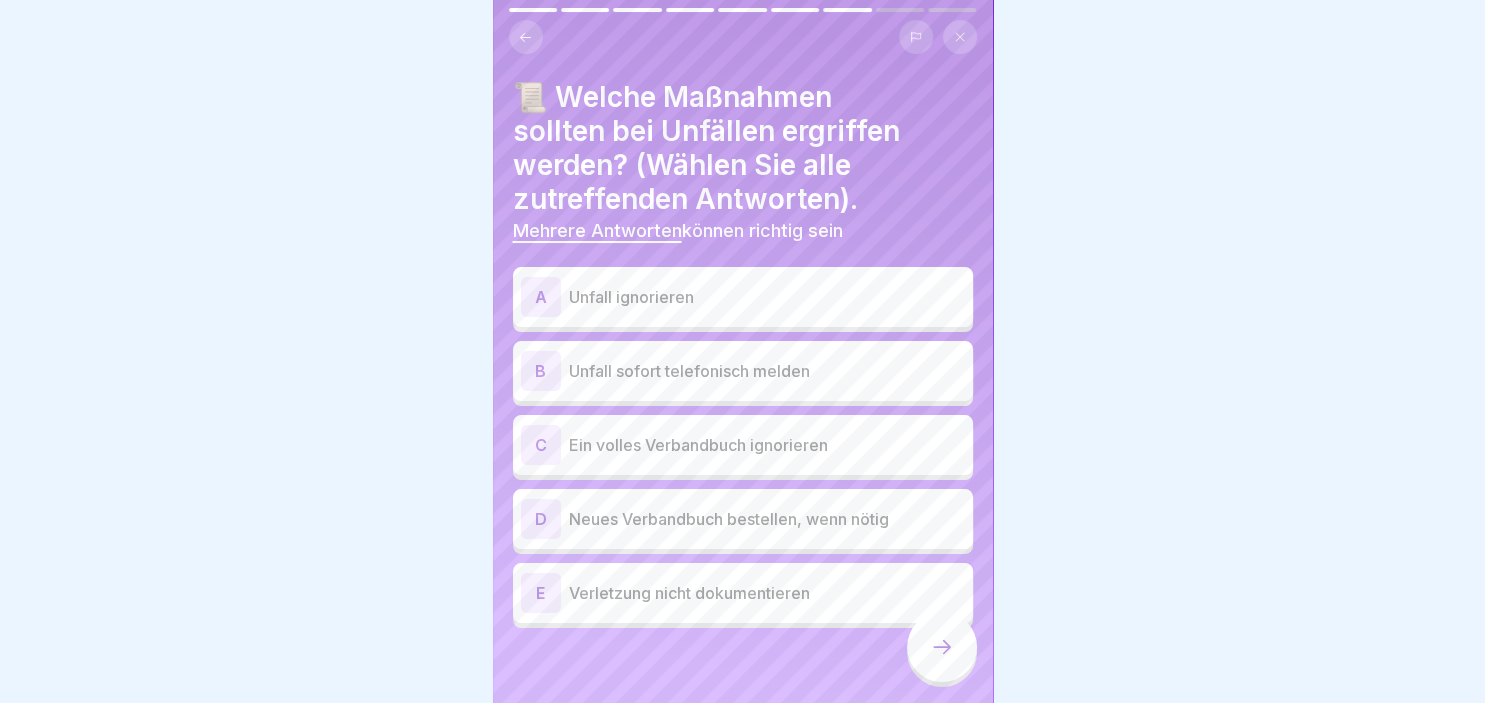 click on "B" at bounding box center (541, 371) 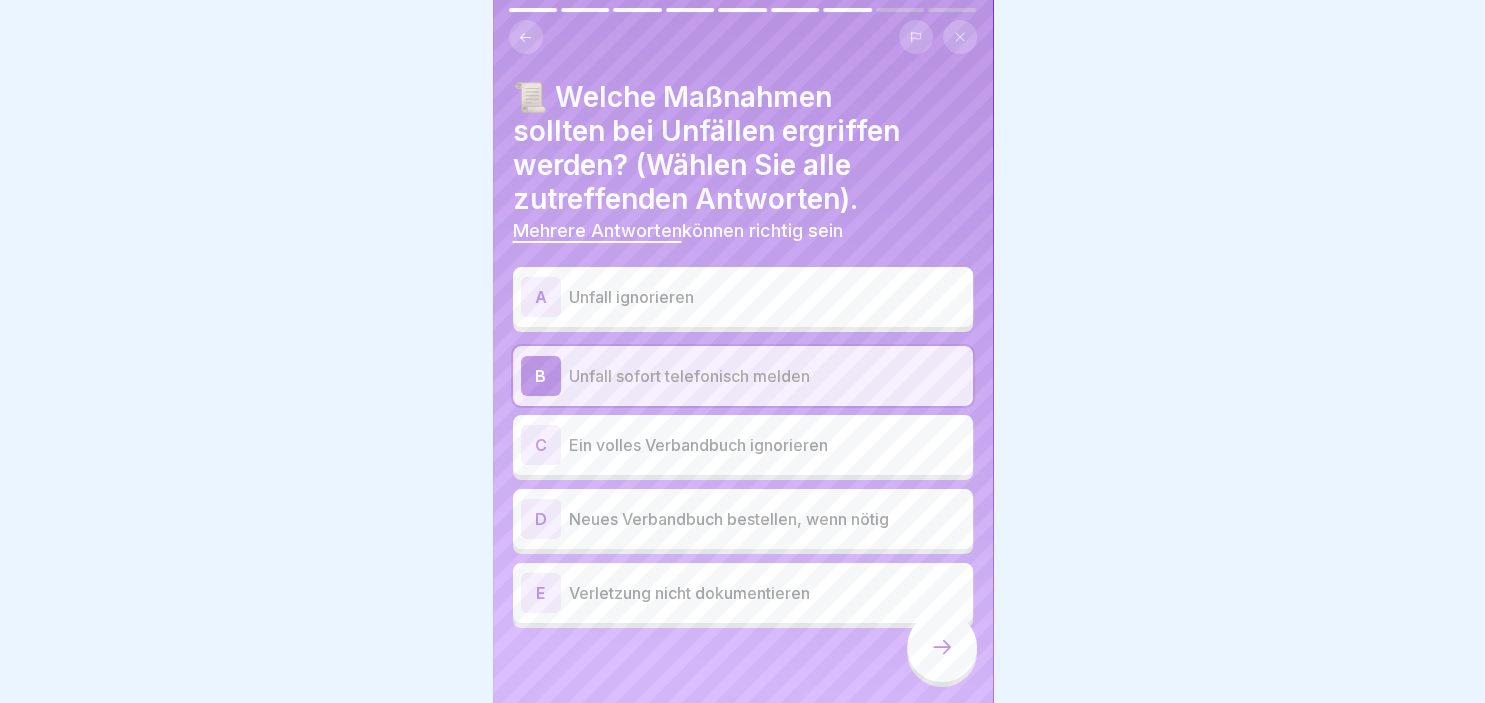 click on "D" at bounding box center (541, 519) 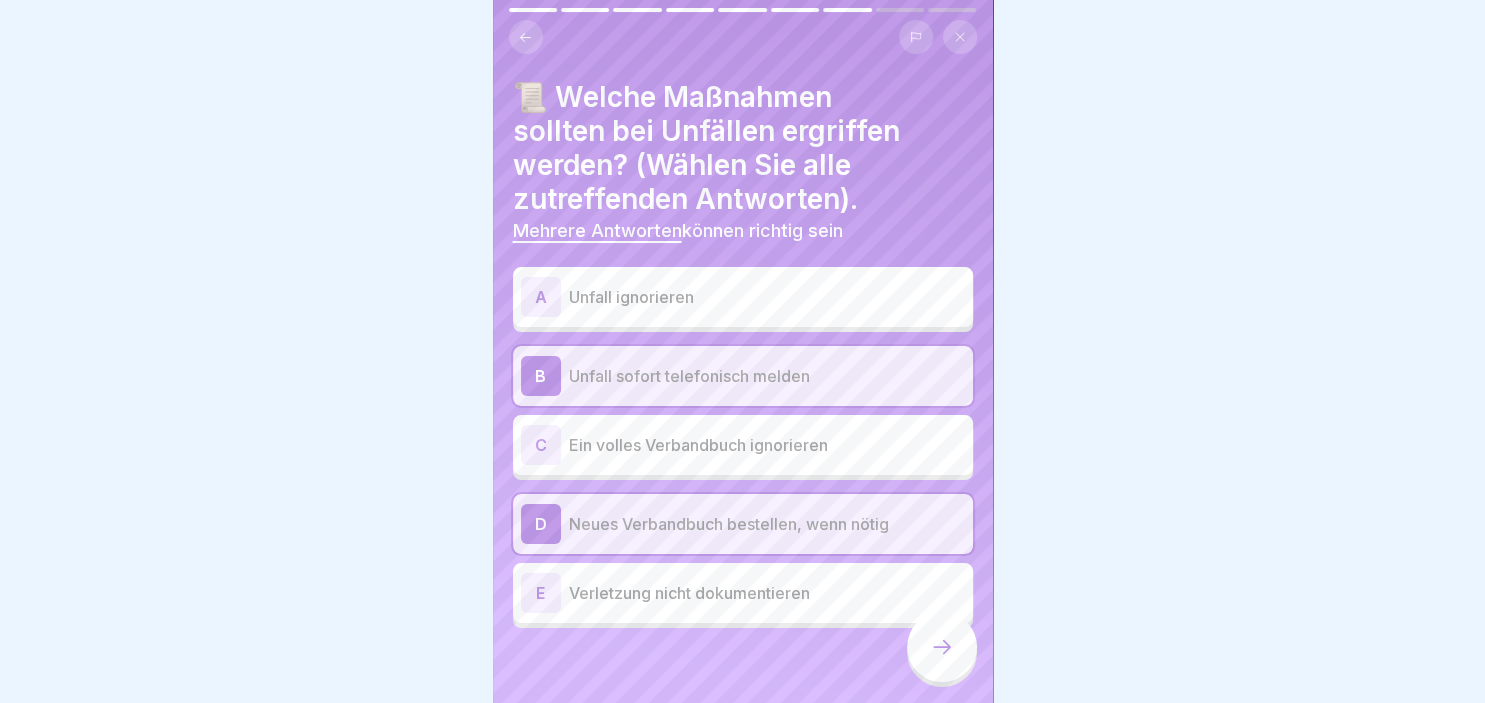 click 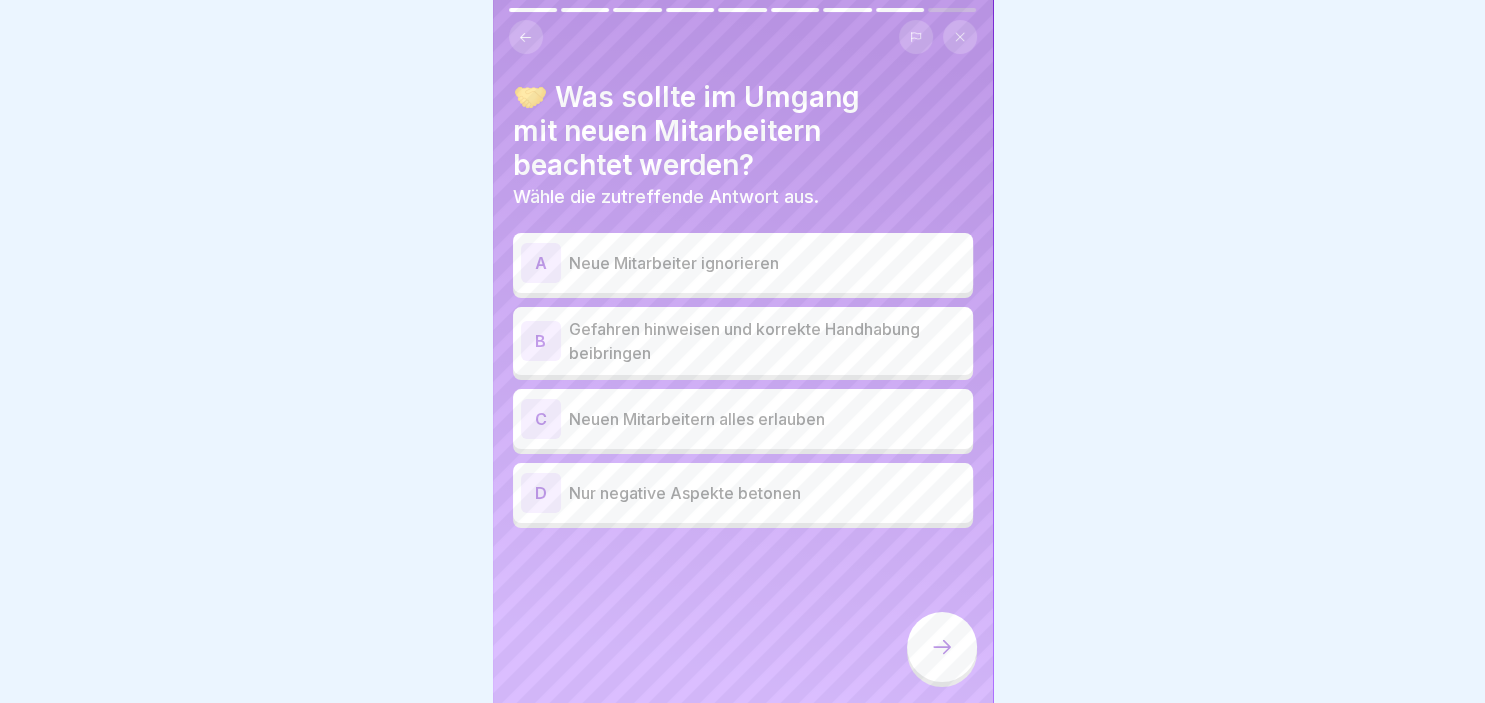 click on "B" at bounding box center [541, 341] 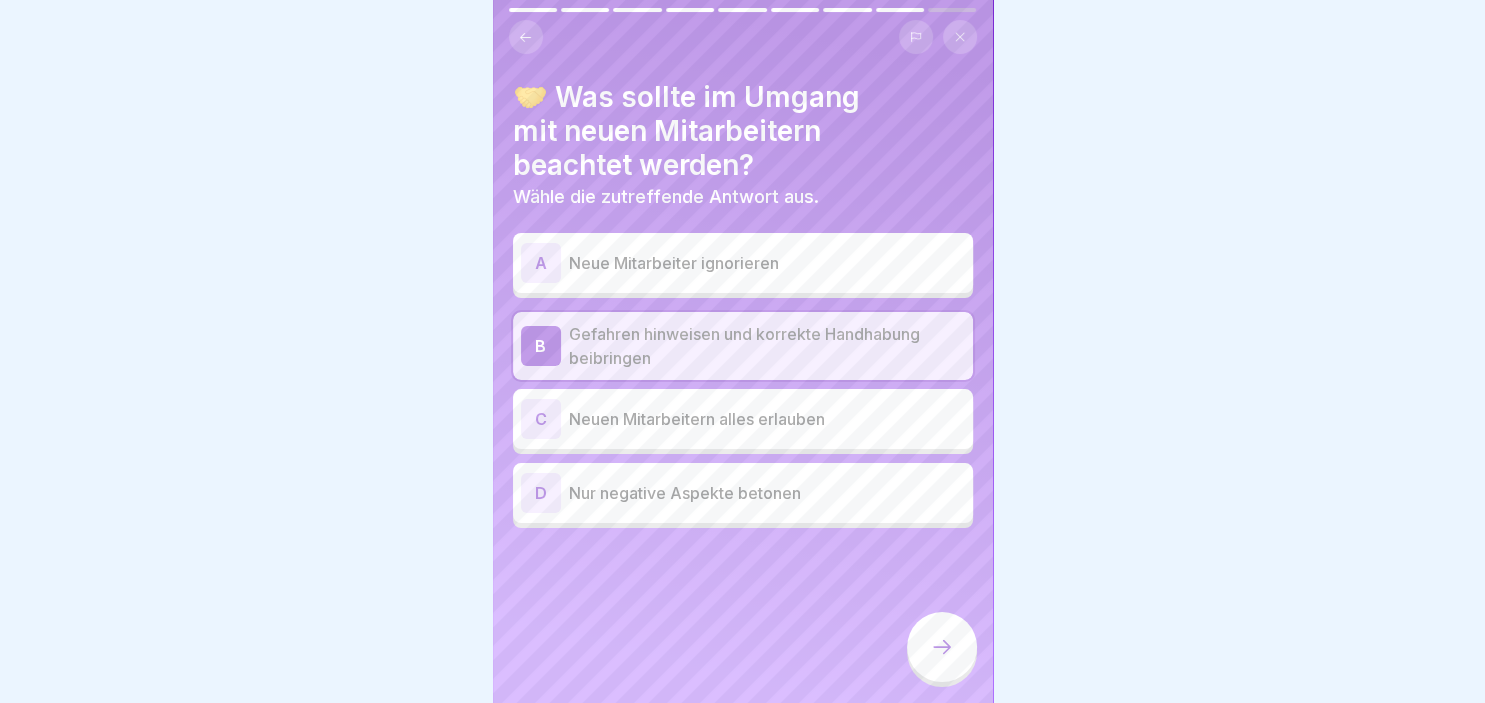 click 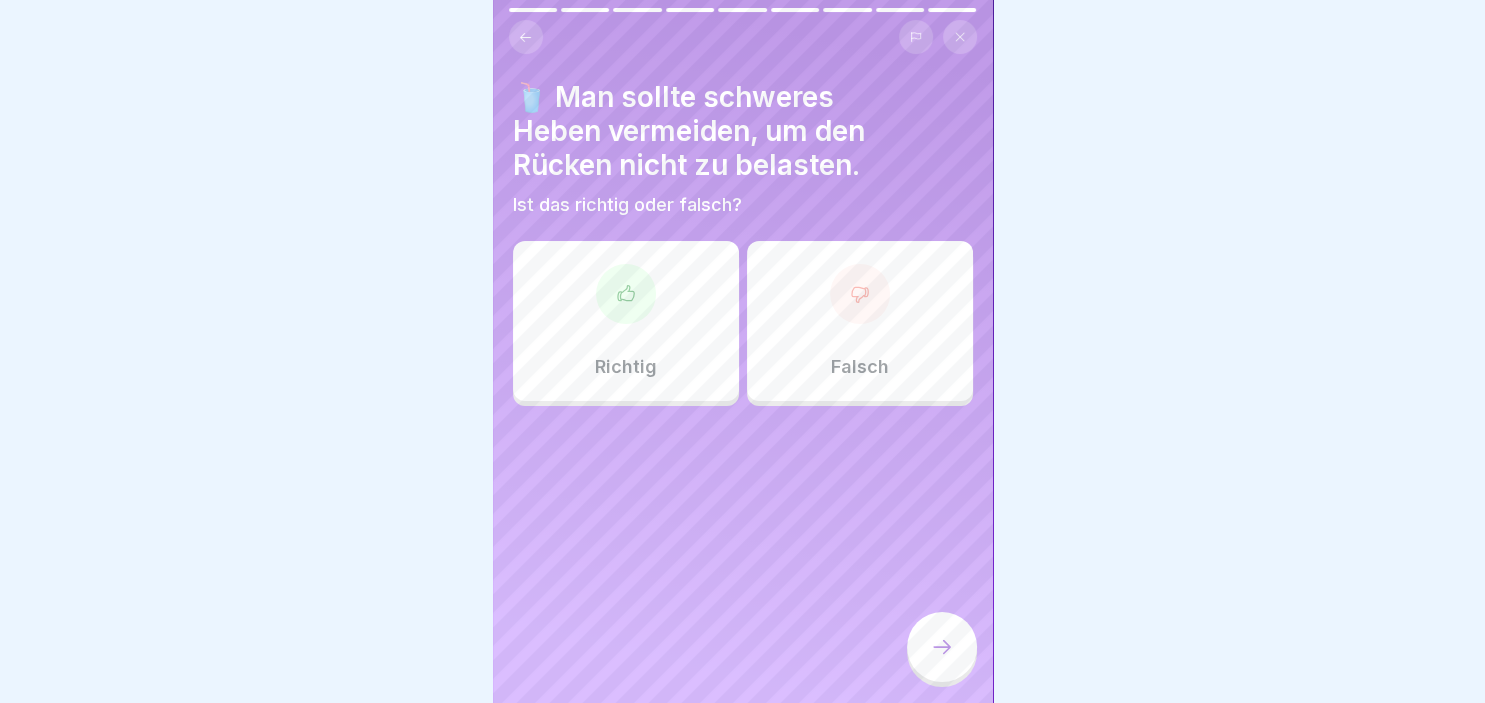 click 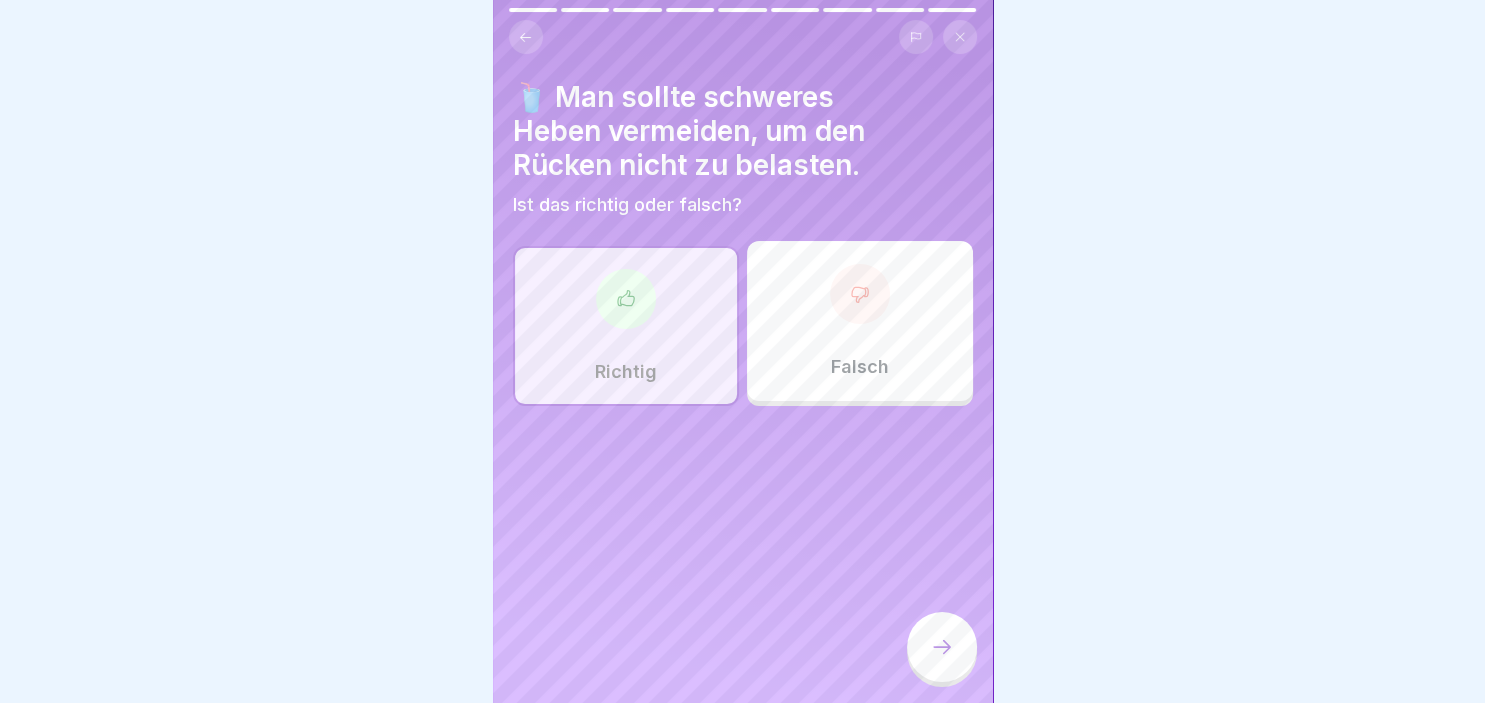 click 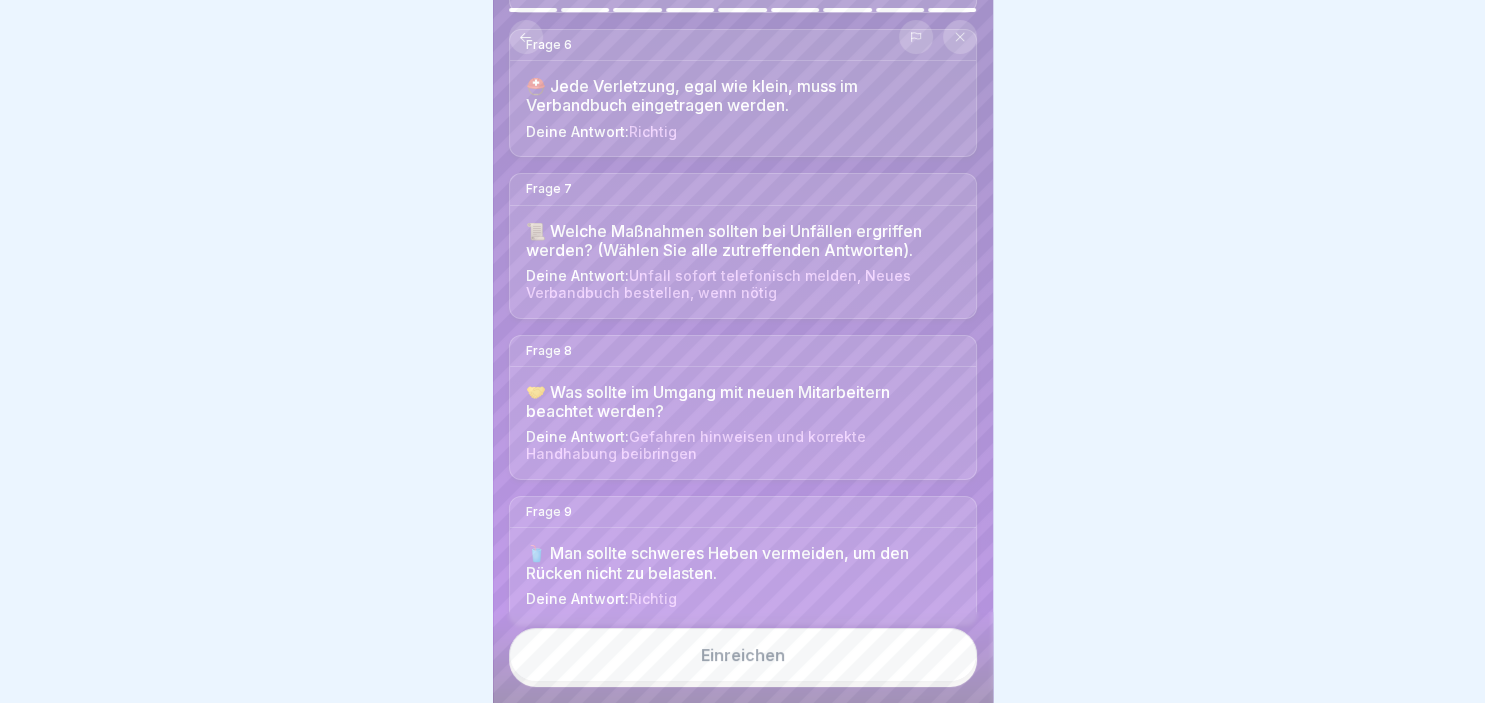 scroll, scrollTop: 970, scrollLeft: 0, axis: vertical 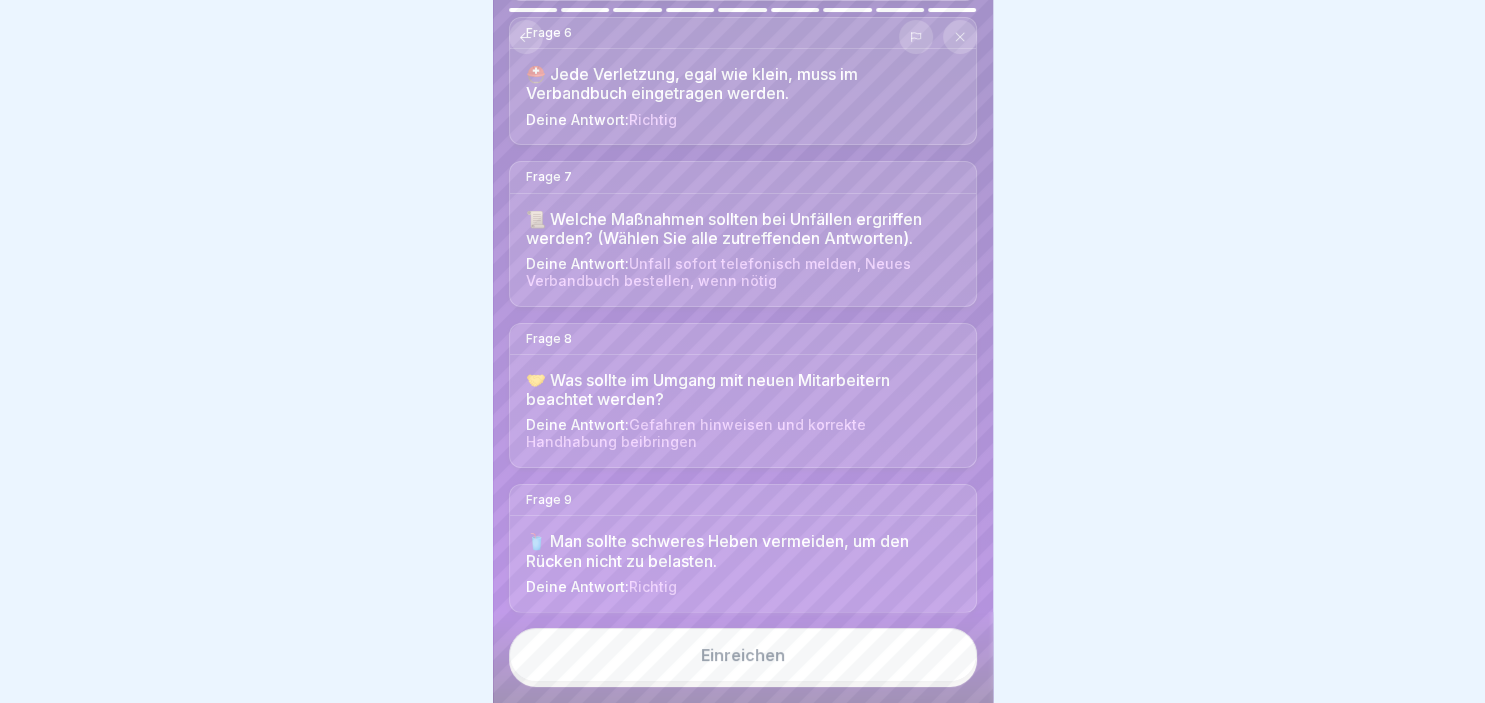 click on "Einreichen" at bounding box center (743, 655) 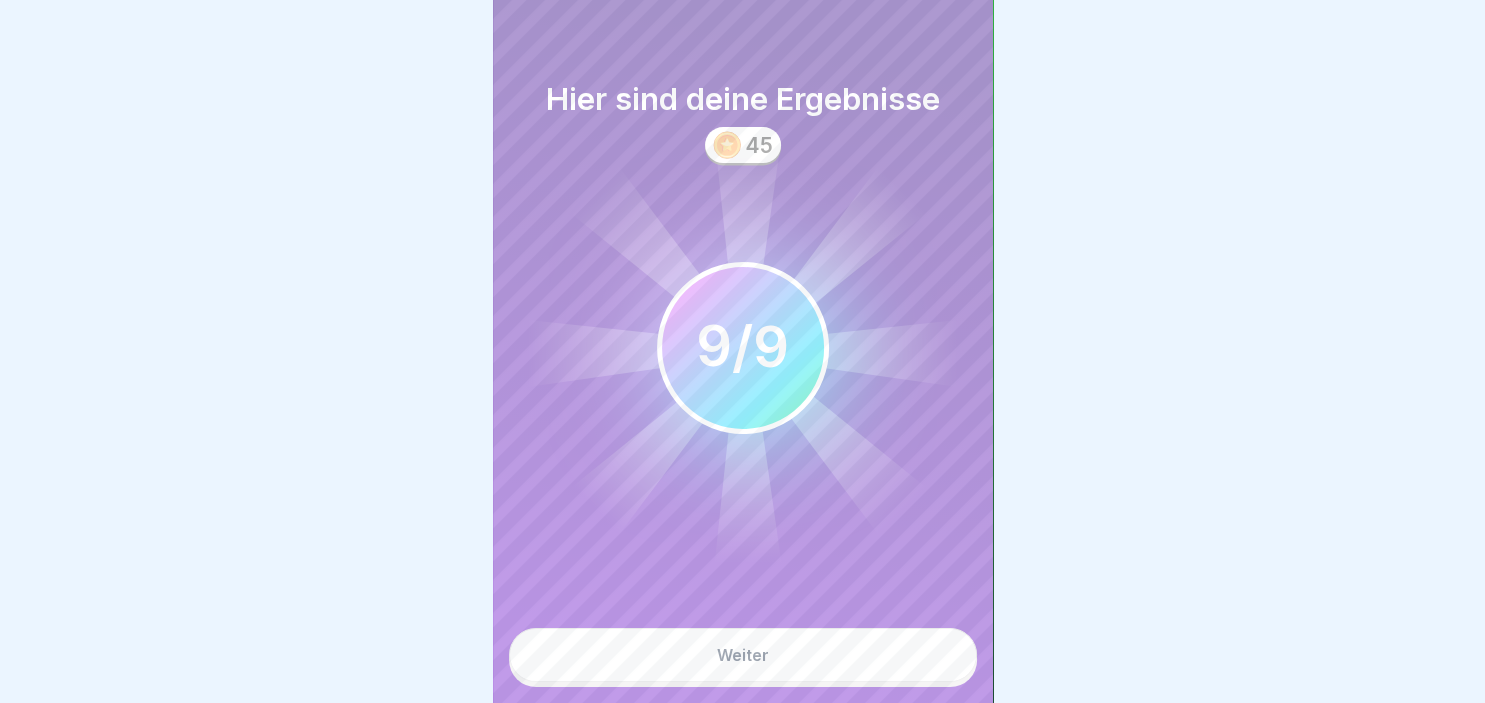 click on "Weiter" at bounding box center [743, 655] 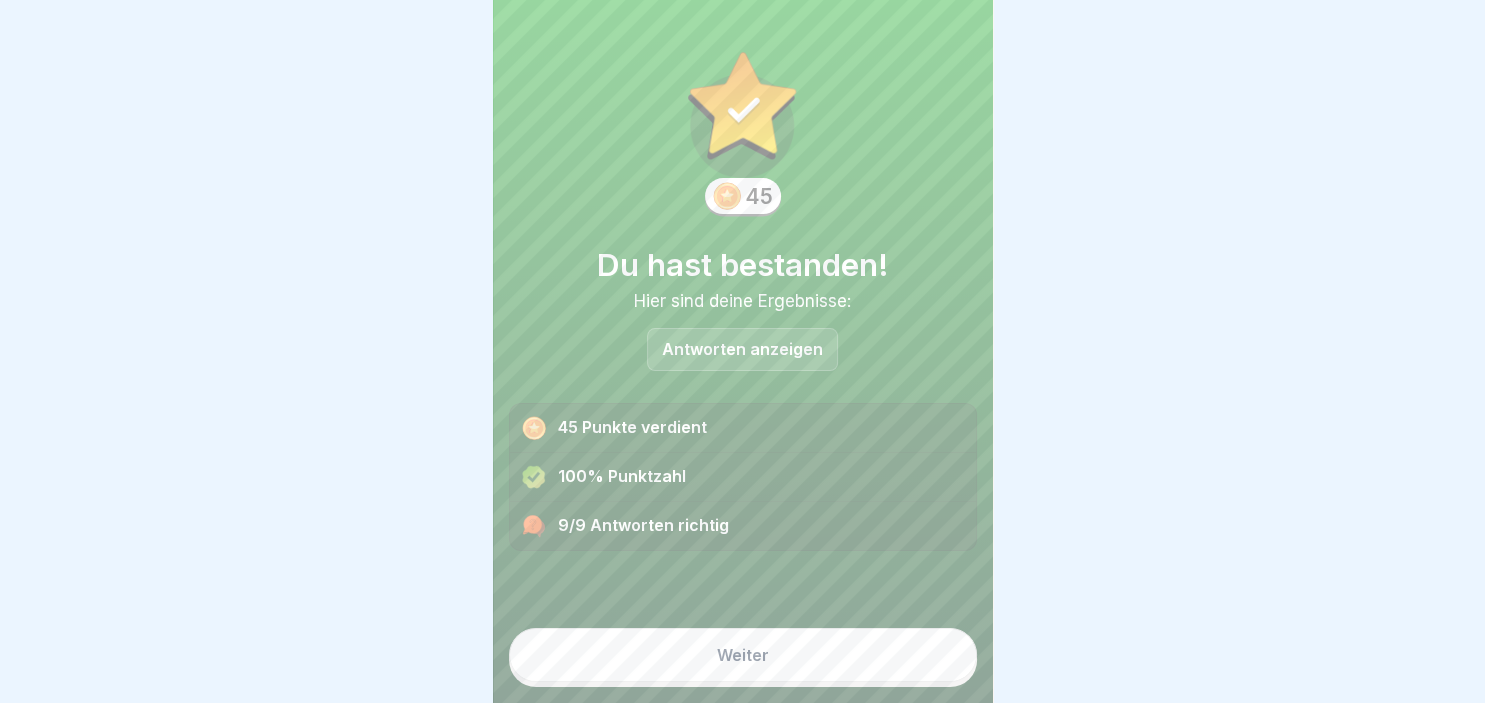 click on "Weiter" at bounding box center [743, 655] 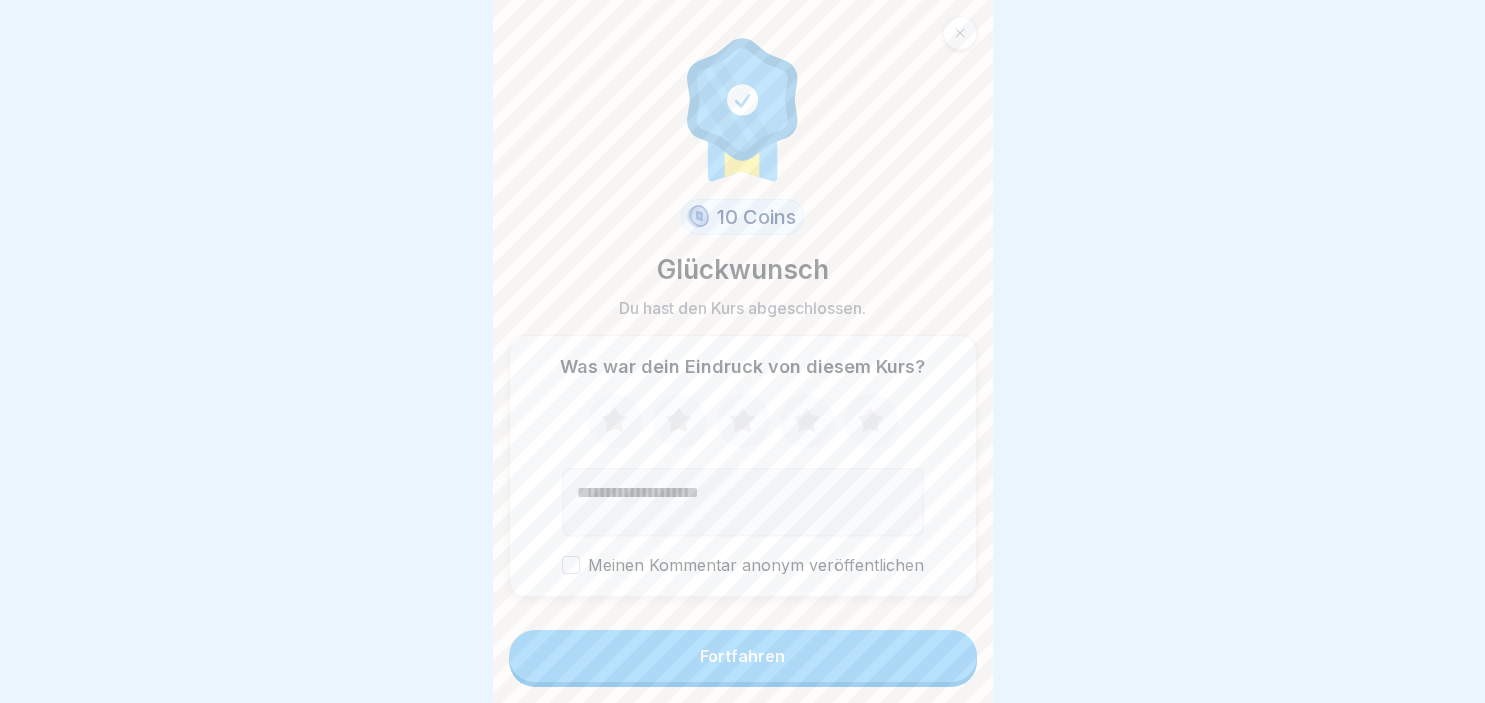 click on "Fortfahren" at bounding box center (742, 656) 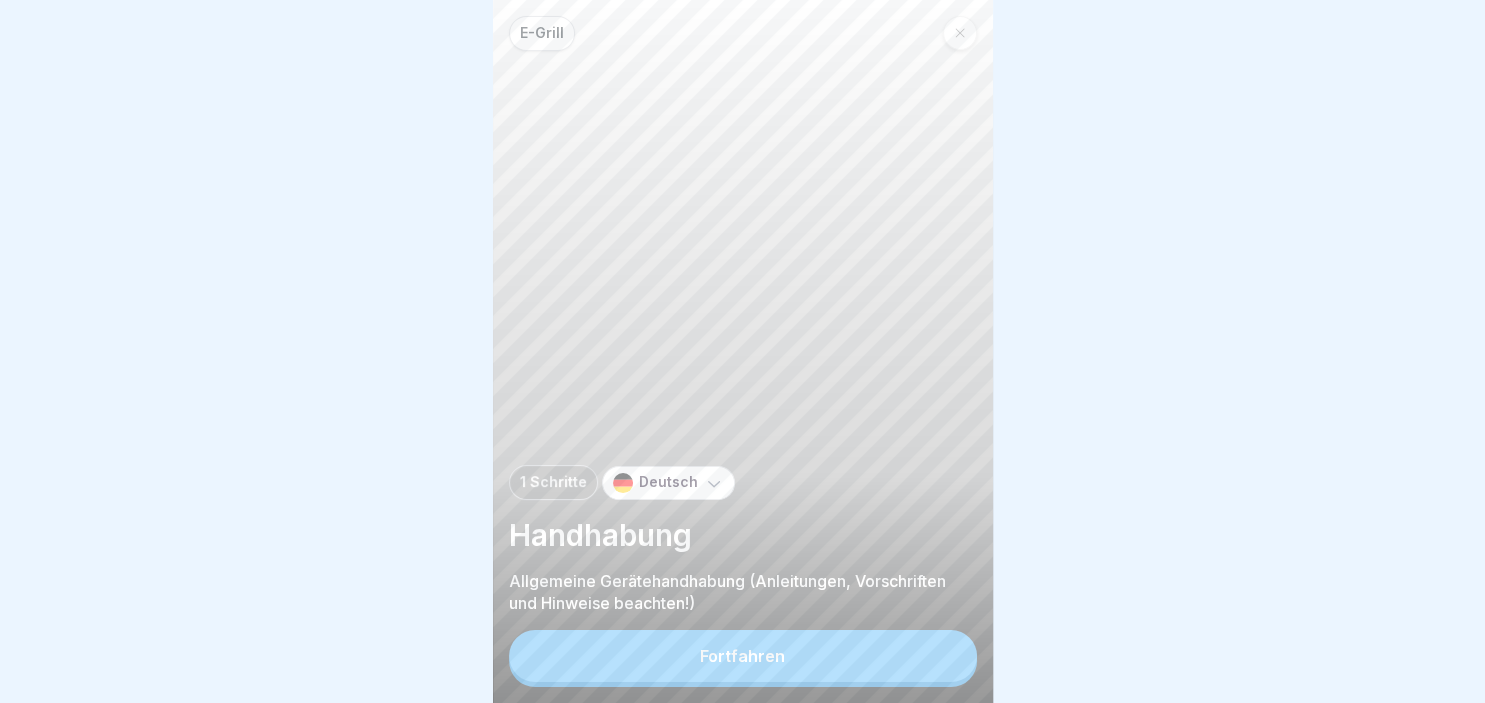 click on "Fortfahren" at bounding box center (742, 656) 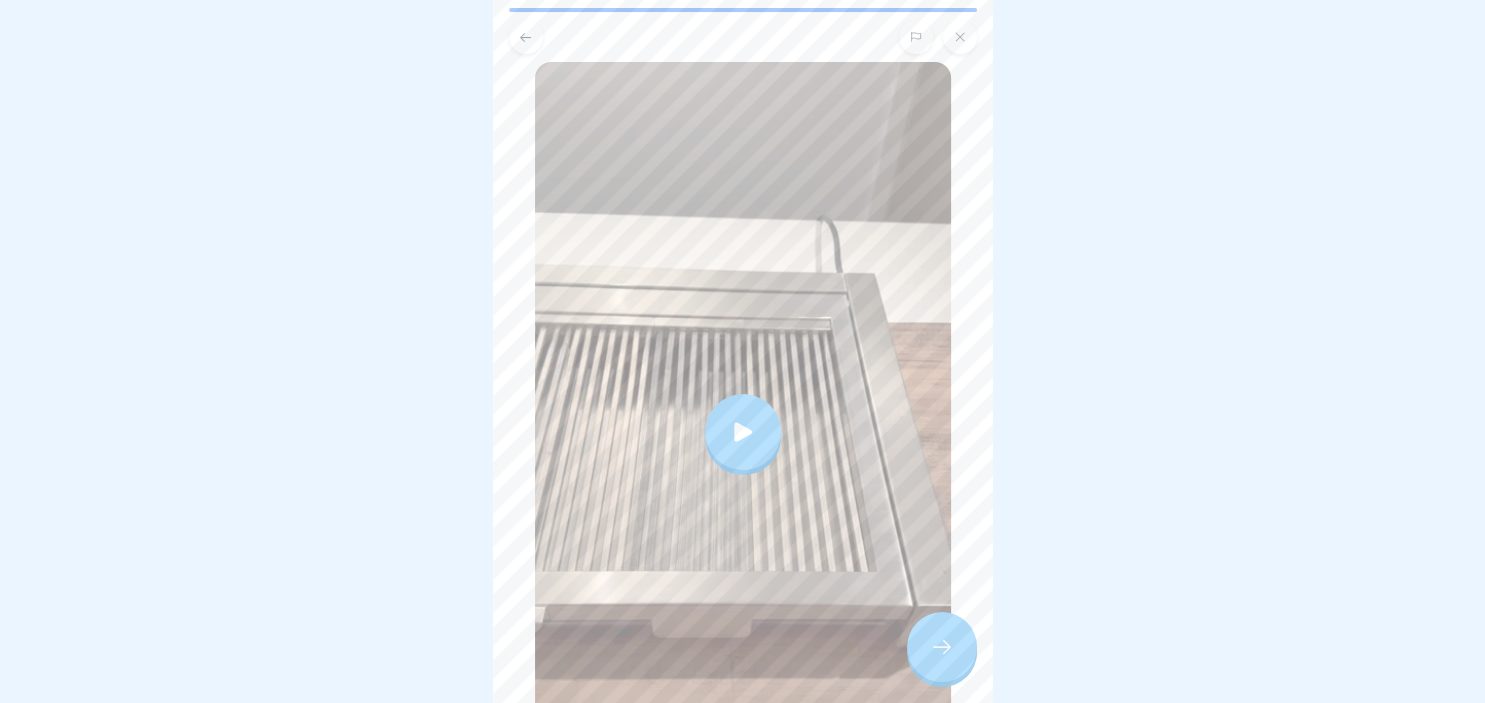 scroll, scrollTop: 230, scrollLeft: 0, axis: vertical 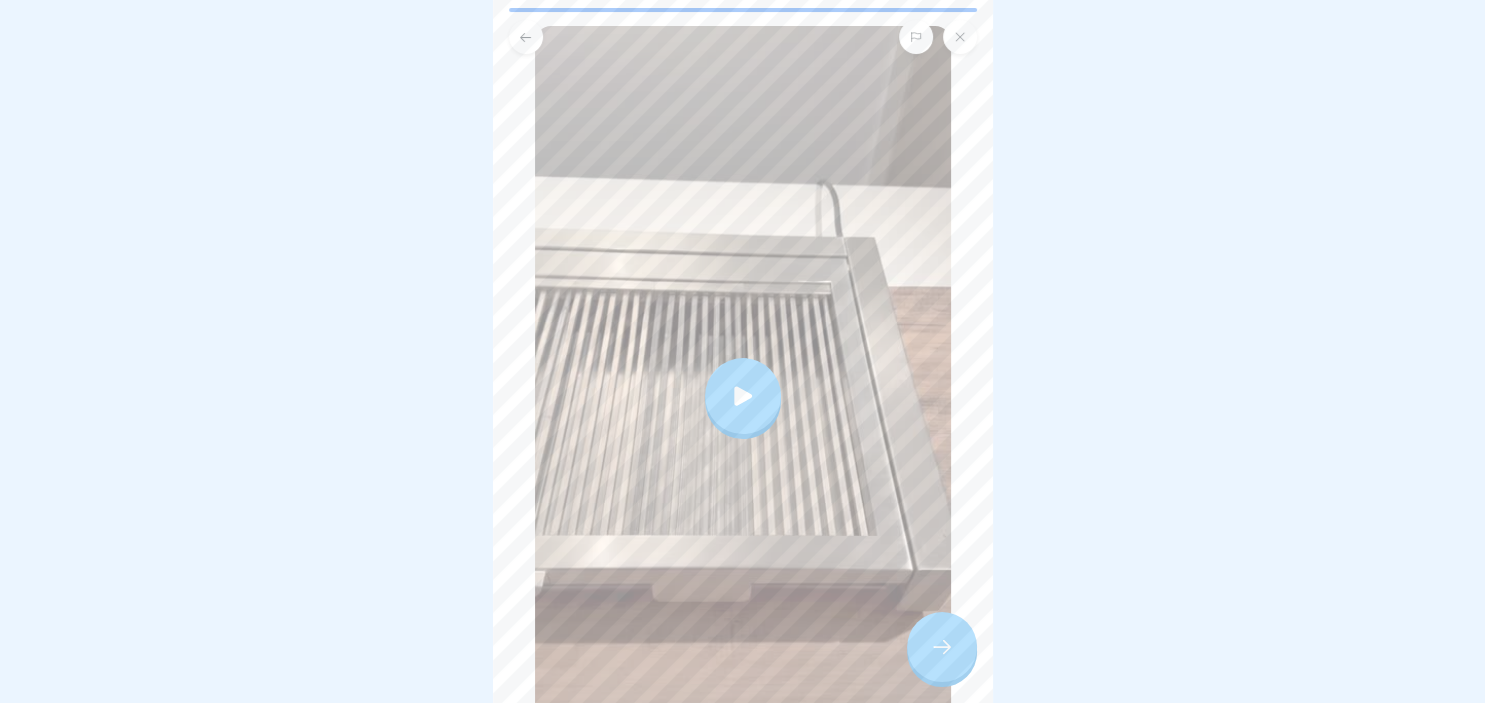 click 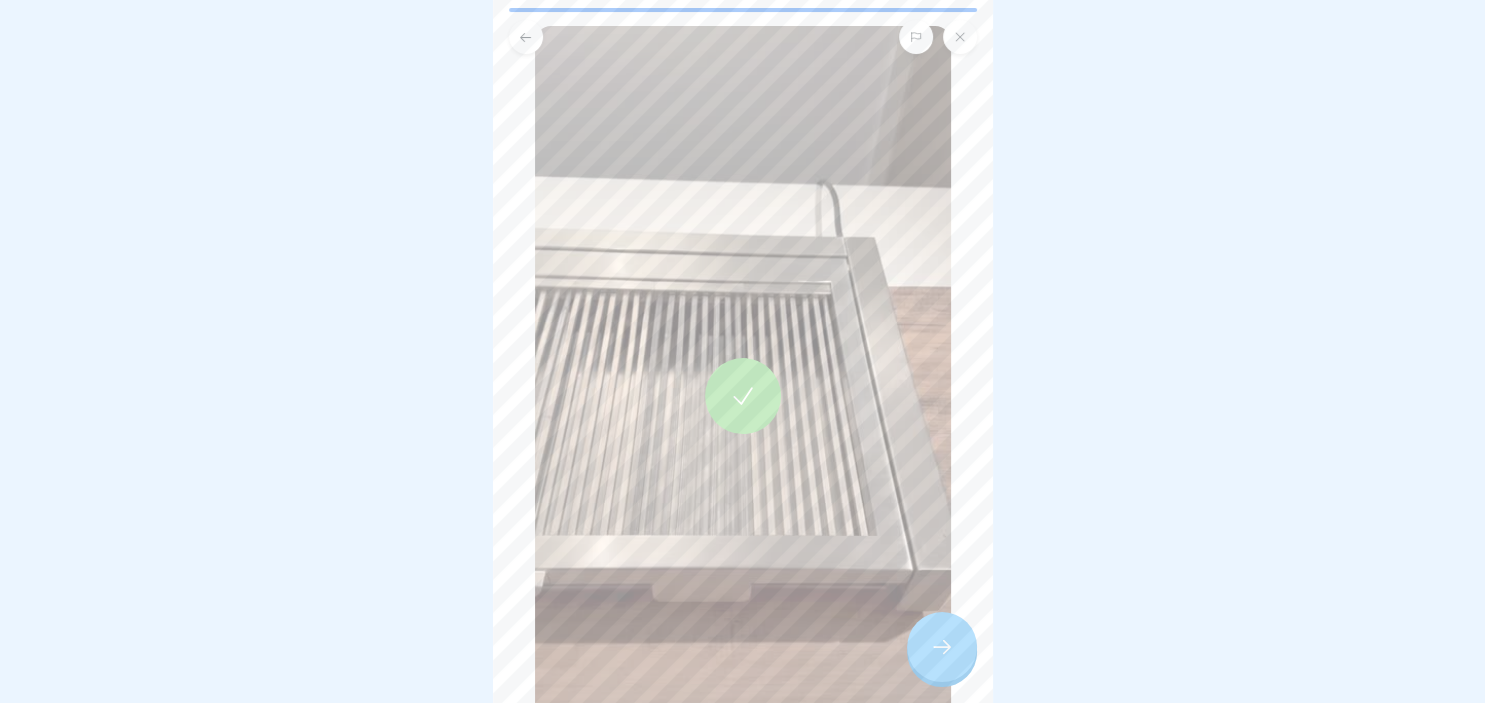 click 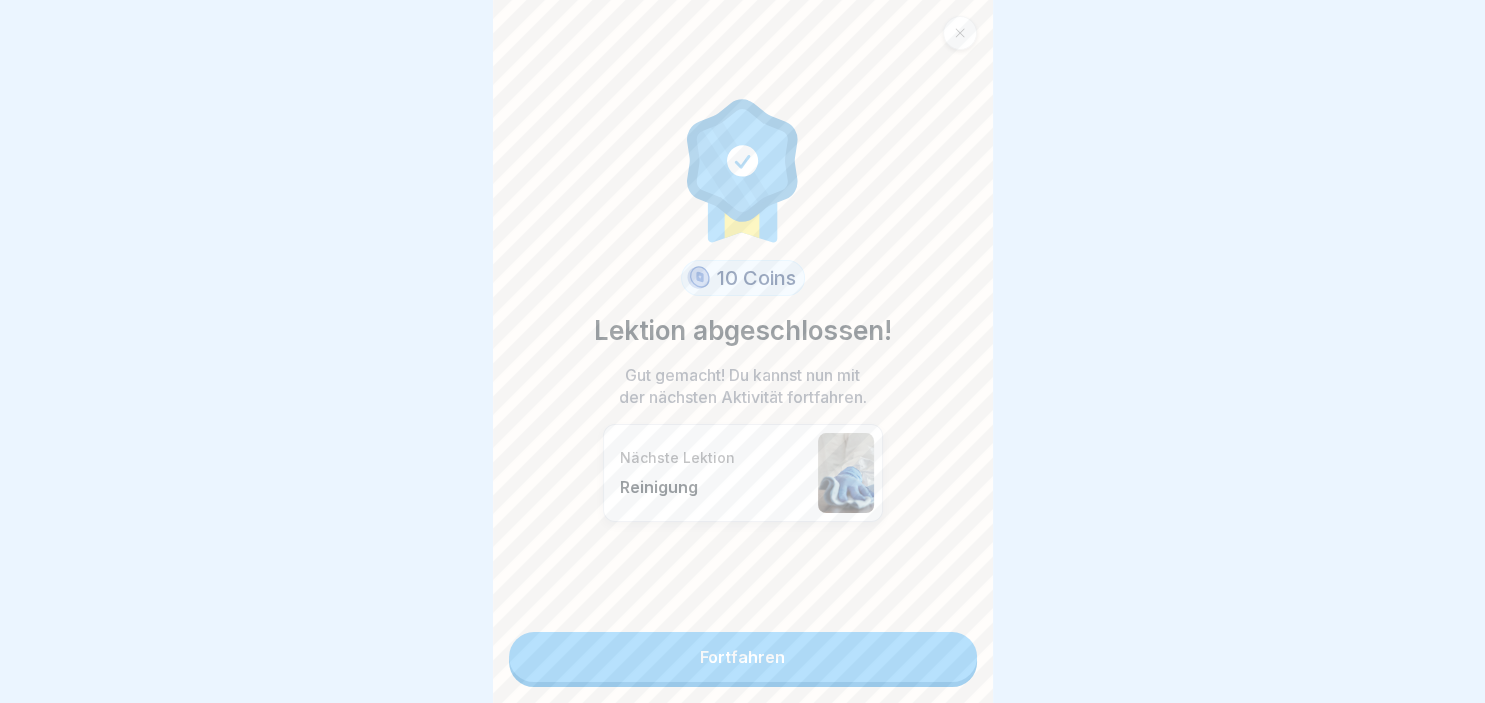 click on "Fortfahren" at bounding box center [743, 657] 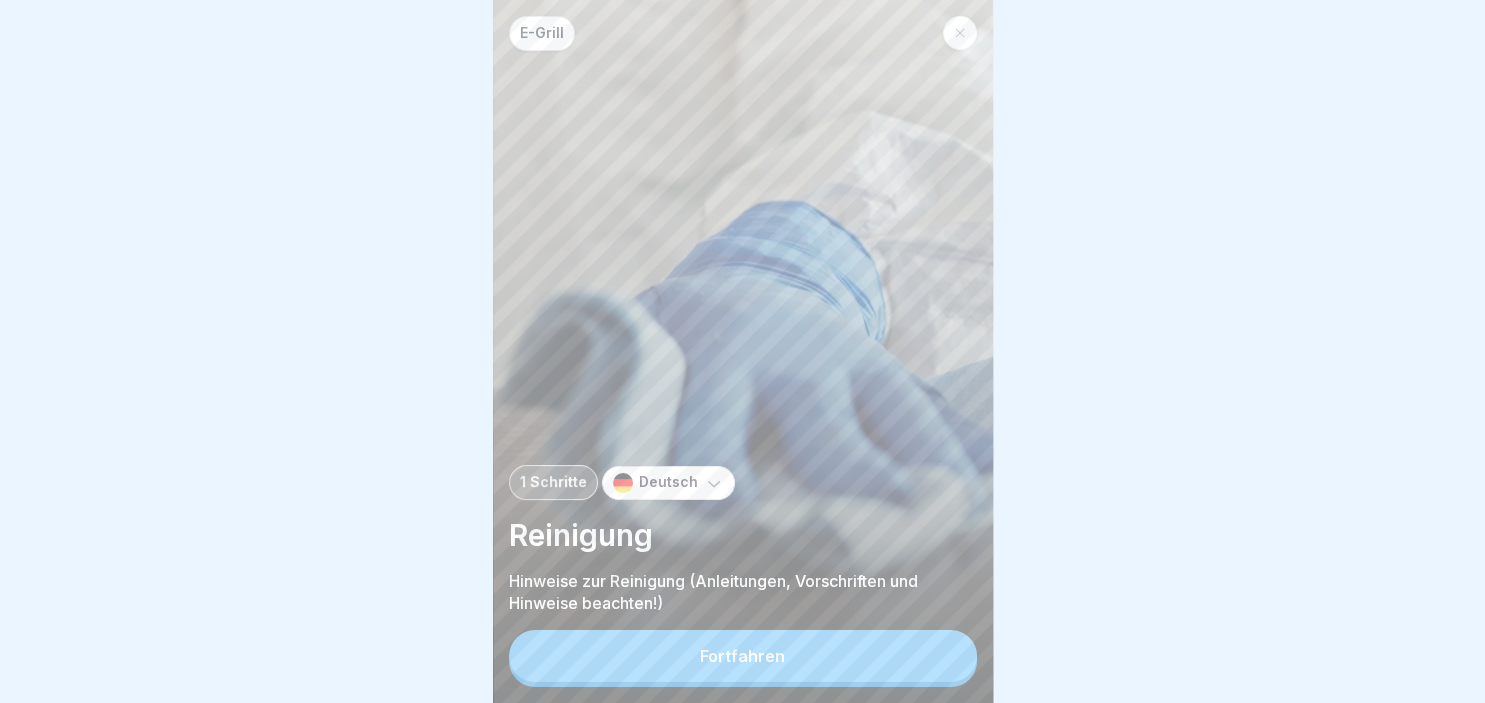 click on "Fortfahren" at bounding box center (742, 656) 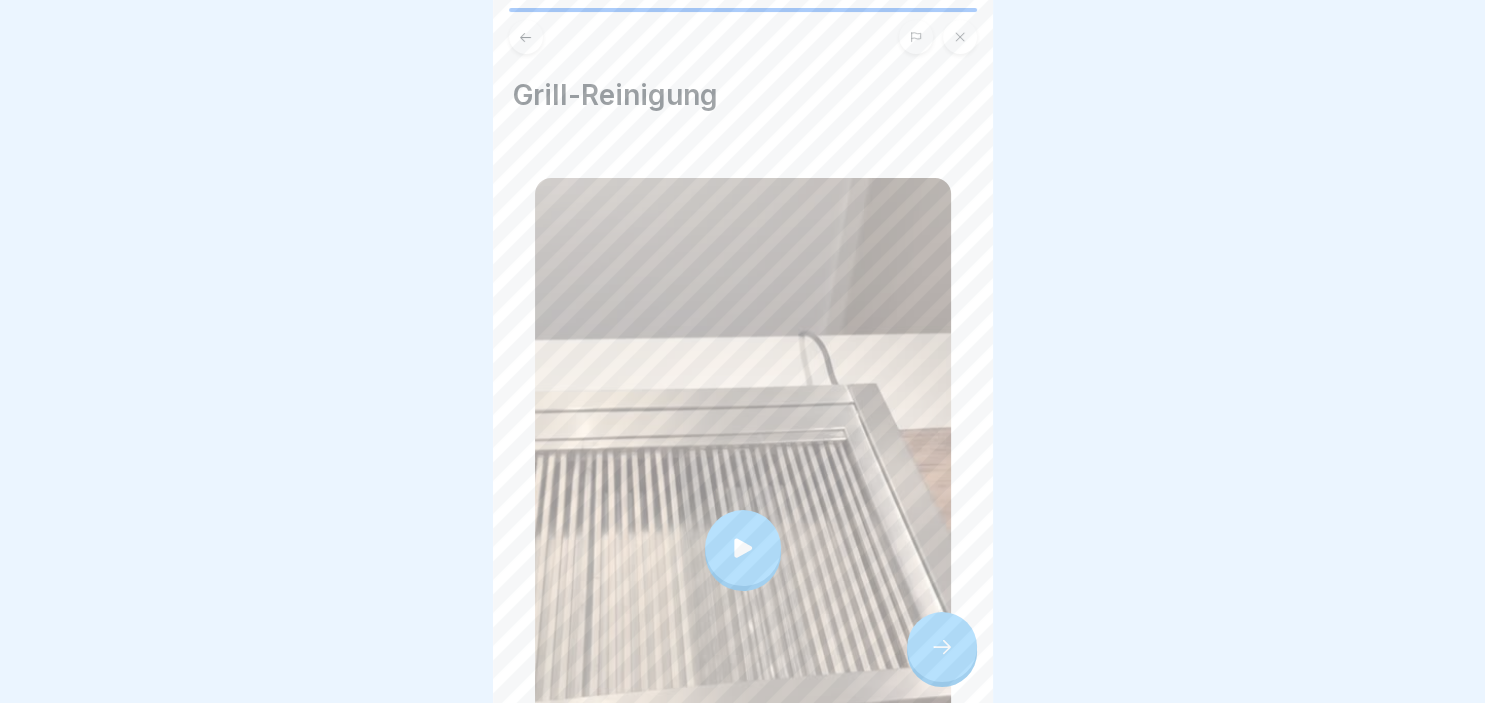 click 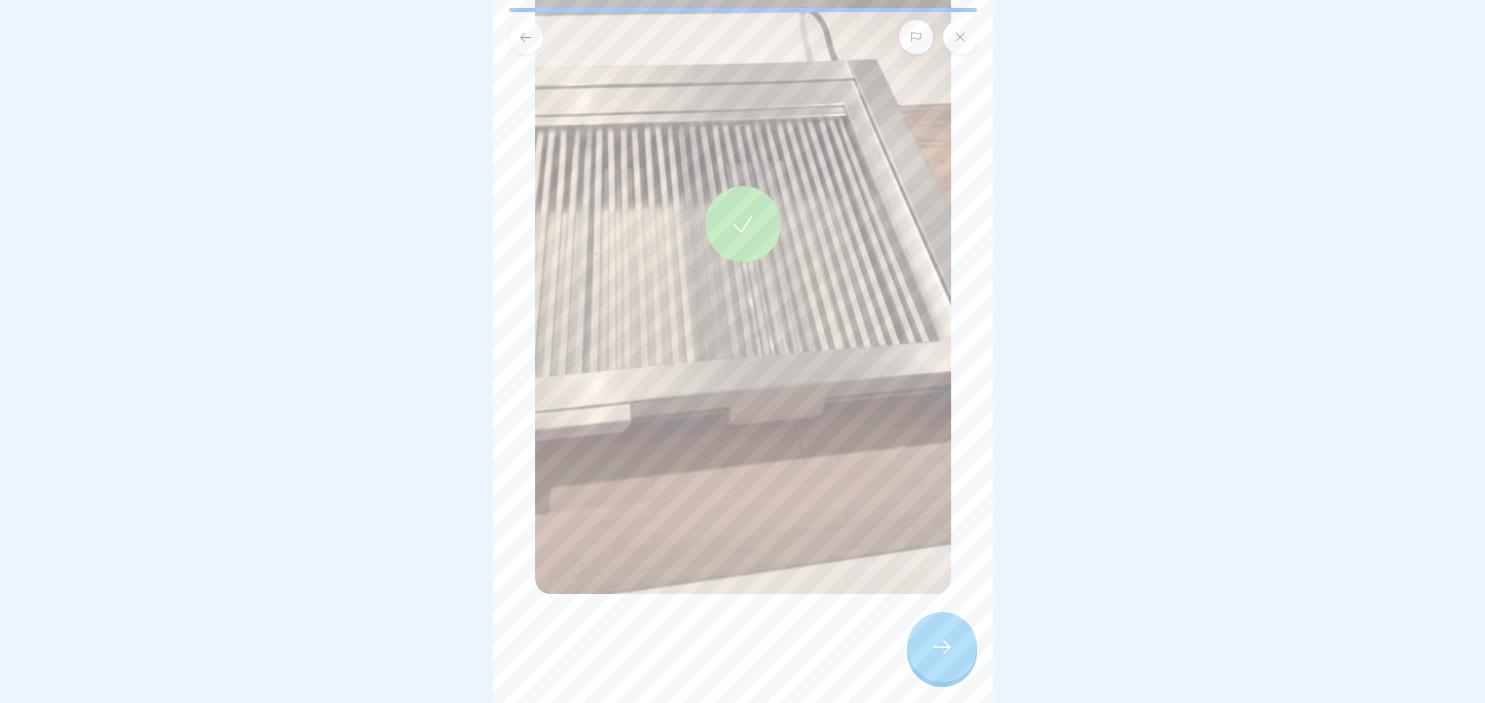 scroll, scrollTop: 334, scrollLeft: 0, axis: vertical 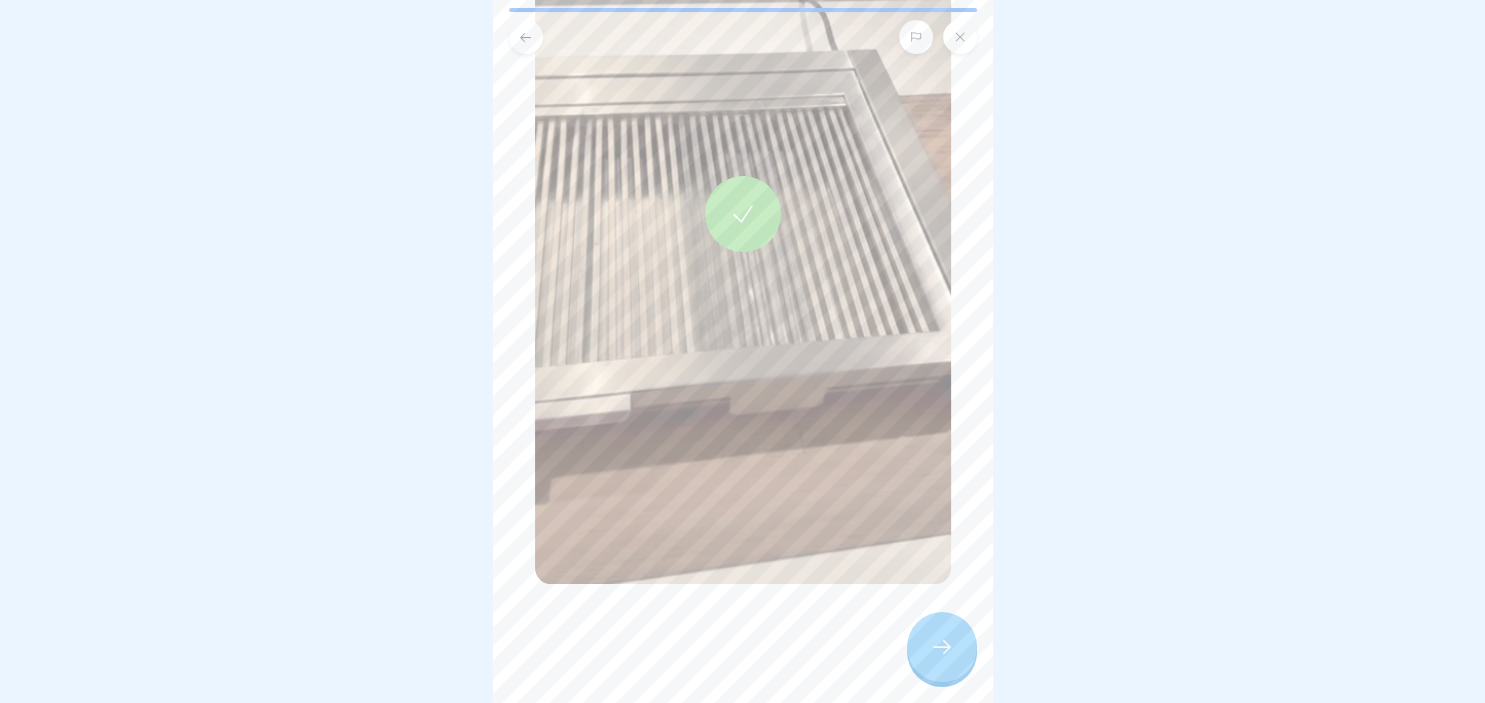 click 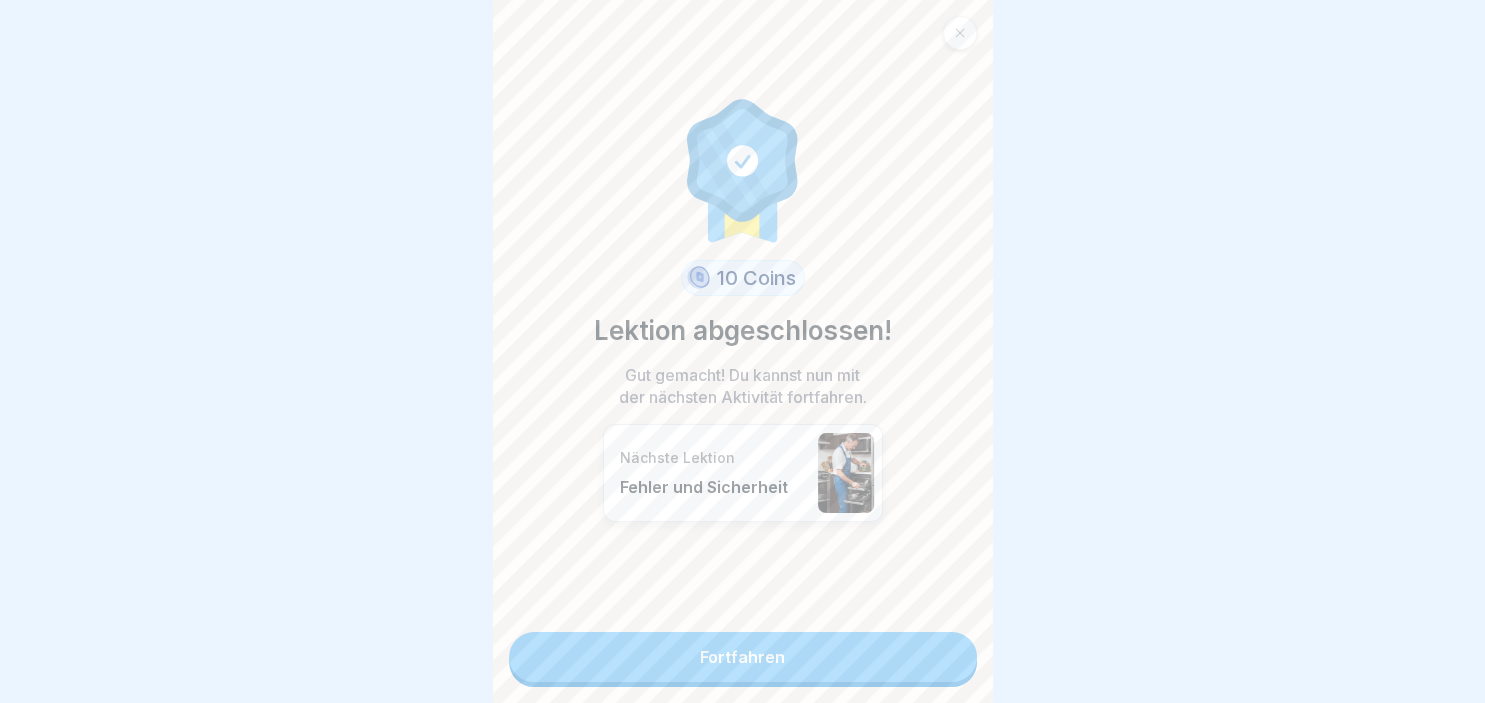 click on "Fortfahren" at bounding box center [743, 657] 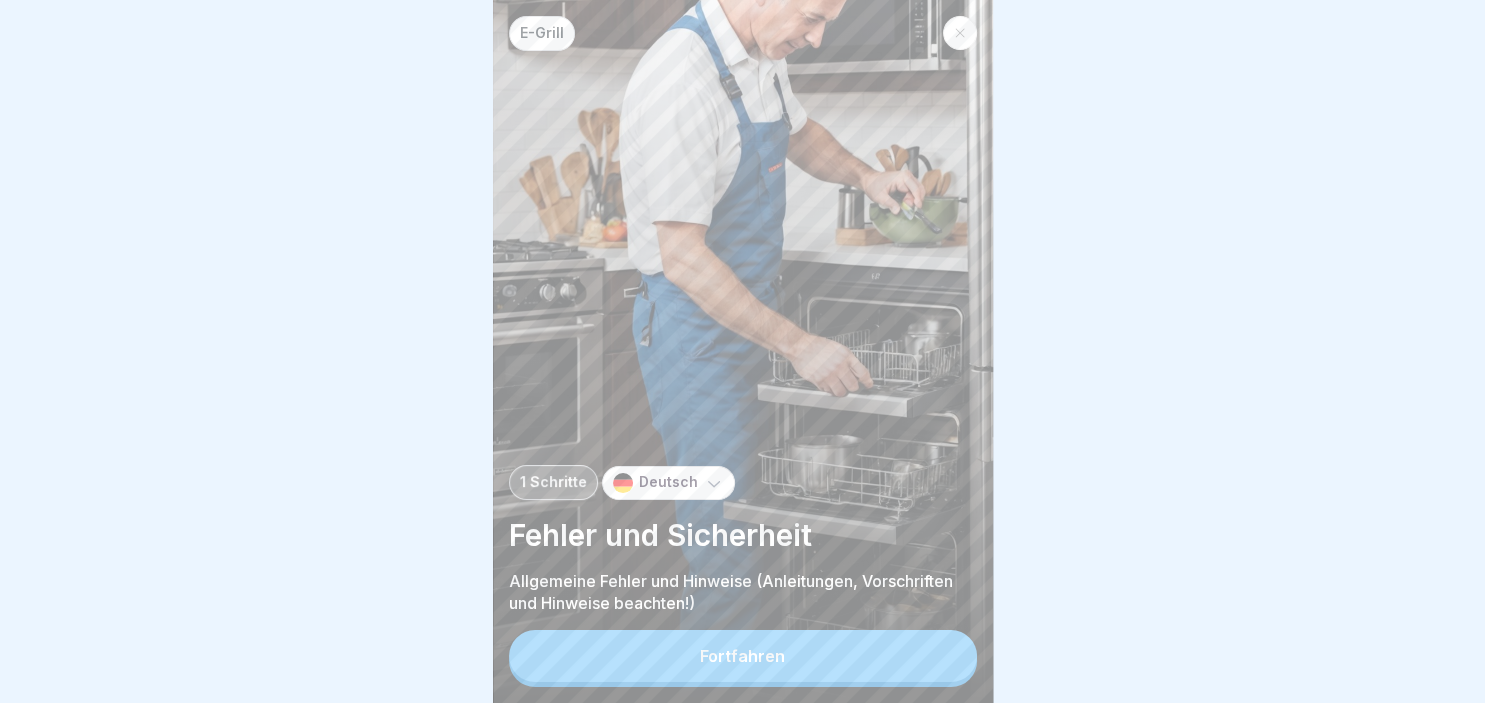 click on "Fortfahren" at bounding box center (743, 656) 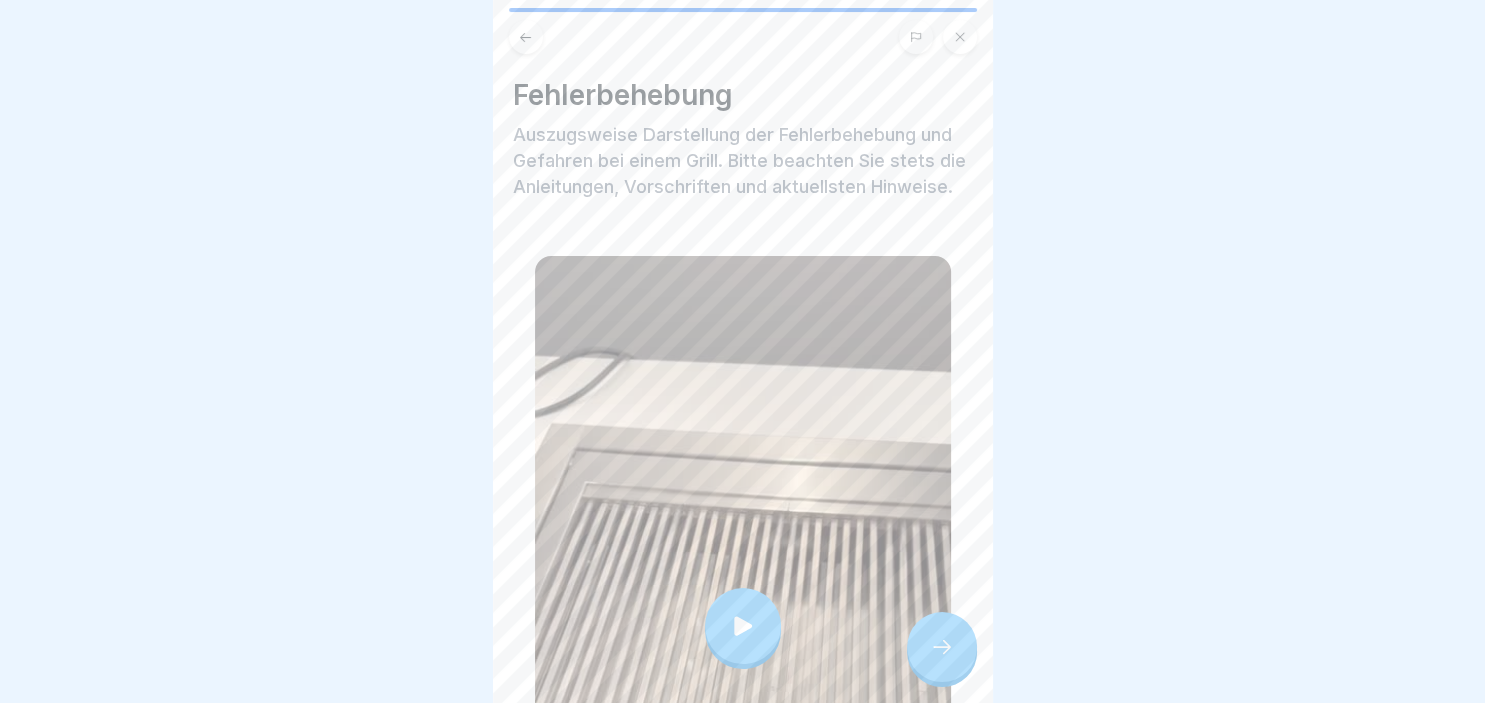 click 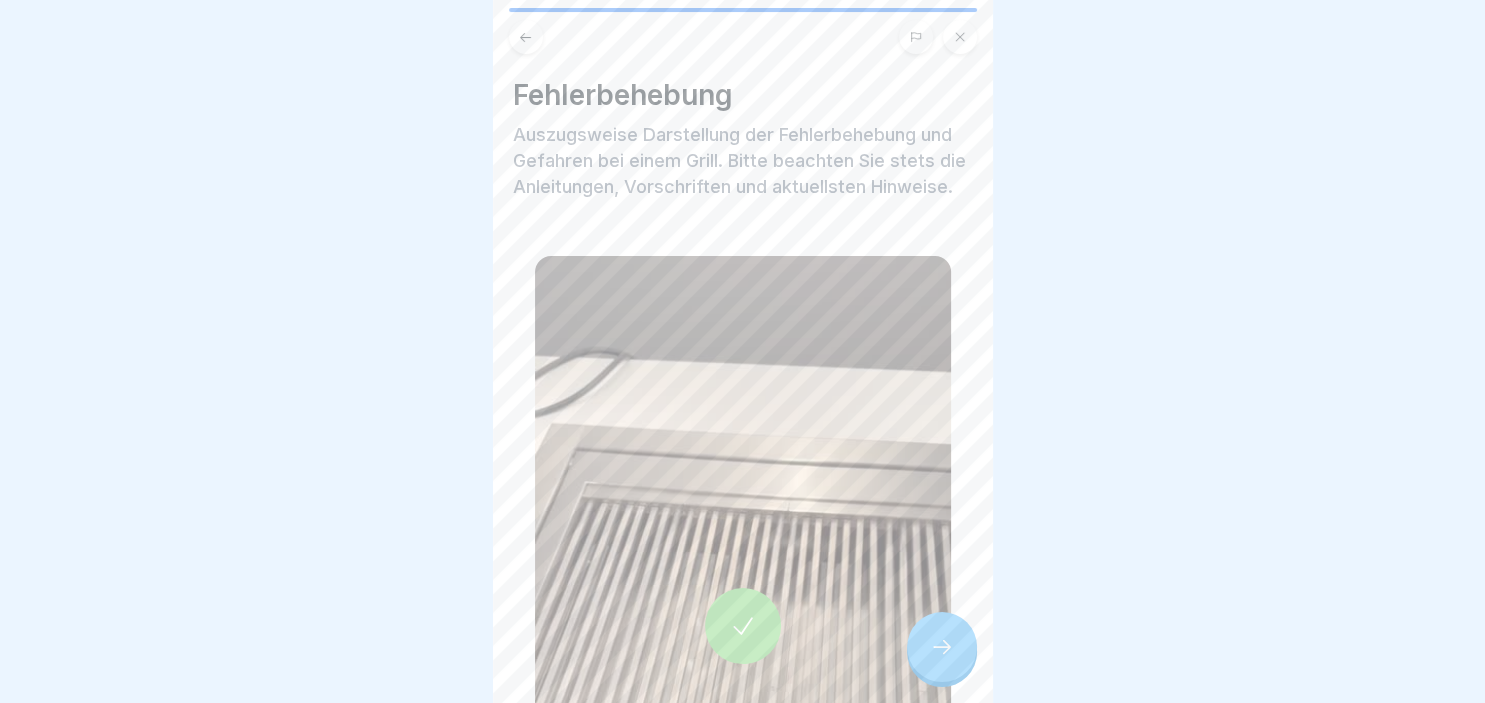 click 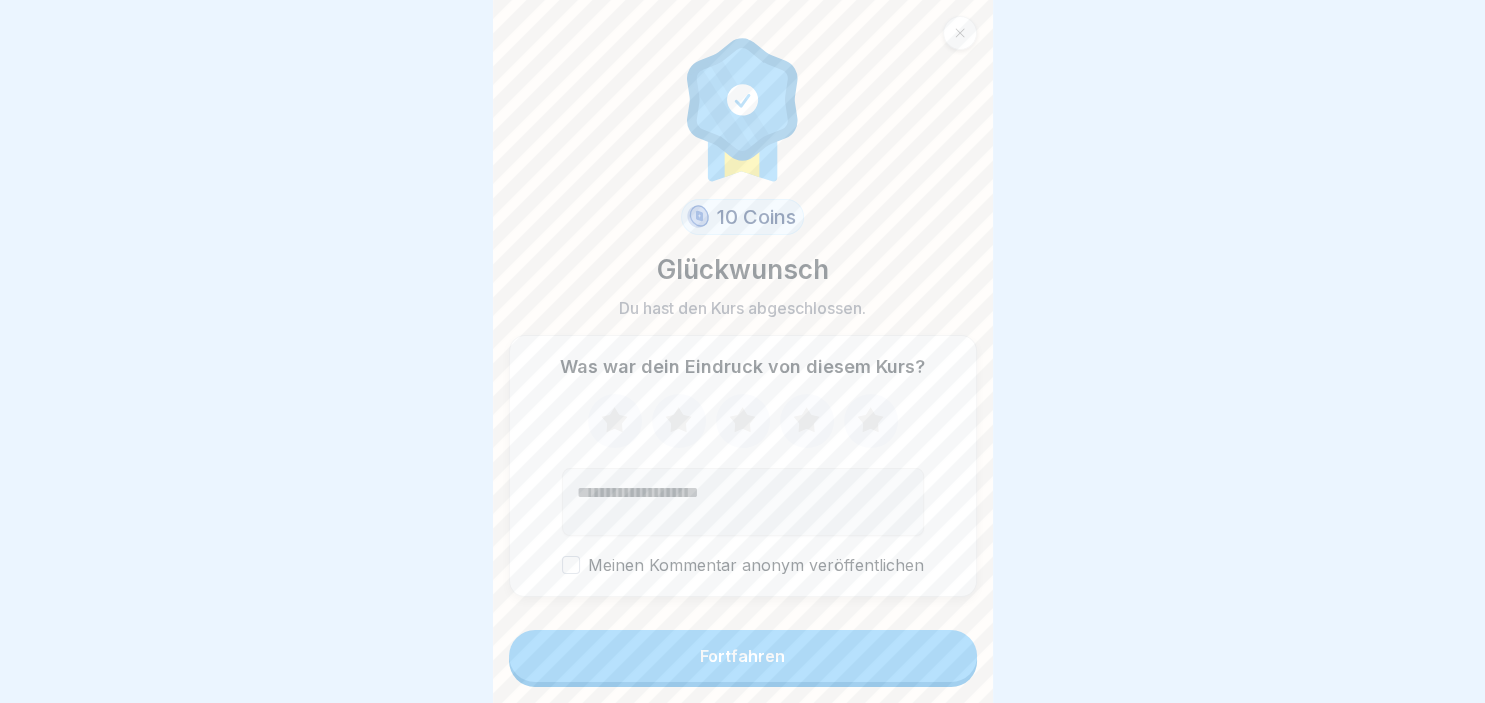 click on "Fortfahren" at bounding box center [742, 656] 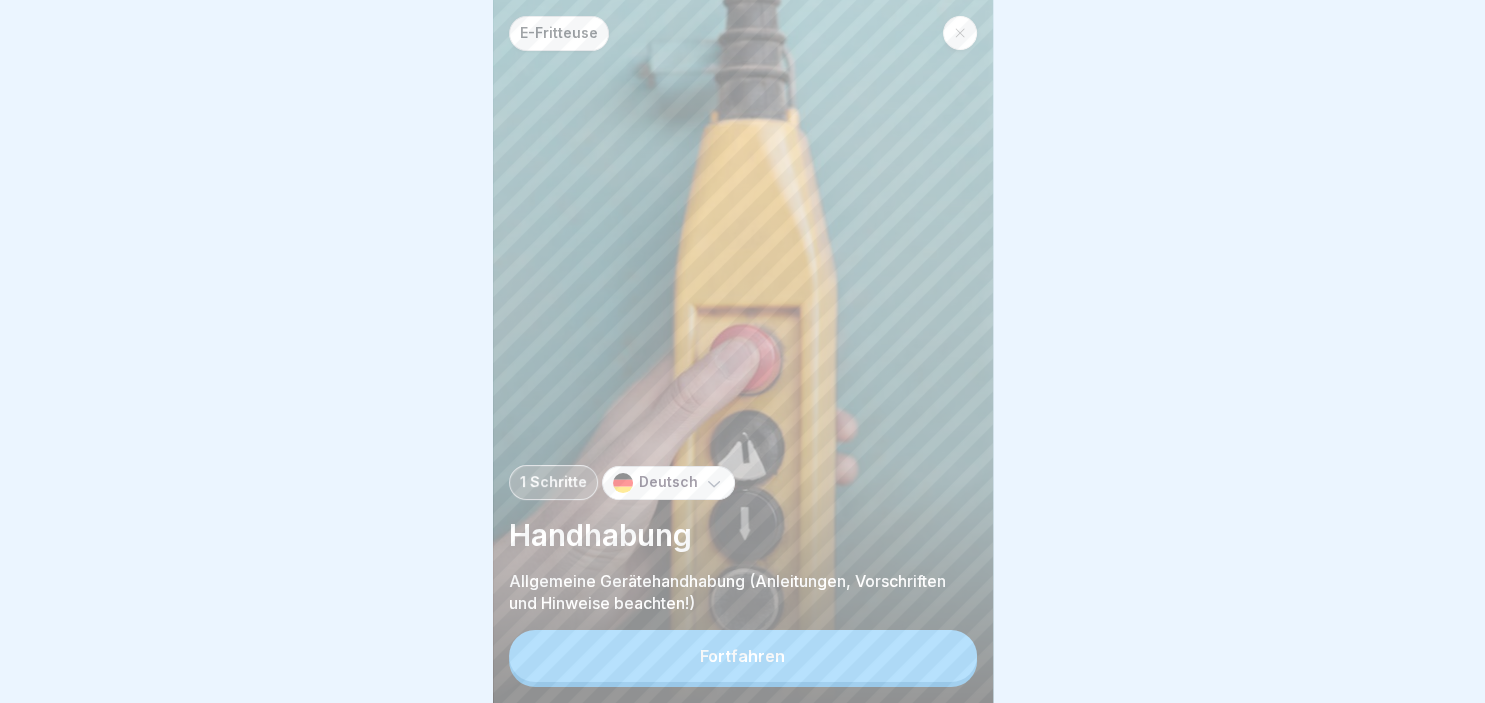 click on "Fortfahren" at bounding box center (742, 656) 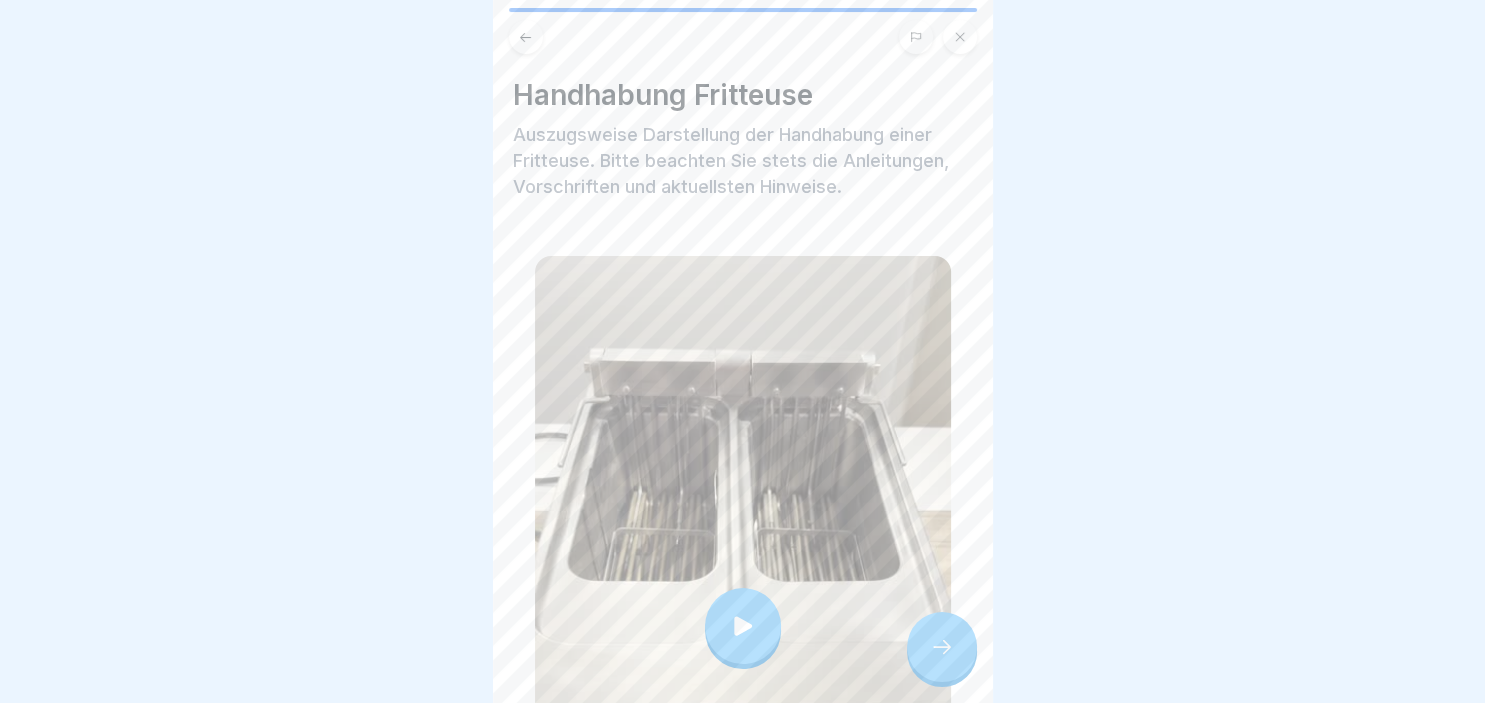 click 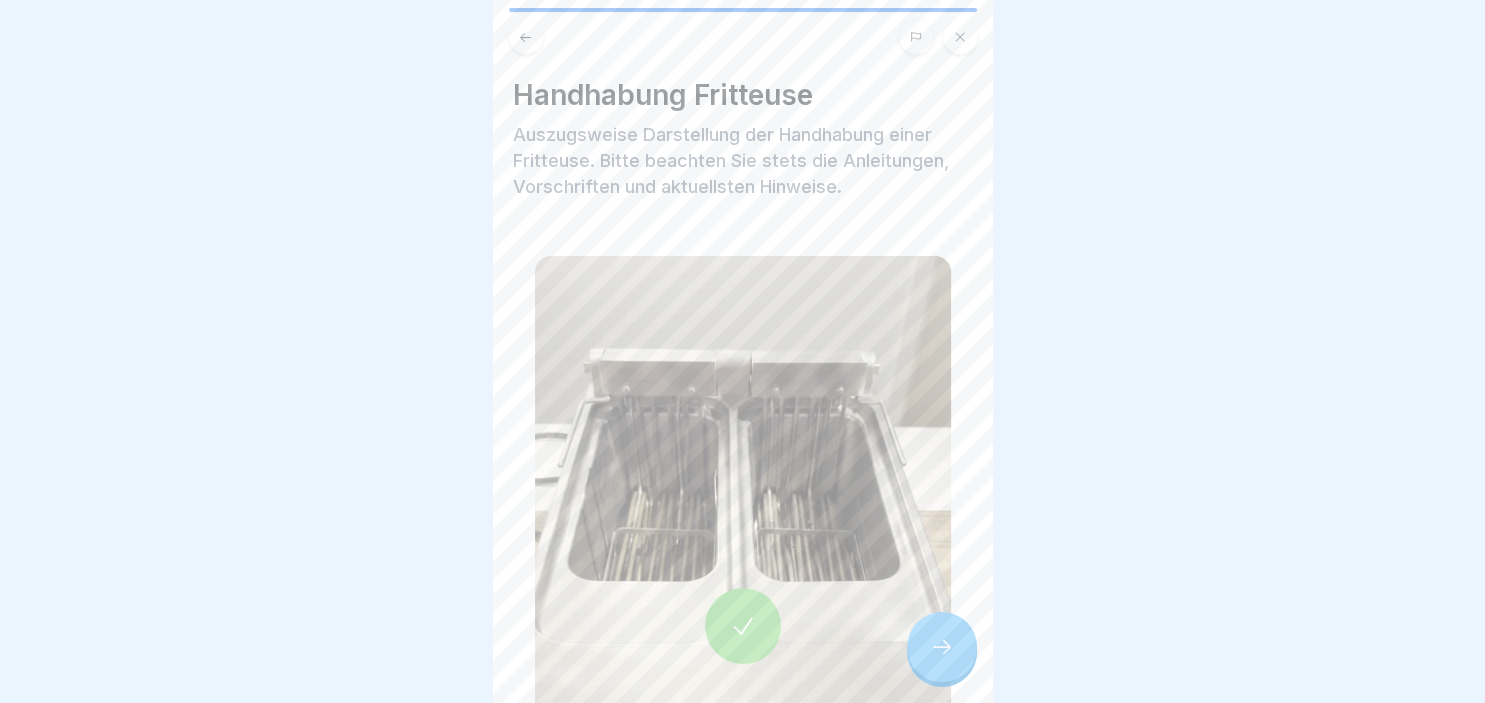 click 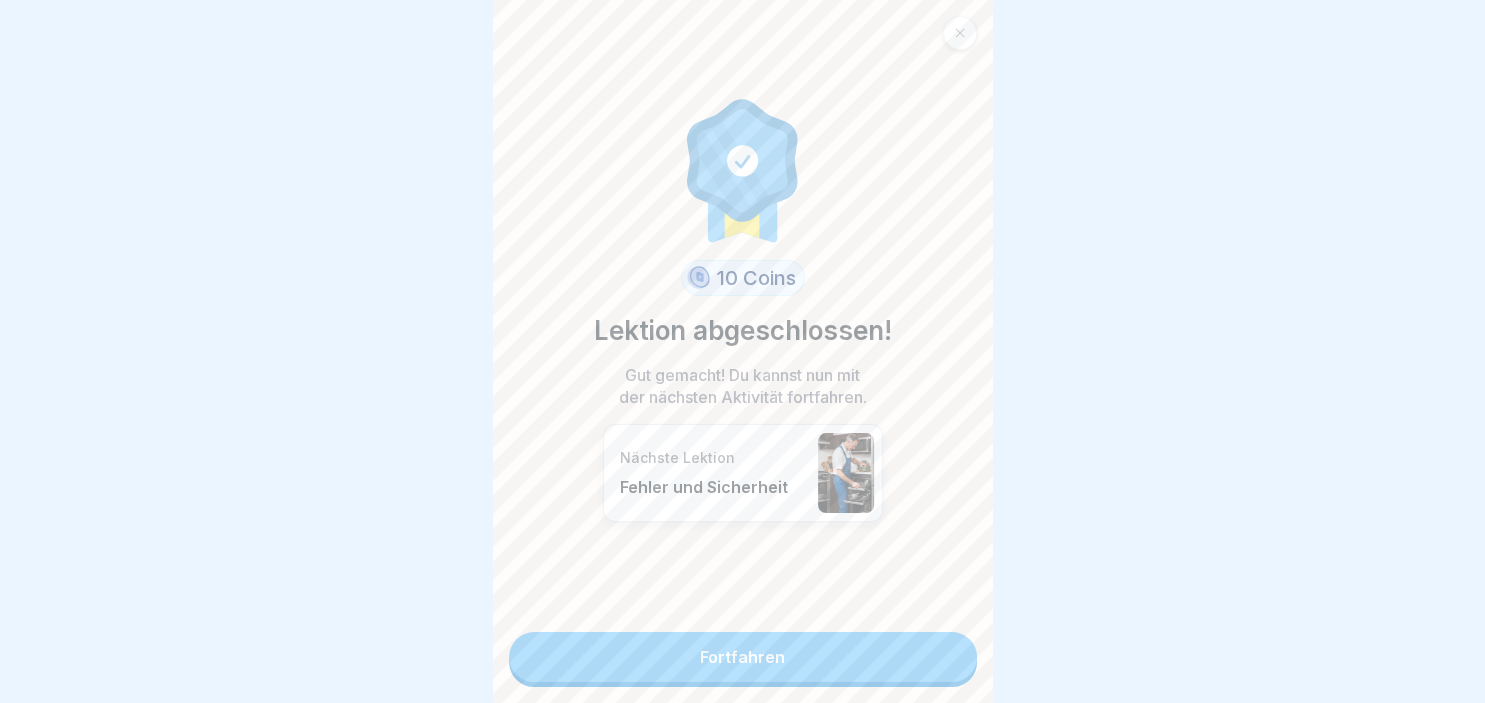 click on "Fortfahren" at bounding box center (743, 657) 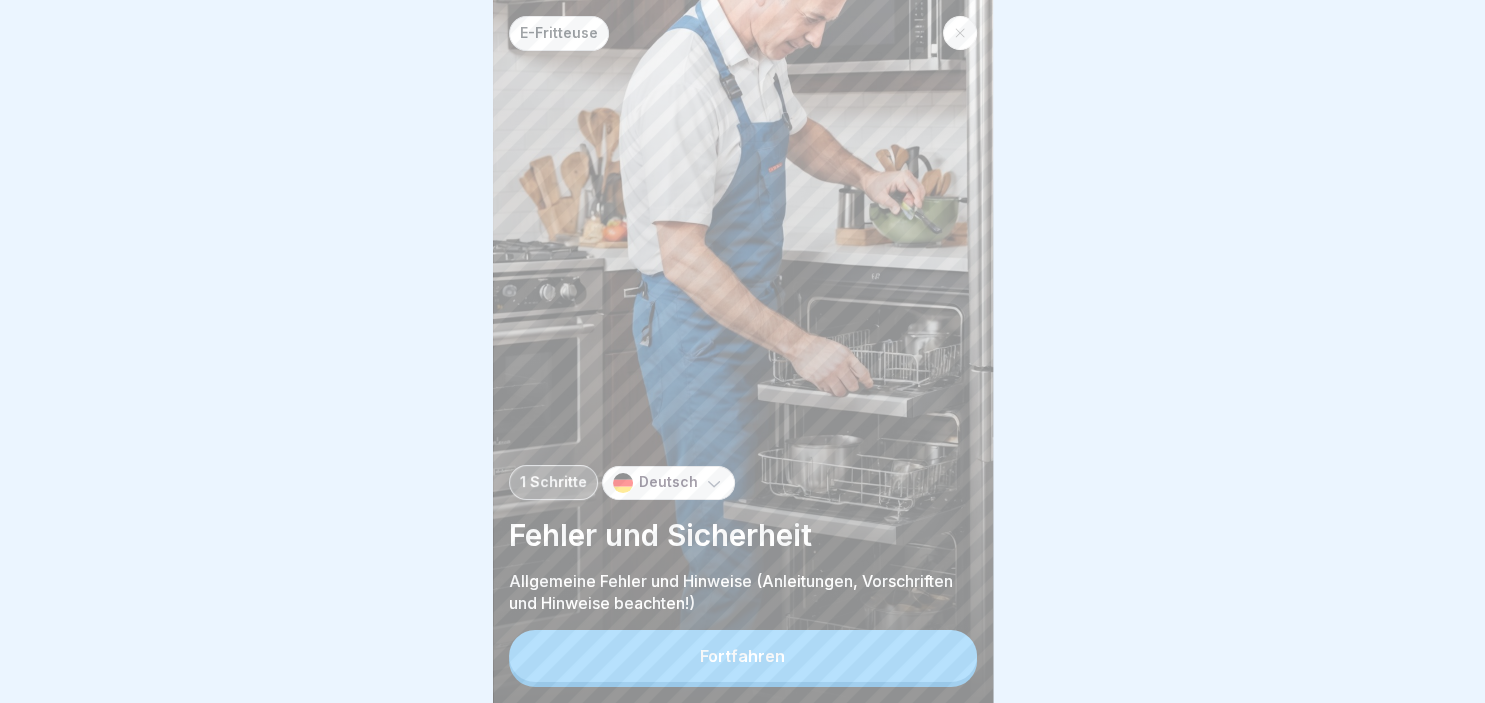click on "Fortfahren" at bounding box center [743, 656] 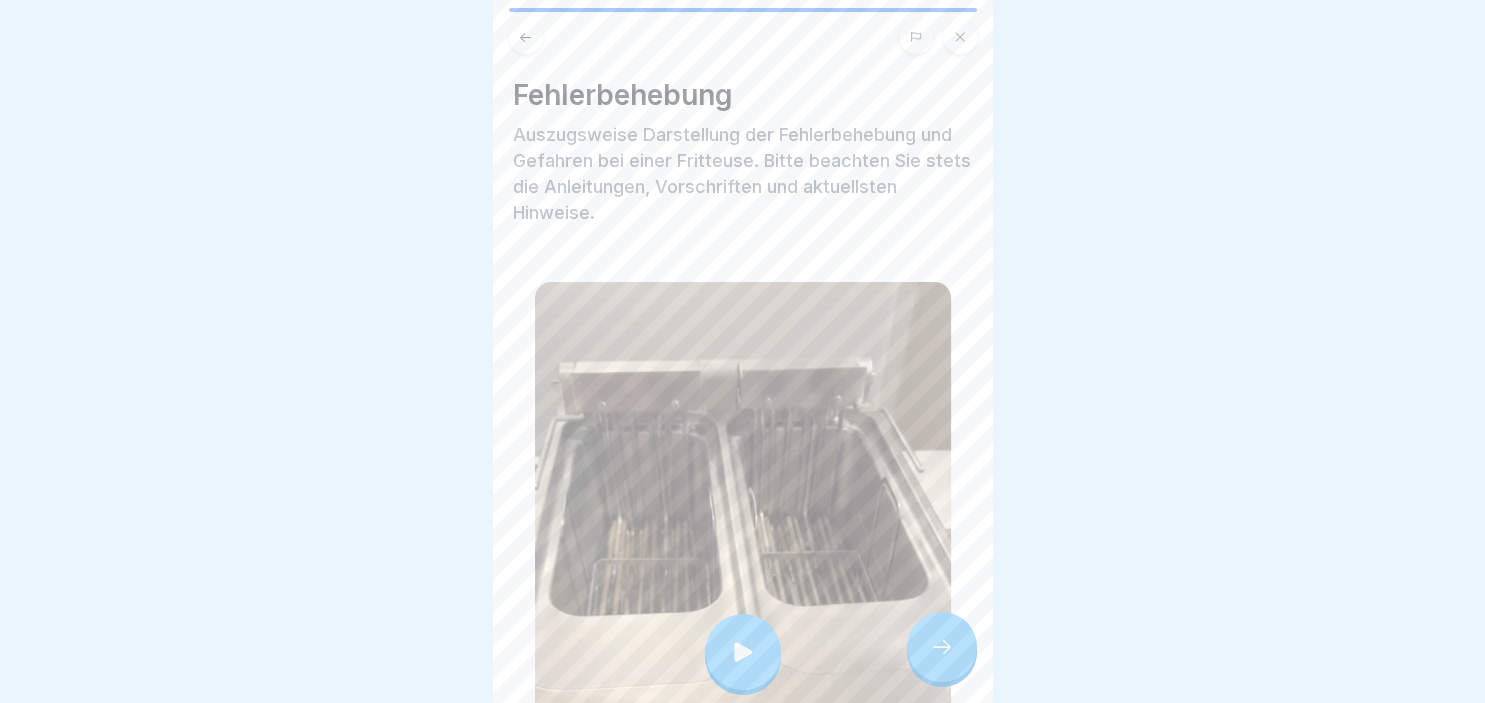 click 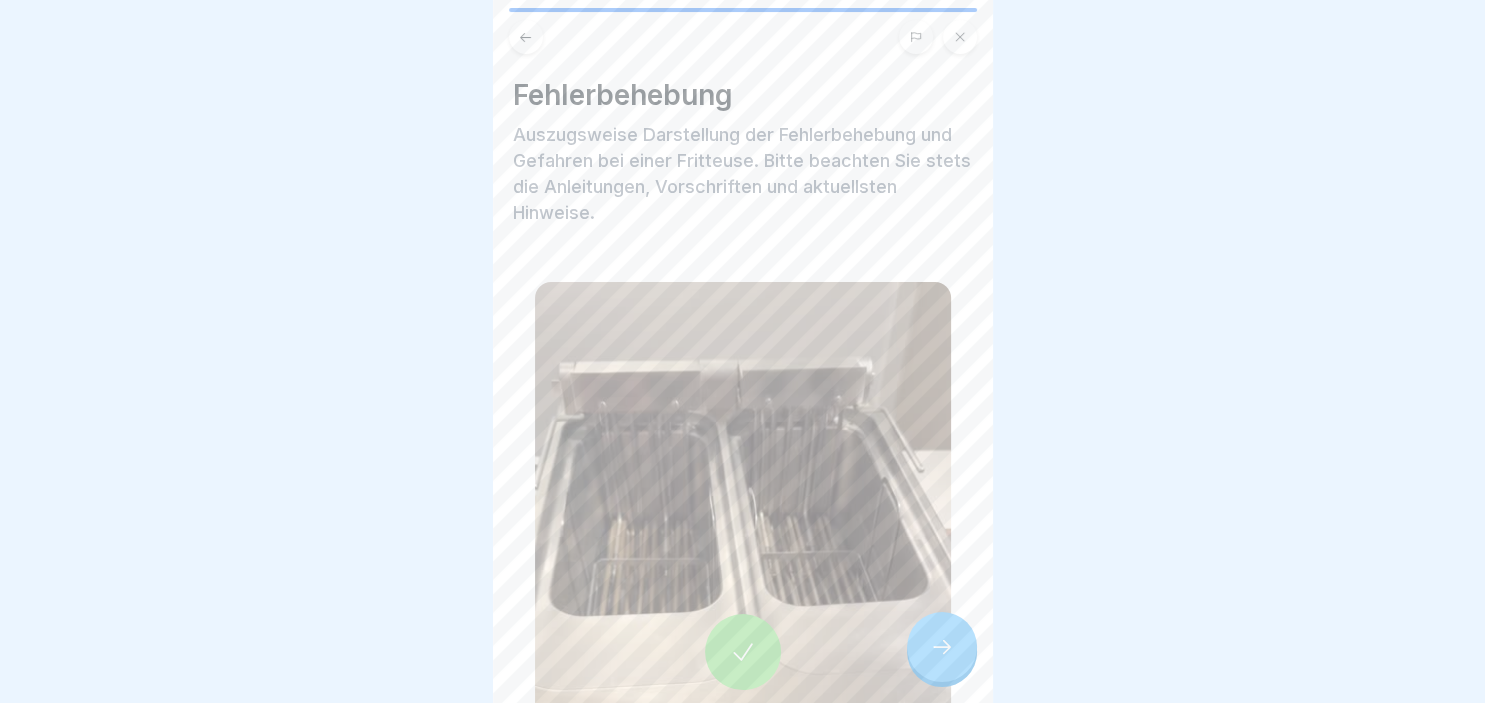 click 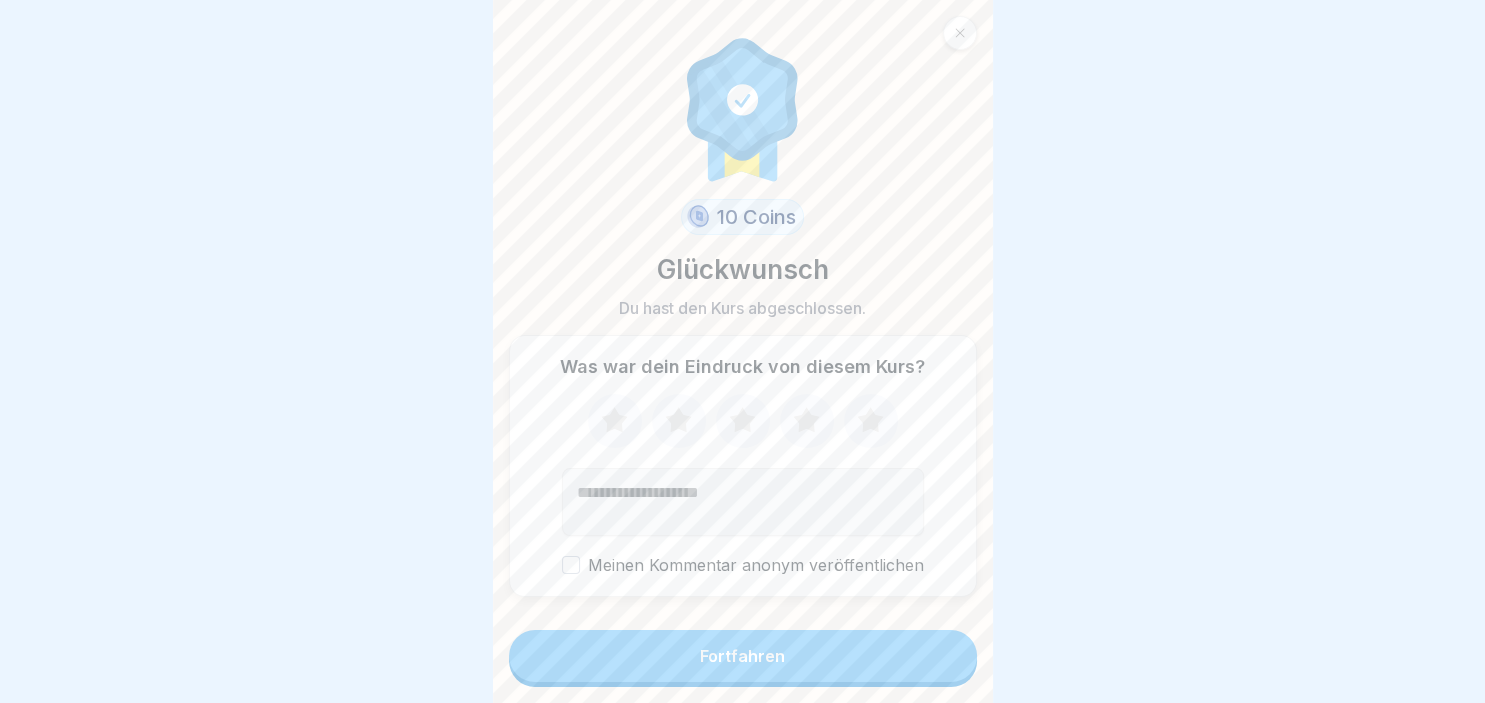 click on "Fortfahren" at bounding box center [743, 656] 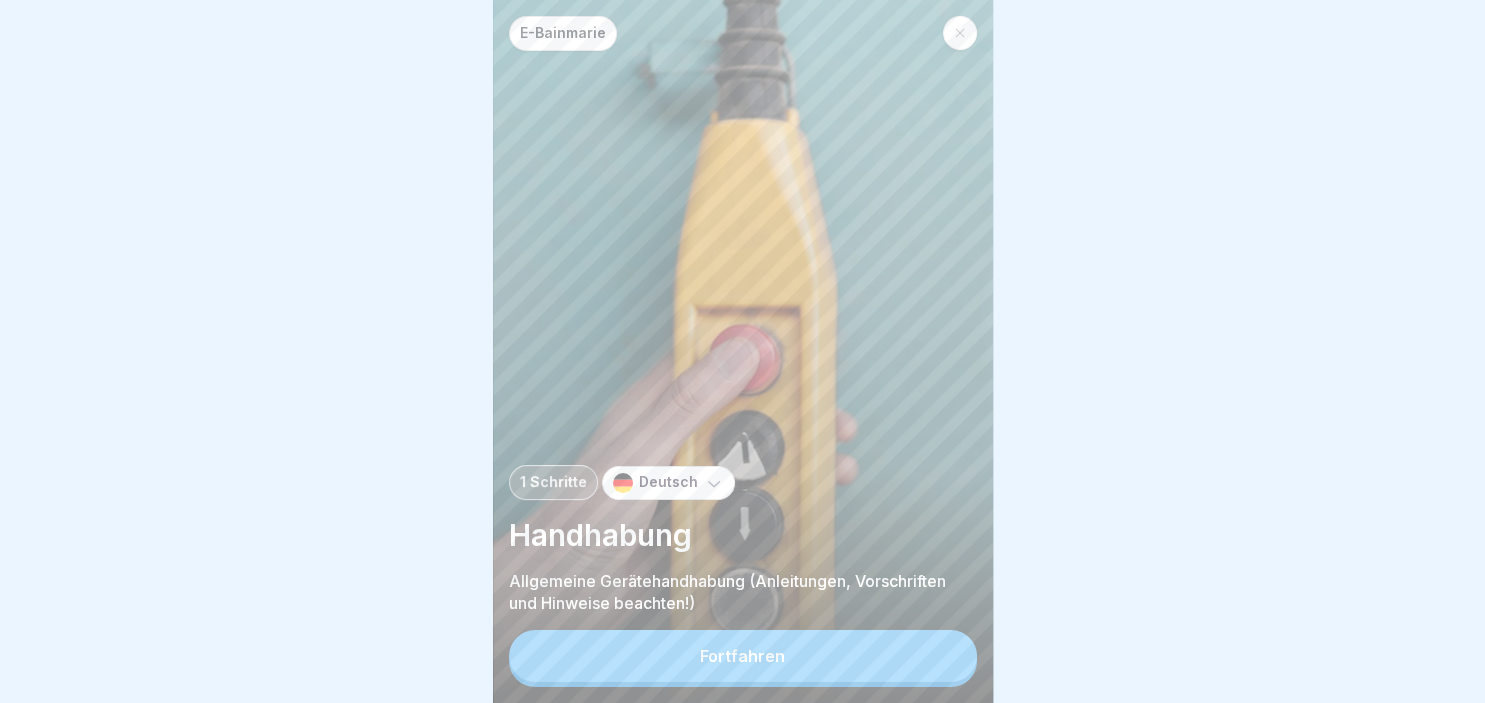 click on "Fortfahren" at bounding box center (743, 656) 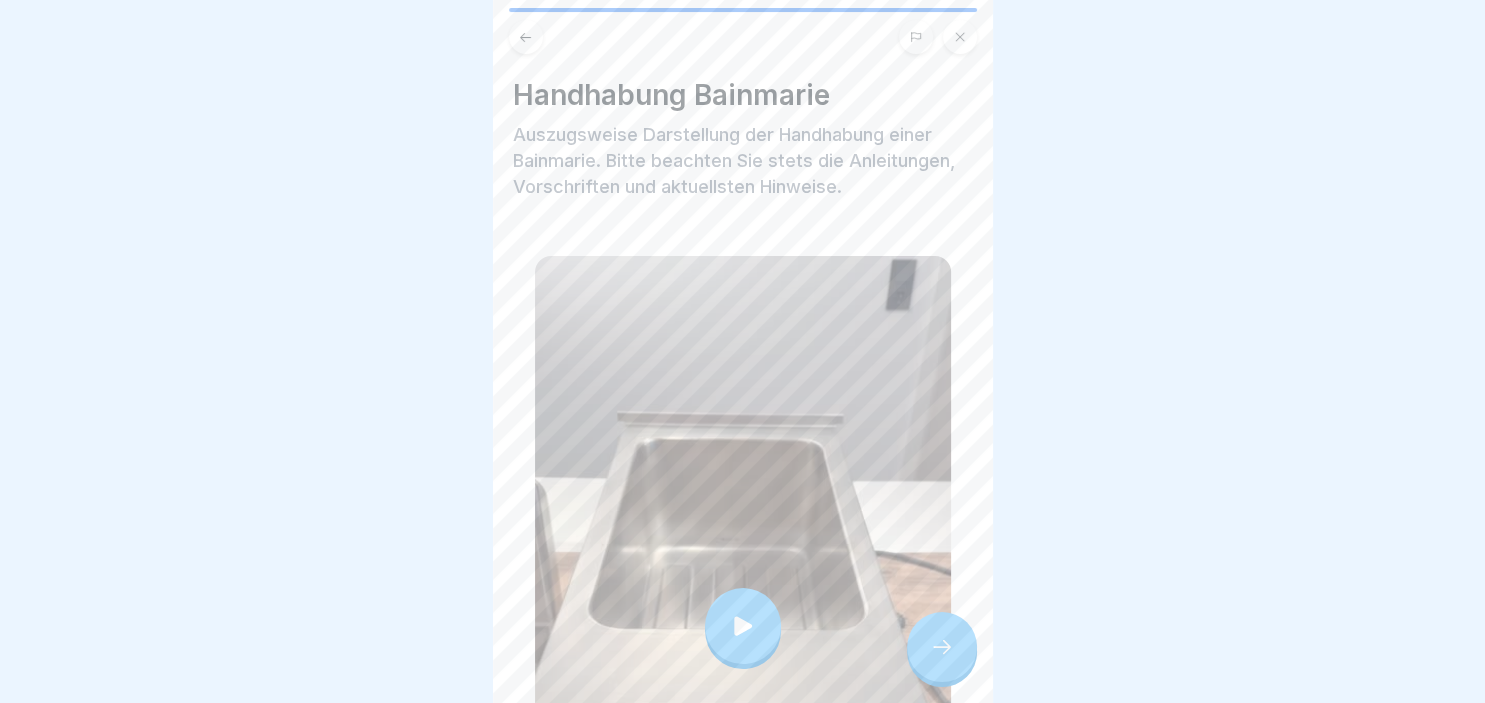 click at bounding box center [743, 626] 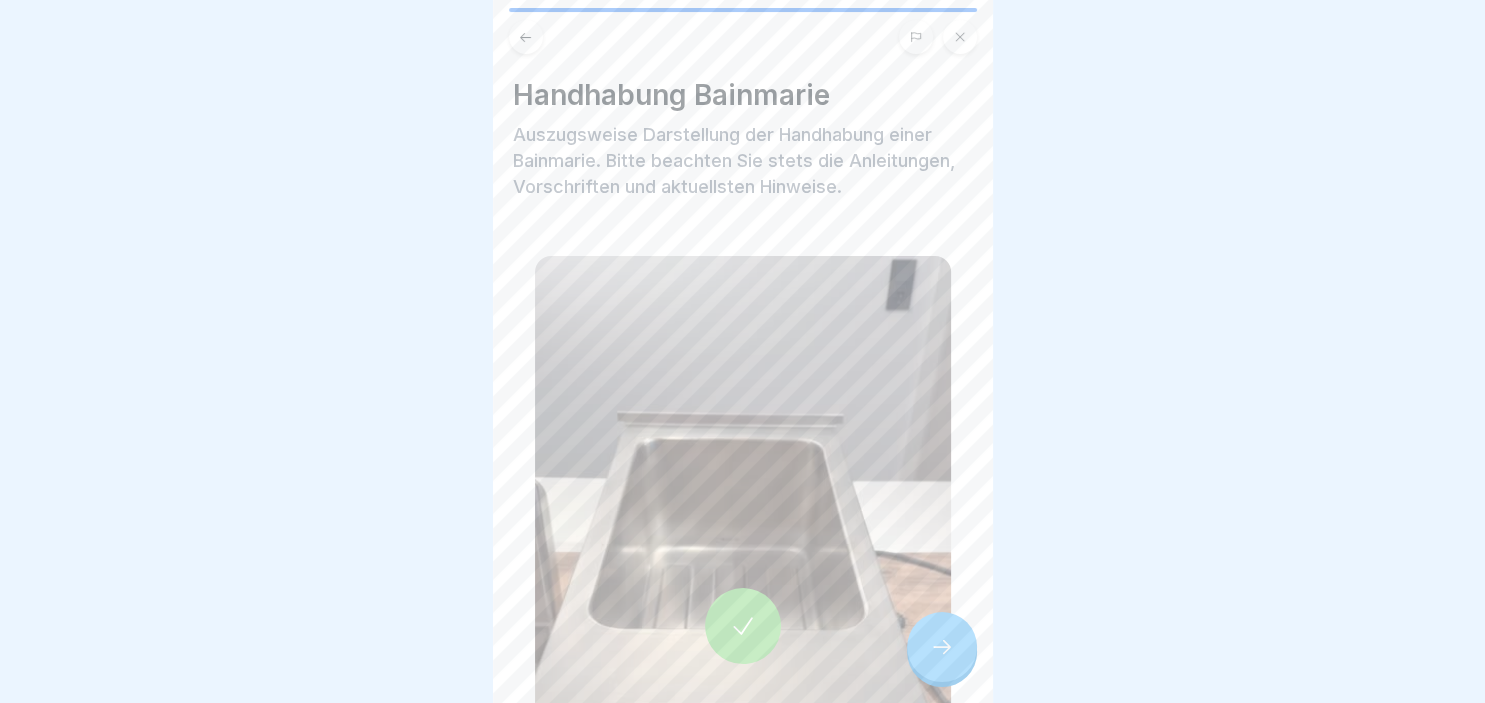 click at bounding box center [942, 647] 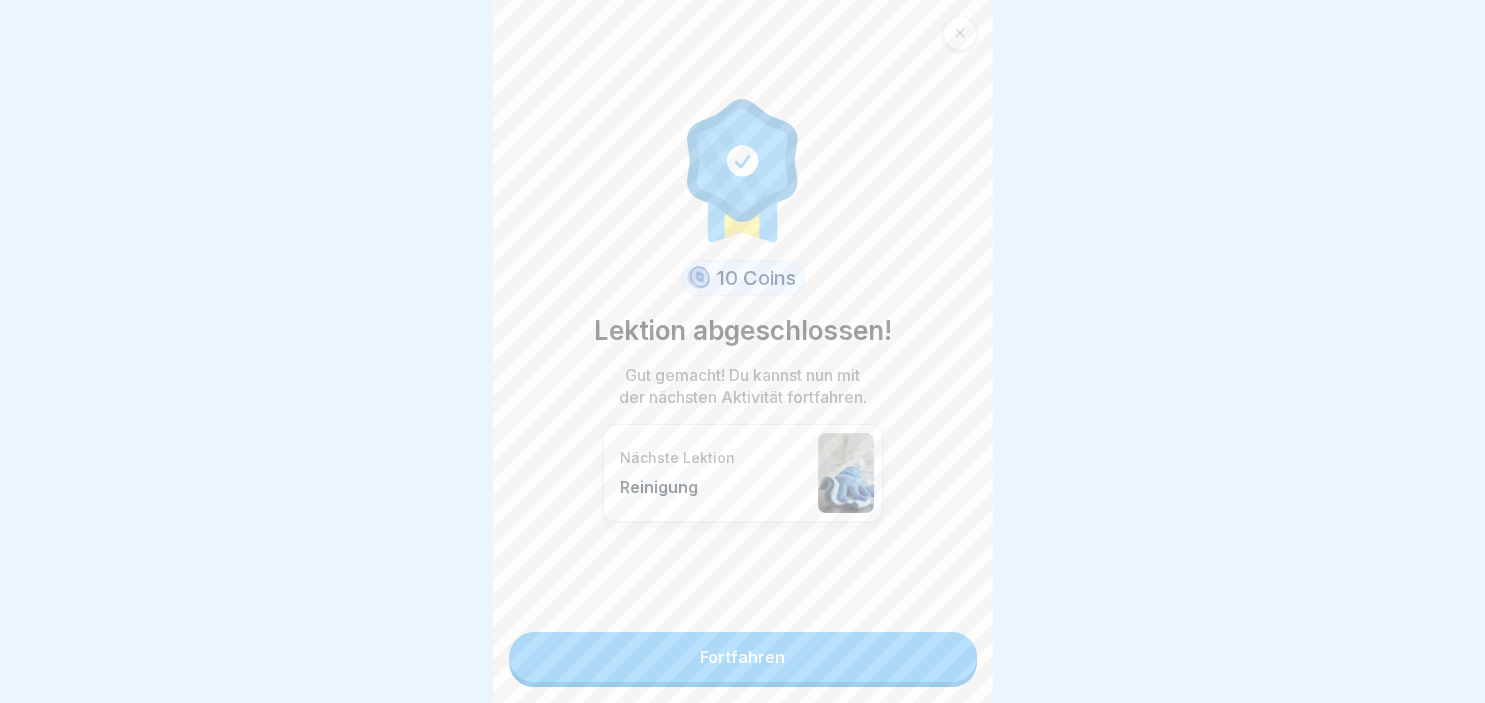 click on "Fortfahren" at bounding box center (743, 657) 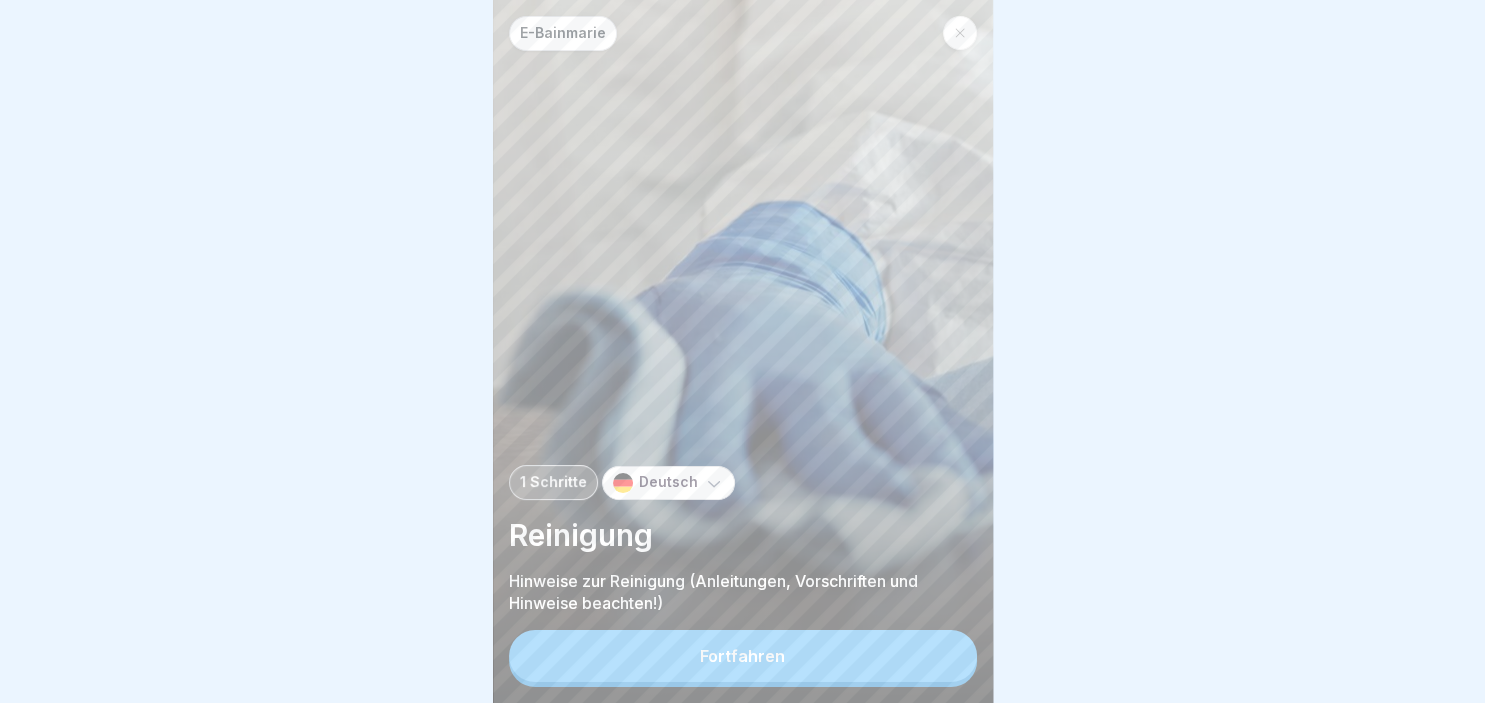 click on "Fortfahren" at bounding box center [743, 656] 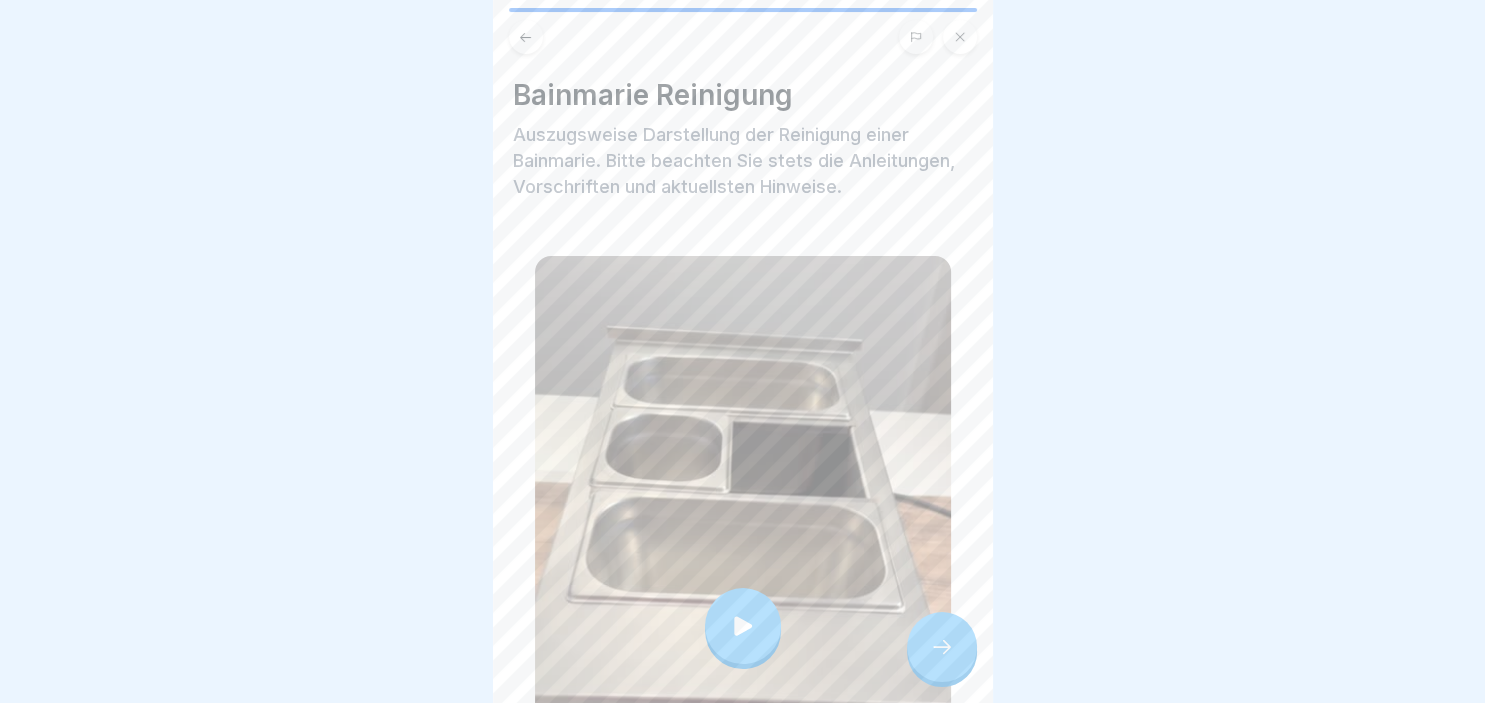 click at bounding box center [743, 626] 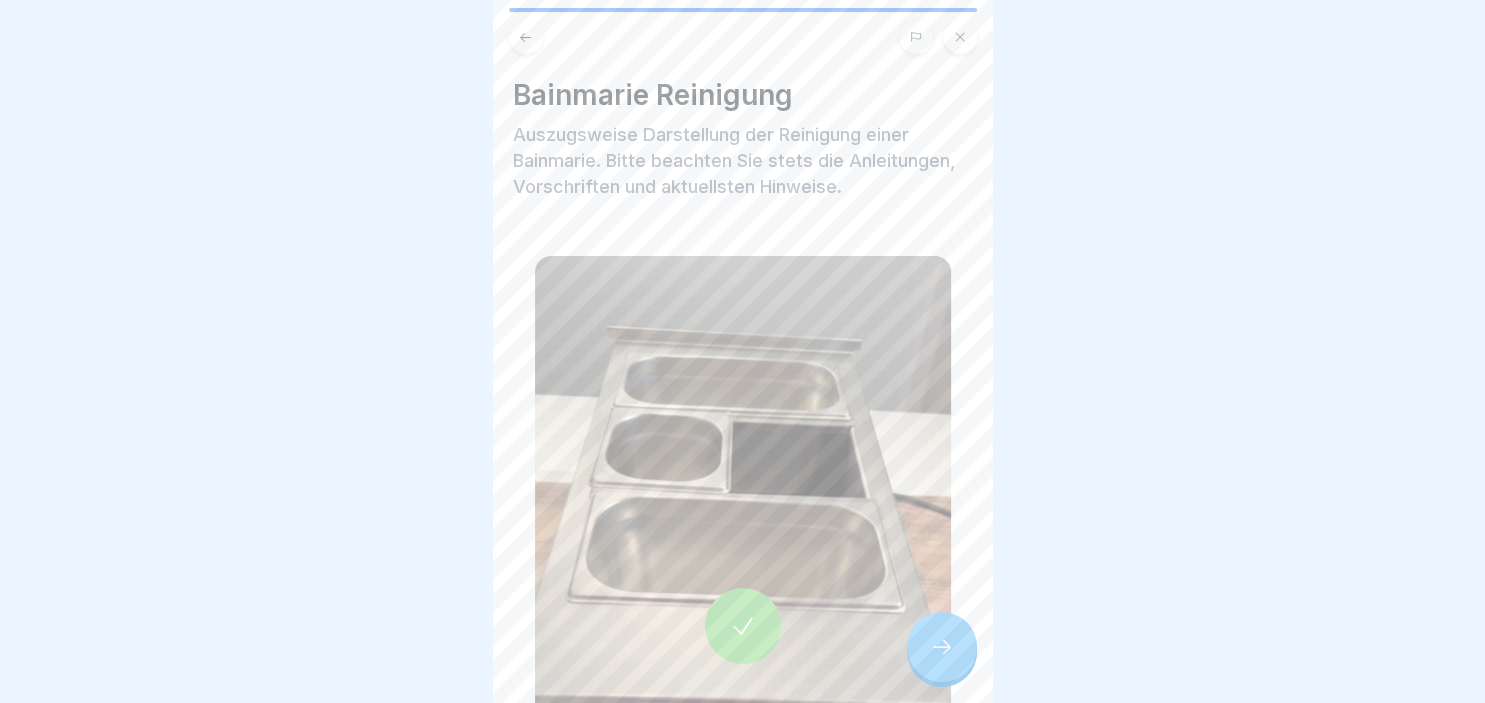 click 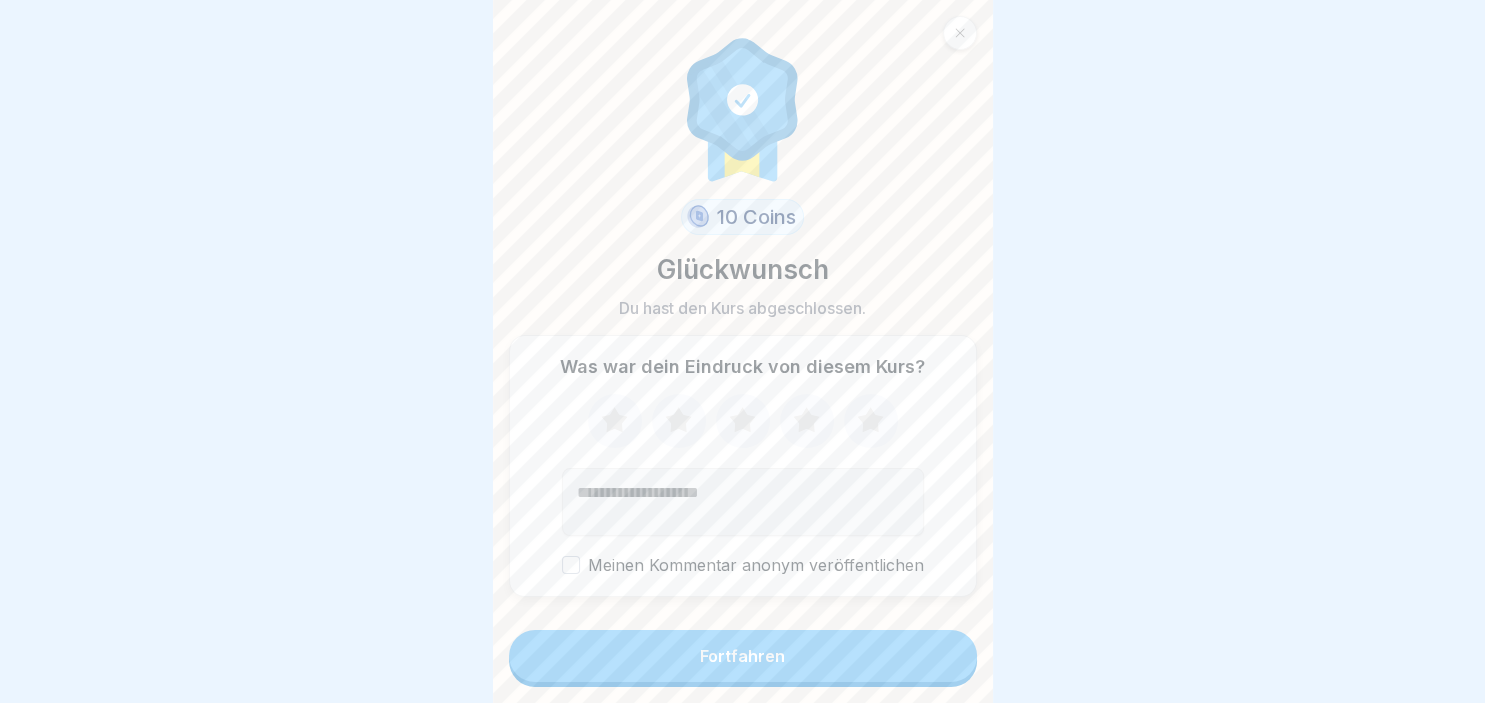 click on "Fortfahren" at bounding box center [743, 656] 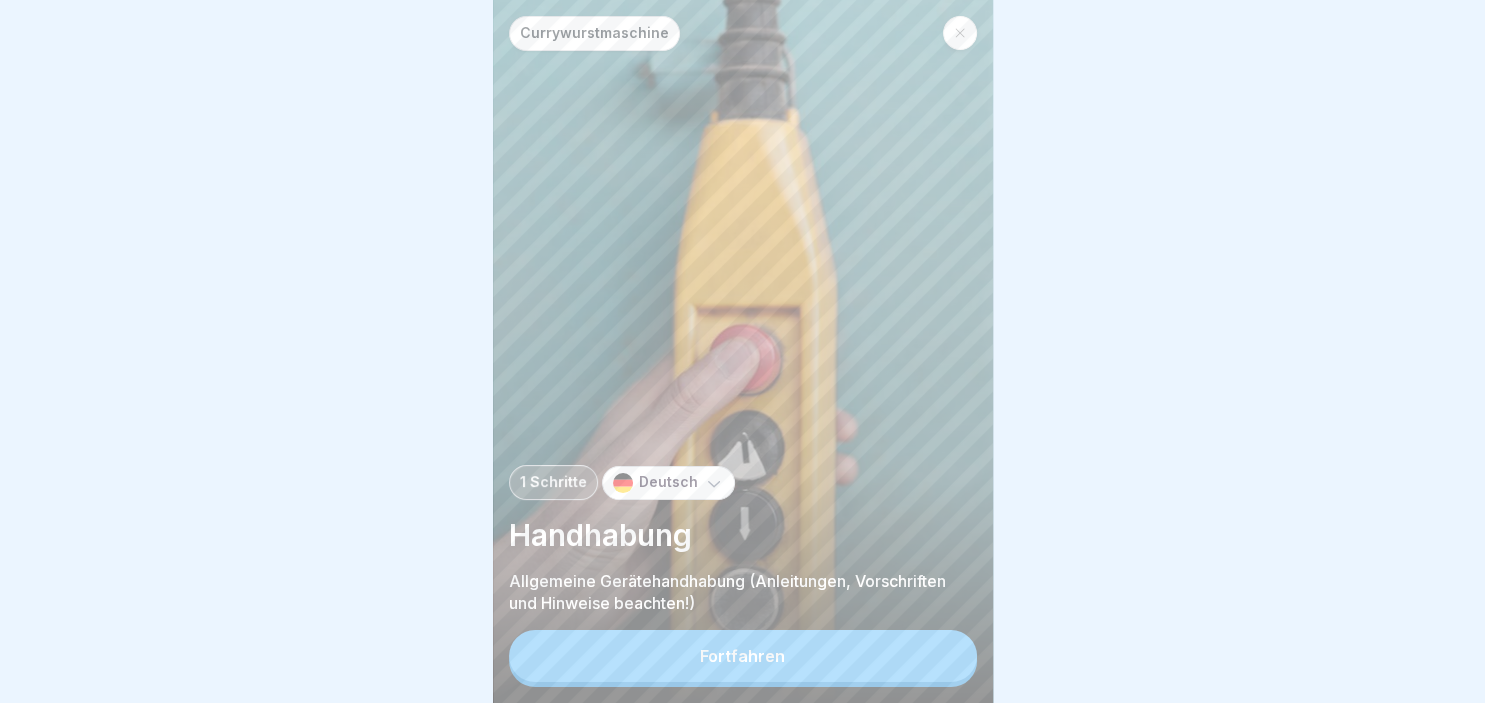 click on "Fortfahren" at bounding box center [743, 656] 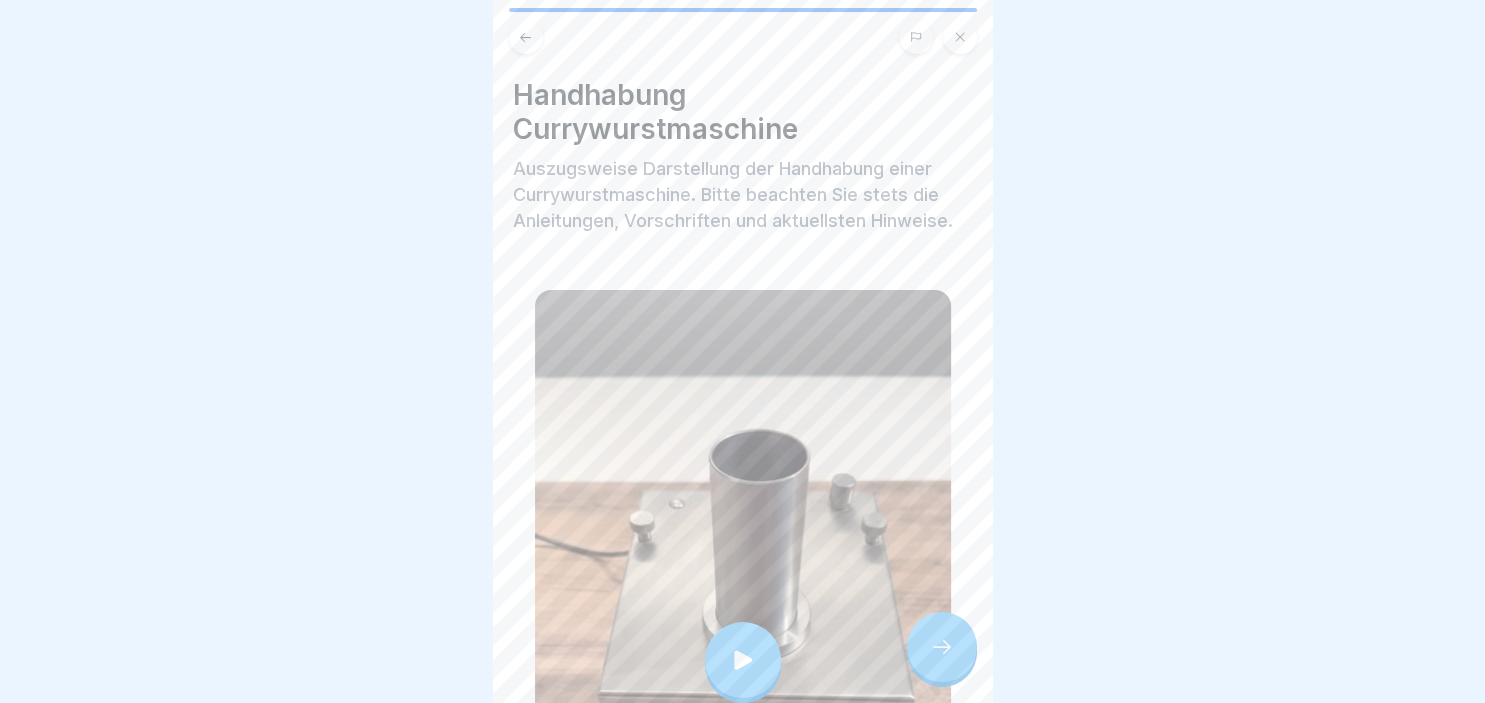 click 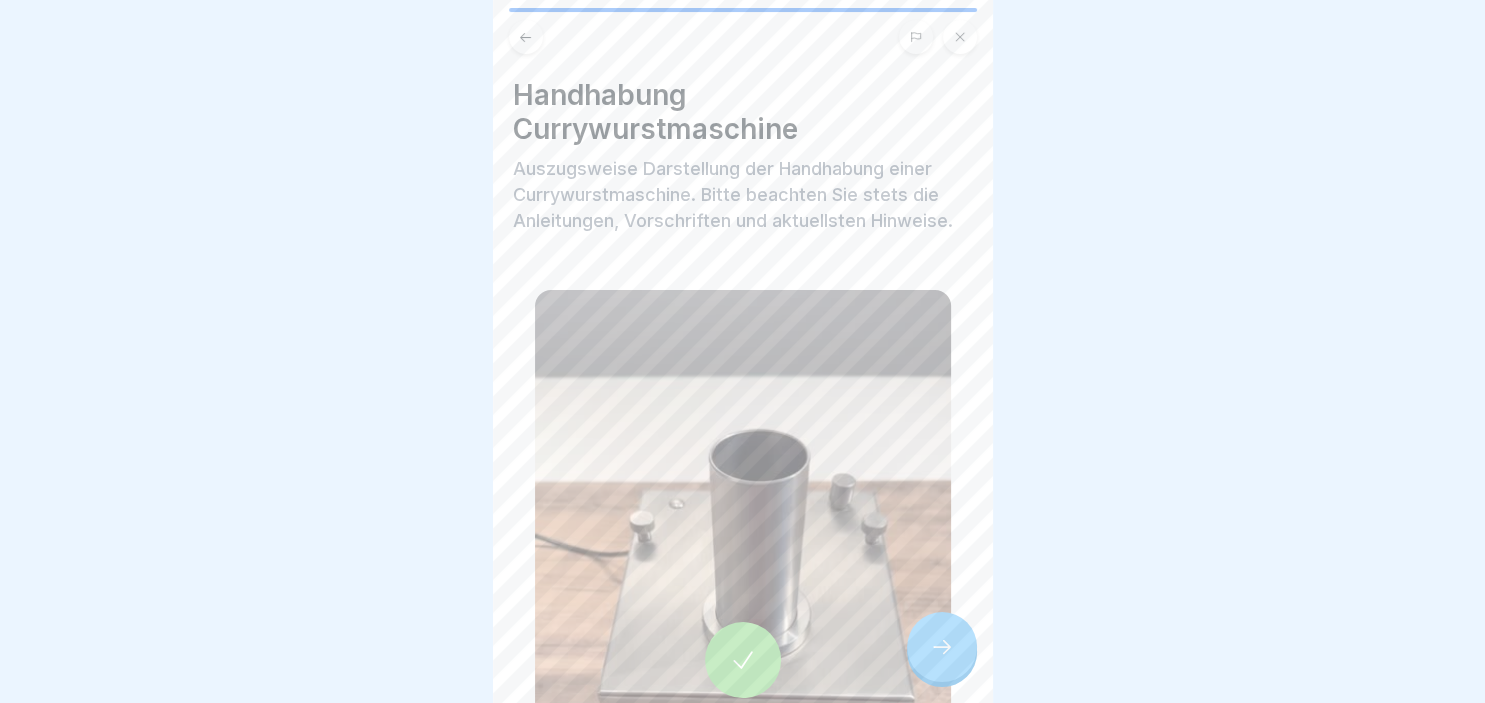 click 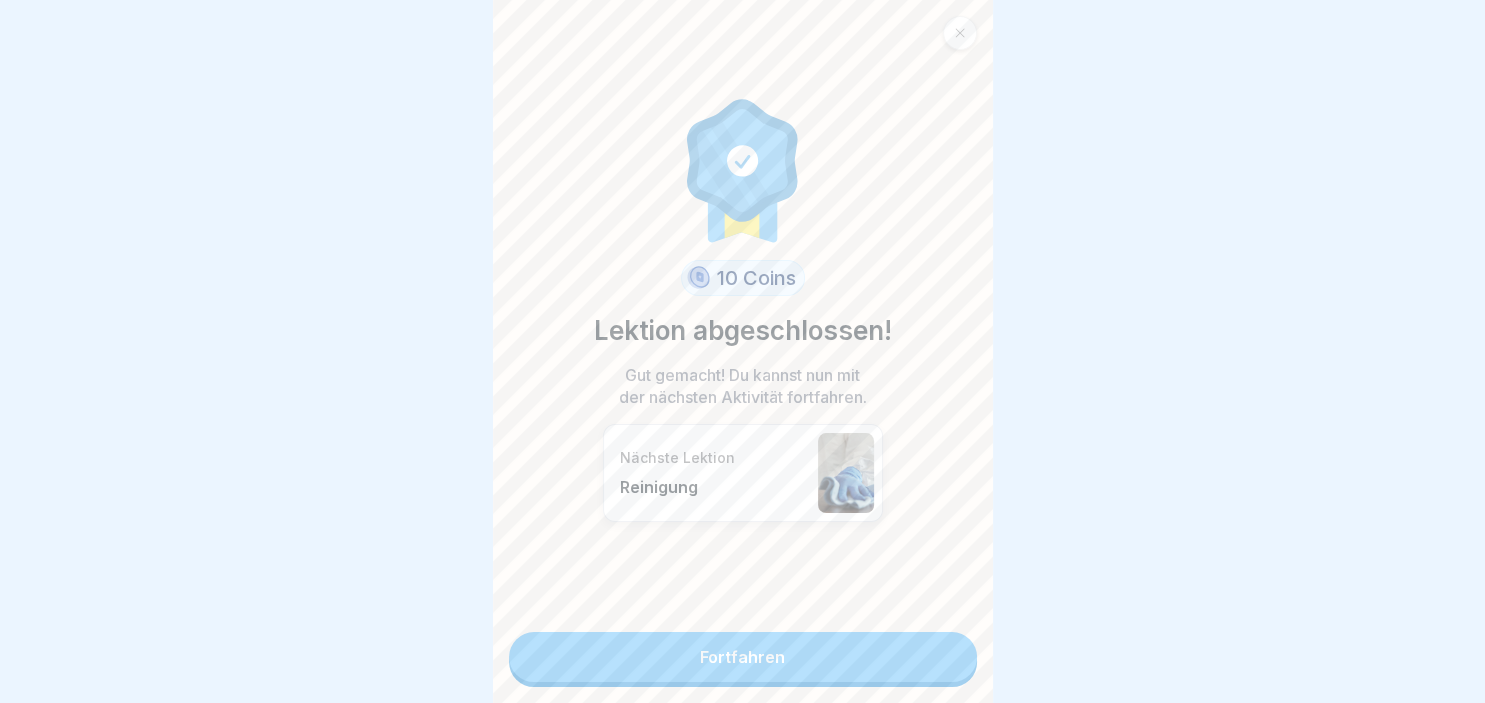 click on "Fortfahren" at bounding box center (743, 657) 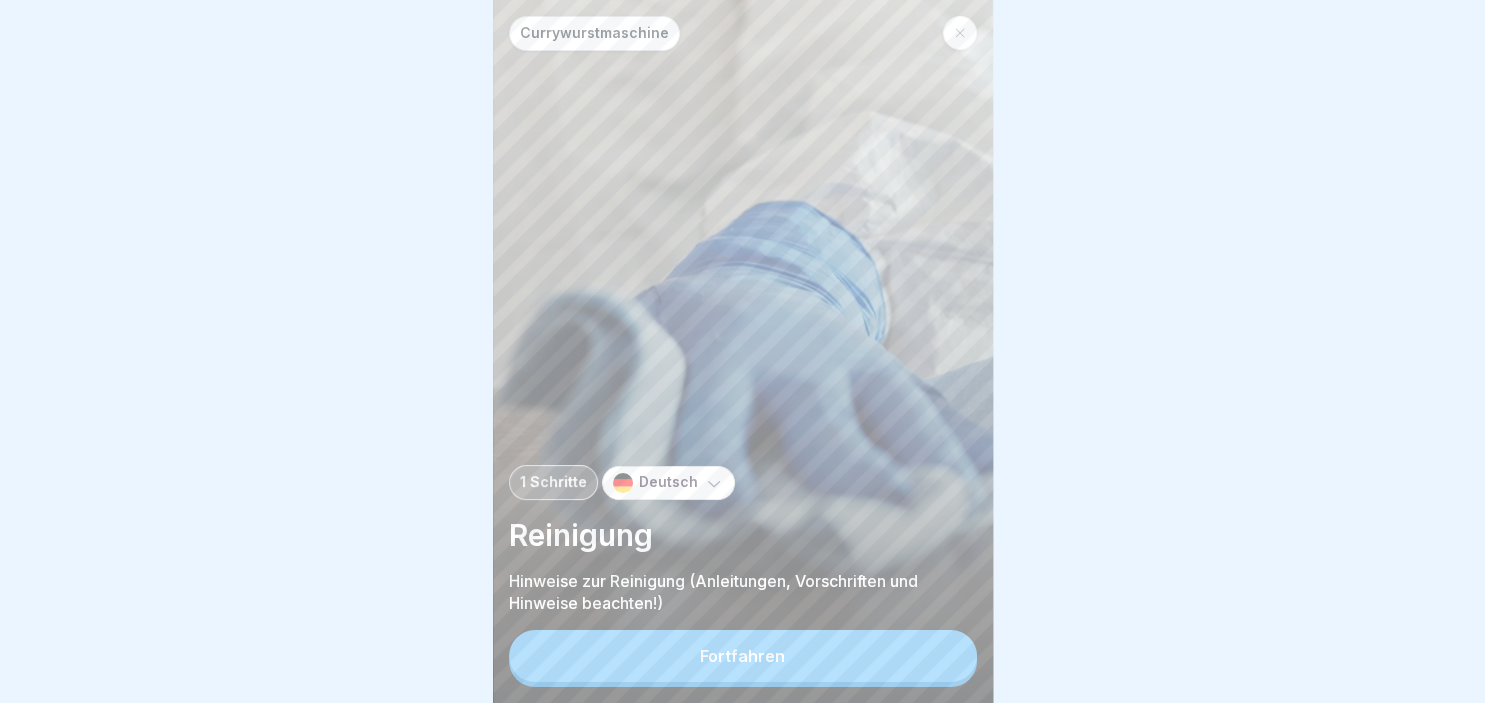 click on "Fortfahren" at bounding box center [742, 656] 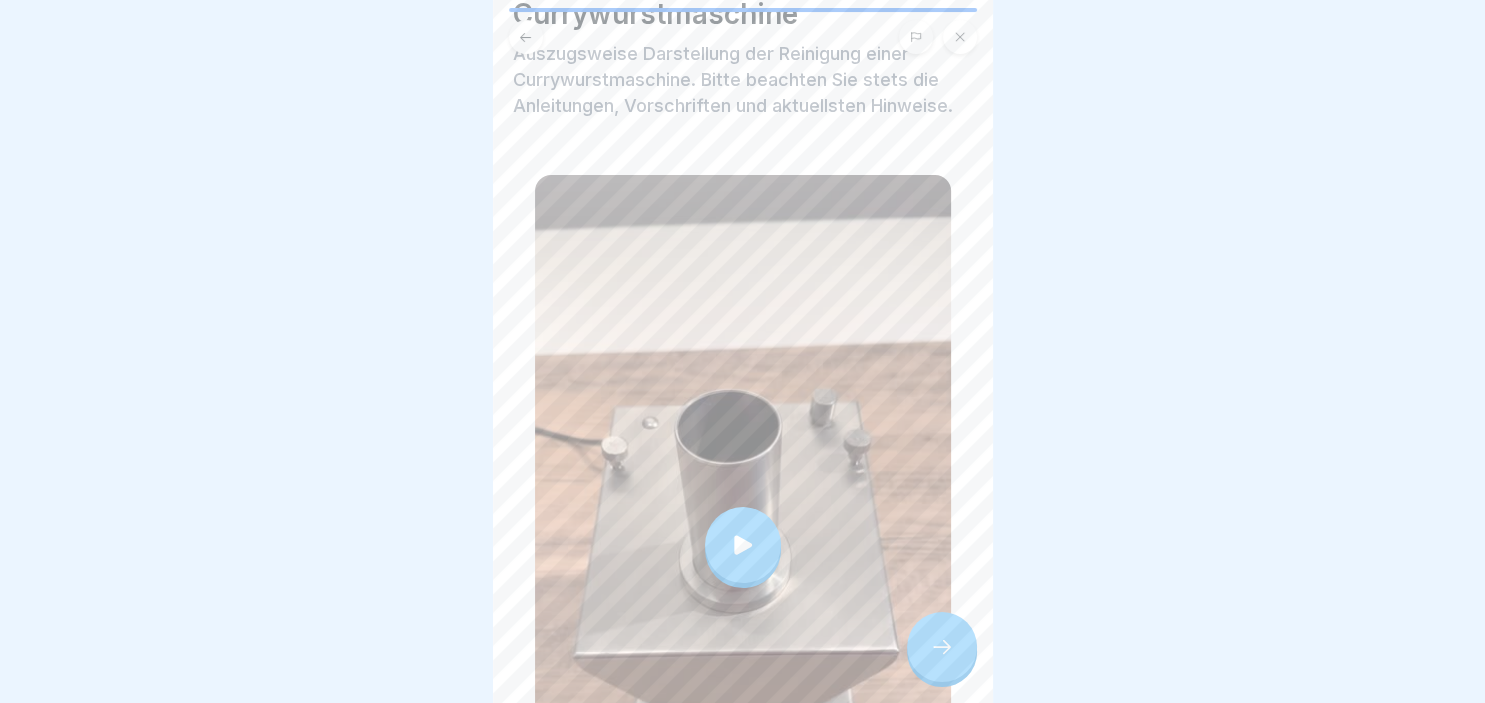 scroll, scrollTop: 230, scrollLeft: 0, axis: vertical 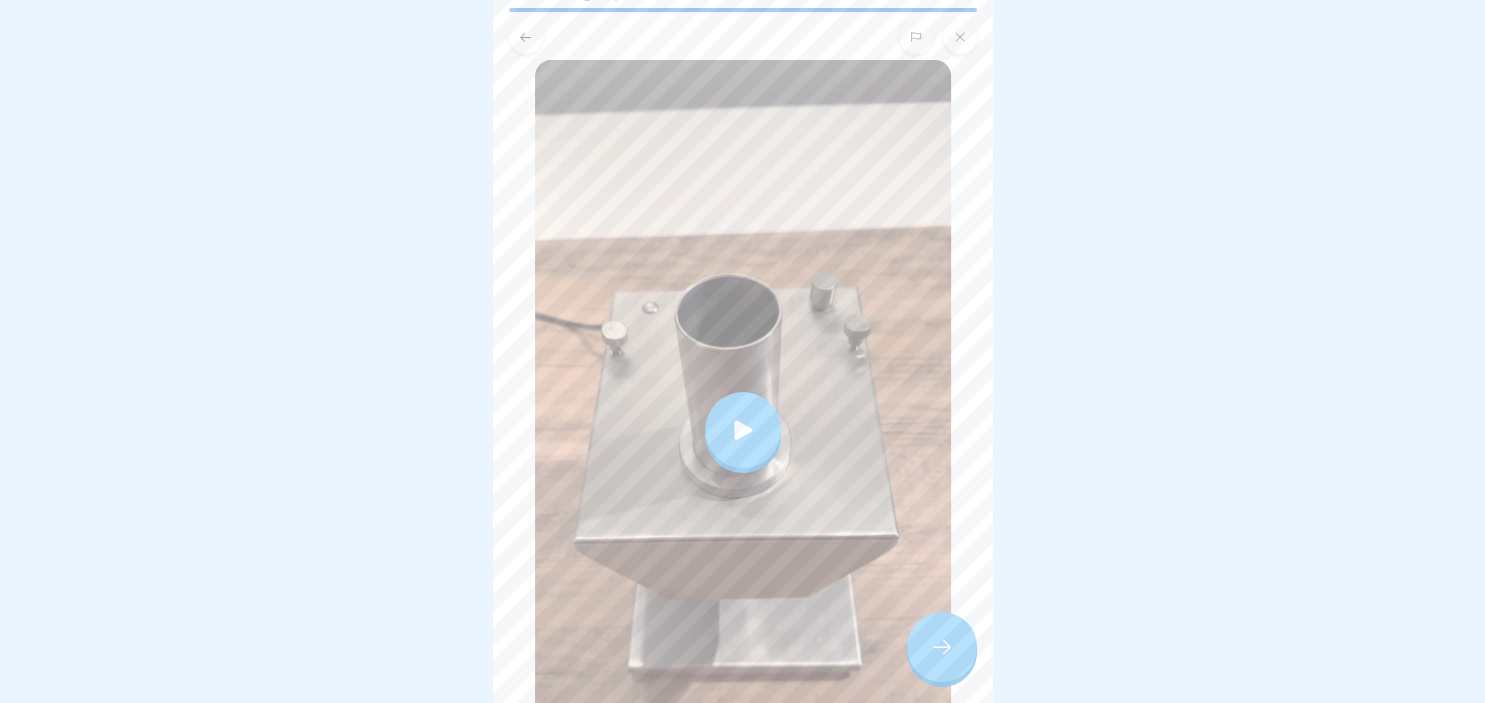 click at bounding box center (743, 430) 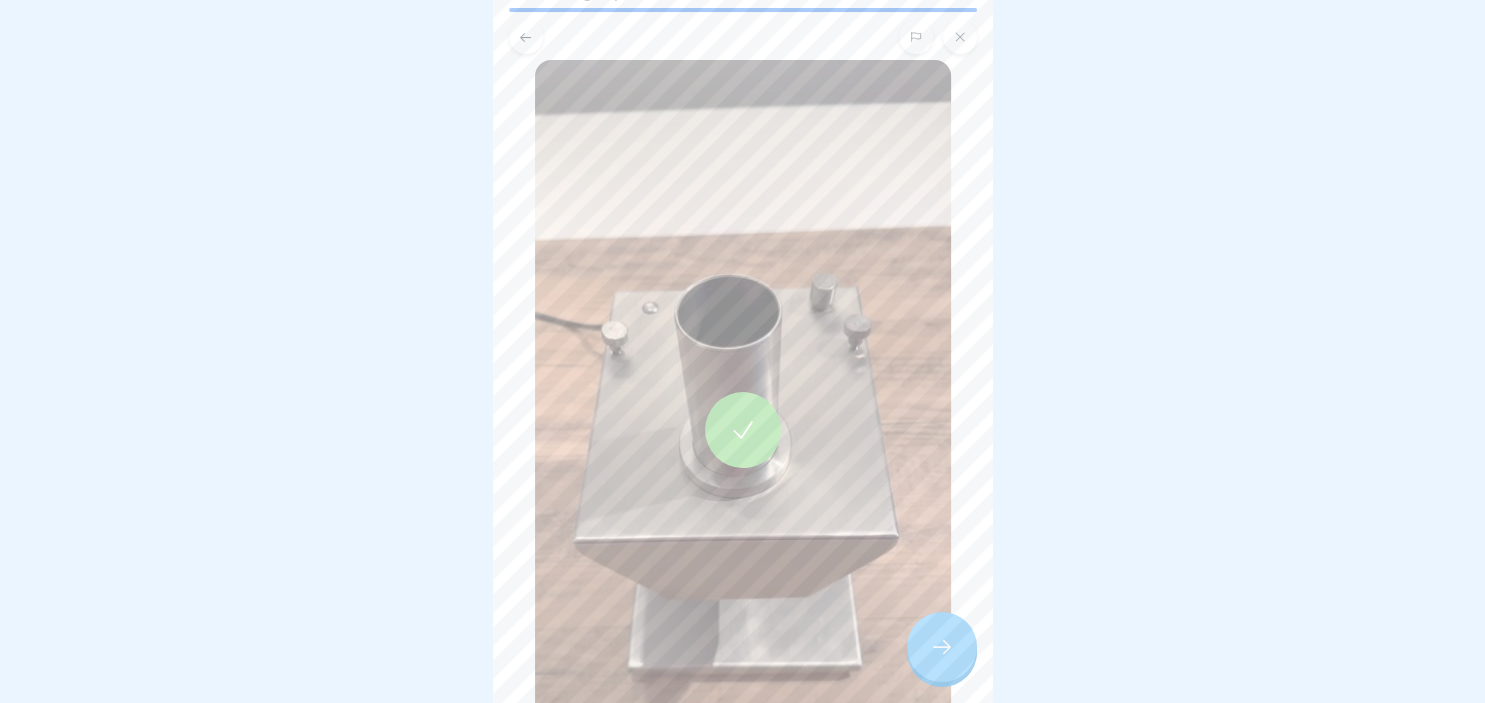 click at bounding box center (942, 647) 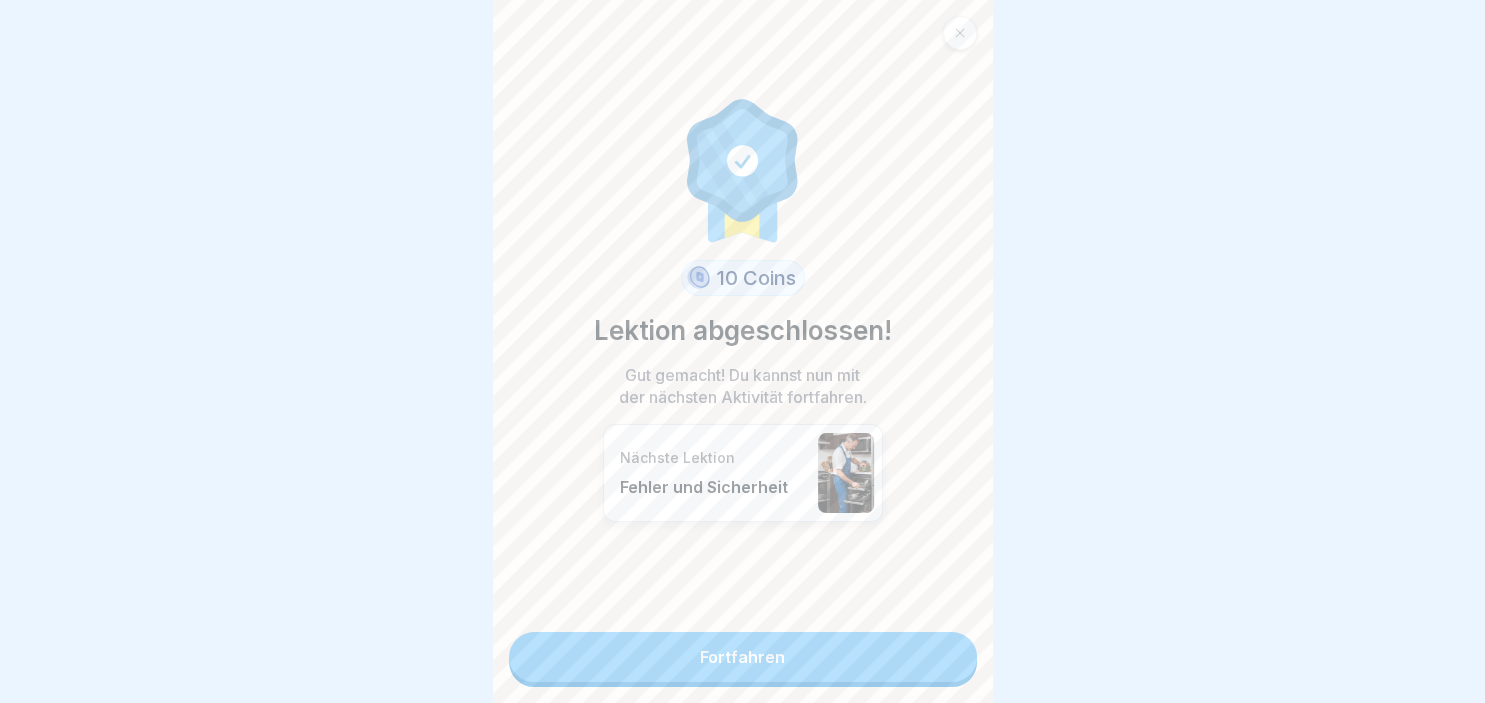 click on "Fortfahren" at bounding box center [743, 657] 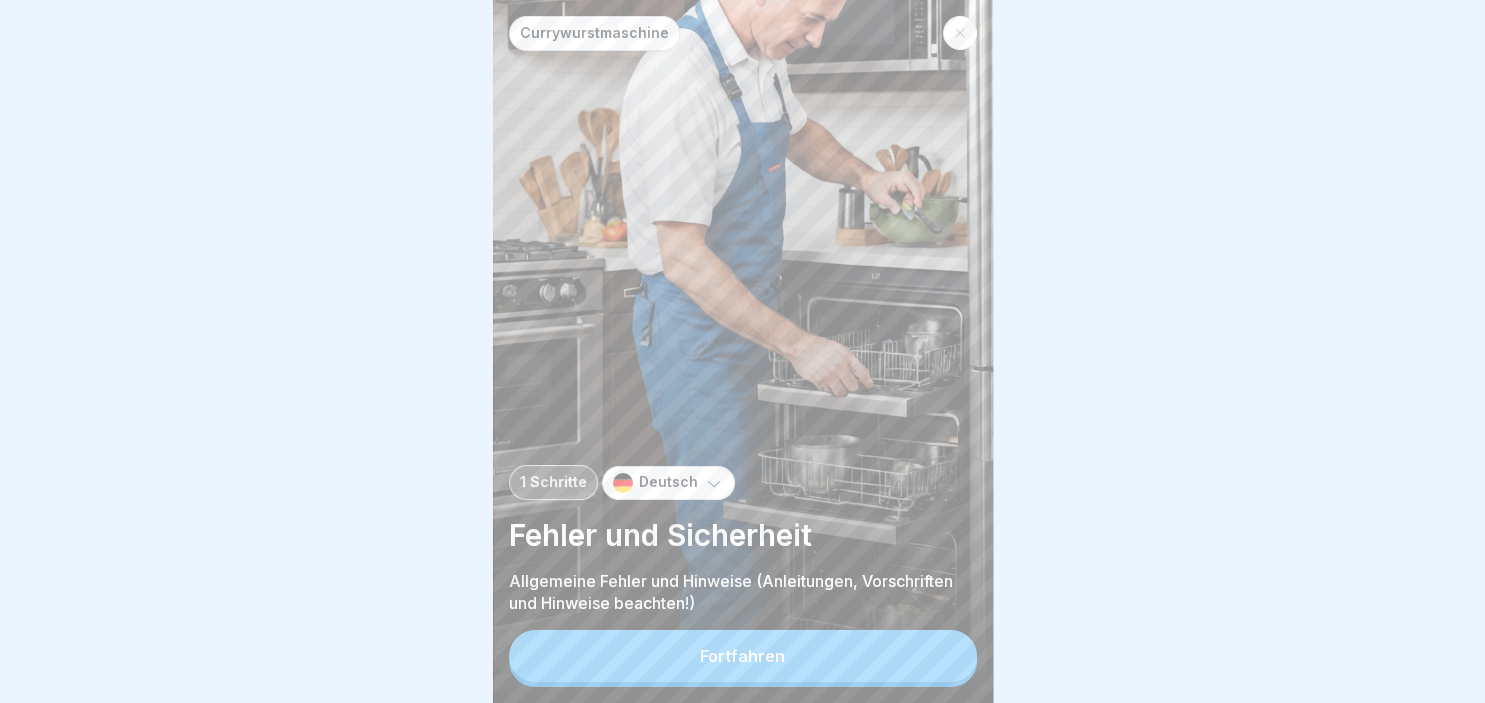 click on "Fortfahren" at bounding box center [742, 656] 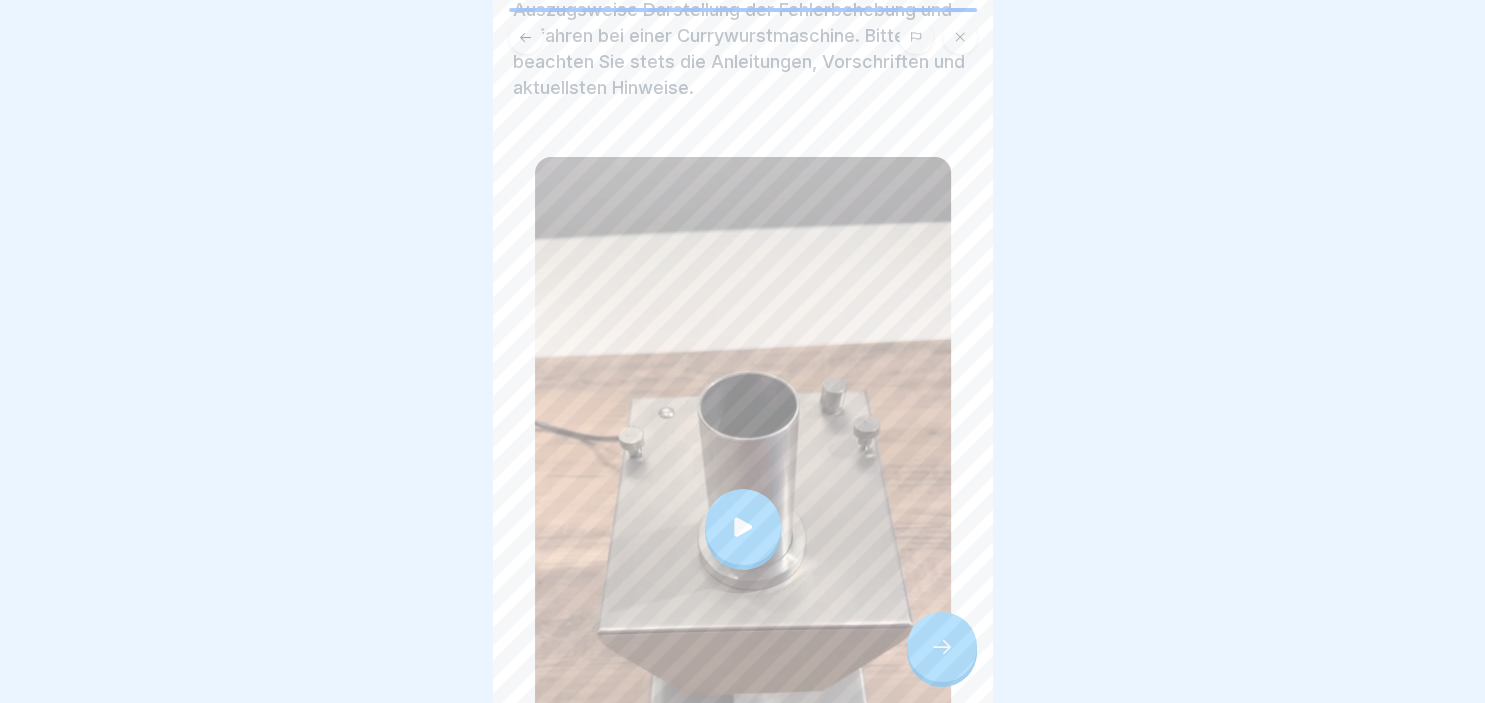 scroll, scrollTop: 230, scrollLeft: 0, axis: vertical 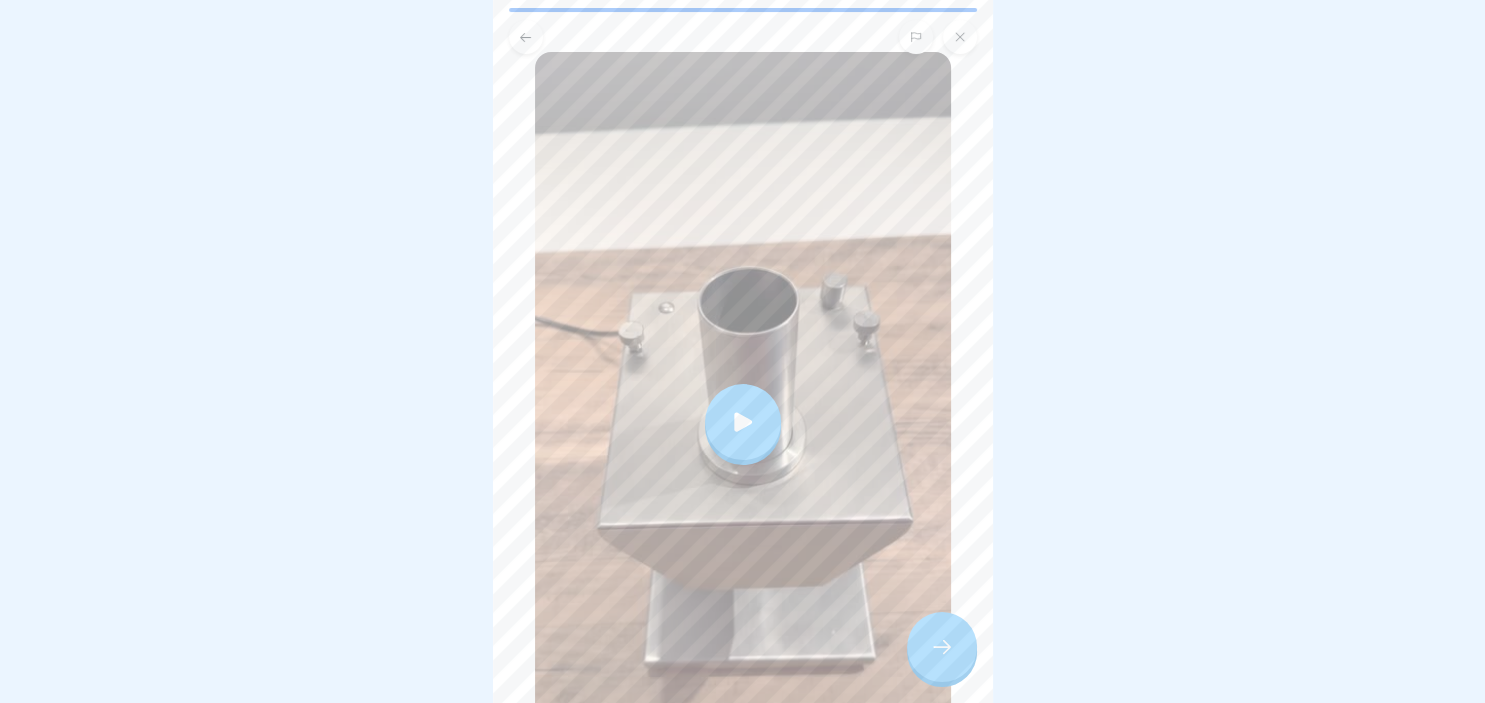 click 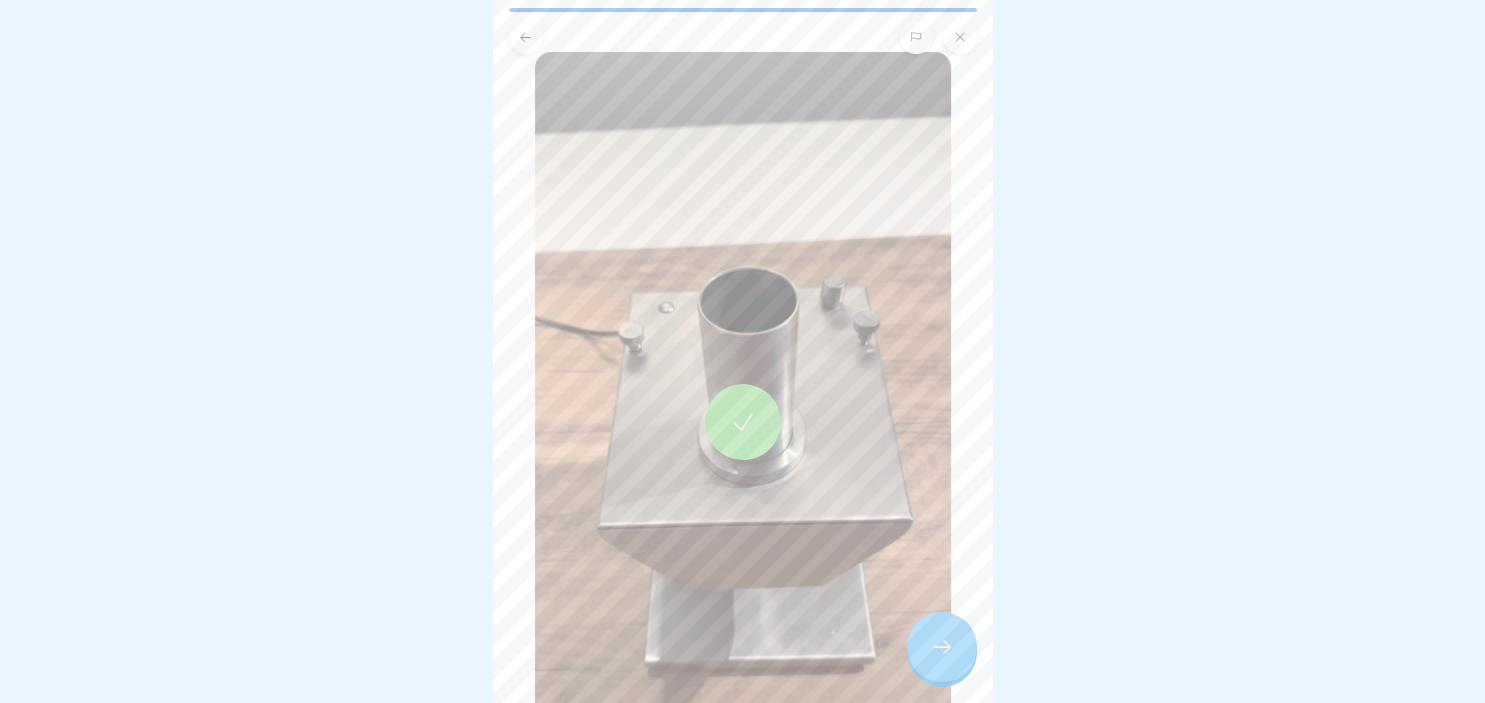click 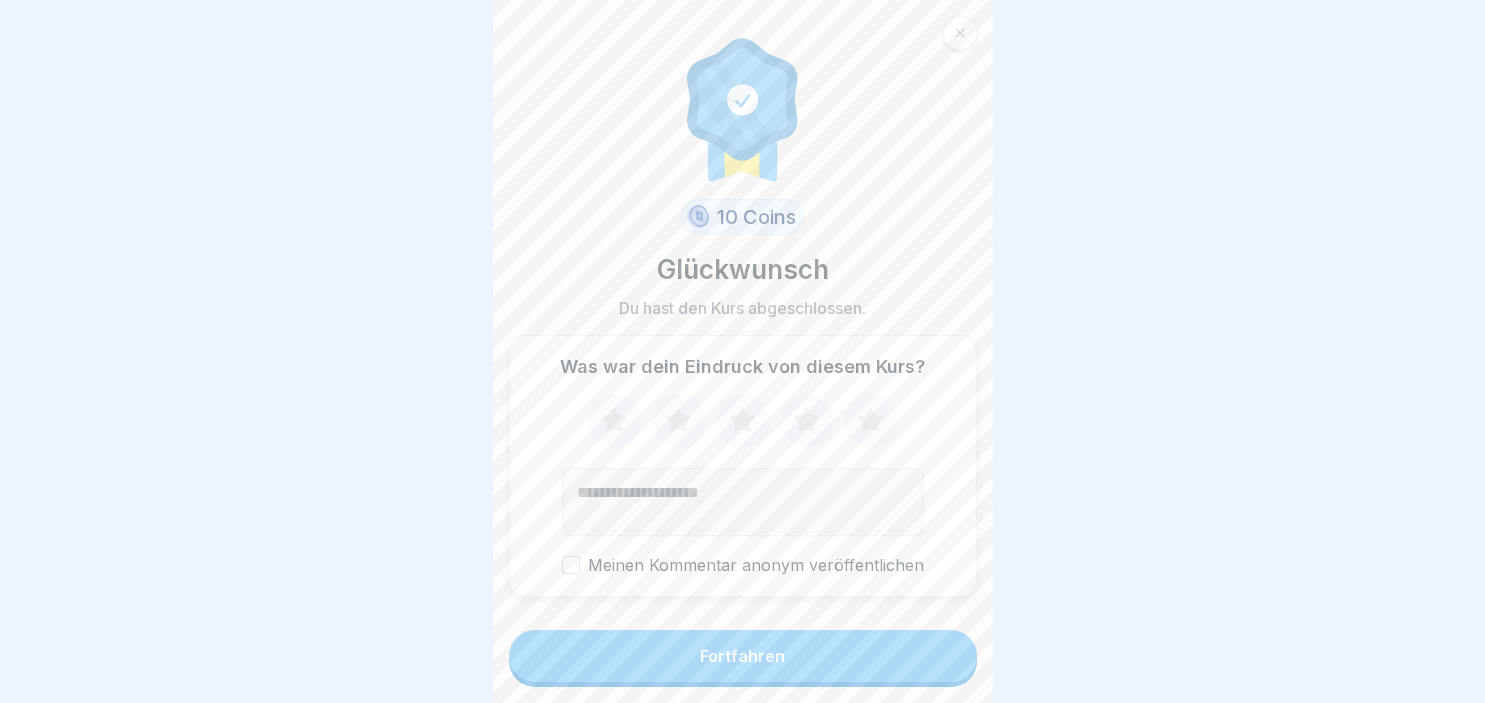 click on "Fortfahren" at bounding box center (743, 656) 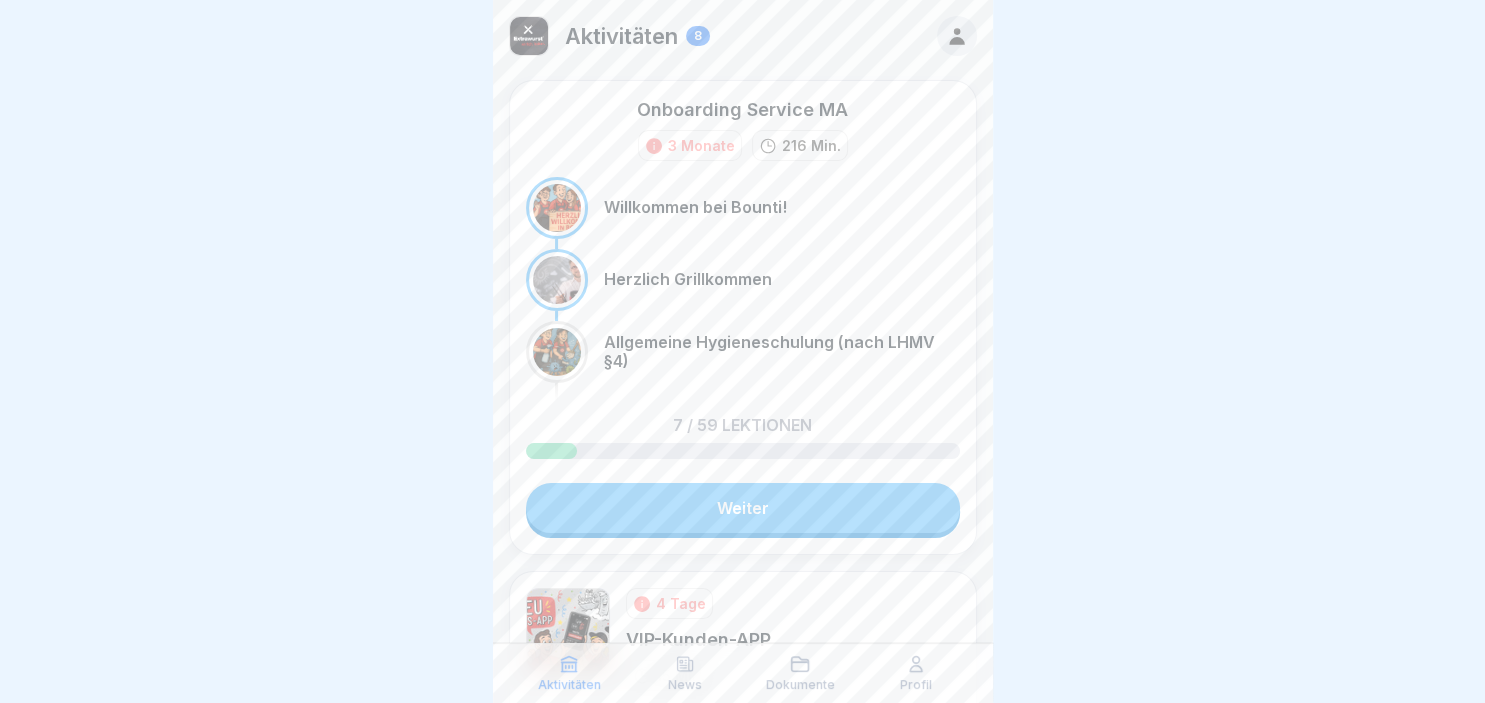 click on "Weiter" at bounding box center [743, 508] 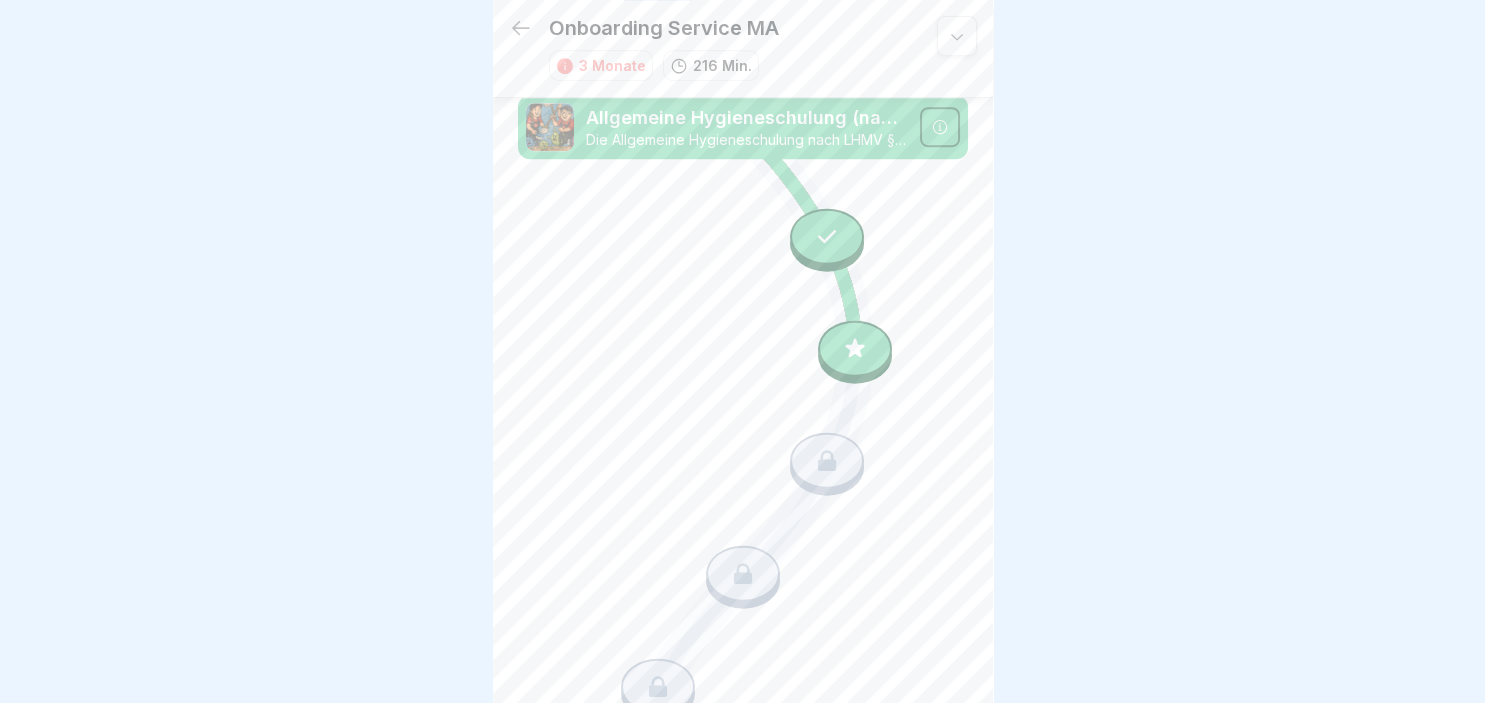 scroll, scrollTop: 902, scrollLeft: 0, axis: vertical 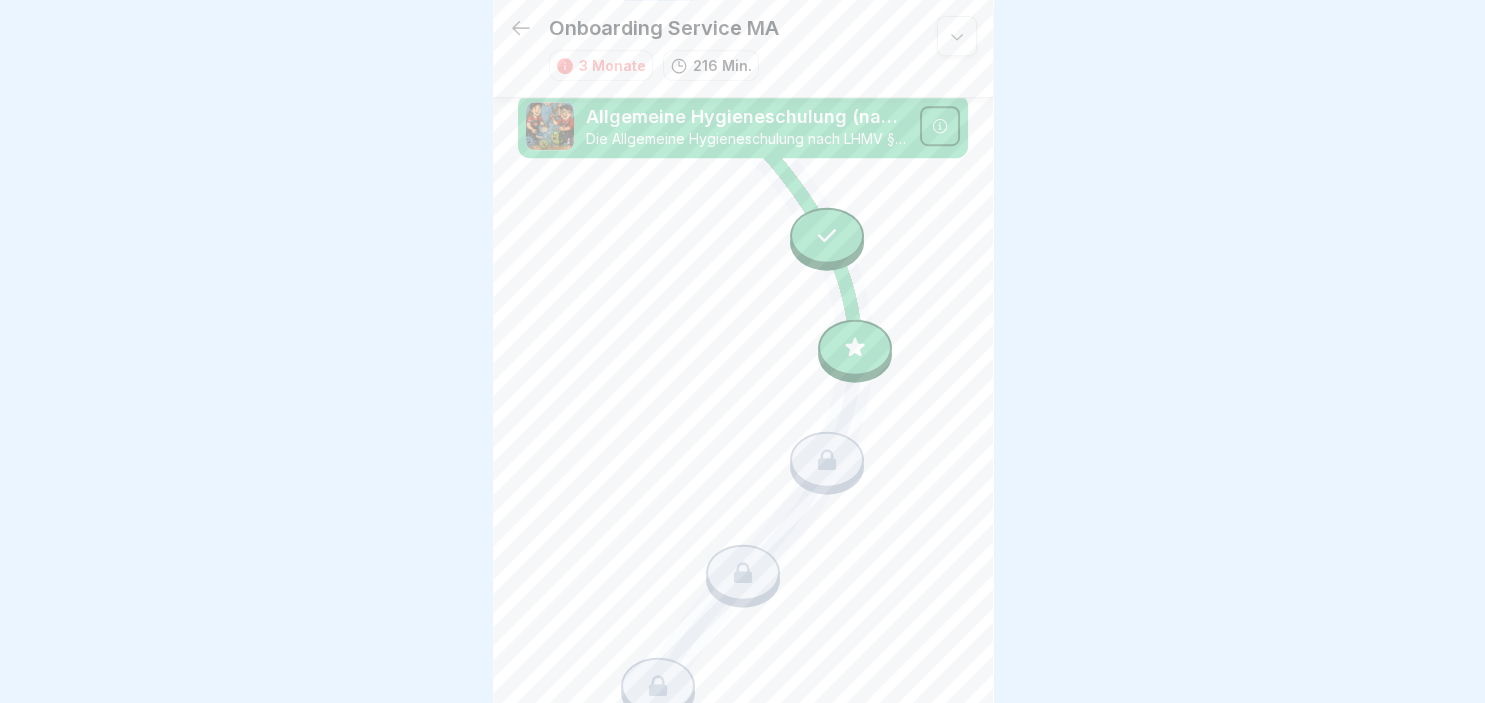 click 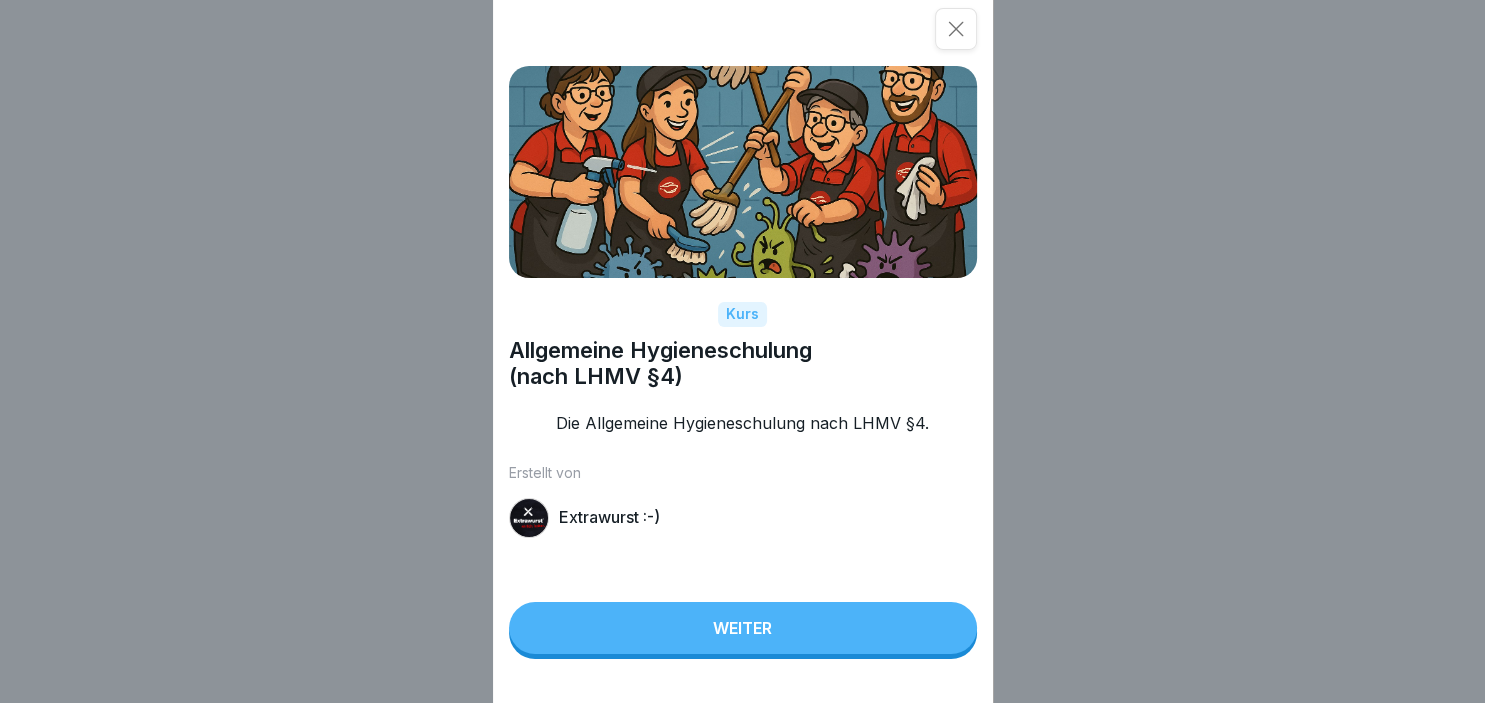 click on "Kurs Allgemeine Hygieneschulung (nach LHMV §4) Die Allgemeine Hygieneschulung nach LHMV §4. Erstellt von Extrawurst :-) Weiter" at bounding box center [742, 351] 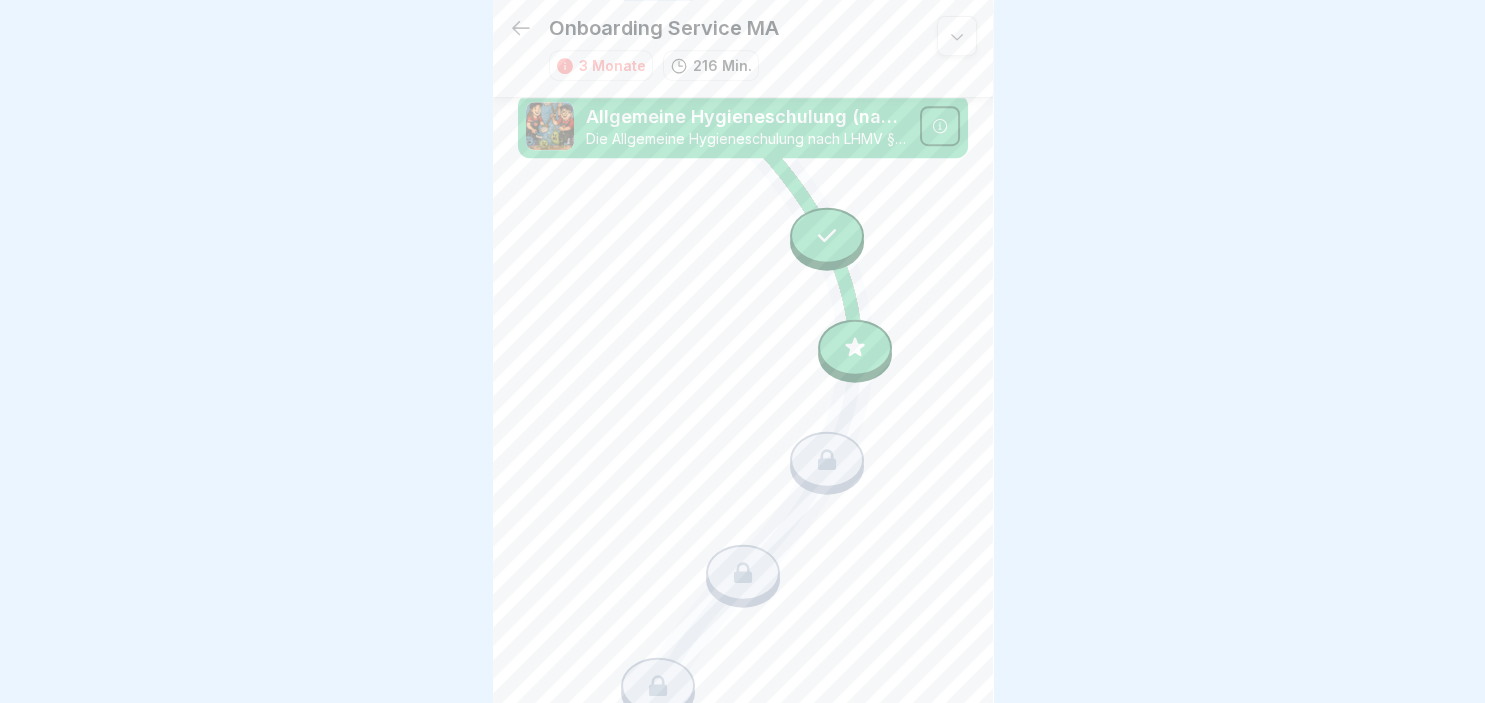 click at bounding box center (827, 460) 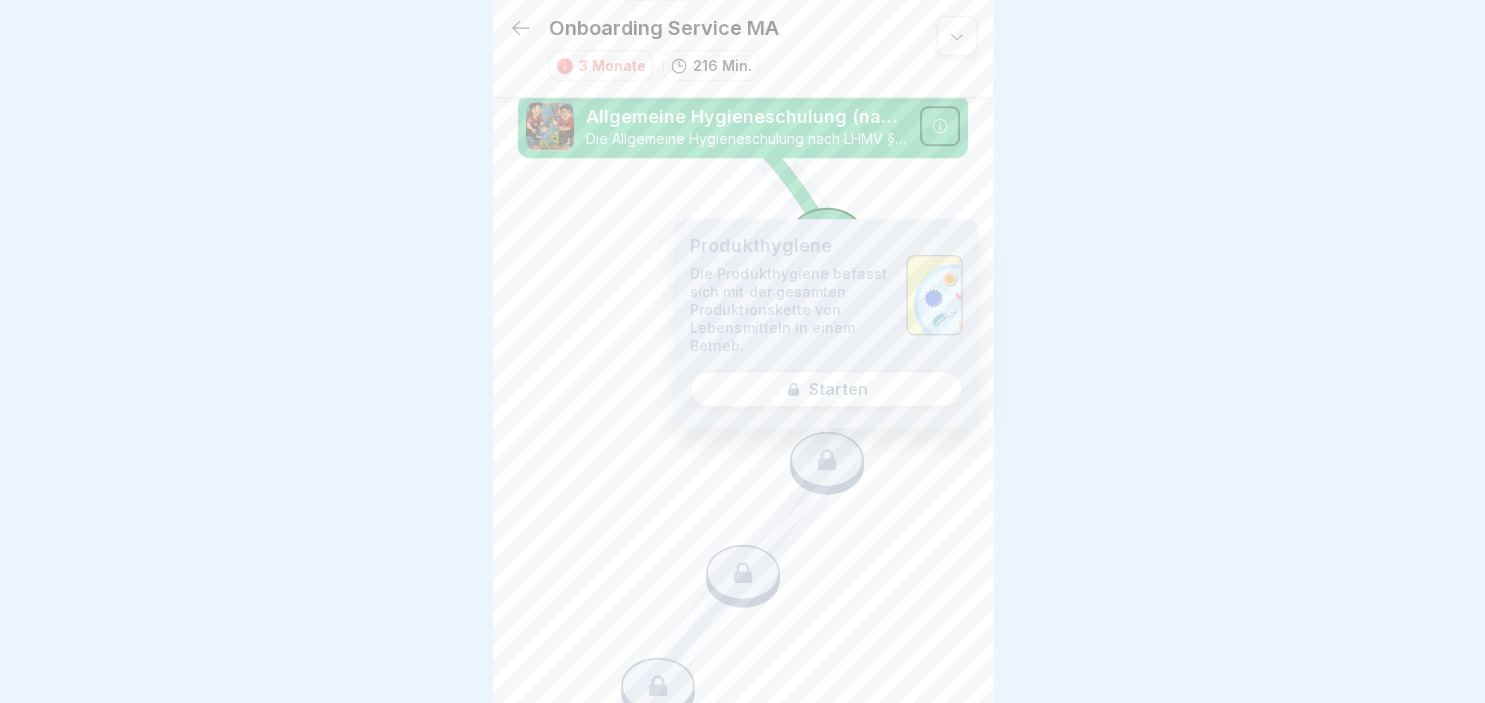 click 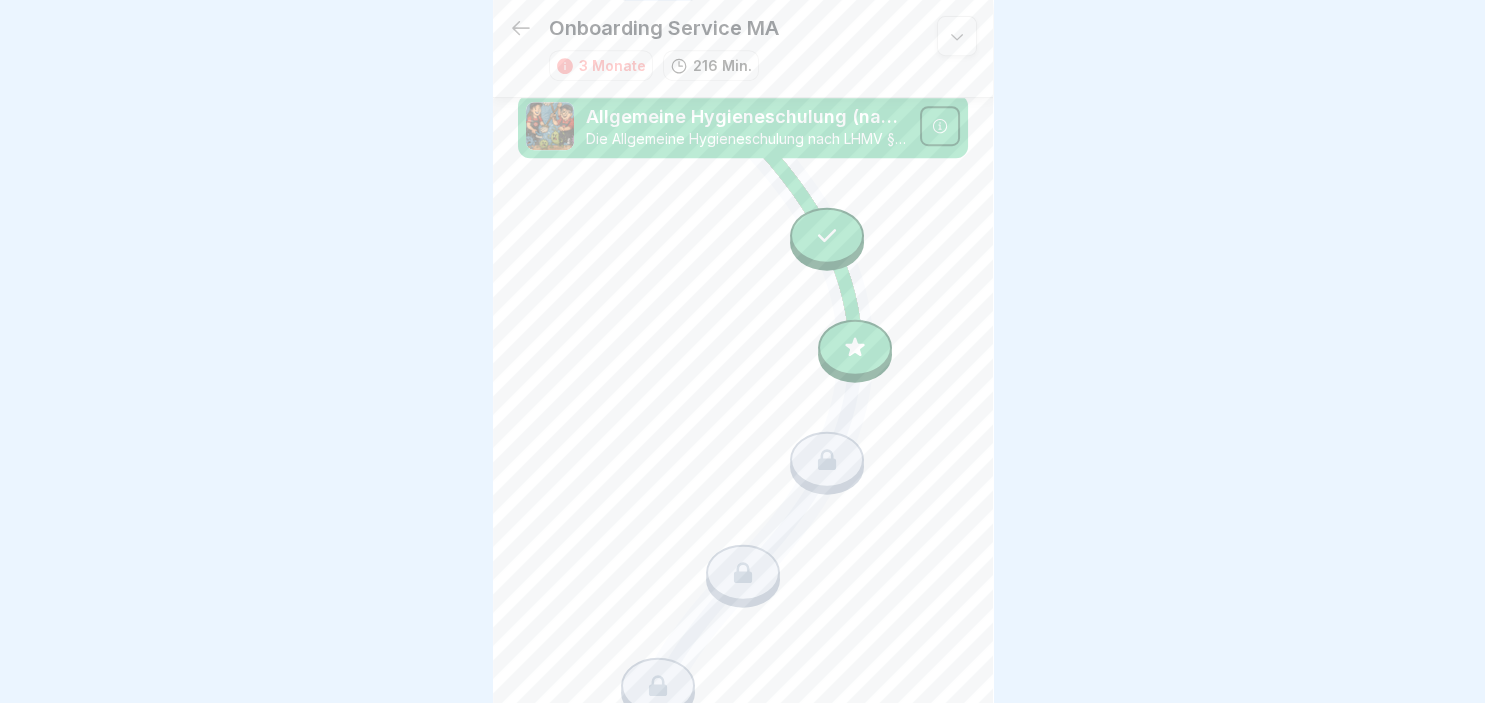 click 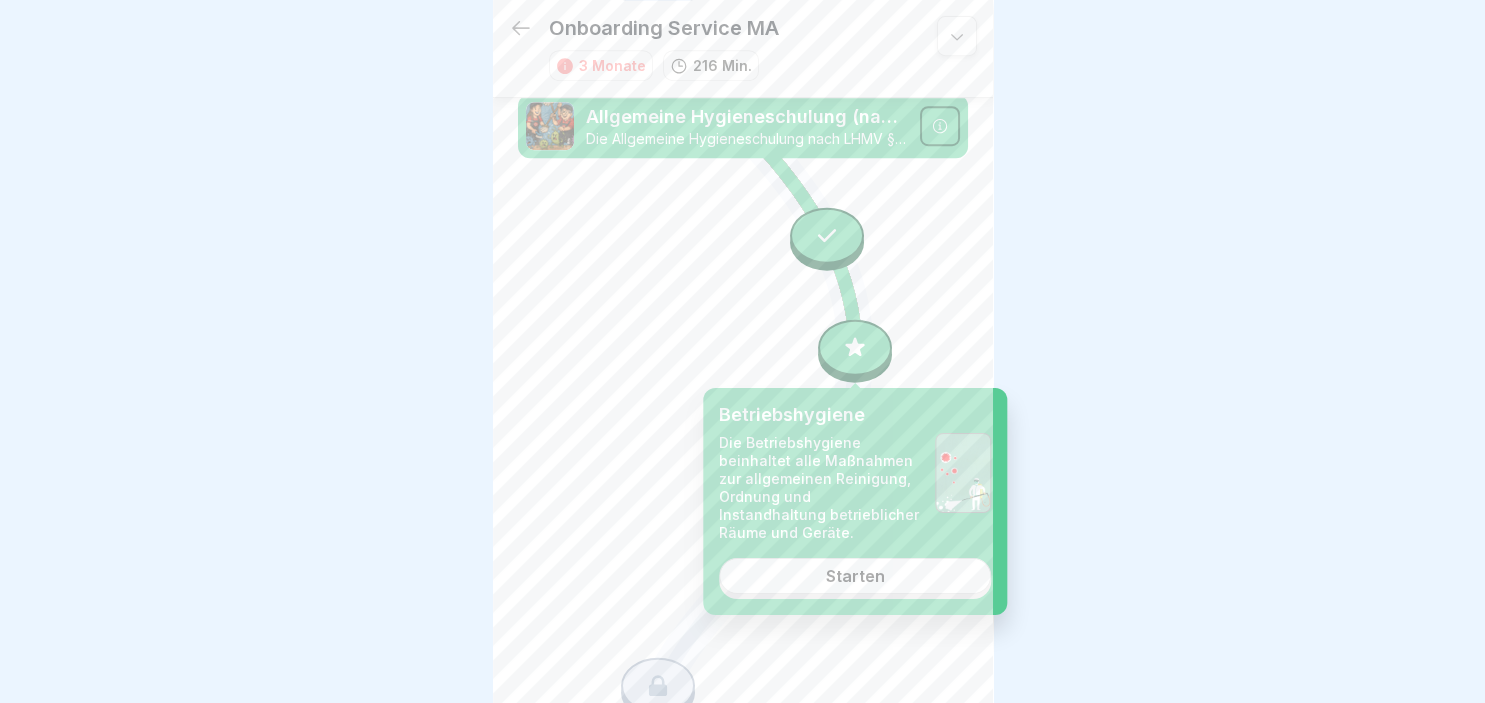 click on "Starten" at bounding box center (855, 576) 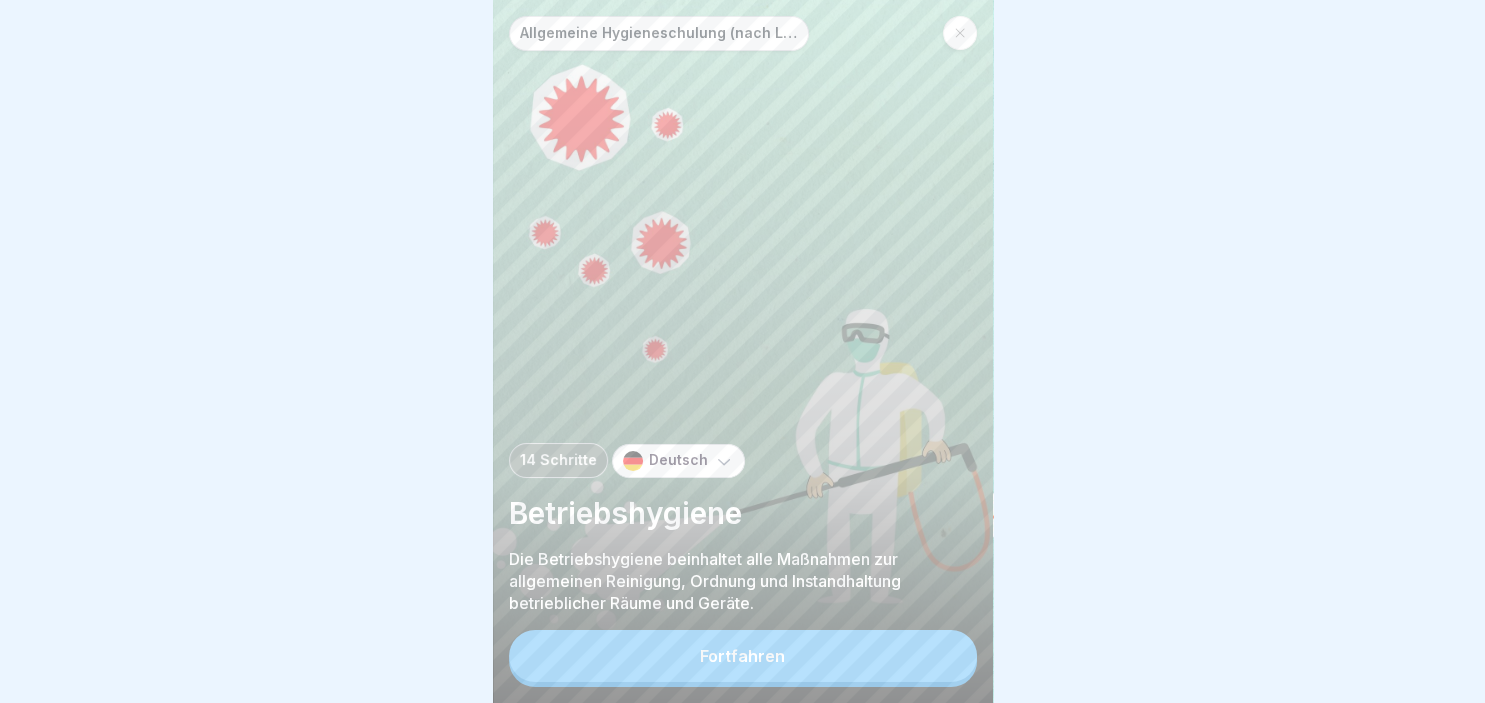 click on "Fortfahren" at bounding box center [743, 656] 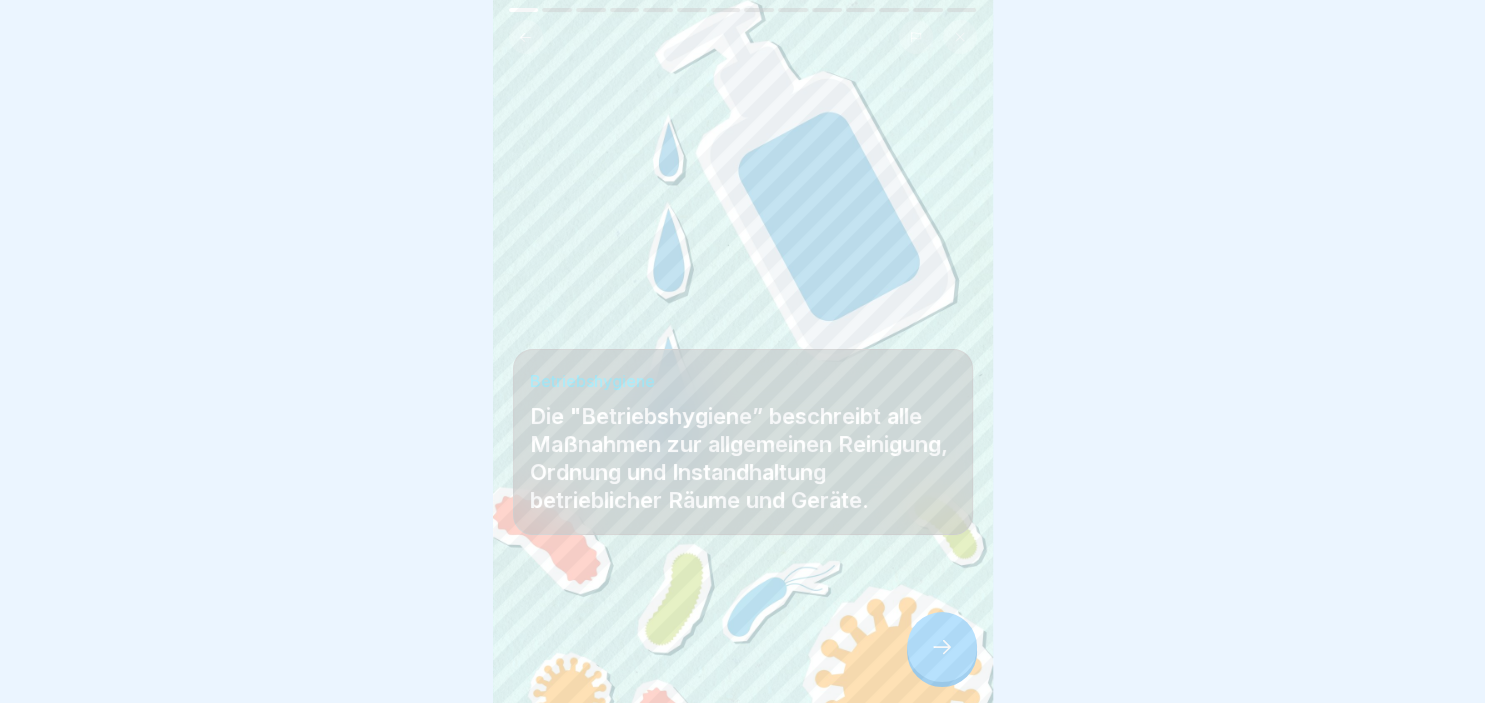 click 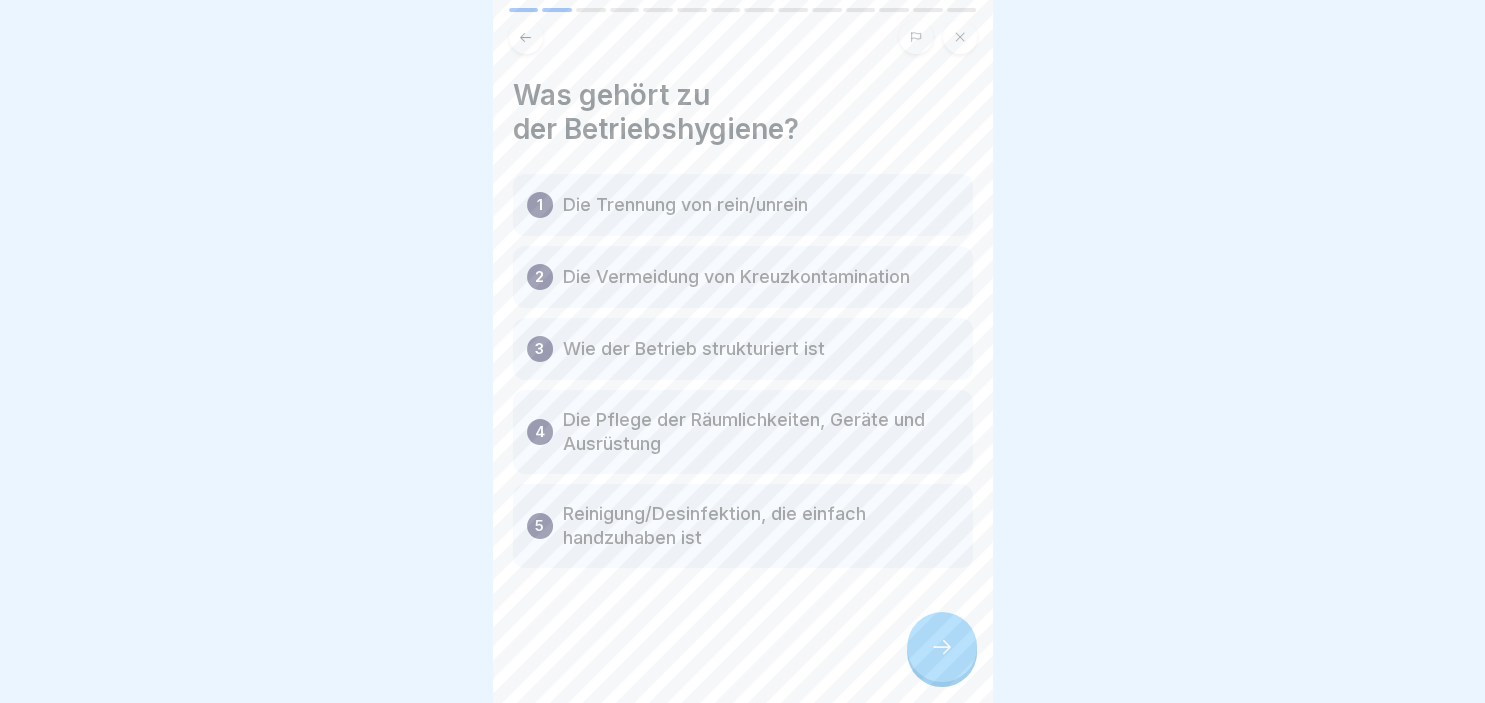click 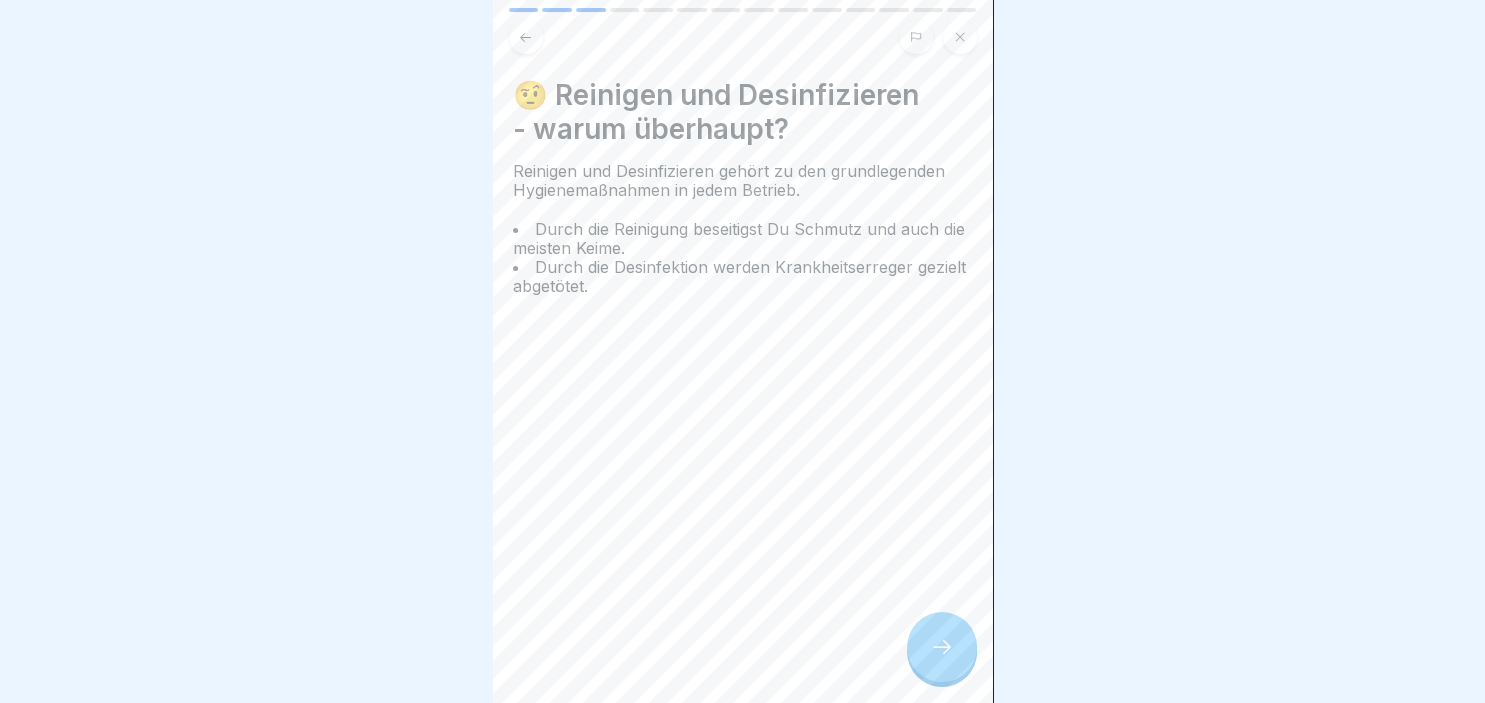 click 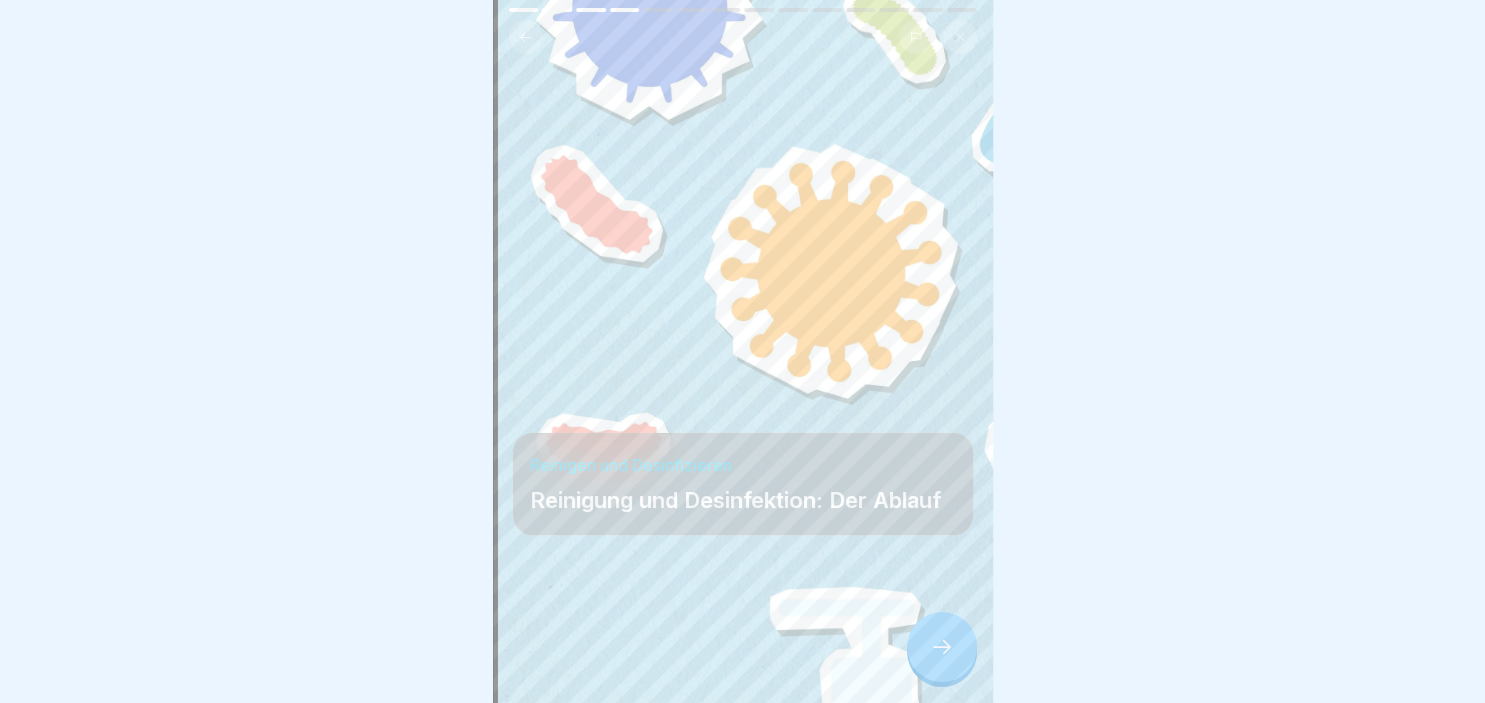click 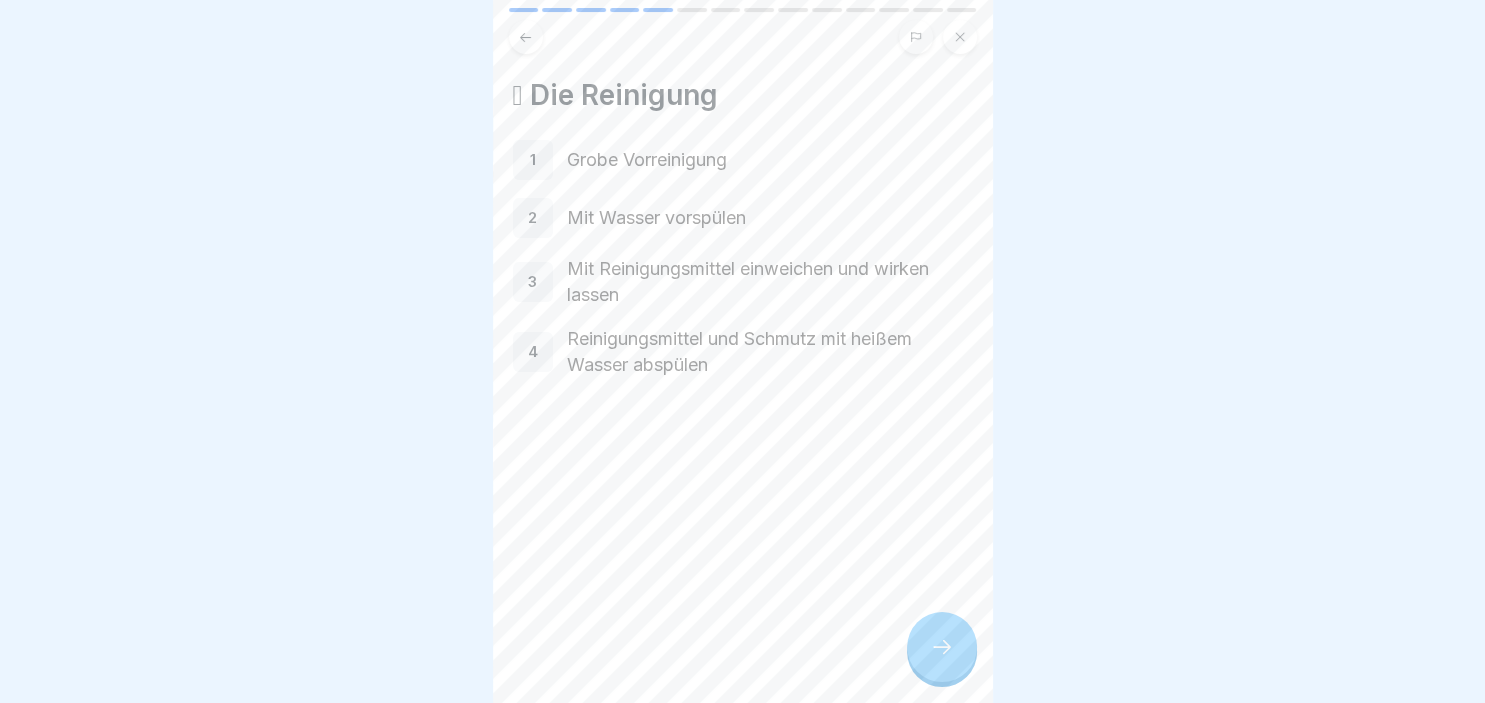 click 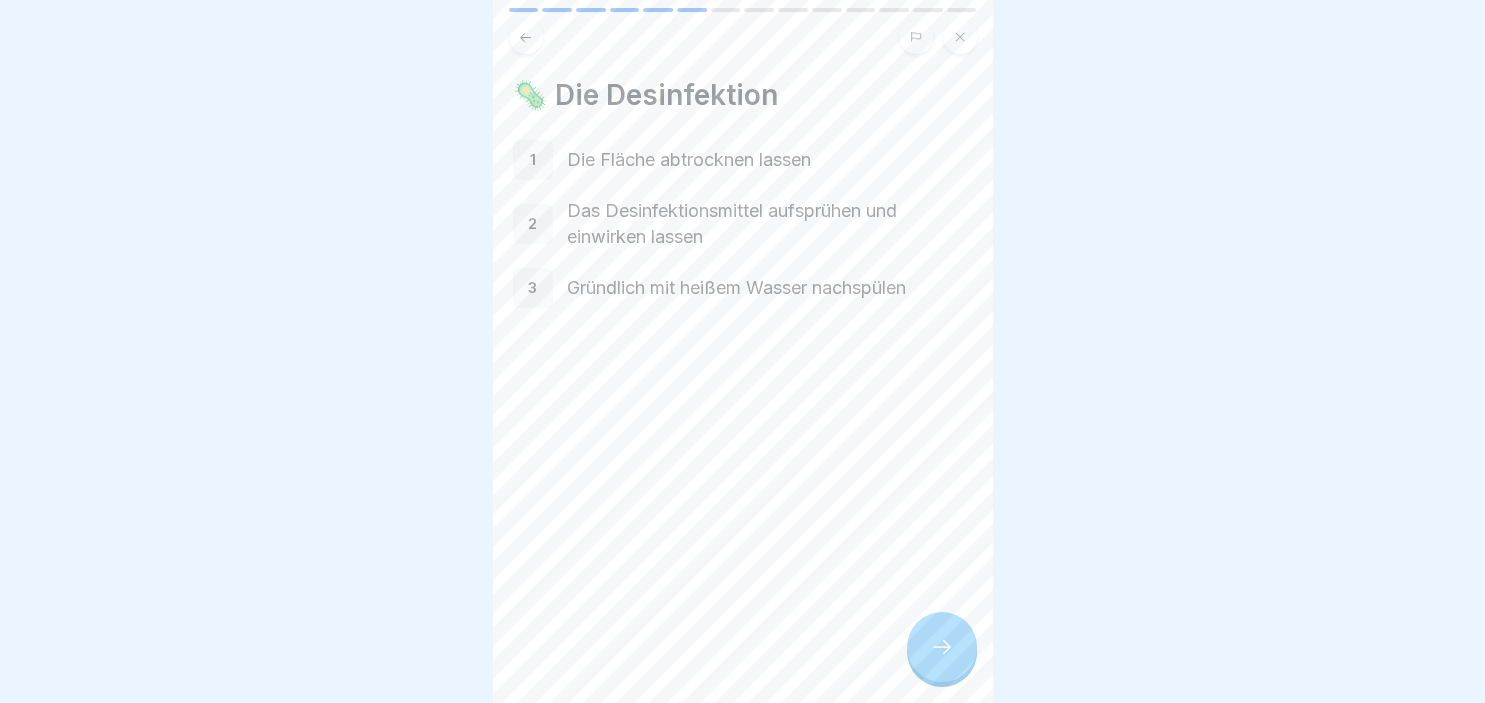 click 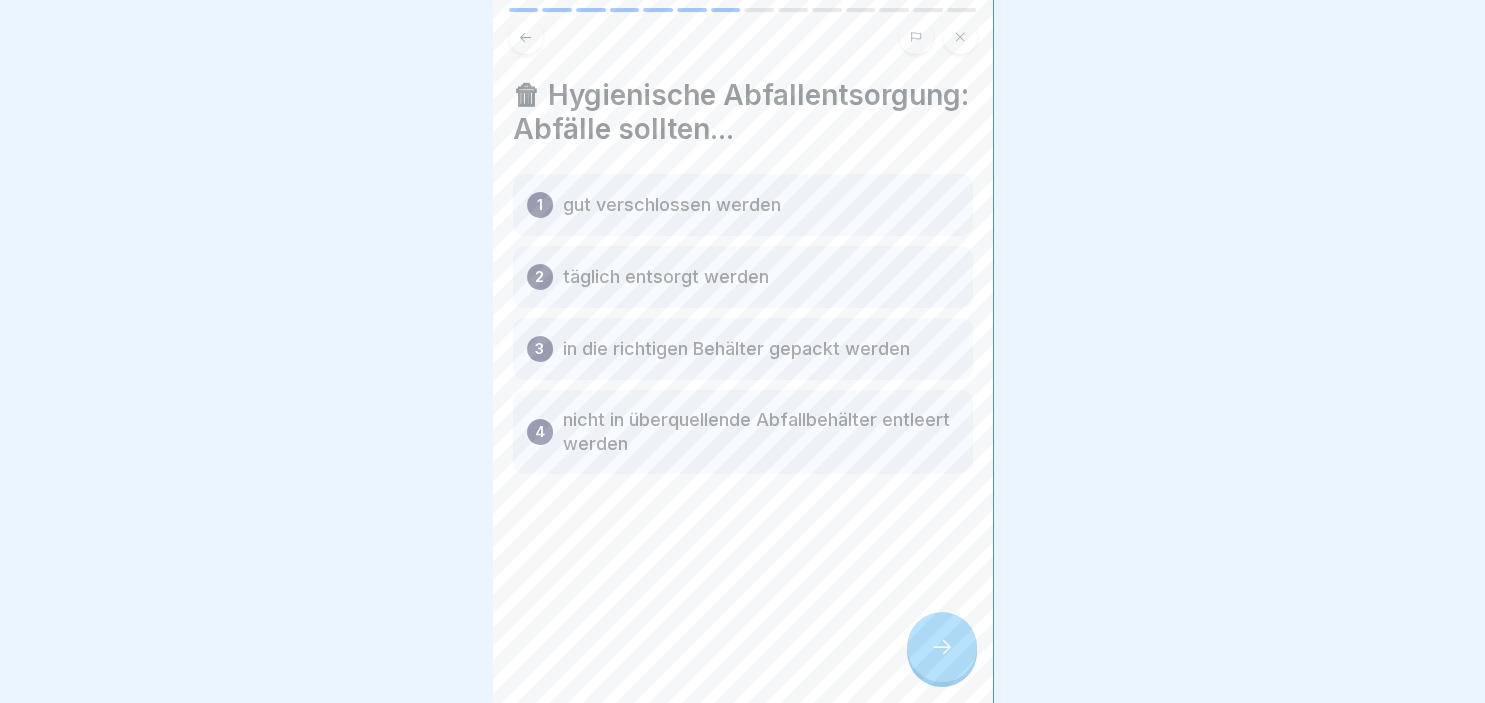click 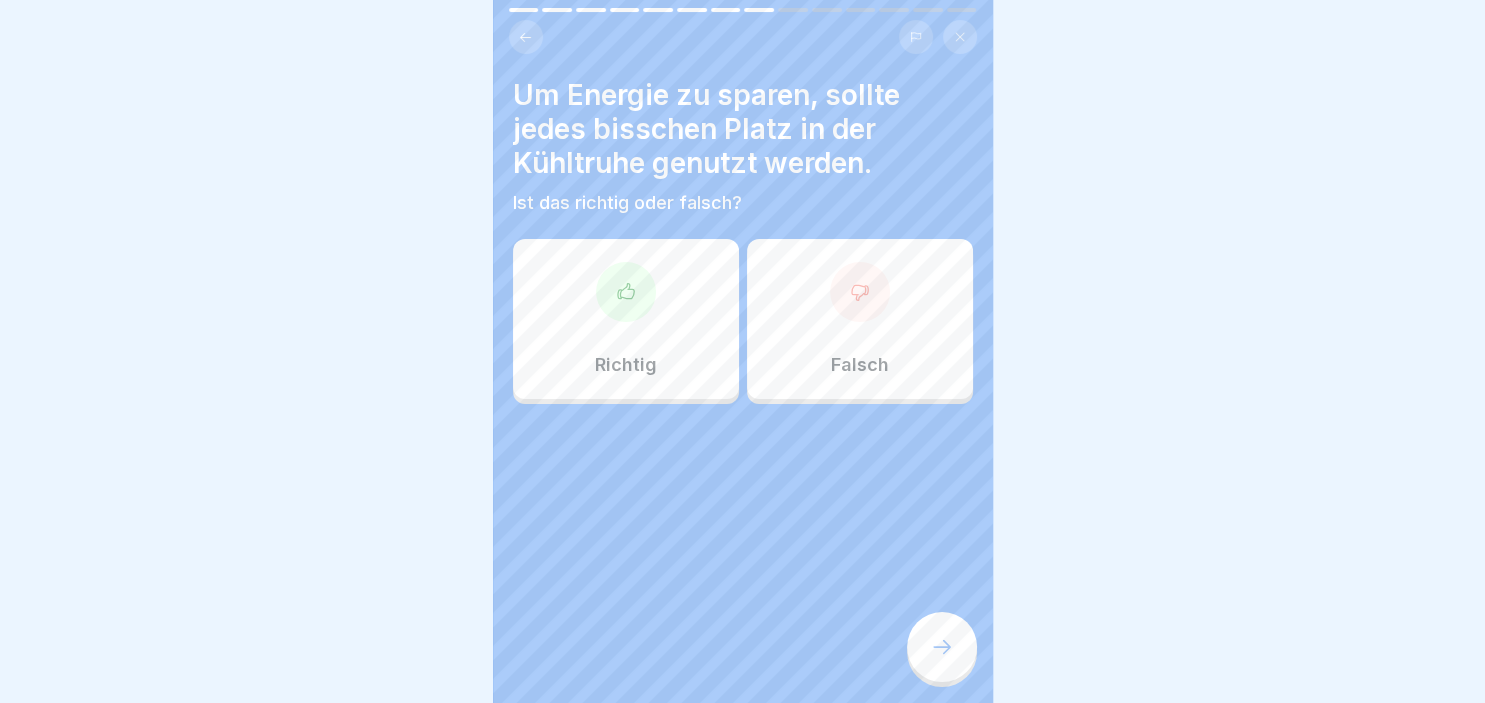 click at bounding box center (626, 292) 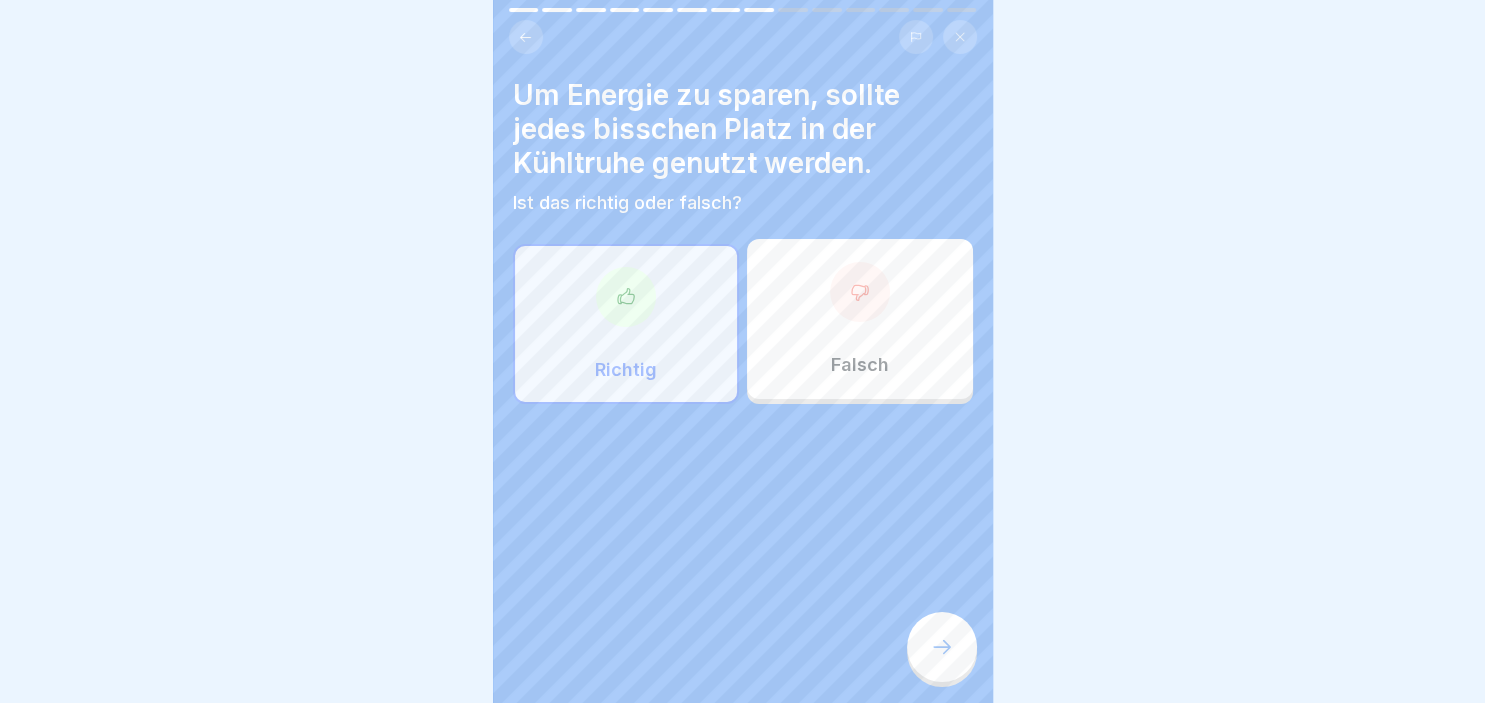 click 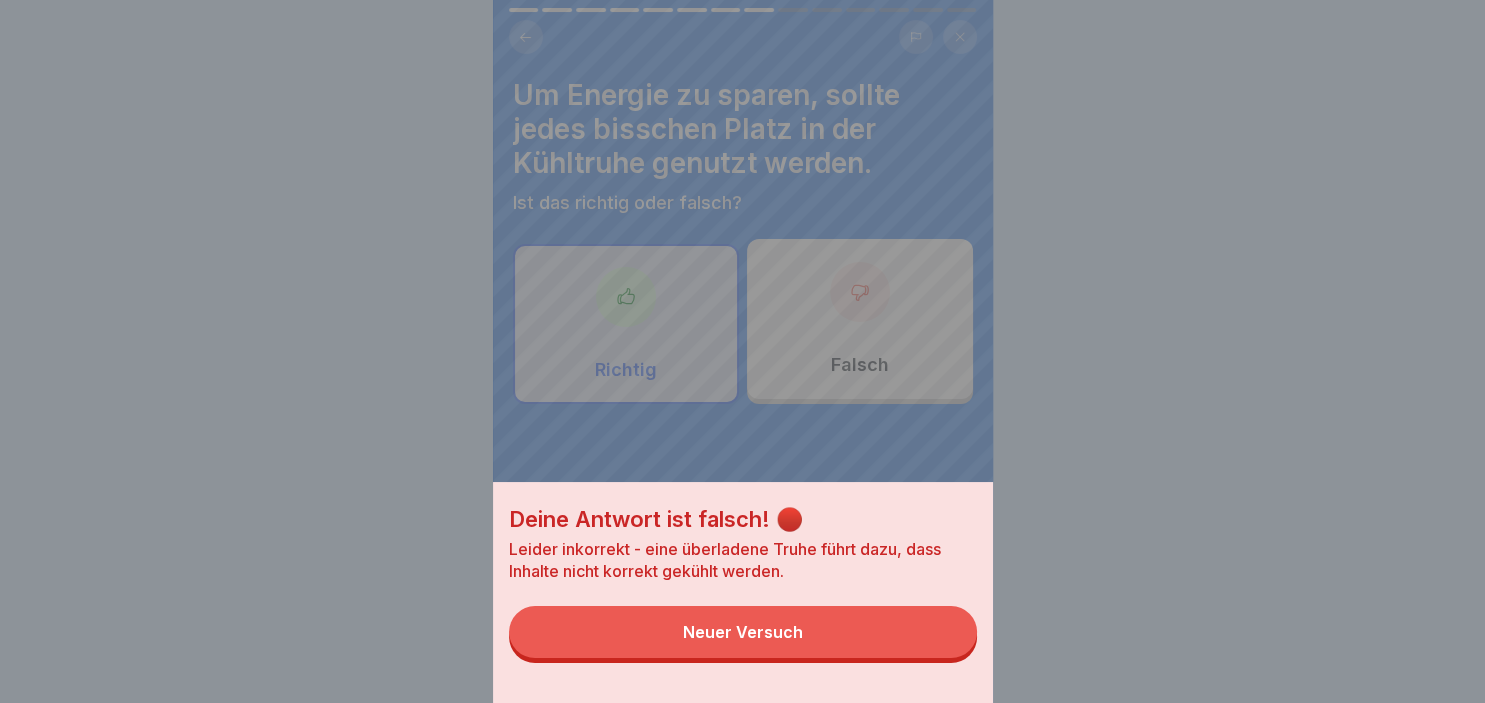 click on "Neuer Versuch" at bounding box center (743, 632) 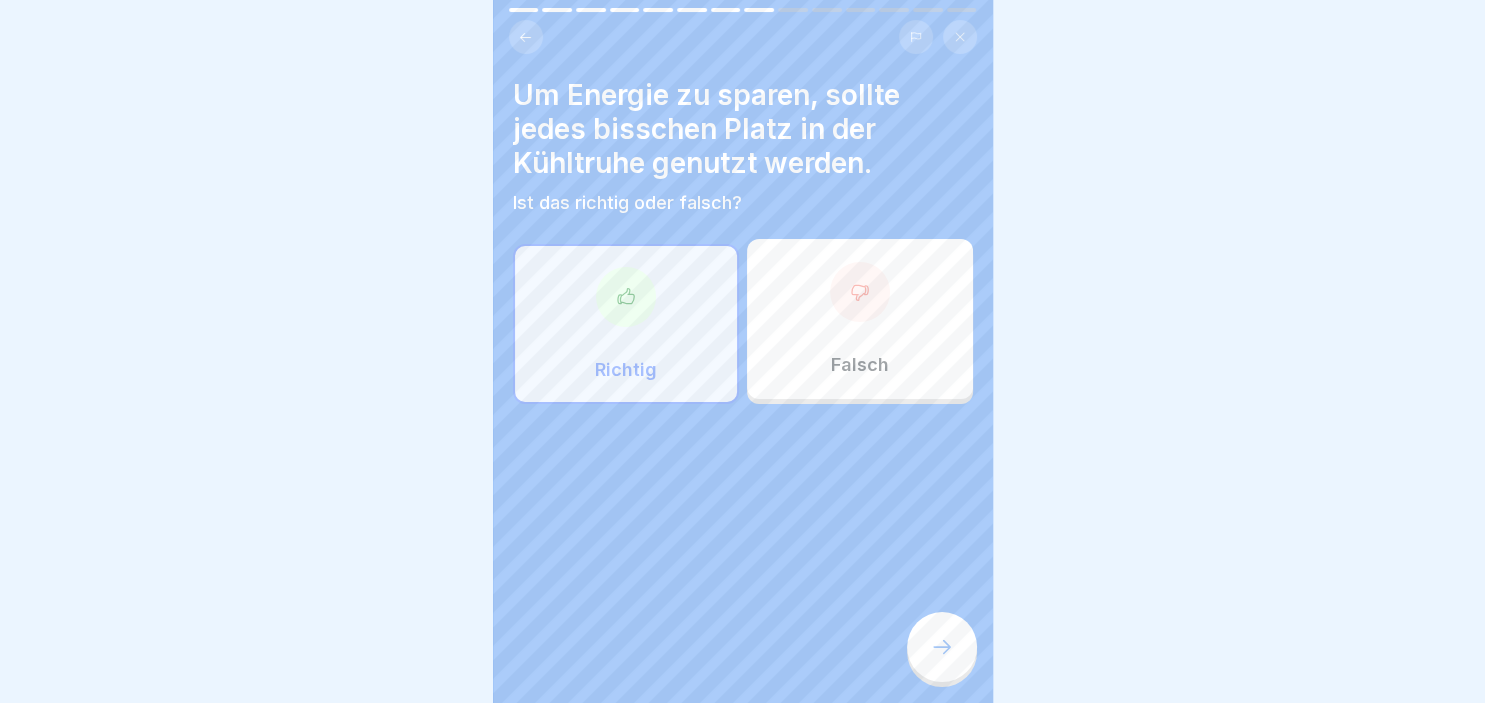 click at bounding box center (860, 292) 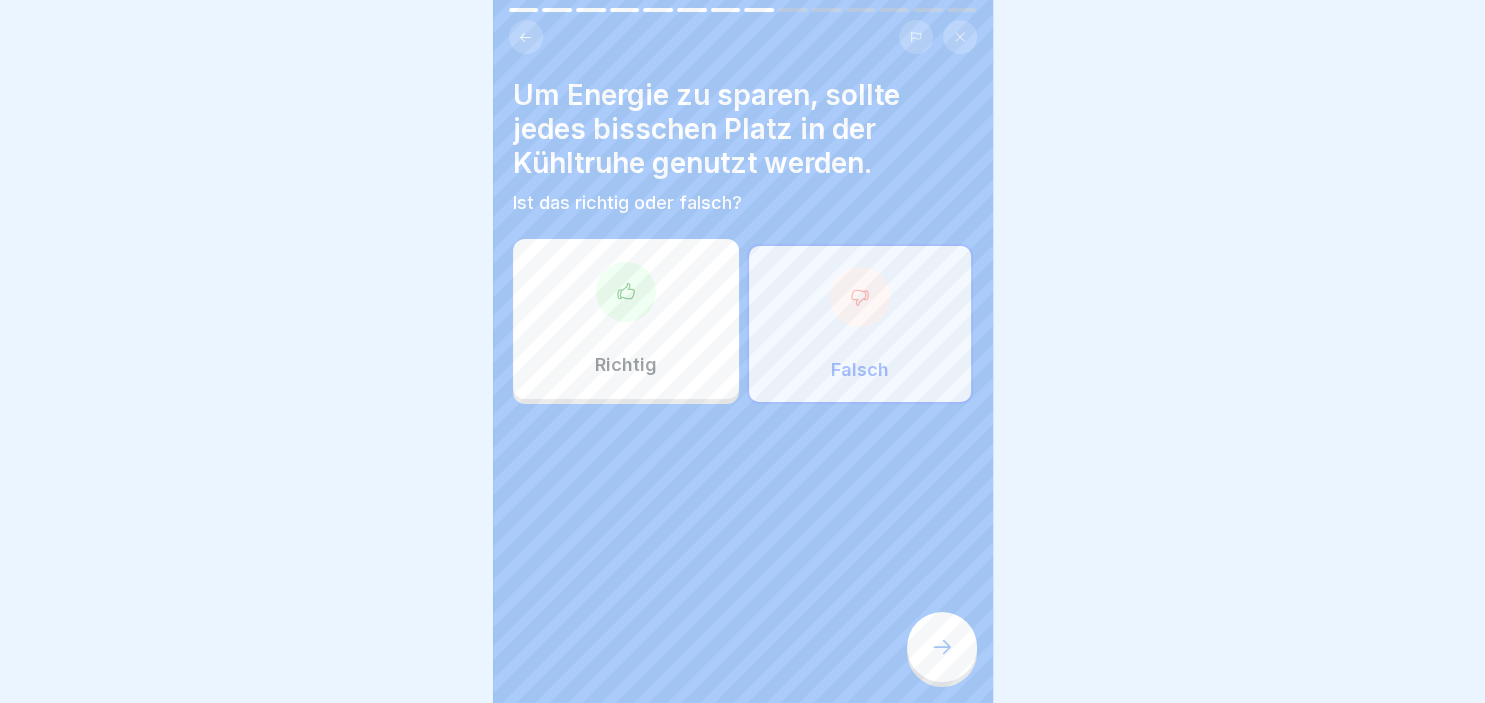 click at bounding box center (942, 647) 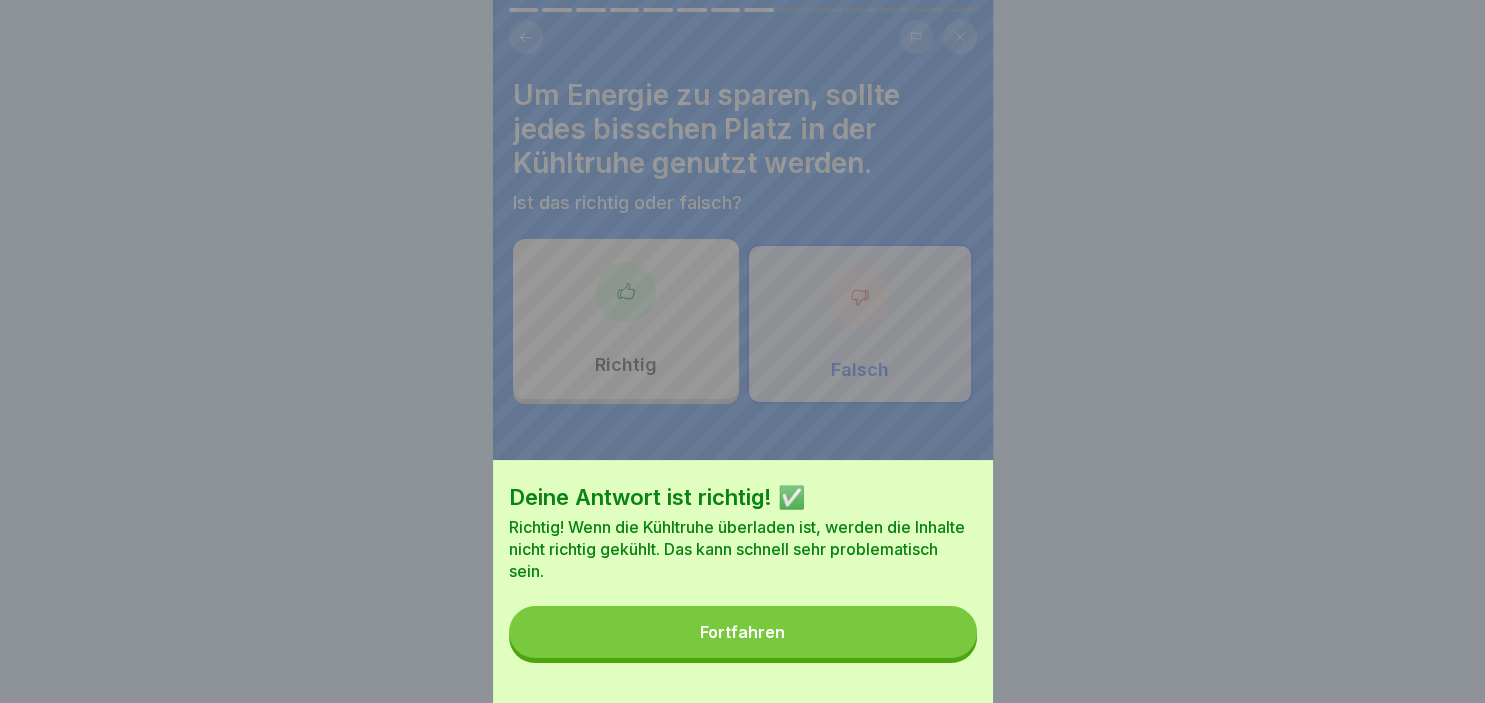 click on "Fortfahren" at bounding box center [743, 632] 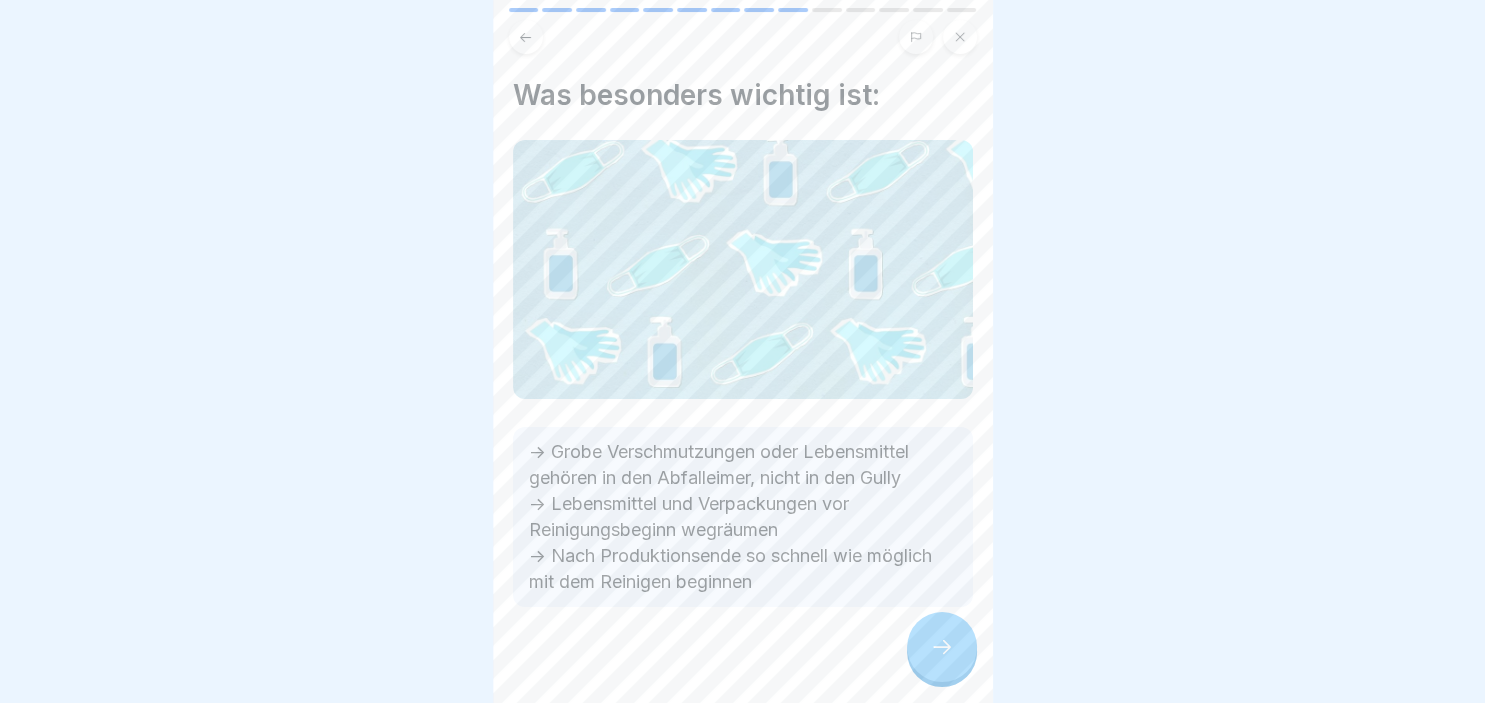 click 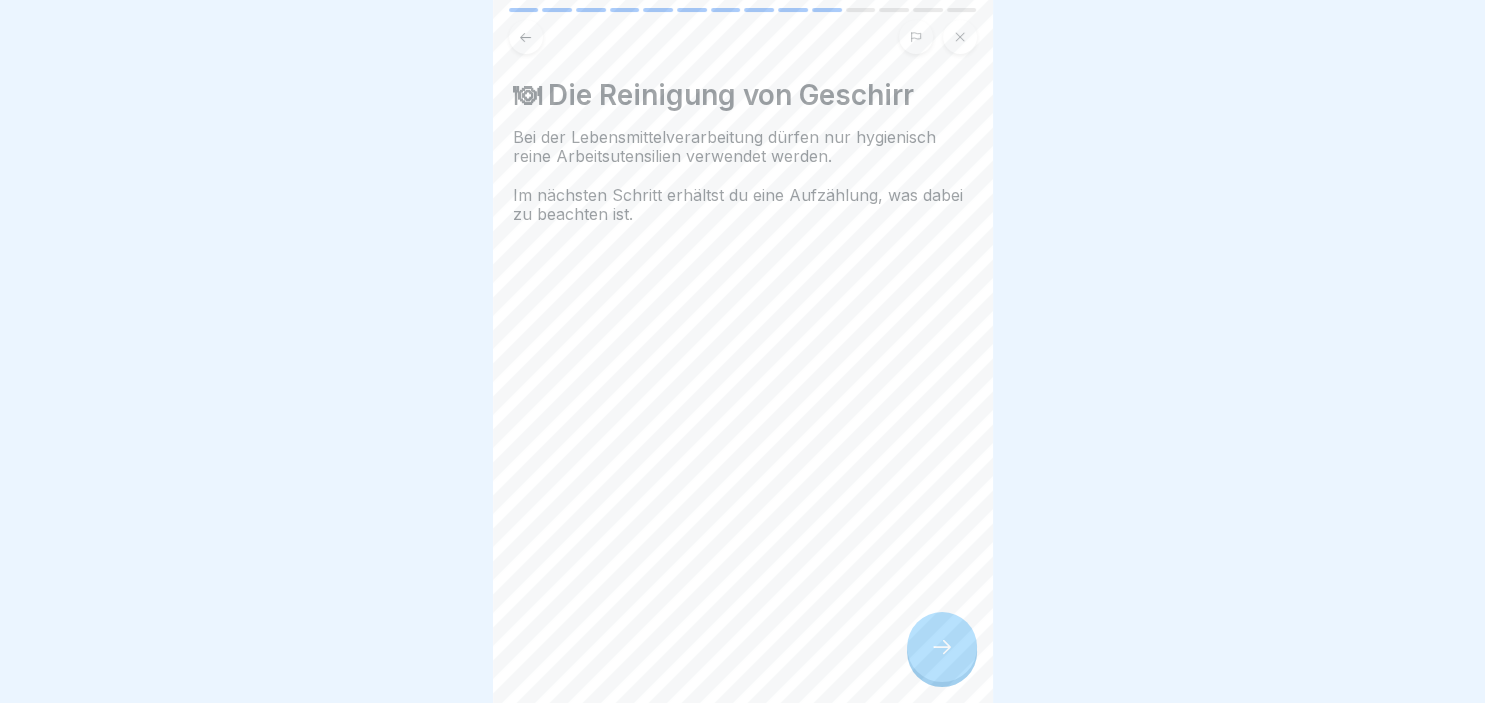 click at bounding box center (942, 647) 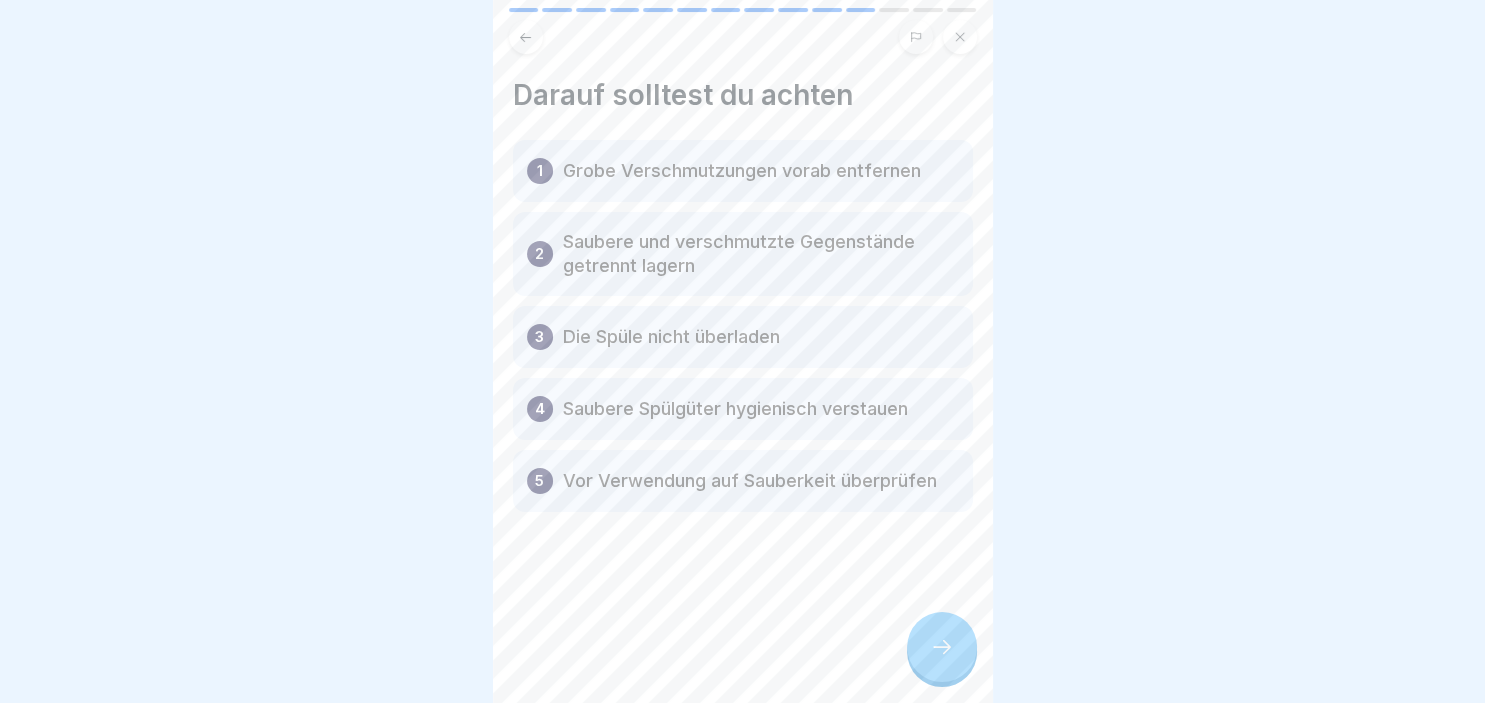 click 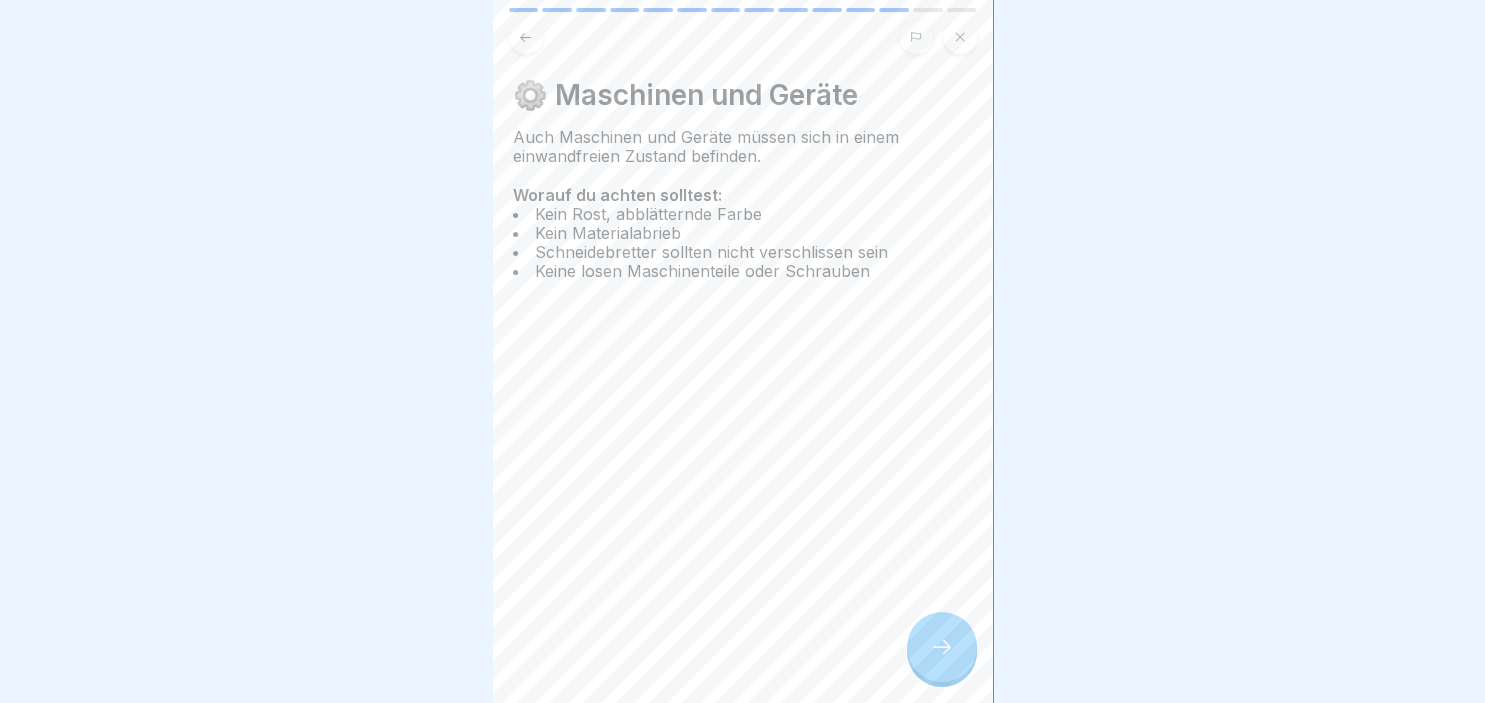 click 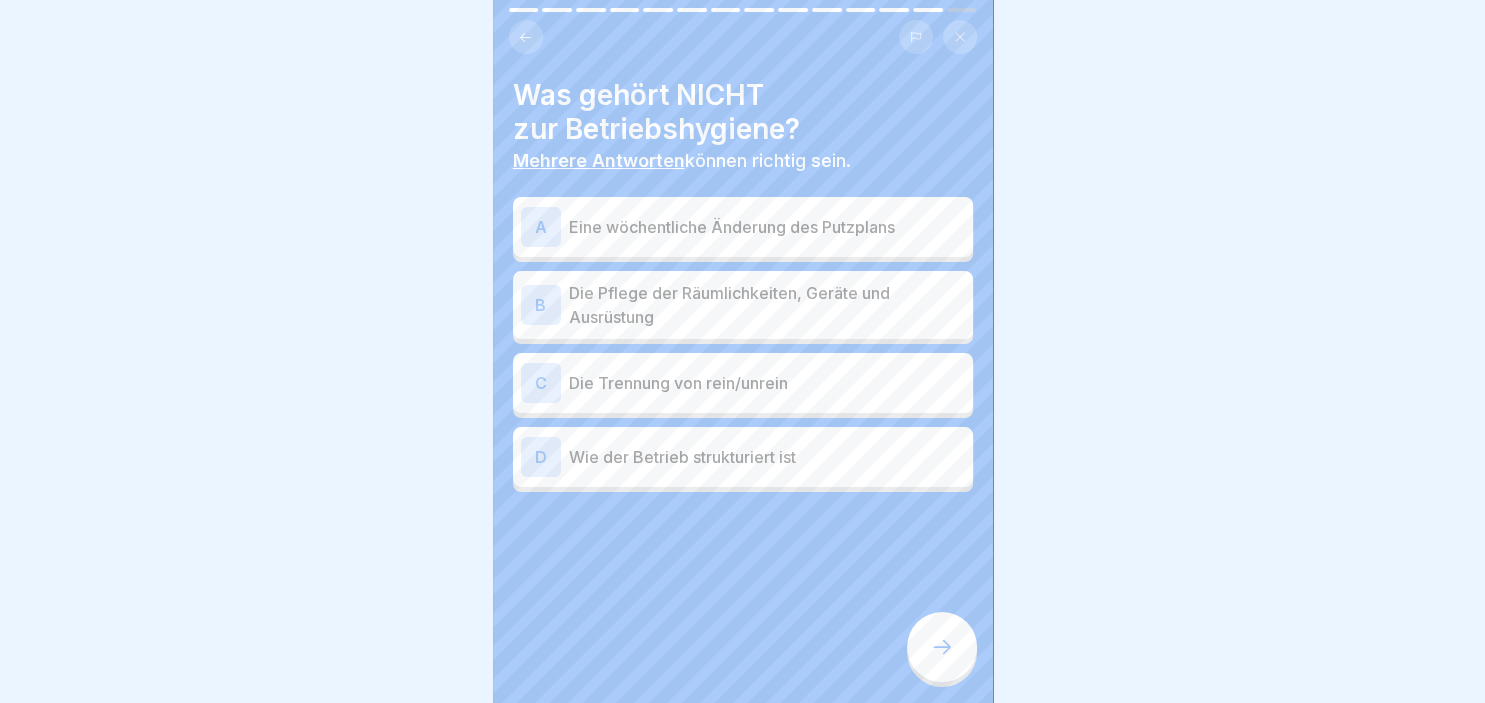 click on "Wie der Betrieb strukturiert ist" at bounding box center [767, 457] 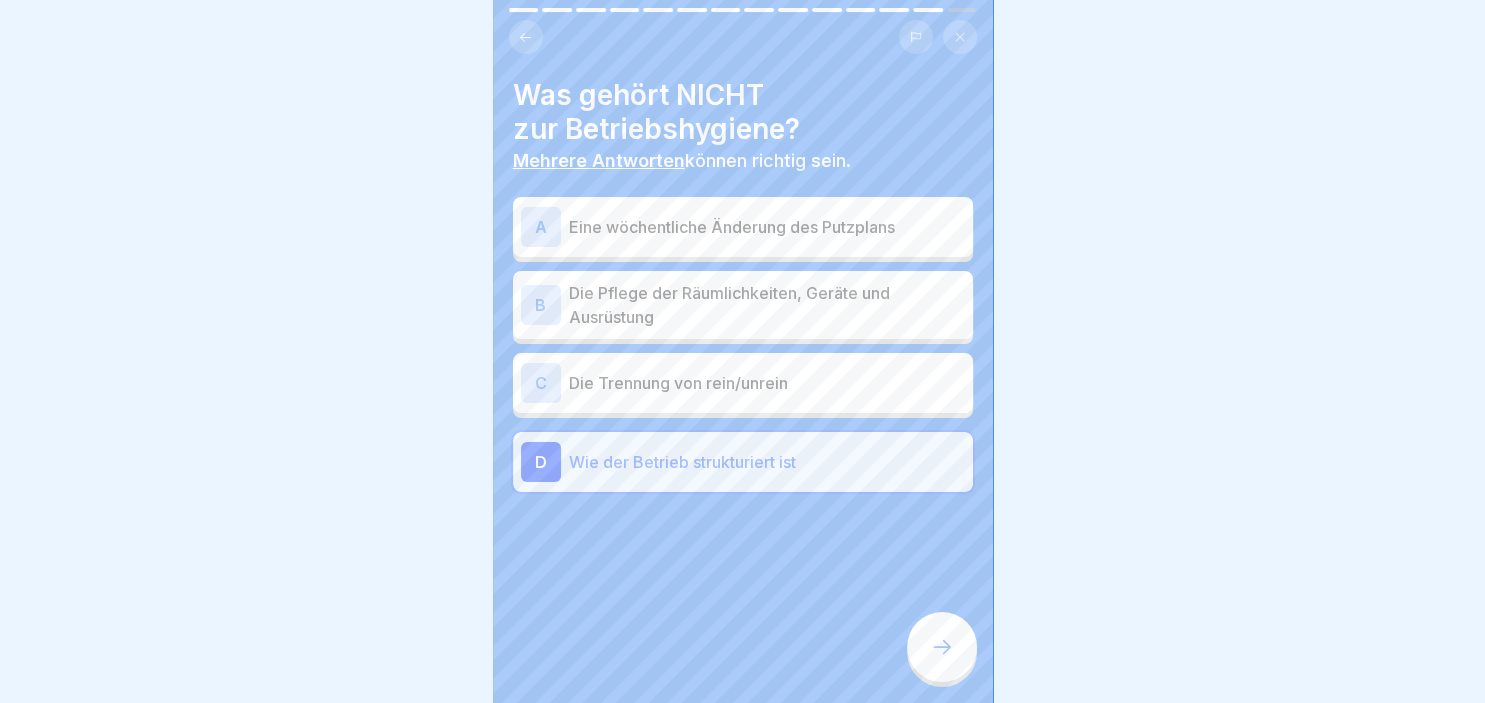 click 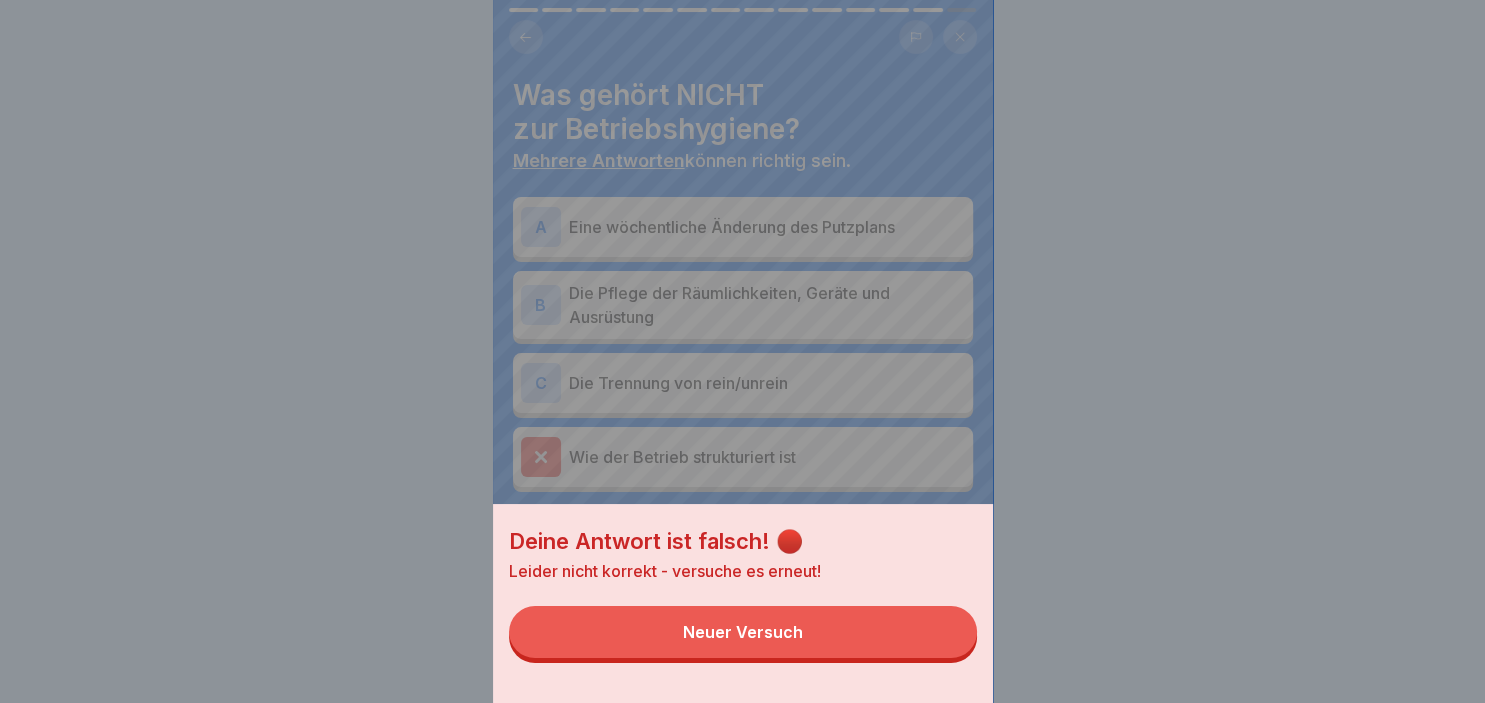 click on "Neuer Versuch" at bounding box center (743, 632) 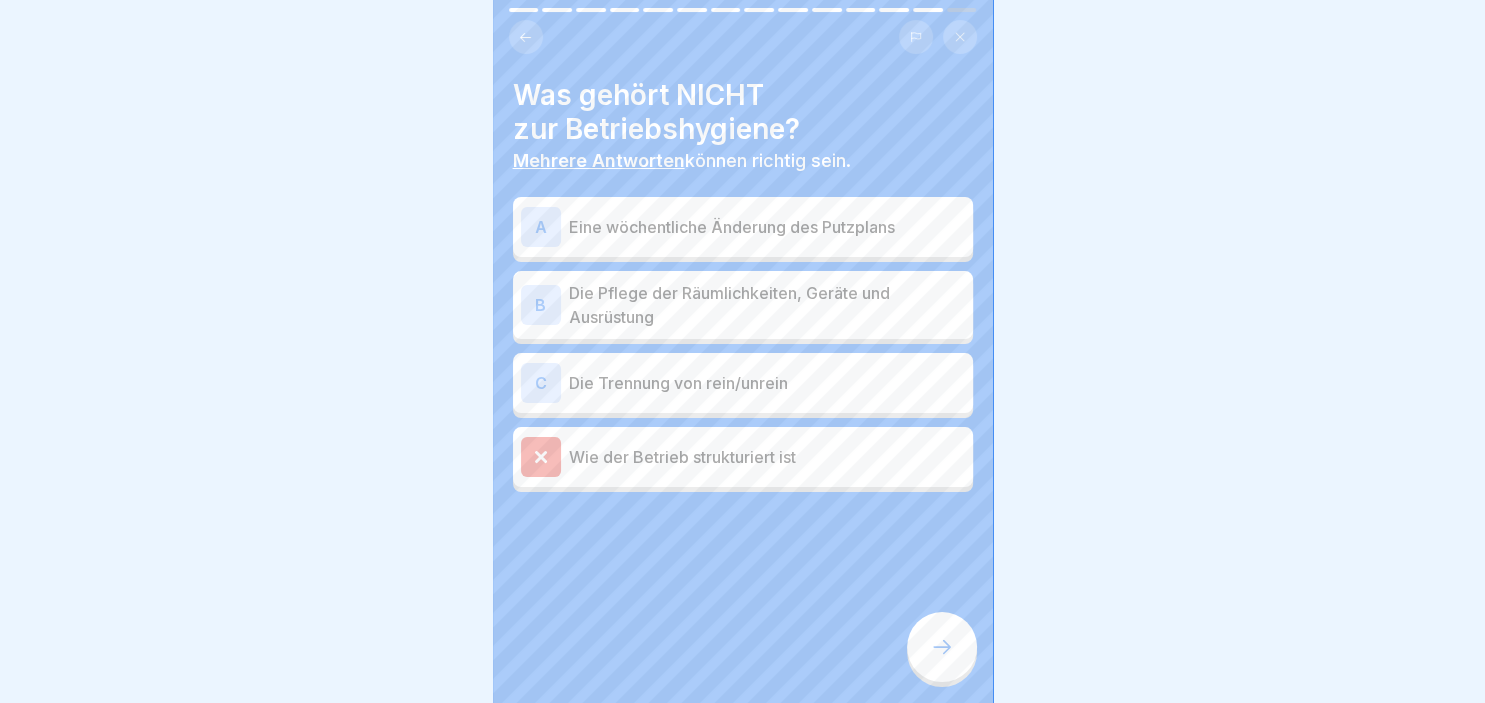 click at bounding box center (541, 457) 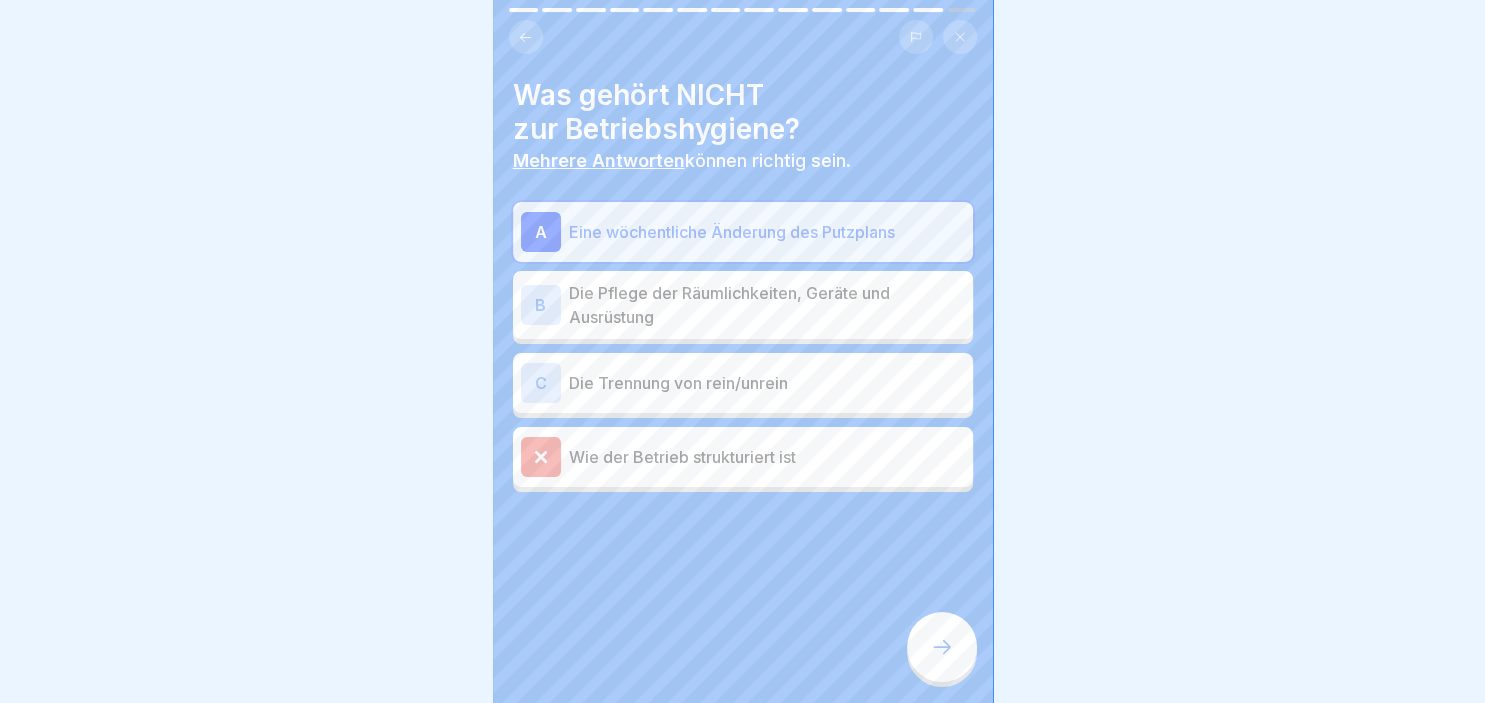 click 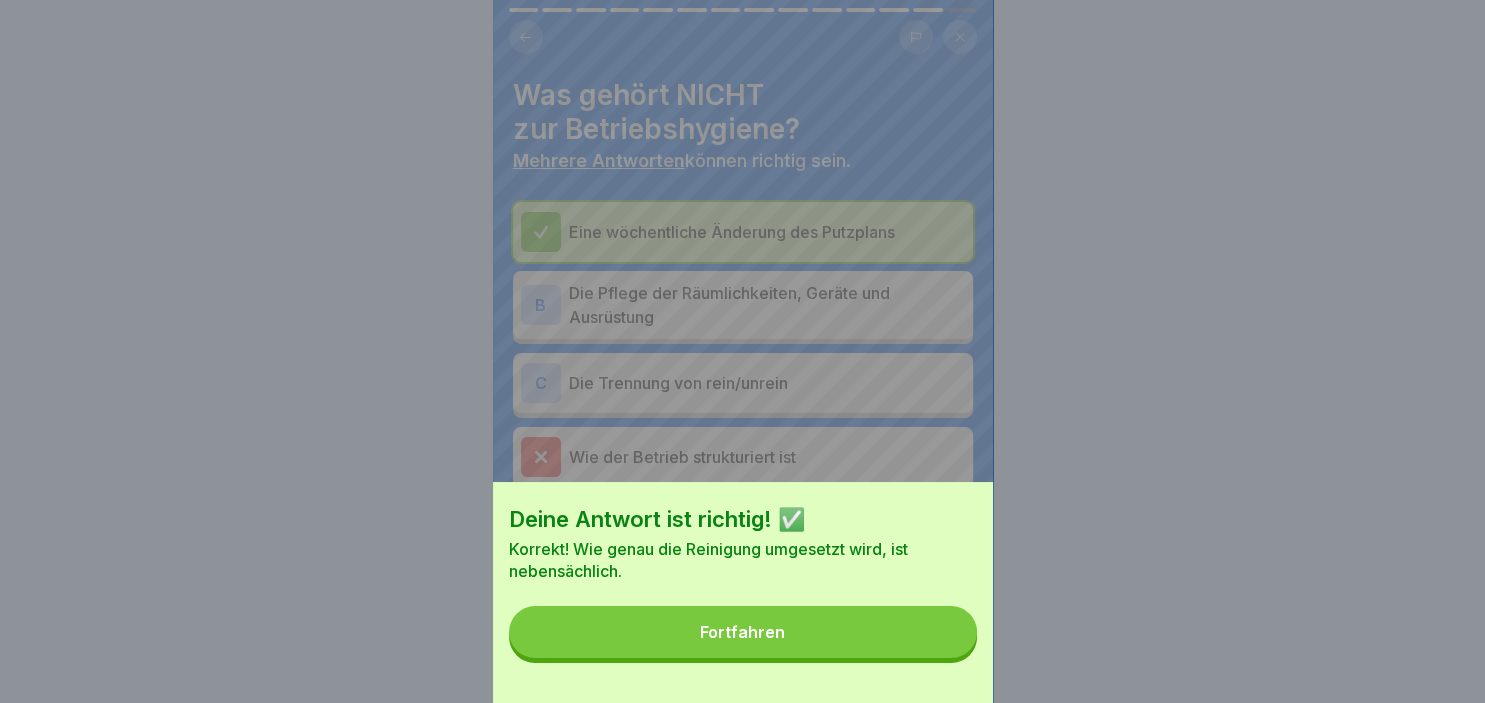 click on "Fortfahren" at bounding box center [743, 632] 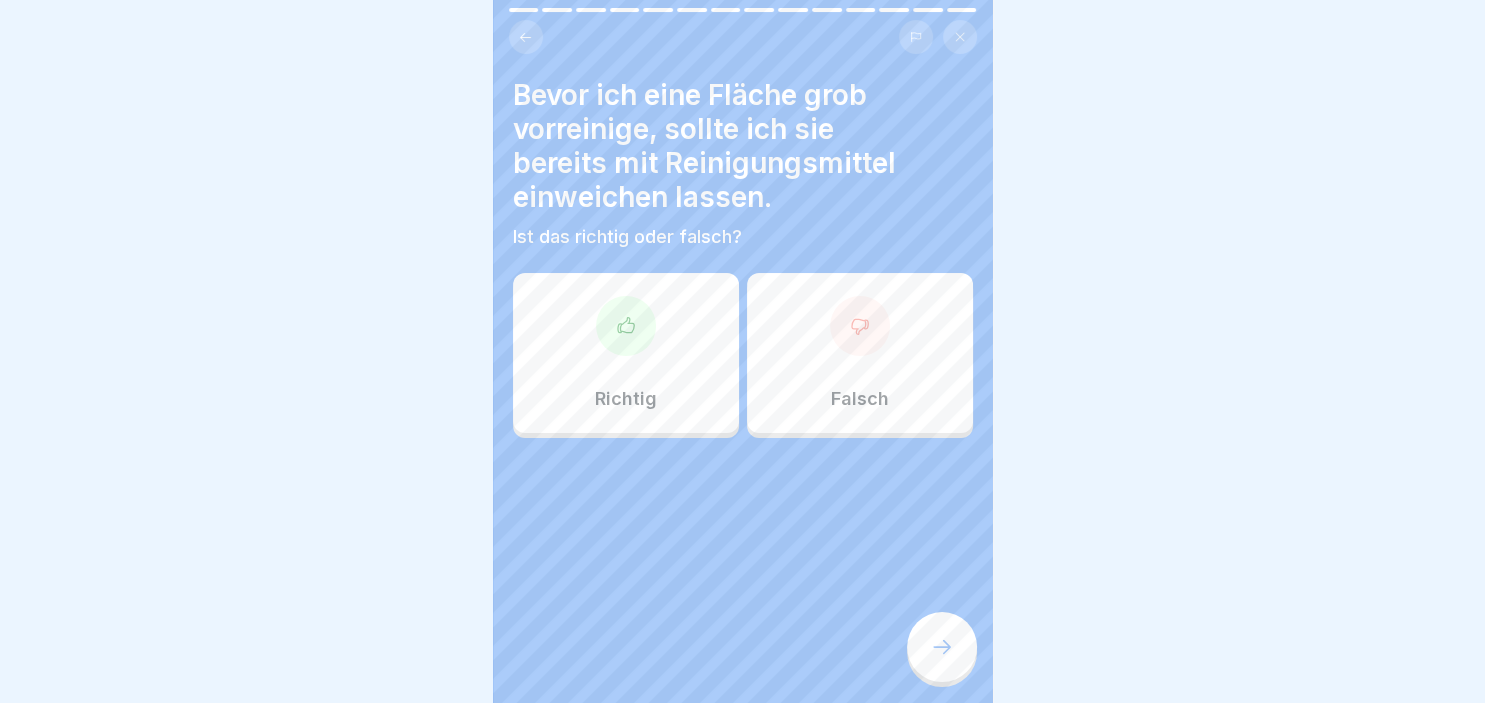 click at bounding box center (860, 326) 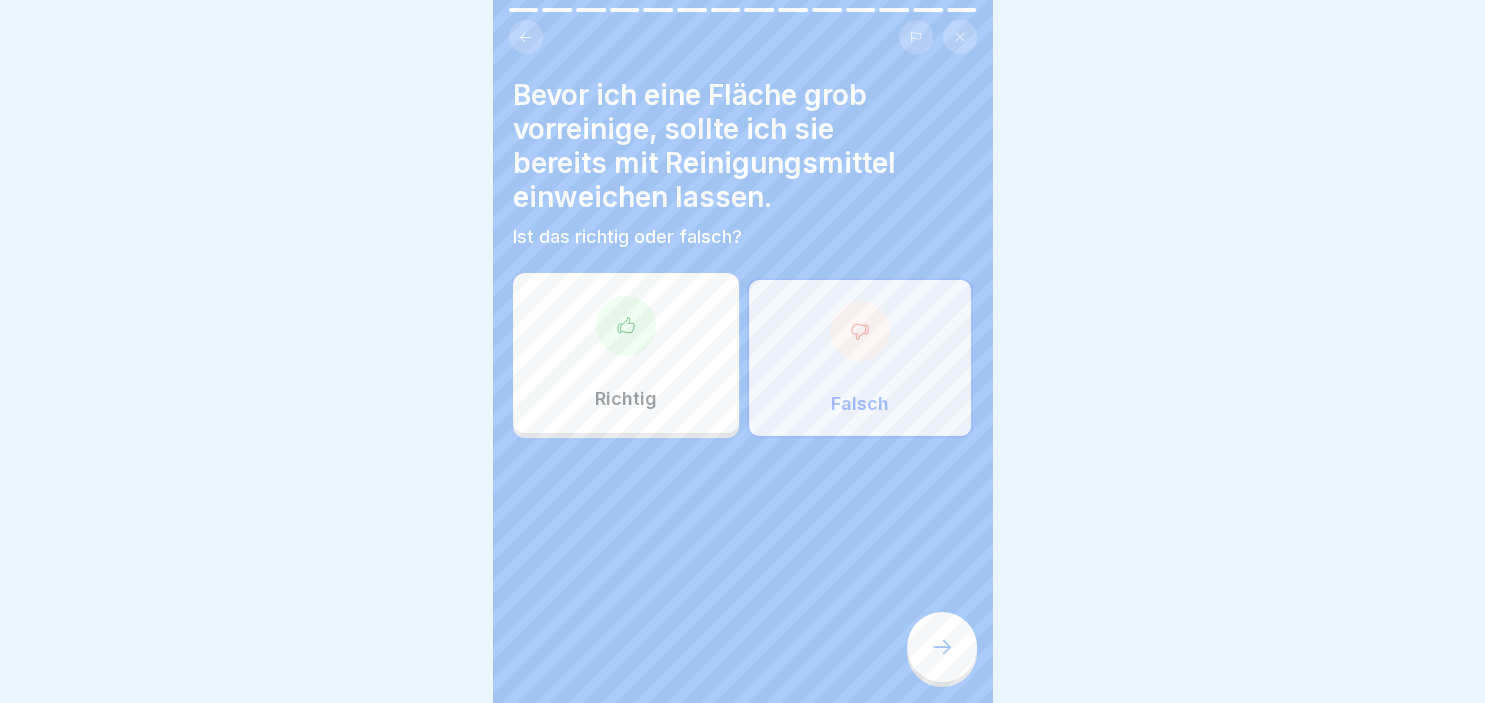 click 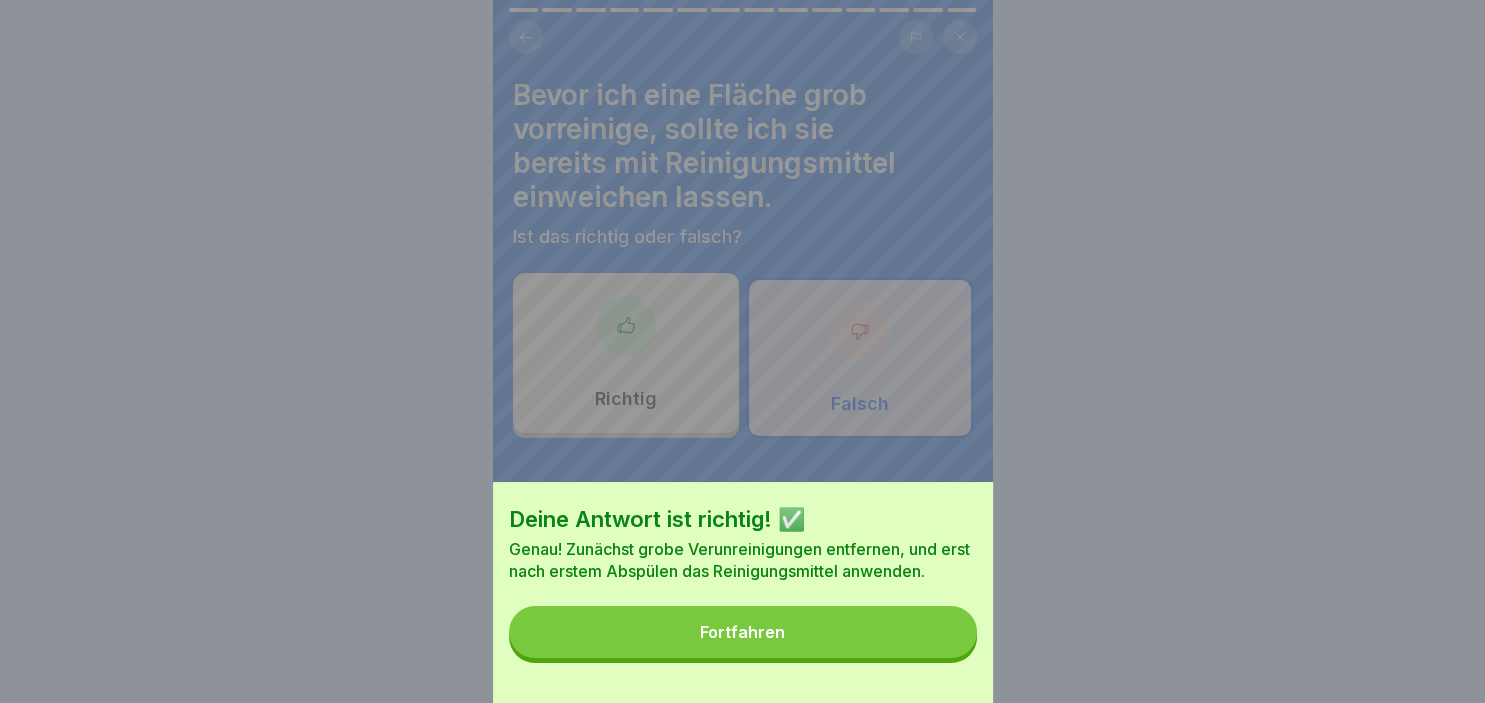 click on "Fortfahren" at bounding box center (743, 632) 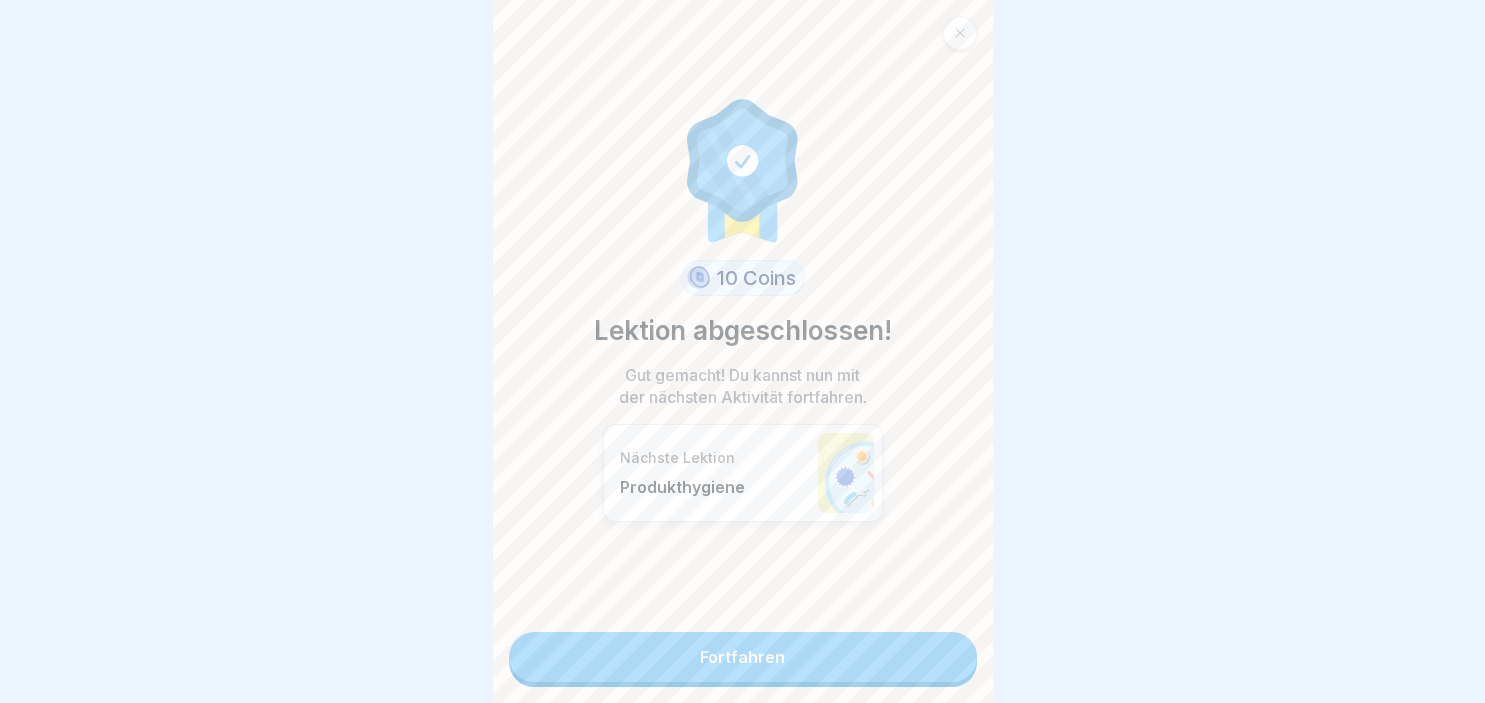 click on "Fortfahren" at bounding box center [743, 657] 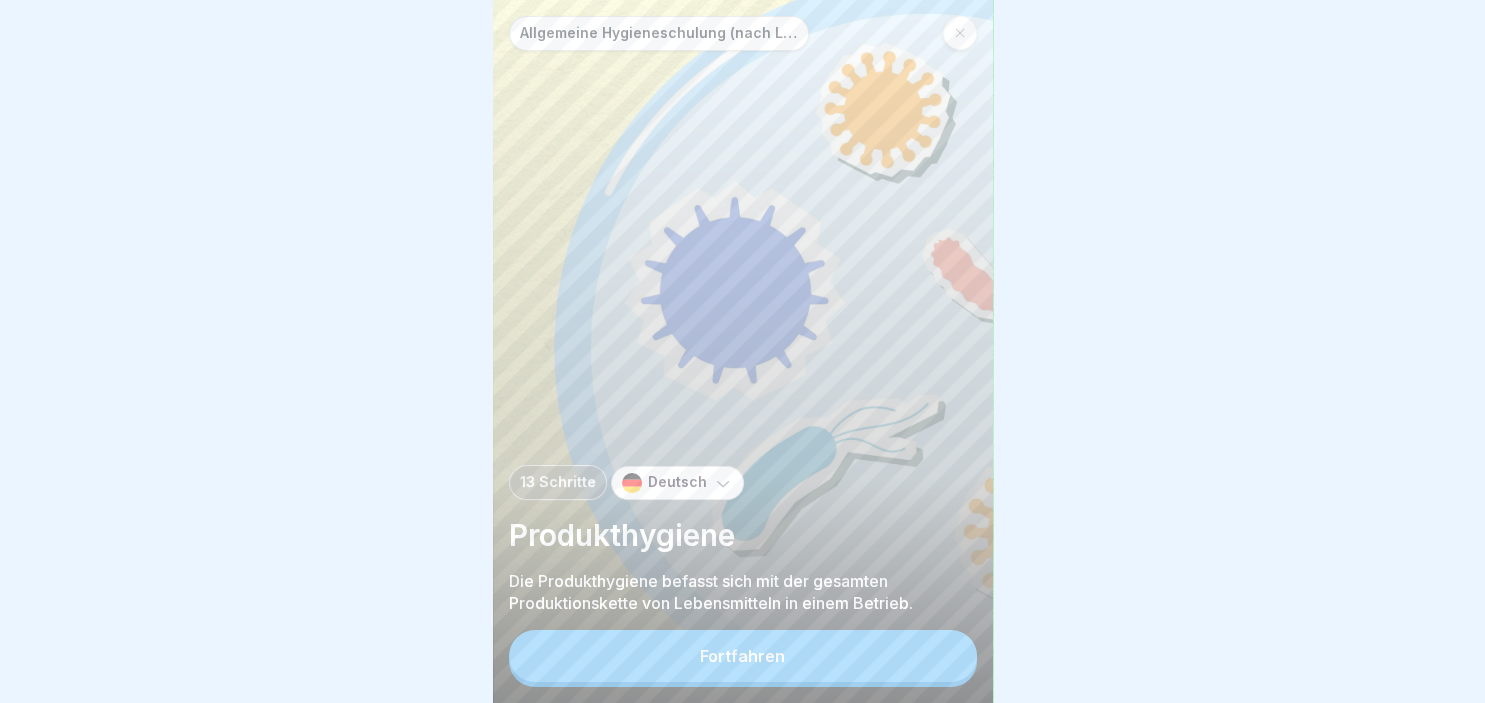 click on "Fortfahren" at bounding box center [743, 656] 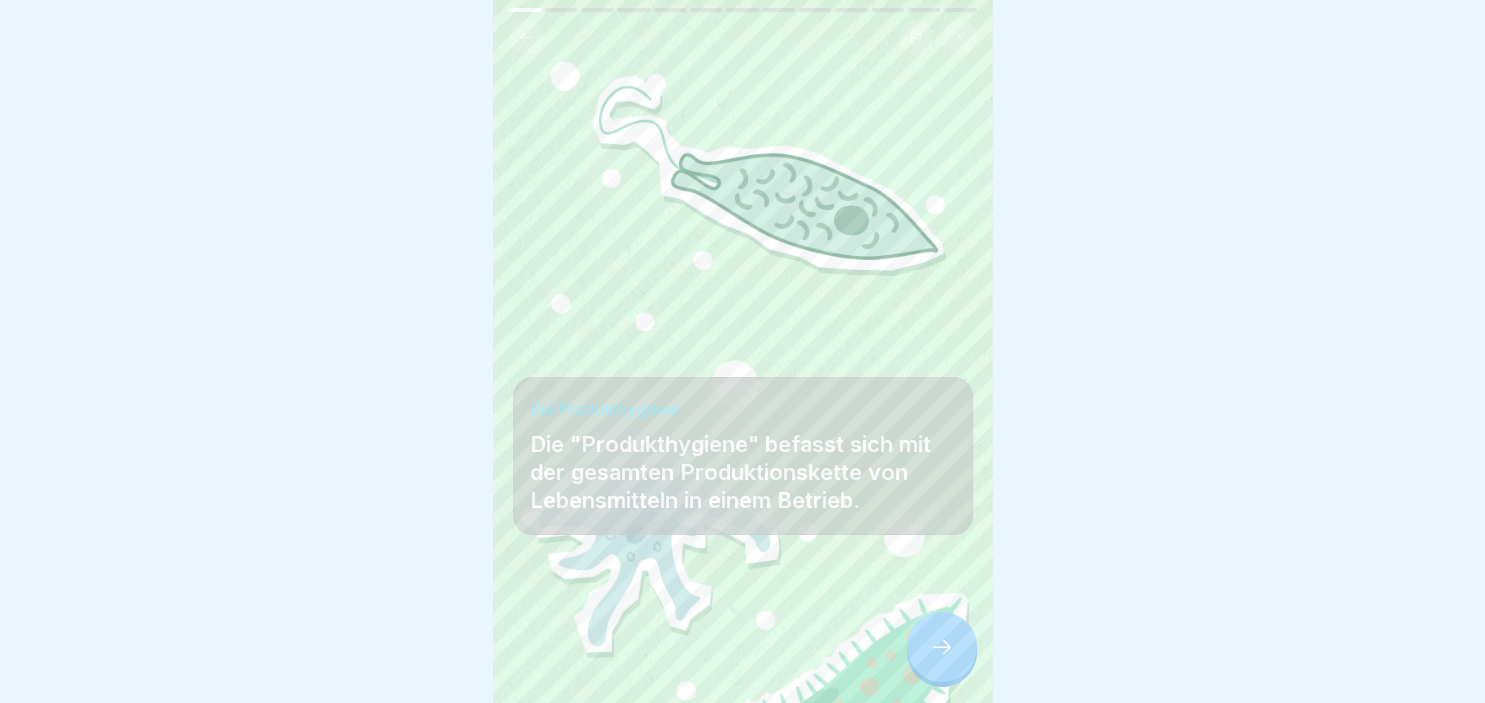 click 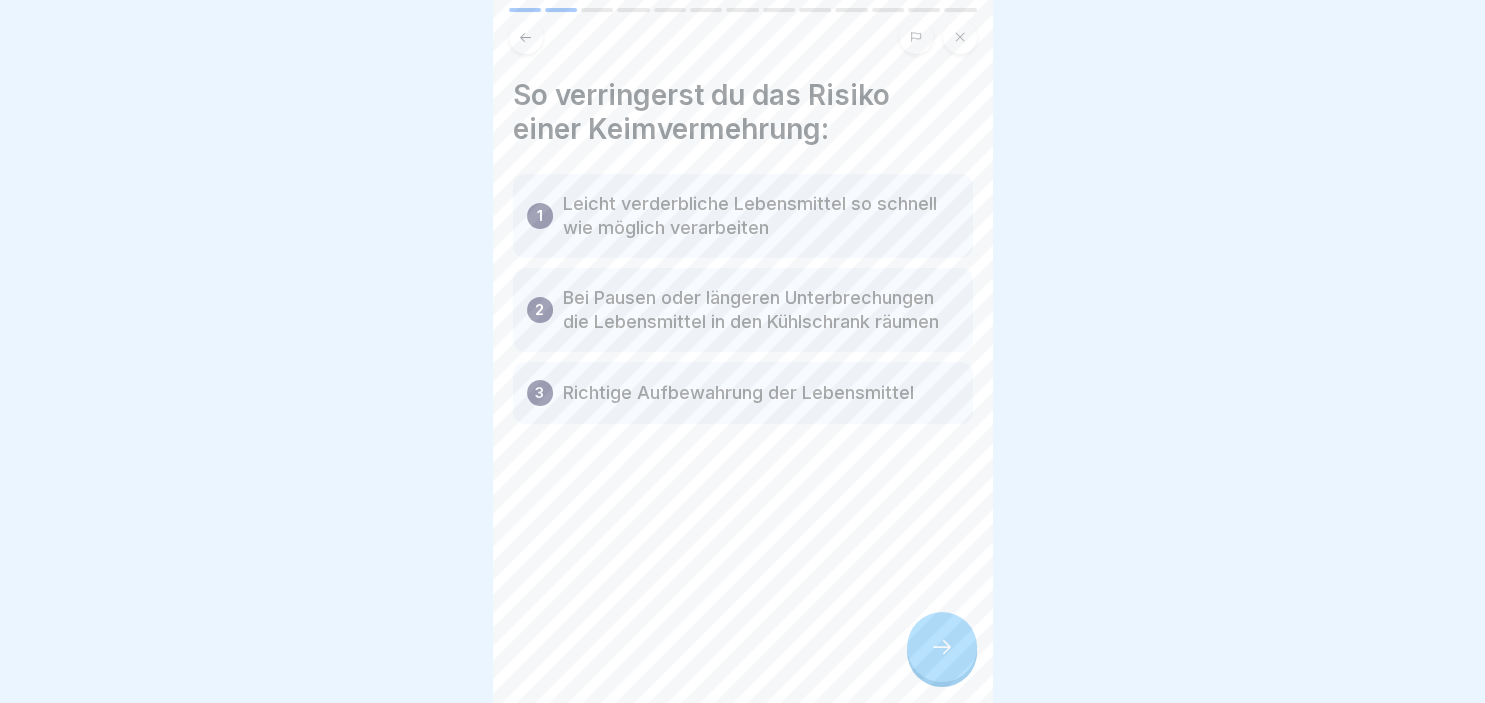 click 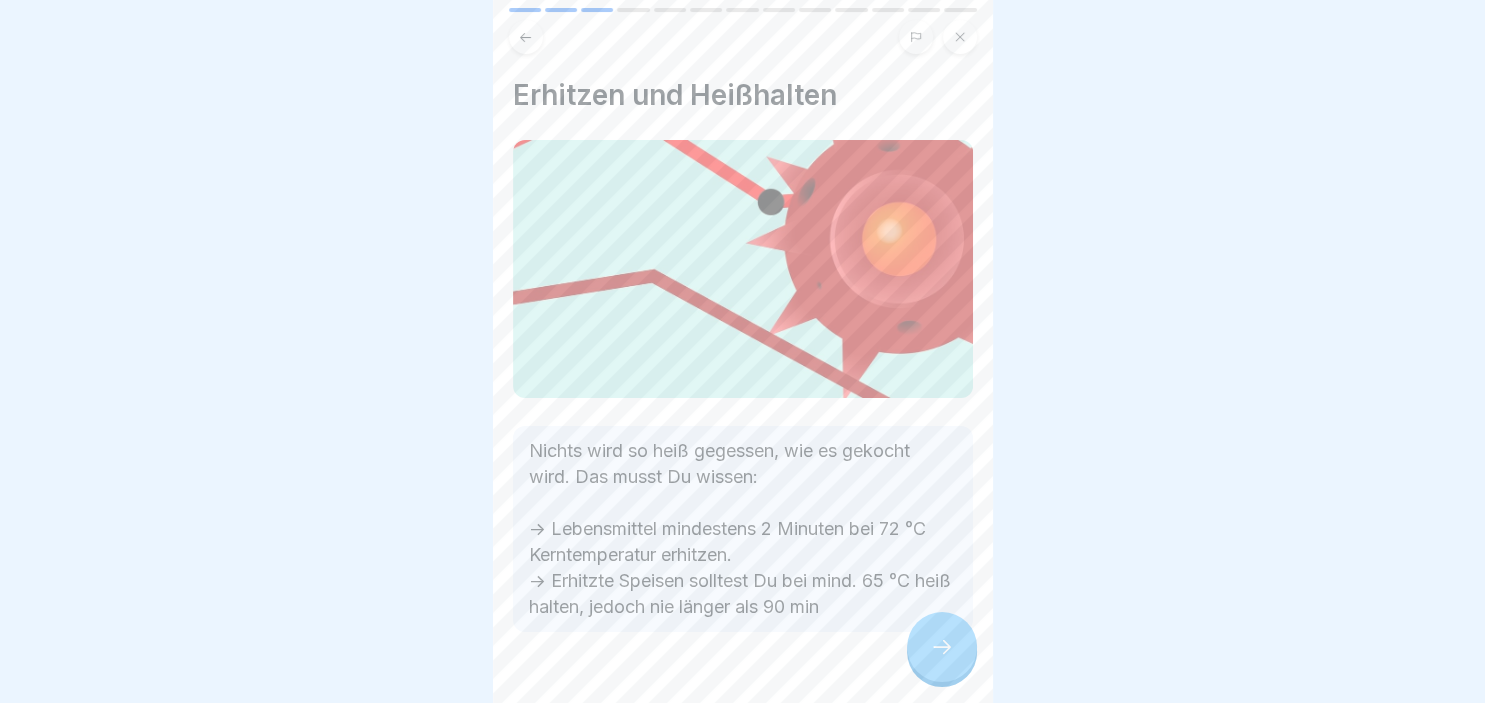 click 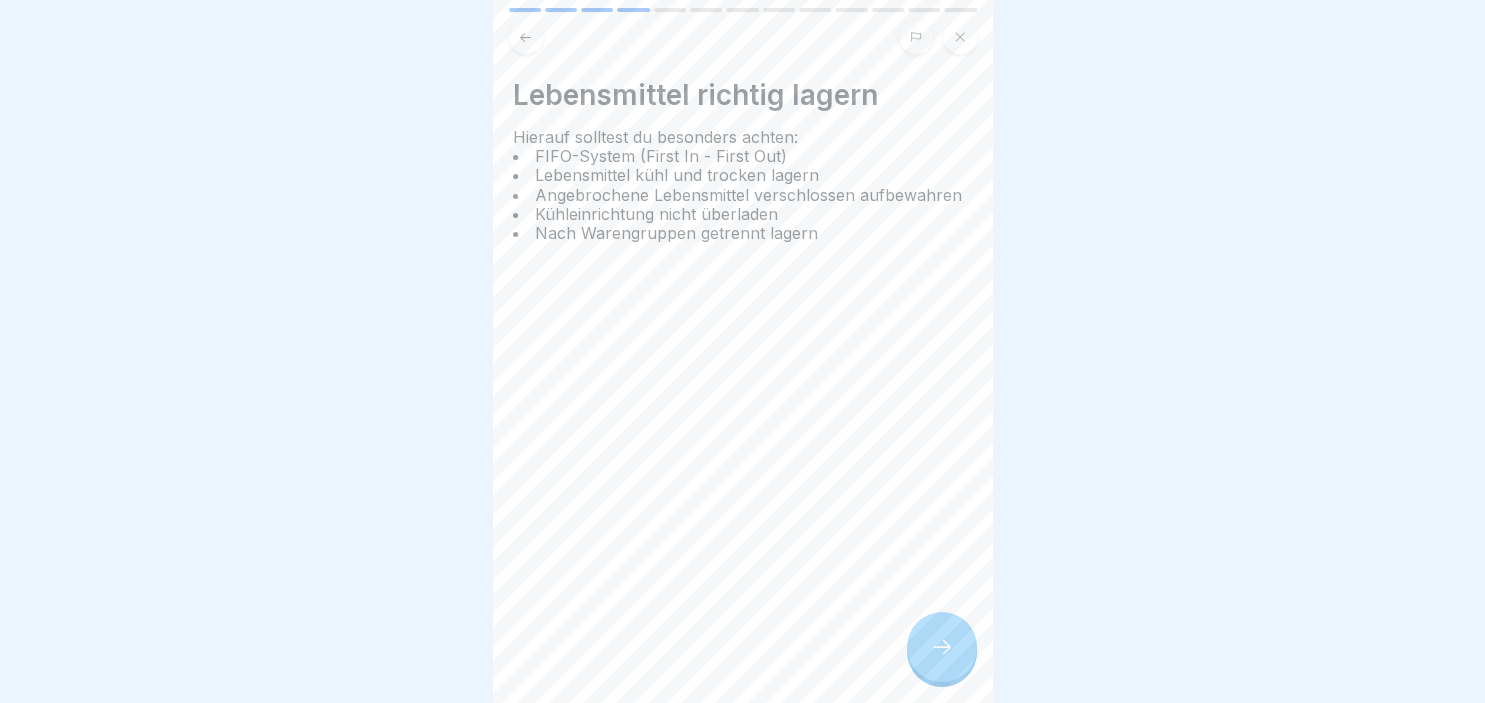 click 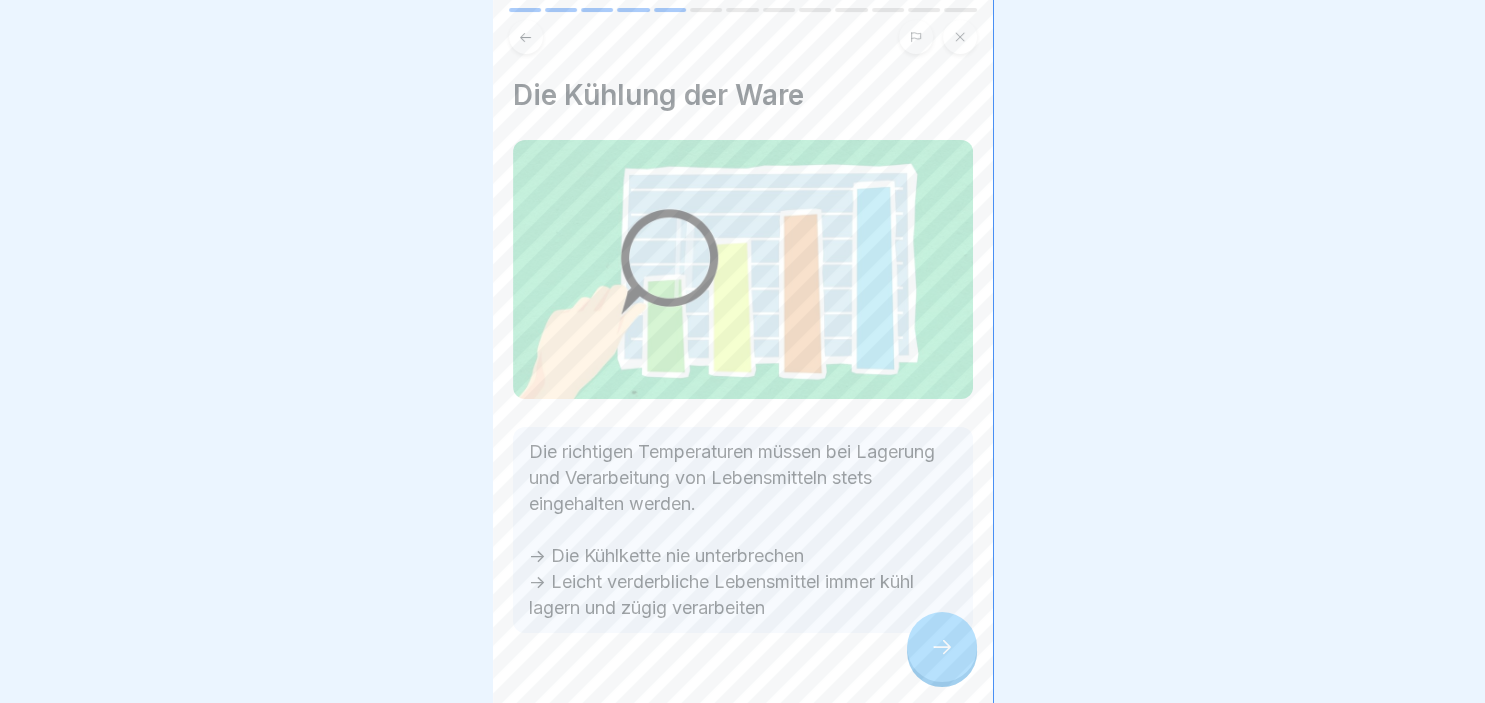 click 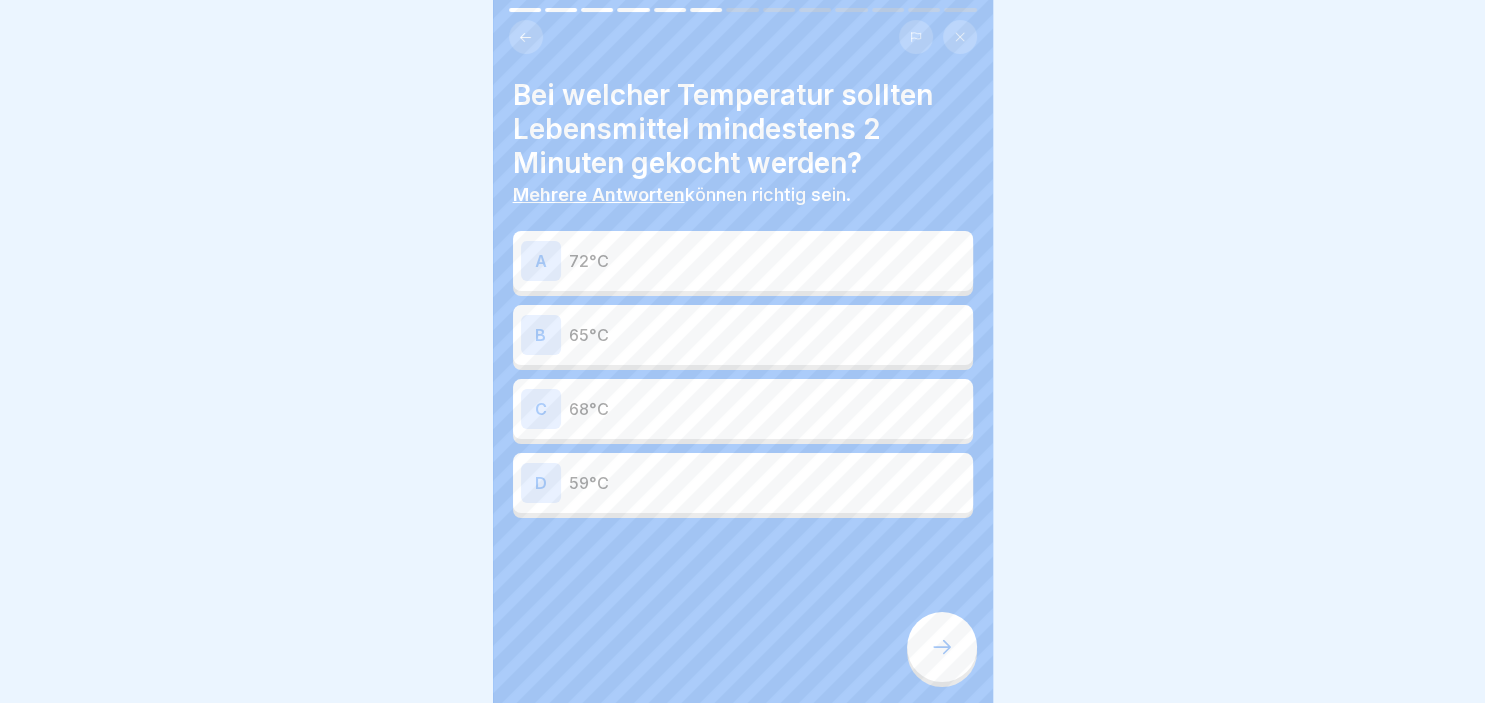 click on "A" at bounding box center (541, 261) 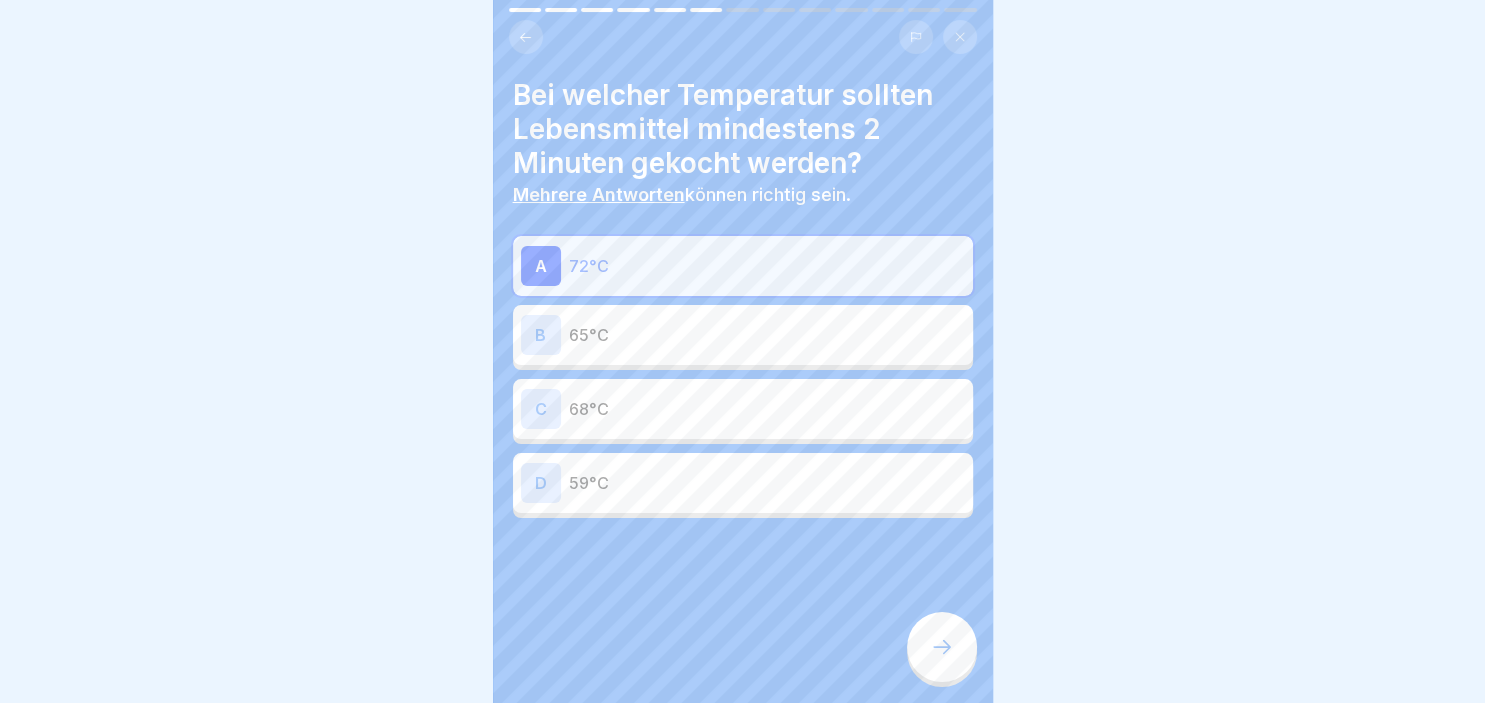 click 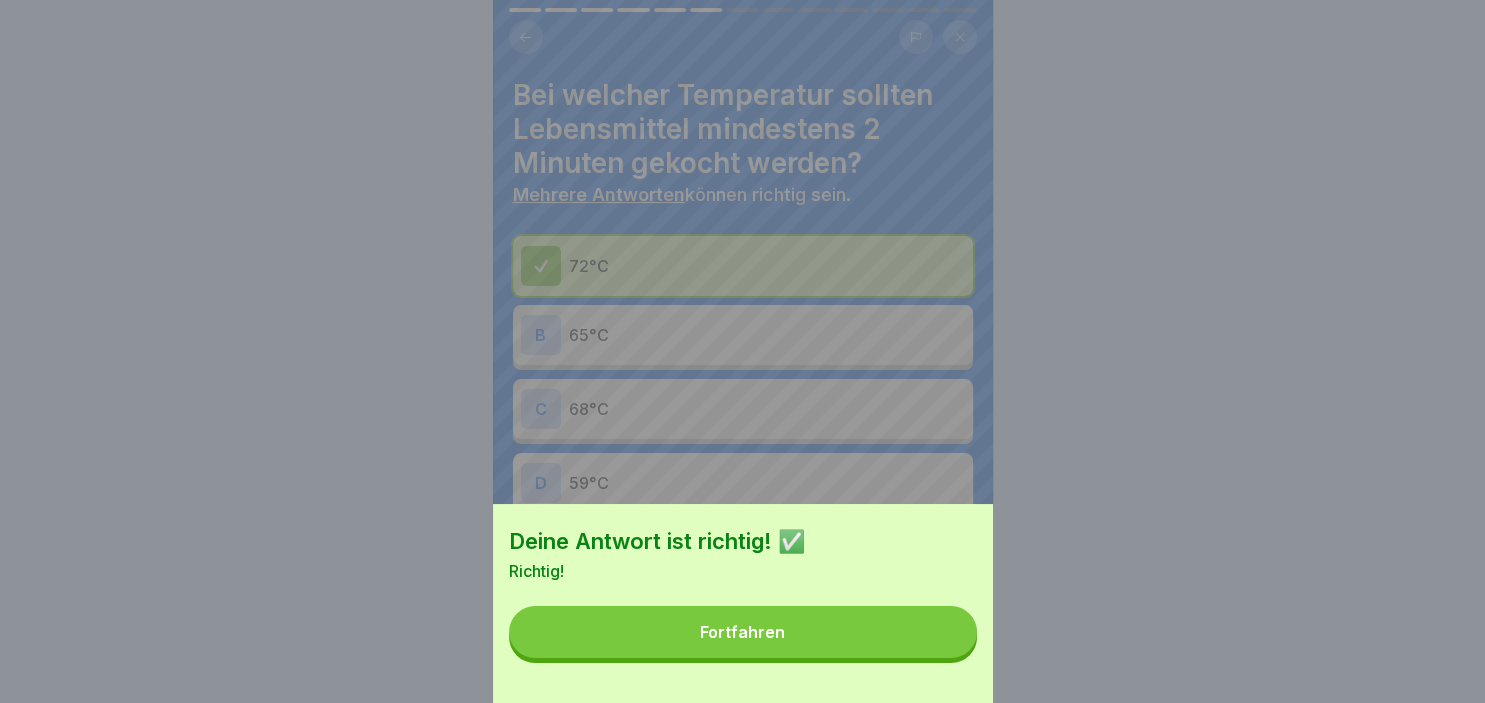 click on "Fortfahren" at bounding box center [743, 632] 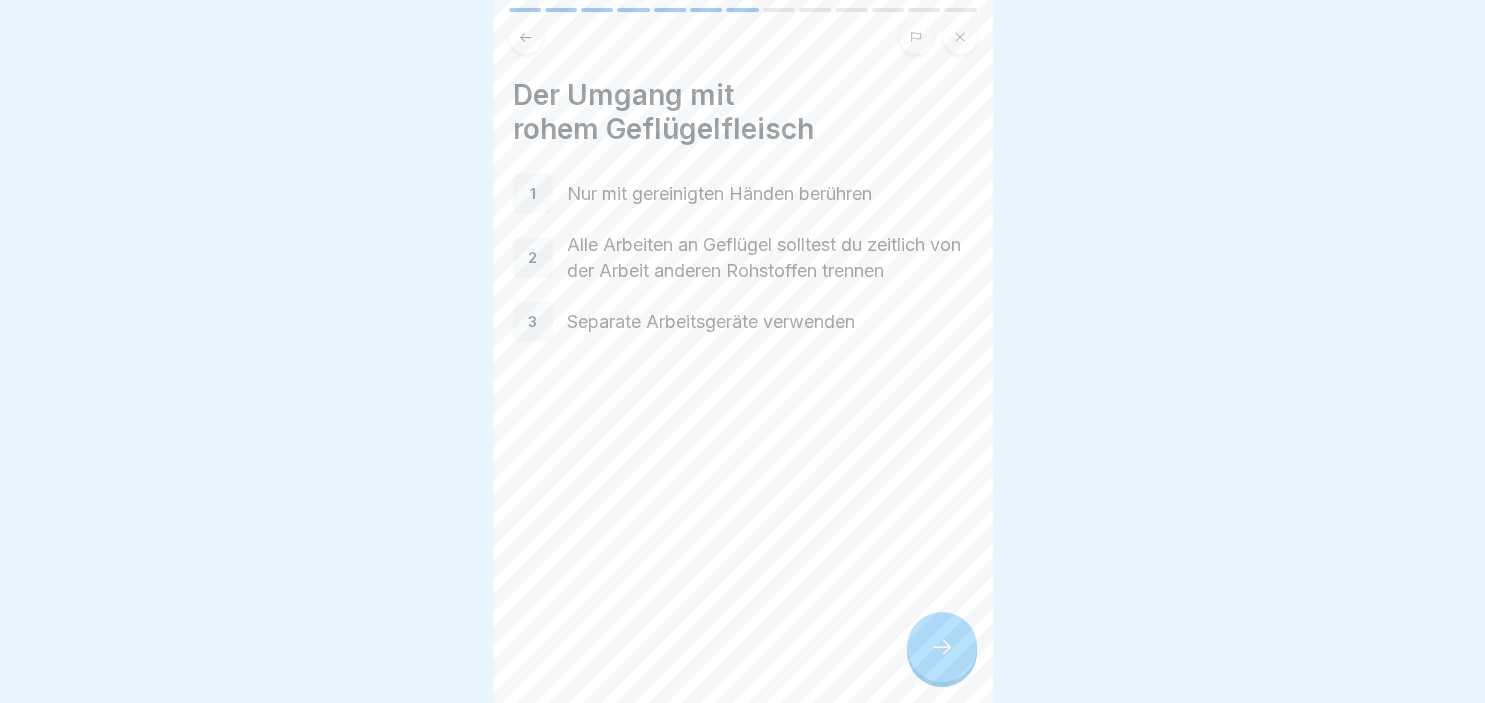 click 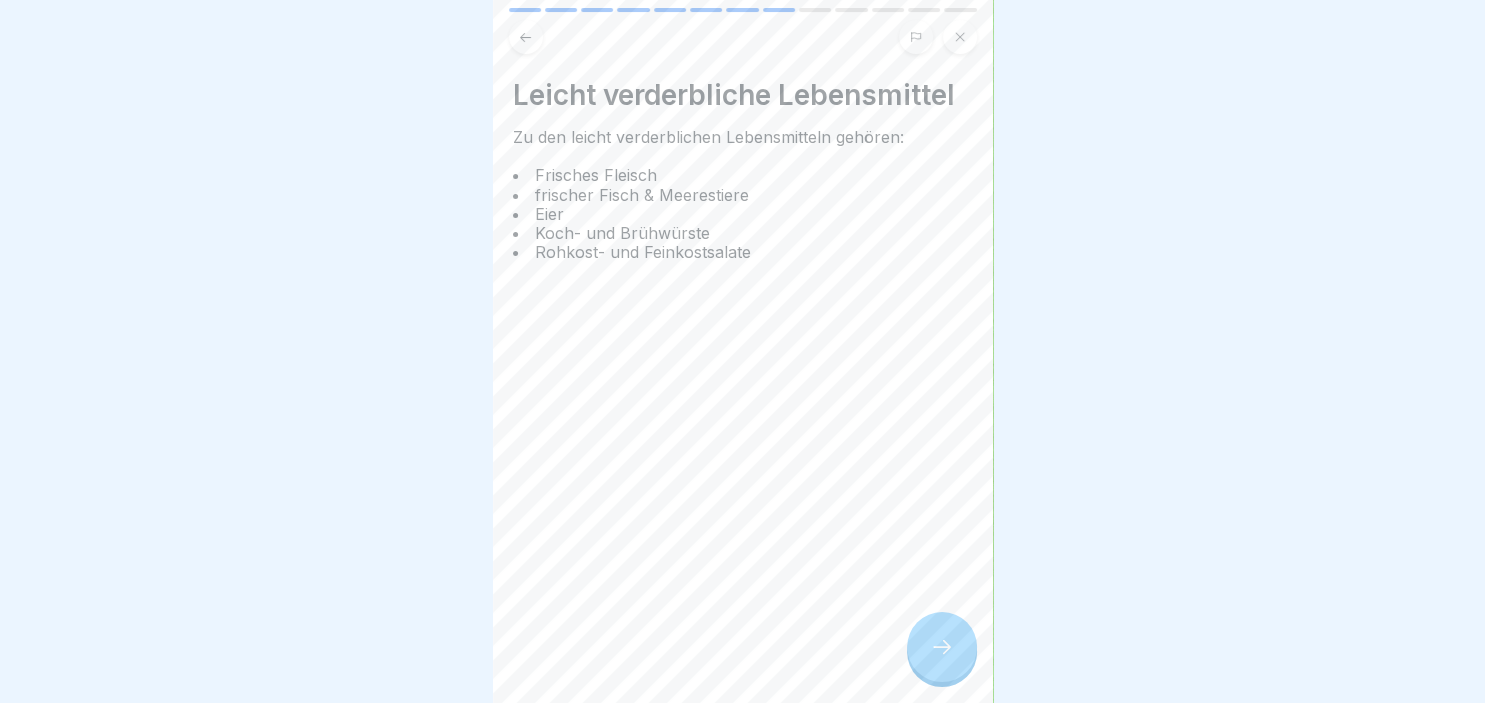 click 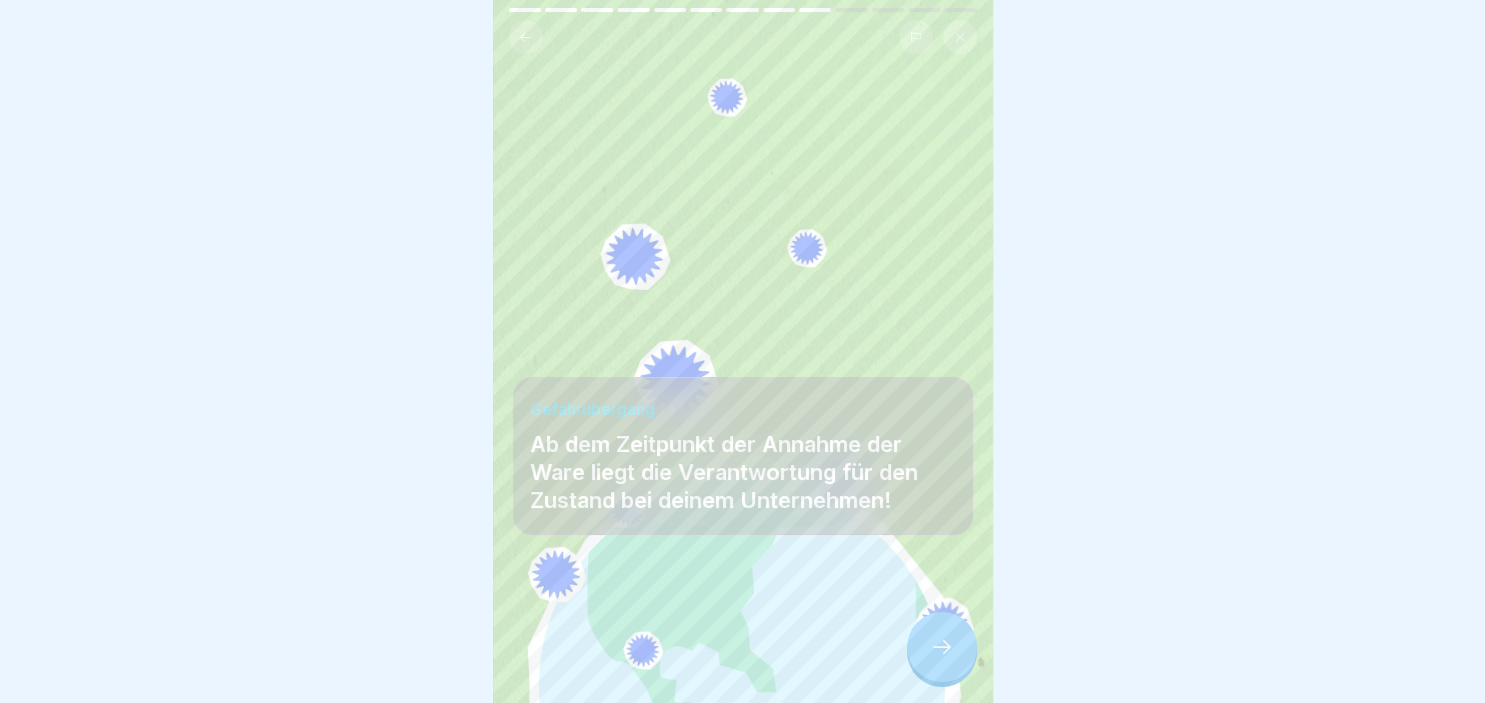 click 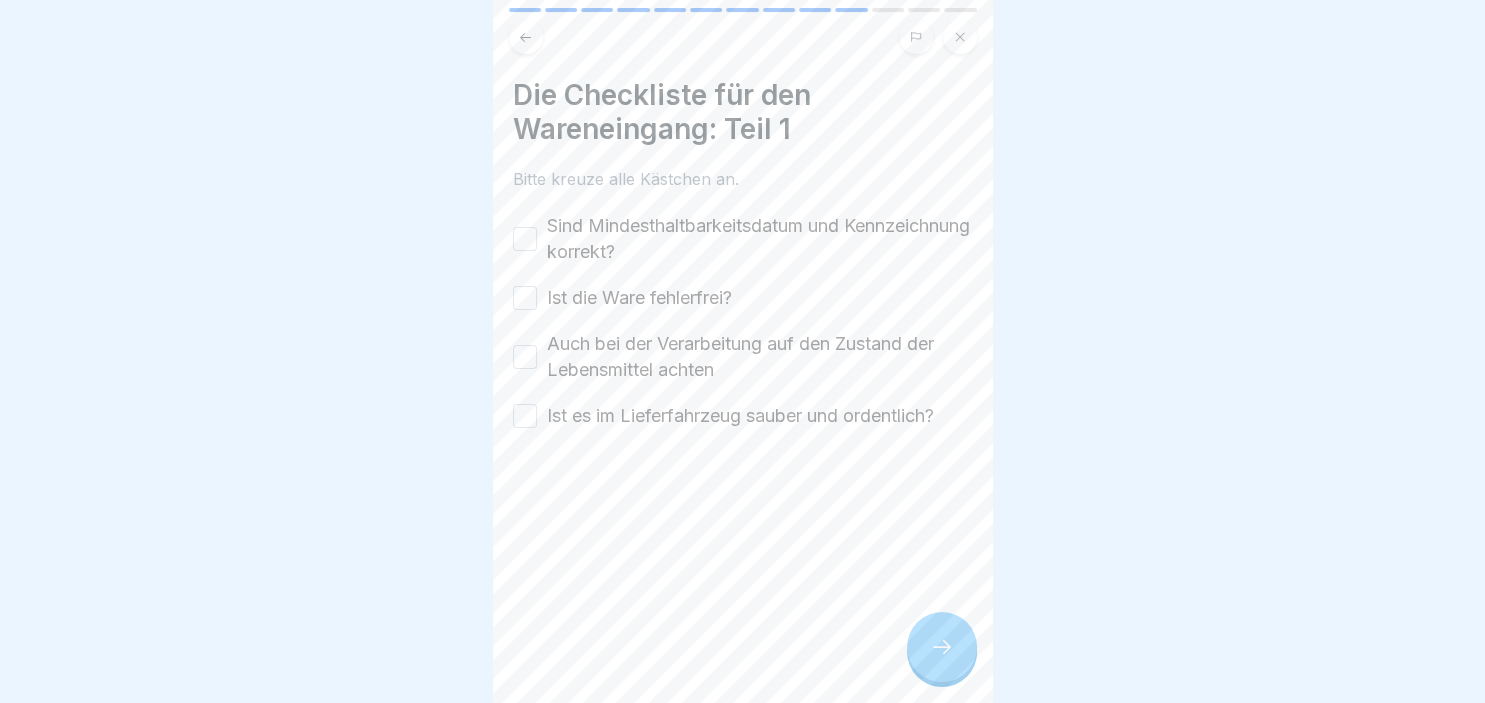 click 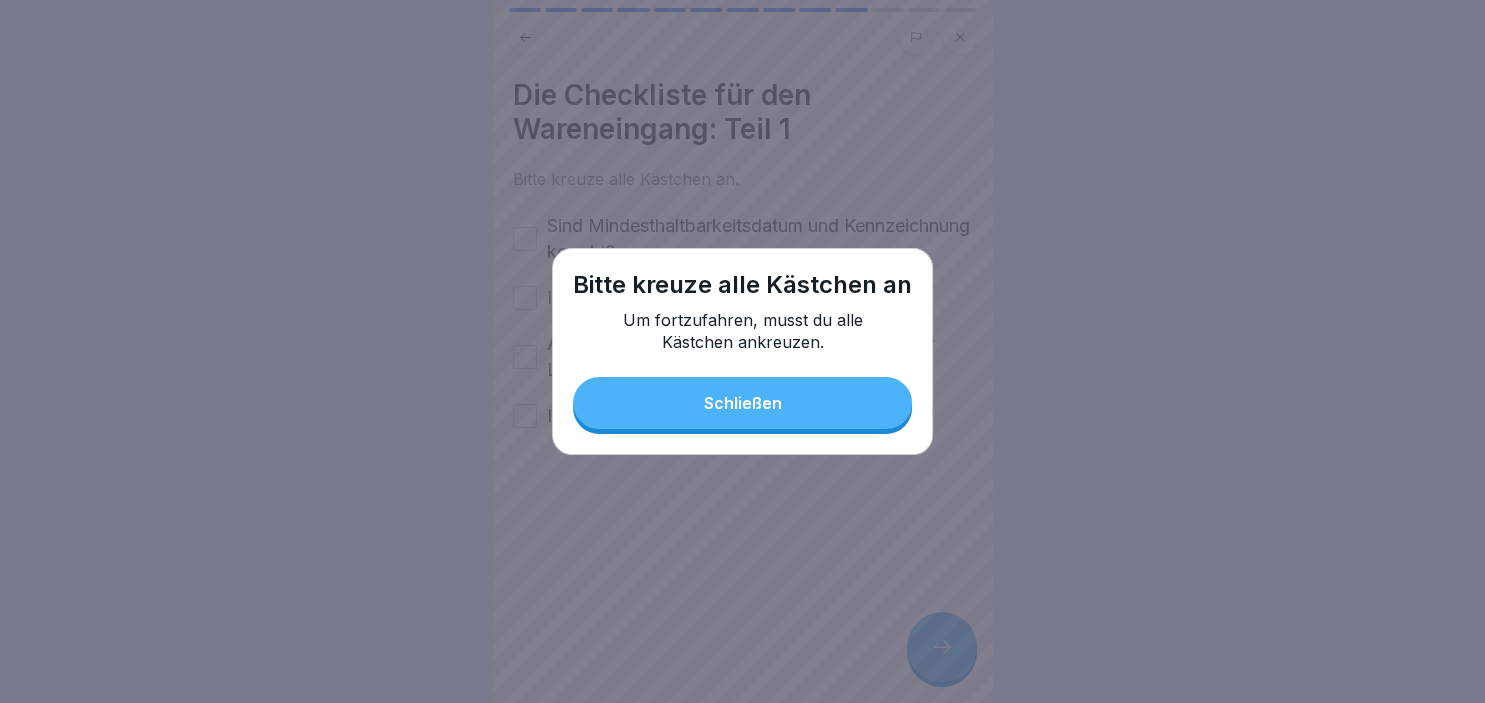 click on "Schließen" at bounding box center [743, 403] 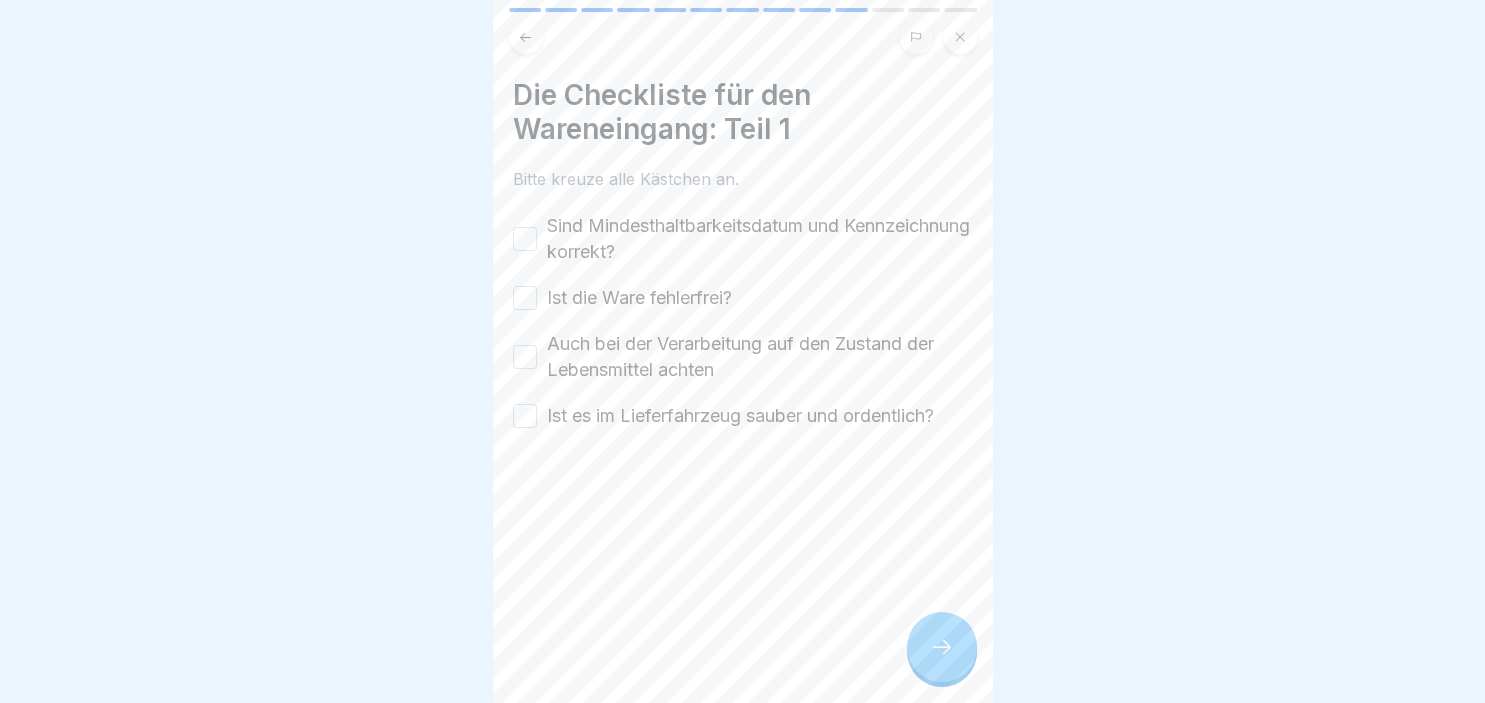 click on "Sind Mindesthaltbarkeitsdatum und Kennzeichnung korrekt?" at bounding box center [525, 239] 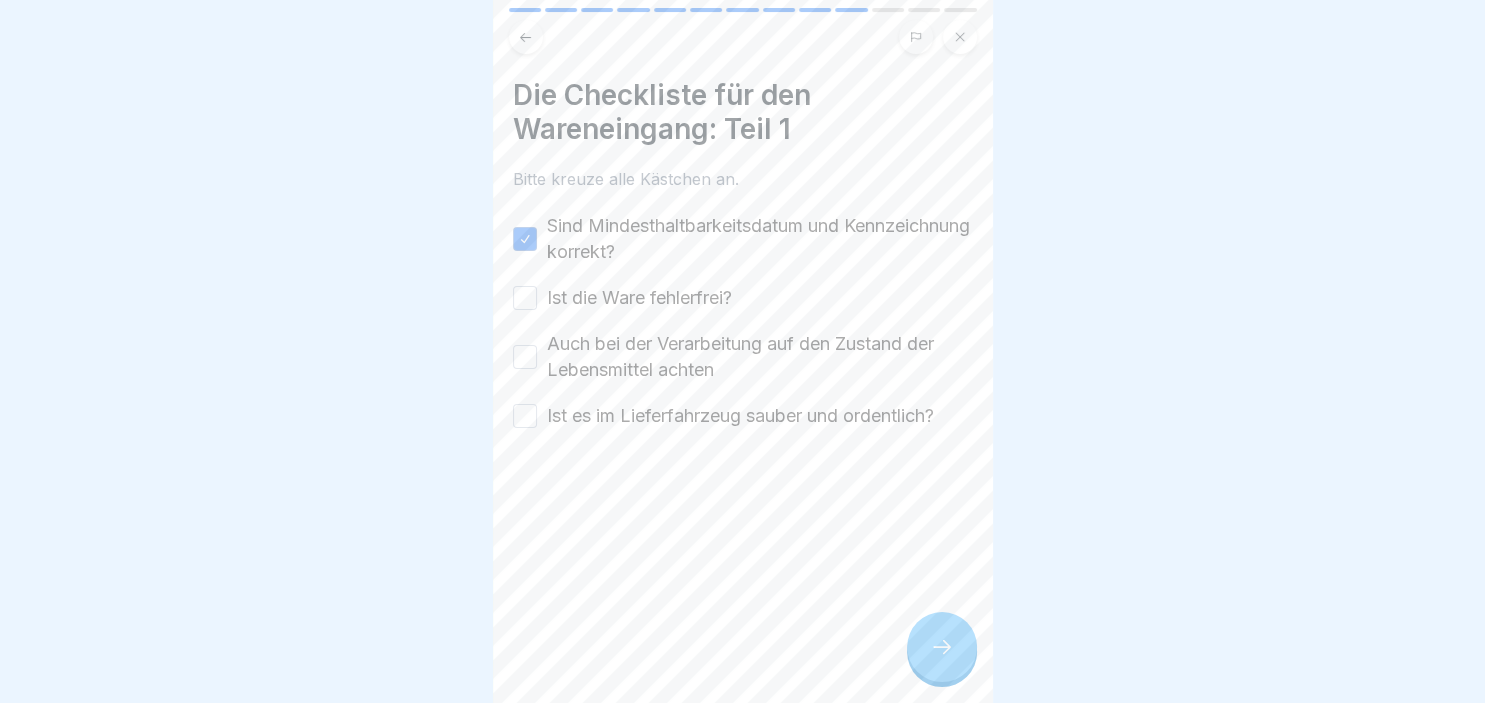 click on "Sind Mindesthaltbarkeitsdatum und Kennzeichnung korrekt? Ist die Ware fehlerfrei? Auch bei der Verarbeitung auf den Zustand der Lebensmittel achten Ist es im Lieferfahrzeug sauber und ordentlich?" at bounding box center [743, 321] 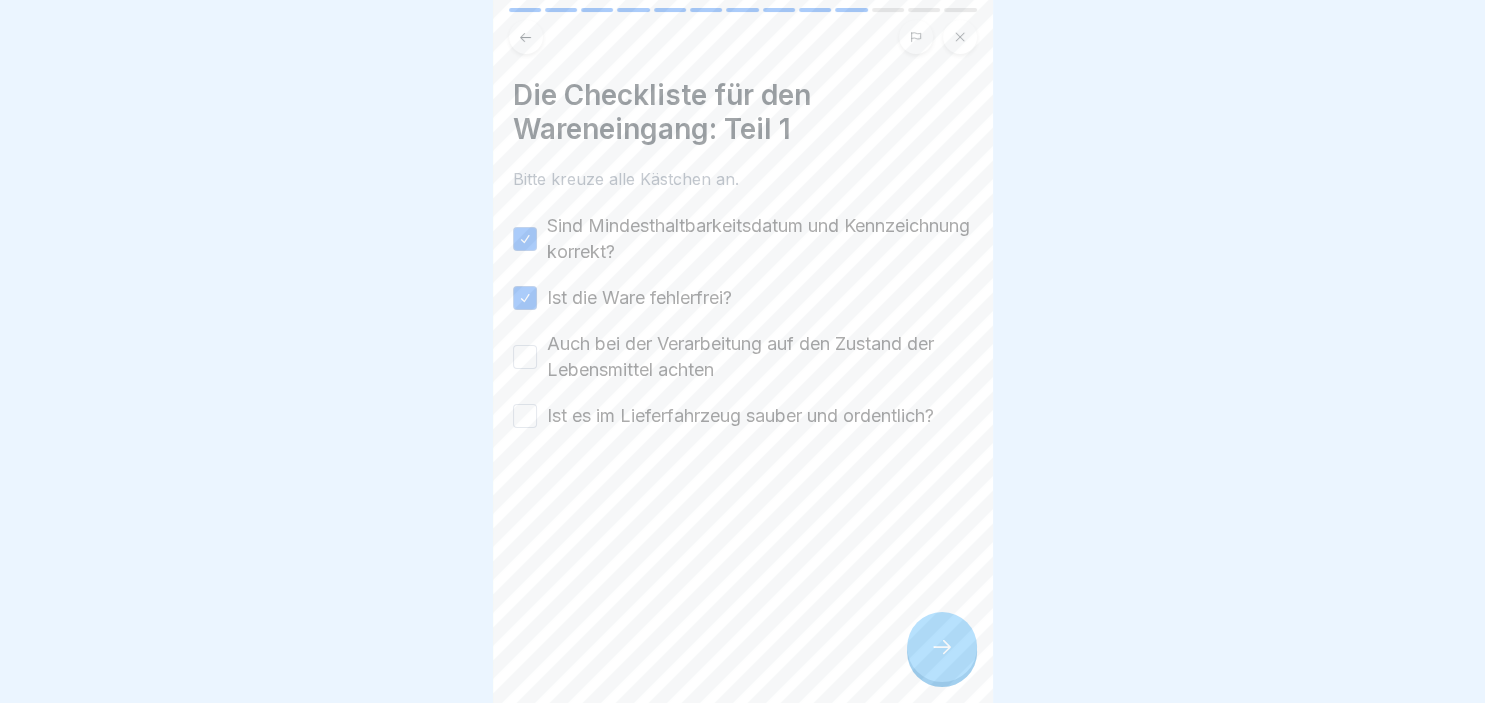 click on "Auch bei der Verarbeitung auf den Zustand der Lebensmittel achten" at bounding box center [525, 357] 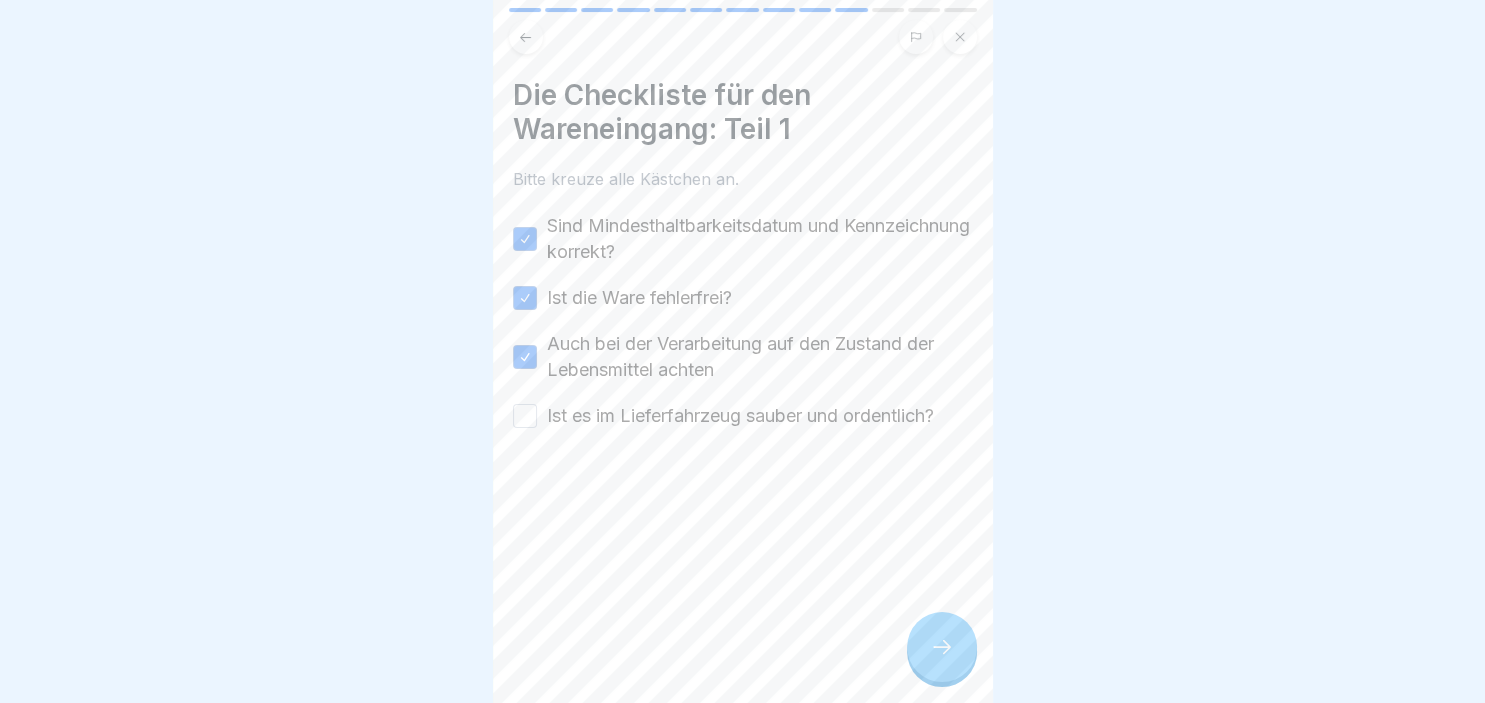 click on "Ist es im Lieferfahrzeug sauber und ordentlich?" at bounding box center [525, 416] 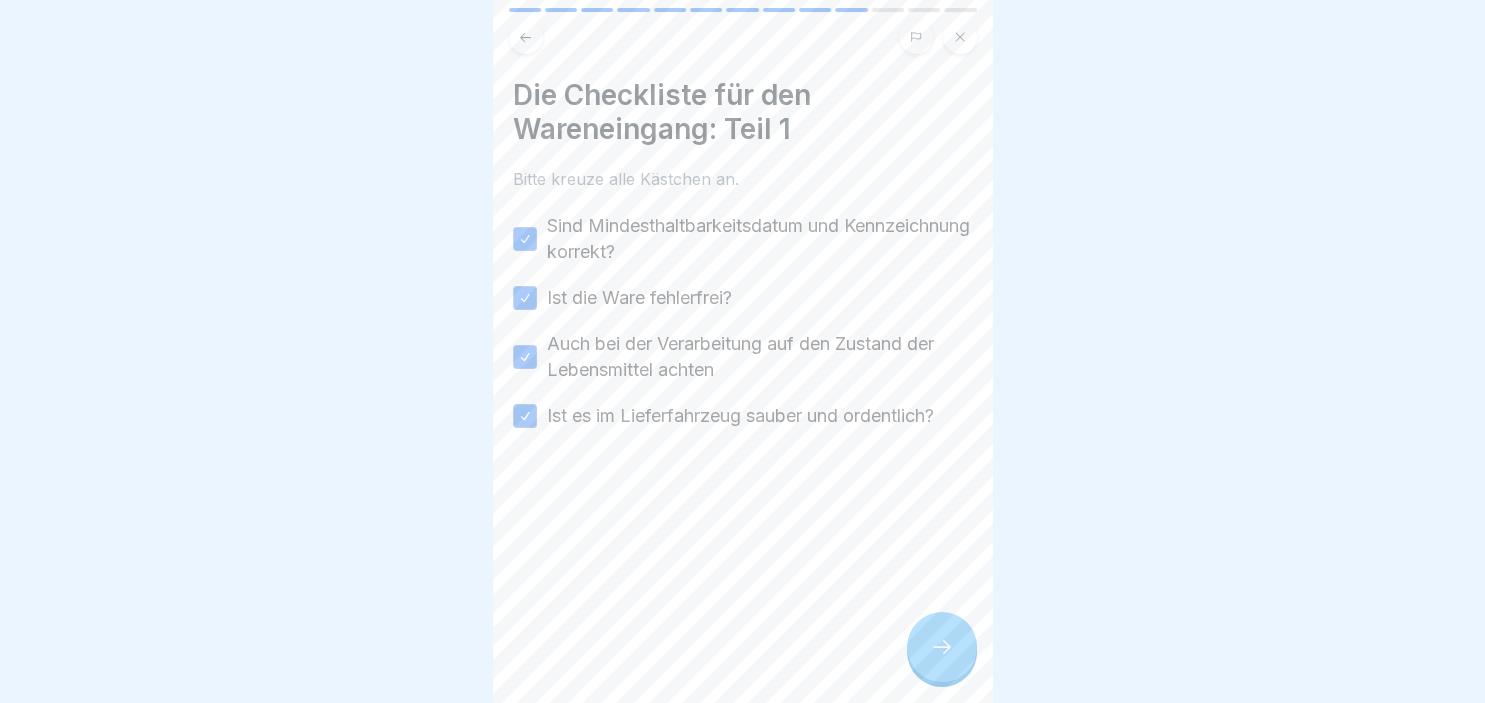click 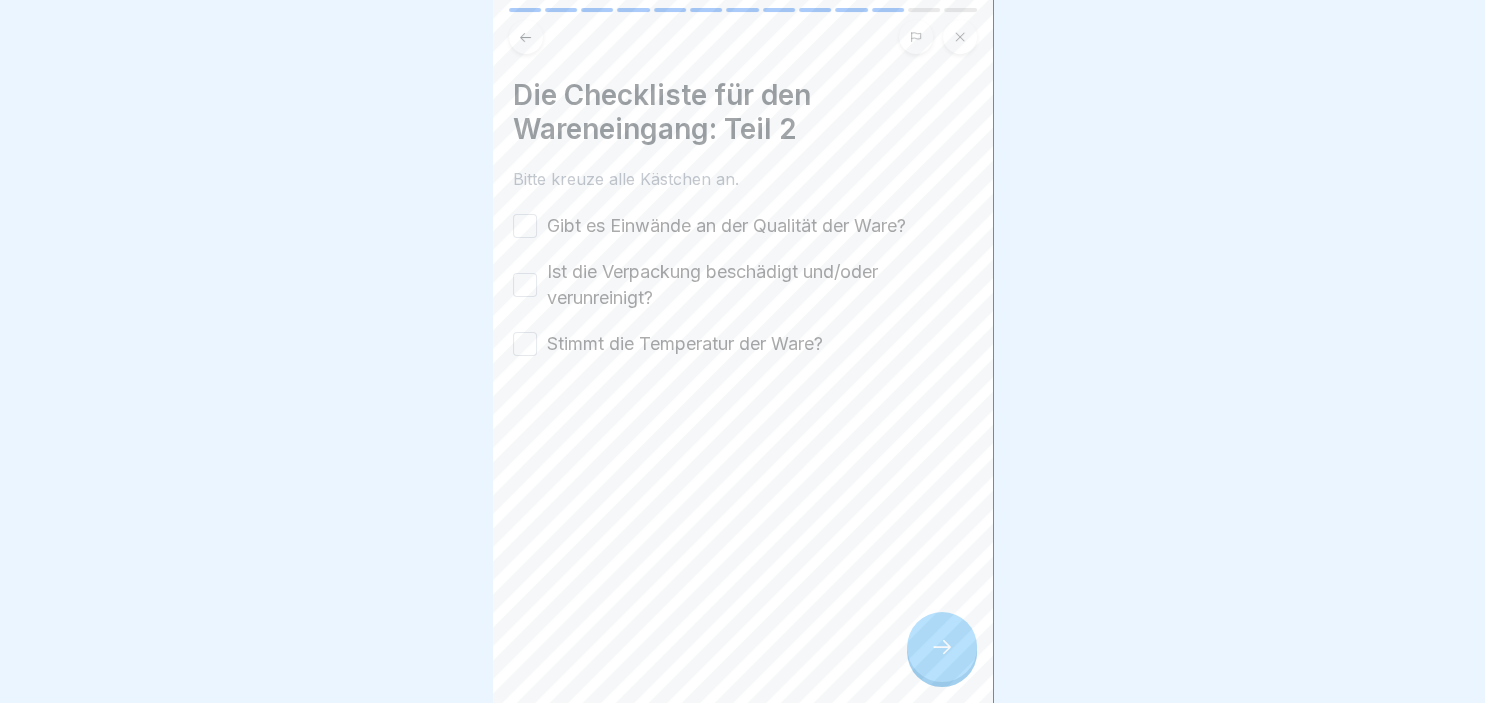 click on "Gibt es Einwände an der Qualität der Ware?" at bounding box center [525, 226] 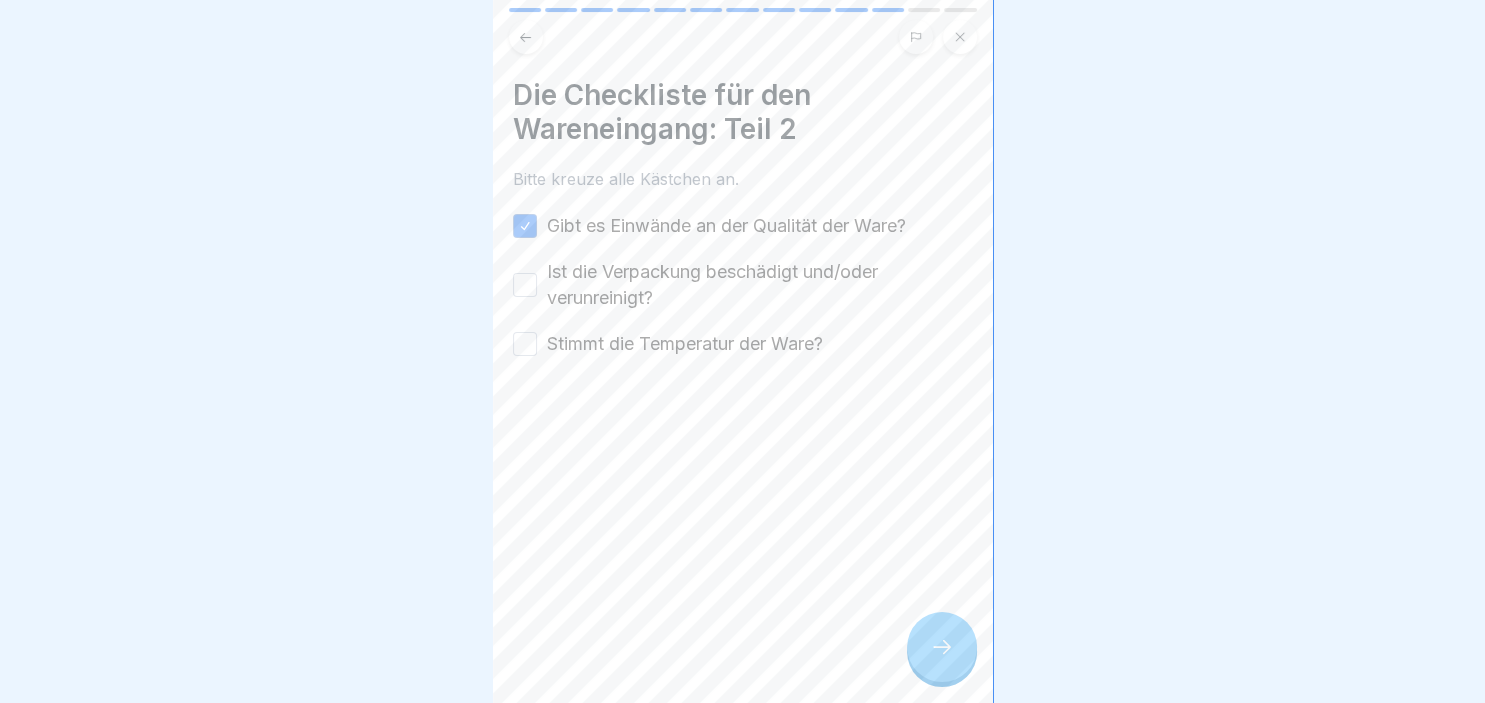 click on "Ist die Verpackung beschädigt und/oder verunreinigt?" at bounding box center (525, 285) 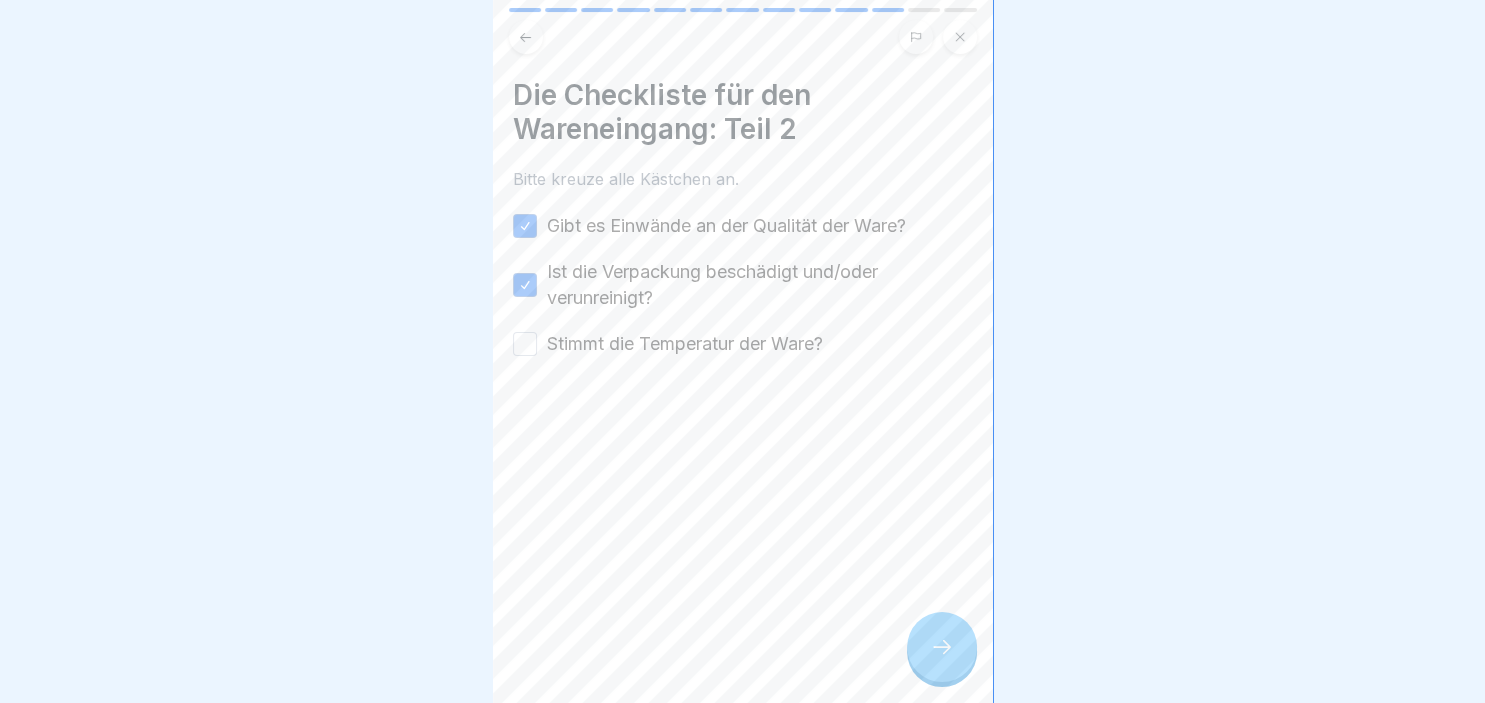 click on "Stimmt die Temperatur der Ware?" at bounding box center [525, 344] 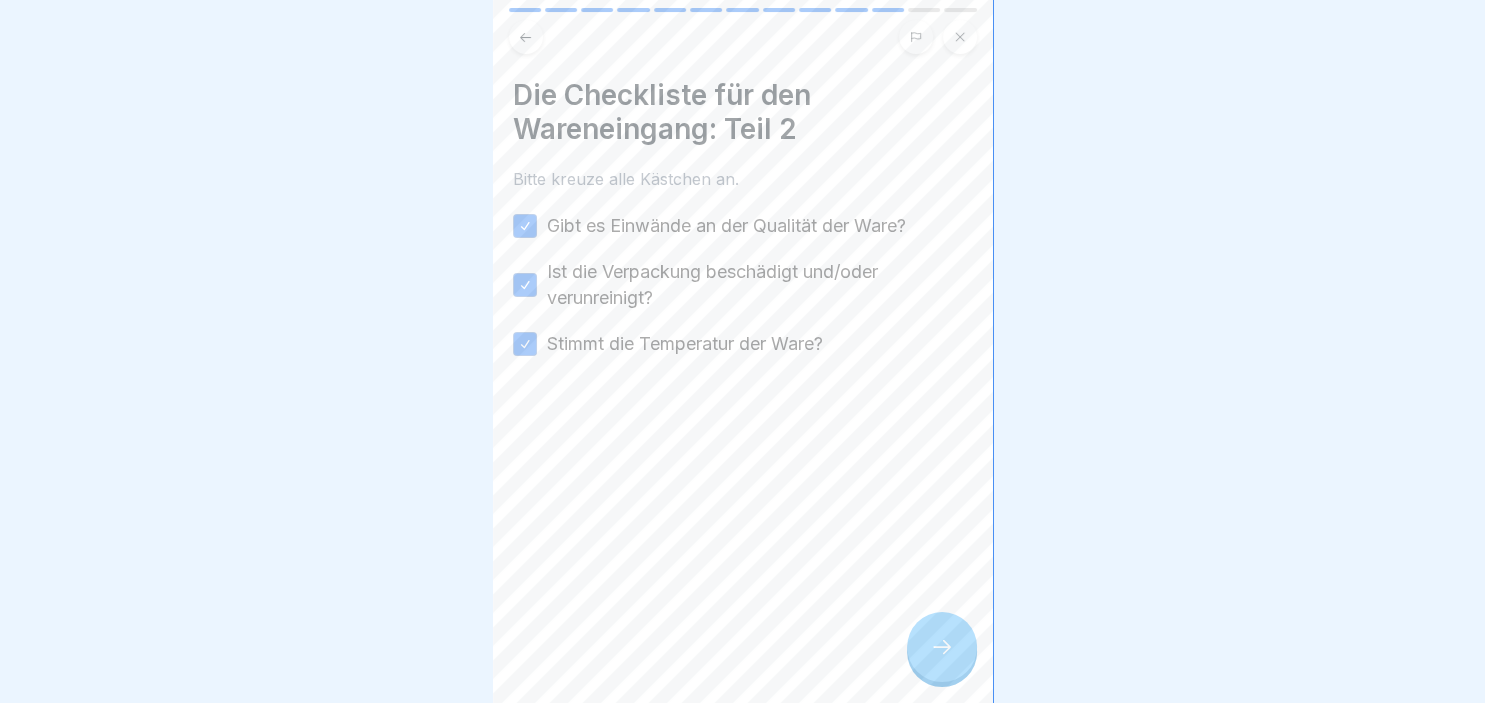 click 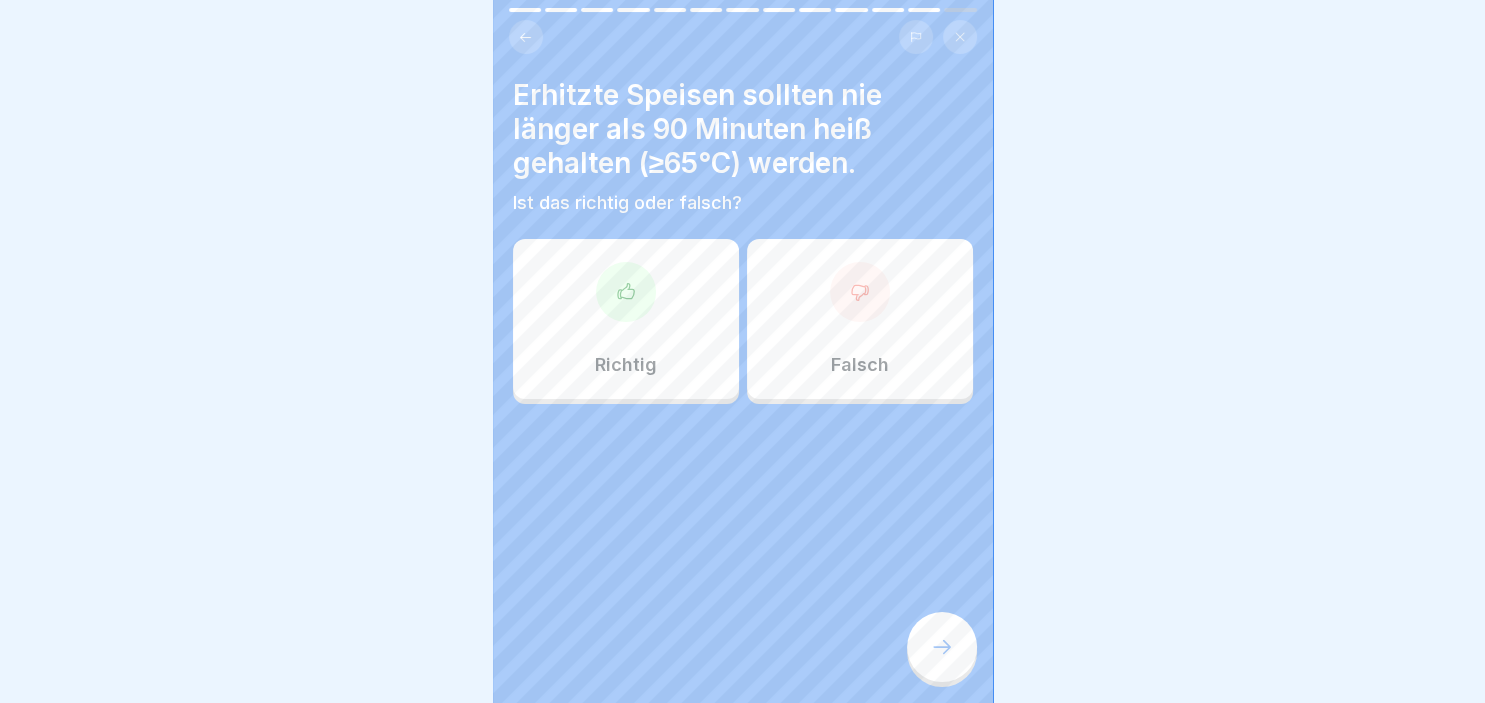 click at bounding box center [626, 292] 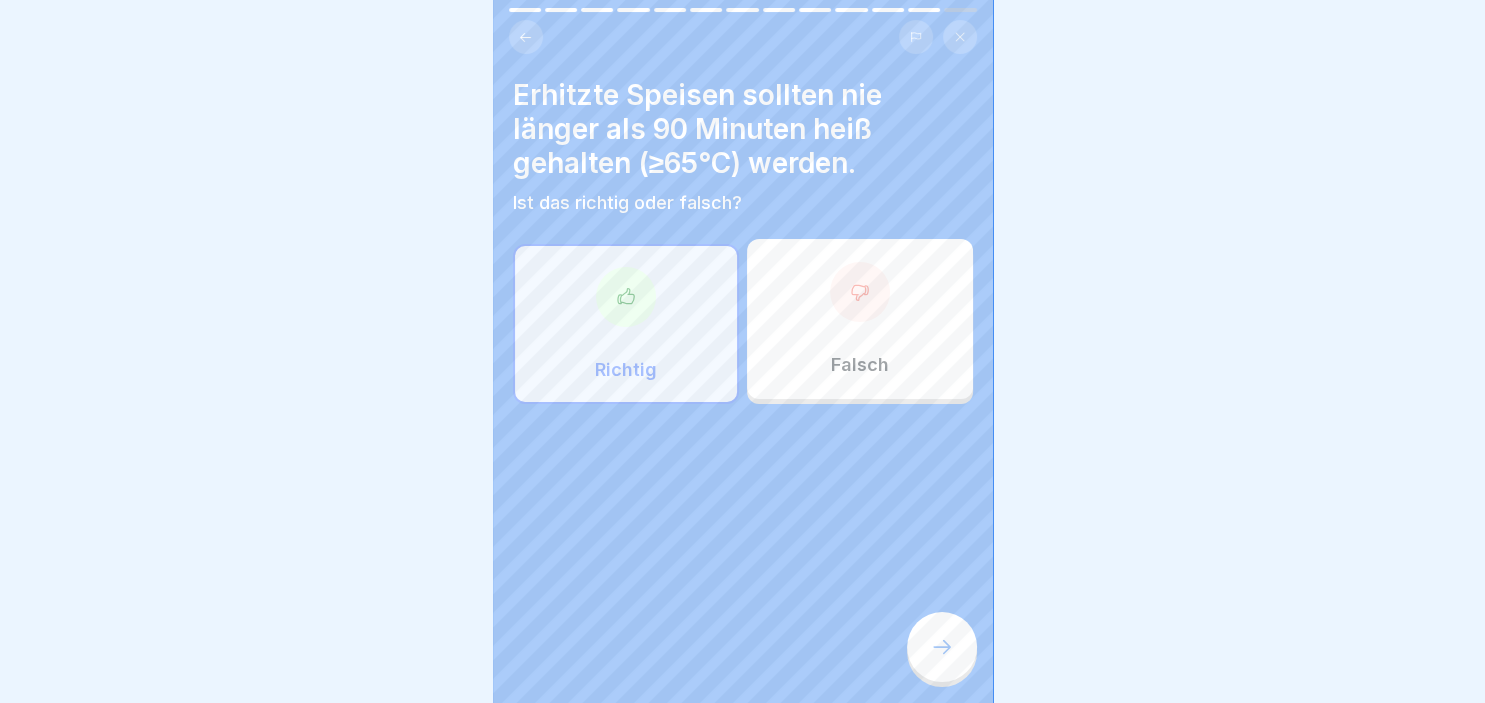 click 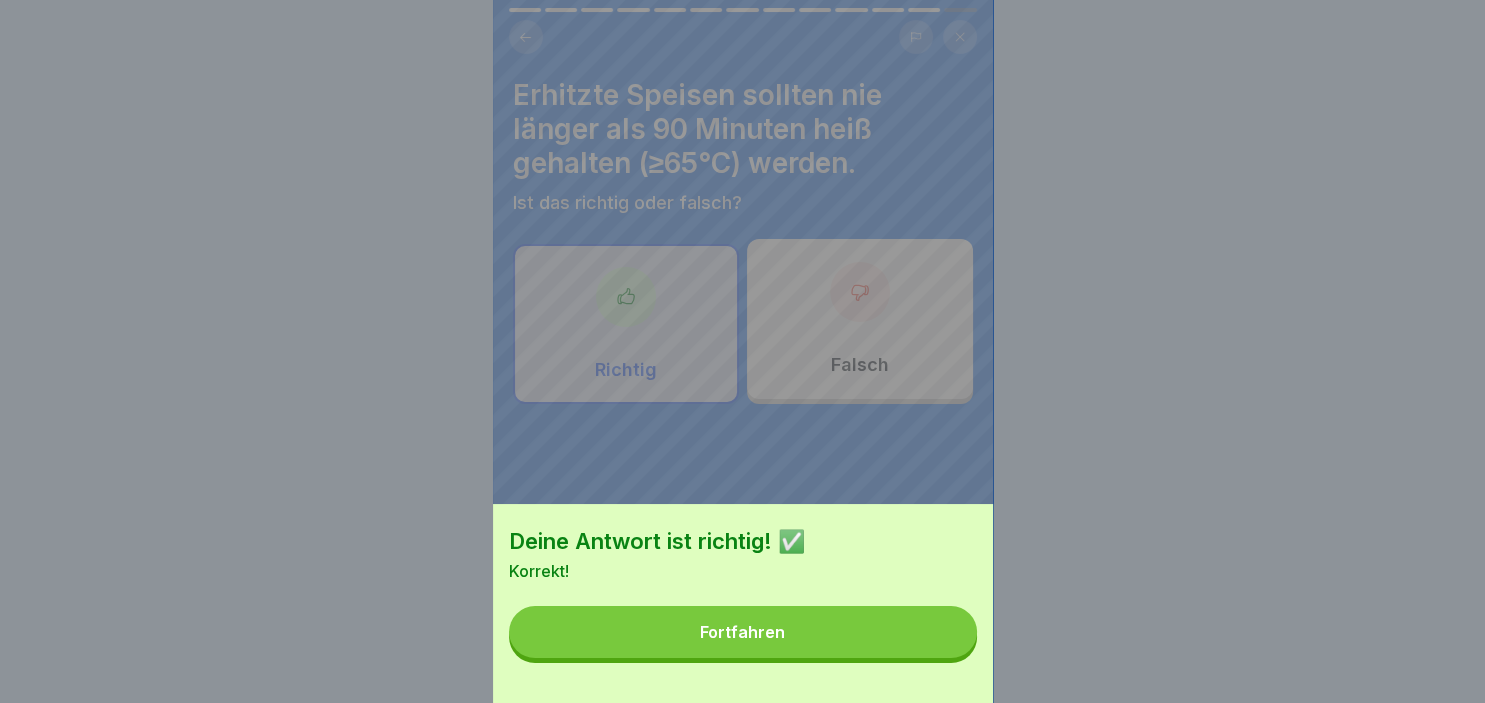 click on "Fortfahren" at bounding box center (743, 632) 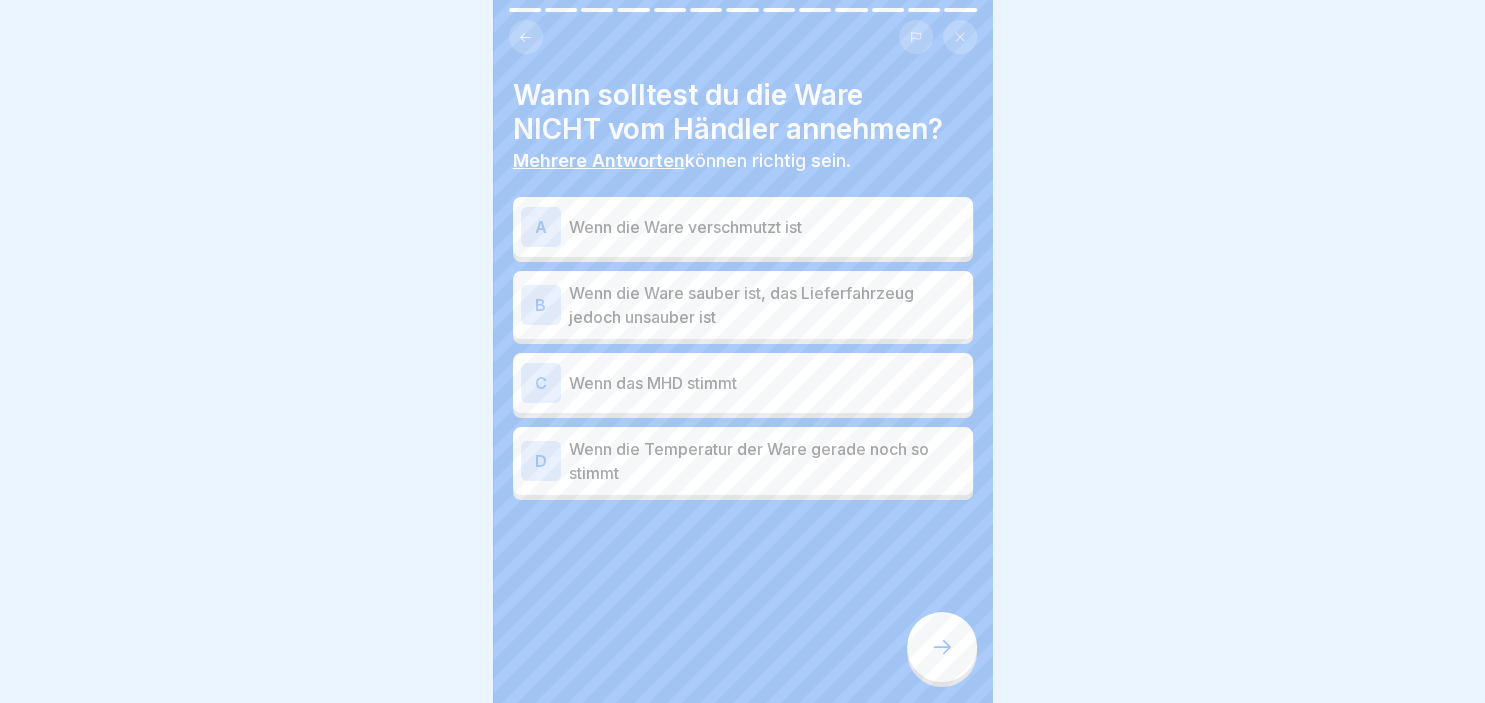 click on "A" at bounding box center (541, 227) 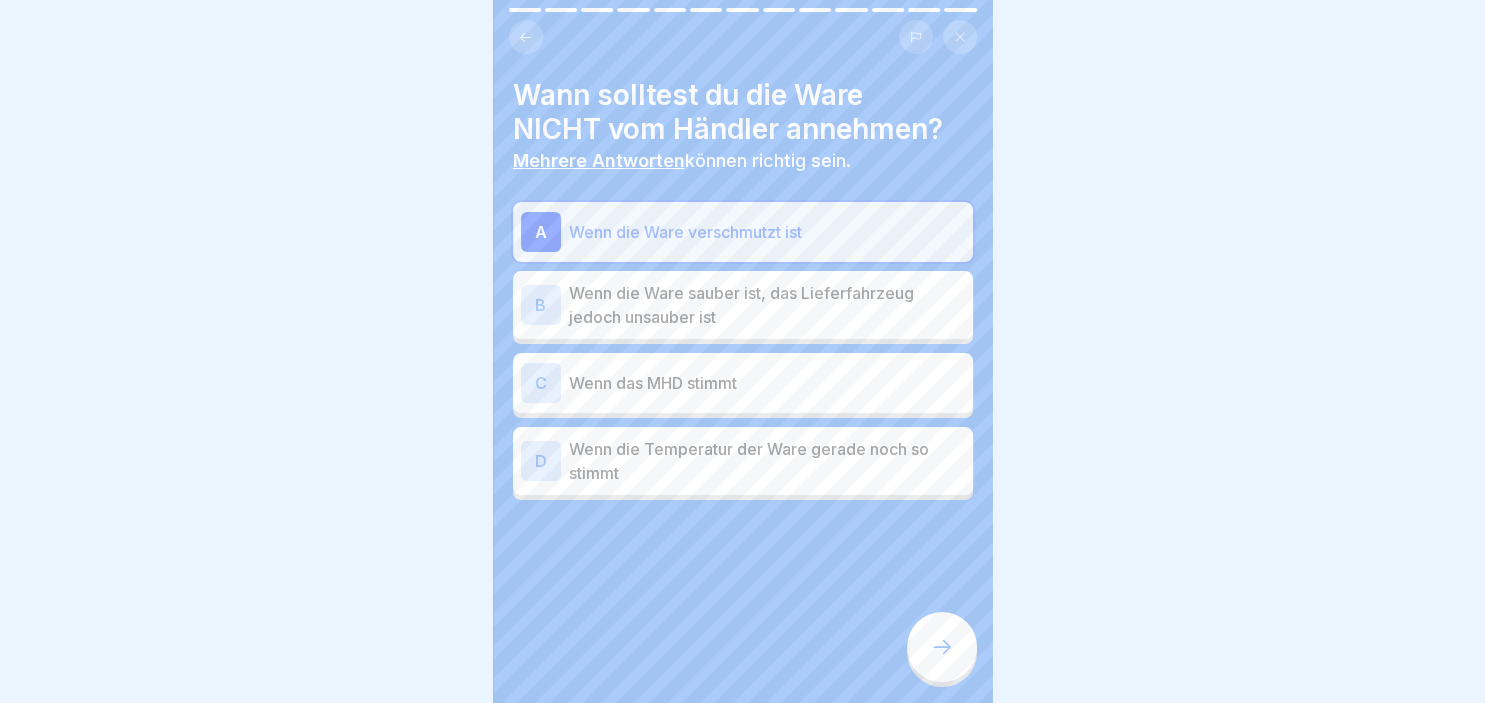 click on "D" at bounding box center [541, 461] 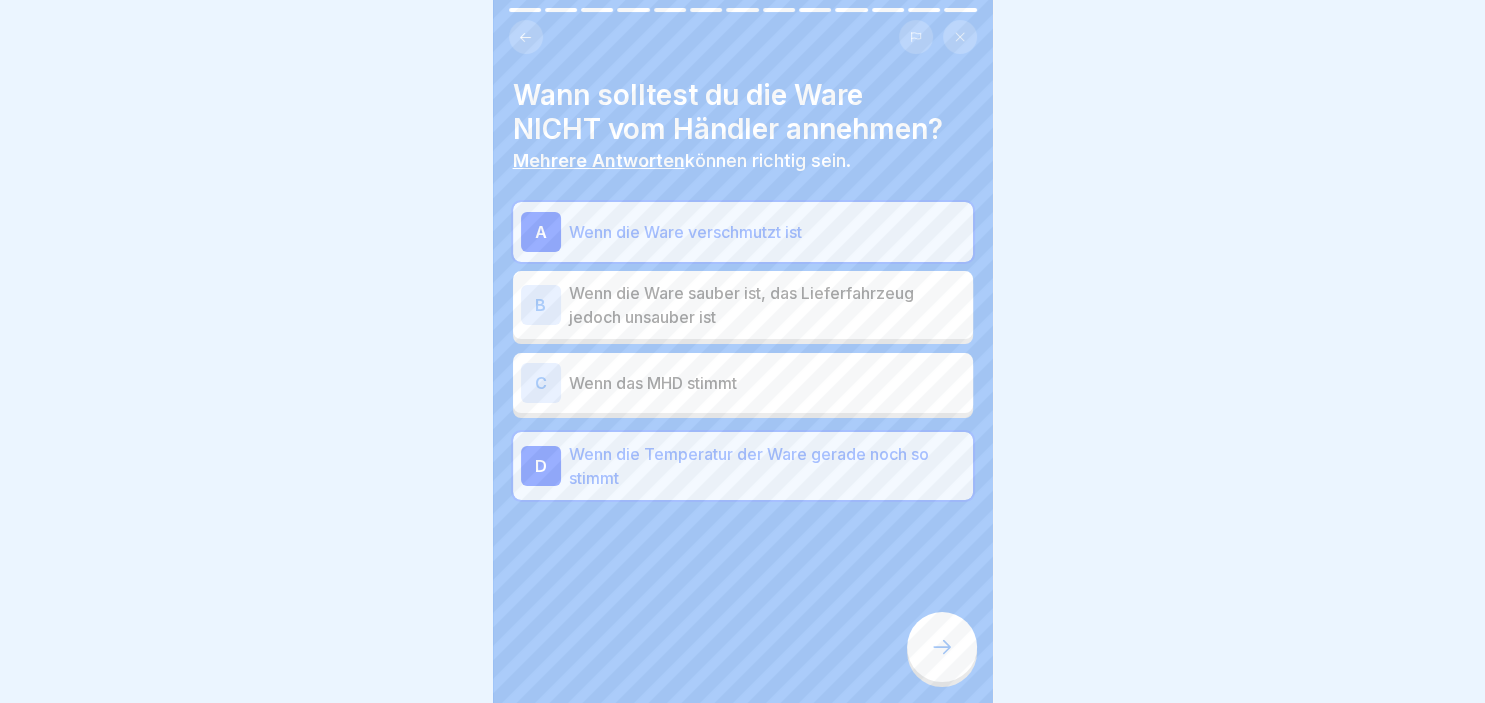 click 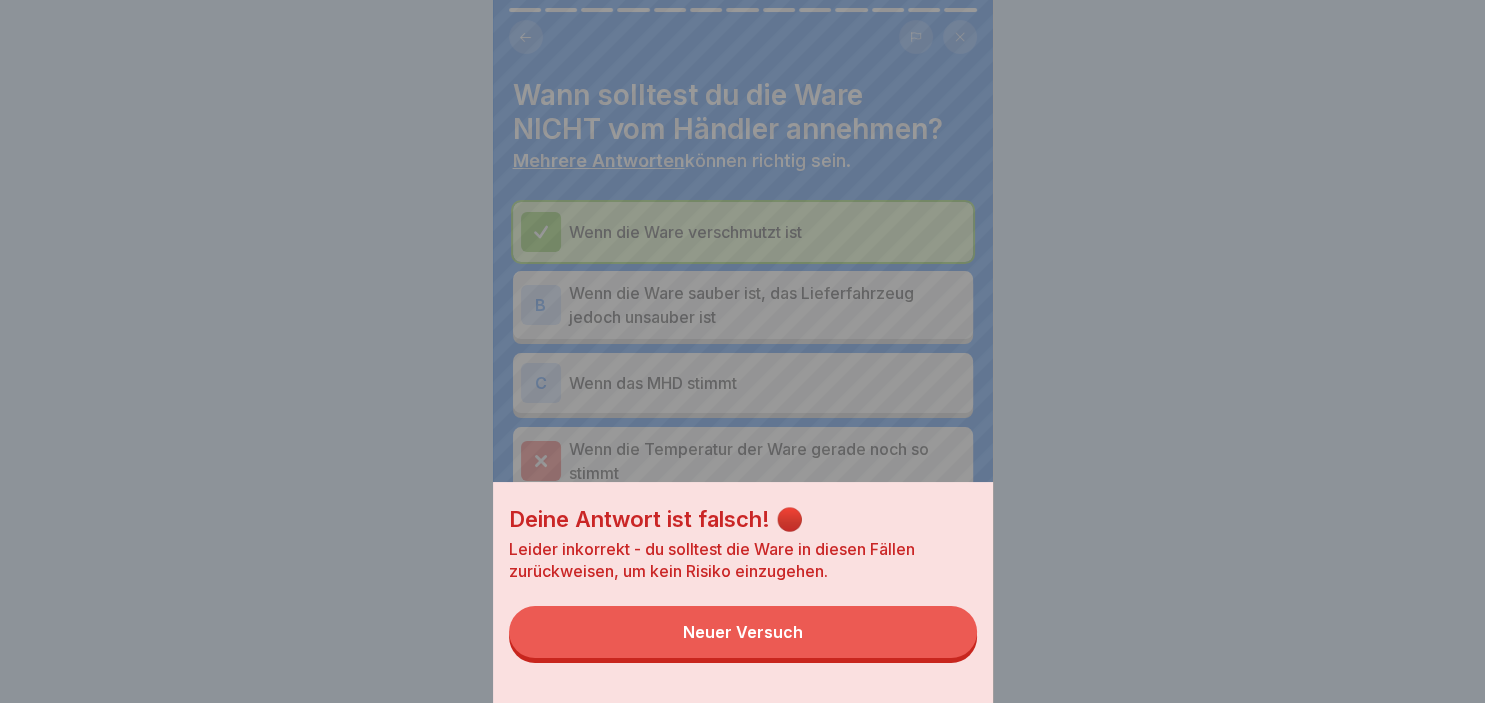 click on "Neuer Versuch" at bounding box center [743, 632] 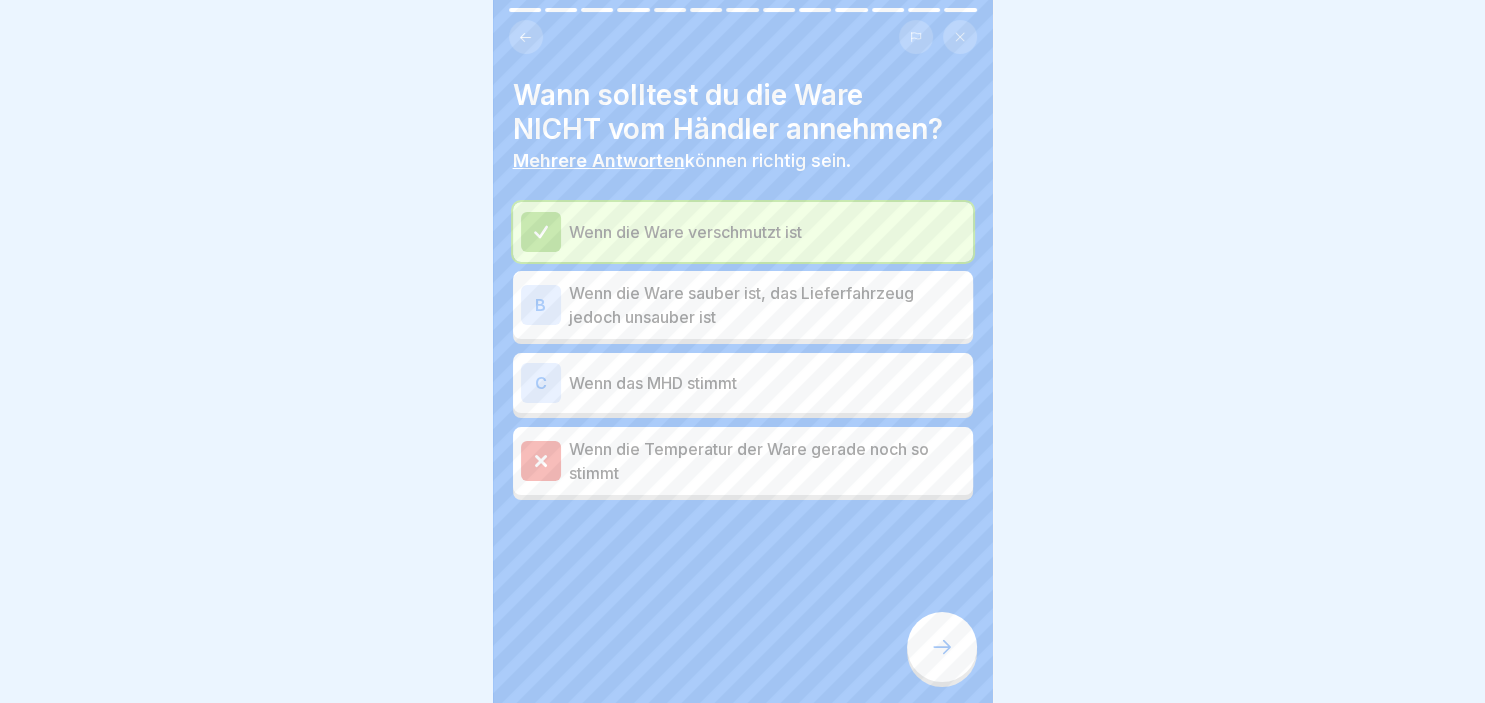 click at bounding box center (541, 461) 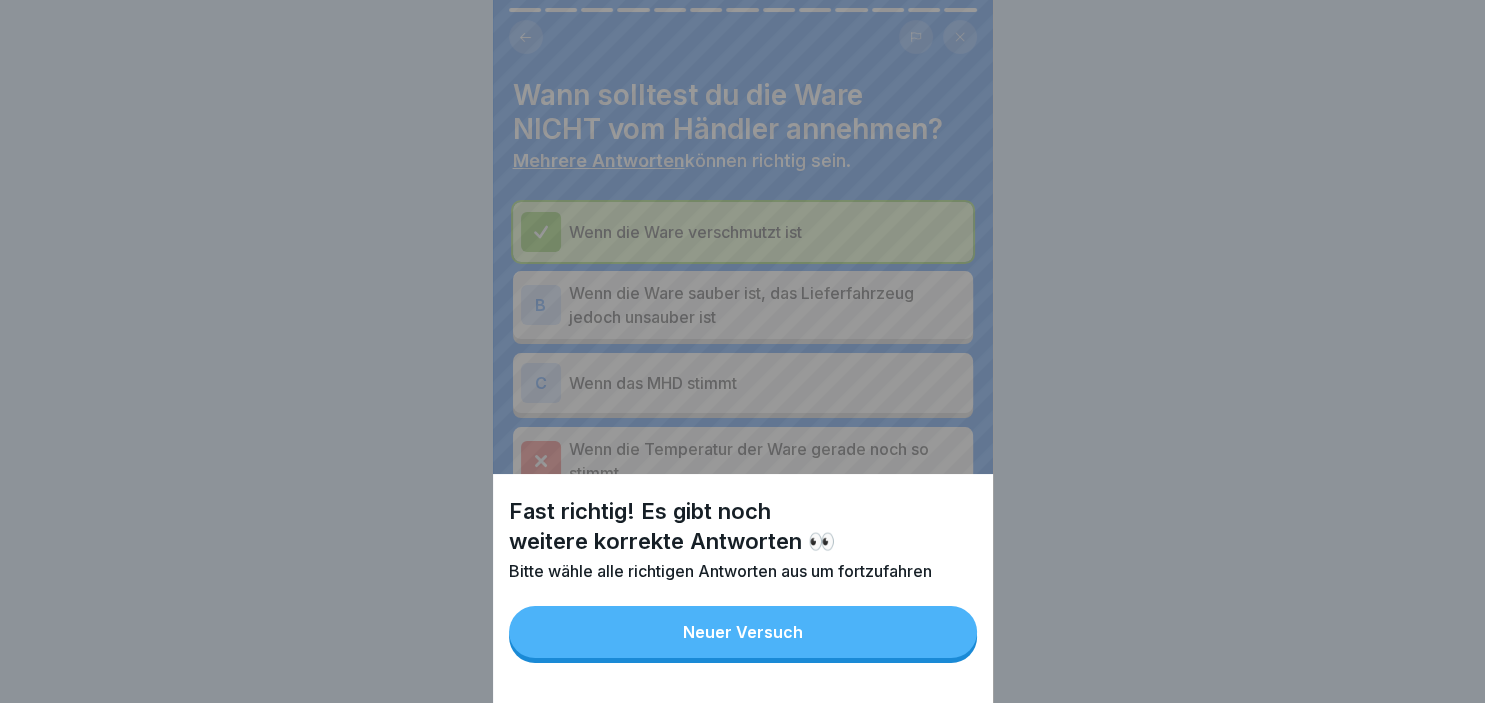click on "Neuer Versuch" at bounding box center (743, 632) 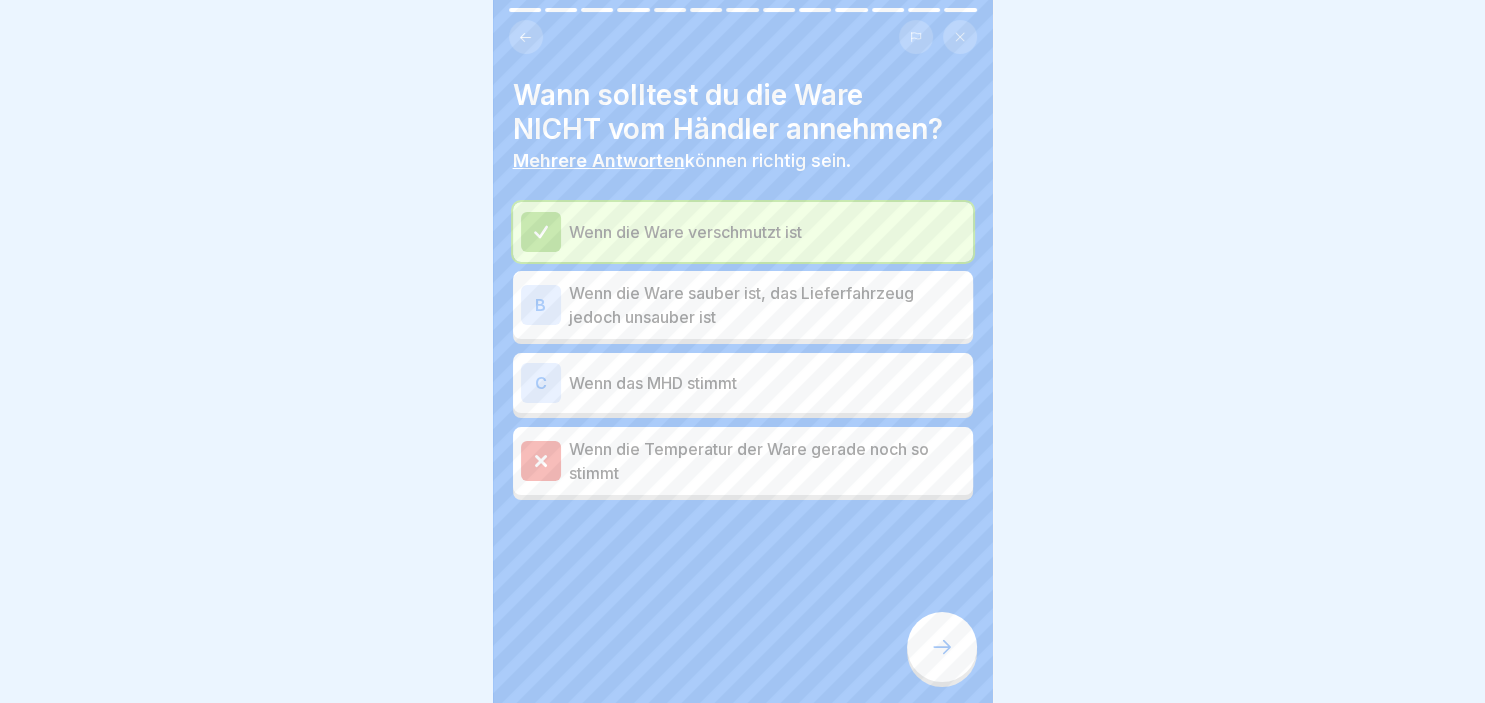 click on "B" at bounding box center [541, 305] 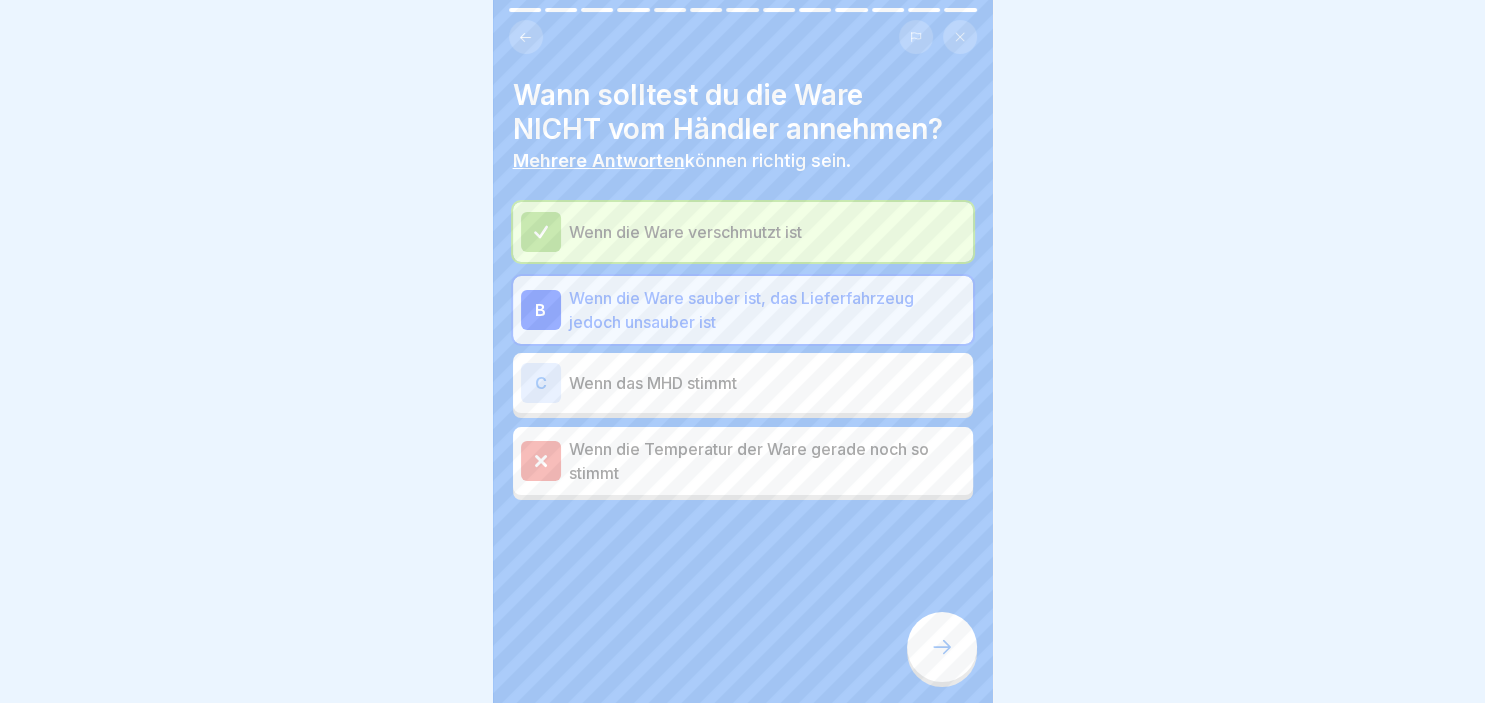 click 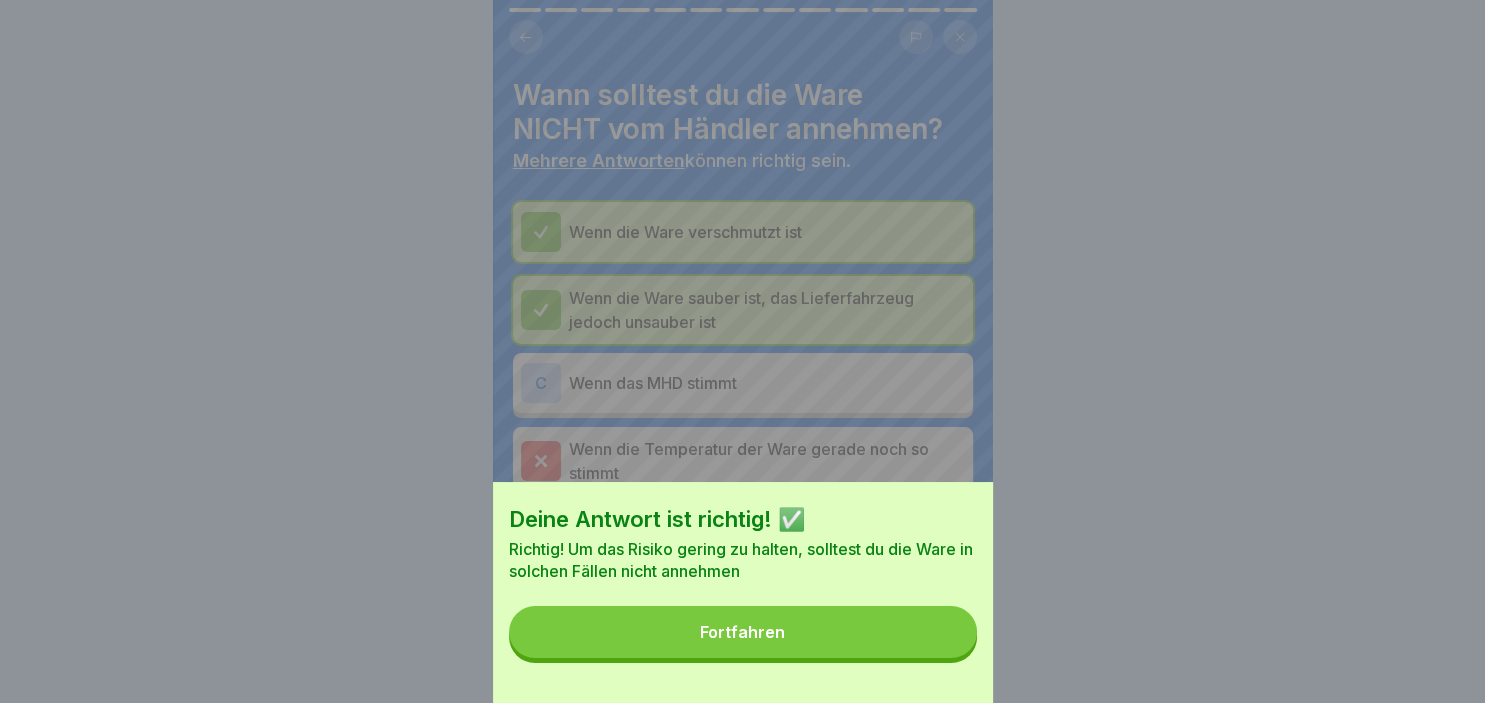 click on "Fortfahren" at bounding box center (742, 632) 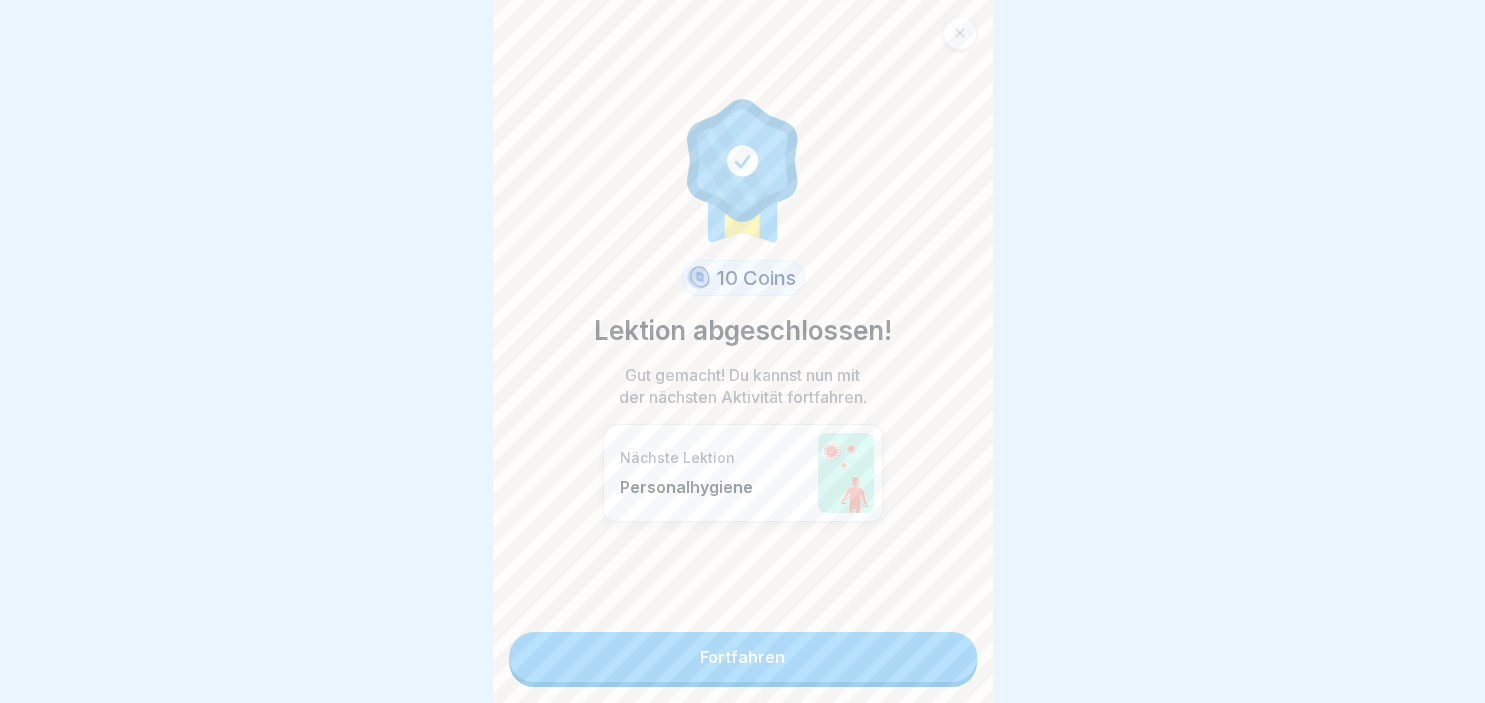 click on "Fortfahren" at bounding box center [743, 657] 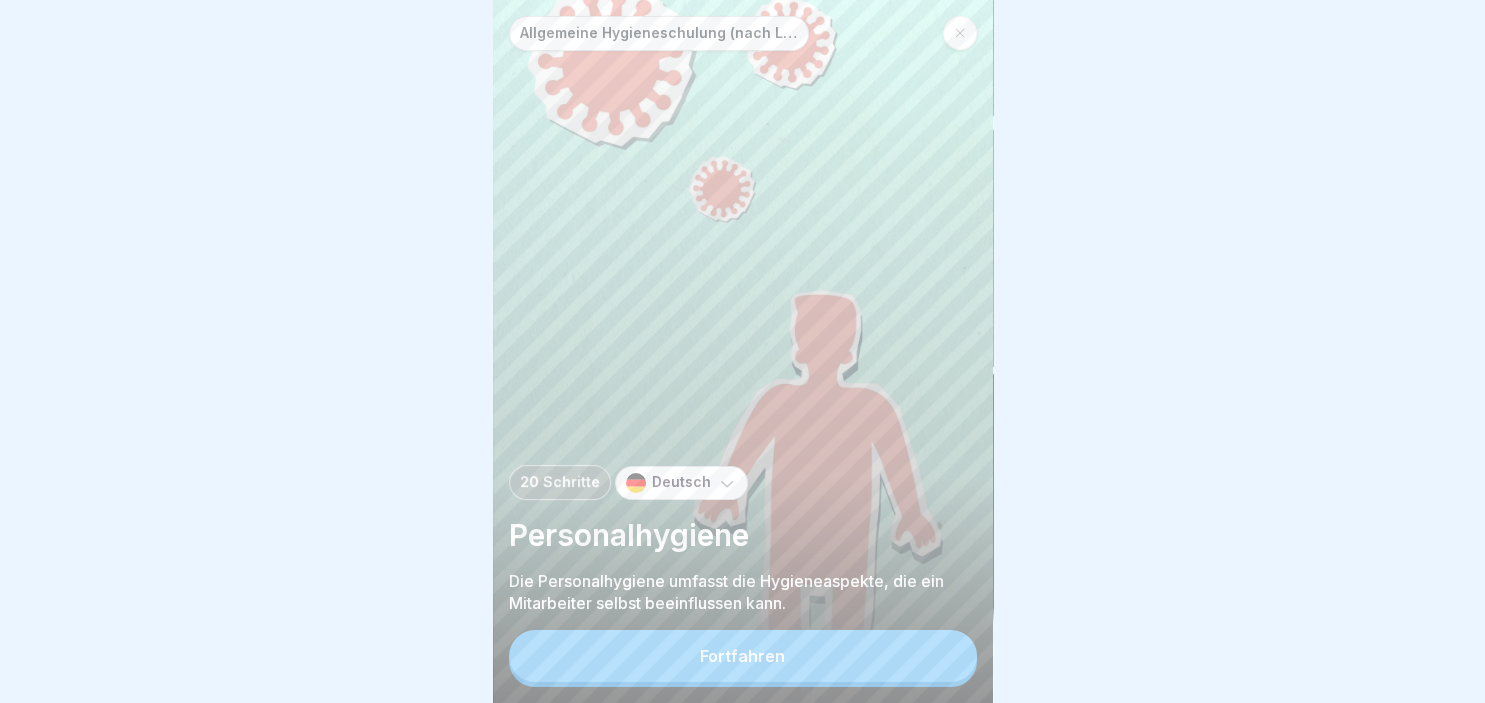 click on "Fortfahren" at bounding box center (743, 656) 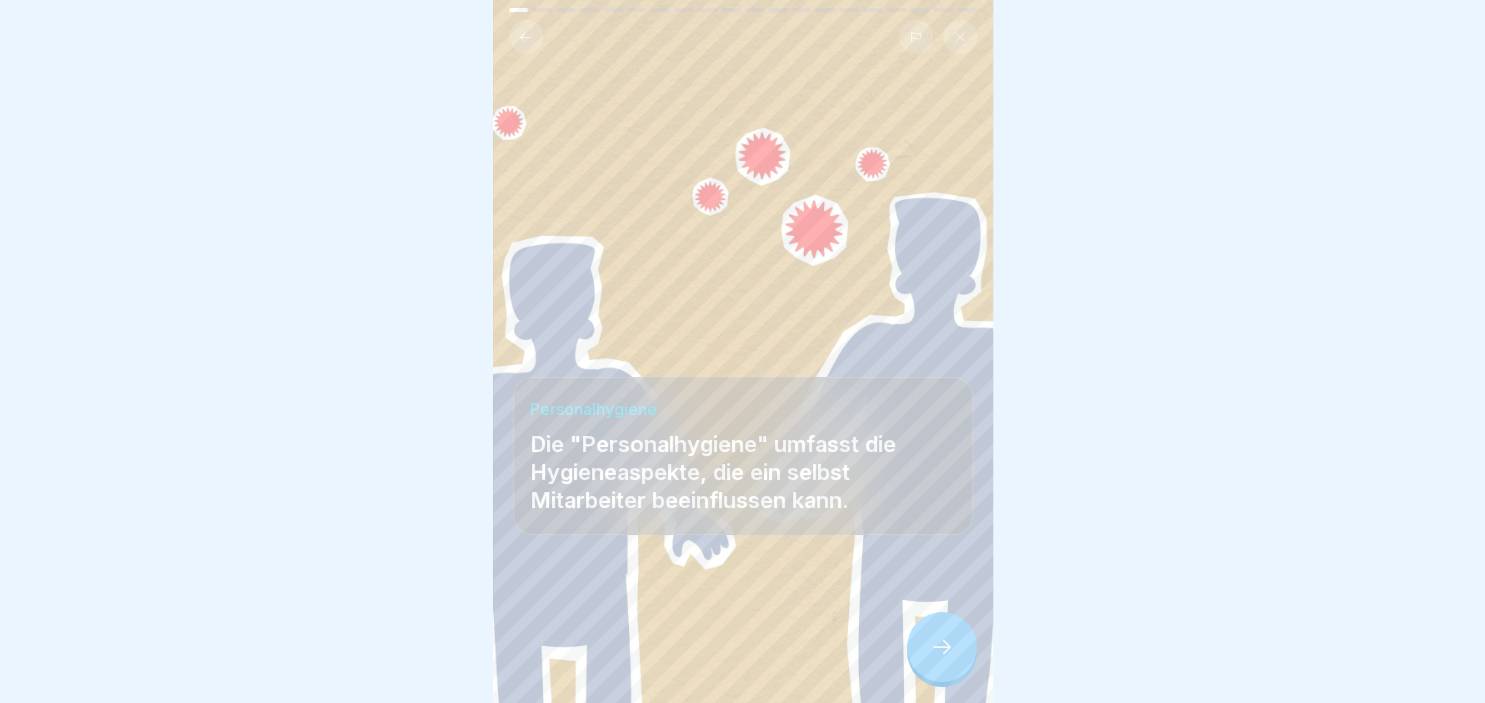 click 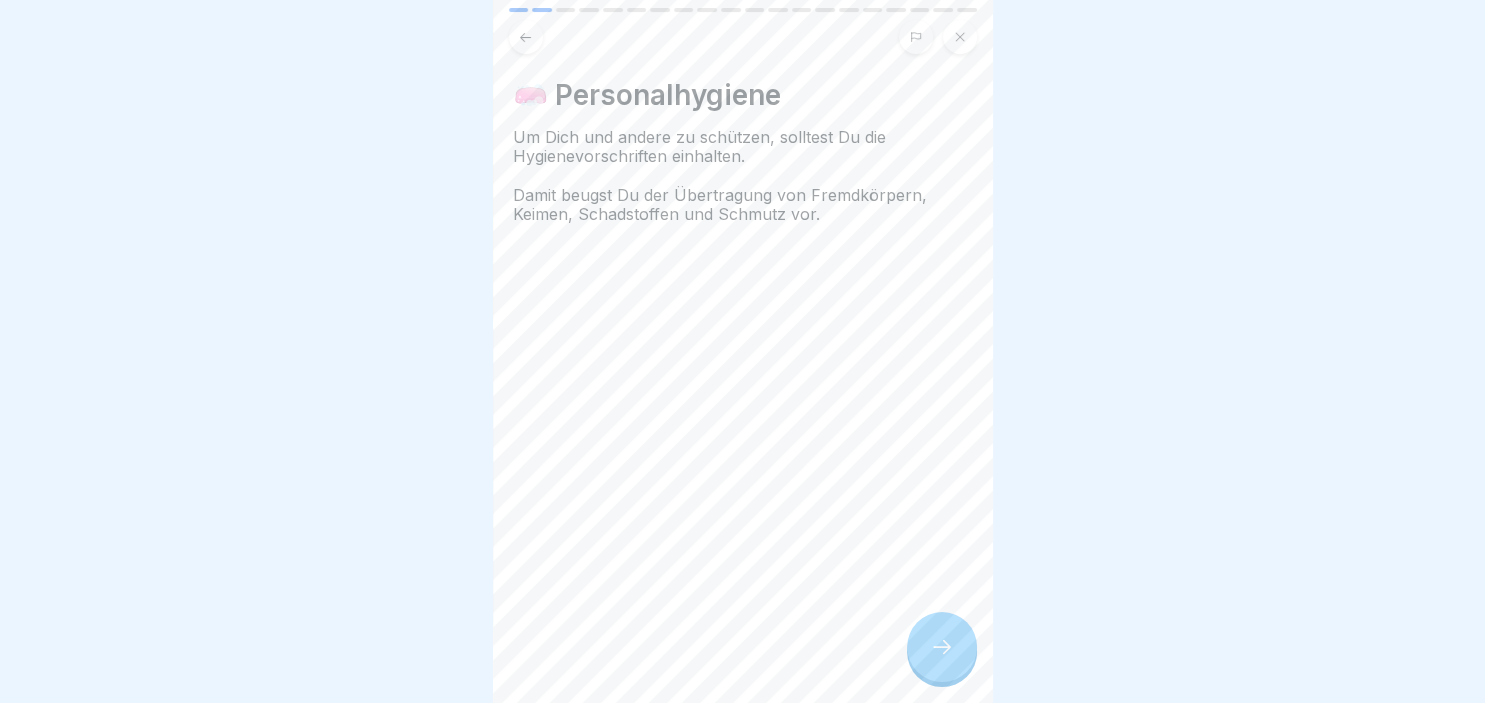 click 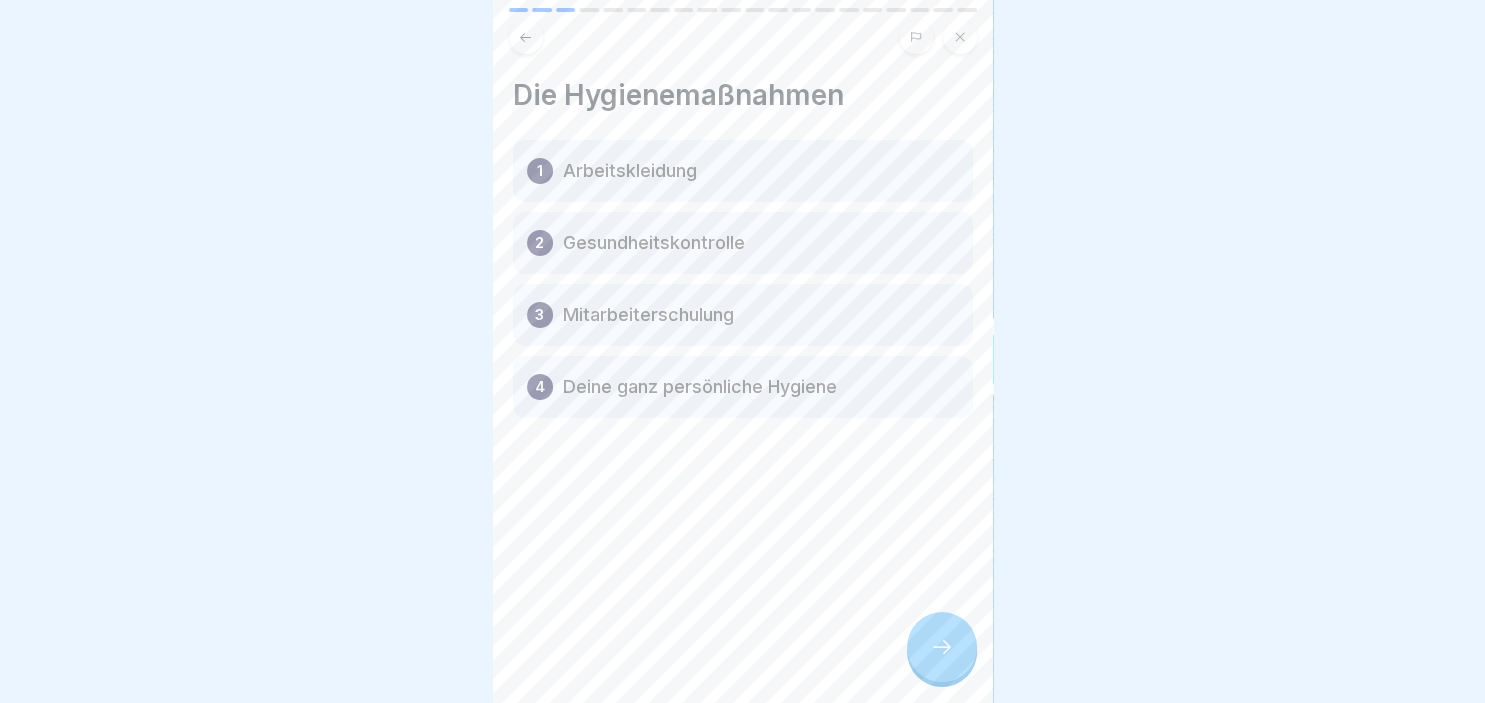 click 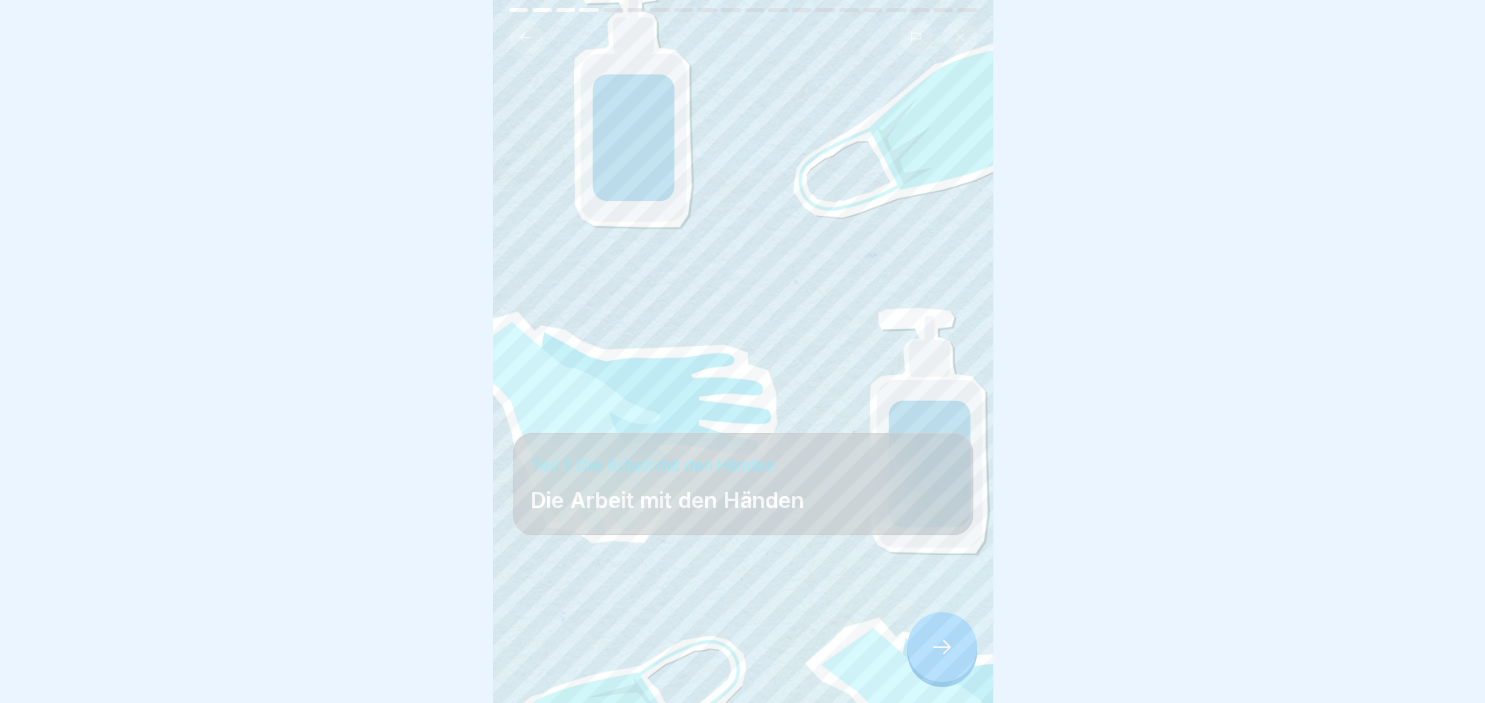 click 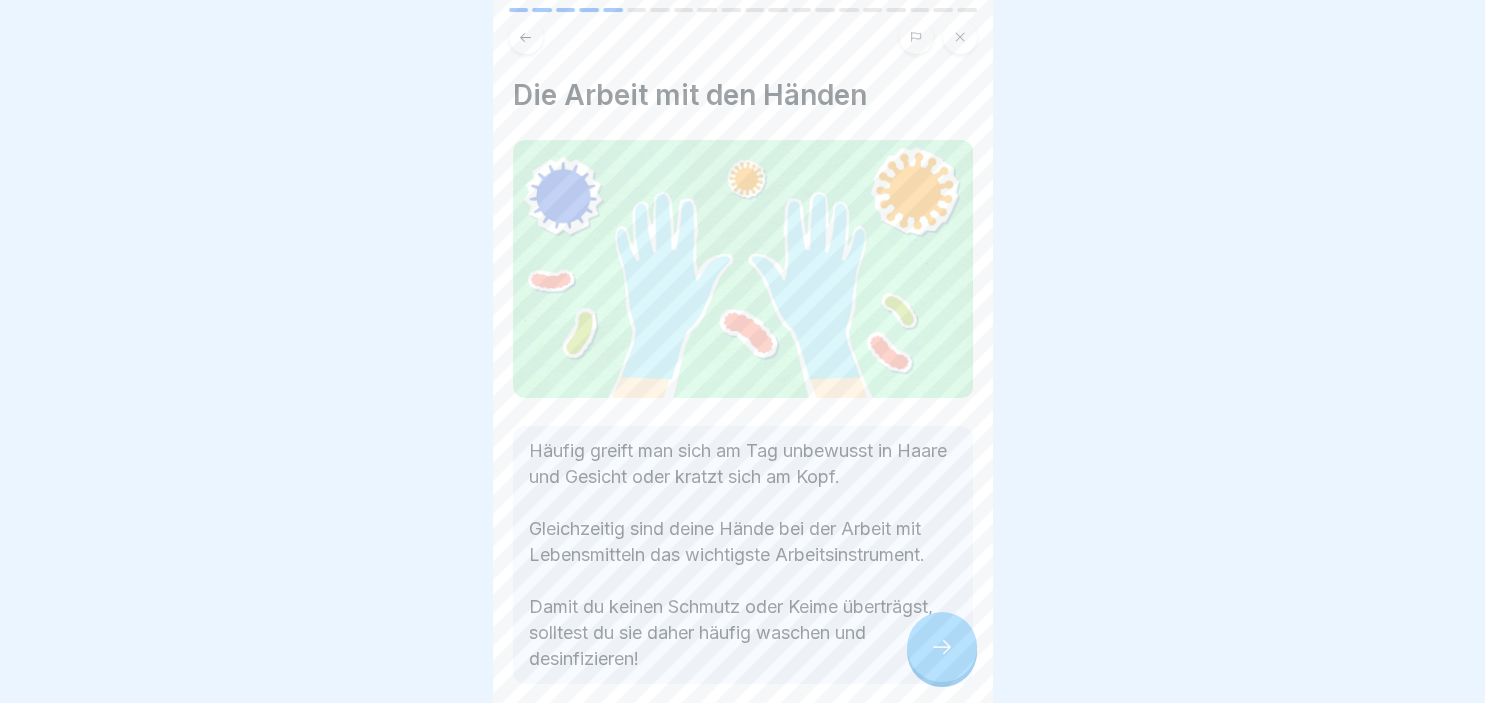 click at bounding box center (942, 647) 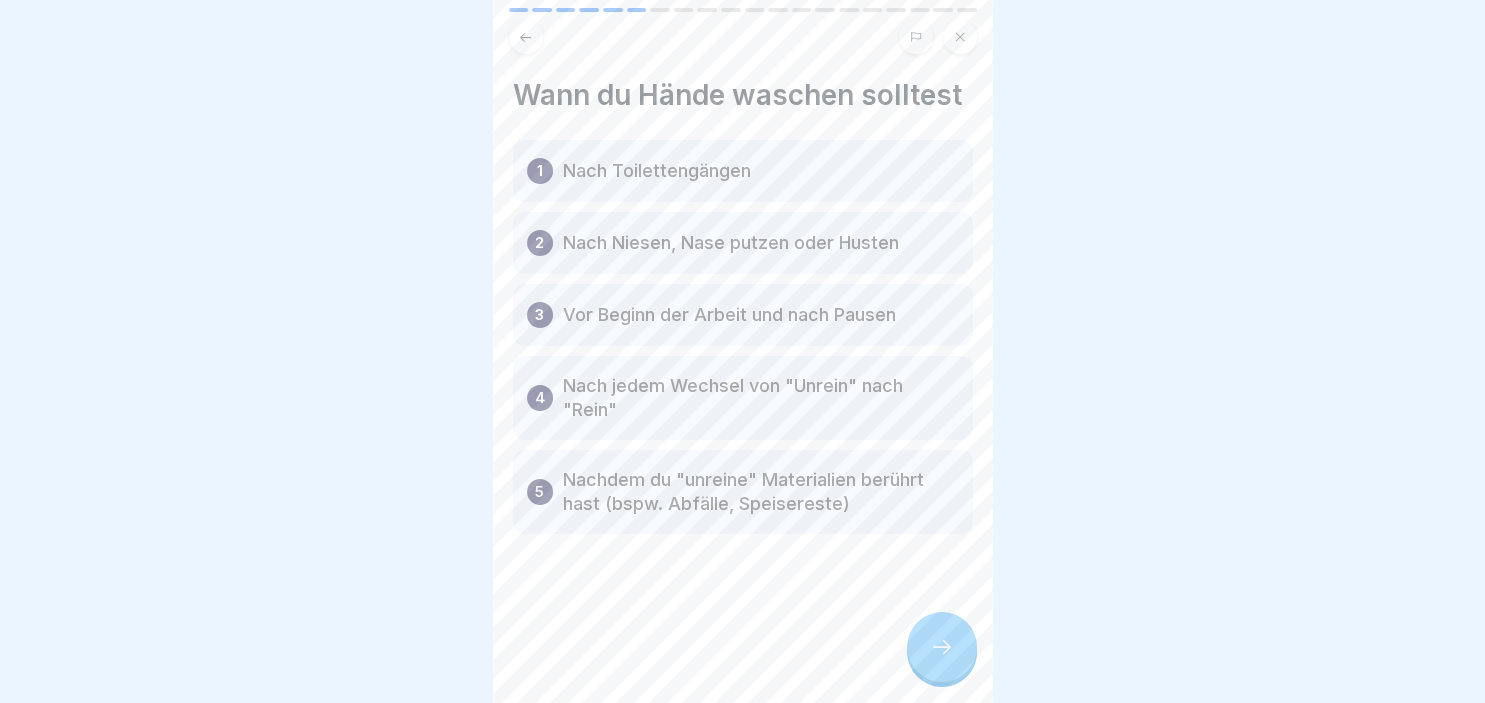 click at bounding box center (942, 647) 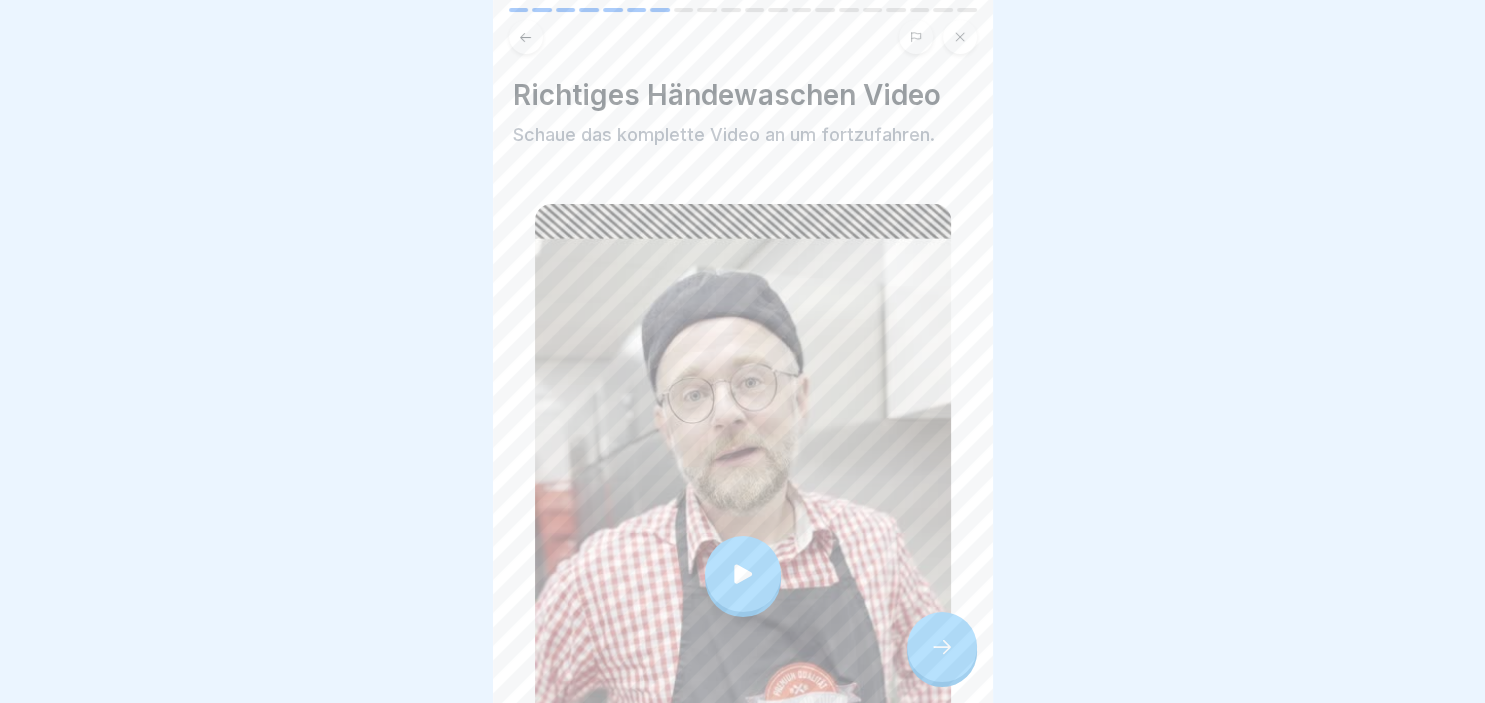 click 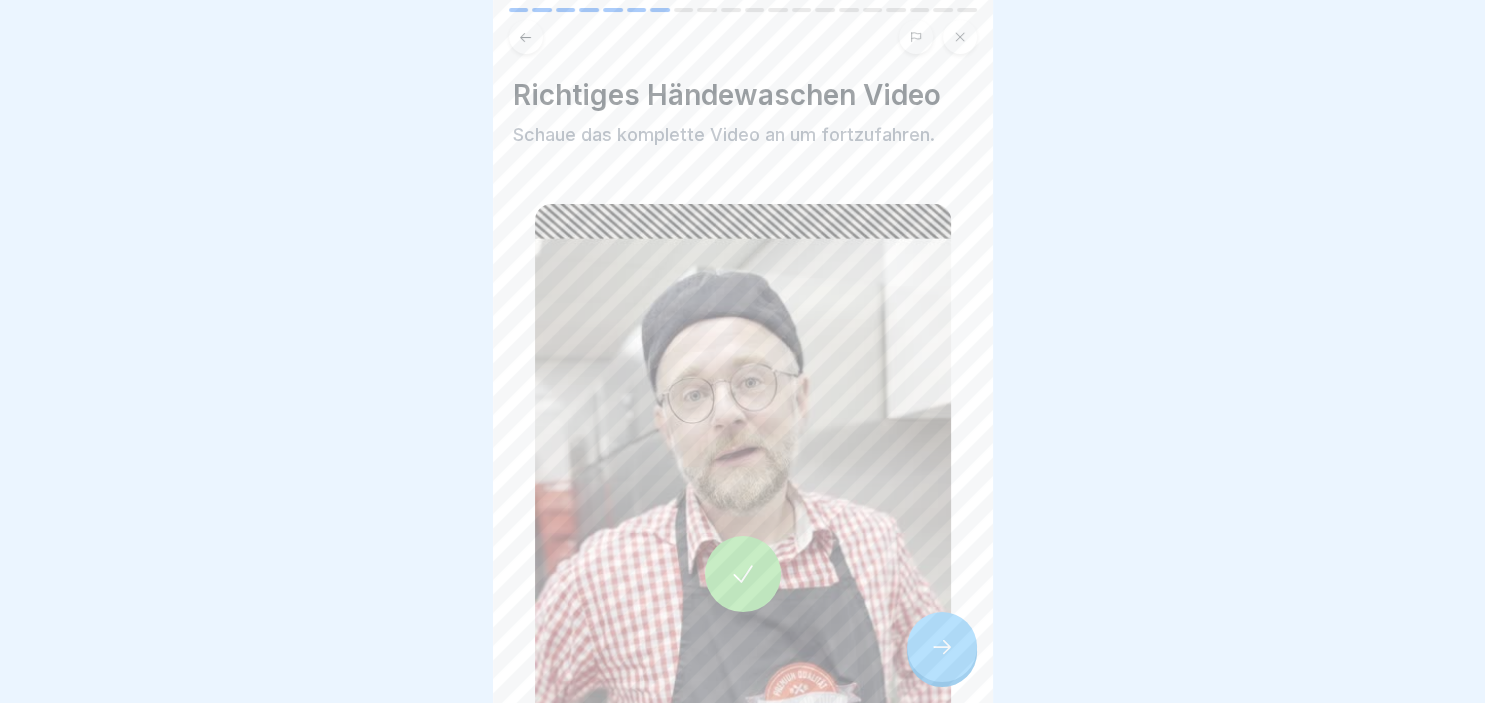 click 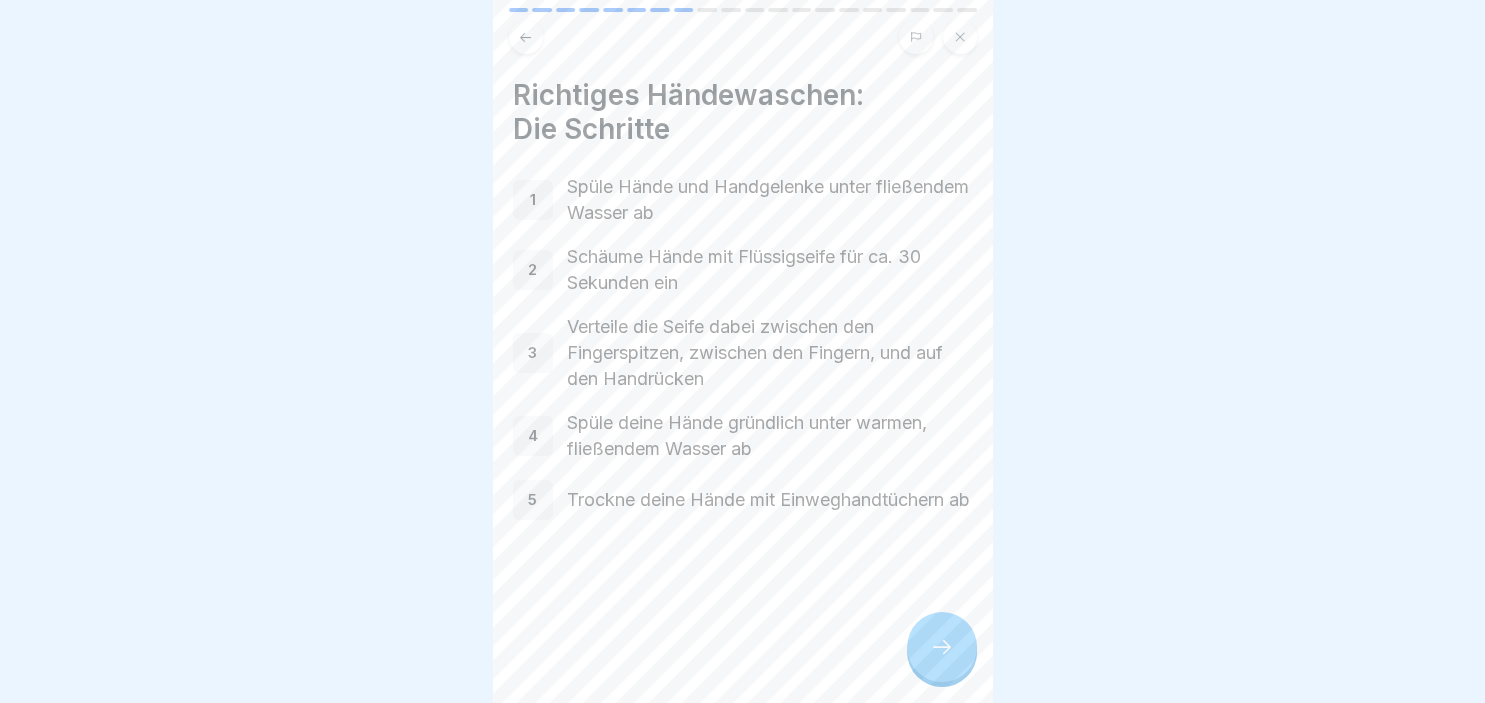 click 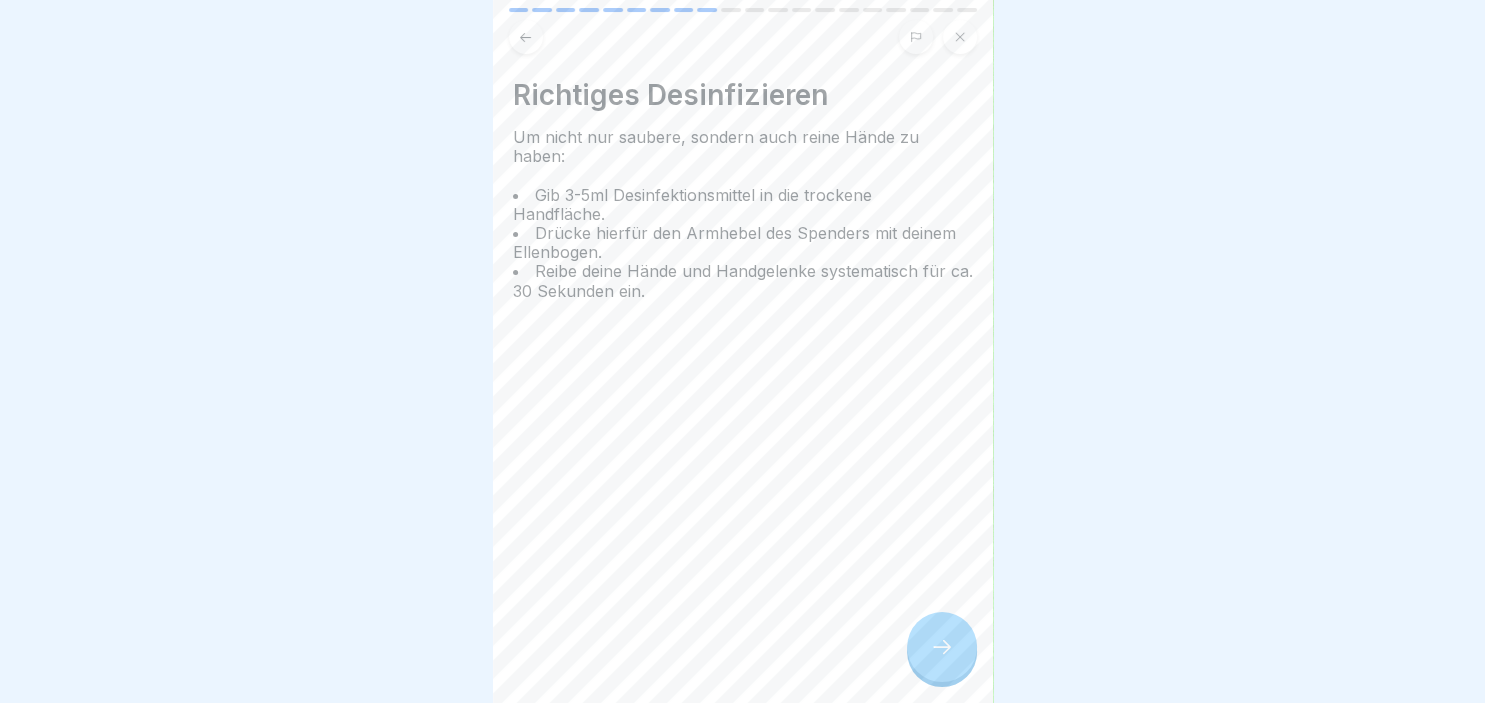 click 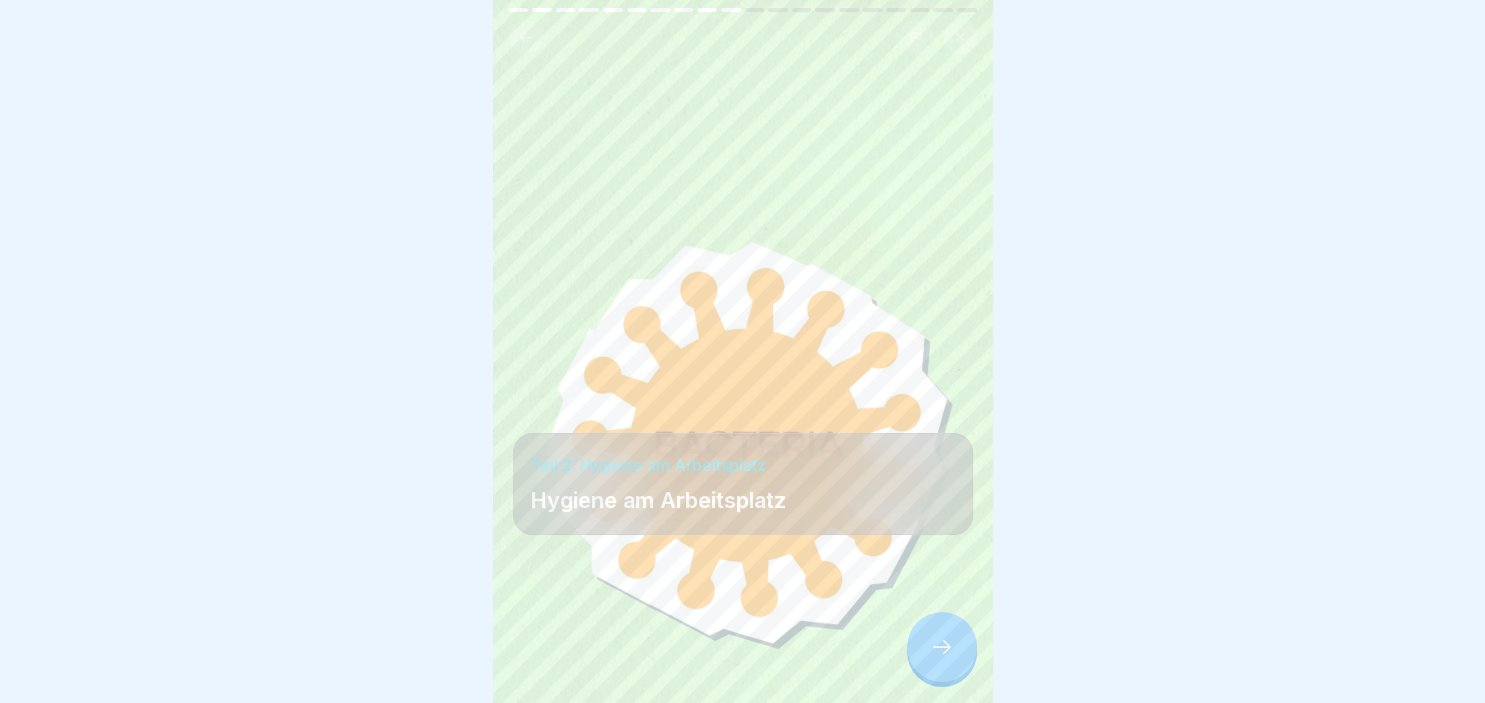 click 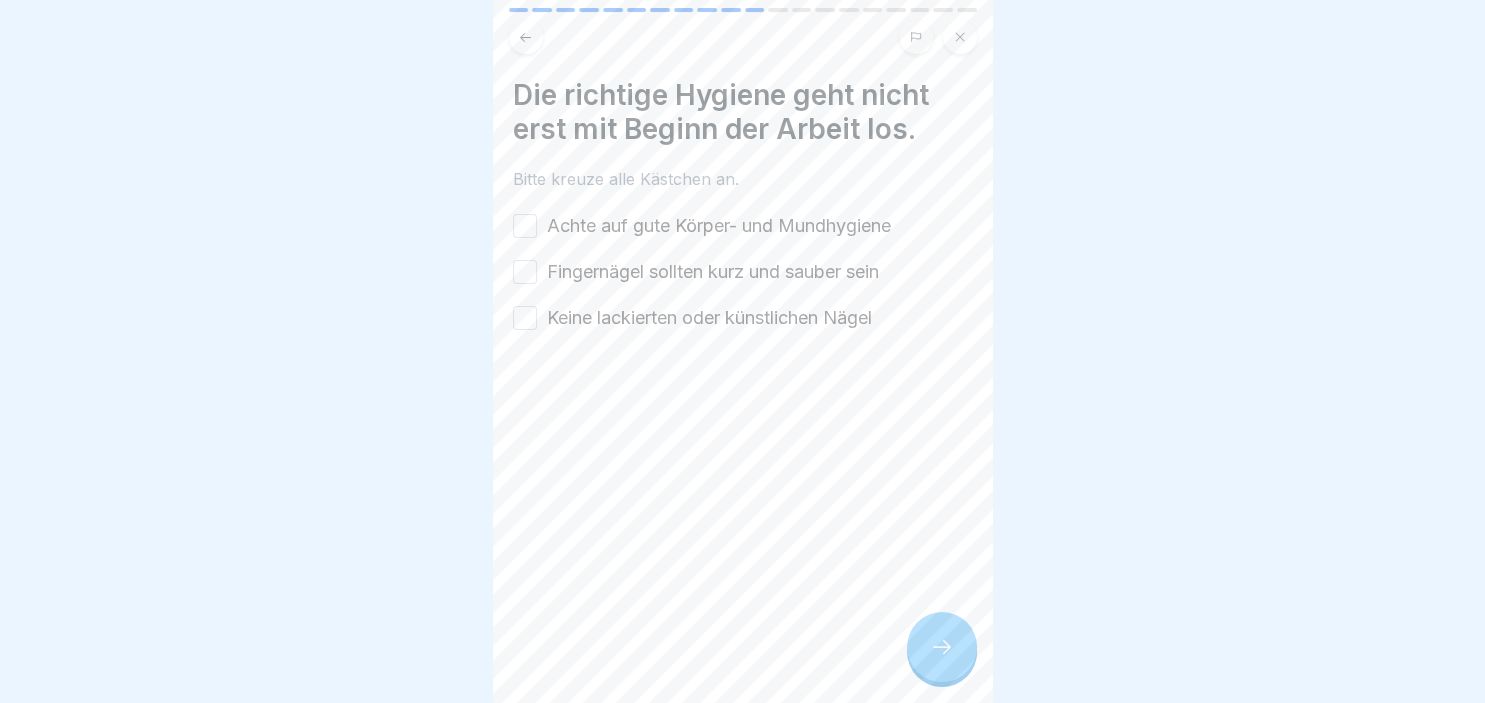 click on "Achte auf gute Körper- und Mundhygiene" at bounding box center [525, 226] 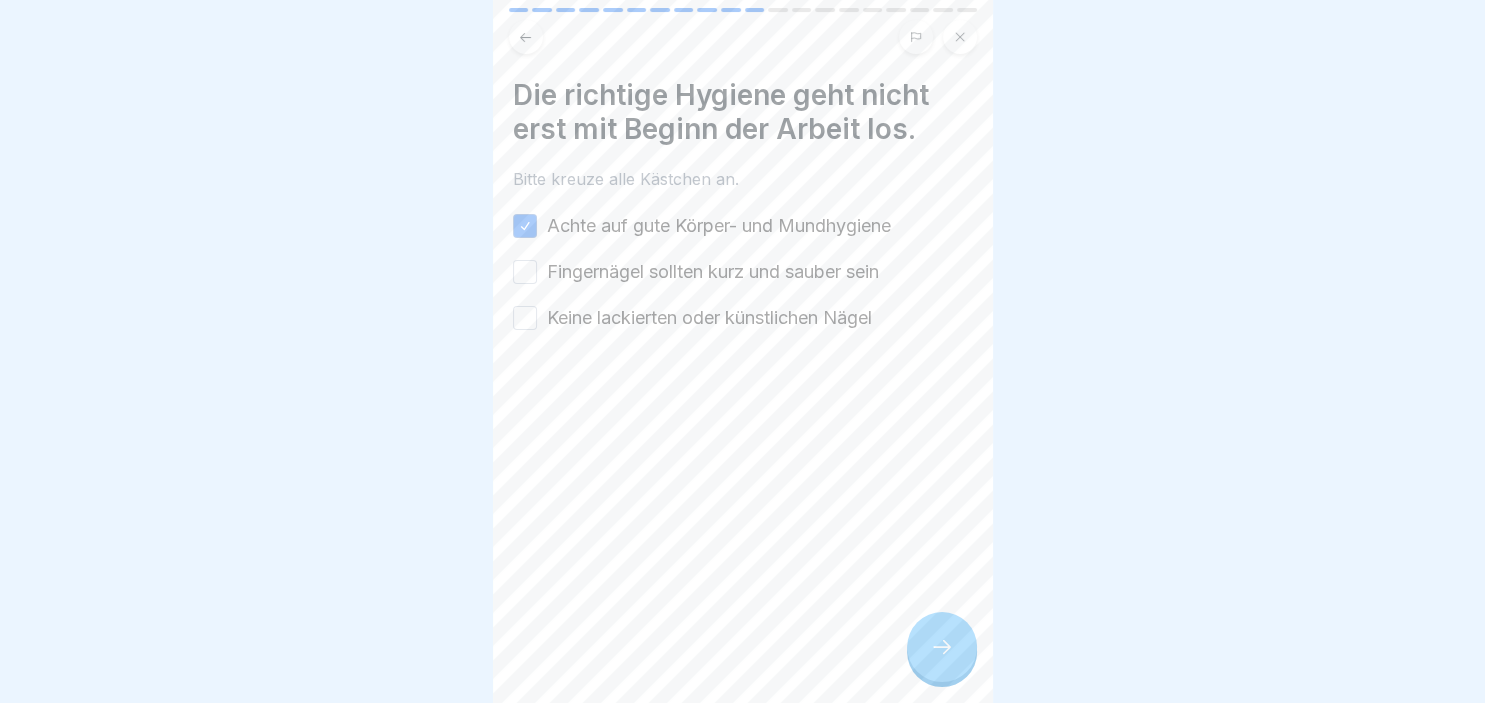 click on "Fingernägel sollten kurz und sauber sein" at bounding box center [525, 272] 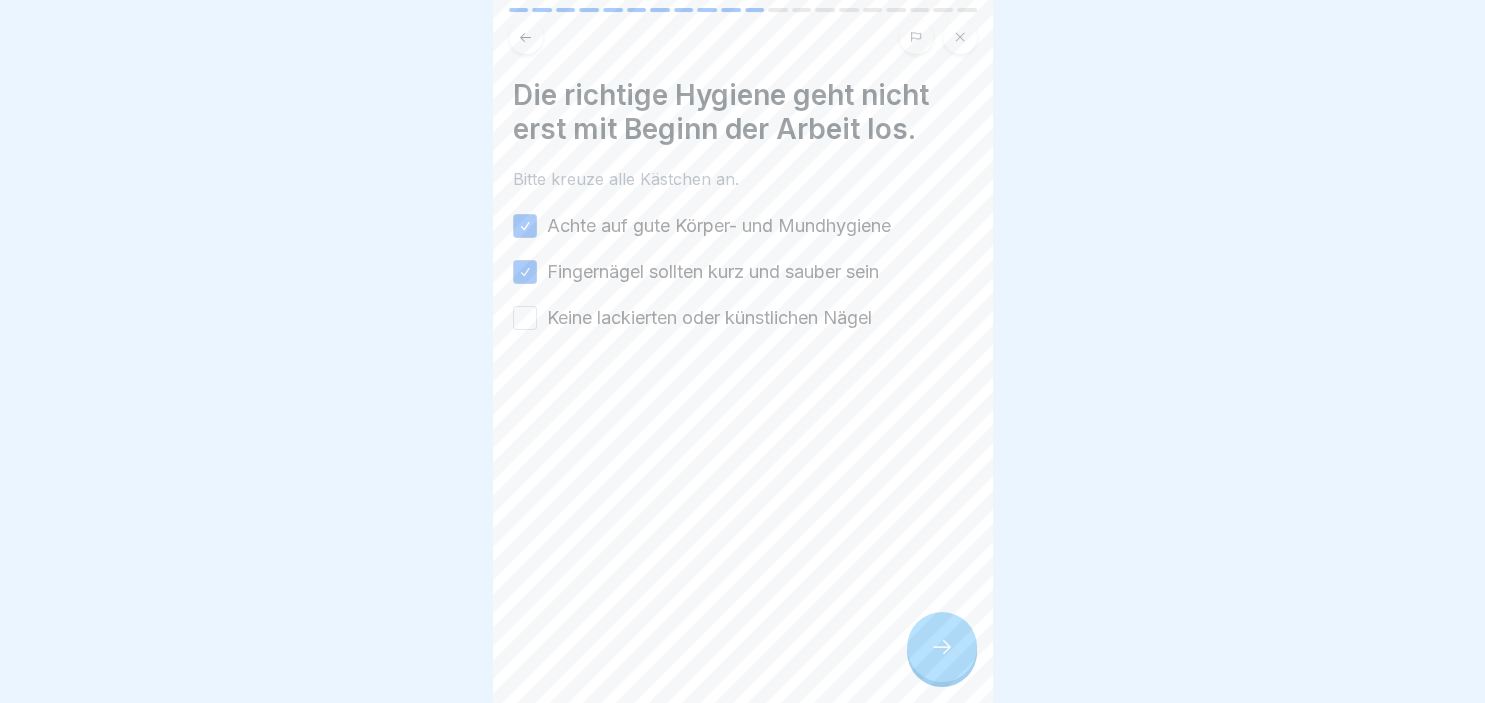 click on "Achte auf gute Körper- und Mundhygiene Fingernägel sollten kurz und sauber sein Keine lackierten oder künstlichen Nägel" at bounding box center (743, 272) 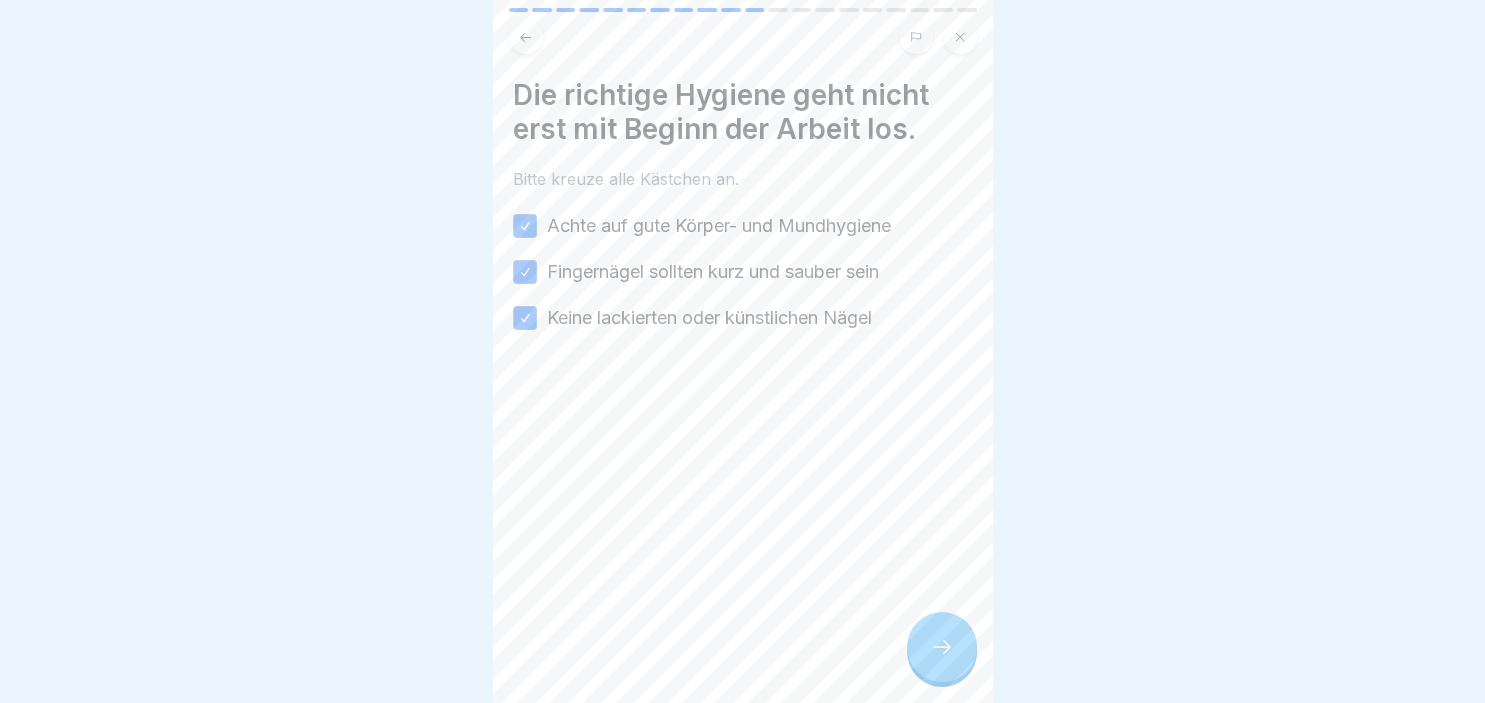 click 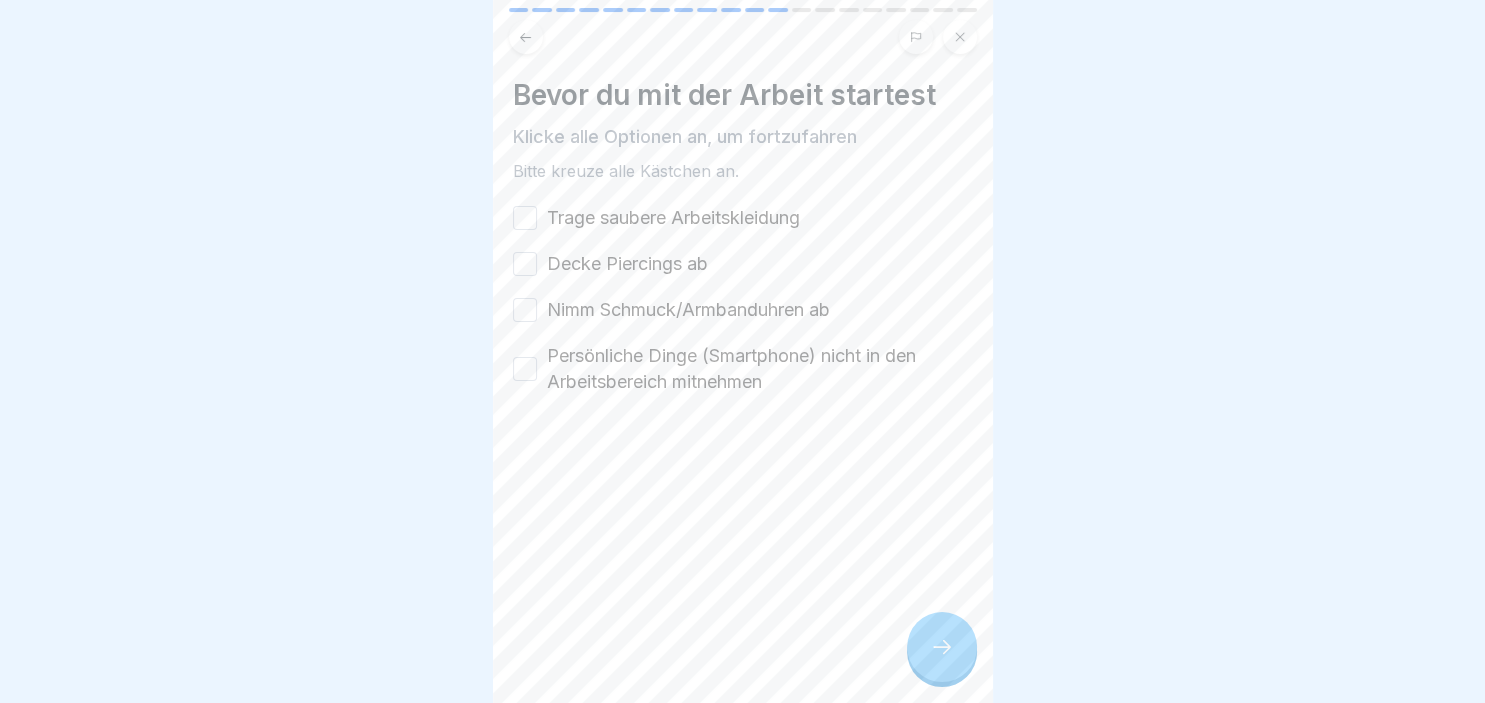 click on "Bevor du mit der Arbeit startest Klicke alle Optionen an, um fortzufahren Bitte kreuze alle Kästchen an. Trage saubere Arbeitskleidung Decke Piercings ab Nimm Schmuck/Armbanduhren ab Persönliche Dinge (Smartphone) nicht in den Arbeitsbereich mitnehmen" at bounding box center [743, 351] 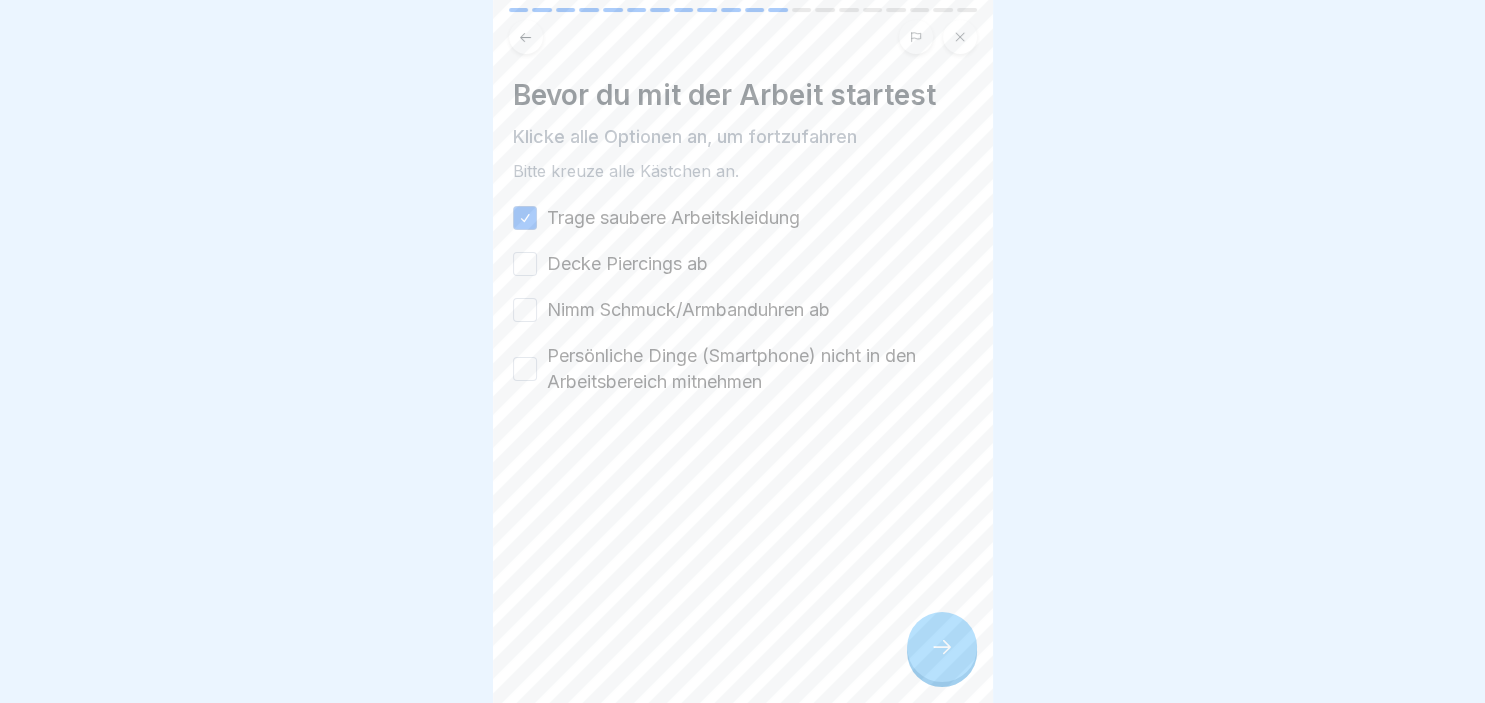 click on "Decke Piercings ab" at bounding box center [525, 264] 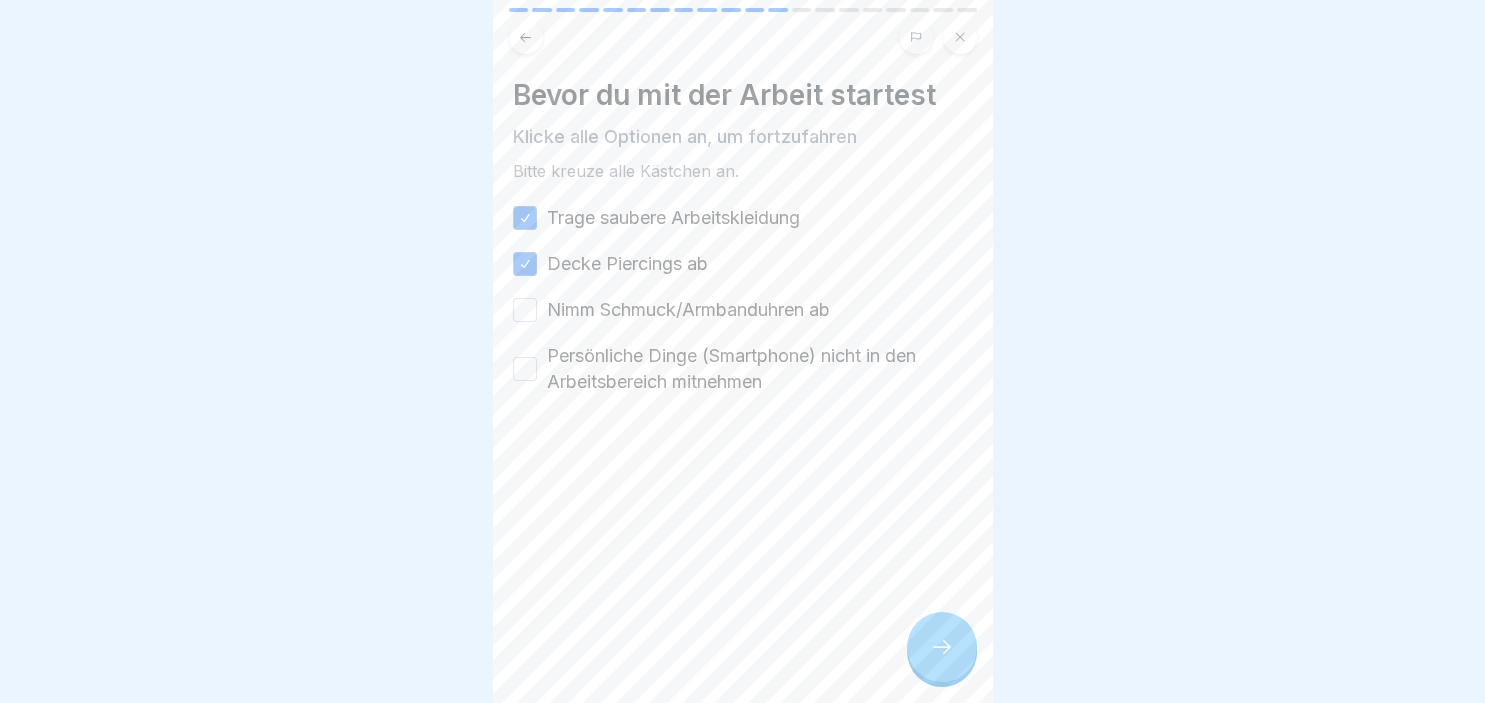 click on "Nimm Schmuck/Armbanduhren ab" at bounding box center (525, 310) 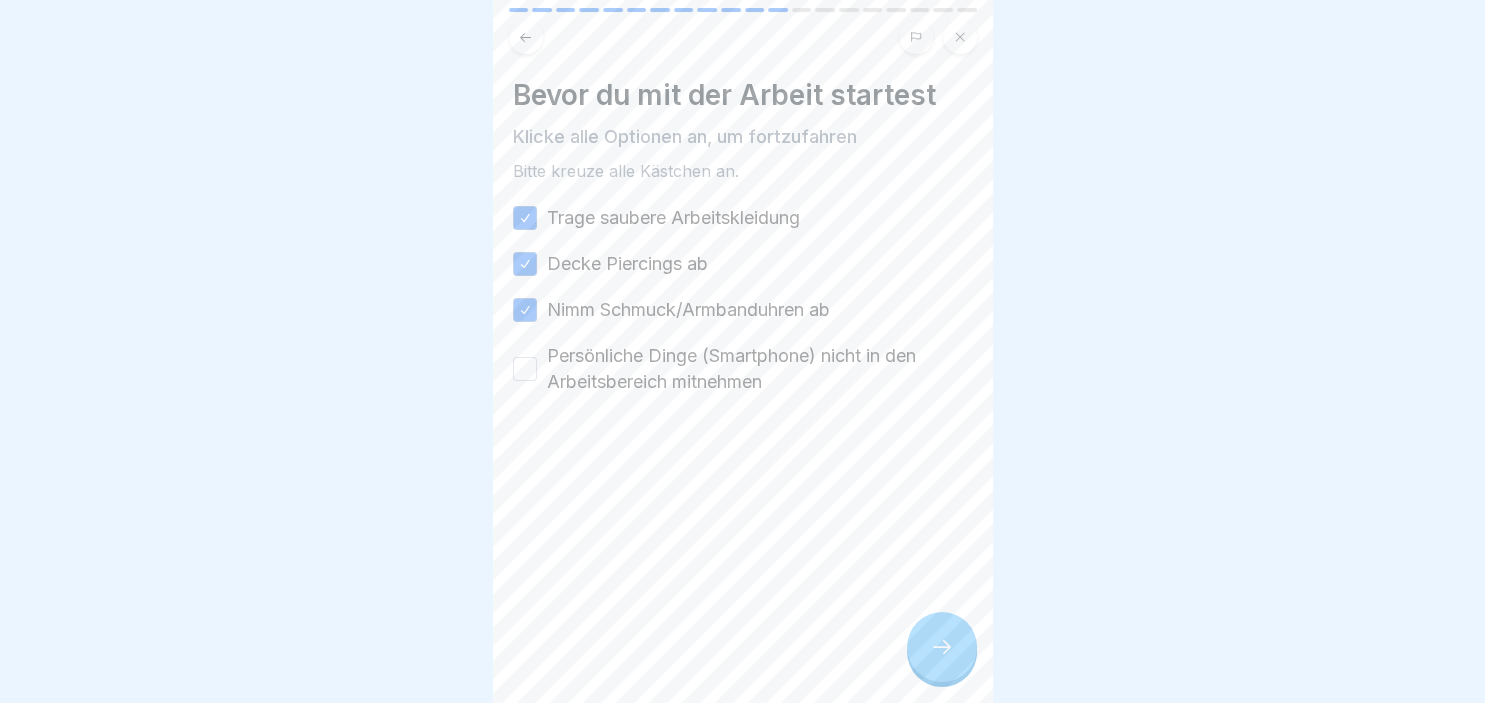 click on "Persönliche Dinge (Smartphone) nicht in den Arbeitsbereich mitnehmen" at bounding box center (525, 369) 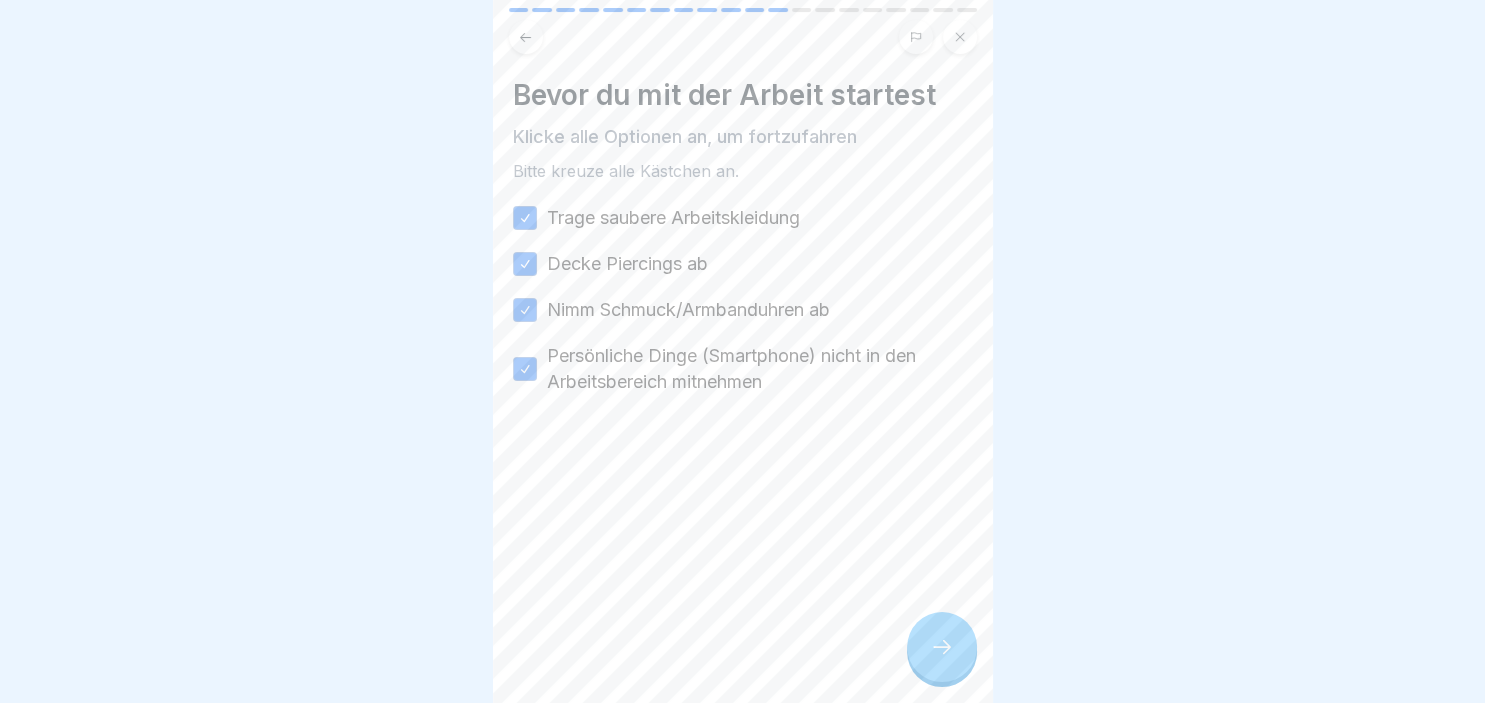 click 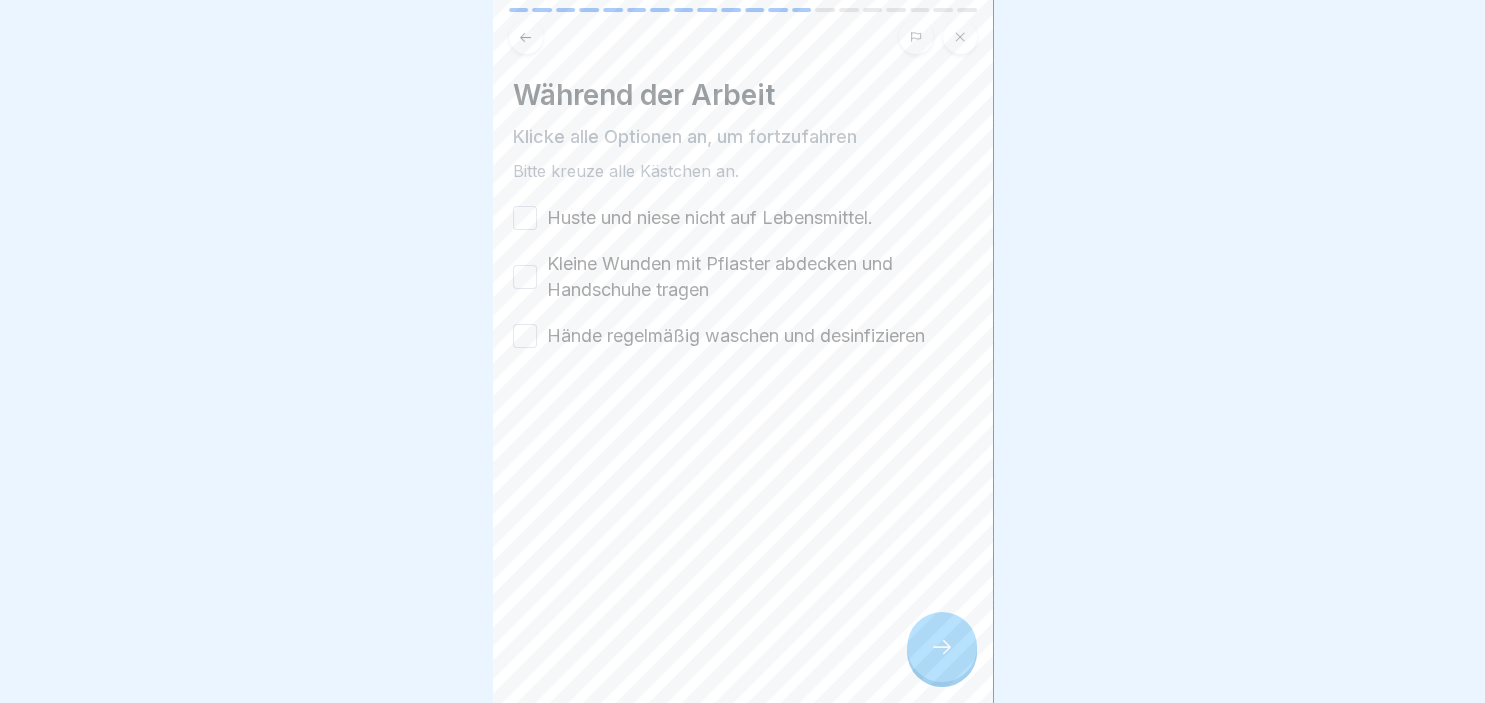 click on "Huste und niese nicht auf Lebensmittel." at bounding box center (525, 218) 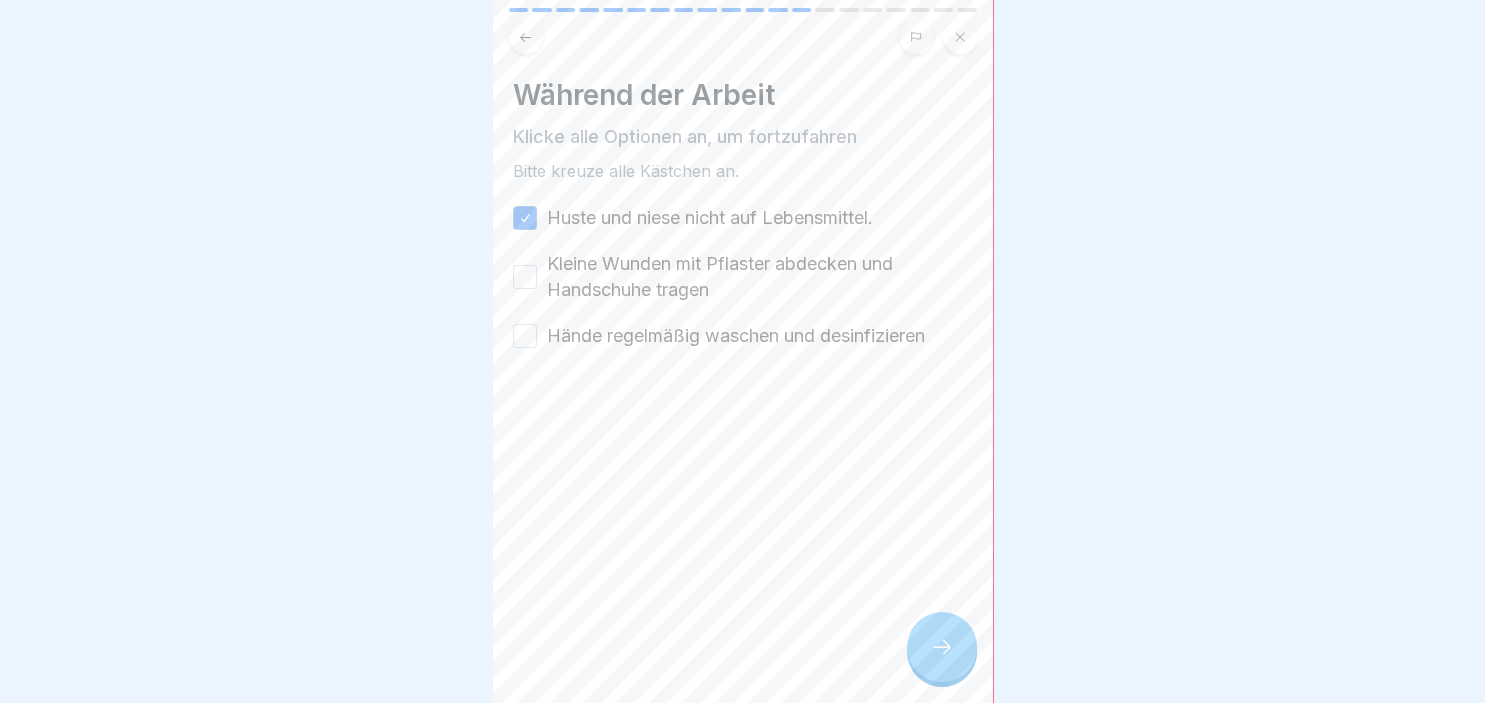 click on "Kleine Wunden mit Pflaster abdecken und Handschuhe tragen" at bounding box center [525, 277] 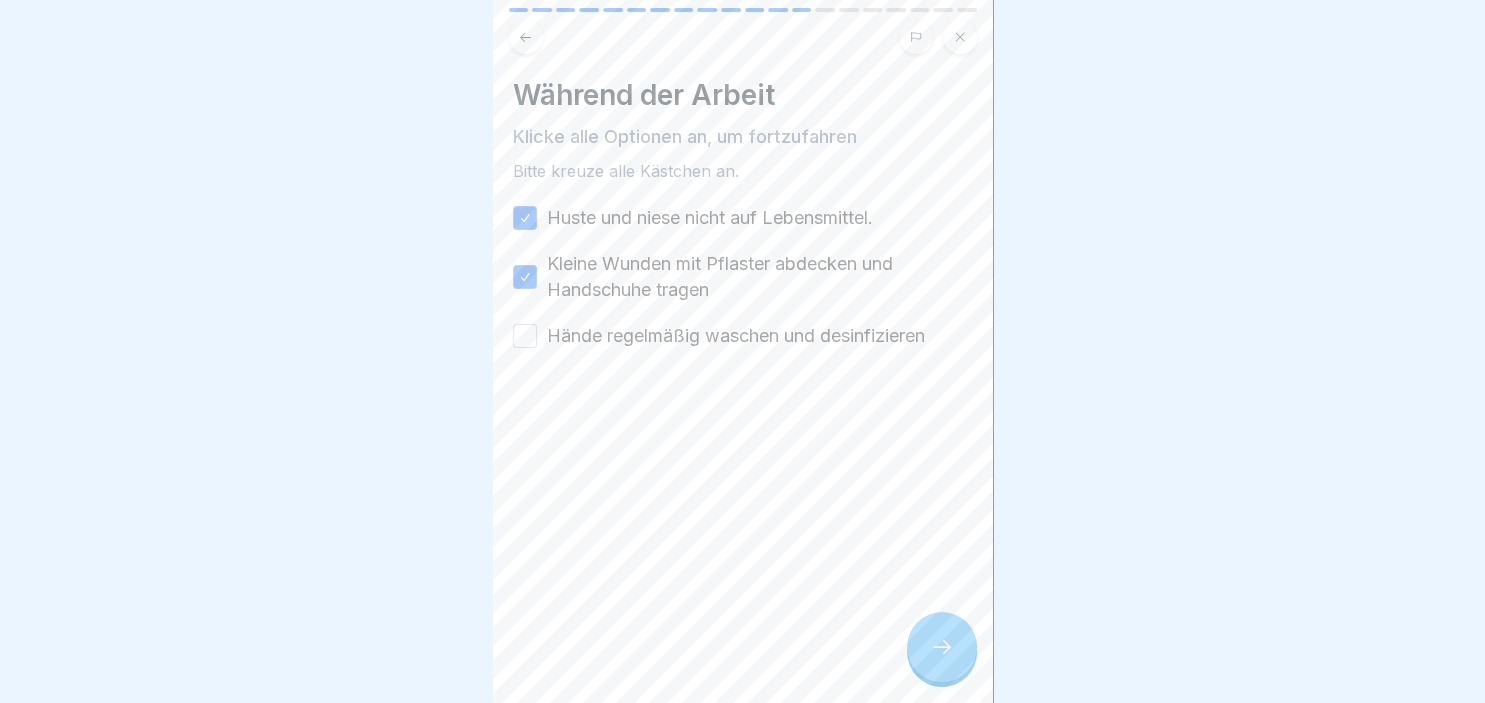 click on "Hände regelmäßig waschen und desinfizieren" at bounding box center [525, 336] 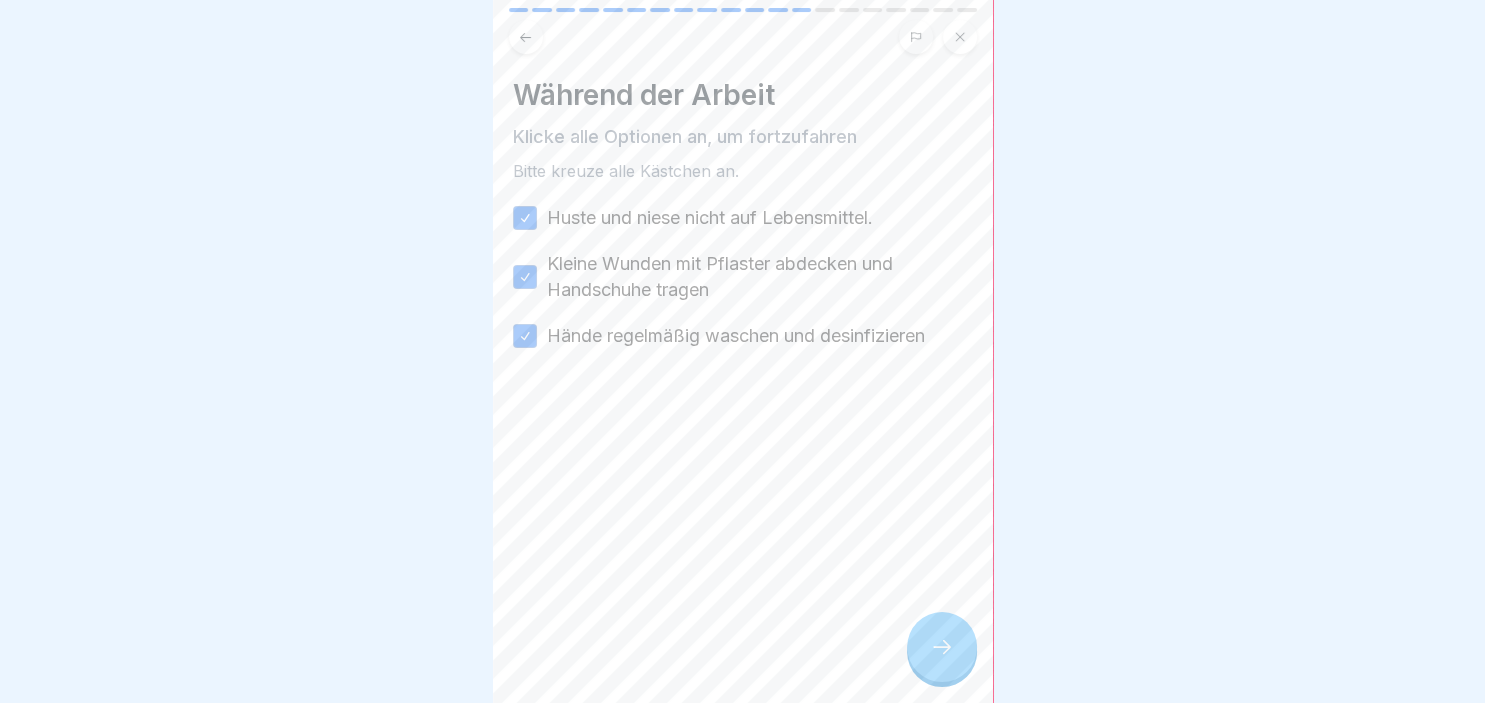 click 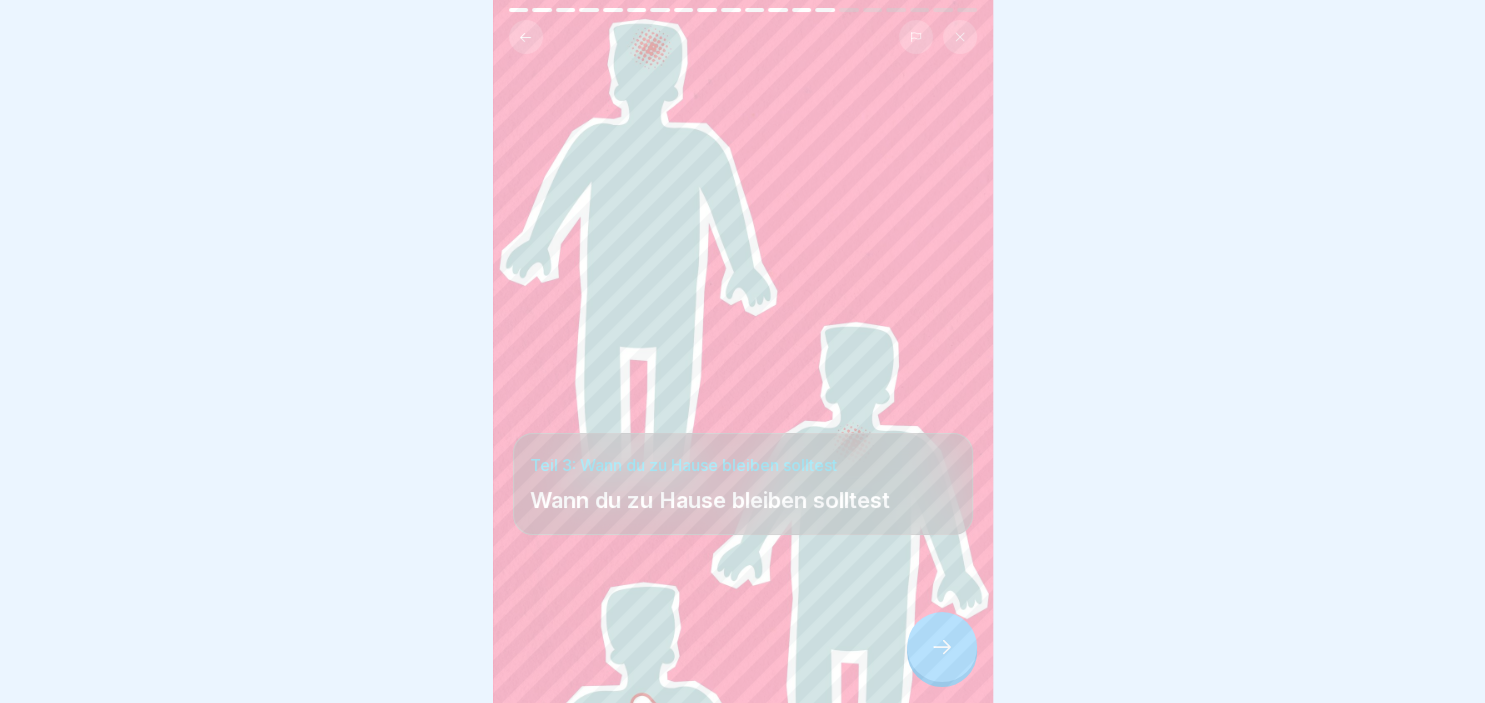 click 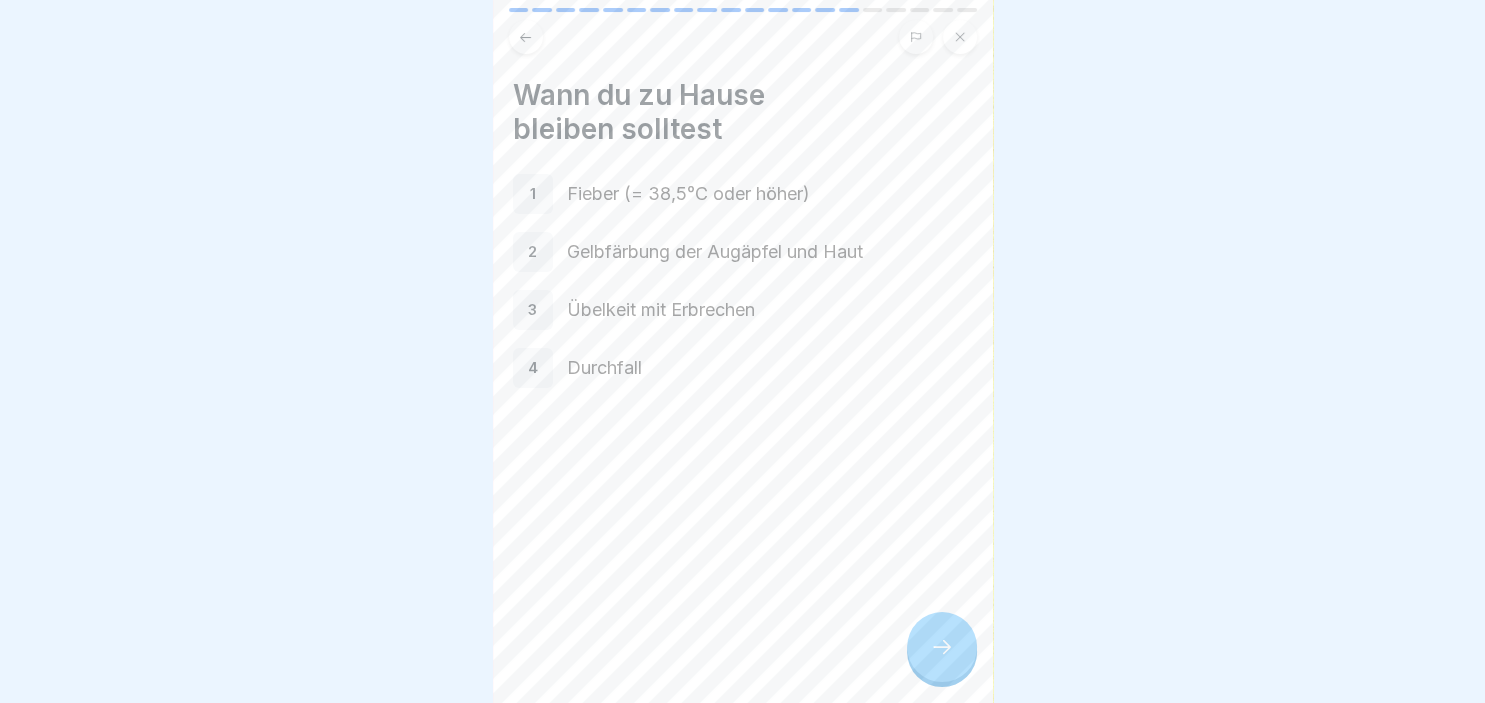 click 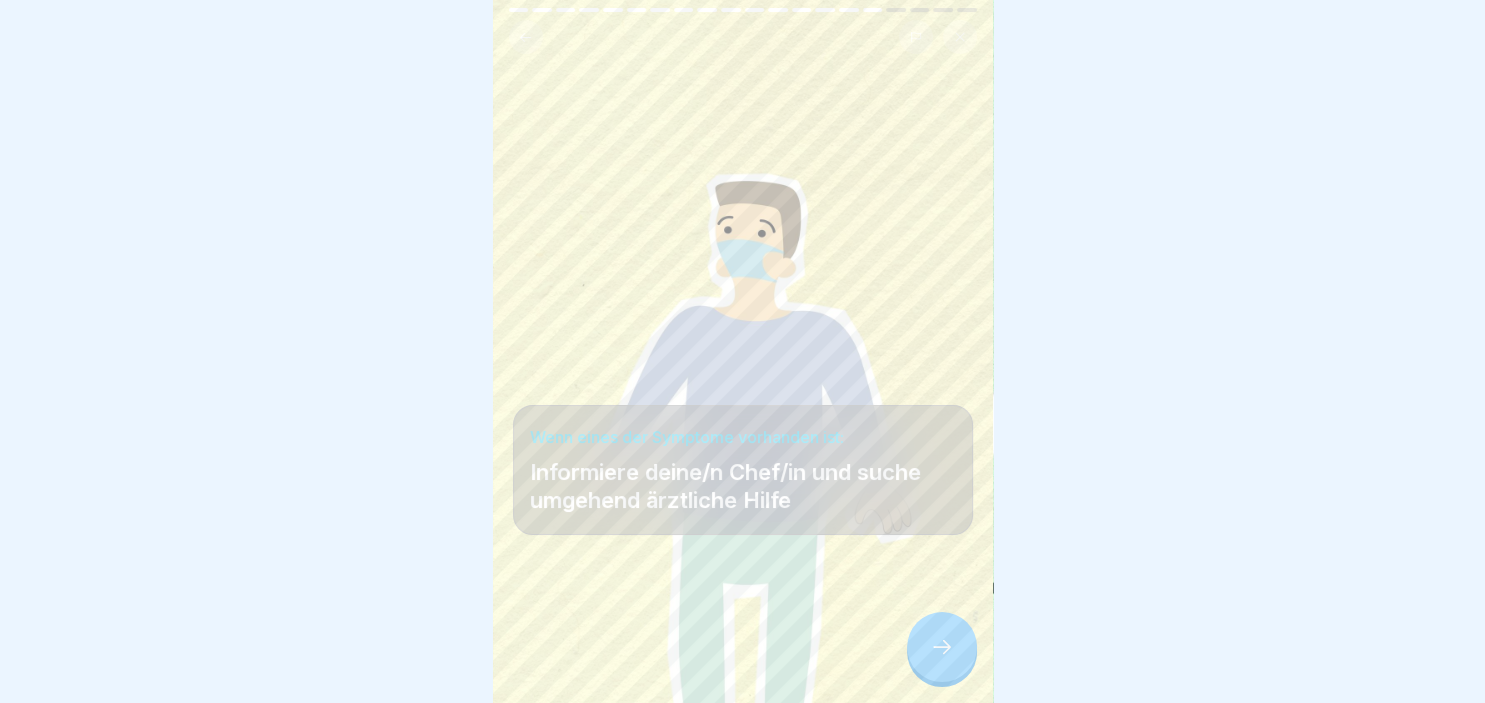 click 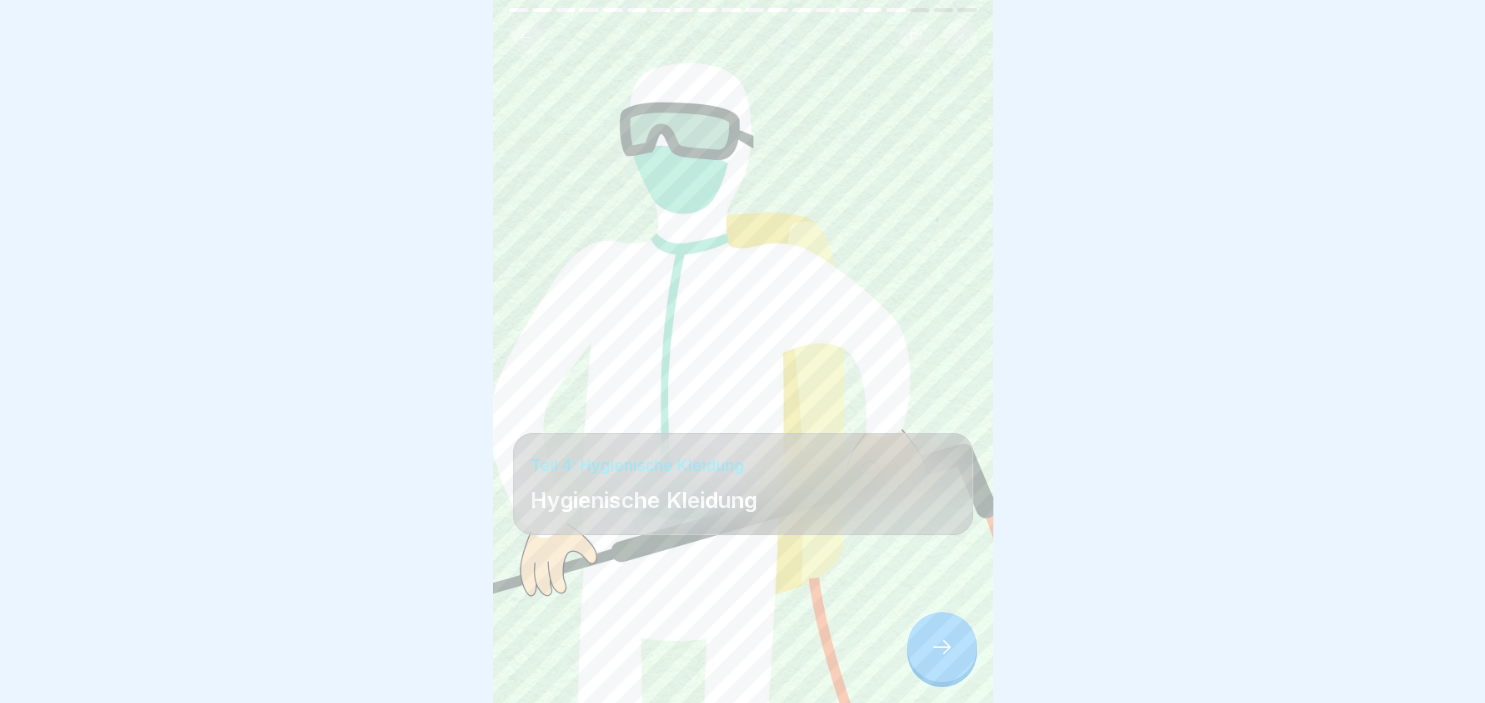 click 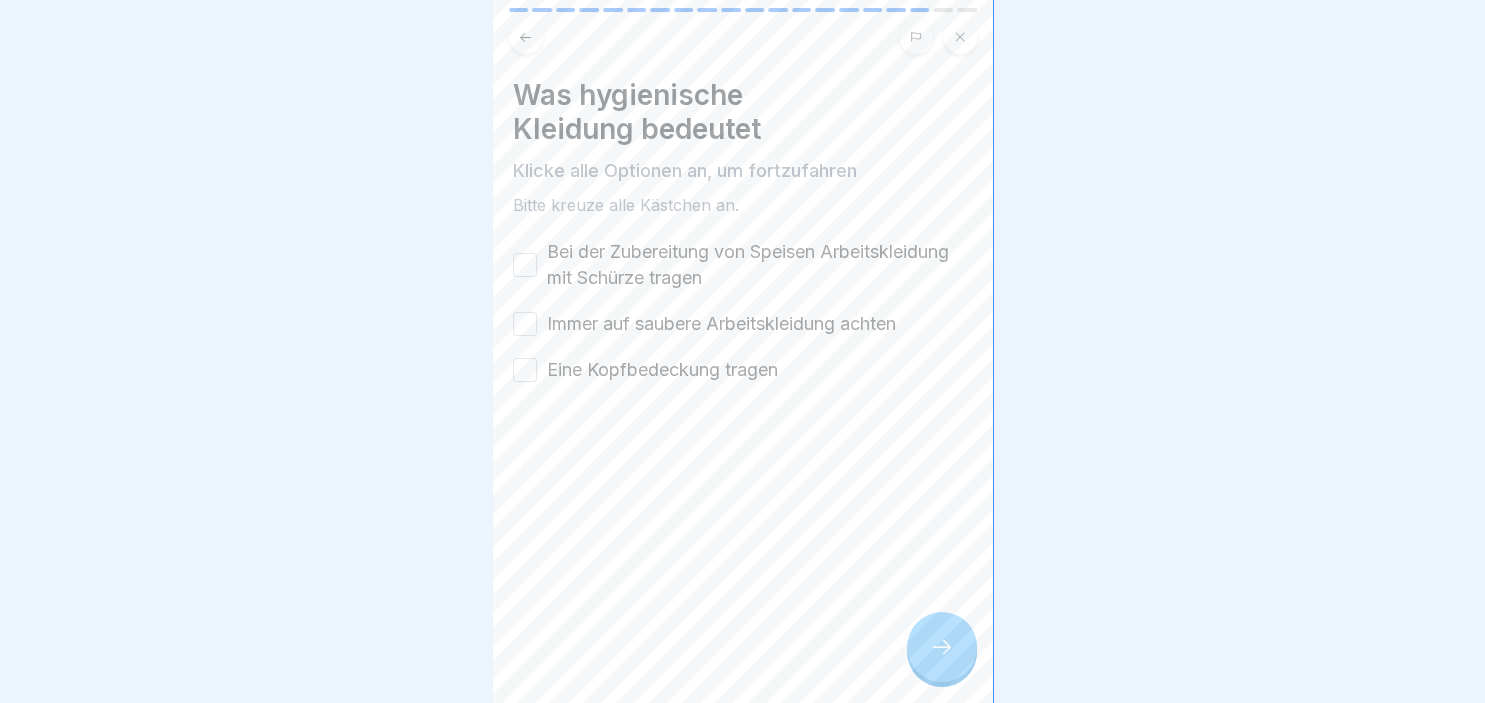 click on "Bei der Zubereitung von Speisen Arbeitskleidung mit Schürze tragen" at bounding box center [525, 265] 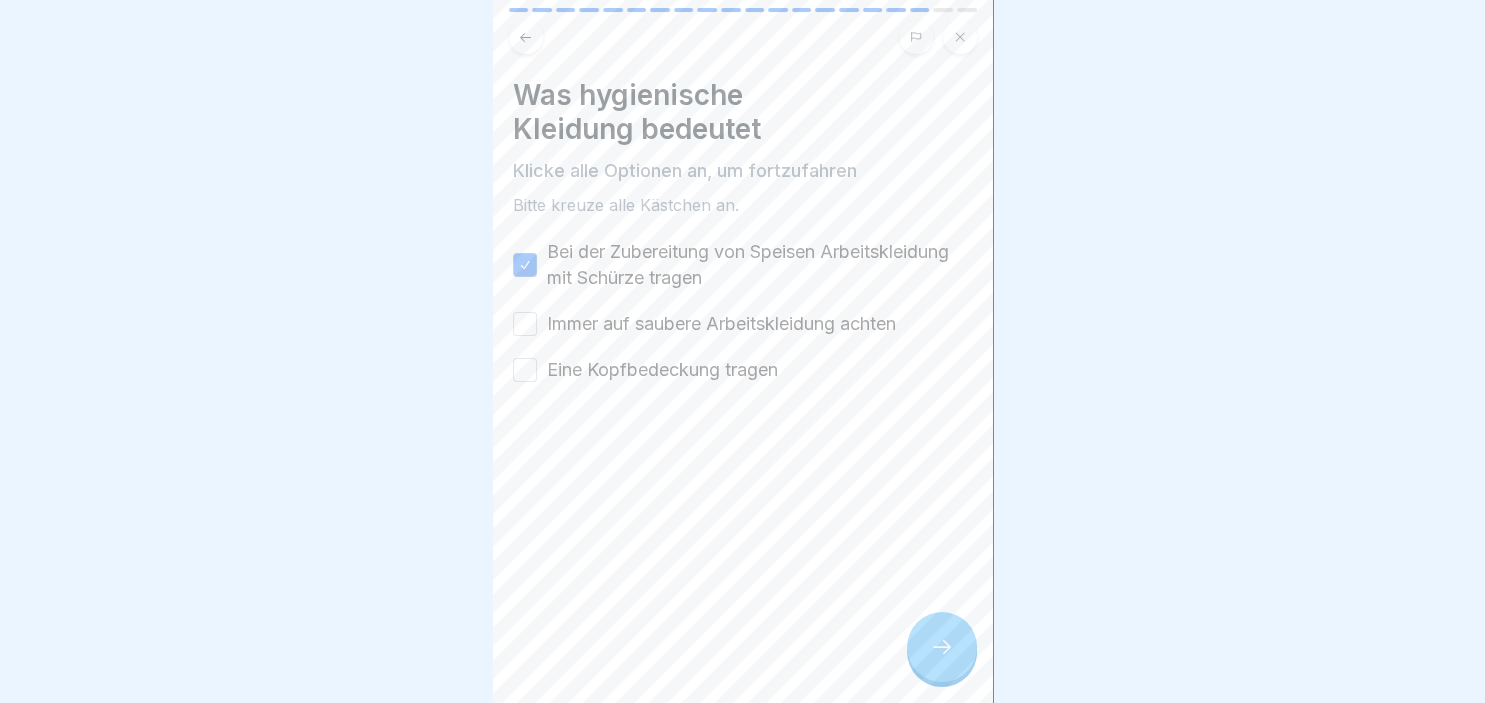 click on "Immer auf saubere Arbeitskleidung achten" at bounding box center (525, 324) 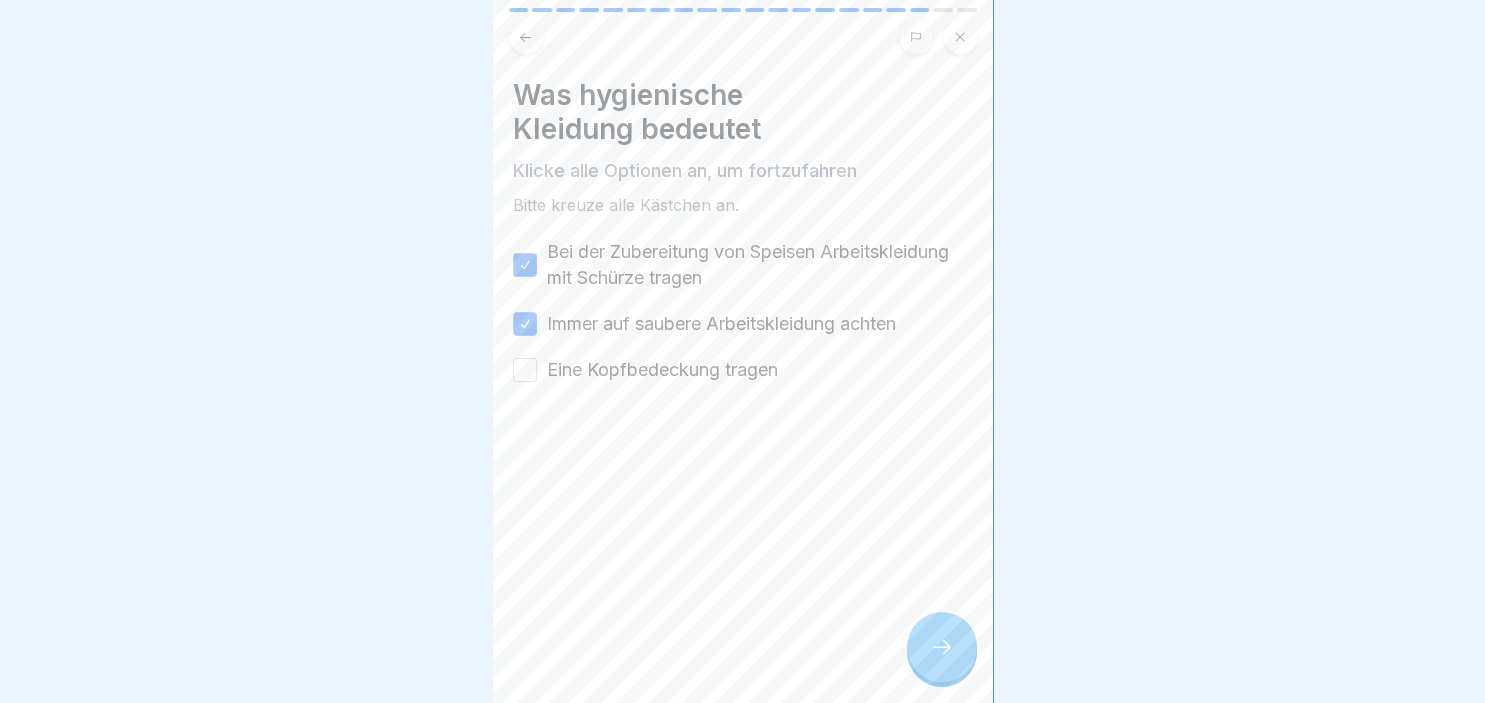 click on "Eine Kopfbedeckung tragen" at bounding box center [525, 370] 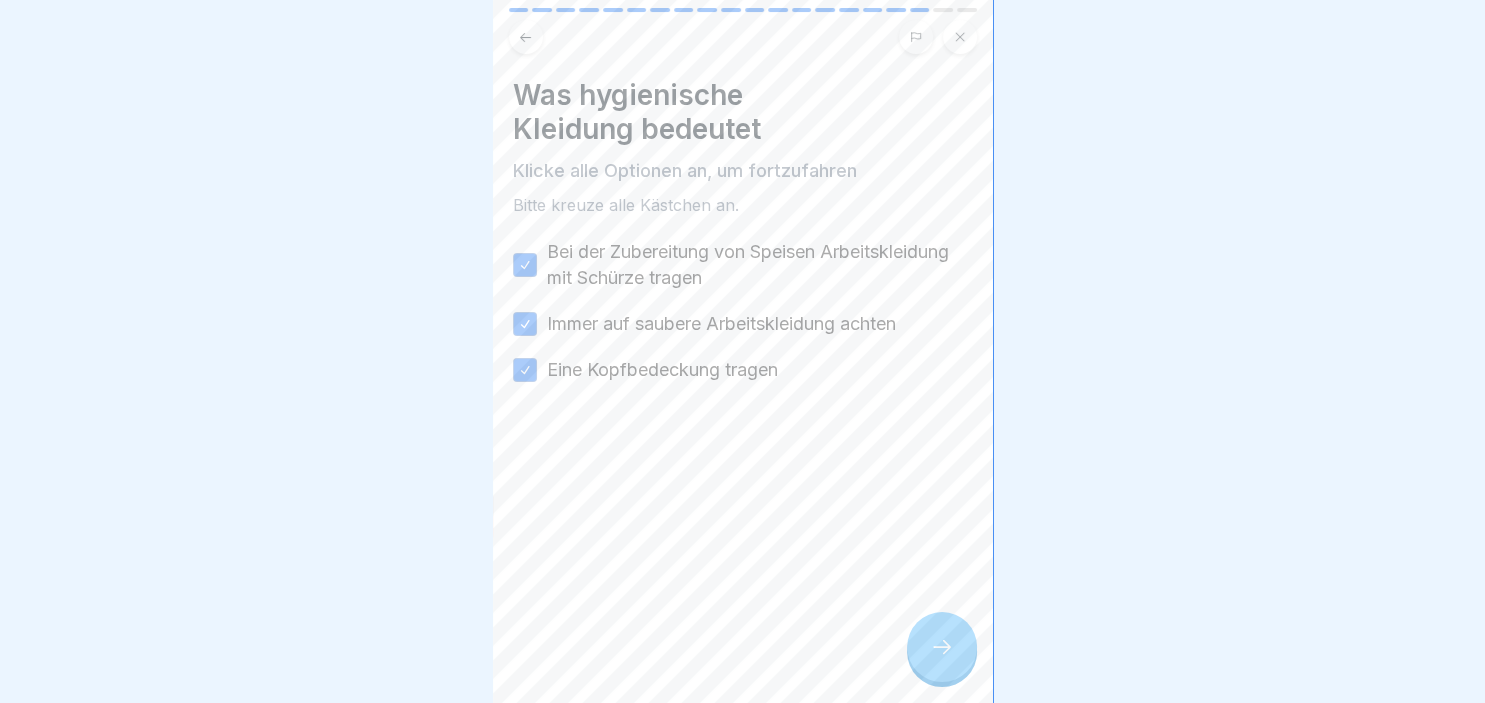 click 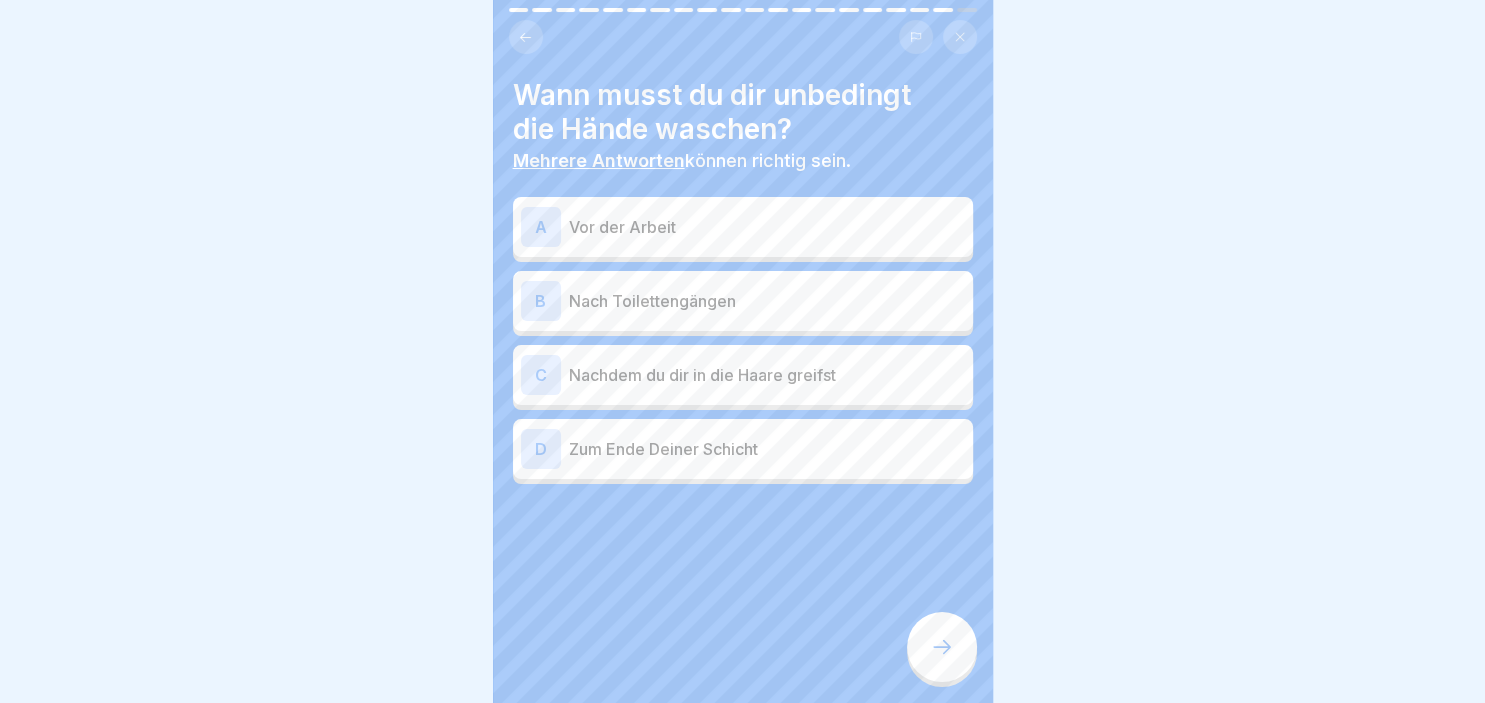 click on "A" at bounding box center [541, 227] 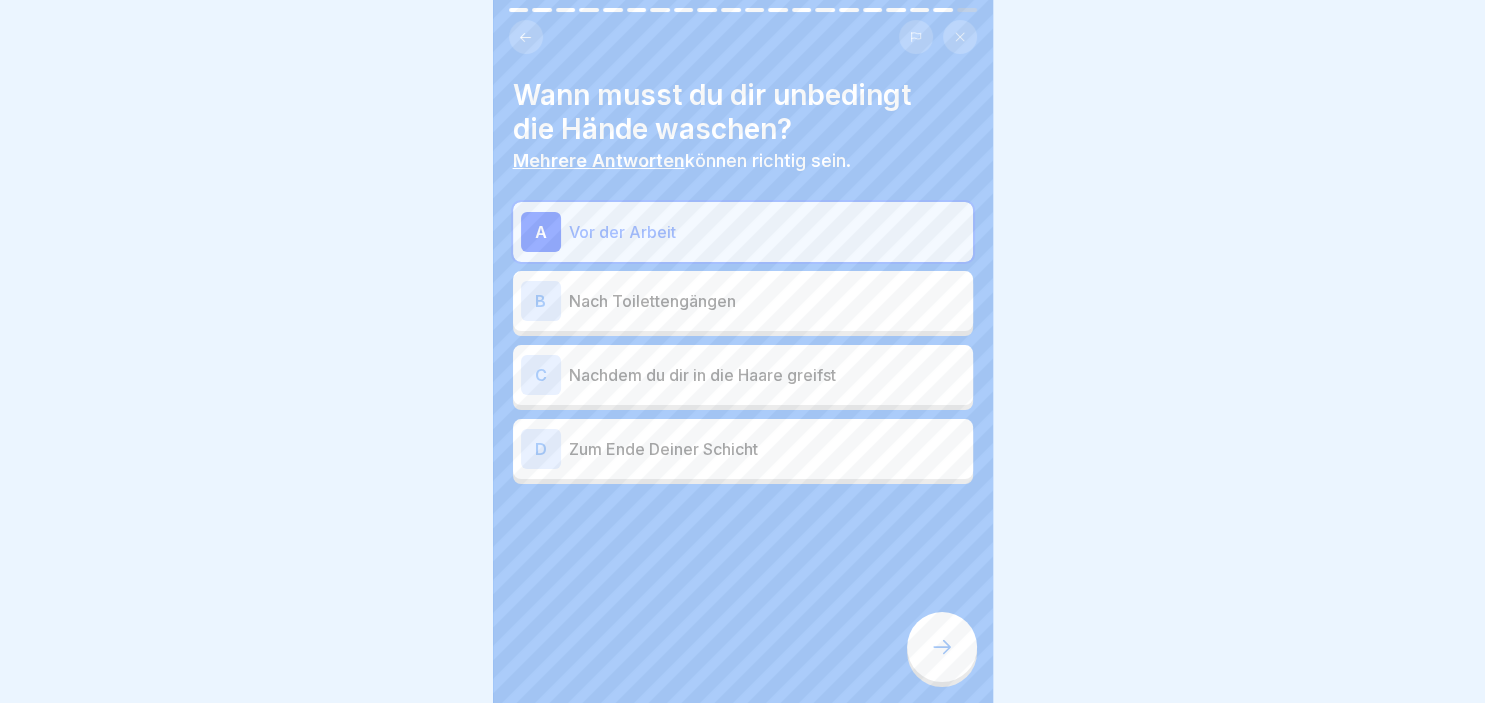 click on "B" at bounding box center (541, 301) 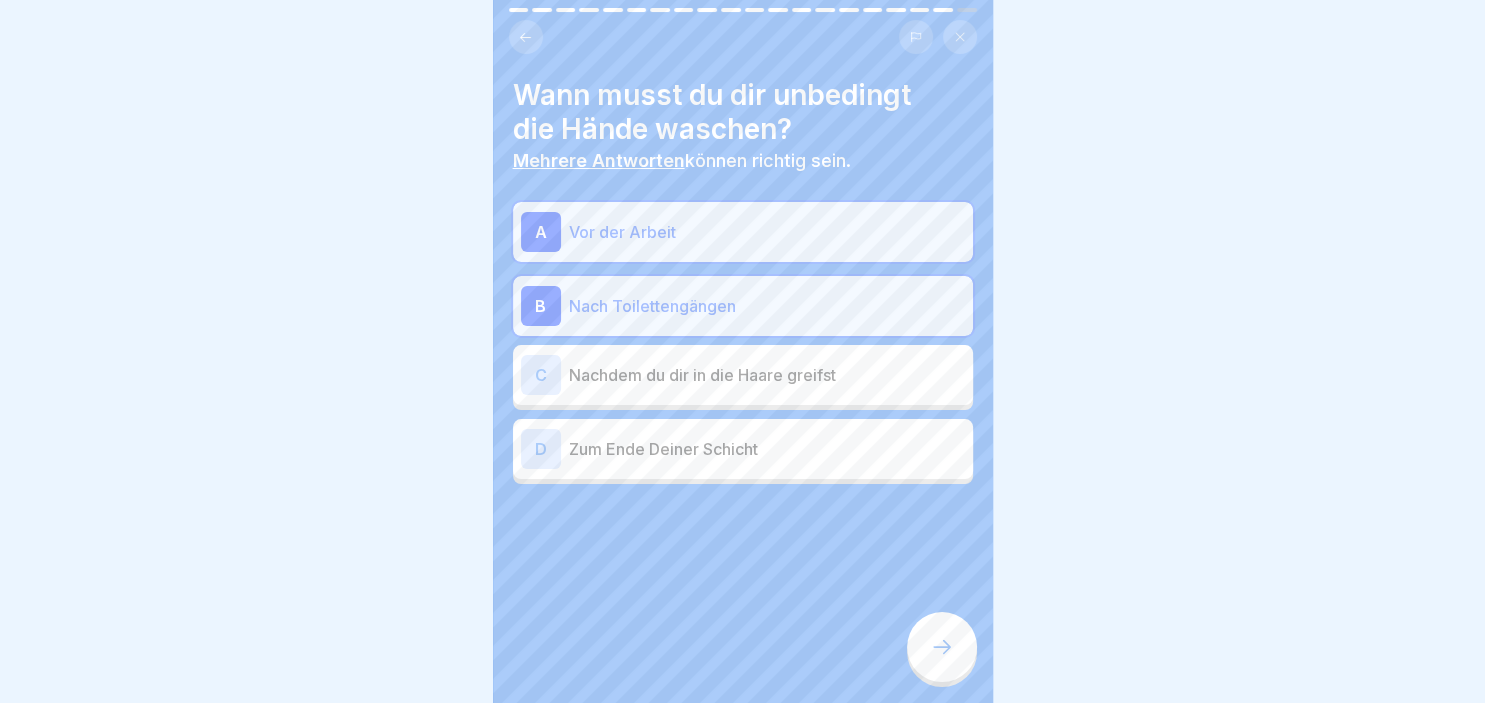 click on "C Nachdem du dir in die Haare greifst" at bounding box center [743, 375] 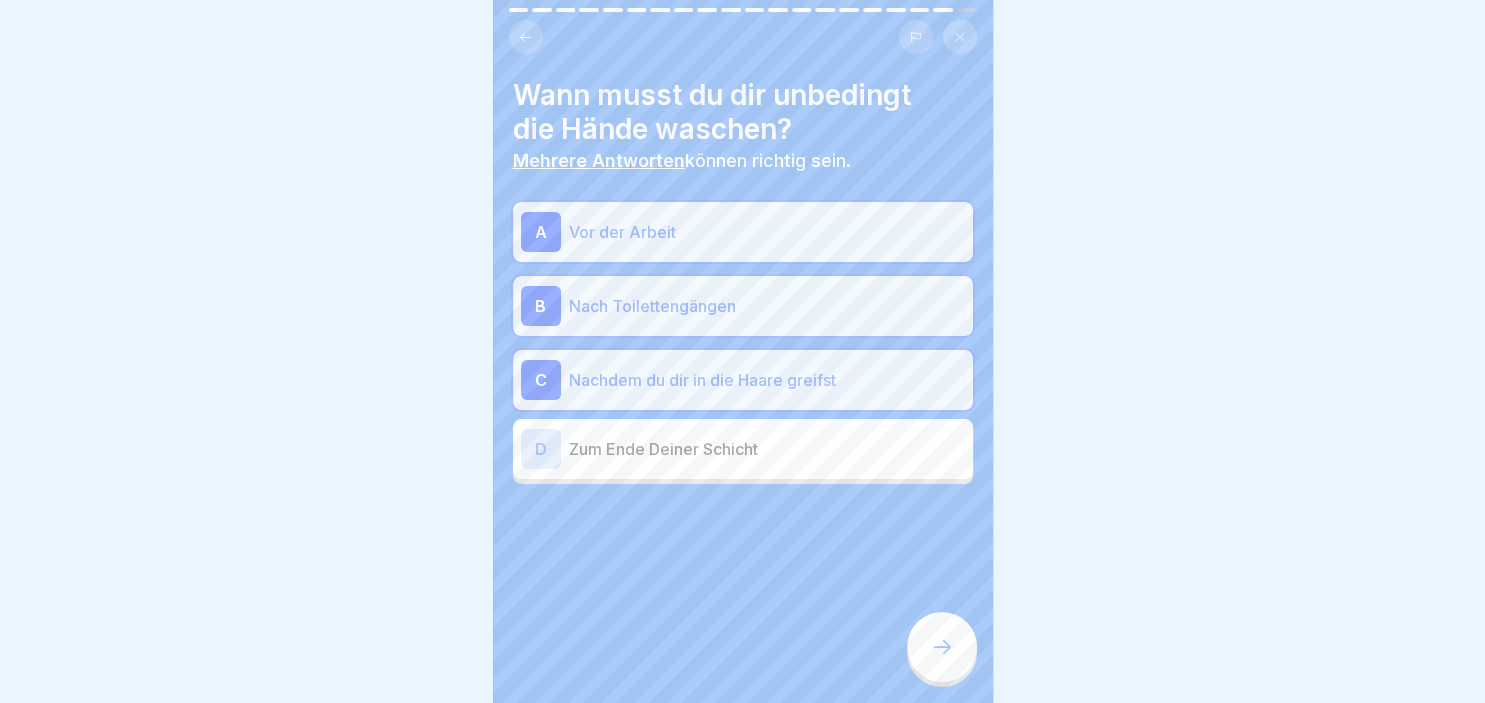 click 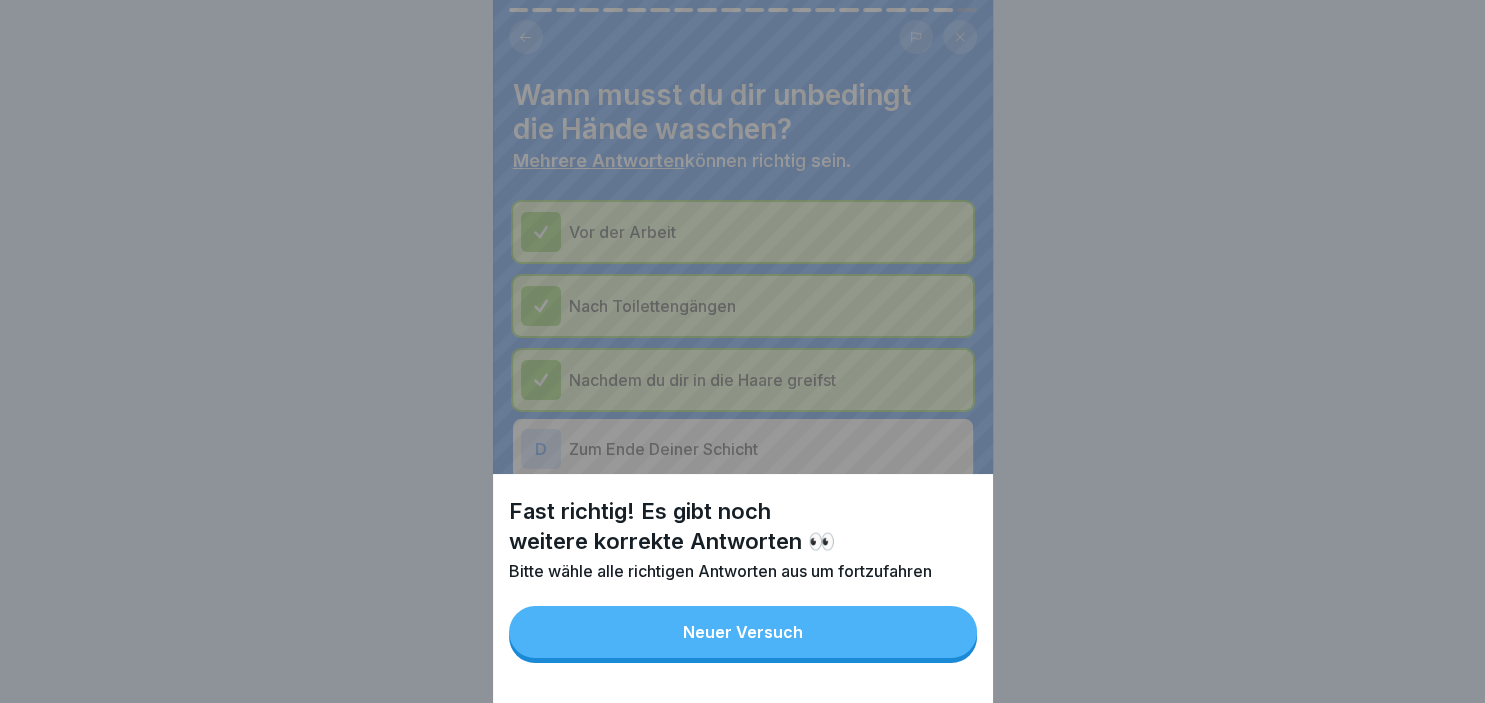 click on "Neuer Versuch" at bounding box center [743, 632] 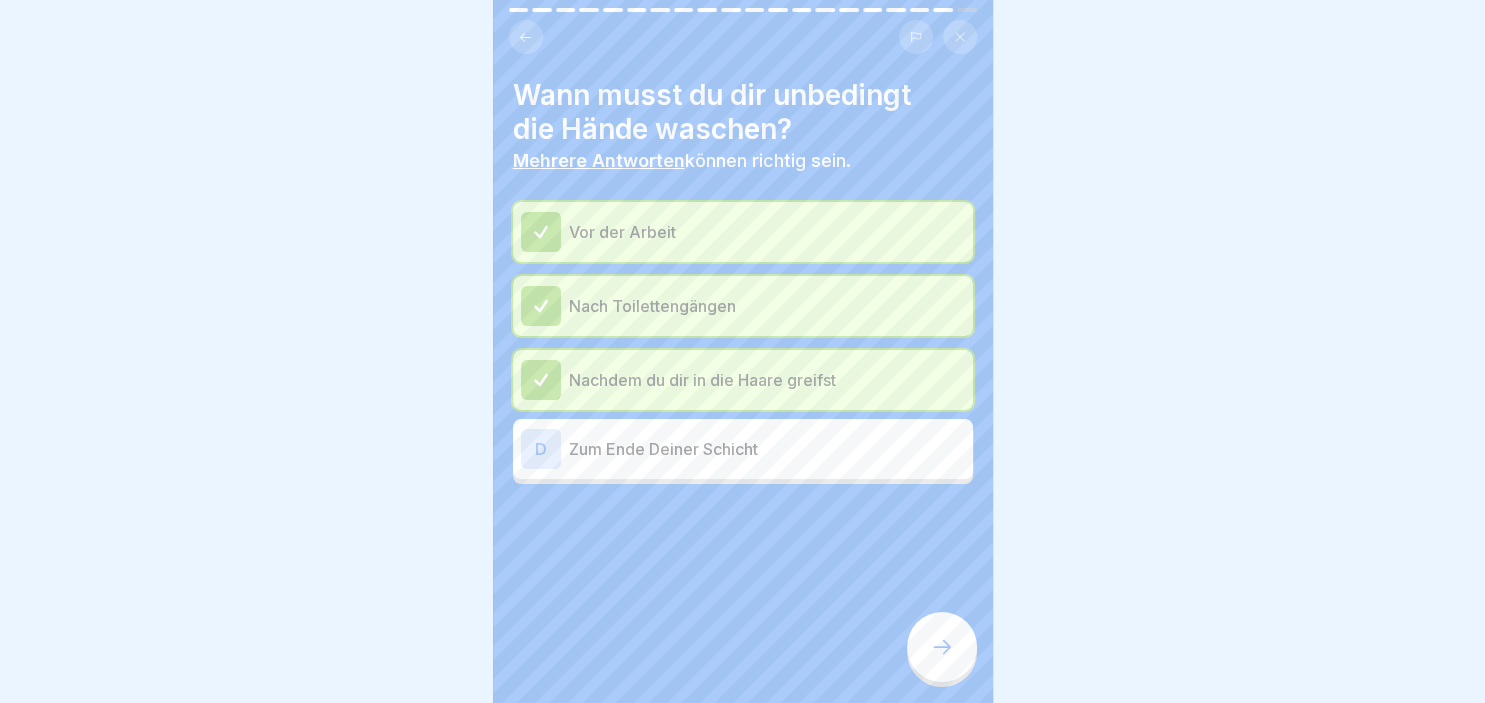 click on "D" at bounding box center (541, 449) 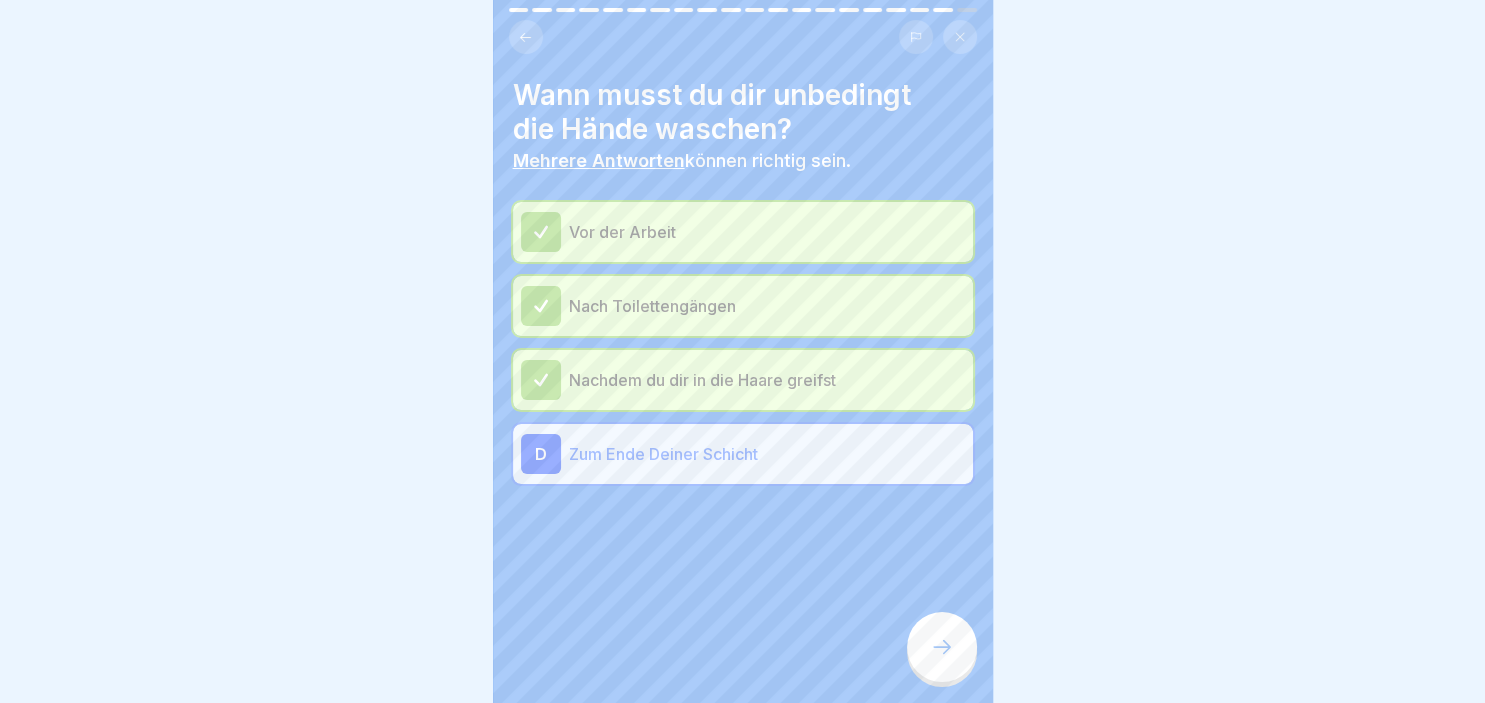 click 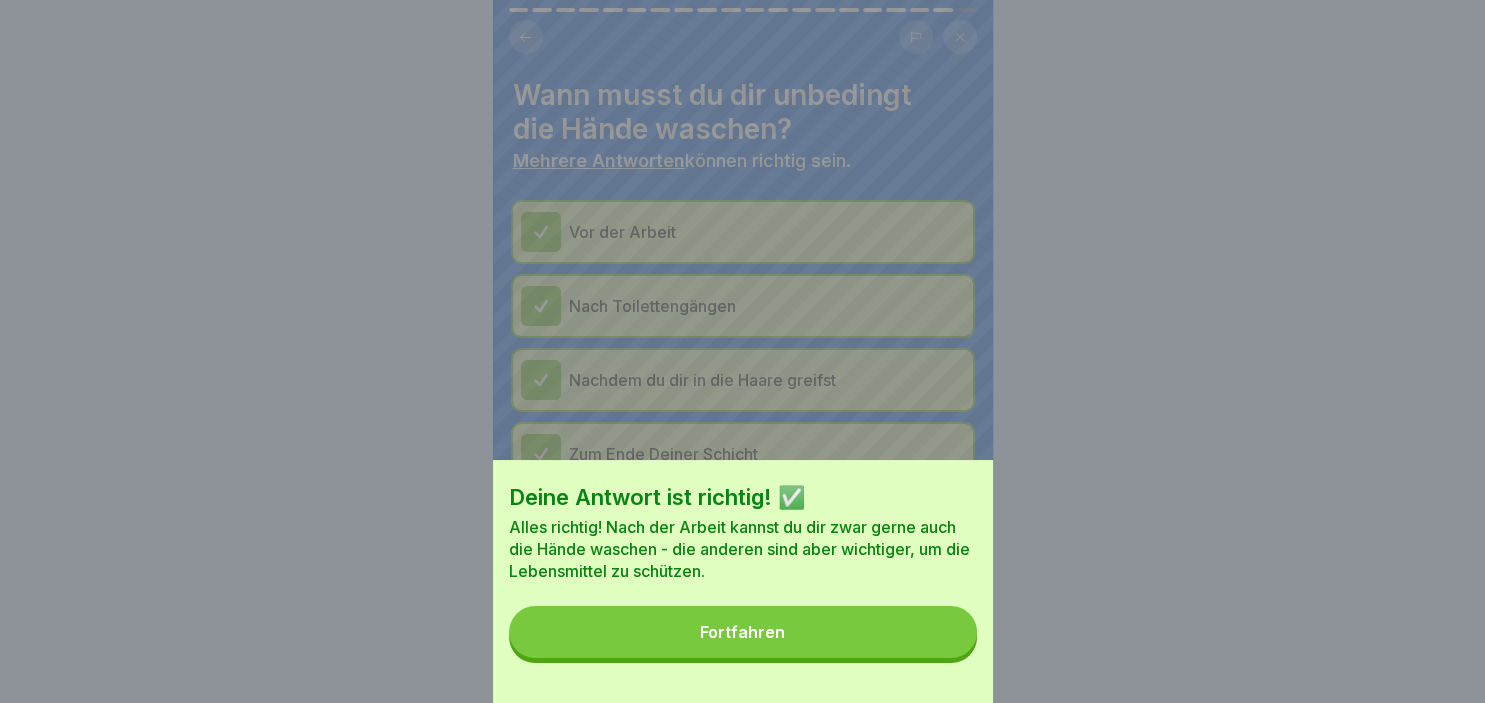 click on "Fortfahren" at bounding box center [742, 632] 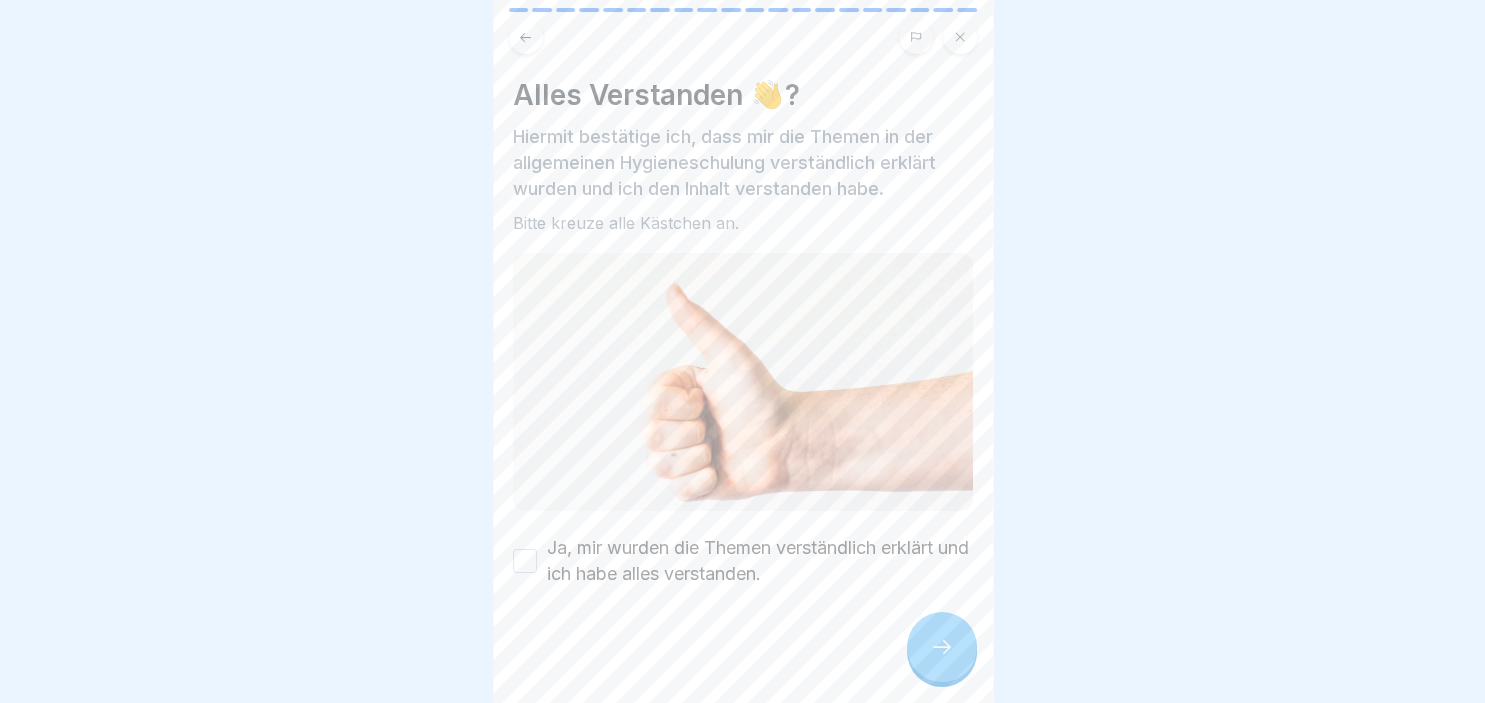 click on "Ja, mir wurden die Themen verständlich erklärt und ich habe alles verstanden." at bounding box center [525, 561] 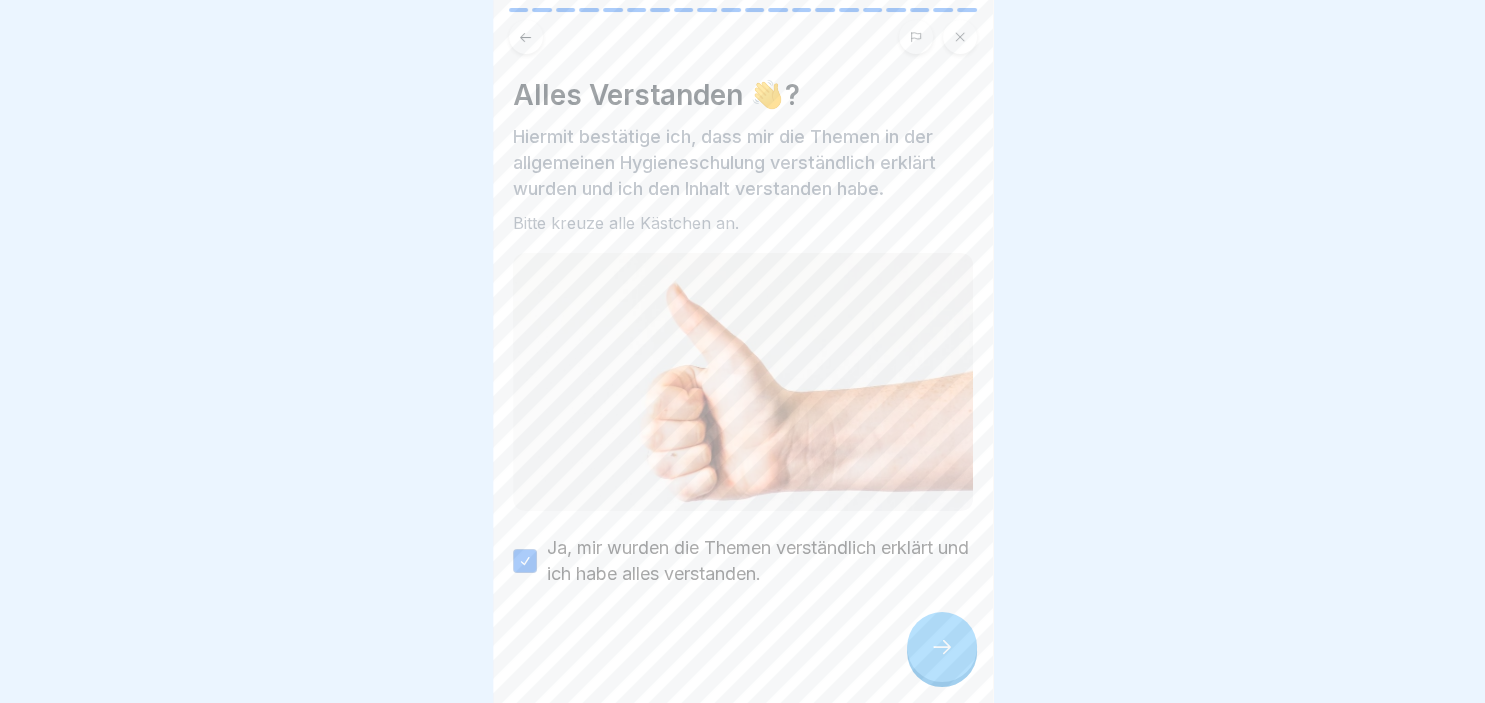 click 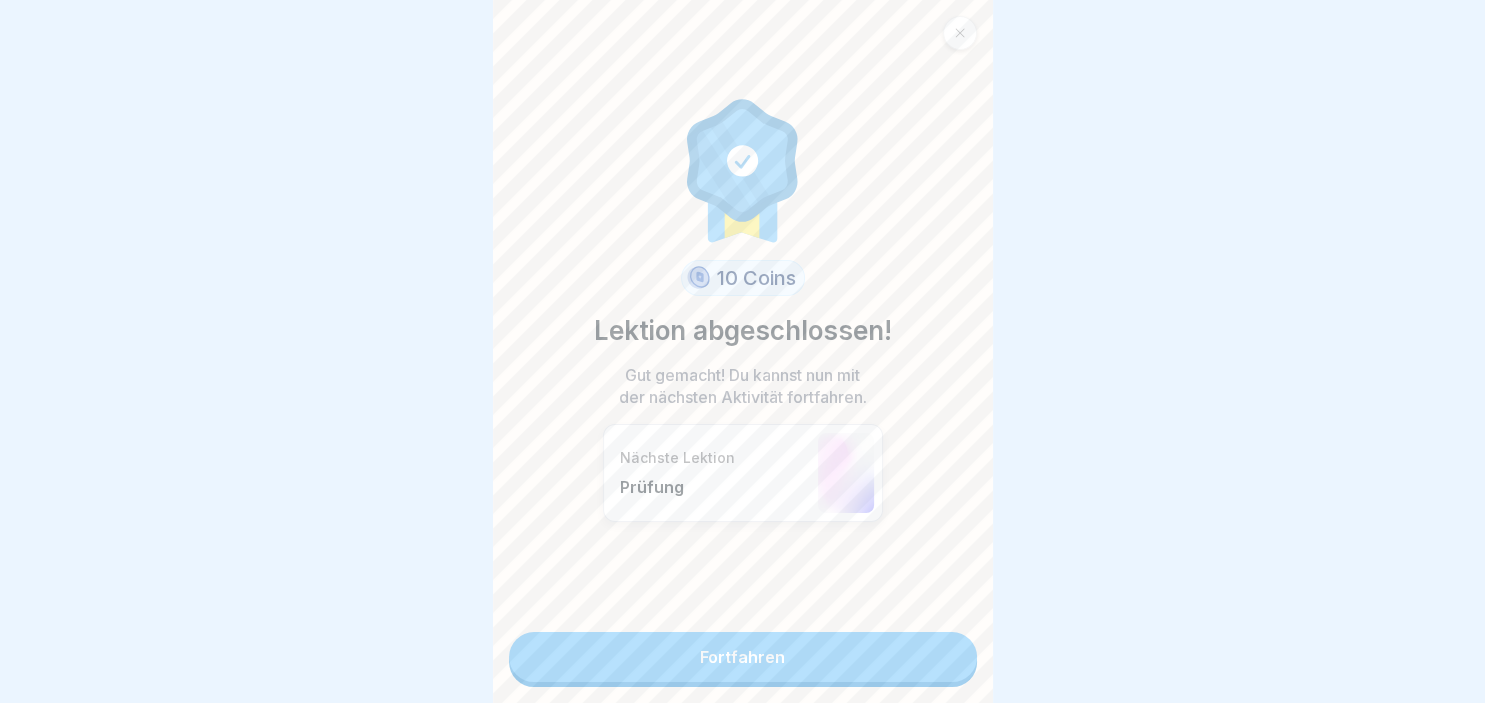 click on "Fortfahren" at bounding box center (743, 657) 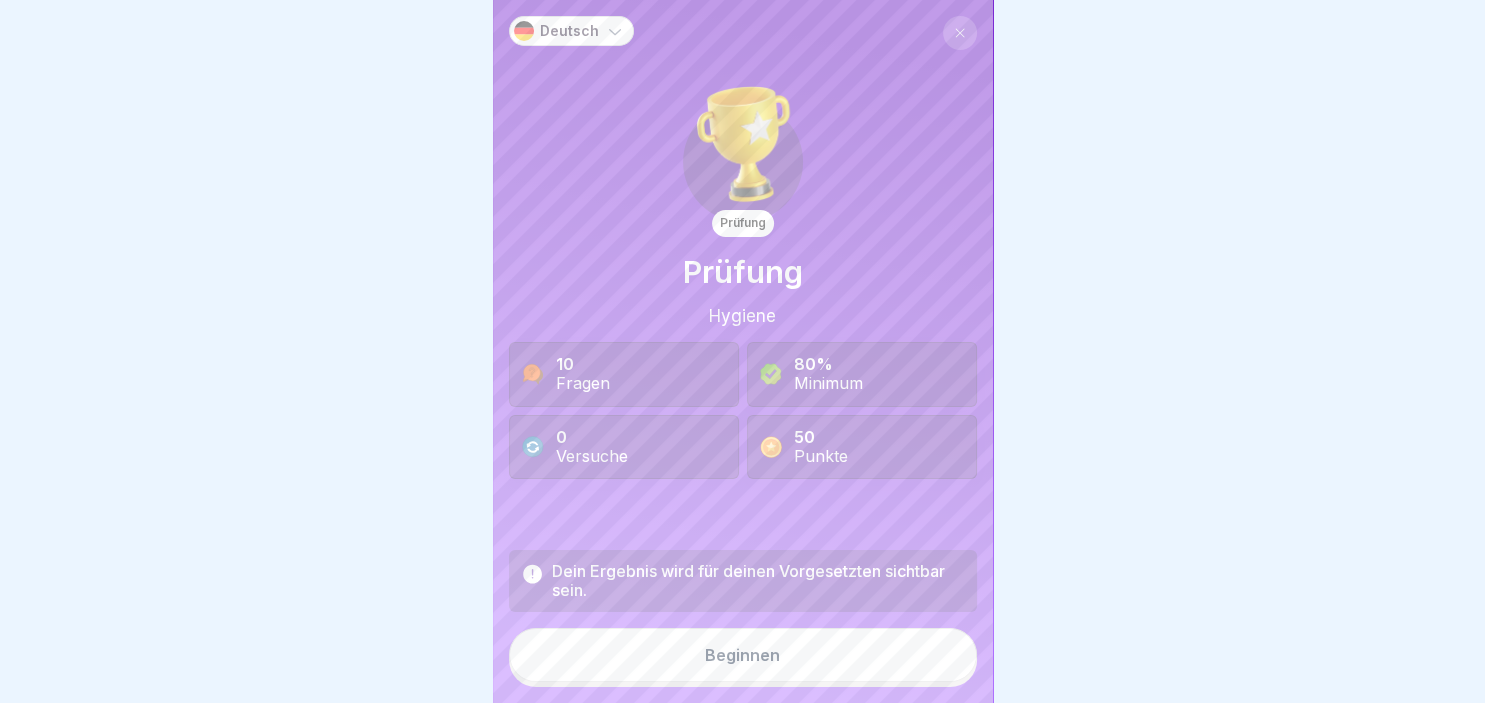 click on "Beginnen" at bounding box center (742, 655) 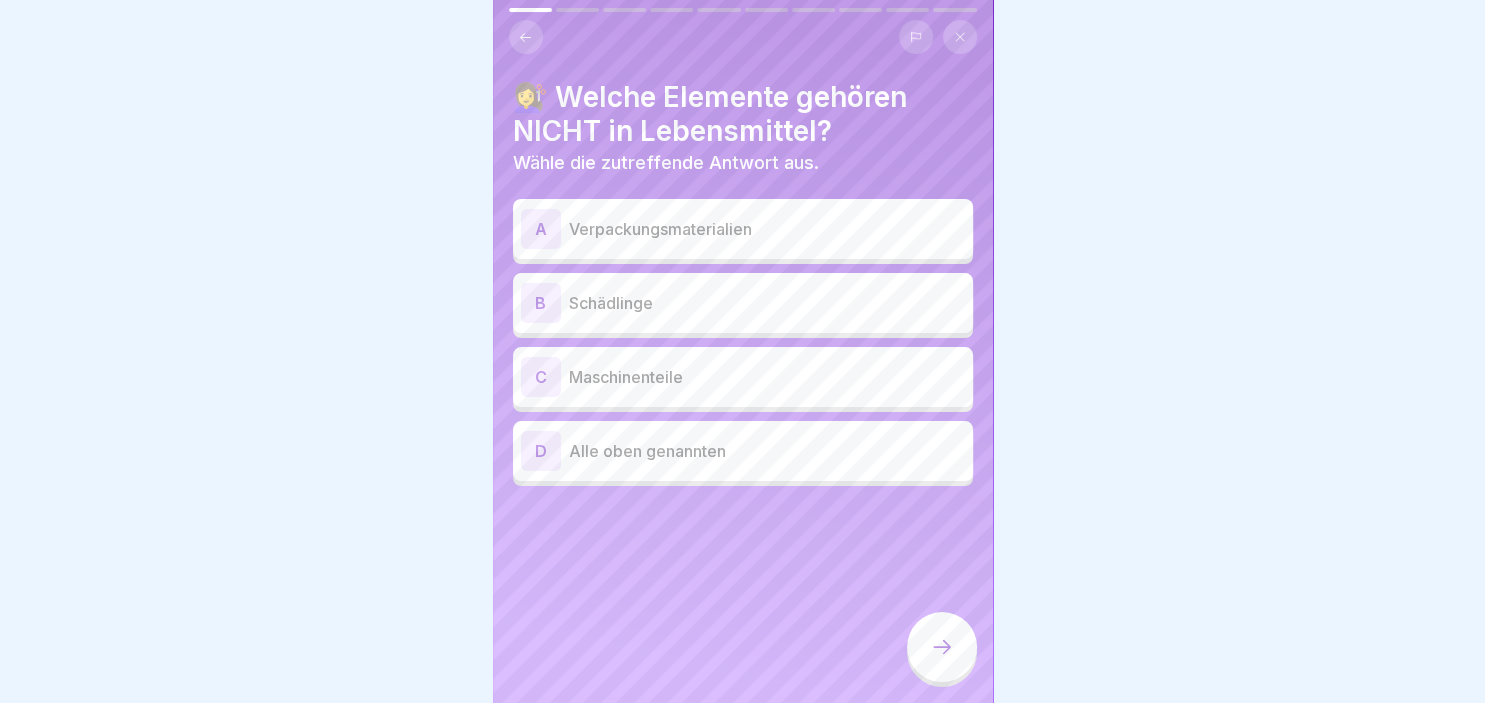 click on "B" at bounding box center (541, 303) 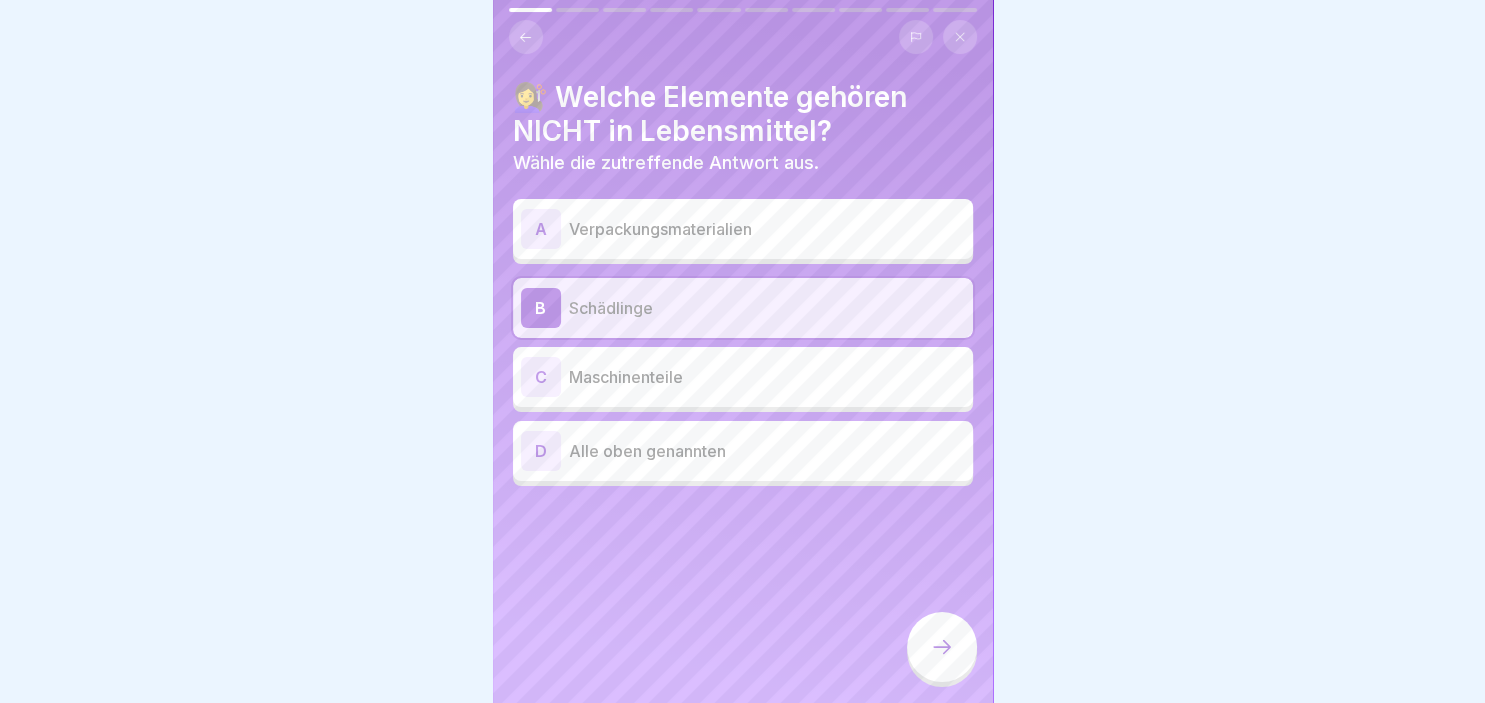 click on "C" at bounding box center [541, 377] 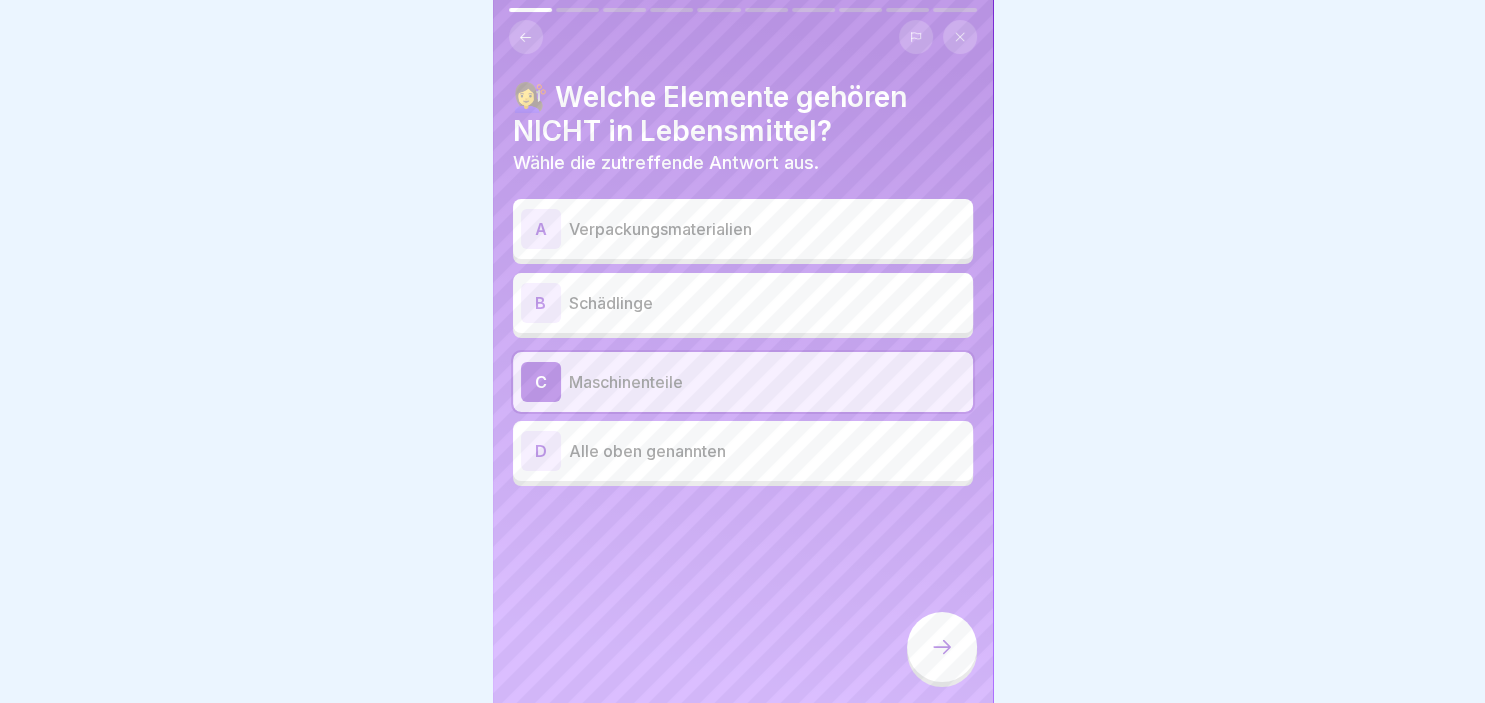 click on "D" at bounding box center [541, 451] 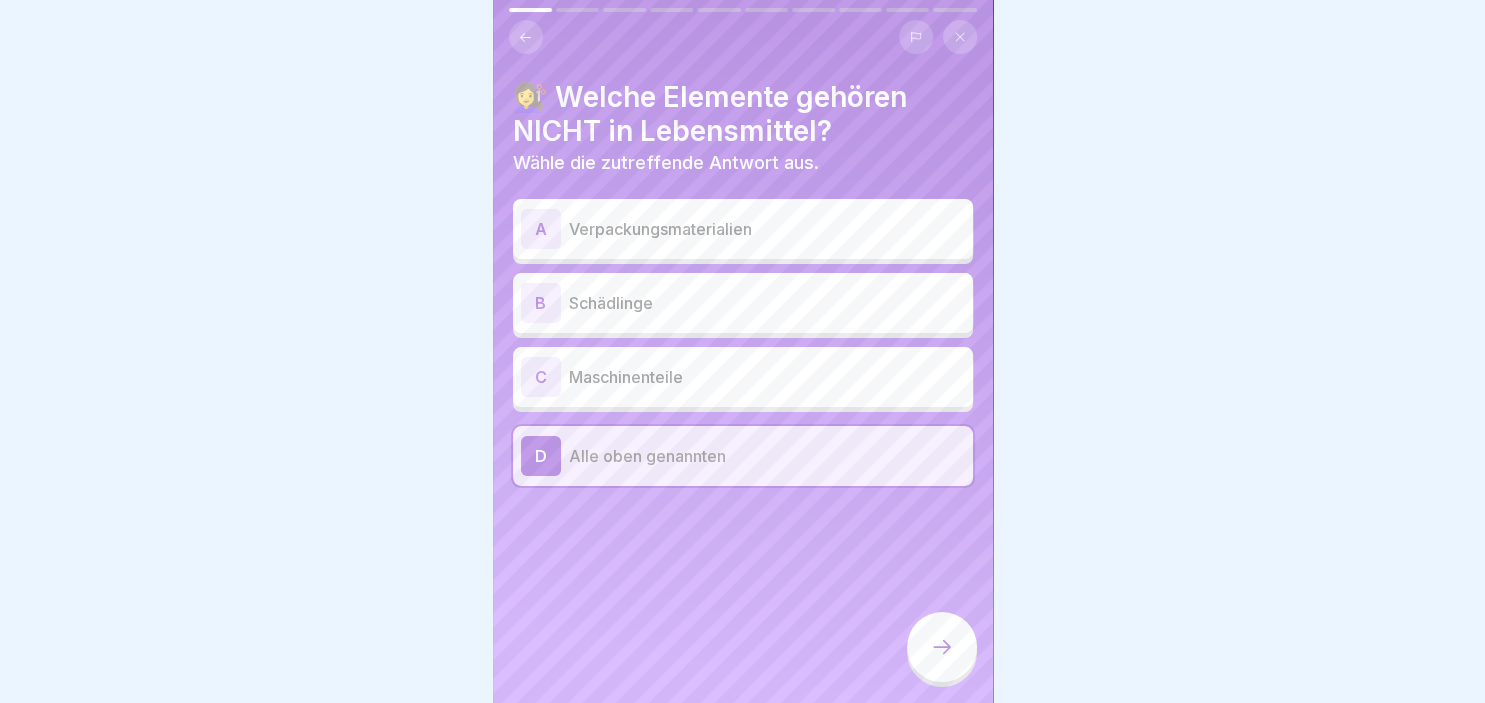 click 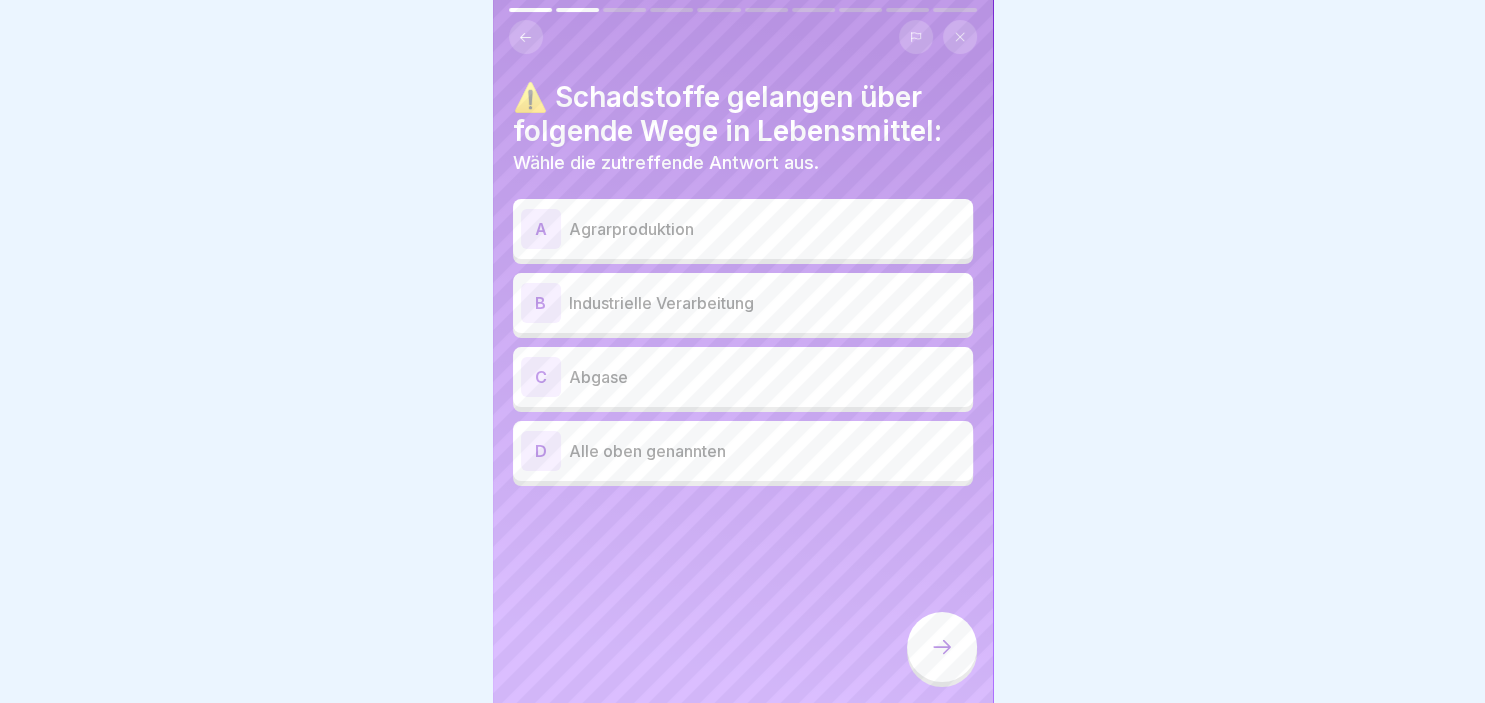 click on "D" at bounding box center (541, 451) 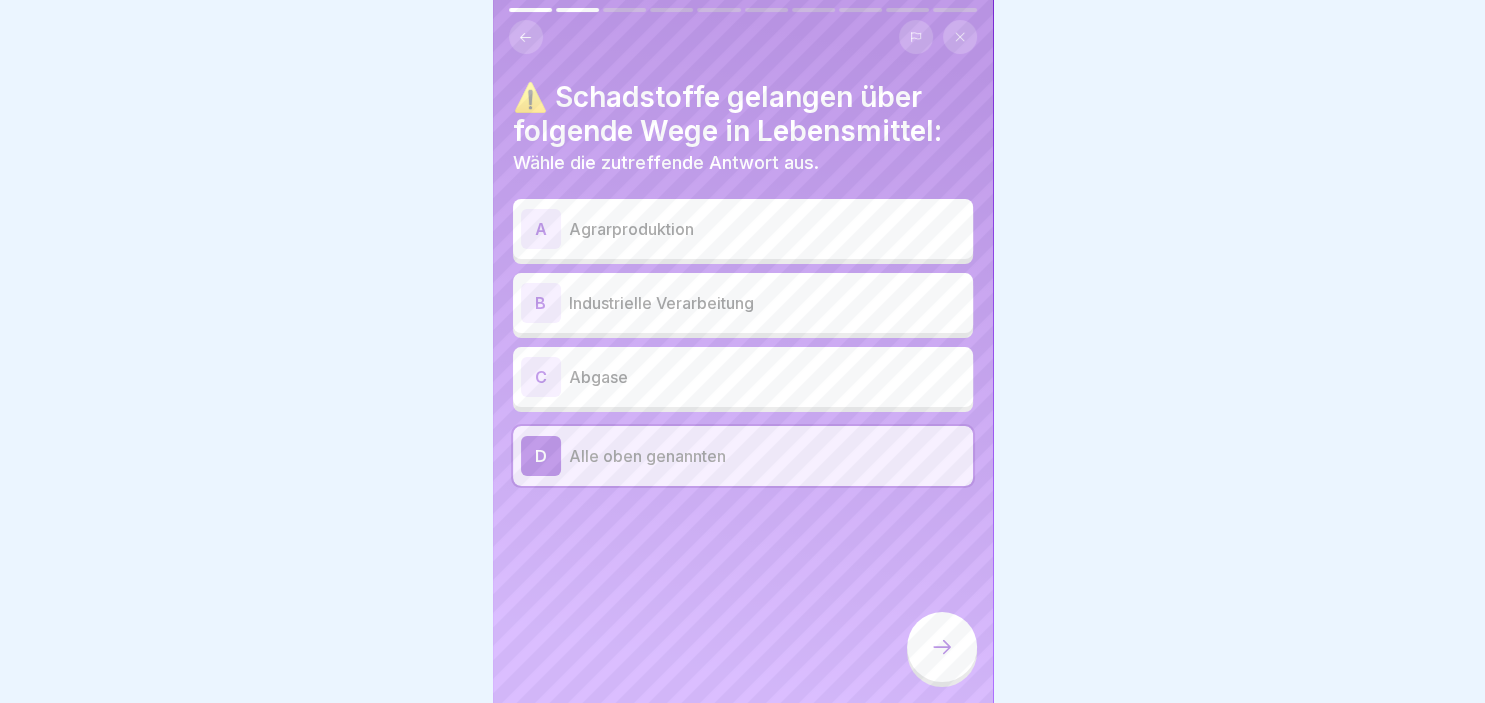click 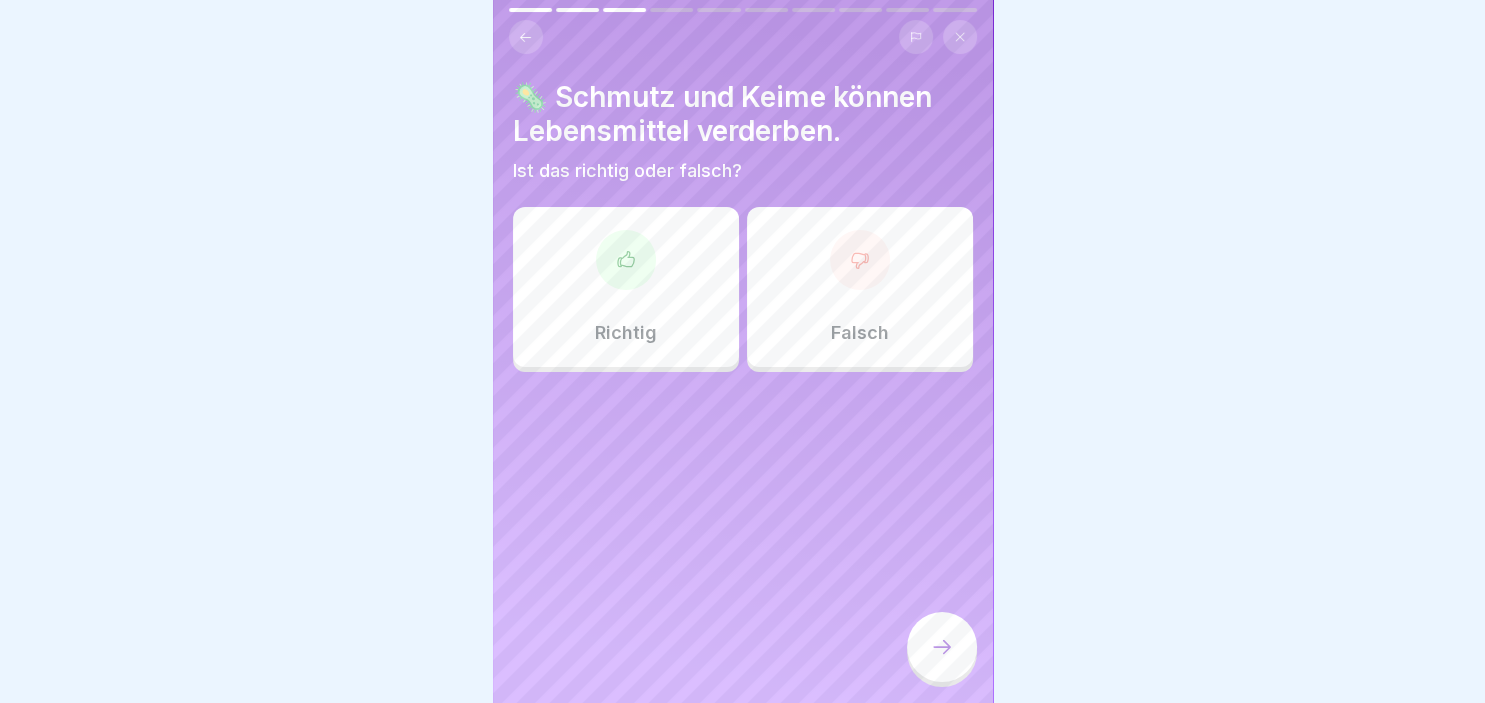 click at bounding box center (626, 260) 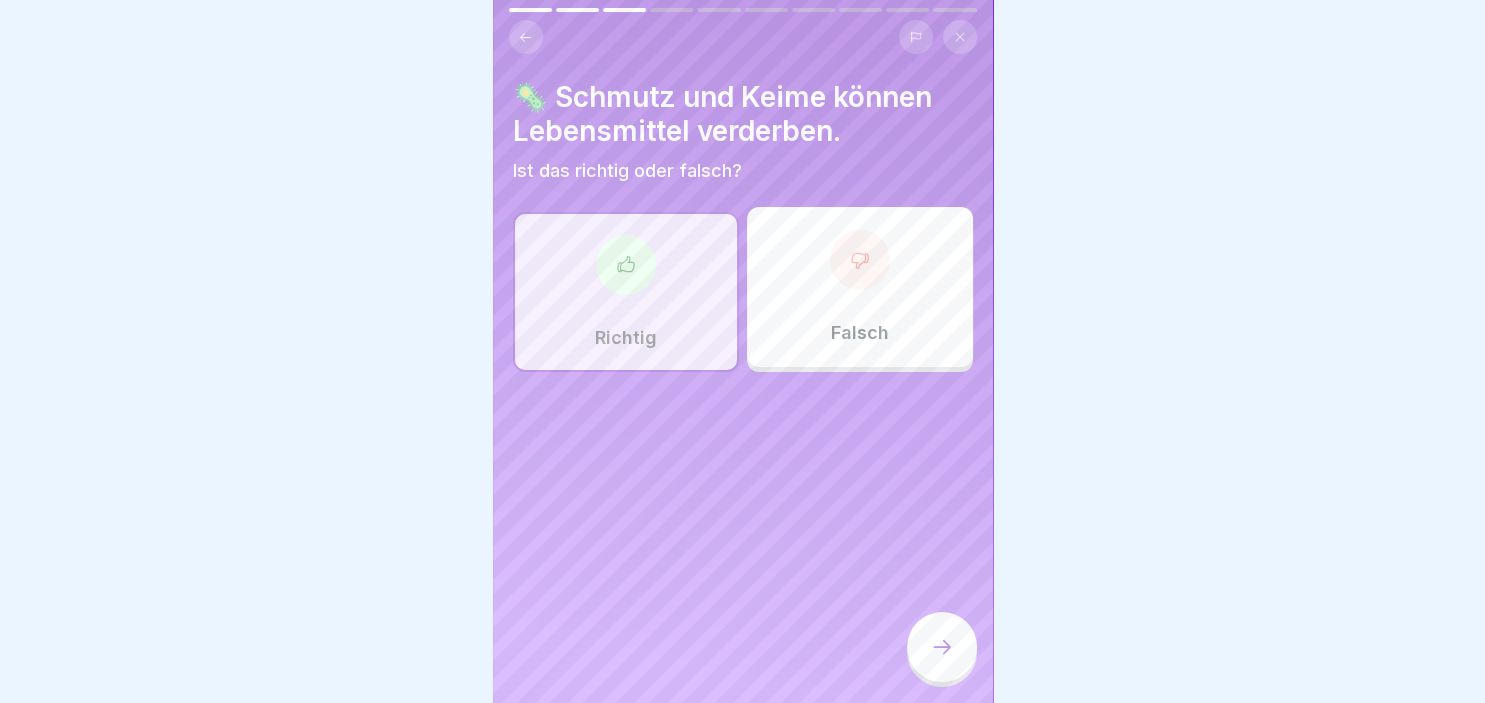 click 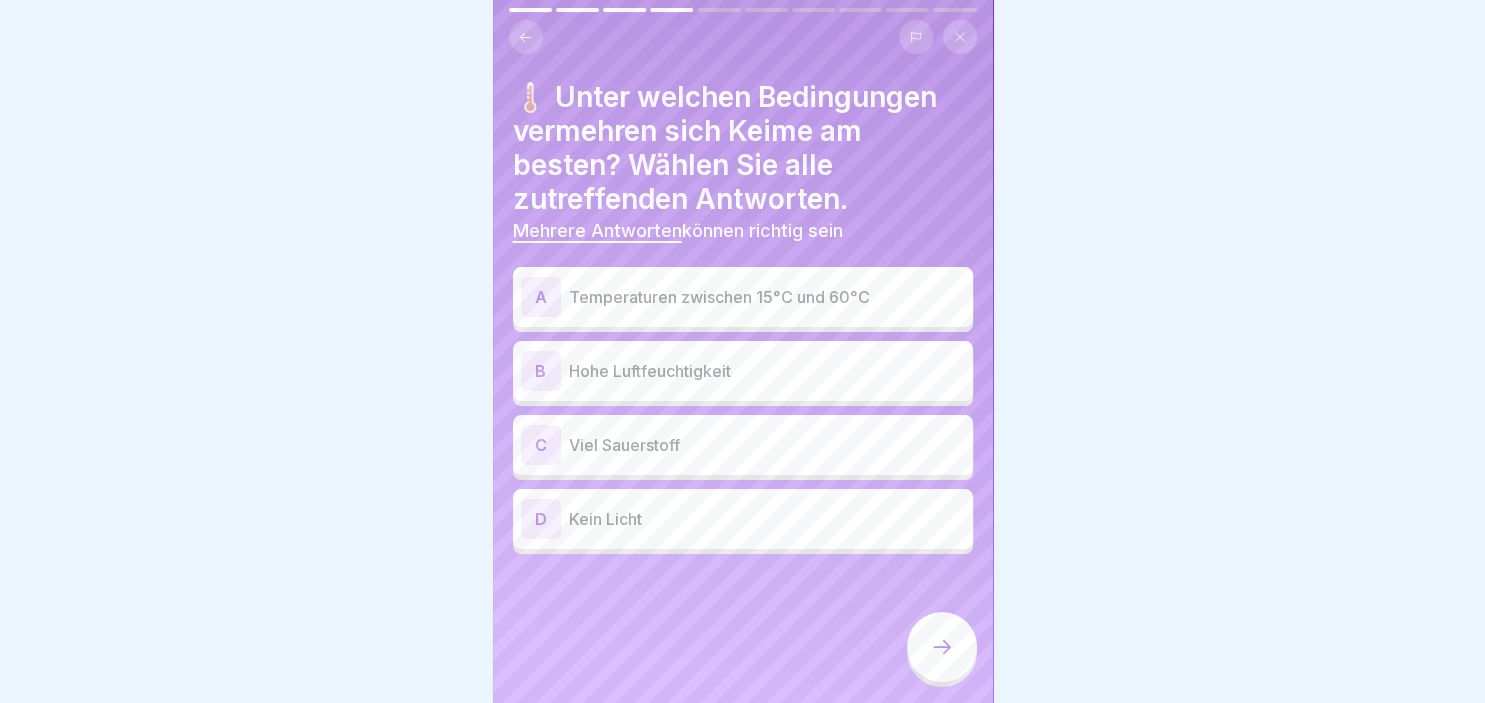 click on "A" at bounding box center [541, 297] 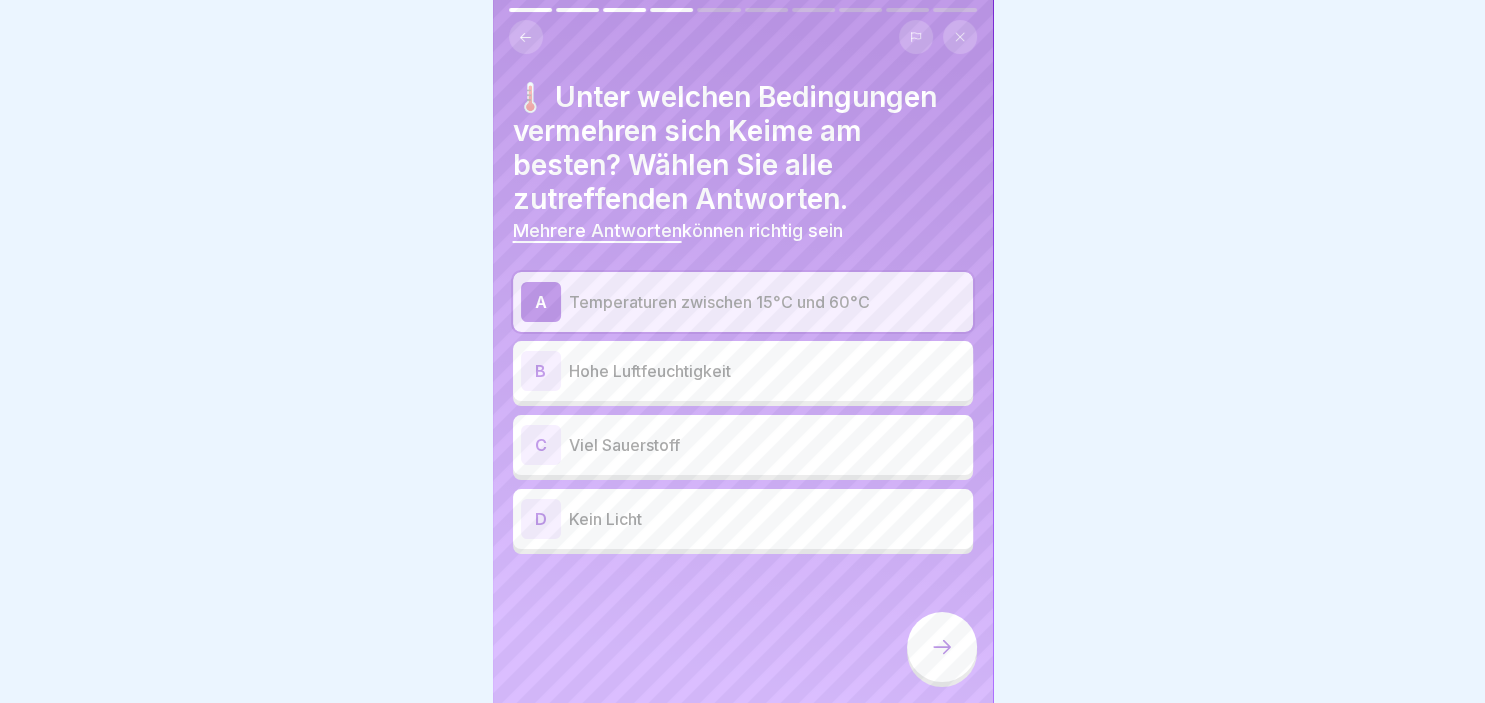 click on "B" at bounding box center (541, 371) 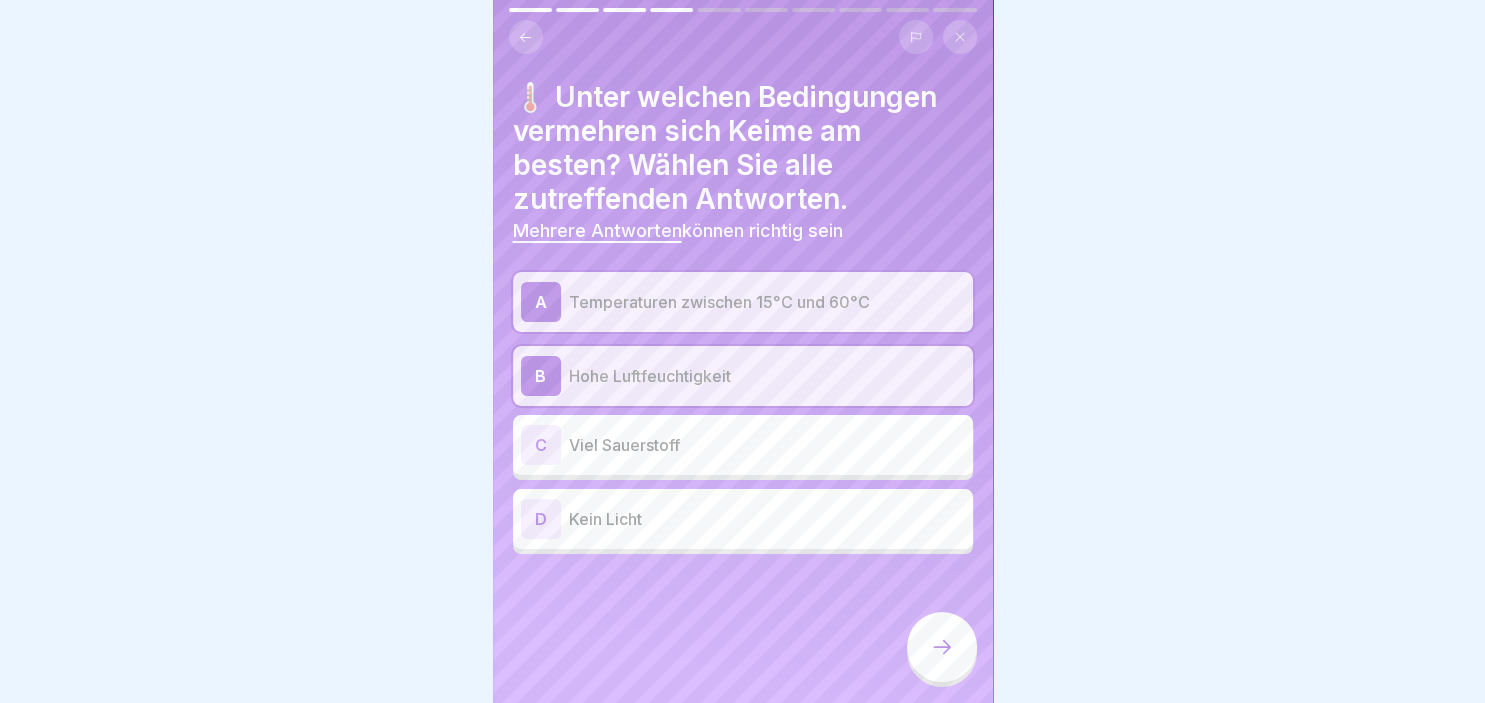 click on "C" at bounding box center (541, 445) 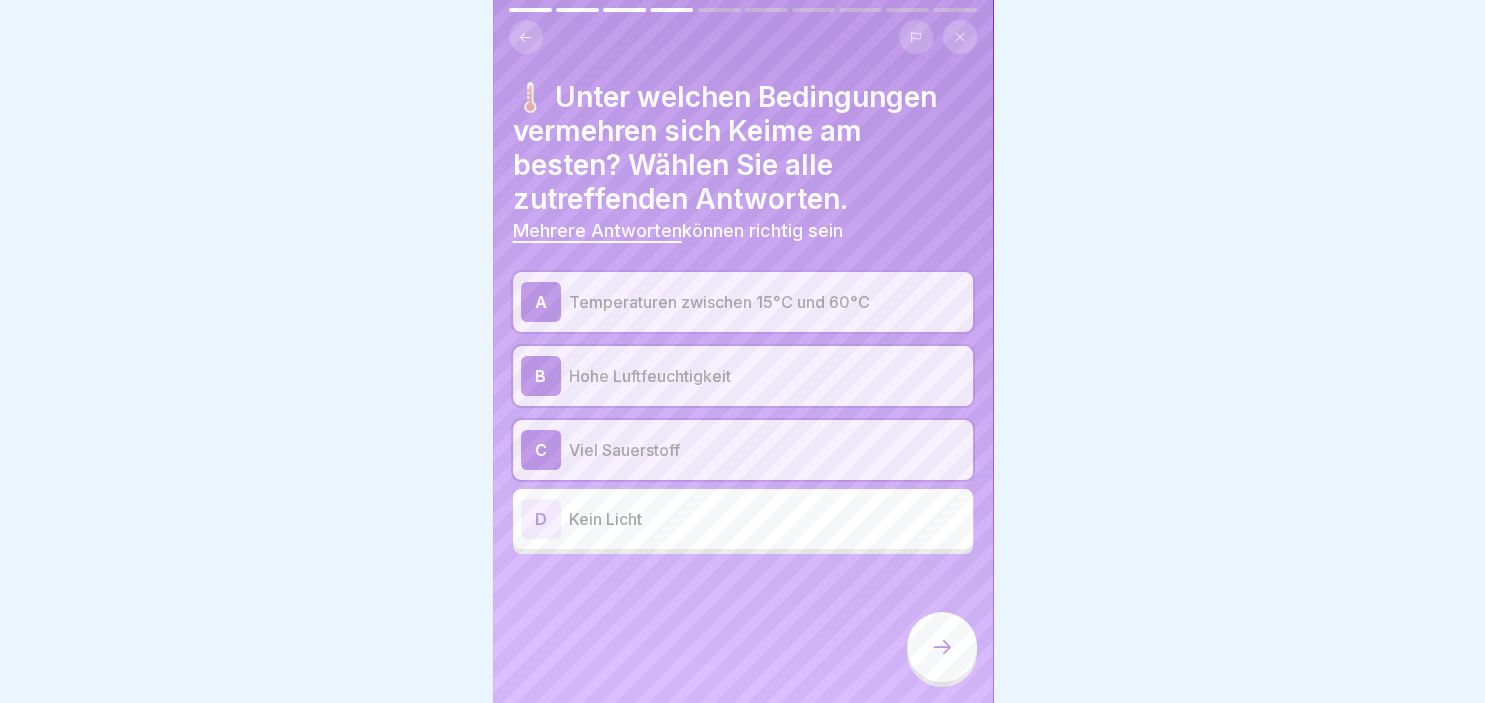 click 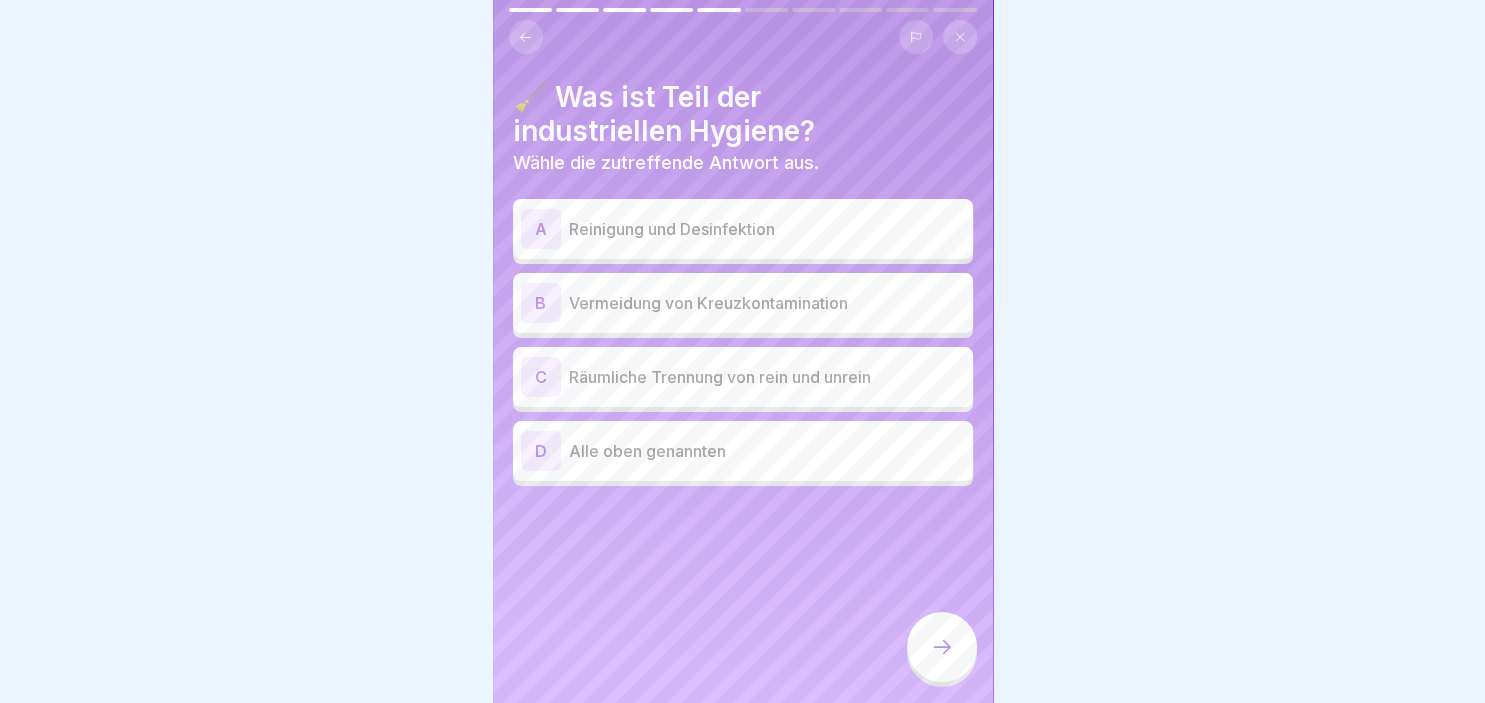 click on "A" at bounding box center (541, 229) 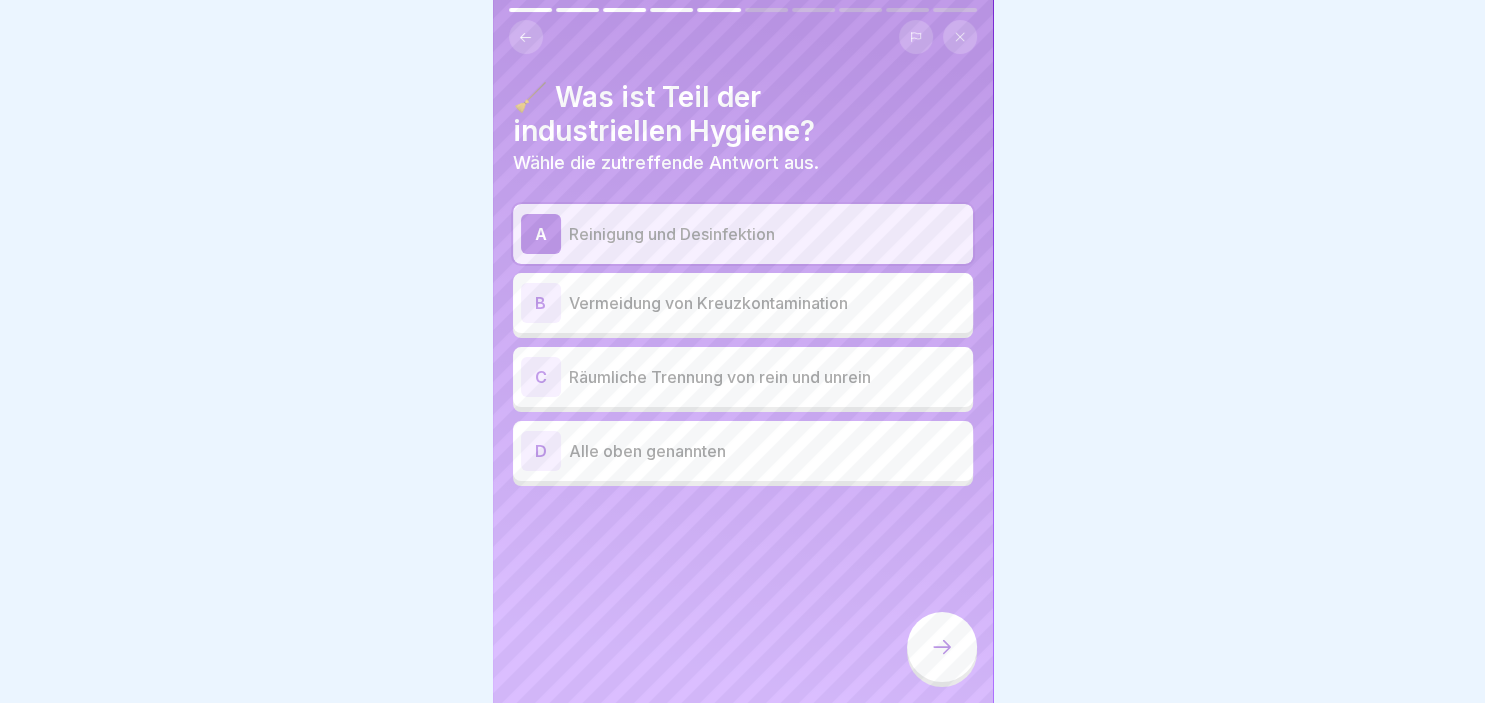 click on "B" at bounding box center [541, 303] 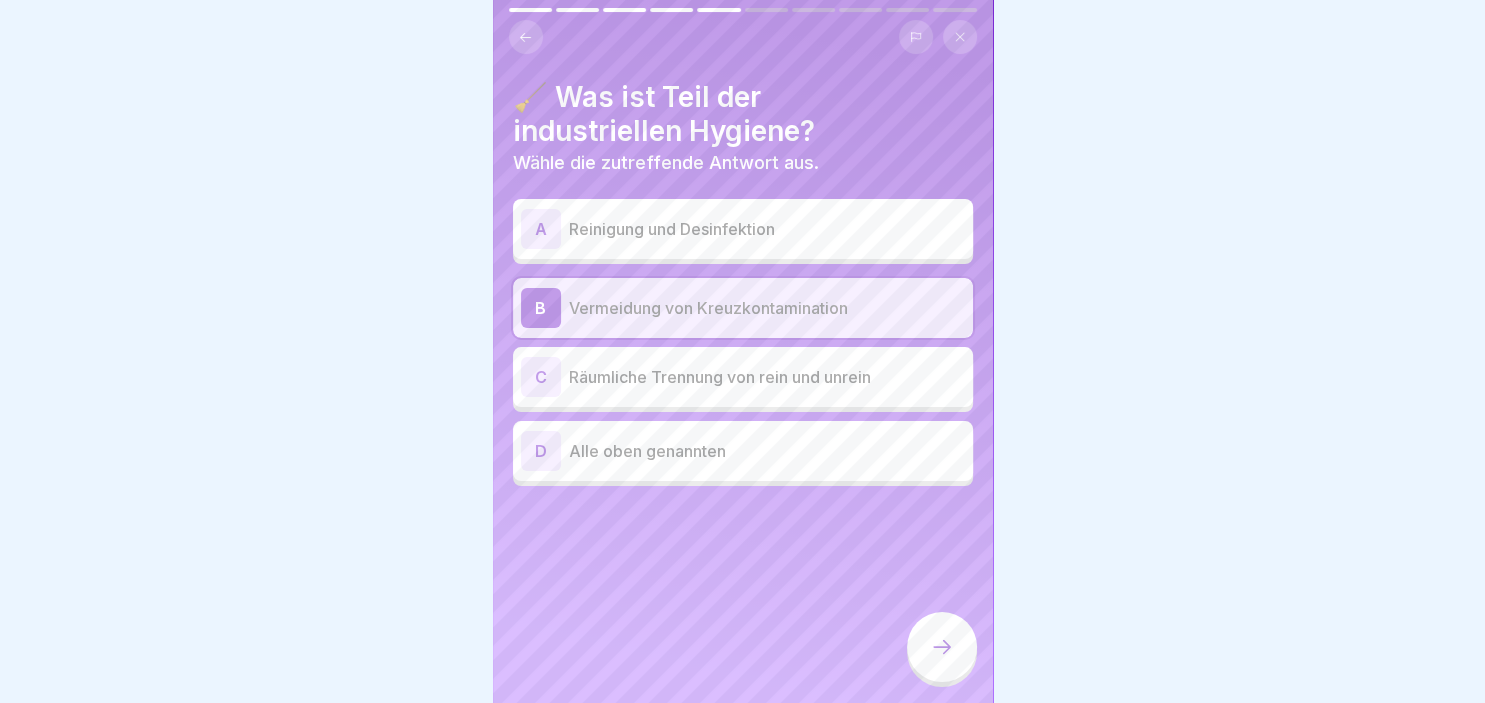 click on "D" at bounding box center [541, 451] 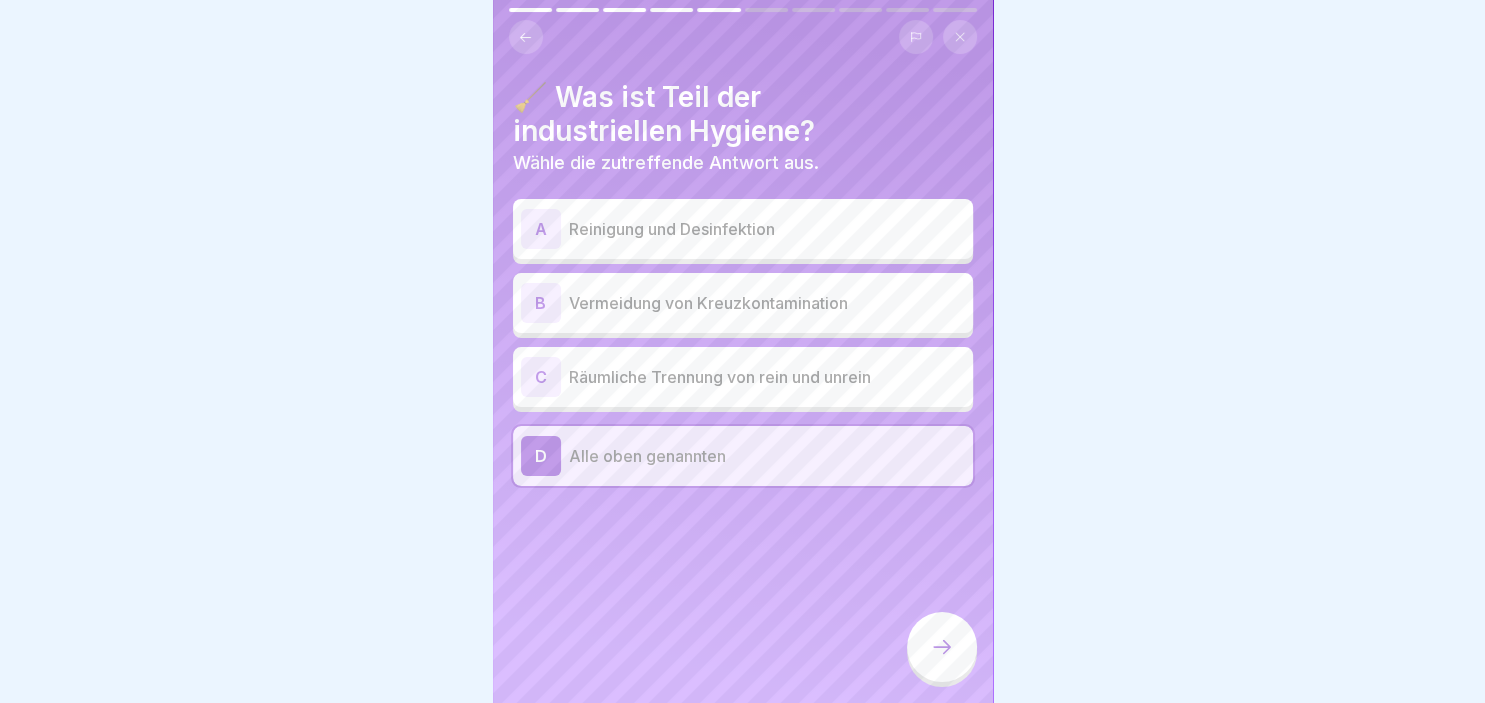 click 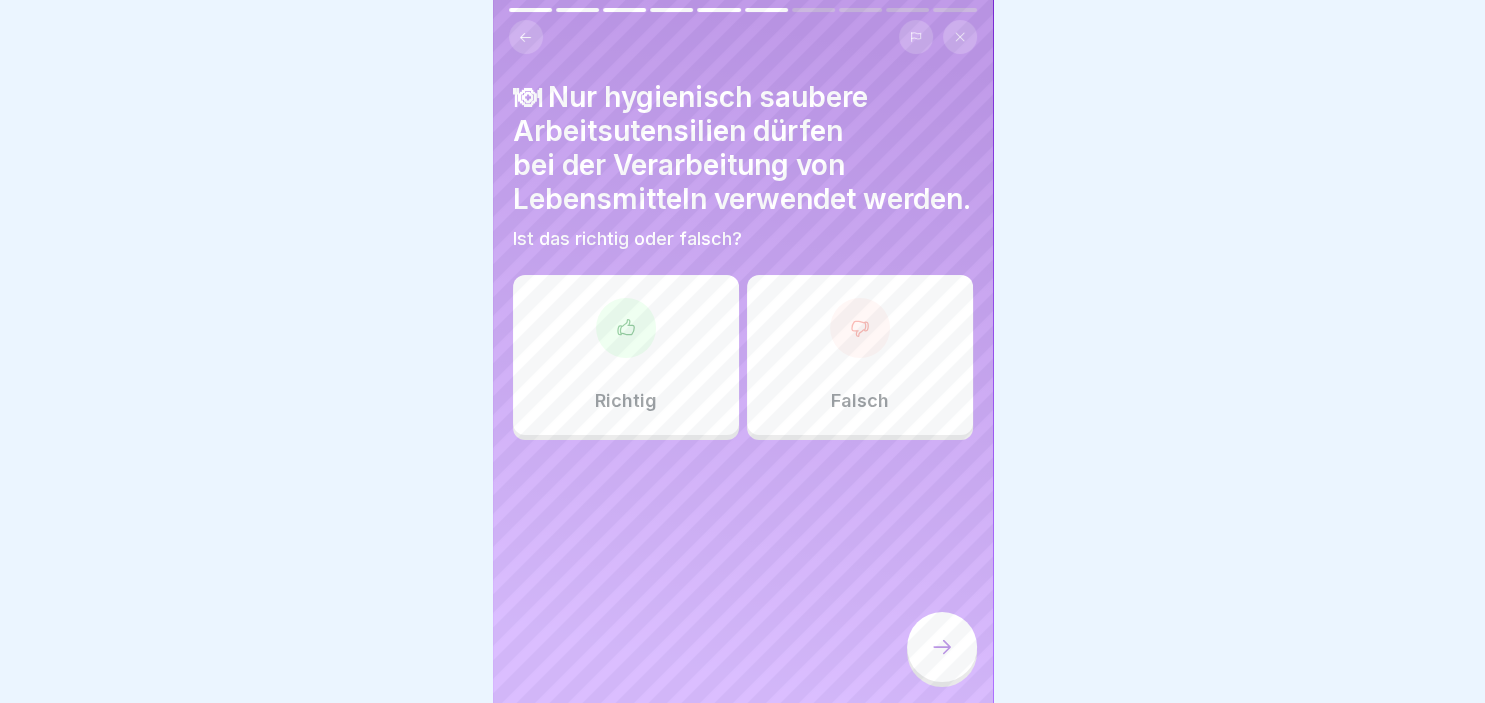 click 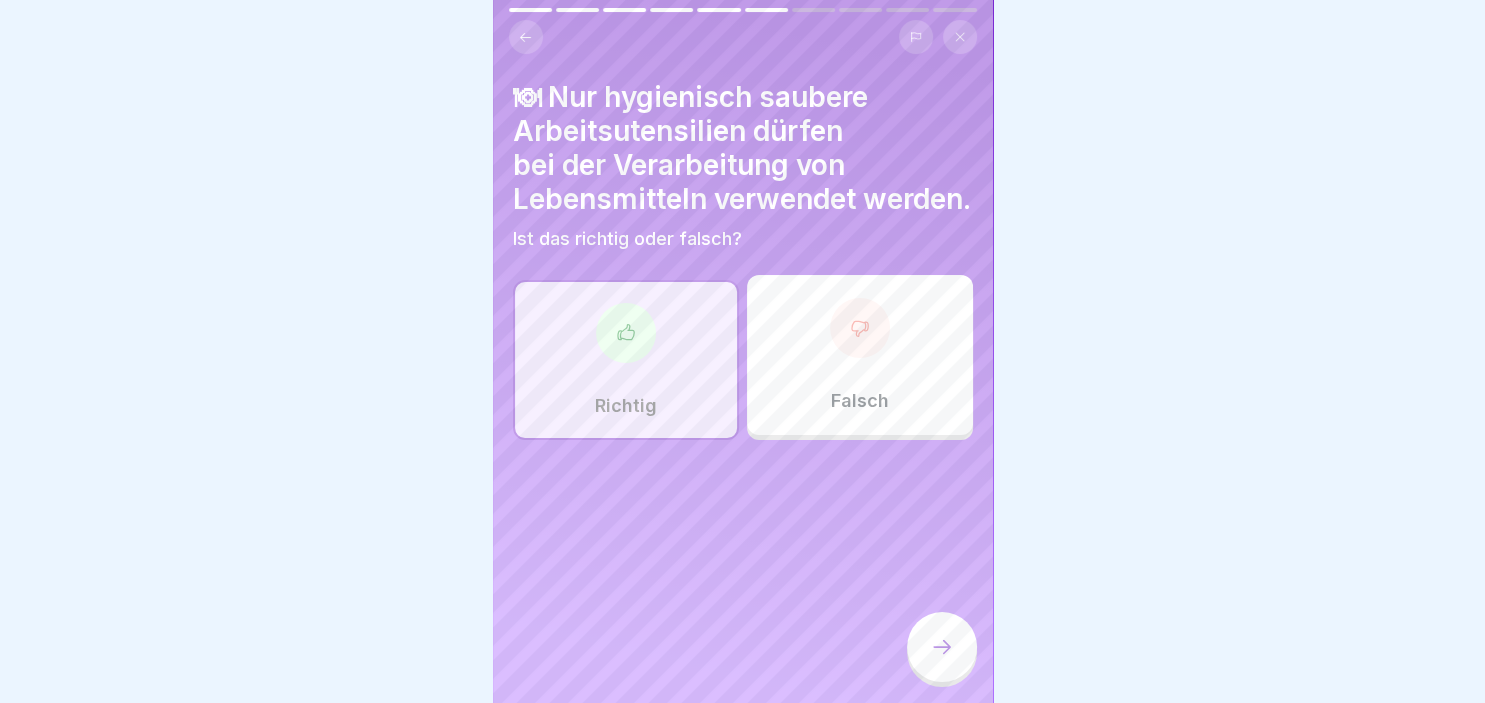 click at bounding box center [942, 647] 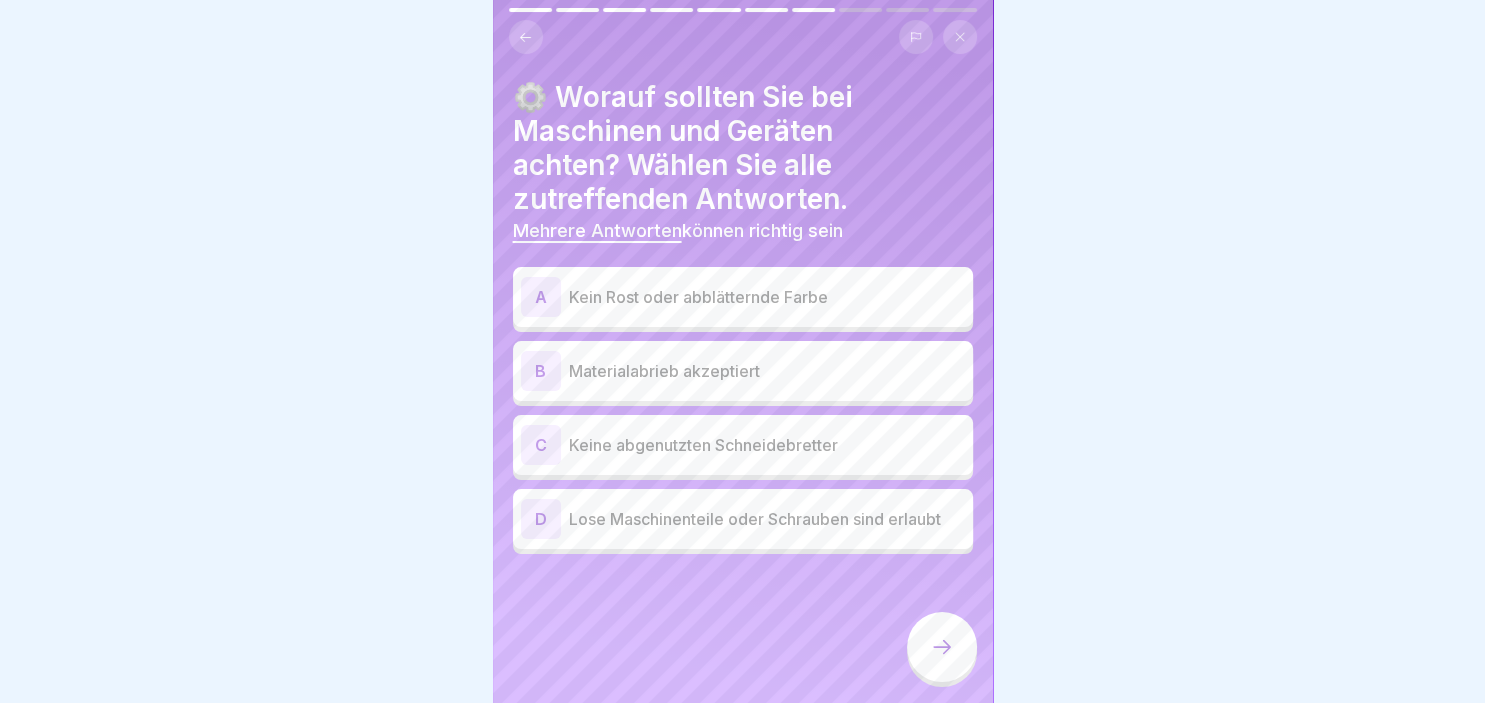click on "A" at bounding box center (541, 297) 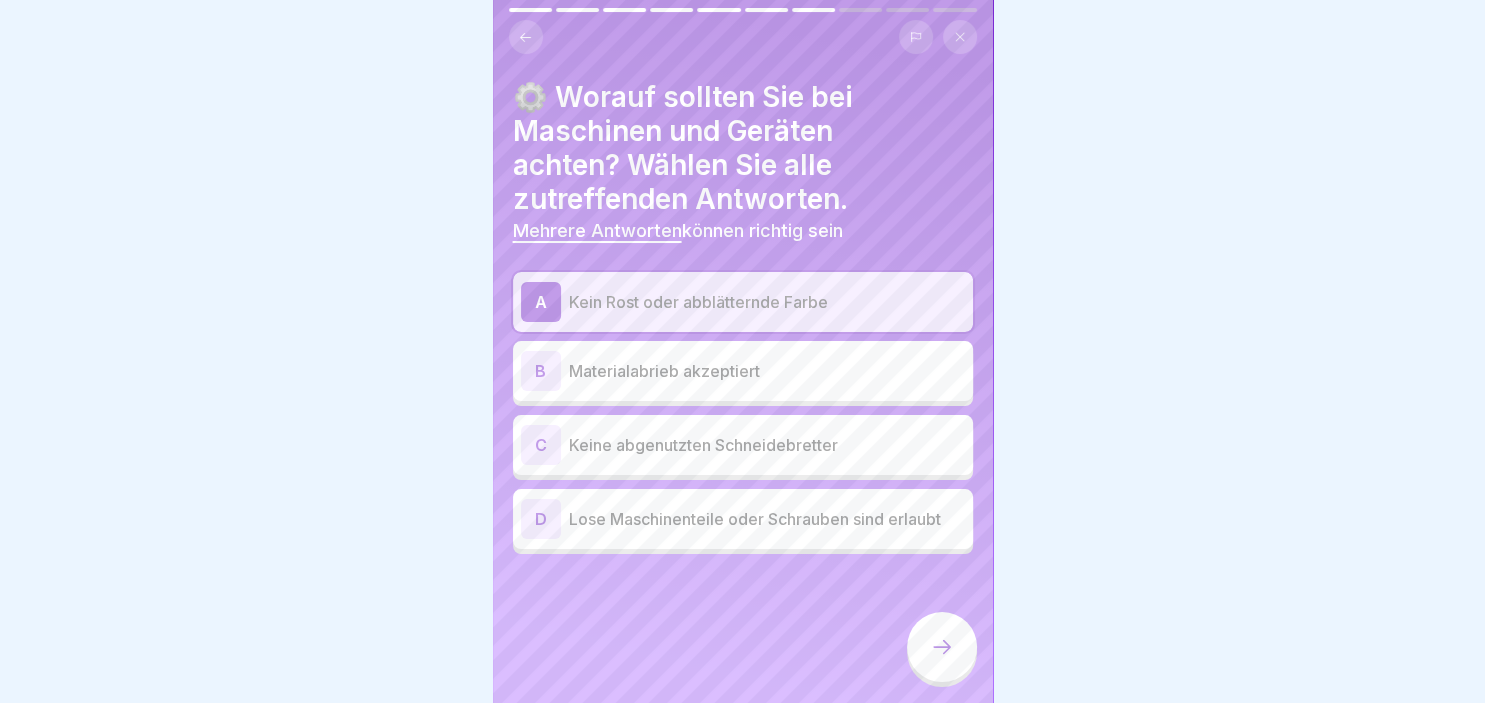 click on "B" at bounding box center (541, 371) 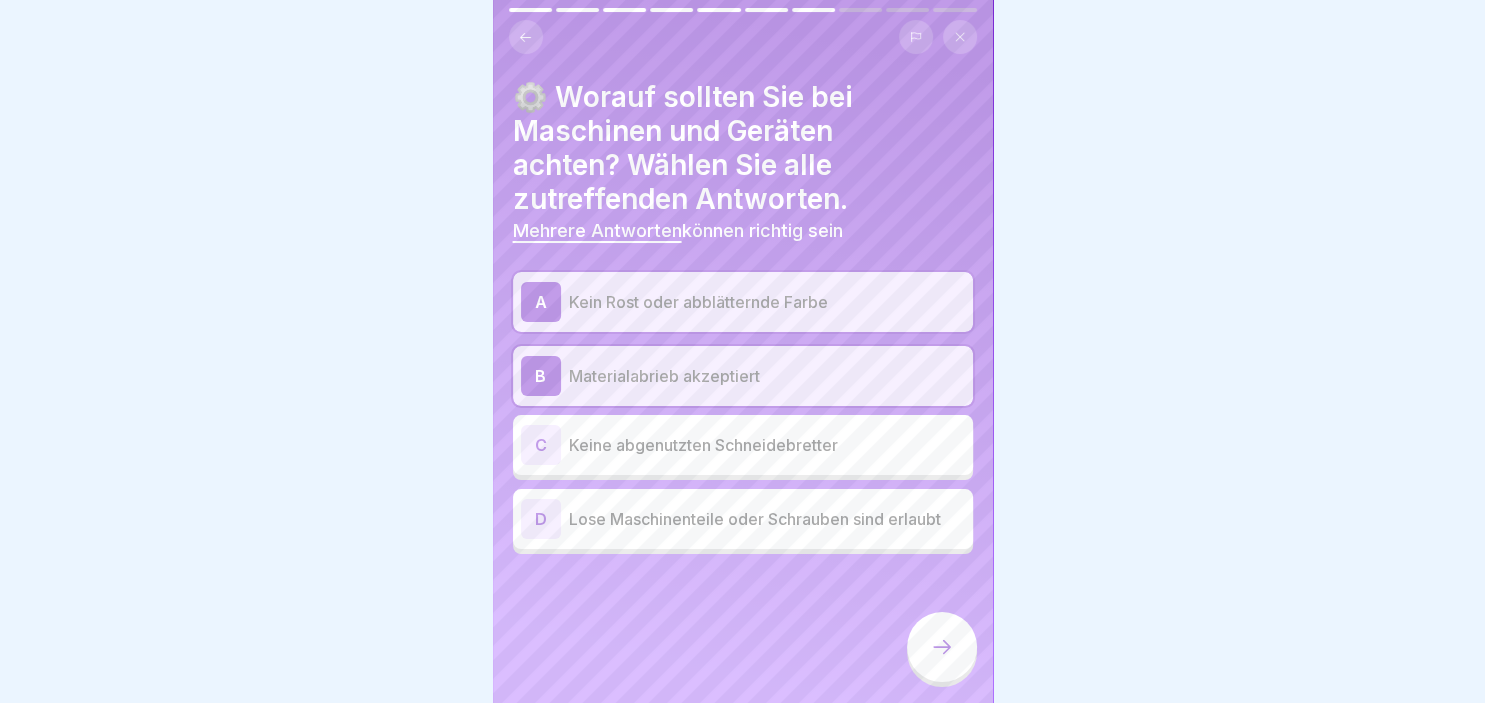 click on "C" at bounding box center (541, 445) 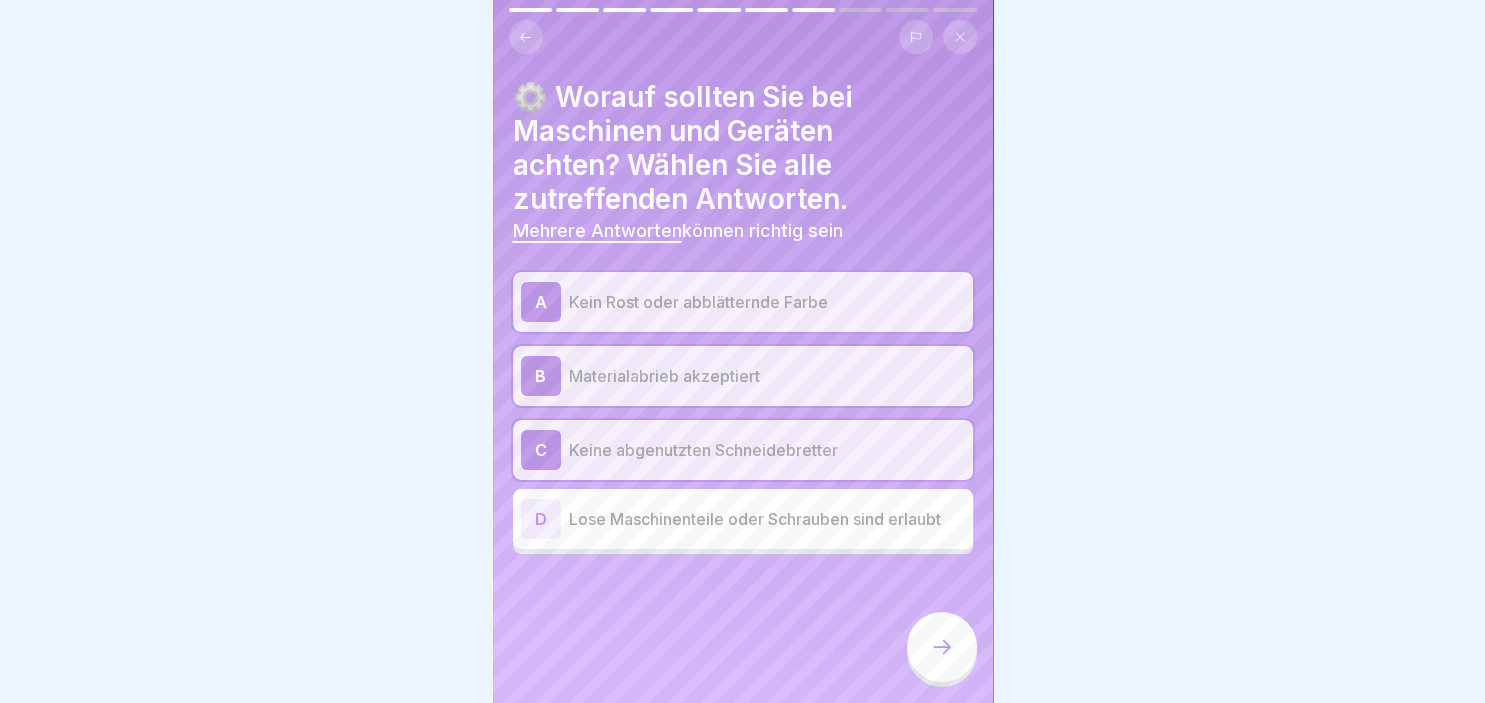 click on "D" at bounding box center [541, 519] 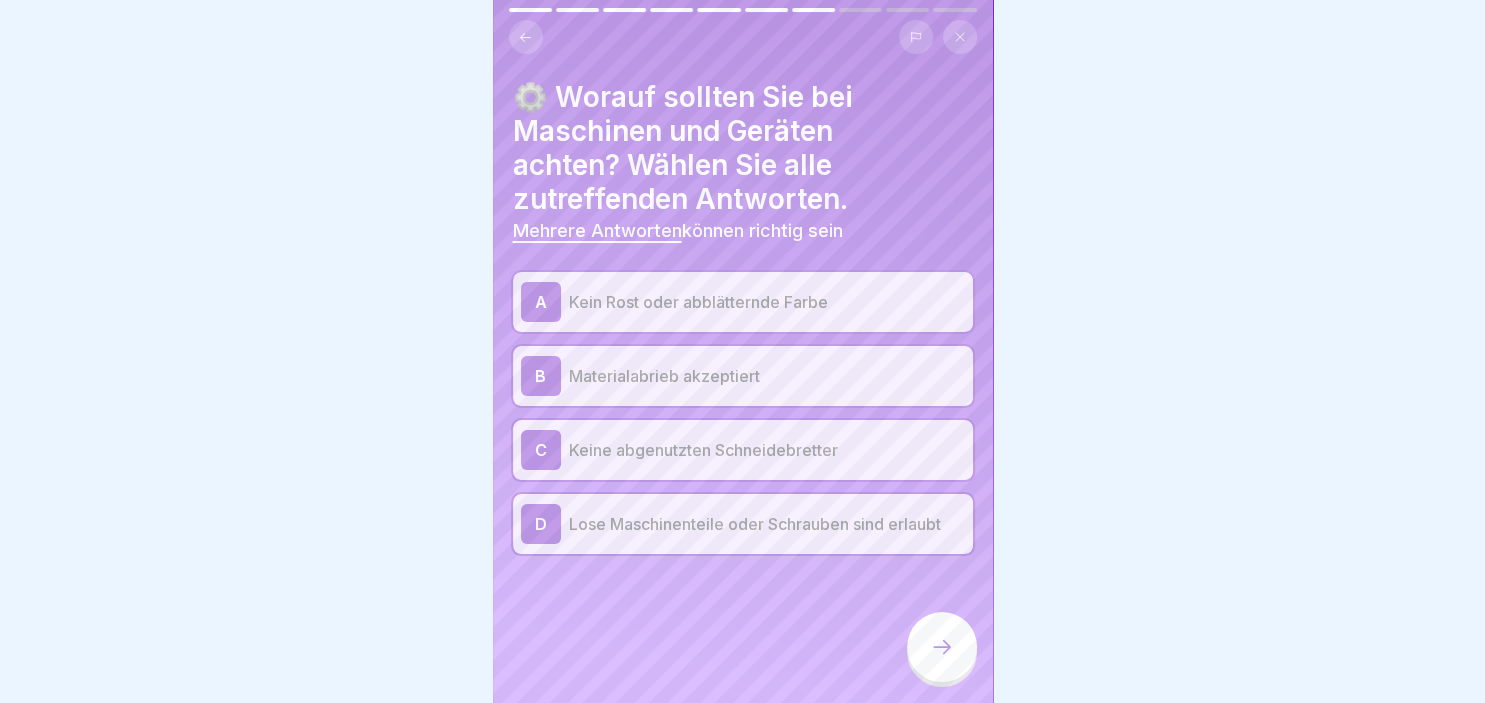 click on "D" at bounding box center (541, 524) 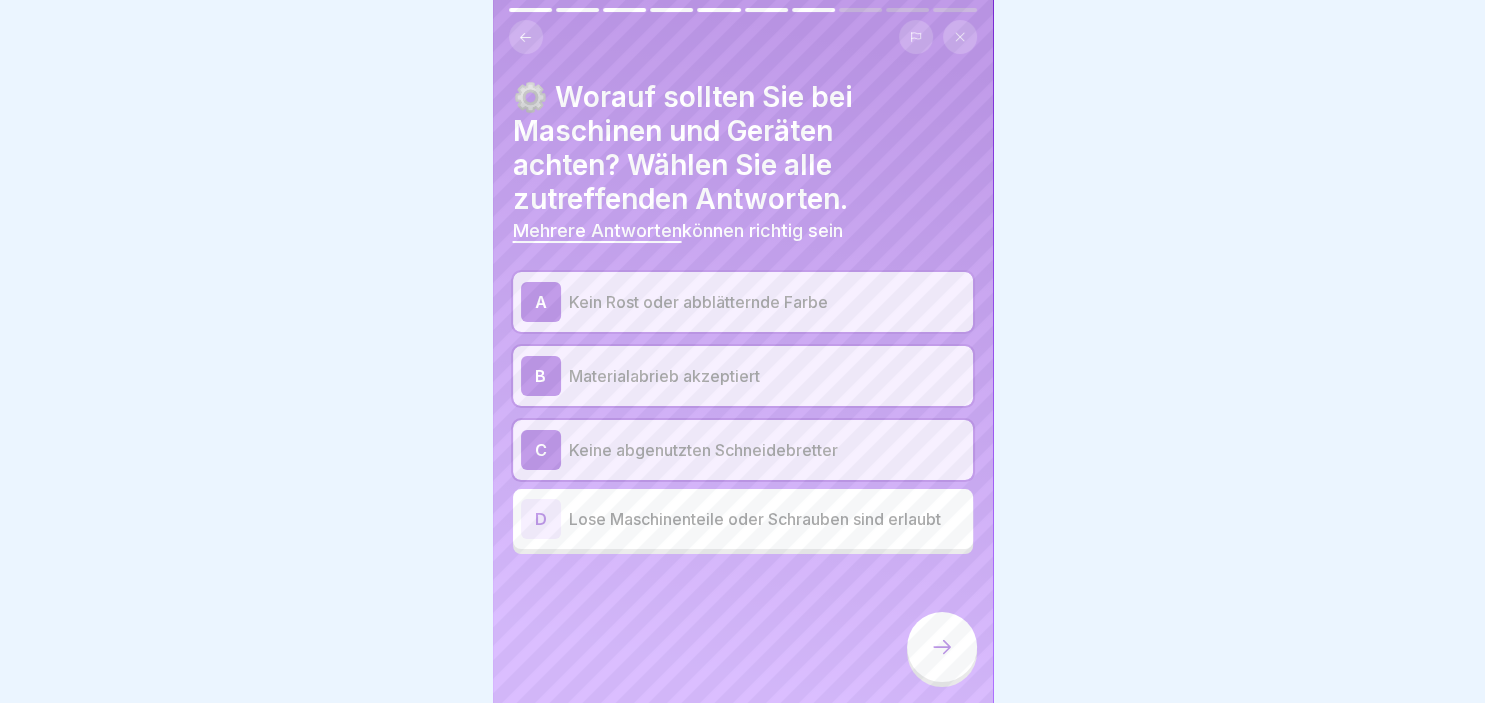 click at bounding box center [942, 647] 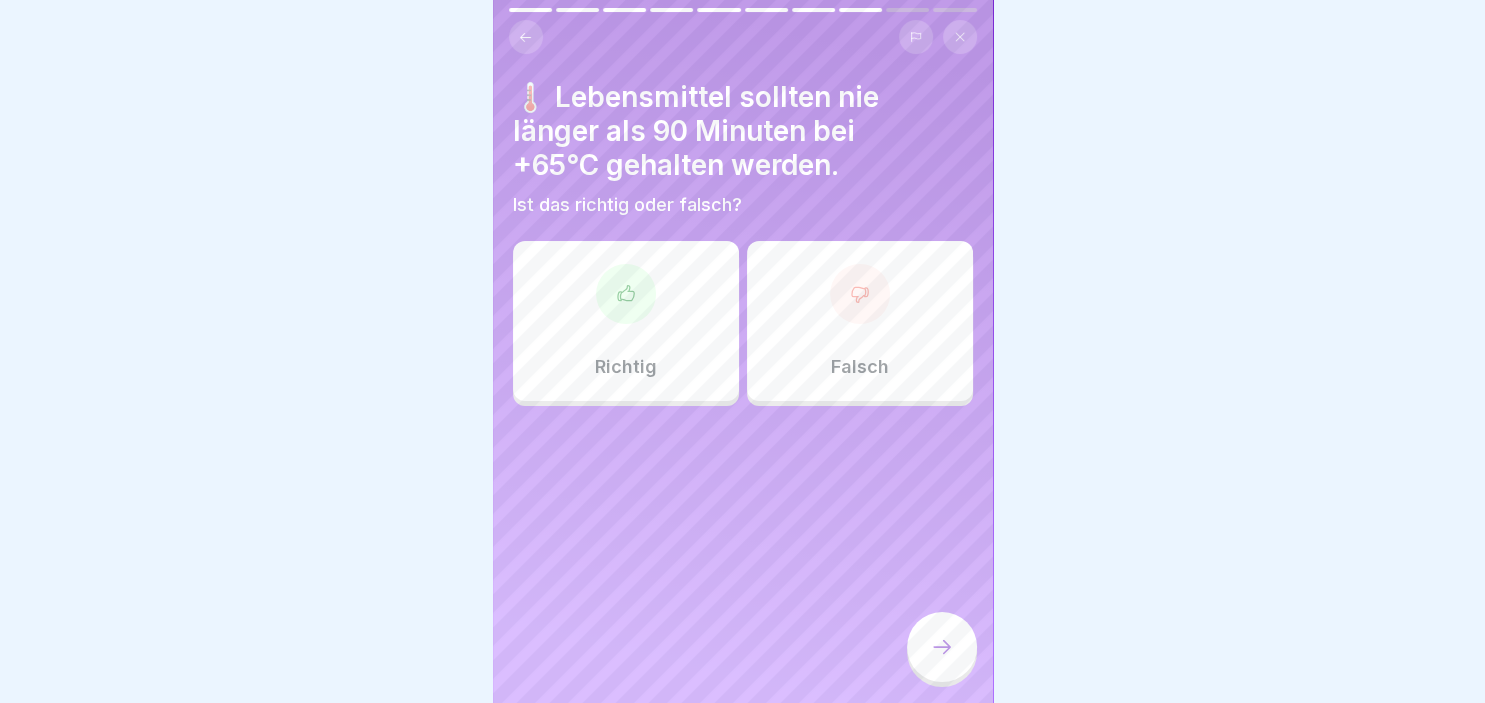 click 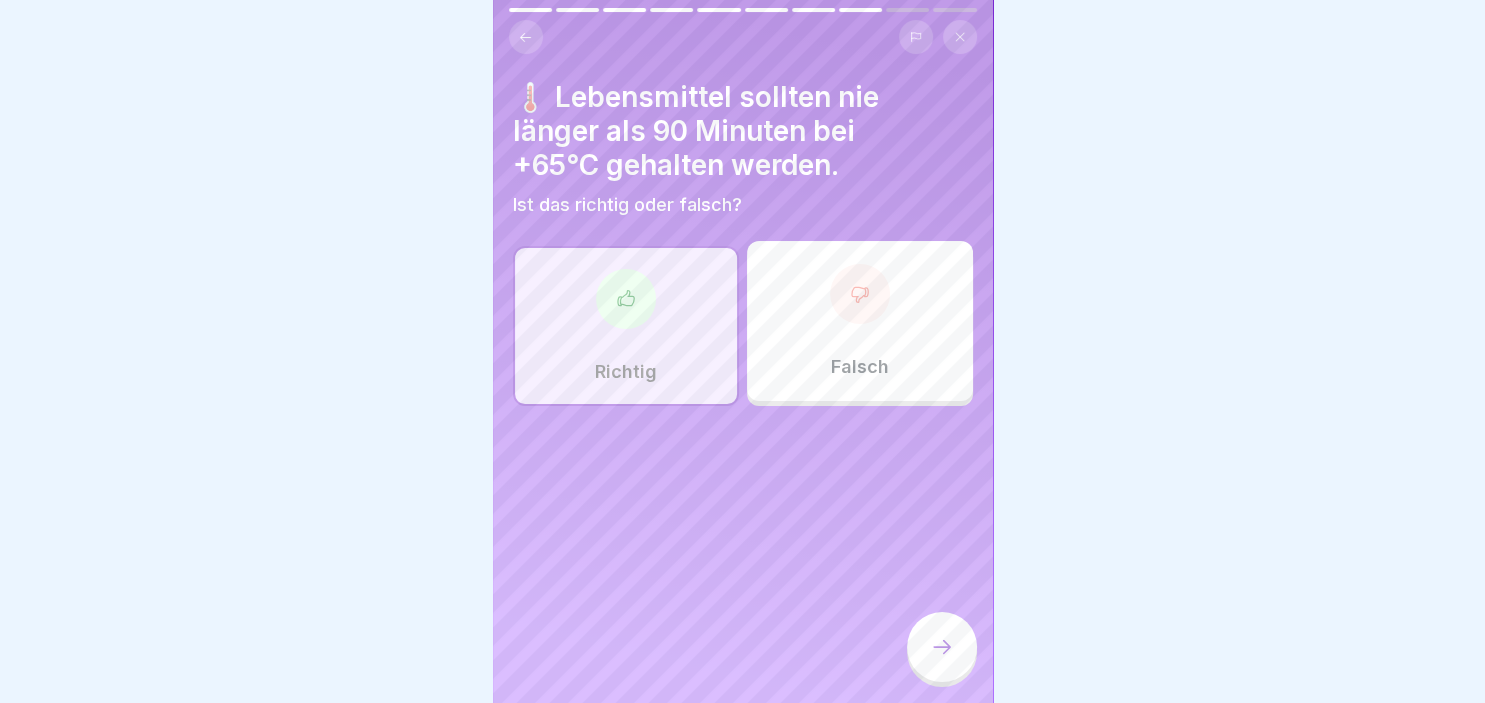 click at bounding box center [942, 647] 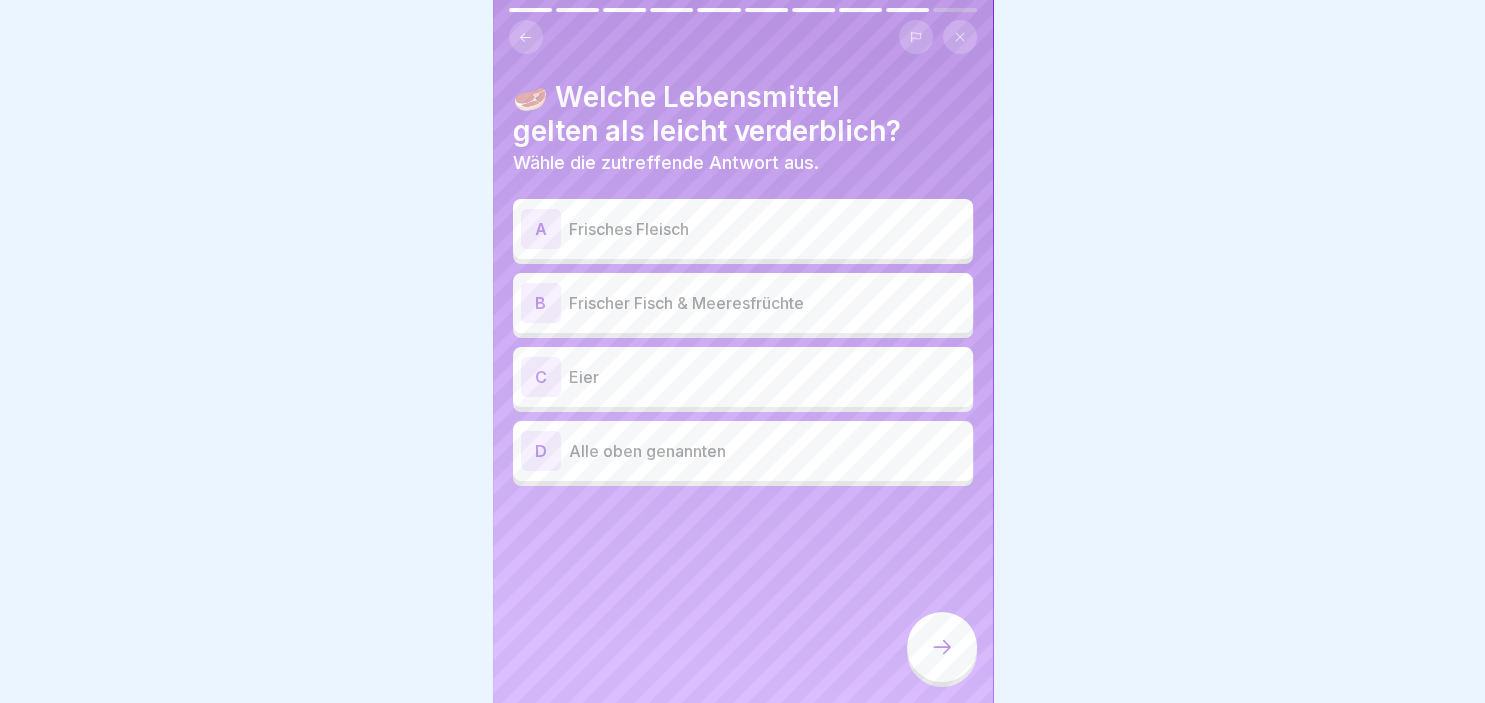 click on "A" at bounding box center [541, 229] 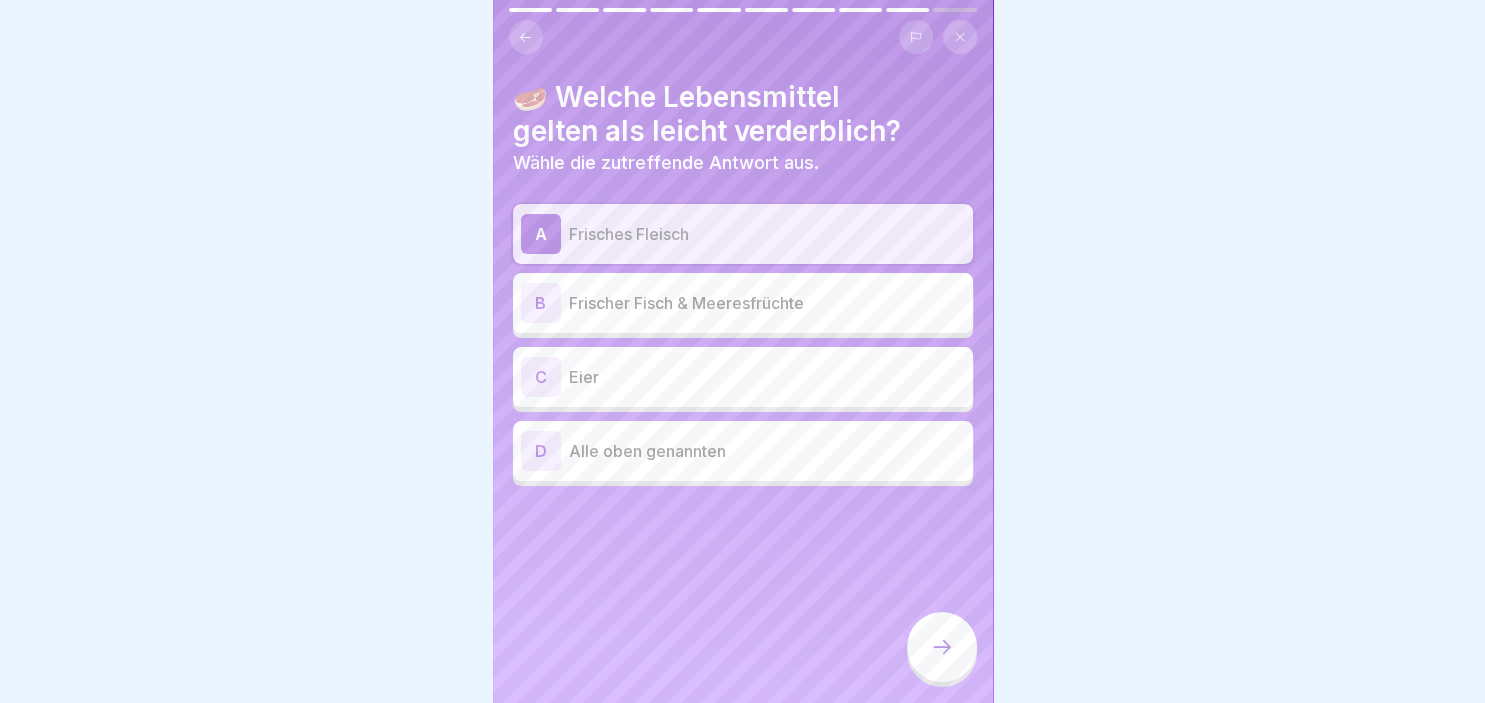 click on "B" at bounding box center [541, 303] 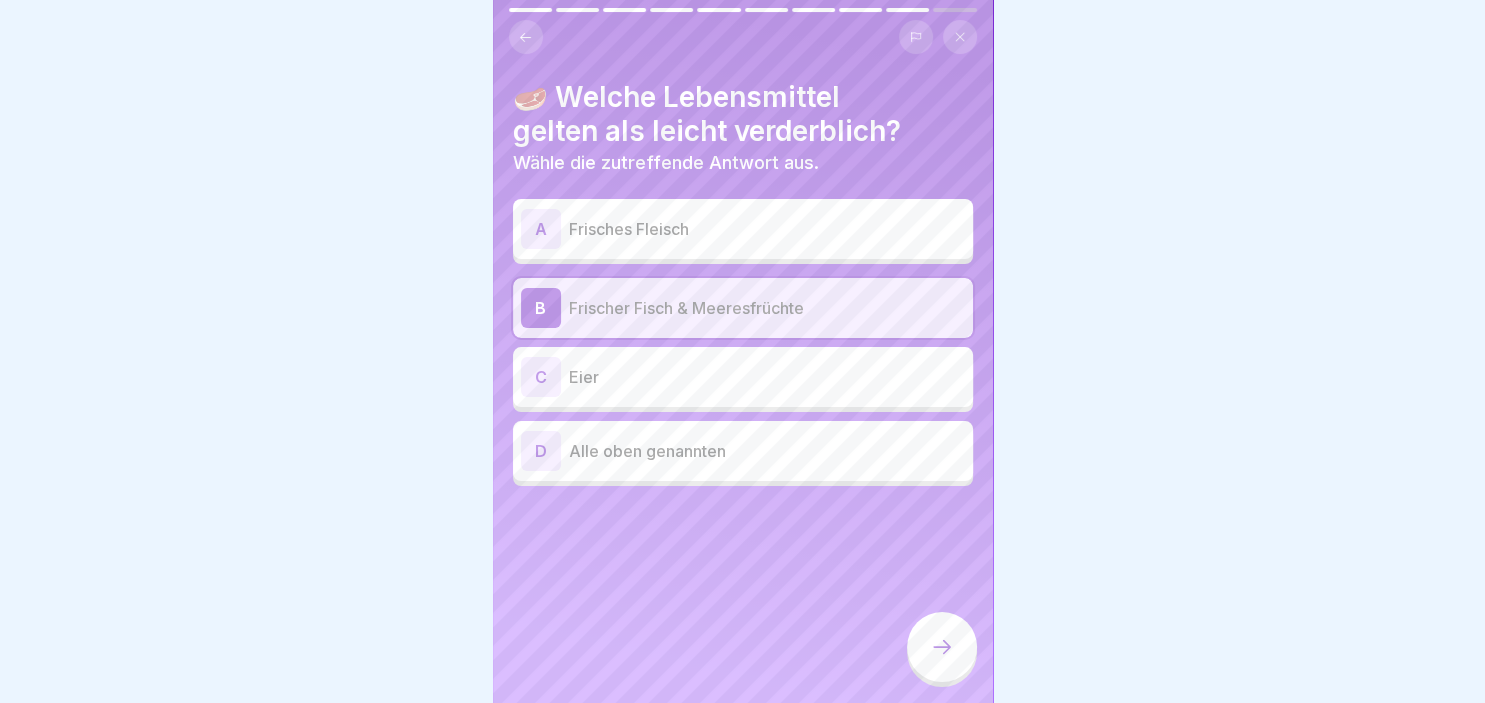 click on "C" at bounding box center (541, 377) 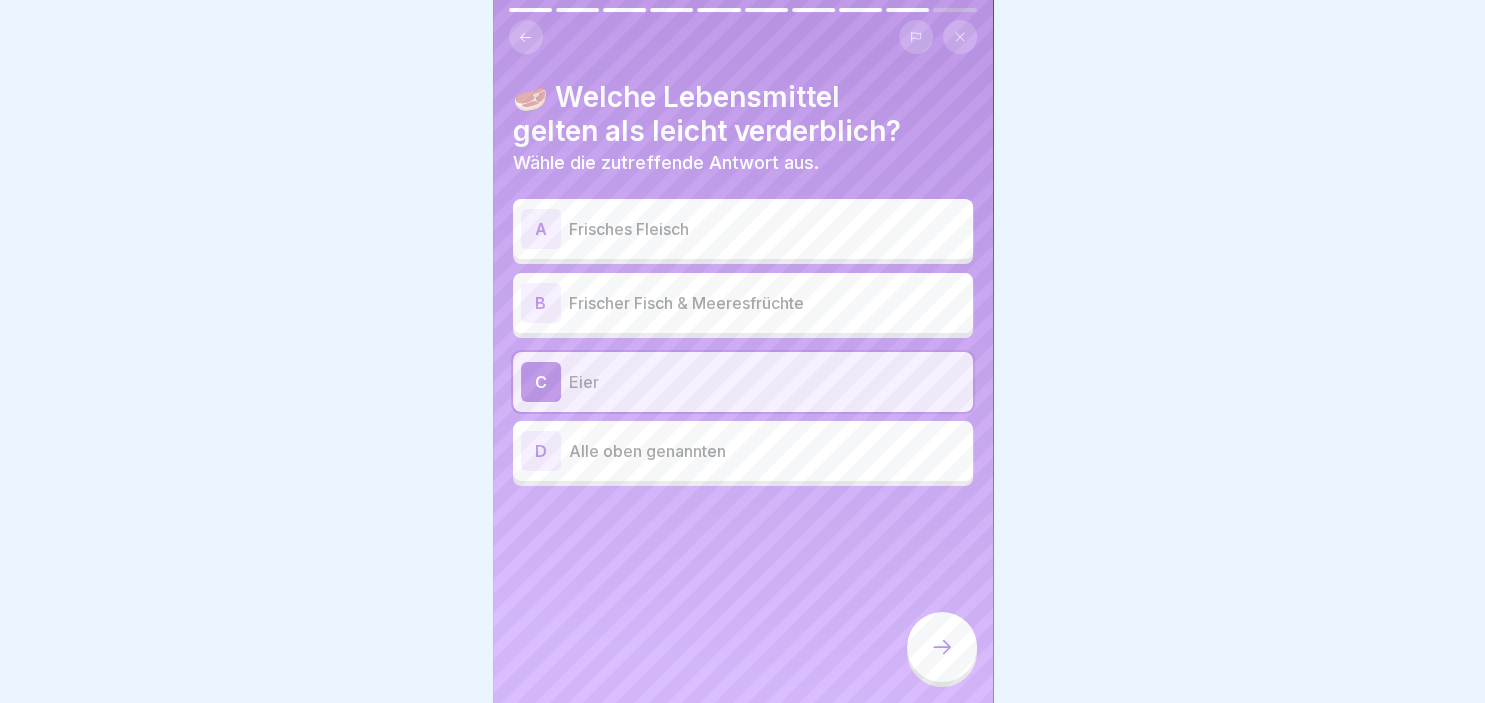 click on "D" at bounding box center (541, 451) 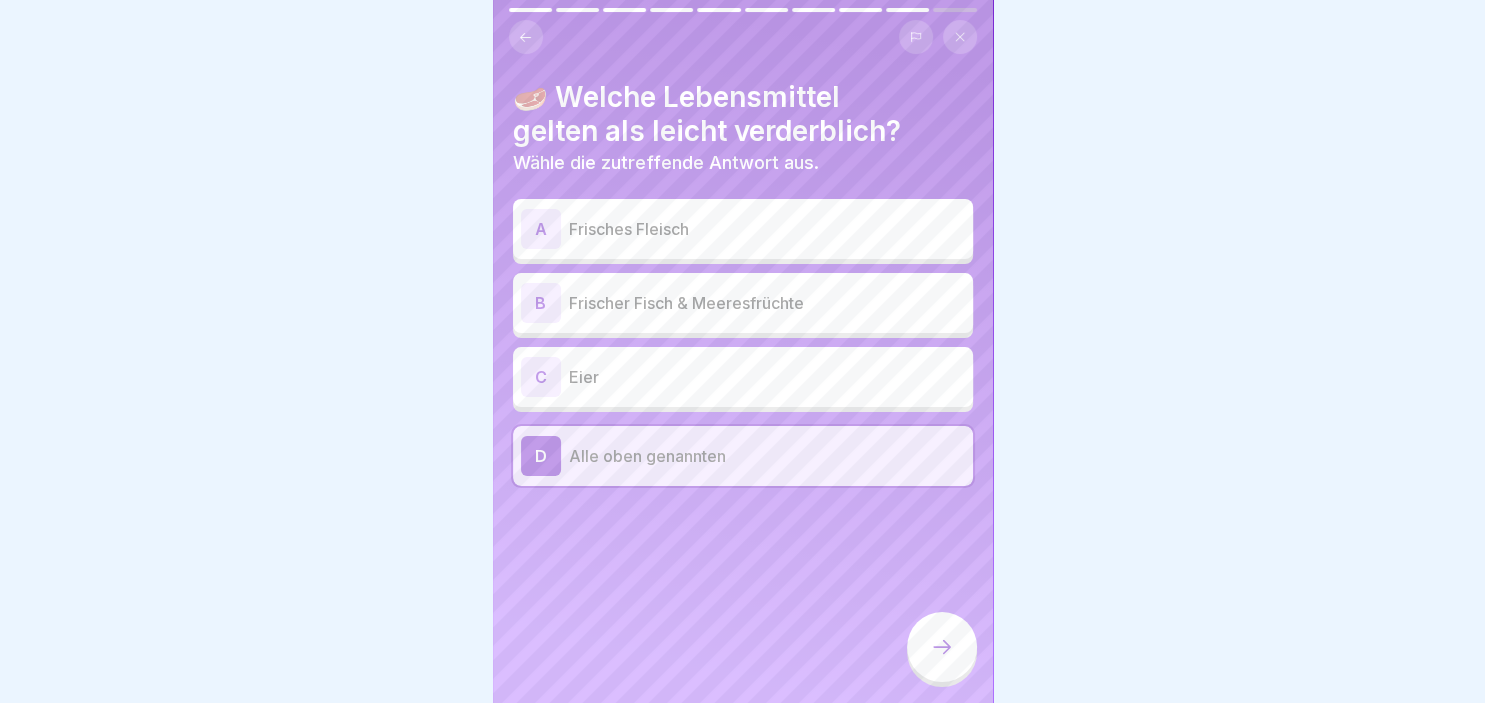 click at bounding box center (942, 647) 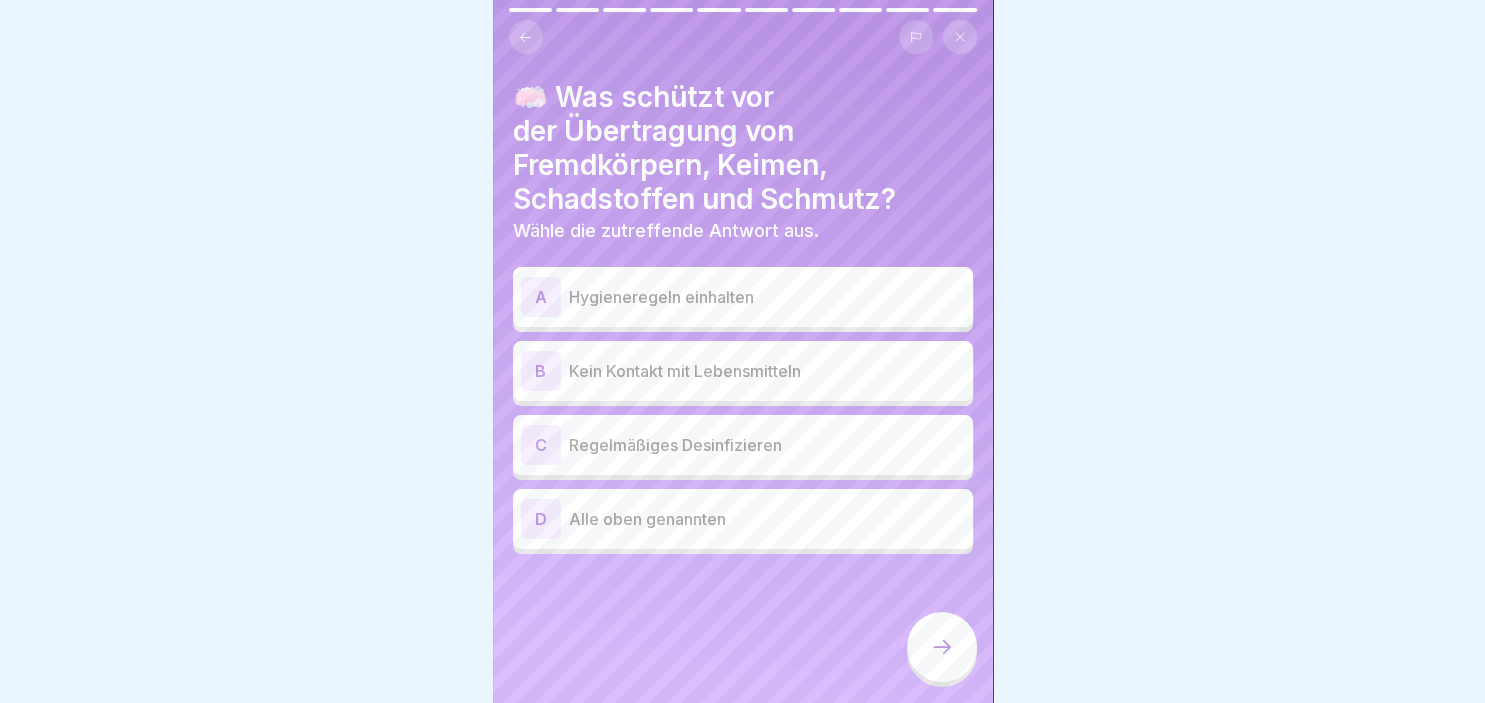 click on "A" at bounding box center (541, 297) 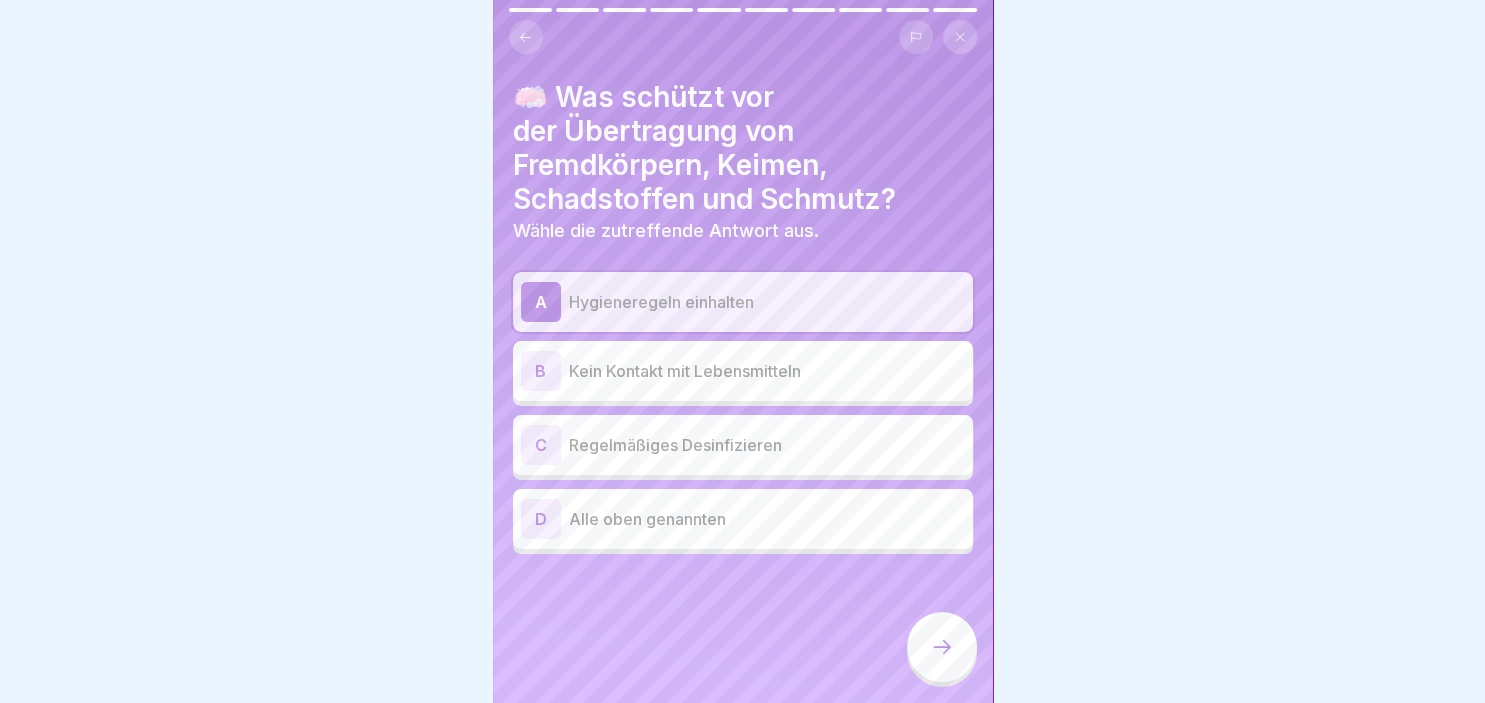 click on "B" at bounding box center (541, 371) 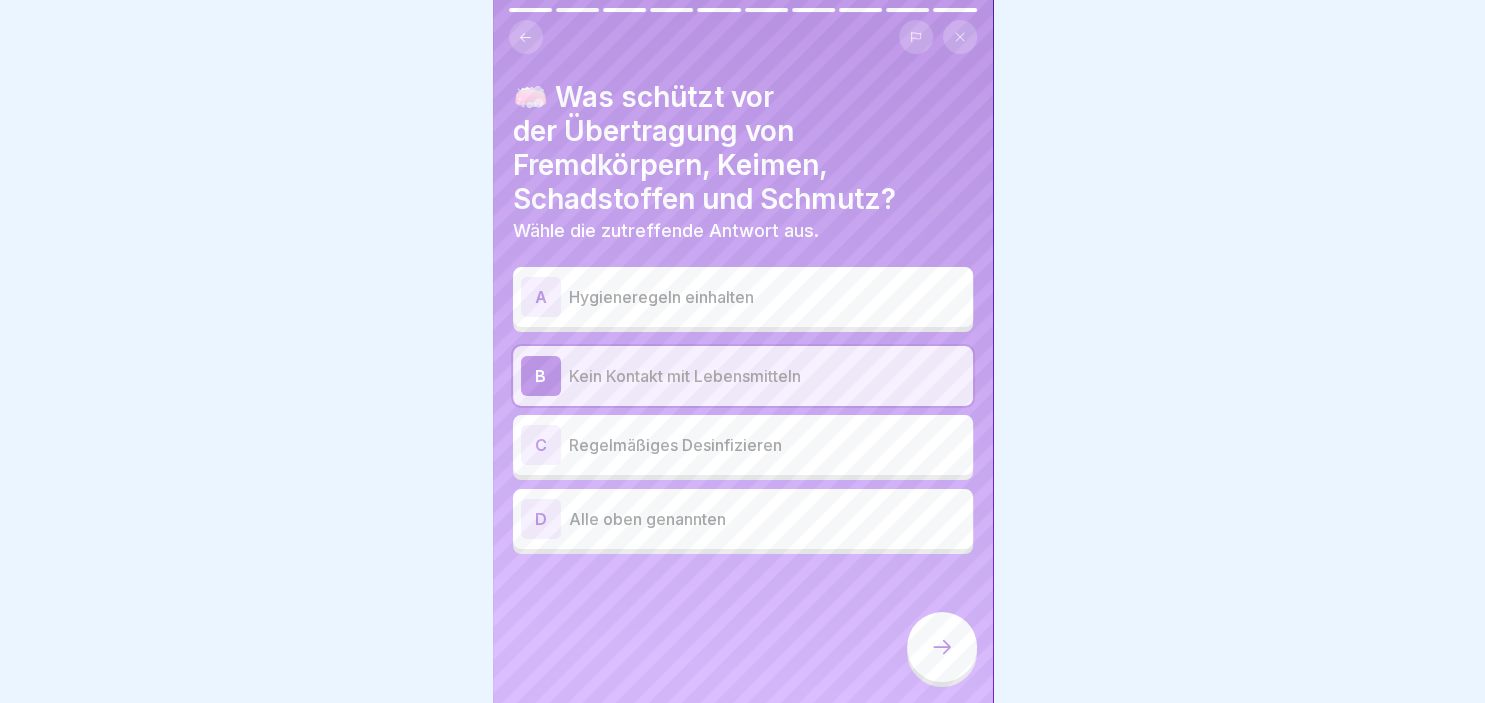 click on "C" at bounding box center [541, 445] 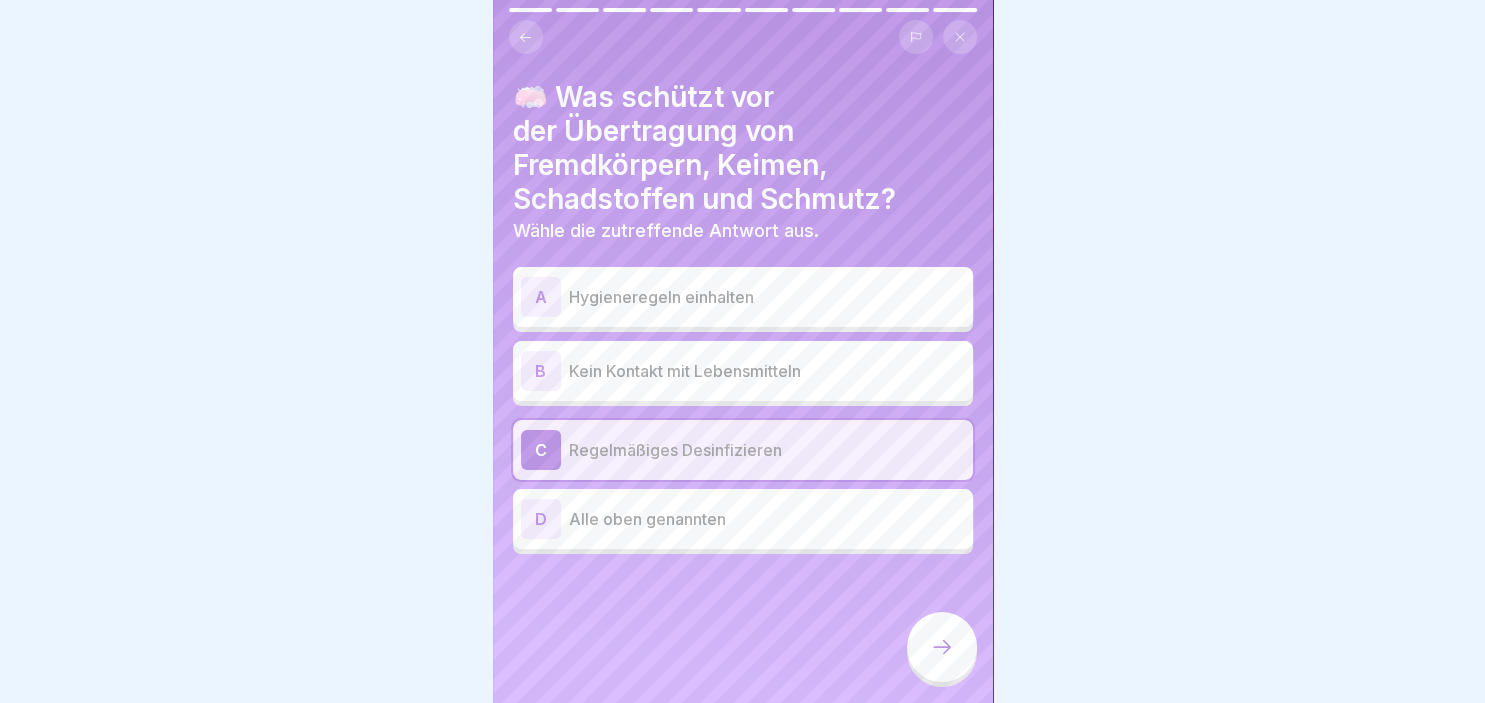 click on "D" at bounding box center (541, 519) 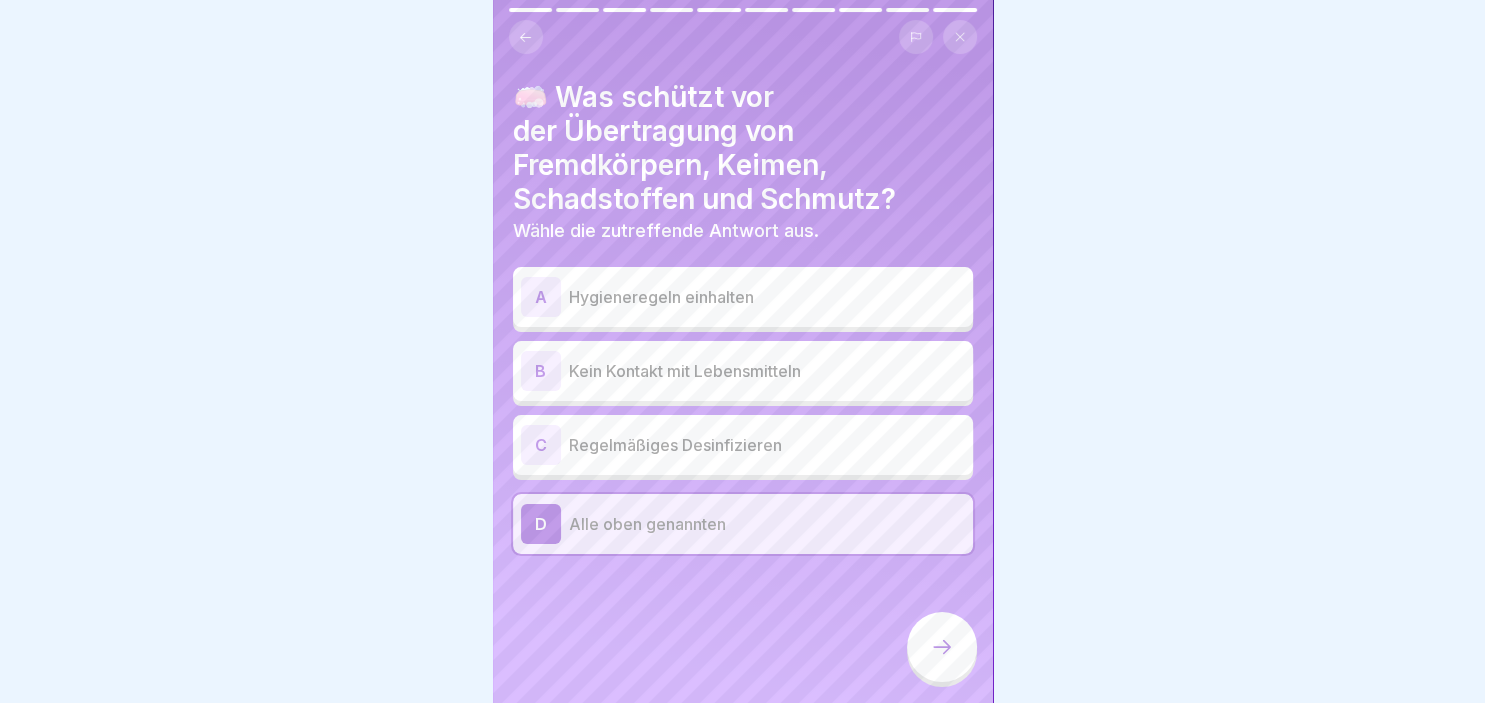 click at bounding box center (942, 647) 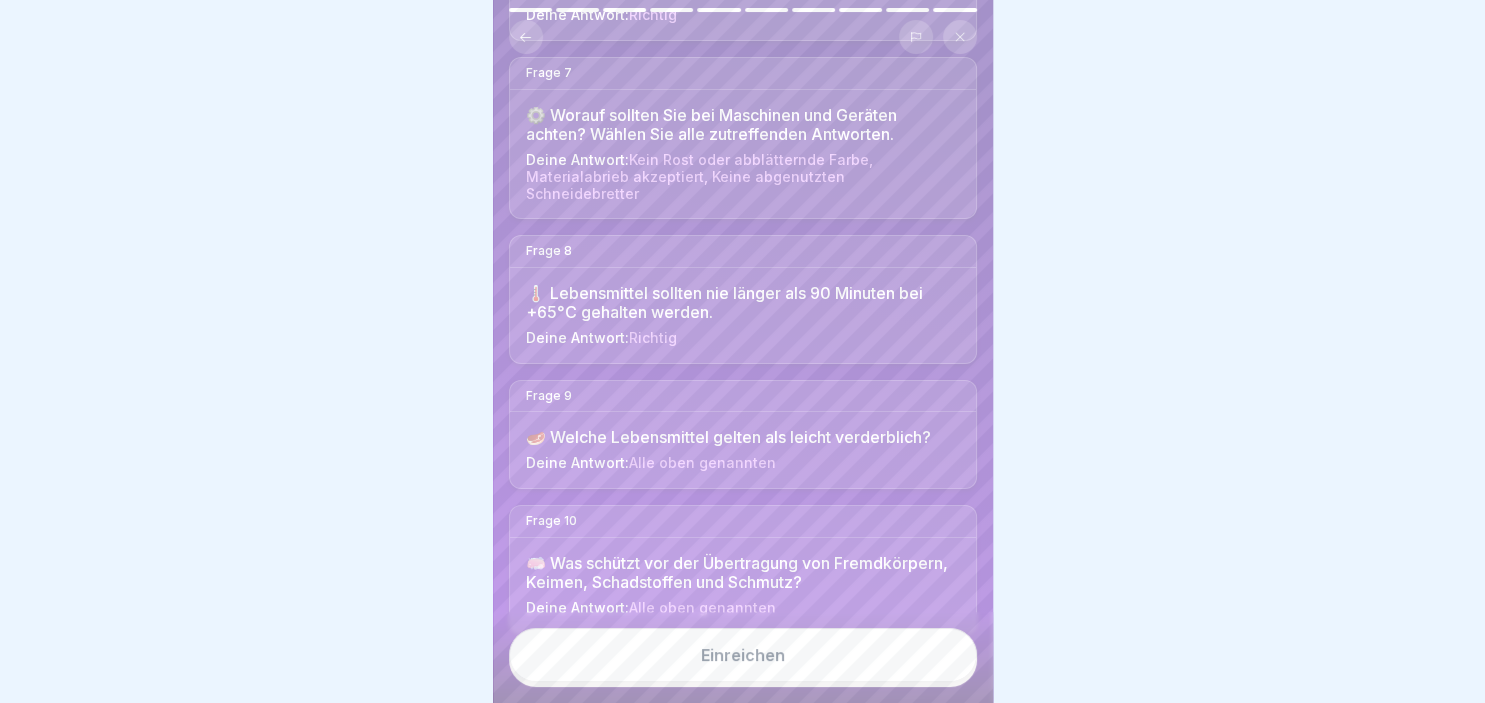 scroll, scrollTop: 987, scrollLeft: 0, axis: vertical 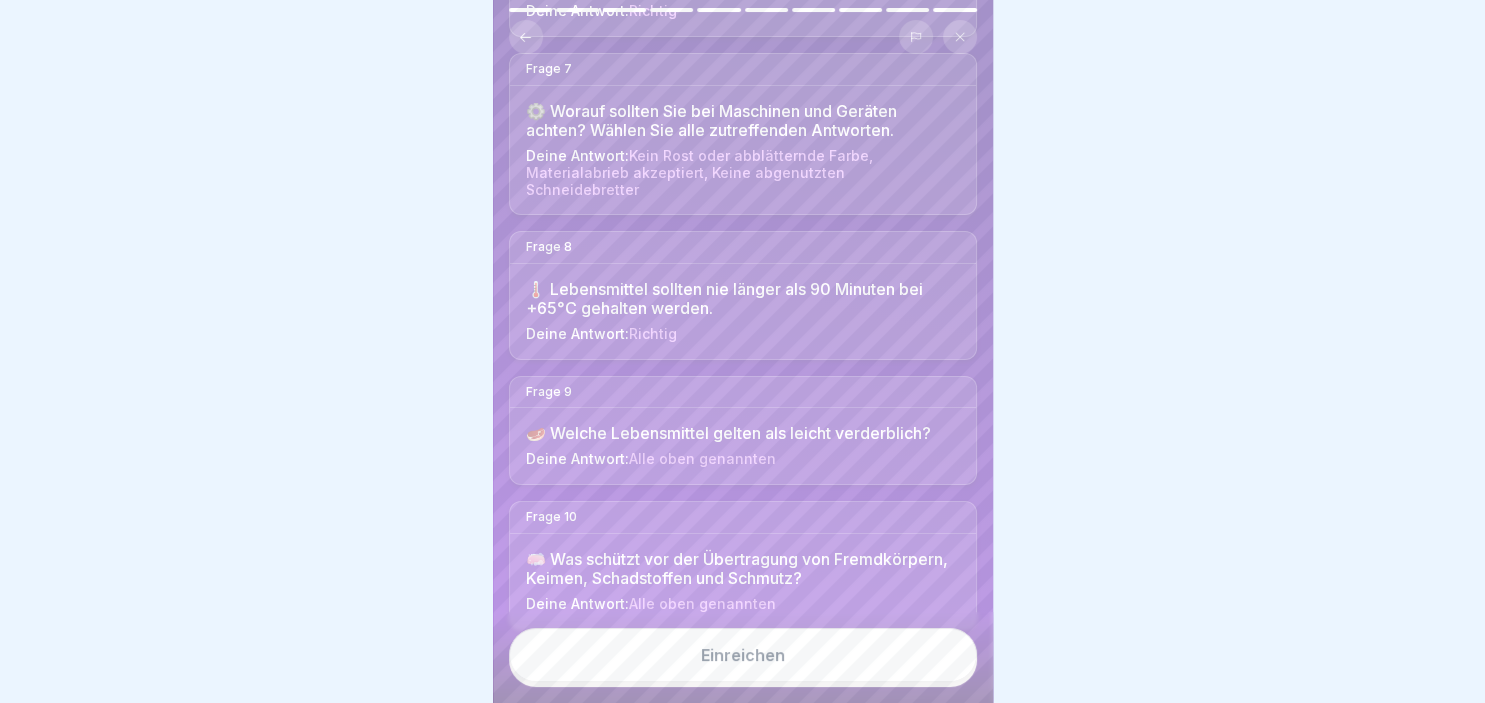 click on "Einreichen" at bounding box center (743, 655) 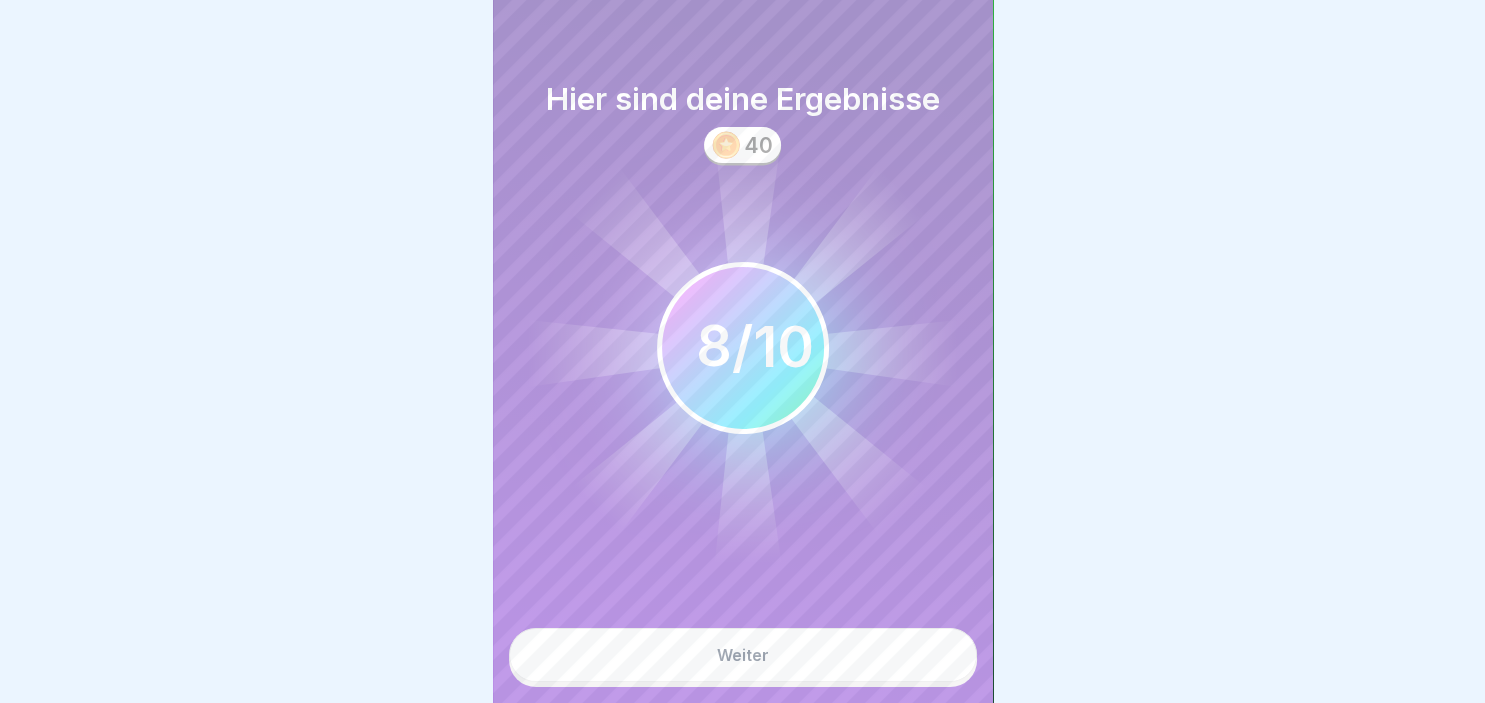 click on "Weiter" at bounding box center [743, 655] 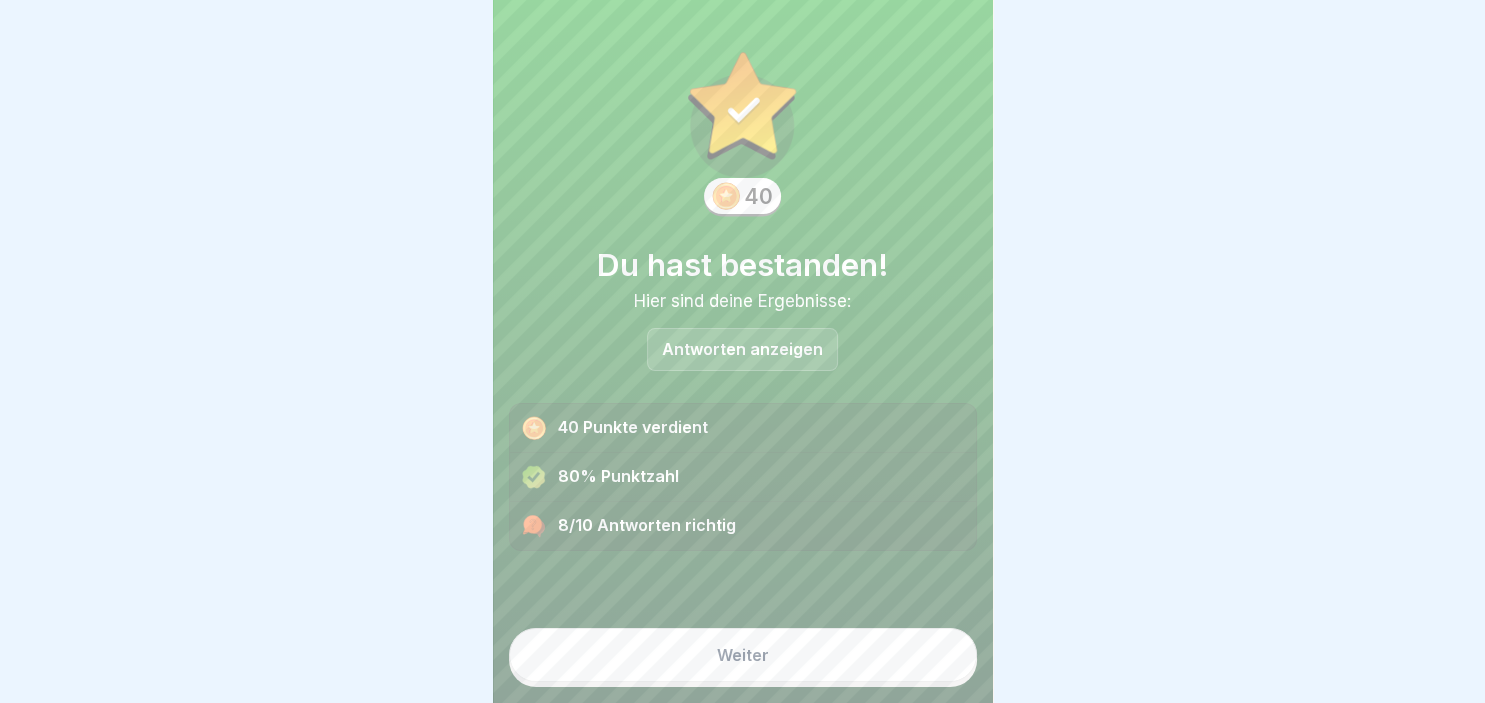 click on "Weiter" at bounding box center (743, 655) 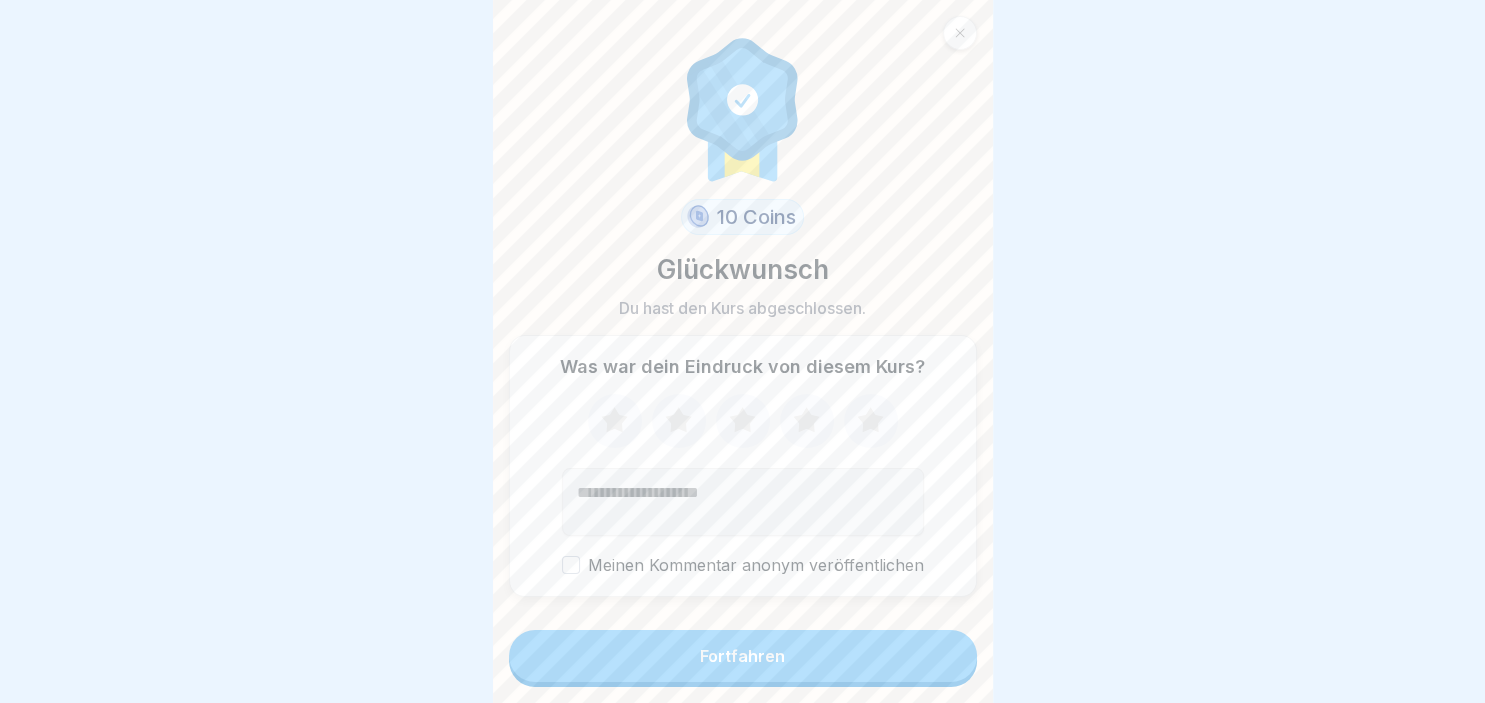 click on "Fortfahren" at bounding box center (742, 656) 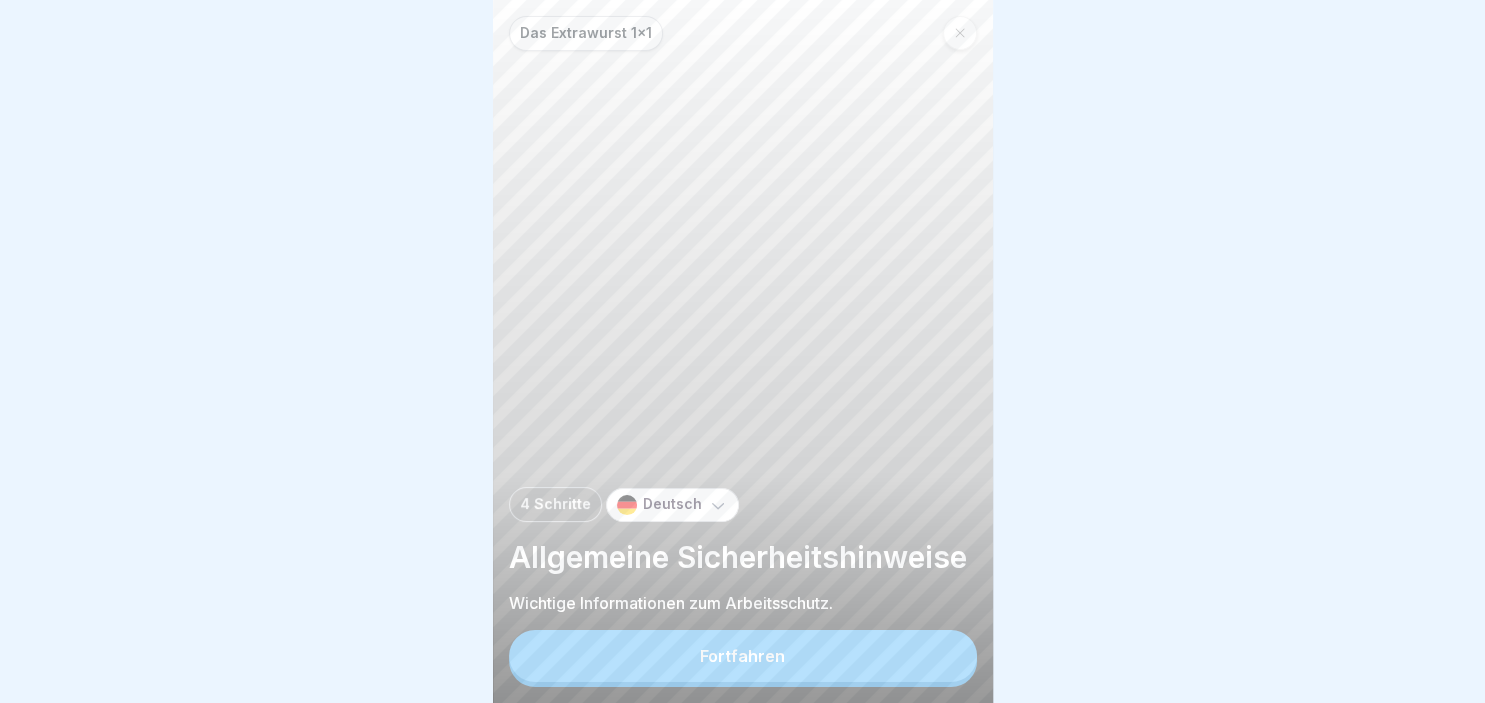 click on "Fortfahren" at bounding box center (742, 656) 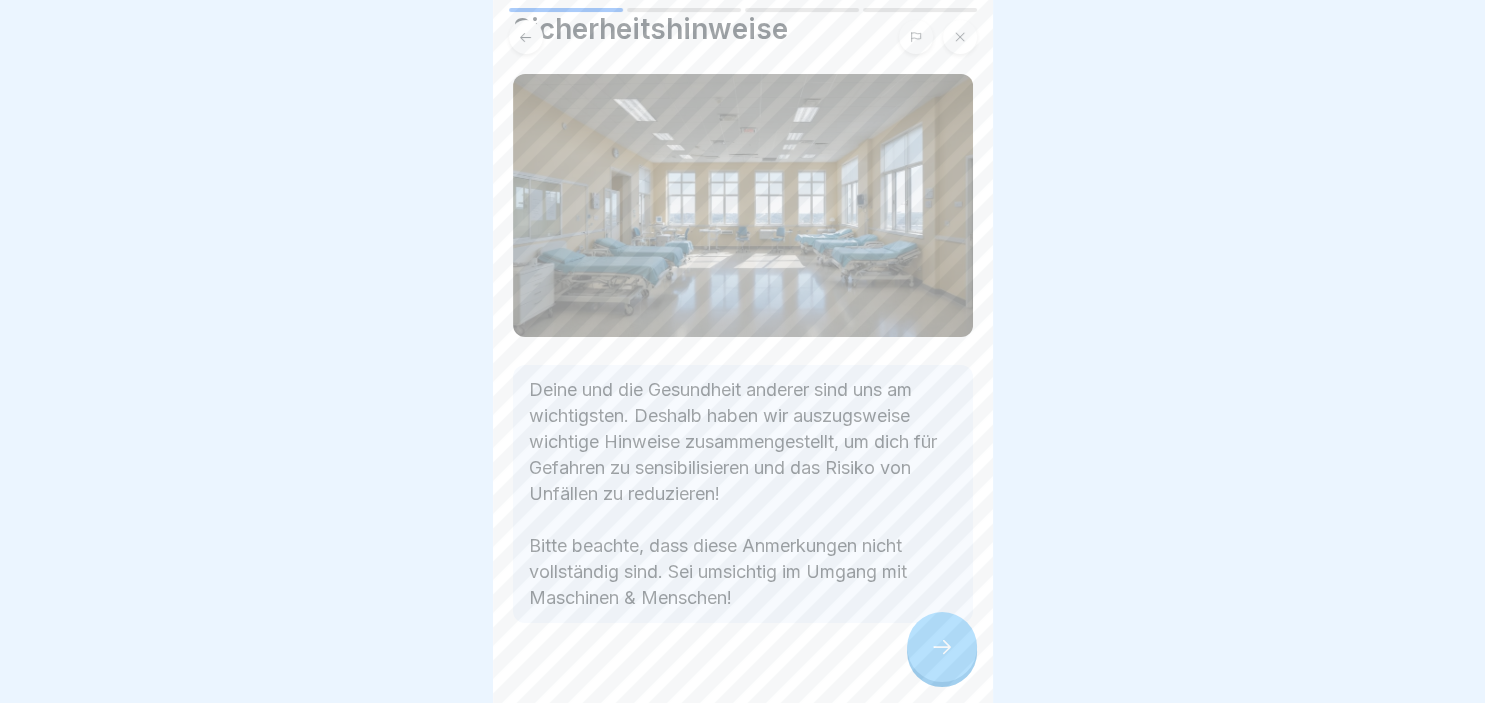 scroll, scrollTop: 106, scrollLeft: 0, axis: vertical 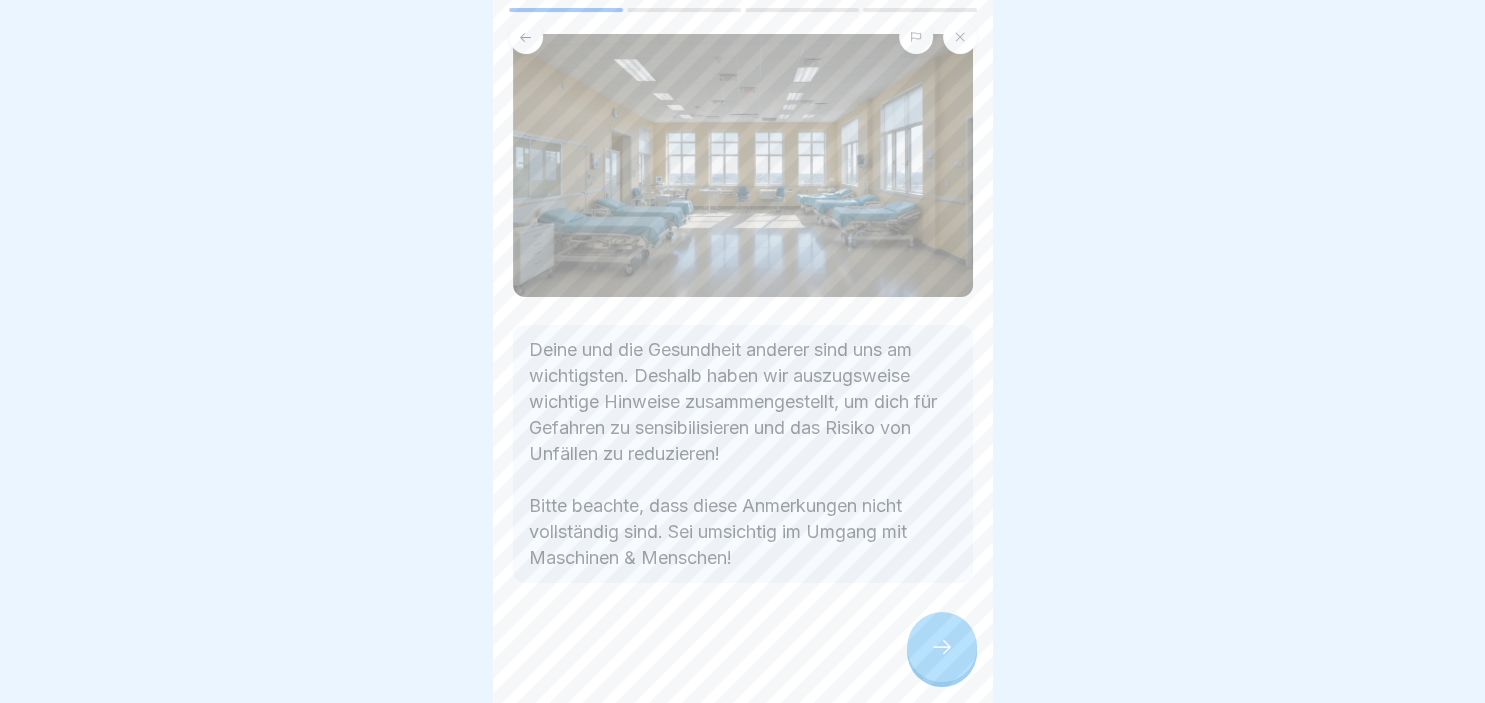 click 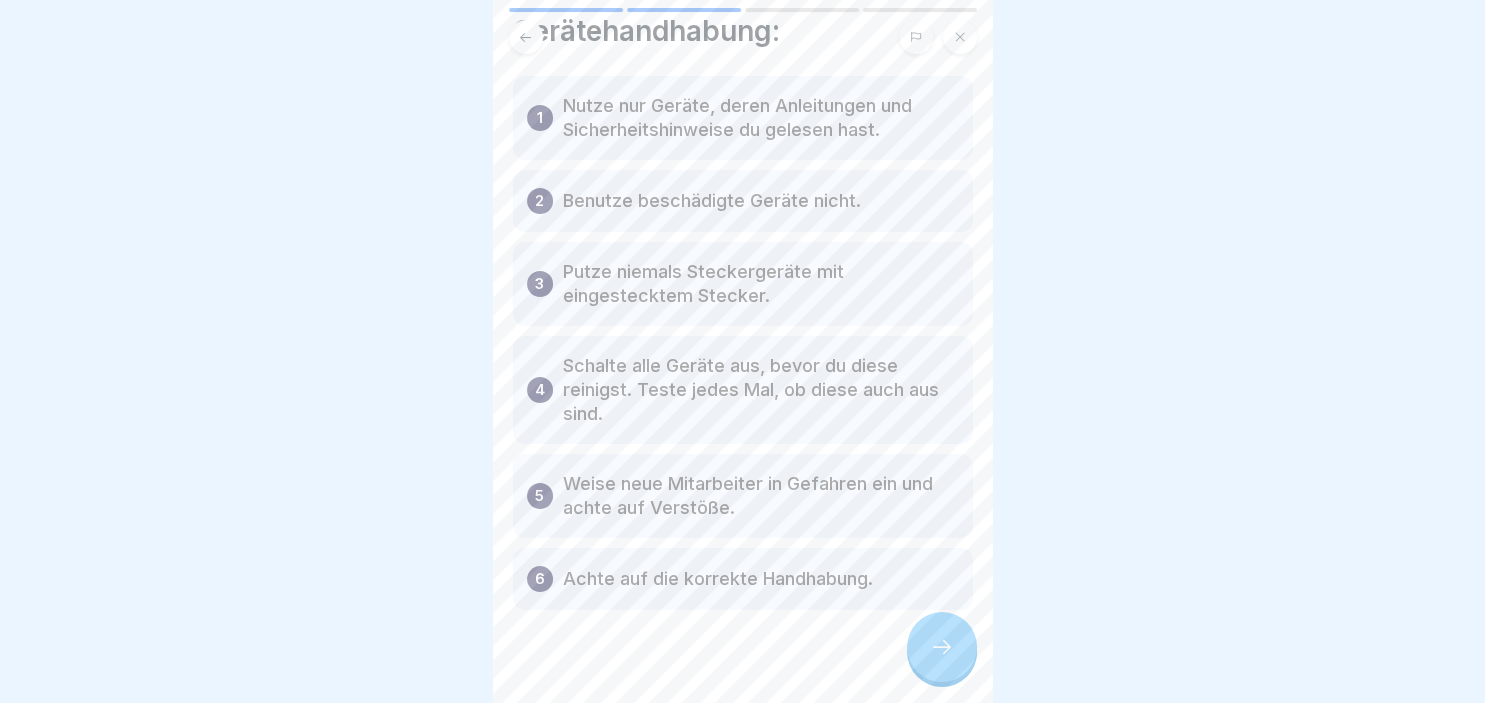scroll, scrollTop: 91, scrollLeft: 0, axis: vertical 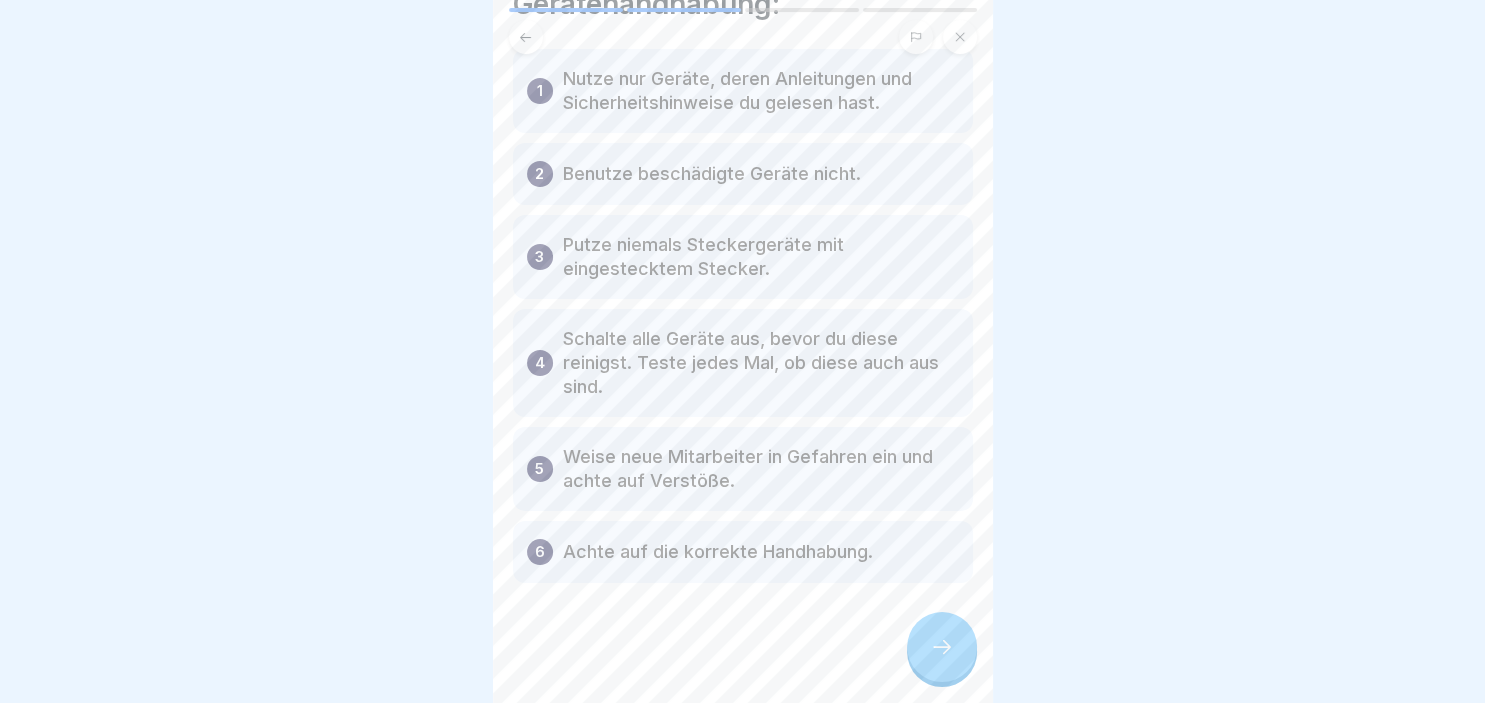 click 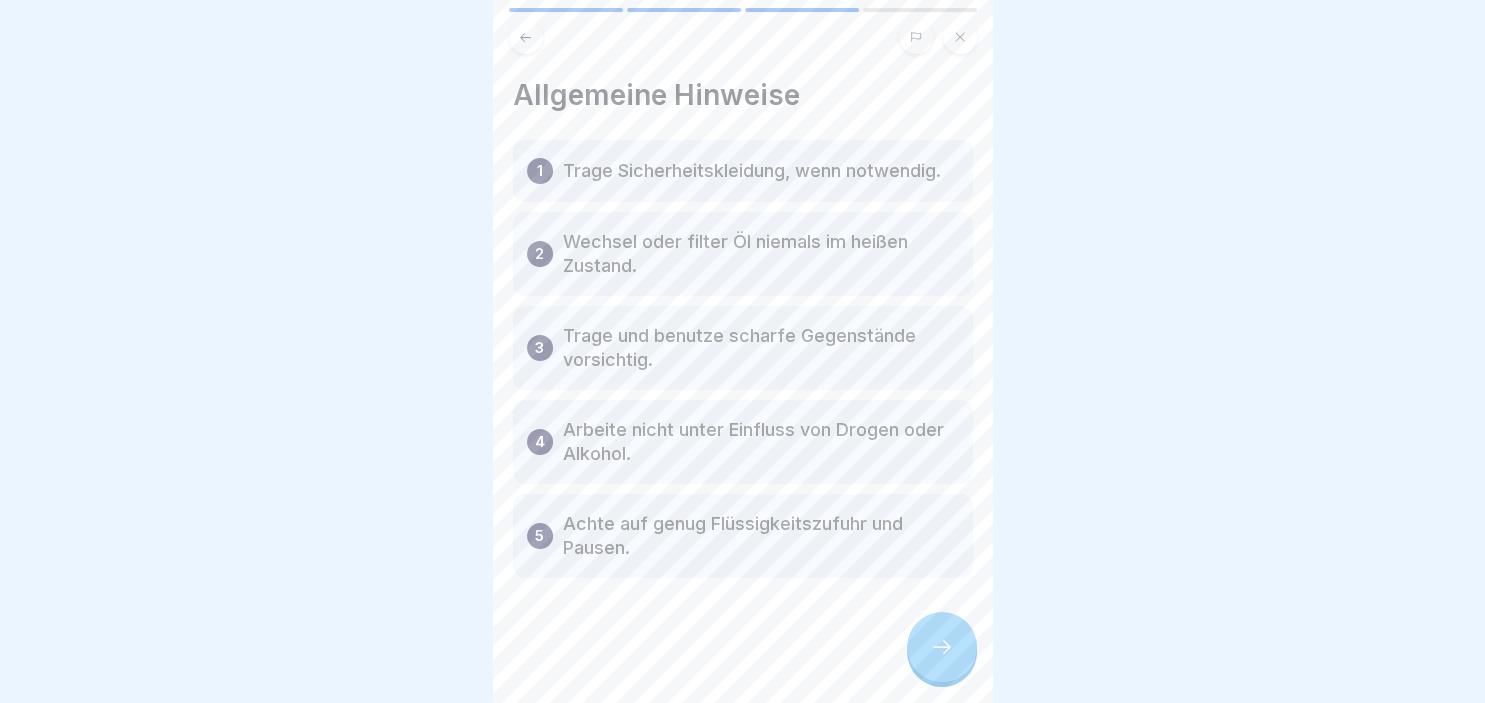 click at bounding box center [942, 647] 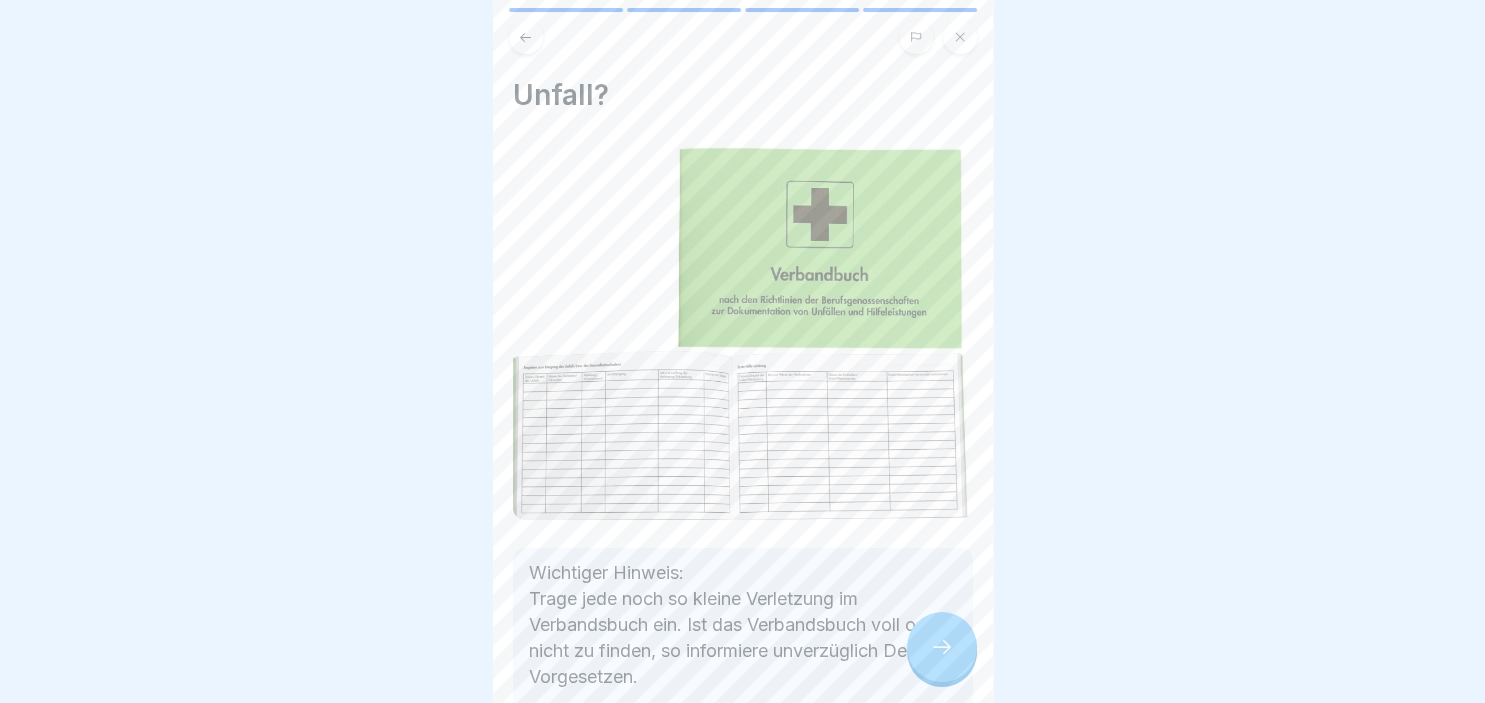 click 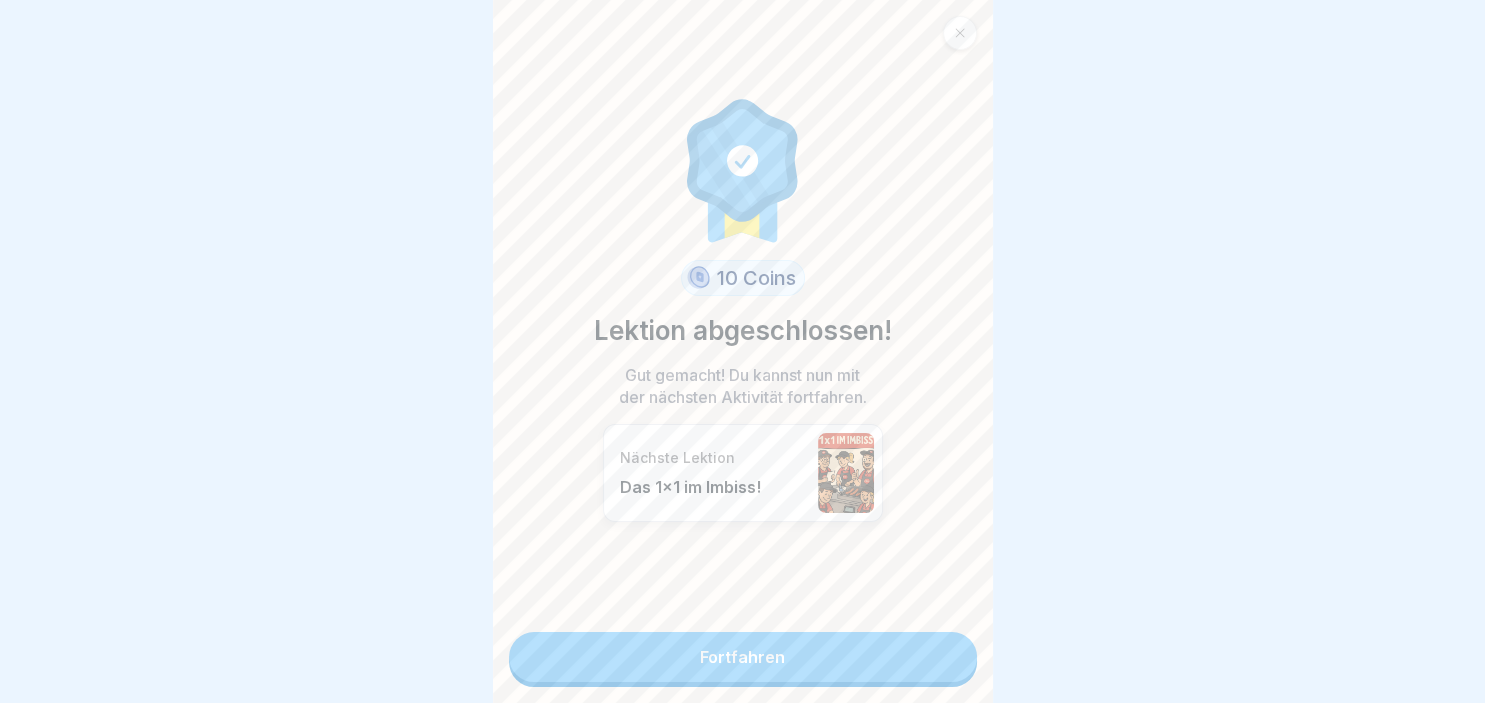click on "Fortfahren" at bounding box center (743, 657) 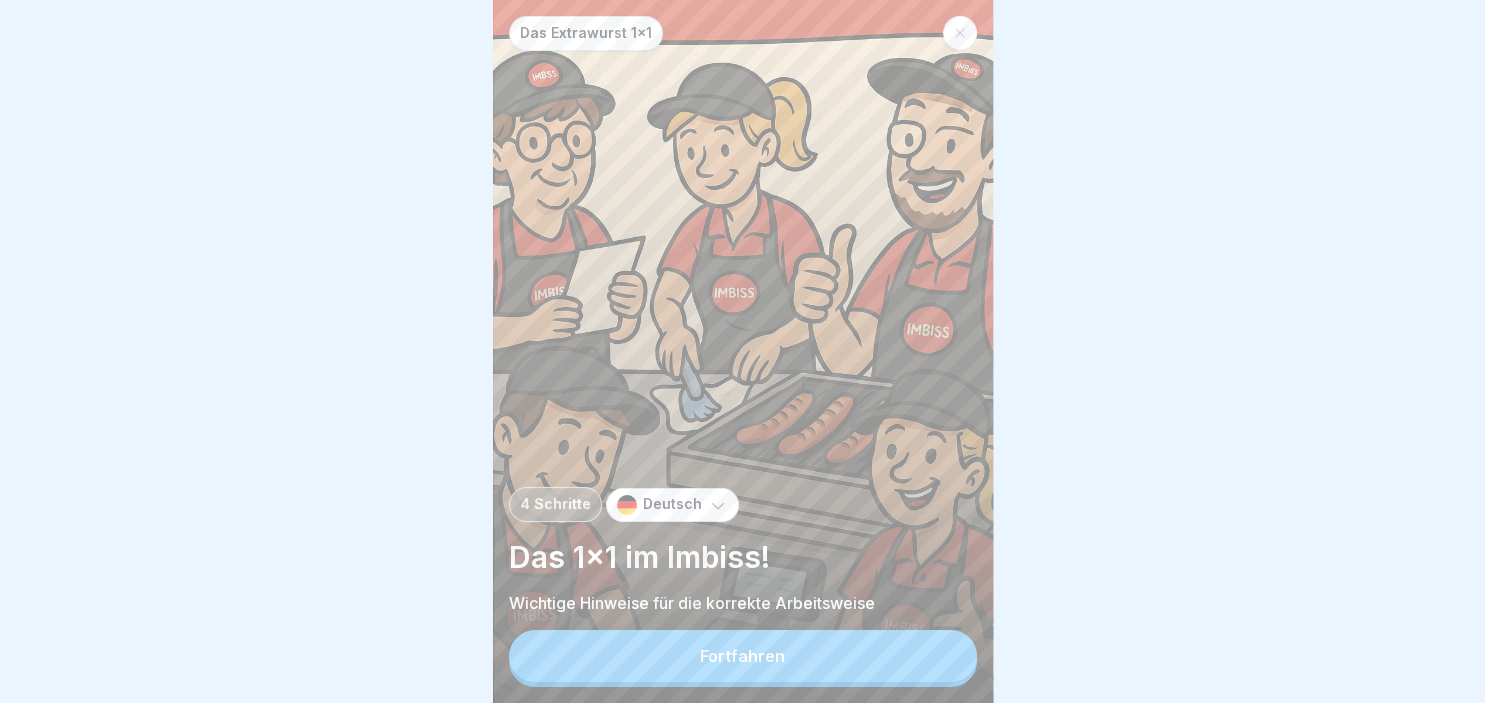 click on "Fortfahren" at bounding box center [743, 656] 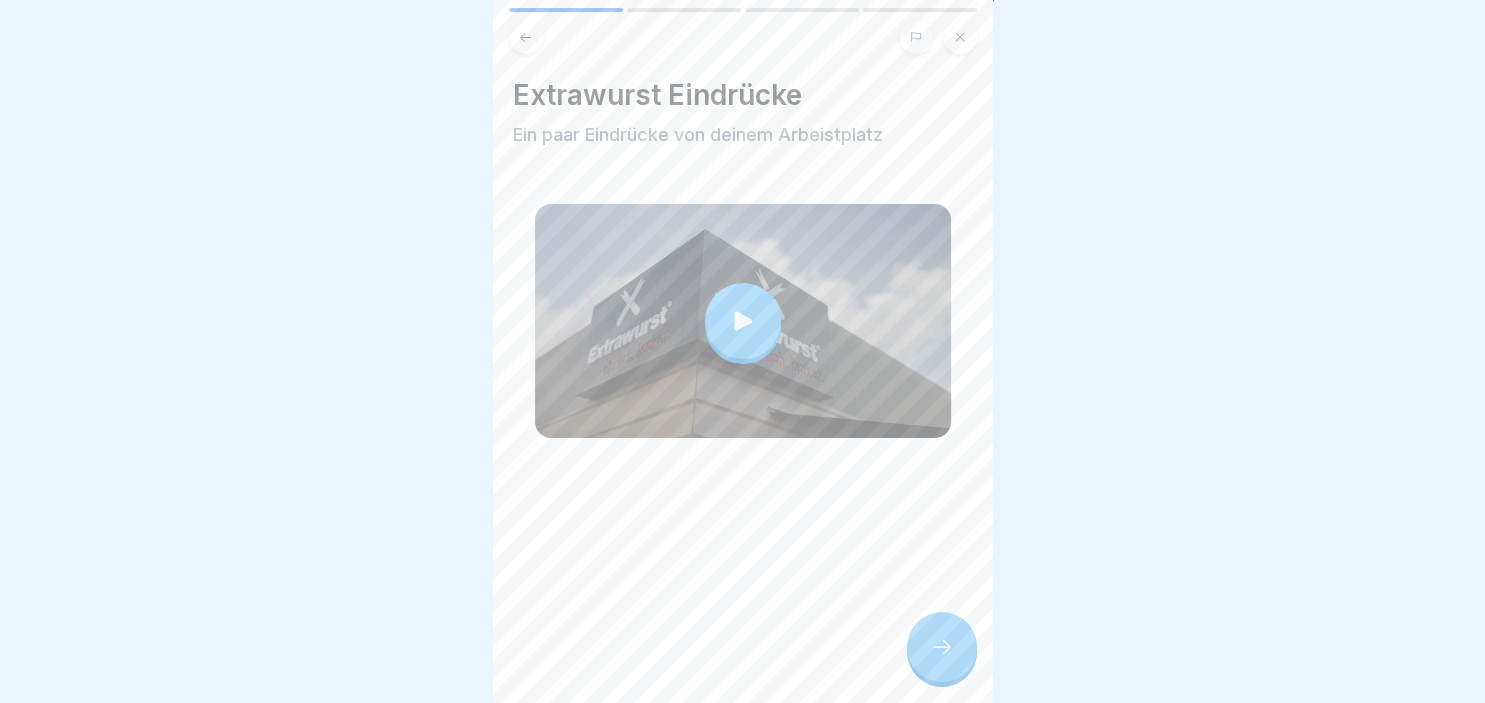 click 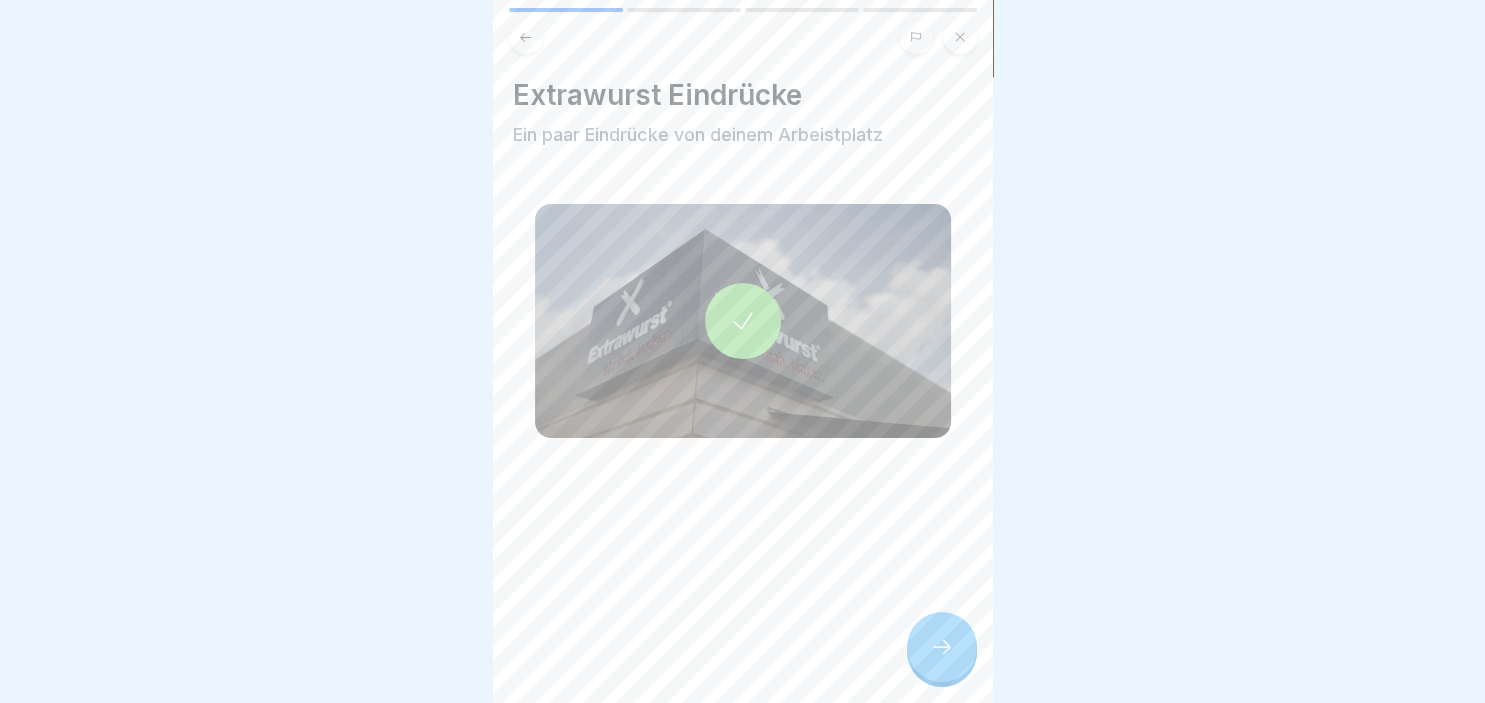 click 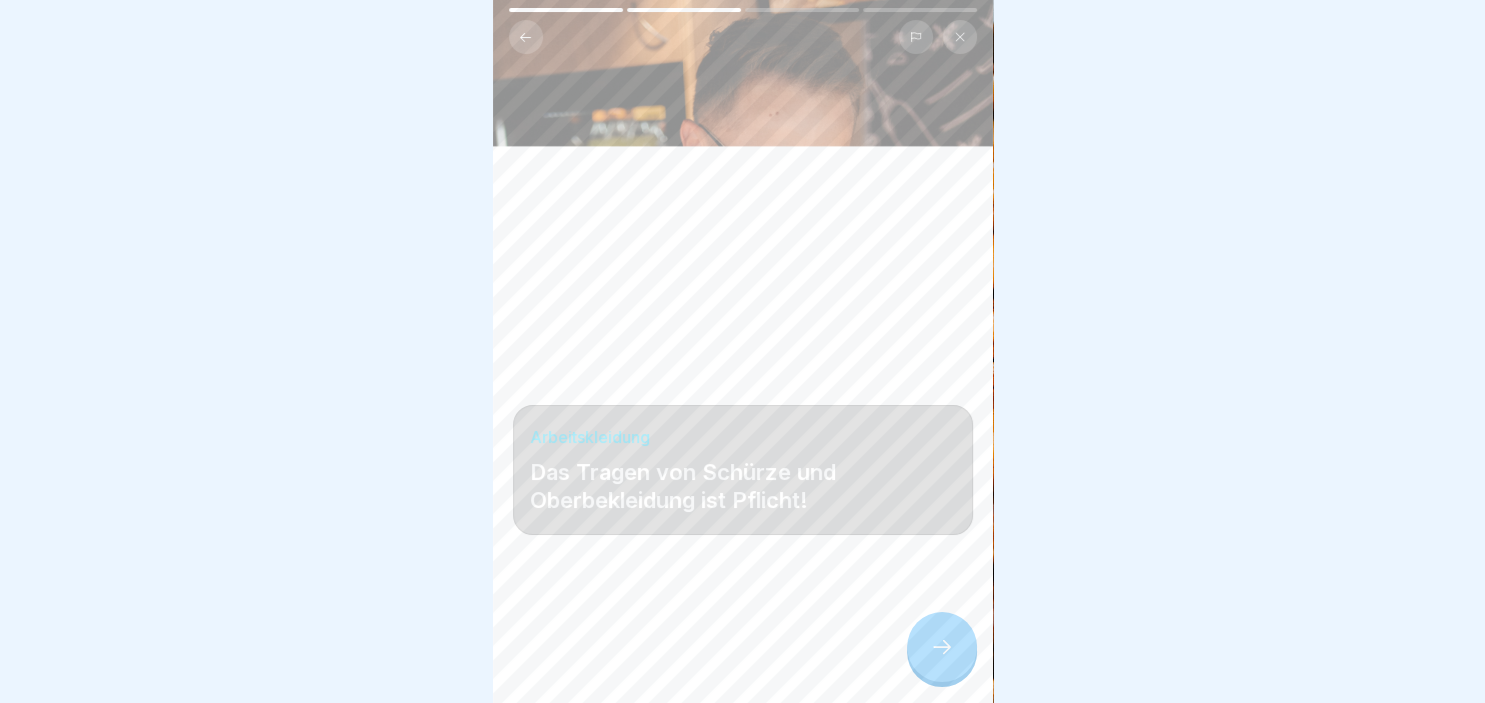 click 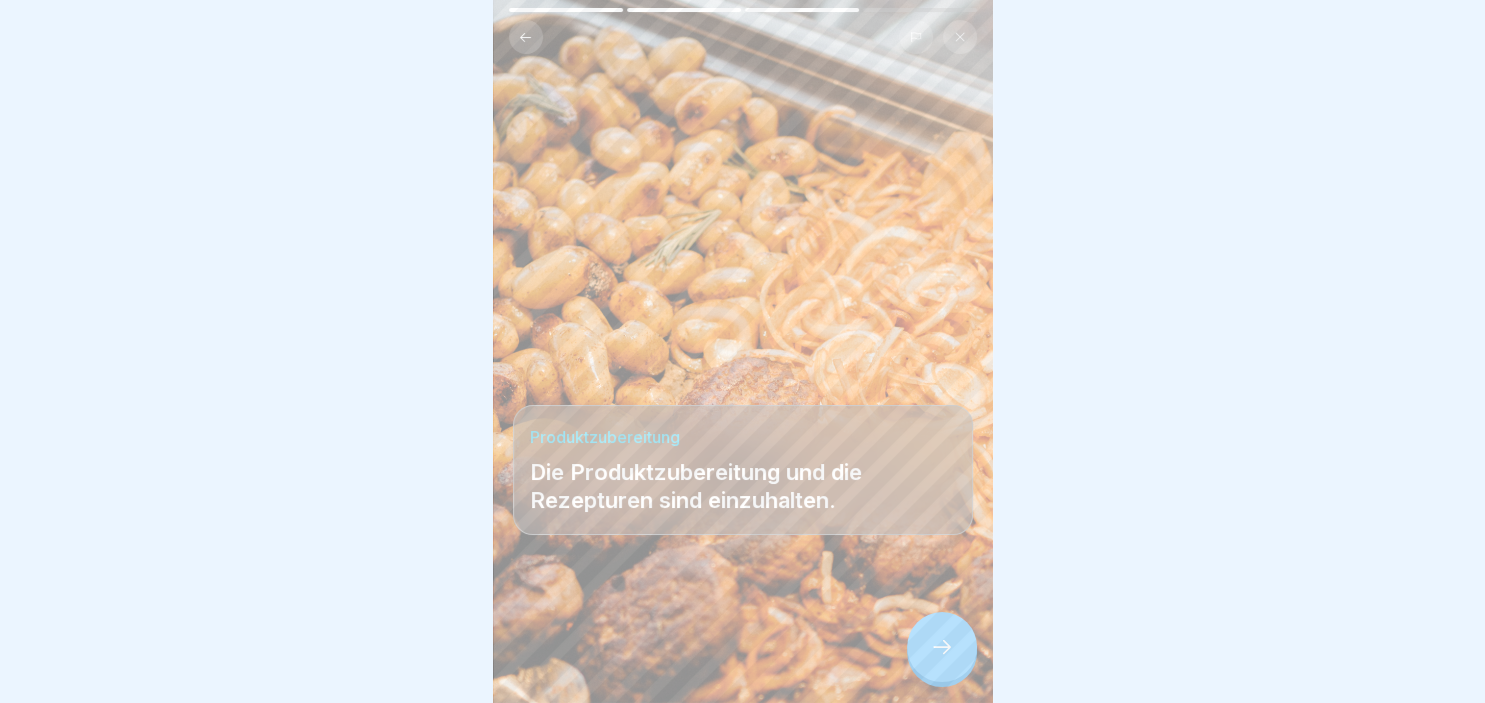 click 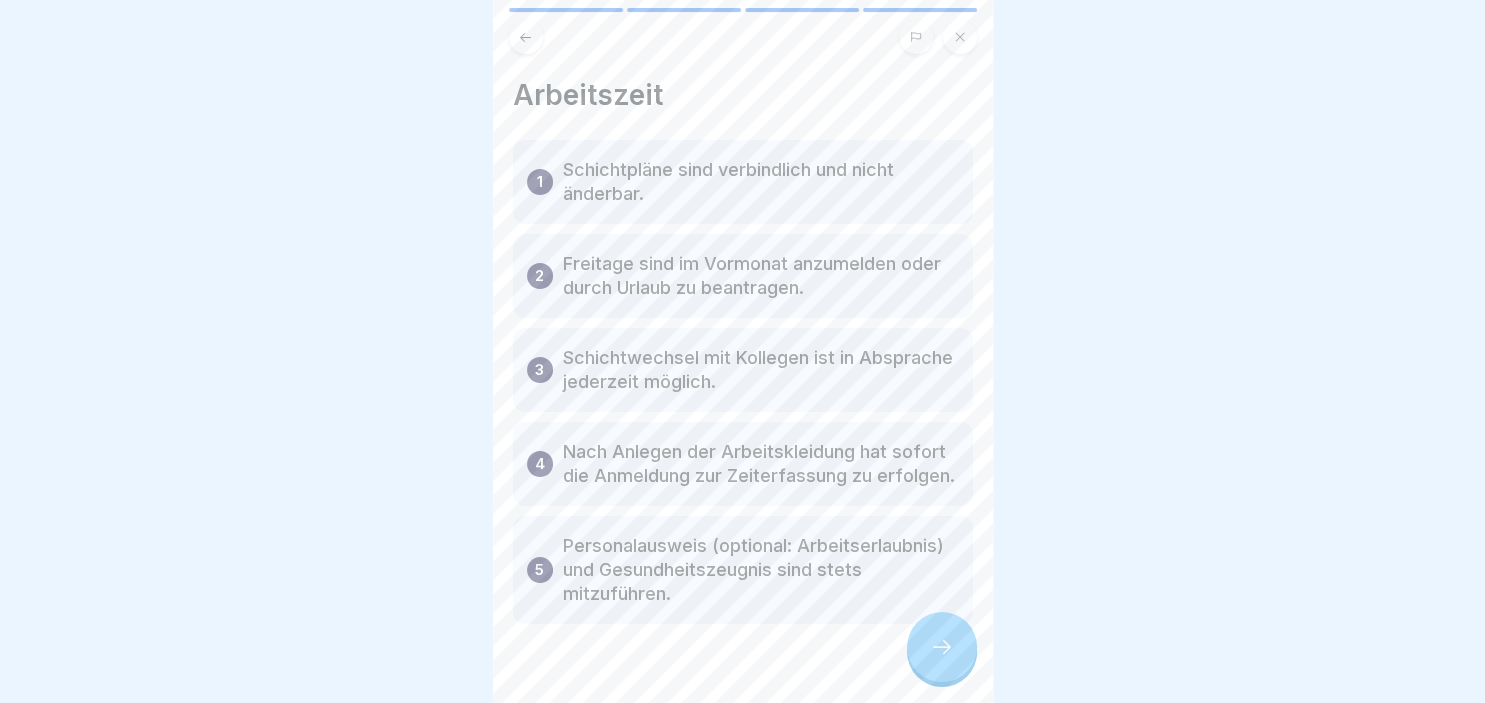 click 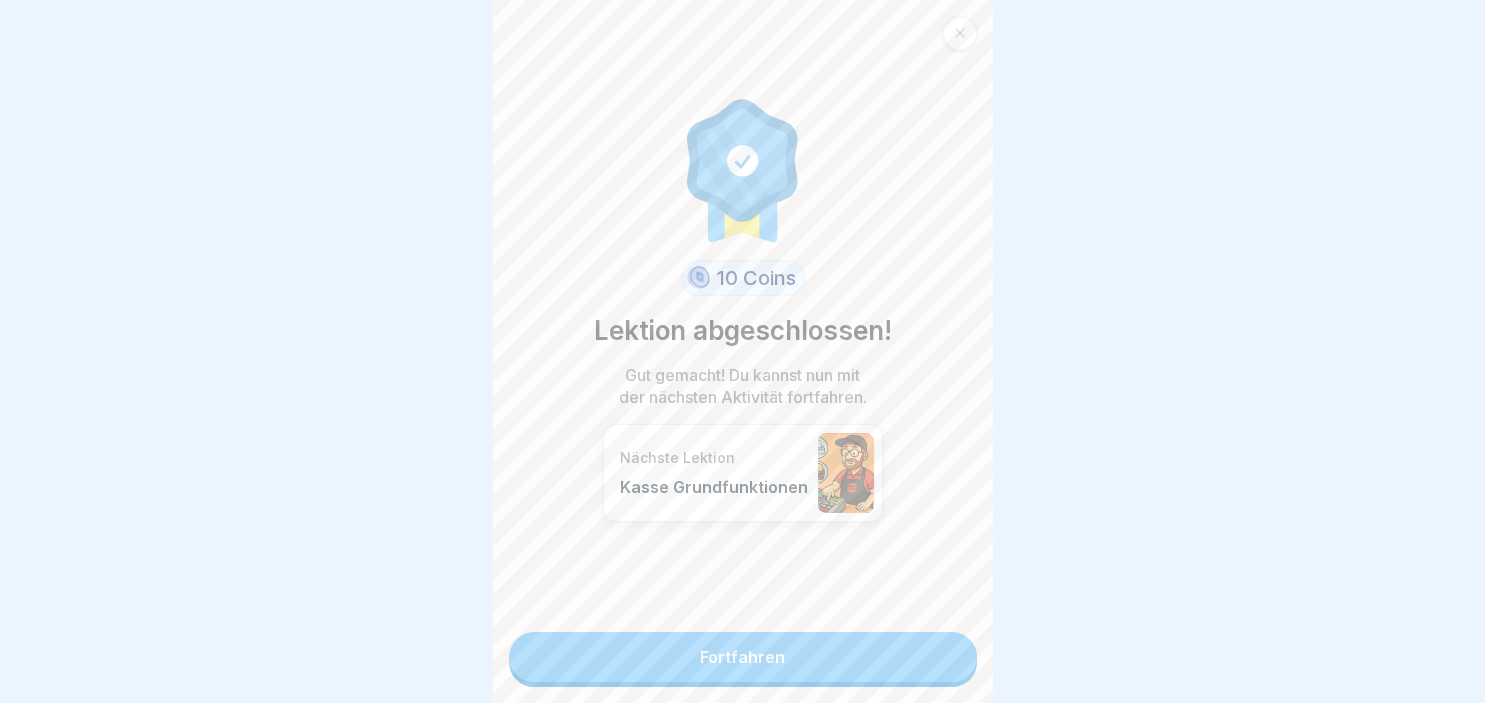 click on "Fortfahren" at bounding box center [743, 657] 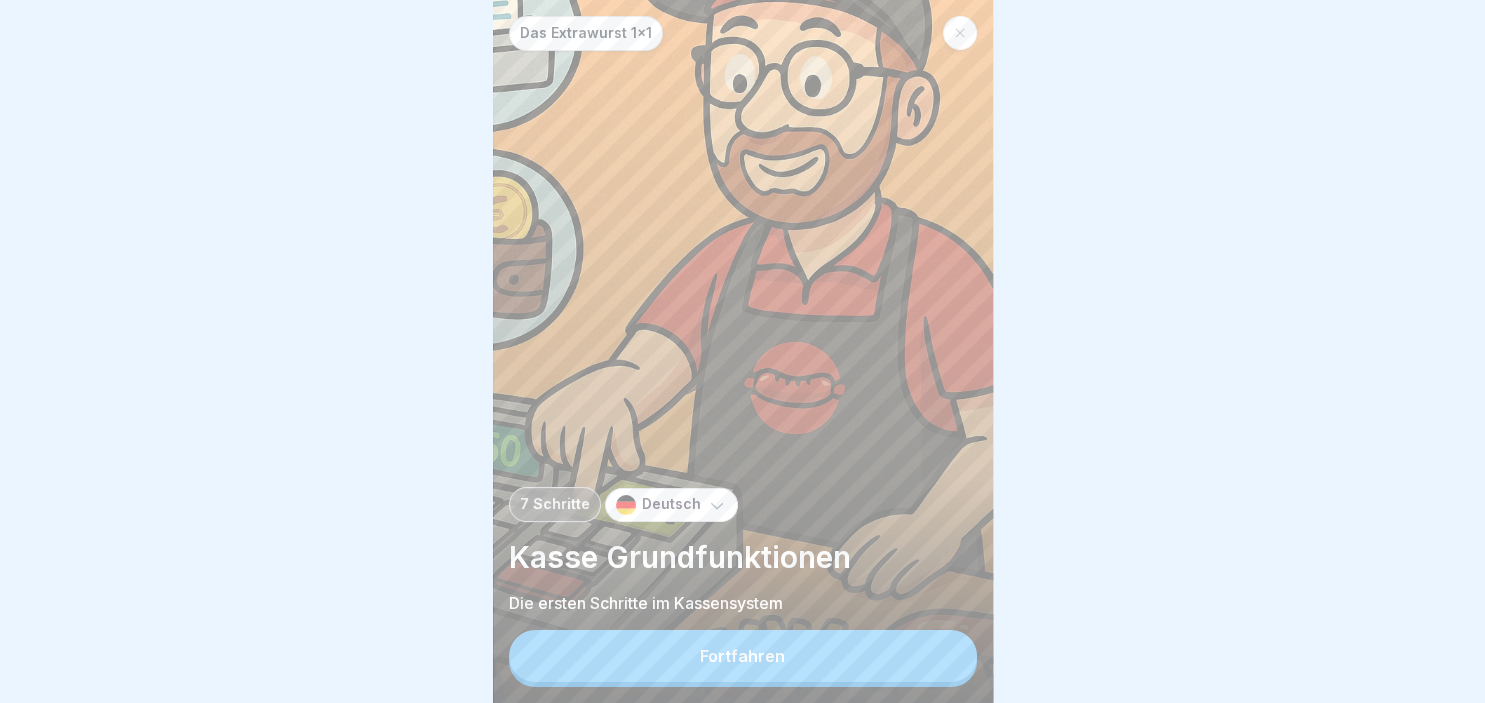 click on "Fortfahren" at bounding box center (743, 656) 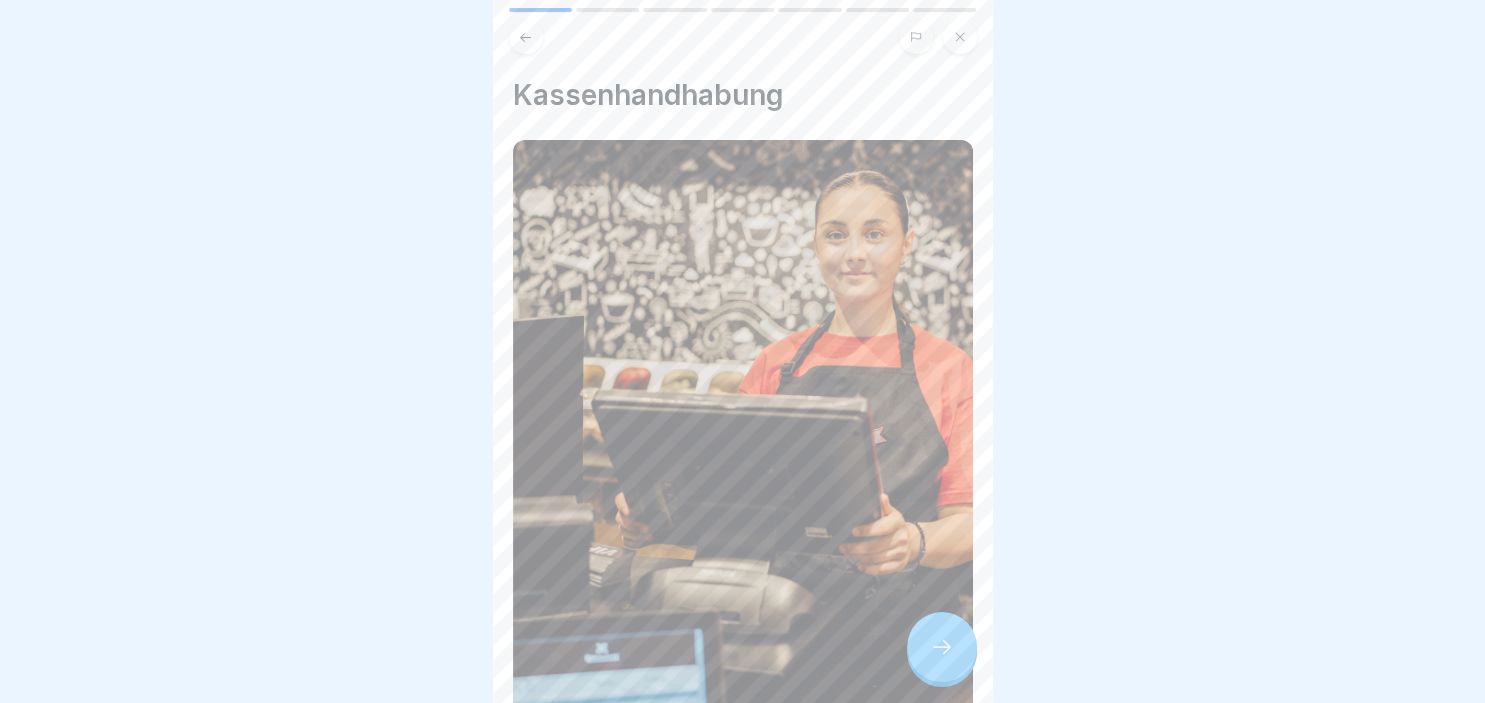 click at bounding box center [942, 647] 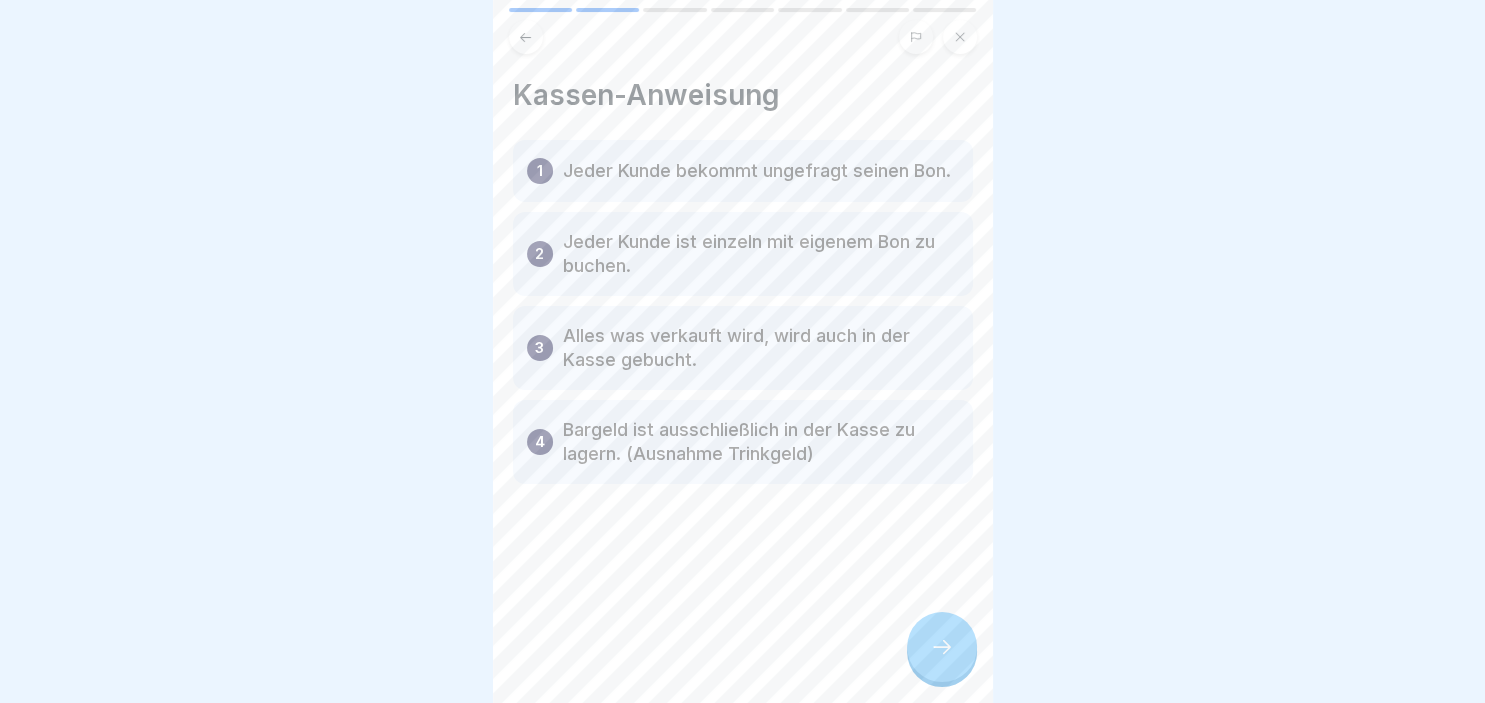 click at bounding box center (942, 647) 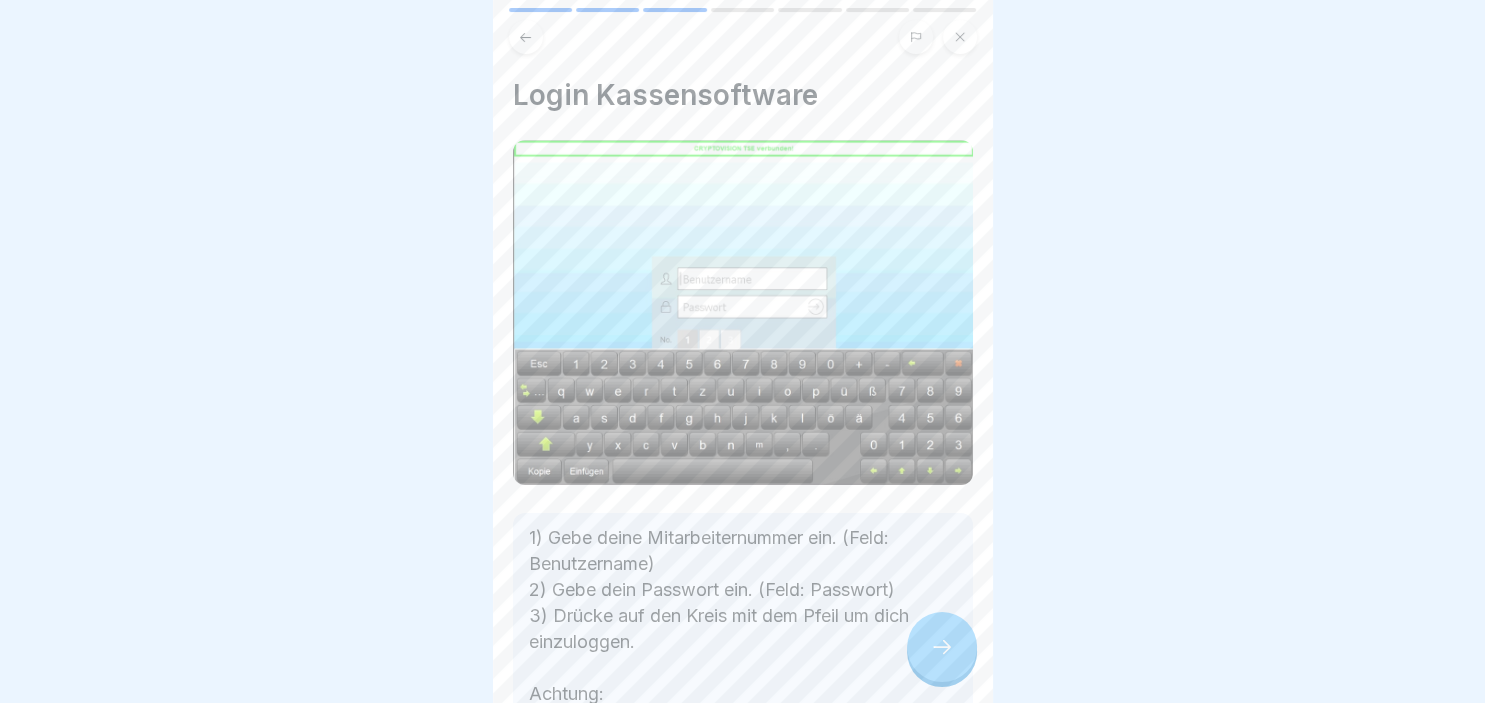 click at bounding box center (942, 647) 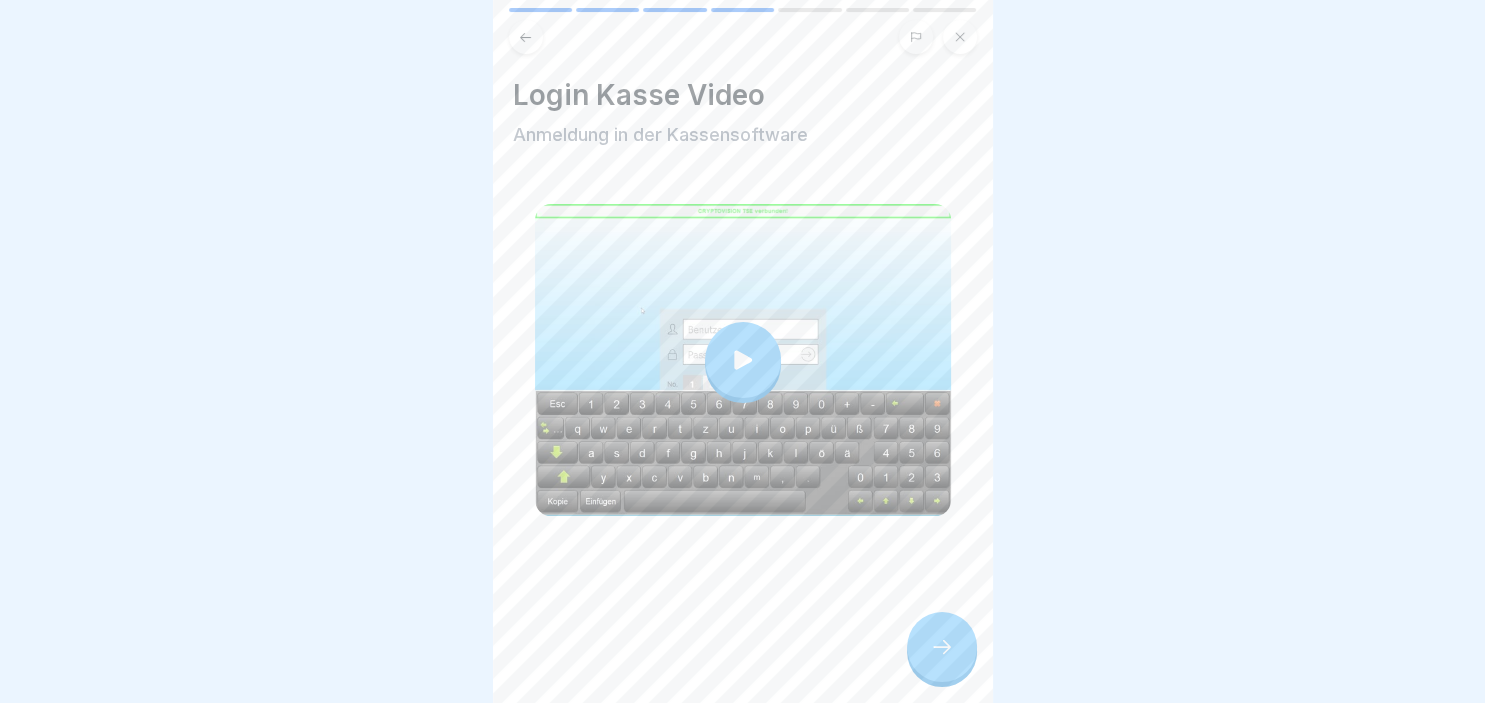 click at bounding box center (942, 647) 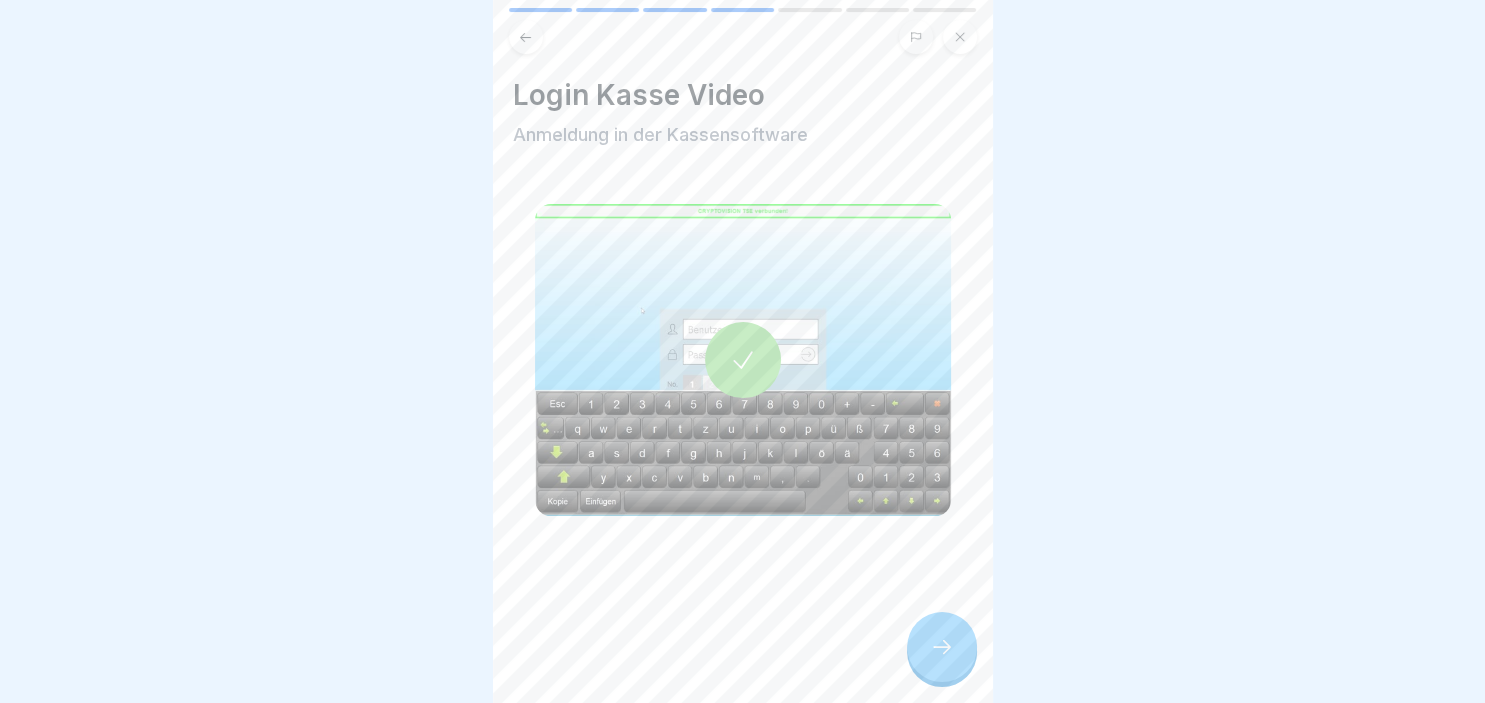 click at bounding box center (942, 647) 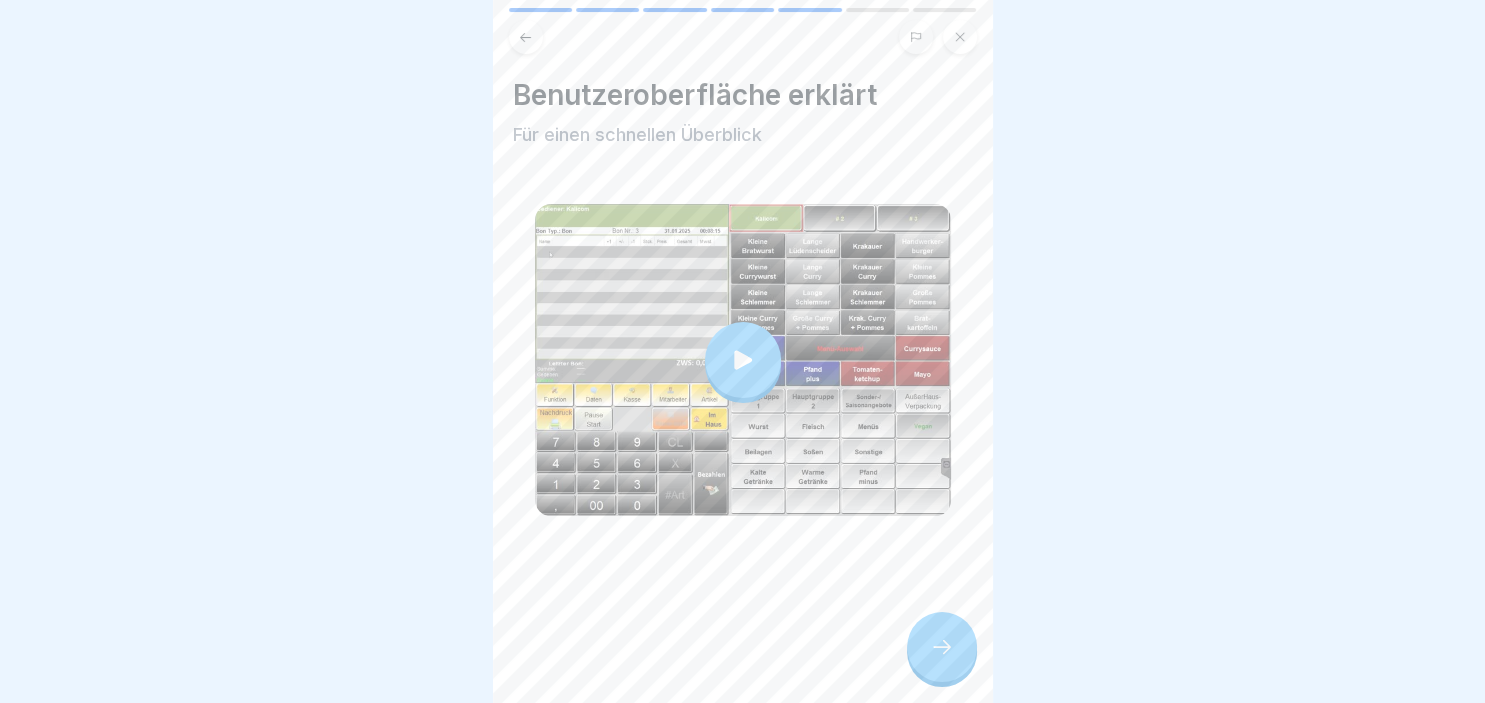 click 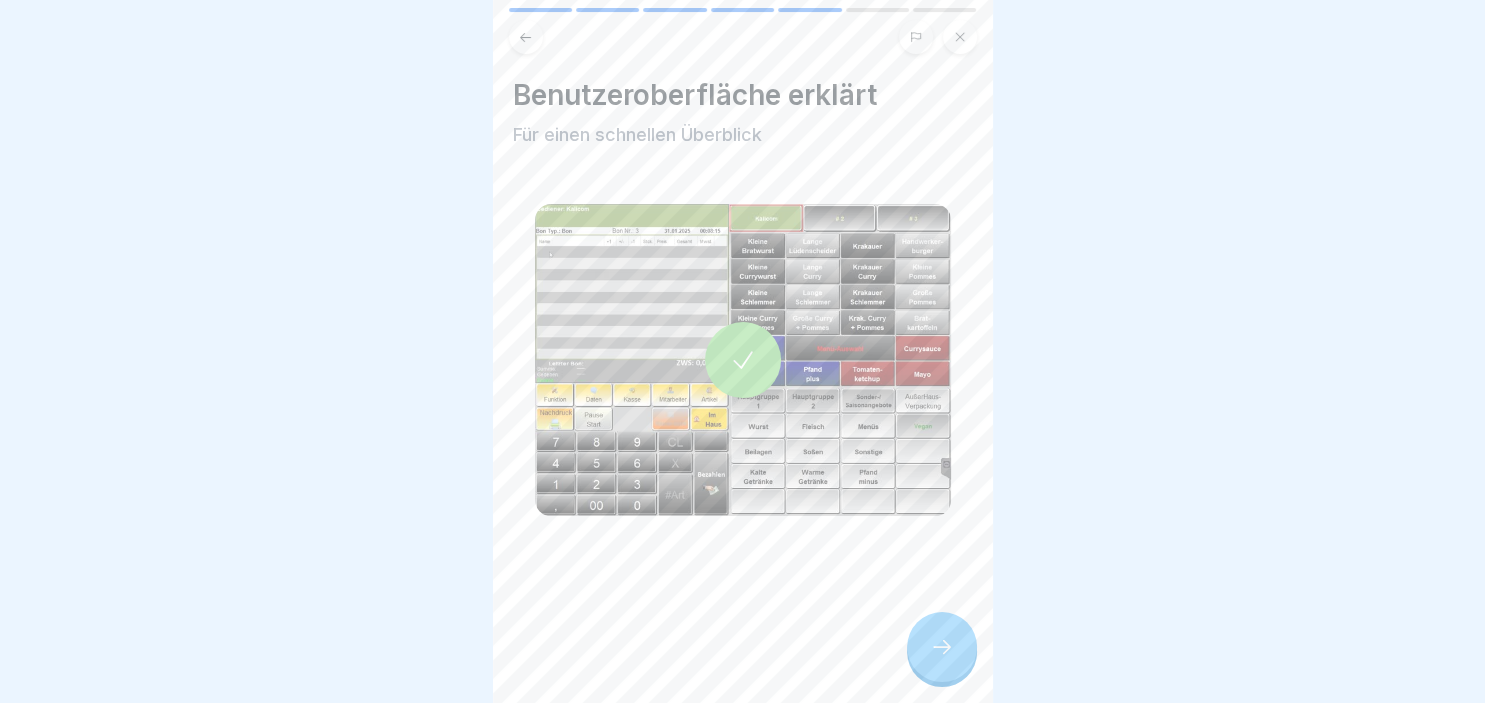 click 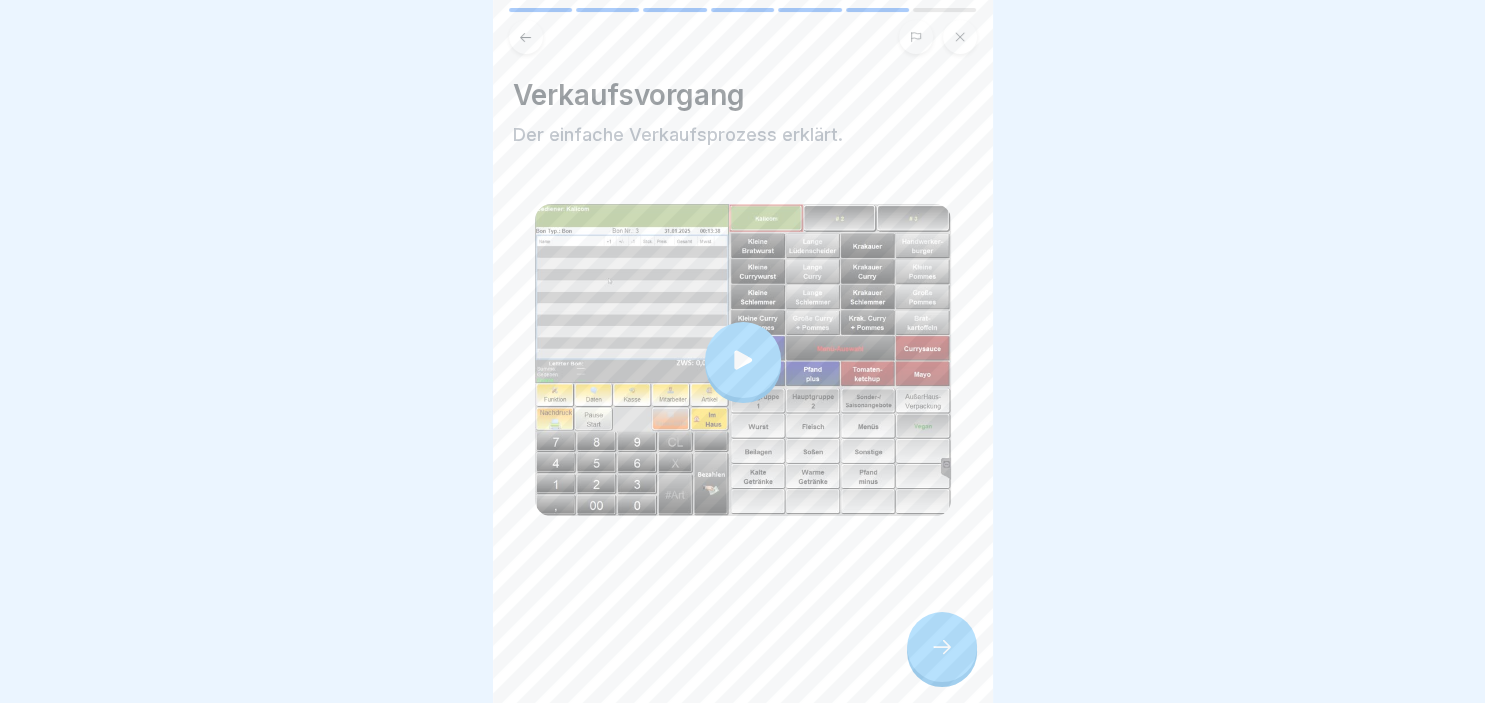 click 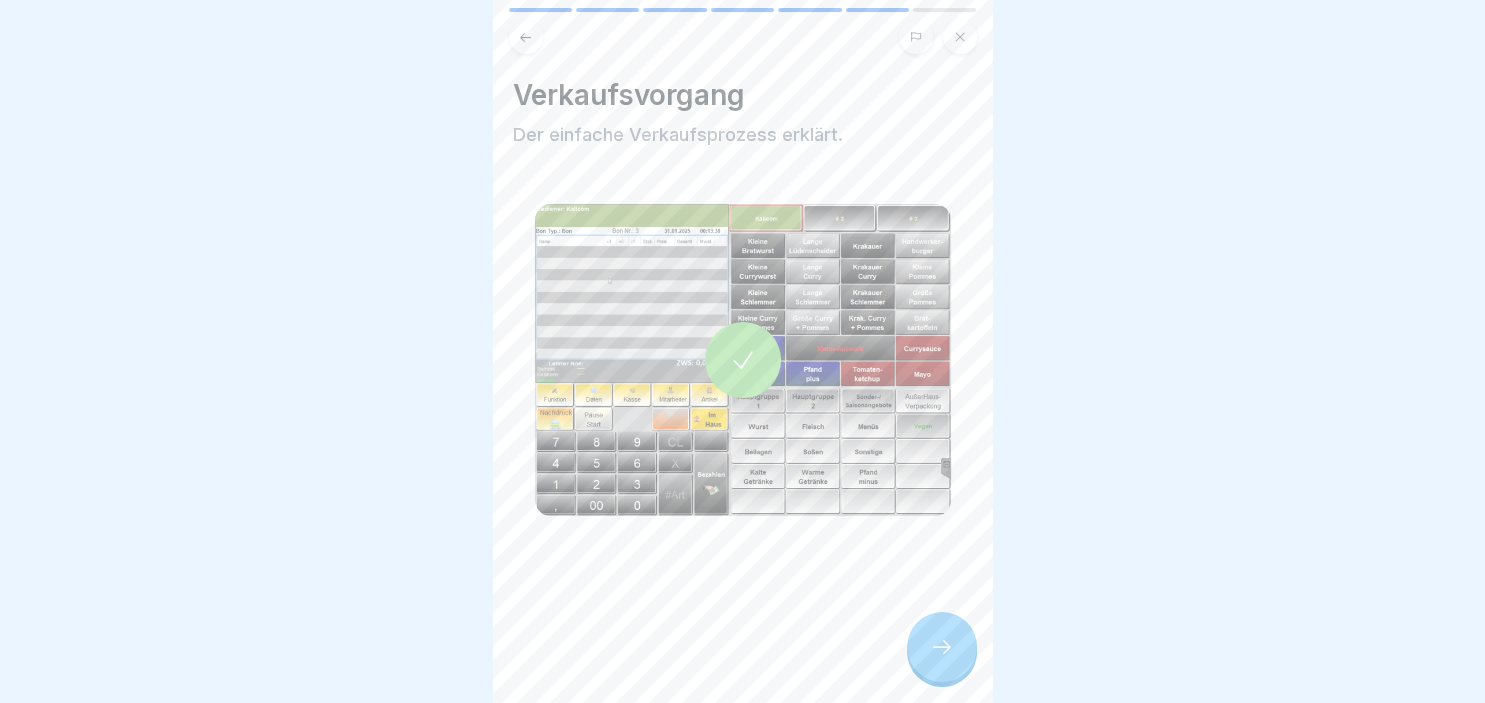 click at bounding box center [942, 647] 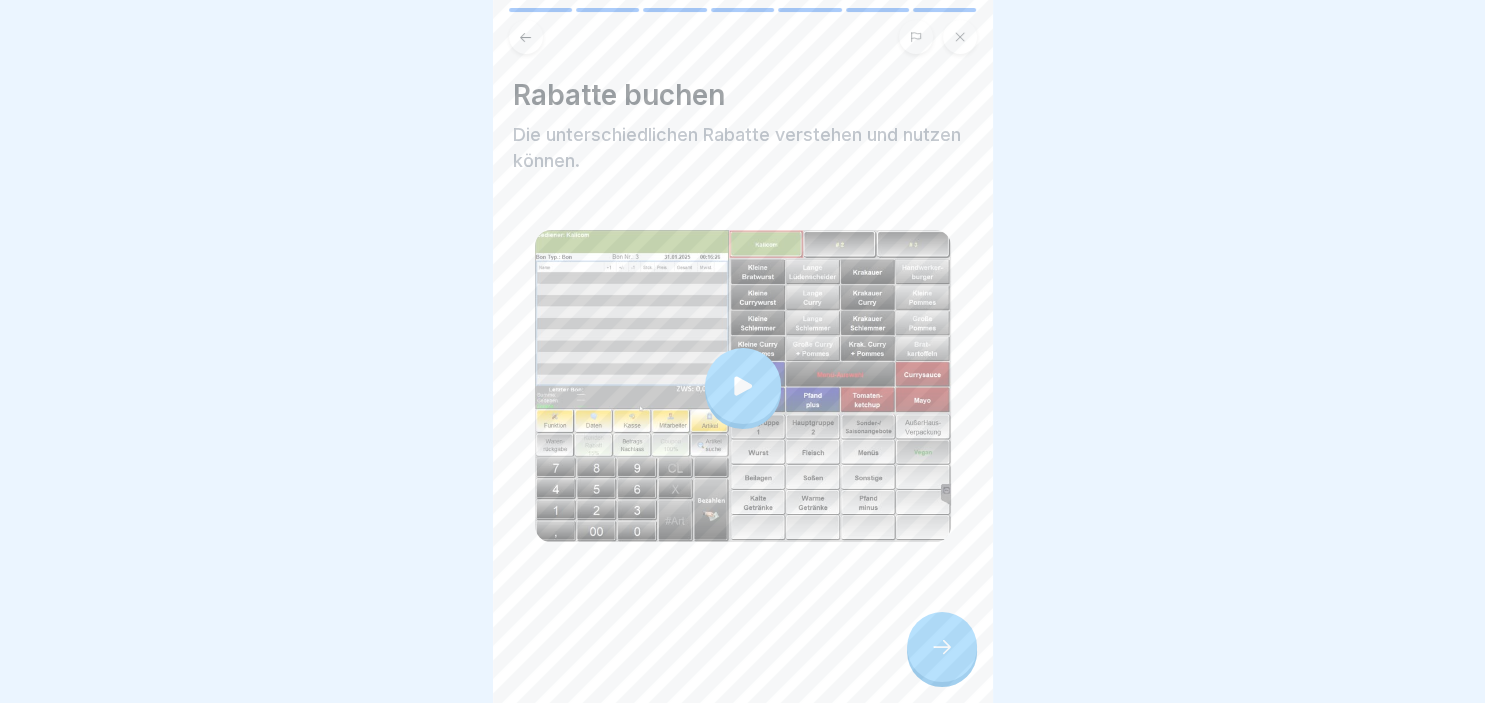click at bounding box center (942, 647) 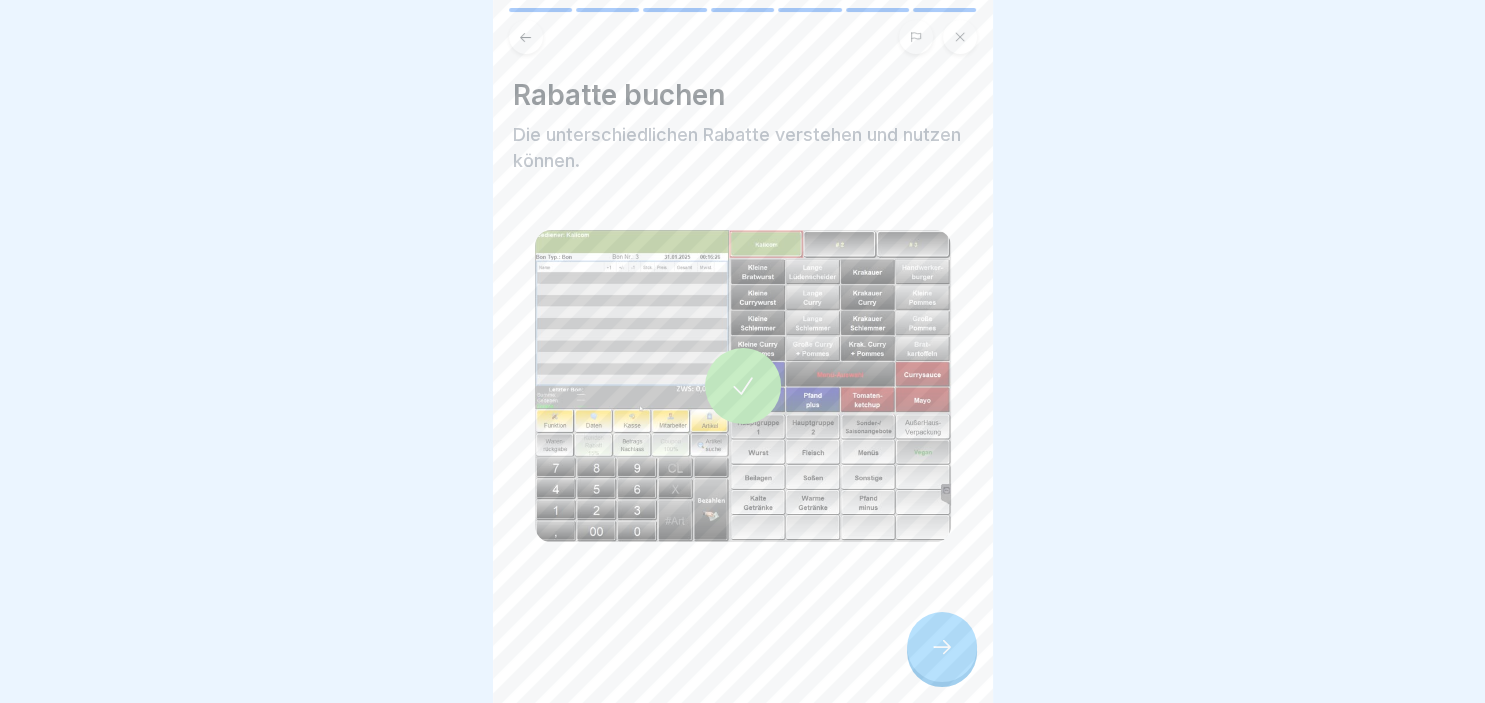 click 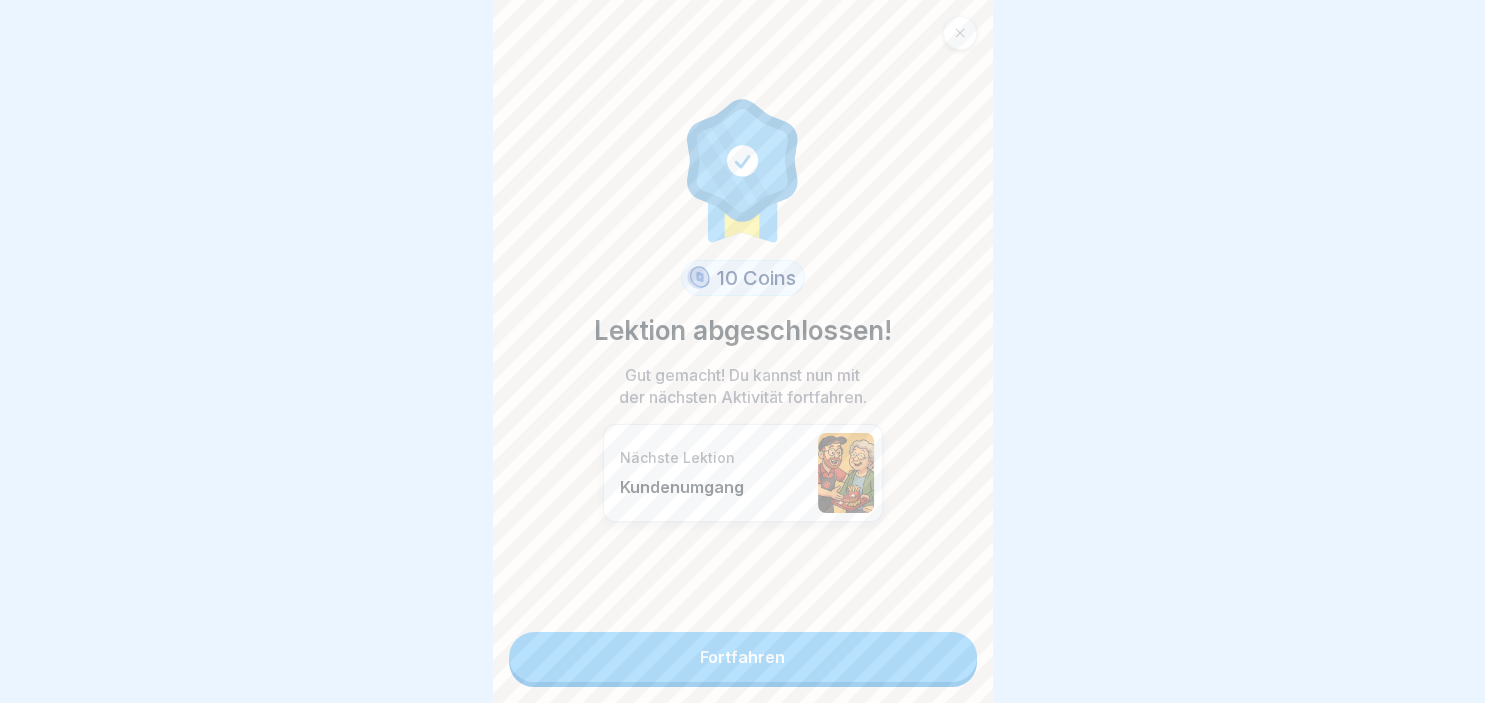 click on "Fortfahren" at bounding box center (743, 657) 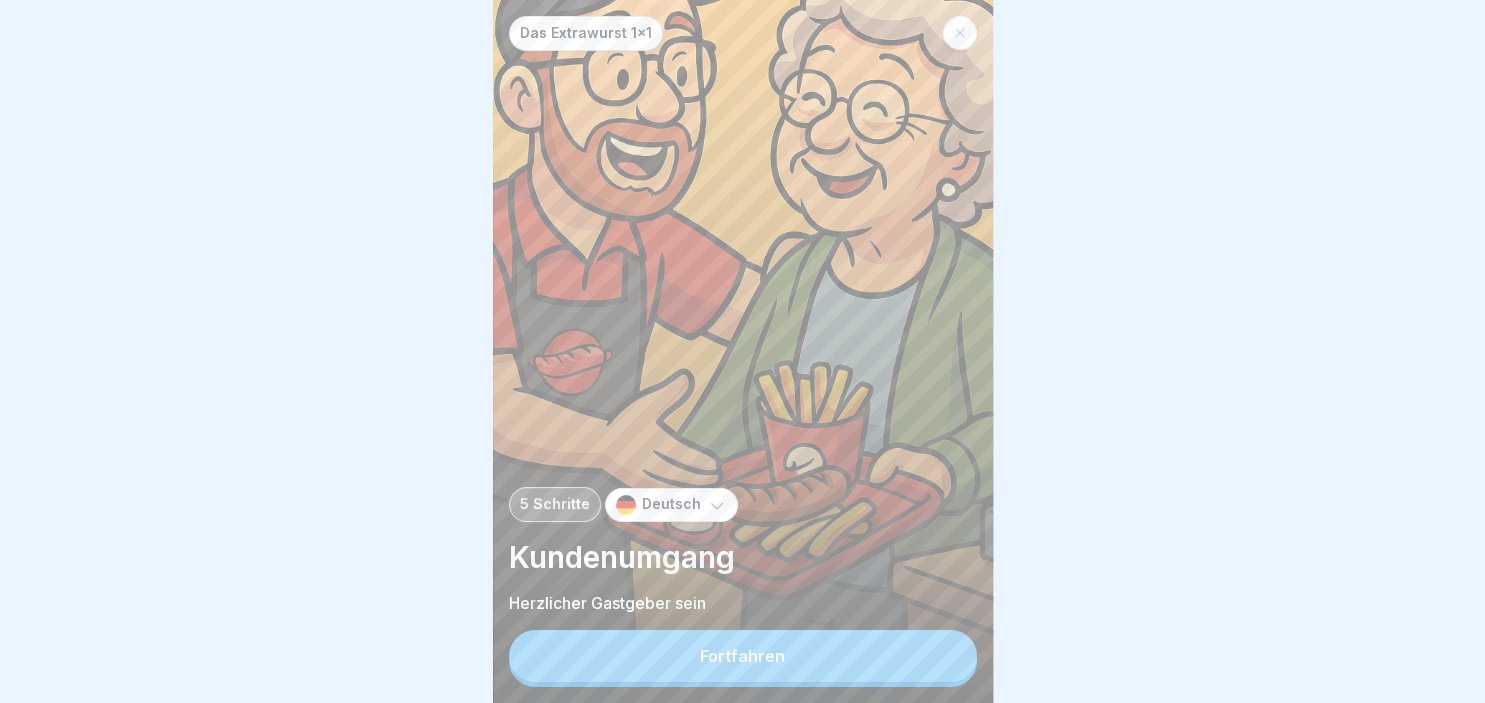click on "Fortfahren" at bounding box center [743, 656] 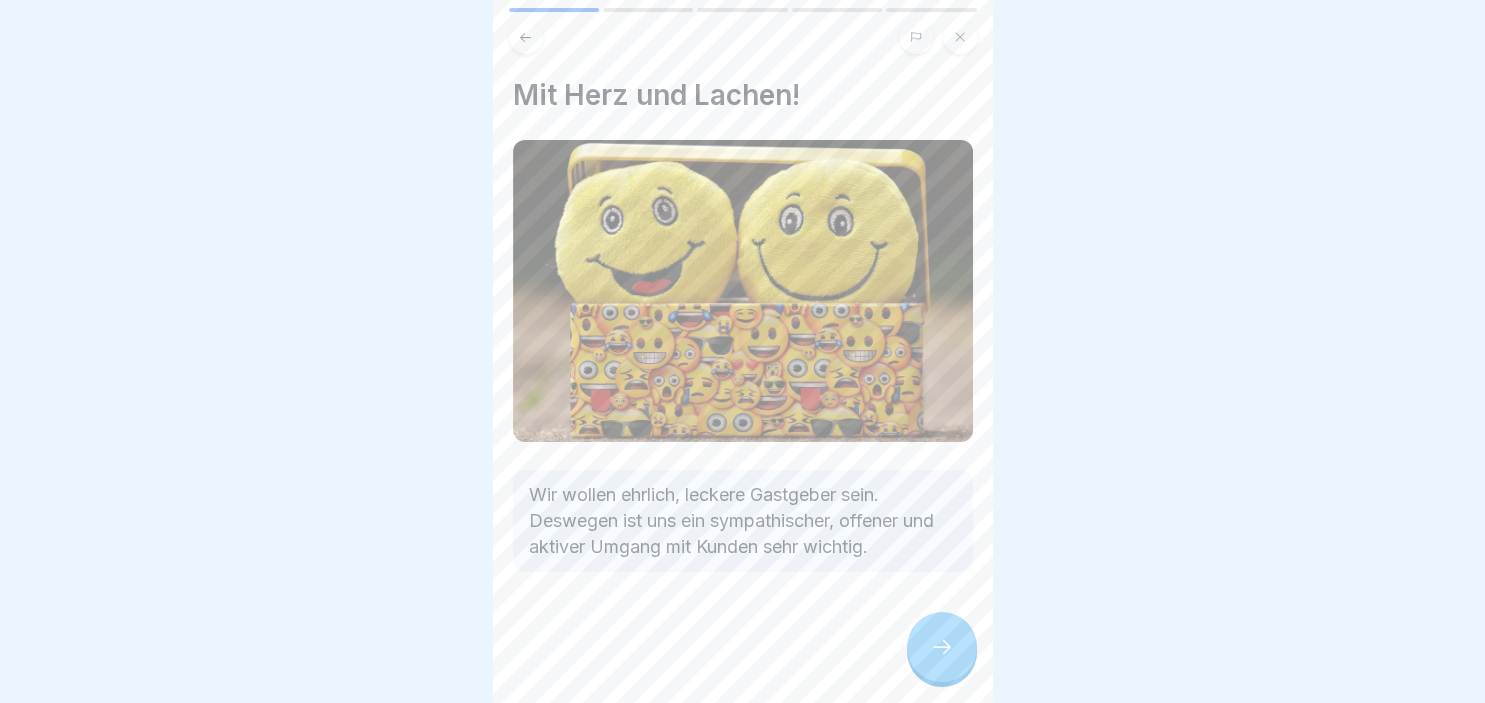 click at bounding box center (942, 647) 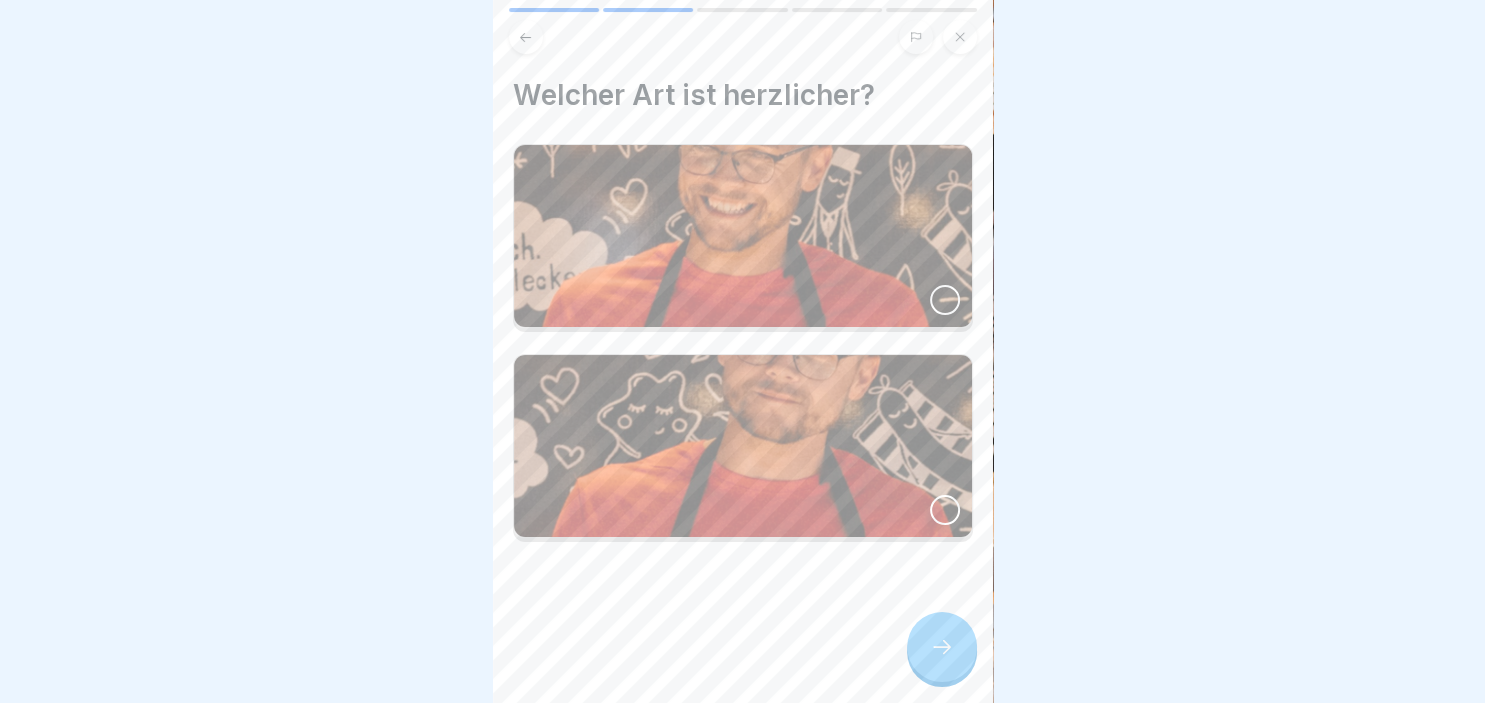 click at bounding box center (743, 236) 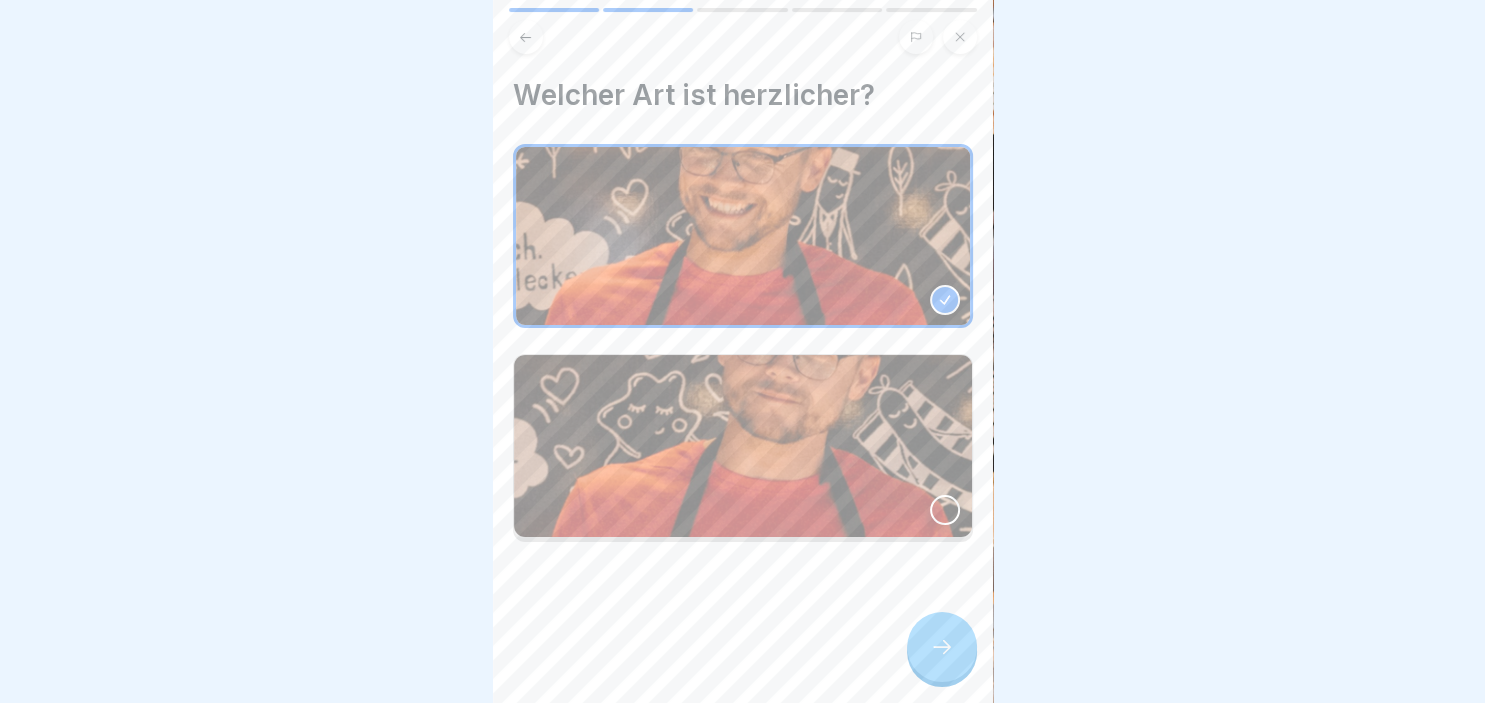 click at bounding box center [942, 647] 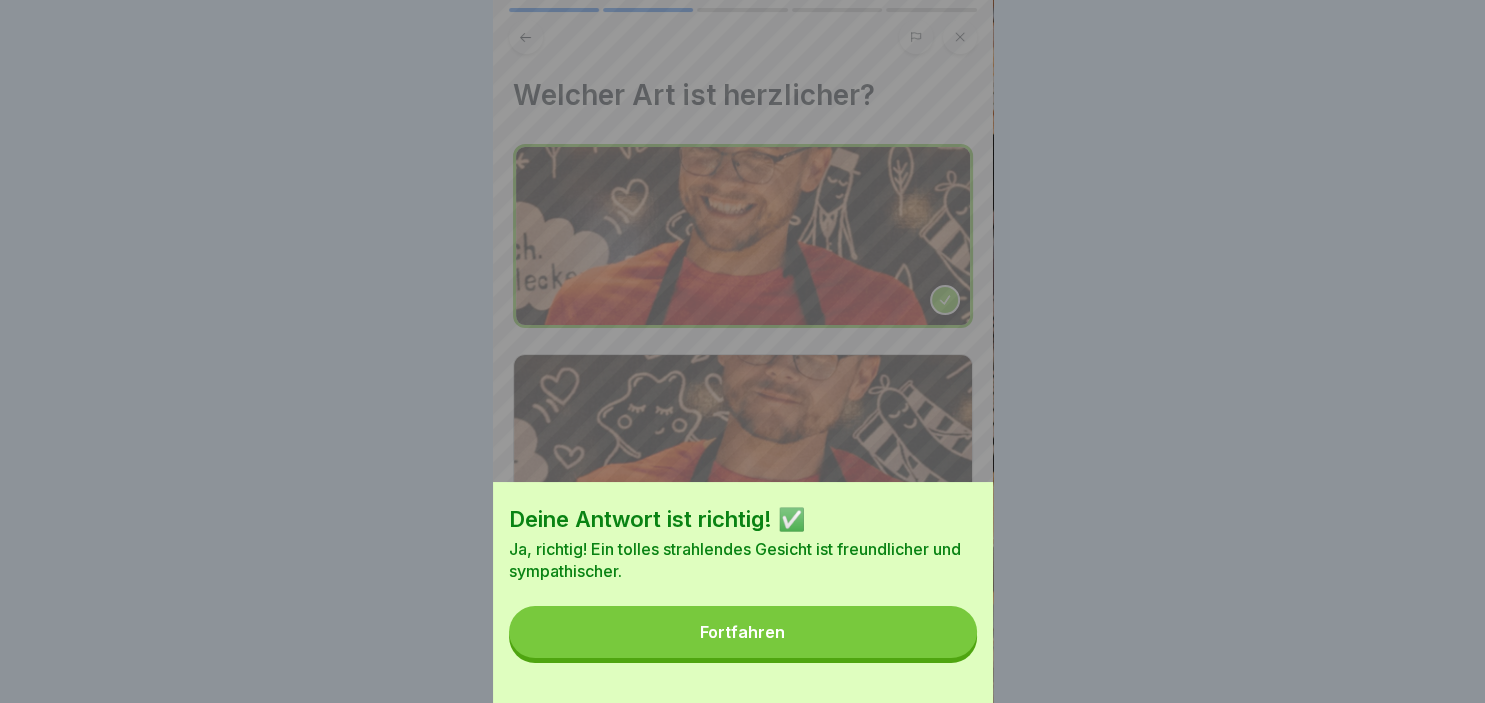 click on "Fortfahren" at bounding box center (743, 632) 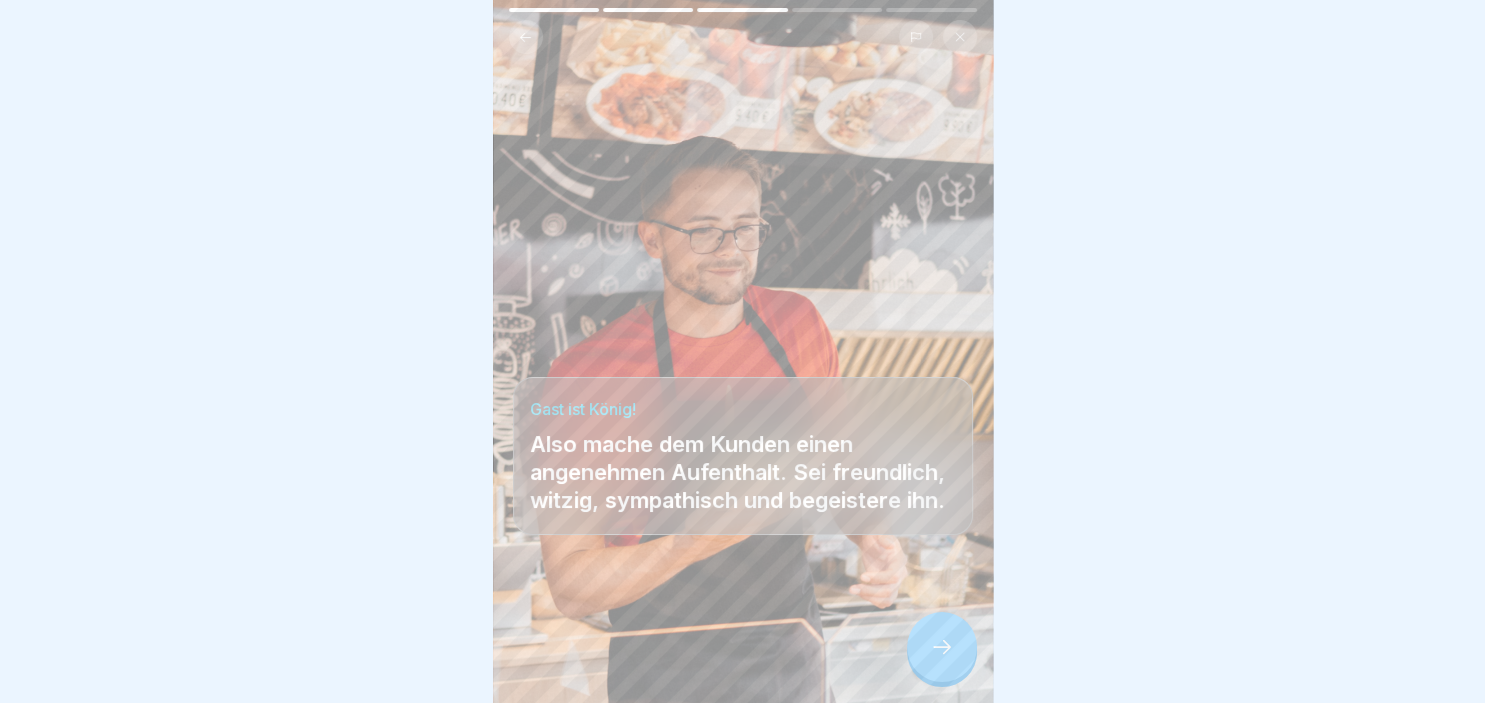 click 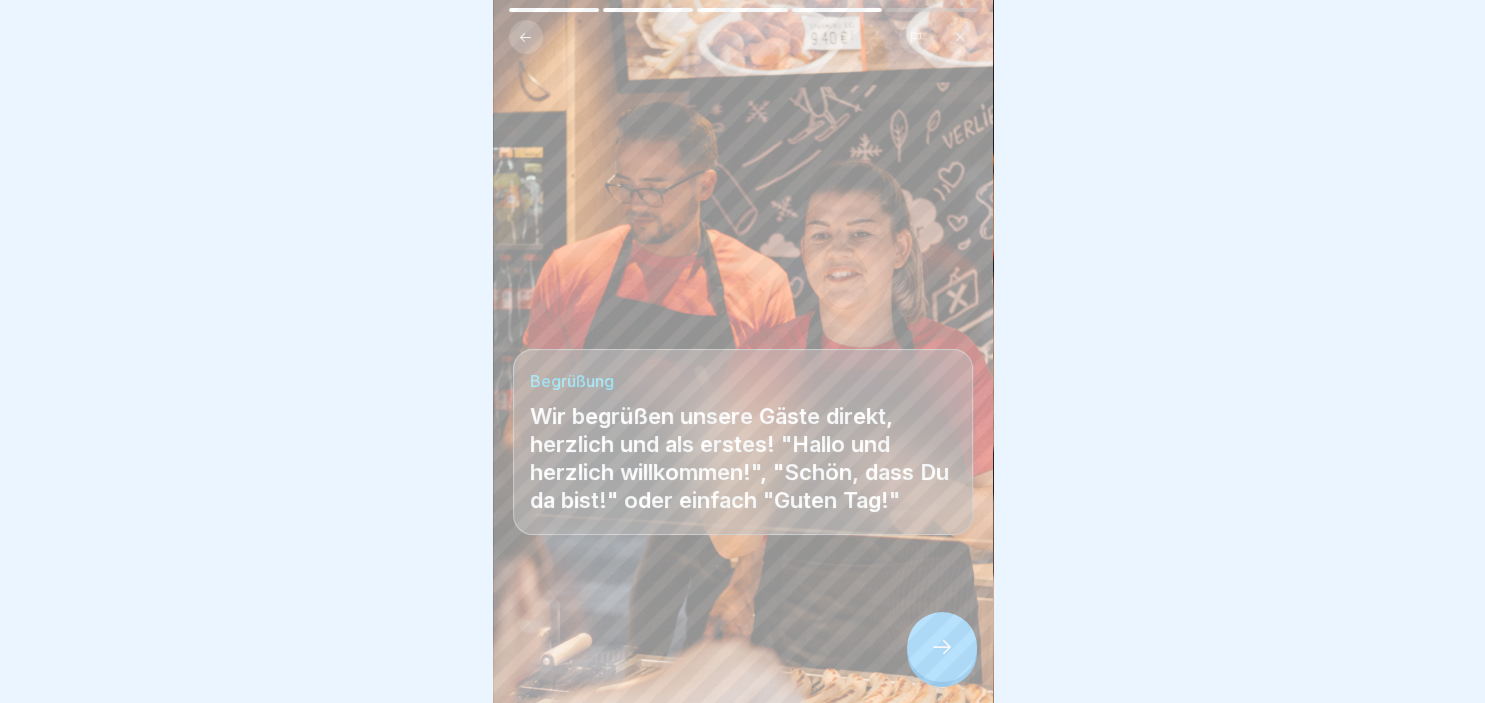 click 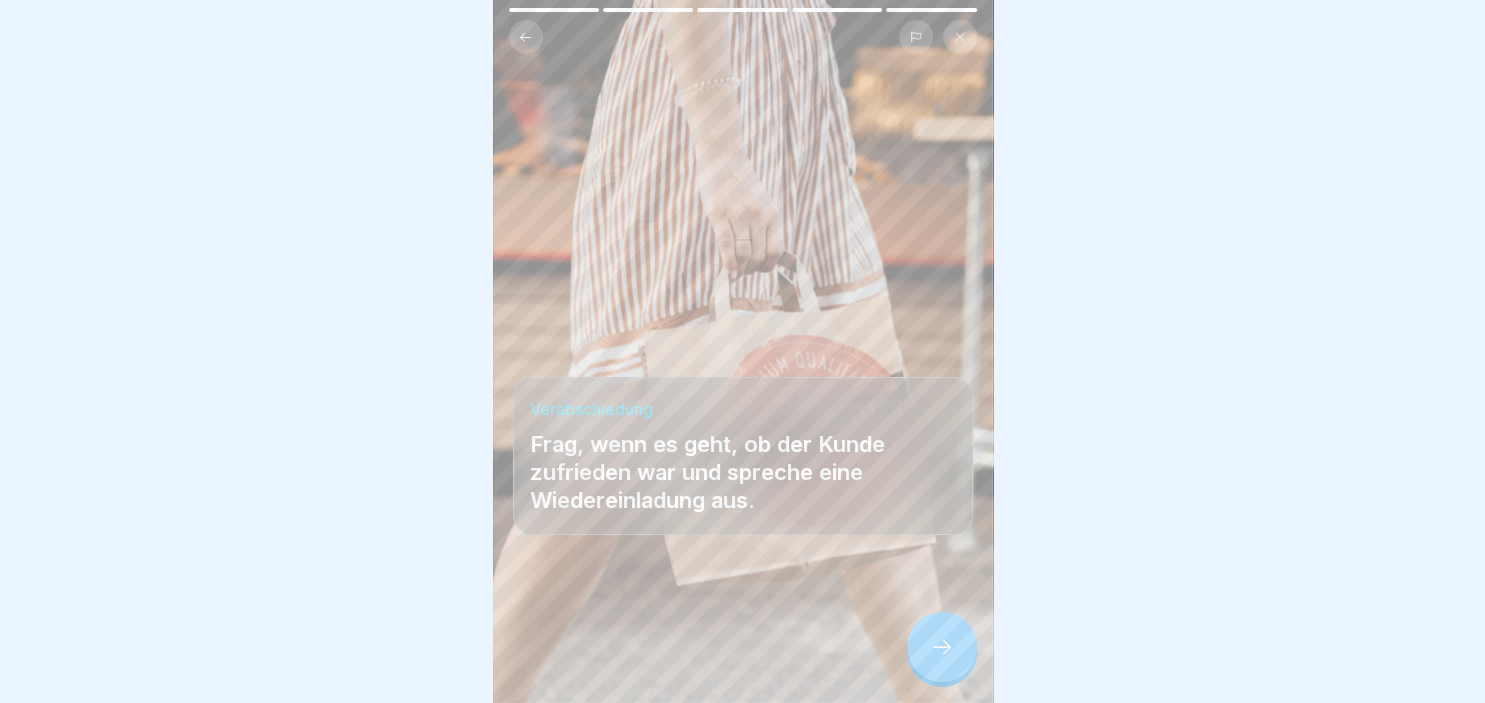 click 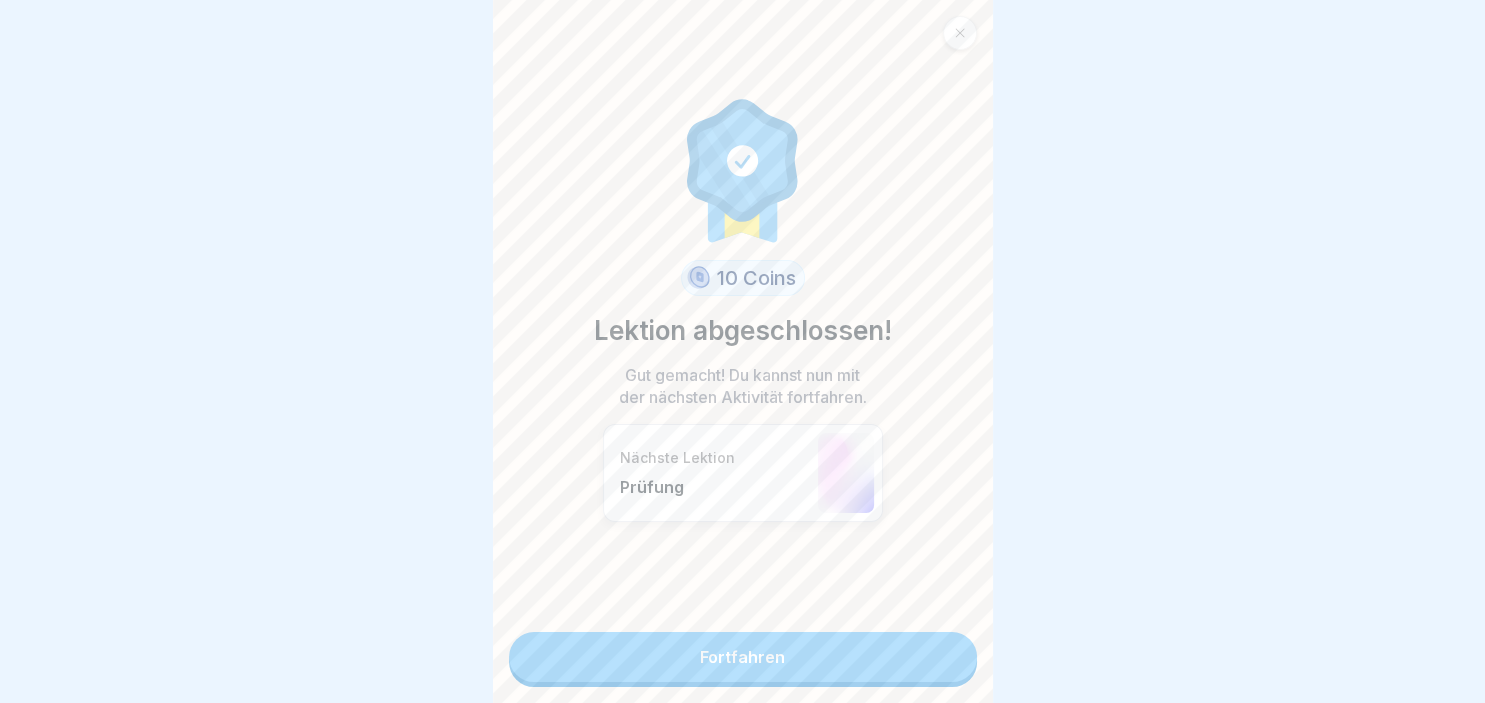 click on "Fortfahren" at bounding box center [743, 657] 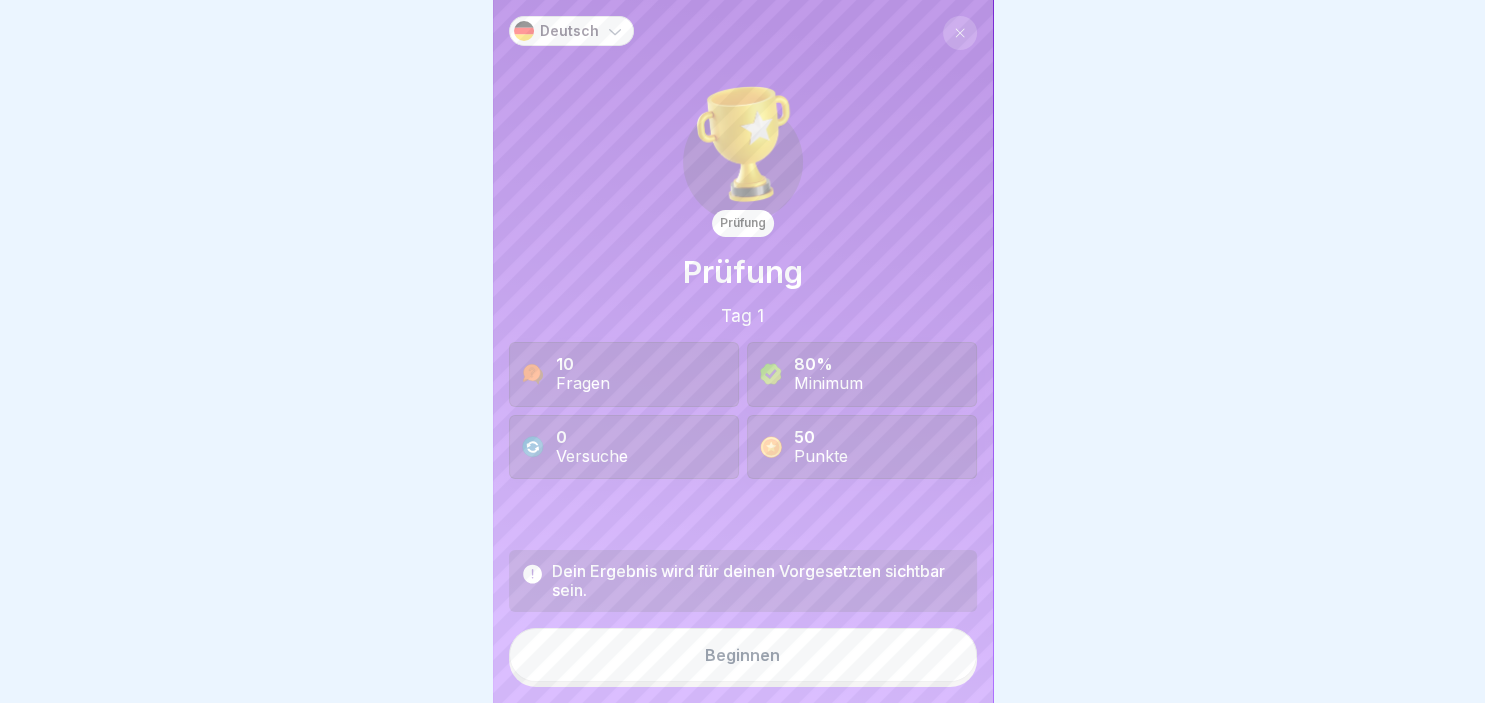 click on "Beginnen" at bounding box center [743, 655] 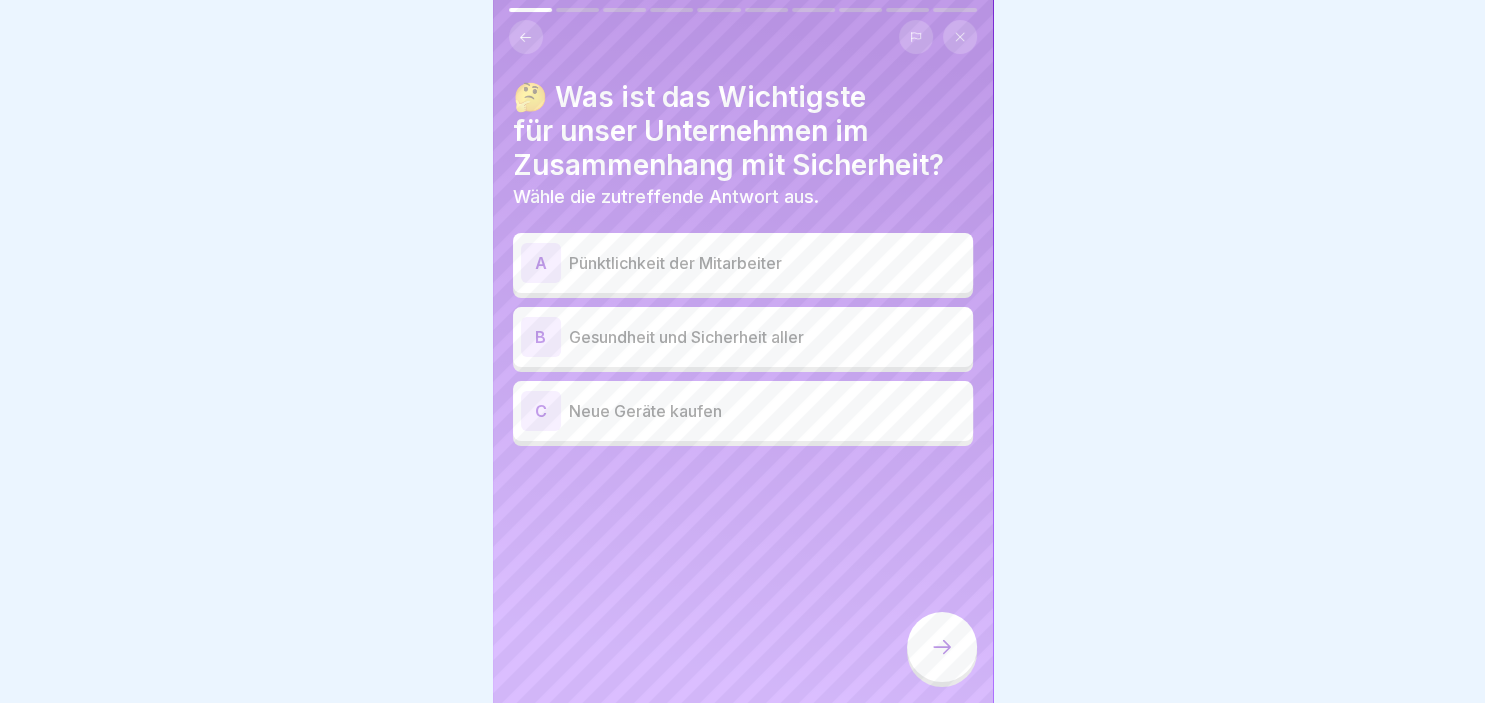 click on "A" at bounding box center (541, 263) 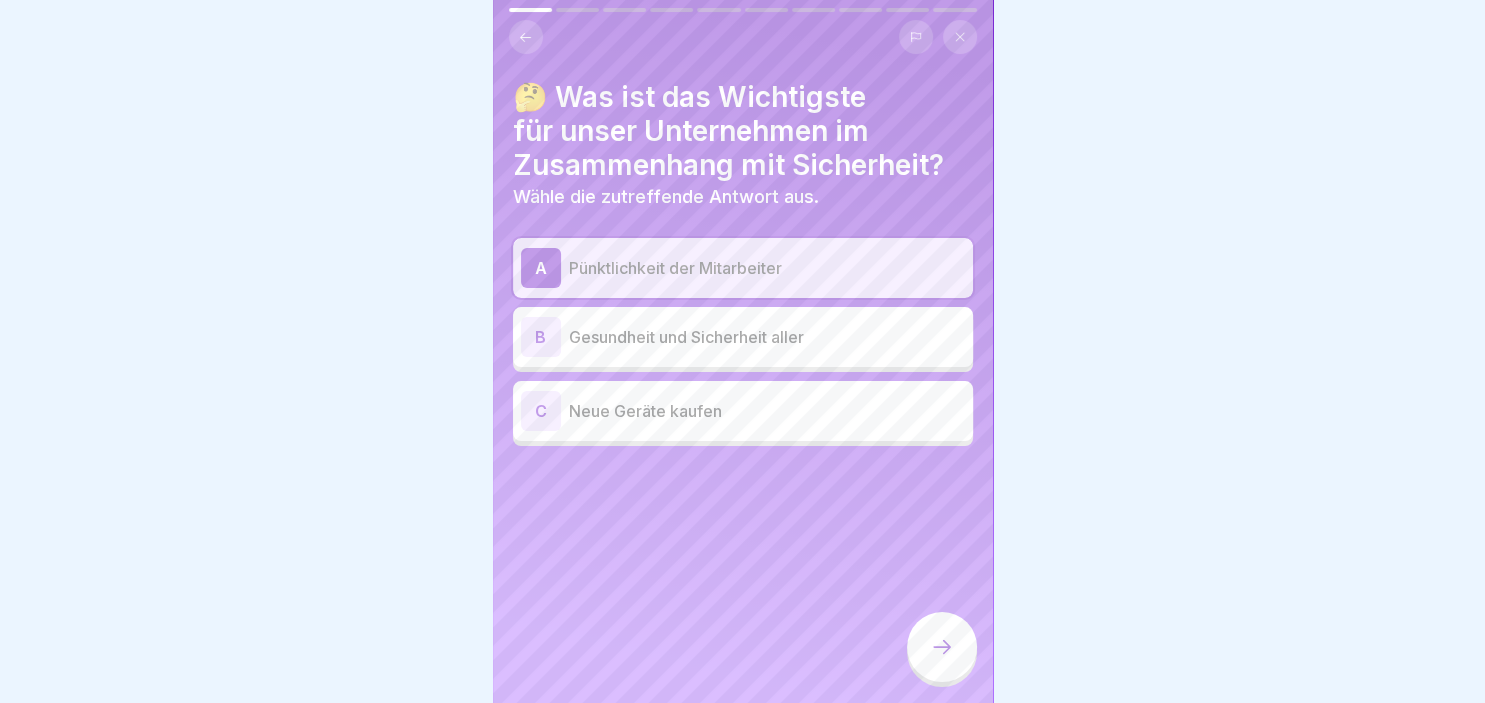 click on "B" at bounding box center (541, 337) 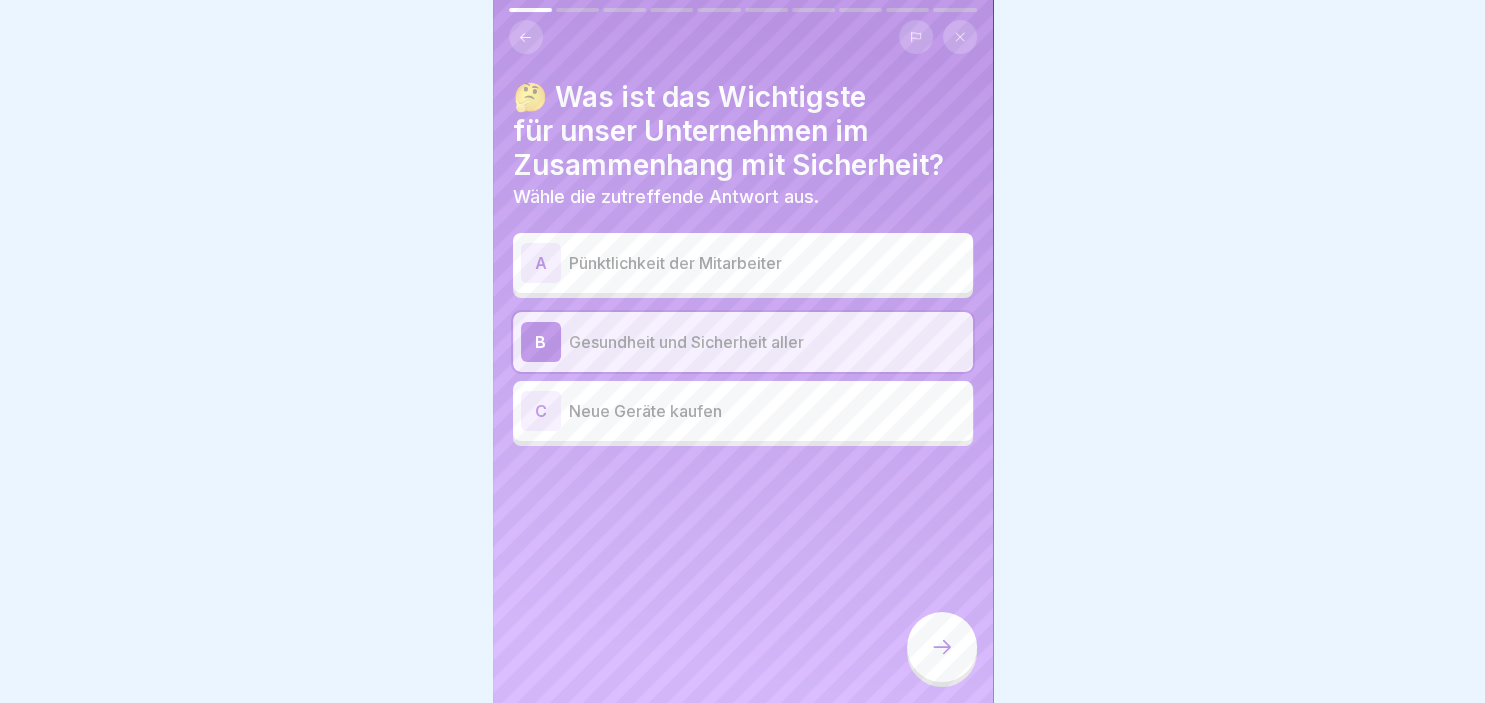 click 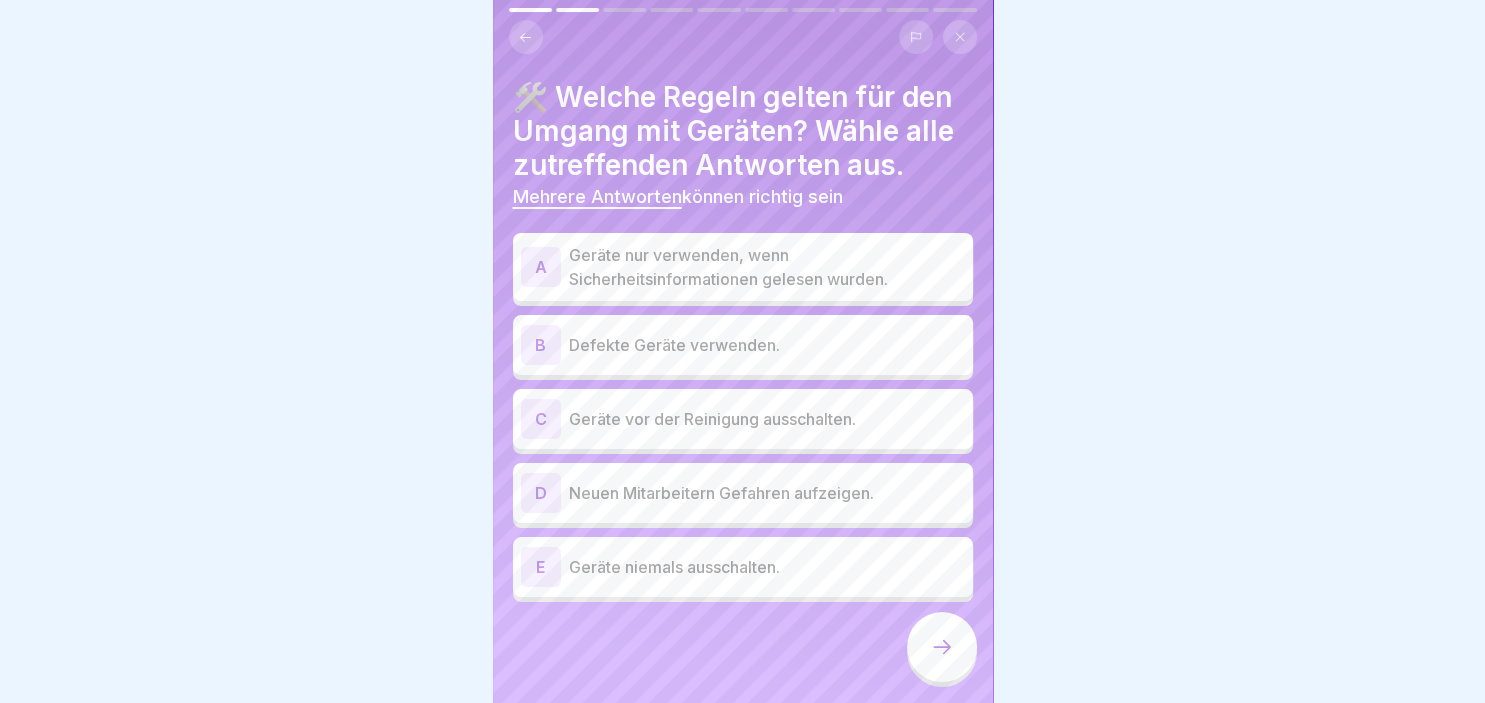 click on "A" at bounding box center (541, 267) 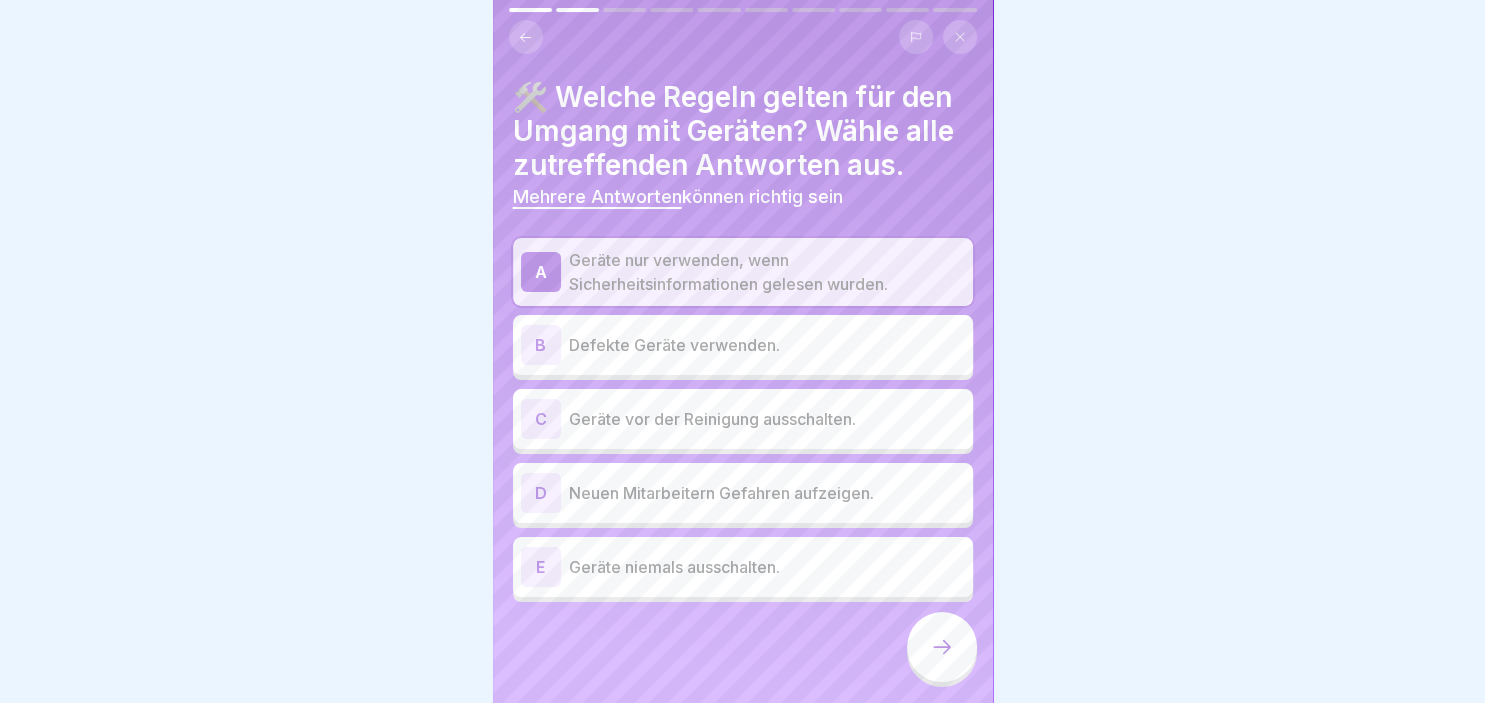 click on "C" at bounding box center [541, 419] 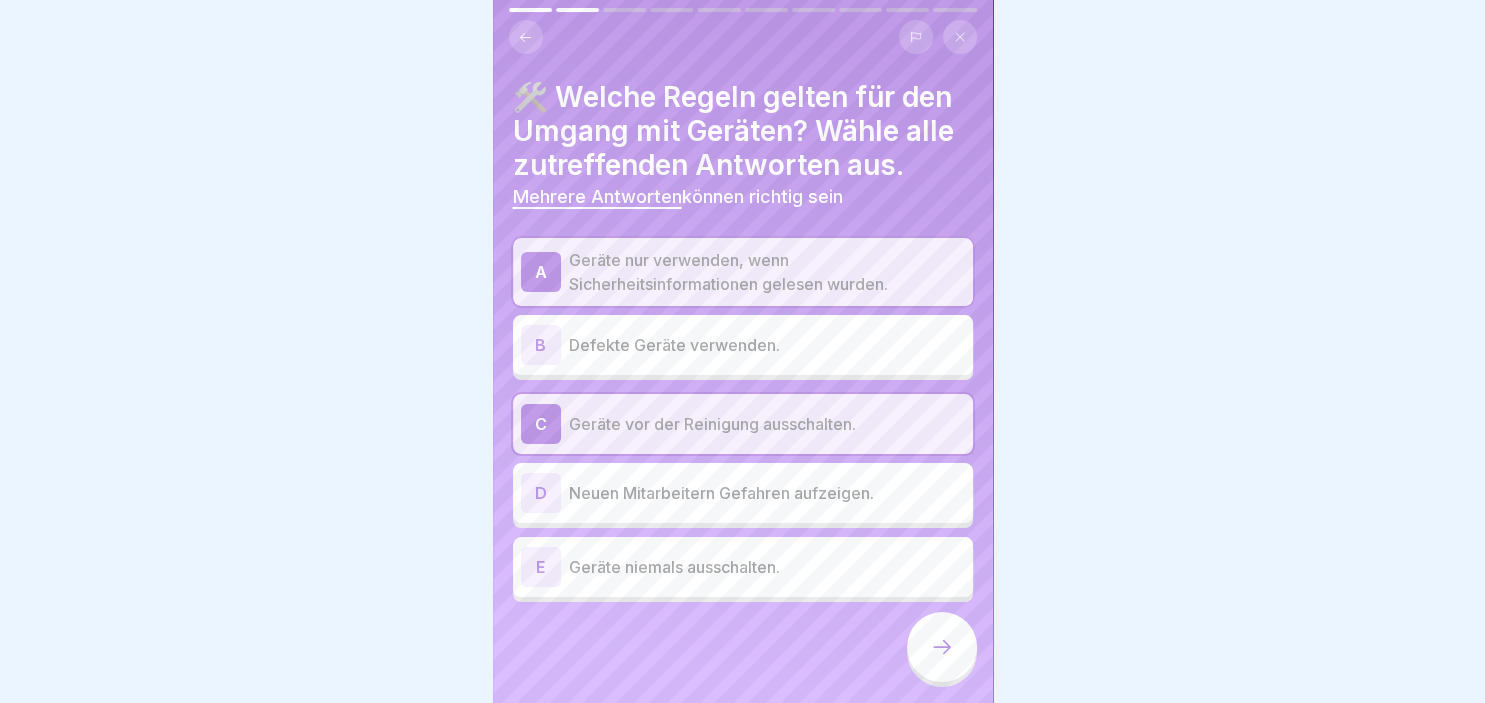 click on "D" at bounding box center [541, 493] 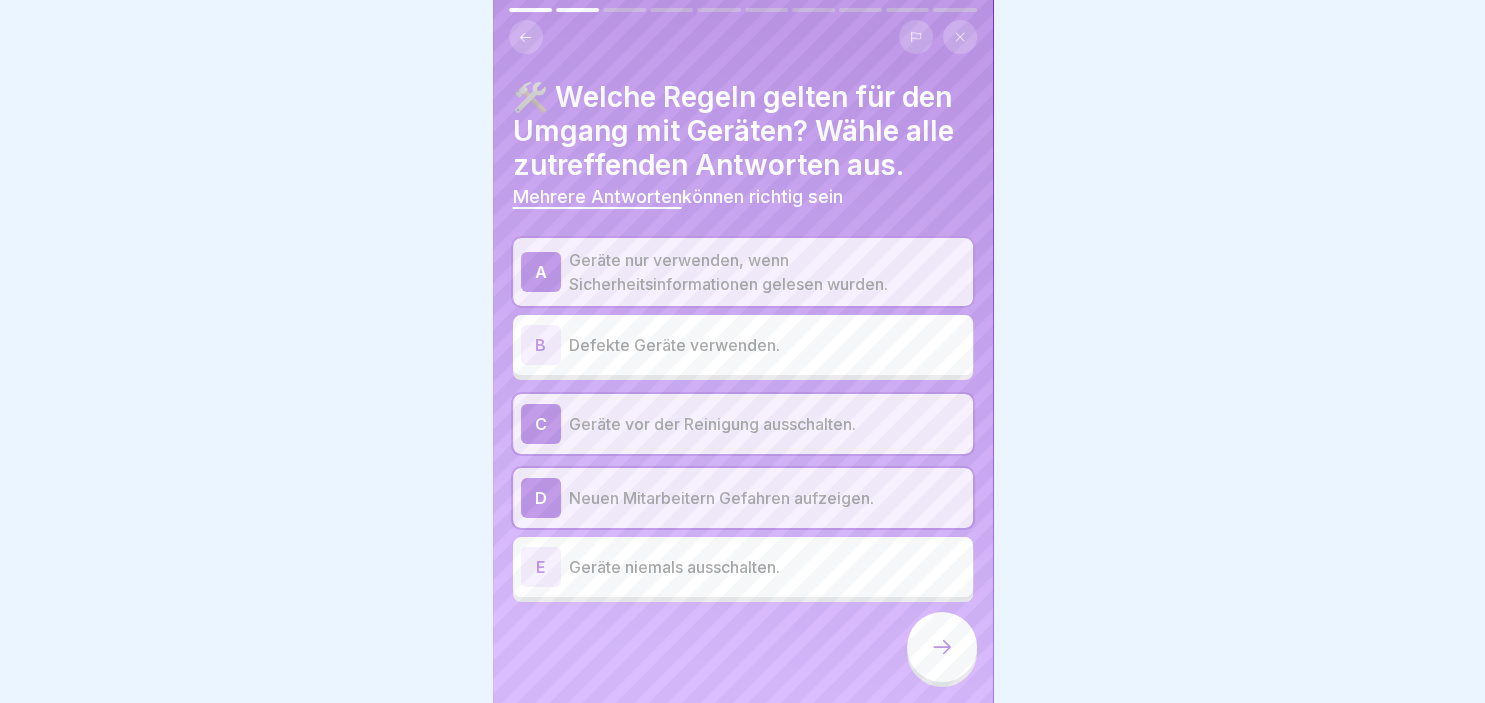 click on "🛠️ Welche Regeln gelten für den Umgang mit Geräten? Wähle alle zutreffenden Antworten aus. Mehrere Antworten  können richtig sein A Geräte nur verwenden, wenn Sicherheitsinformationen gelesen wurden. B Defekte Geräte verwenden. C Geräte vor der Reinigung ausschalten. D Neuen Mitarbeitern Gefahren aufzeigen. E Geräte niemals ausschalten." at bounding box center [743, 351] 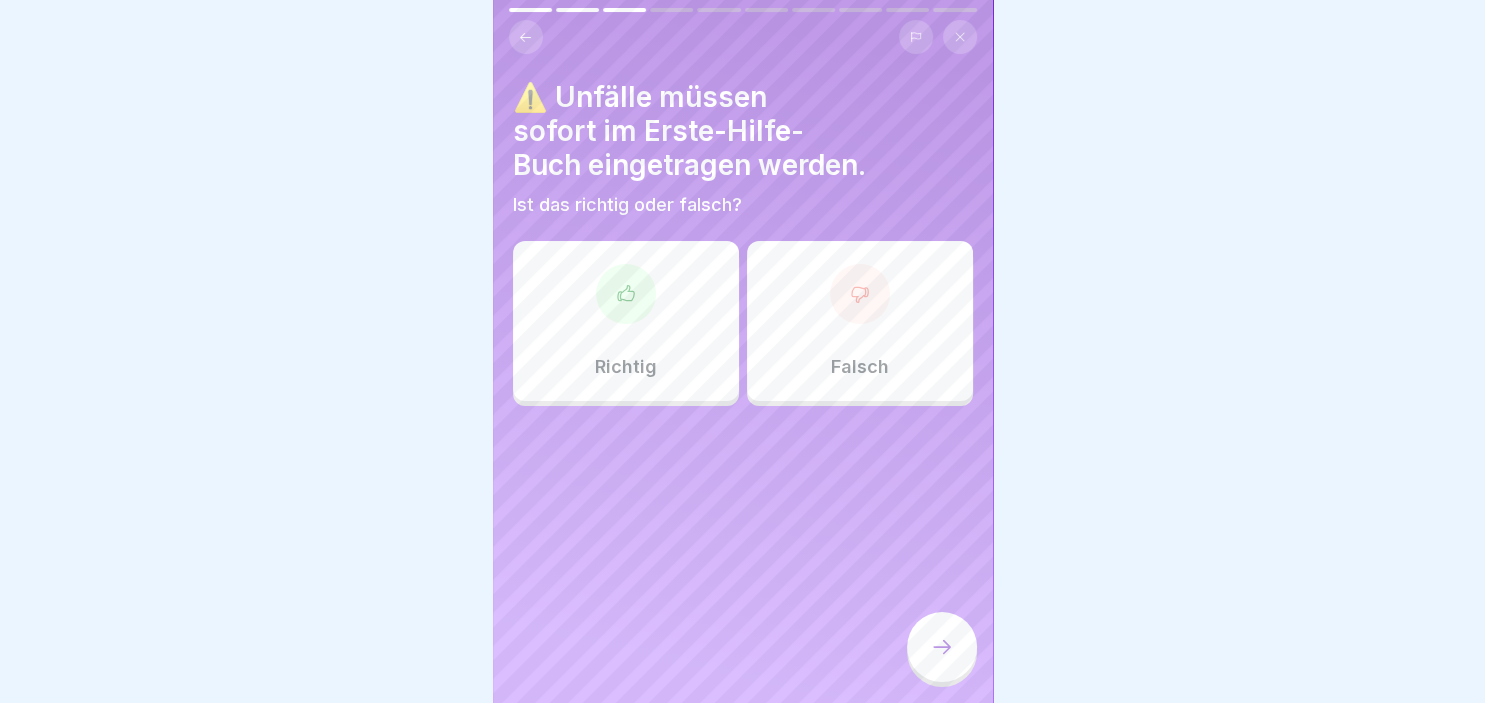 click on "Richtig" at bounding box center [626, 367] 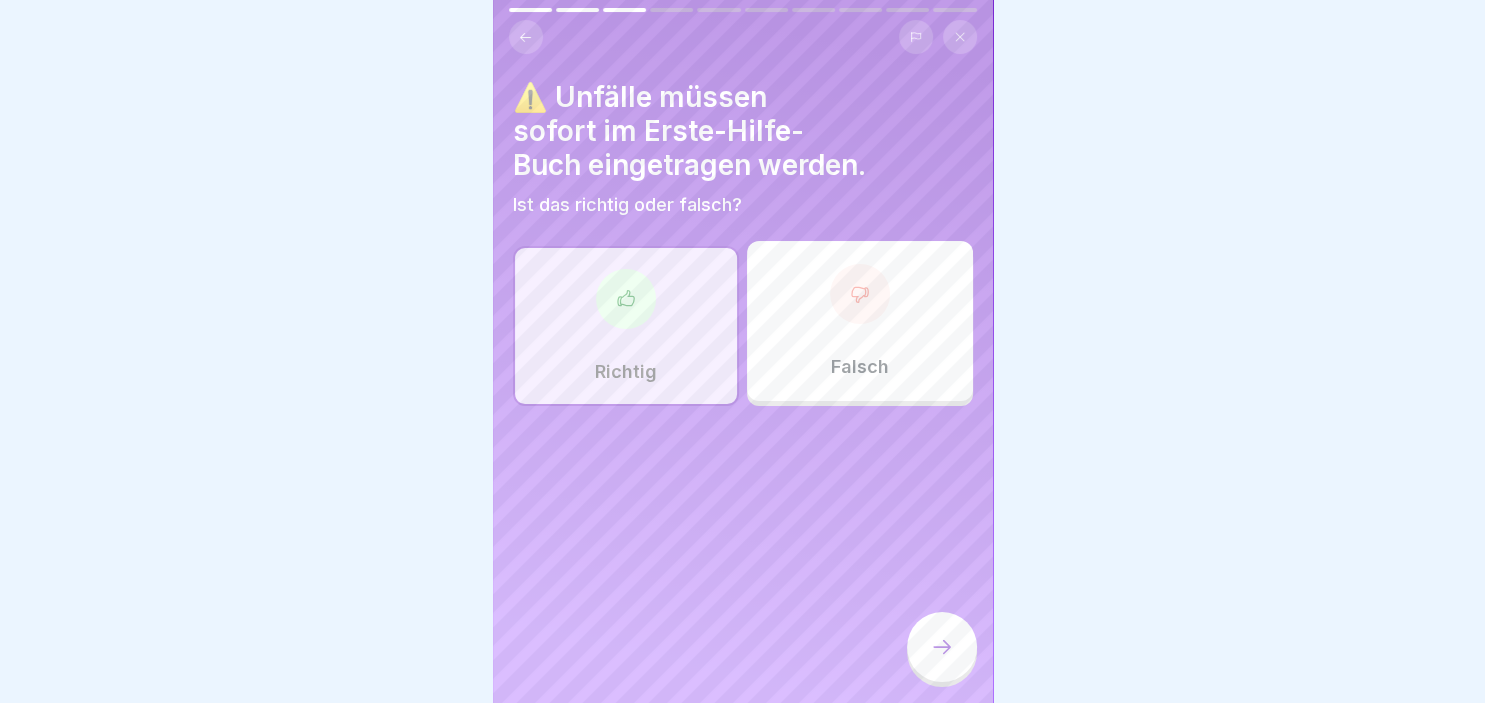 click 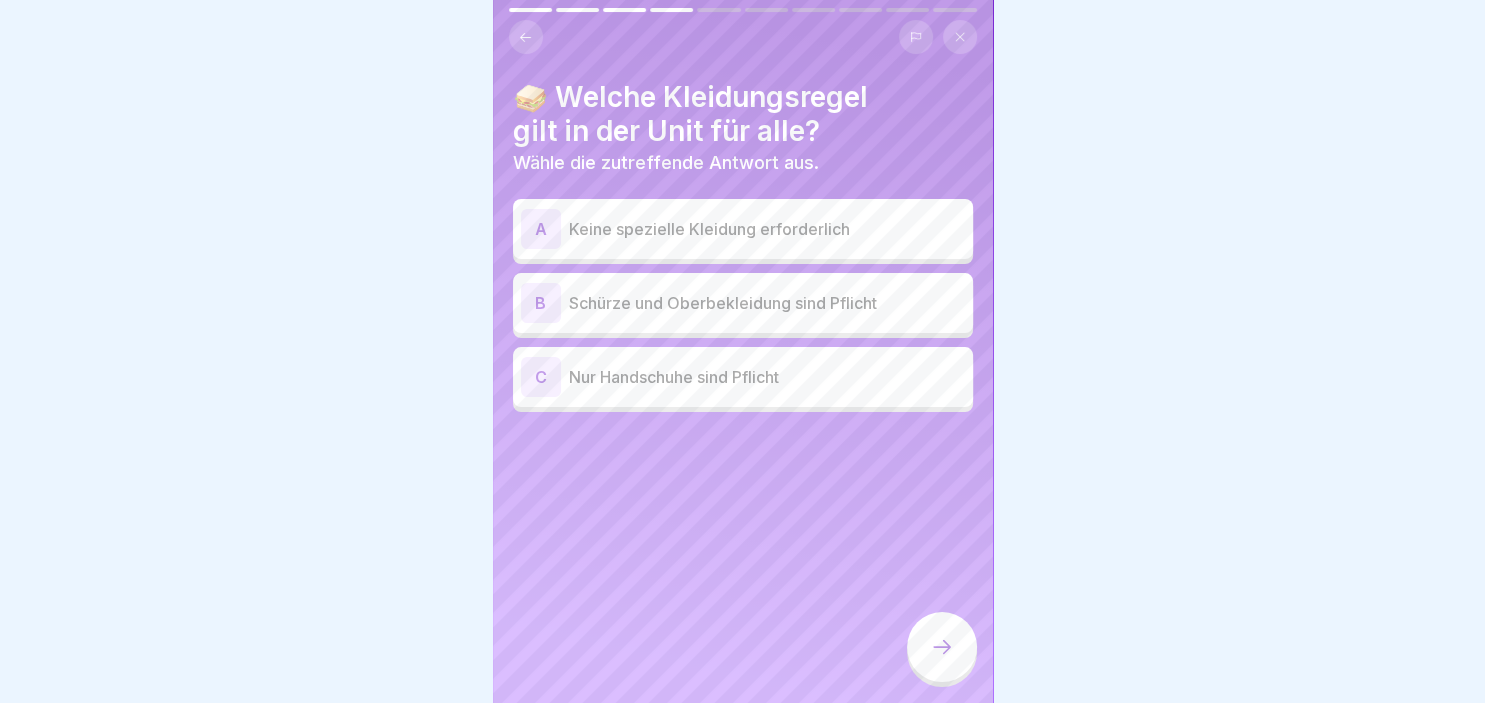 click on "B" at bounding box center [541, 303] 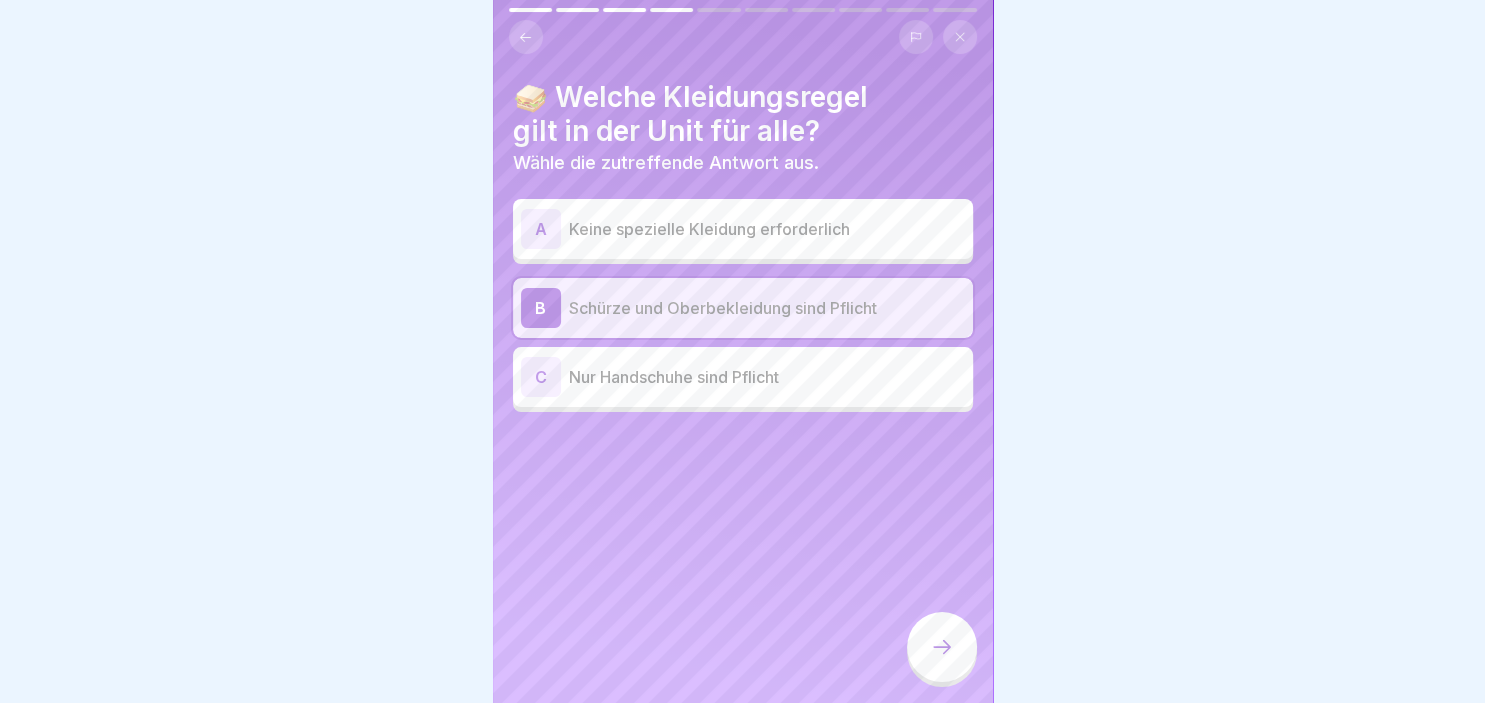 click 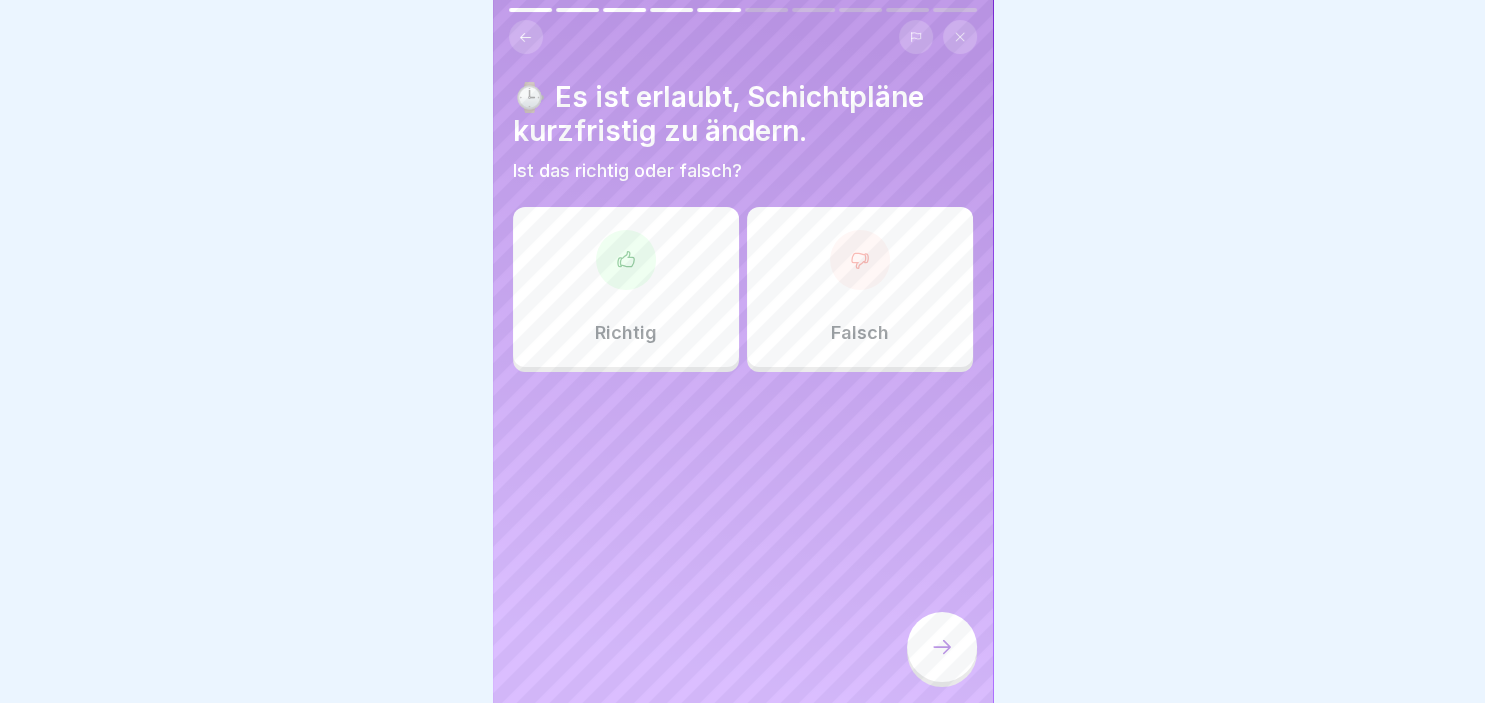 click at bounding box center [860, 260] 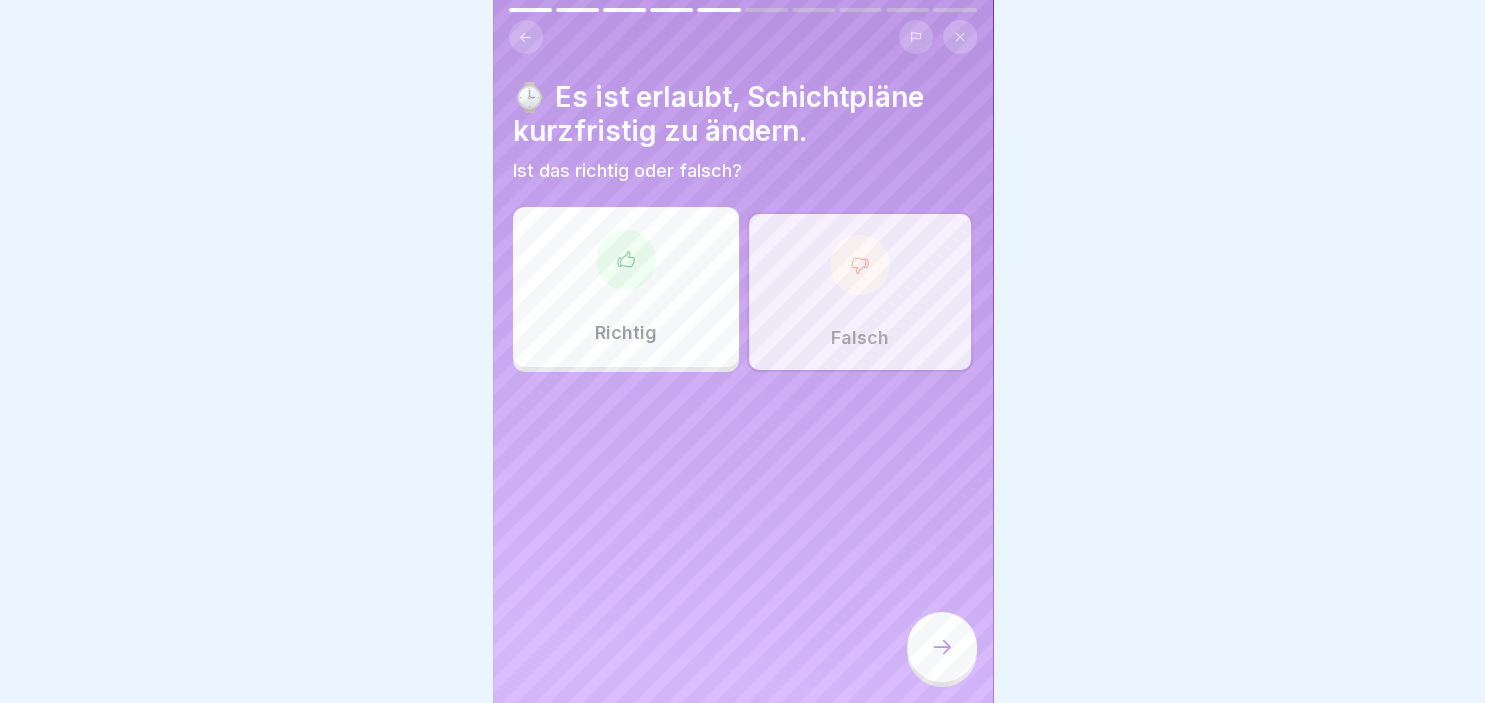 click 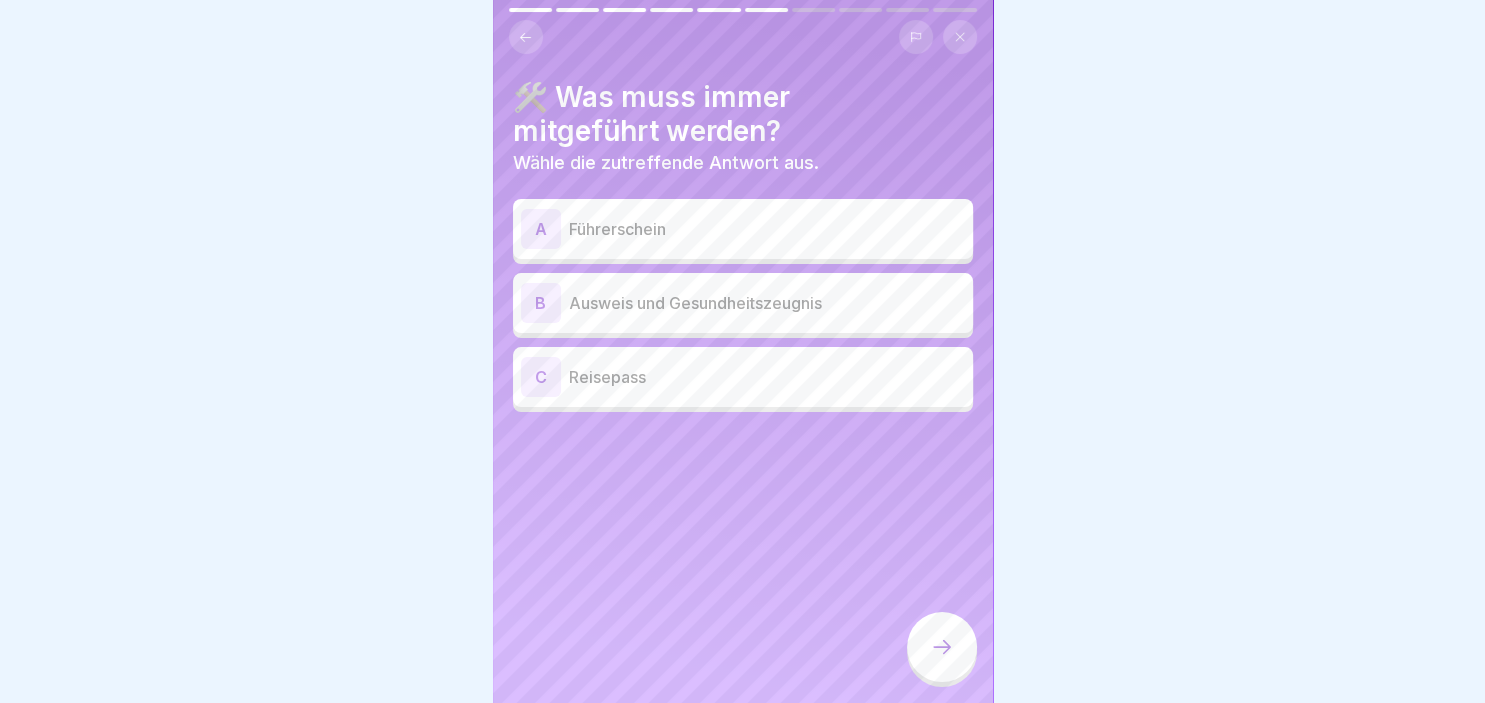 click on "B" at bounding box center (541, 303) 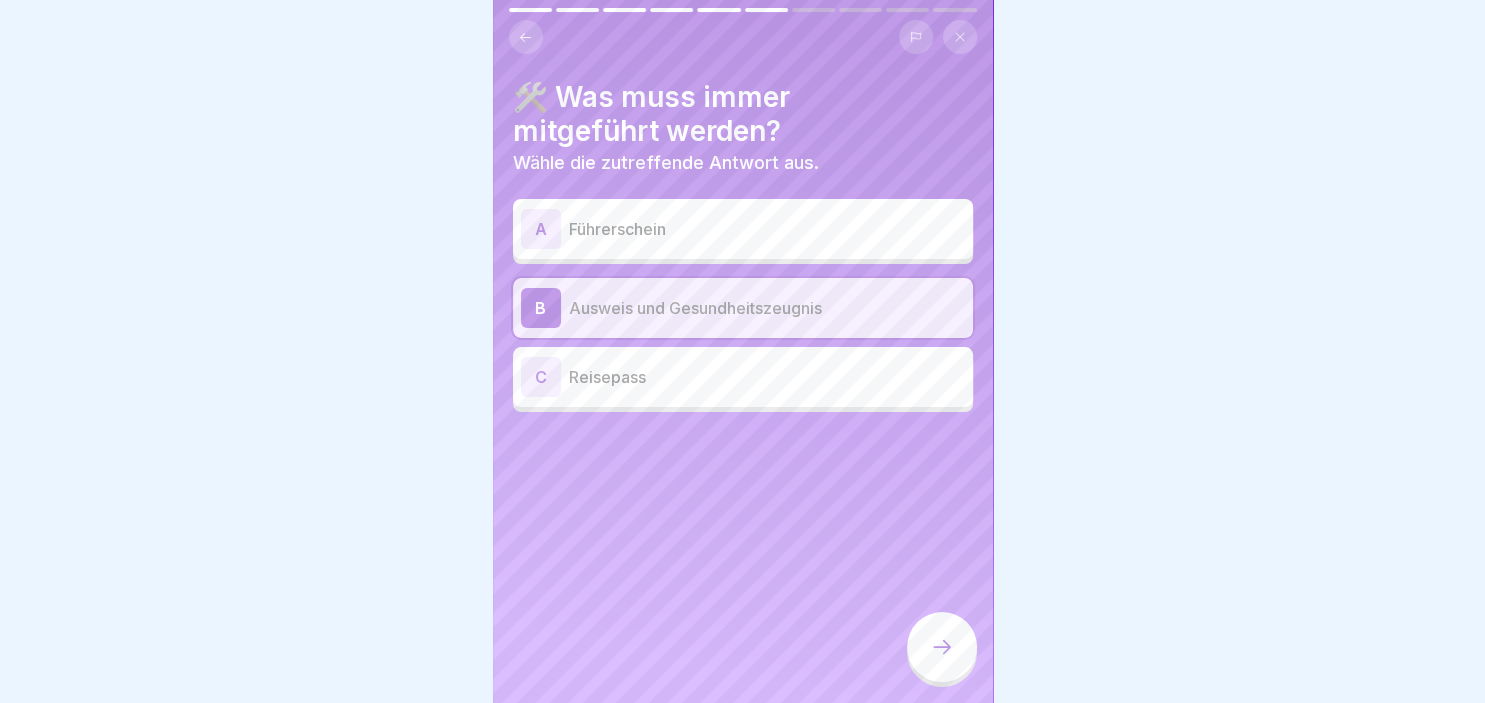 click 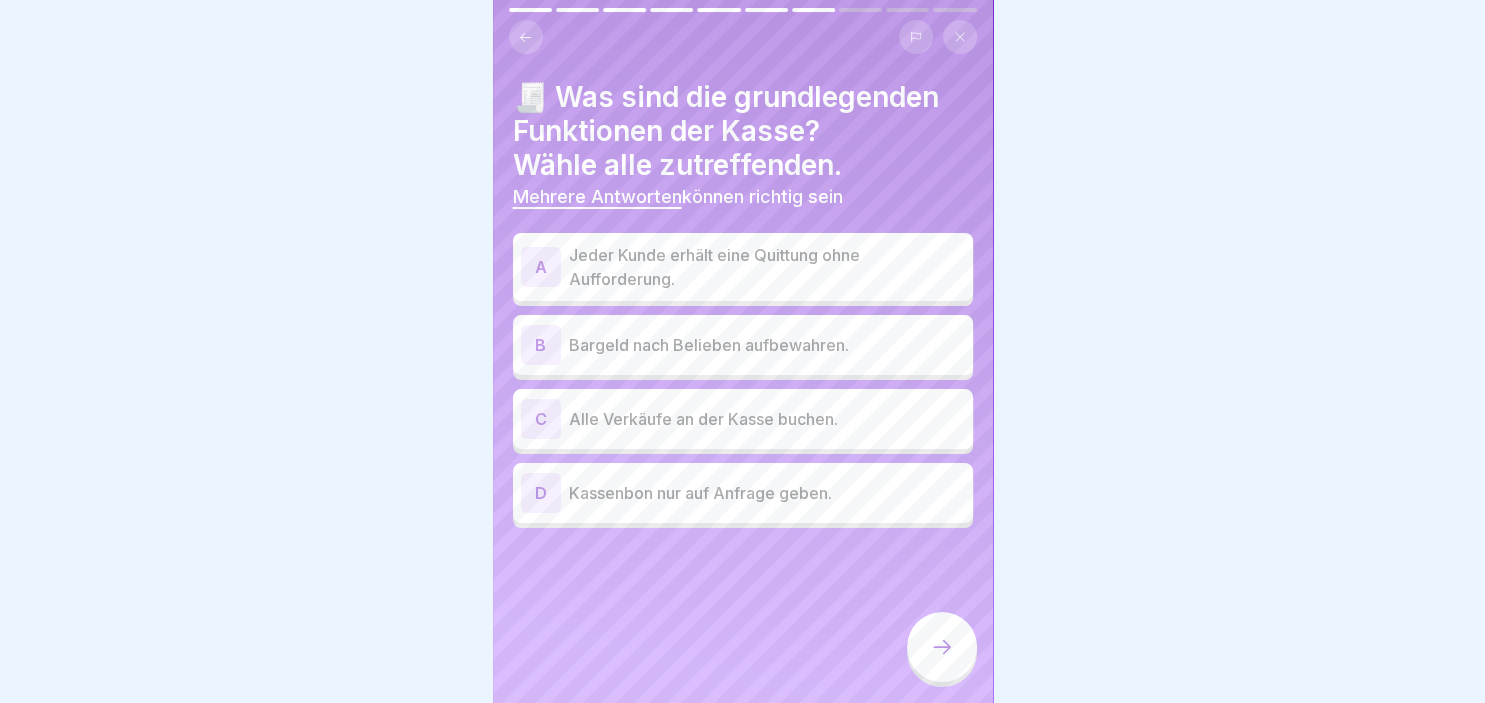 click on "A" at bounding box center (541, 267) 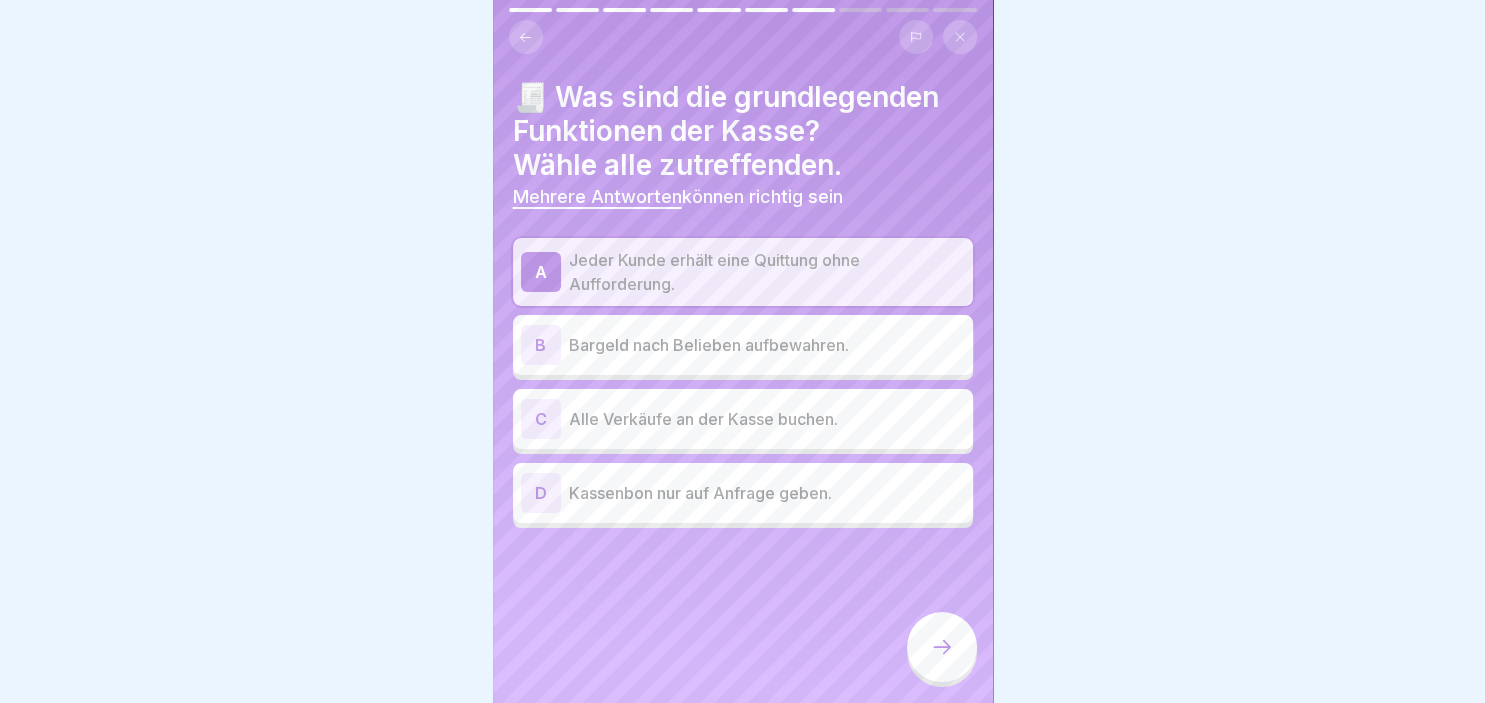 click on "C" at bounding box center (541, 419) 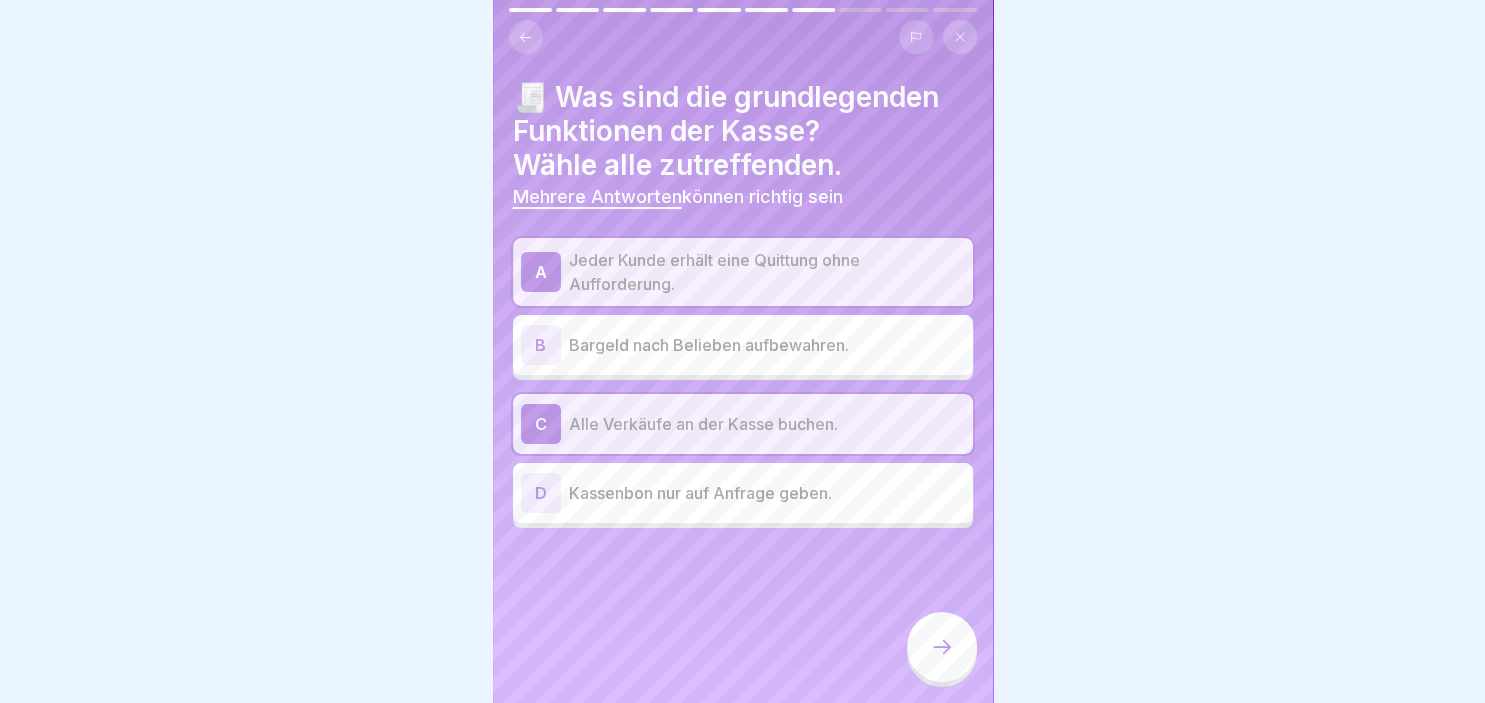 click at bounding box center [942, 647] 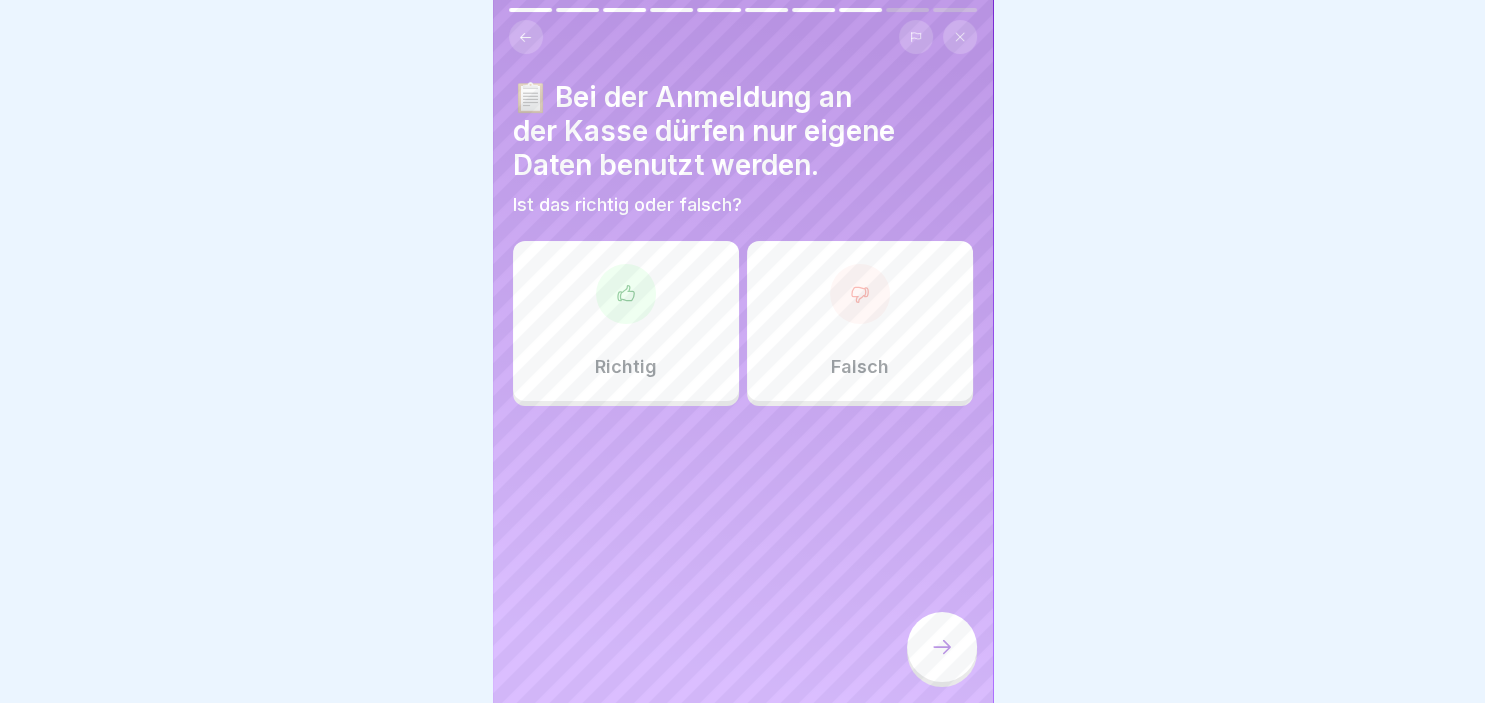 click on "Richtig" at bounding box center (626, 321) 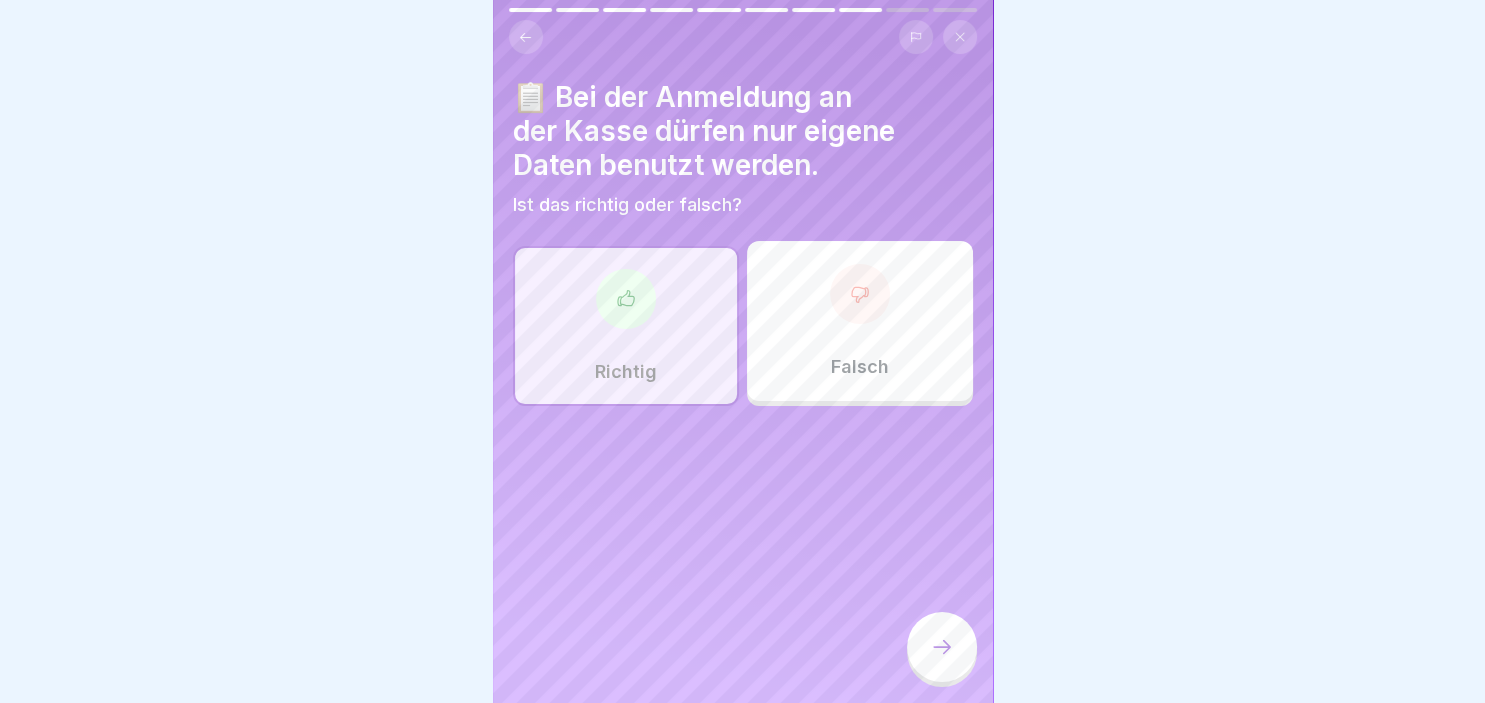 click at bounding box center (942, 647) 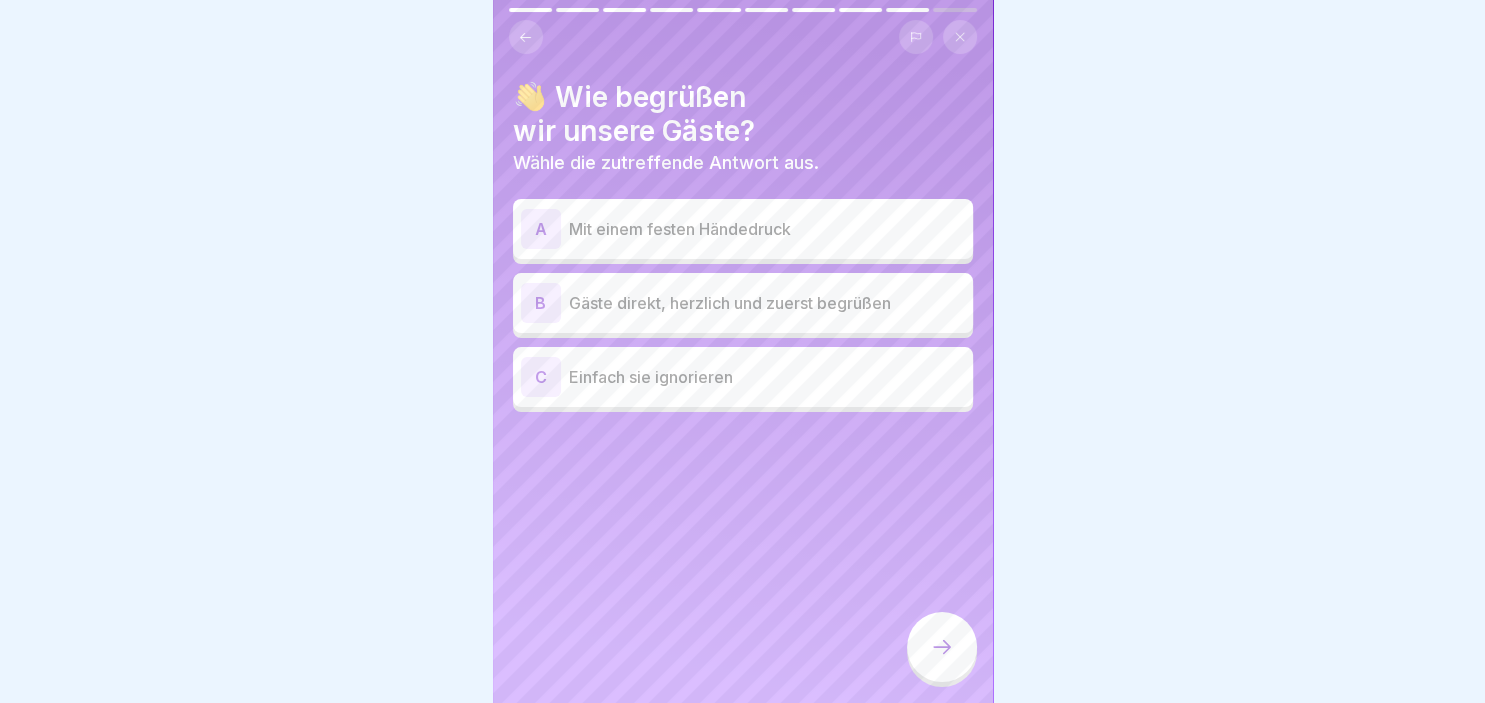 click on "B" at bounding box center [541, 303] 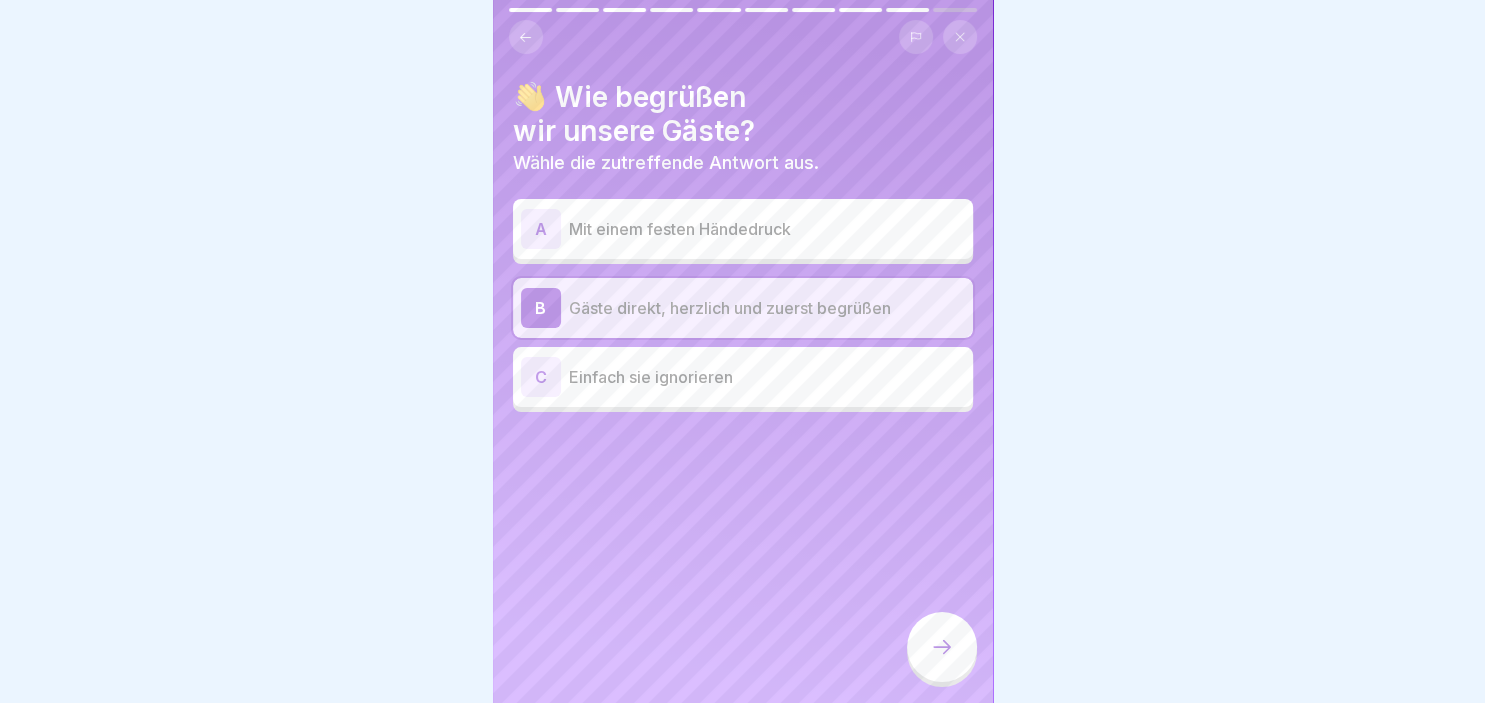 click at bounding box center (942, 647) 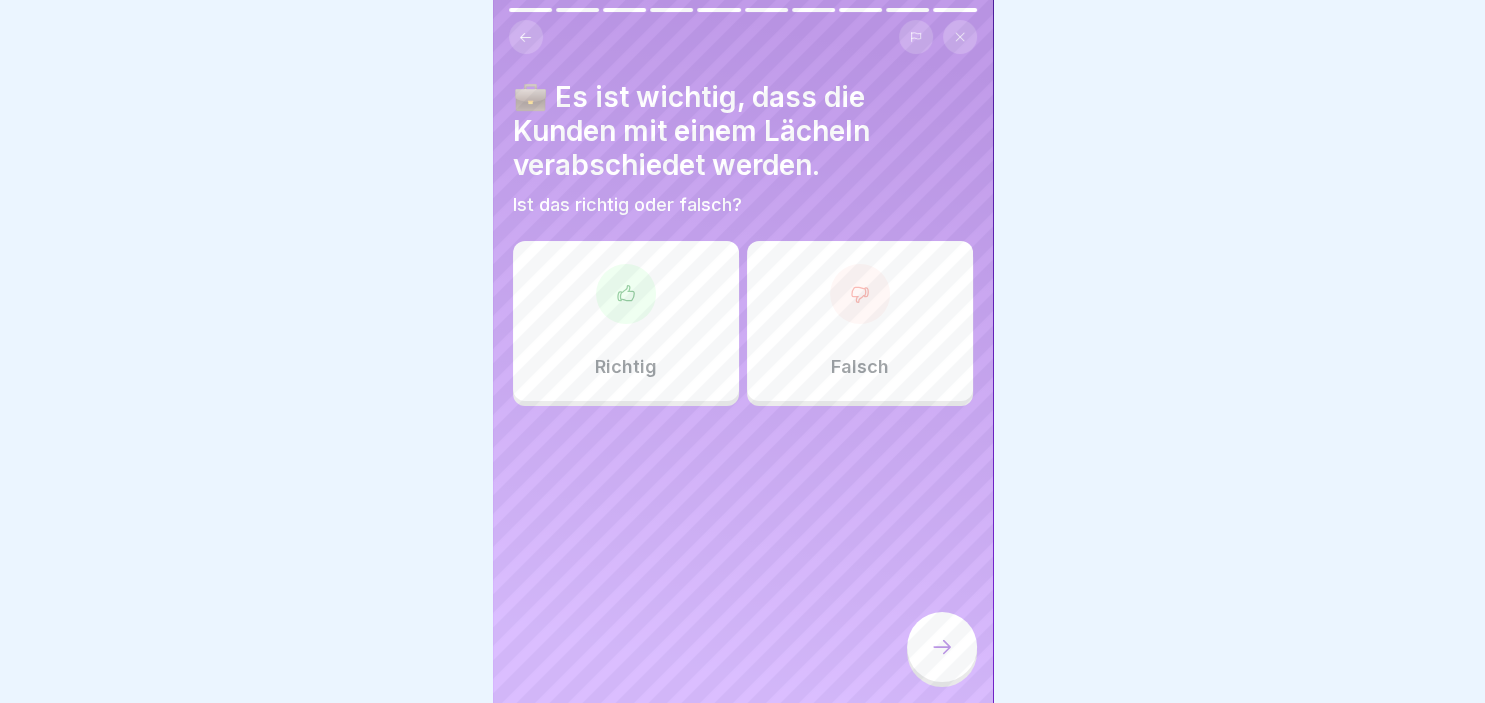 click on "Richtig" at bounding box center (626, 321) 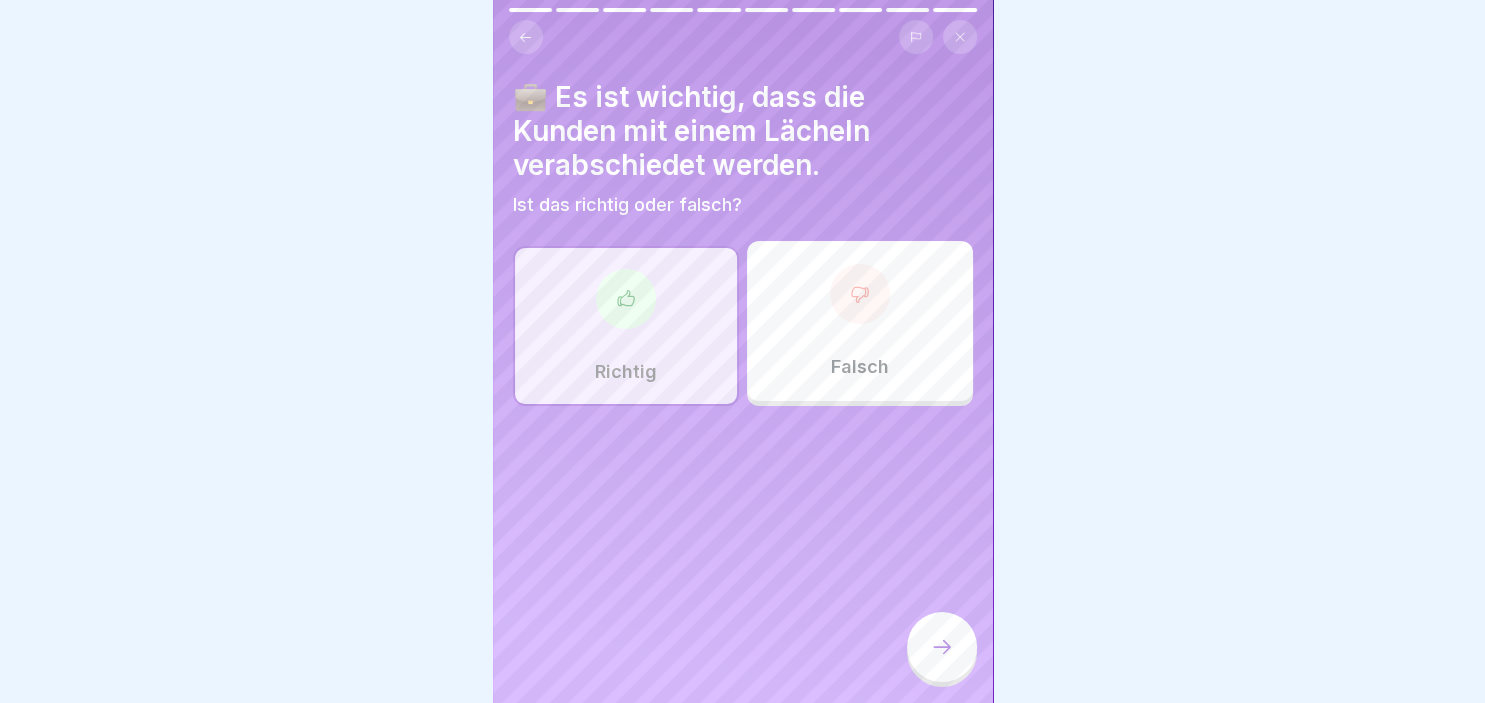 click at bounding box center [942, 647] 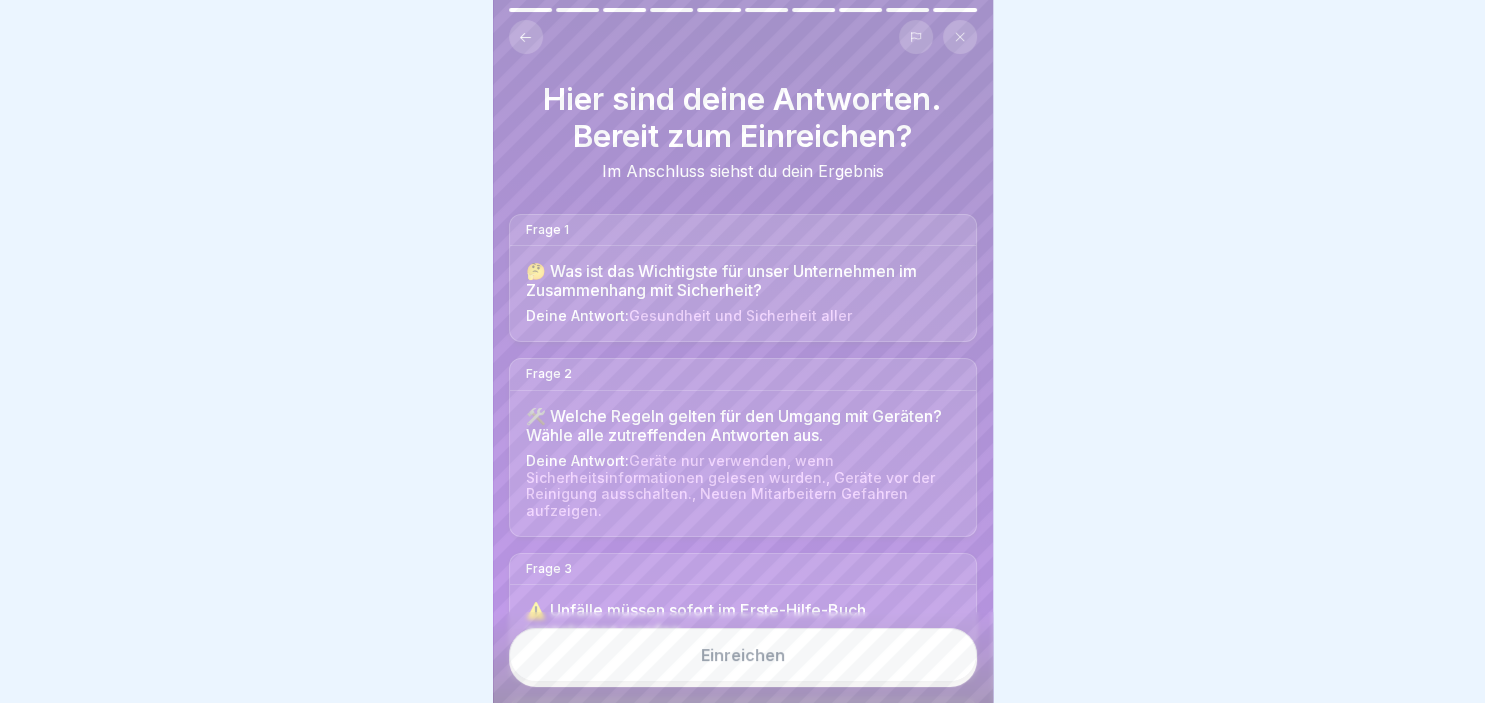 click on "Einreichen" at bounding box center [743, 655] 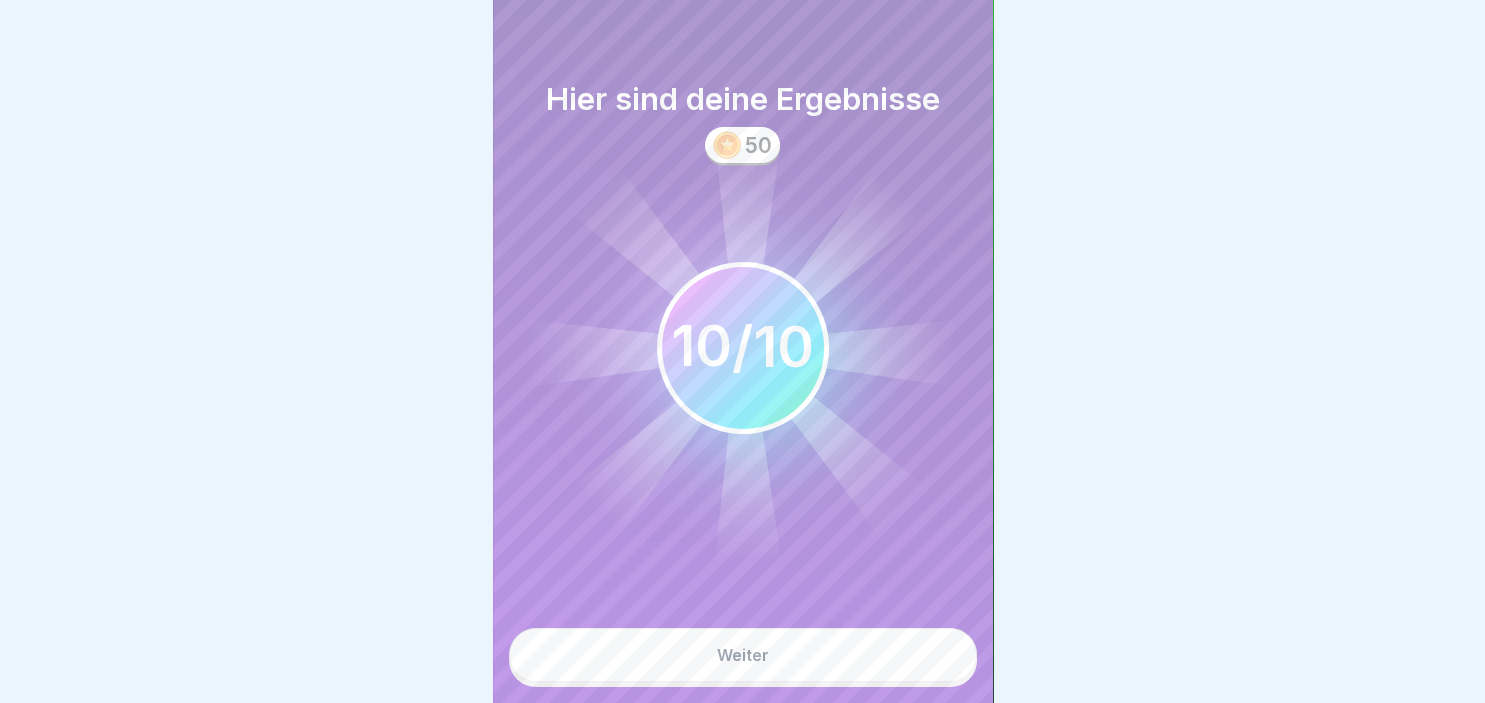 click on "Weiter" at bounding box center [743, 655] 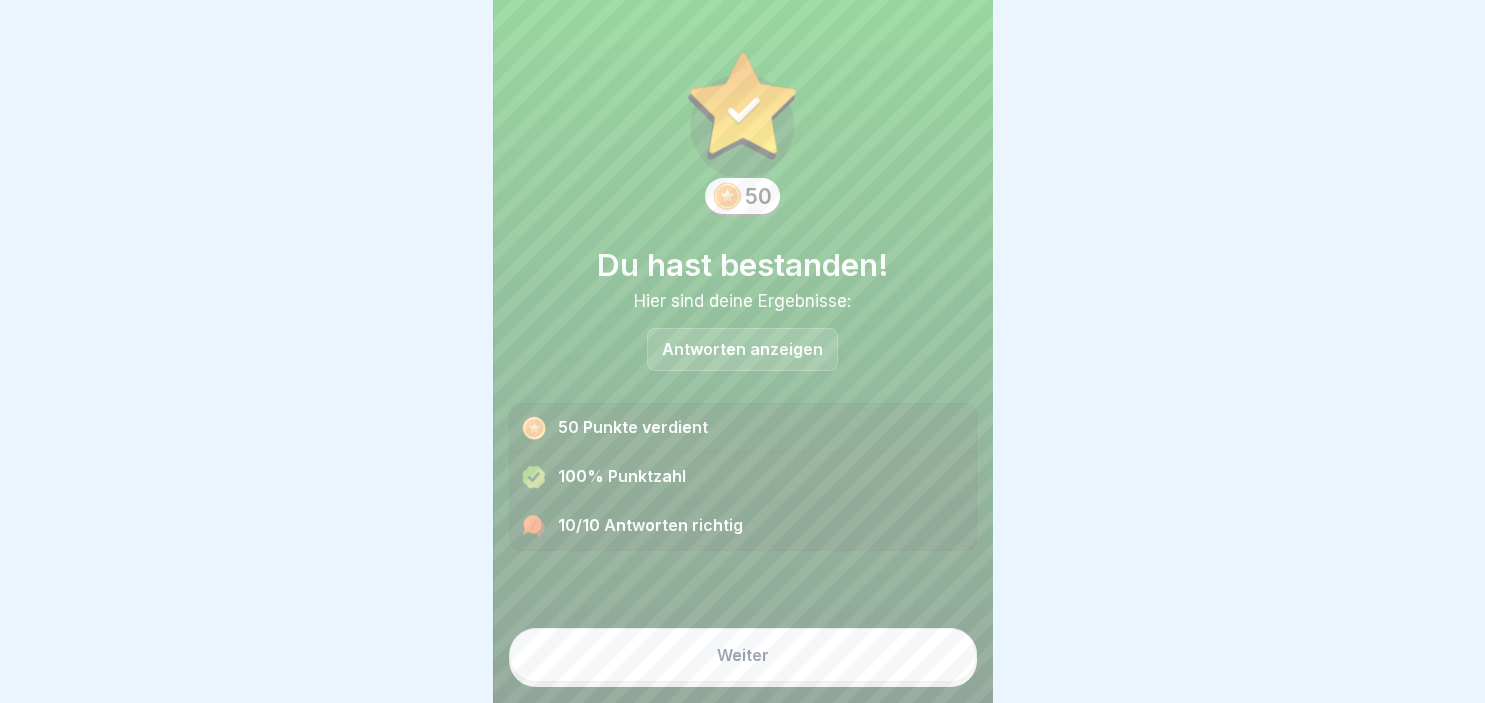 click on "Weiter" at bounding box center [743, 655] 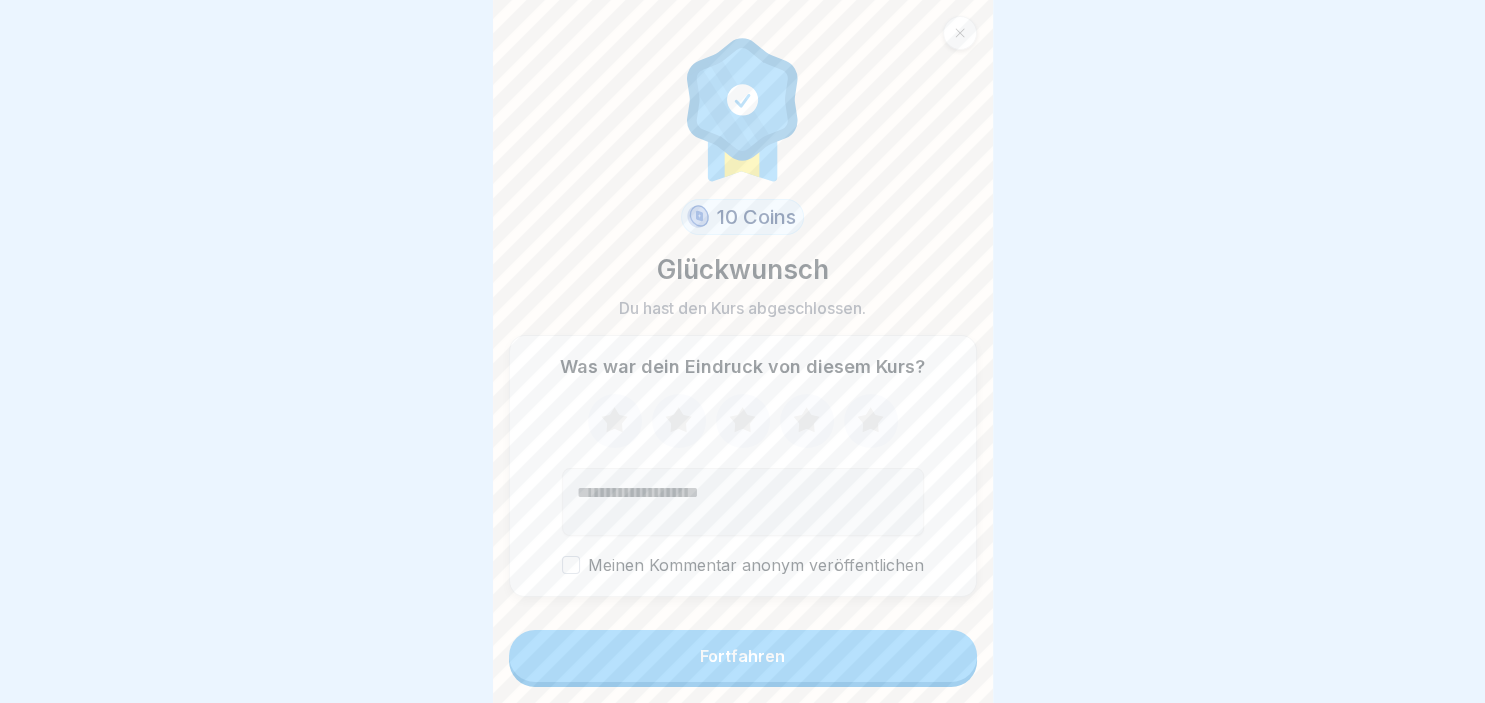 click on "Fortfahren" at bounding box center [743, 656] 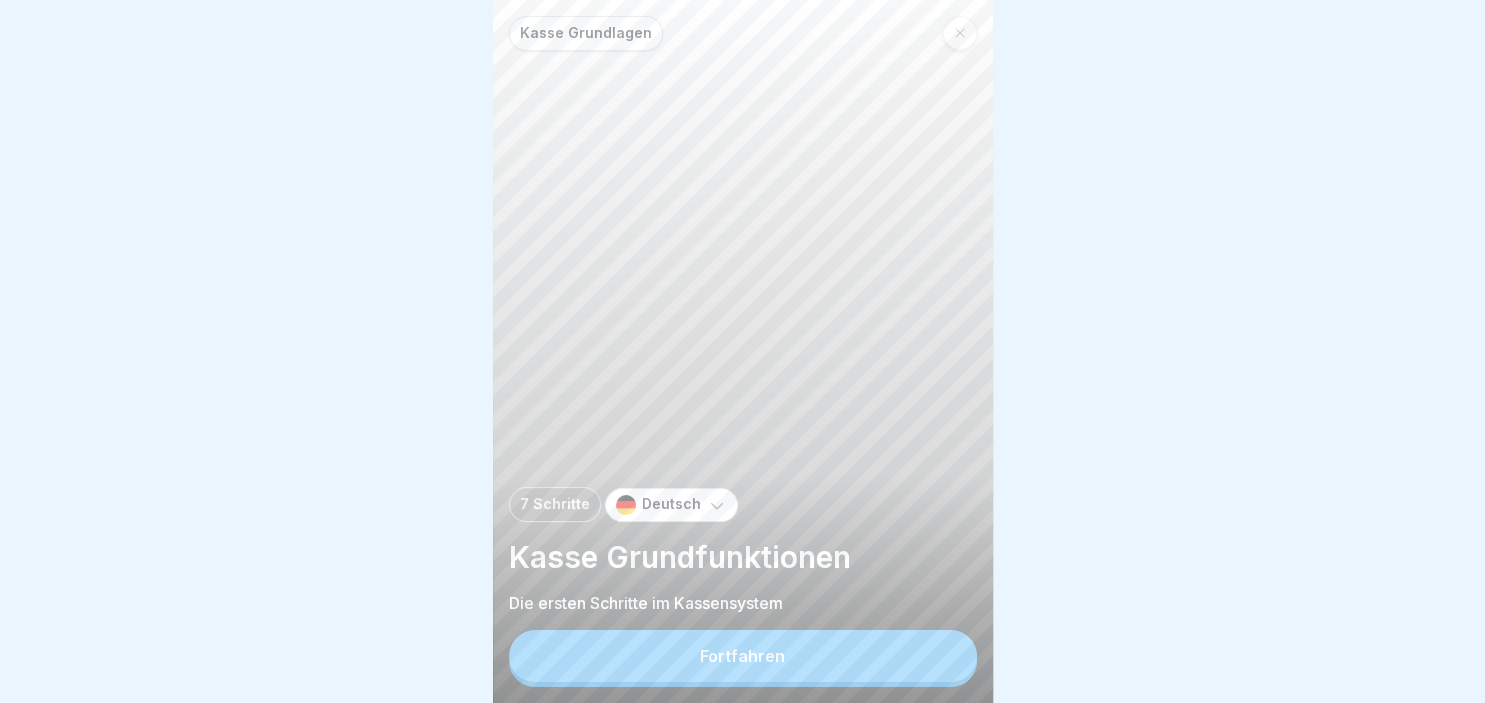 click on "Fortfahren" at bounding box center [743, 656] 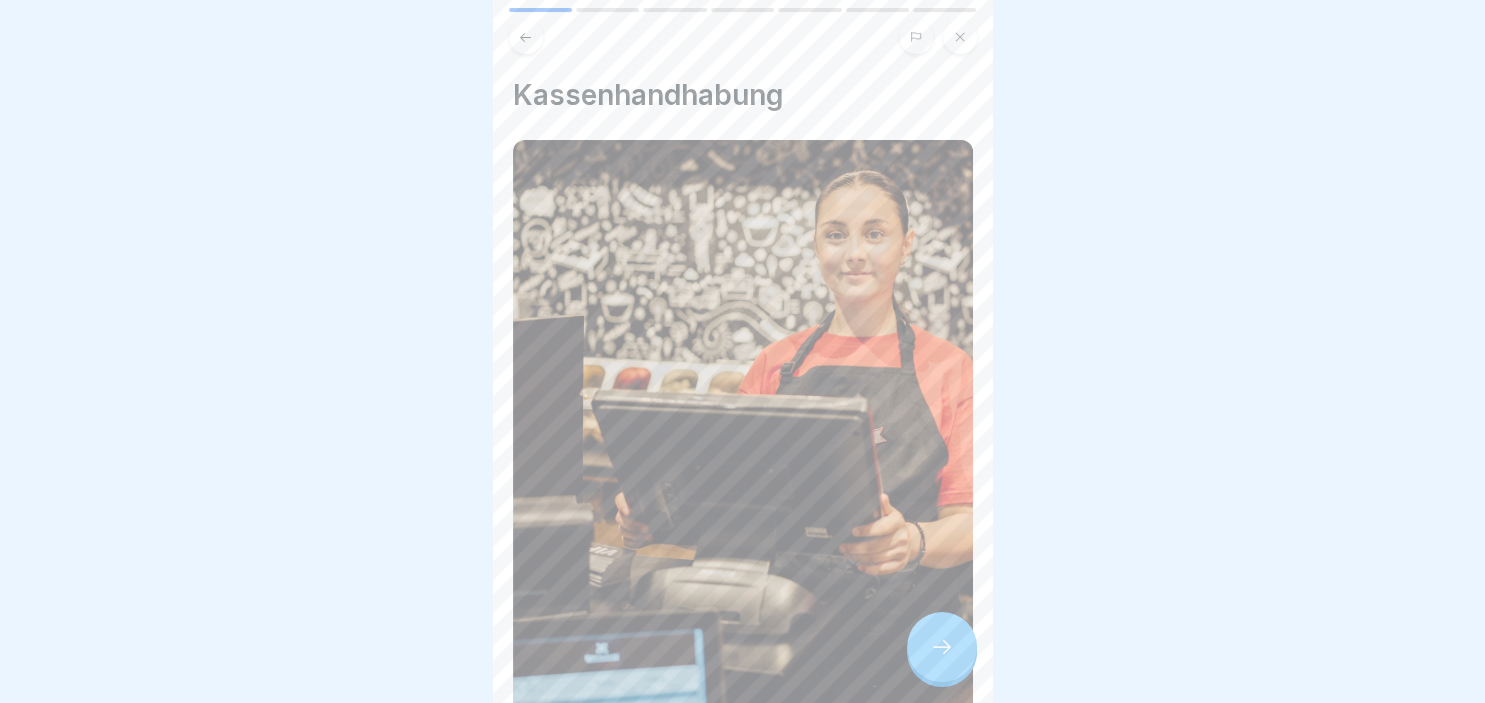 click 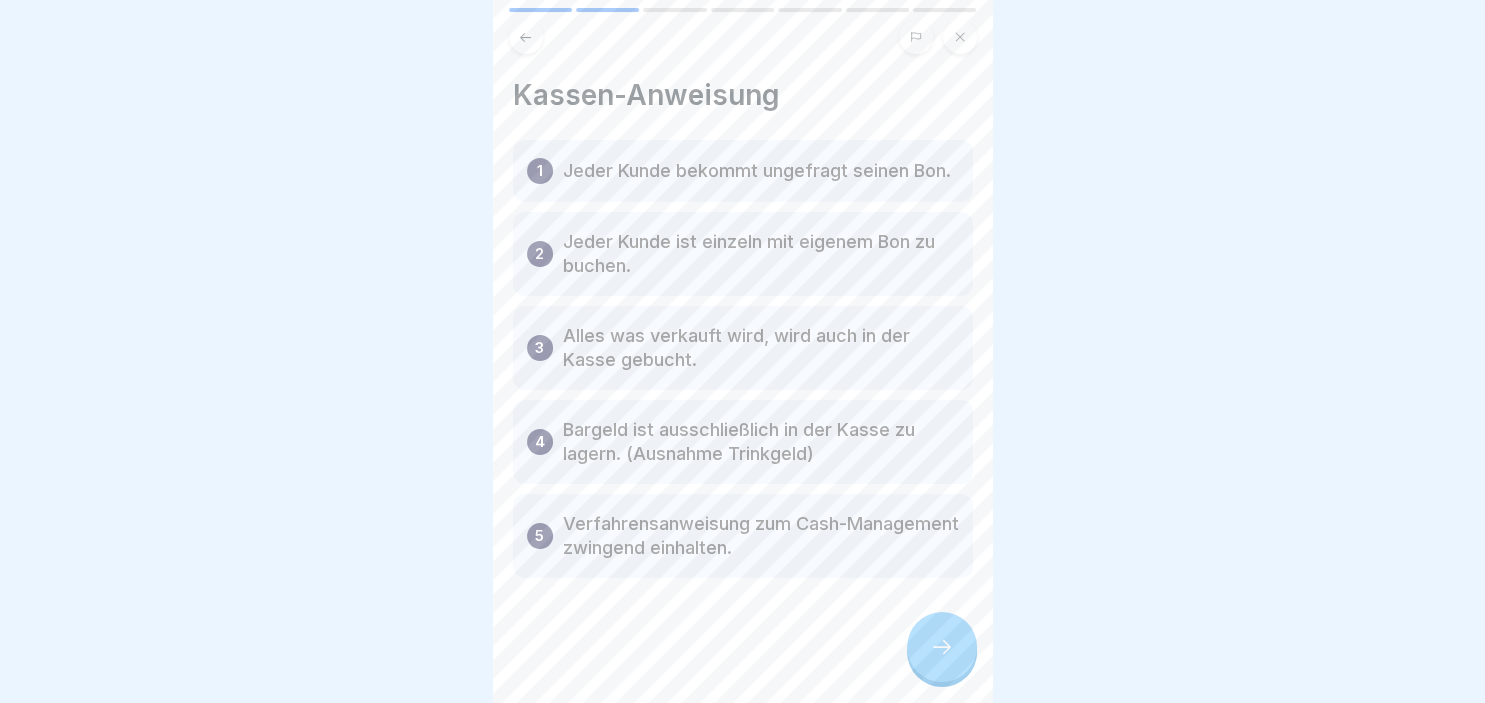 click 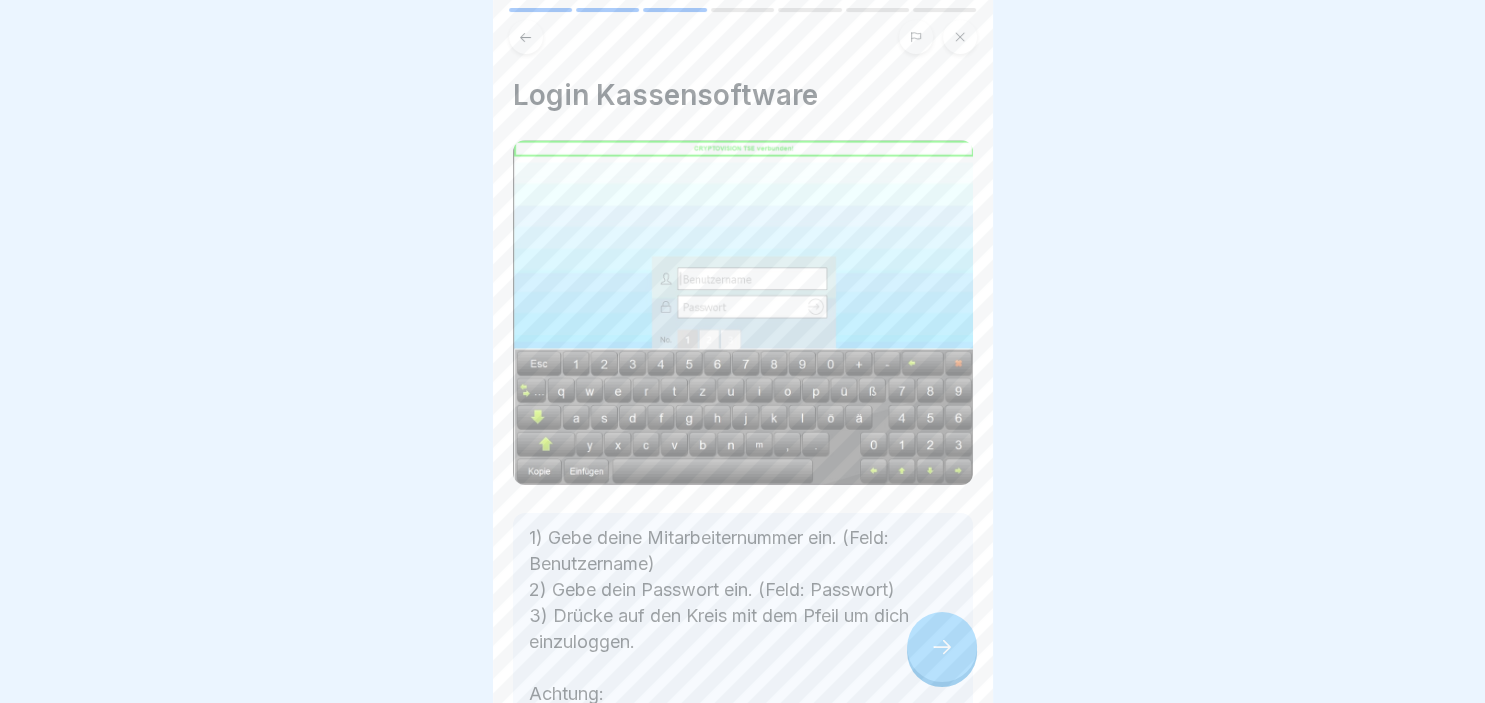 click 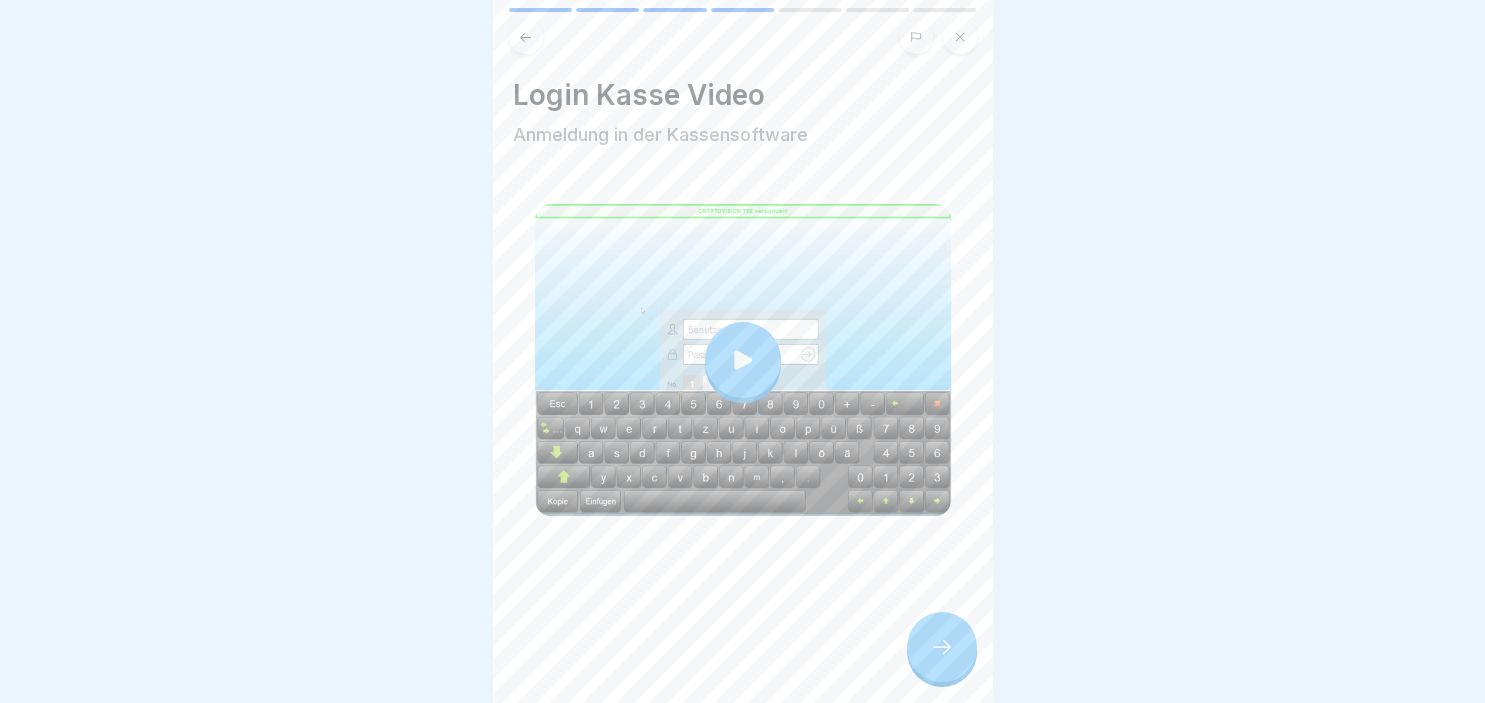 click 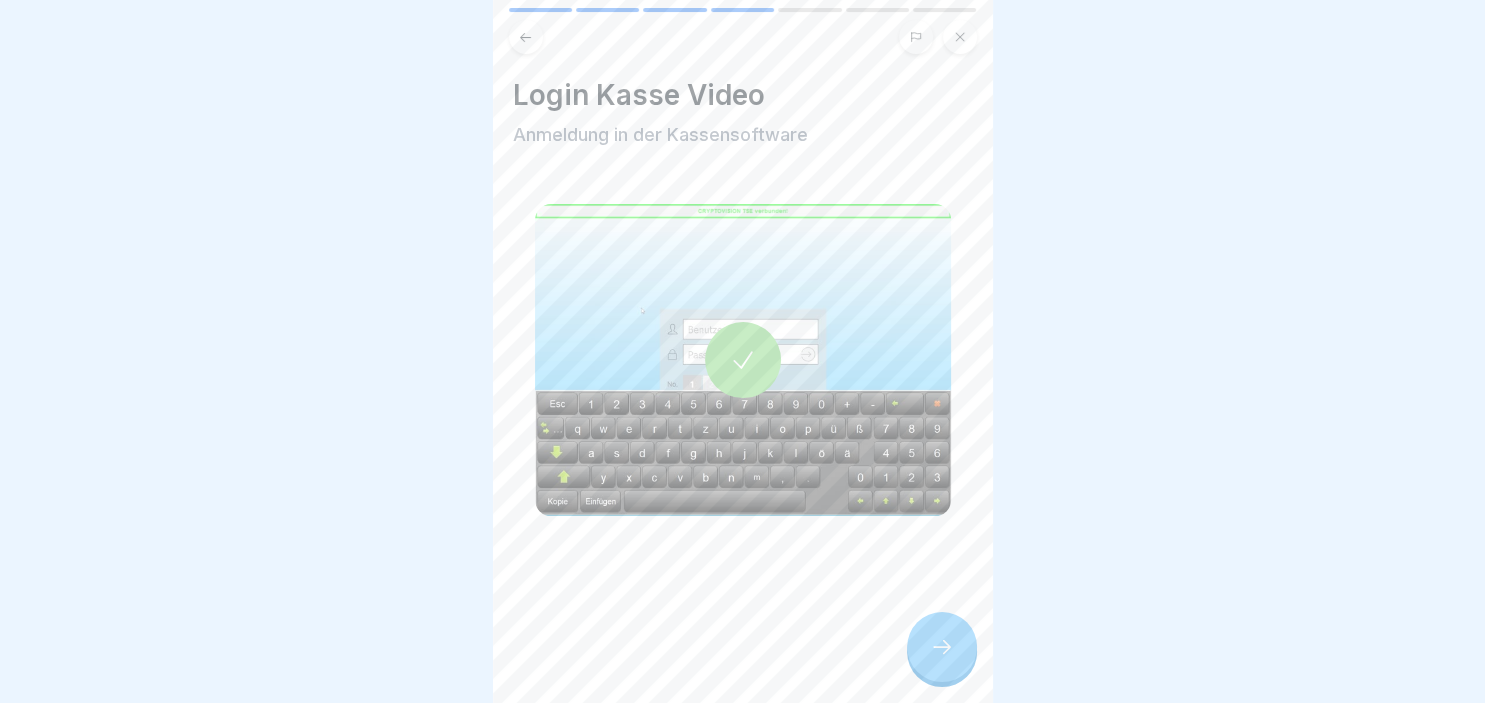 click 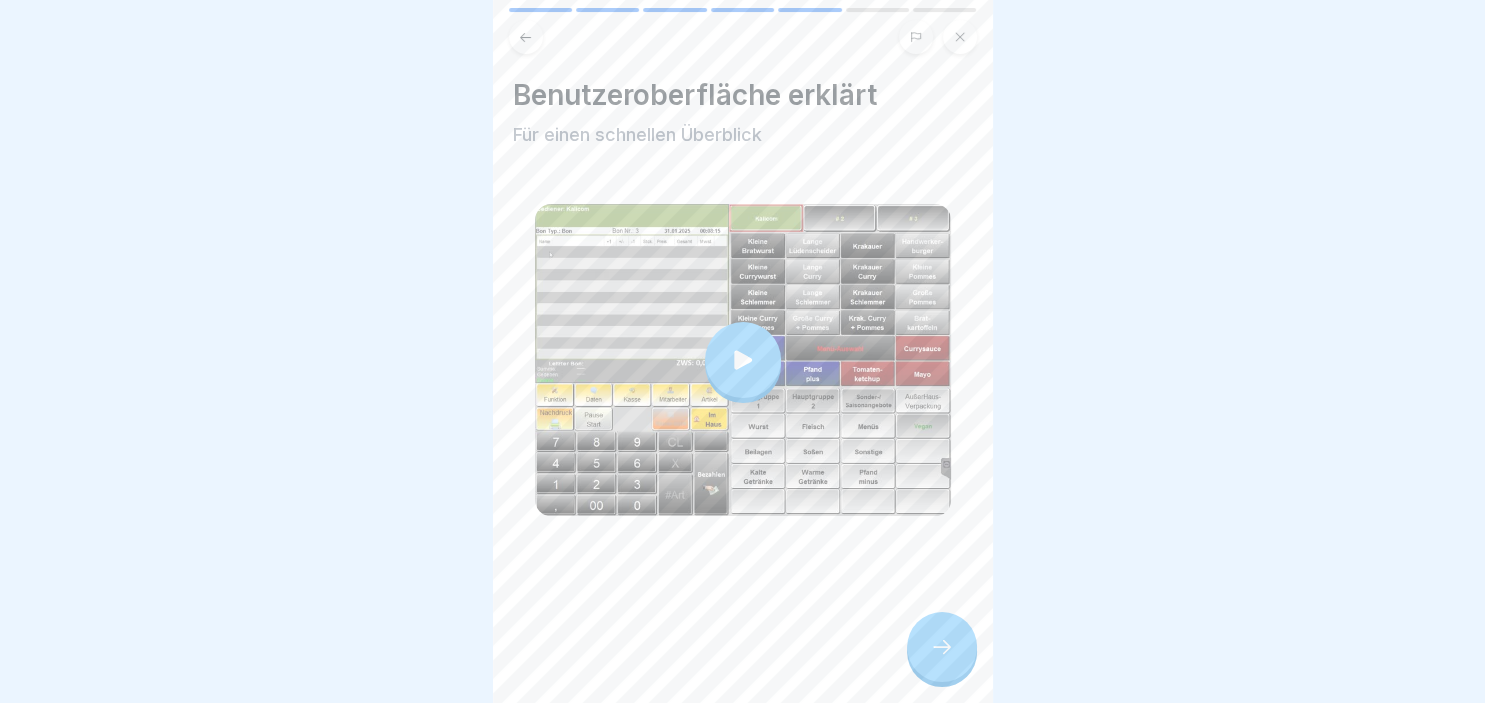 click 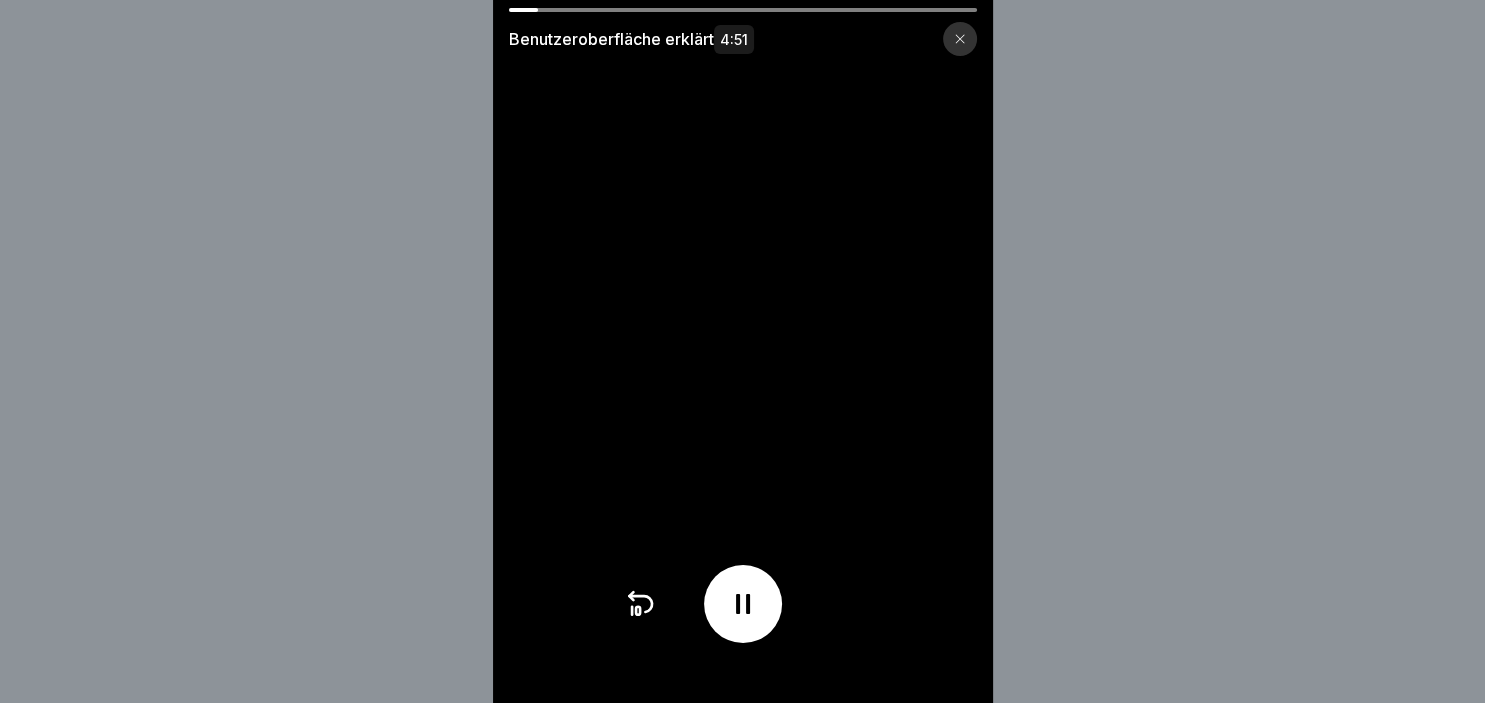click 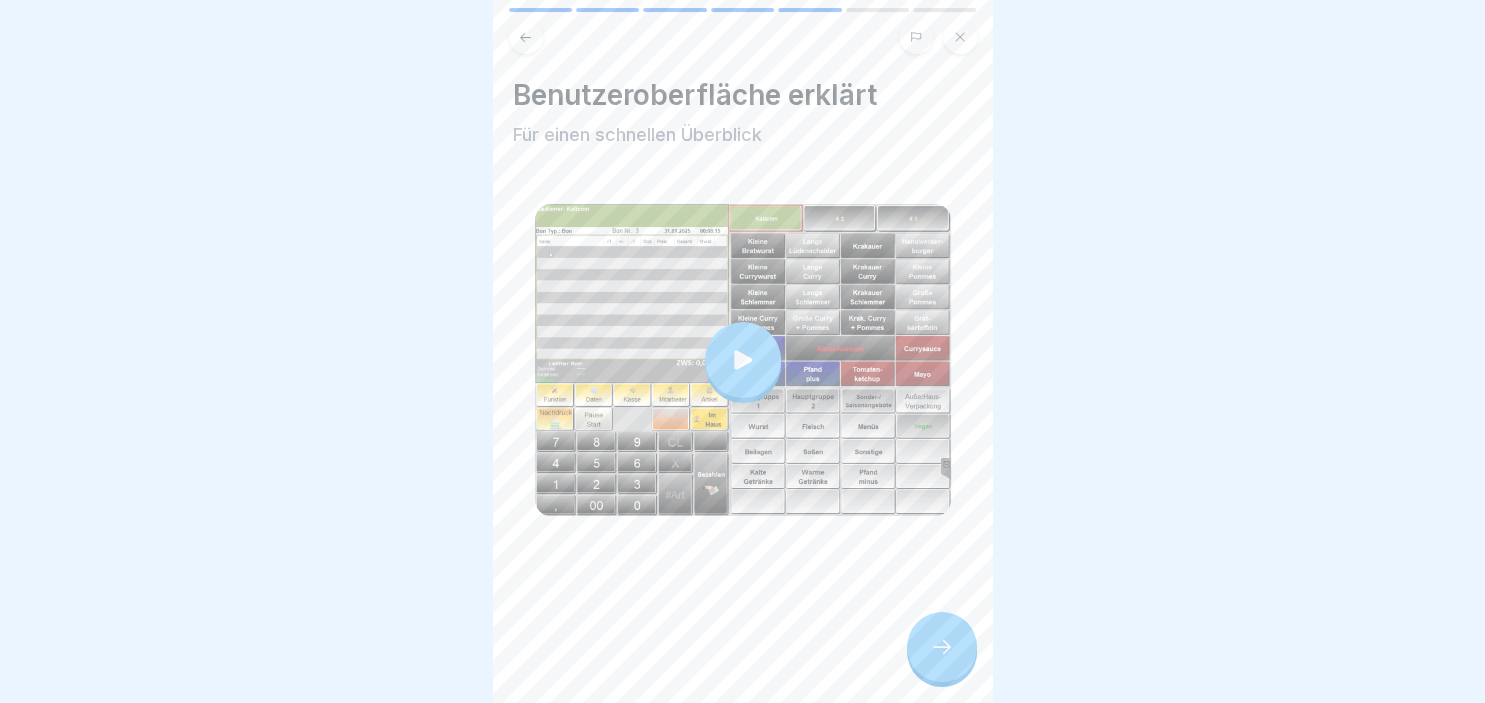 click at bounding box center [942, 647] 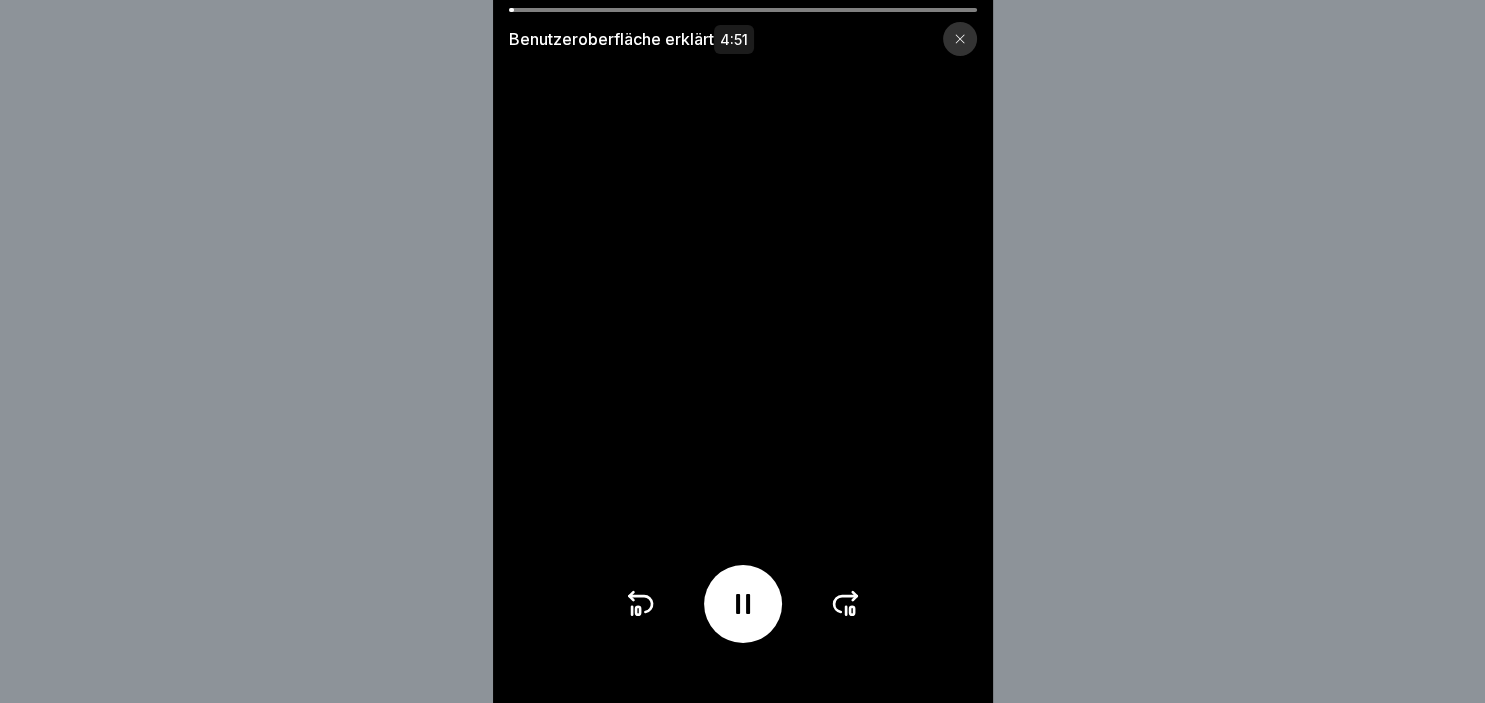 click 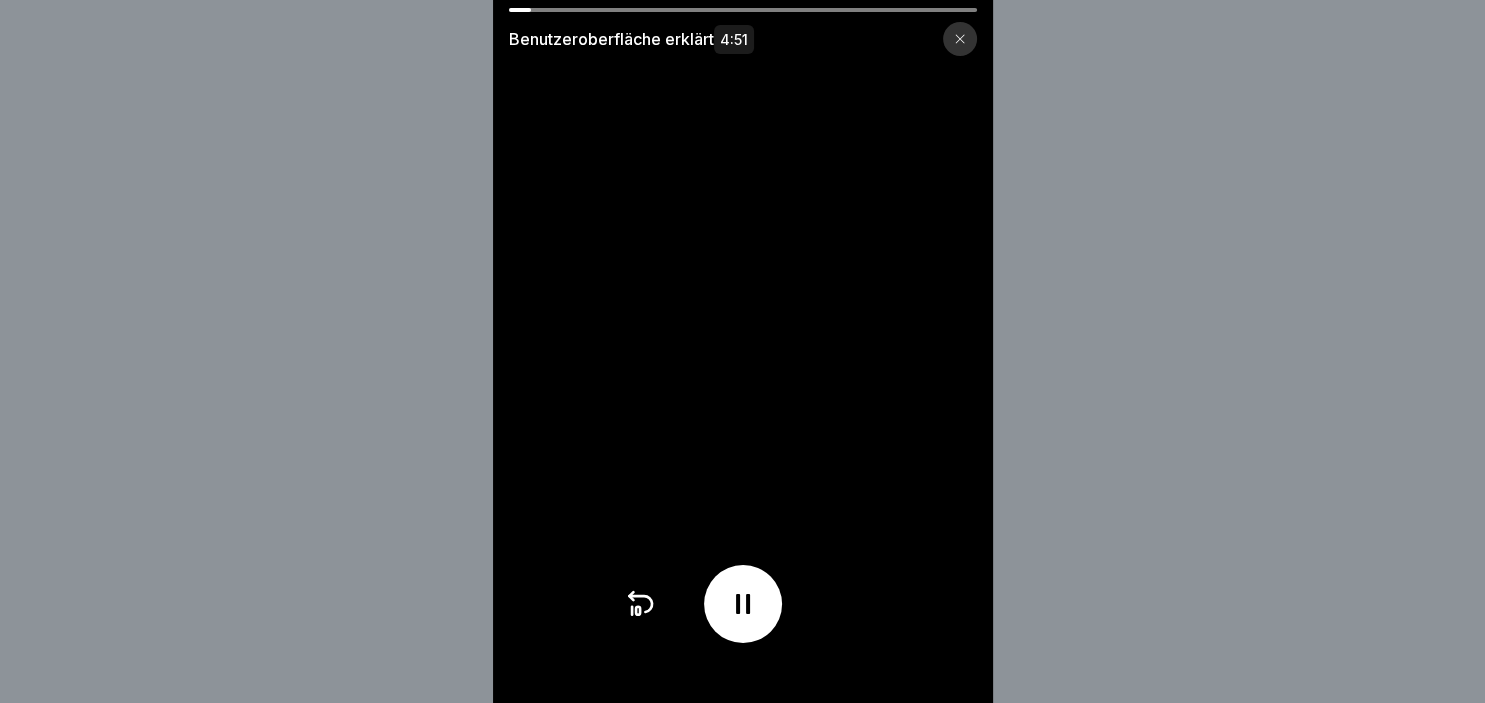 click at bounding box center (743, 604) 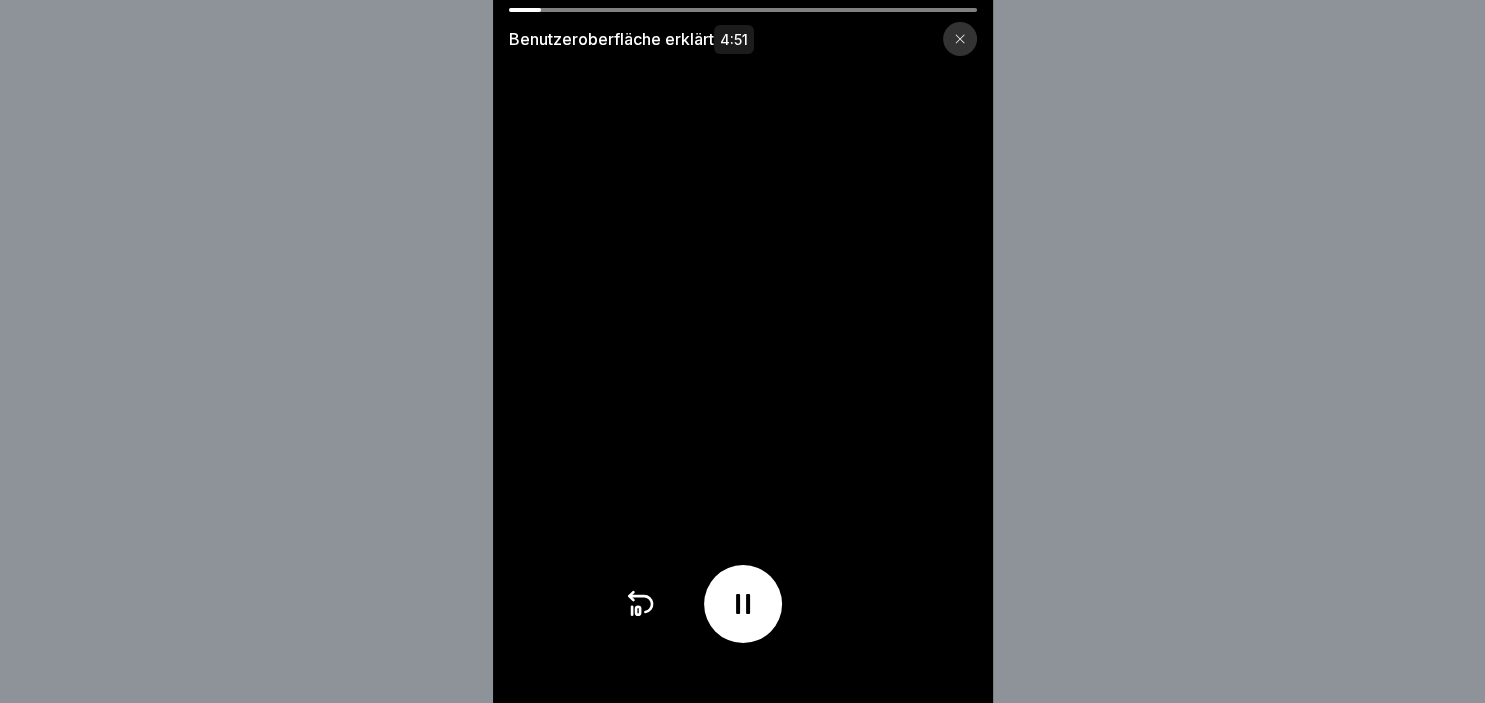 drag, startPoint x: 530, startPoint y: 12, endPoint x: 535, endPoint y: 3, distance: 10.29563 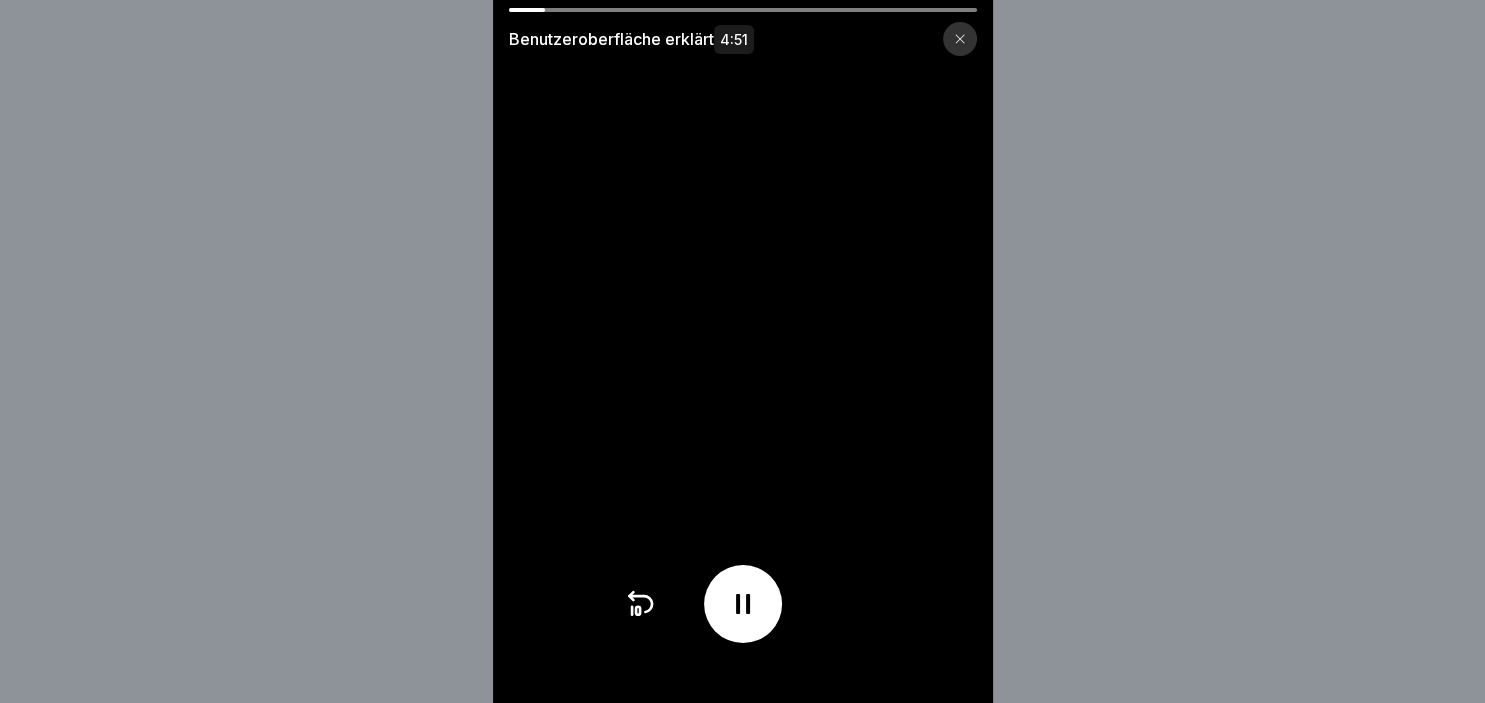 drag, startPoint x: 535, startPoint y: 8, endPoint x: 863, endPoint y: 11, distance: 328.01373 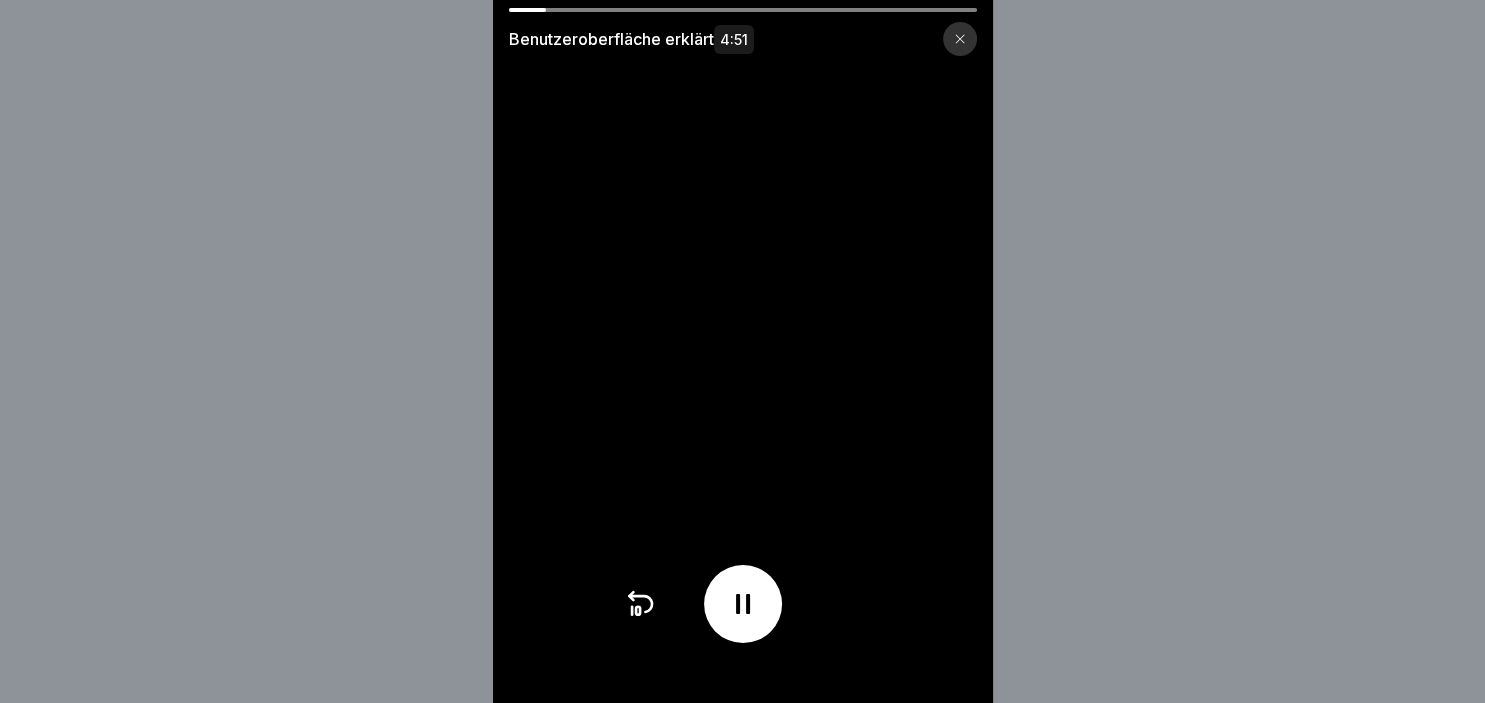 click at bounding box center [743, 10] 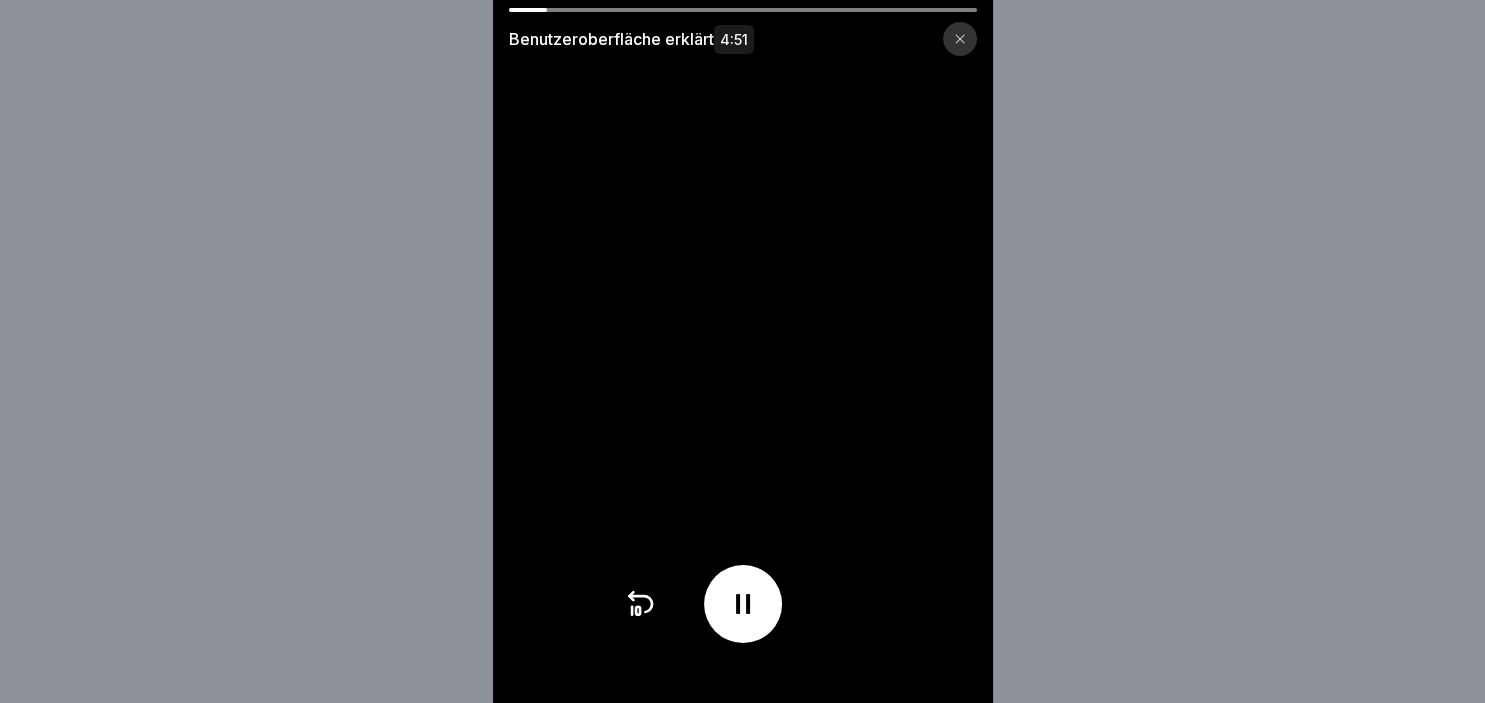 click at bounding box center [743, 10] 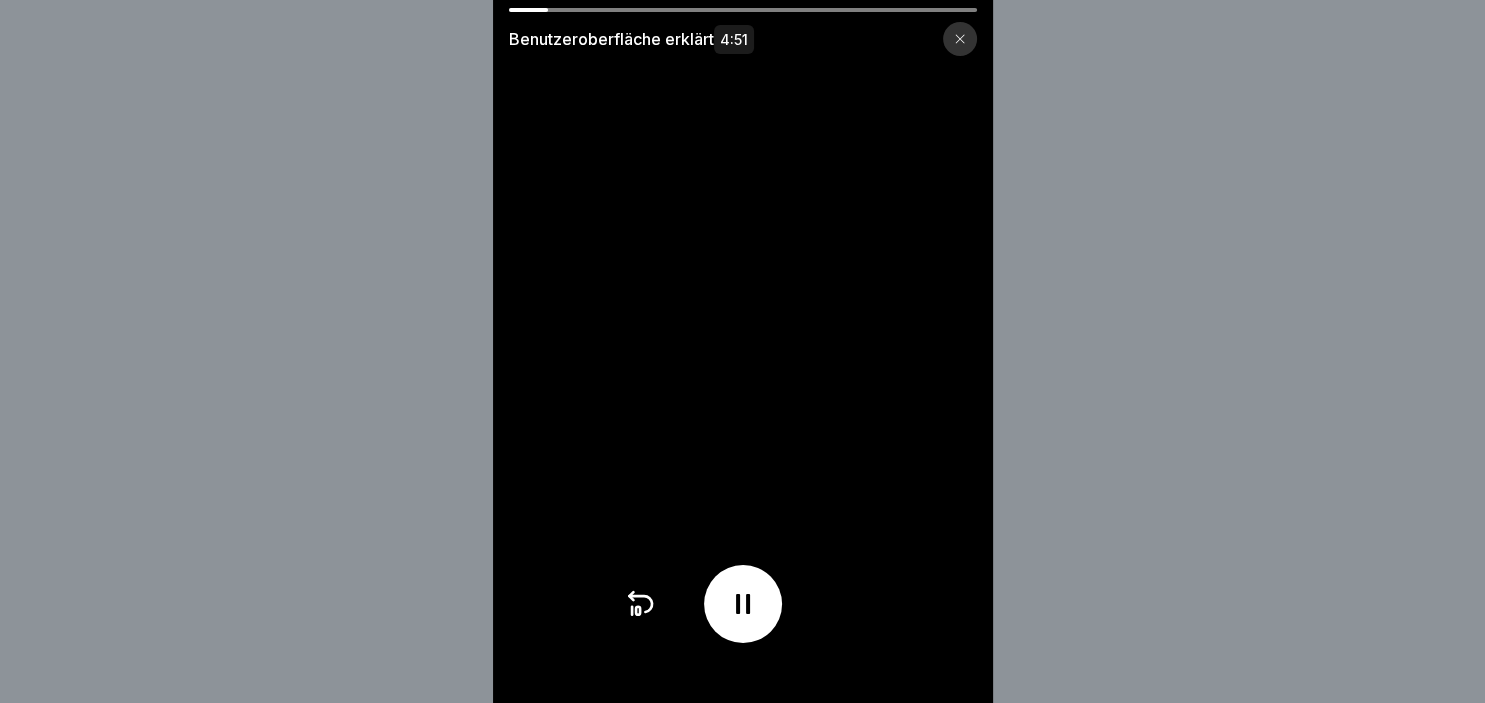 click at bounding box center [743, 10] 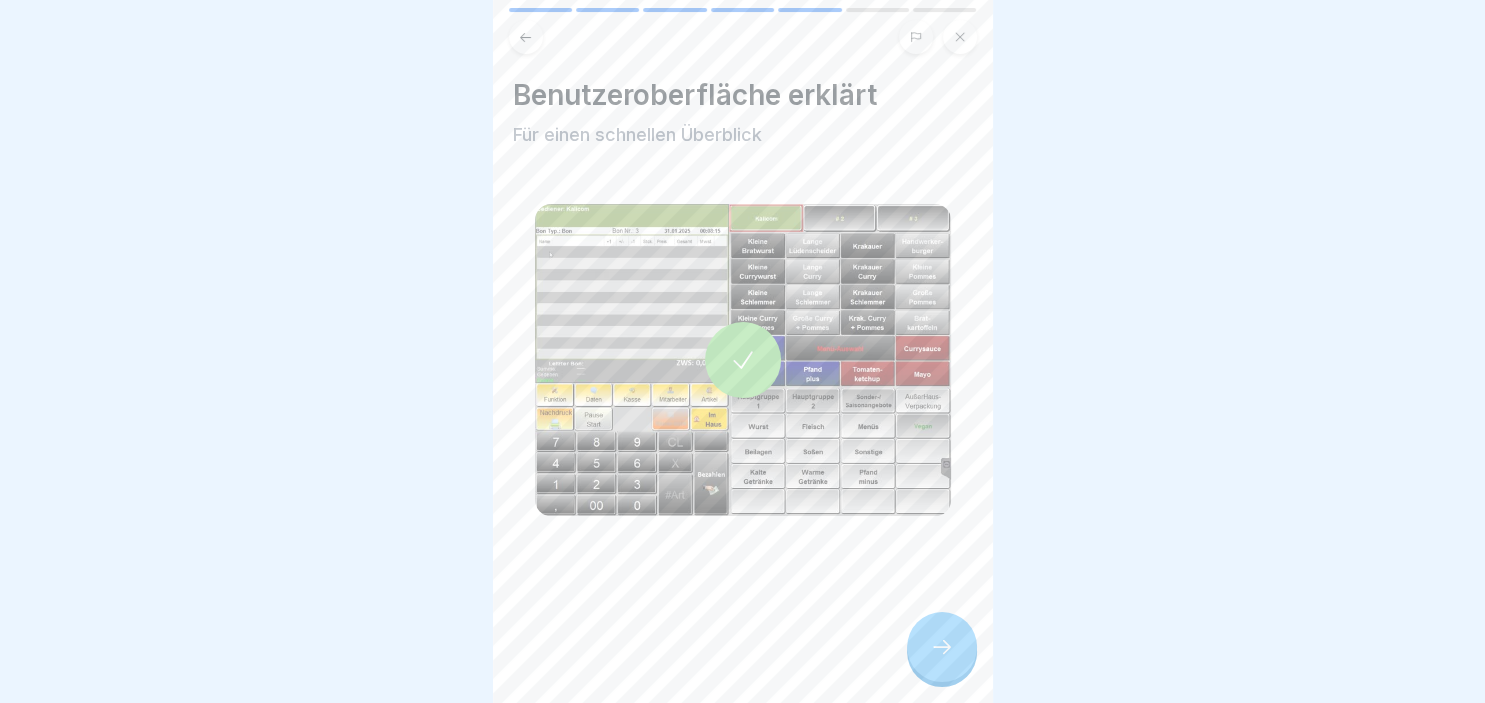 click 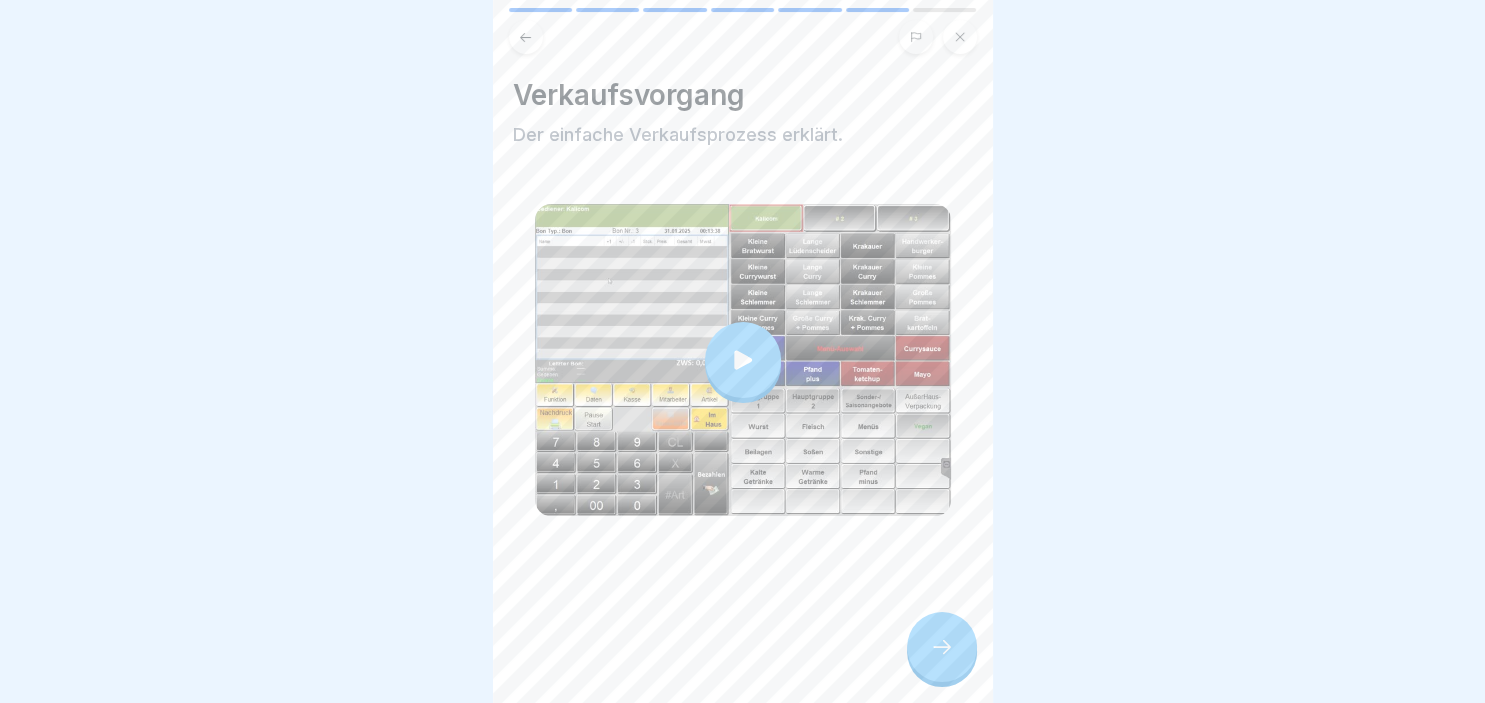 click 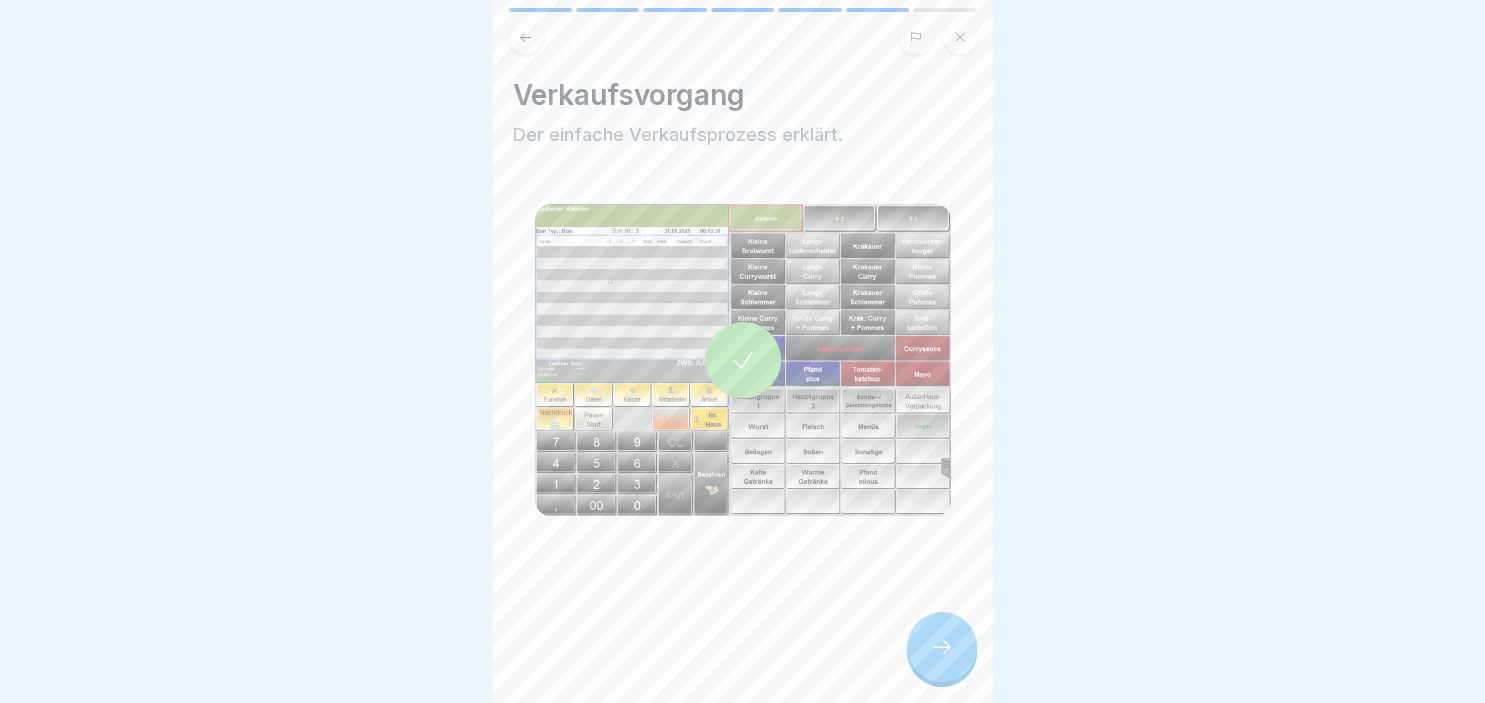 click 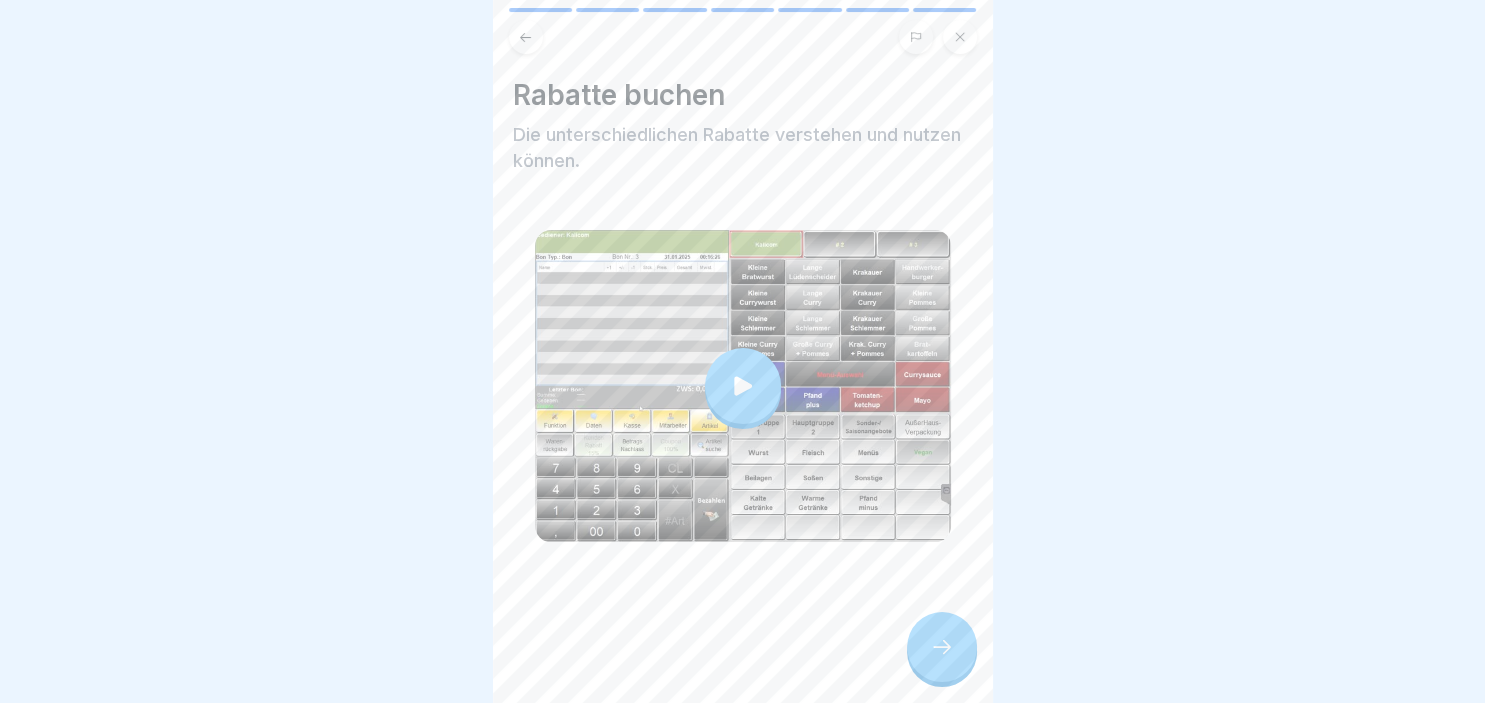 click 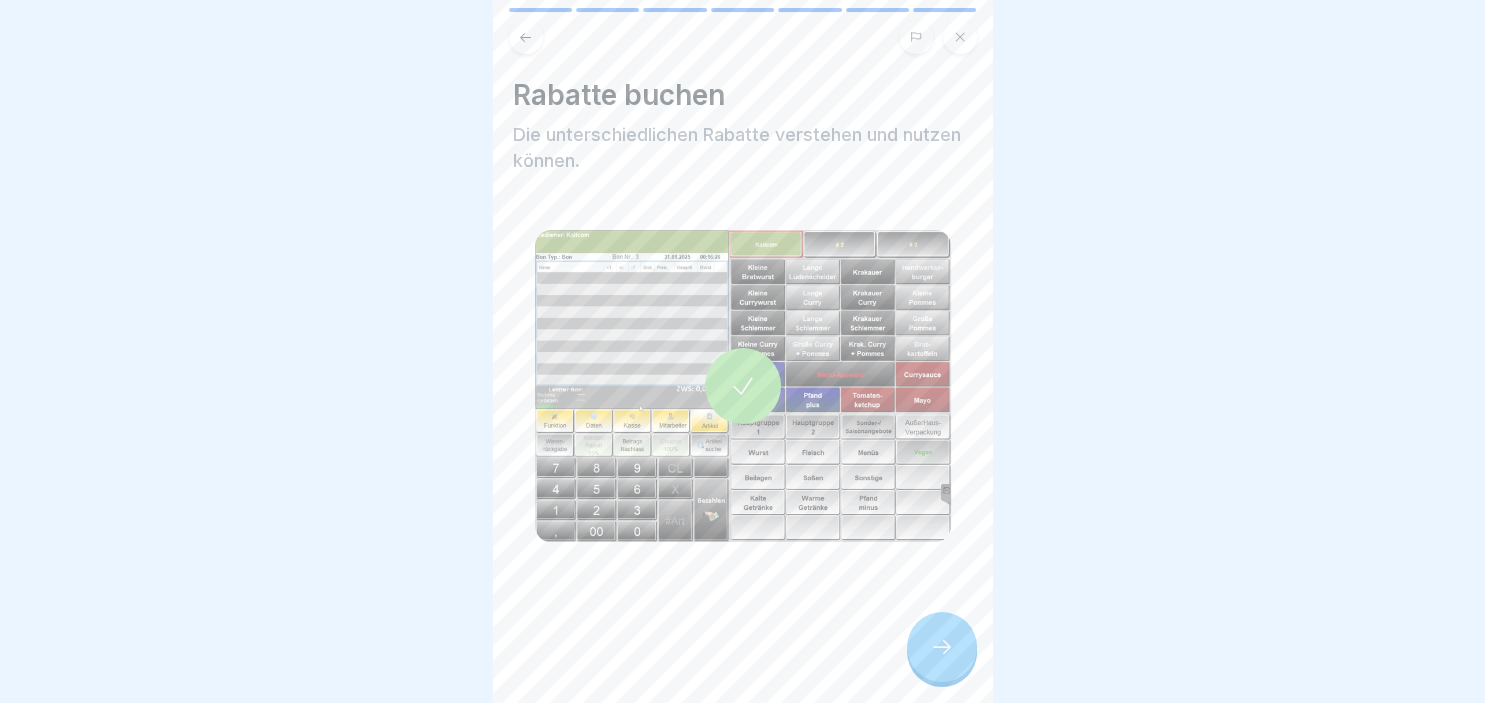 click 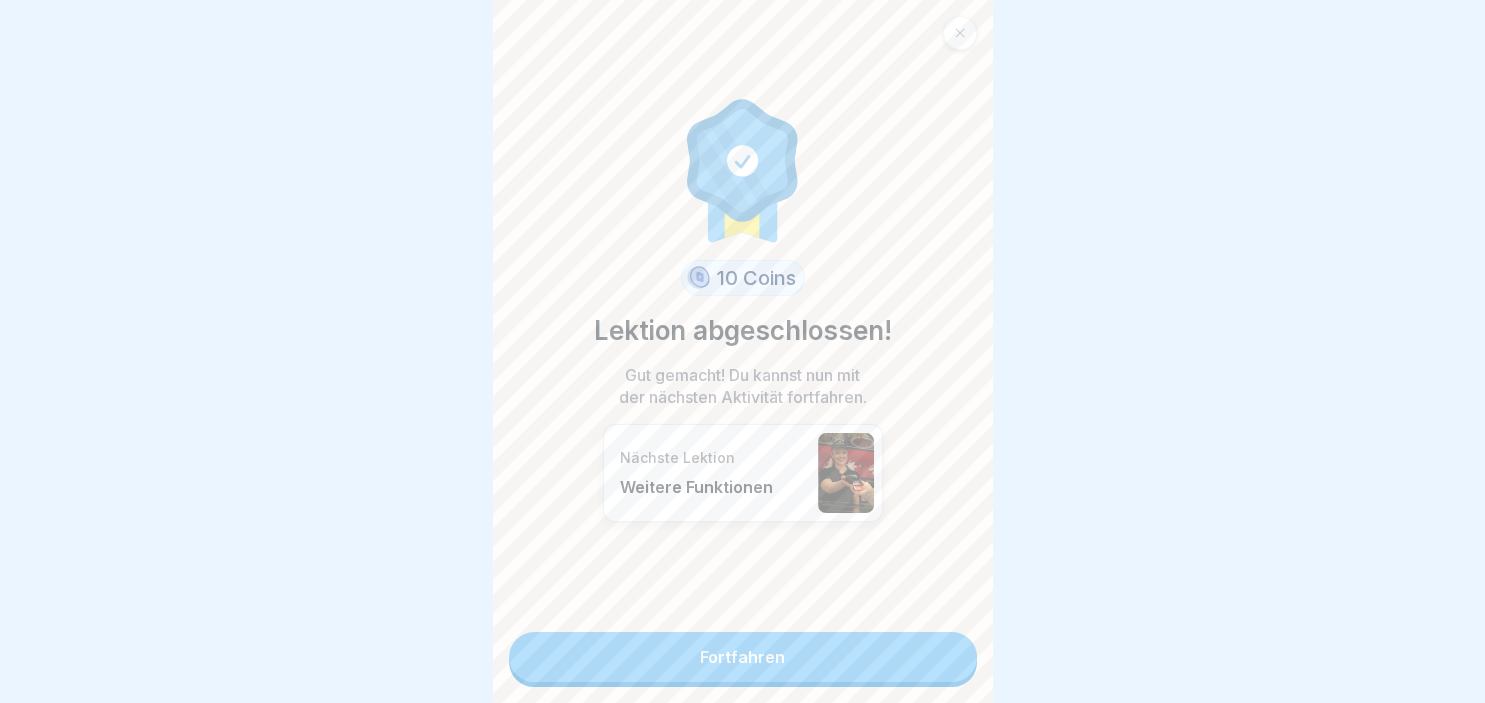 click on "Fortfahren" at bounding box center [743, 657] 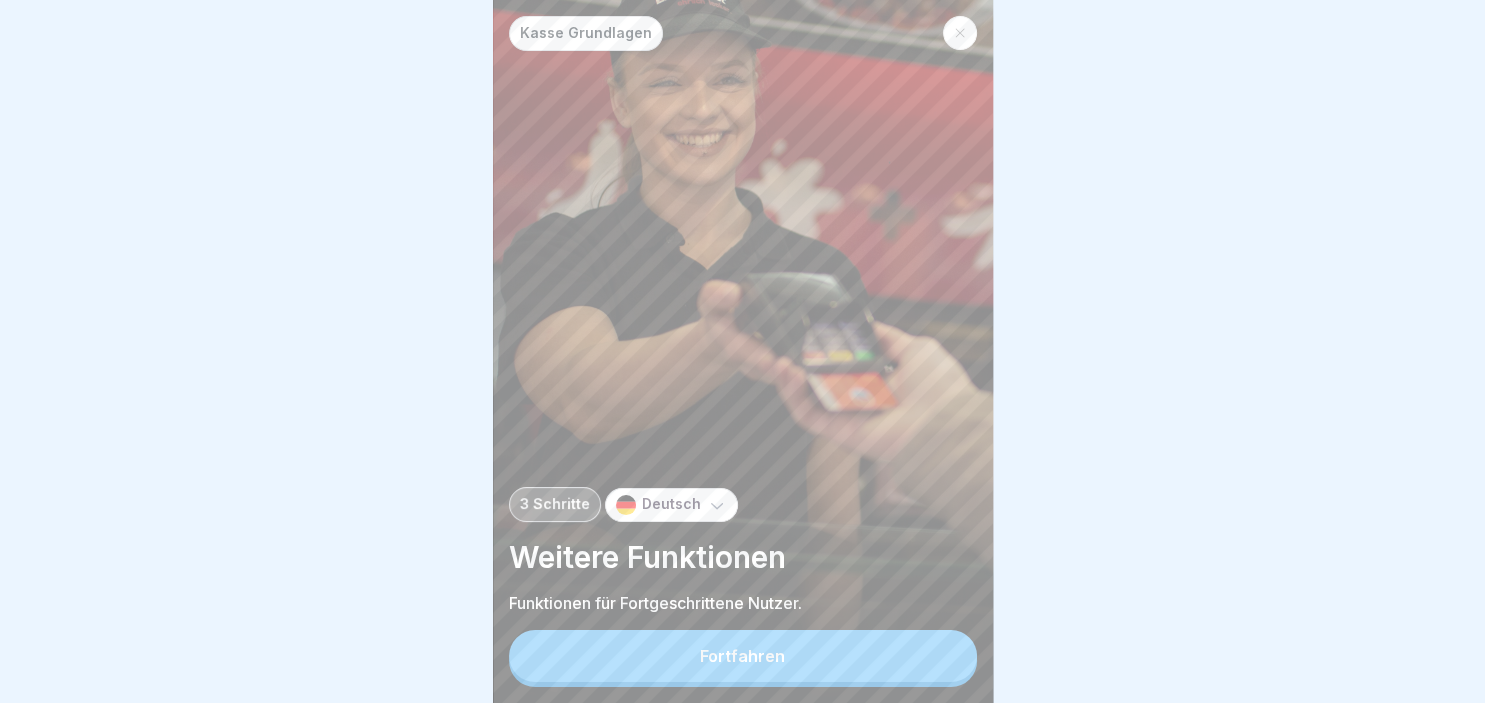 click on "Fortfahren" at bounding box center [743, 656] 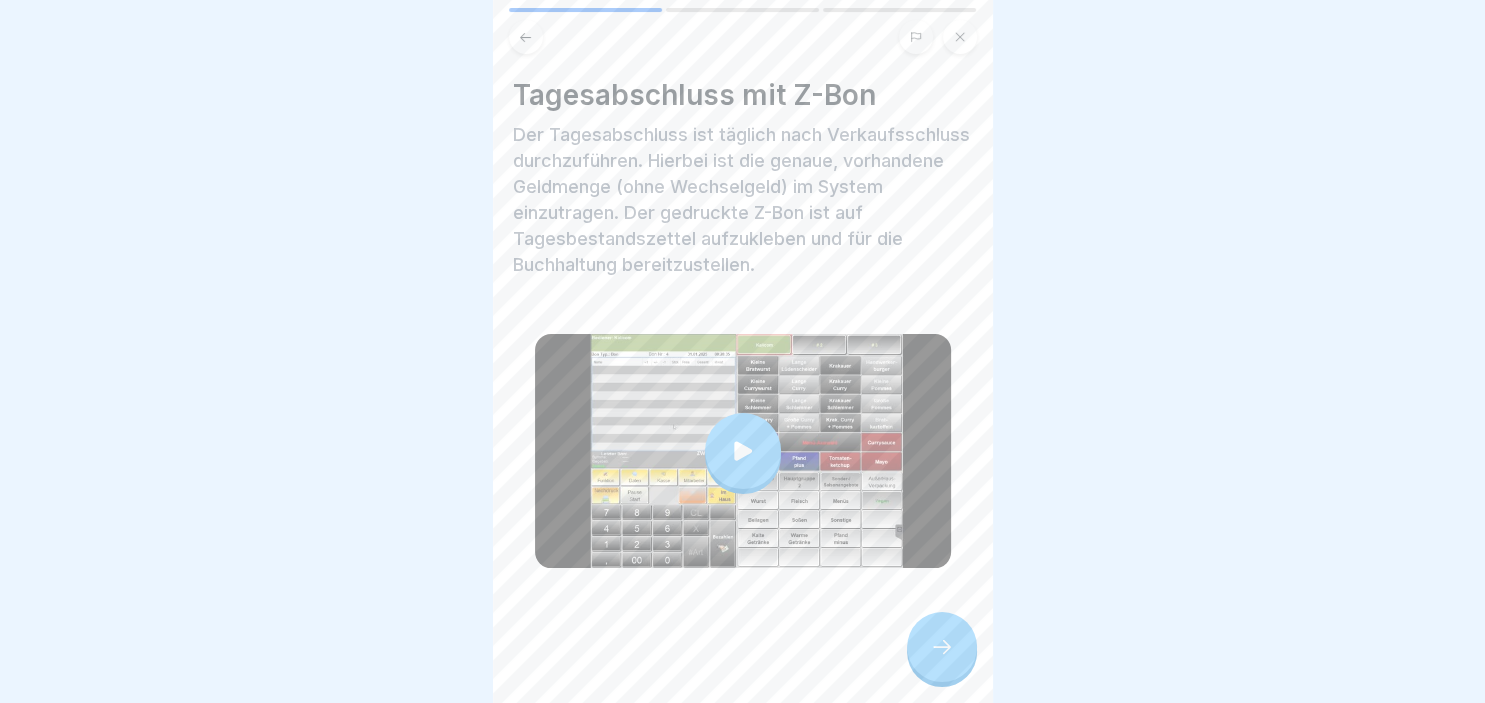 click at bounding box center [942, 647] 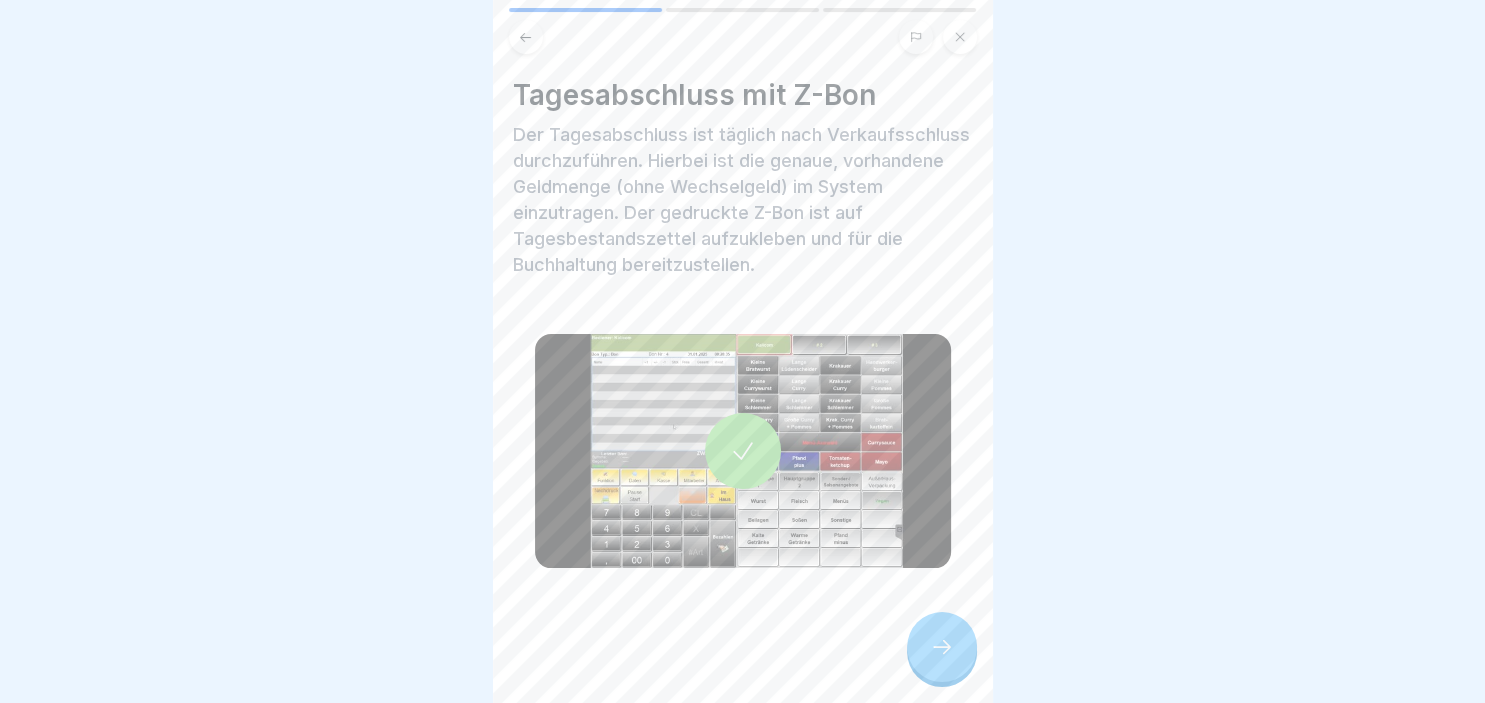 click 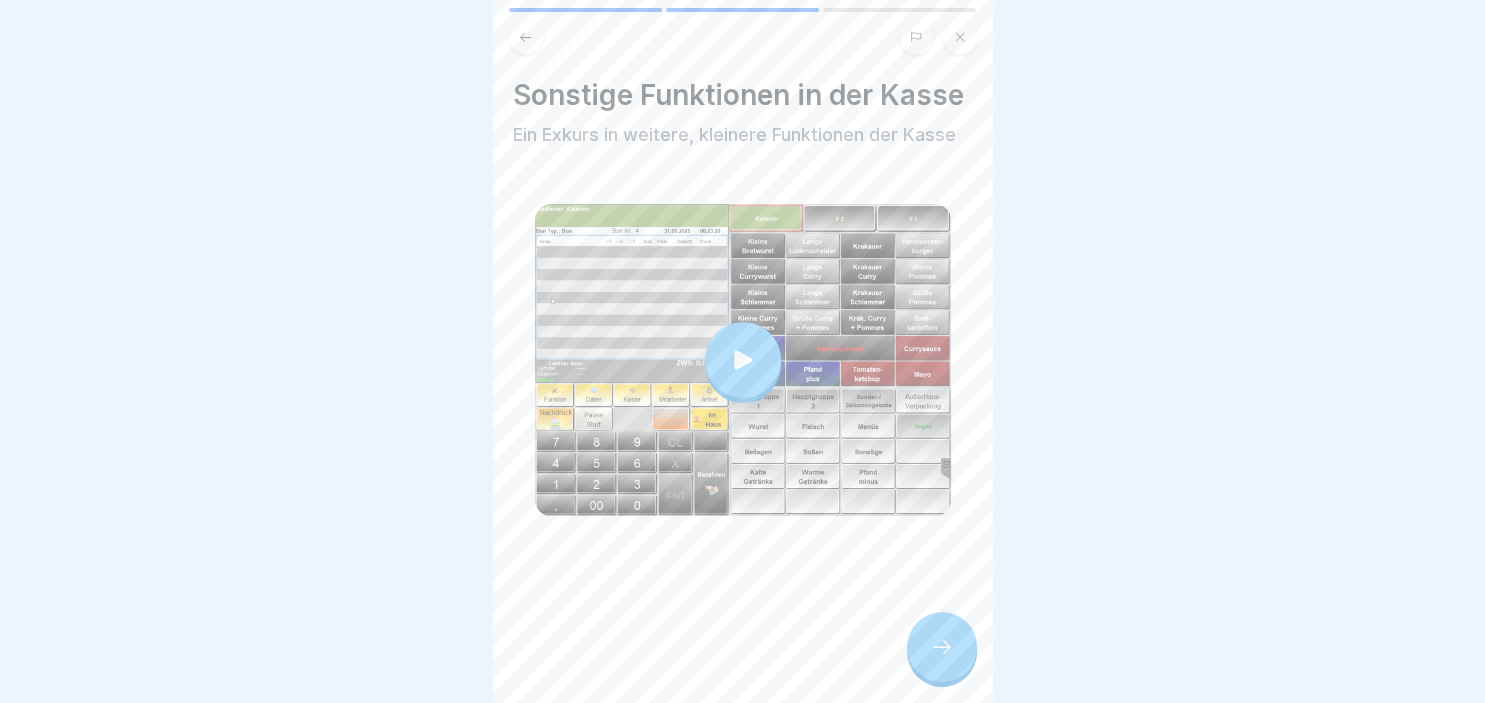 click 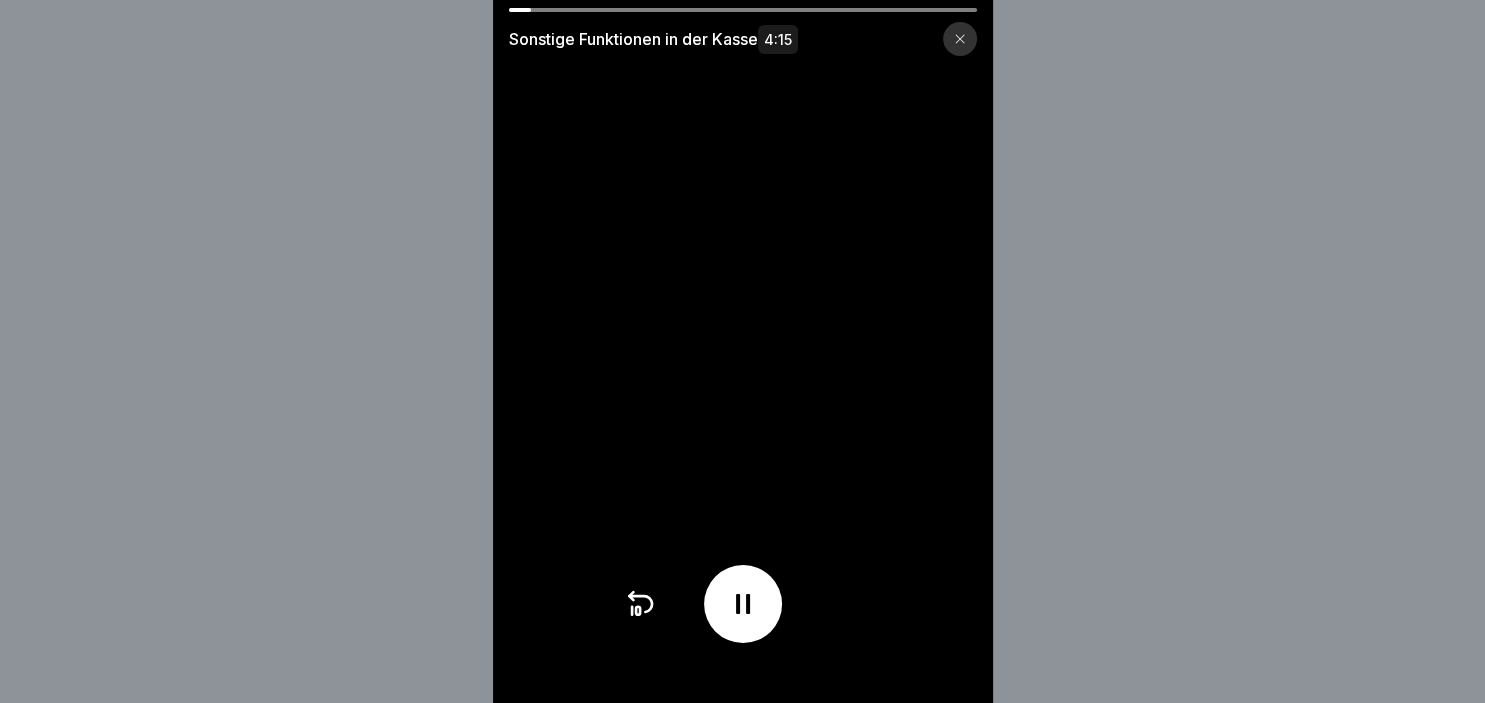 click on "Sonstige Funktionen in der Kasse 4:15" at bounding box center (742, 351) 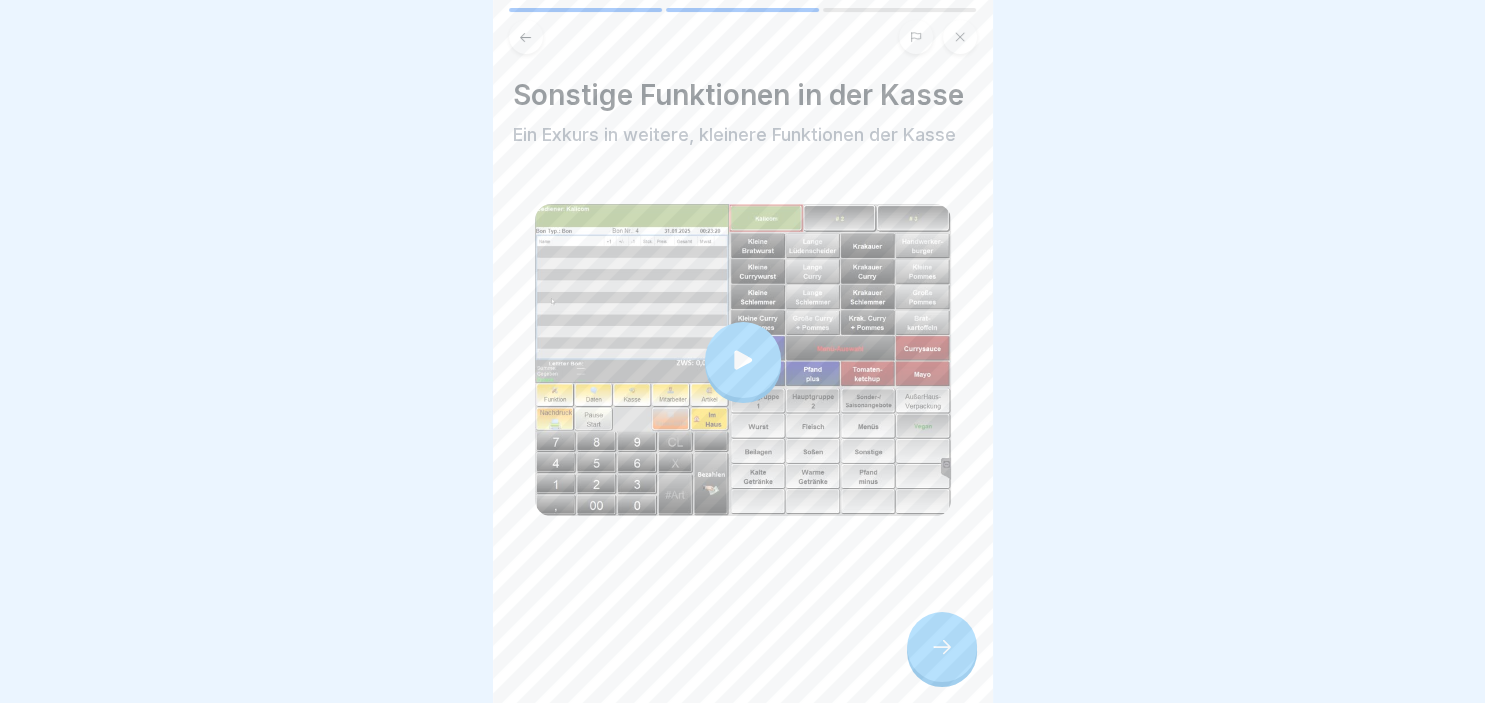 drag, startPoint x: 1060, startPoint y: 670, endPoint x: 950, endPoint y: 646, distance: 112.587746 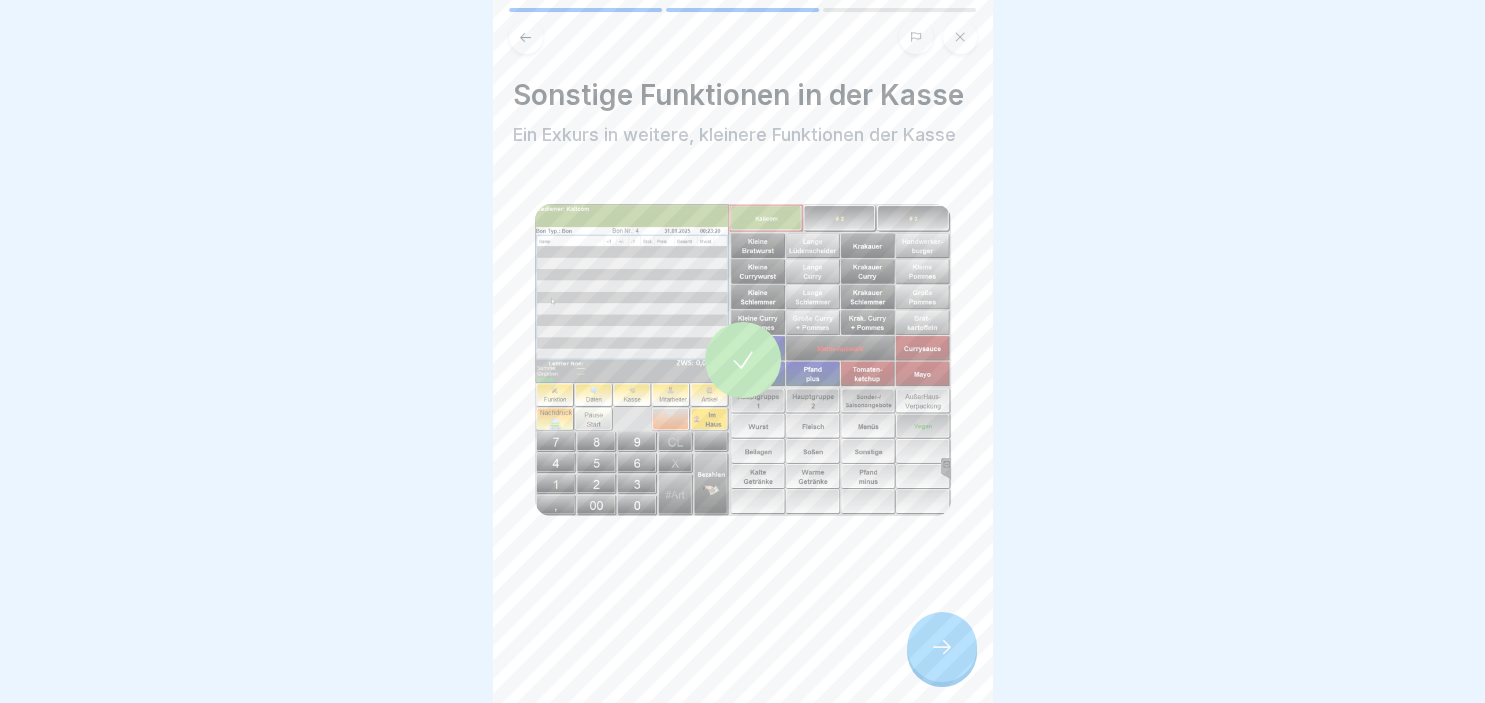 click 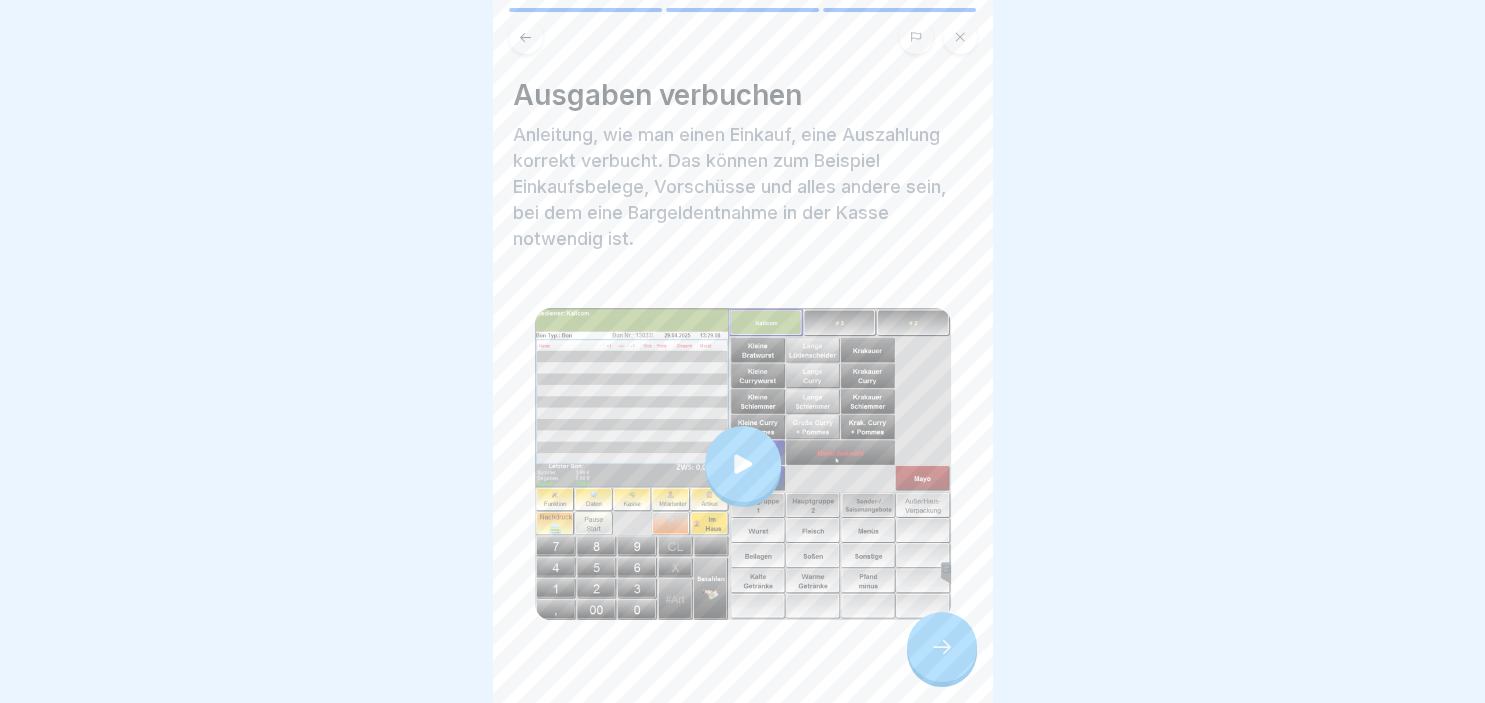 click 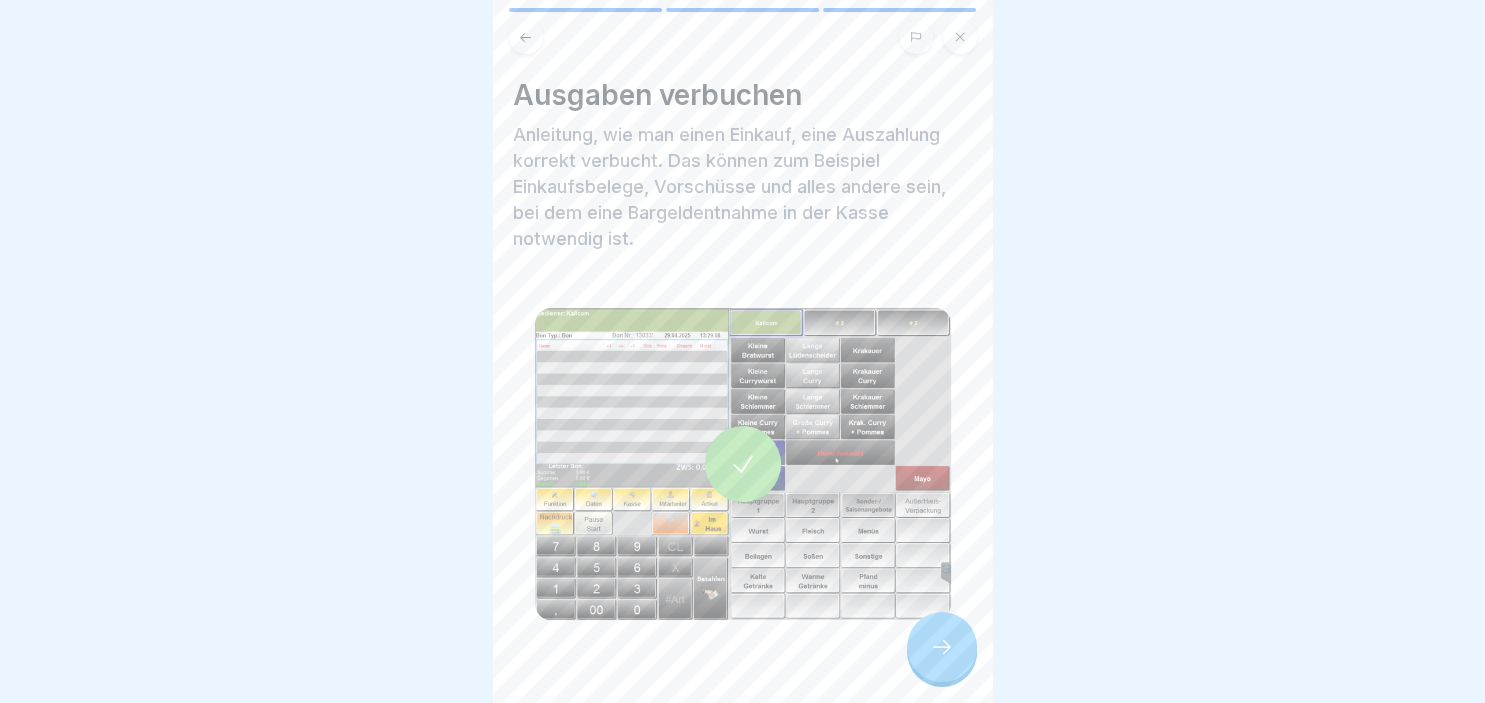 click 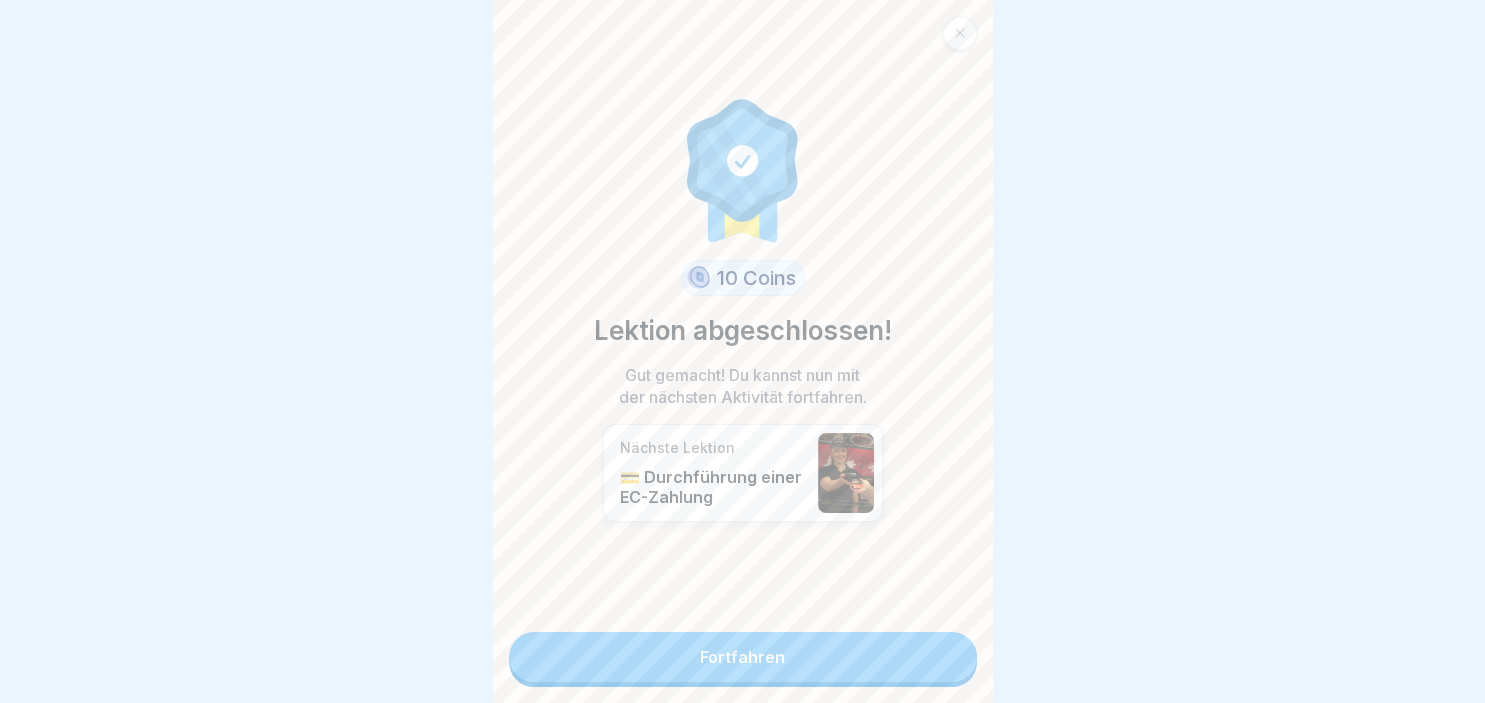 click on "Fortfahren" at bounding box center (743, 657) 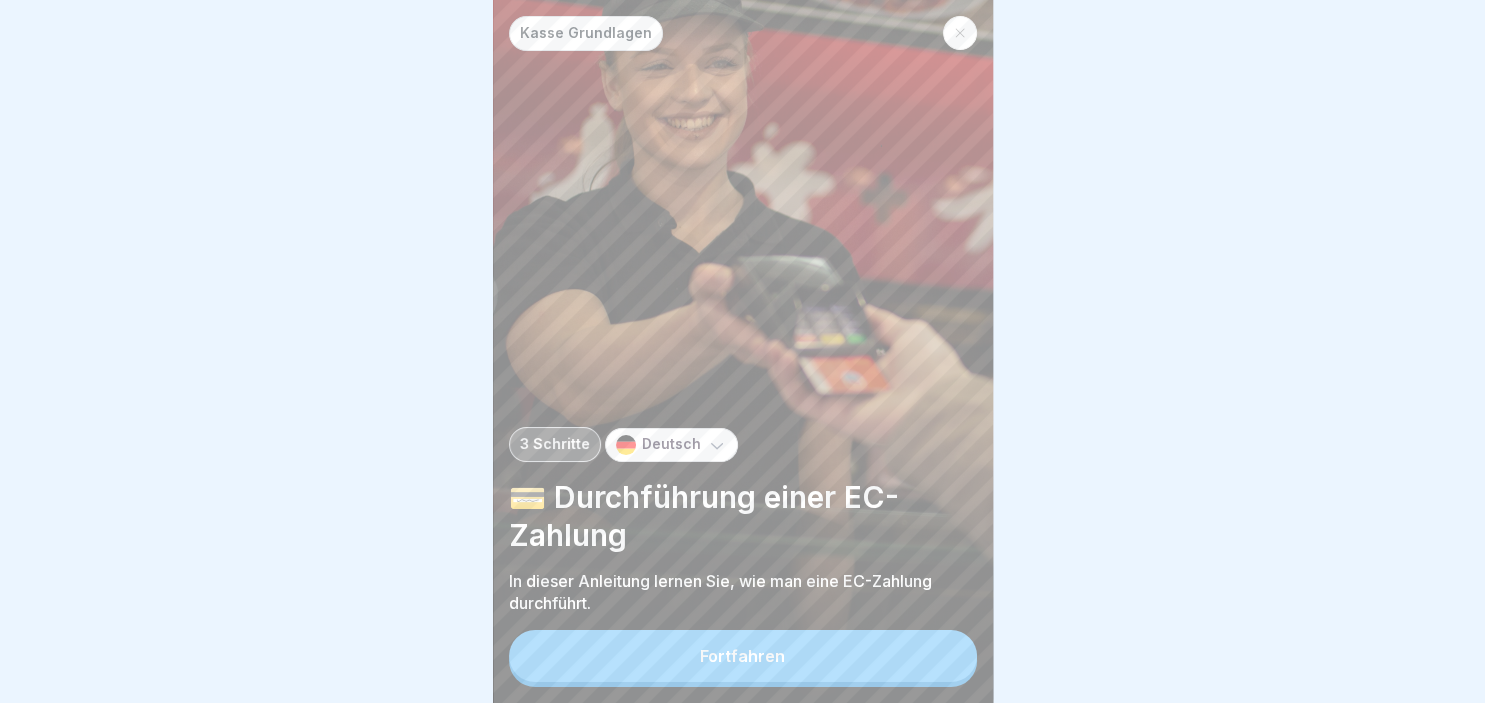 click on "Fortfahren" at bounding box center [743, 656] 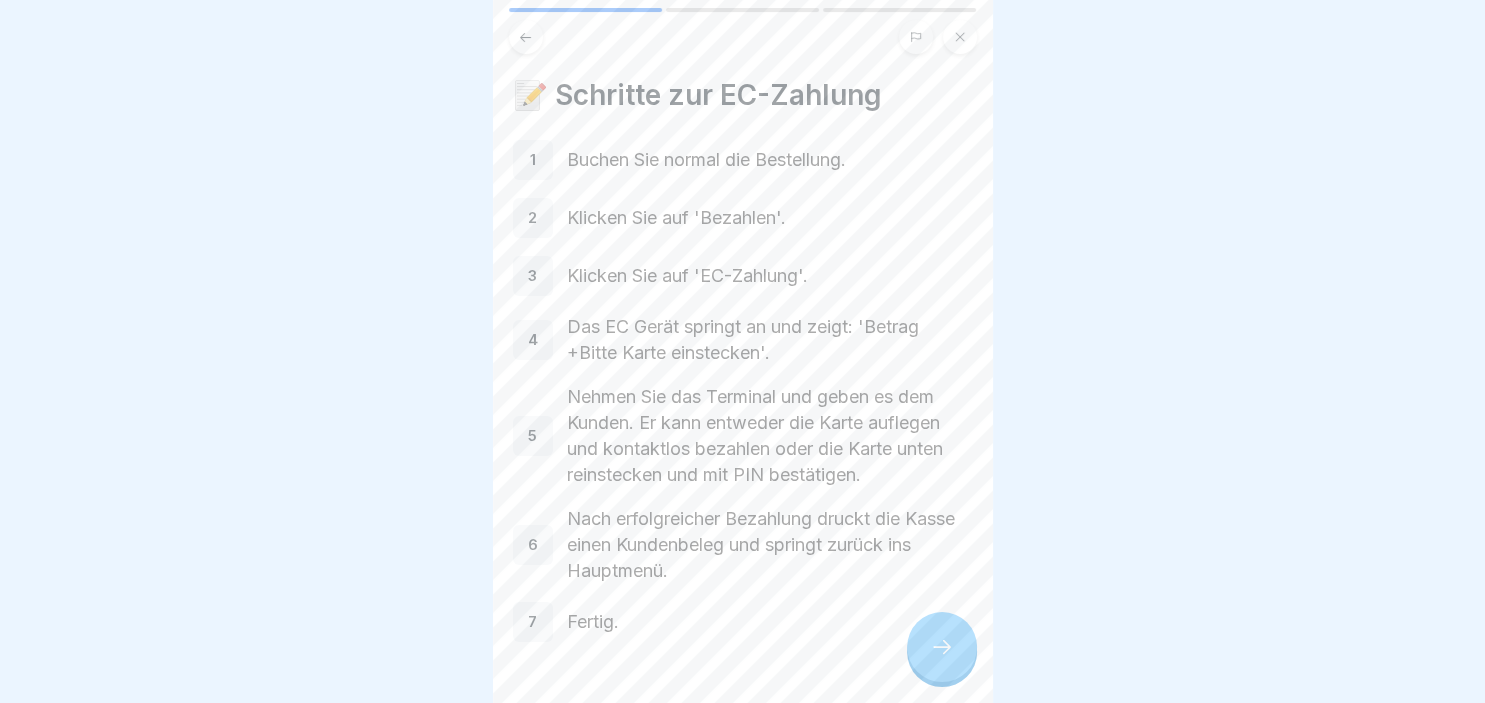 click 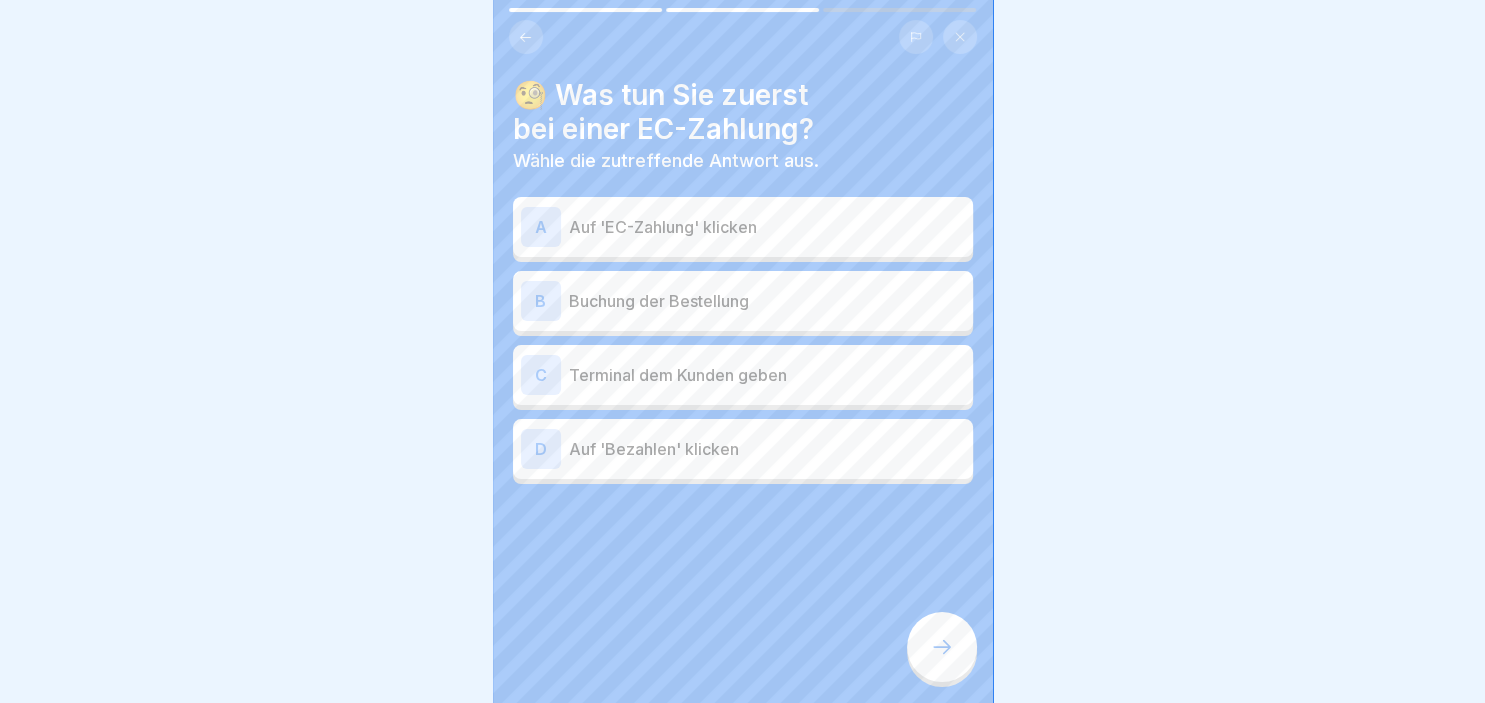 click on "B" at bounding box center [541, 301] 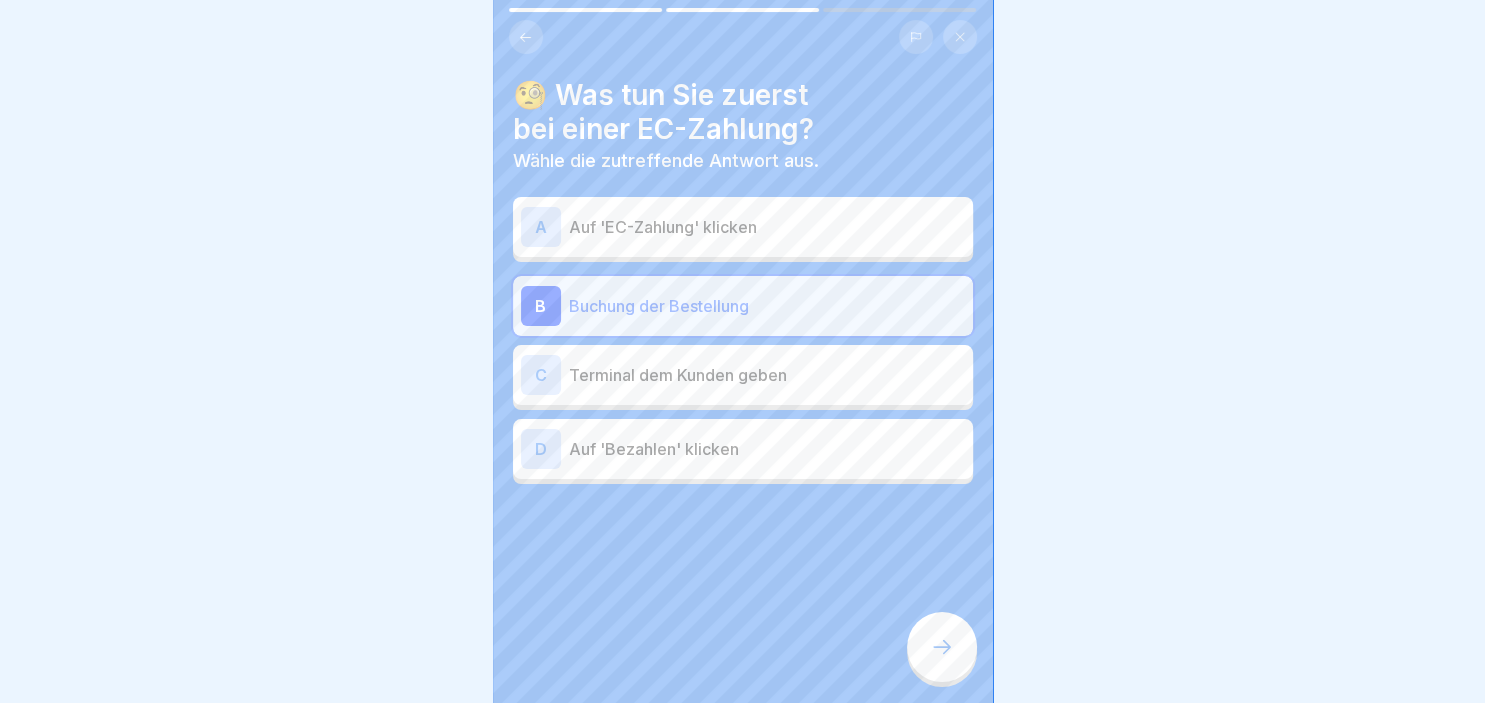 click on "A" at bounding box center (541, 227) 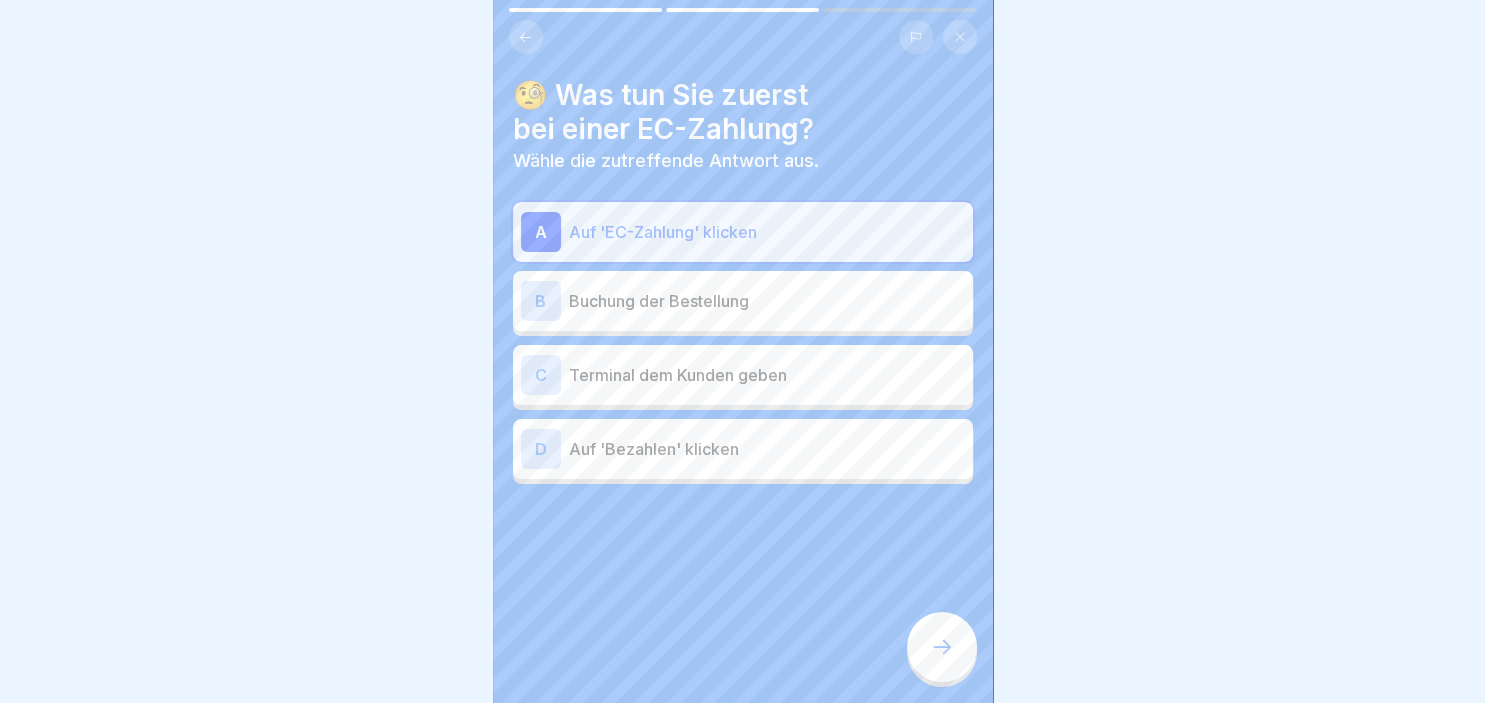 click on "B" at bounding box center [541, 301] 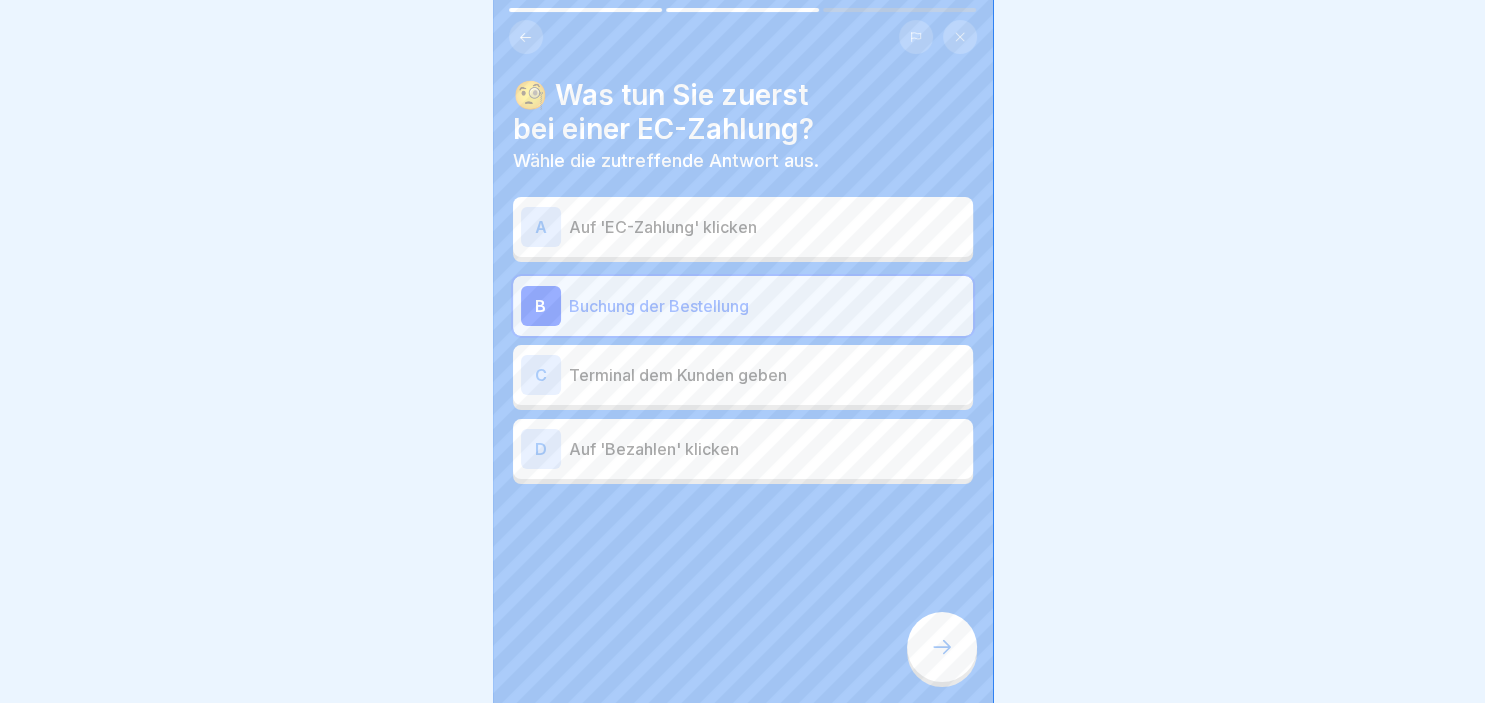 click at bounding box center [942, 647] 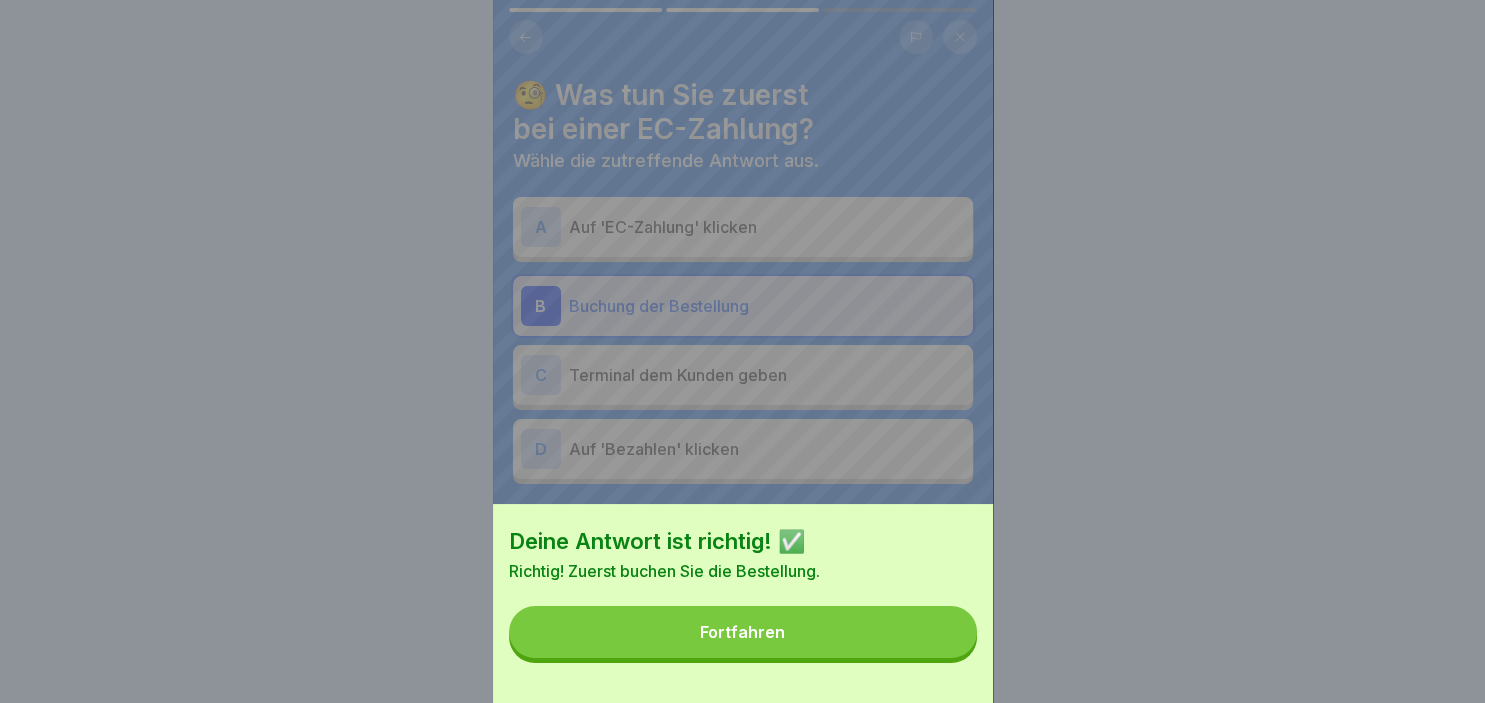 click on "Fortfahren" at bounding box center [743, 632] 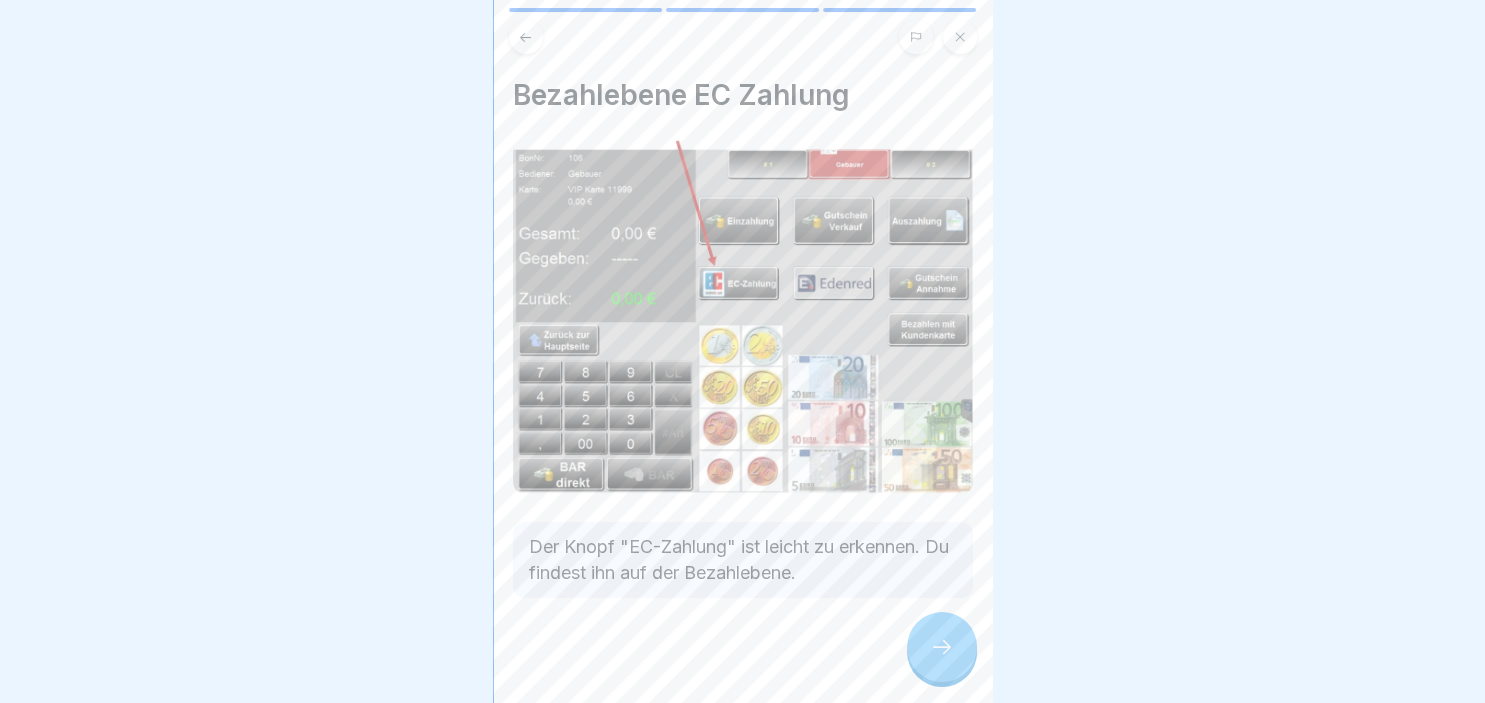 click at bounding box center (942, 647) 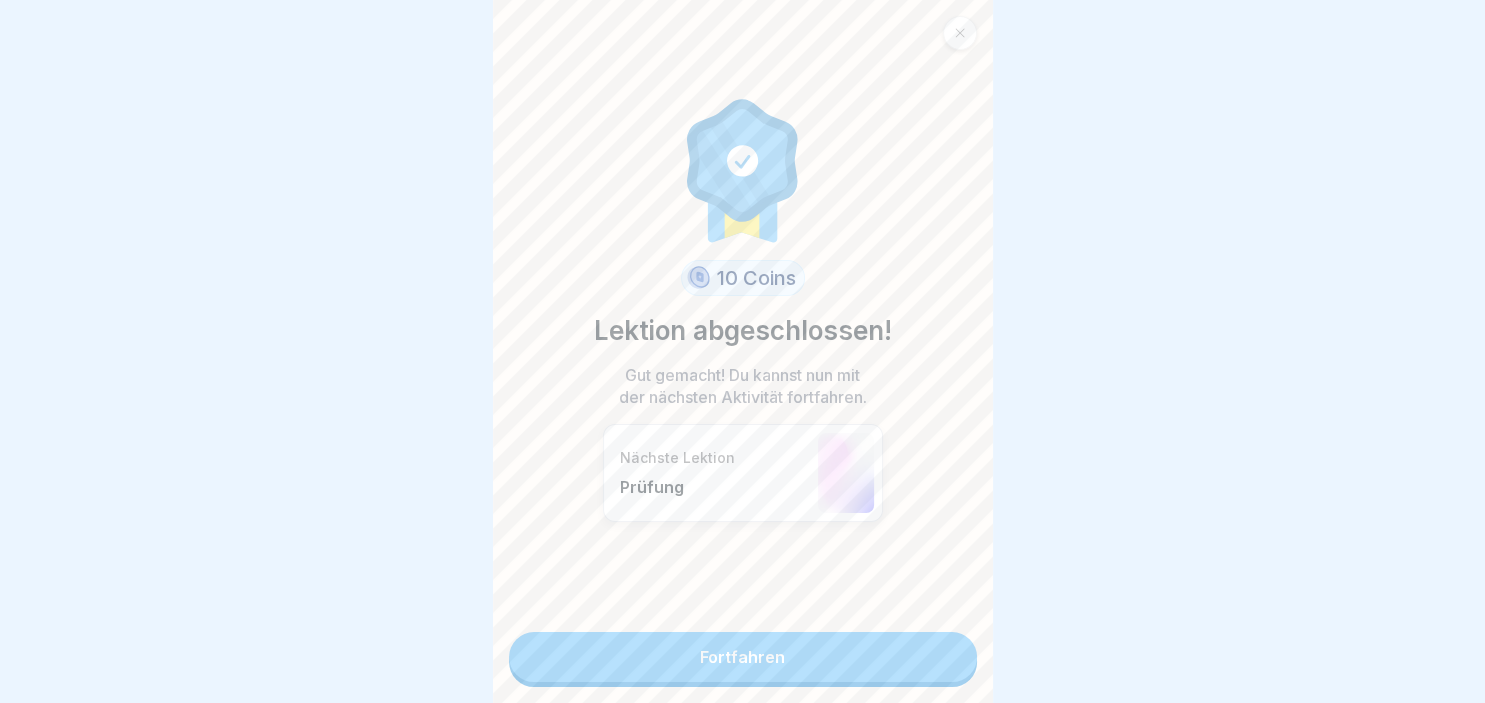 click on "Fortfahren" at bounding box center [743, 657] 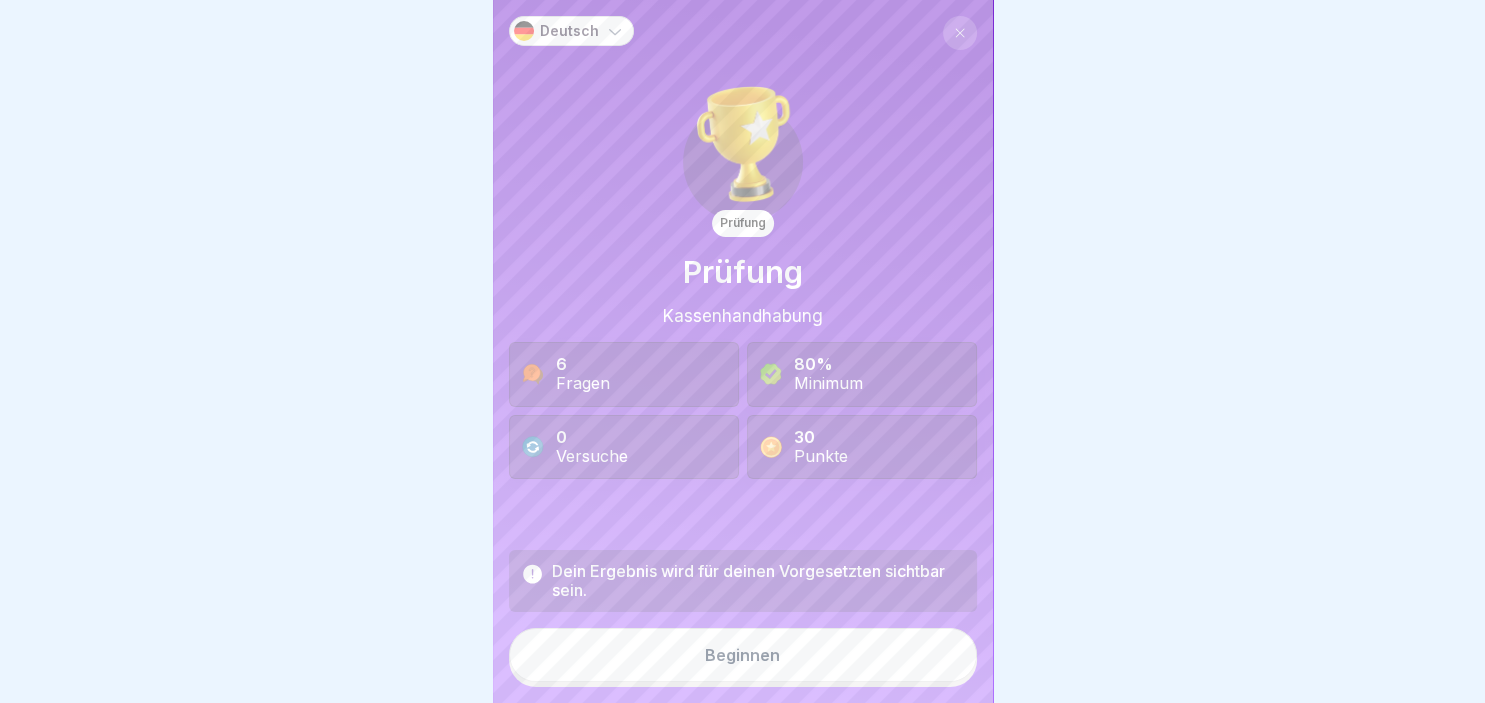 click on "Beginnen" at bounding box center [743, 655] 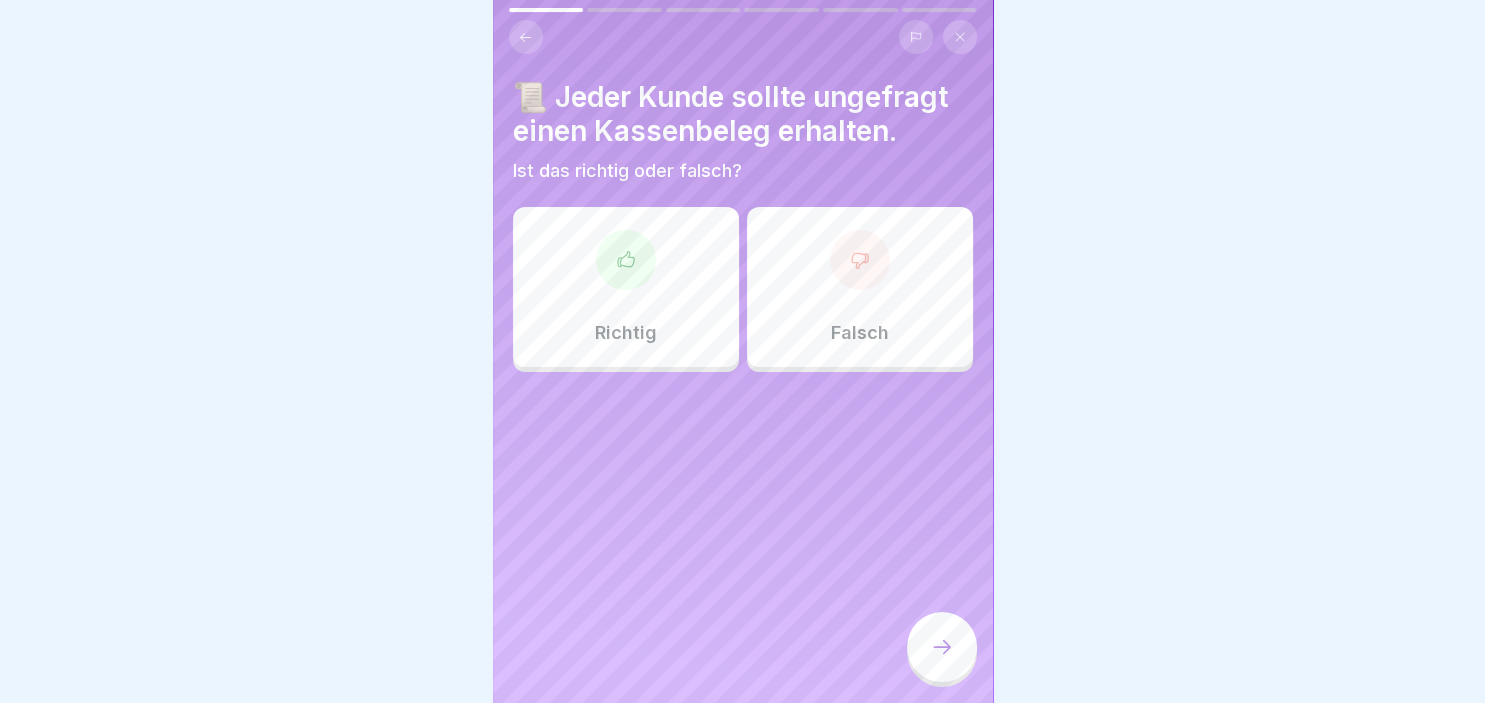 click on "Richtig" at bounding box center (626, 287) 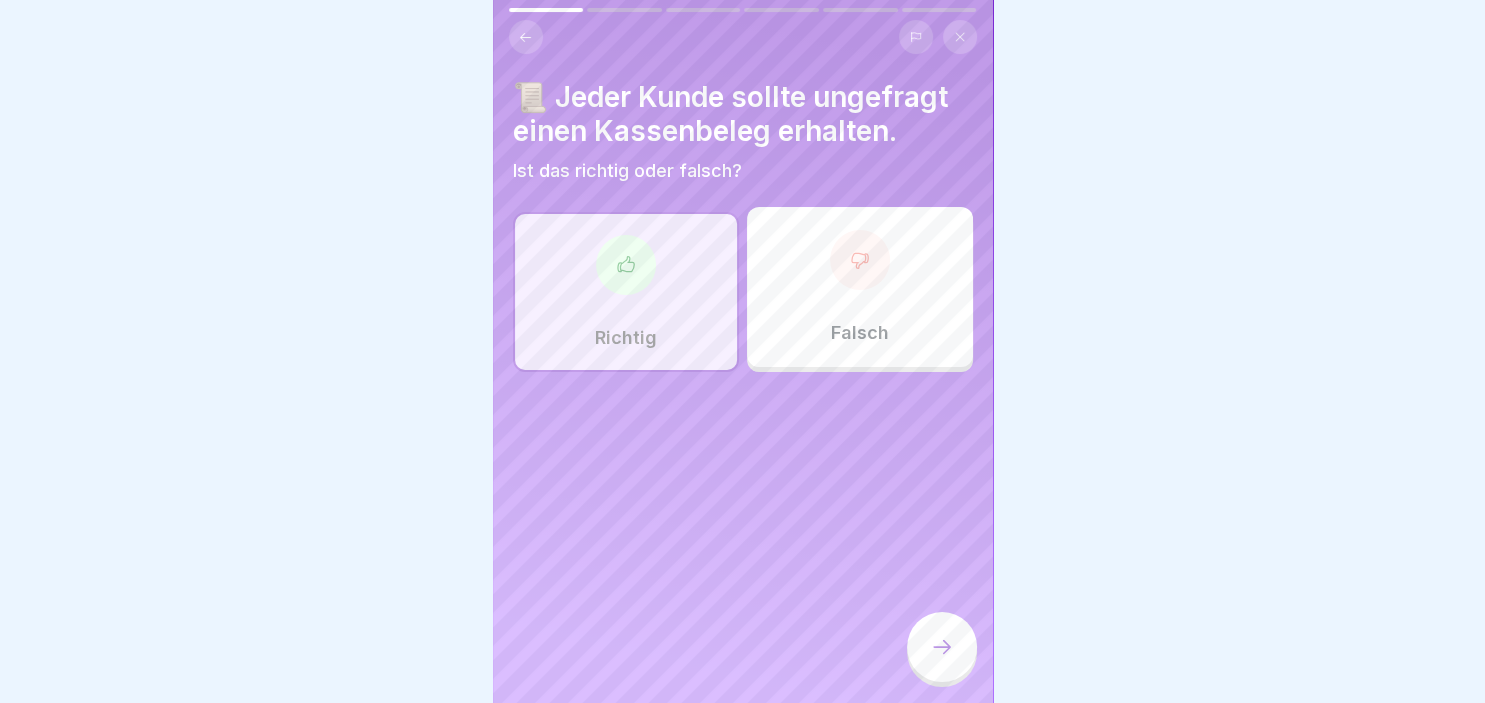 click 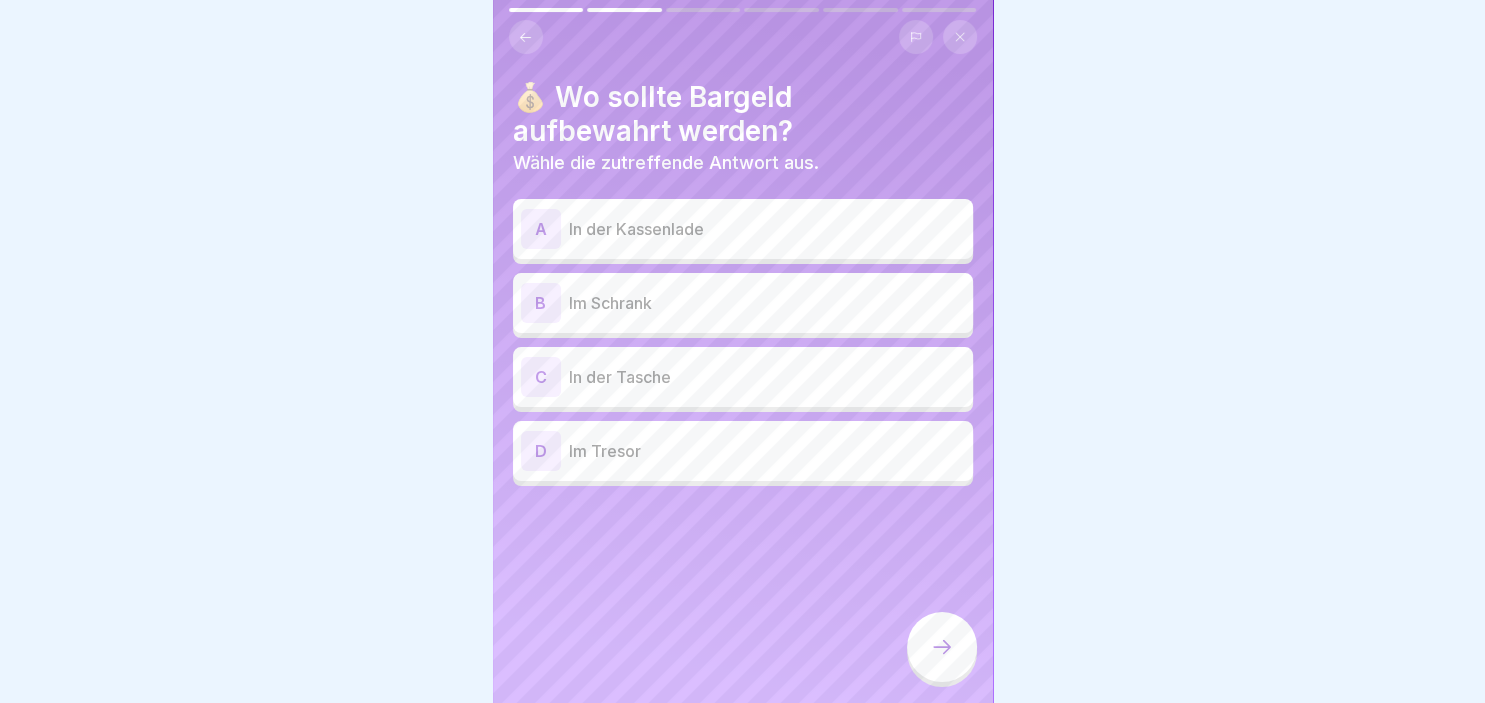 click on "In der Kassenlade" at bounding box center [767, 229] 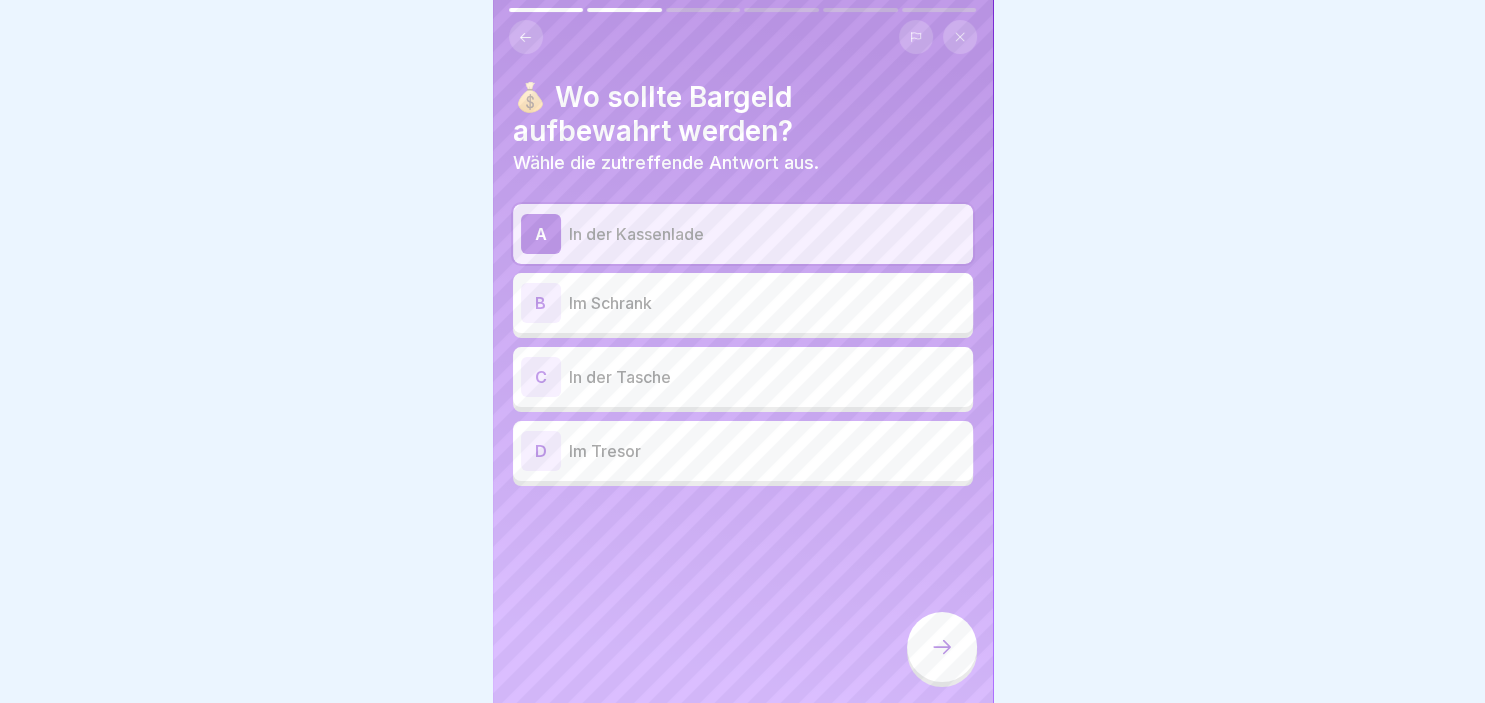 click at bounding box center (942, 647) 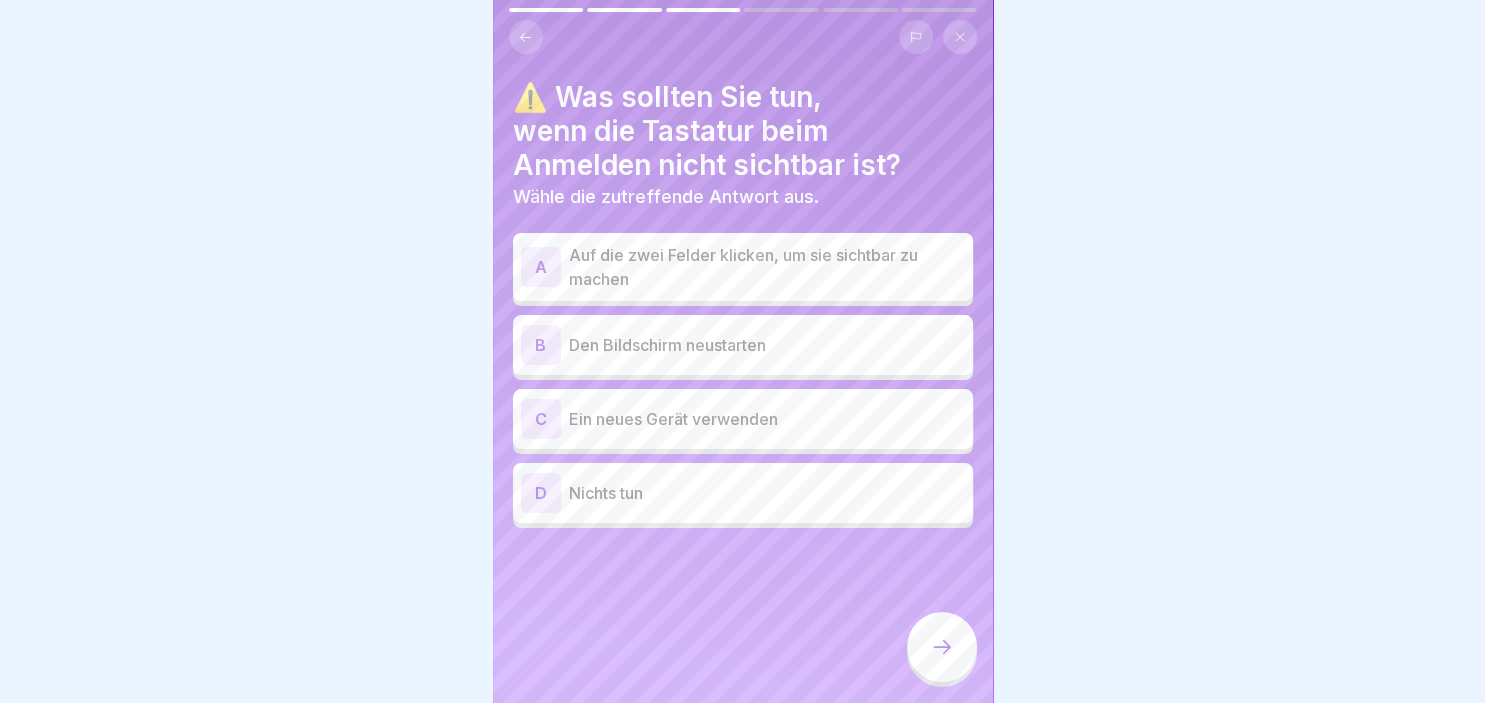 click on "Auf die zwei Felder klicken, um sie sichtbar zu machen" at bounding box center (767, 267) 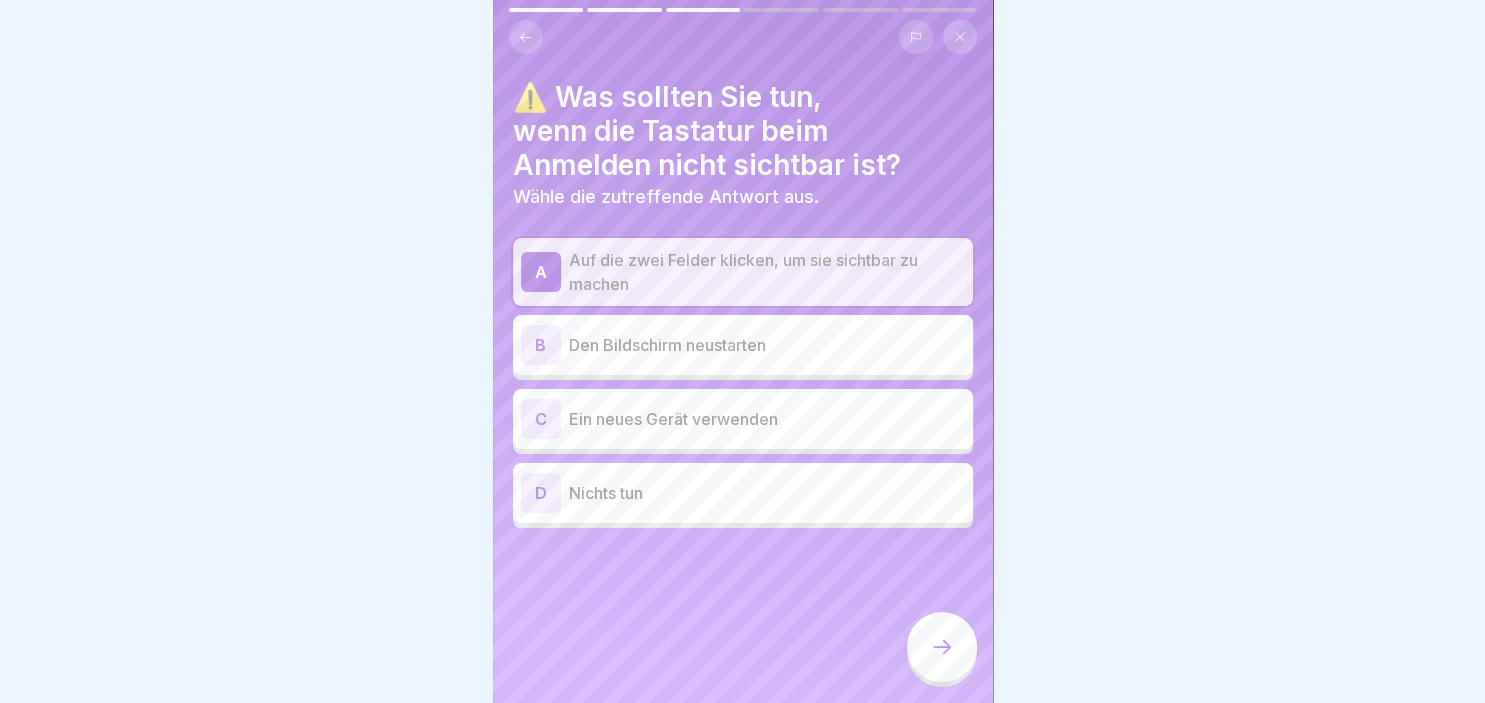 click at bounding box center (942, 647) 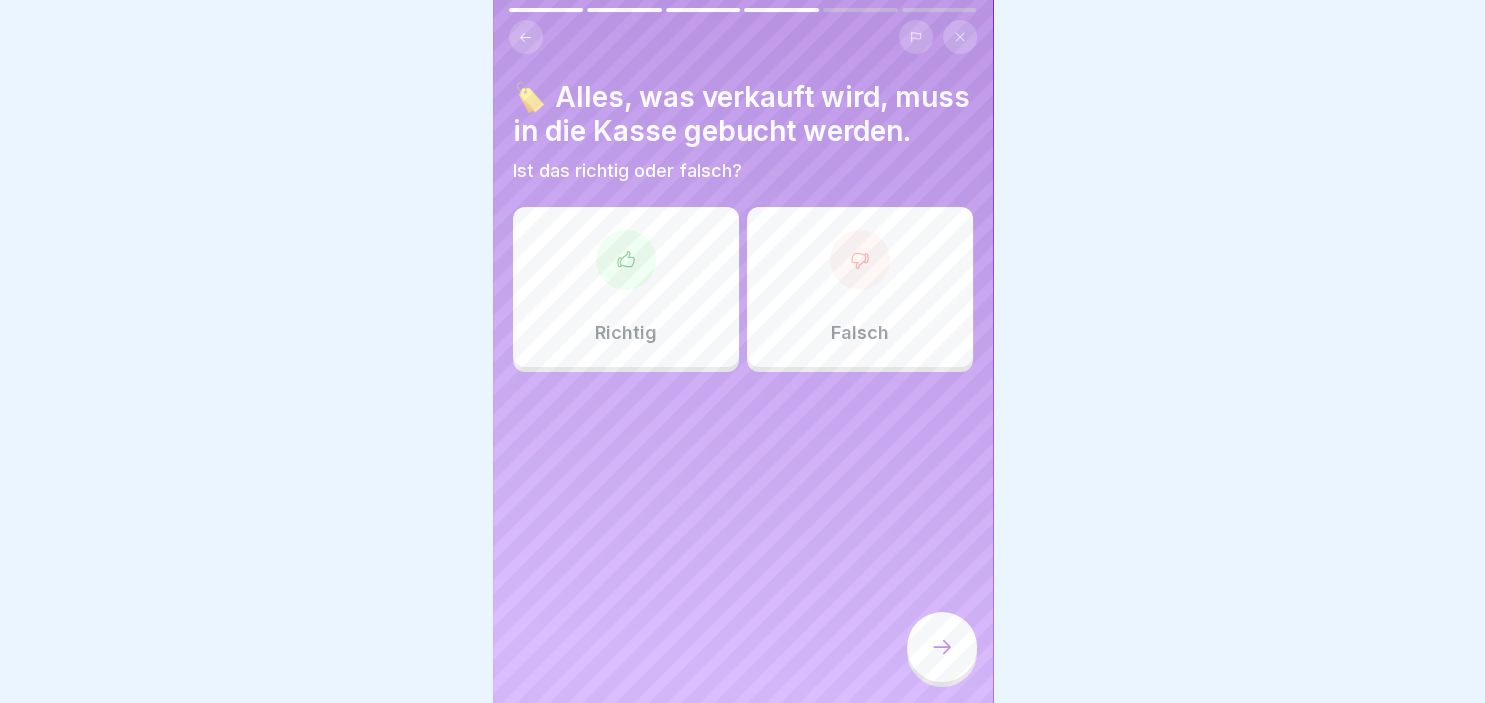 click on "Richtig" at bounding box center (626, 287) 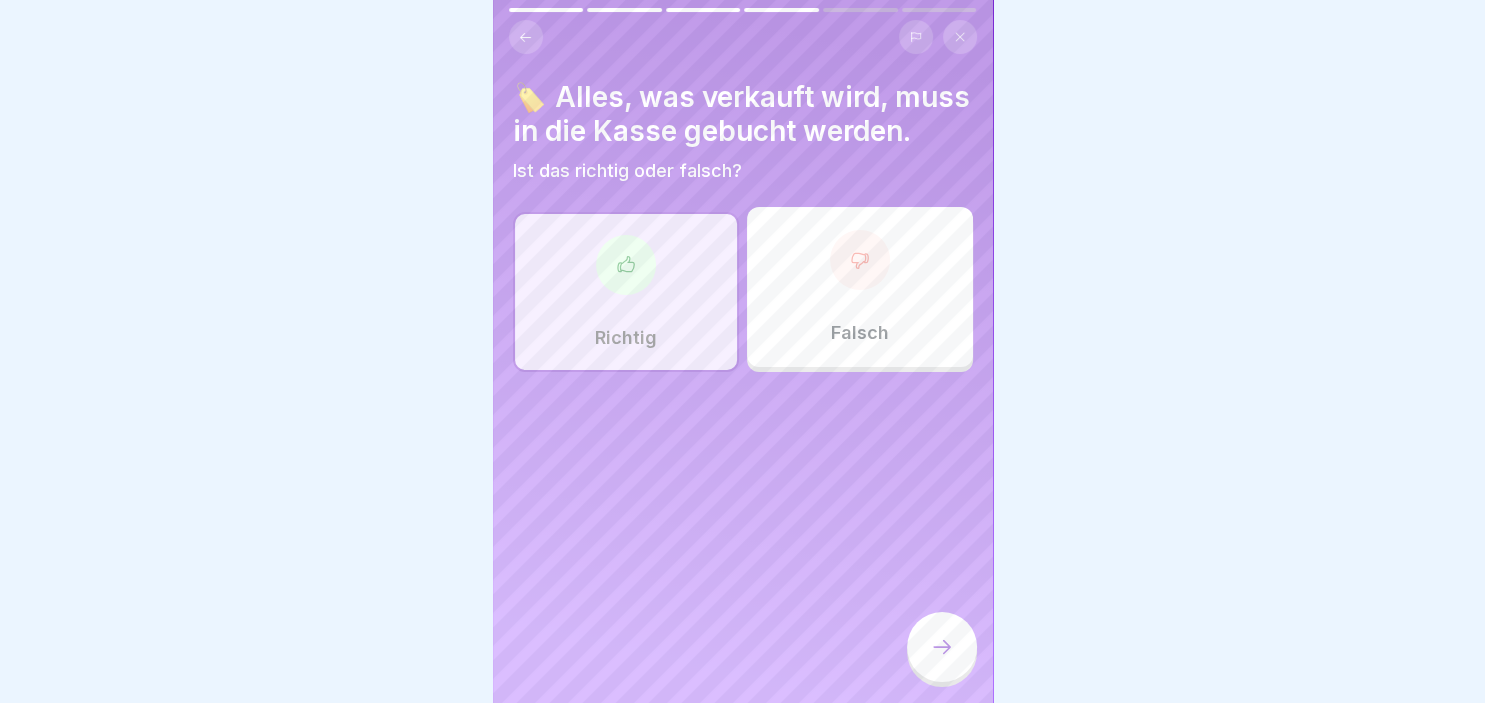 click at bounding box center [942, 647] 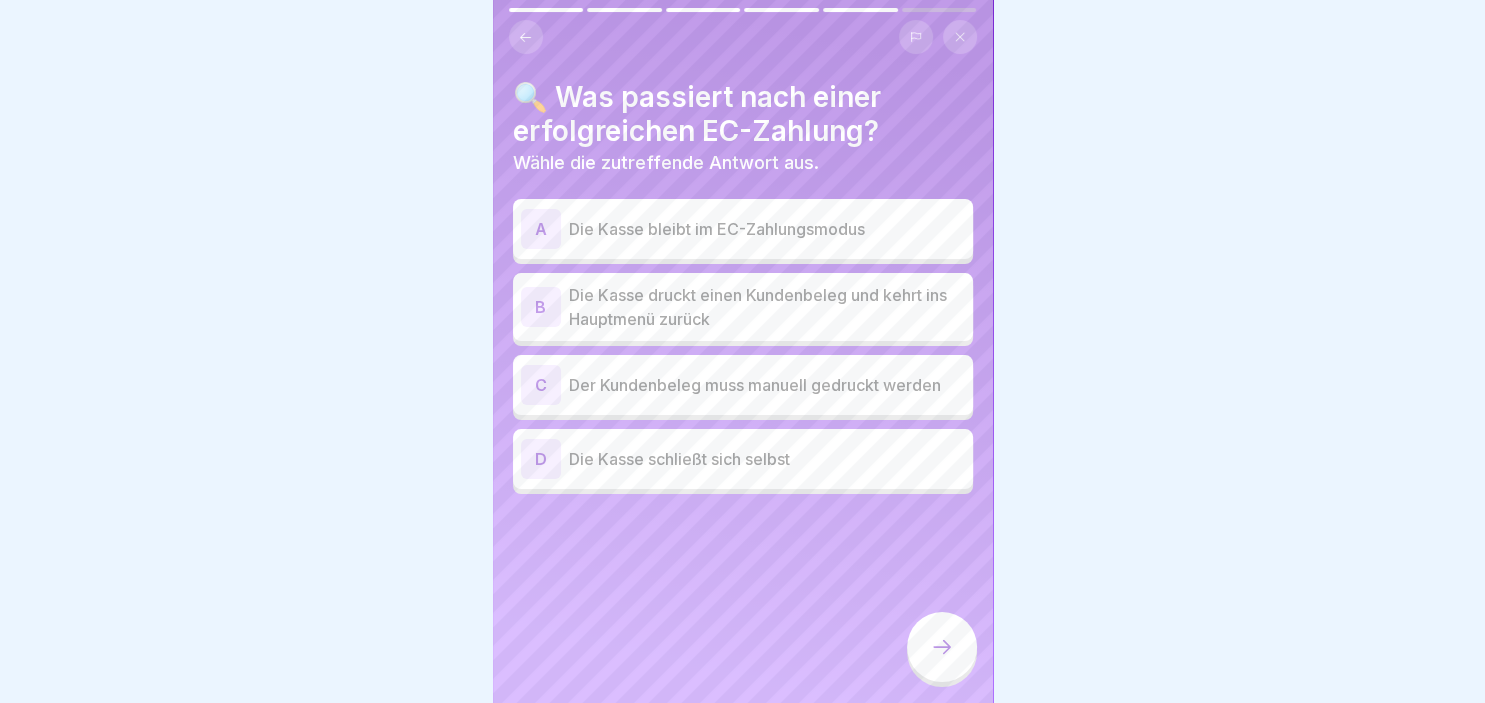 click on "B" at bounding box center (541, 307) 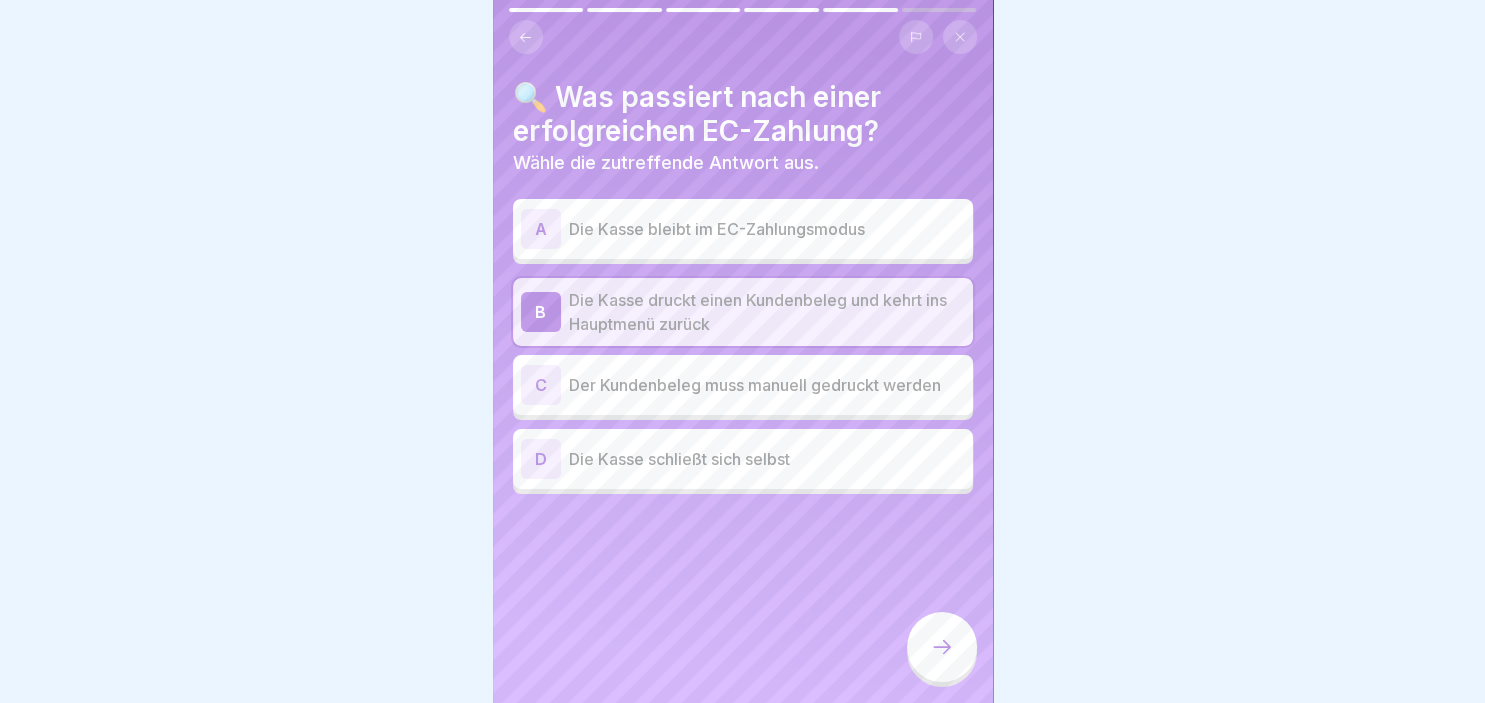 click 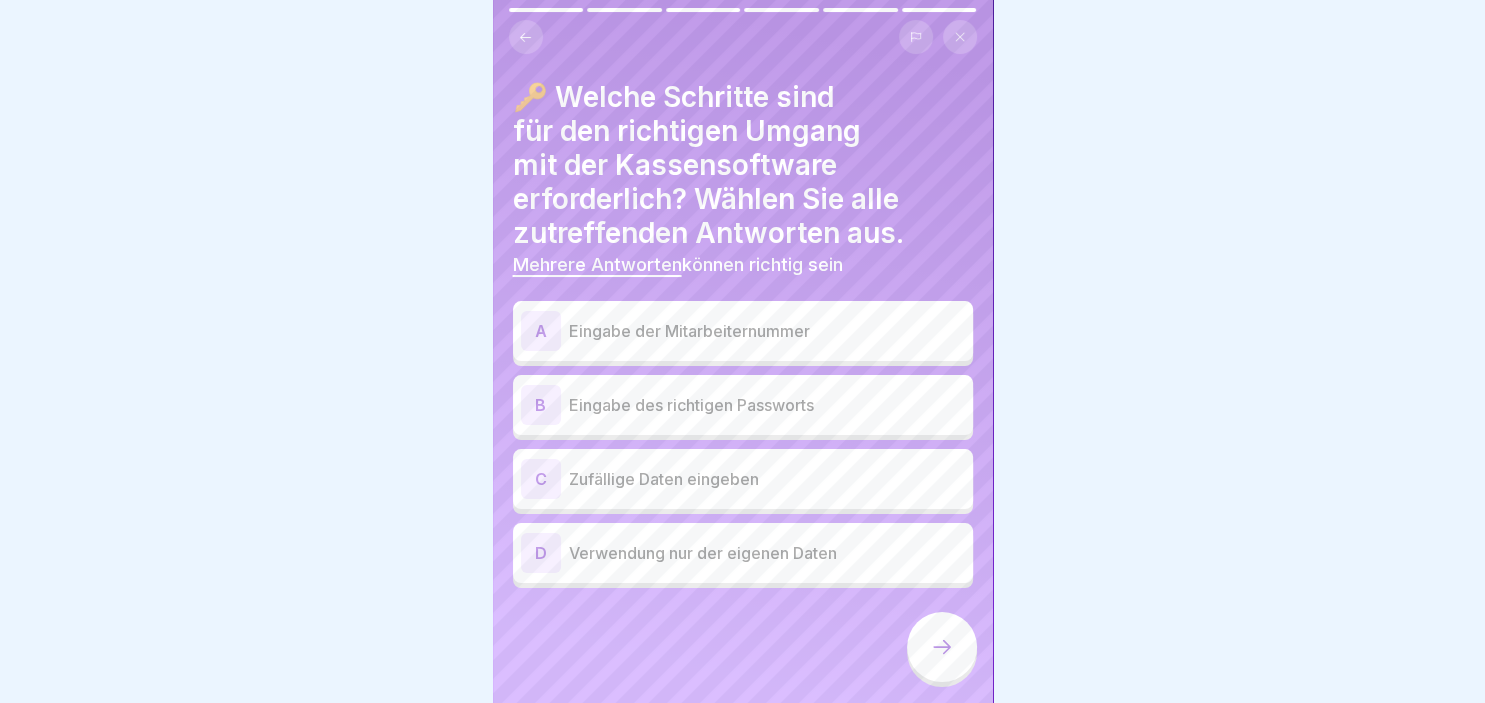 click on "A" at bounding box center [541, 331] 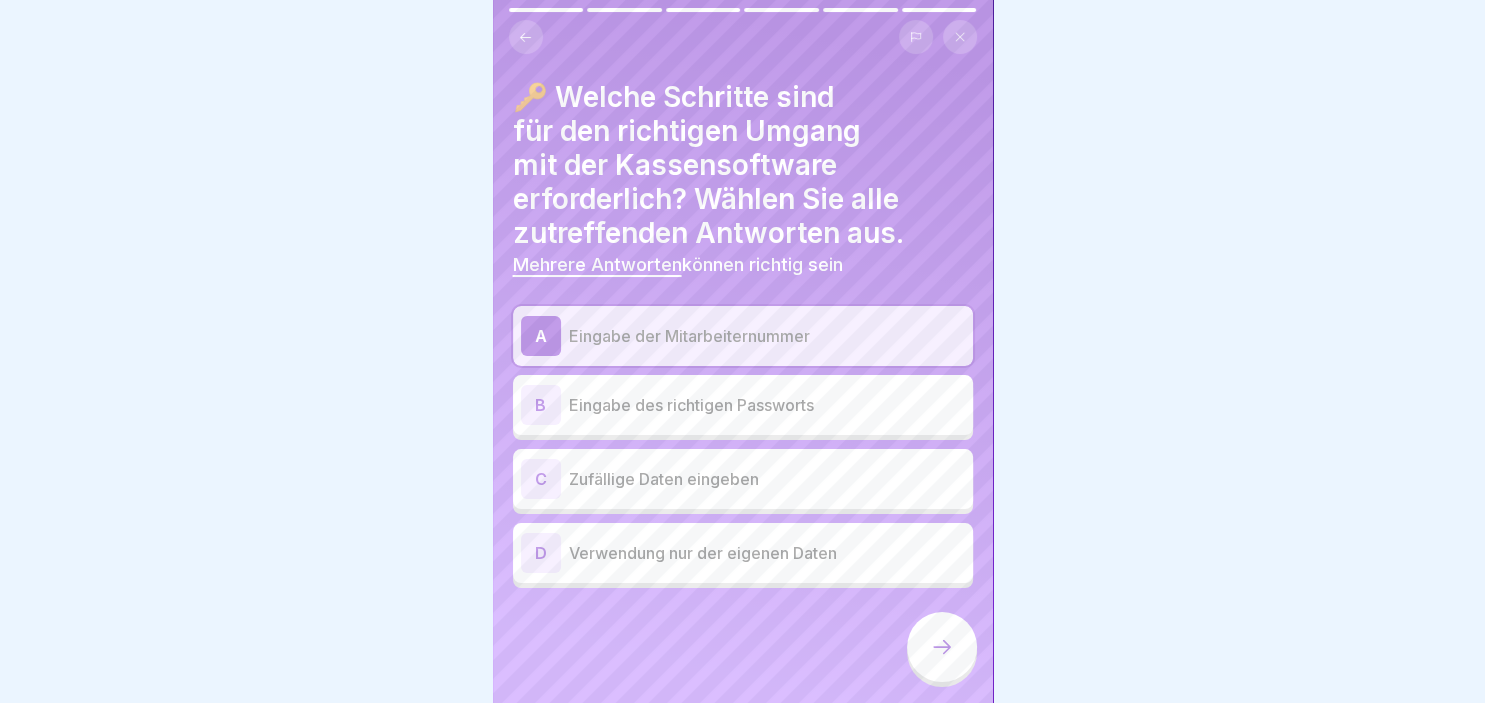 click on "B" at bounding box center [541, 405] 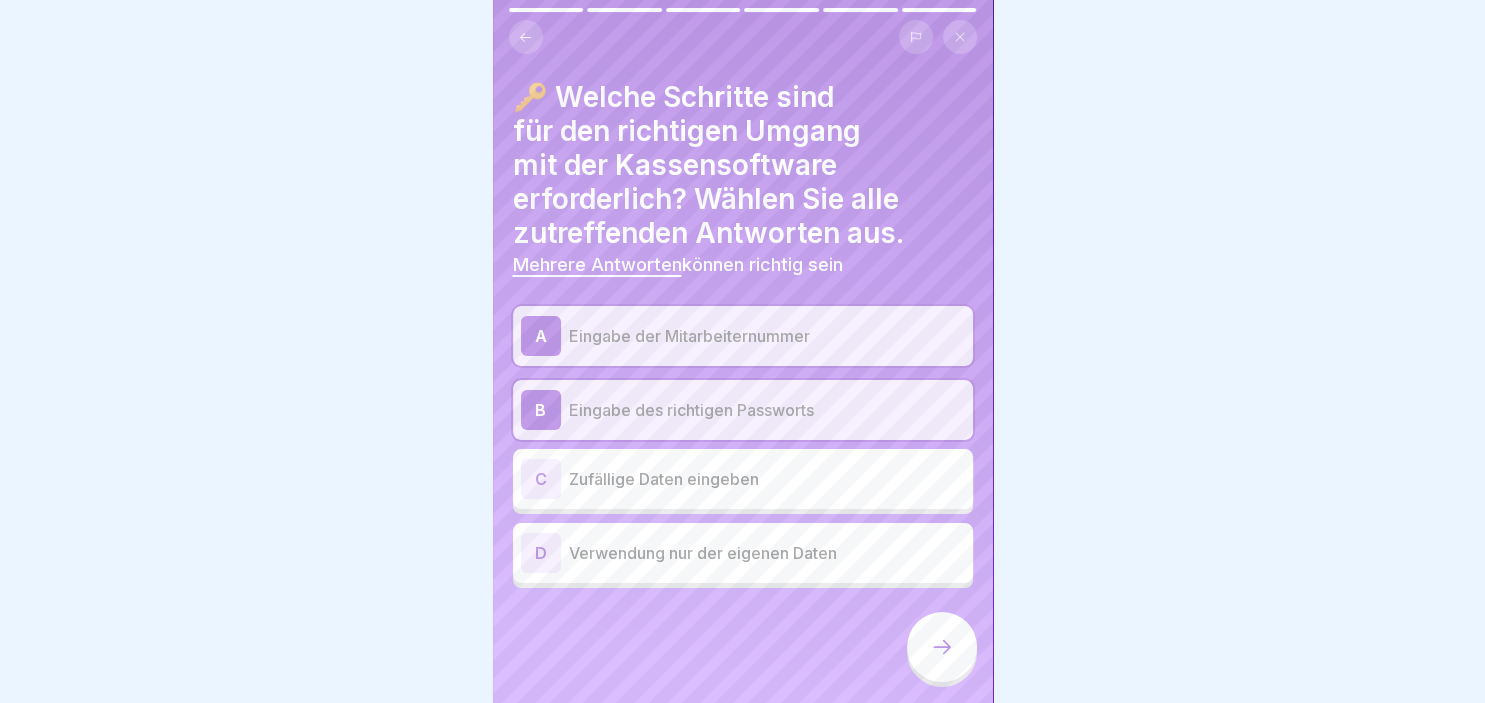 click on "D" at bounding box center [541, 553] 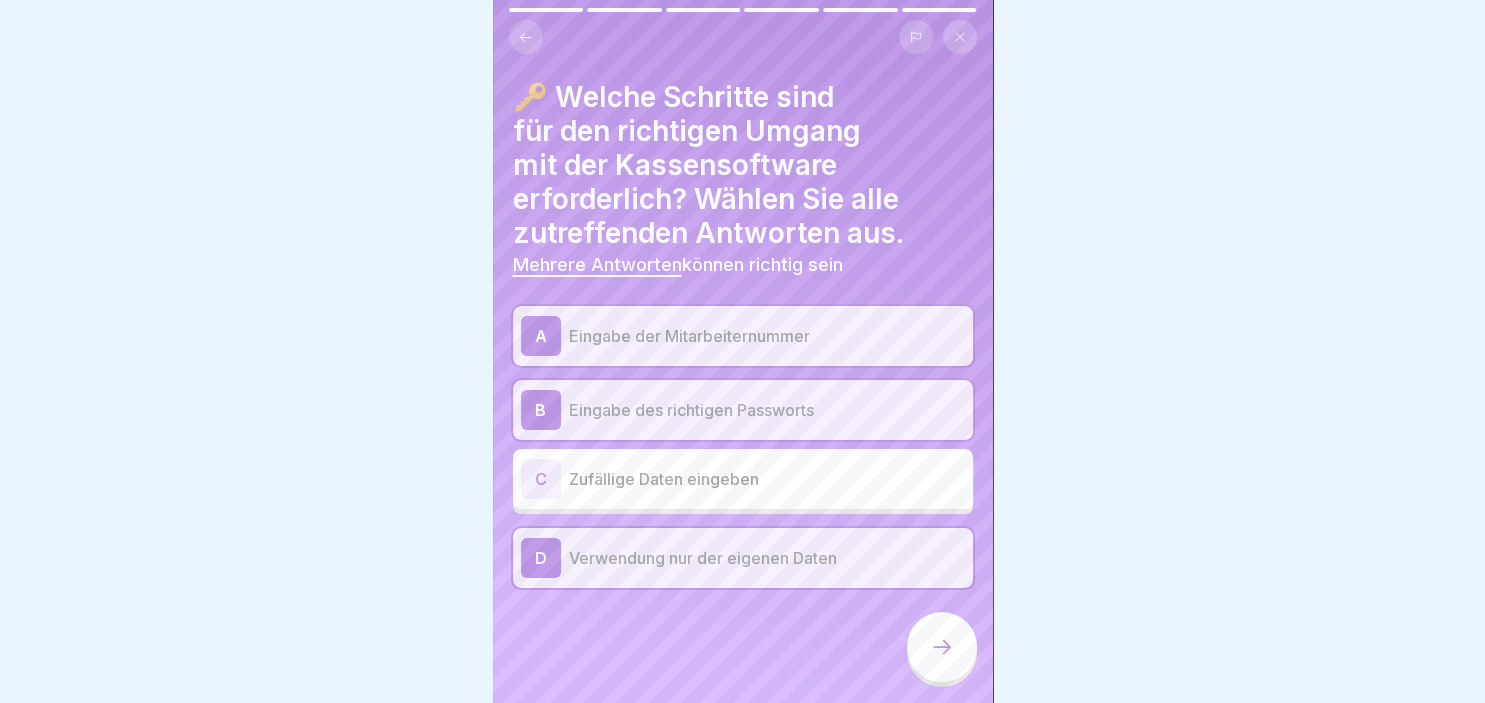 click 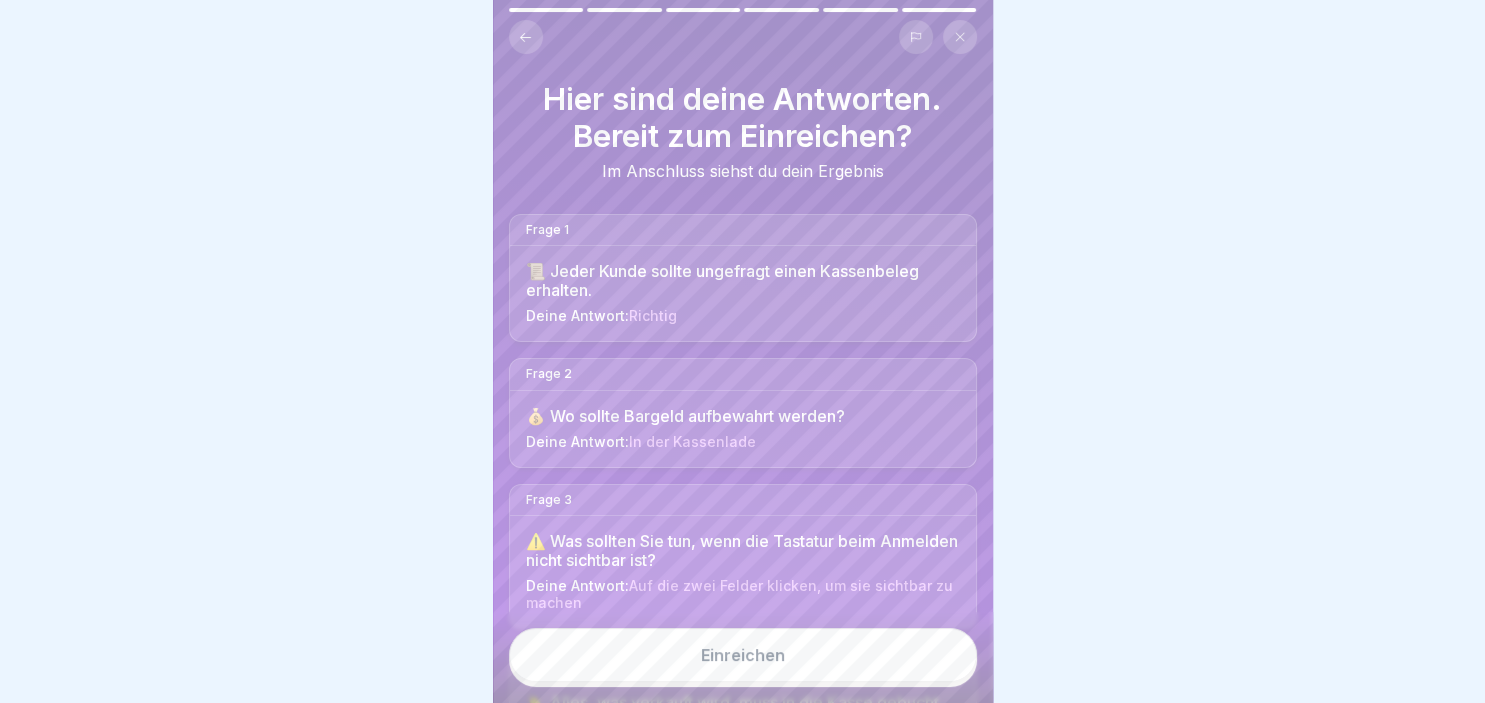 click on "Einreichen" at bounding box center (743, 655) 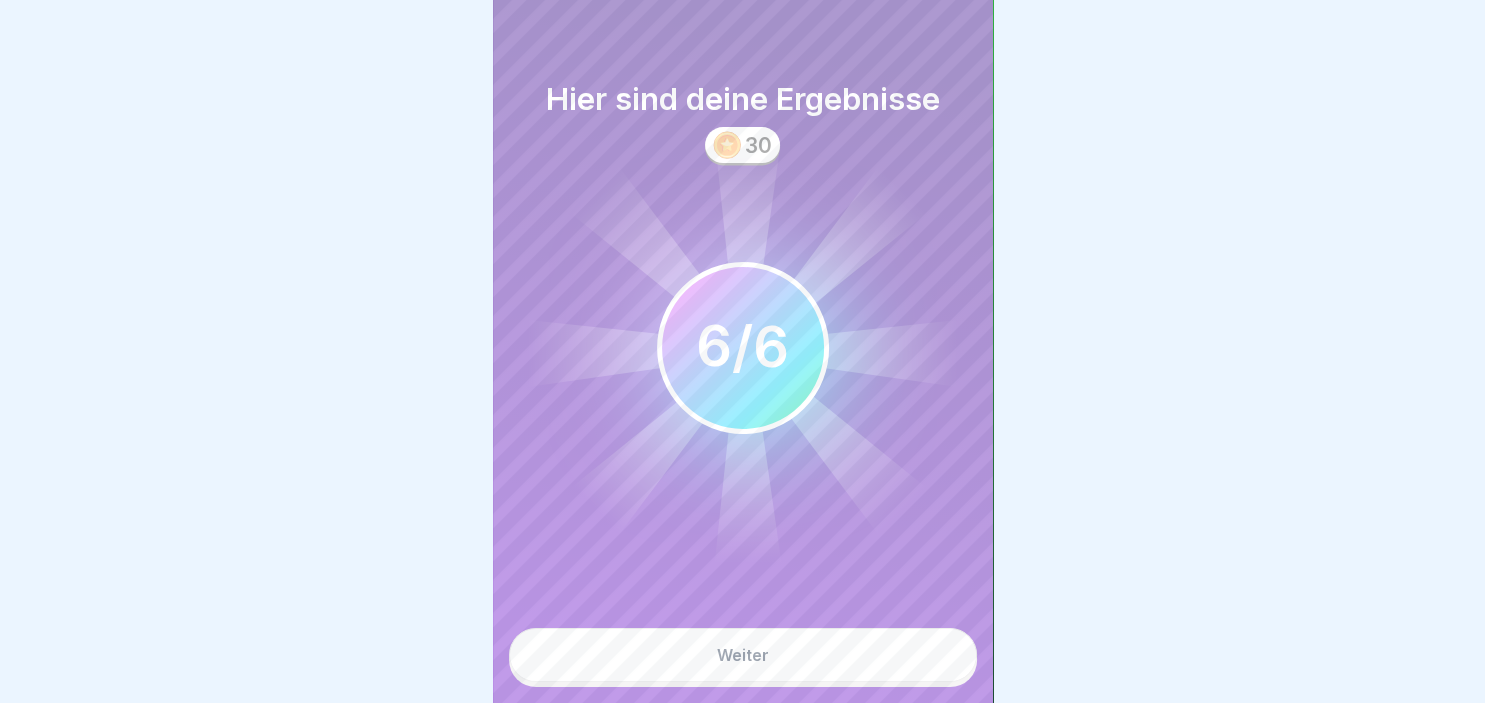 click on "Weiter" at bounding box center (743, 655) 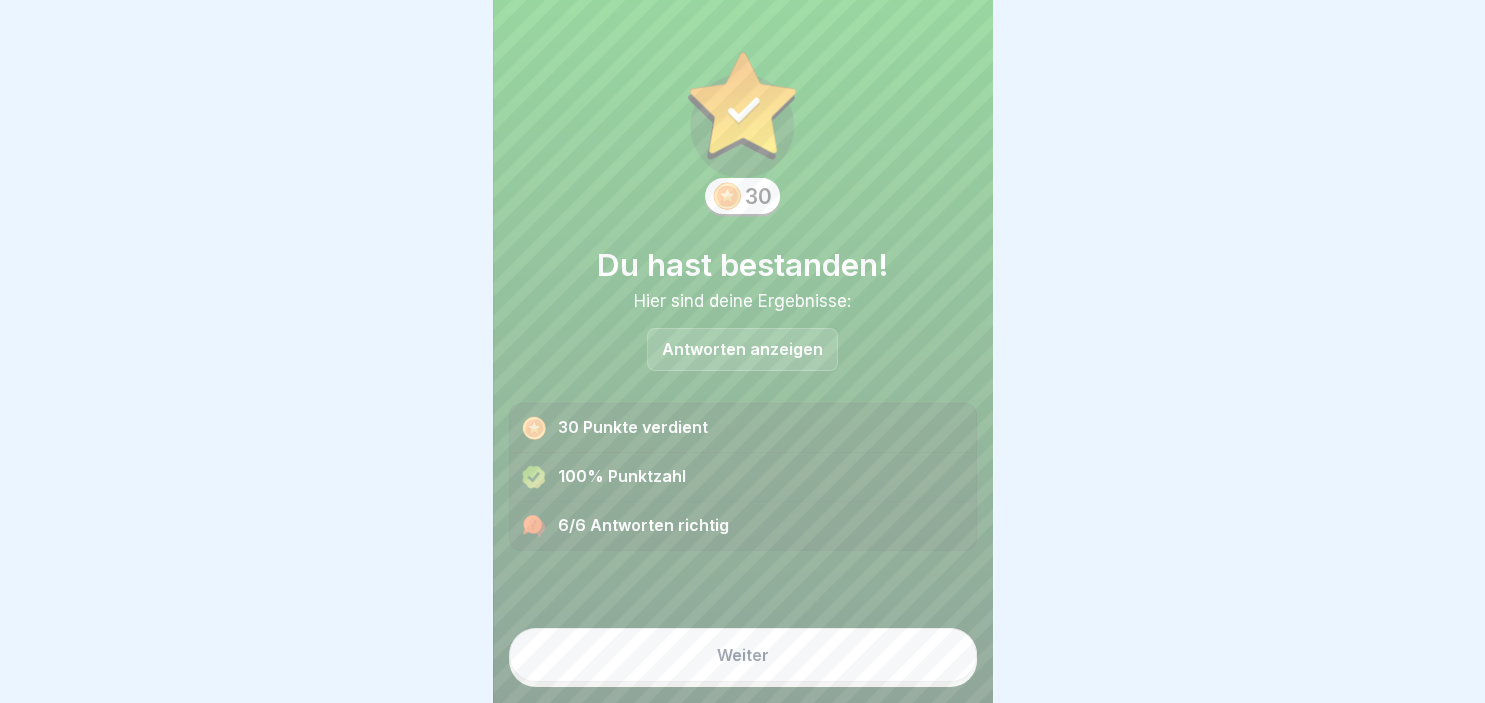 click on "Weiter" at bounding box center (743, 655) 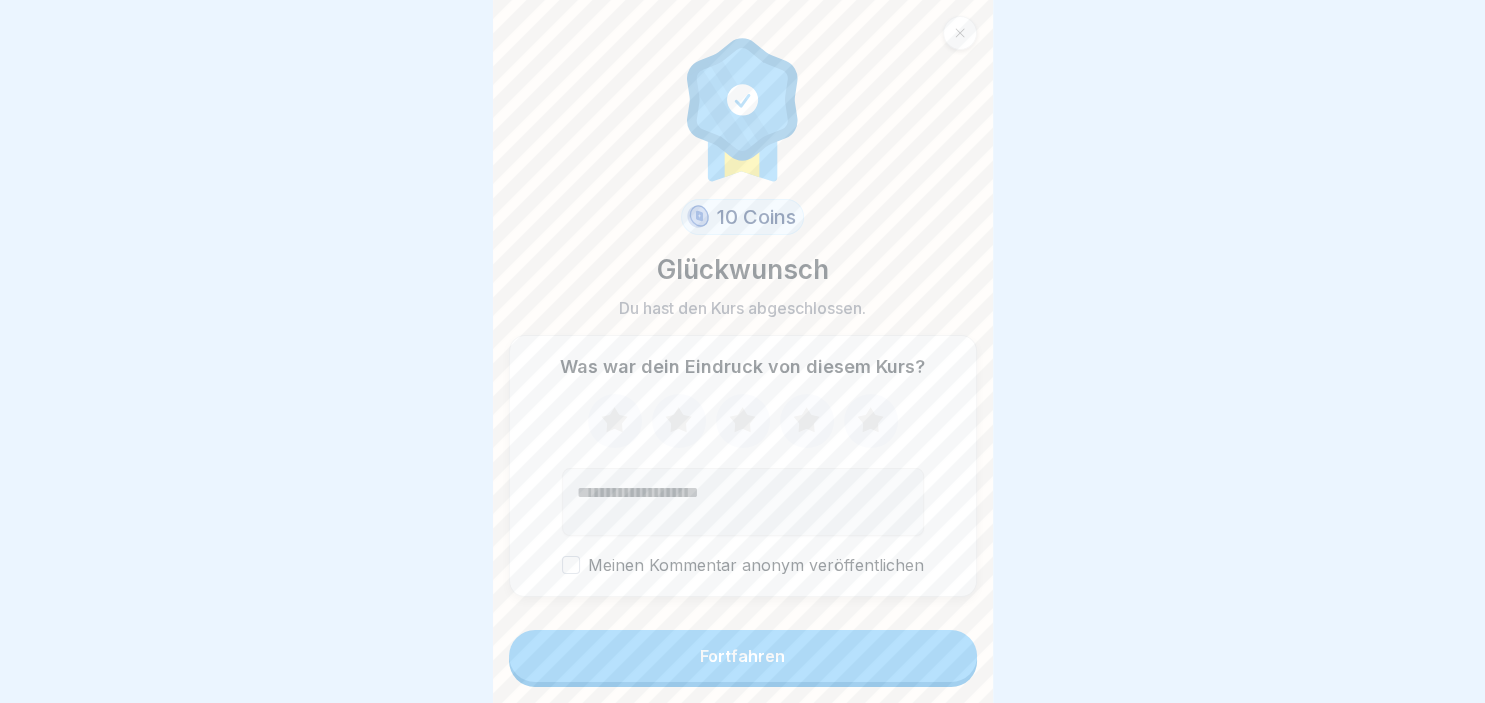click on "Fortfahren" at bounding box center (743, 656) 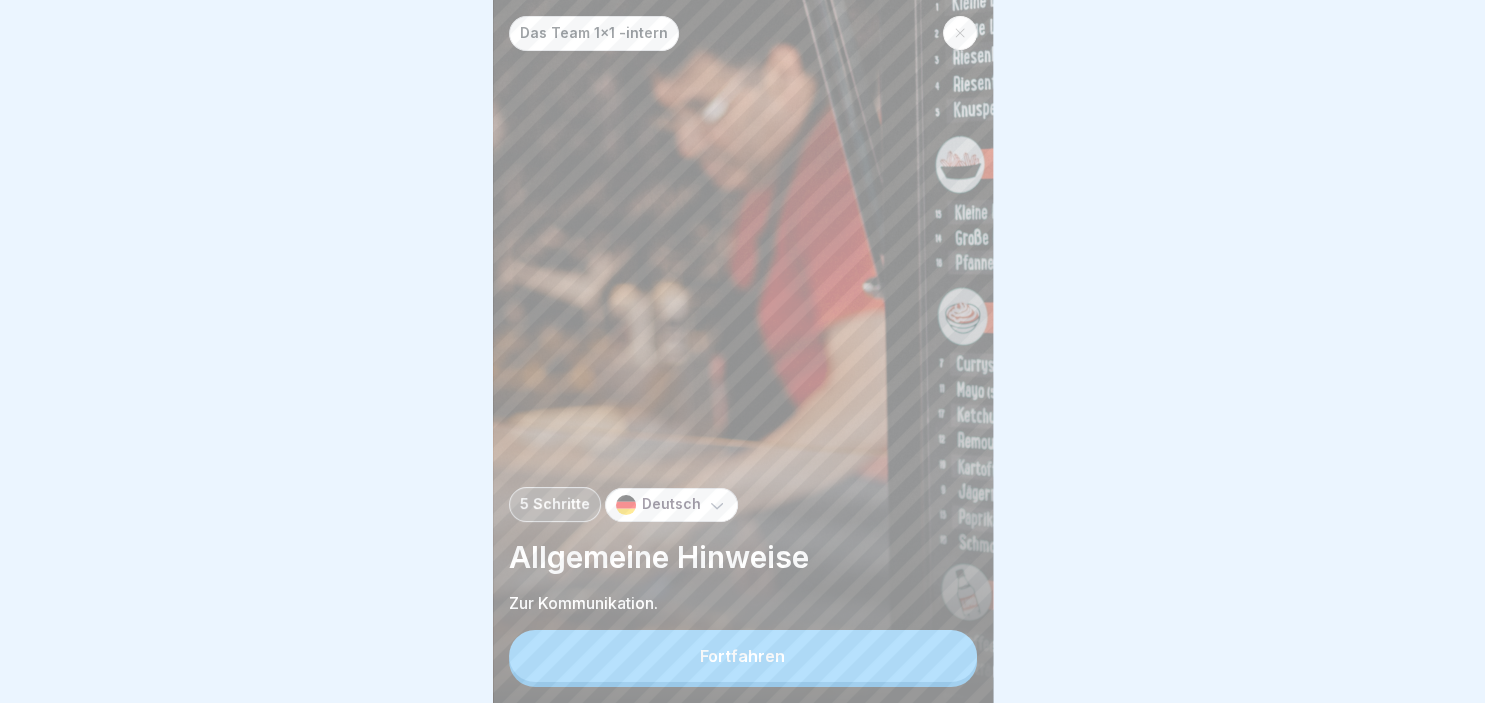 click on "Fortfahren" at bounding box center [743, 656] 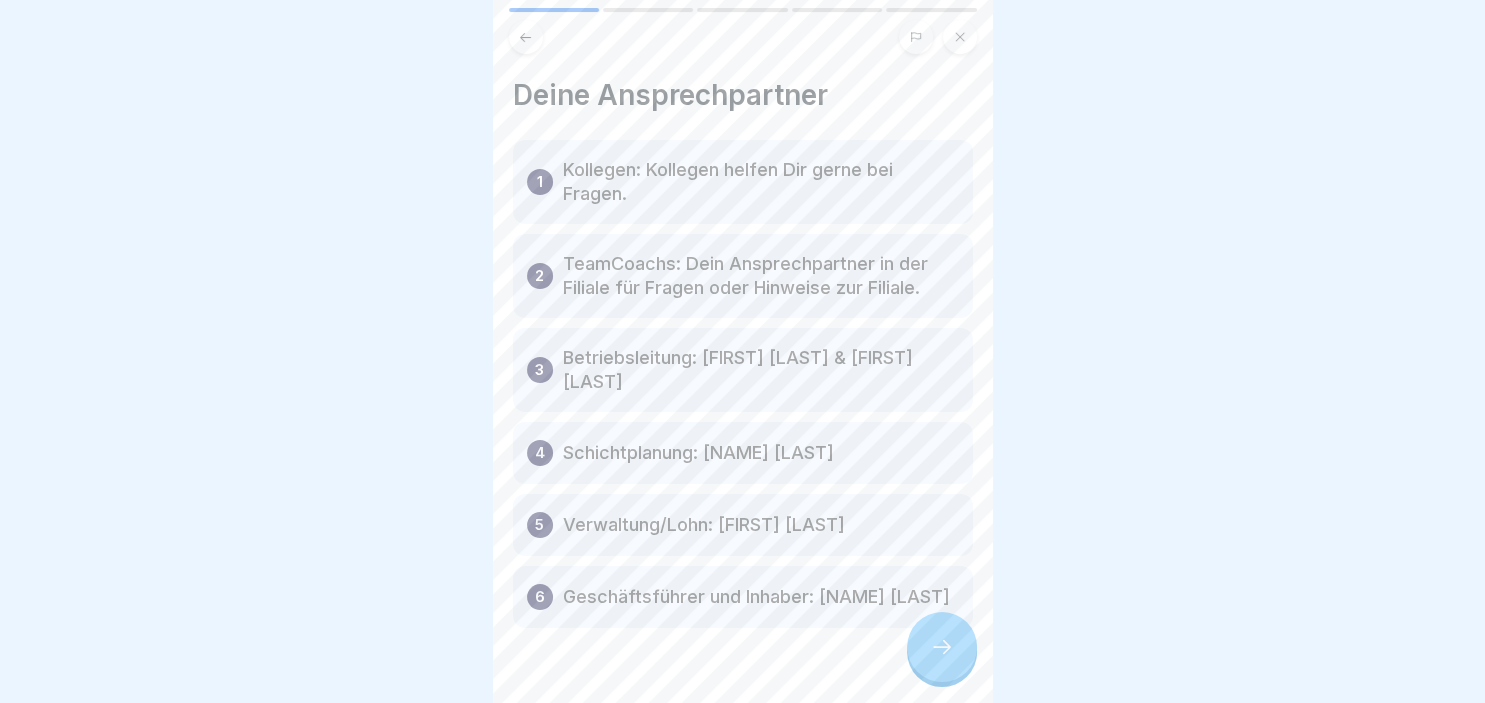 click 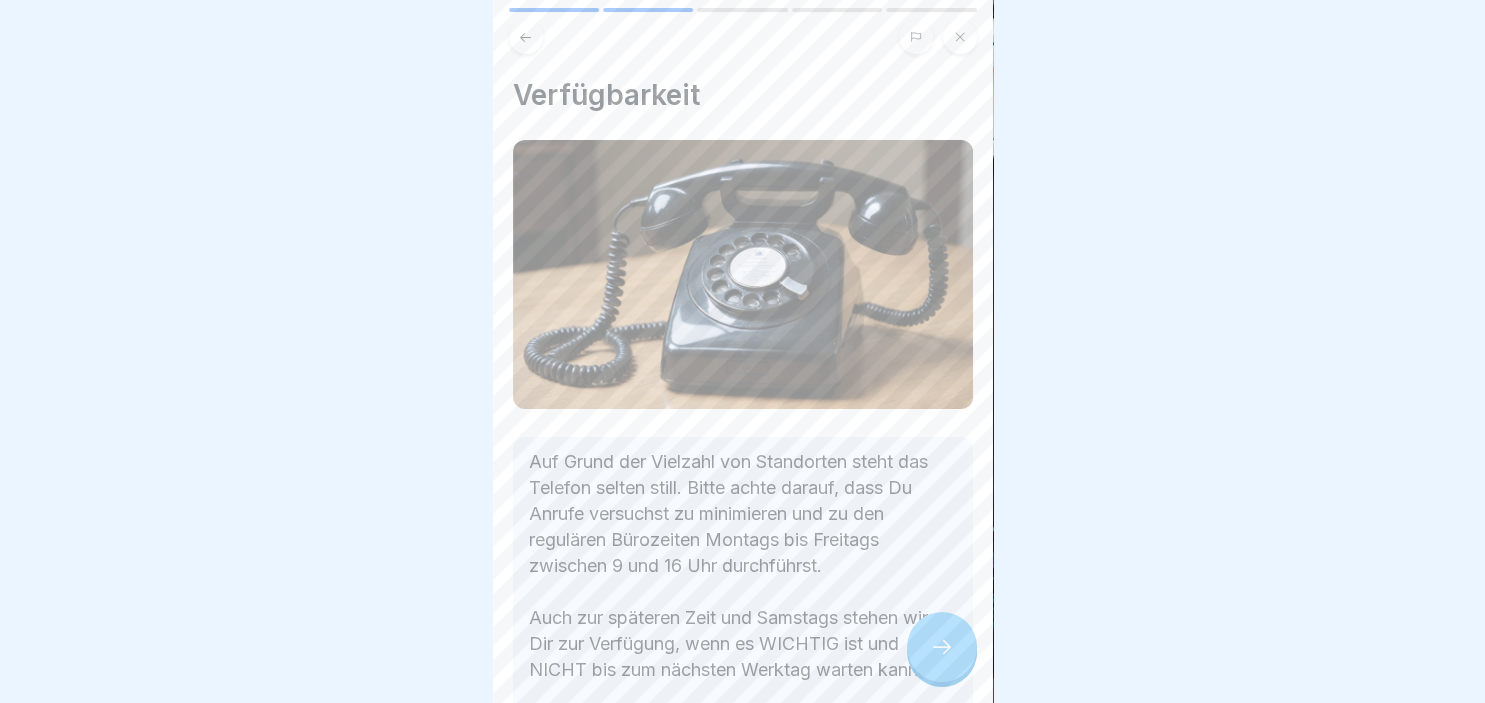 click 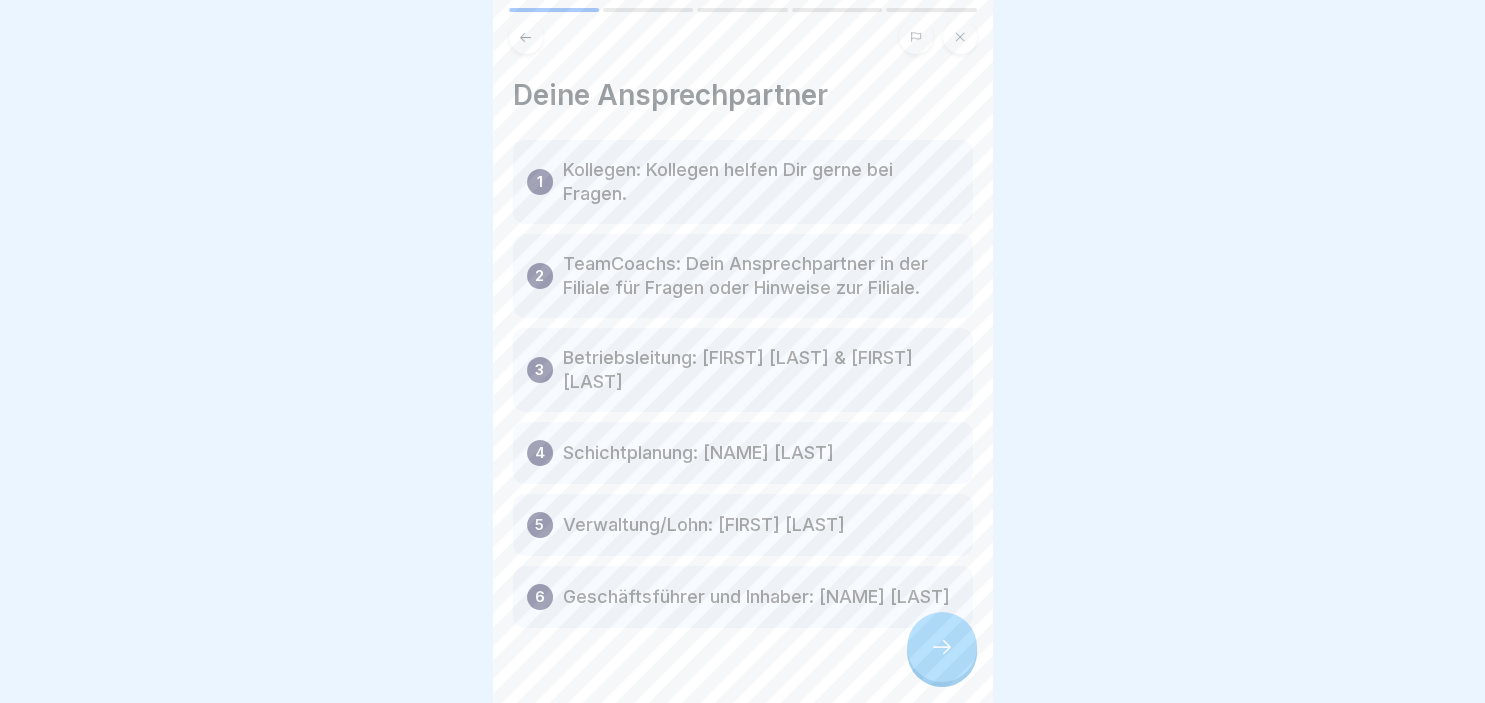 click 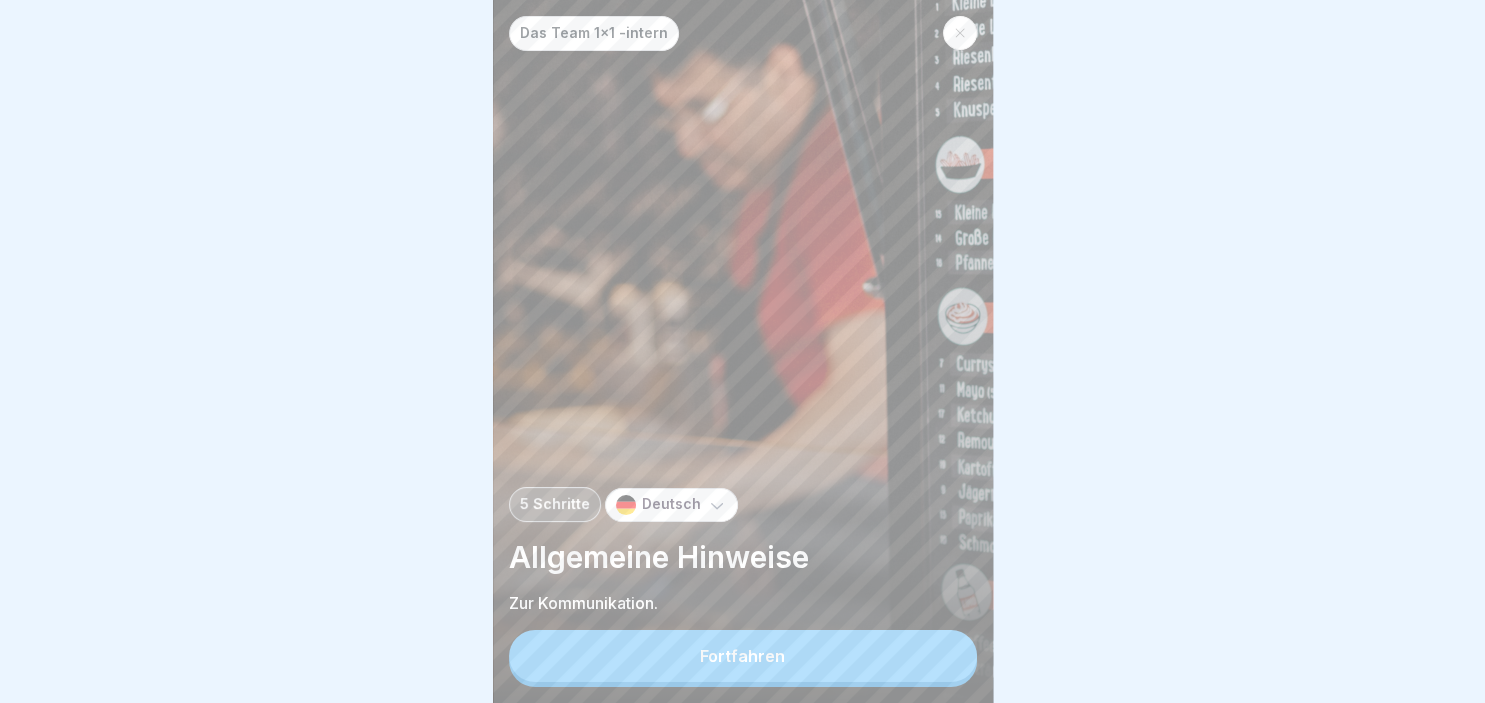 click on "Fortfahren" at bounding box center (743, 656) 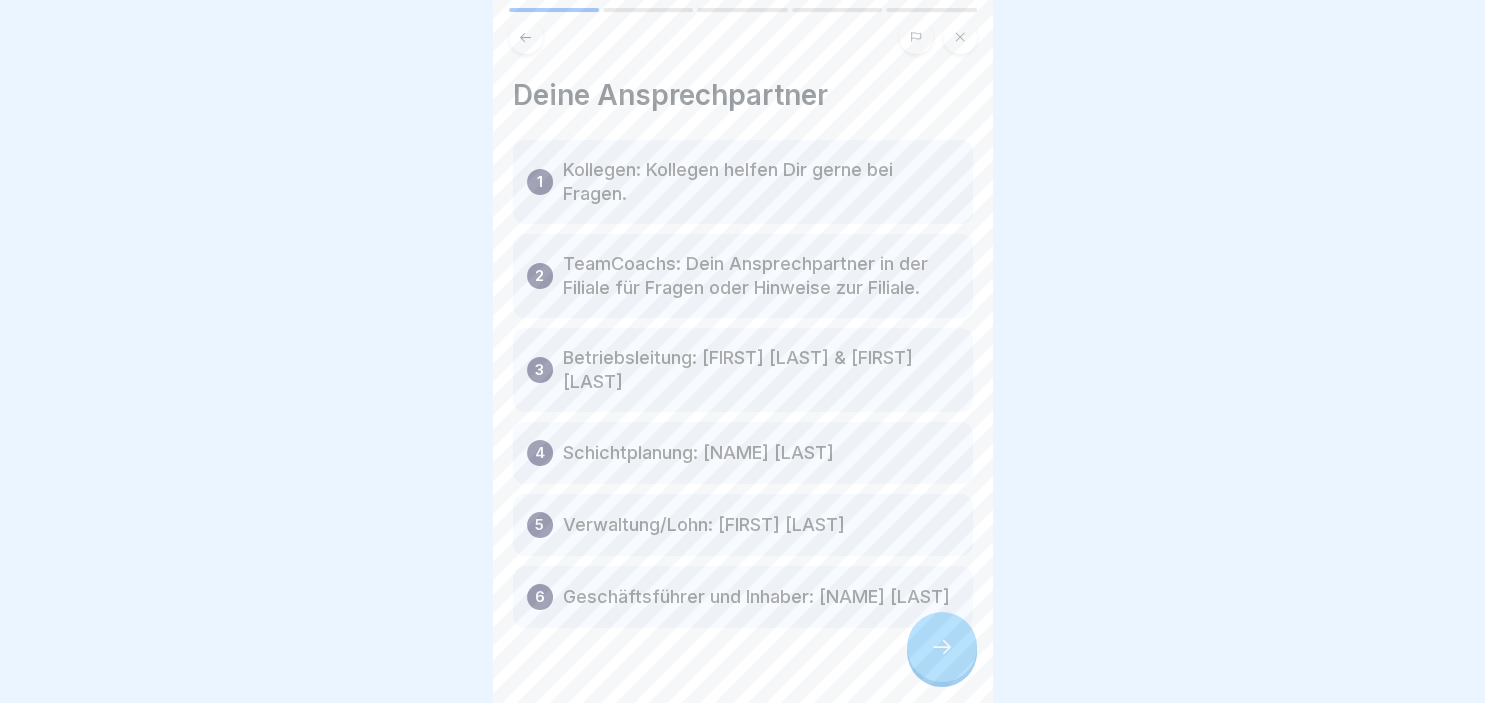 click at bounding box center (942, 647) 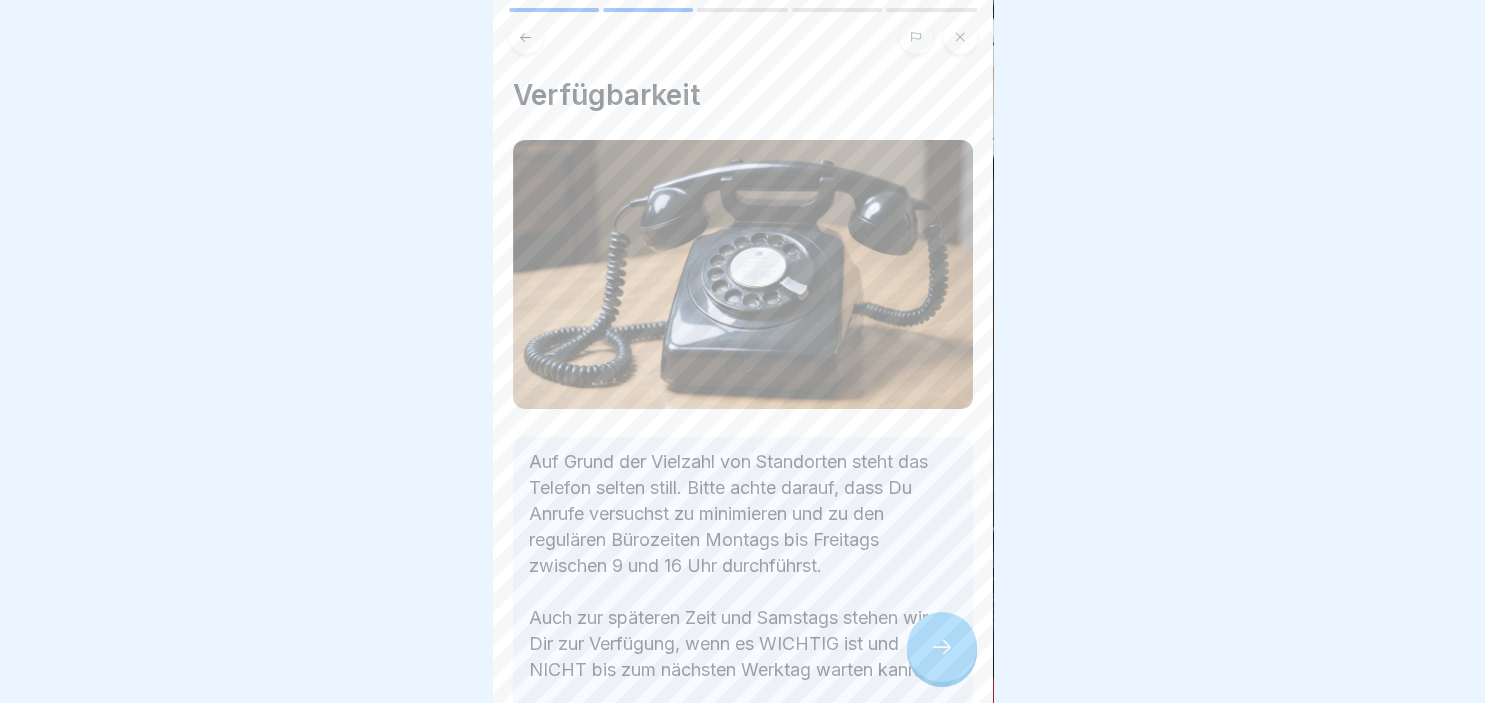 click at bounding box center (942, 647) 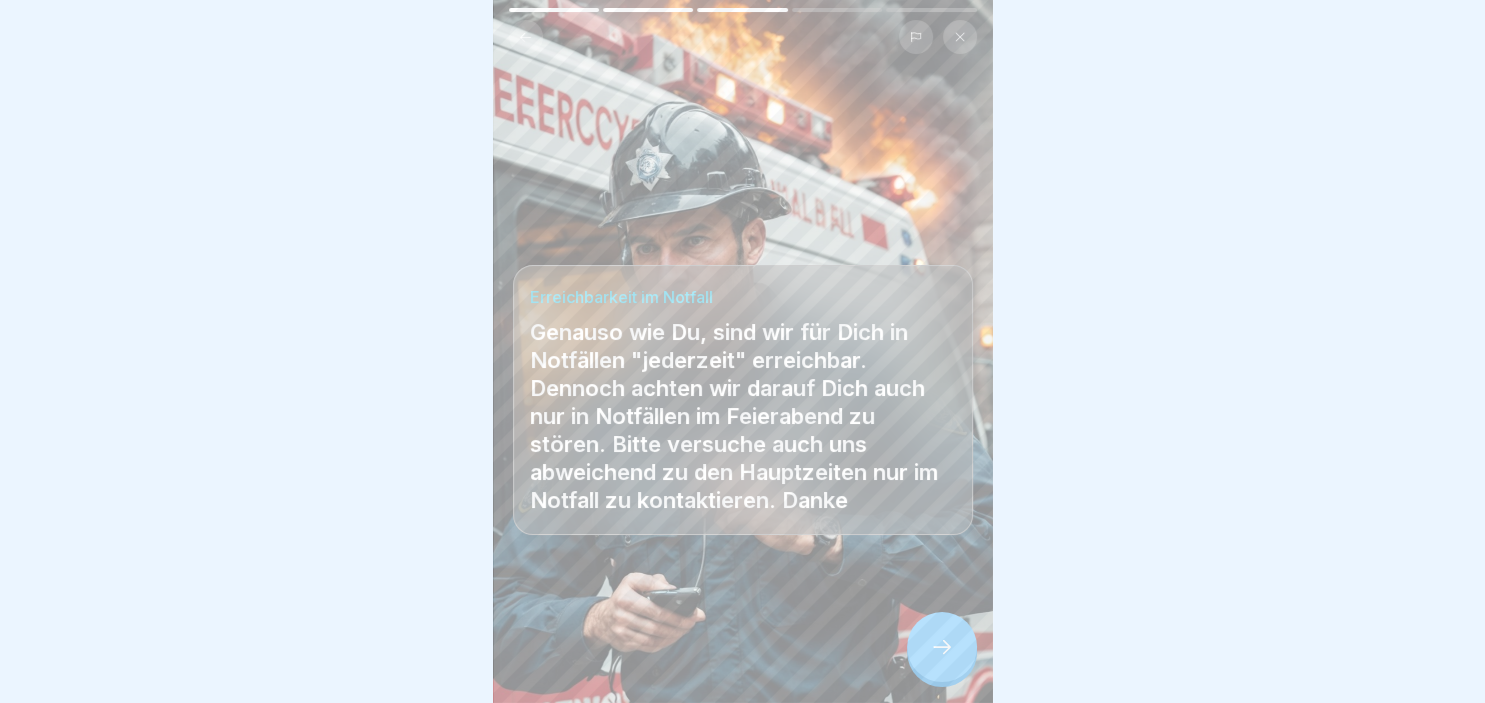 click at bounding box center (942, 647) 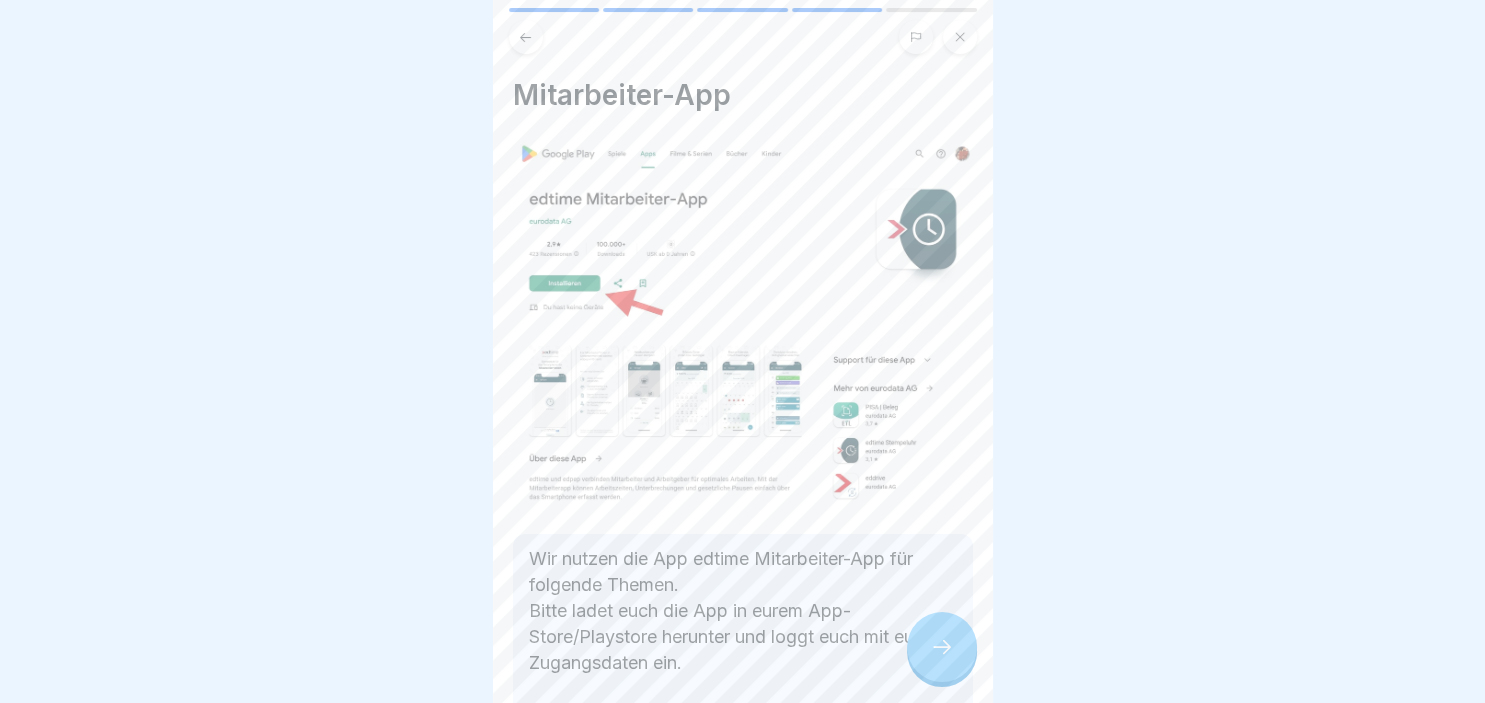 click at bounding box center (942, 647) 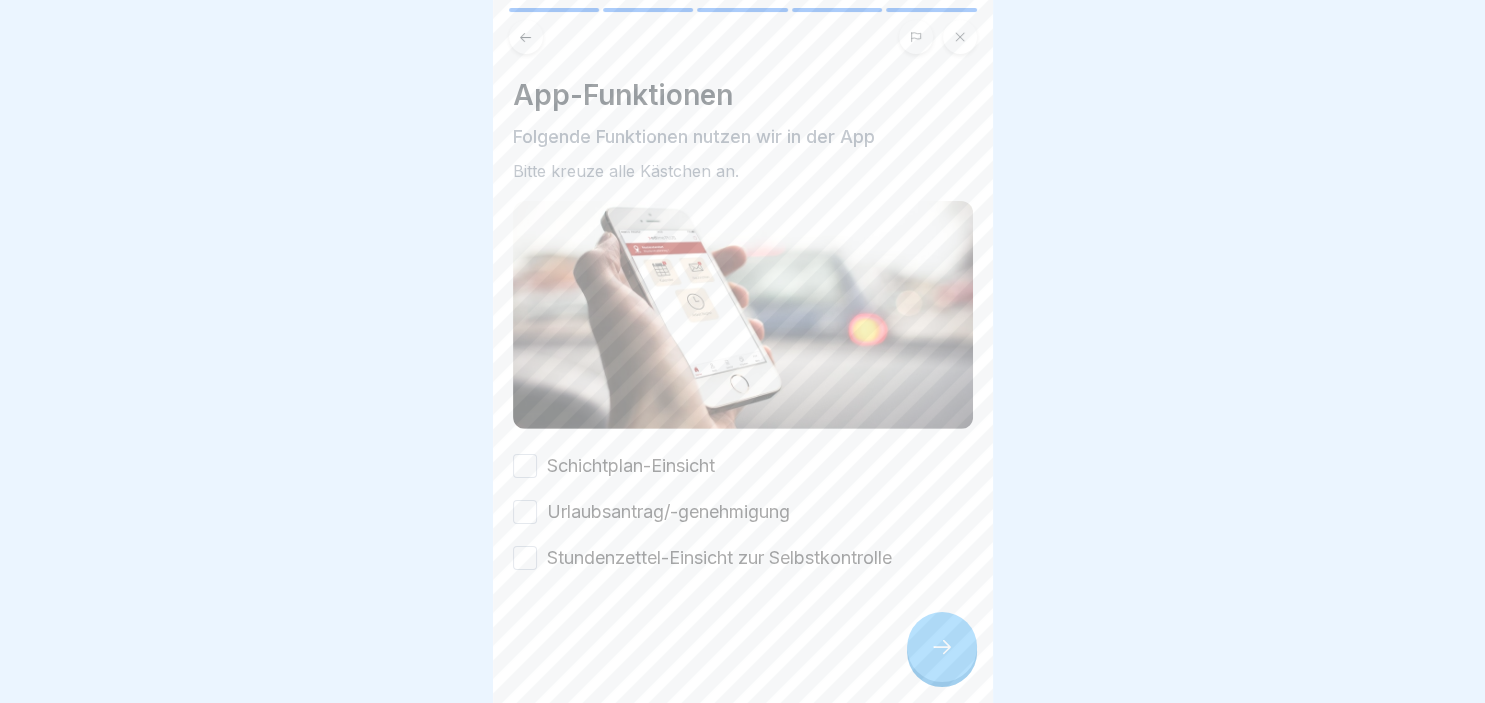 click at bounding box center (942, 647) 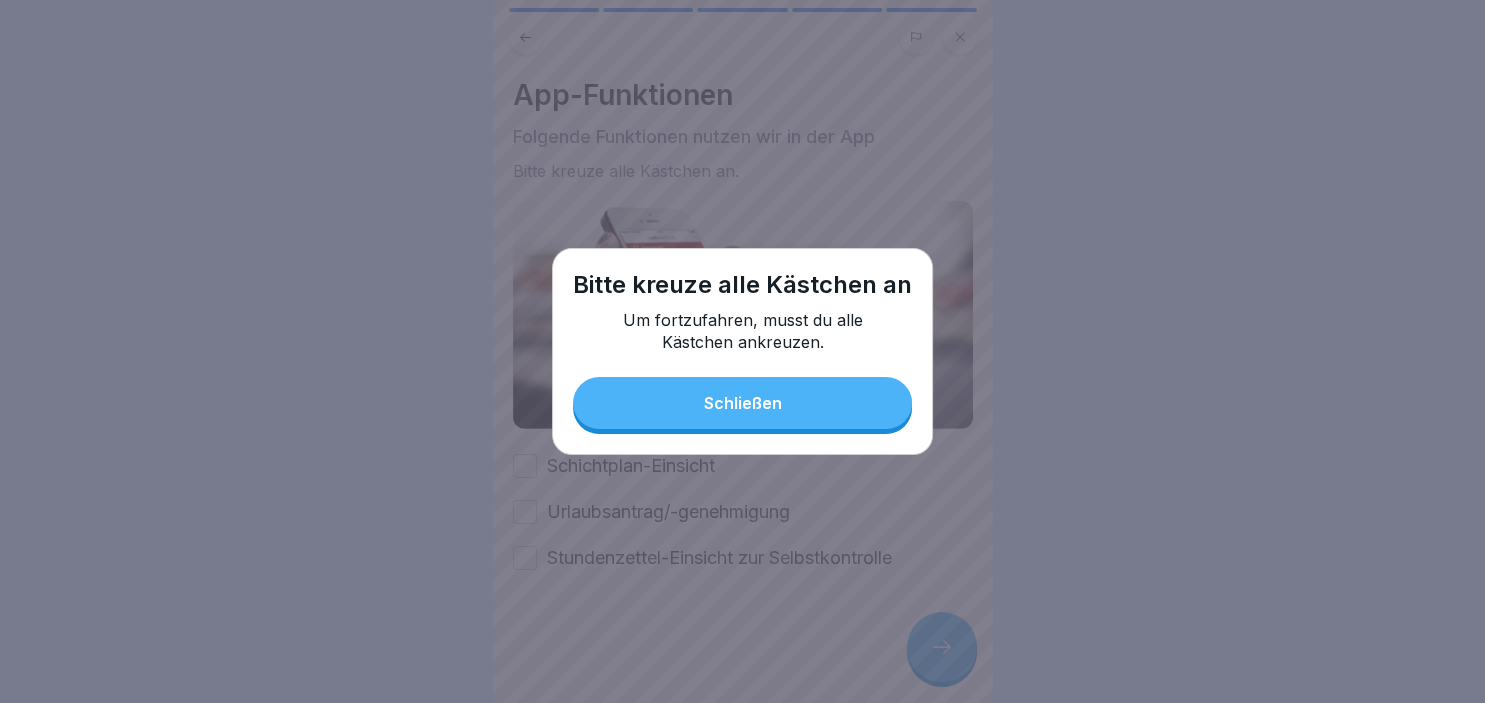 click on "Schließen" at bounding box center [742, 403] 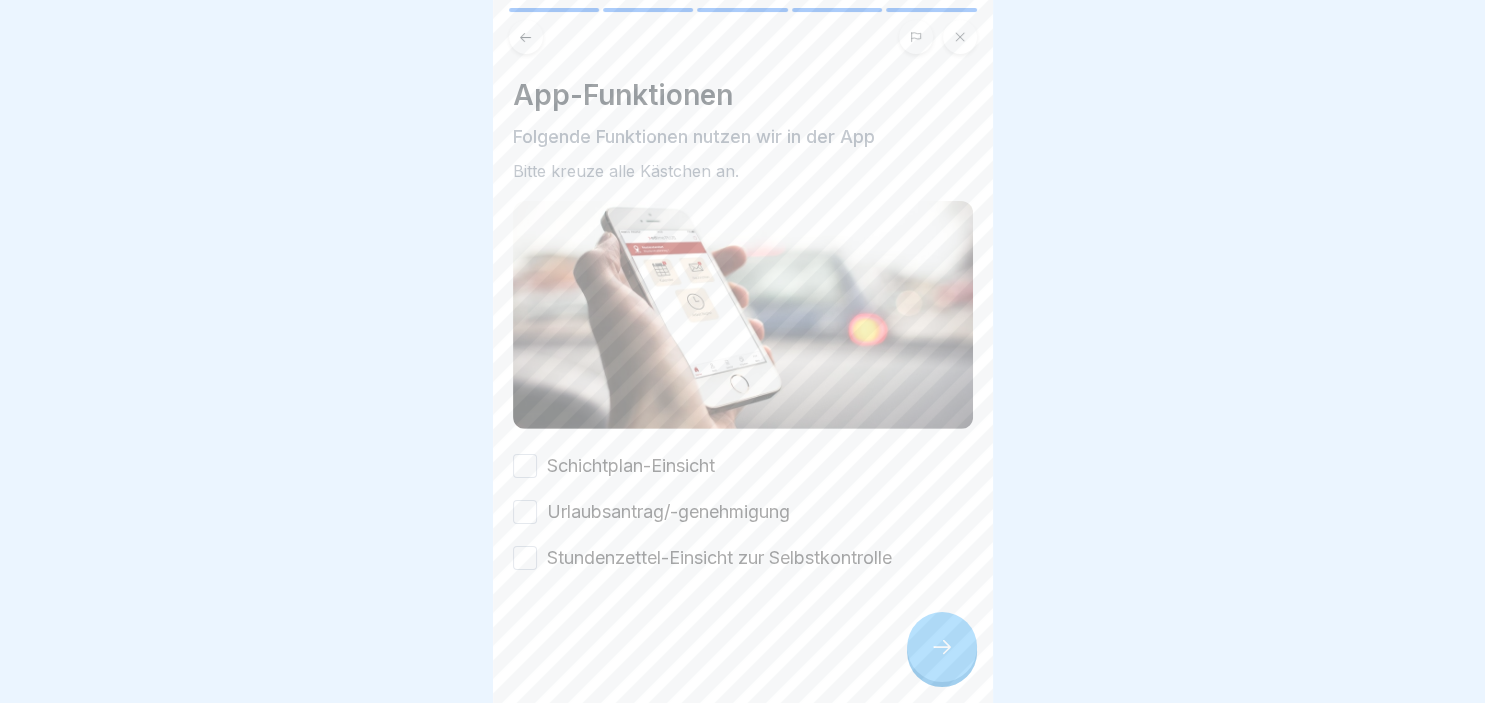click on "Schichtplan-Einsicht" at bounding box center (525, 466) 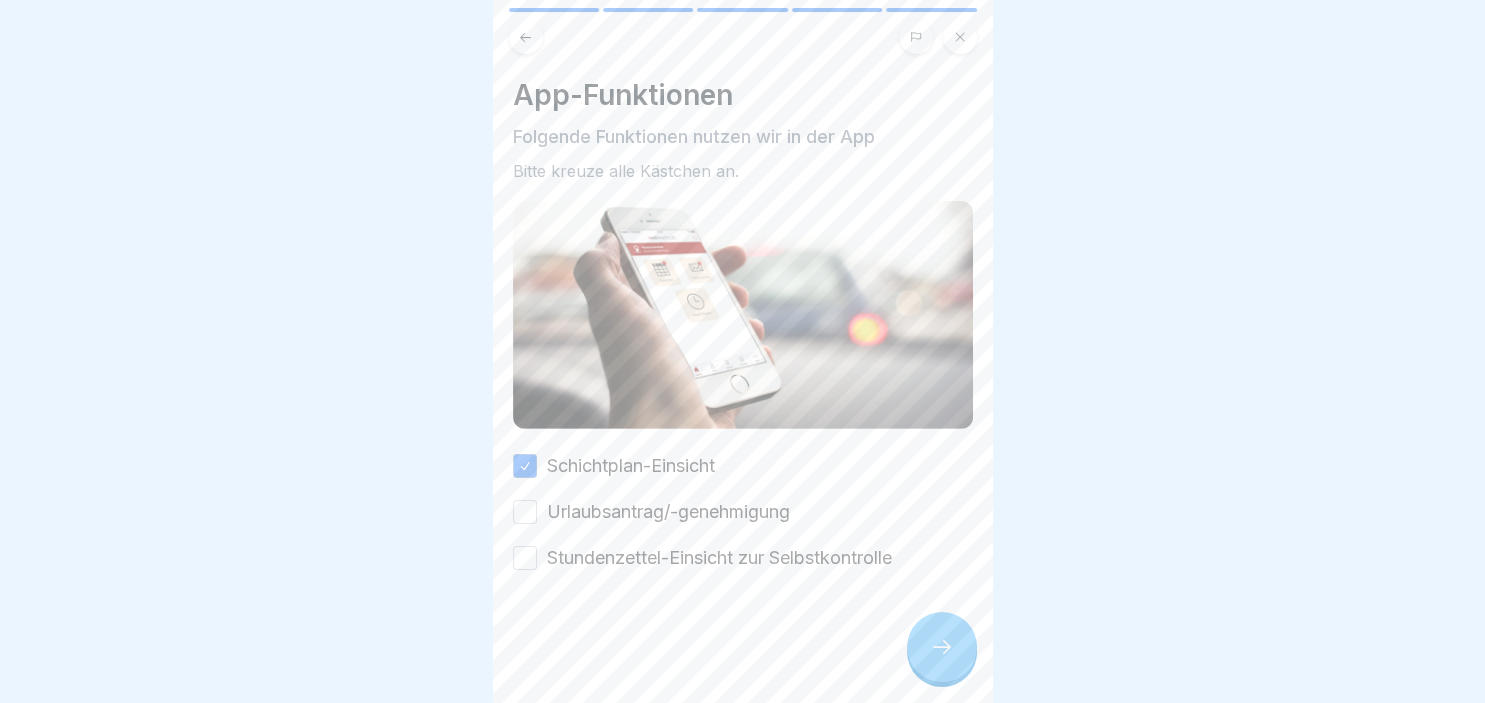 click on "Urlaubsantrag/-genehmigung" at bounding box center (525, 512) 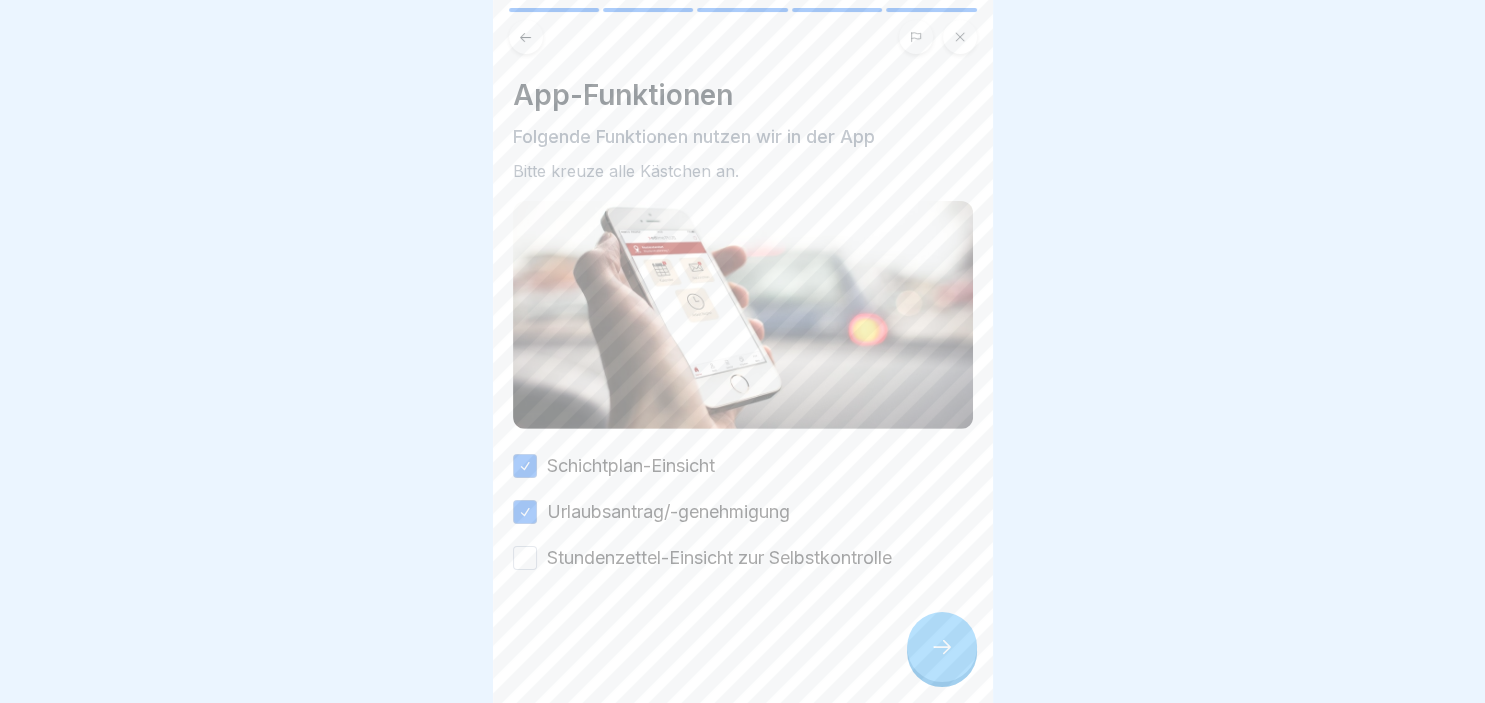 click on "Stundenzettel-Einsicht zur Selbstkontrolle" at bounding box center (525, 558) 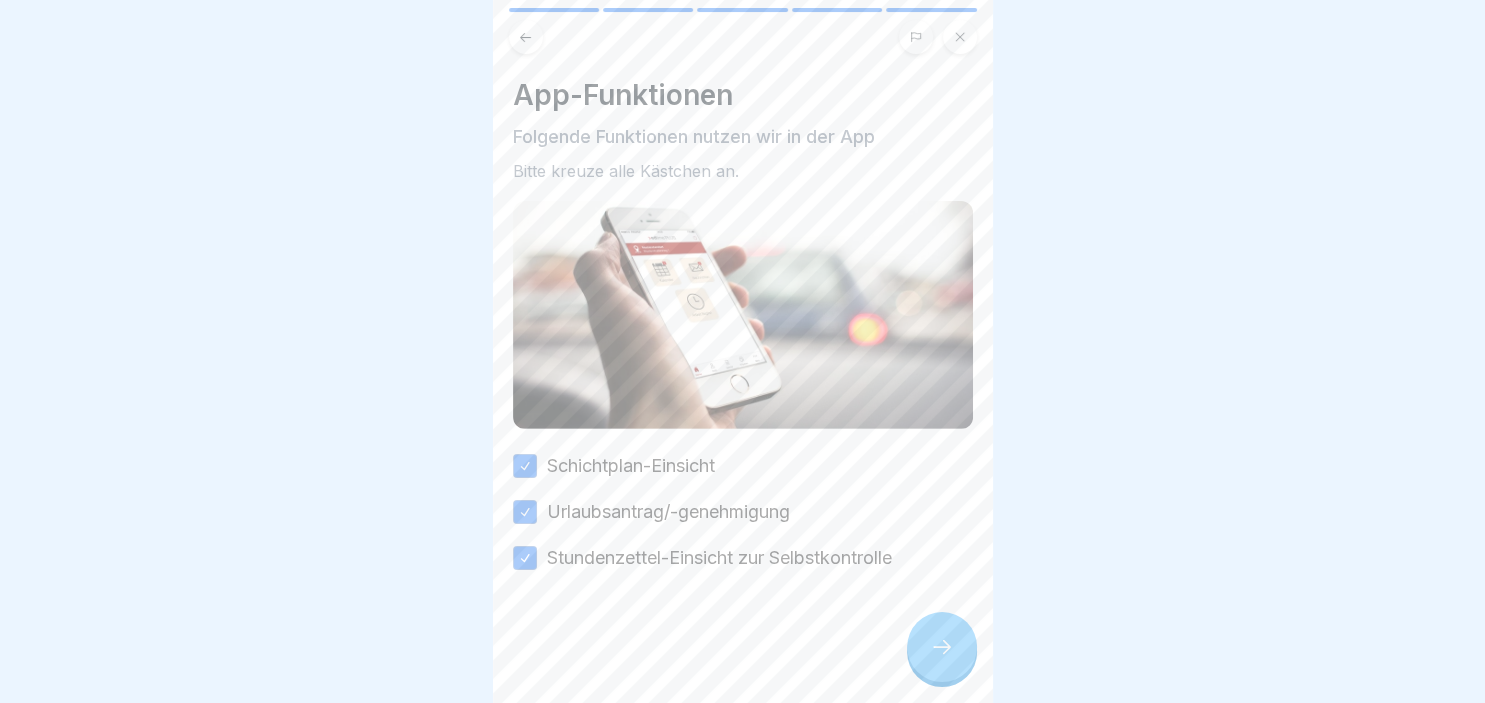 click at bounding box center (942, 647) 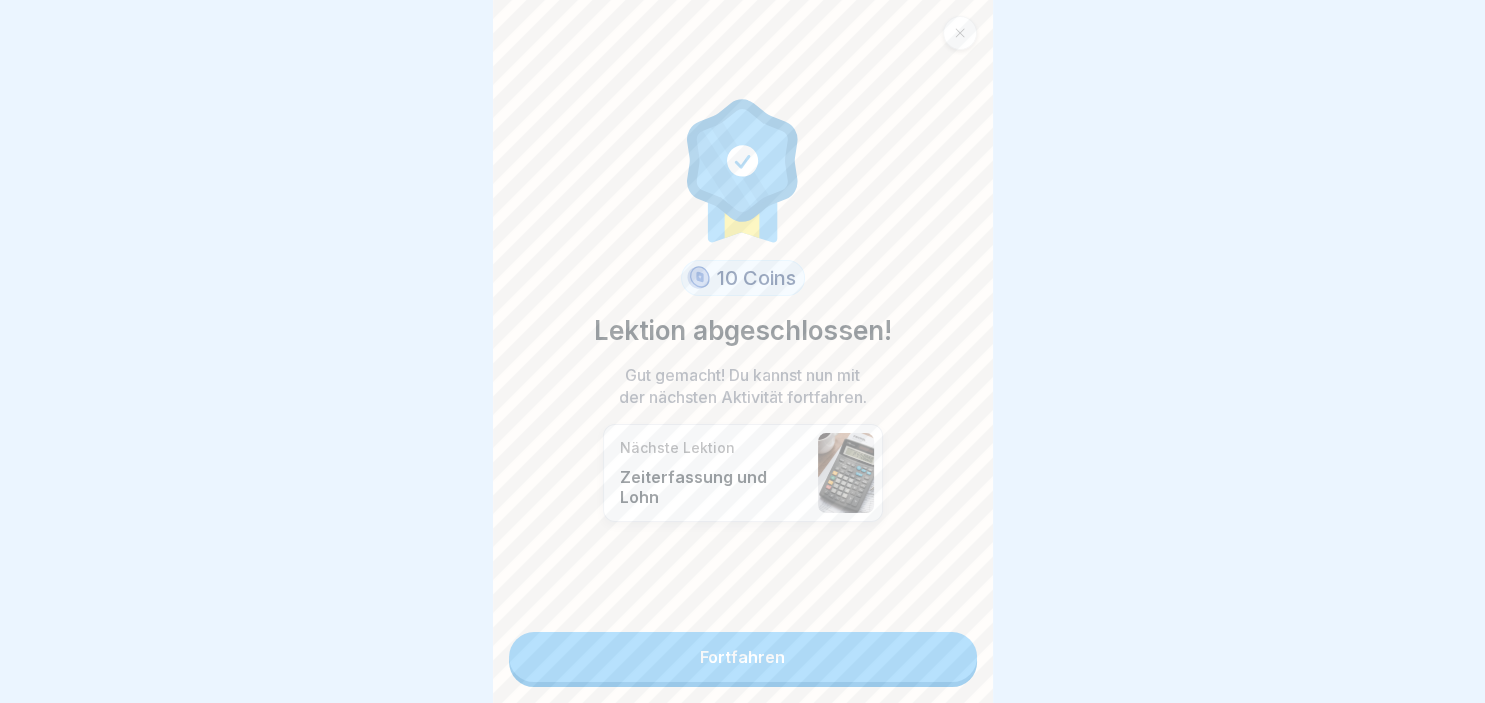 click on "Fortfahren" at bounding box center [743, 657] 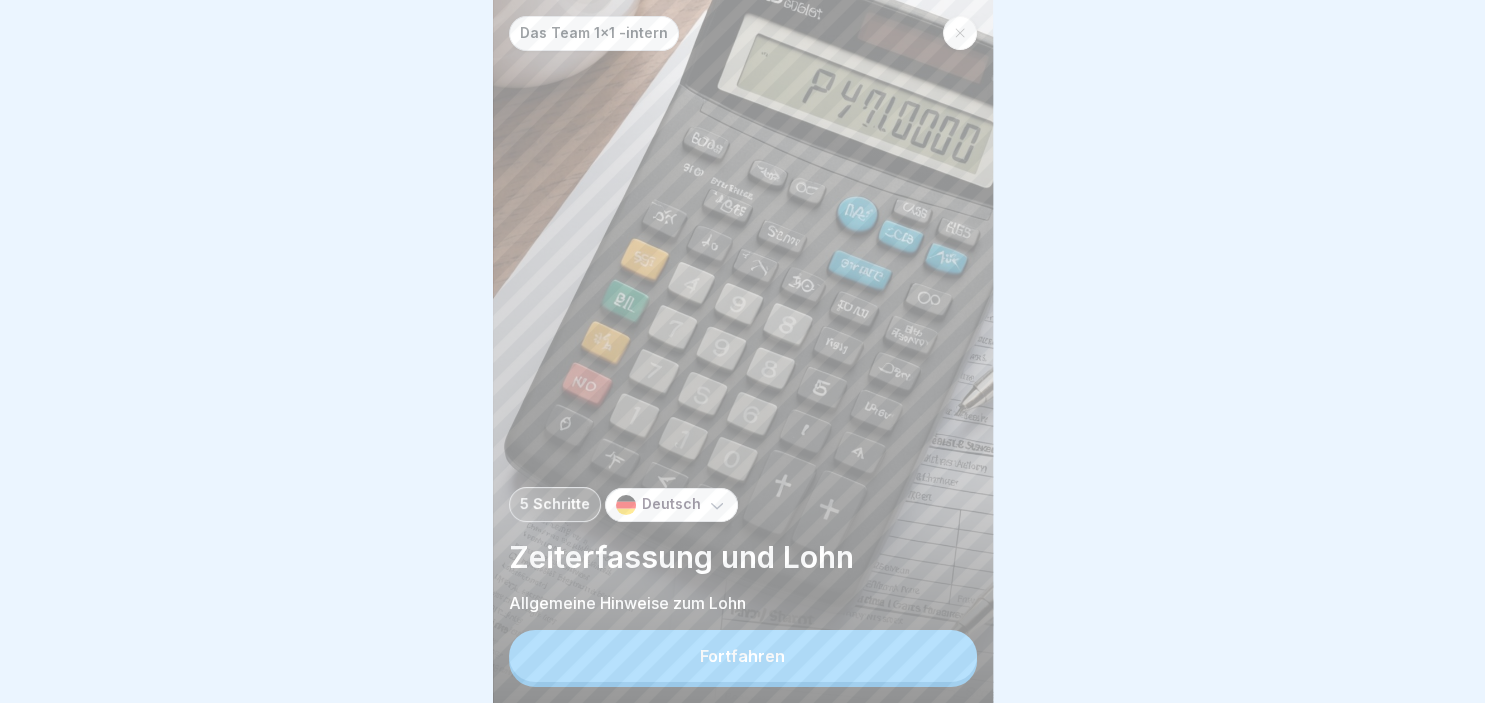 click on "Fortfahren" at bounding box center [743, 656] 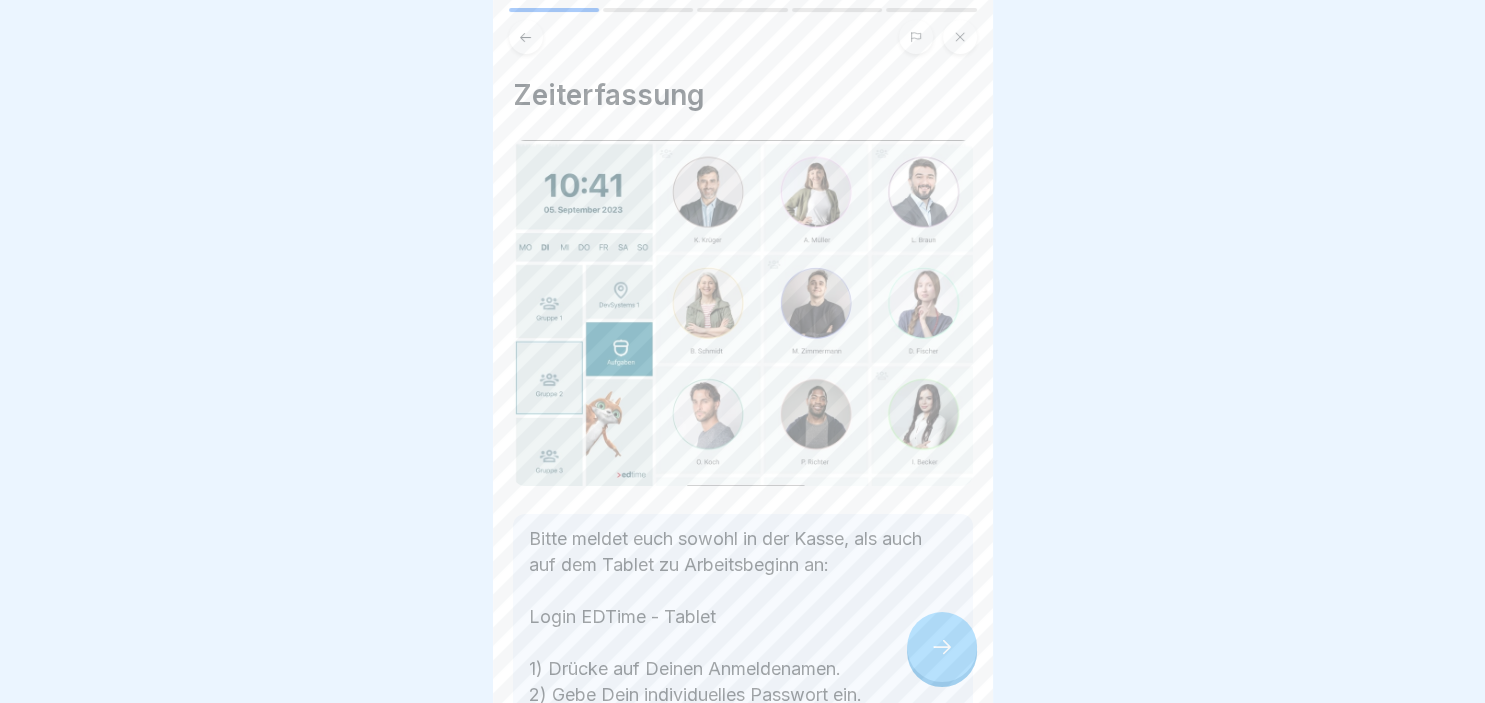 click at bounding box center [942, 647] 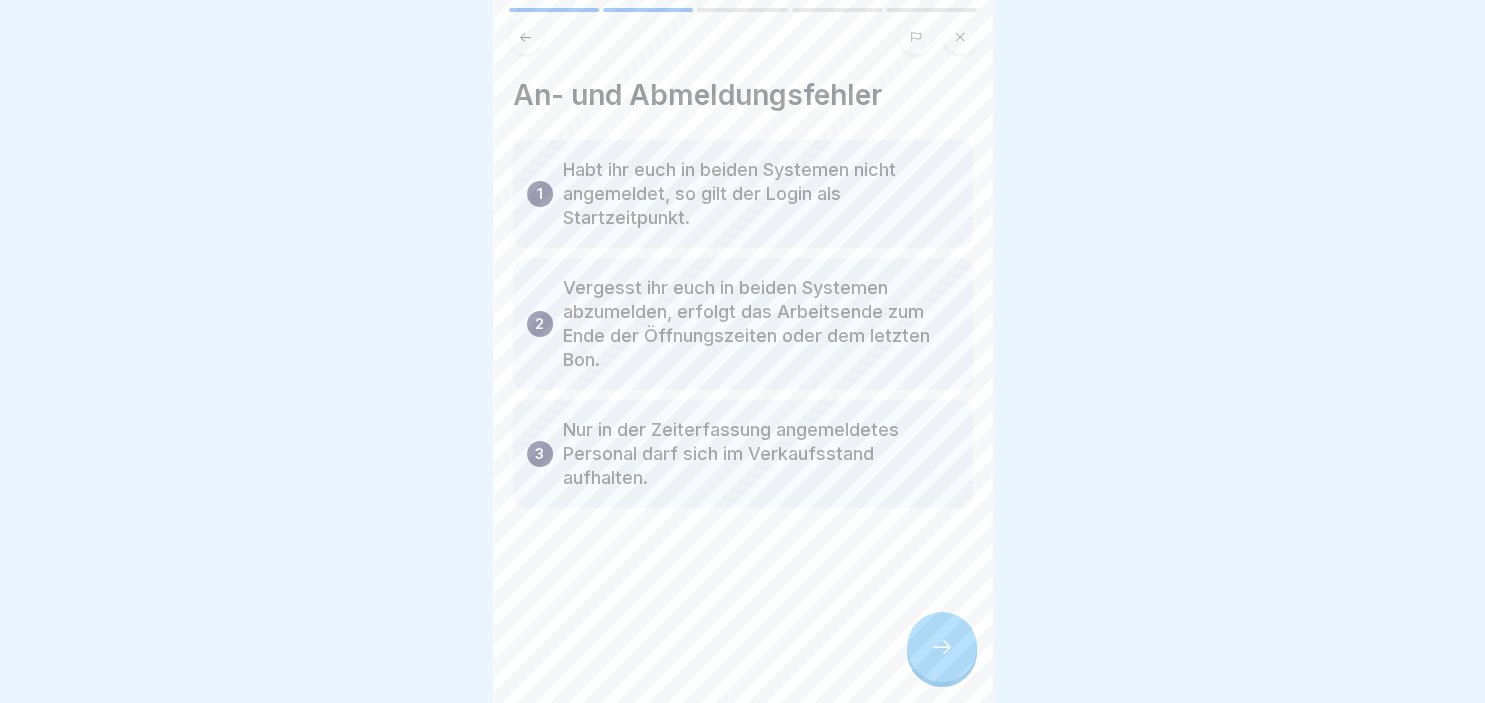 click at bounding box center [942, 647] 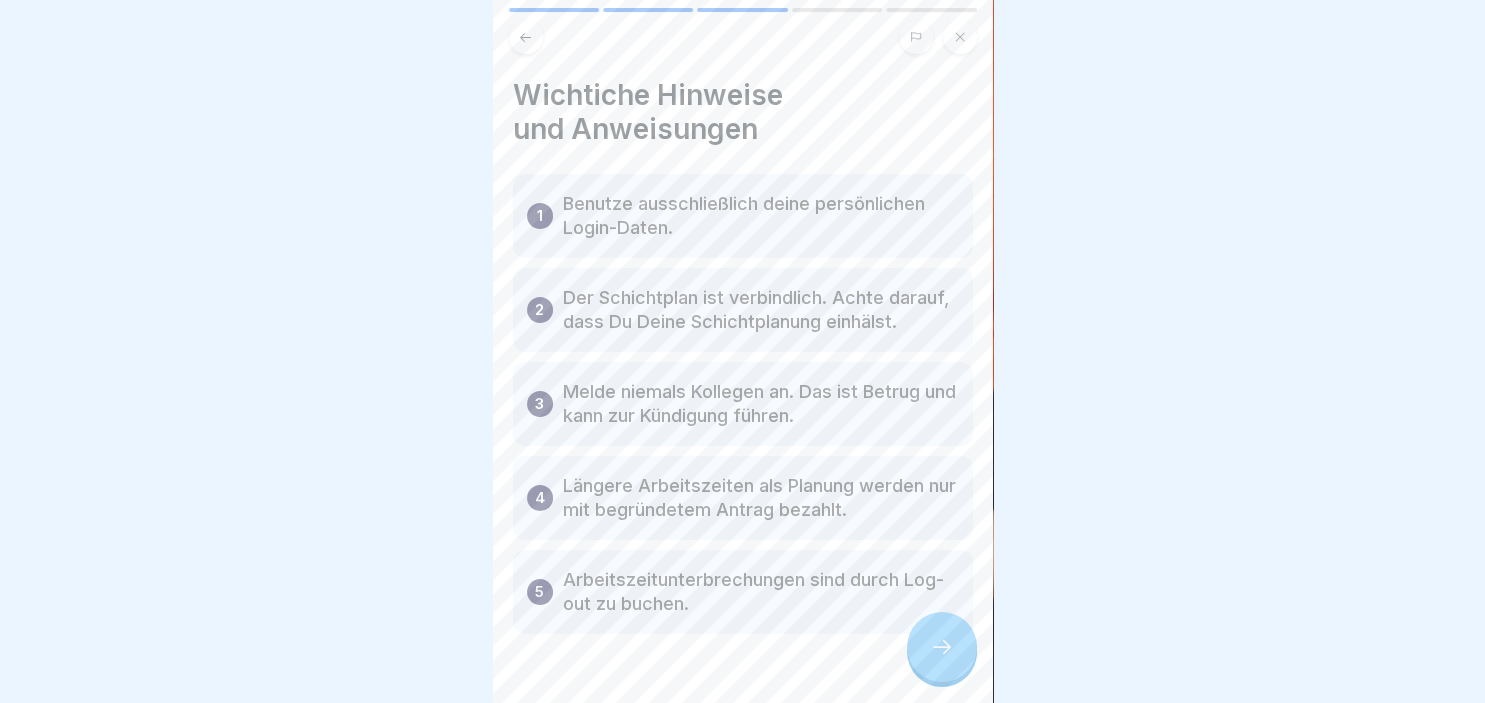 click at bounding box center [942, 647] 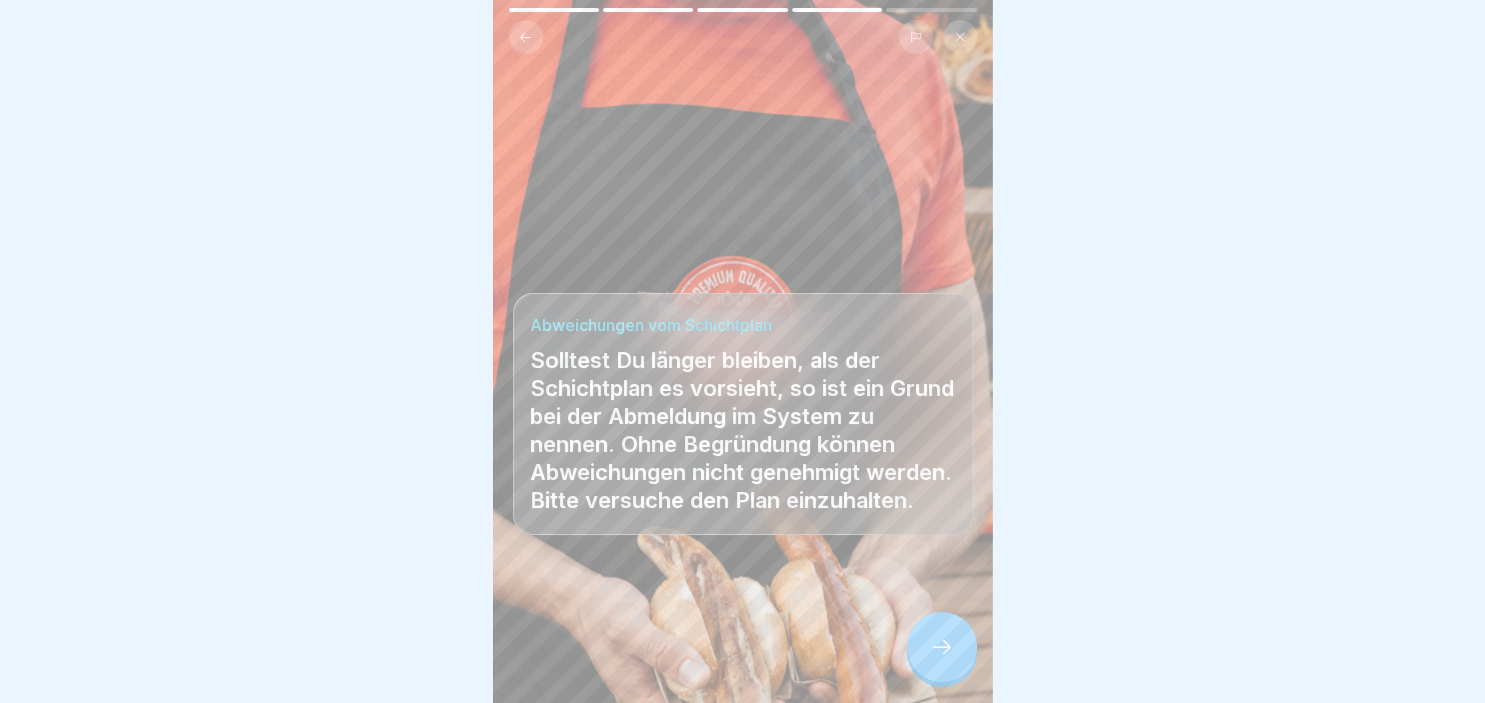 click at bounding box center [942, 647] 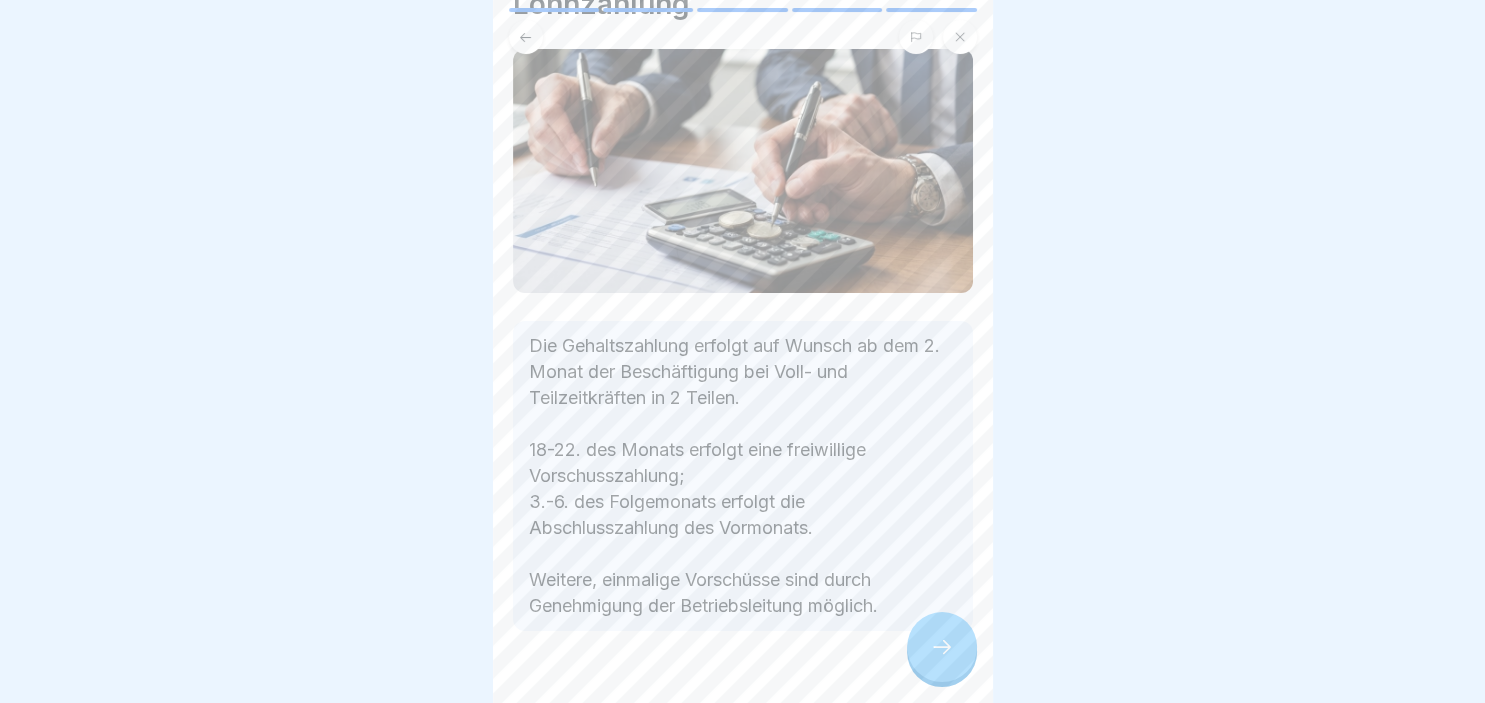 scroll, scrollTop: 102, scrollLeft: 0, axis: vertical 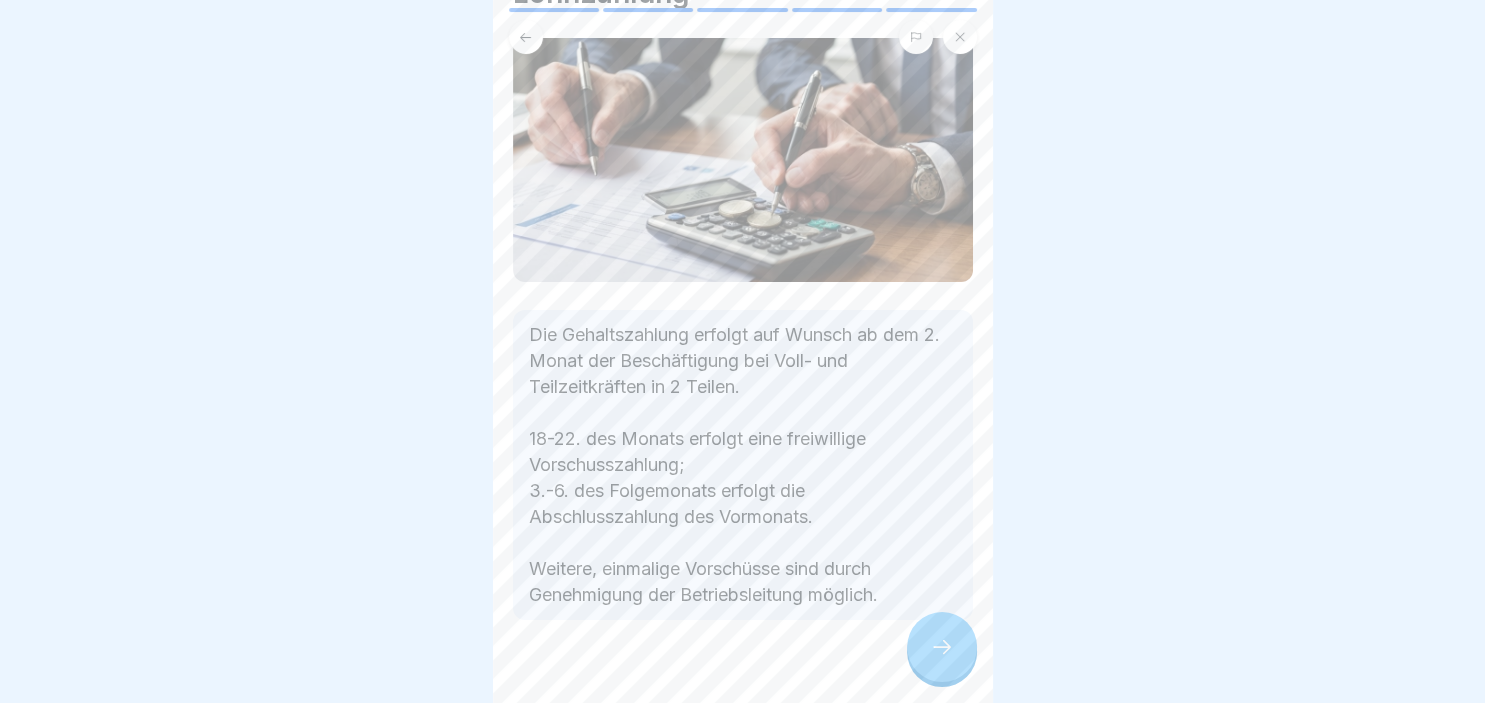 click 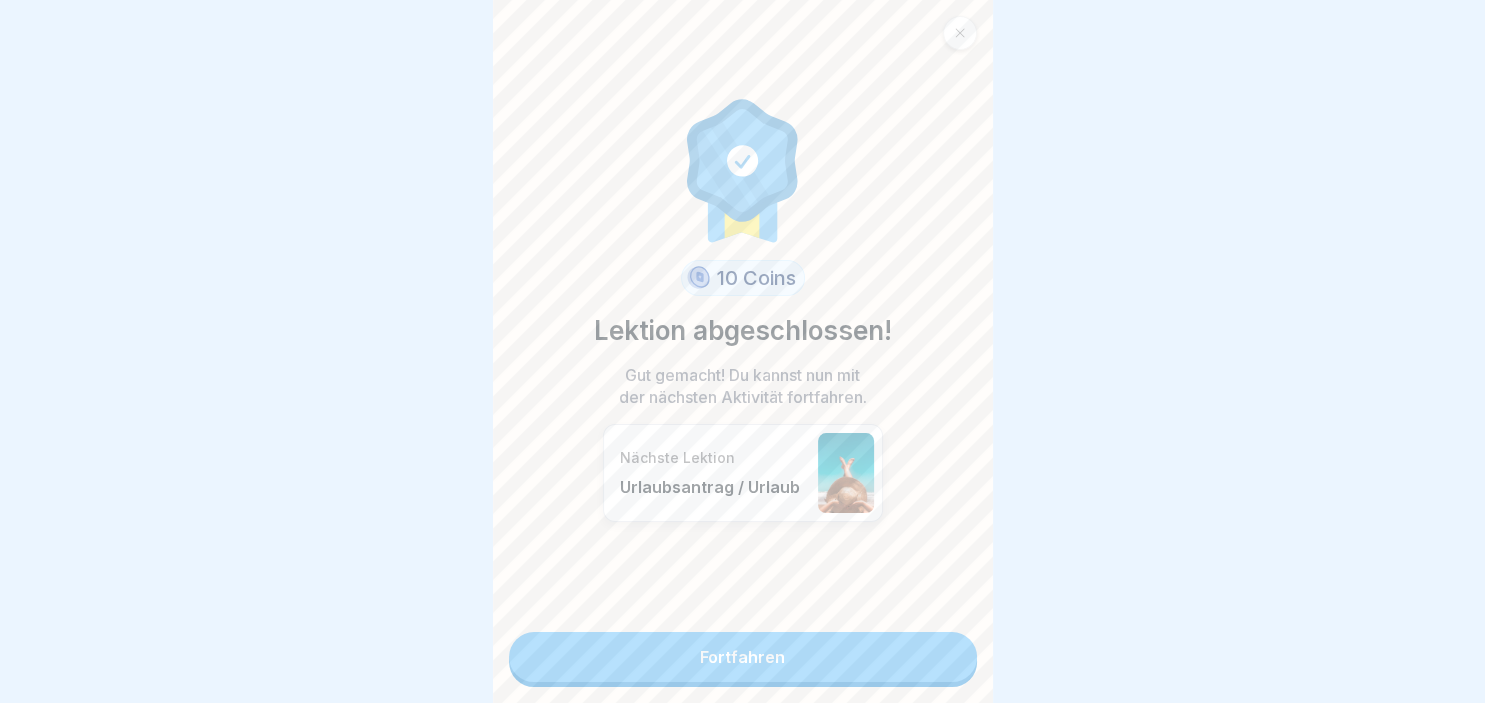 click on "Fortfahren" at bounding box center (743, 657) 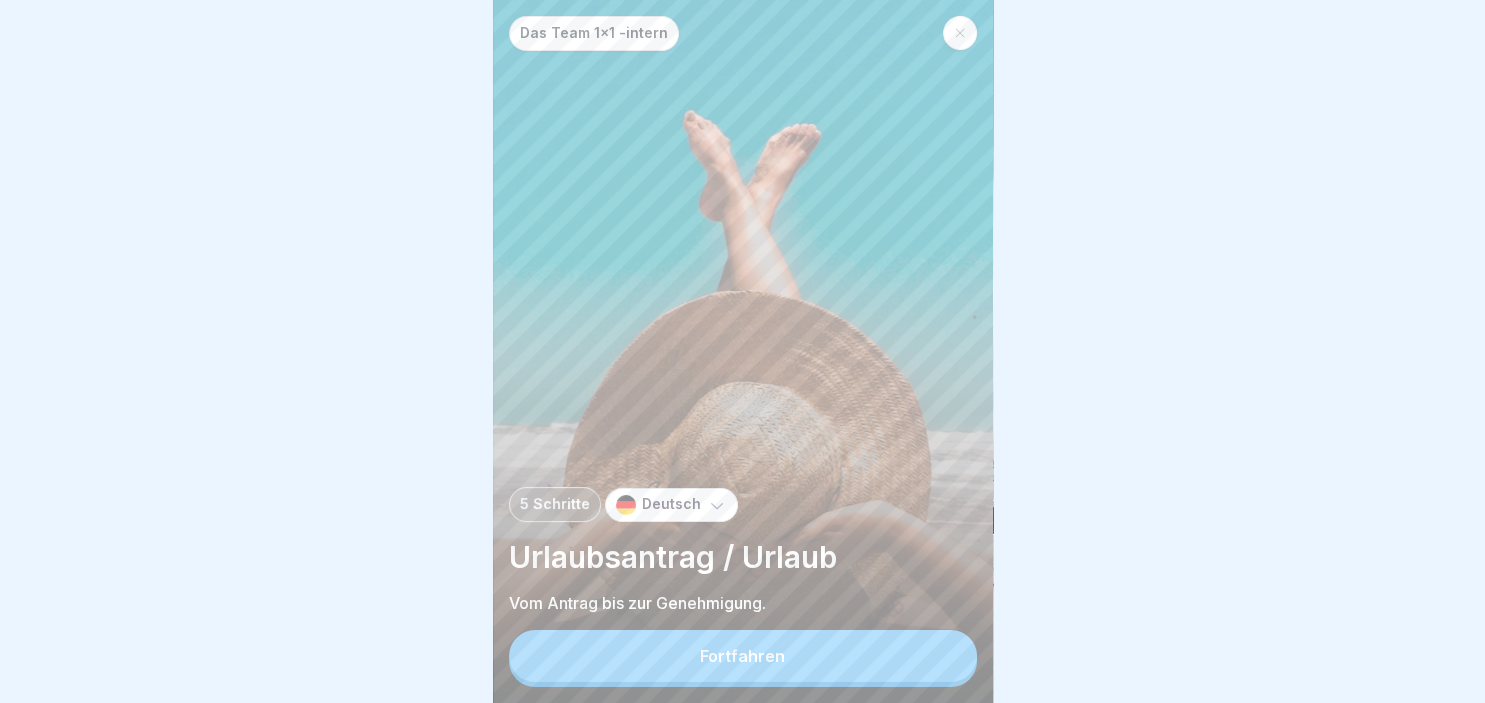 click on "Fortfahren" at bounding box center [743, 656] 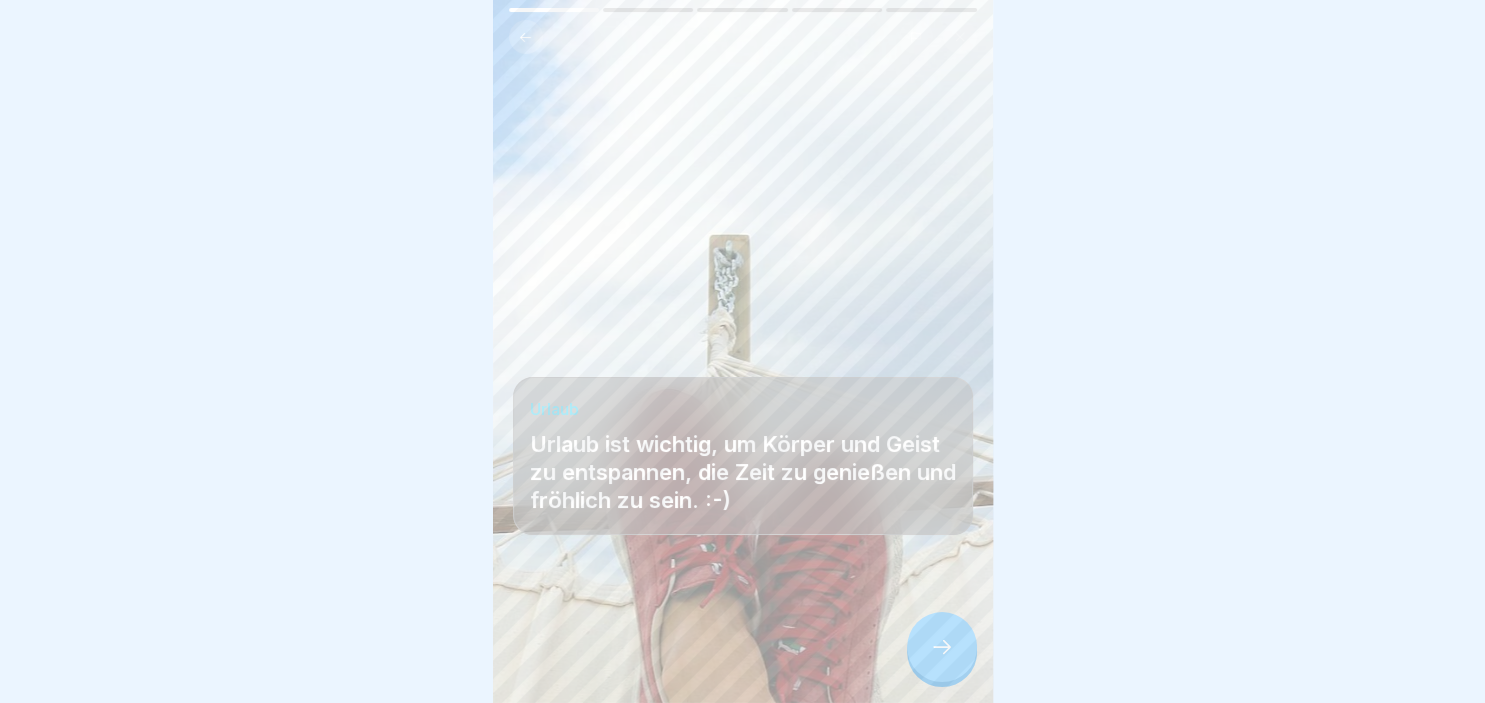 click 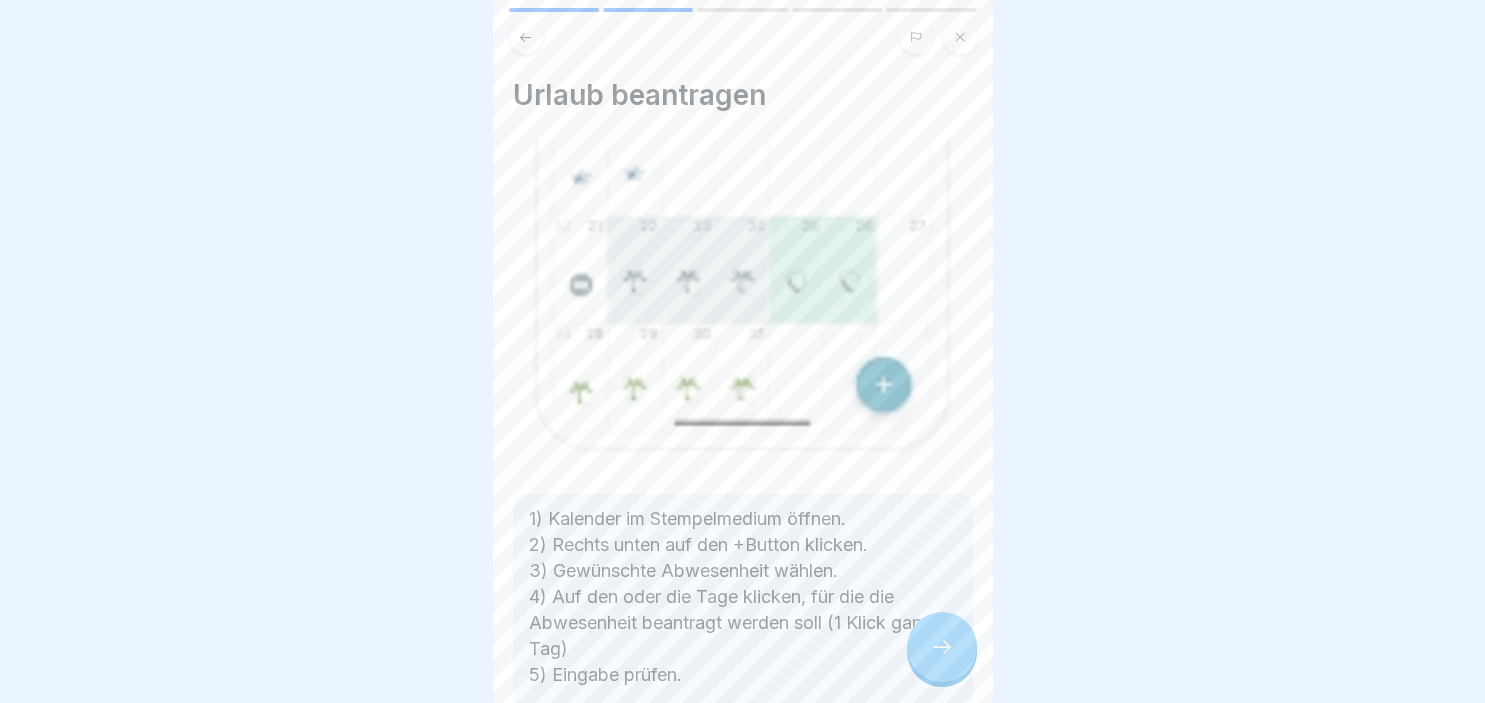 click 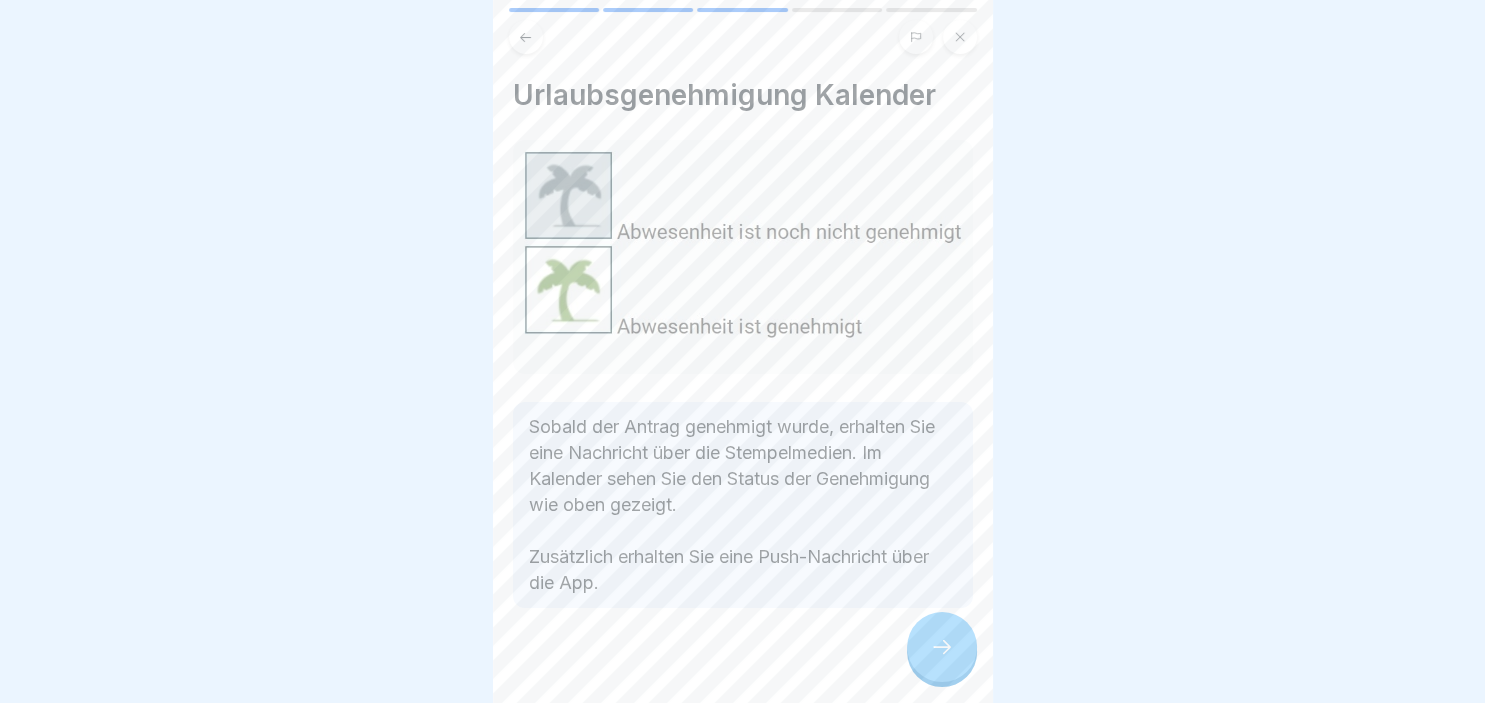 click 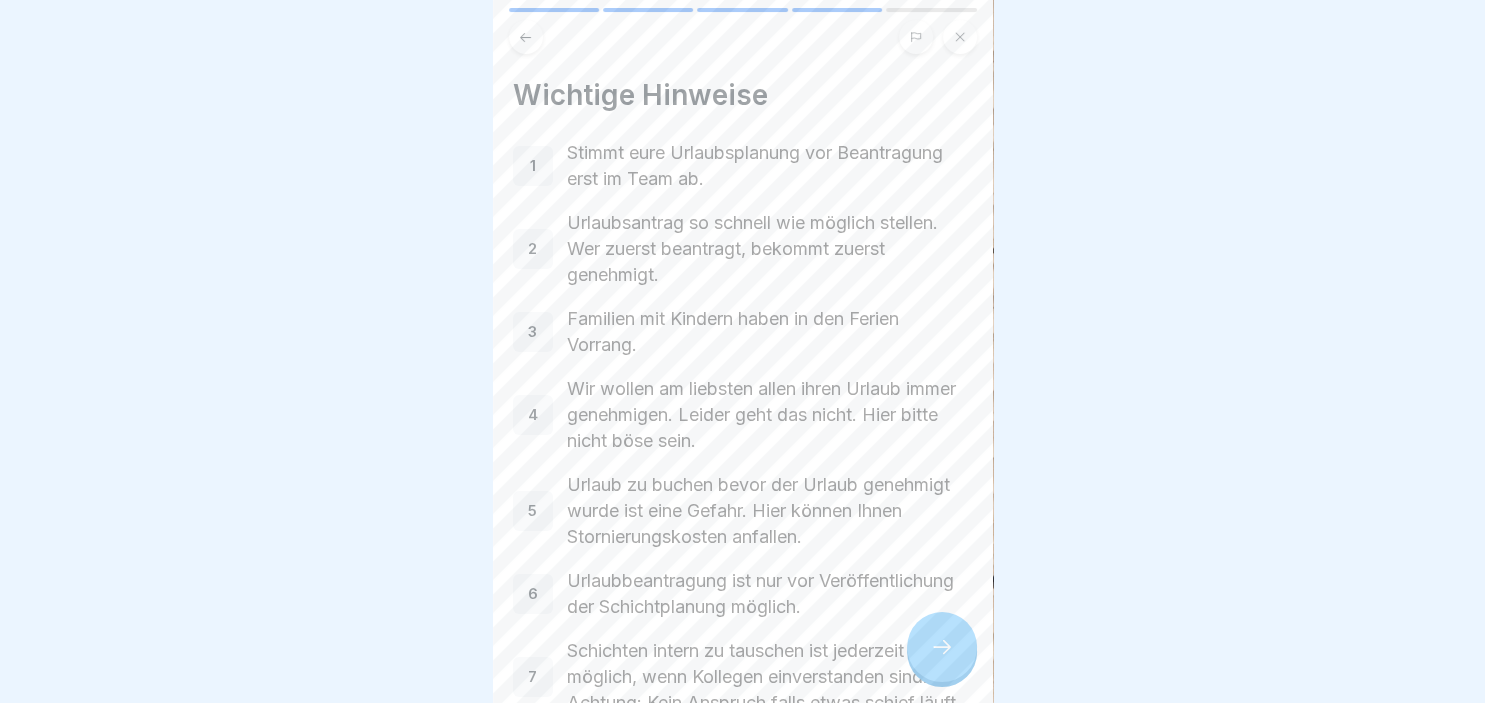click 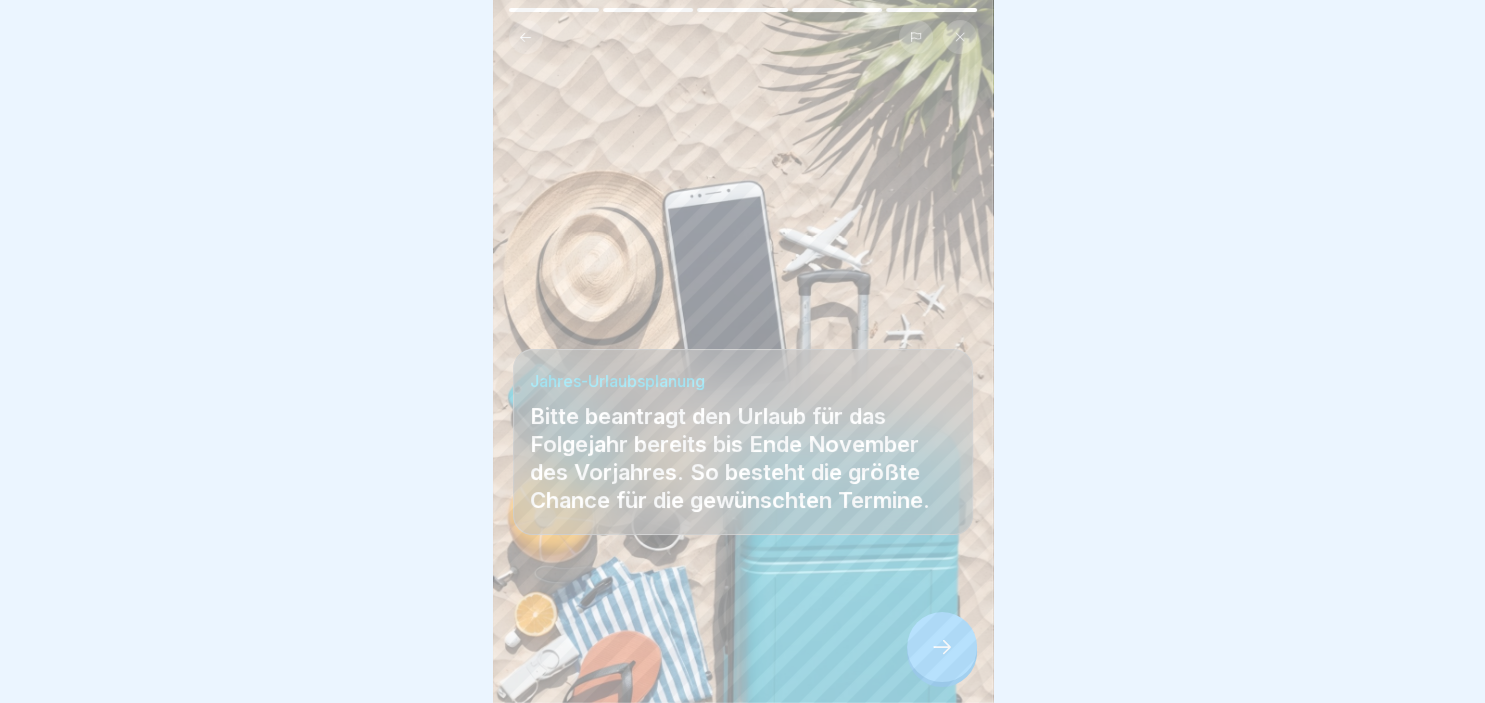 click 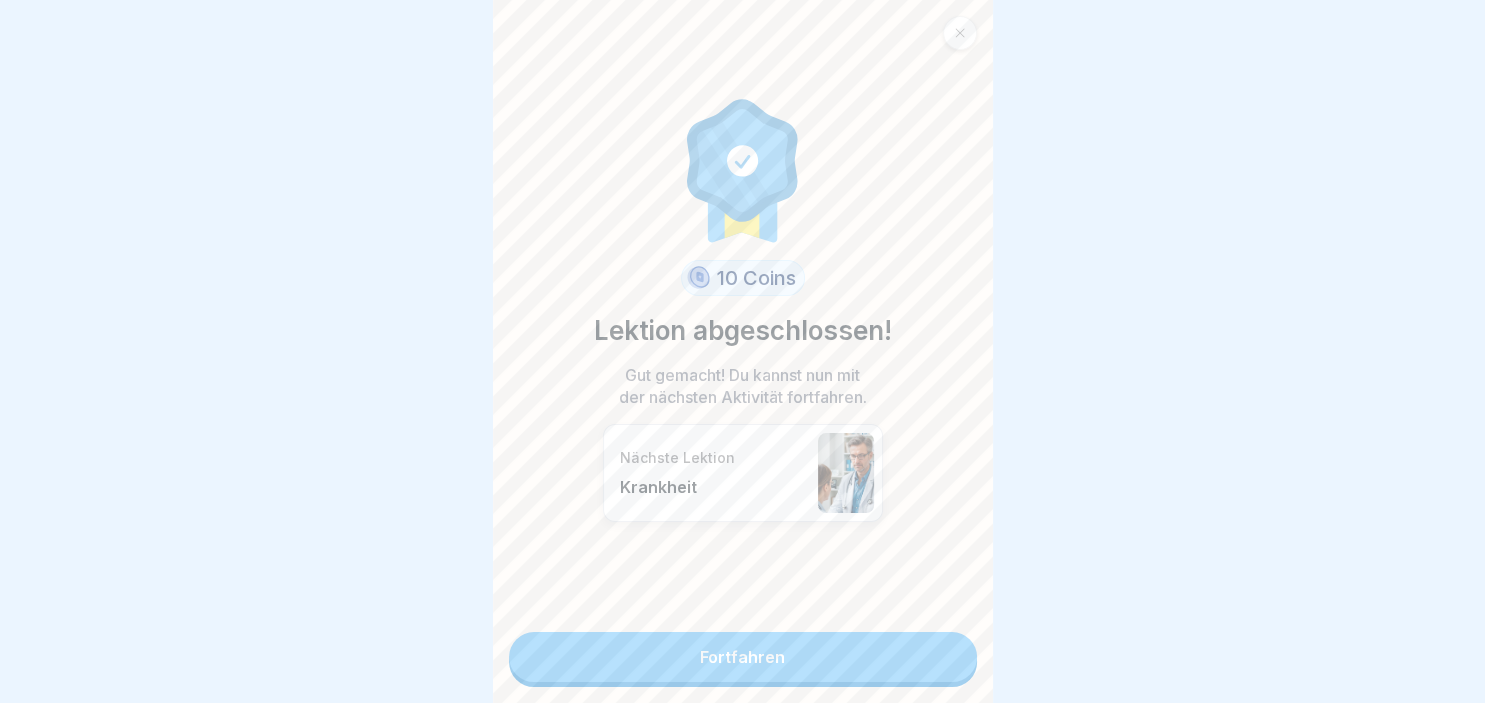 click on "Fortfahren" at bounding box center [743, 657] 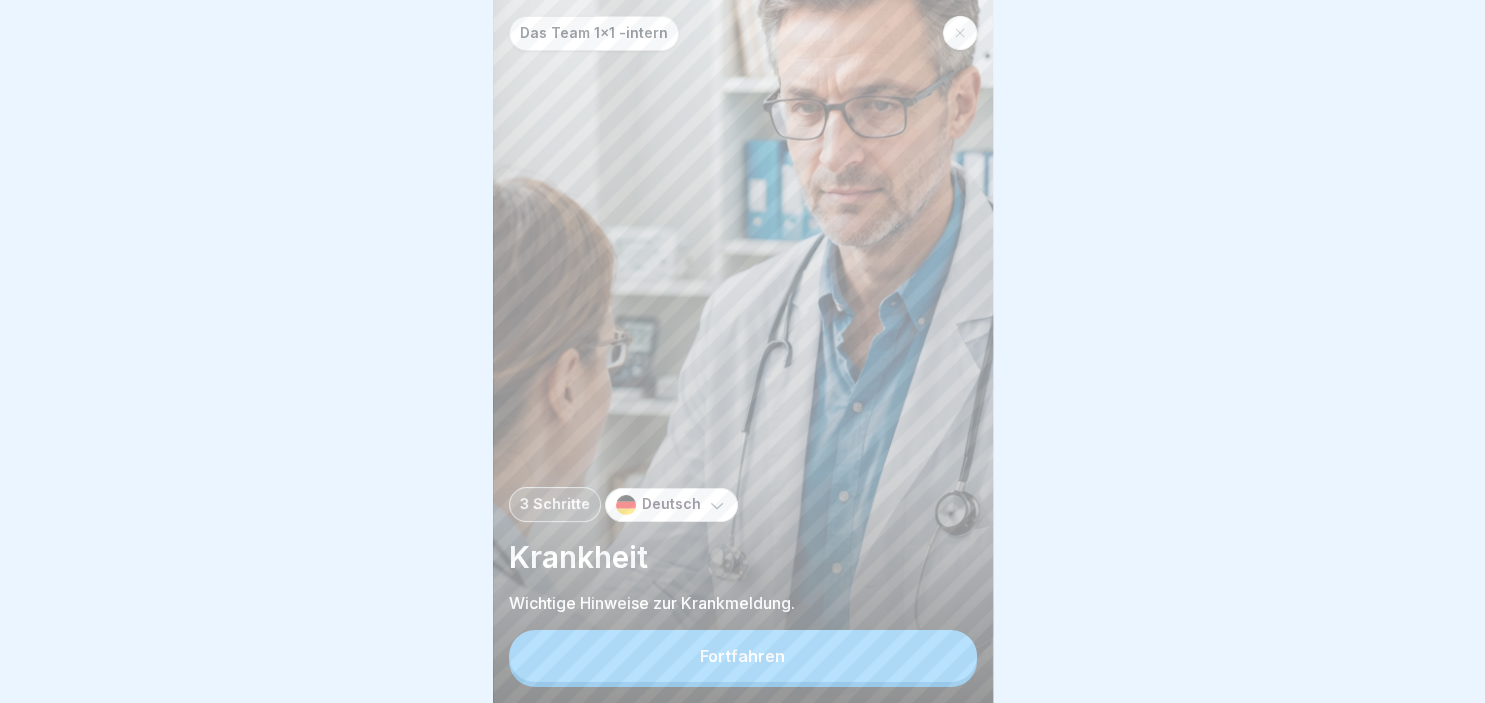 click on "Fortfahren" at bounding box center (743, 656) 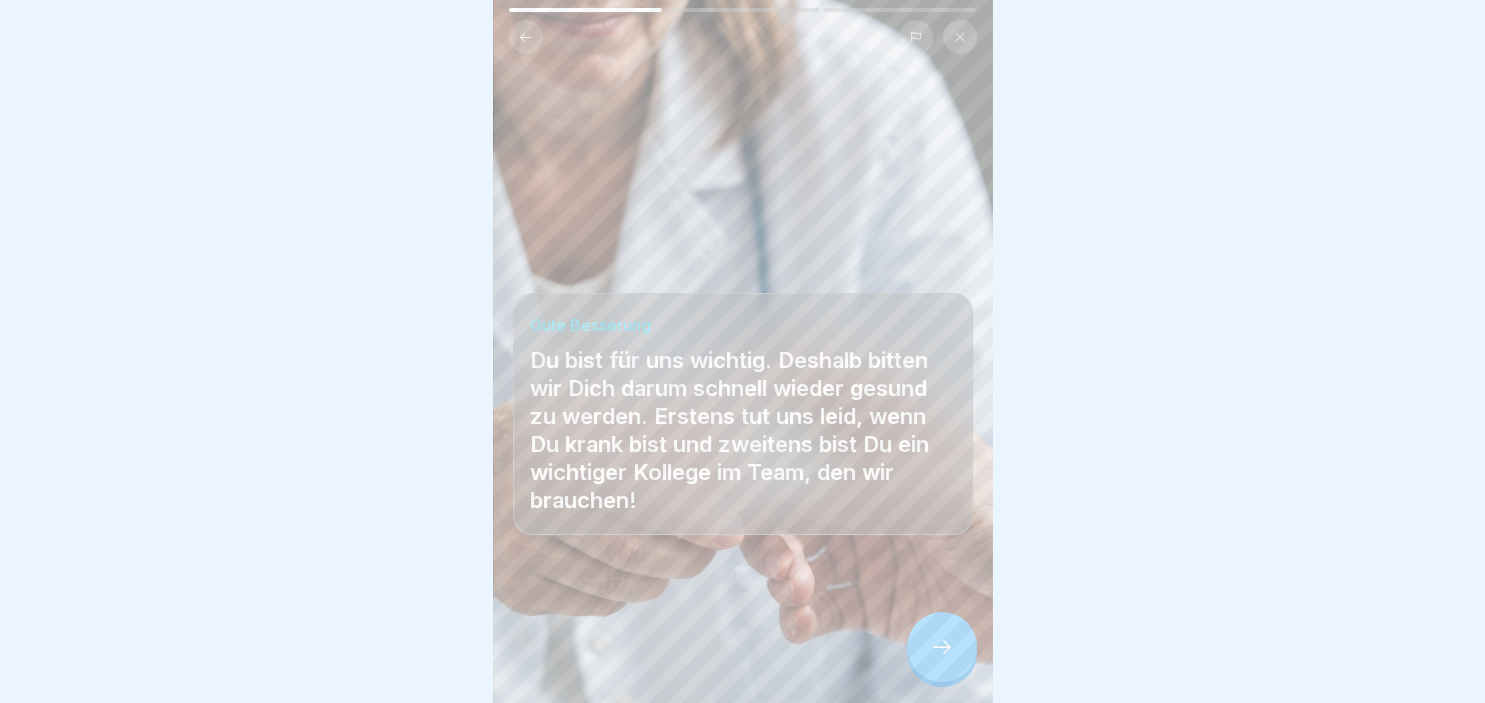 click 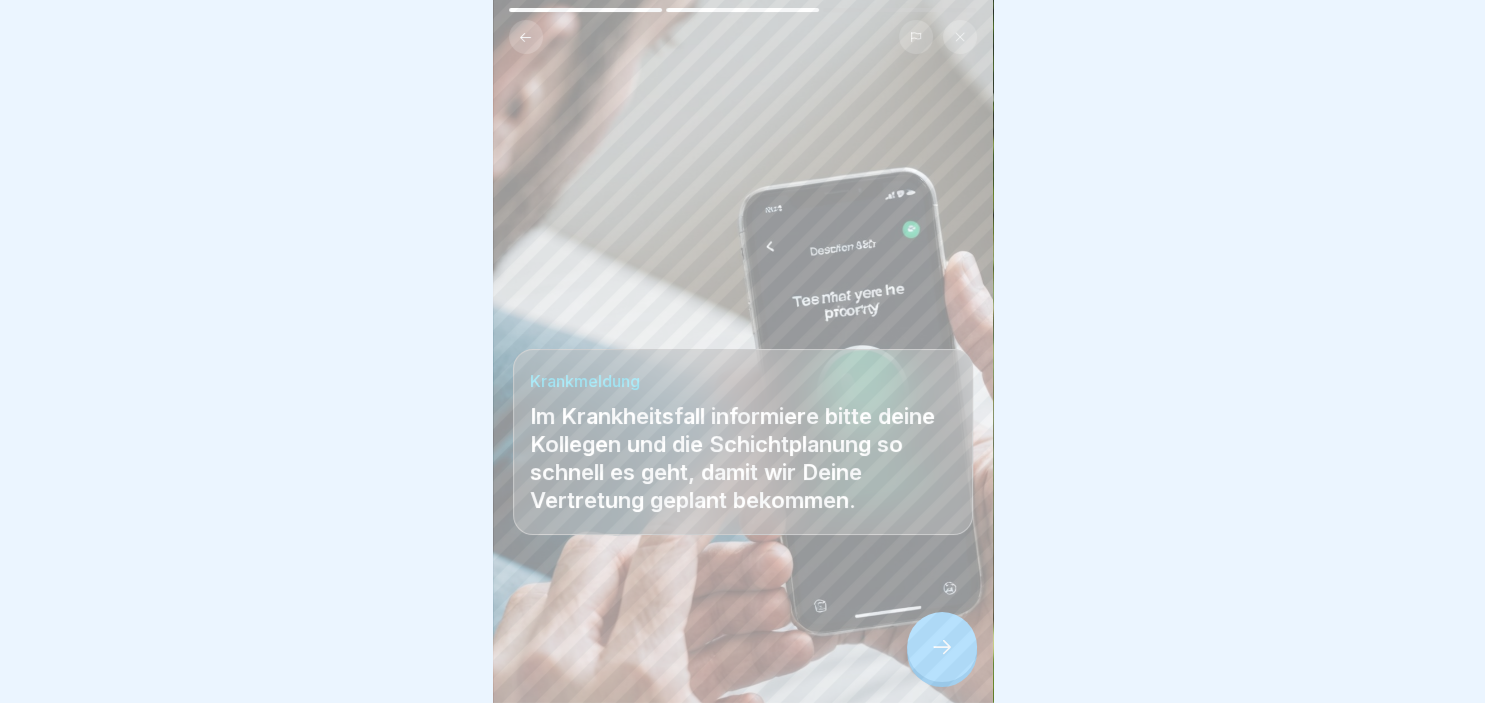 click 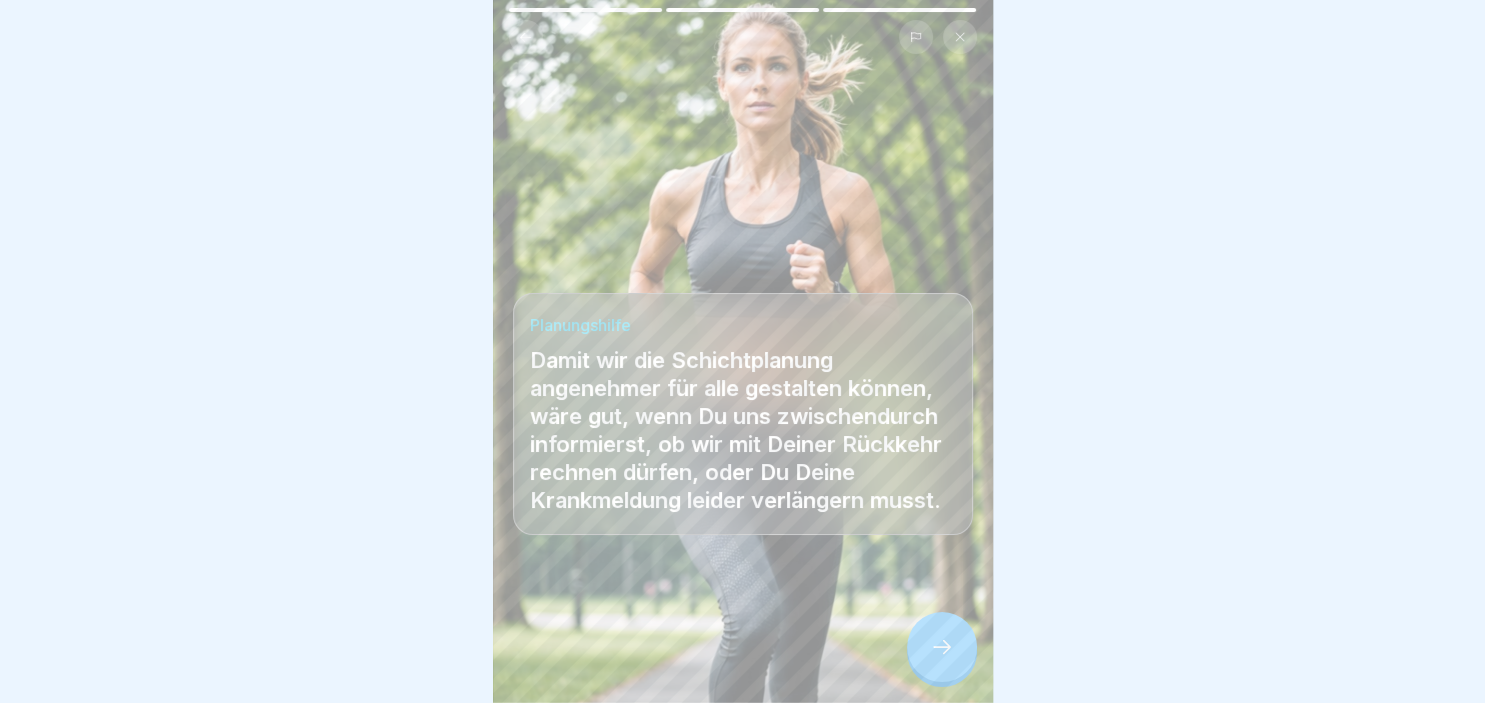 click 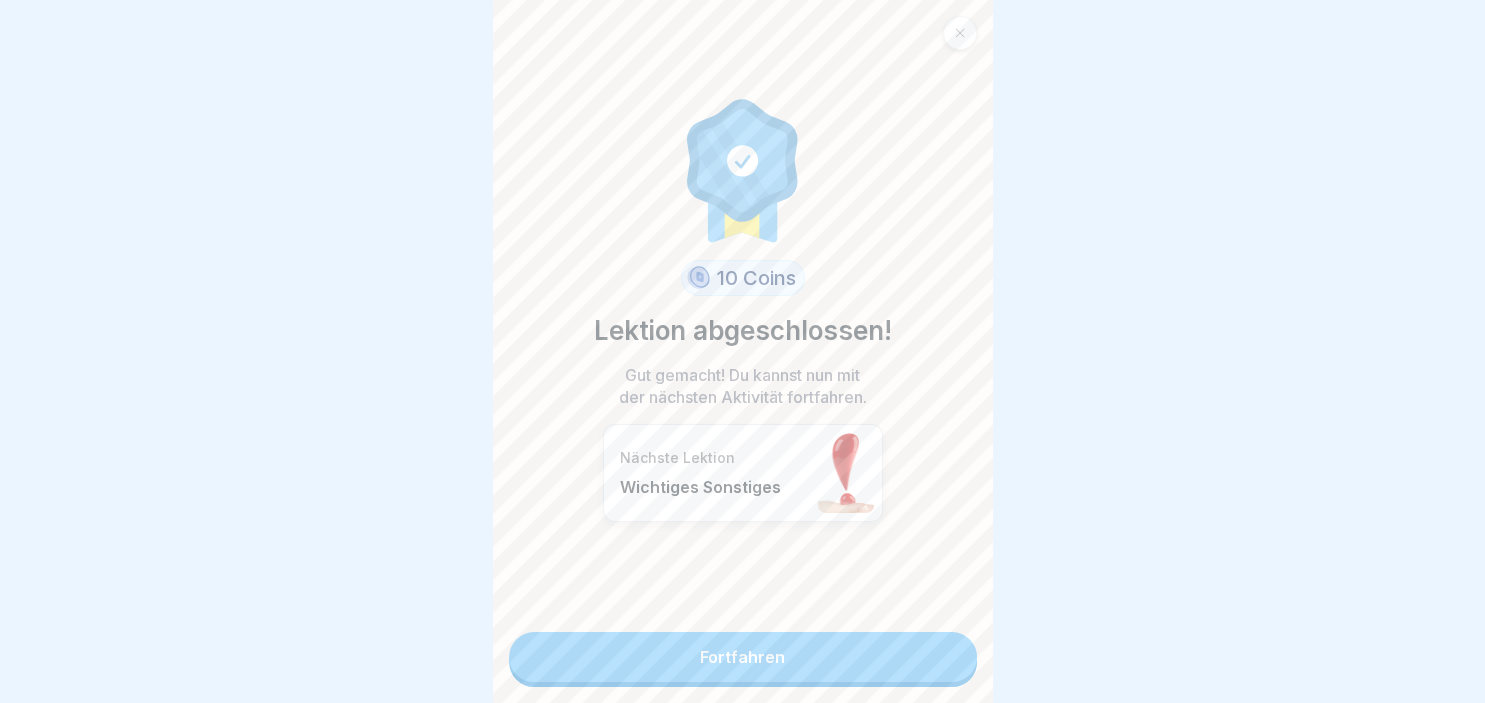 click on "Fortfahren" at bounding box center [743, 657] 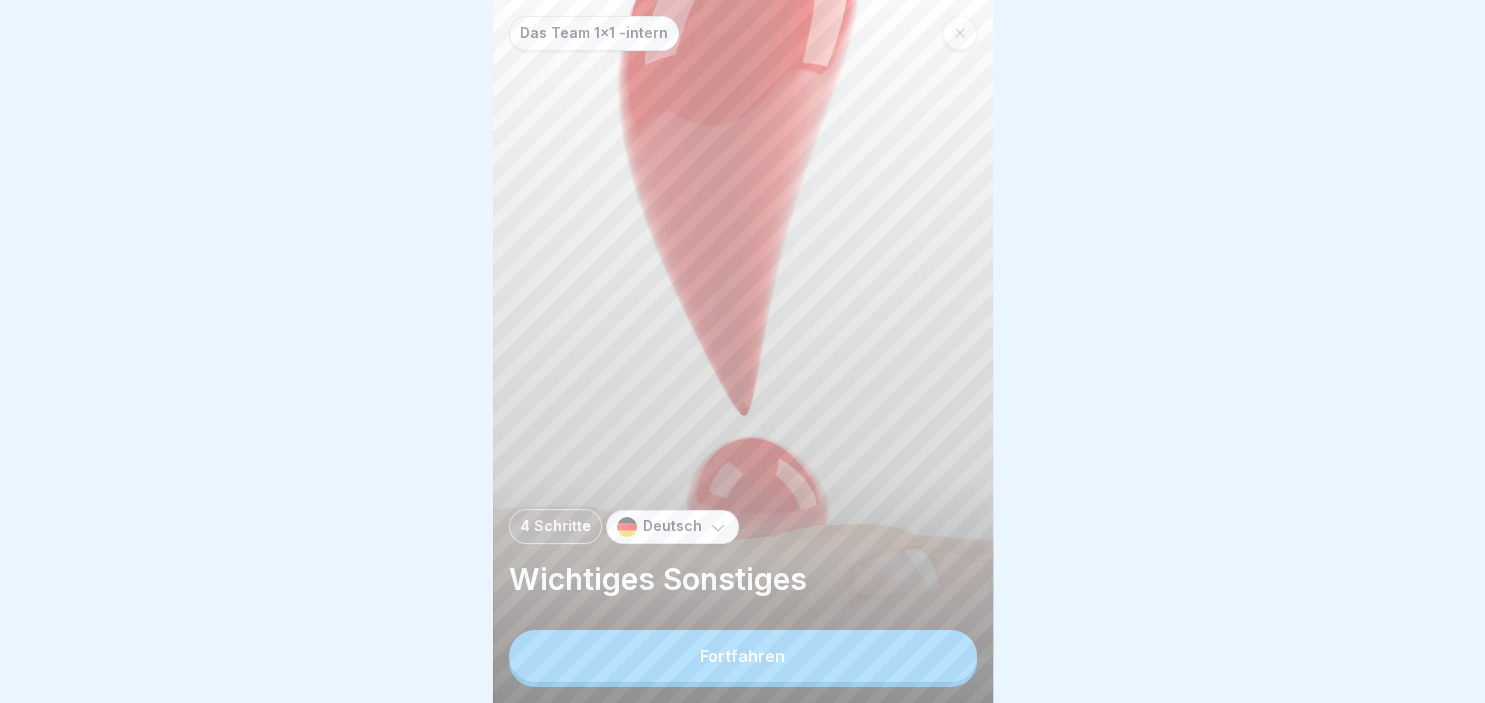 click on "Fortfahren" at bounding box center [743, 656] 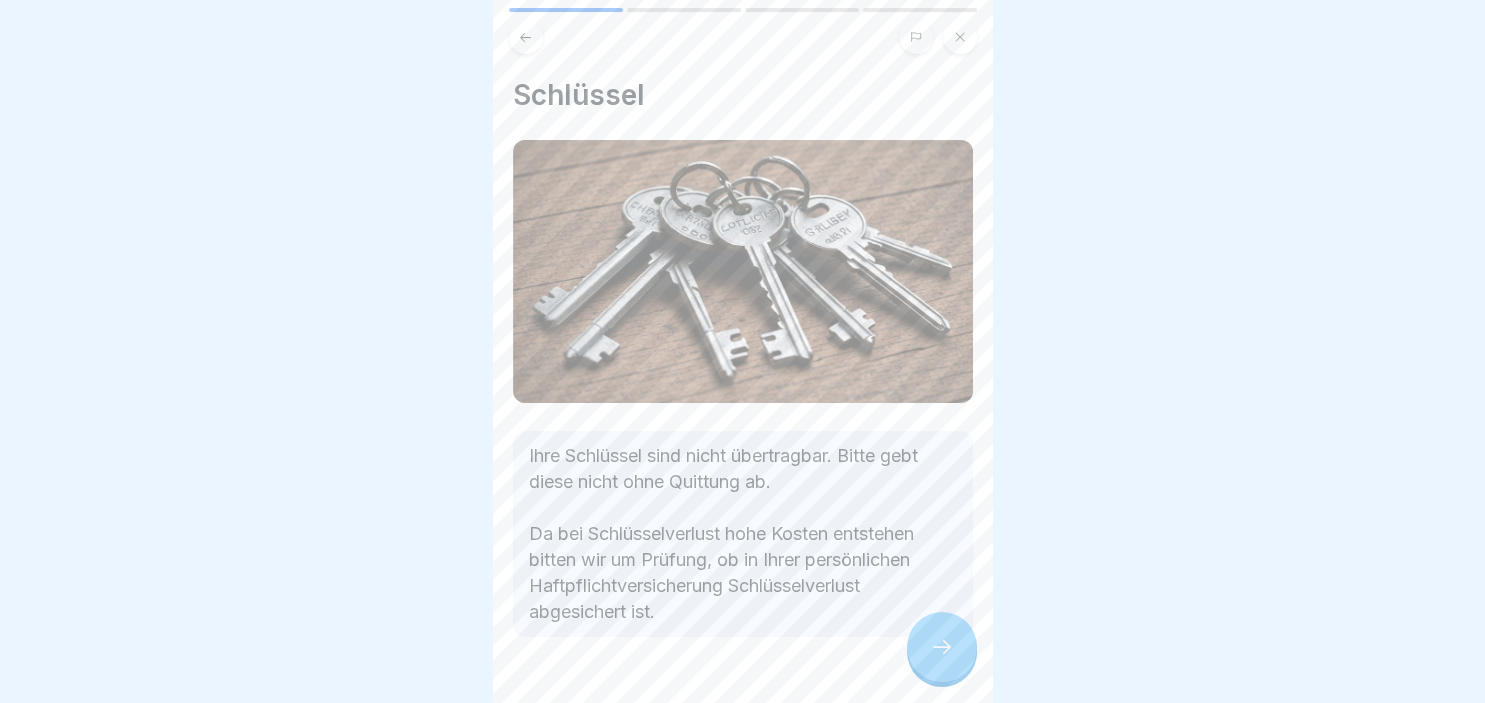 click 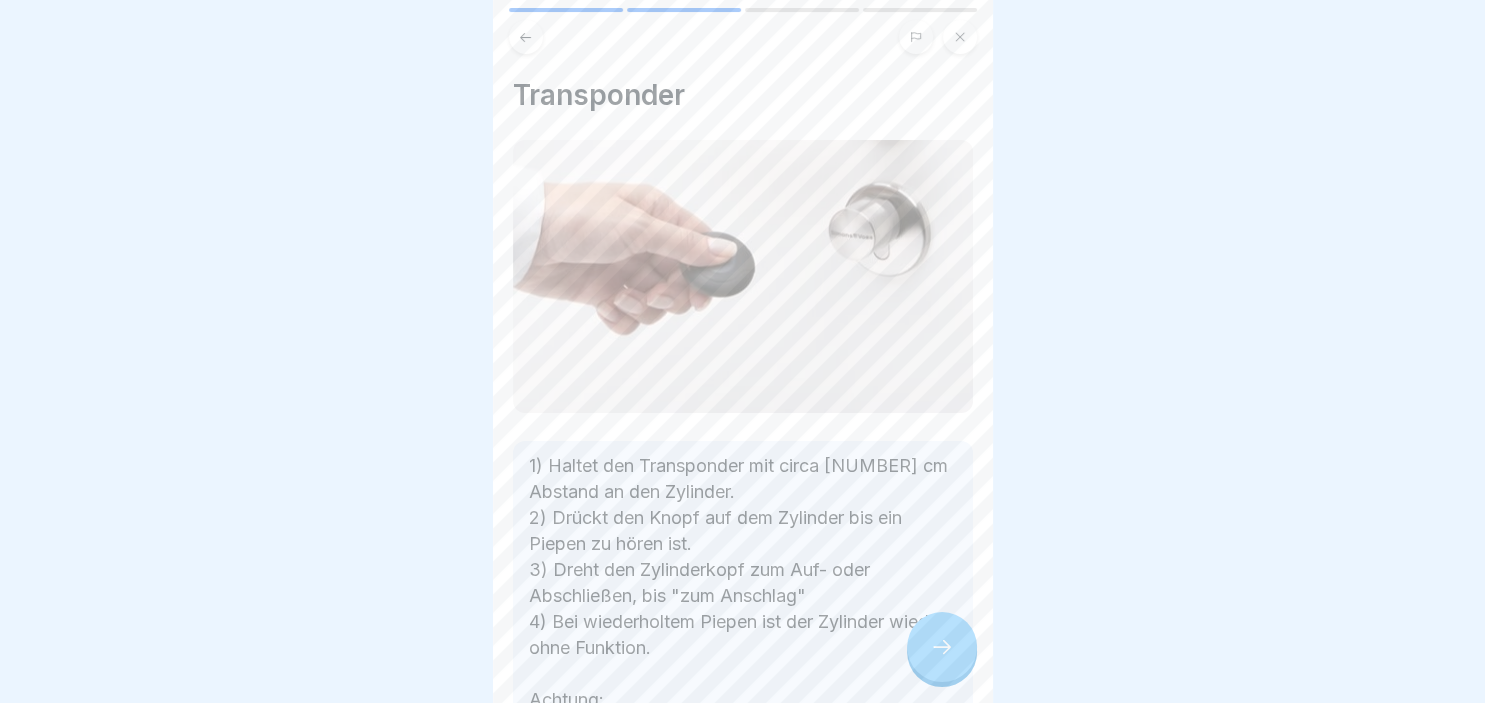 click 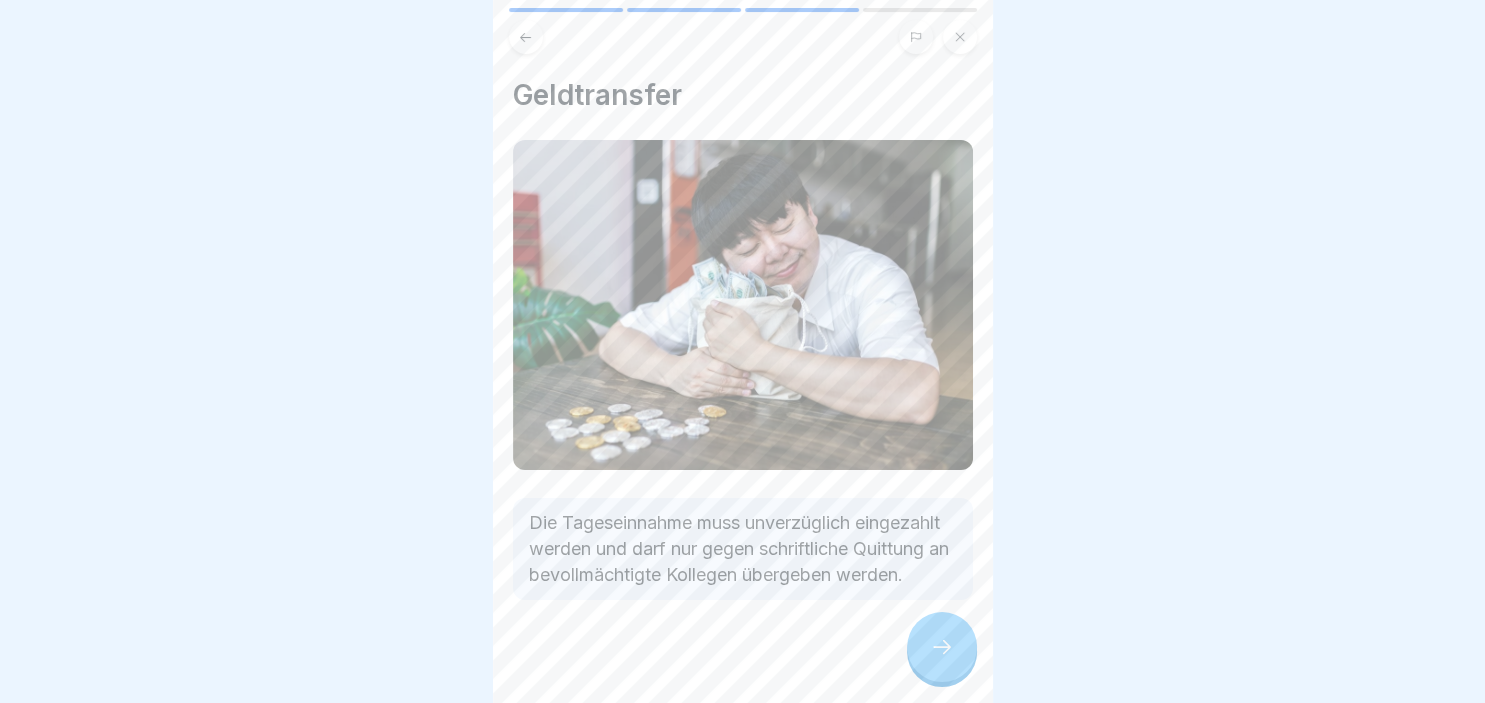 click 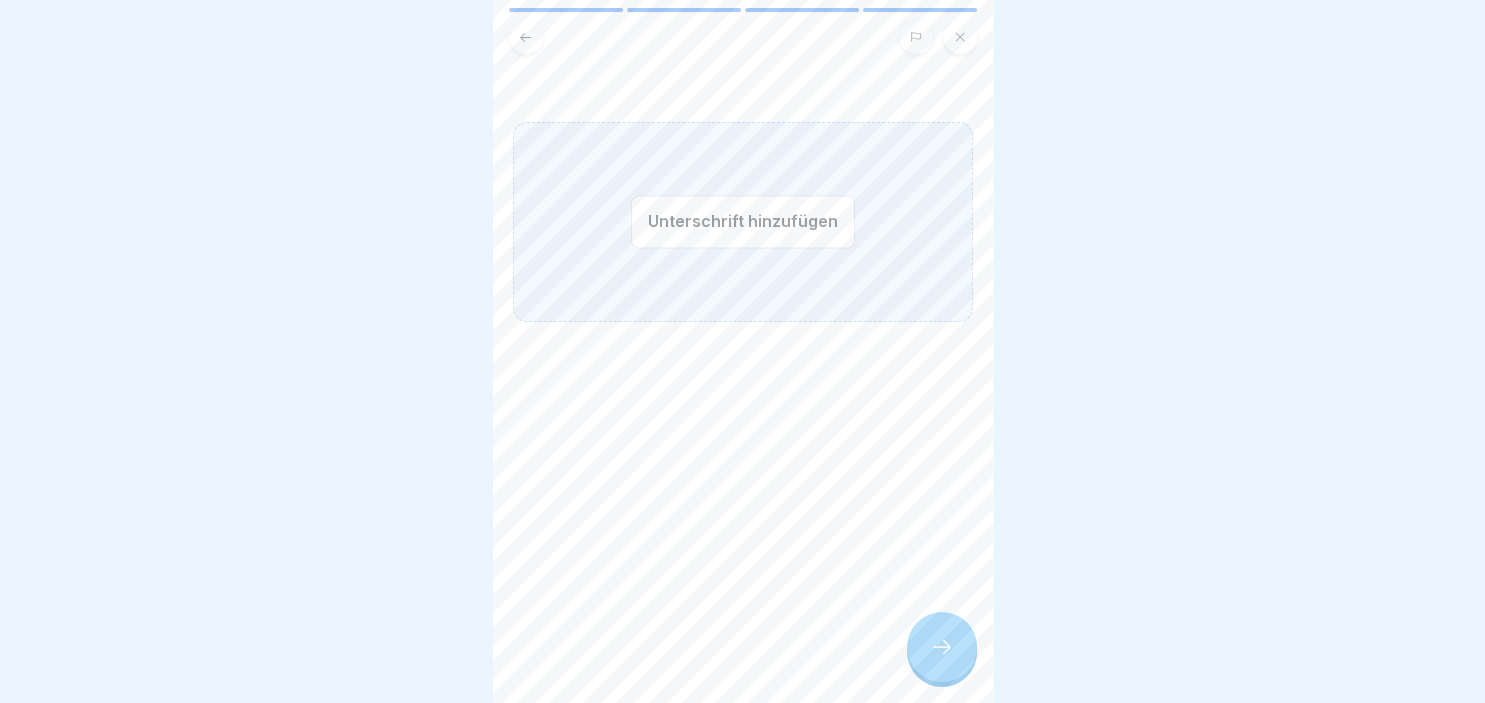 click 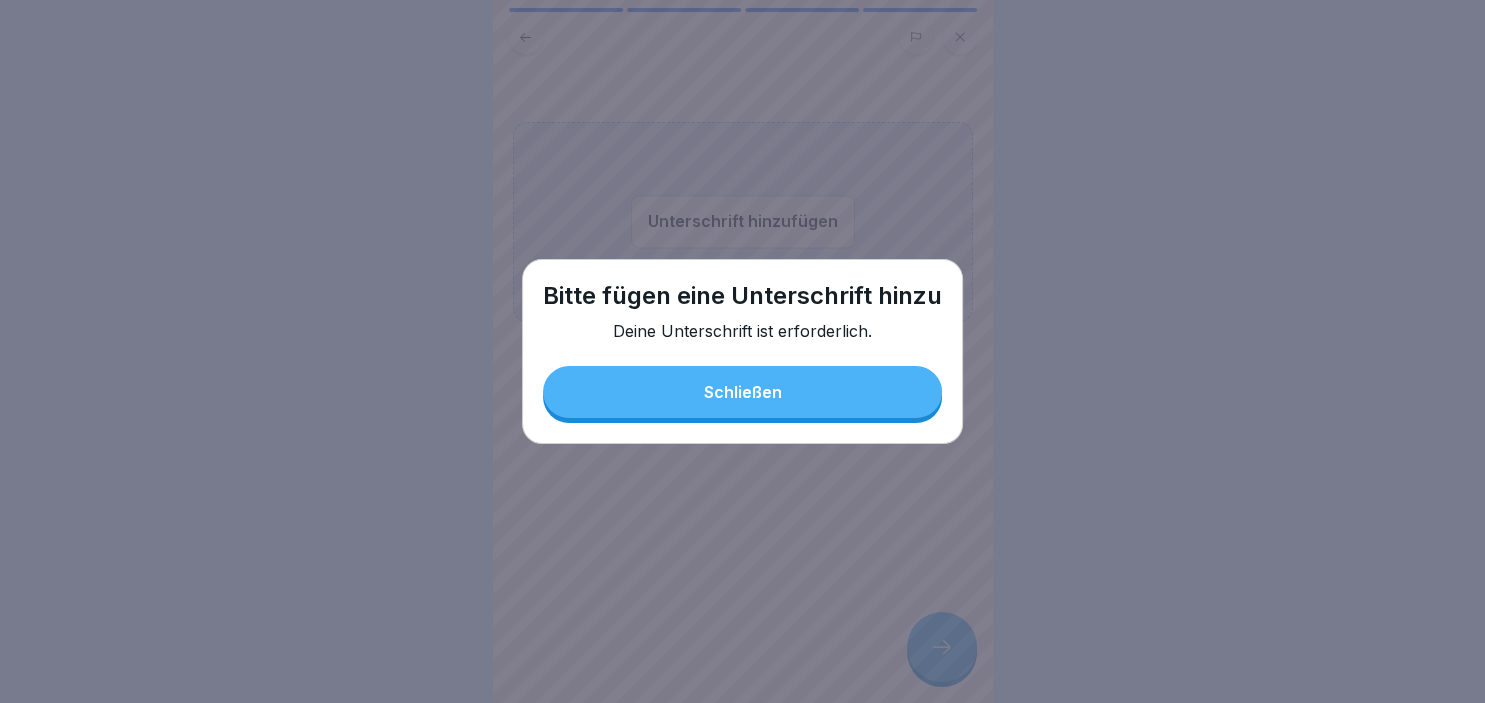 click on "Schließen" at bounding box center (742, 392) 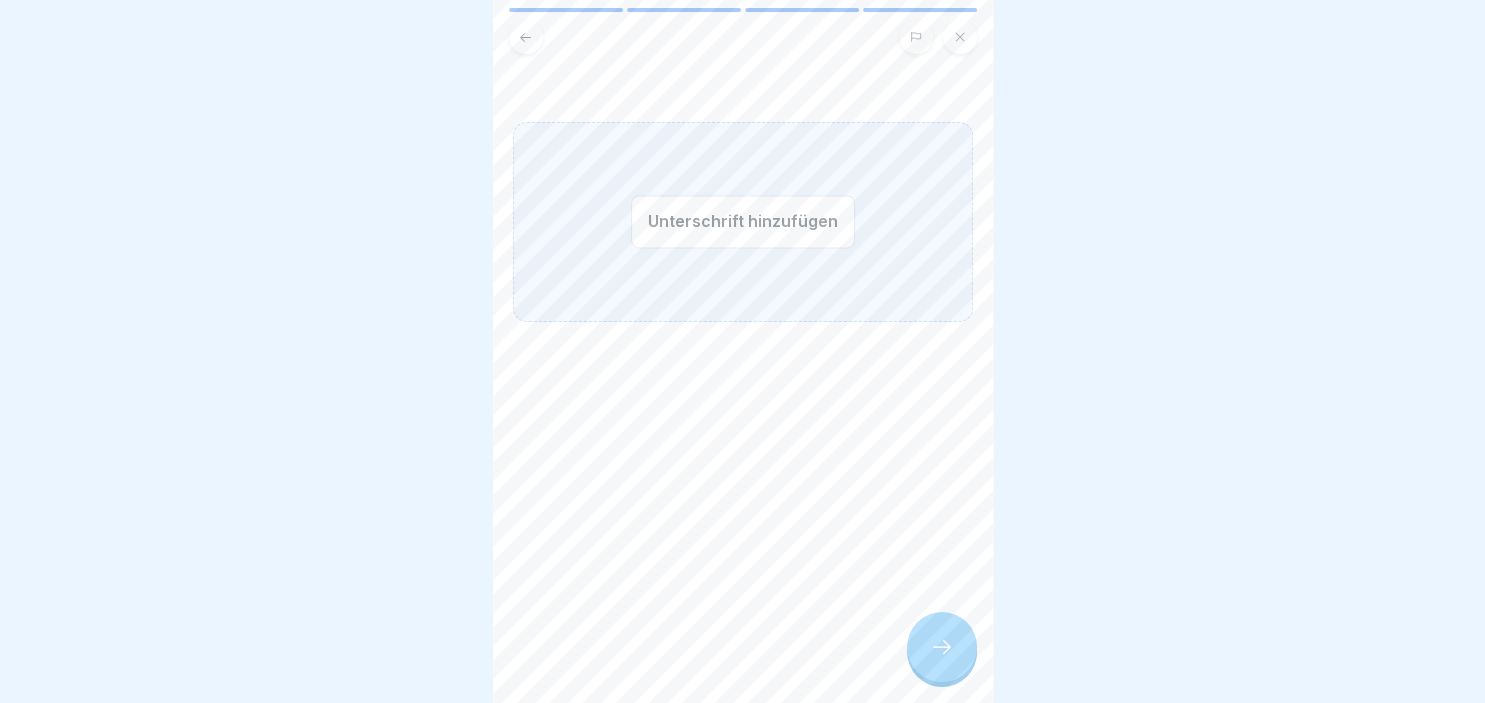 click on "Unterschrift hinzufügen" at bounding box center (743, 221) 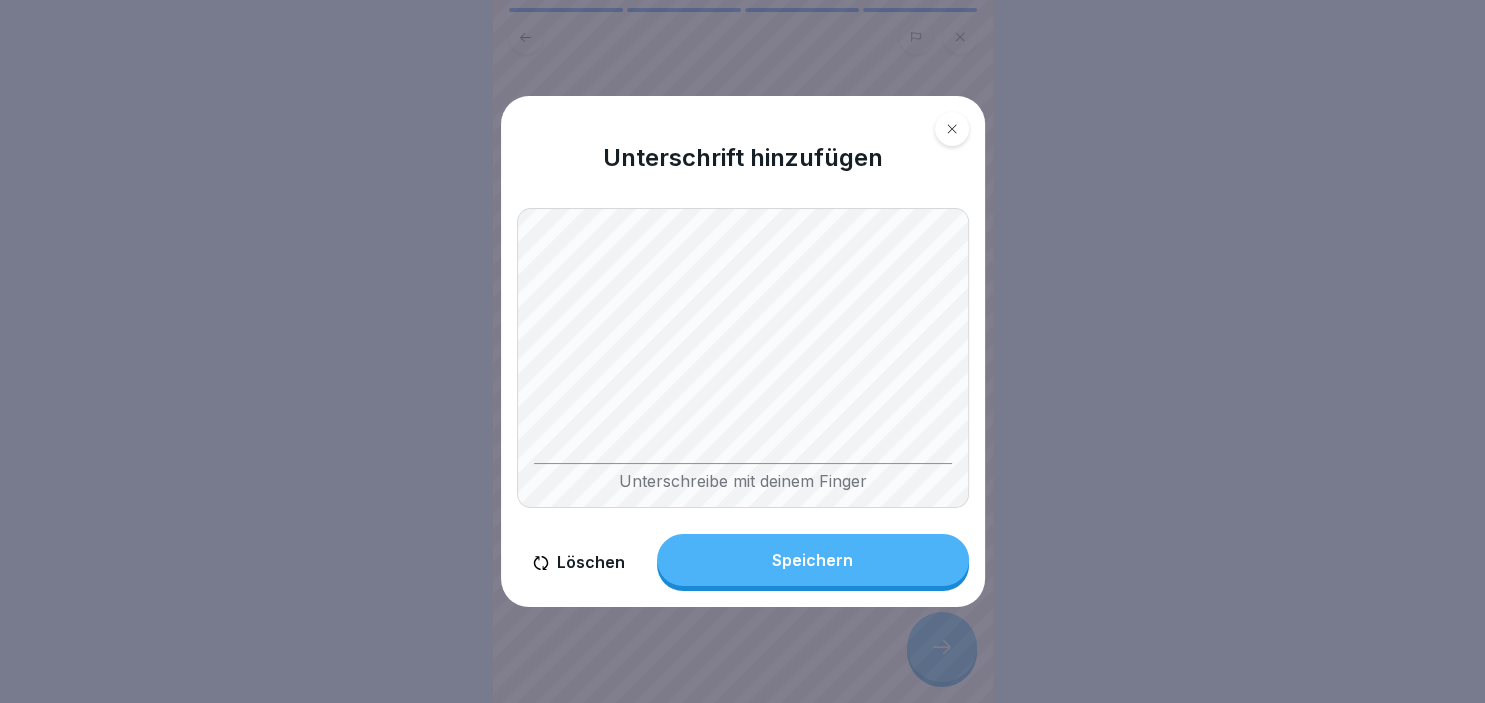 click on "Unterschreibe mit deinem Finger" at bounding box center (743, 358) 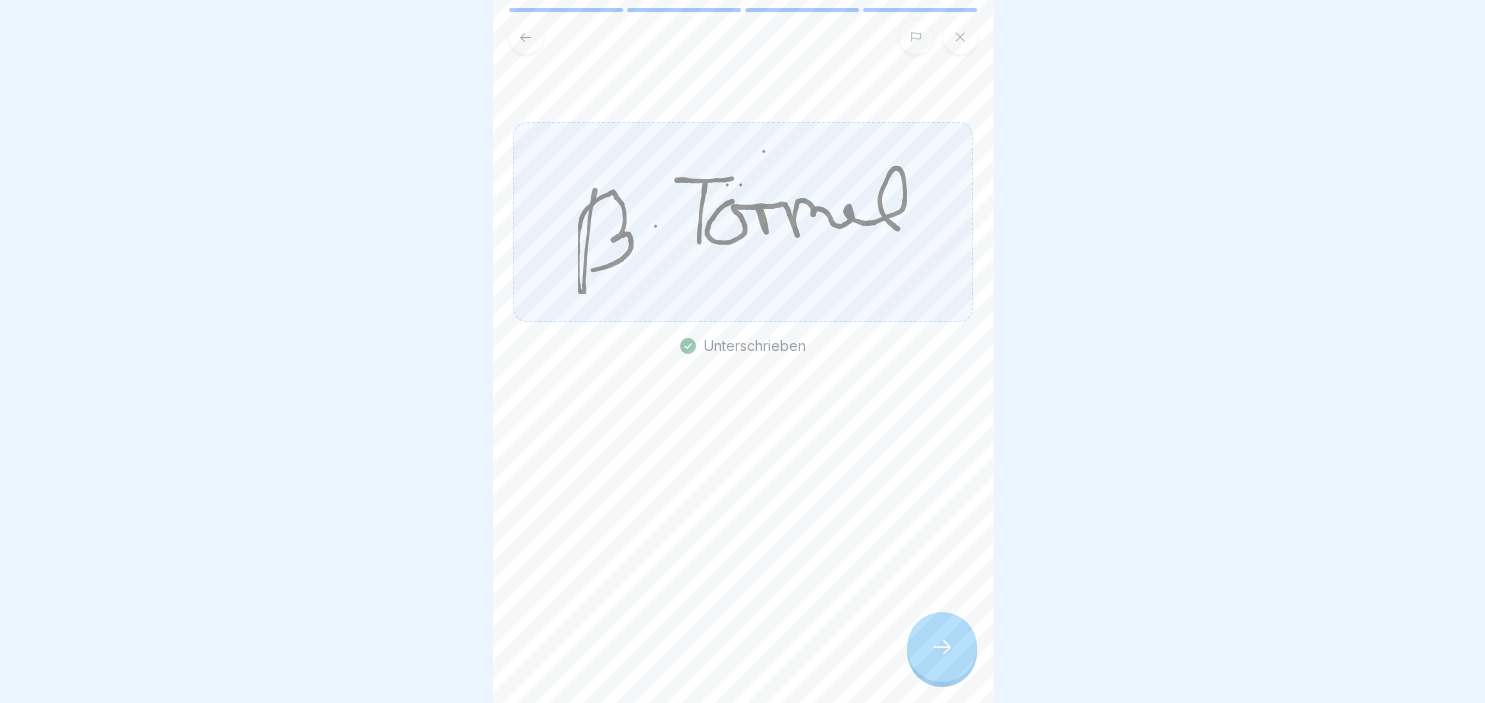 click at bounding box center (942, 647) 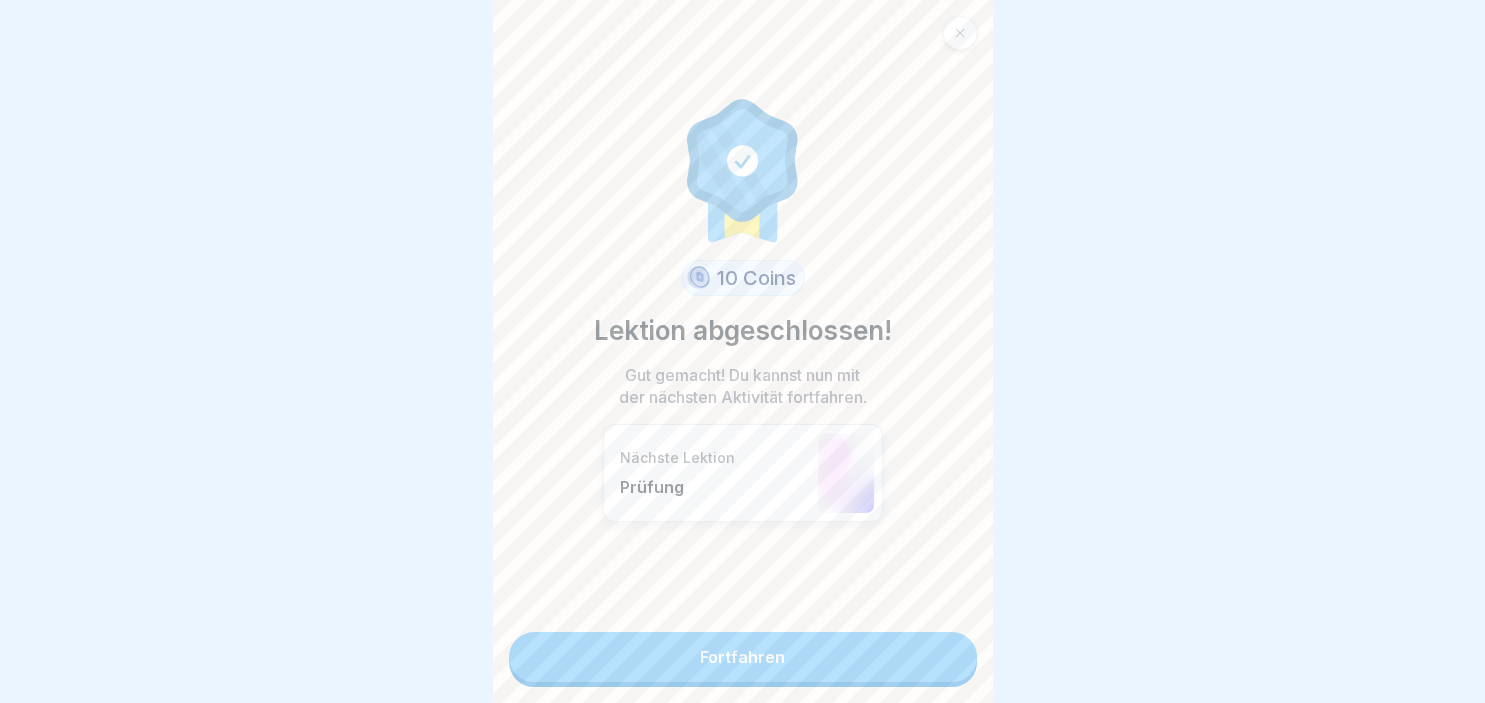click on "Fortfahren" at bounding box center (743, 657) 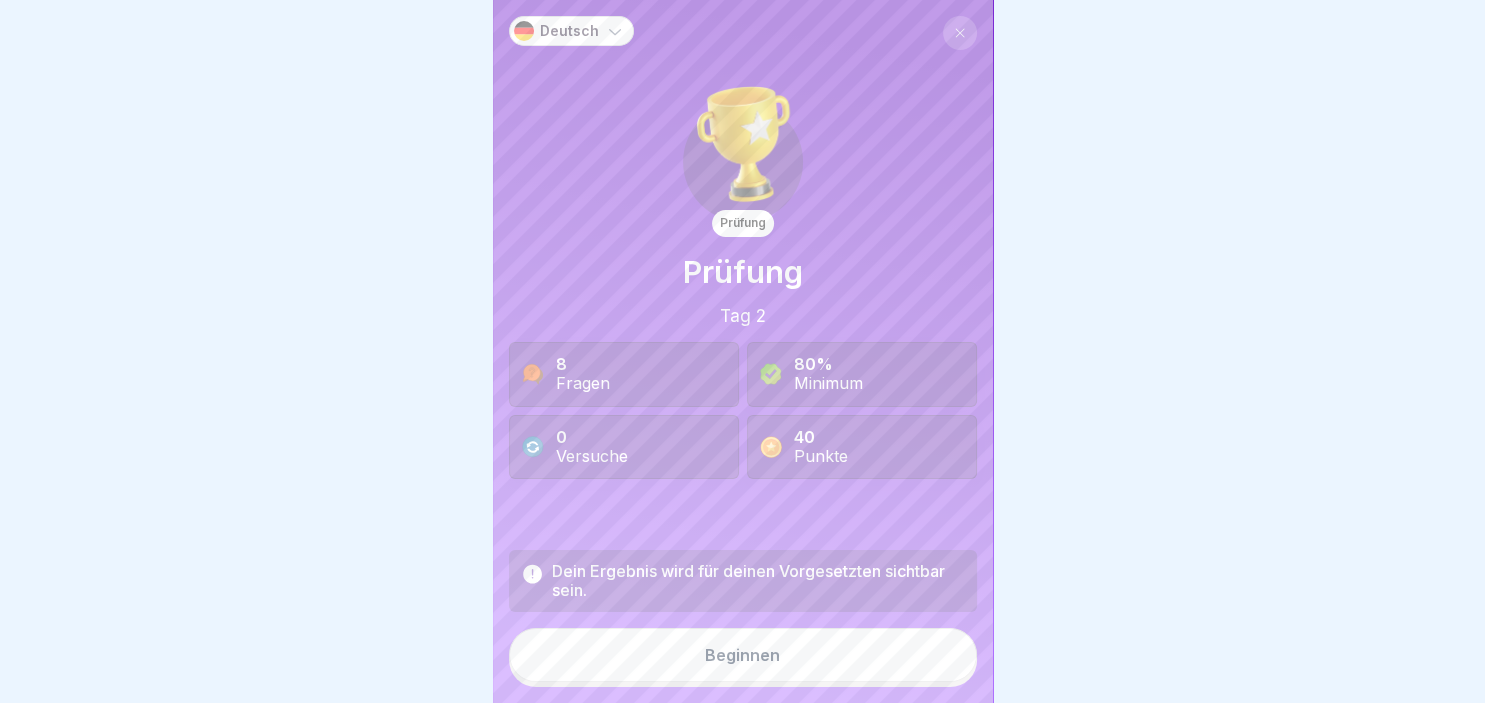 click on "Beginnen" at bounding box center (743, 655) 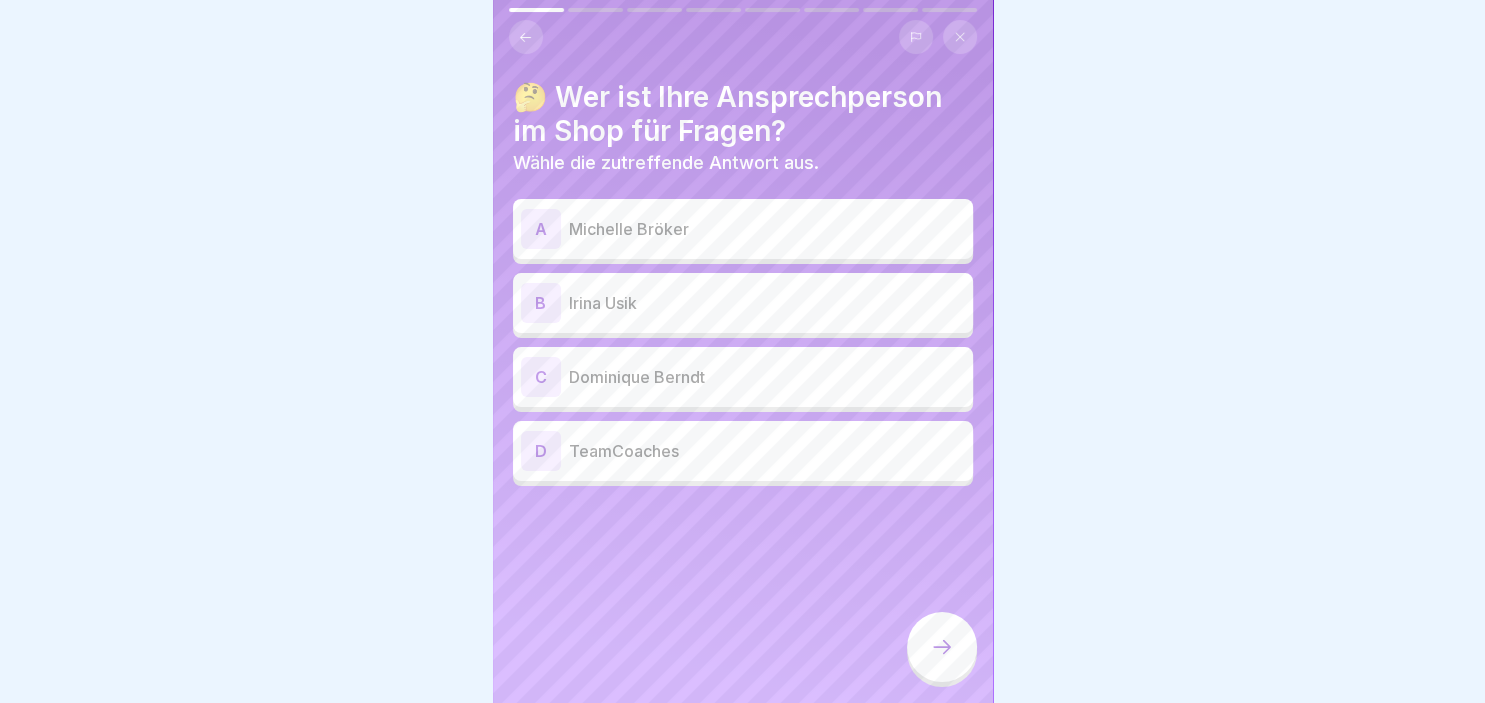 click on "D" at bounding box center (541, 451) 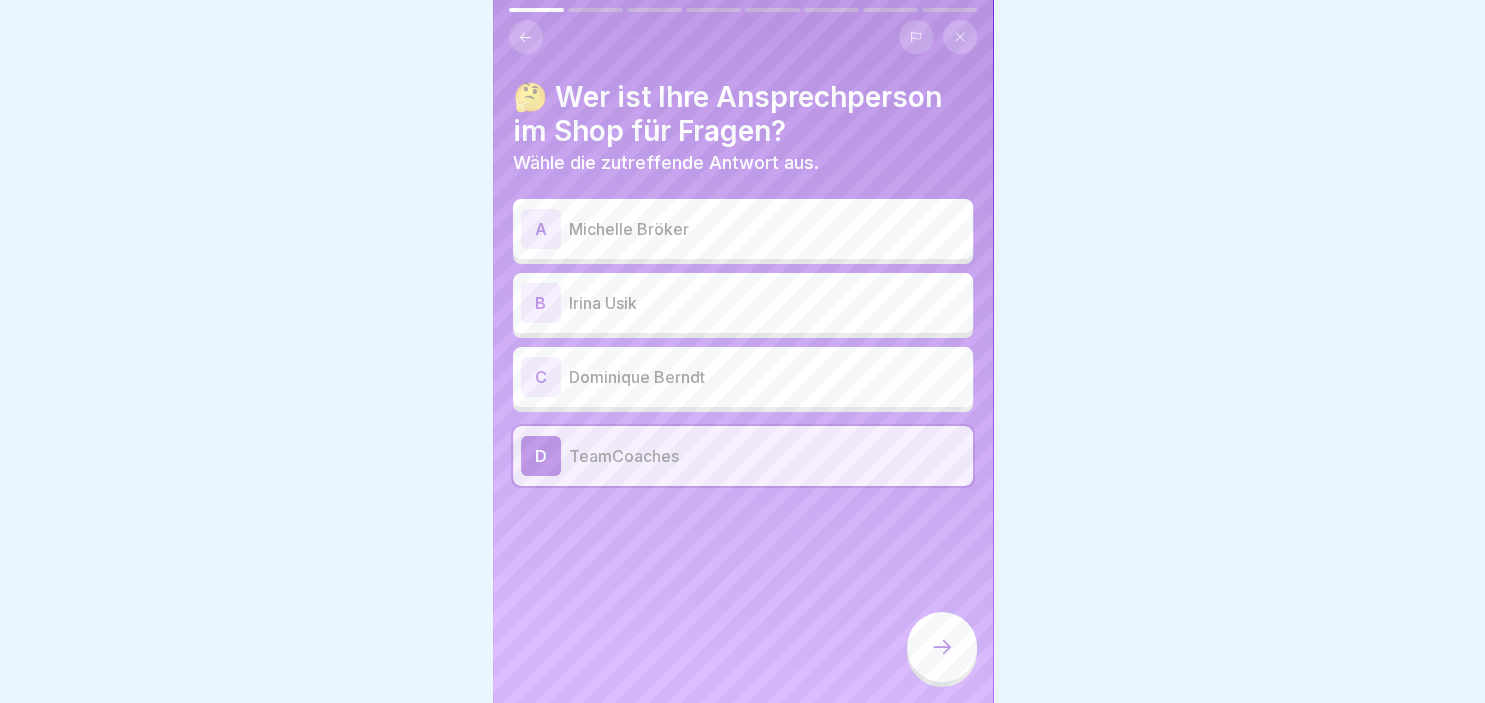 click at bounding box center [942, 647] 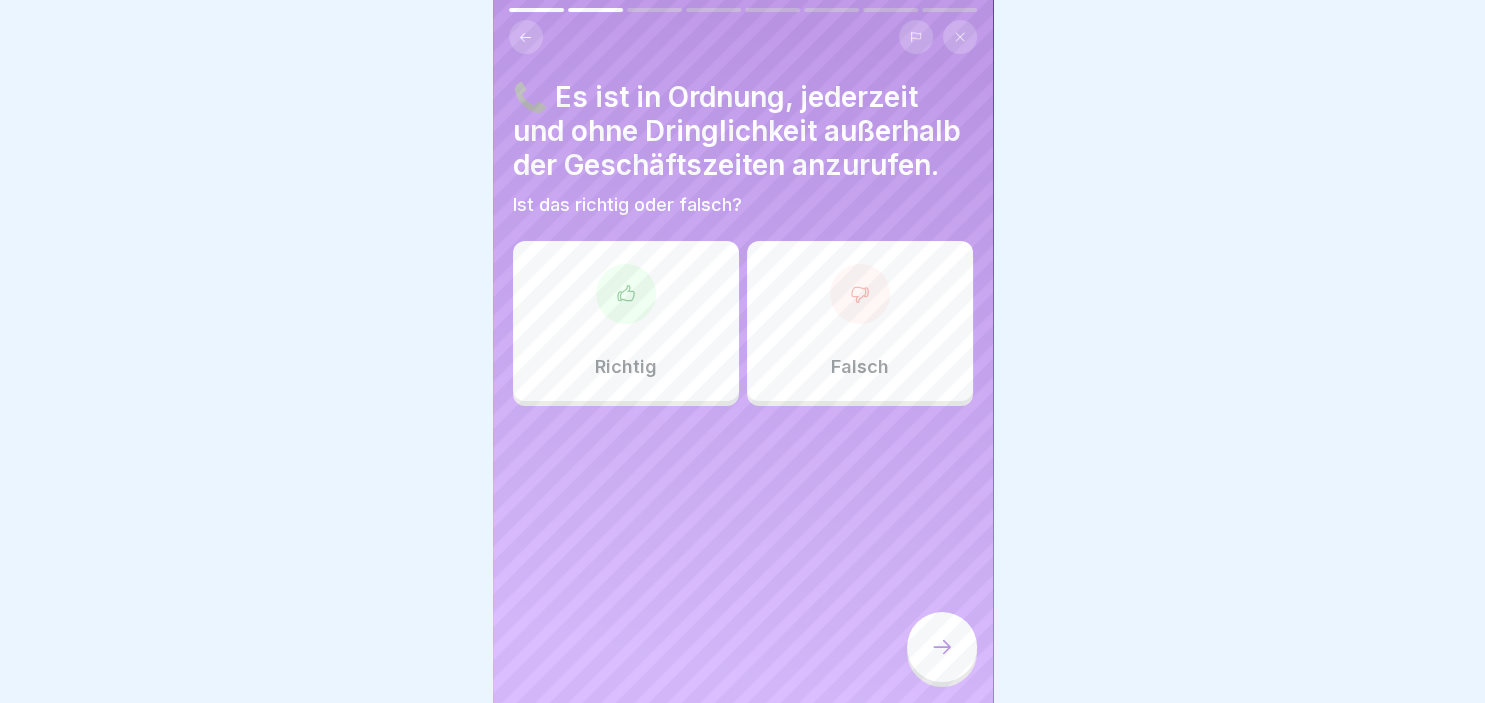 click on "Falsch" at bounding box center (860, 321) 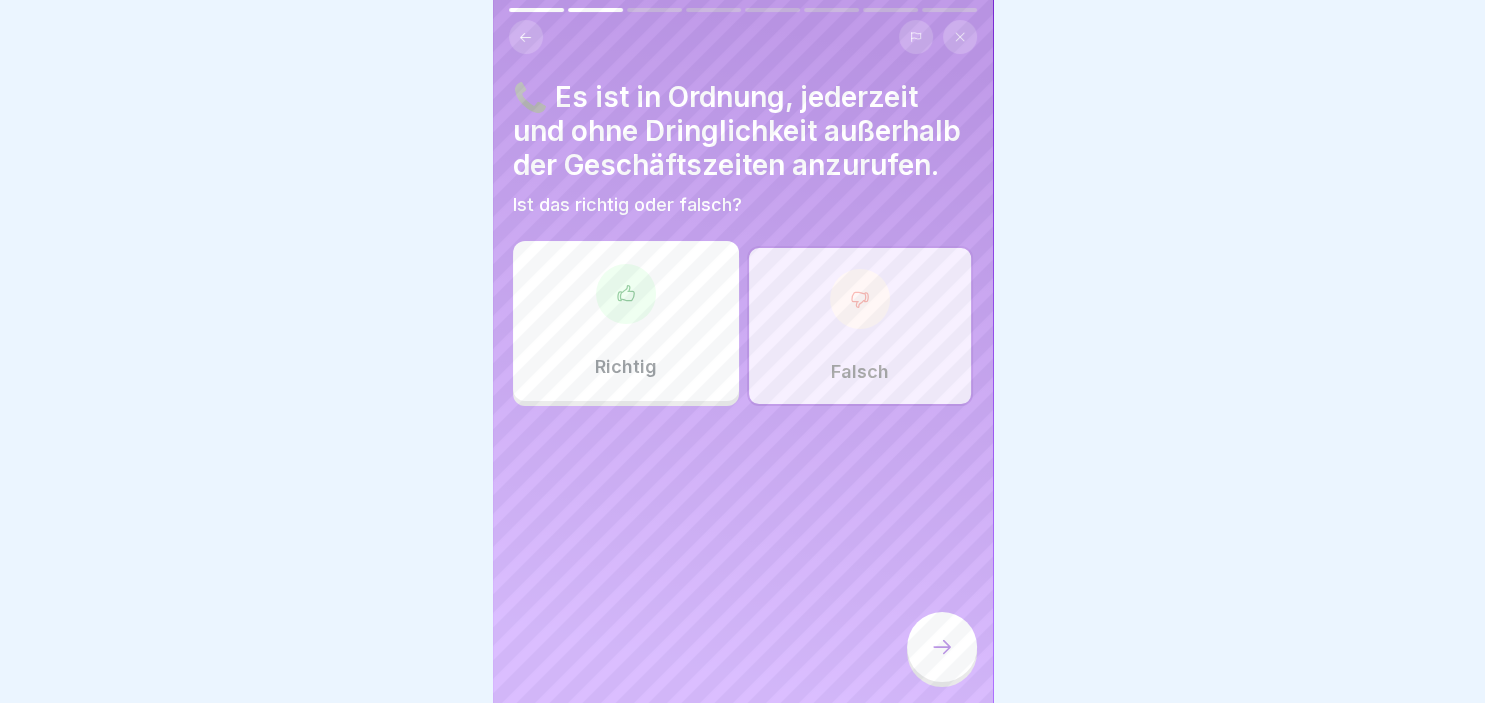 click at bounding box center (942, 647) 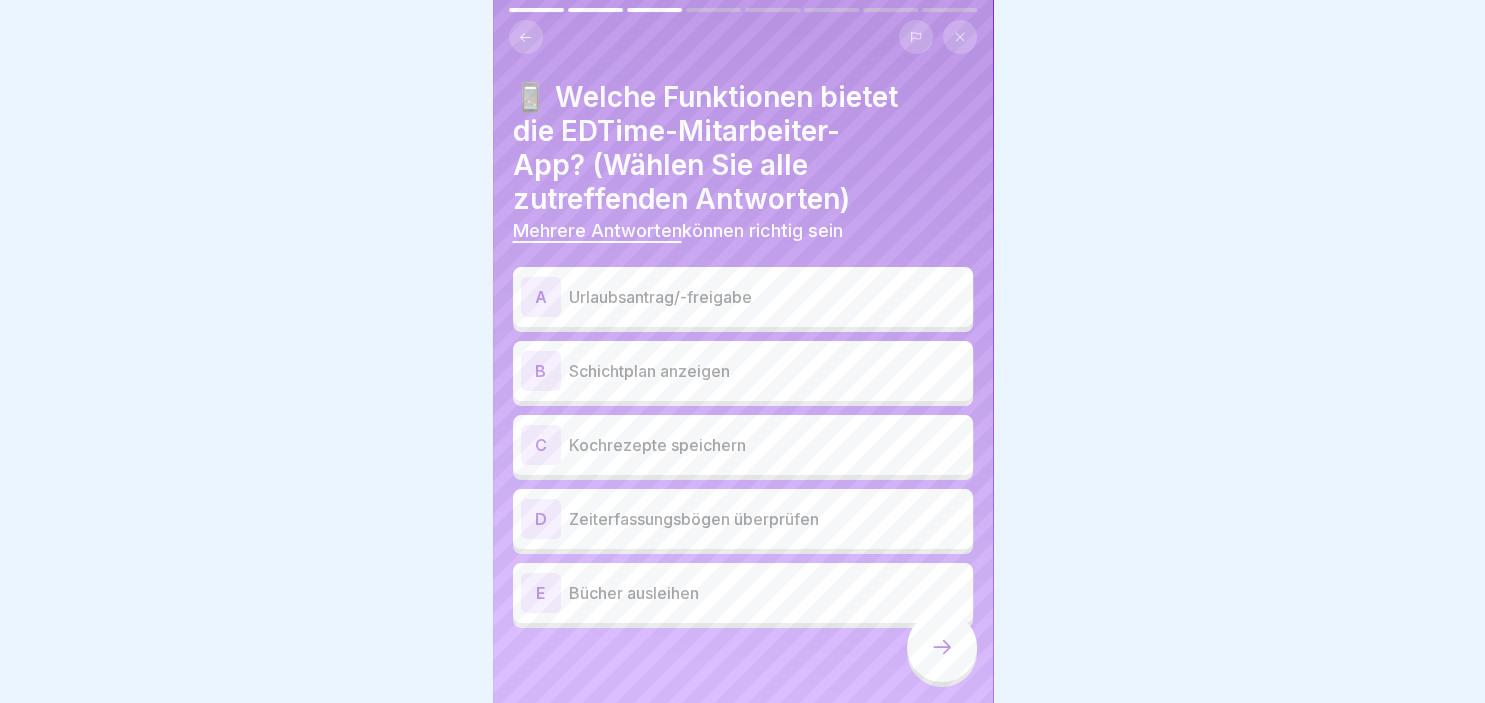 click on "D" at bounding box center [541, 519] 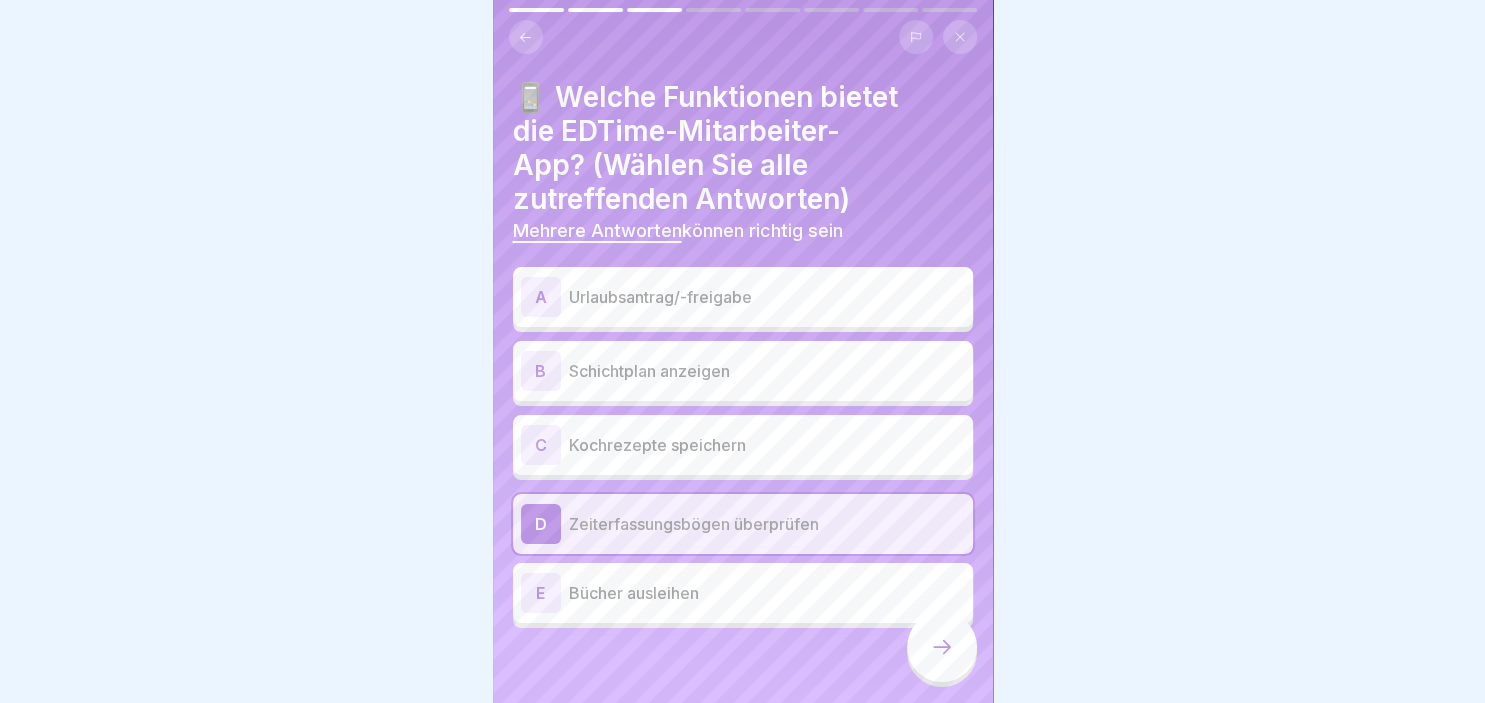 click on "B" at bounding box center [541, 371] 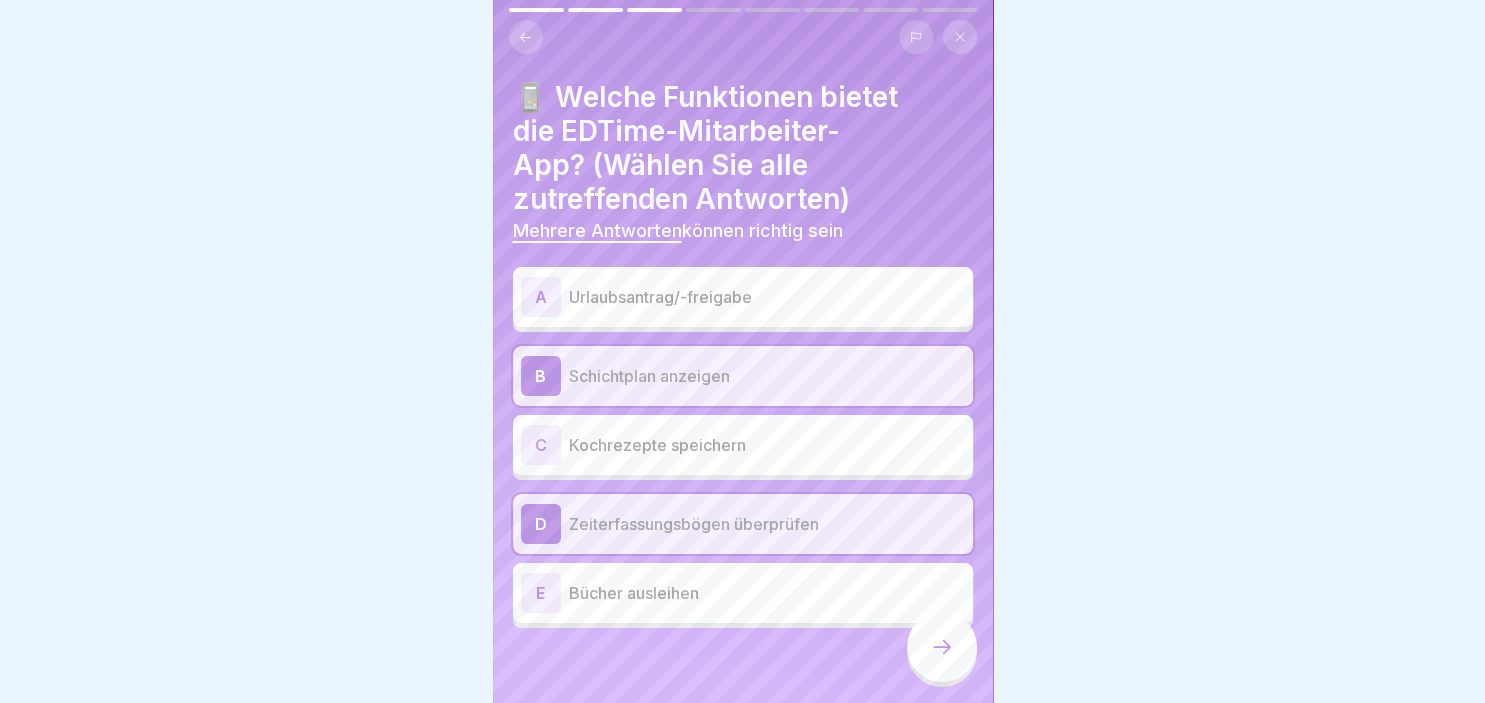 click on "A" at bounding box center [541, 297] 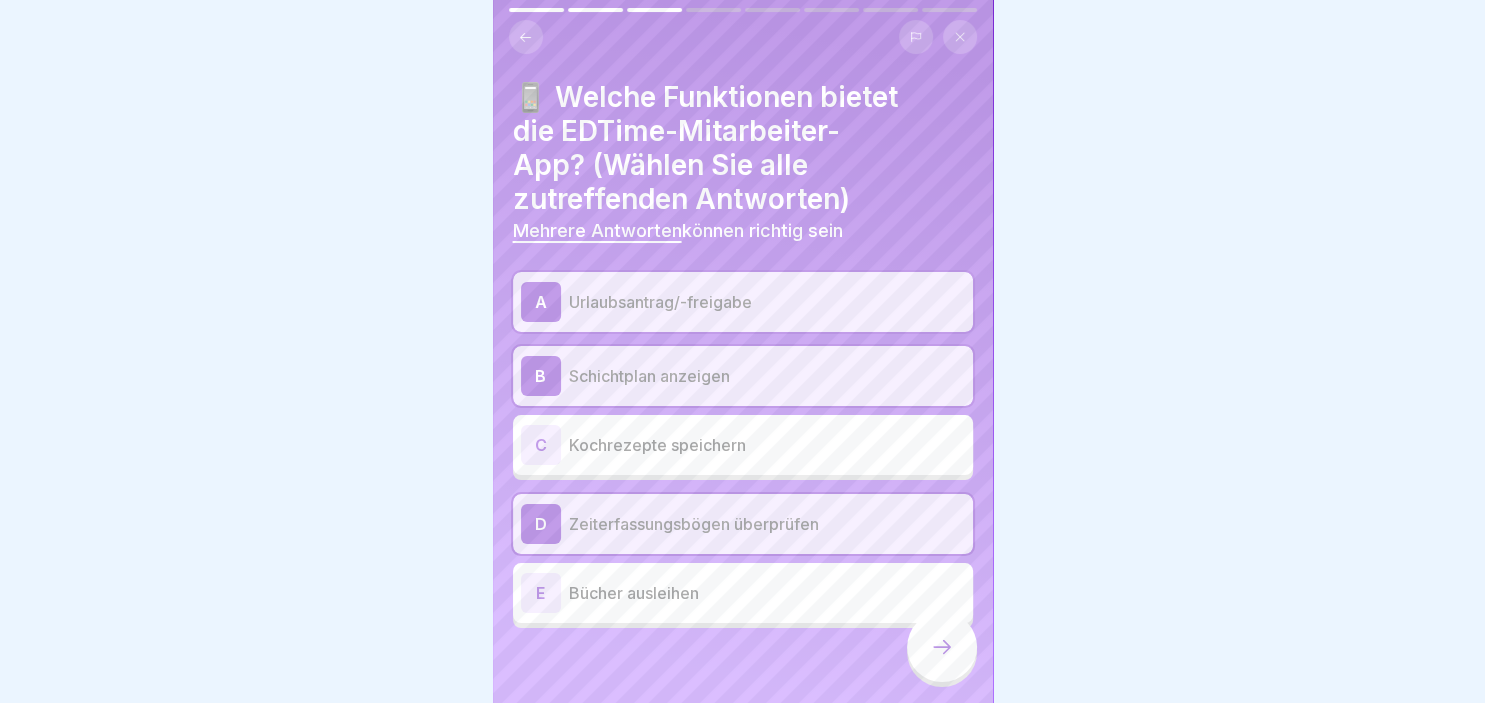 click 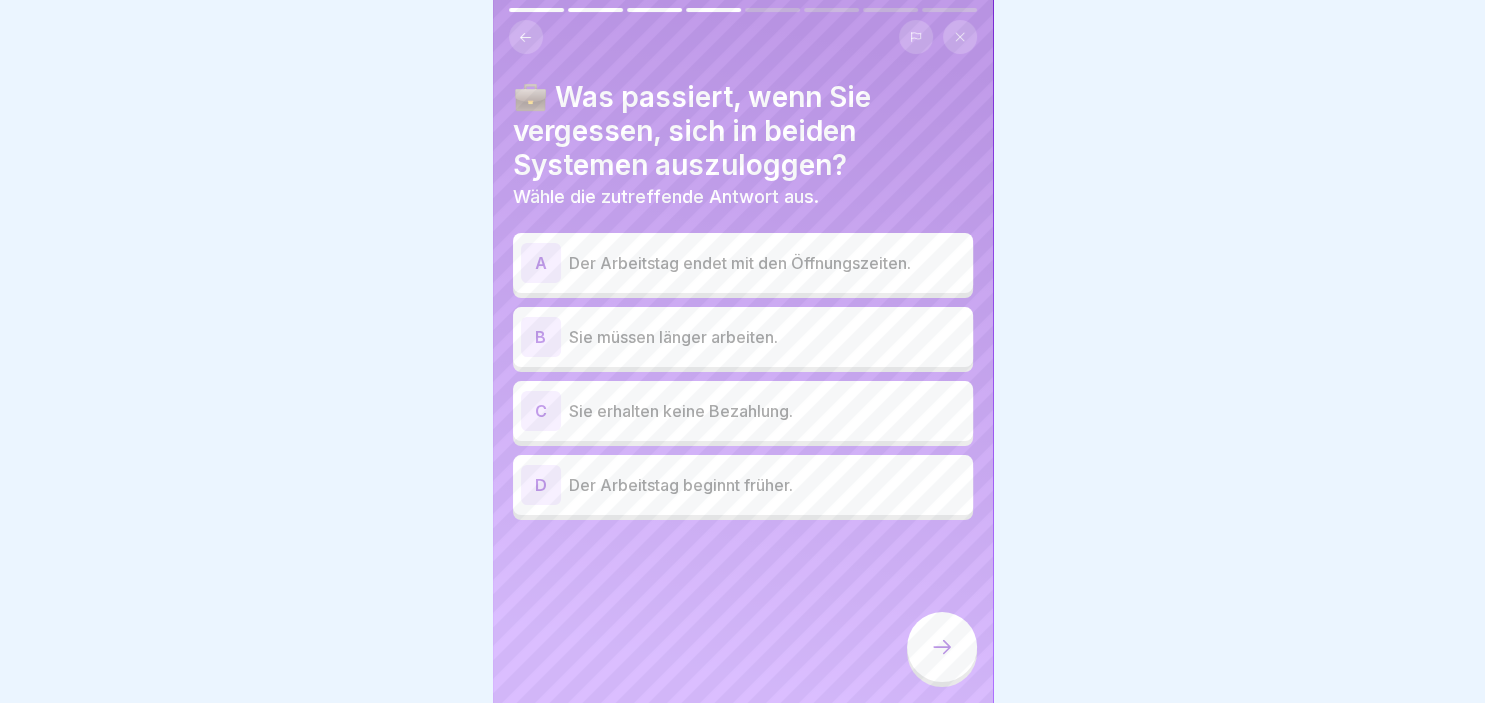 click on "A" at bounding box center [541, 263] 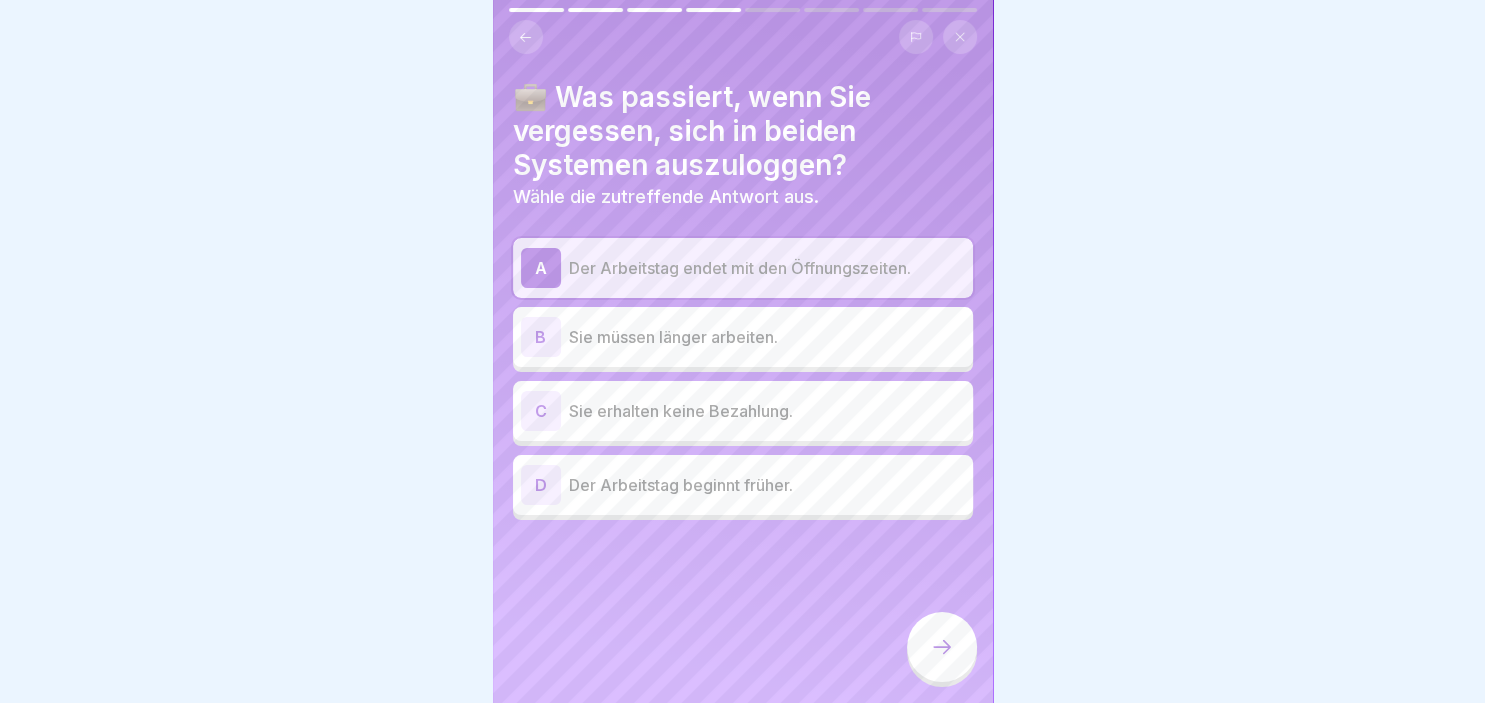 click at bounding box center (942, 647) 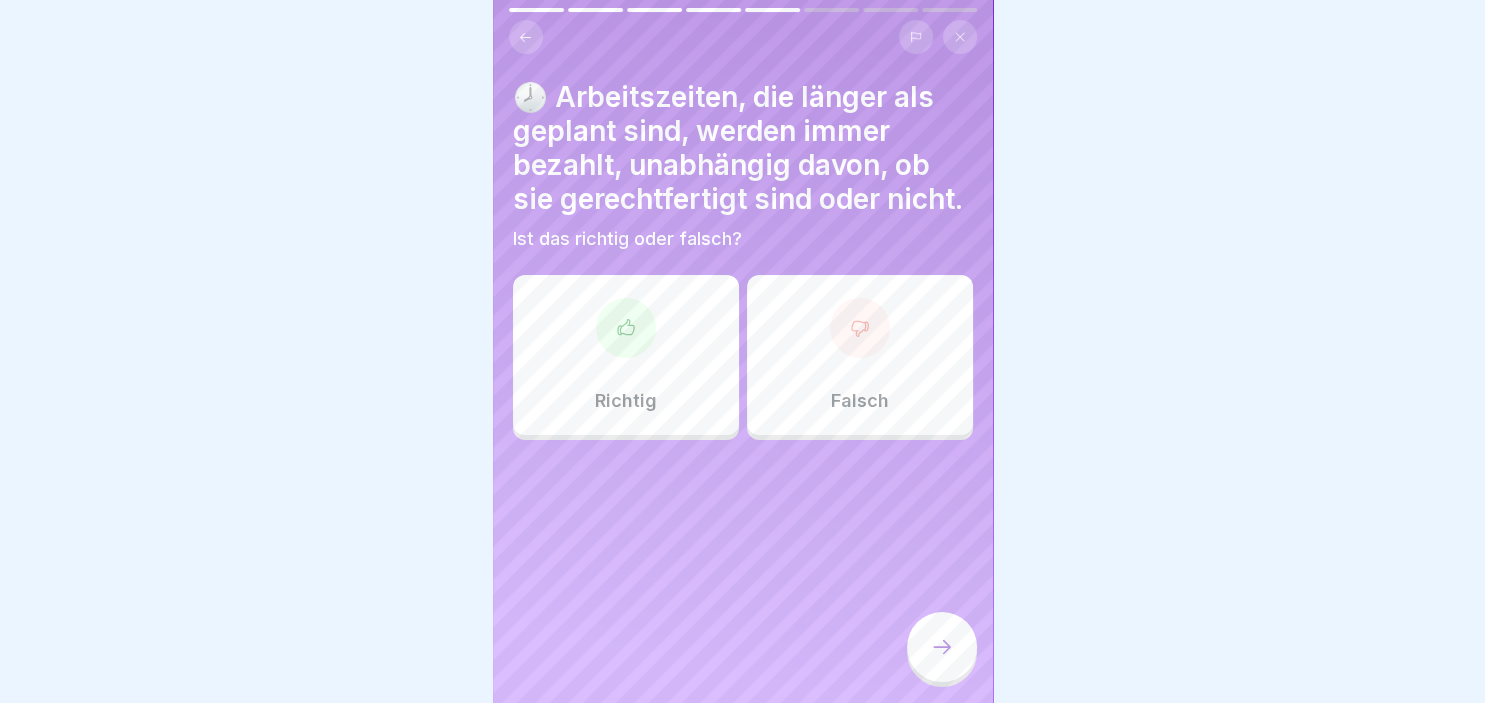 click on "Falsch" at bounding box center (860, 355) 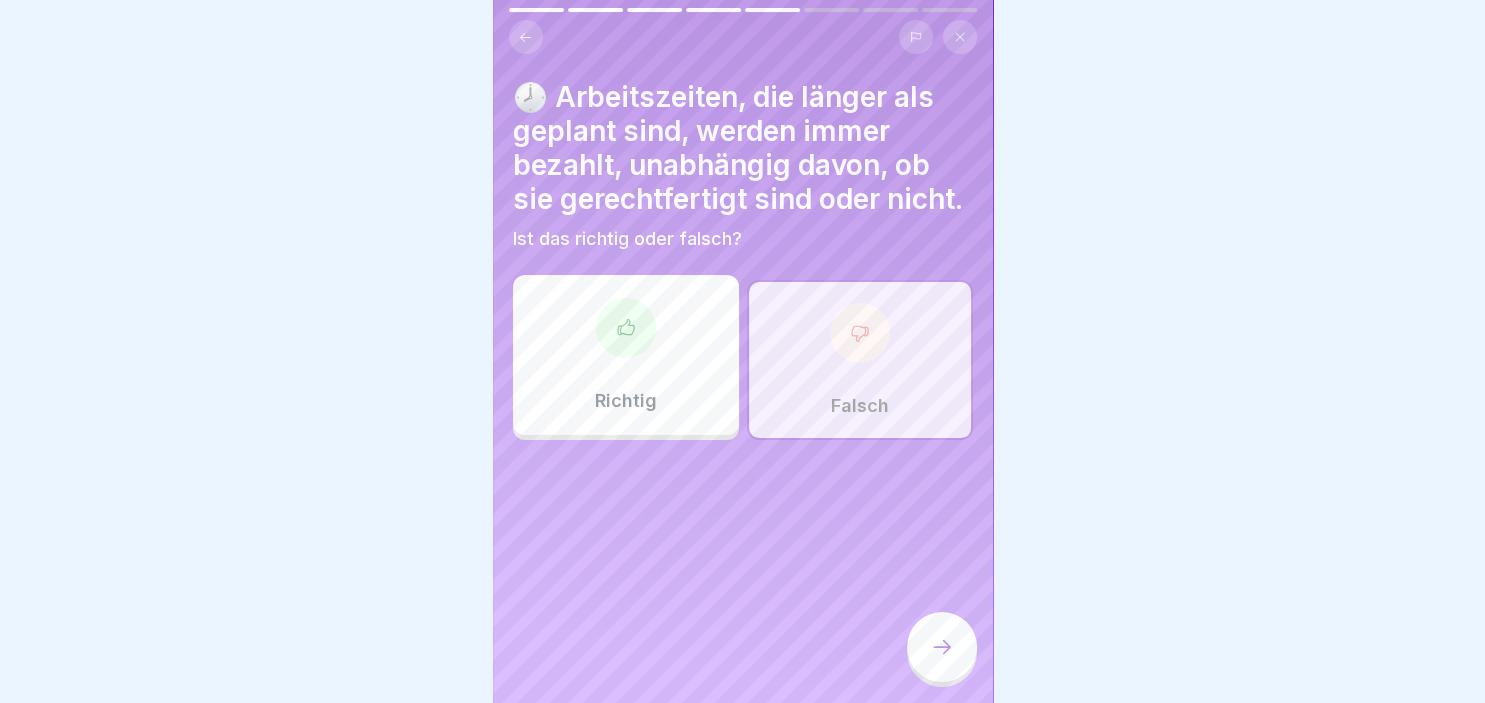 click at bounding box center (942, 647) 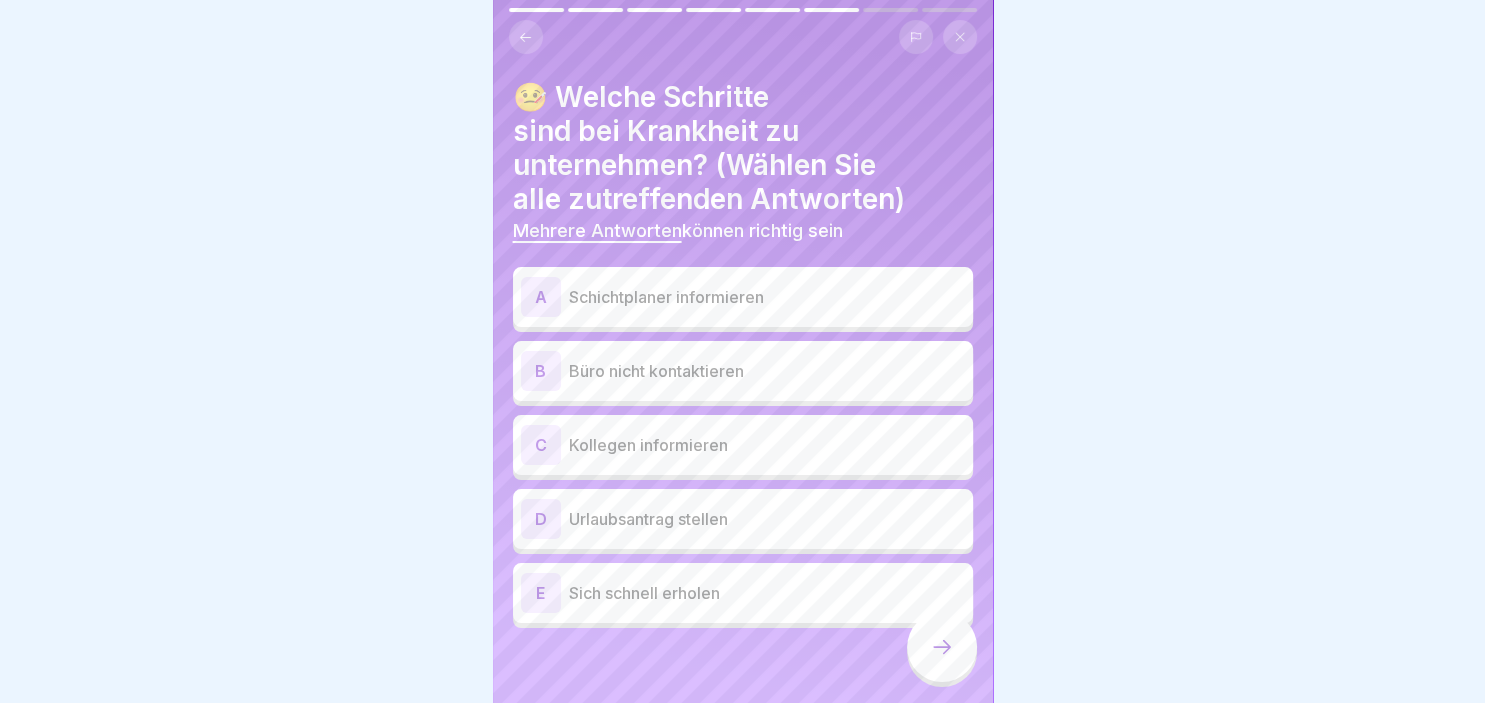 click on "A" at bounding box center [541, 297] 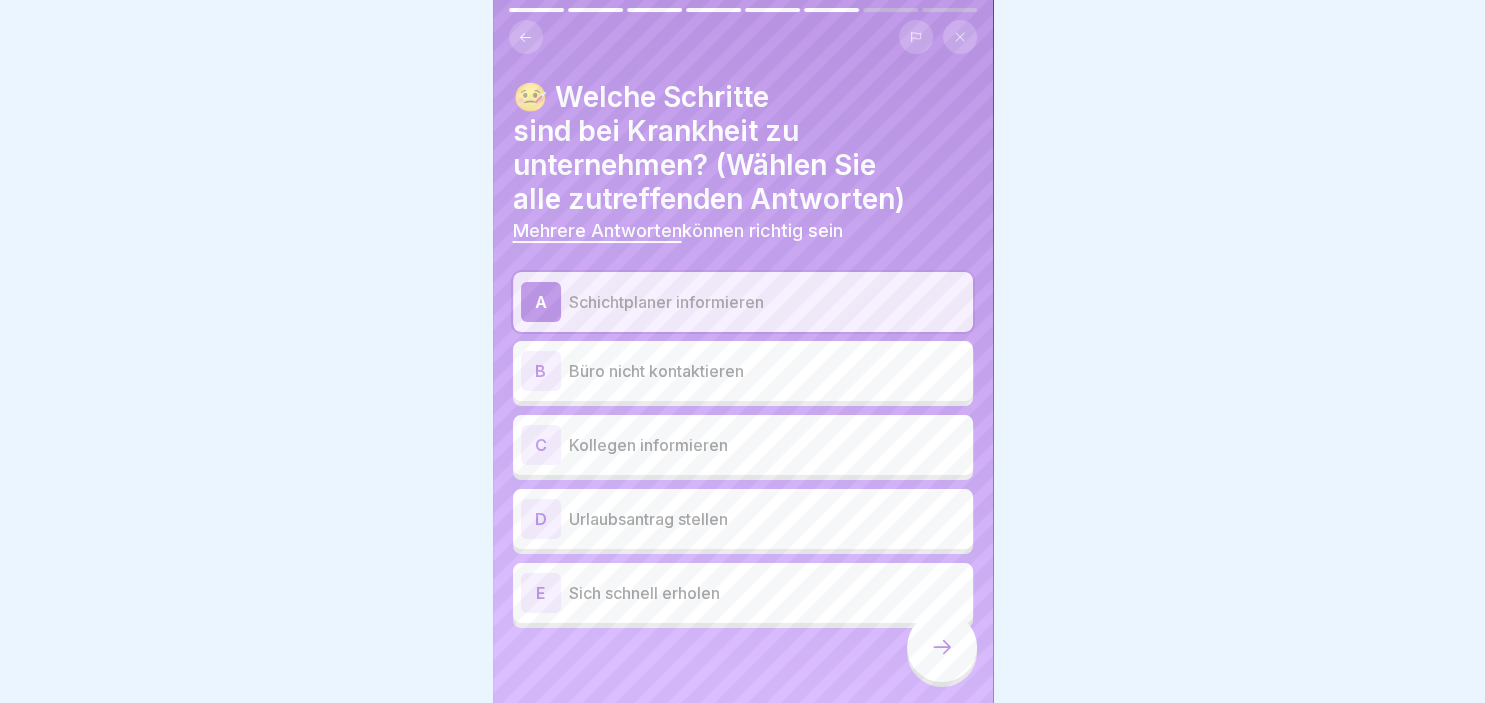 click on "C" at bounding box center (541, 445) 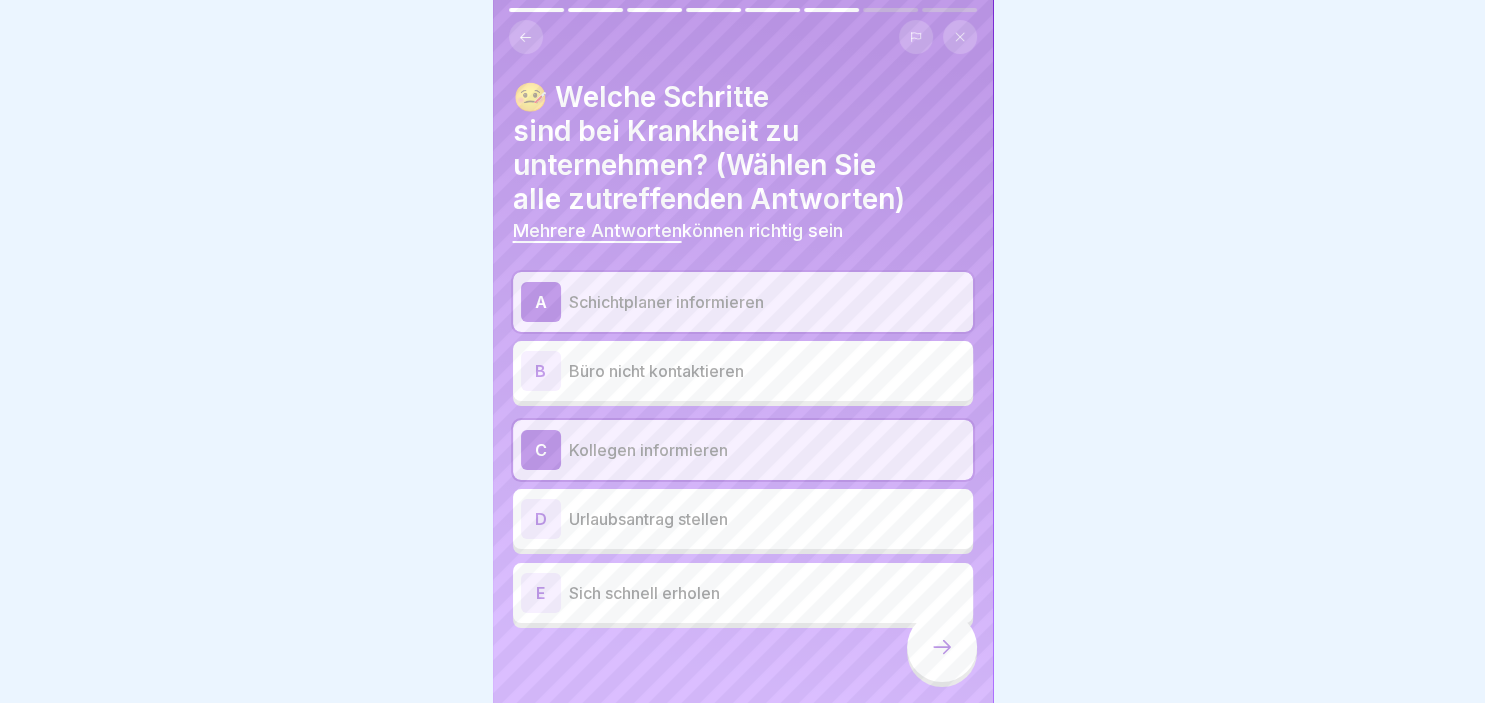 click on "E" at bounding box center [541, 593] 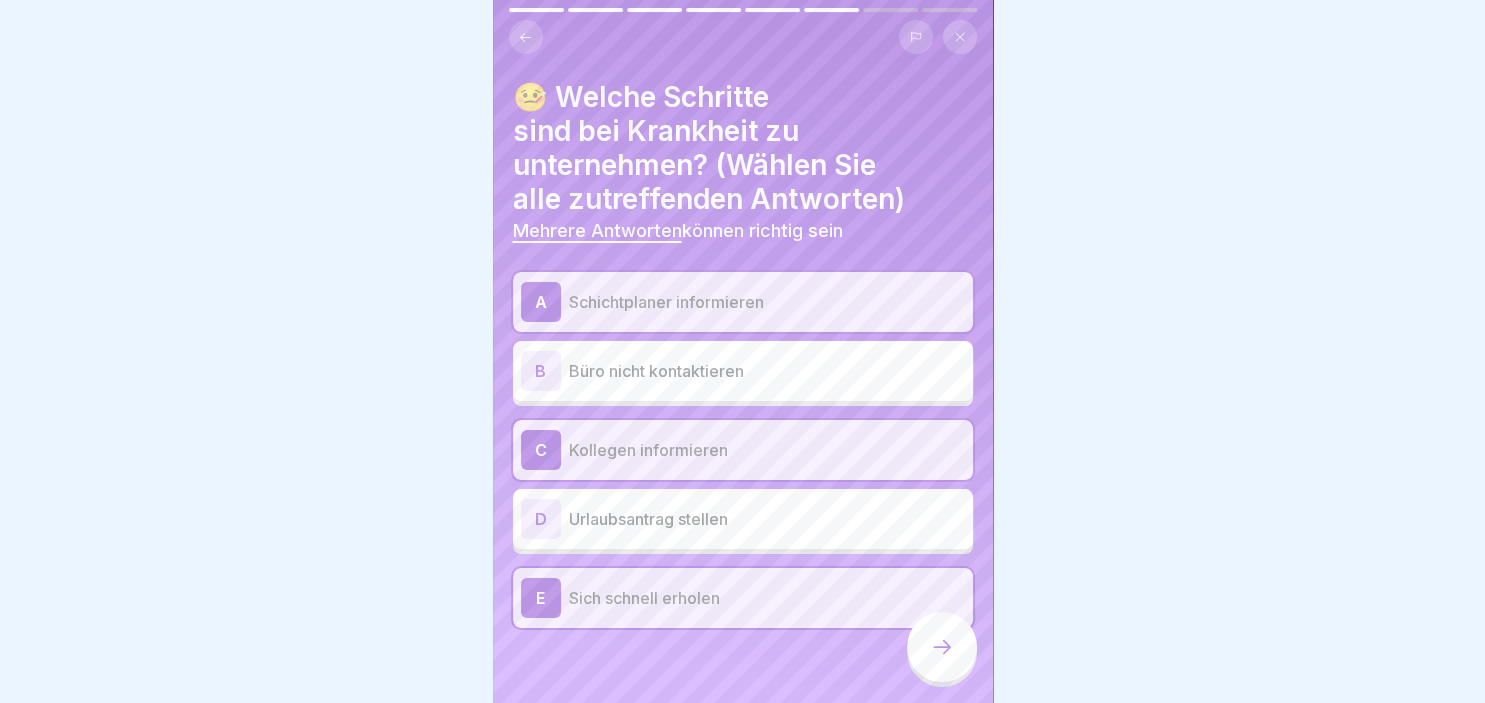 click 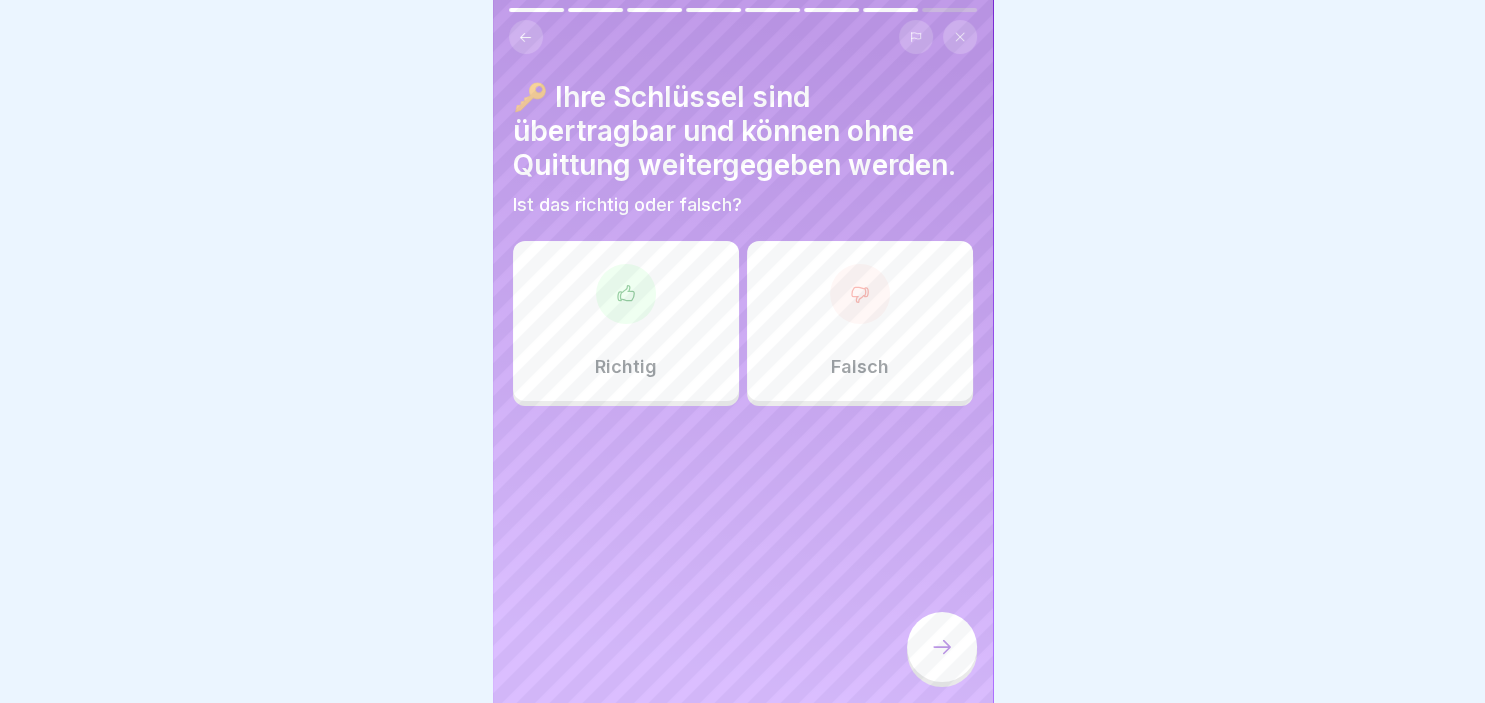 click on "Falsch" at bounding box center (860, 321) 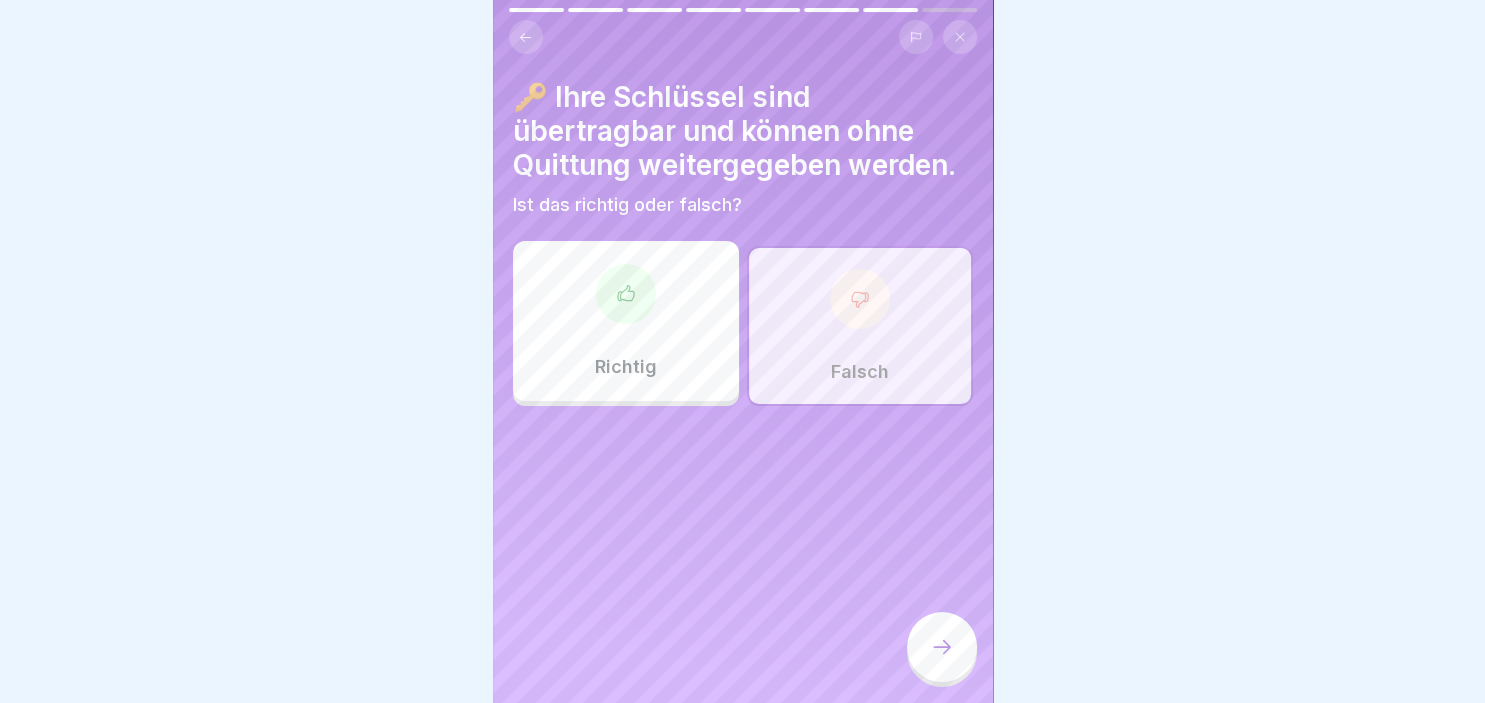 click at bounding box center (942, 647) 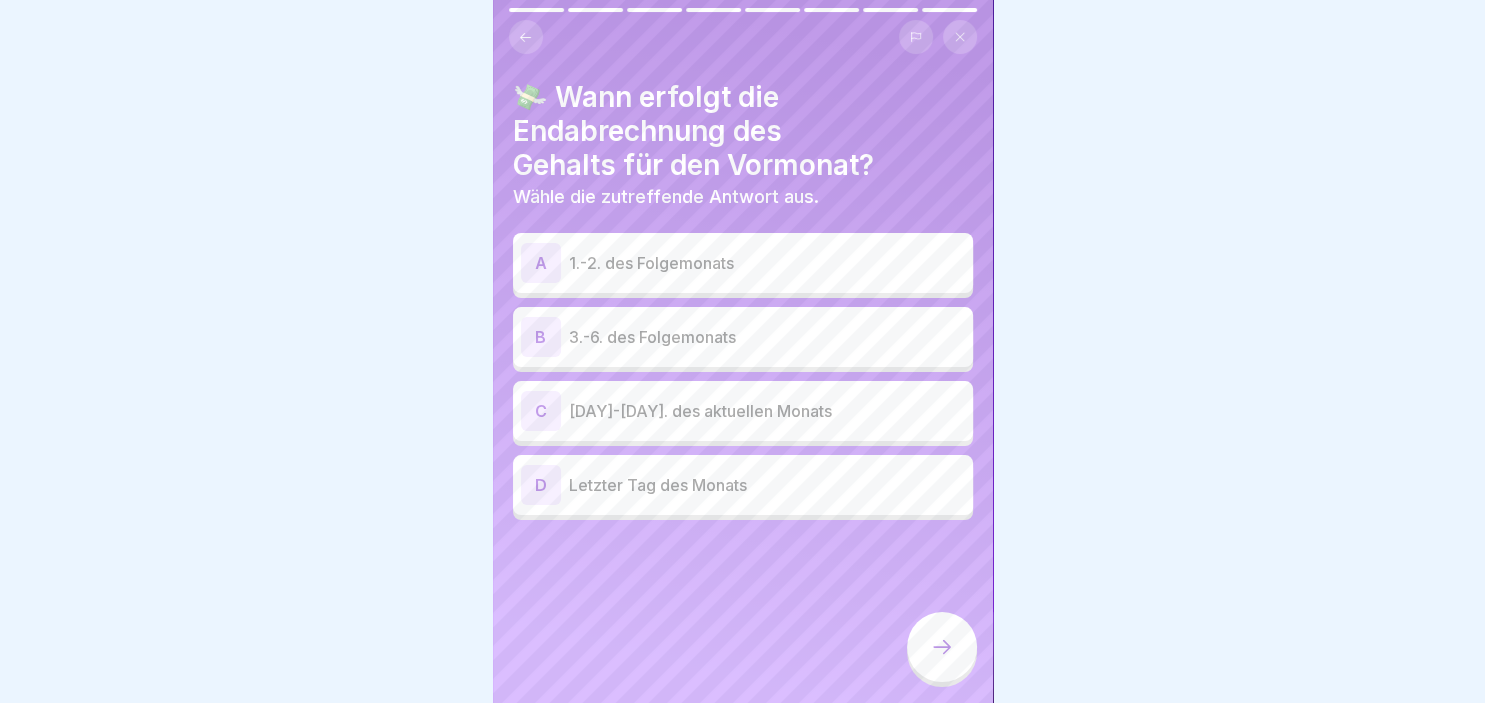 click on "C" at bounding box center (541, 411) 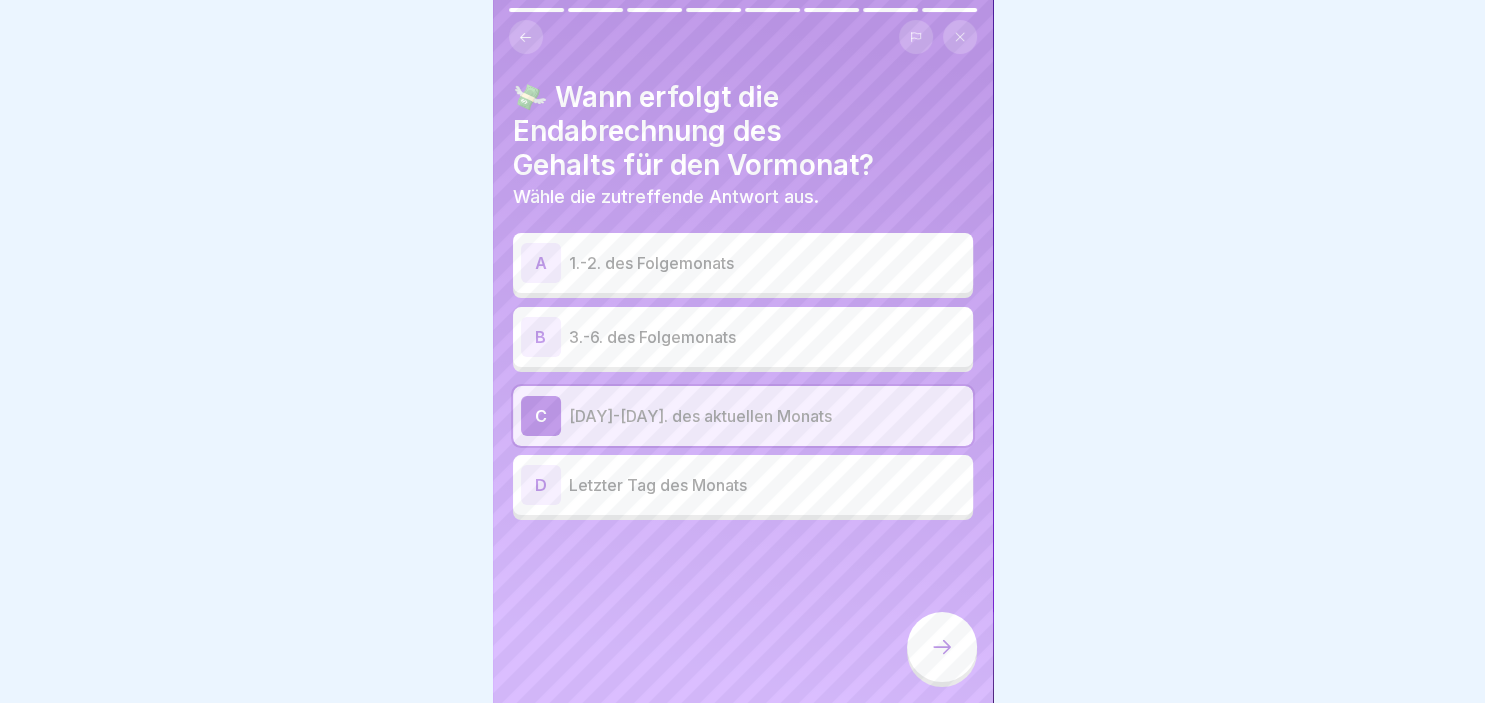click on "B" at bounding box center [541, 337] 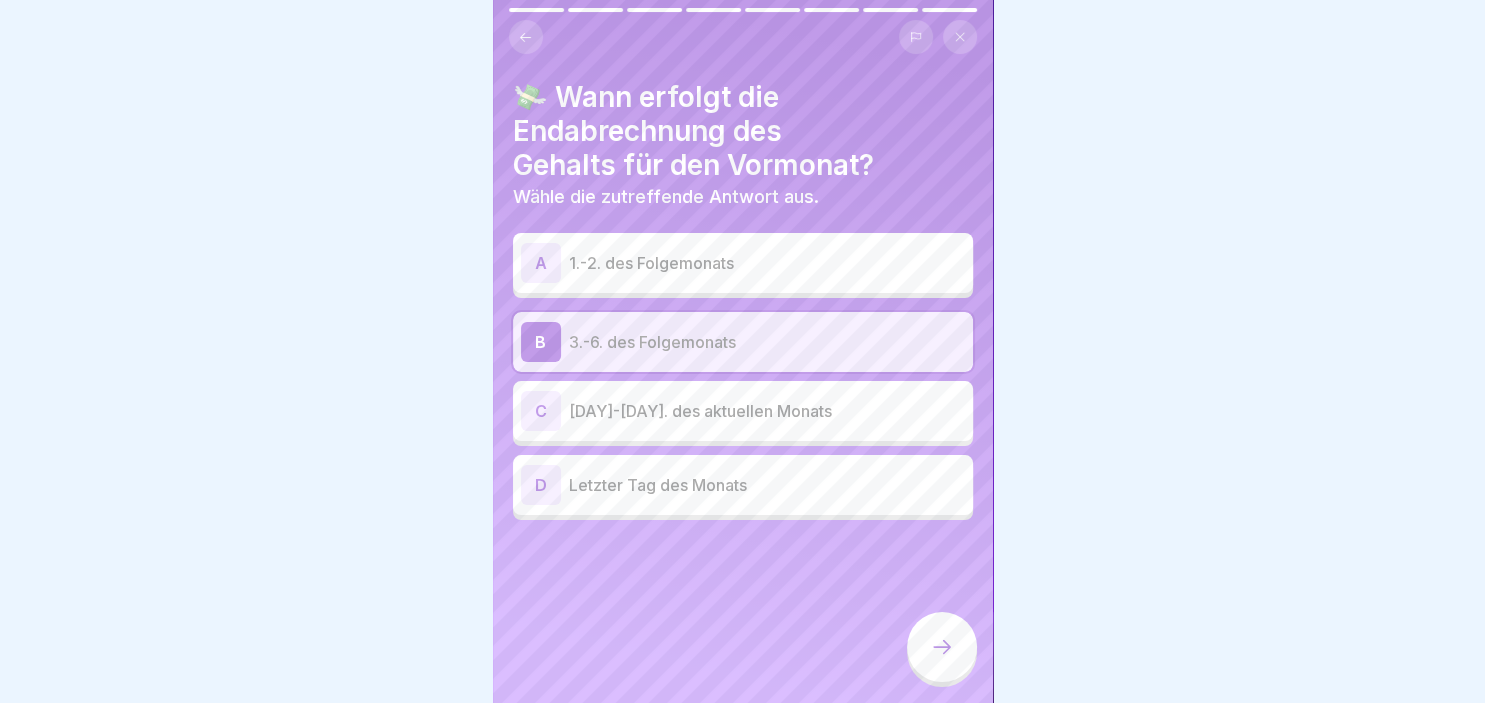 click 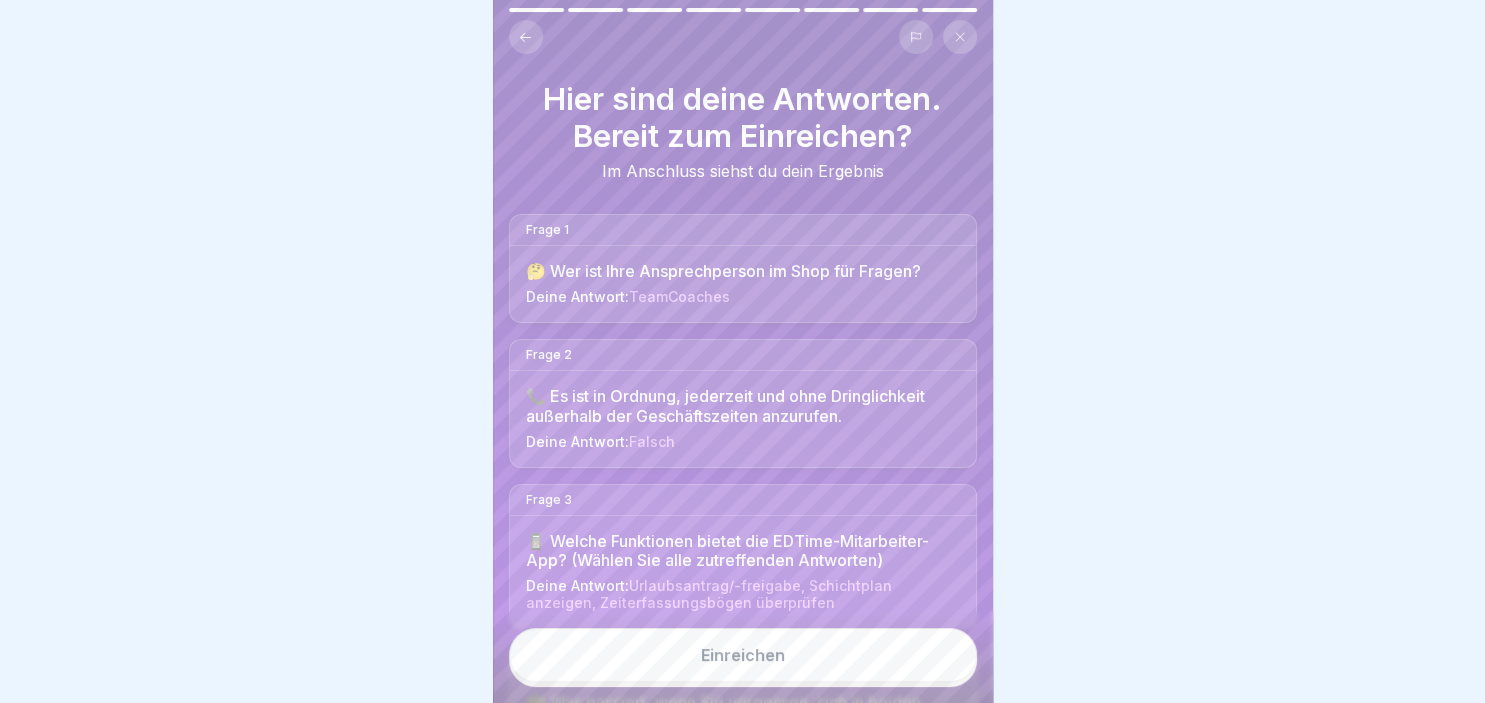 click on "Einreichen" at bounding box center (743, 655) 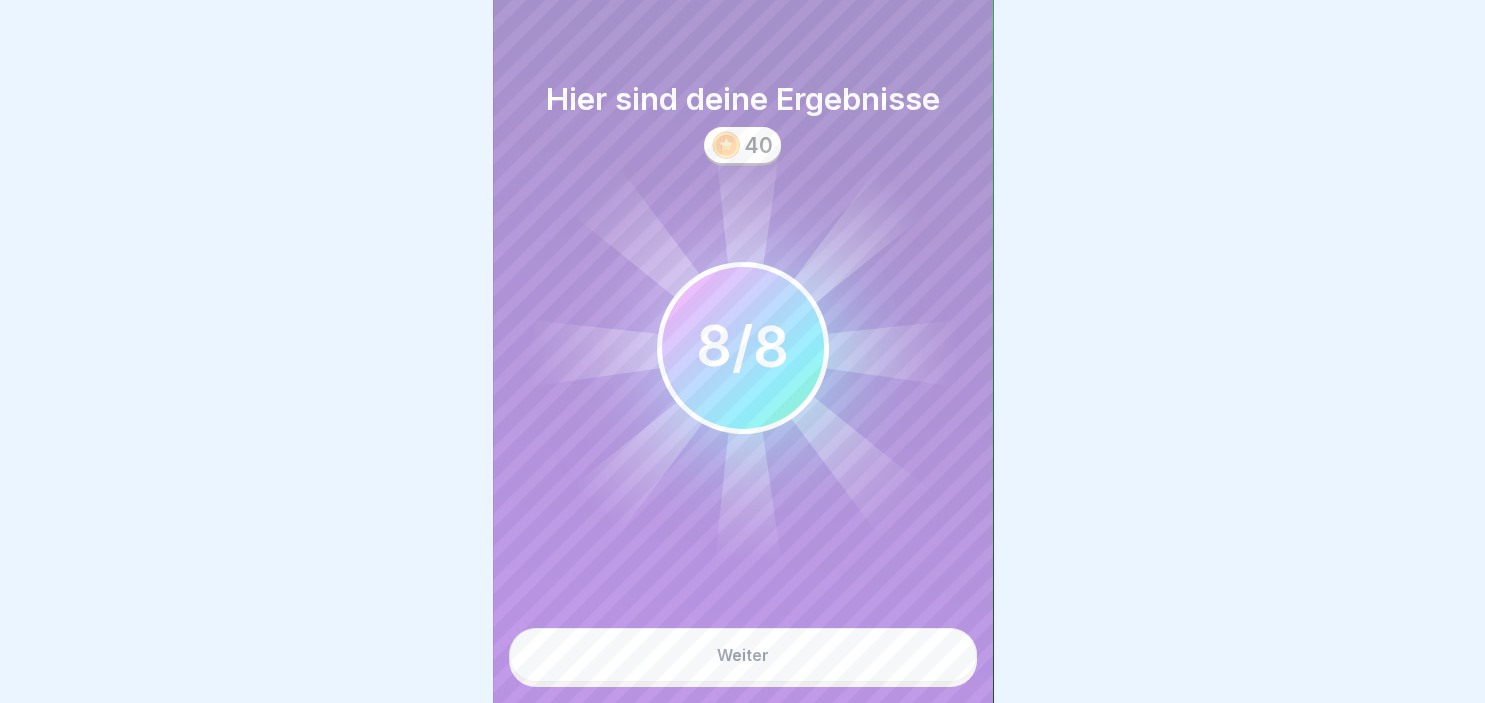 click on "Weiter" at bounding box center (743, 655) 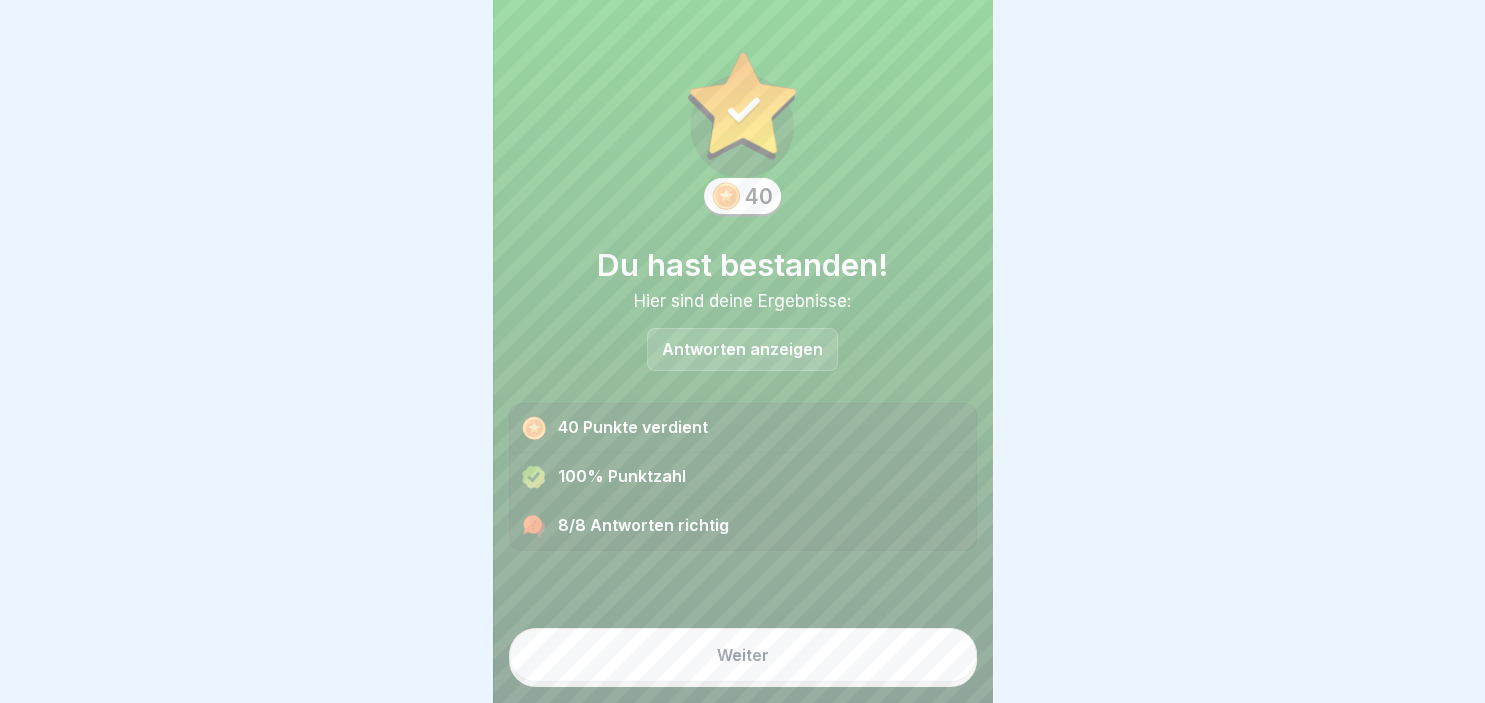 click on "Weiter" at bounding box center [743, 655] 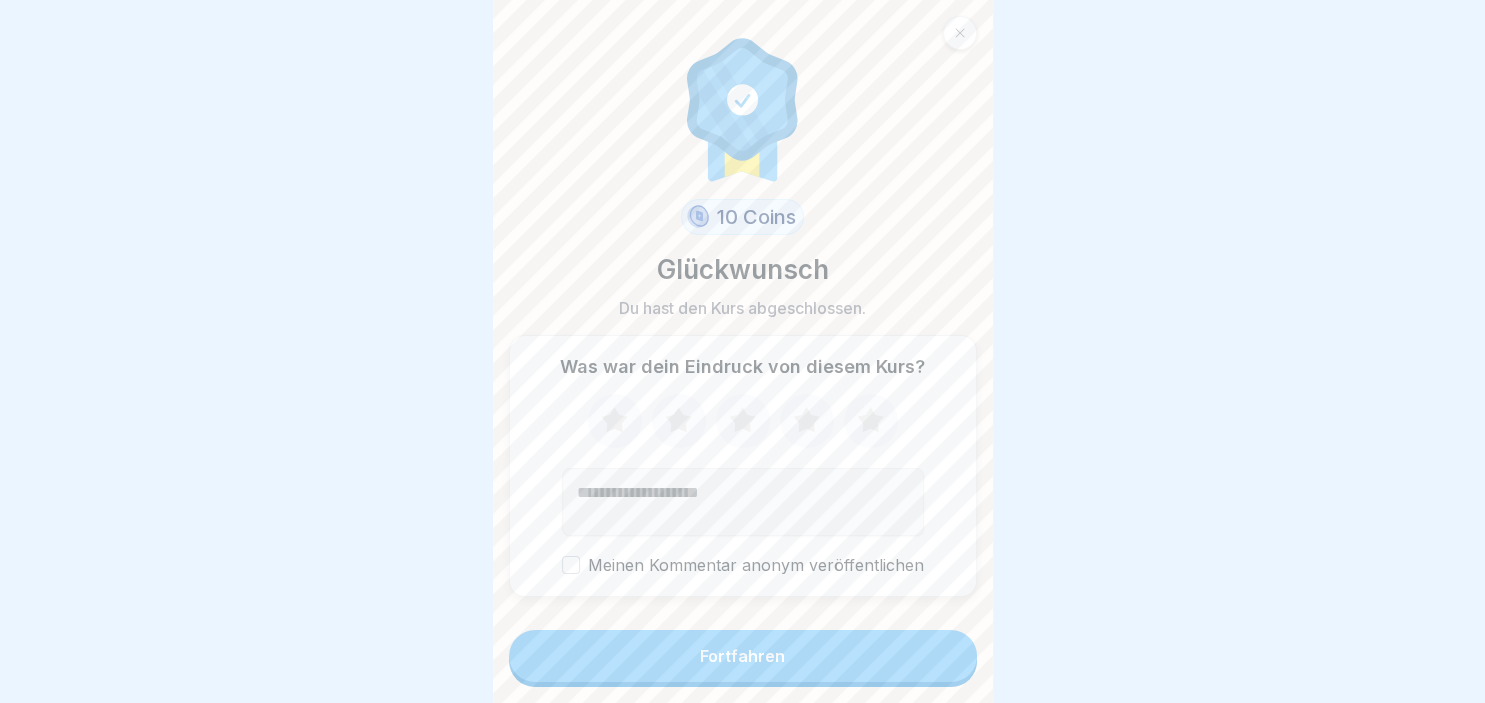 click at bounding box center (743, 502) 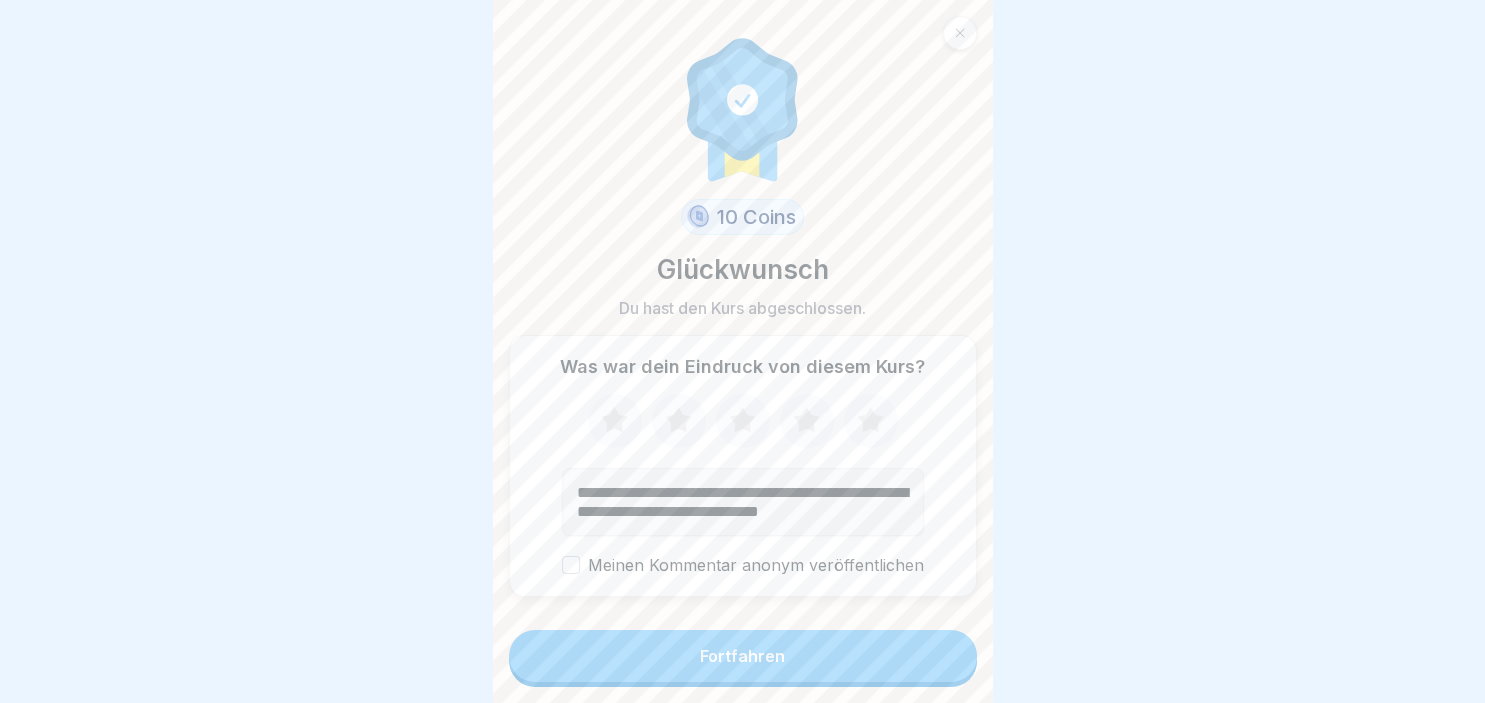 scroll, scrollTop: 6, scrollLeft: 0, axis: vertical 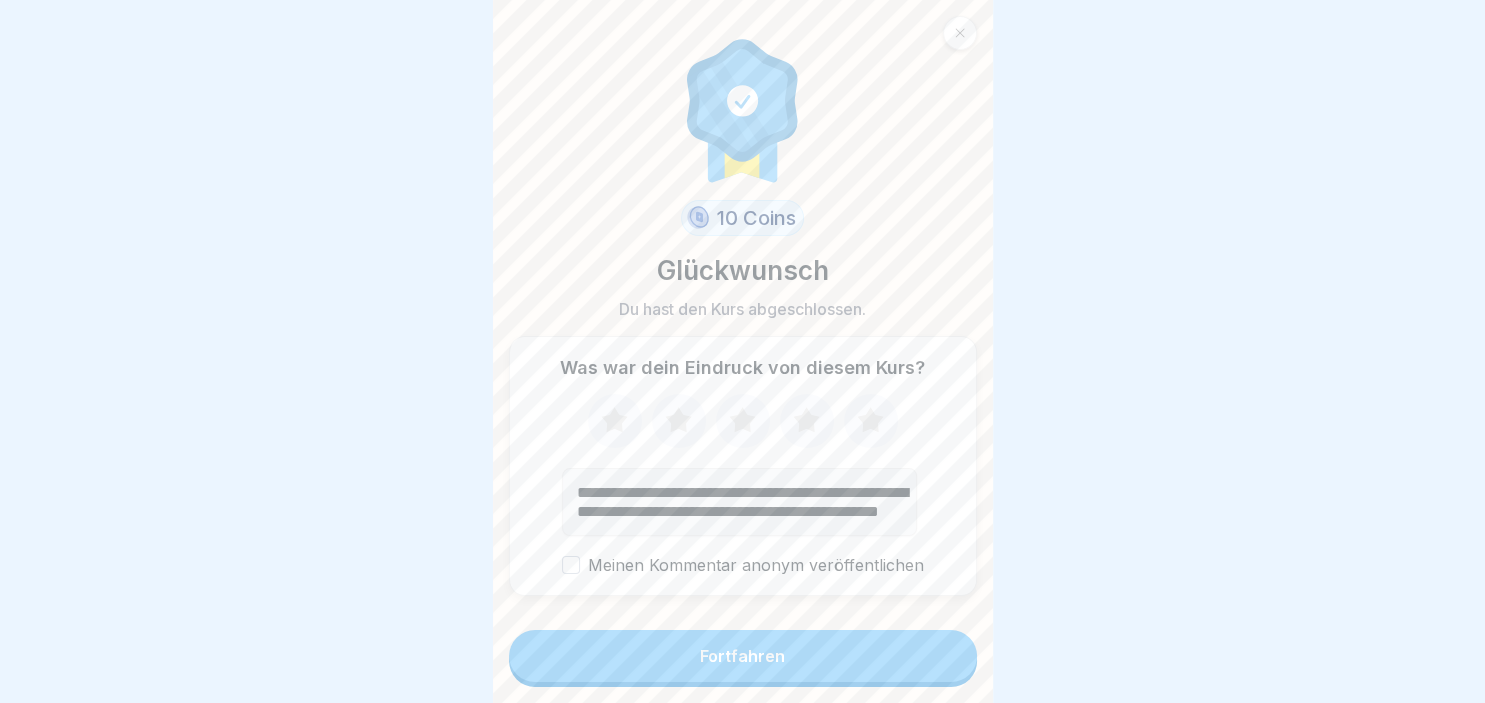 type on "**********" 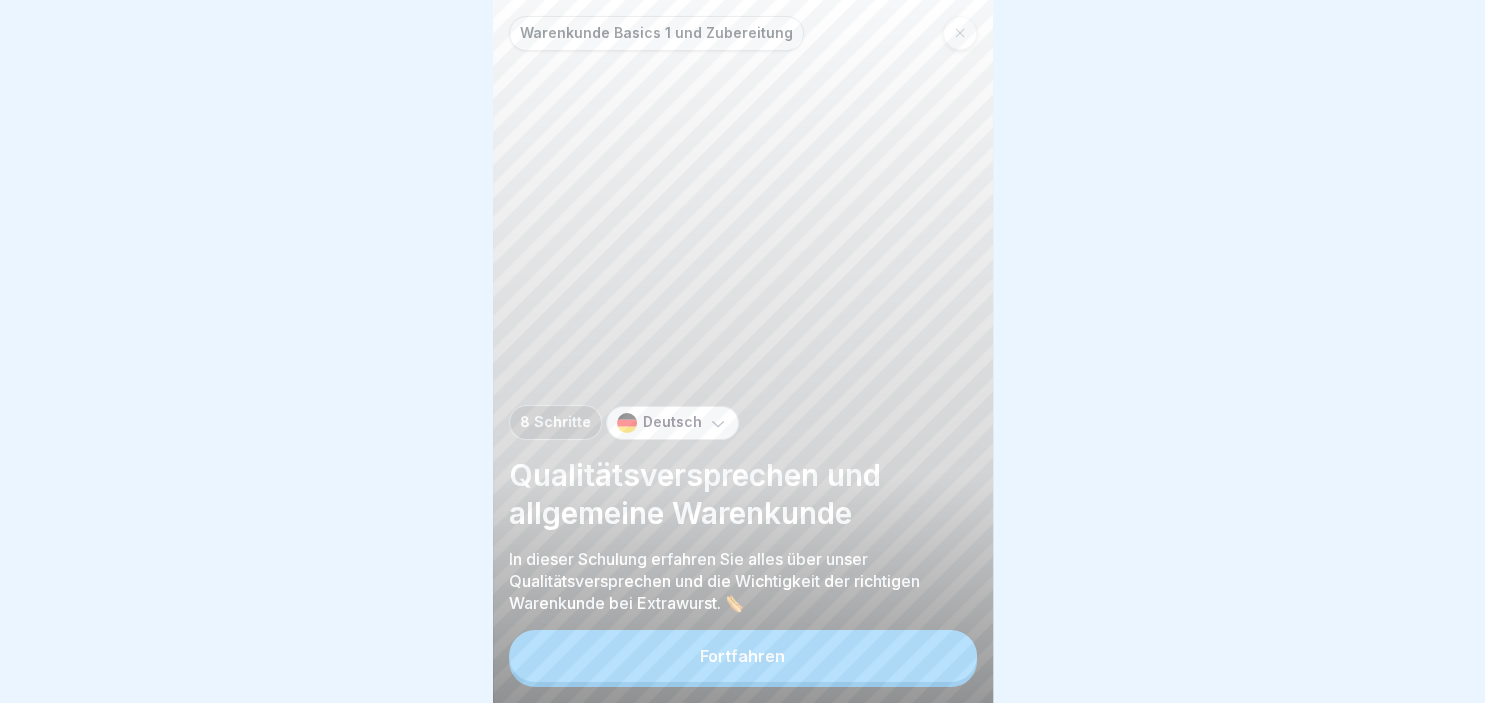click 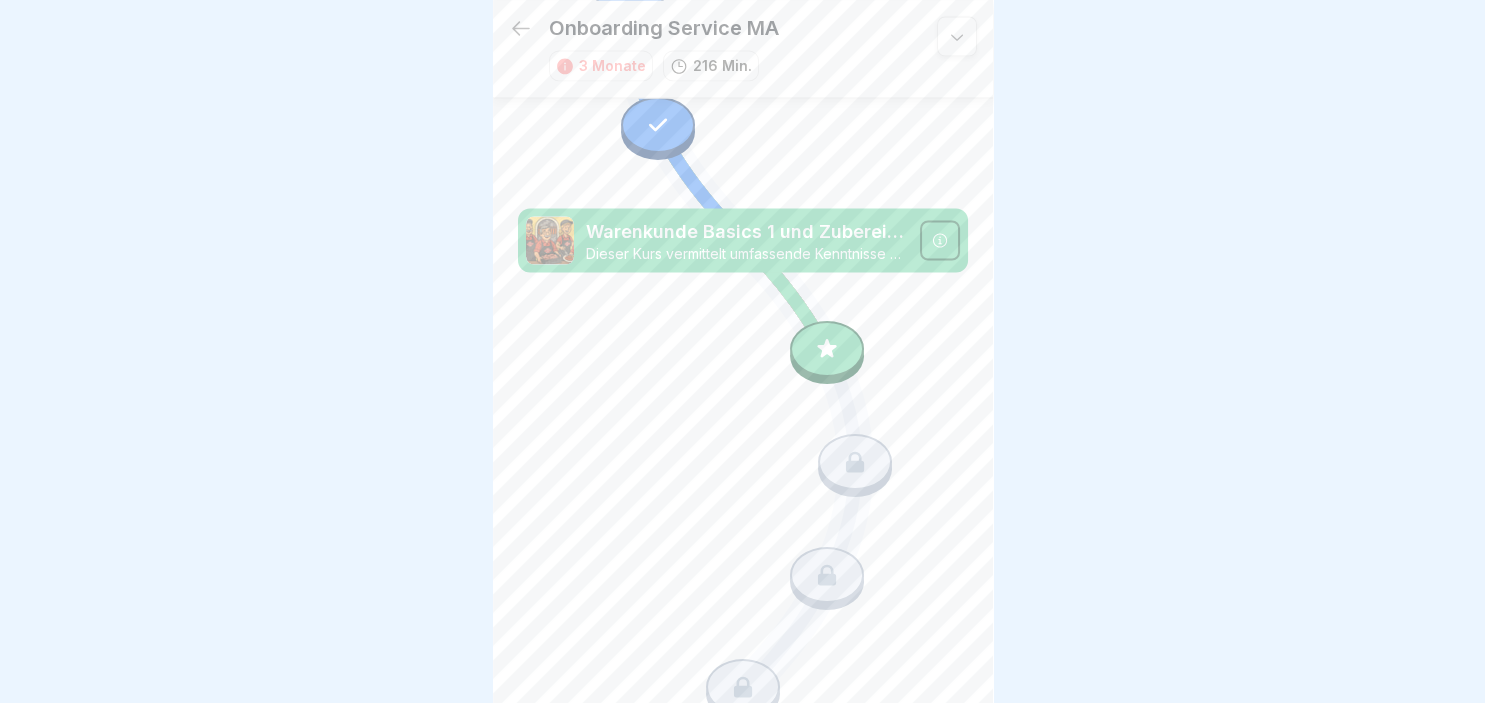 scroll, scrollTop: 3489, scrollLeft: 0, axis: vertical 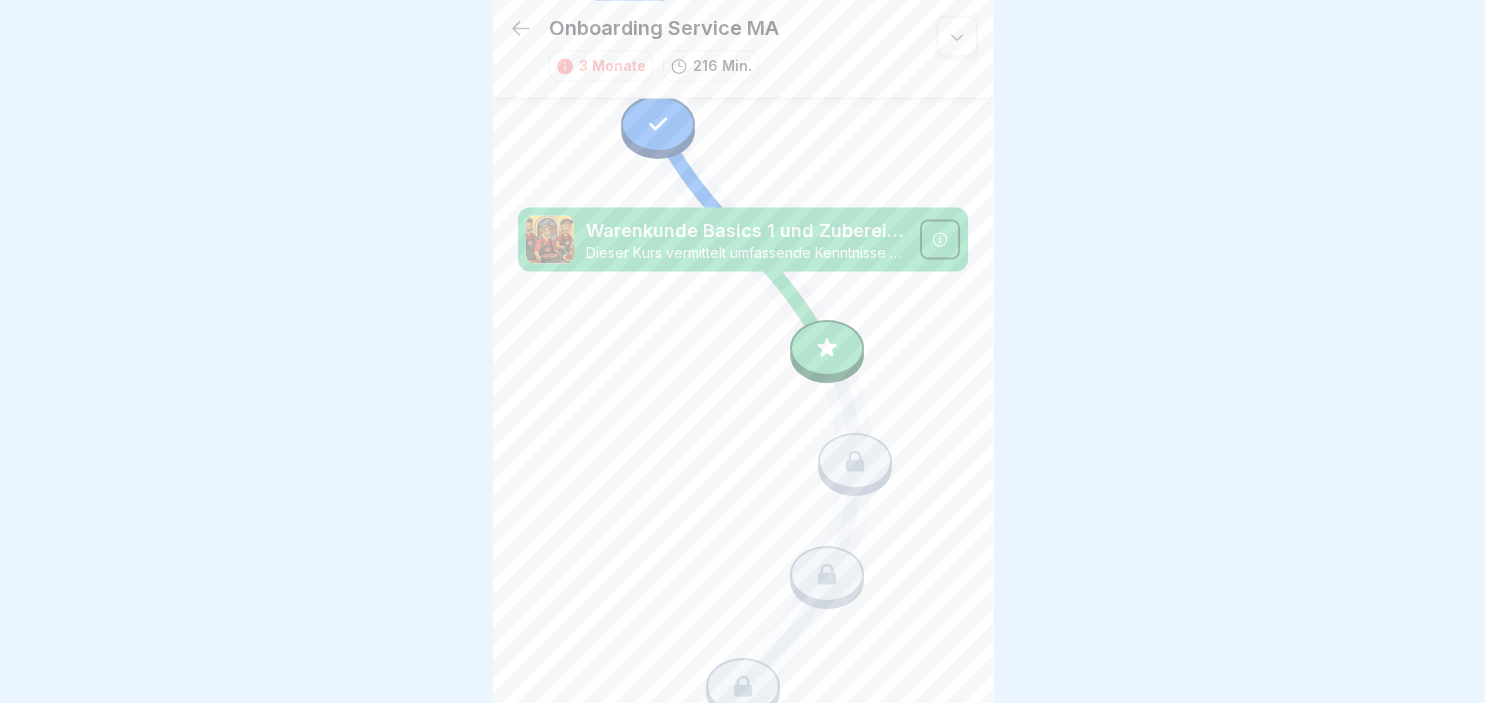 click 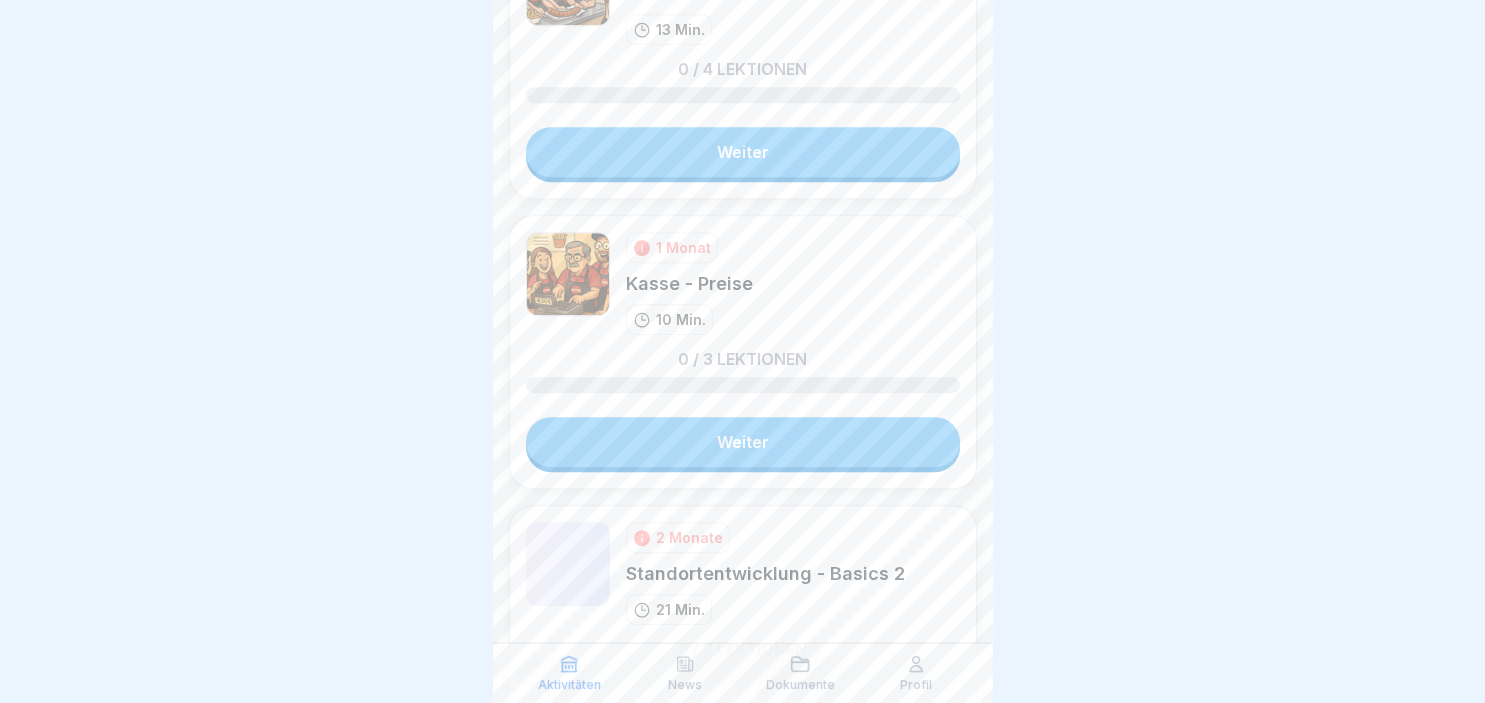 scroll, scrollTop: 1034, scrollLeft: 0, axis: vertical 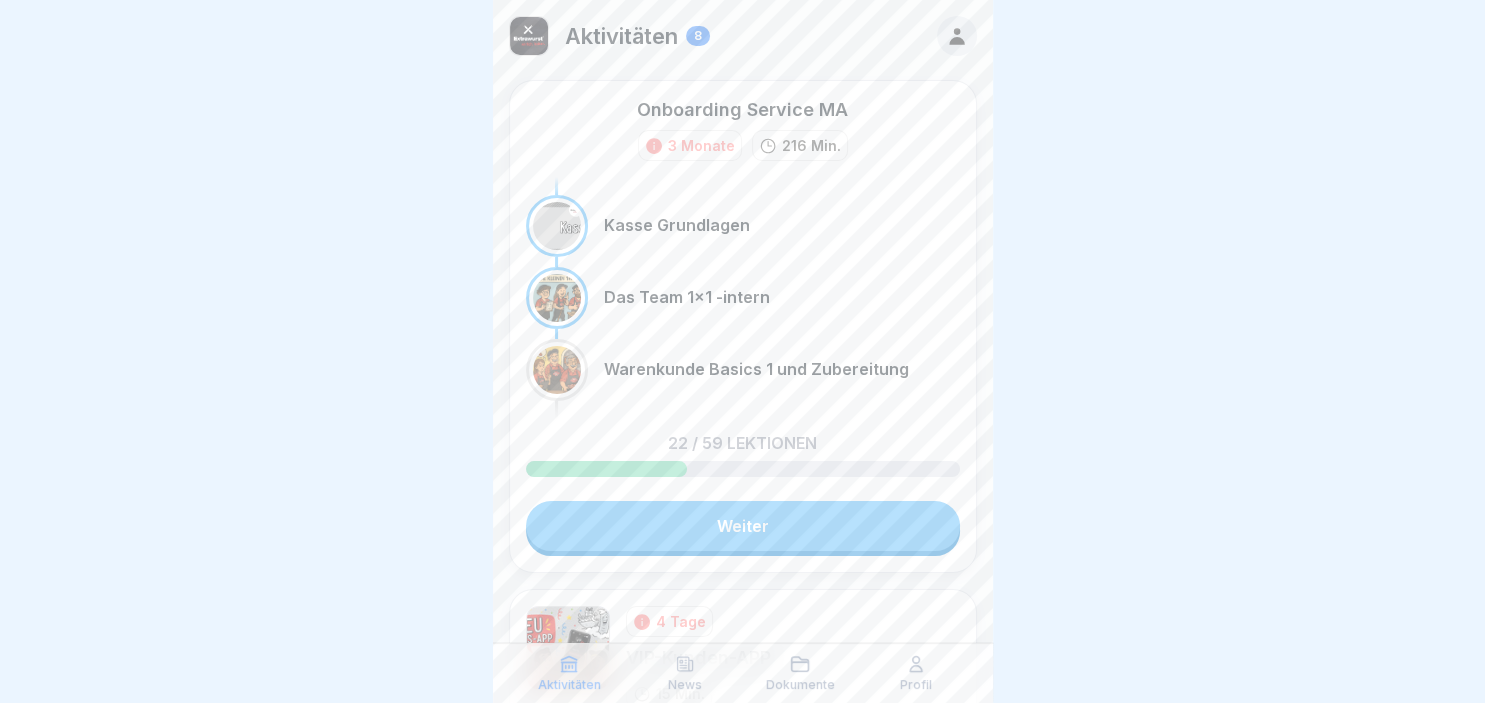 click on "Weiter" at bounding box center [743, 526] 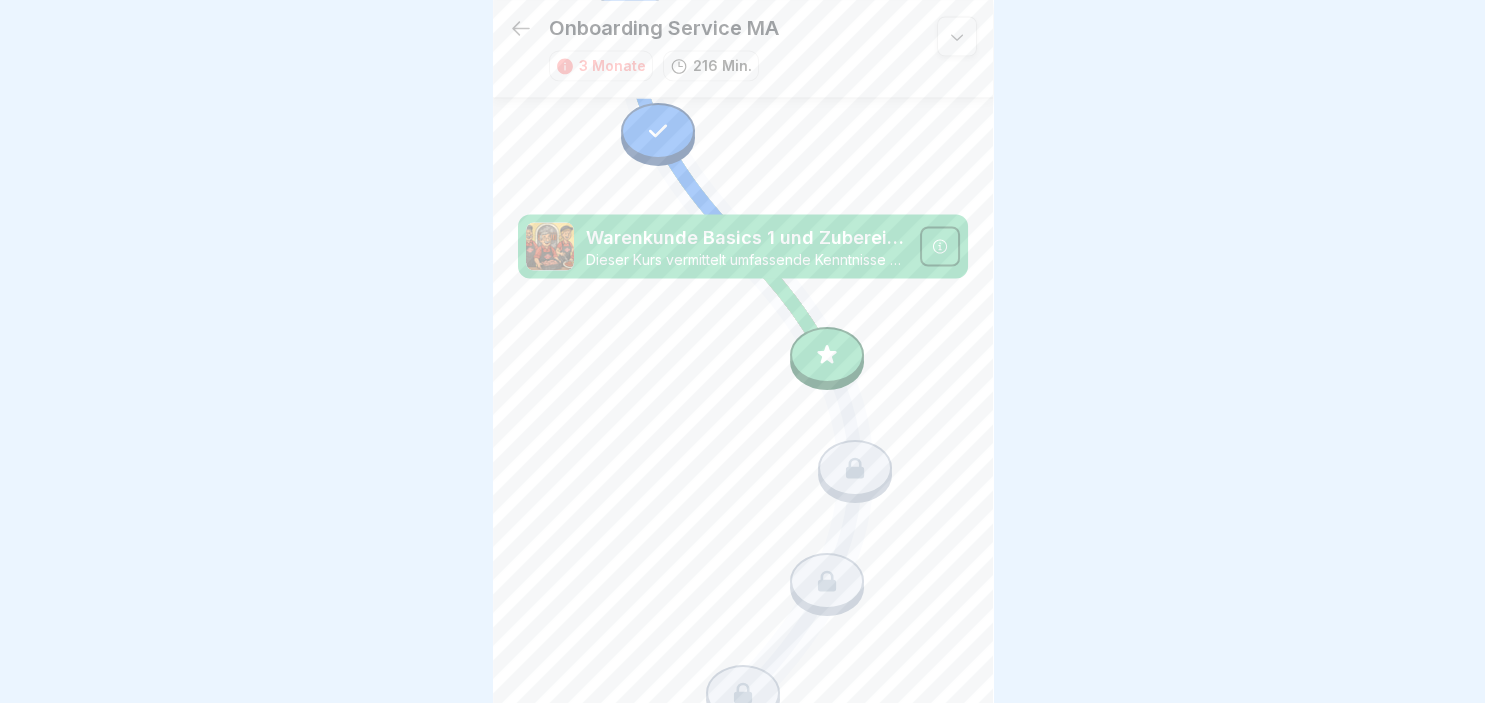 scroll, scrollTop: 3489, scrollLeft: 0, axis: vertical 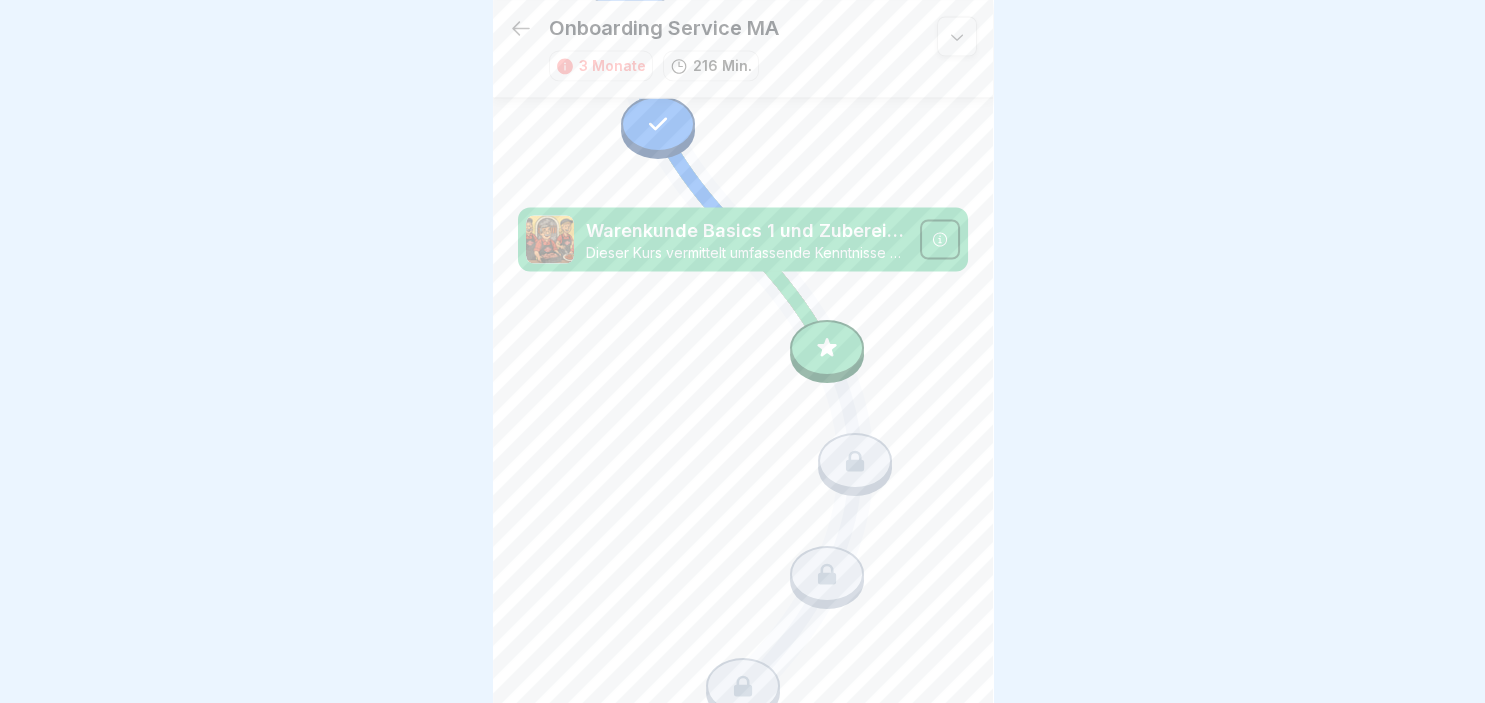 click at bounding box center [827, 348] 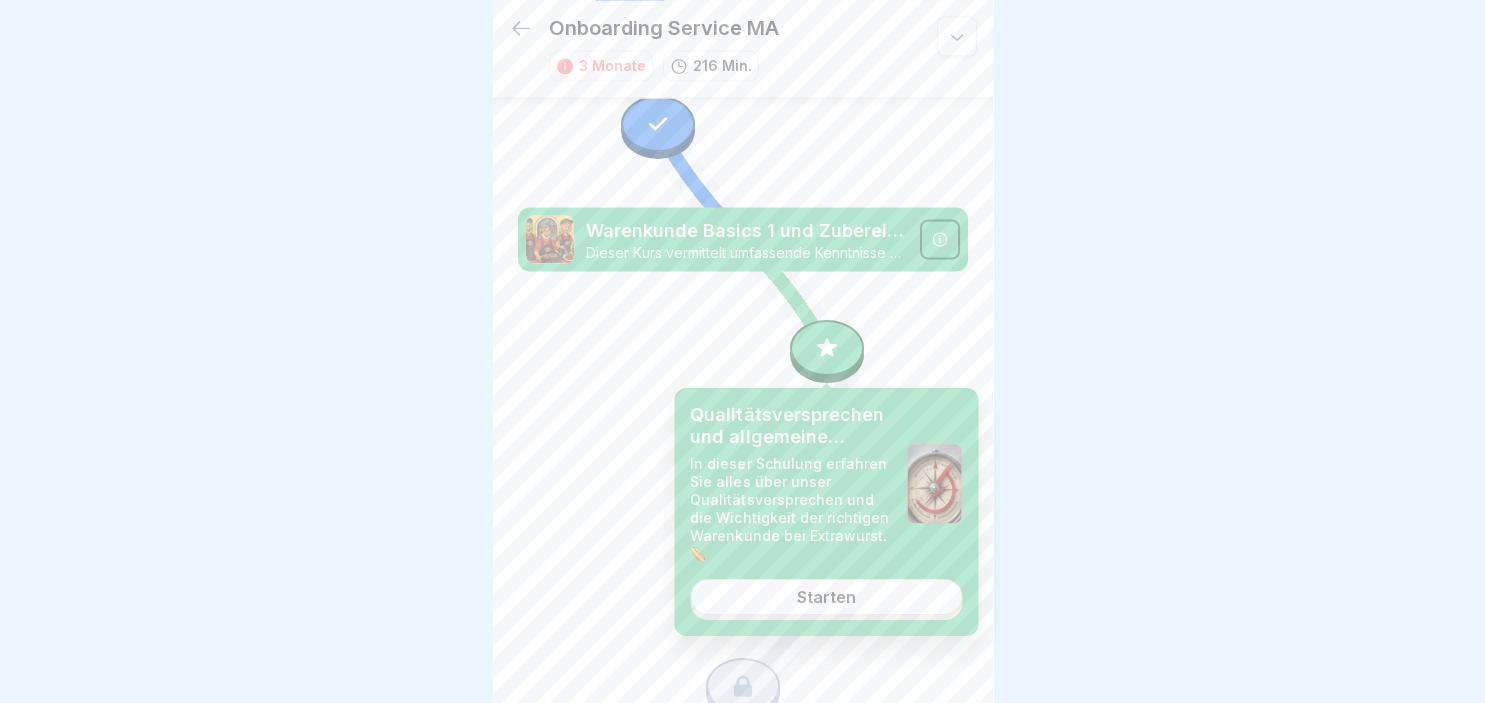 click on "Starten" at bounding box center [826, 597] 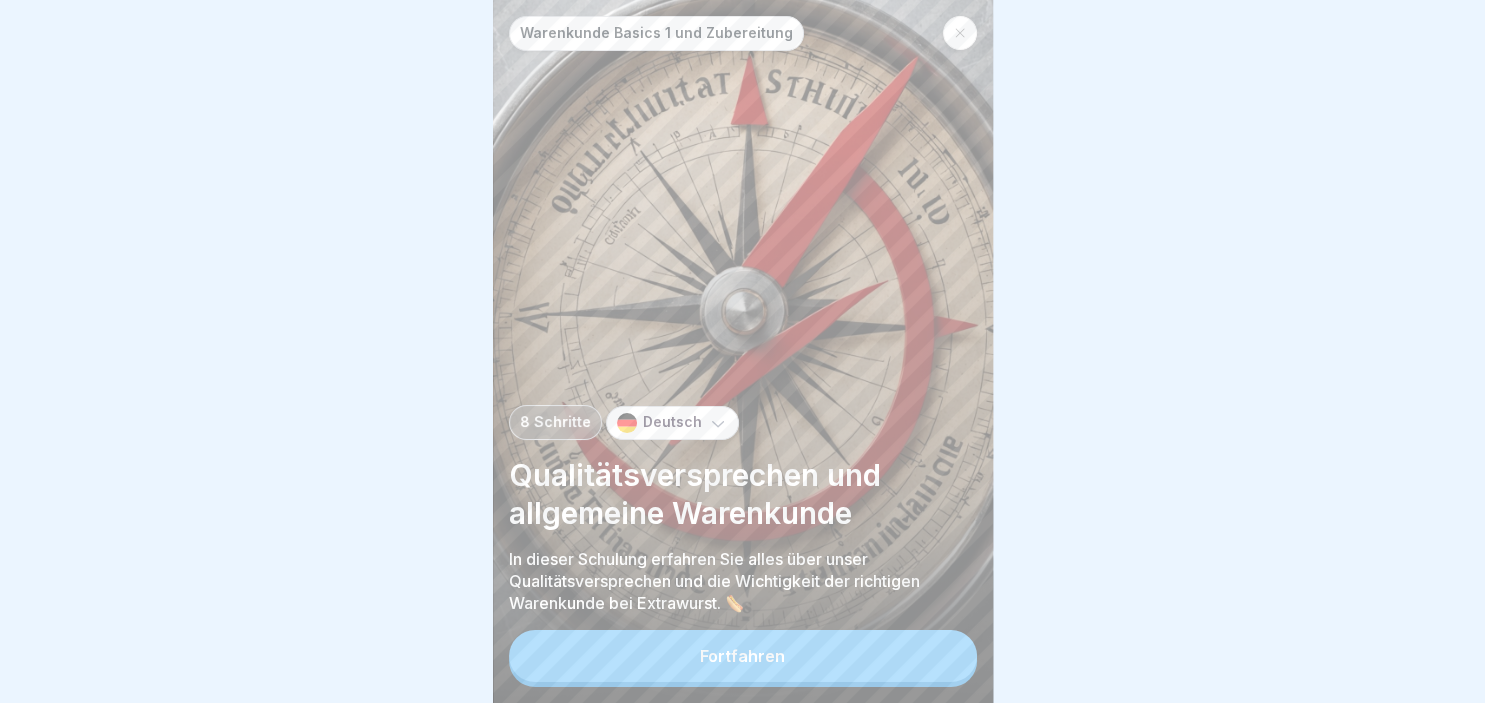 scroll, scrollTop: 0, scrollLeft: 0, axis: both 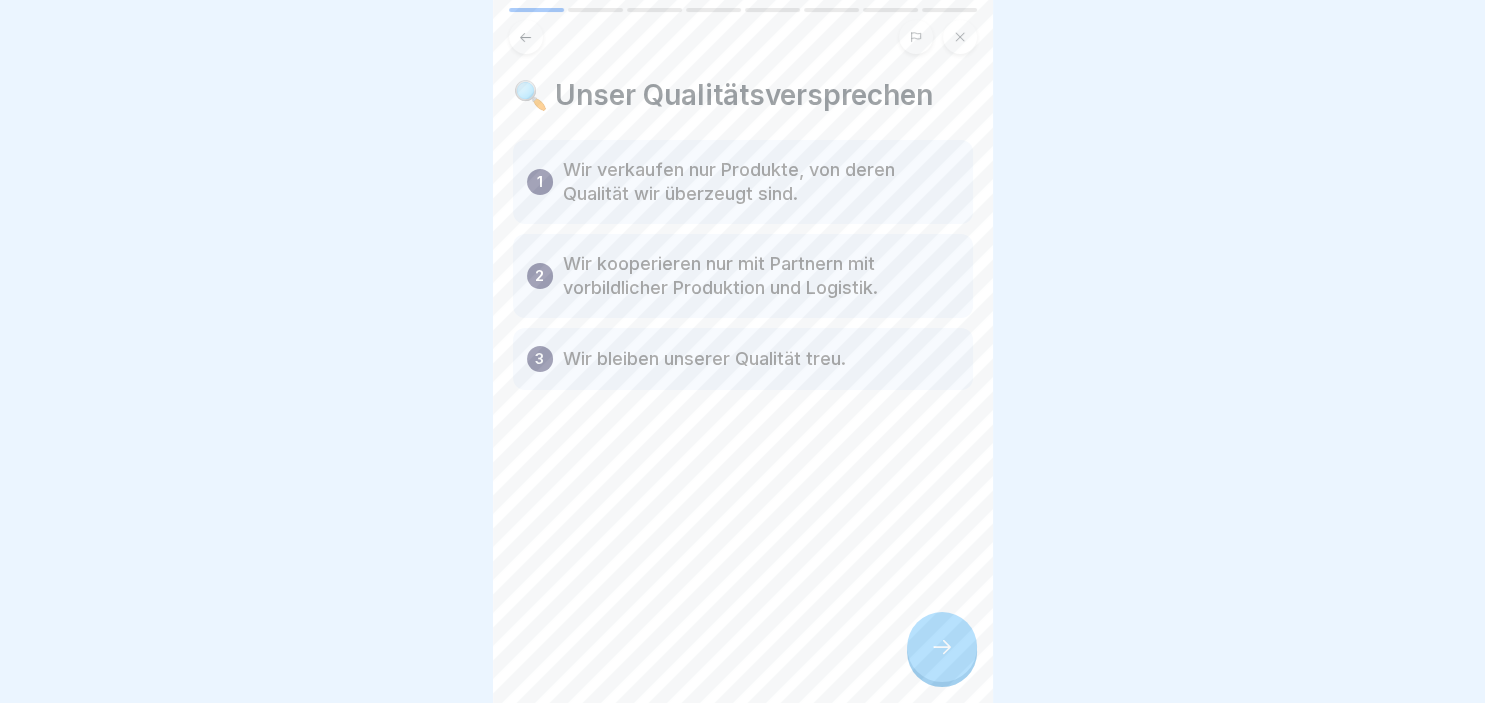click at bounding box center (942, 647) 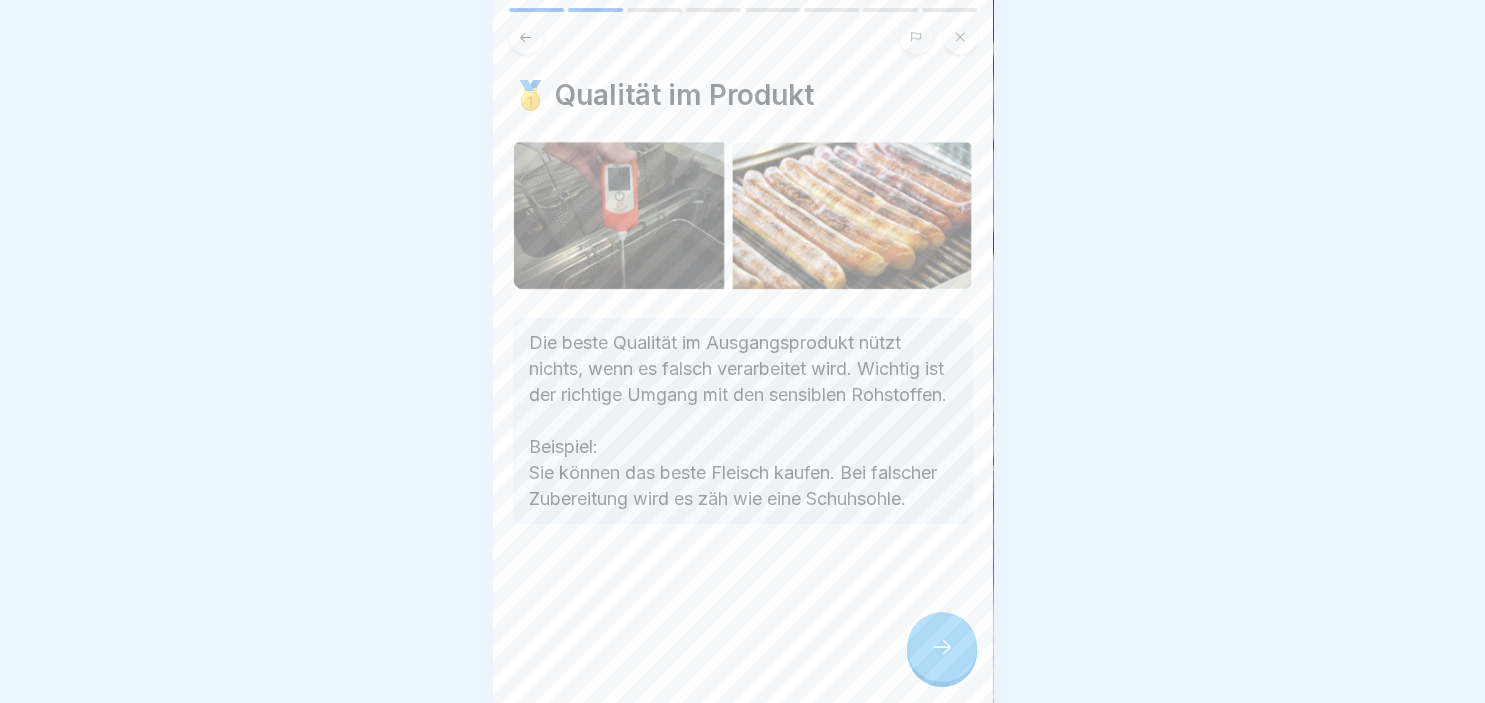 click at bounding box center [942, 647] 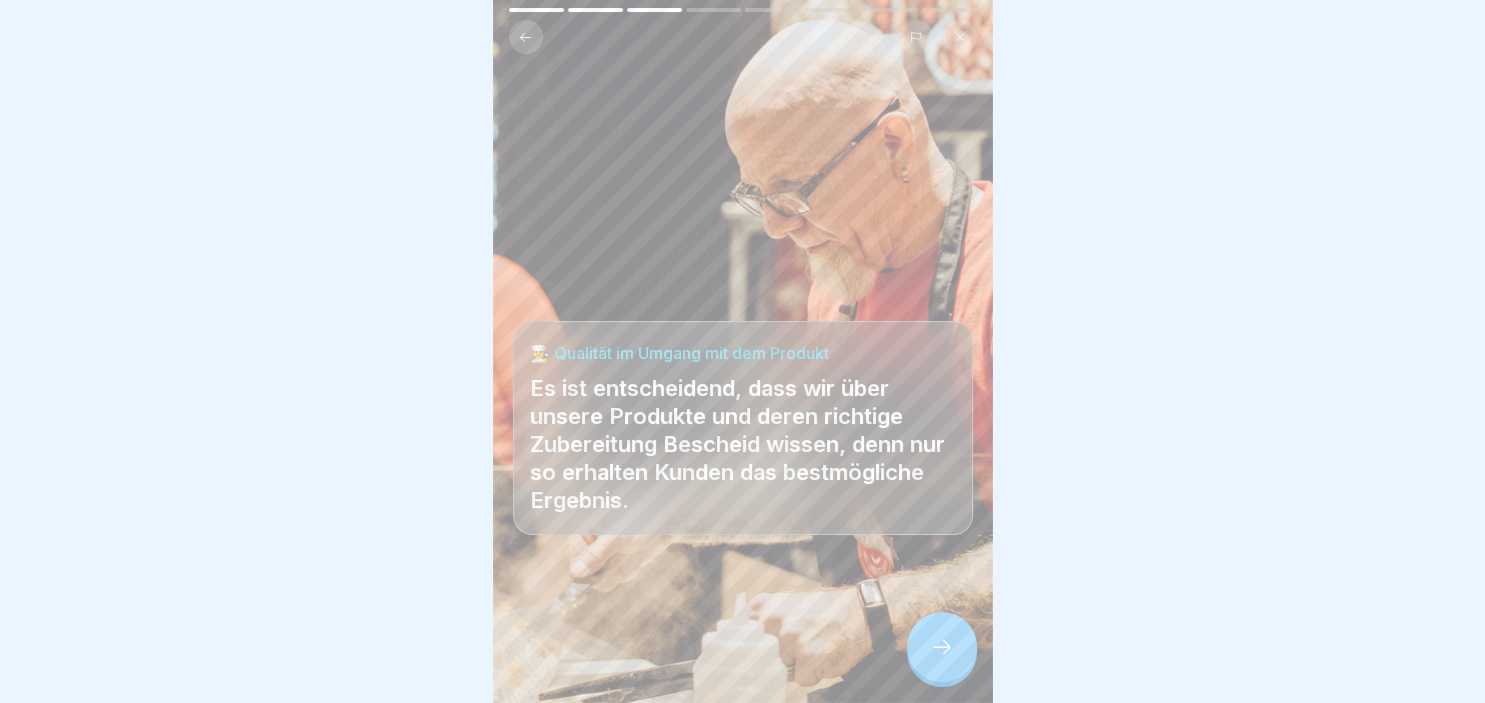 click at bounding box center (942, 647) 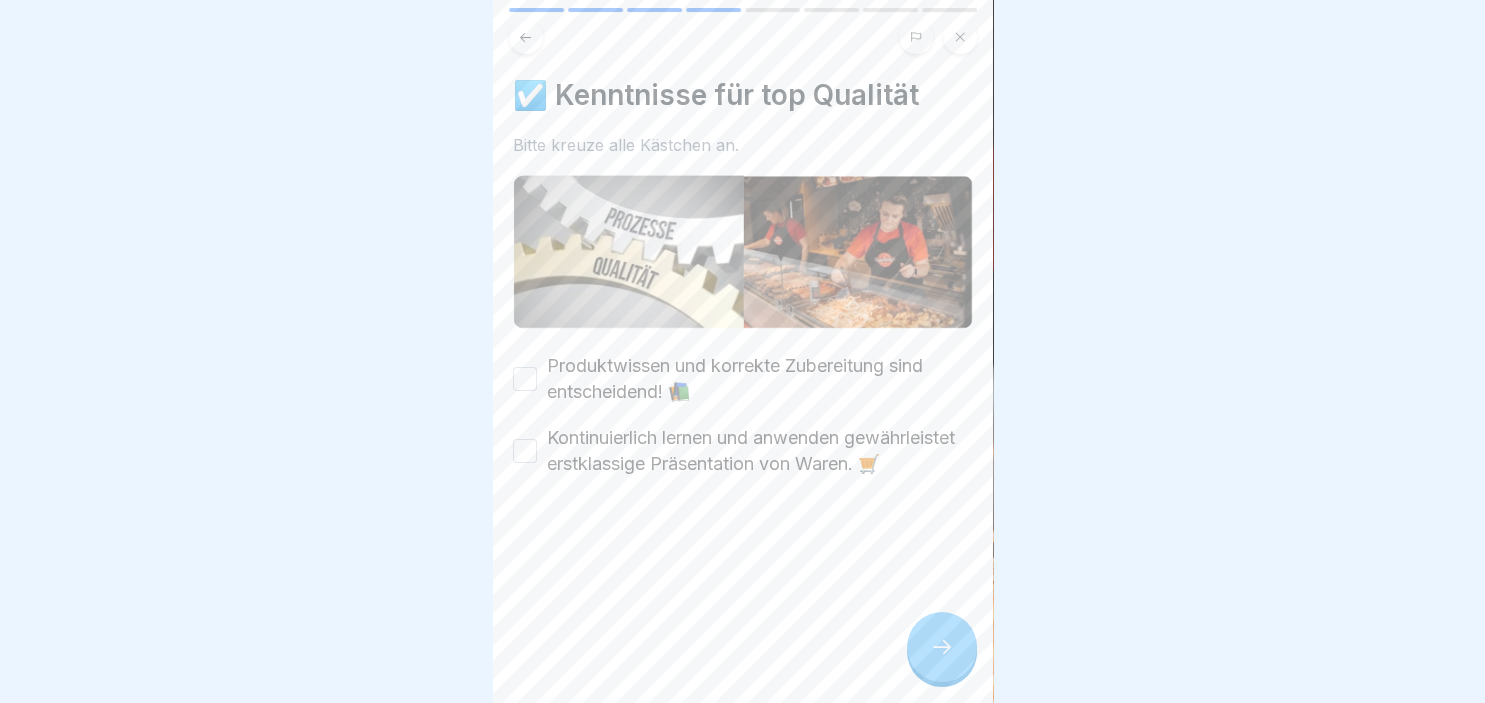 click at bounding box center [942, 647] 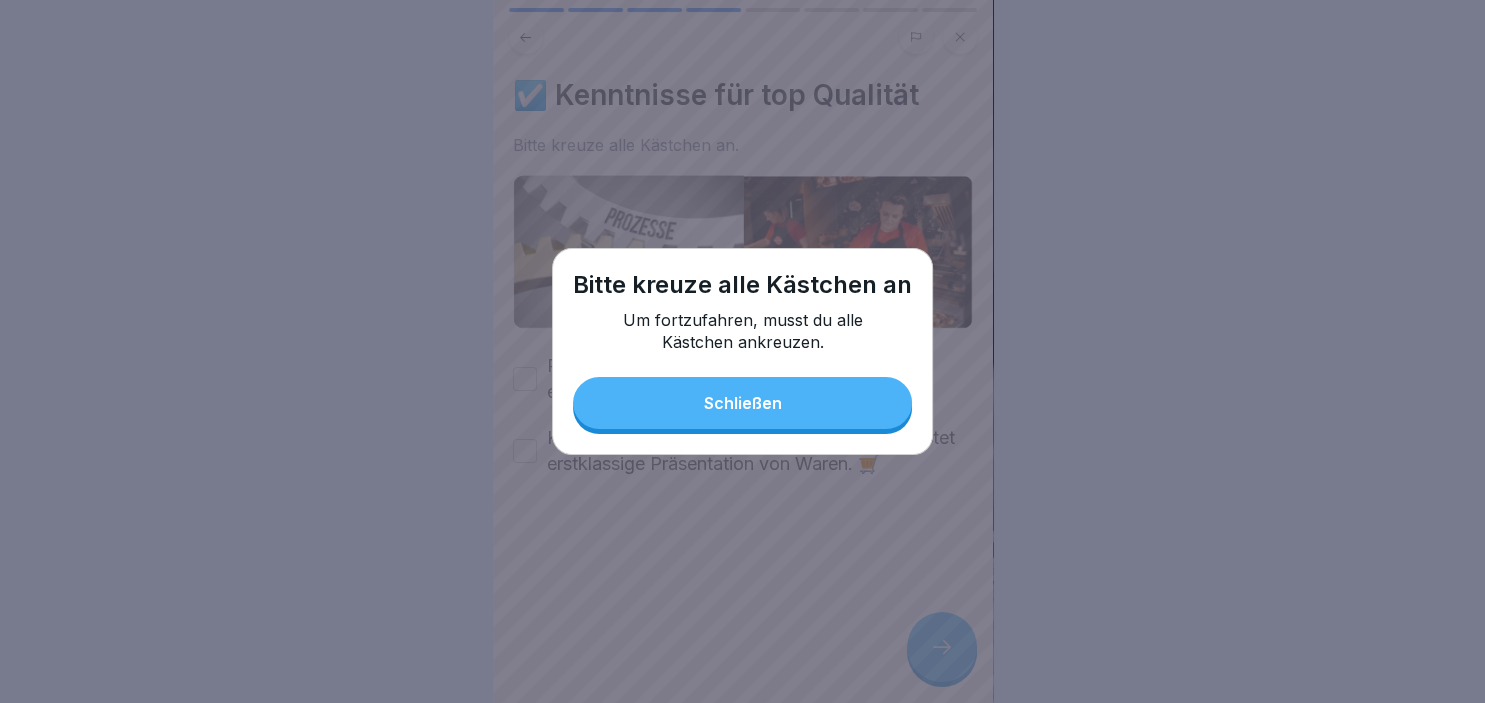 click on "Schließen" at bounding box center [742, 403] 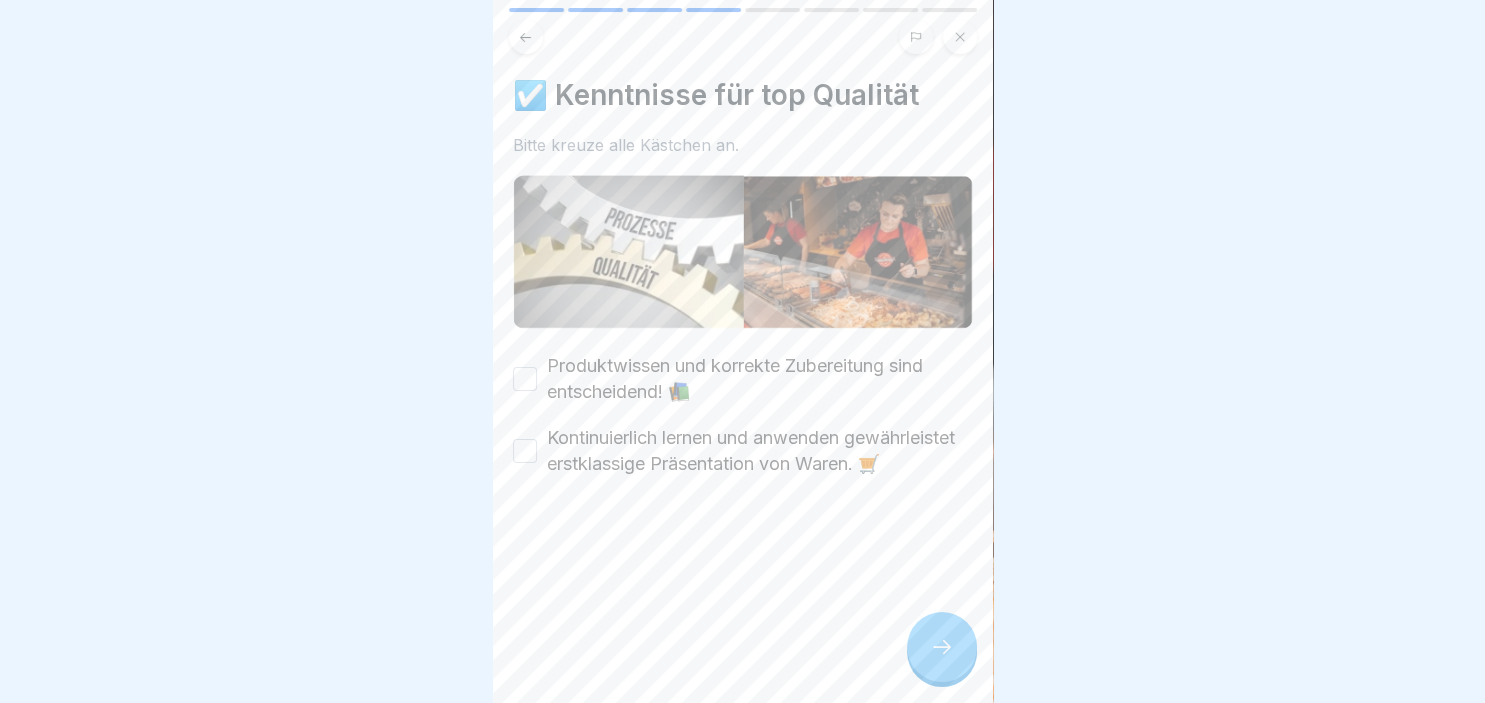 click on "Produktwissen und korrekte Zubereitung sind entscheidend! 📚" at bounding box center (525, 379) 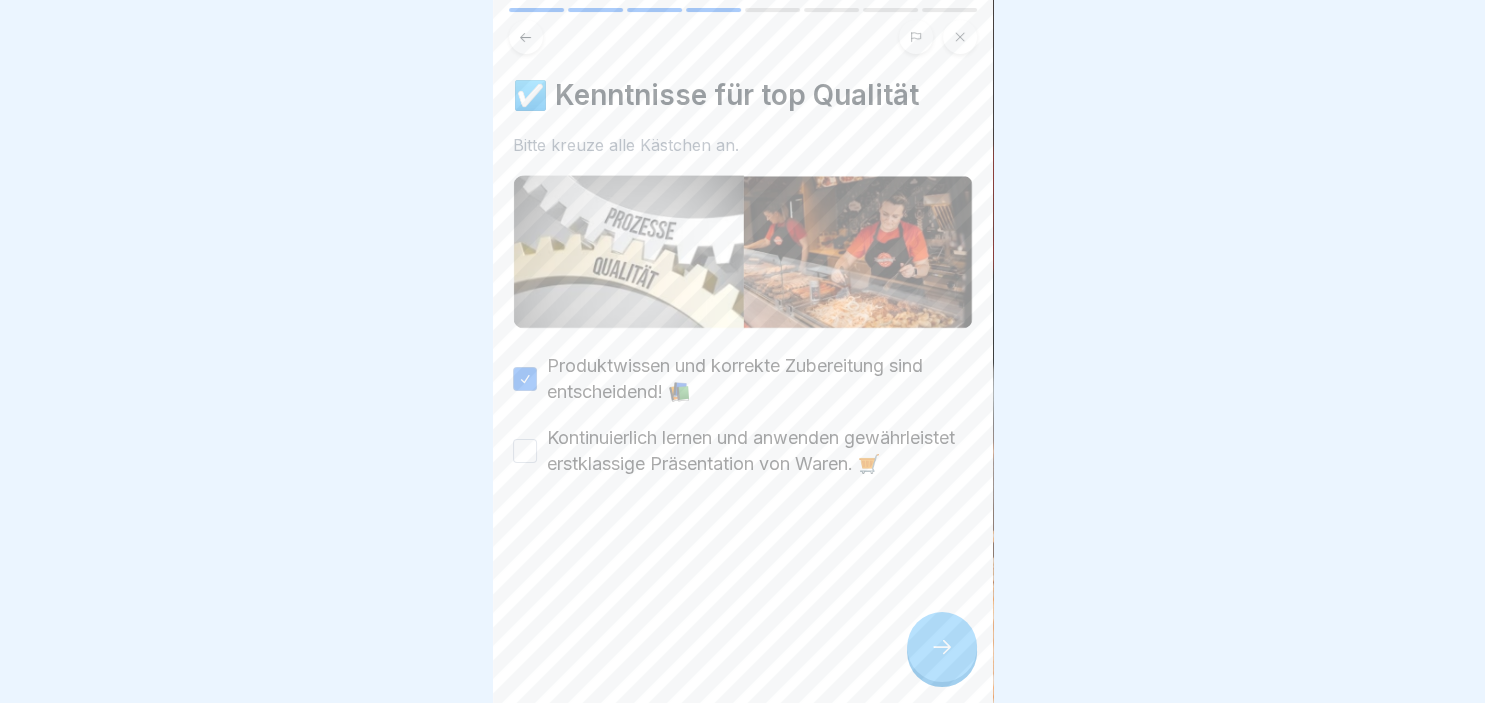 click on "Kontinuierlich lernen und anwenden gewährleistet erstklassige Präsentation von Waren. 🛒" at bounding box center (743, 451) 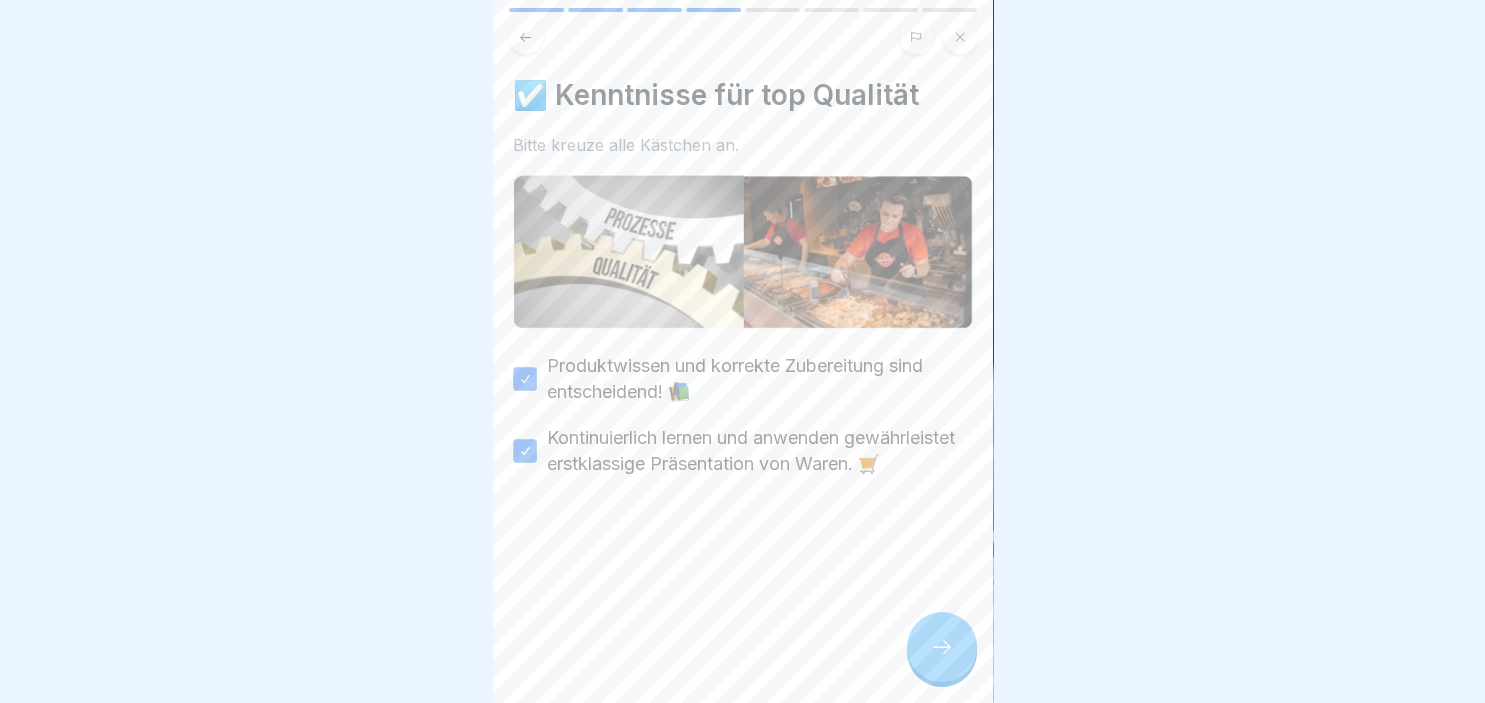 click 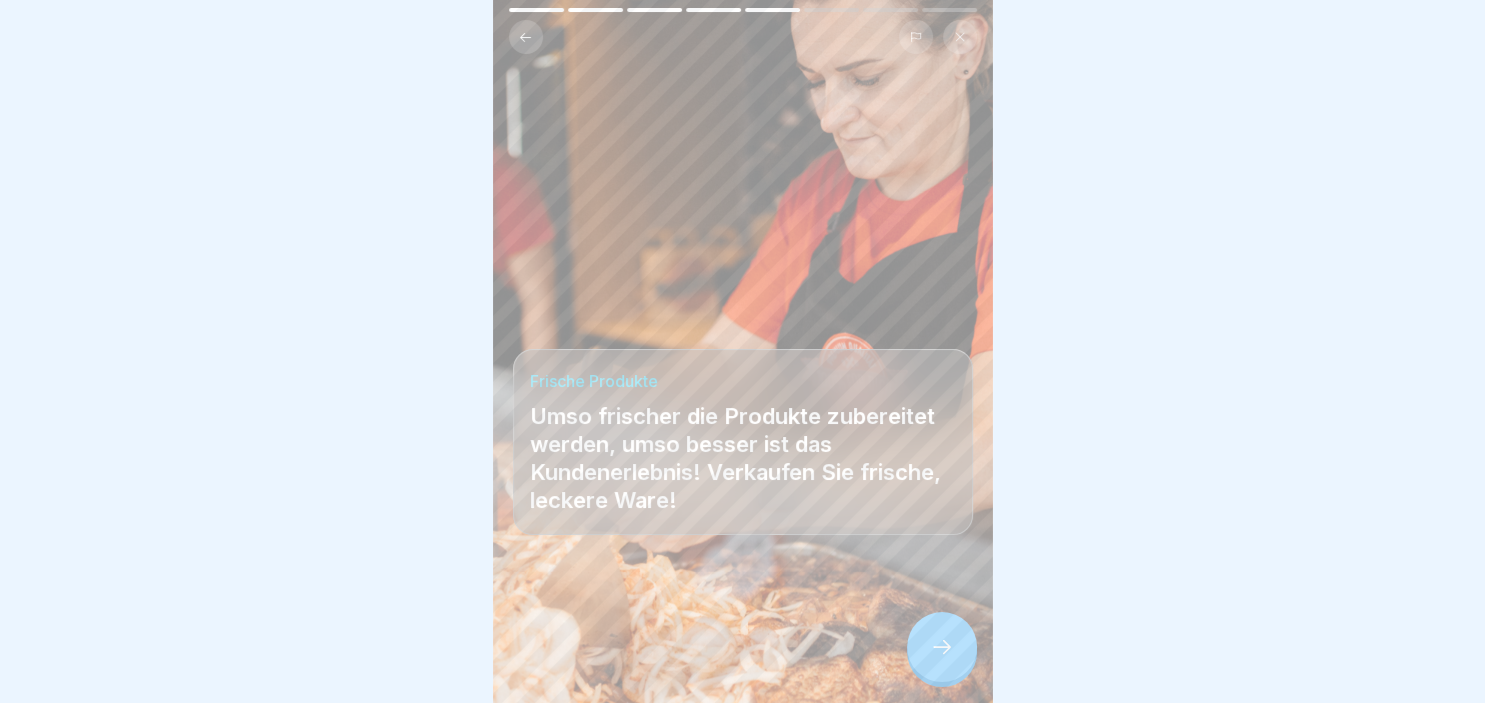 click 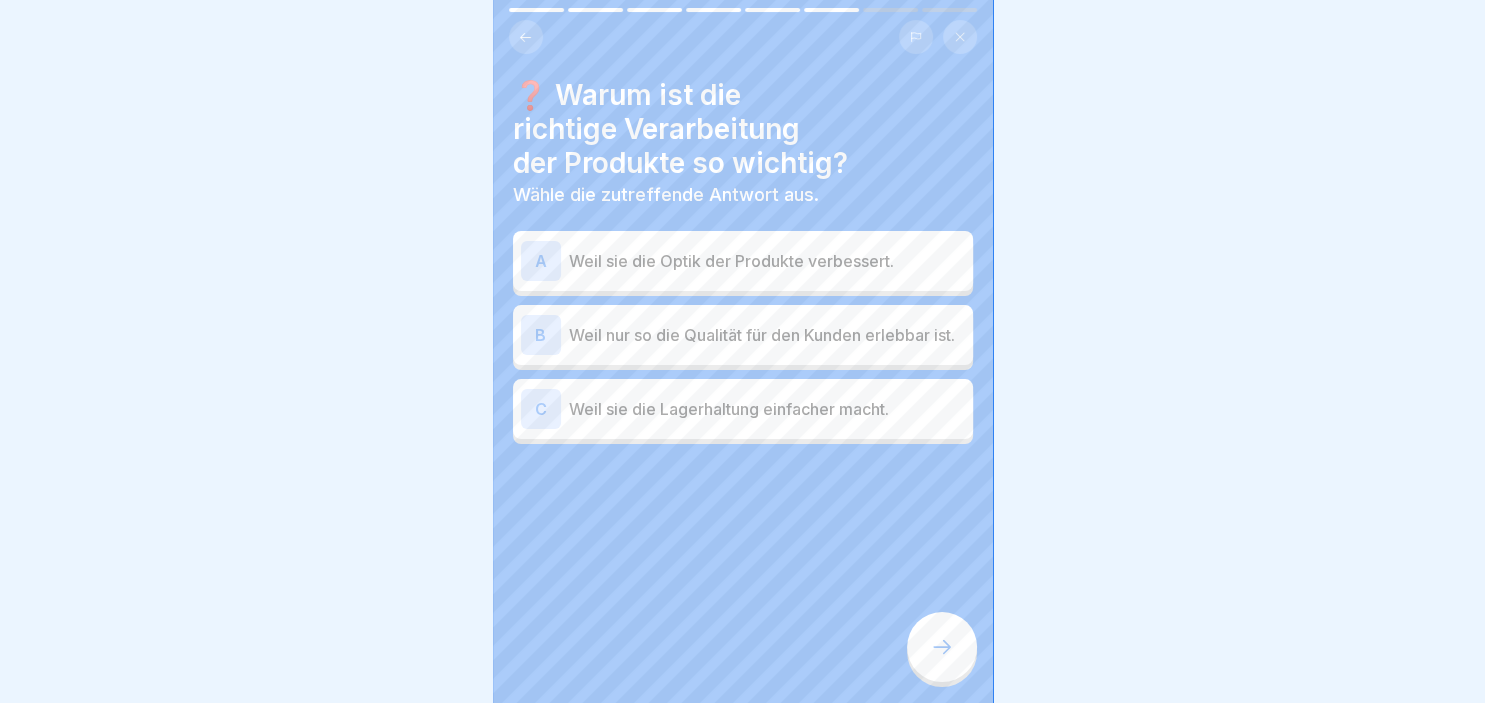 click on "B" at bounding box center [541, 335] 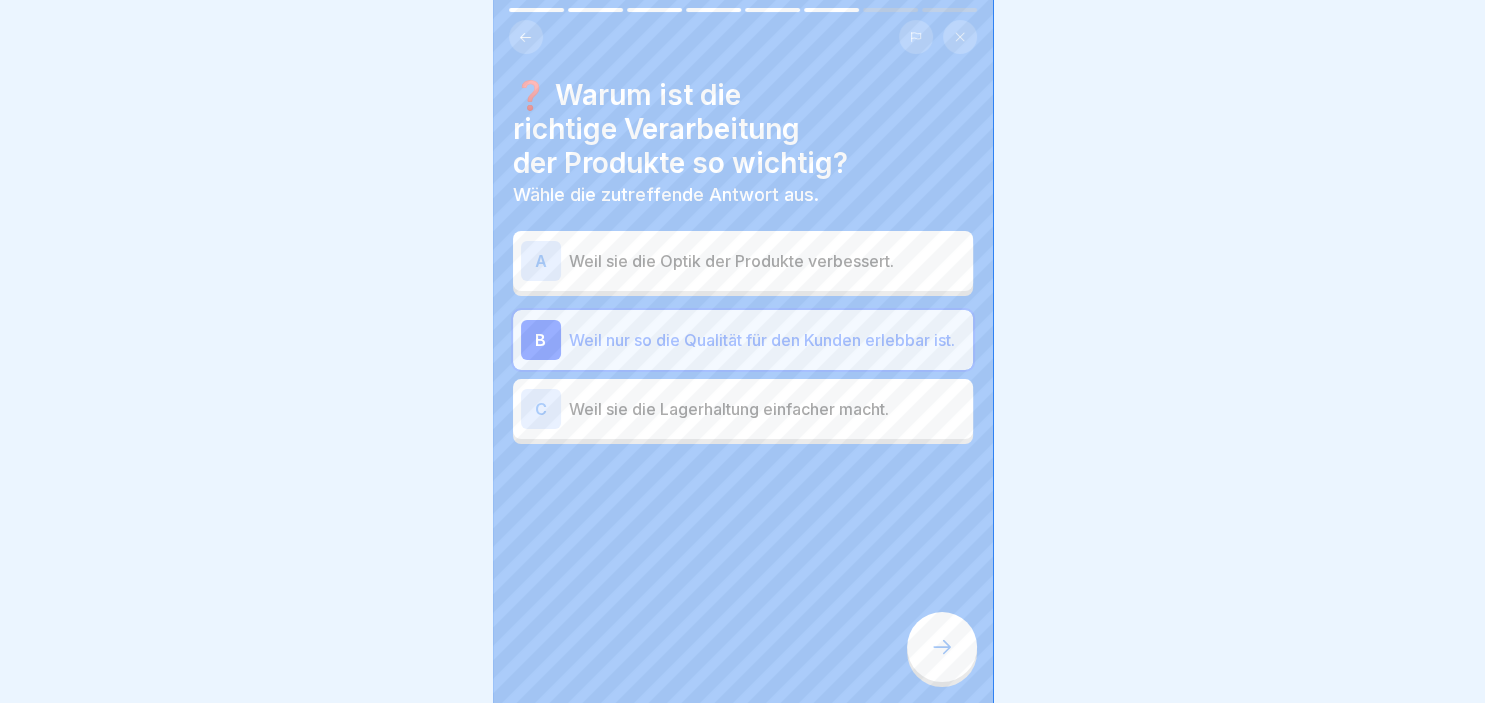 click on "A" at bounding box center (541, 261) 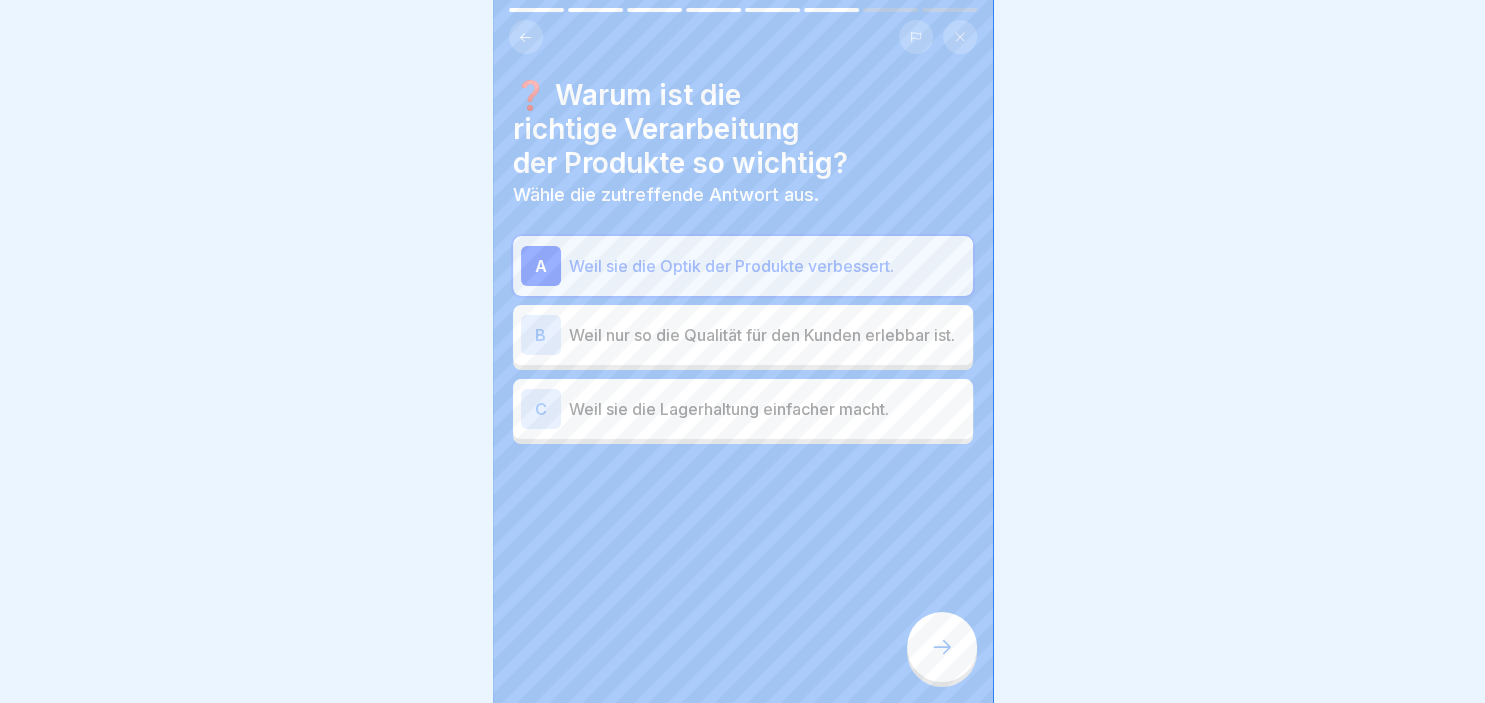 click on "B" at bounding box center (541, 335) 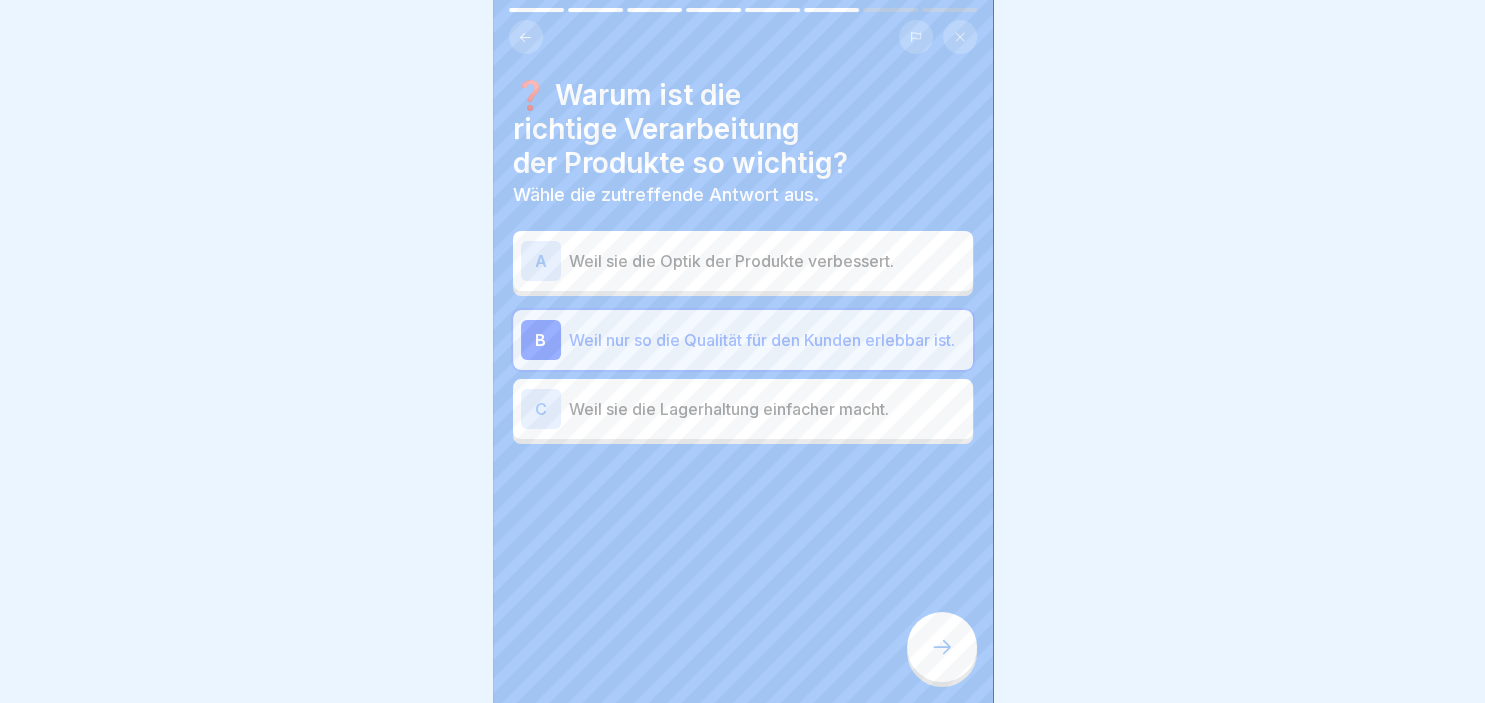 click at bounding box center (942, 647) 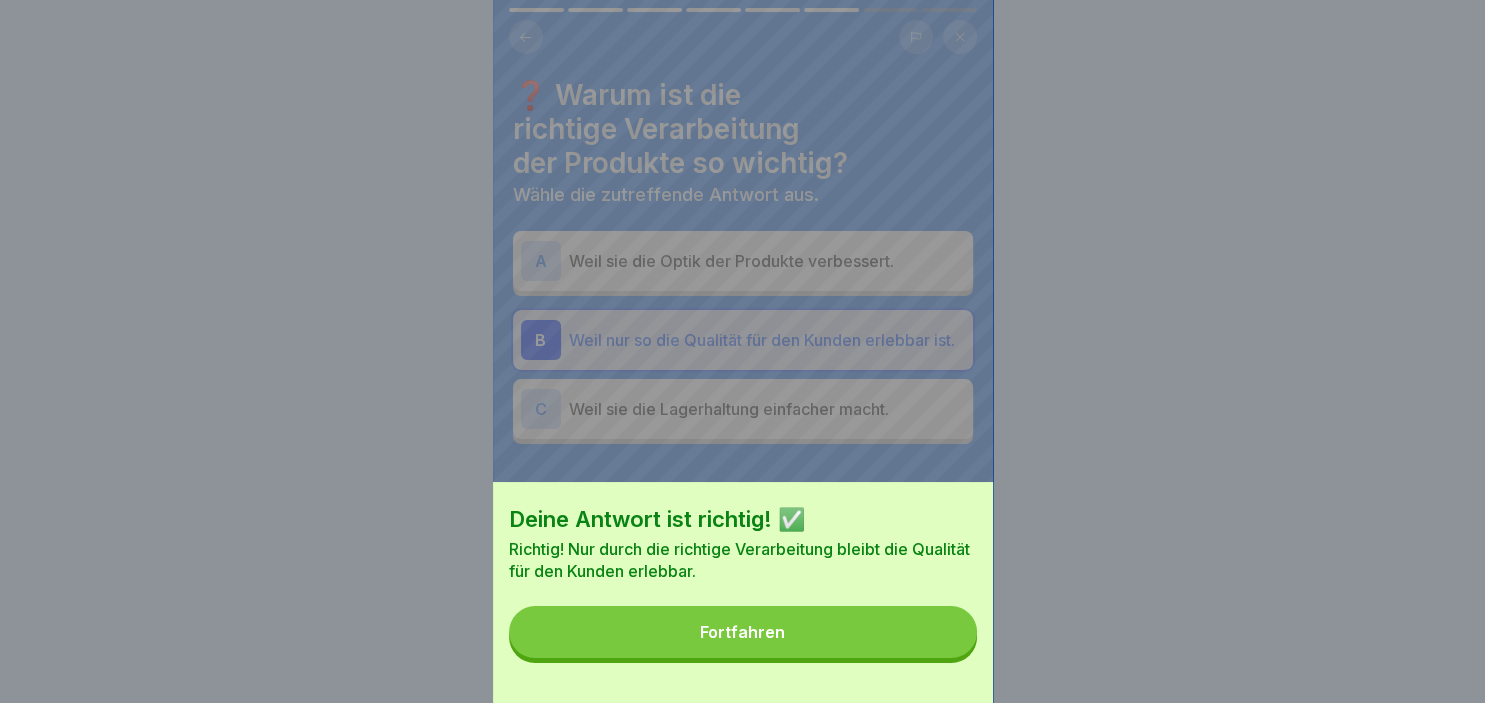 click on "Fortfahren" at bounding box center (743, 632) 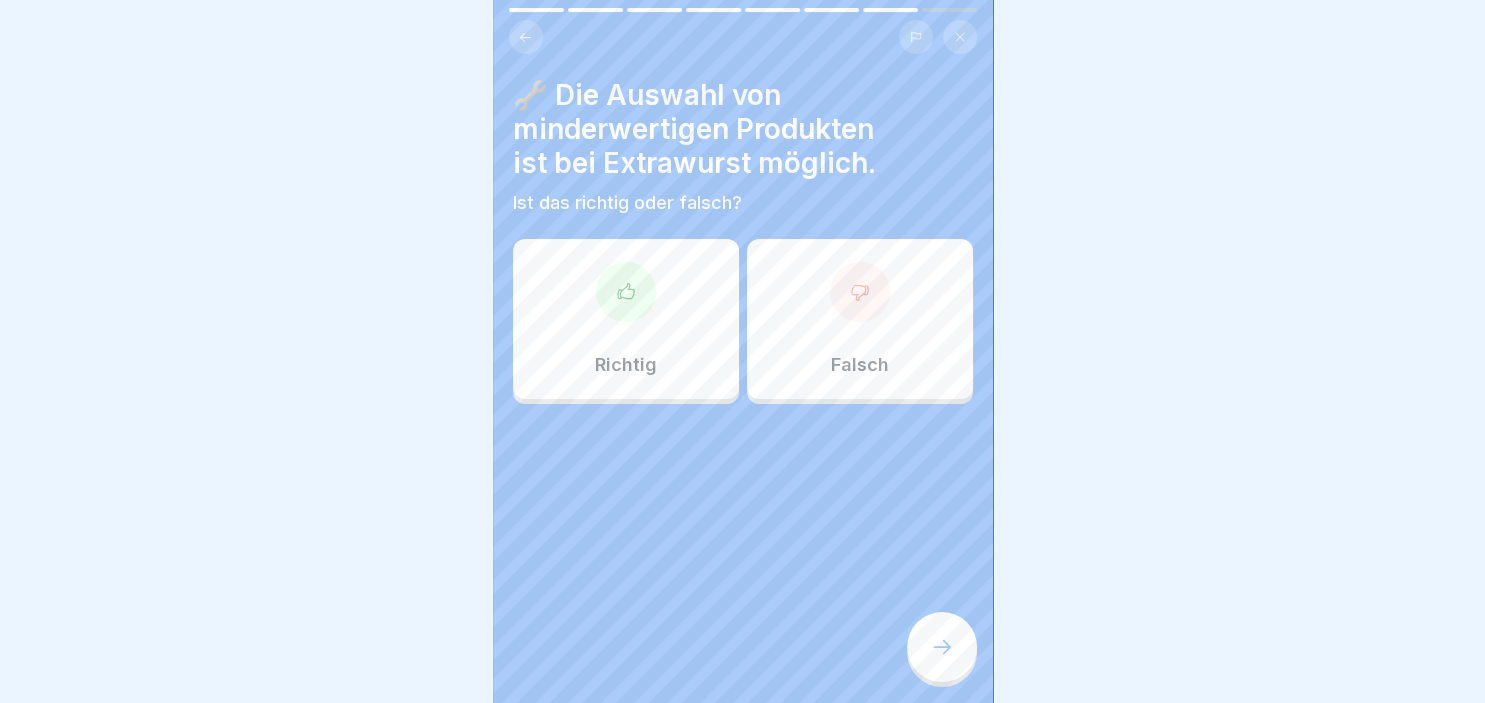 click on "Falsch" at bounding box center (860, 365) 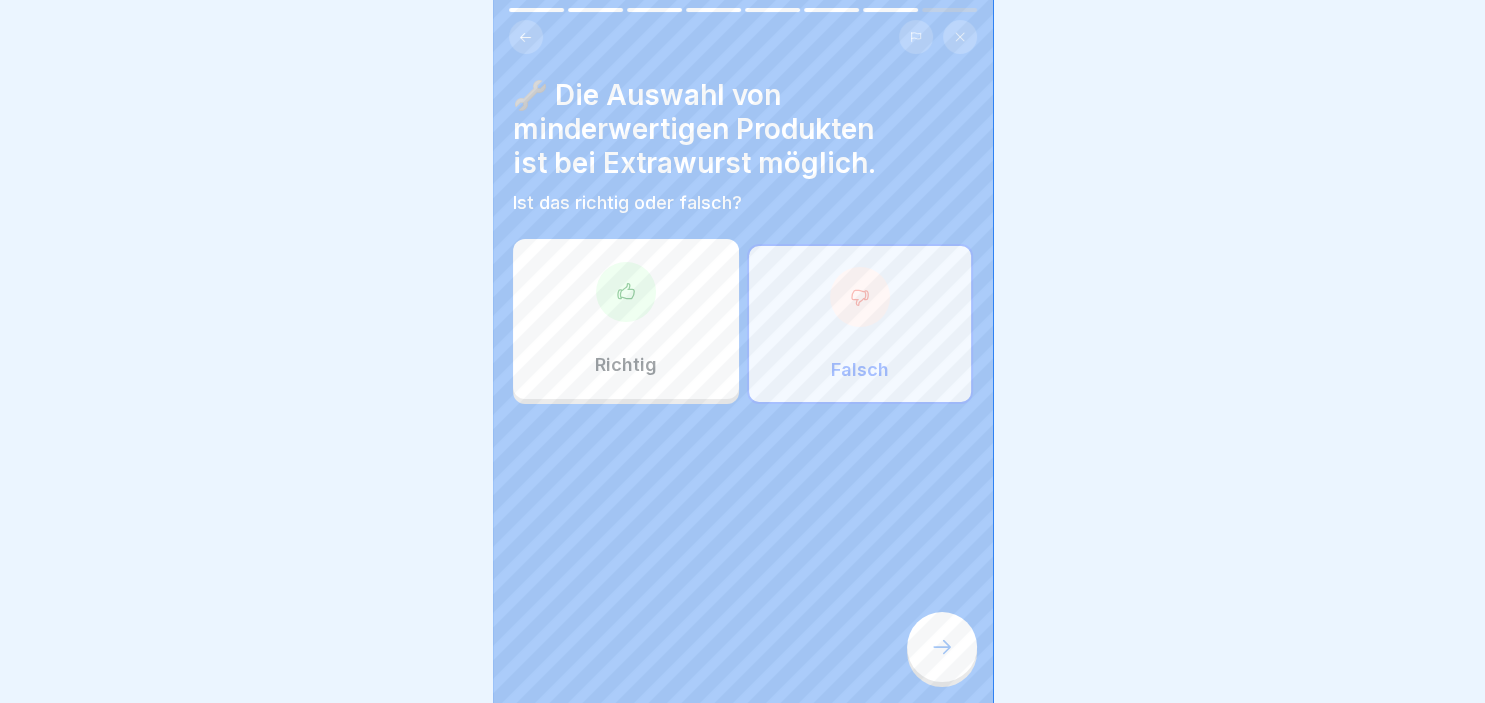 click 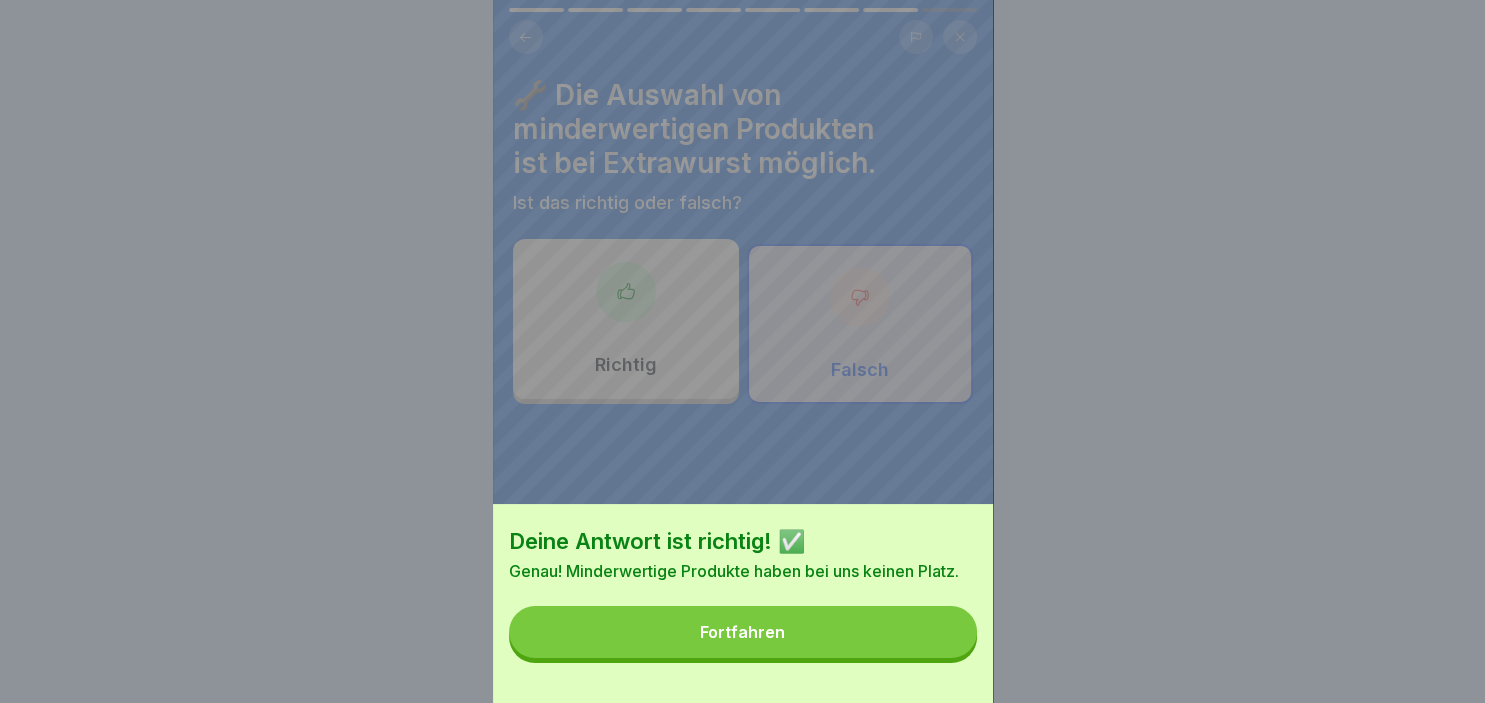 click on "Fortfahren" at bounding box center (743, 632) 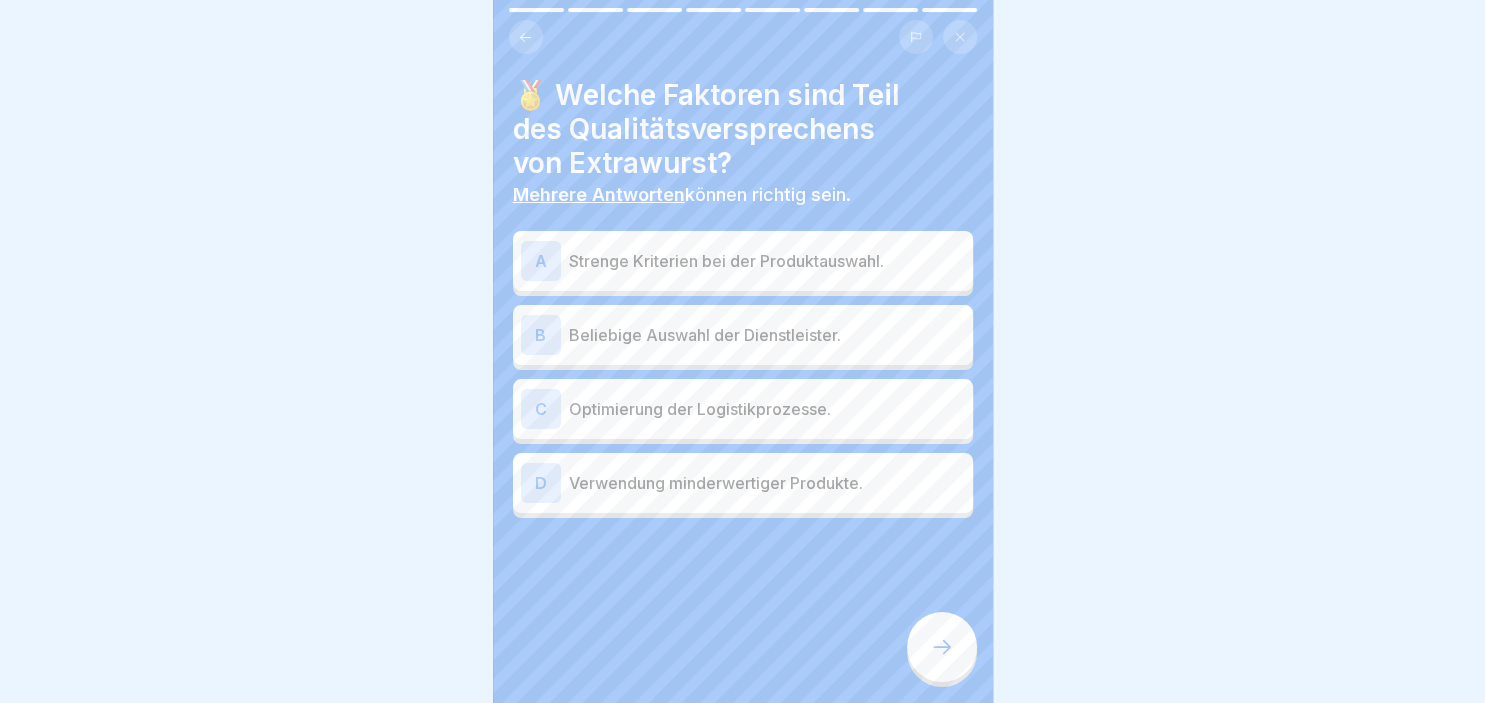 click on "A" at bounding box center (541, 261) 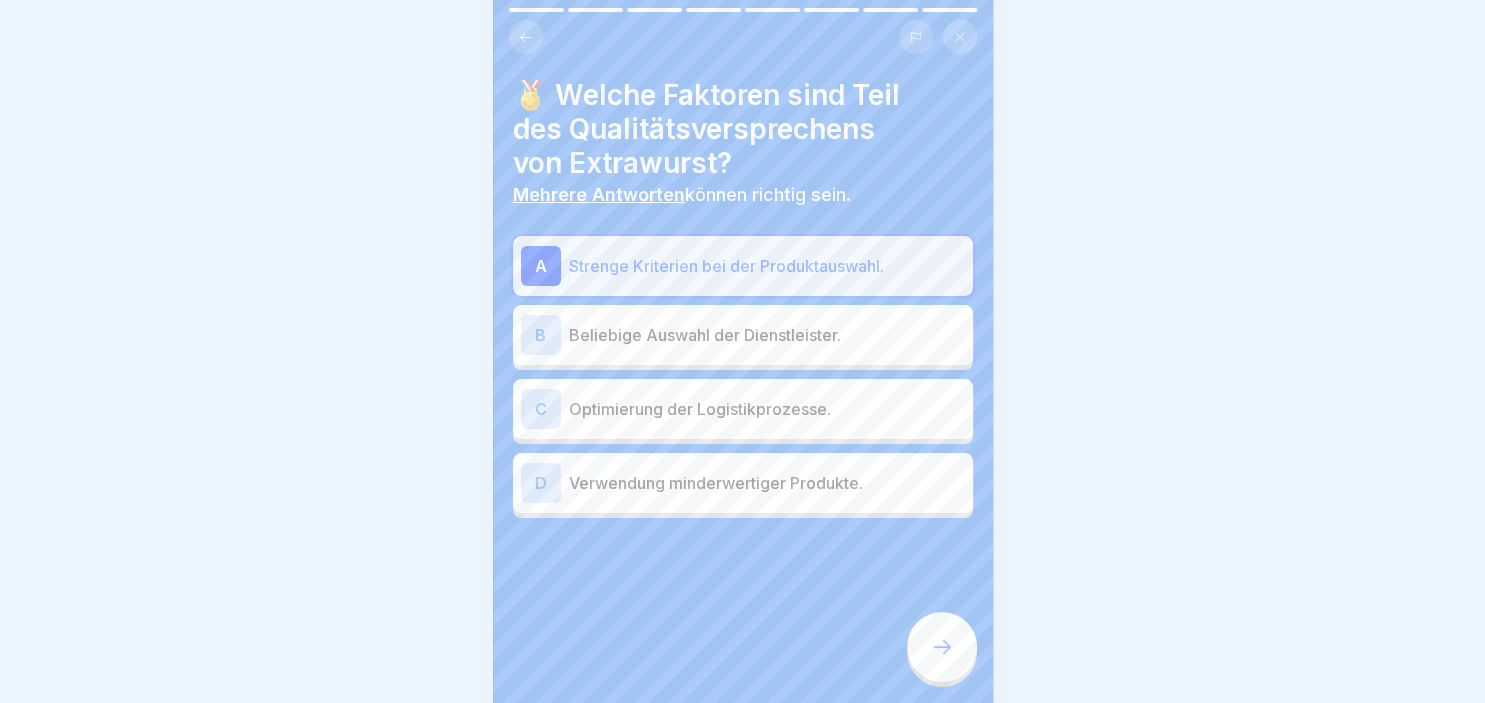 click on "C" at bounding box center (541, 409) 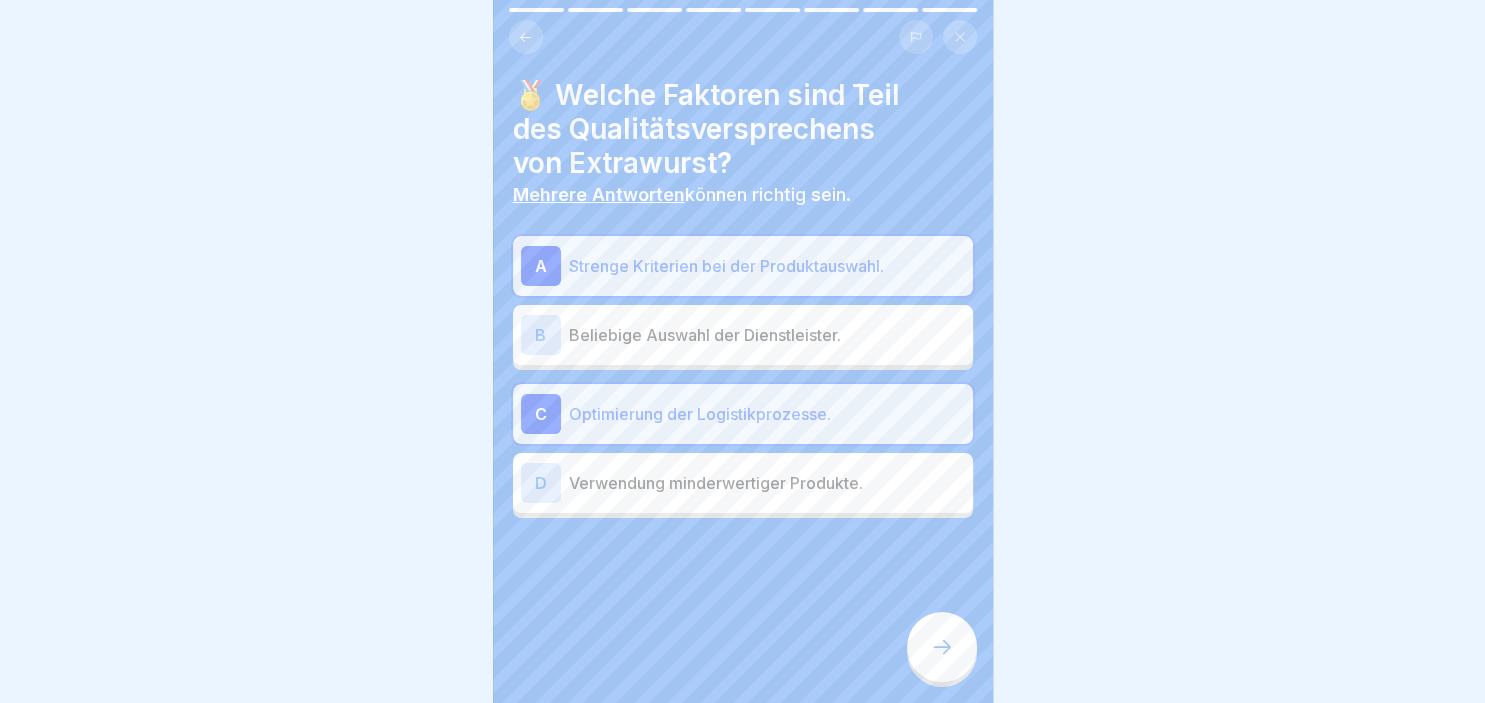 click 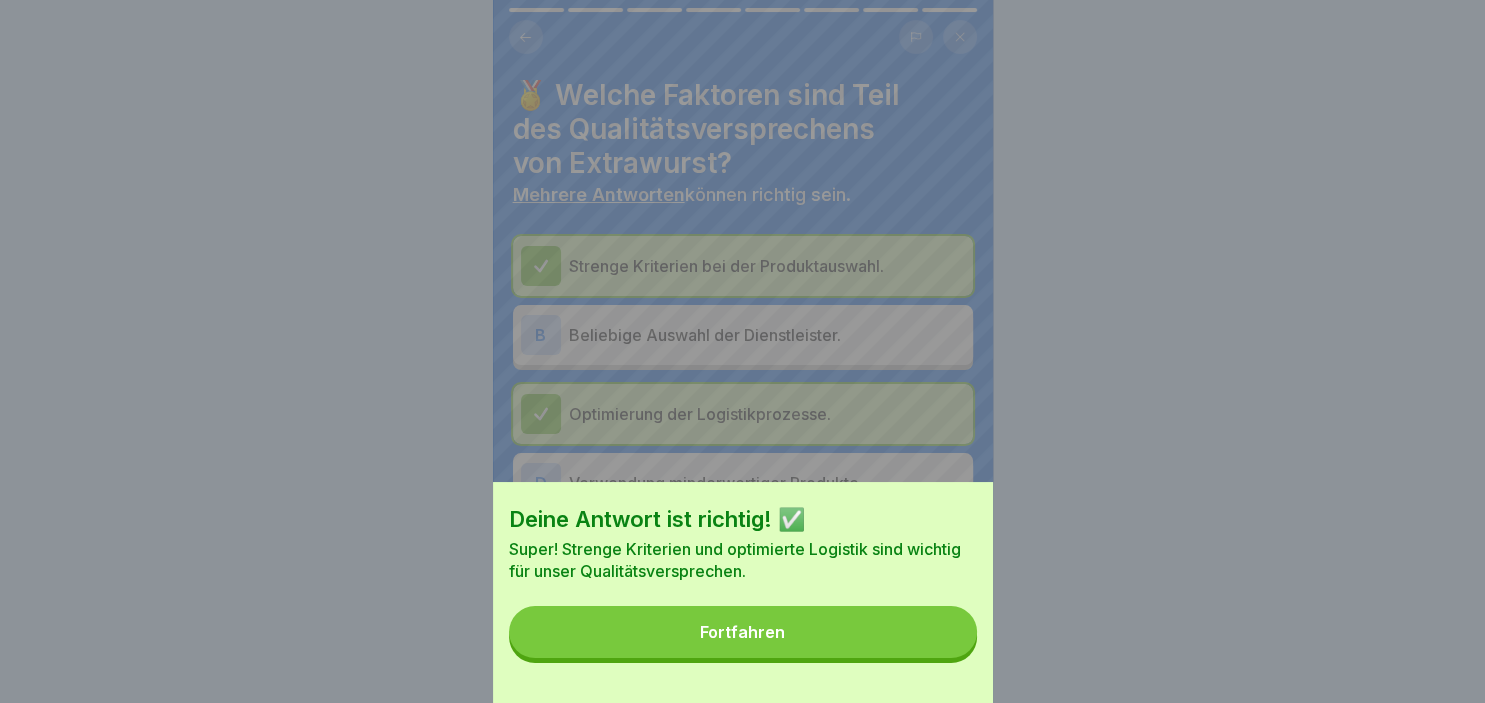 click on "Fortfahren" at bounding box center [743, 632] 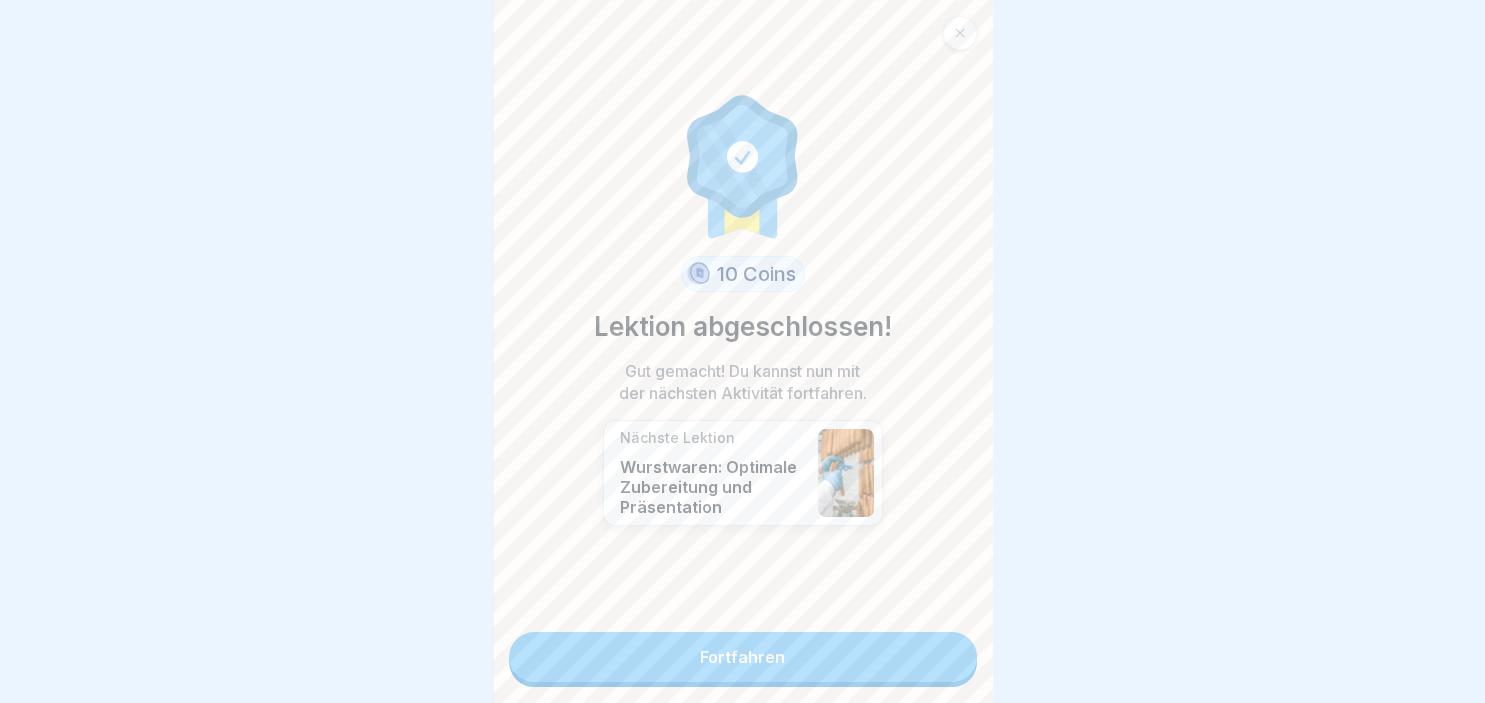 click on "Fortfahren" at bounding box center (743, 657) 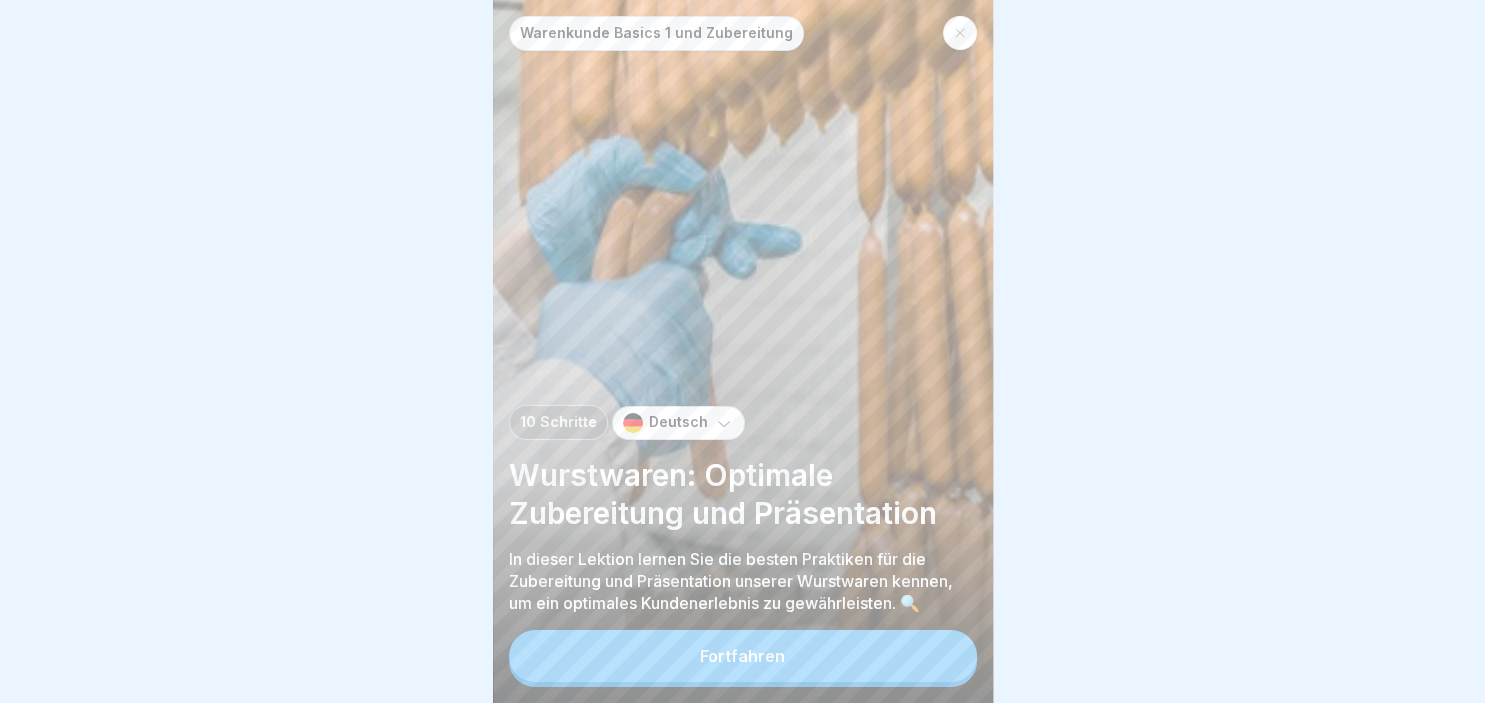 click on "Fortfahren" at bounding box center (743, 656) 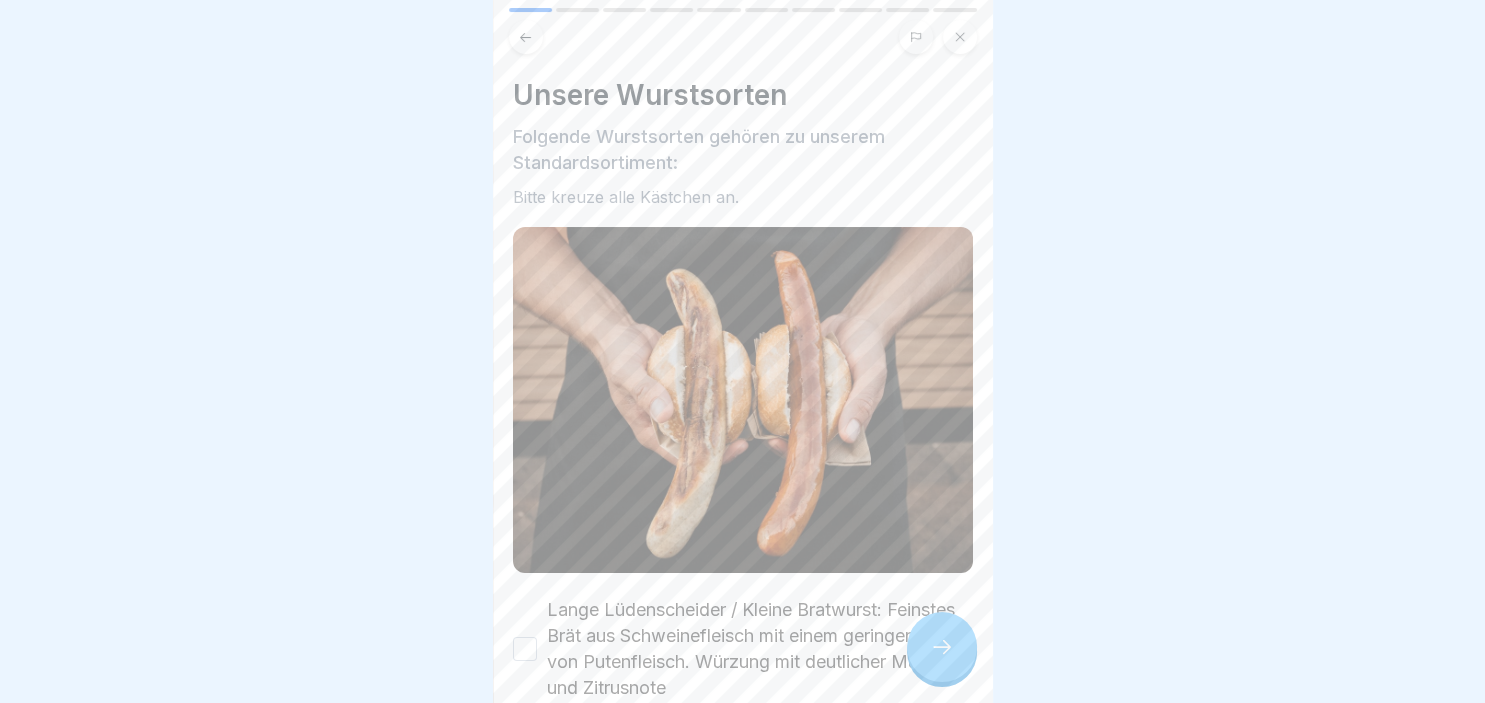 click at bounding box center (942, 647) 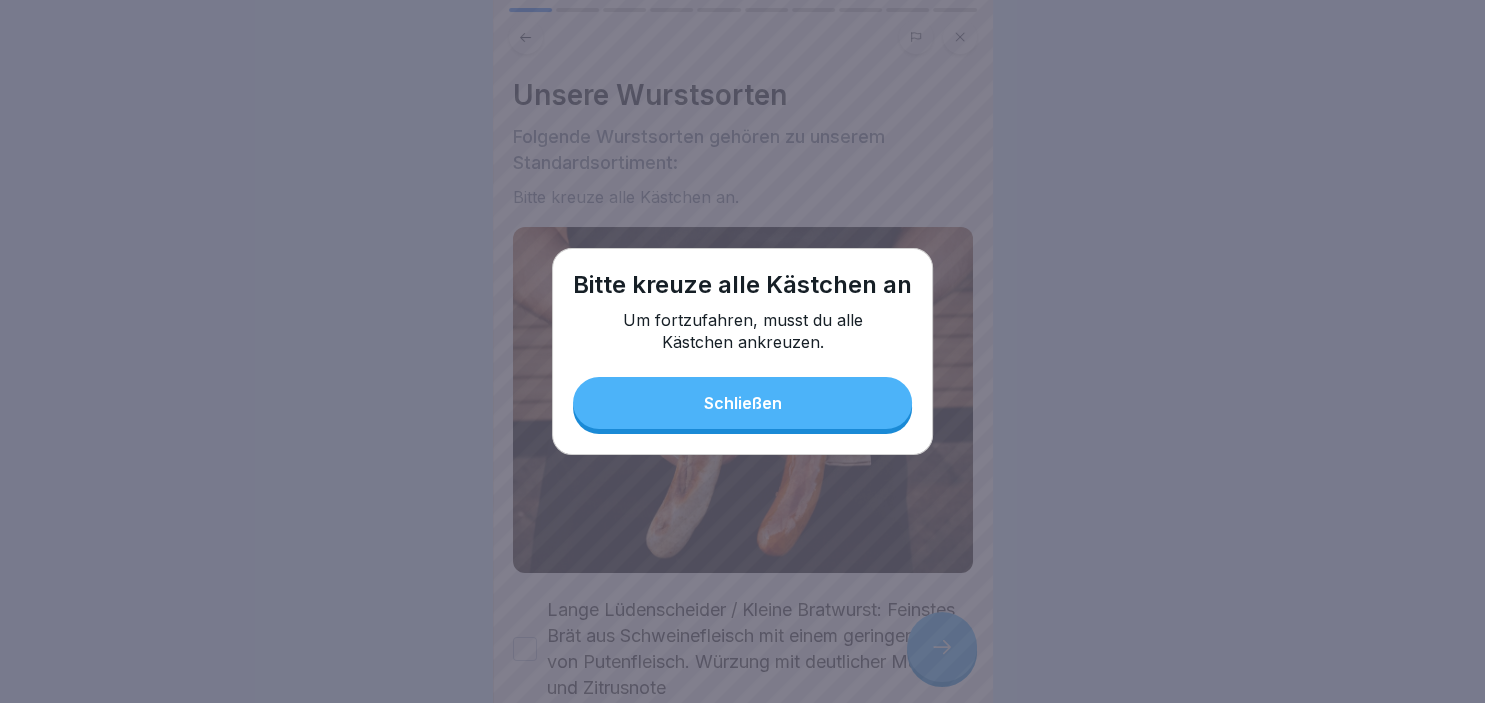 click on "Bitte kreuze alle Kästchen an Um fortzufahren, musst du alle Kästchen ankreuzen. Schließen" at bounding box center (742, 351) 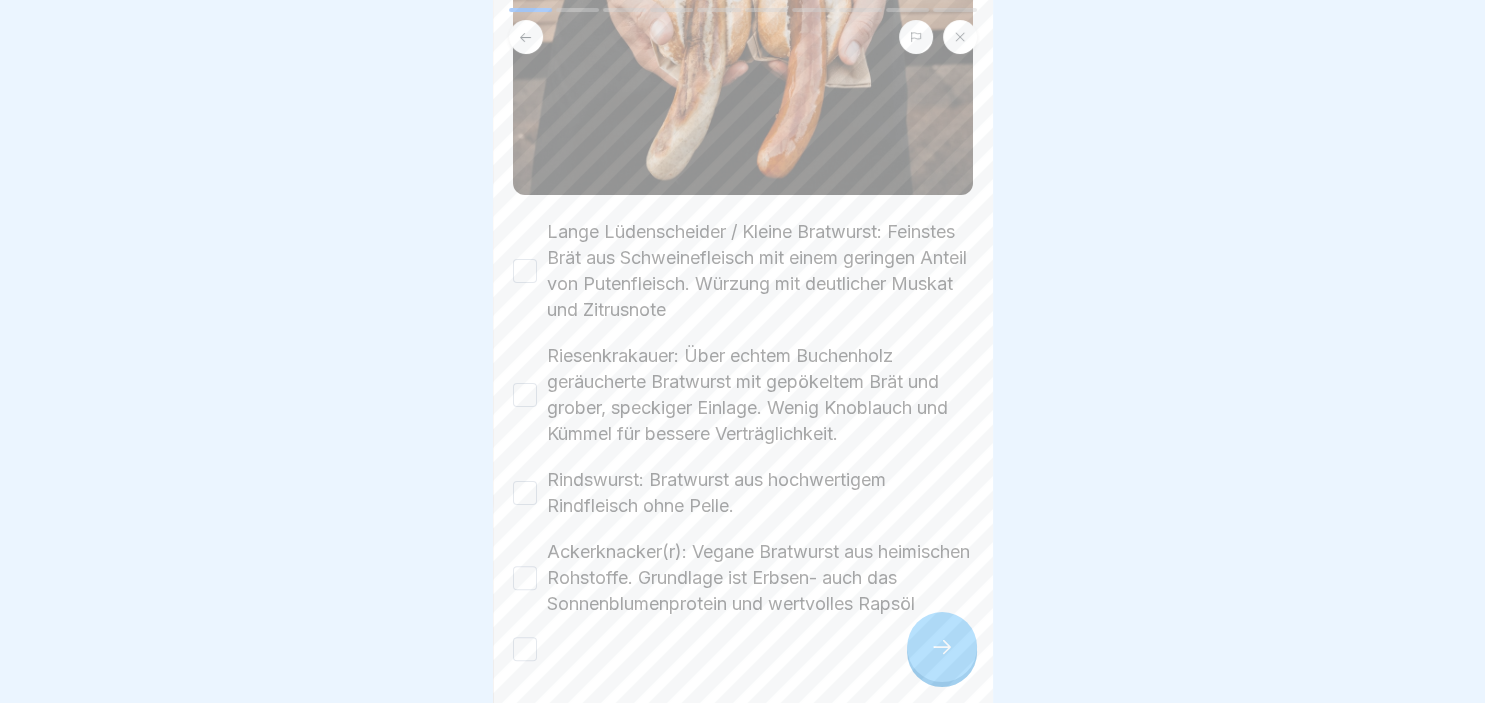 scroll, scrollTop: 392, scrollLeft: 0, axis: vertical 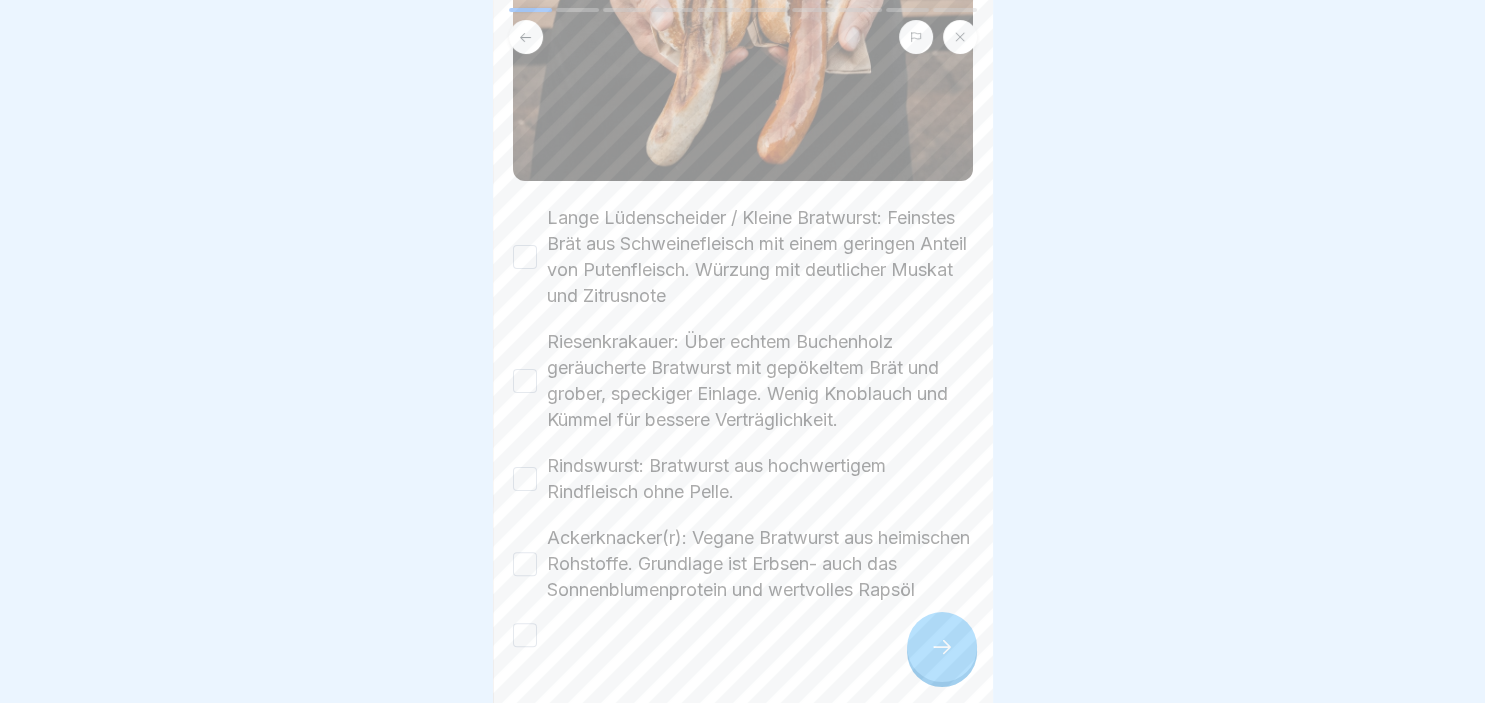click on "Warenkunde Basics 1 und Zubereitung 10 Schritte Deutsch Wurstwaren: Optimale Zubereitung und Präsentation In dieser Lektion lernen Sie die besten Praktiken für die Zubereitung und Präsentation unserer Wurstwaren kennen, um ein optimales Kundenerlebnis zu gewährleisten. 🔍 Fortfahren Unsere Wurstsorten Folgende Wurstsorten gehören zu unserem Standardsortiment: Bitte kreuze alle Kästchen an. Lange Lüdenscheider / Kleine Bratwurst: Feinstes Brät aus Schweinefleisch mit einem geringen Anteil von Putenfleisch. Würzung mit deutlicher Muskat und Zitrusnote Riesenkrakauer: Über echtem Buchenholz geräucherte Bratwurst mit gepökeltem Brät und grober, speckiger Einlage. Wenig Knoblauch und Kümmel für bessere Verträglichkeit. Rindswurst: Bratwurst aus hochwertigem Rindfleisch ohne Pelle. Ackerknacker(r): Vegane Bratwurst aus heimischen Rohstoffe. Grundlage ist Erbsen- auch das Sonnenblumenprotein und wertvolles Rapsöl Wurst Vorbereitung Step-by-Step Anleitung von Kim Hagebaum: Wurstfärbung A B C A B C" at bounding box center (742, 351) 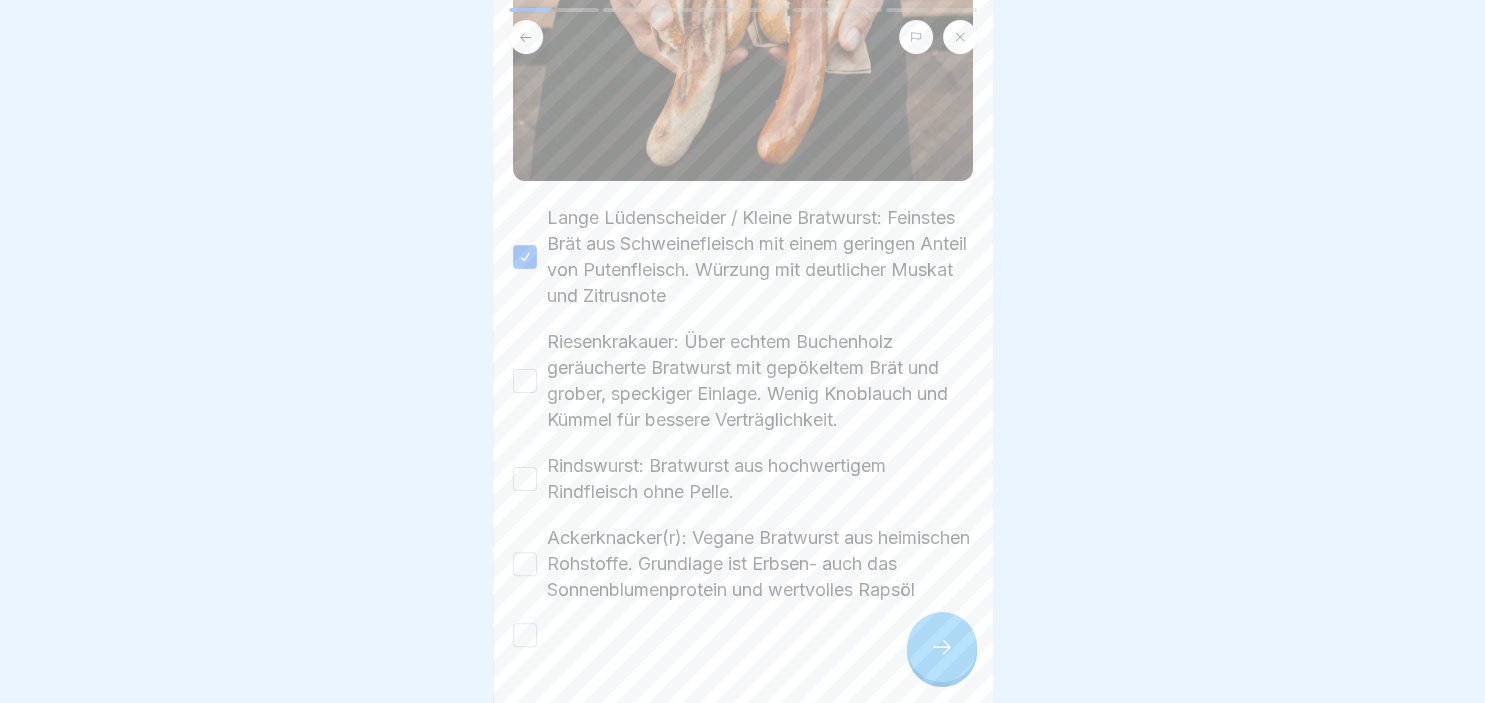 click on "Riesenkrakauer: Über echtem Buchenholz geräucherte Bratwurst mit gepökeltem Brät und grober, speckiger Einlage. Wenig Knoblauch und Kümmel für bessere Verträglichkeit." at bounding box center (525, 381) 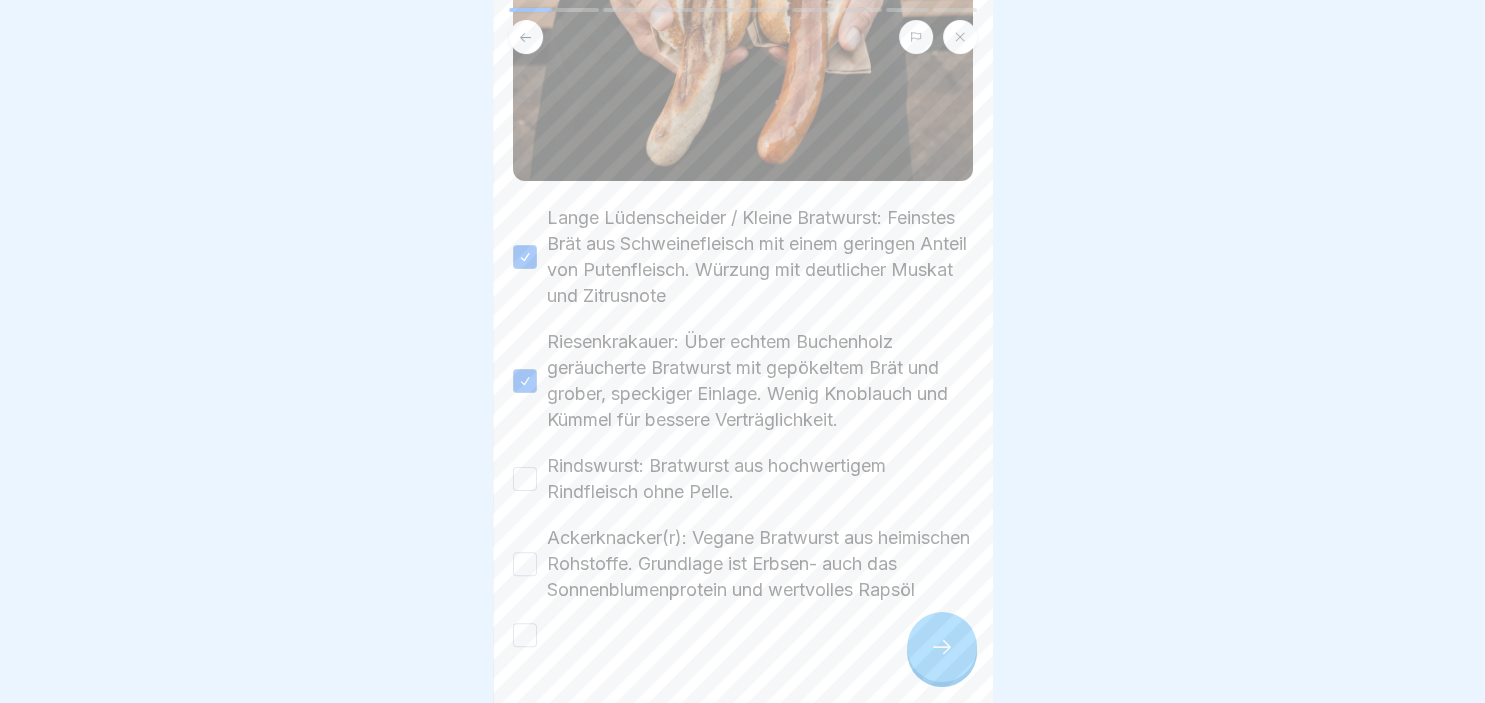 click on "Rindswurst: Bratwurst aus hochwertigem Rindfleisch ohne Pelle." at bounding box center [525, 479] 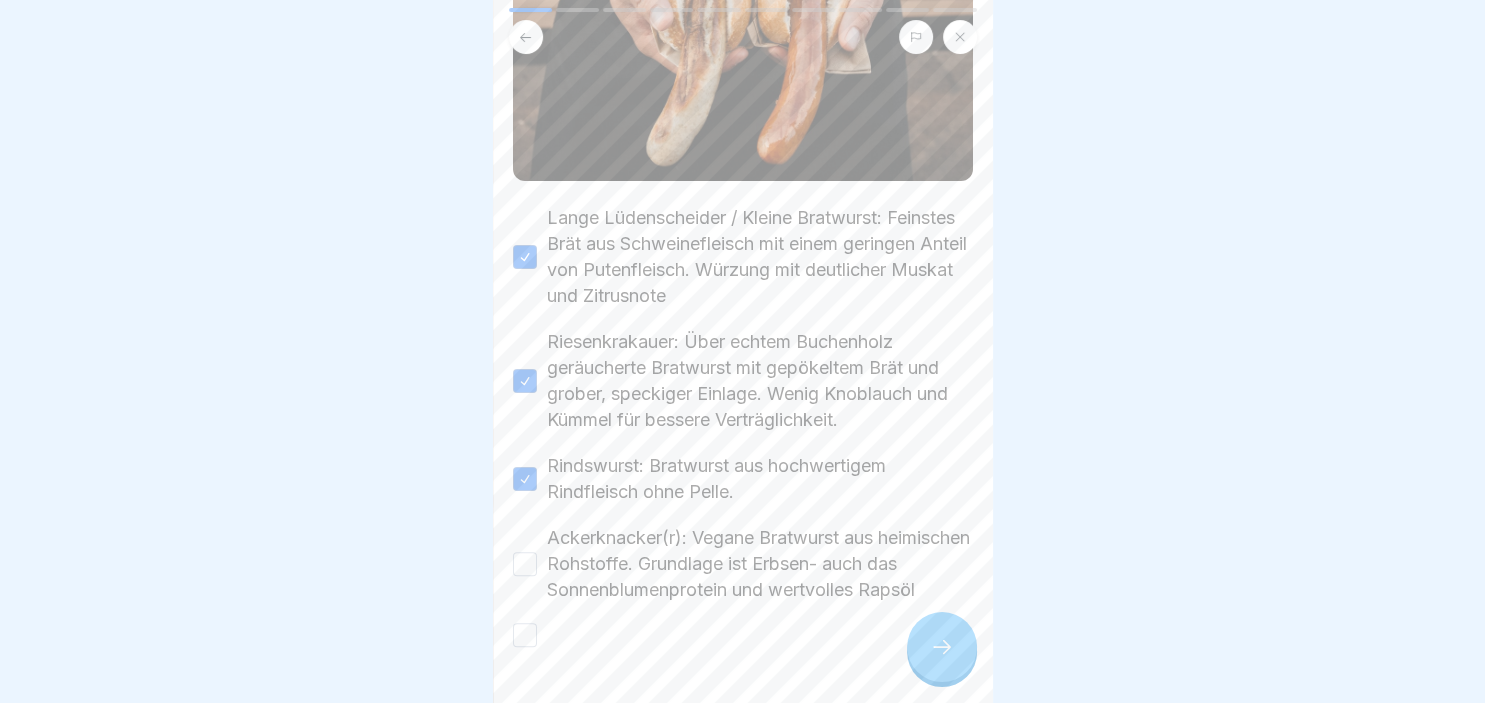 click on "Ackerknacker(r): Vegane Bratwurst aus heimischen Rohstoffe. Grundlage ist Erbsen- auch das Sonnenblumenprotein und wertvolles Rapsöl" at bounding box center (525, 564) 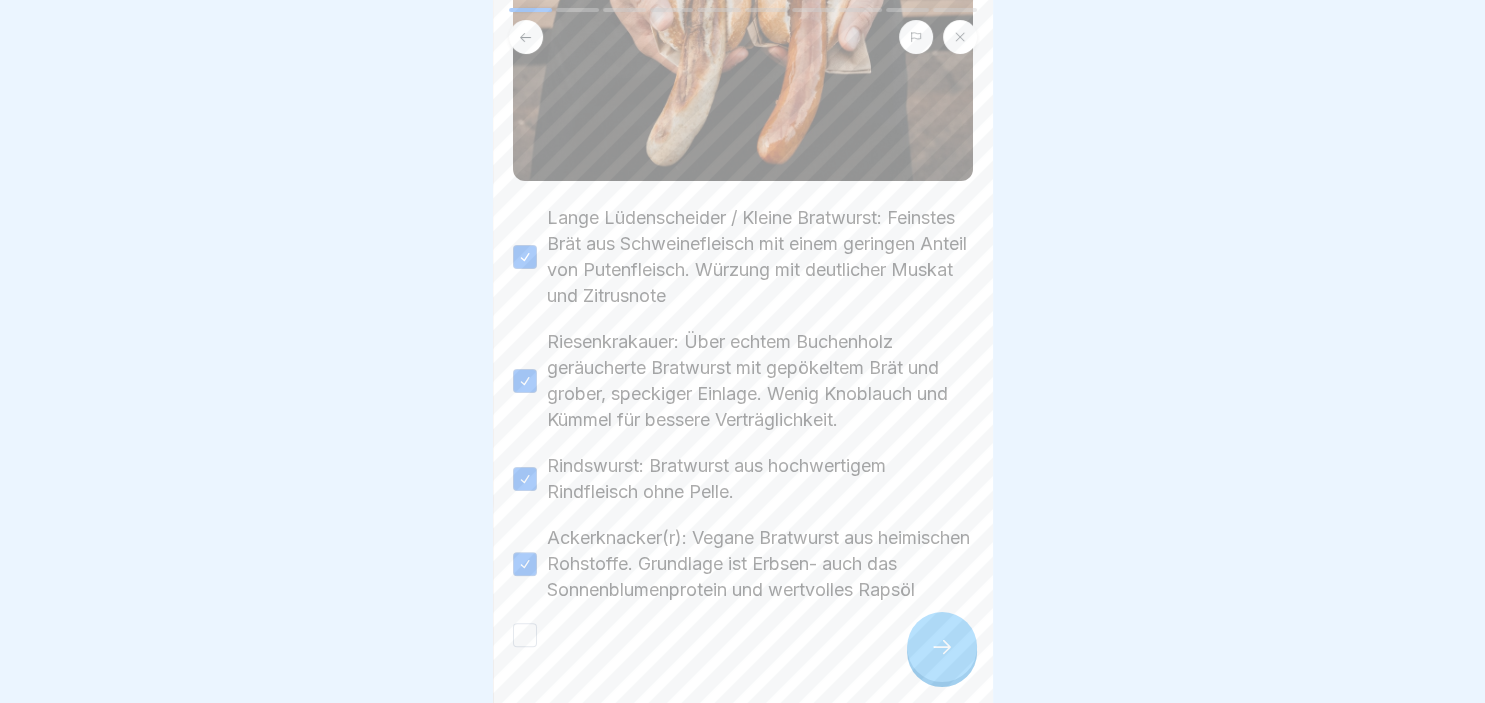 click at bounding box center [942, 647] 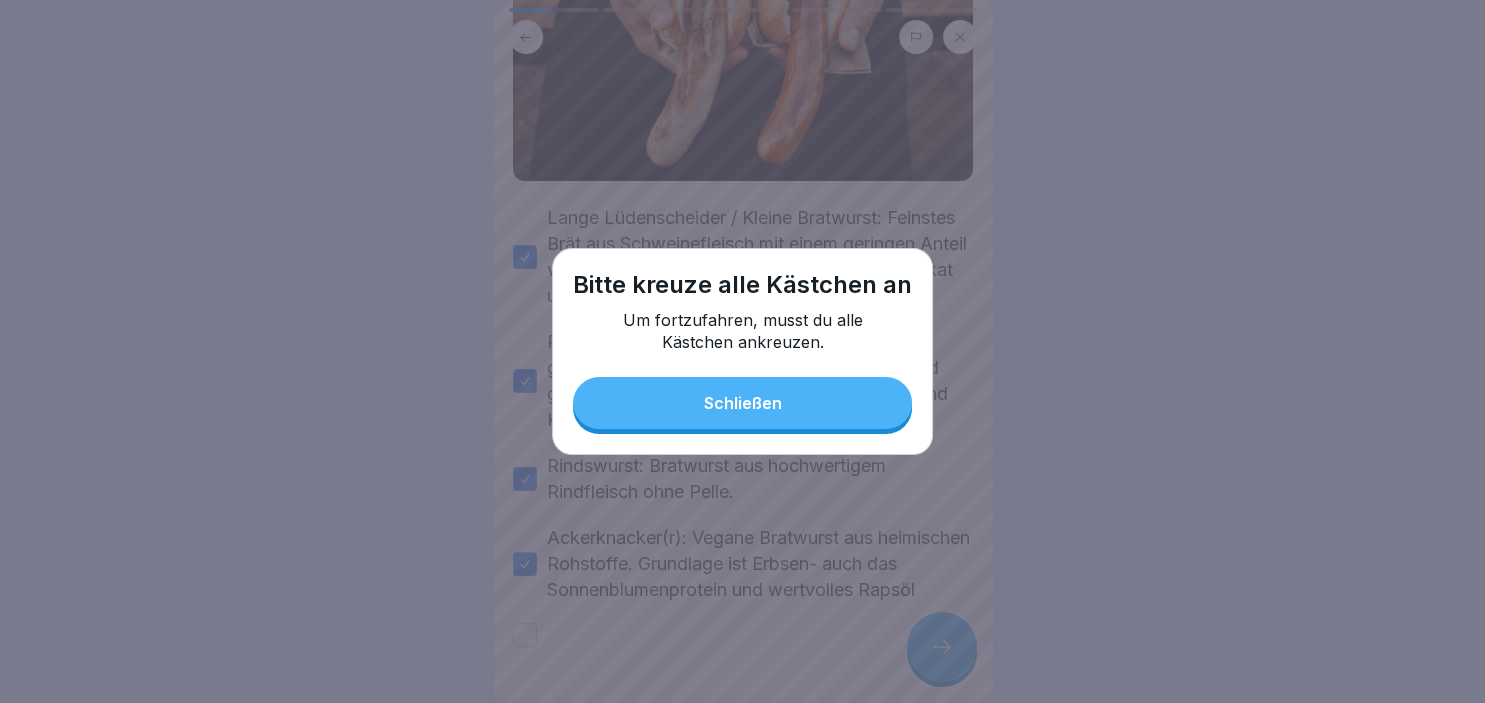 click on "Schließen" at bounding box center (742, 403) 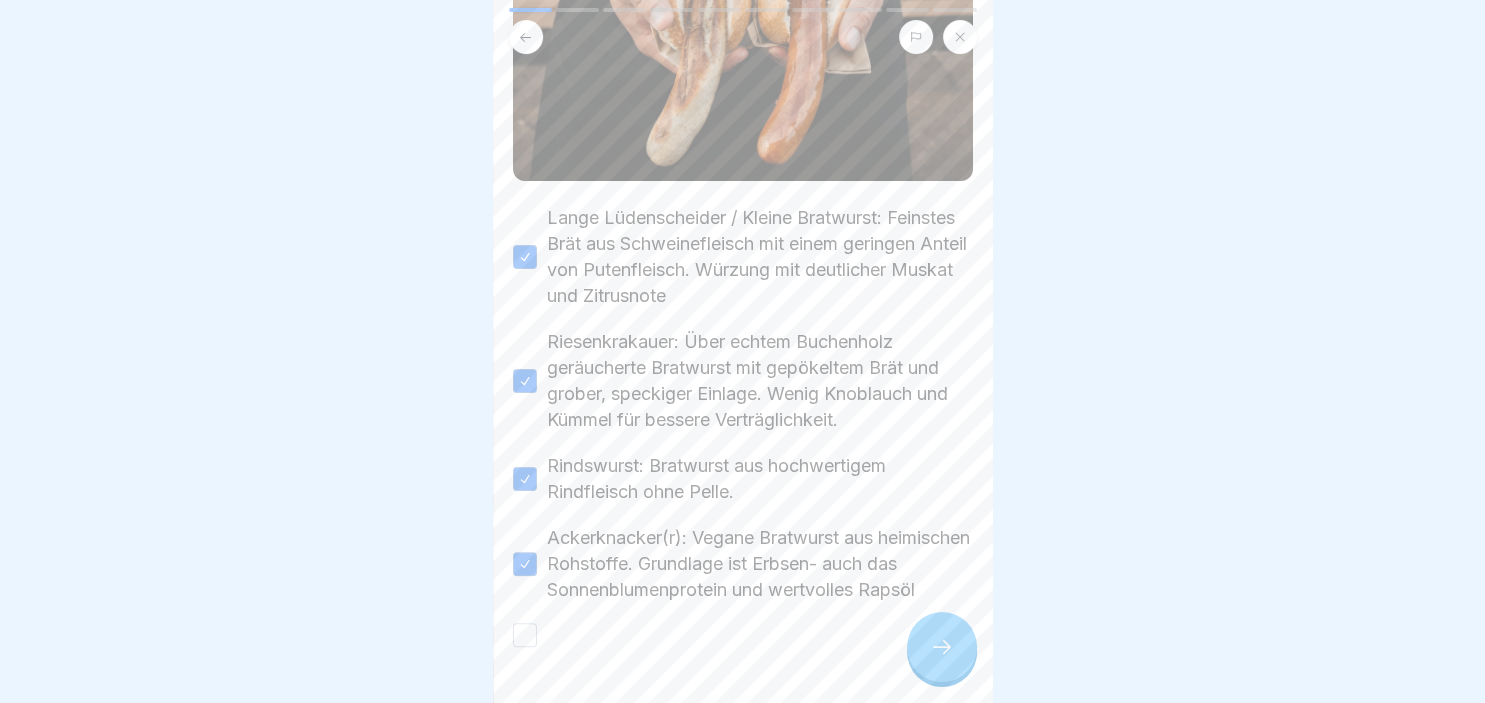 scroll, scrollTop: 482, scrollLeft: 0, axis: vertical 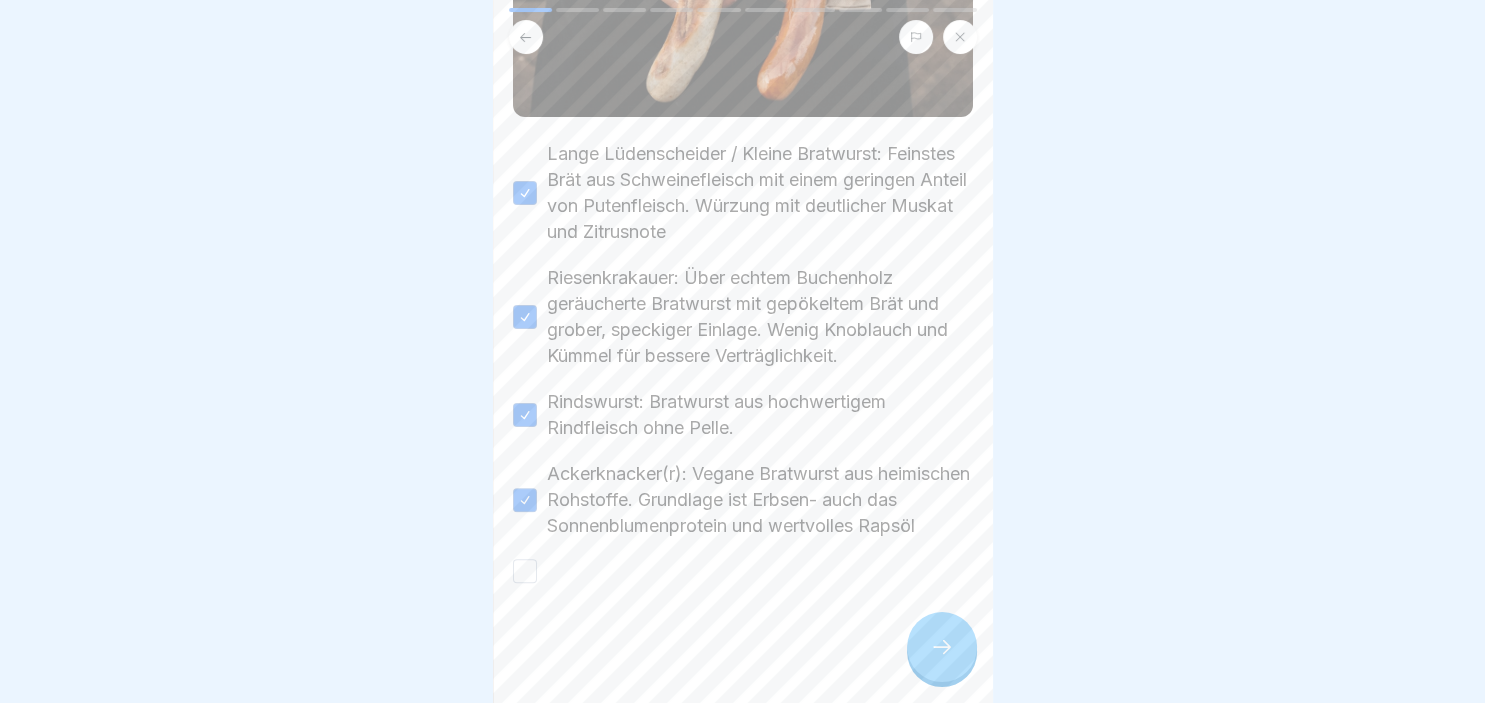 click at bounding box center (525, 571) 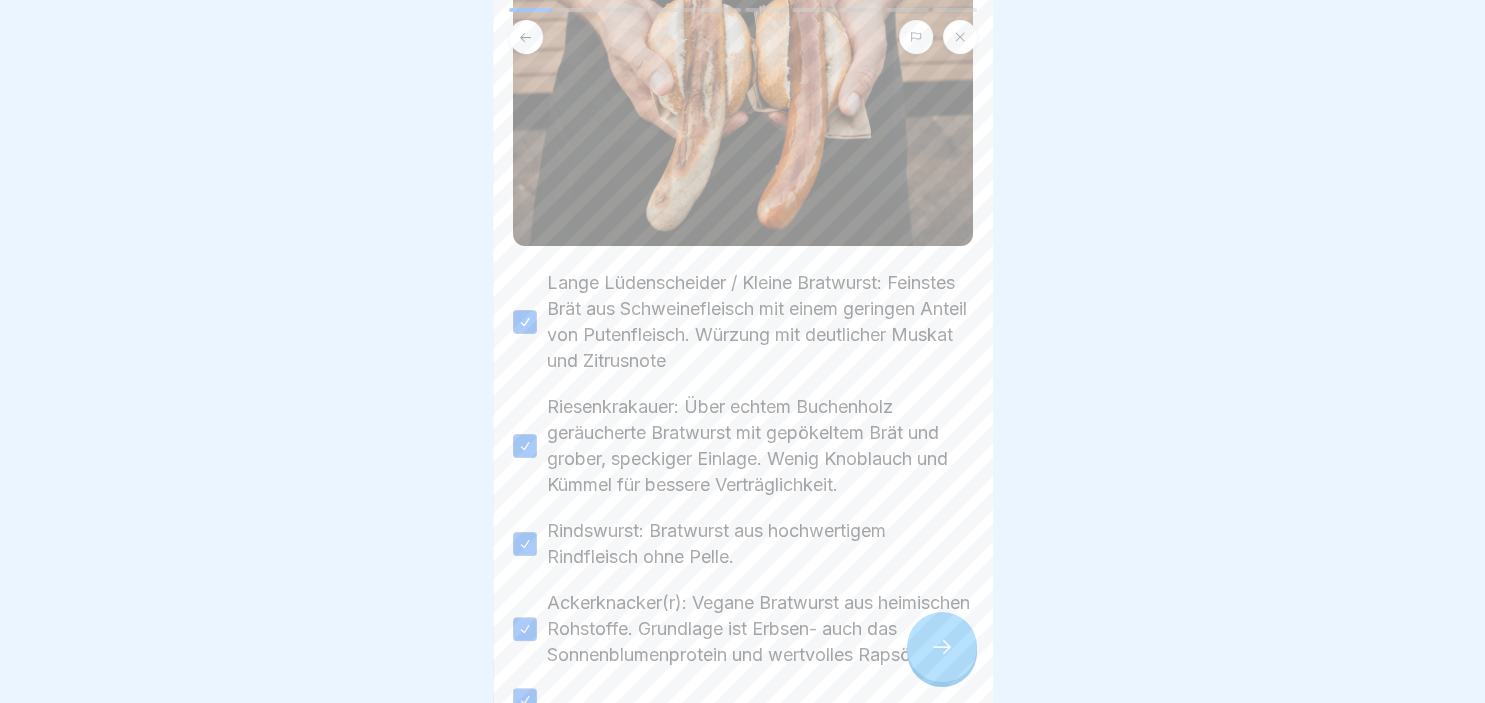 scroll, scrollTop: 340, scrollLeft: 0, axis: vertical 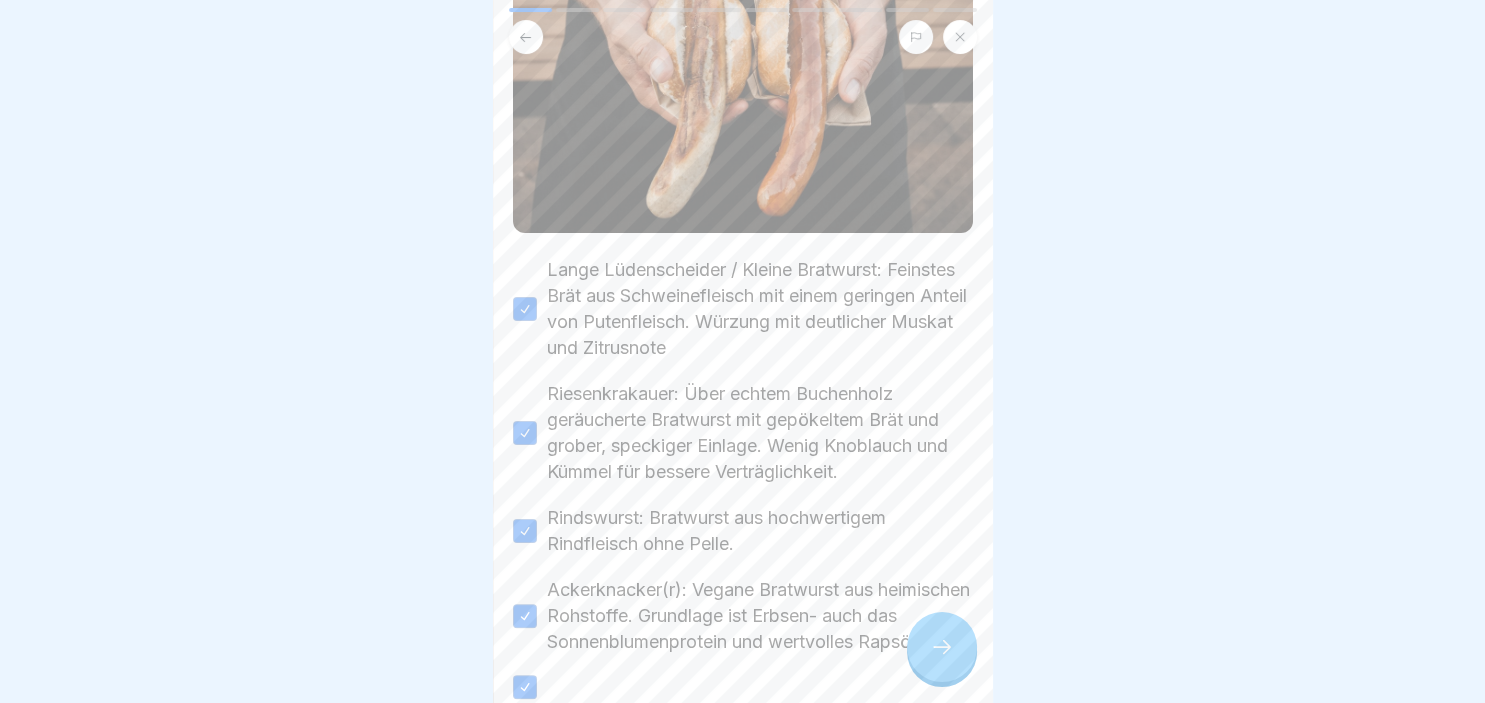 click on "Warenkunde Basics 1 und Zubereitung 10 Schritte Deutsch Wurstwaren: Optimale Zubereitung und Präsentation In dieser Lektion lernen Sie die besten Praktiken für die Zubereitung und Präsentation unserer Wurstwaren kennen, um ein optimales Kundenerlebnis zu gewährleisten. 🔍 Fortfahren Unsere Wurstsorten Folgende Wurstsorten gehören zu unserem Standardsortiment: Bitte kreuze alle Kästchen an. Lange Lüdenscheider / Kleine Bratwurst: Feinstes Brät aus Schweinefleisch mit einem geringen Anteil von Putenfleisch. Würzung mit deutlicher Muskat und Zitrusnote Riesenkrakauer: Über echtem Buchenholz geräucherte Bratwurst mit gepökeltem Brät und grober, speckiger Einlage. Wenig Knoblauch und Kümmel für bessere Verträglichkeit. Rindswurst: Bratwurst aus hochwertigem Rindfleisch ohne Pelle. Ackerknacker(r): Vegane Bratwurst aus heimischen Rohstoffe. Grundlage ist Erbsen- auch das Sonnenblumenprotein und wertvolles Rapsöl Wurst Vorbereitung Step-by-Step Anleitung von Kim Hagebaum: Wurstfärbung A B C A B C" at bounding box center (742, 351) 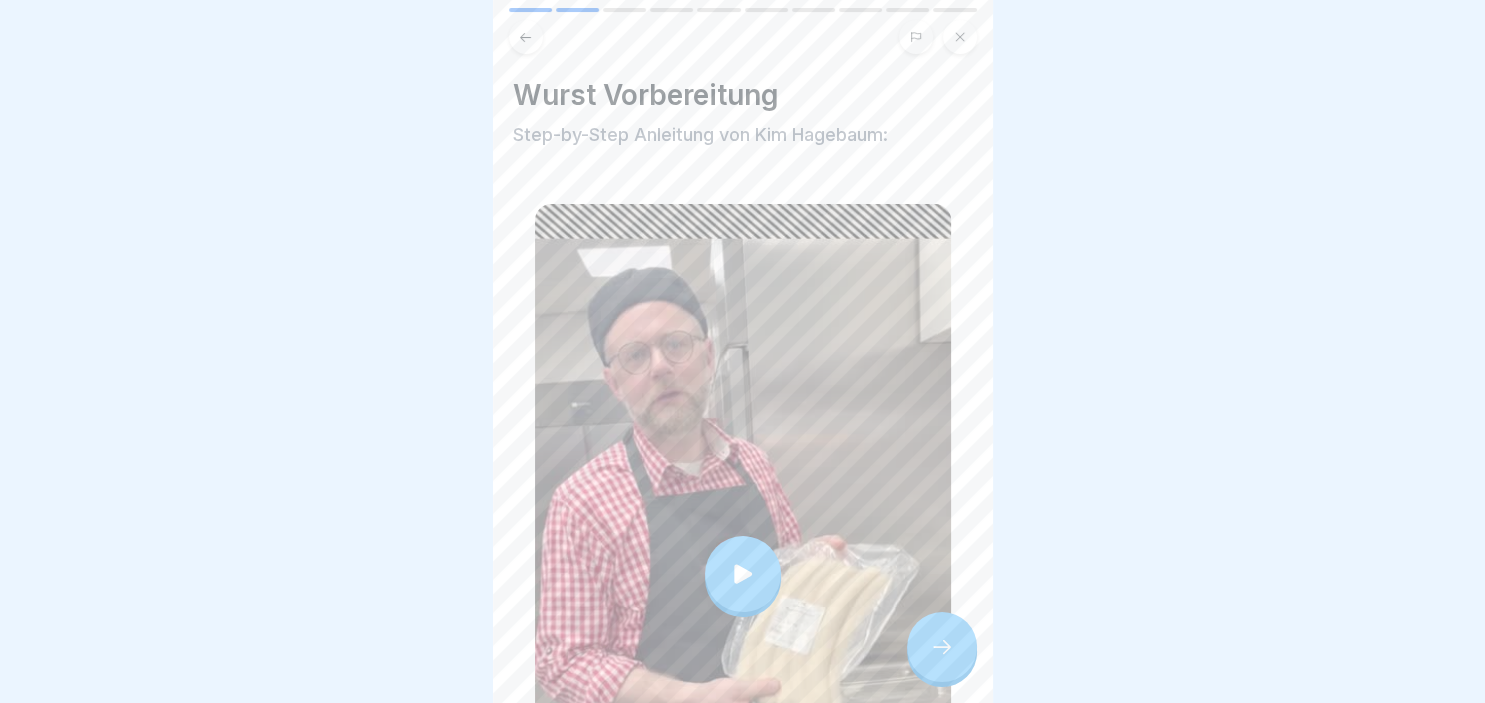 click 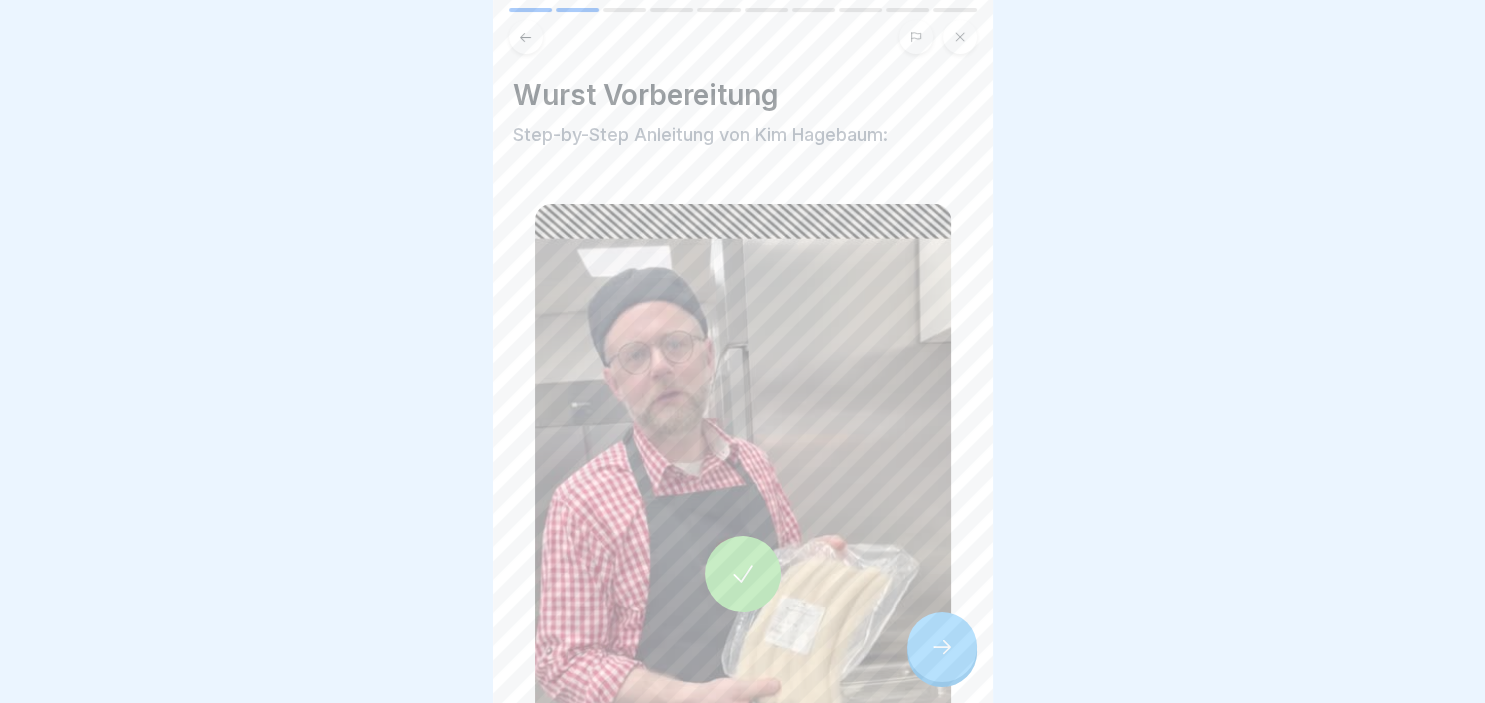 click 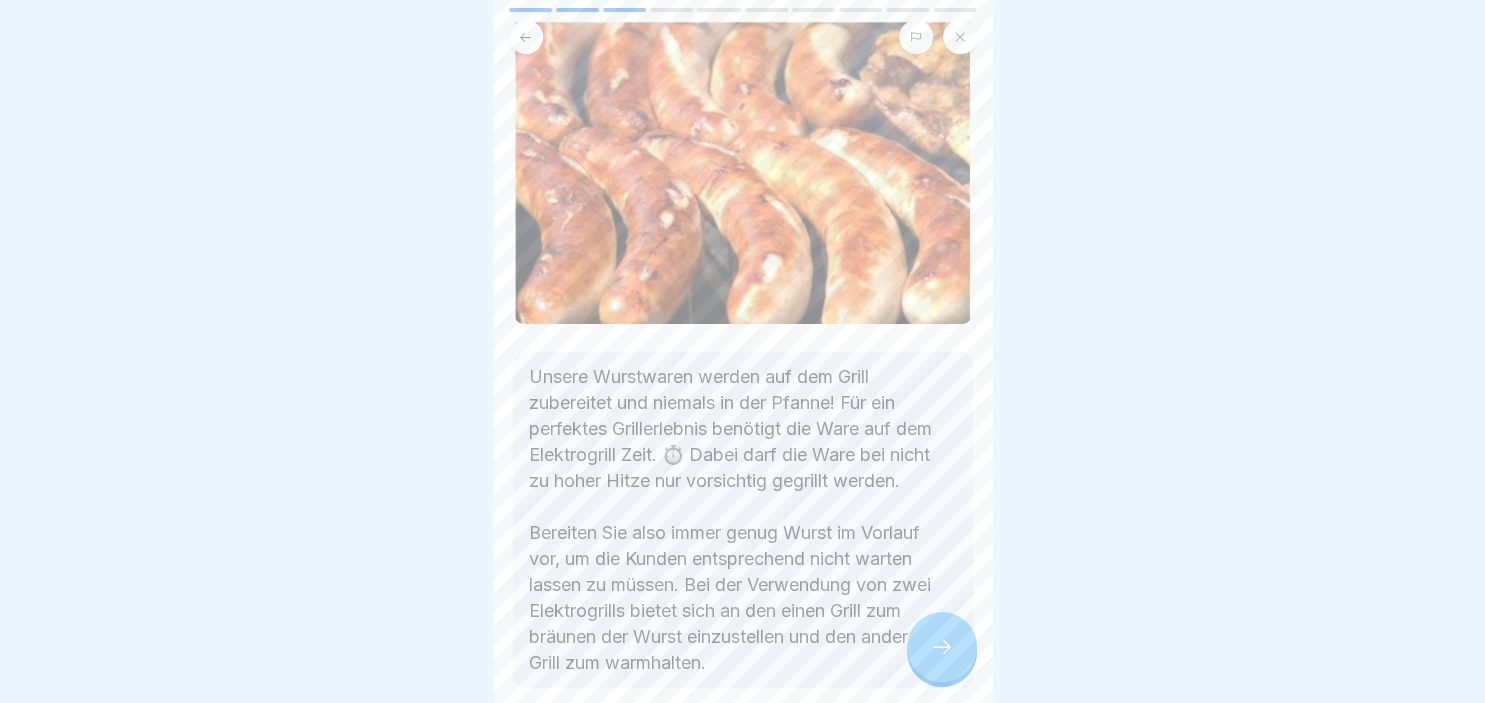 scroll, scrollTop: 142, scrollLeft: 0, axis: vertical 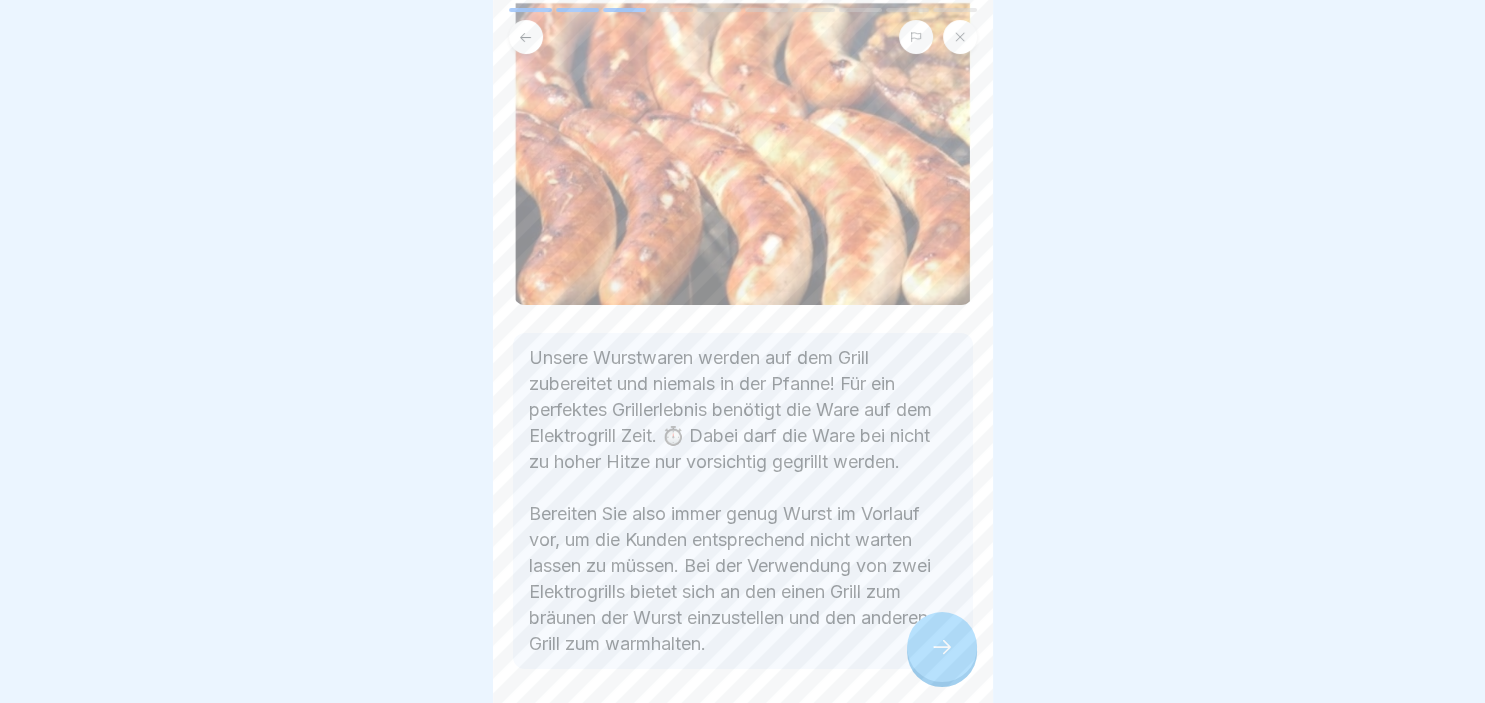 click on "Warenkunde Basics 1 und Zubereitung 10 Schritte Deutsch Wurstwaren: Optimale Zubereitung und Präsentation In dieser Lektion lernen Sie die besten Praktiken für die Zubereitung und Präsentation unserer Wurstwaren kennen, um ein optimales Kundenerlebnis zu gewährleisten. 🔍 Fortfahren Unsere Wurstsorten Folgende Wurstsorten gehören zu unserem Standardsortiment: Bitte kreuze alle Kästchen an. Lange Lüdenscheider / Kleine Bratwurst: Feinstes Brät aus Schweinefleisch mit einem geringen Anteil von Putenfleisch. Würzung mit deutlicher Muskat und Zitrusnote Riesenkrakauer: Über echtem Buchenholz geräucherte Bratwurst mit gepökeltem Brät und grober, speckiger Einlage. Wenig Knoblauch und Kümmel für bessere Verträglichkeit. Rindswurst: Bratwurst aus hochwertigem Rindfleisch ohne Pelle. Ackerknacker(r): Vegane Bratwurst aus heimischen Rohstoffe. Grundlage ist Erbsen- auch das Sonnenblumenprotein und wertvolles Rapsöl Wurst Vorbereitung Step-by-Step Anleitung von Kim Hagebaum: Wurstfärbung A B C A B C" at bounding box center [742, 351] 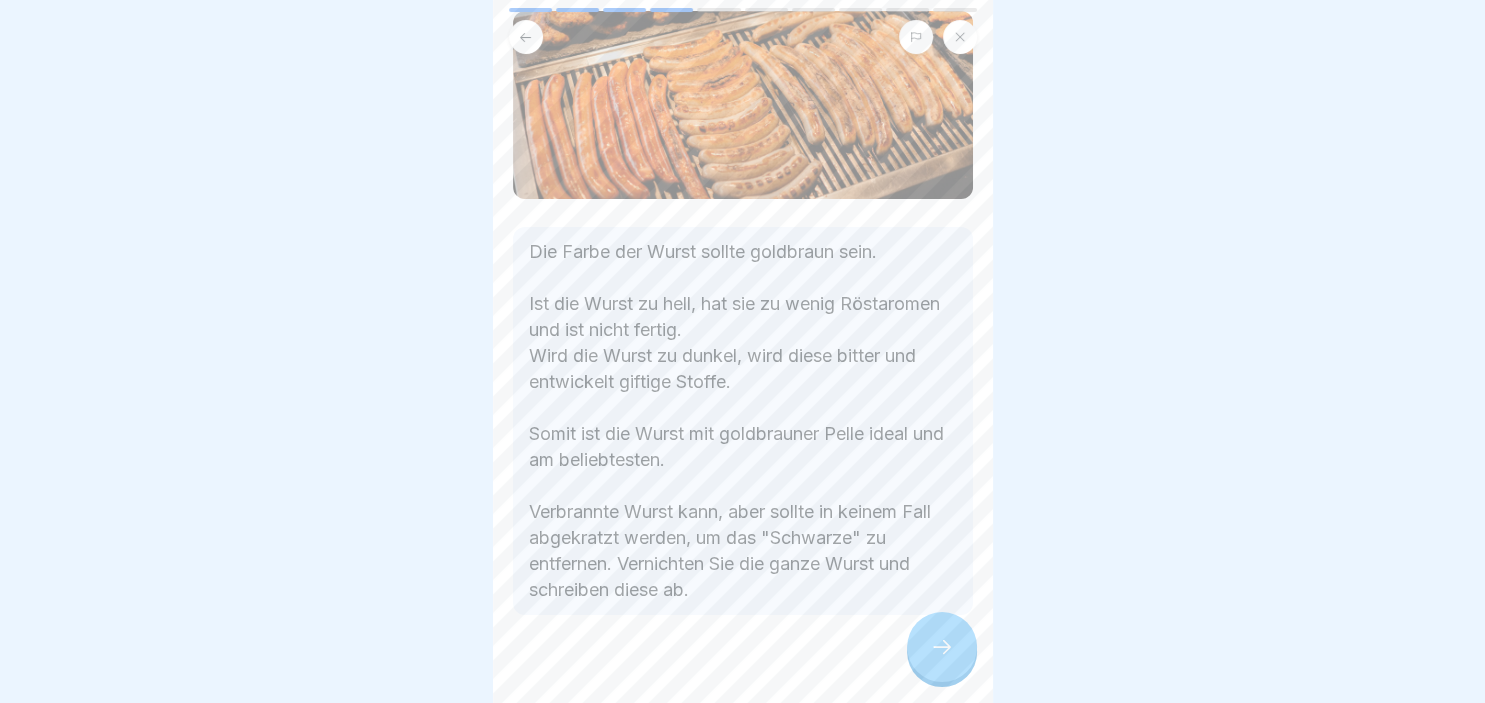 scroll, scrollTop: 132, scrollLeft: 0, axis: vertical 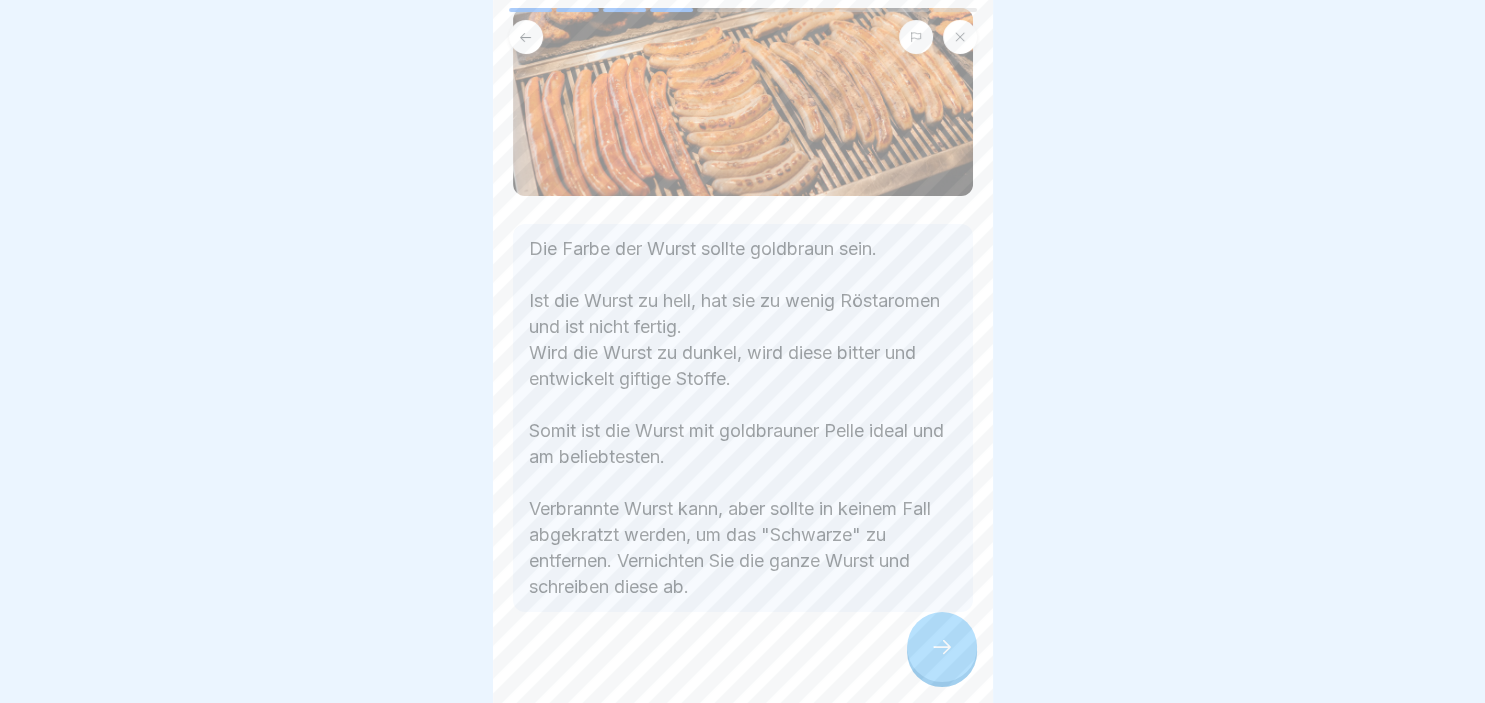 click 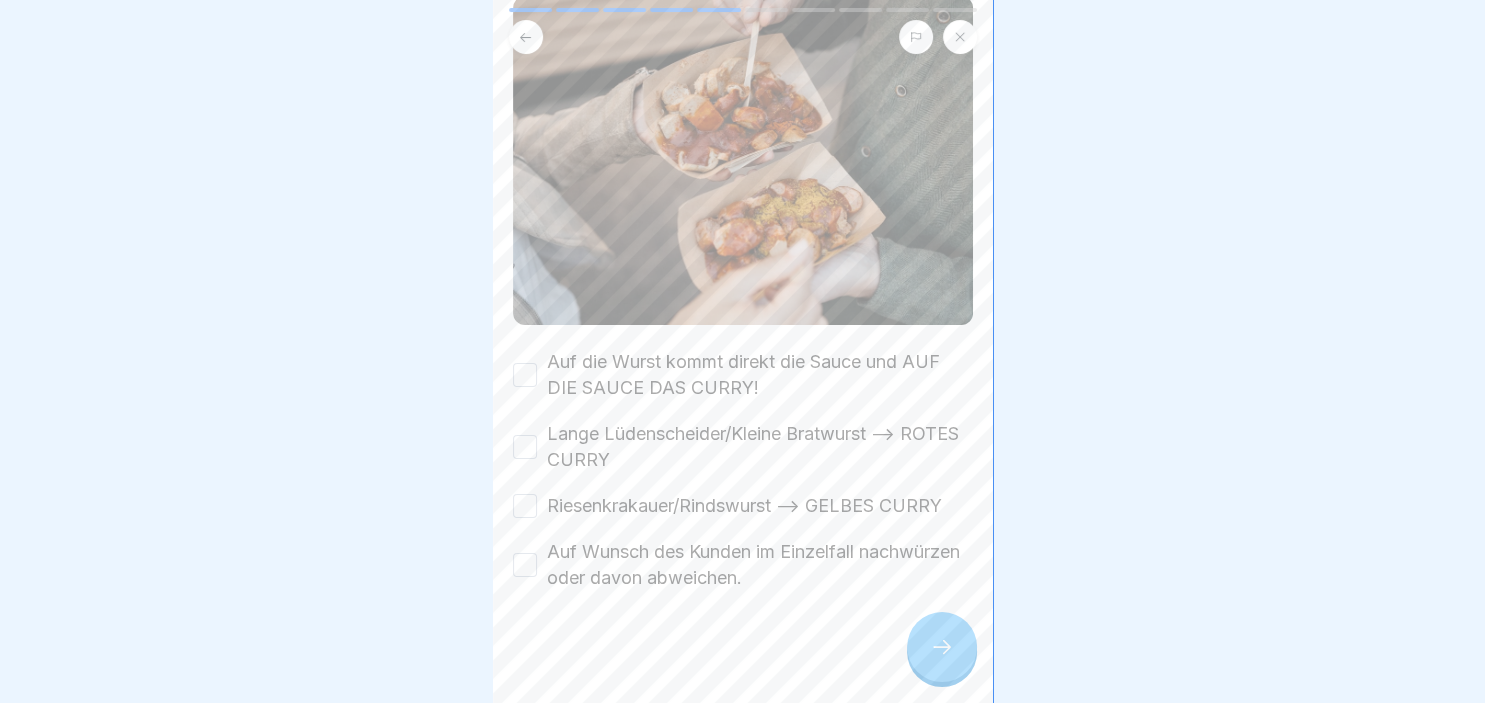 scroll, scrollTop: 210, scrollLeft: 0, axis: vertical 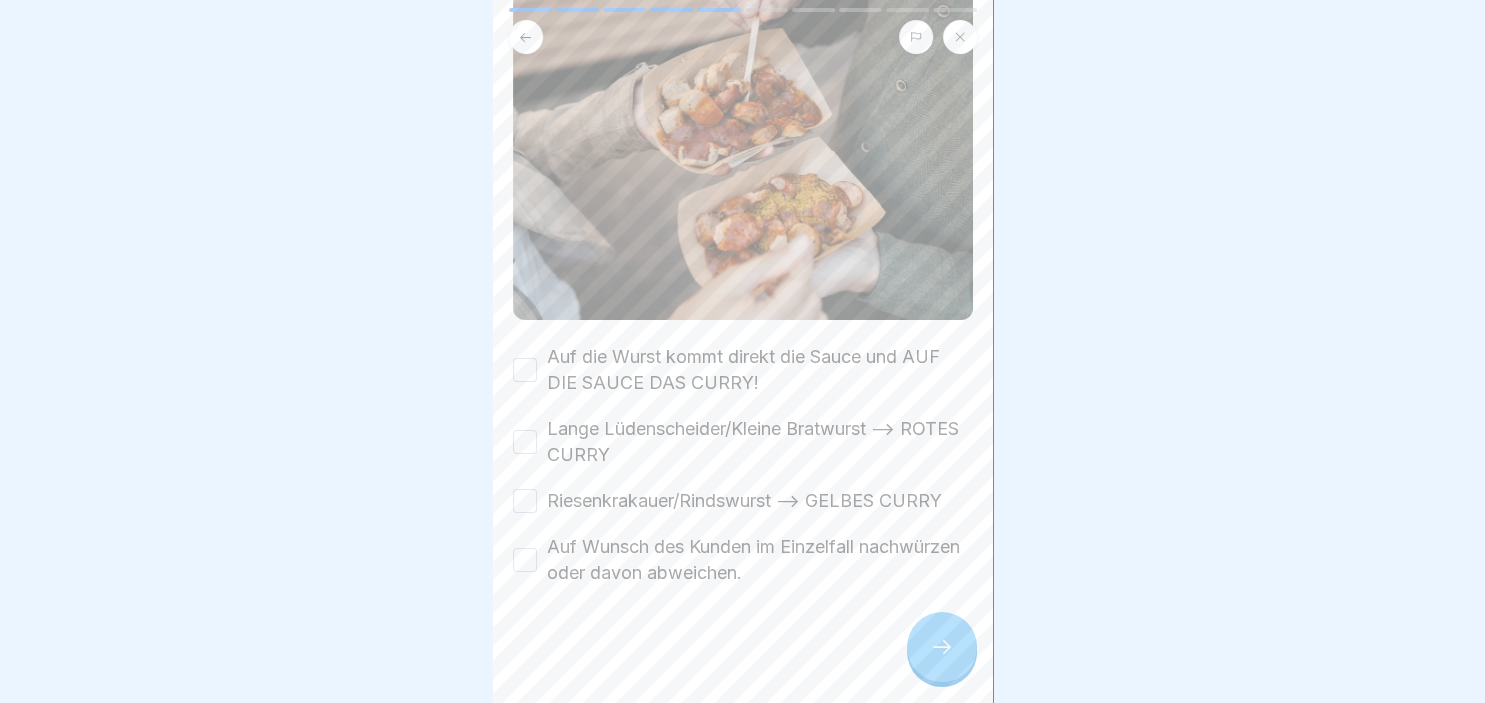 click on "Warenkunde Basics 1 und Zubereitung 10 Schritte Deutsch Wurstwaren: Optimale Zubereitung und Präsentation In dieser Lektion lernen Sie die besten Praktiken für die Zubereitung und Präsentation unserer Wurstwaren kennen, um ein optimales Kundenerlebnis zu gewährleisten. 🔍 Fortfahren Unsere Wurstsorten Folgende Wurstsorten gehören zu unserem Standardsortiment: Bitte kreuze alle Kästchen an. Lange Lüdenscheider / Kleine Bratwurst: Feinstes Brät aus Schweinefleisch mit einem geringen Anteil von Putenfleisch. Würzung mit deutlicher Muskat und Zitrusnote Riesenkrakauer: Über echtem Buchenholz geräucherte Bratwurst mit gepökeltem Brät und grober, speckiger Einlage. Wenig Knoblauch und Kümmel für bessere Verträglichkeit. Rindswurst: Bratwurst aus hochwertigem Rindfleisch ohne Pelle. Ackerknacker(r): Vegane Bratwurst aus heimischen Rohstoffe. Grundlage ist Erbsen- auch das Sonnenblumenprotein und wertvolles Rapsöl Wurst Vorbereitung Step-by-Step Anleitung von Kim Hagebaum: Wurstfärbung A B C A B C" at bounding box center [742, 351] 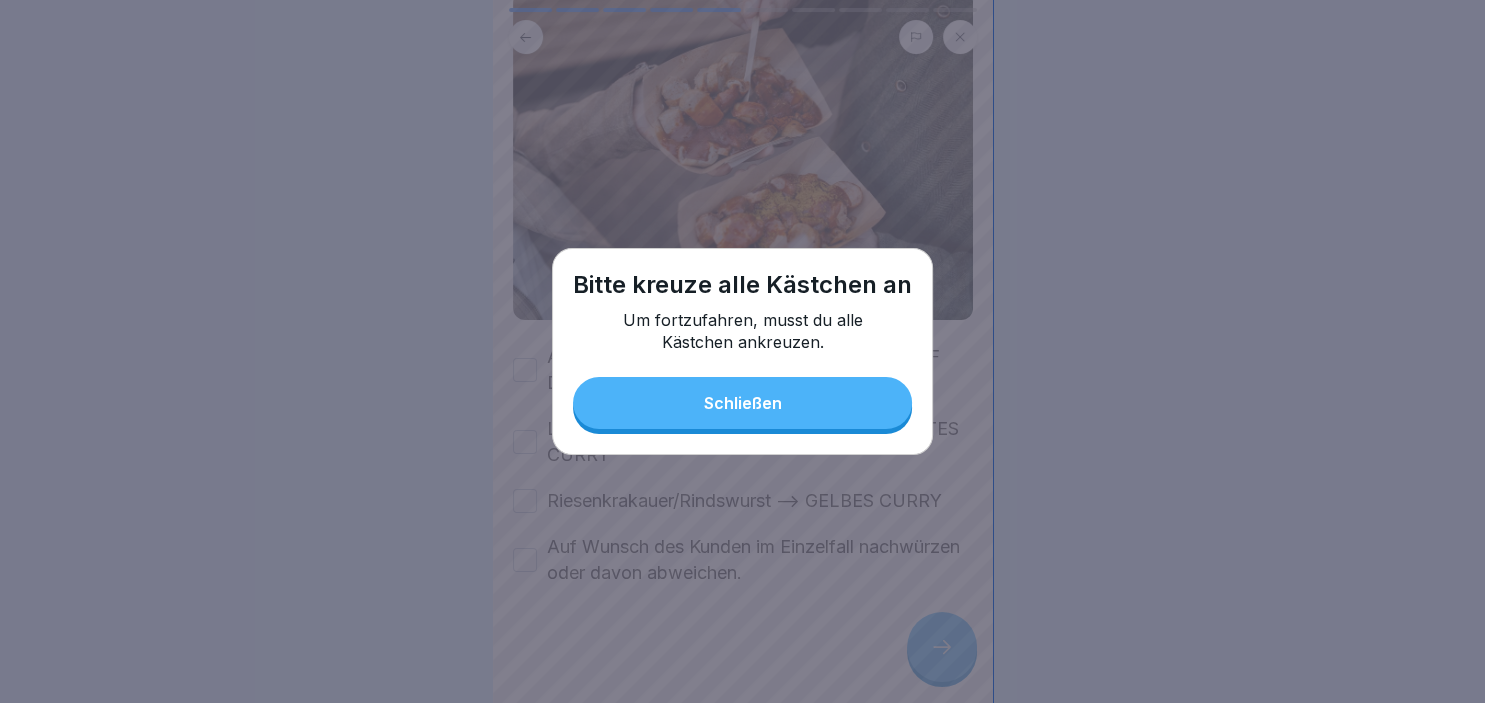 click on "Bitte kreuze alle Kästchen an Um fortzufahren, musst du alle Kästchen ankreuzen. Schließen" at bounding box center (742, 351) 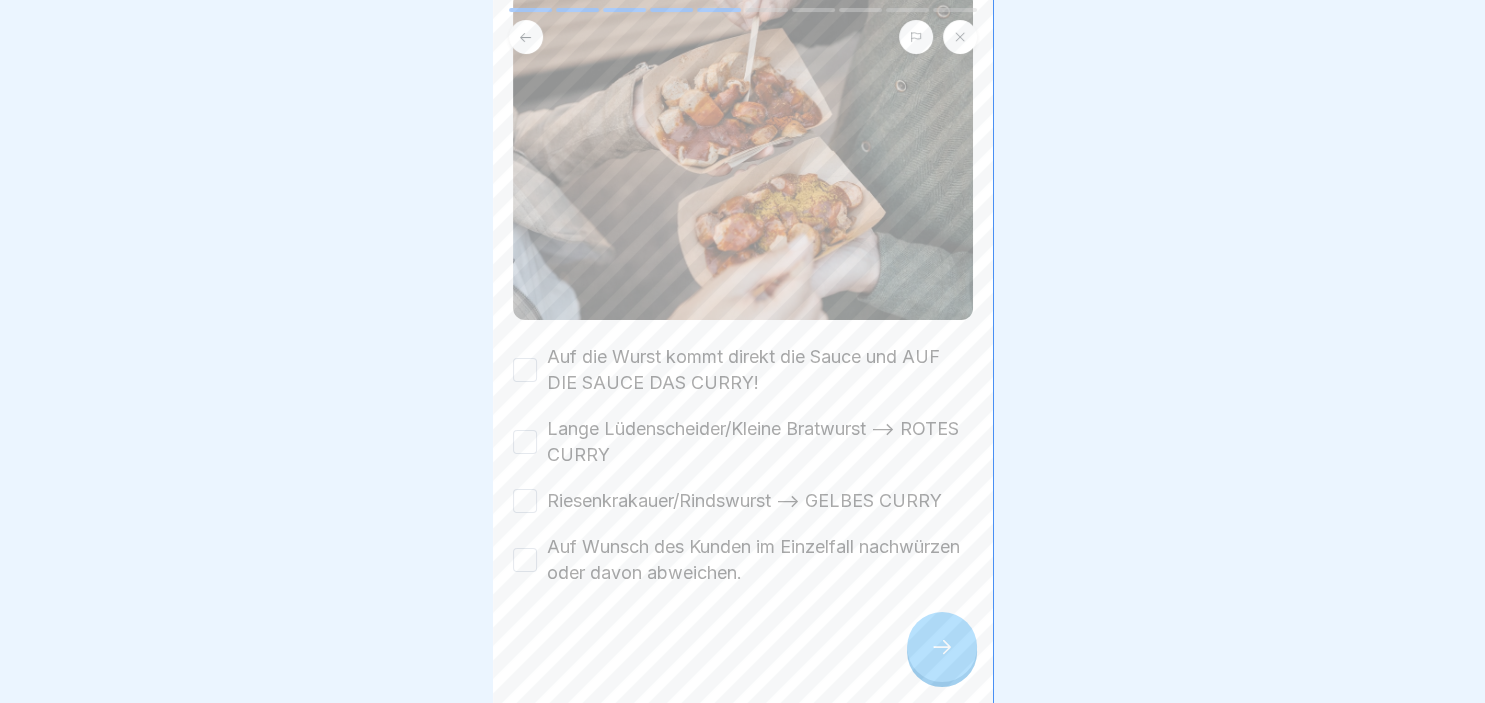 scroll, scrollTop: 340, scrollLeft: 0, axis: vertical 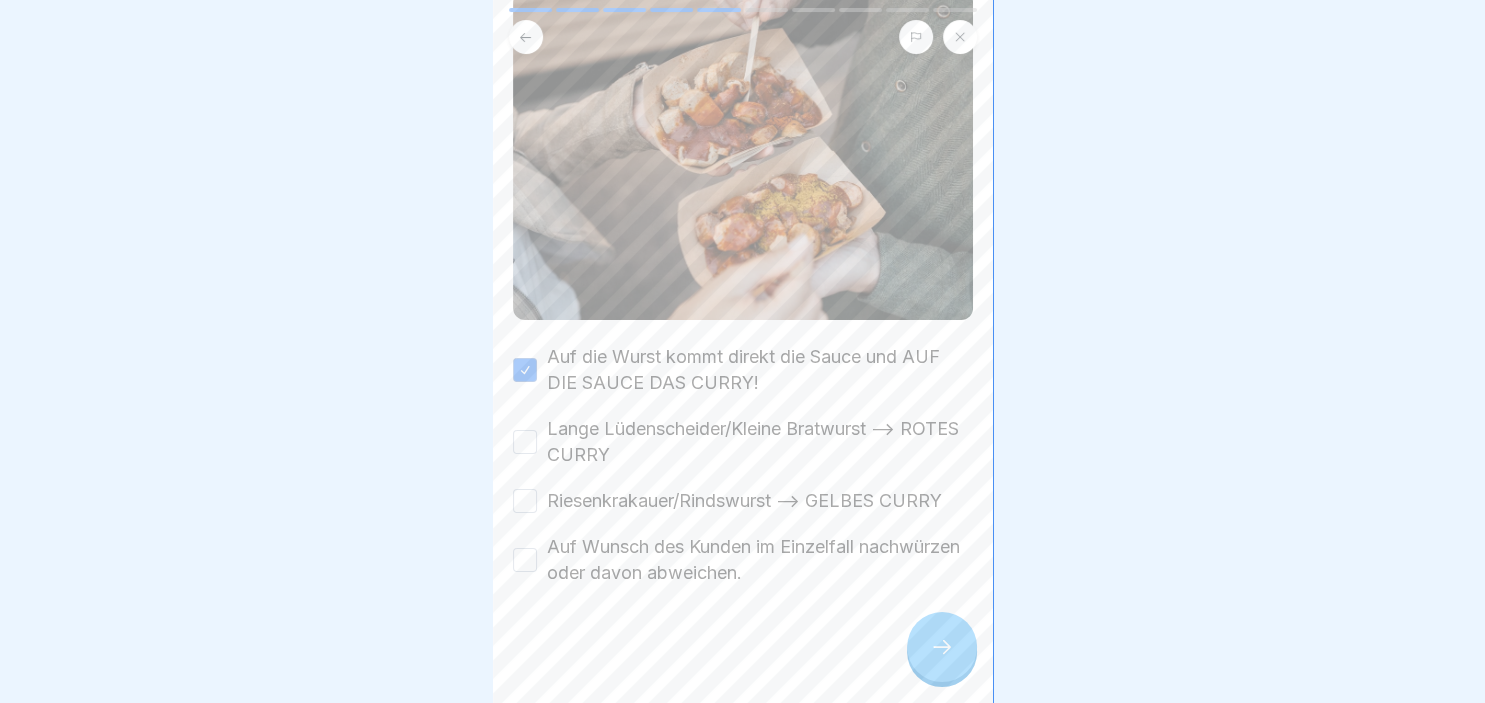 click on "Lange Lüdenscheider/Kleine Bratwurst --> ROTES CURRY" at bounding box center [525, 442] 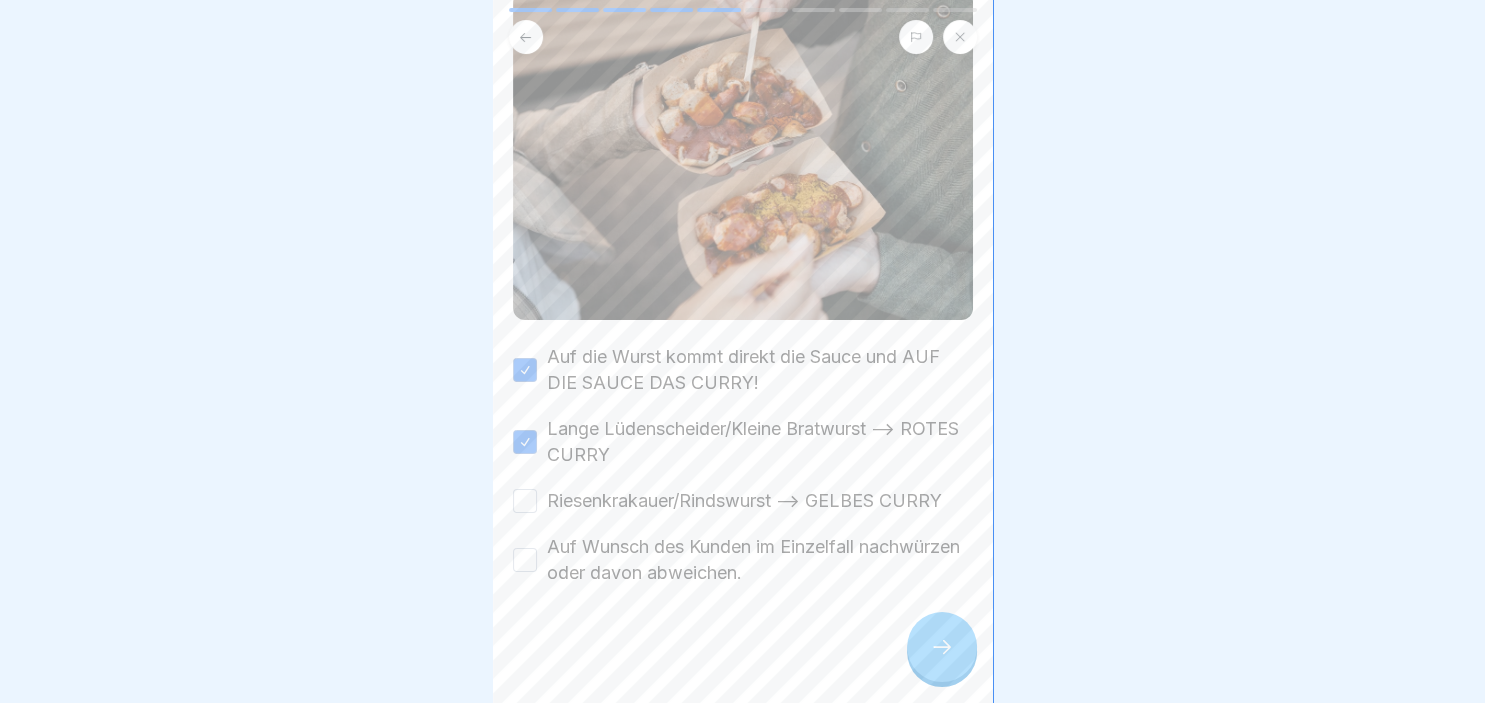 click on "Riesenkrakauer/Rindswurst --> GELBES CURRY" at bounding box center [525, 501] 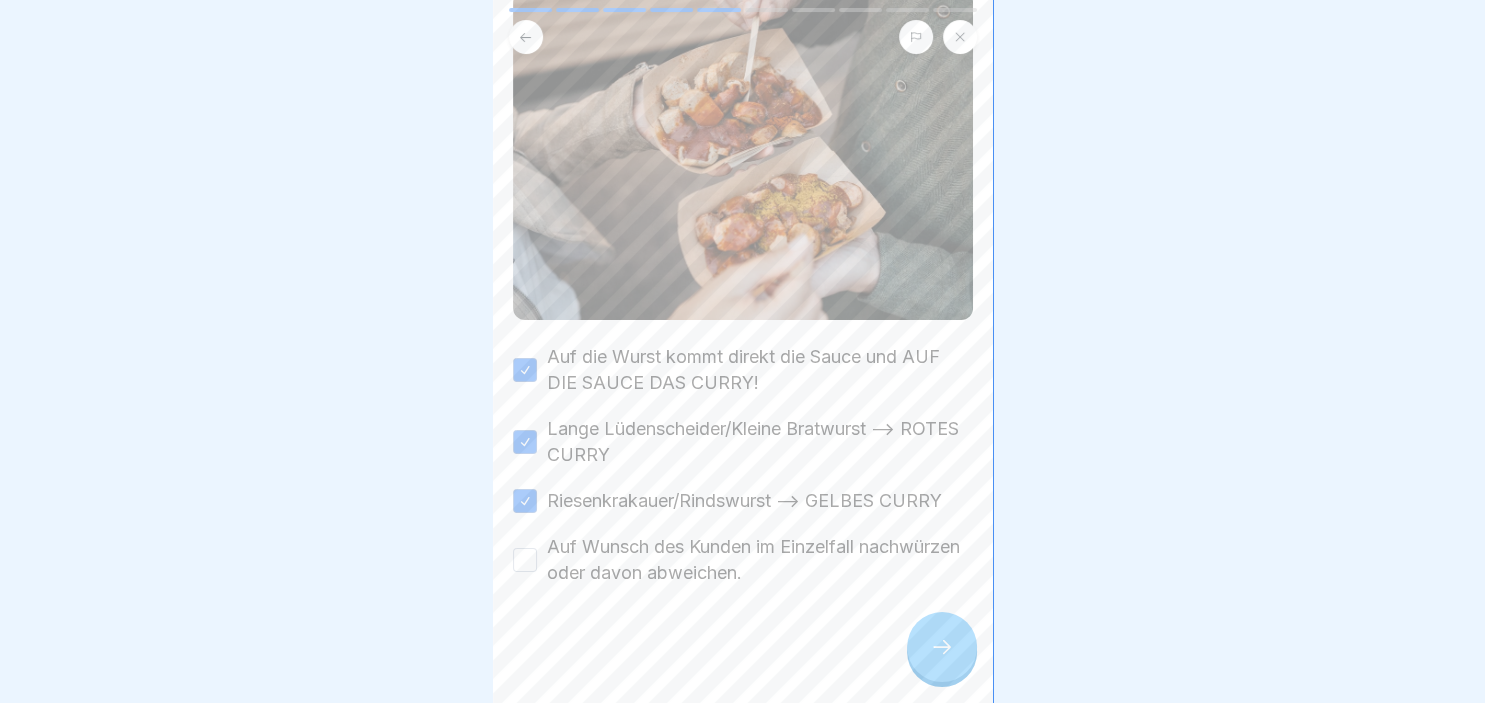 click on "Auf Wunsch des Kunden im Einzelfall nachwürzen oder davon abweichen." at bounding box center (525, 560) 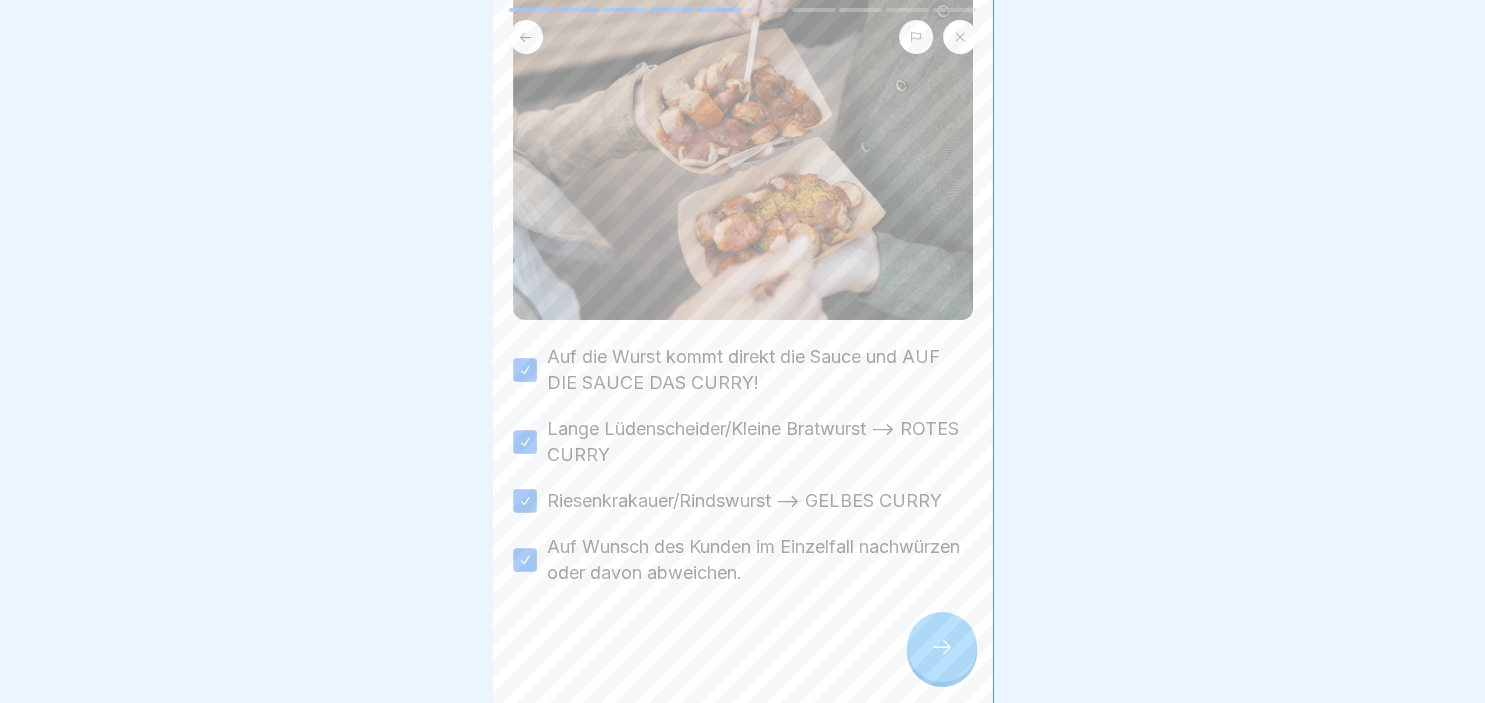 click at bounding box center [942, 647] 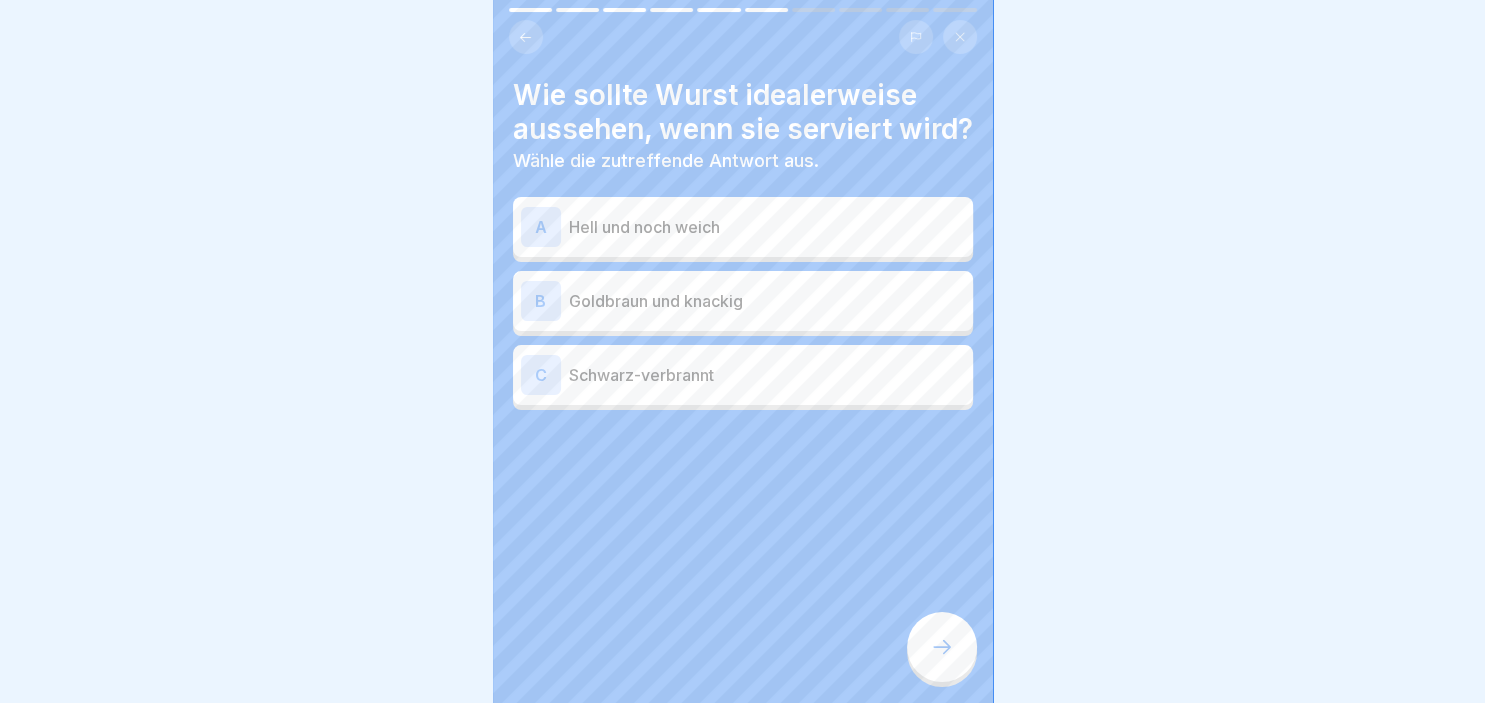 click on "B" at bounding box center (541, 301) 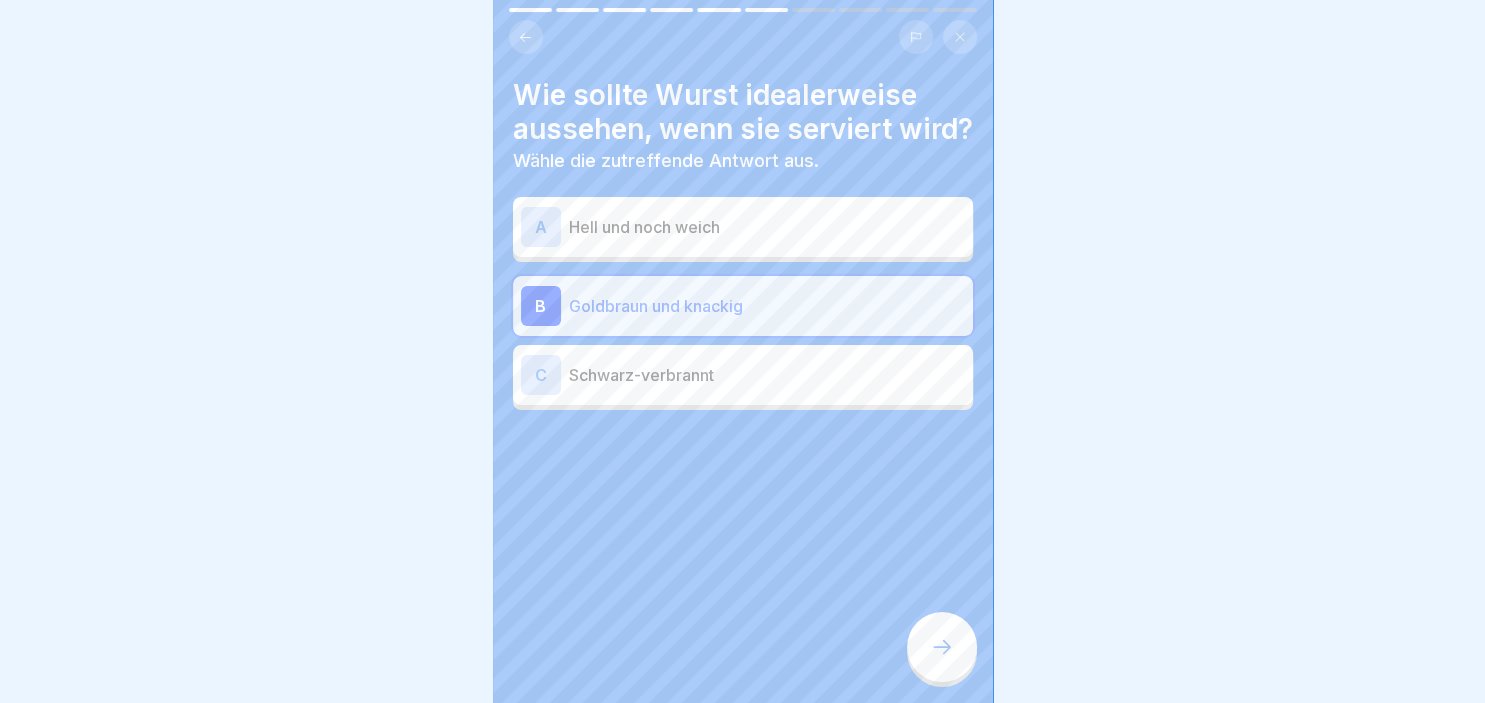 click 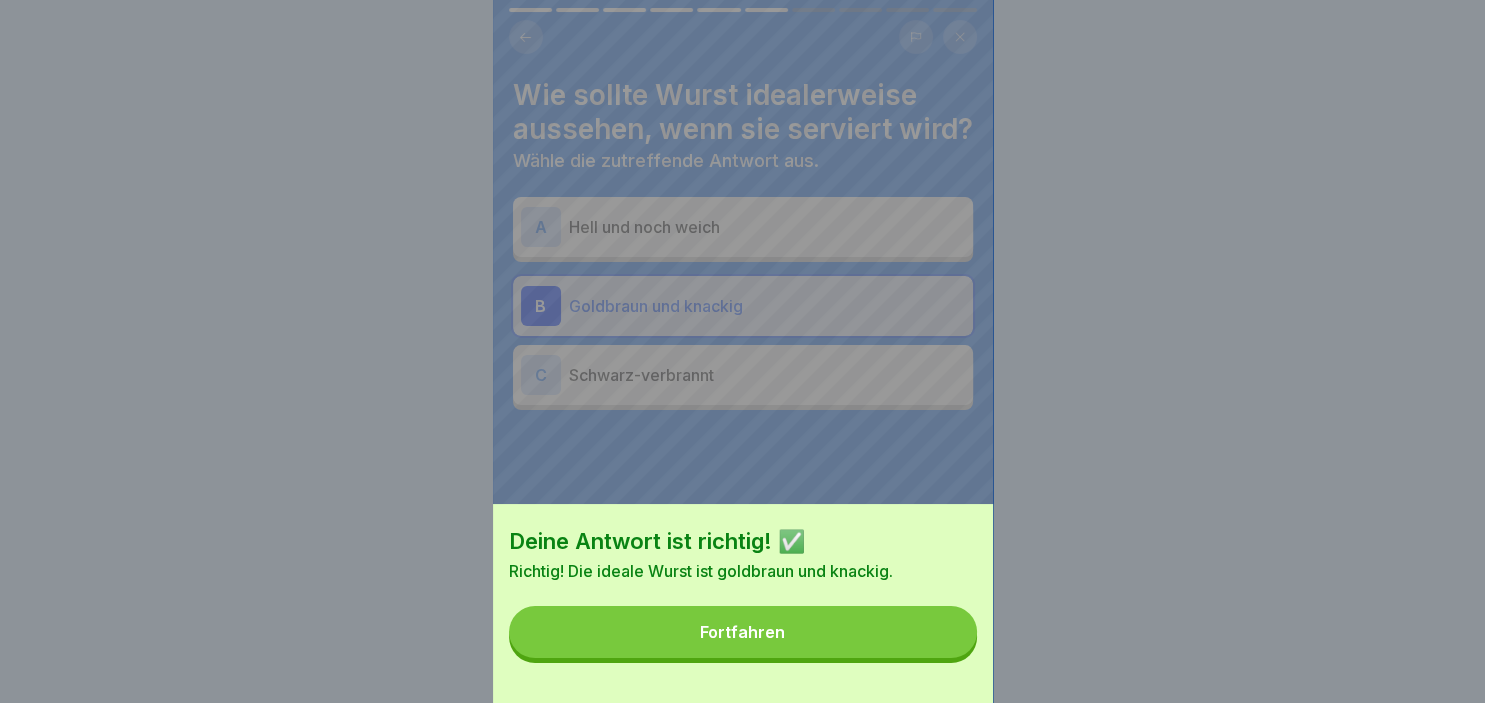 click on "Fortfahren" at bounding box center (743, 632) 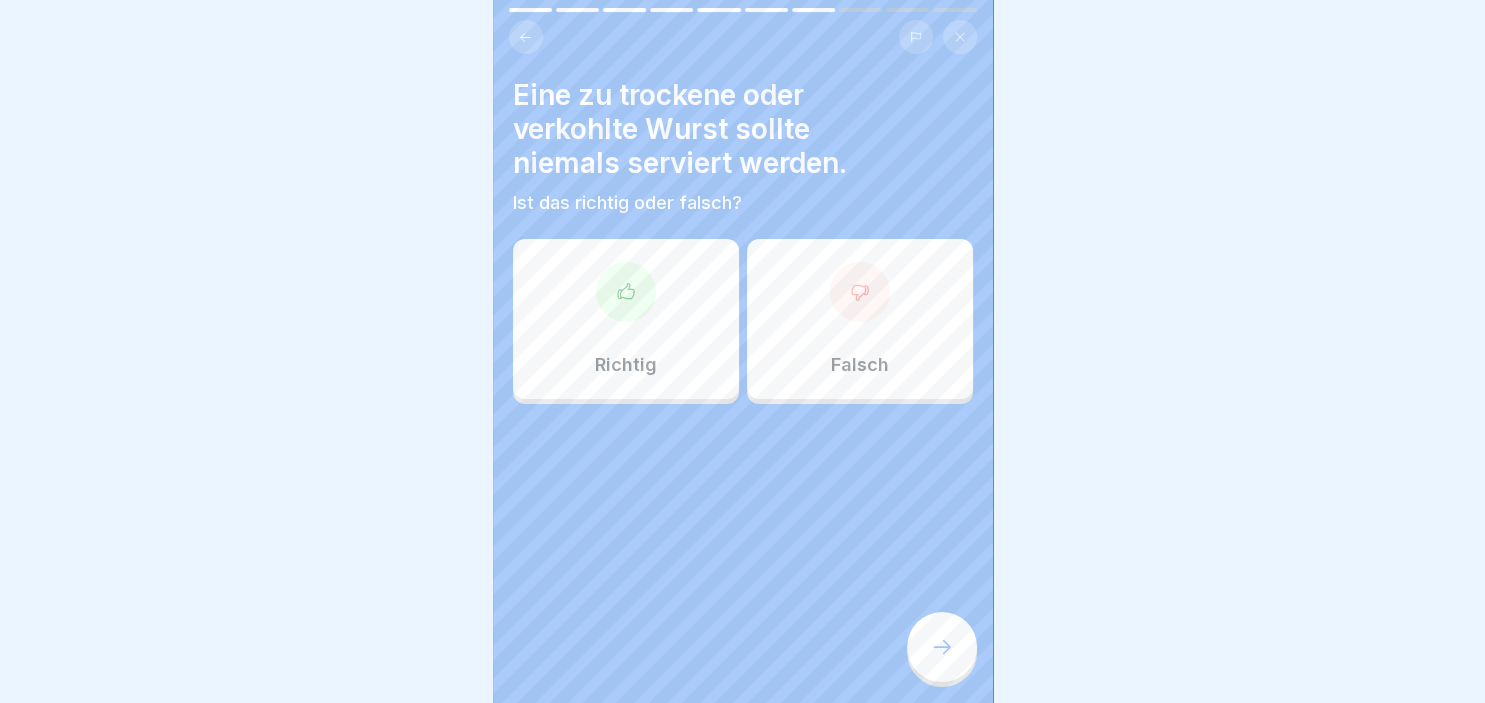 click on "Richtig" at bounding box center [626, 319] 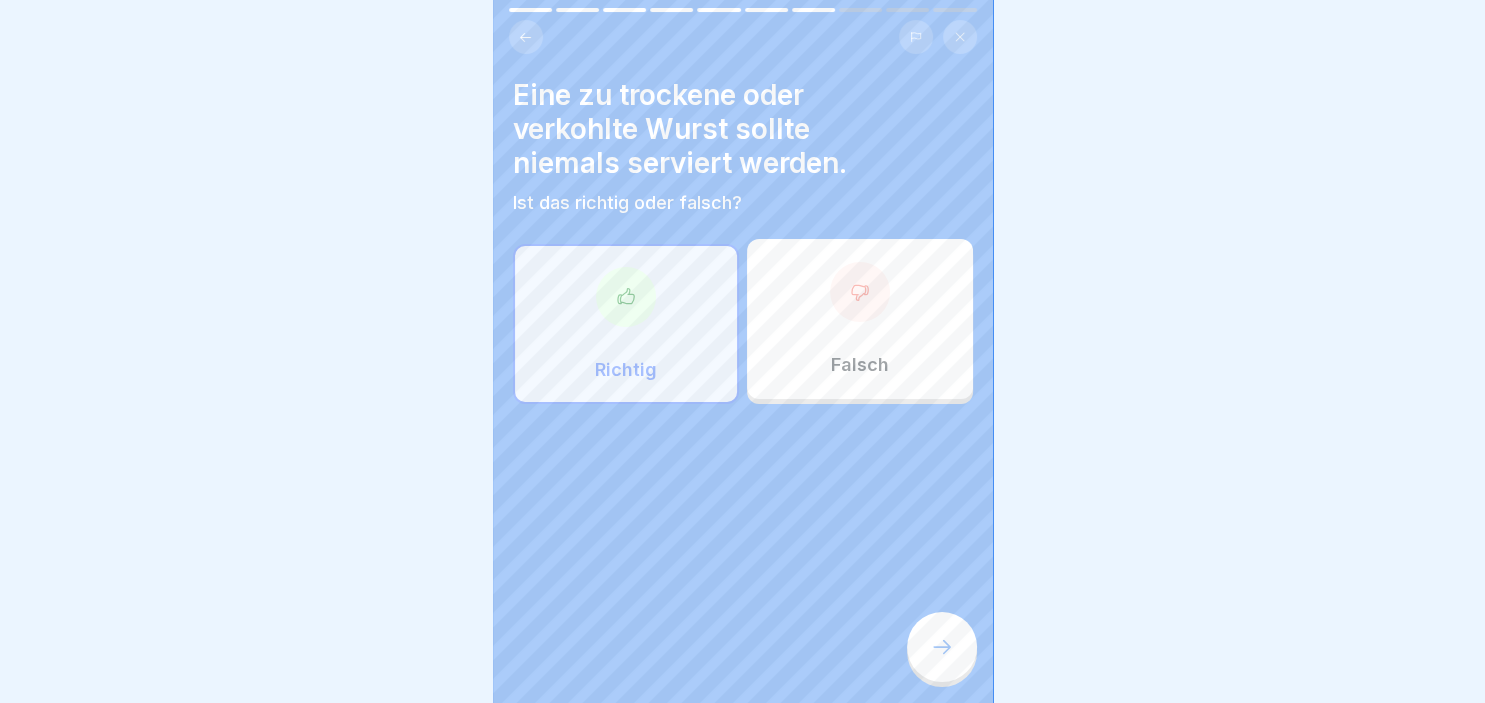 click on "Warenkunde Basics 1 und Zubereitung 10 Schritte Deutsch Wurstwaren: Optimale Zubereitung und Präsentation In dieser Lektion lernen Sie die besten Praktiken für die Zubereitung und Präsentation unserer Wurstwaren kennen, um ein optimales Kundenerlebnis zu gewährleisten. 🔍 Fortfahren Unsere Wurstsorten Folgende Wurstsorten gehören zu unserem Standardsortiment: Bitte kreuze alle Kästchen an. Lange Lüdenscheider / Kleine Bratwurst: Feinstes Brät aus Schweinefleisch mit einem geringen Anteil von Putenfleisch. Würzung mit deutlicher Muskat und Zitrusnote Riesenkrakauer: Über echtem Buchenholz geräucherte Bratwurst mit gepökeltem Brät und grober, speckiger Einlage. Wenig Knoblauch und Kümmel für bessere Verträglichkeit. Rindswurst: Bratwurst aus hochwertigem Rindfleisch ohne Pelle. Ackerknacker(r): Vegane Bratwurst aus heimischen Rohstoffe. Grundlage ist Erbsen- auch das Sonnenblumenprotein und wertvolles Rapsöl Wurst Vorbereitung Step-by-Step Anleitung von Kim Hagebaum: Wurstfärbung A B C A B C" at bounding box center (743, 351) 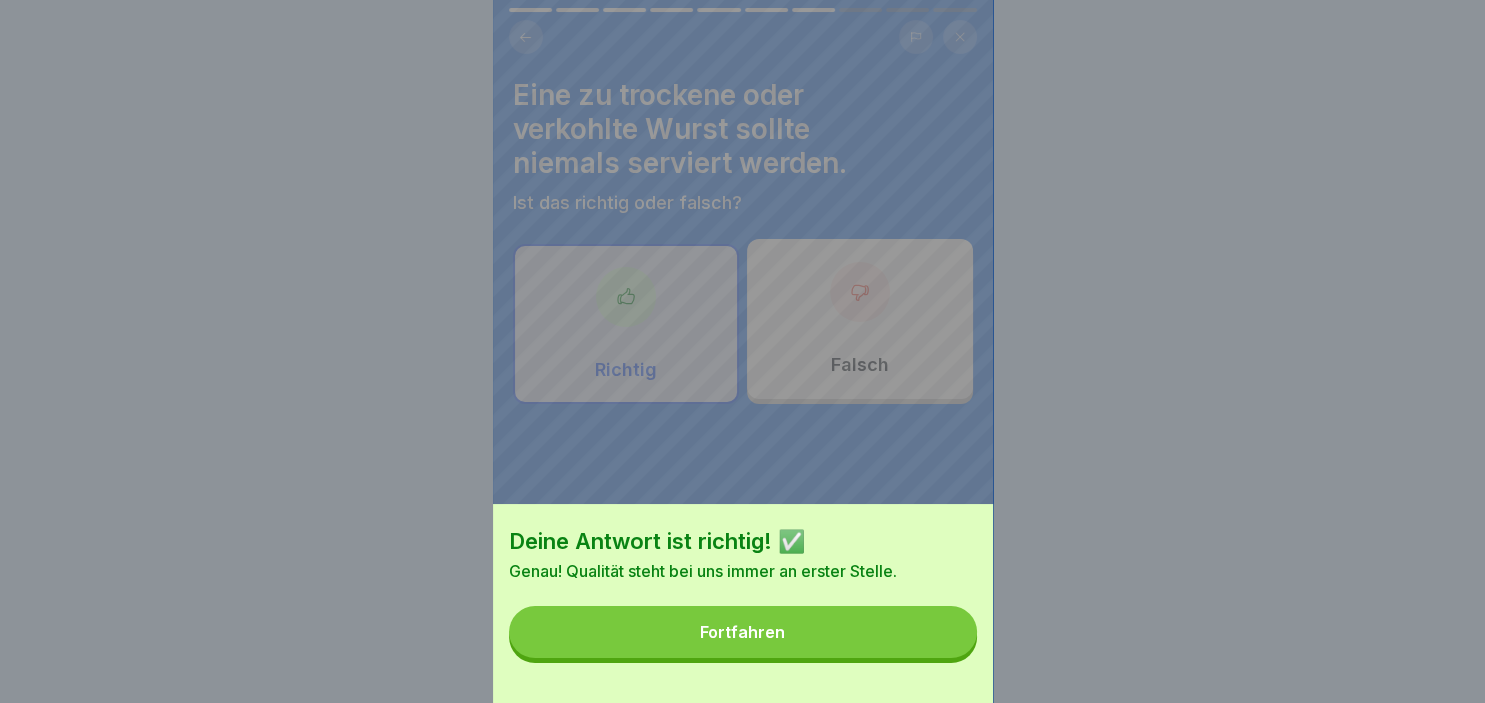 click on "Fortfahren" at bounding box center (743, 632) 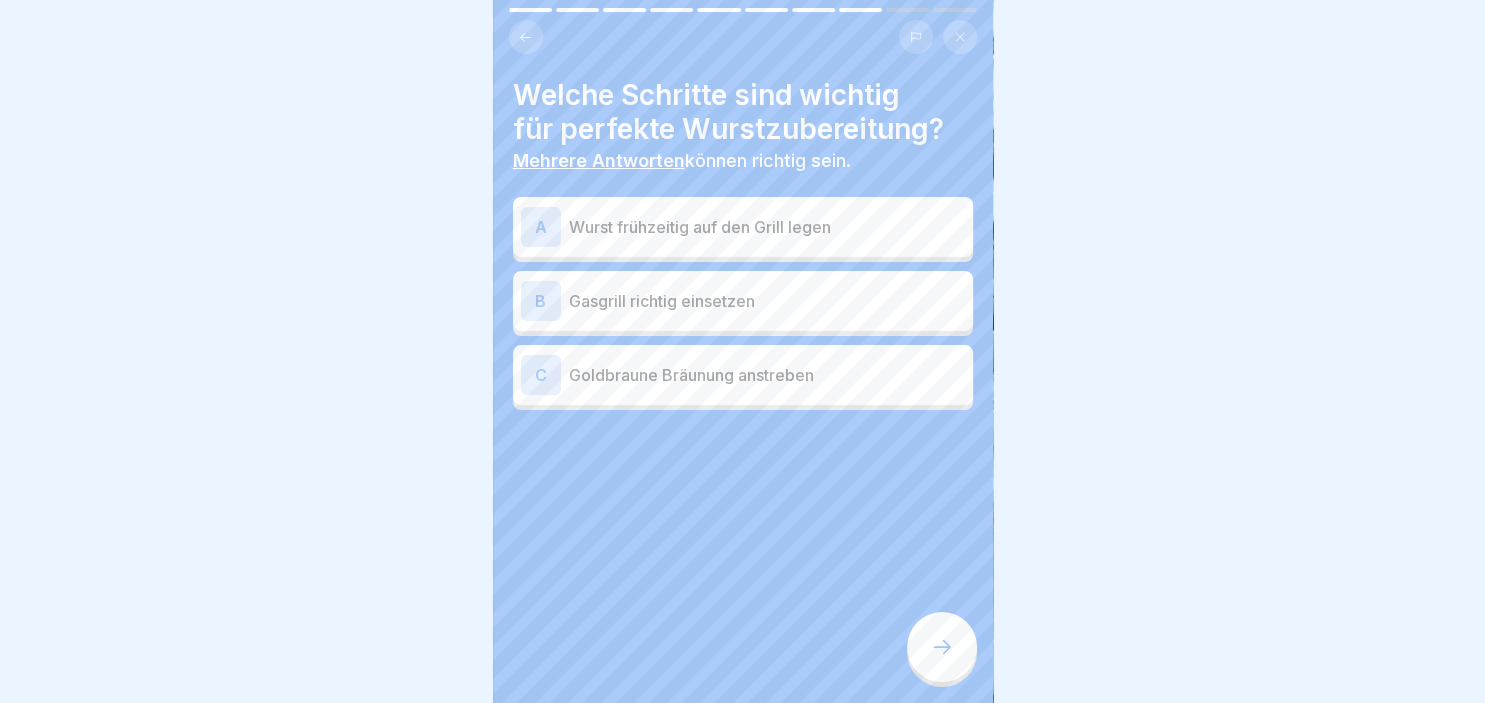 click on "A" at bounding box center [541, 227] 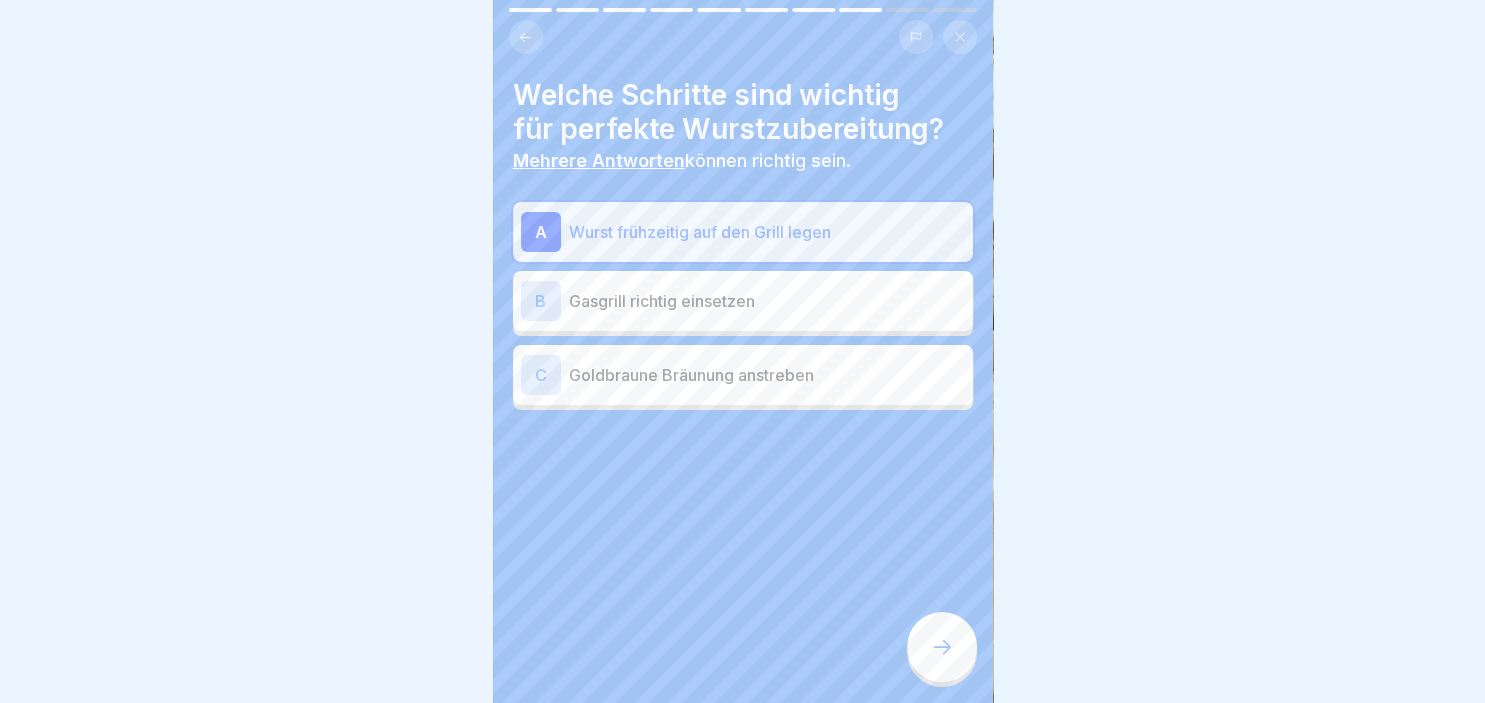 click on "B" at bounding box center [541, 301] 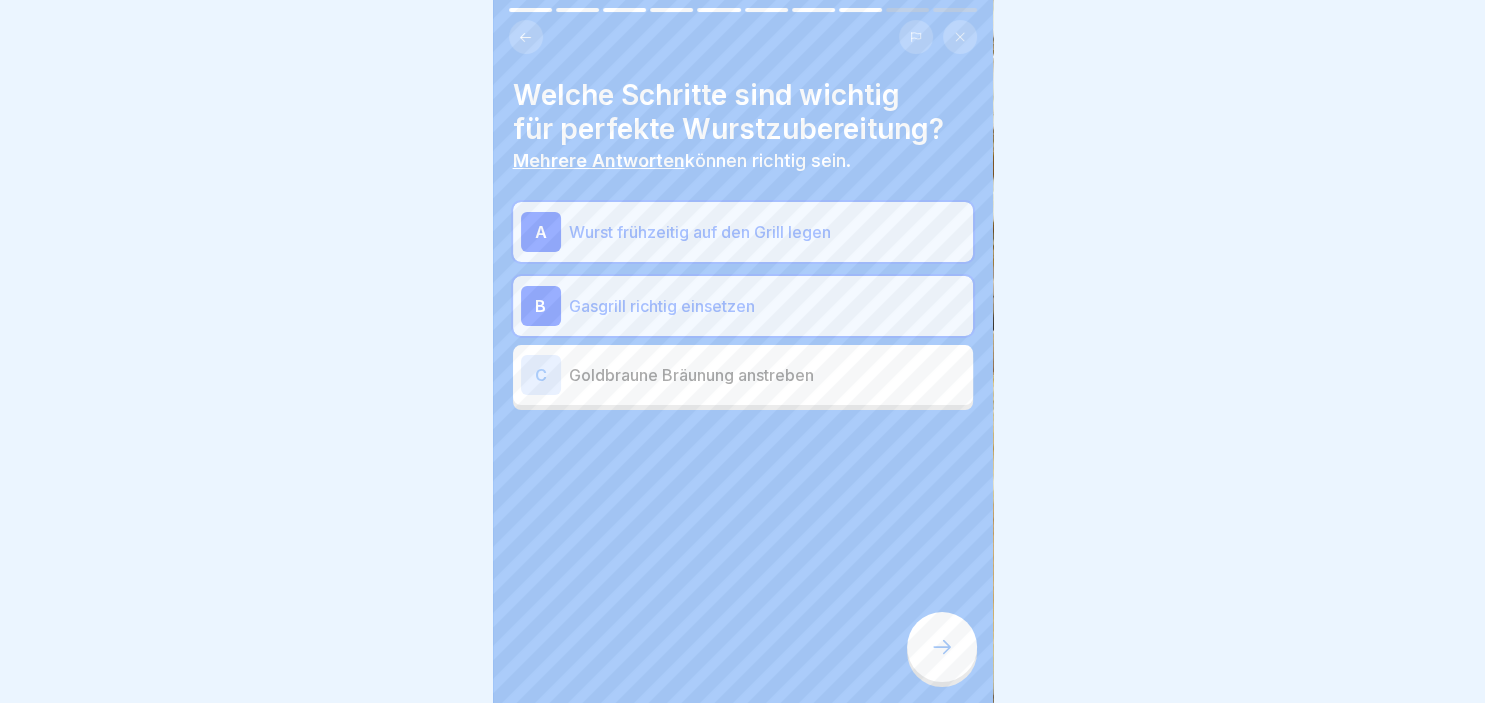 click on "C" at bounding box center [541, 375] 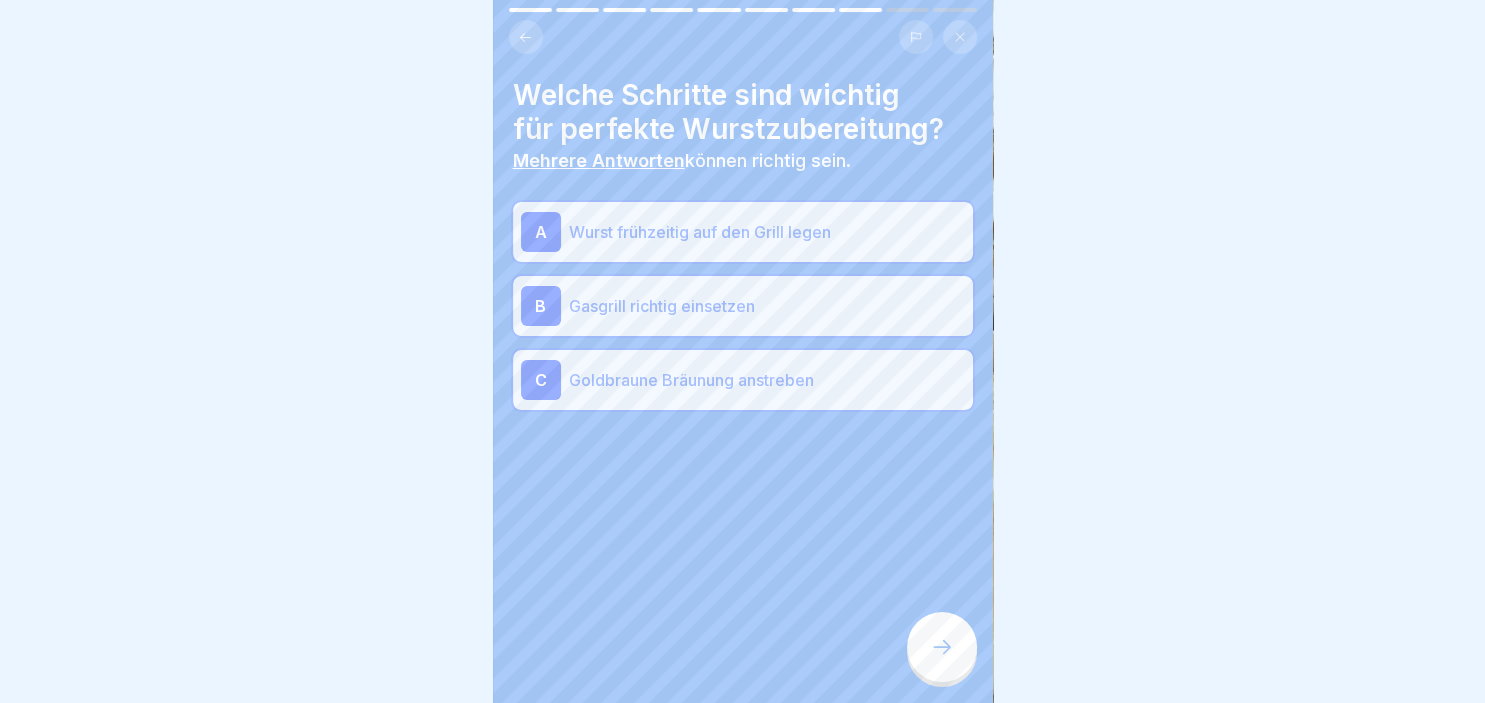 click 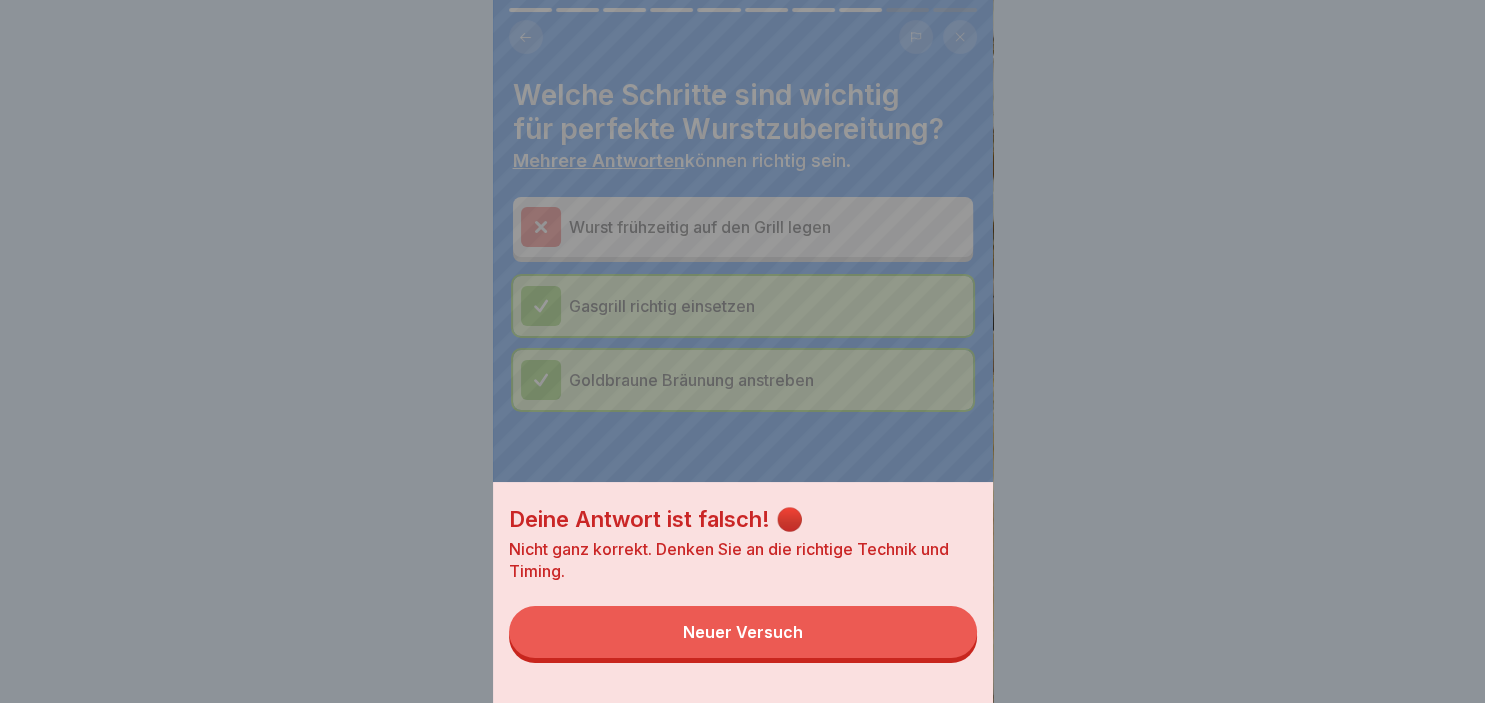 click on "Neuer Versuch" at bounding box center (743, 632) 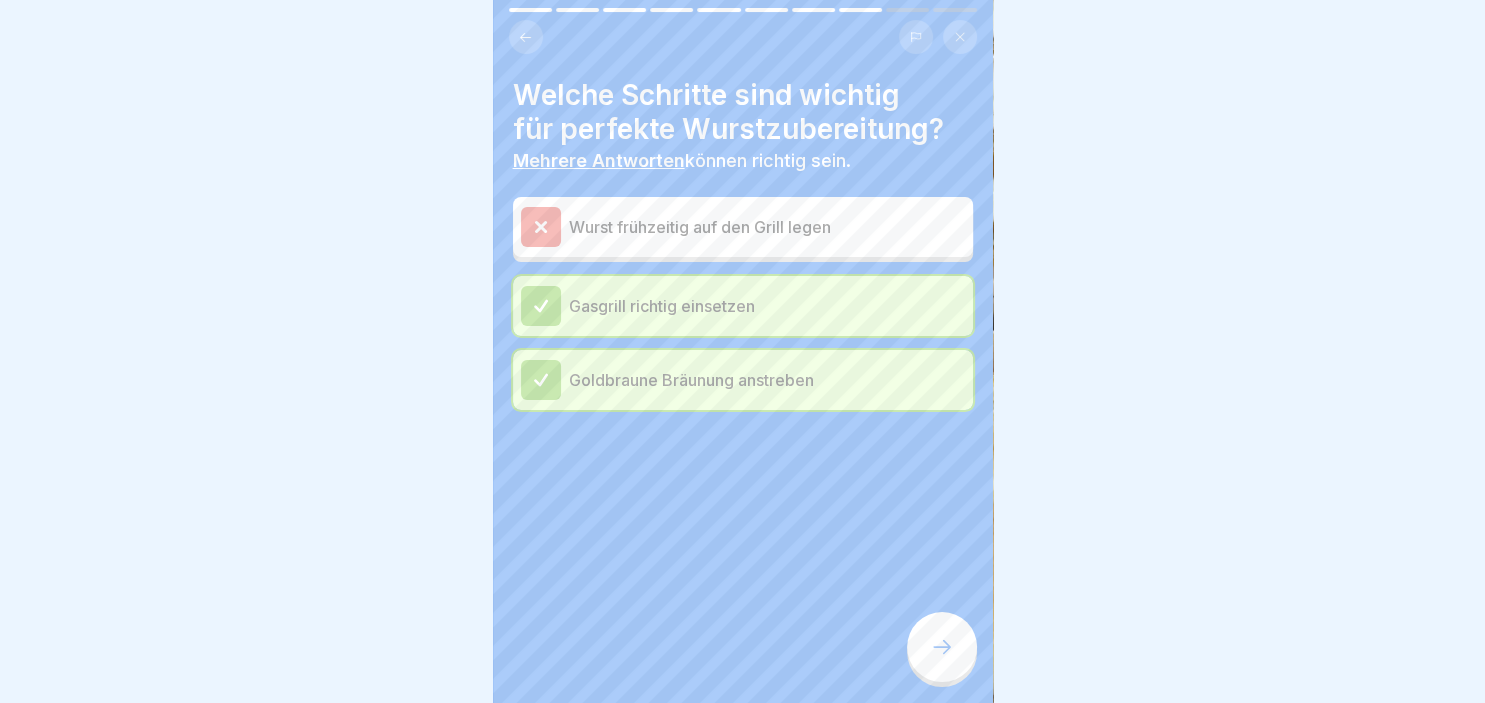 click 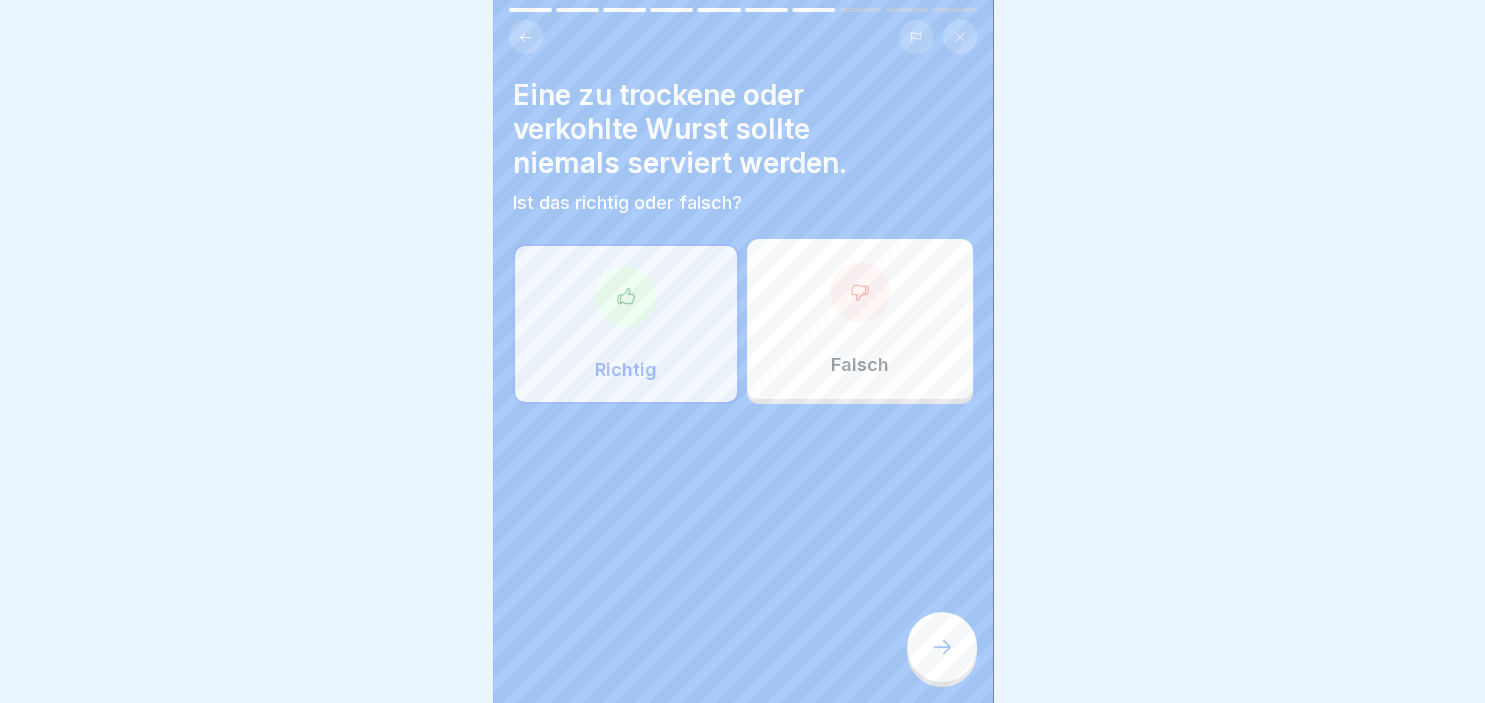 click at bounding box center (942, 647) 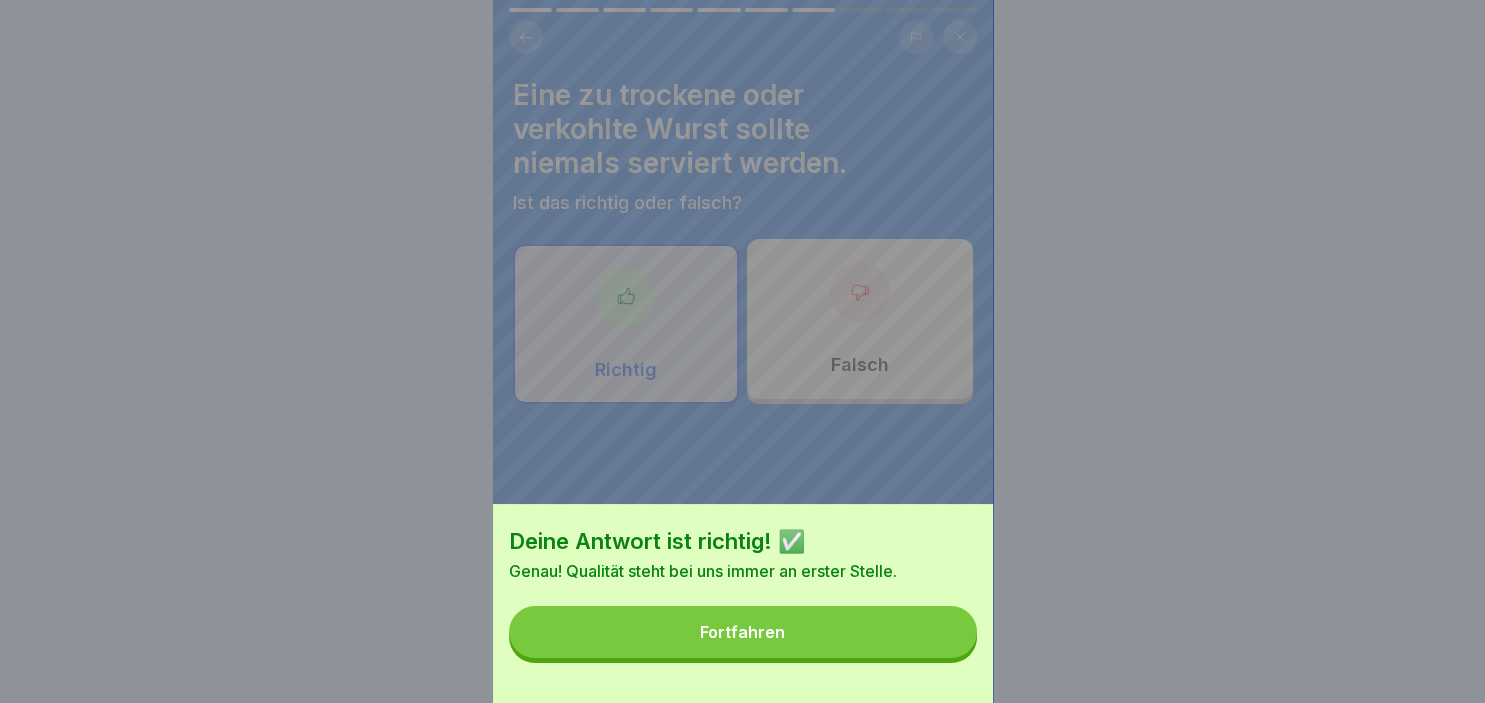 click on "Fortfahren" at bounding box center [743, 632] 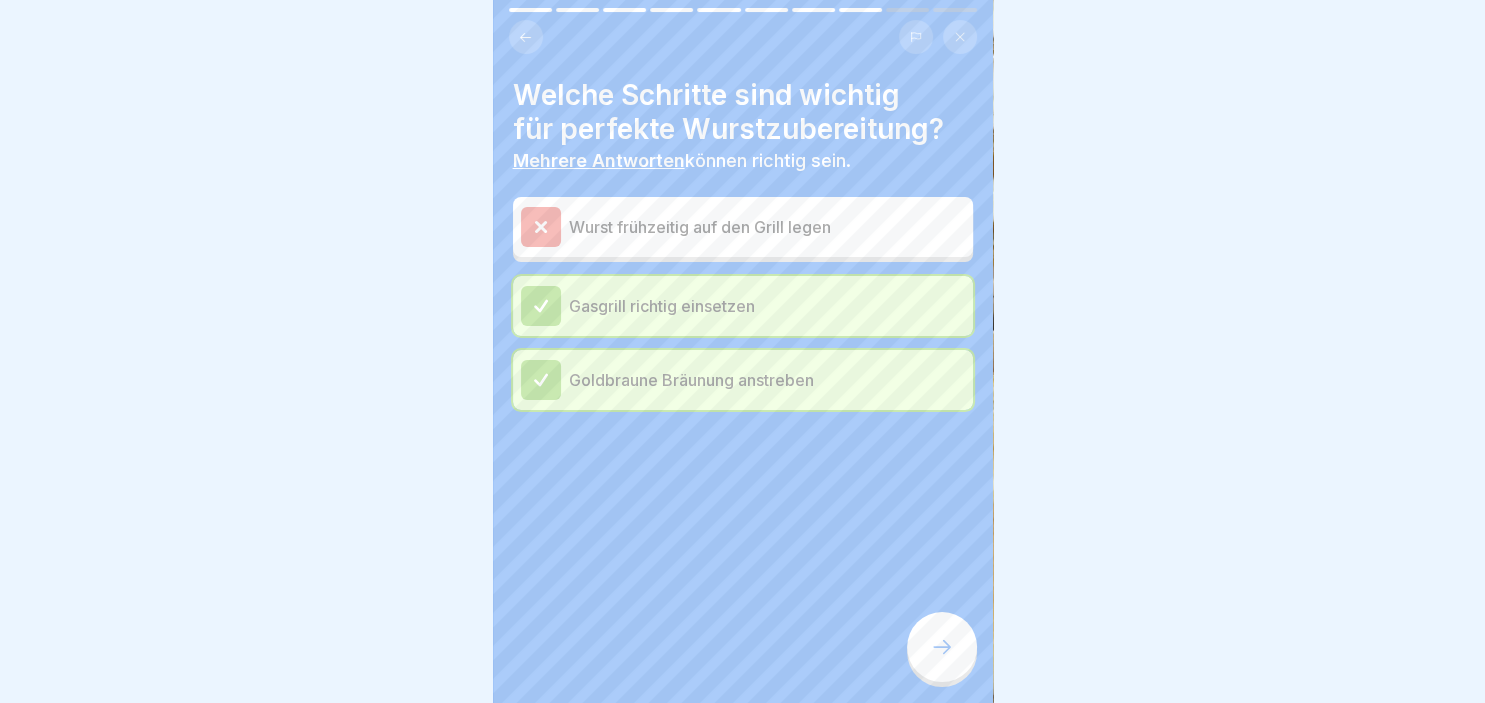 click at bounding box center (541, 227) 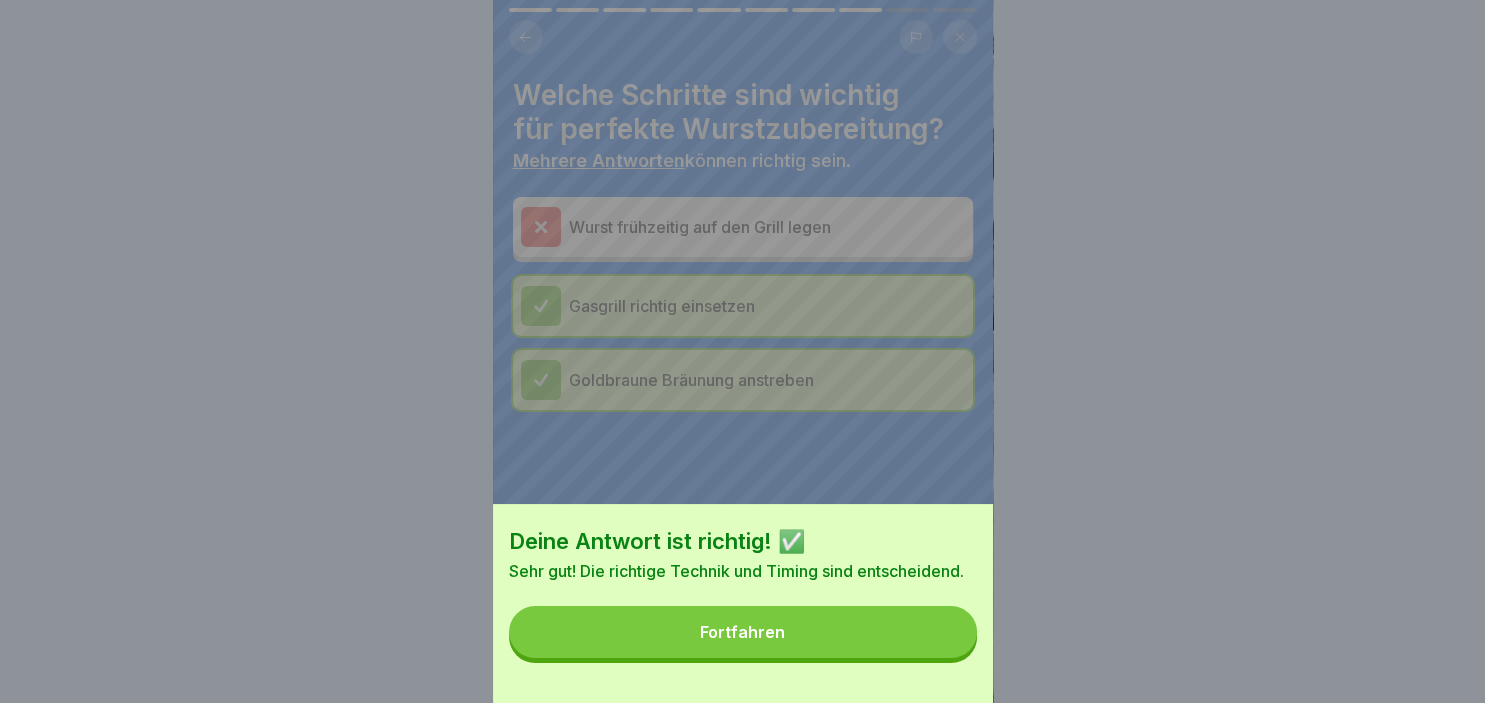 click on "Fortfahren" at bounding box center (743, 632) 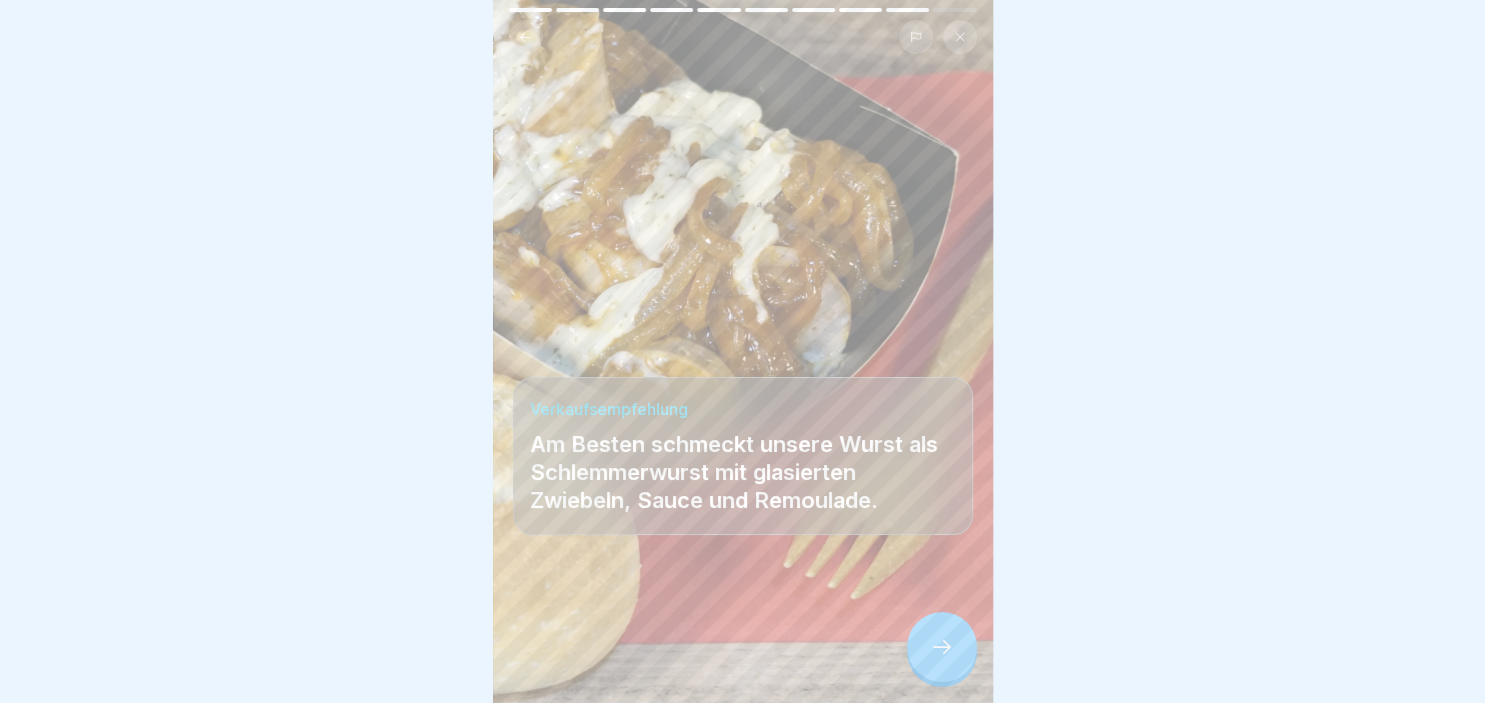 click at bounding box center (942, 647) 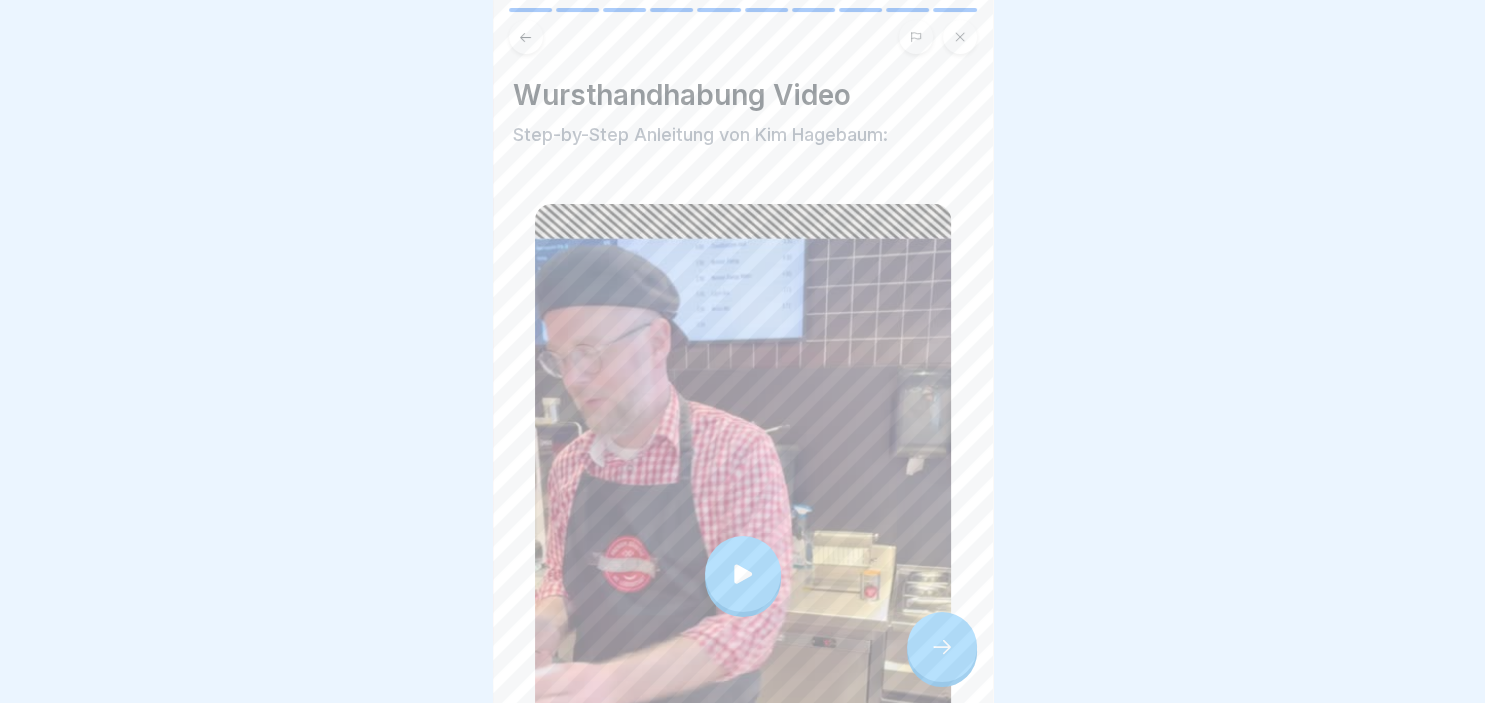 click at bounding box center (743, 574) 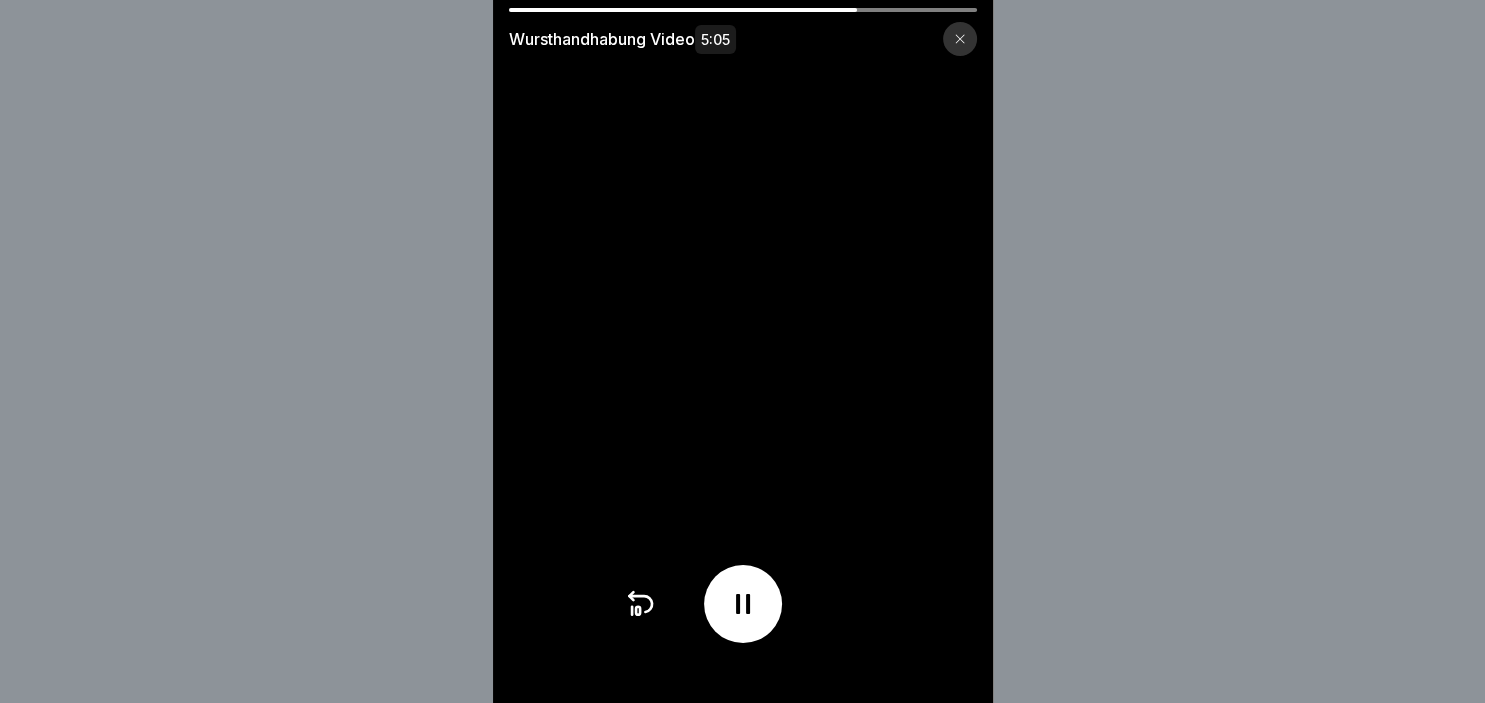 click at bounding box center (743, 351) 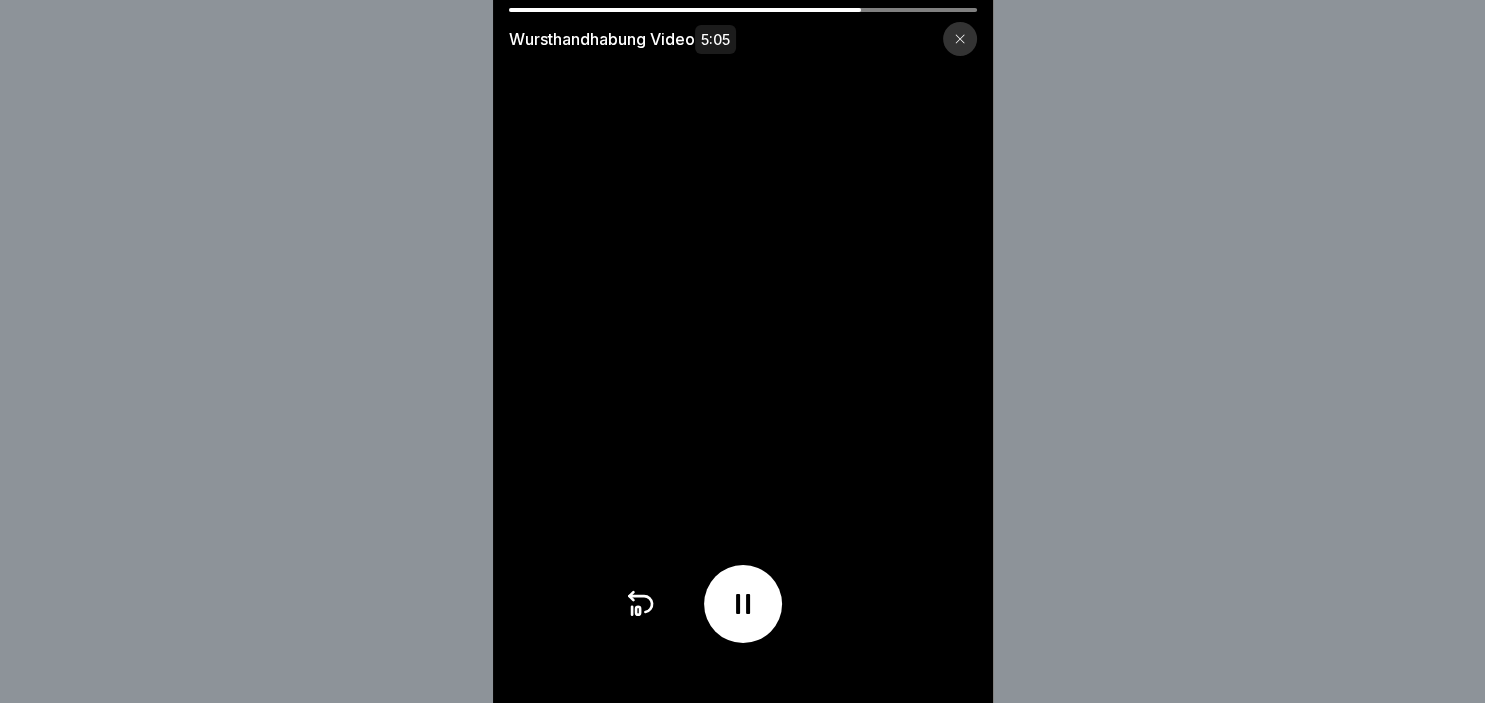 click at bounding box center [743, 604] 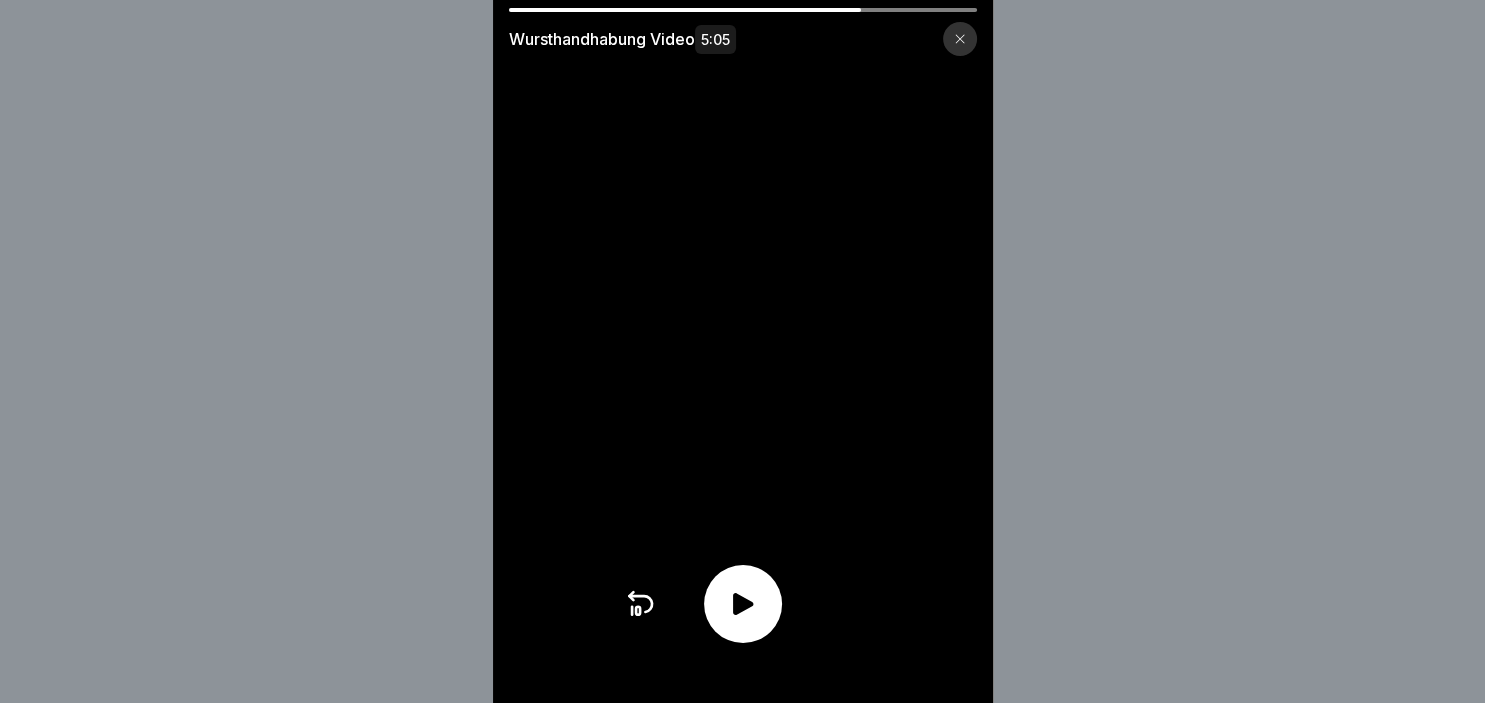 click 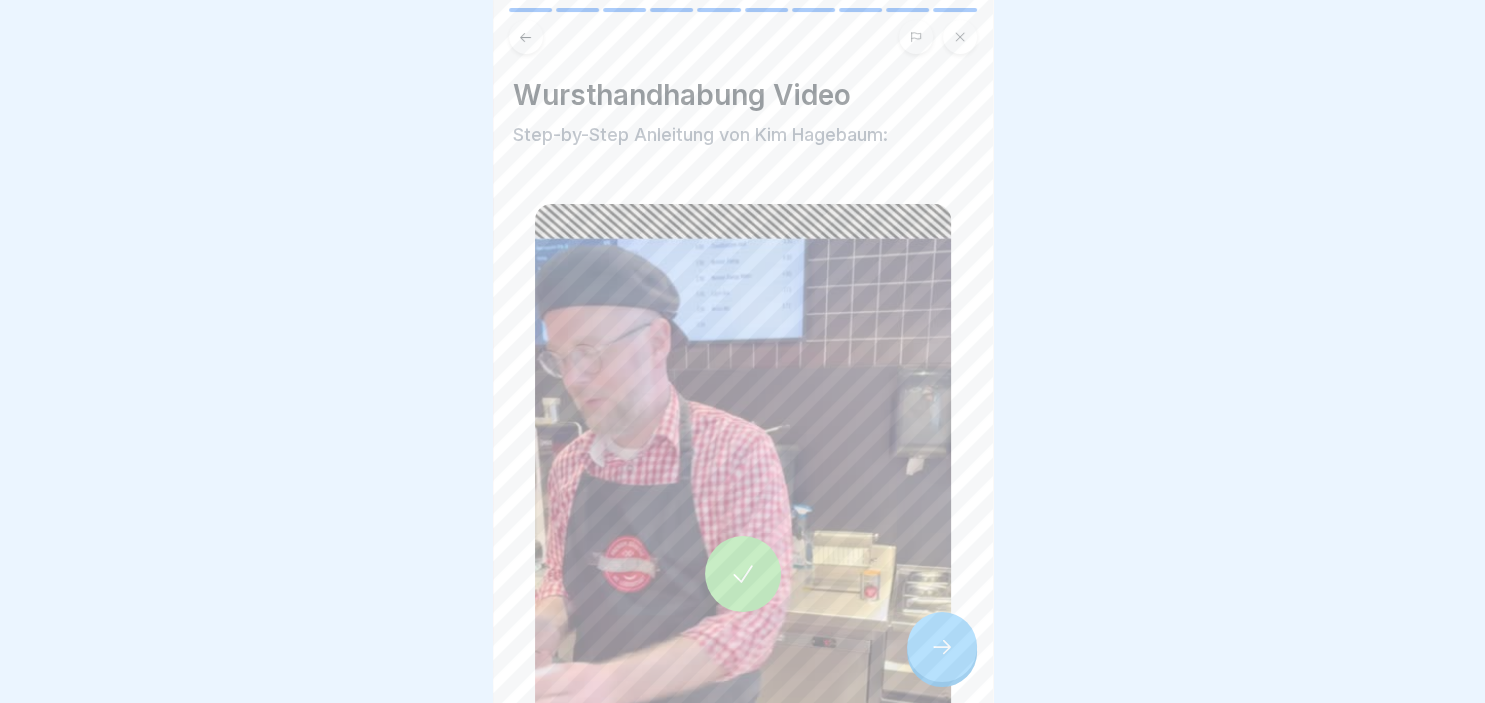 click at bounding box center [942, 647] 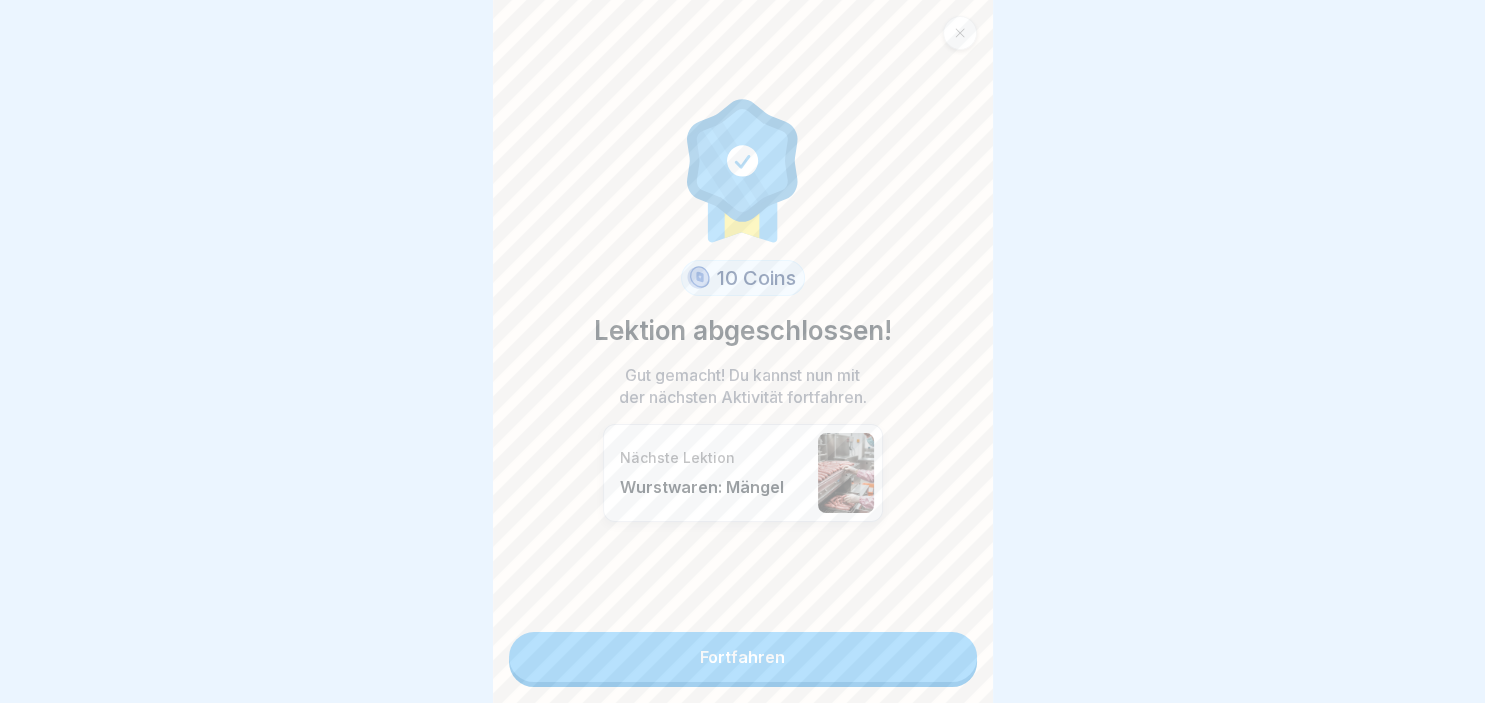 click on "Fortfahren" at bounding box center [743, 657] 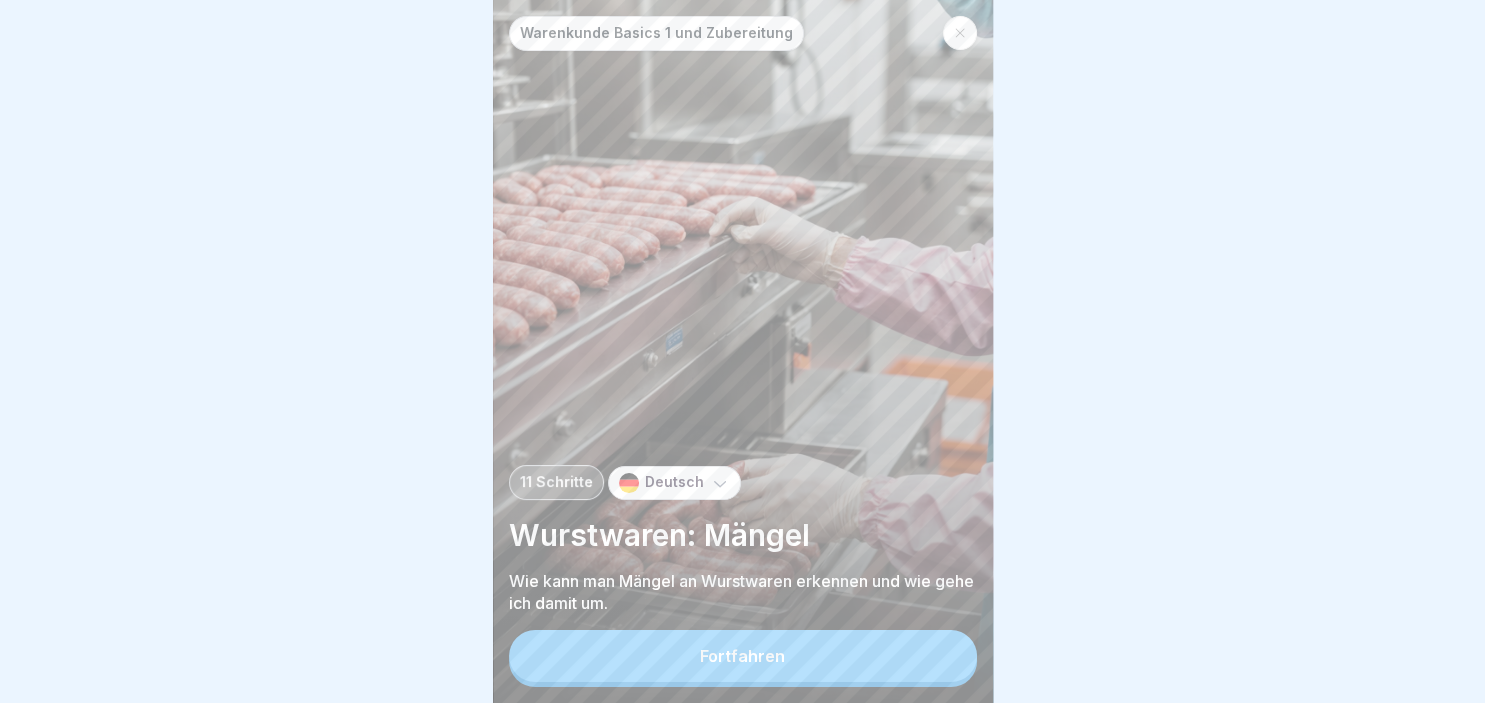 click on "Fortfahren" at bounding box center [743, 656] 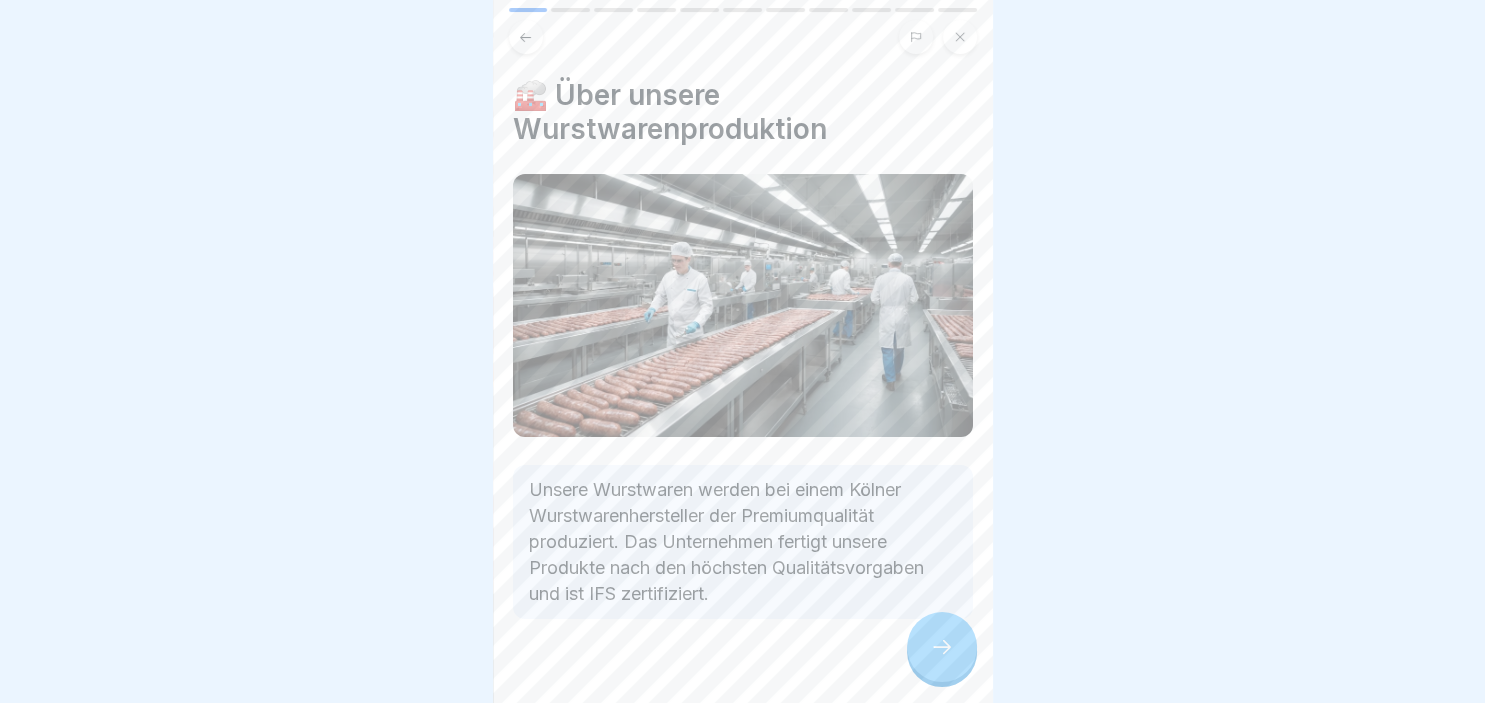 click at bounding box center [942, 647] 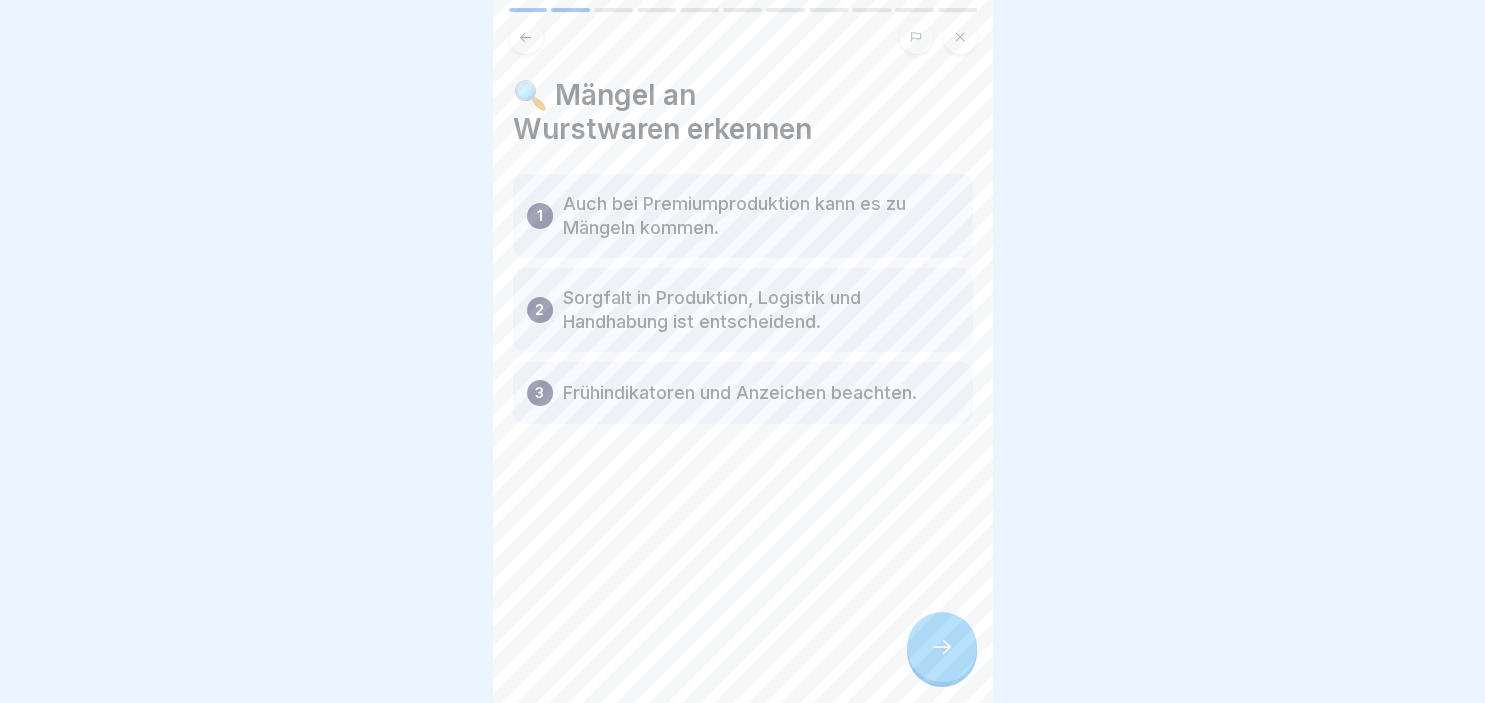 click at bounding box center [942, 647] 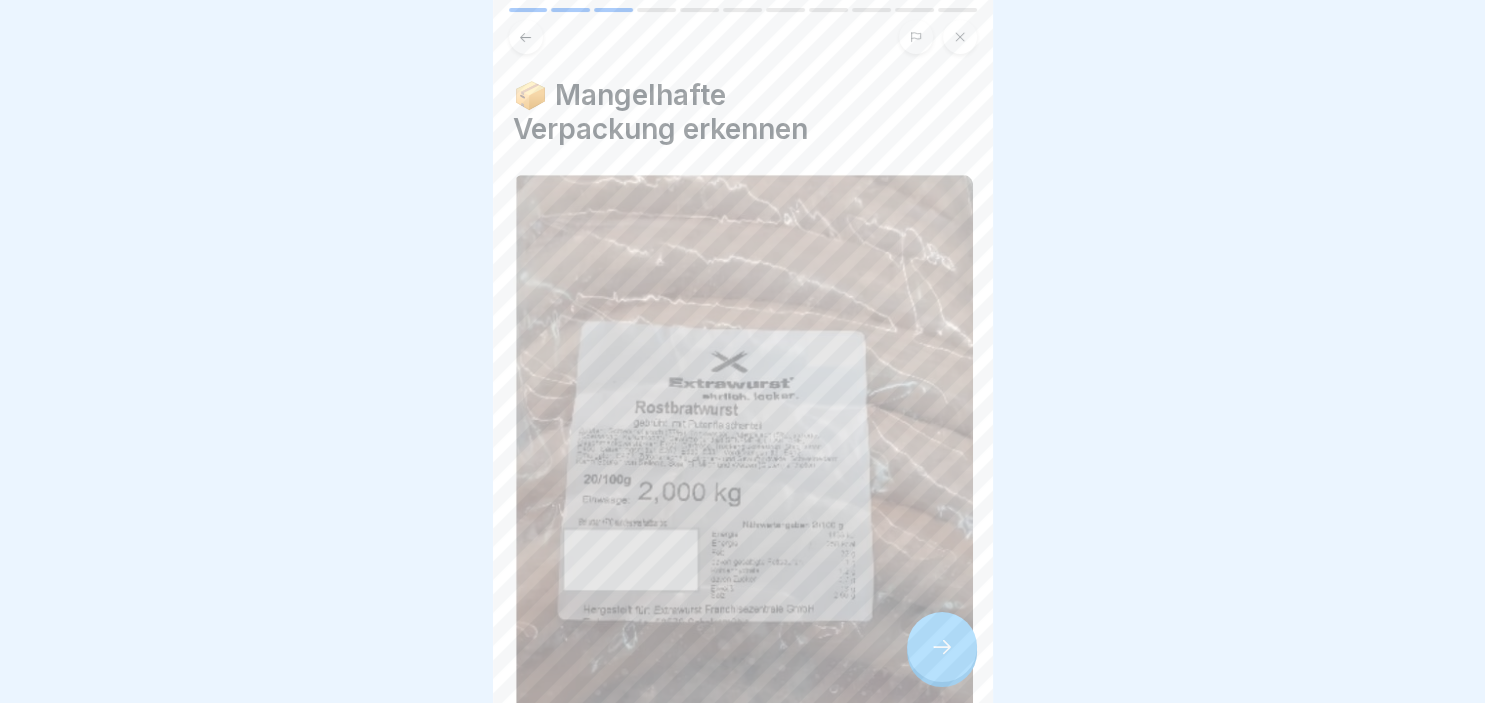 click at bounding box center [942, 647] 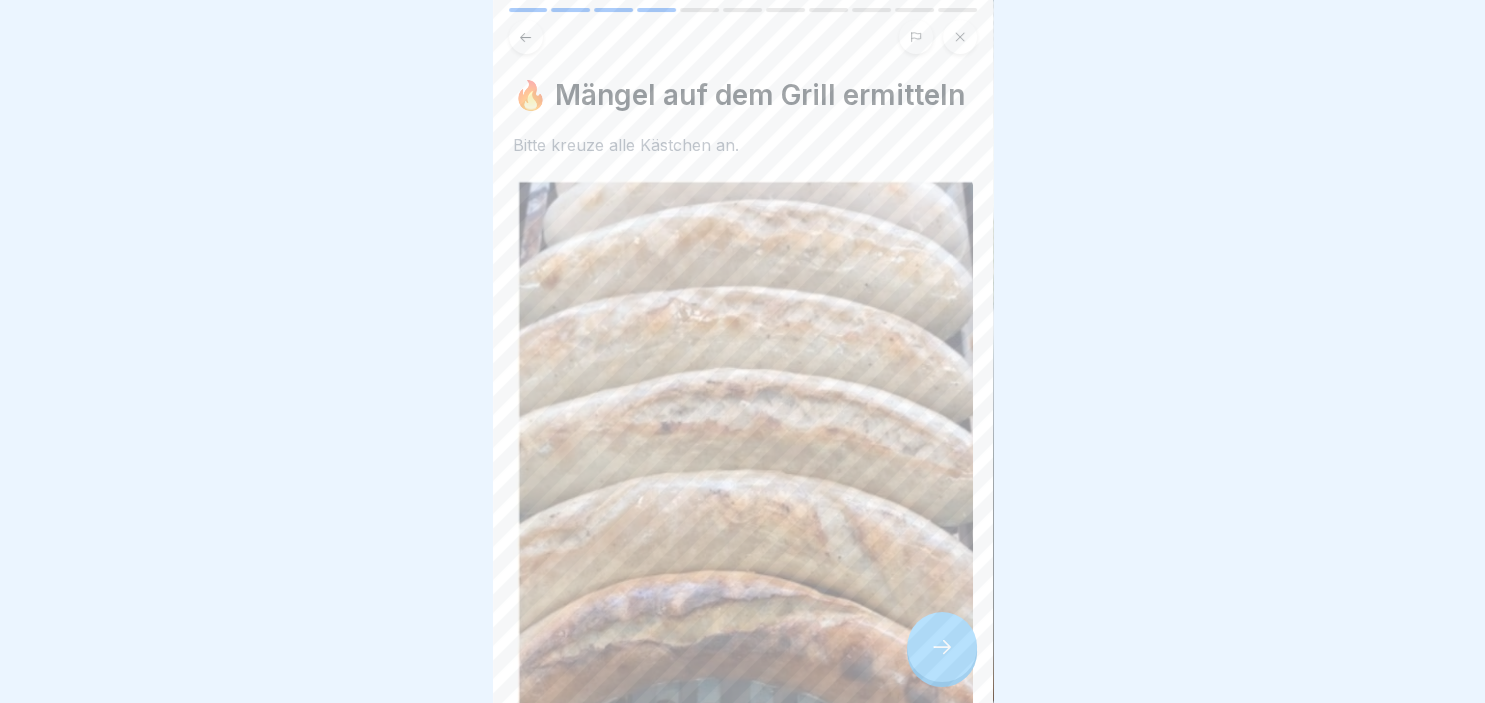 click at bounding box center (942, 647) 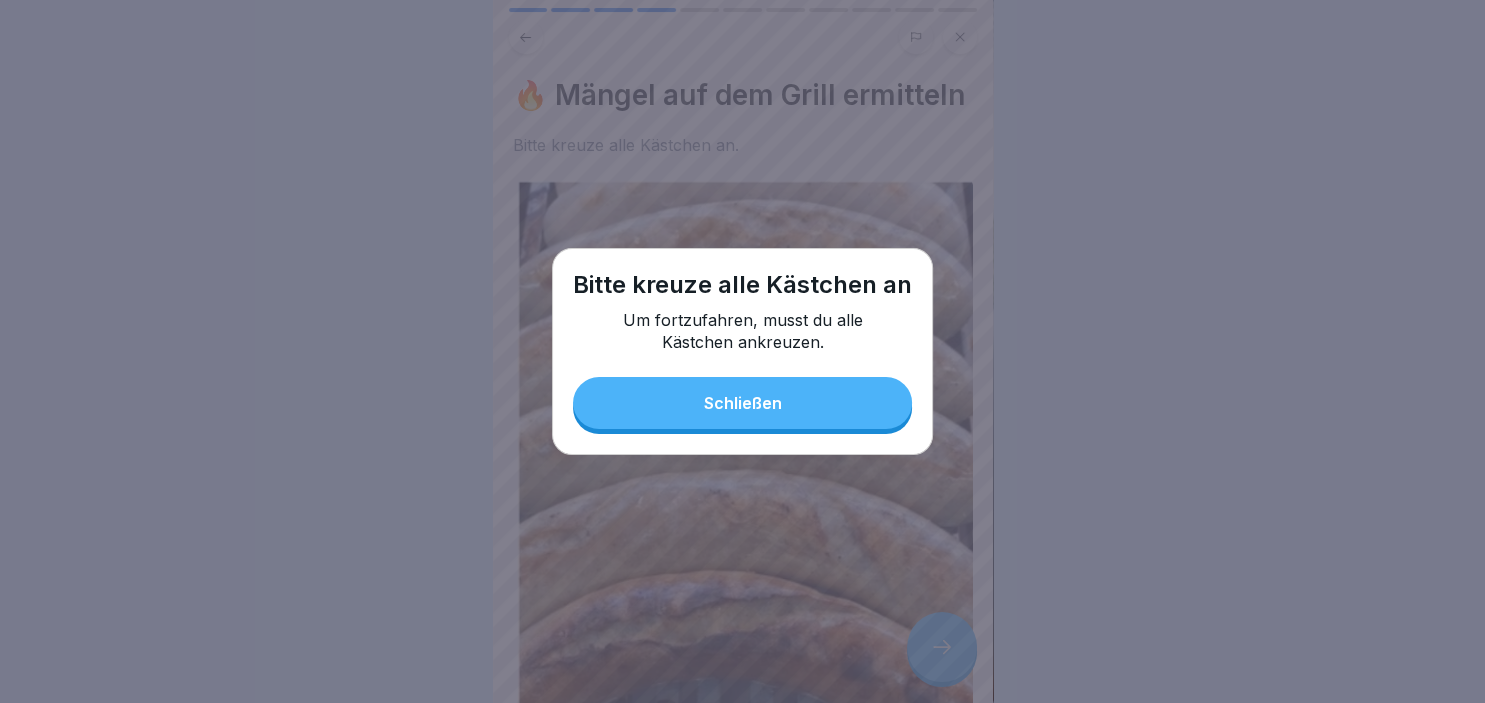 drag, startPoint x: 854, startPoint y: 409, endPoint x: 913, endPoint y: 398, distance: 60.016663 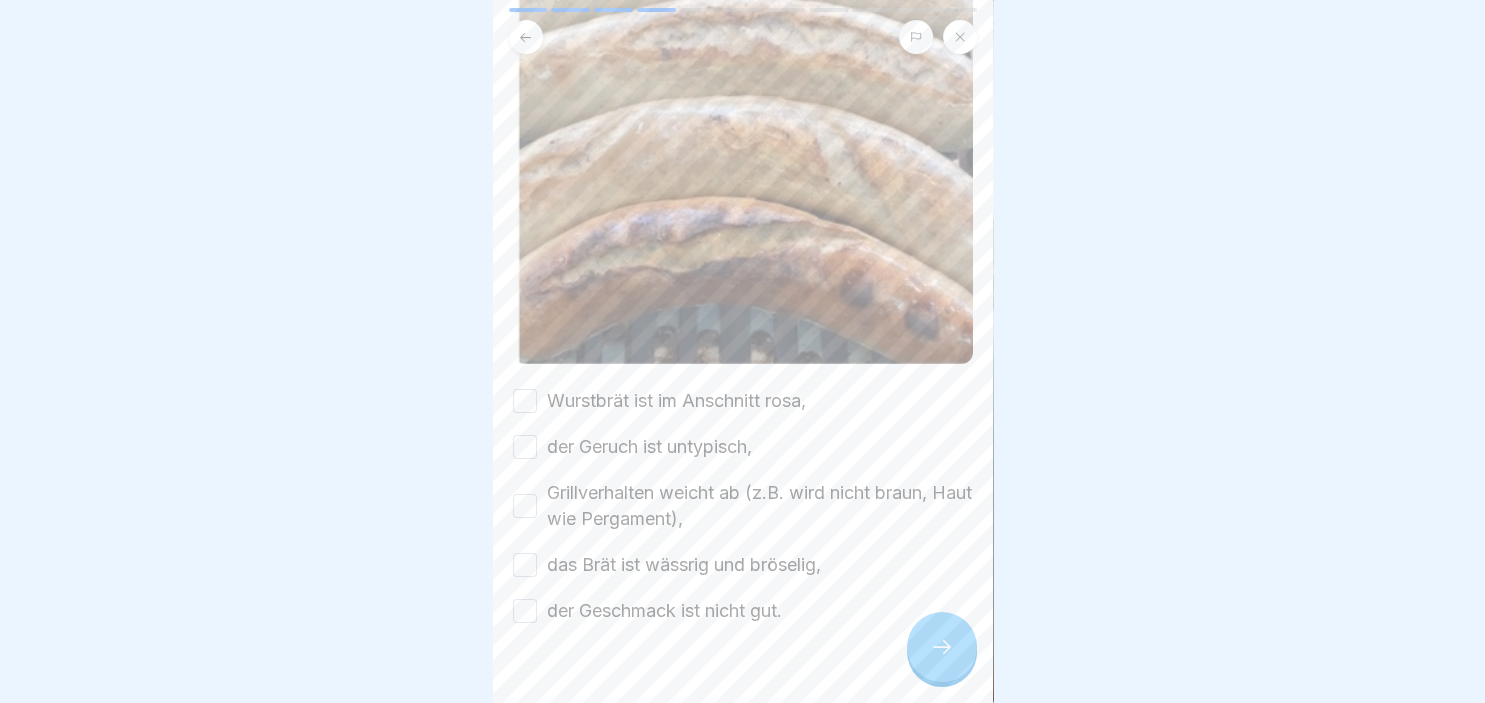 scroll, scrollTop: 376, scrollLeft: 0, axis: vertical 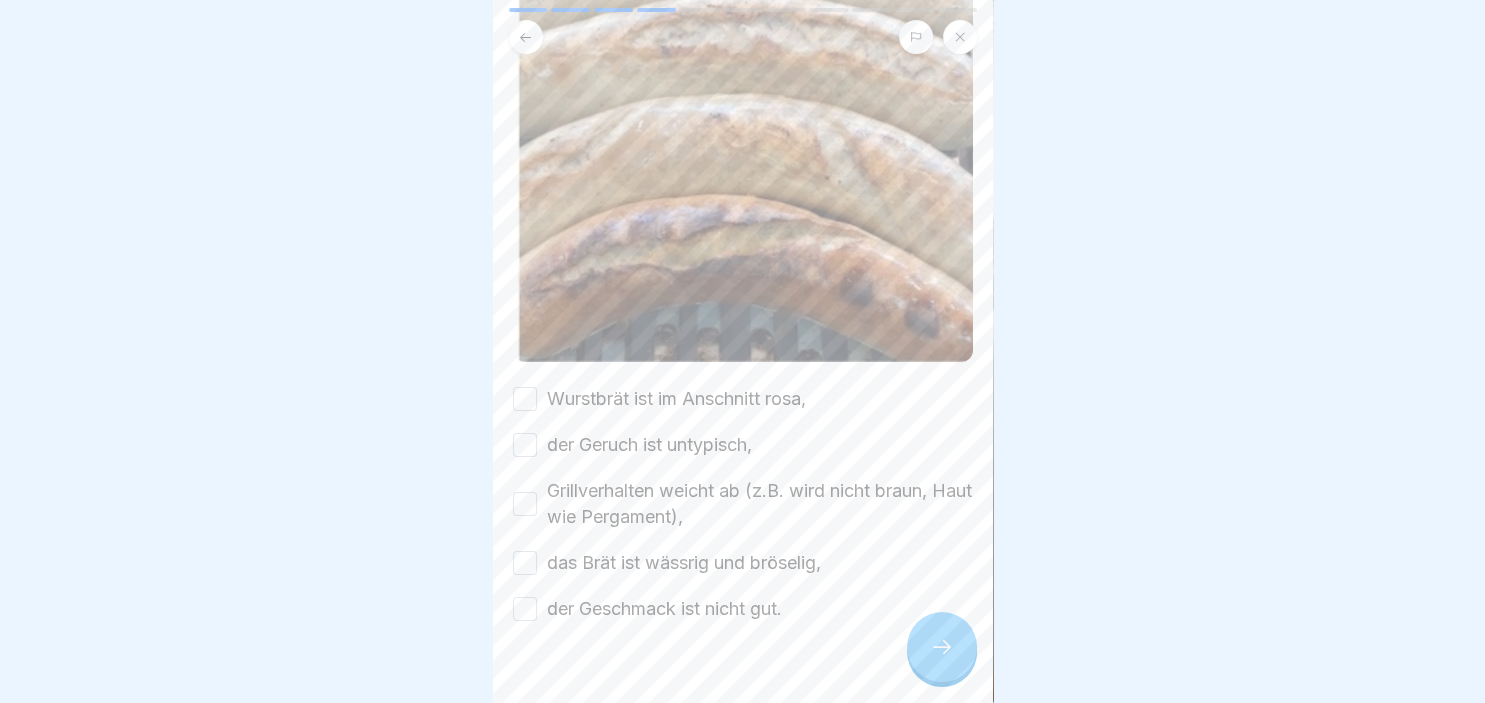 click on "Warenkunde Basics 1 und Zubereitung 11 Schritte Deutsch Wurstwaren: Mängel Wie kann man Mängel an Wurstwaren erkennen und wie gehe ich damit um. Fortfahren 🏭 Über unsere Wurstwarenproduktion Unsere Wurstwaren werden bei einem Kölner Wurstwarenhersteller der Premiumqualität produziert. Das Unternehmen fertigt unsere Produkte nach den höchsten Qualitätsvorgaben und ist IFS zertifiziert. 🔍 Mängel an Wurstwaren erkennen 1 Auch bei Premiumproduktion kann es zu Mängeln kommen. 2 Sorgfalt in Produktion, Logistik und Handhabung ist entscheidend. 3 Frühindikatoren und Anzeichen beachten. 📦 Mangelhafte Verpackung erkennen Achten Sie auf folgende Hinweise in der Verpackung:
- Luft im Beutel,
- Wurst löst sich alleine voneinander,
- rosa Verfärbung,
- untypischer Geruch,
- milchige Flüssigkeit im Gelee.
Diese können Hinweise auf eine mangelhafte Ware sein.  🔥 Mängel auf dem Grill ermitteln Bitte kreuze alle Kästchen an. Wurstbrät ist im Anschnitt rosa,  der Geruch ist untypisch, 1 2 3 A" at bounding box center [742, 351] 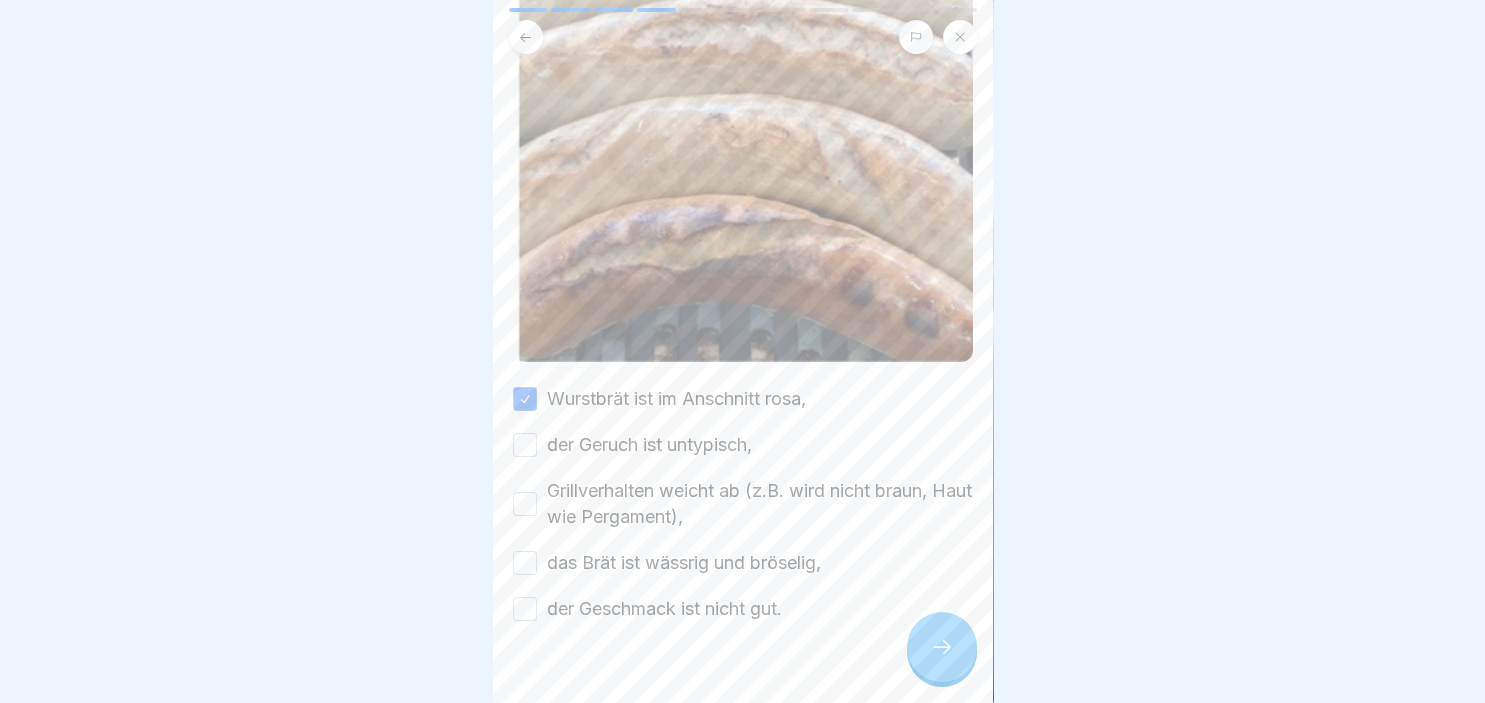click on "der Geruch ist untypisch," at bounding box center [525, 445] 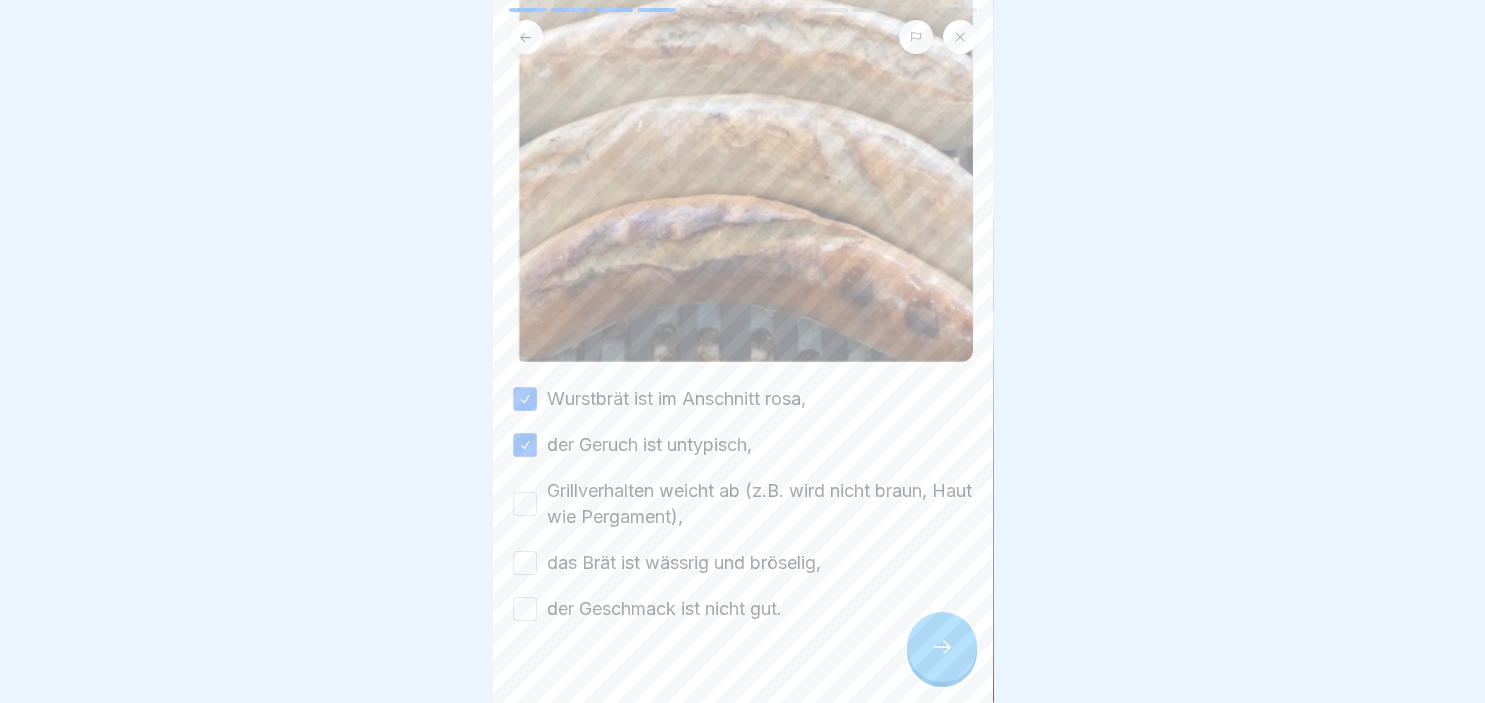 click on "Grillverhalten weicht ab (z.B. wird nicht braun, Haut wie Pergament)," at bounding box center (743, 504) 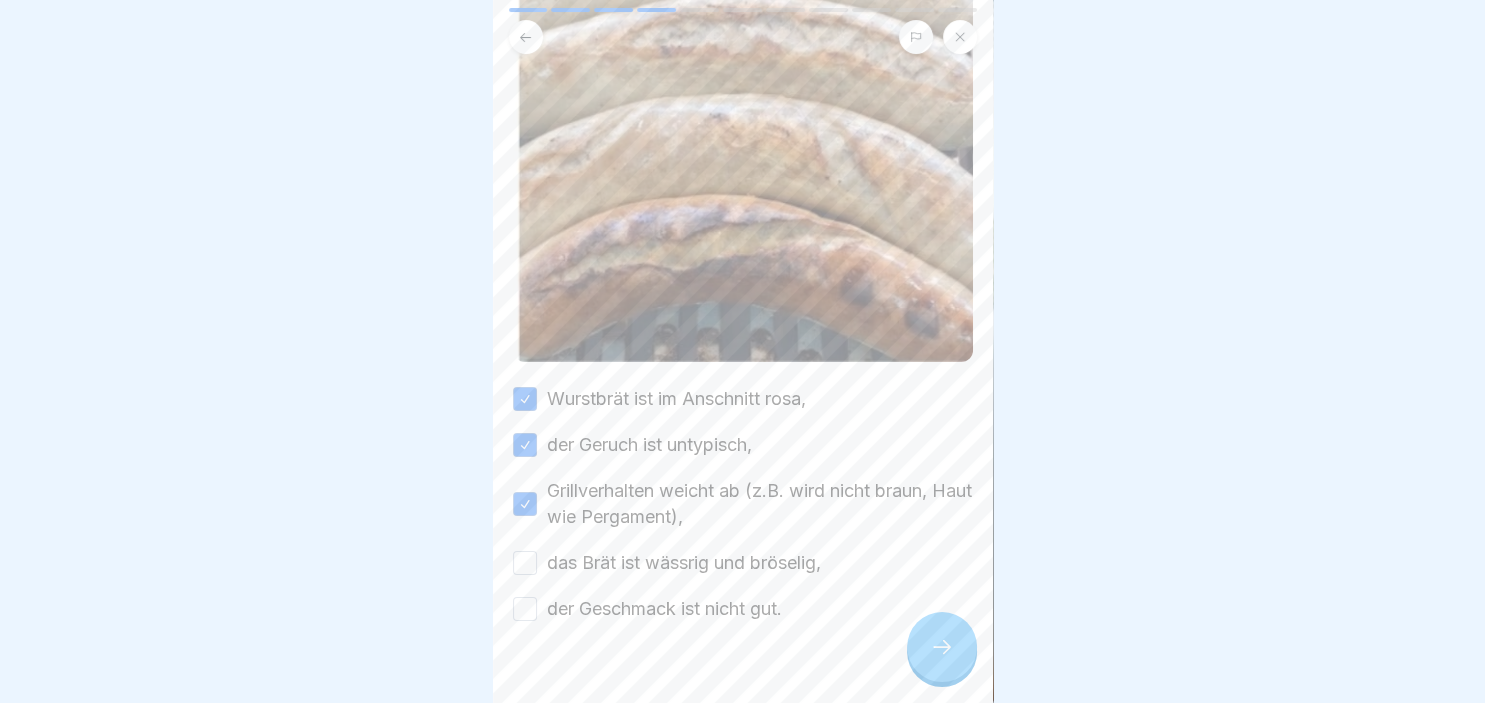 click on "das Brät ist wässrig und bröselig," at bounding box center (525, 563) 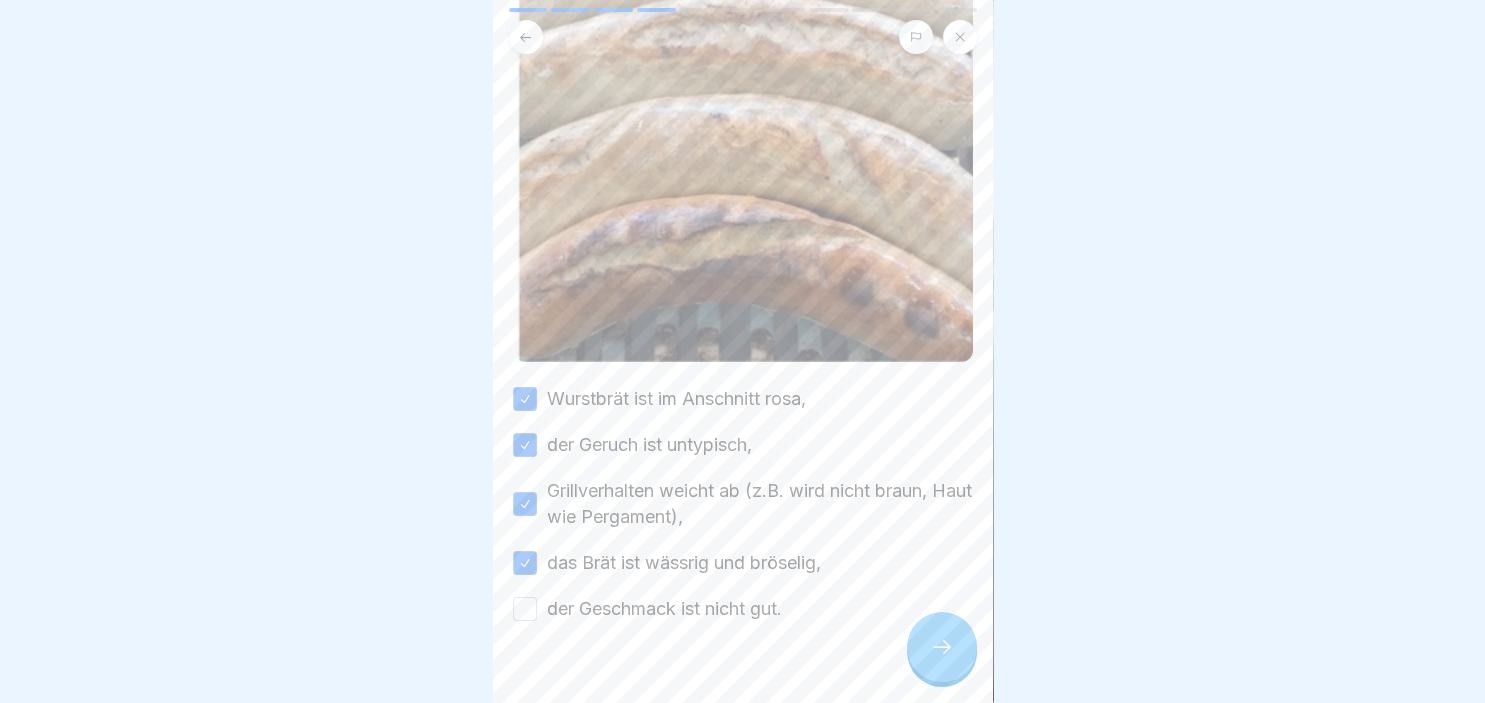 click on "der Geschmack ist nicht gut." at bounding box center (525, 609) 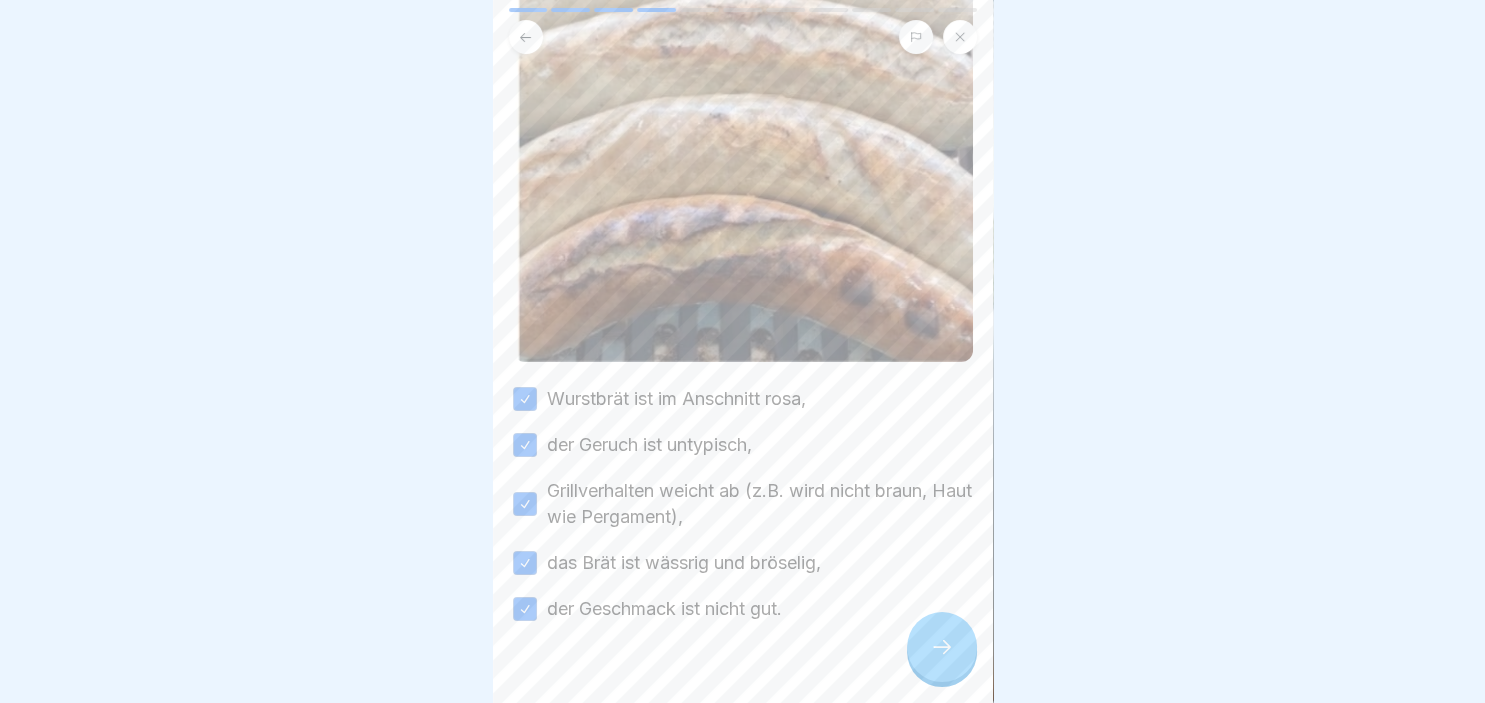 click at bounding box center (942, 647) 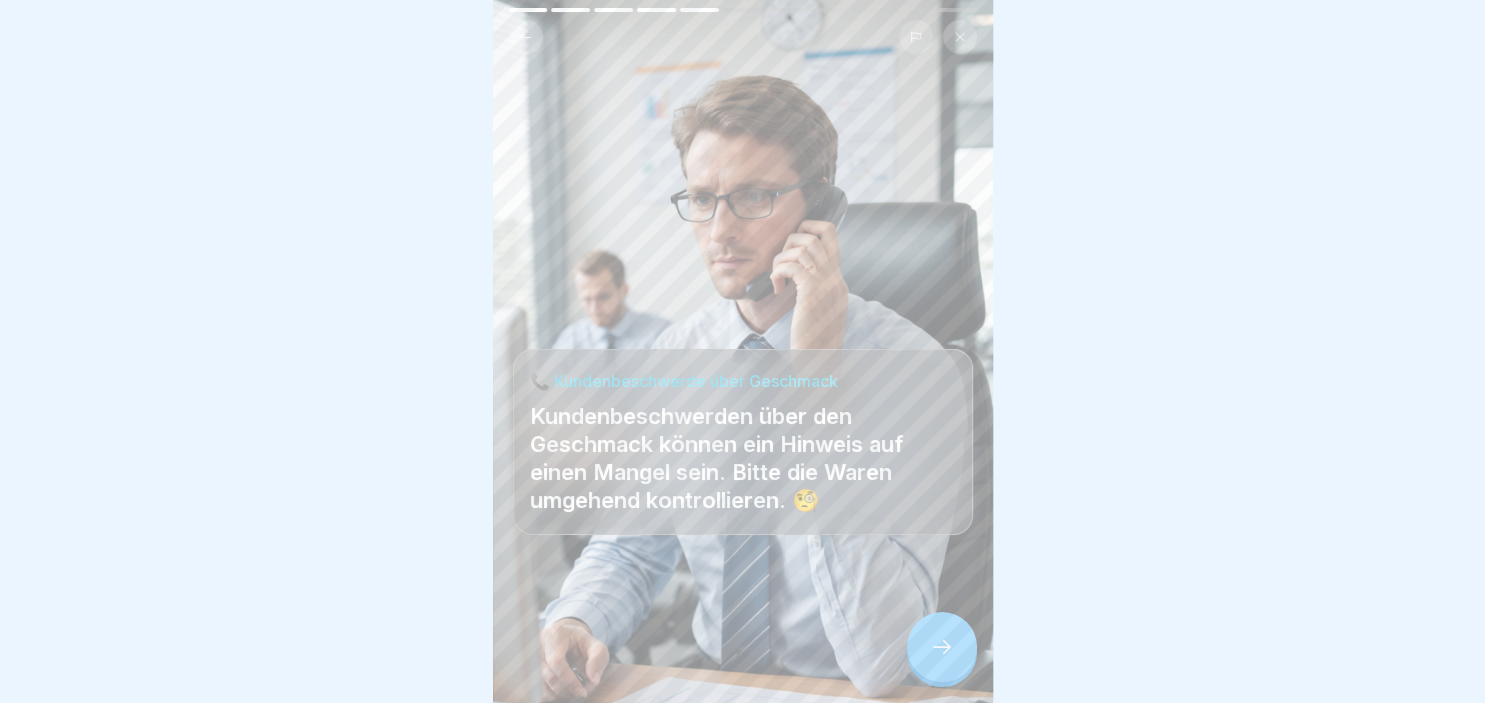 click at bounding box center [942, 647] 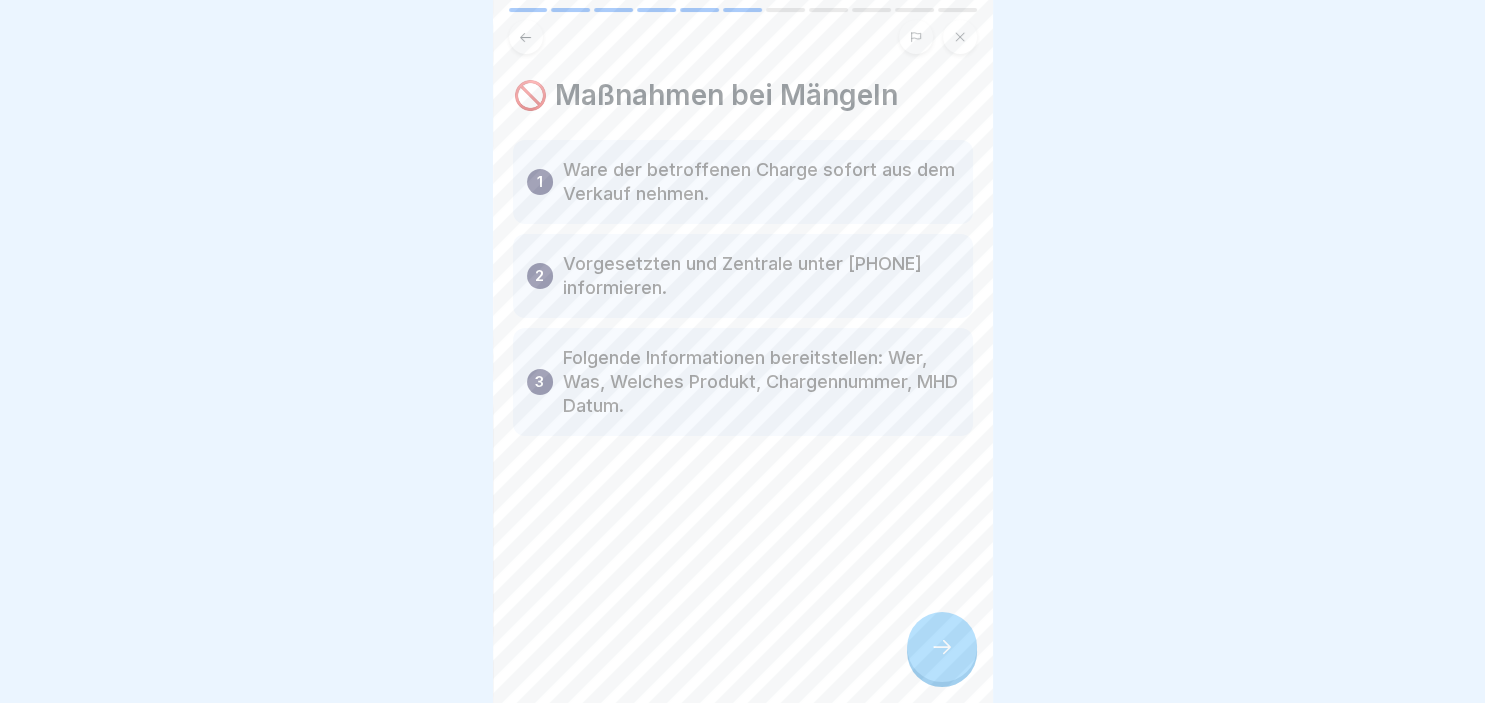 click at bounding box center (942, 647) 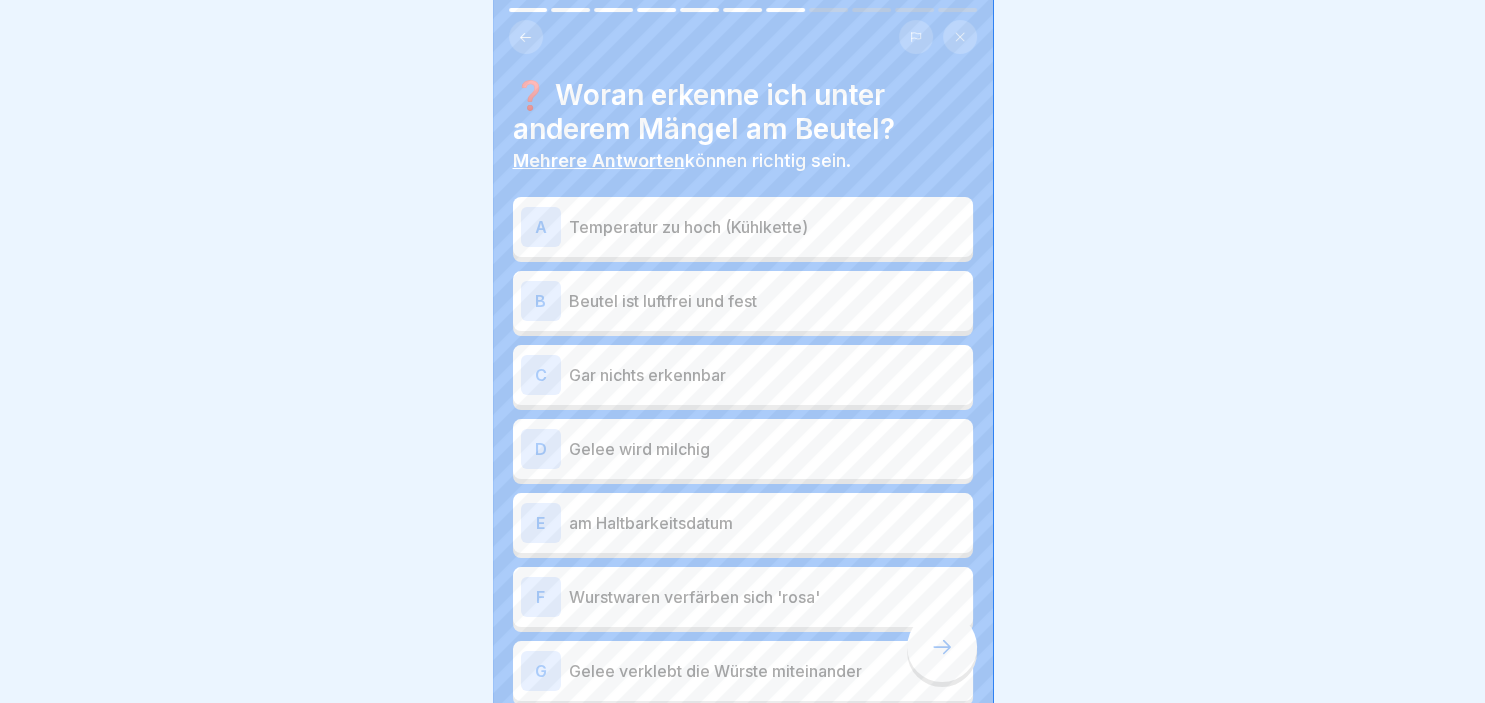 click on "D" at bounding box center (541, 449) 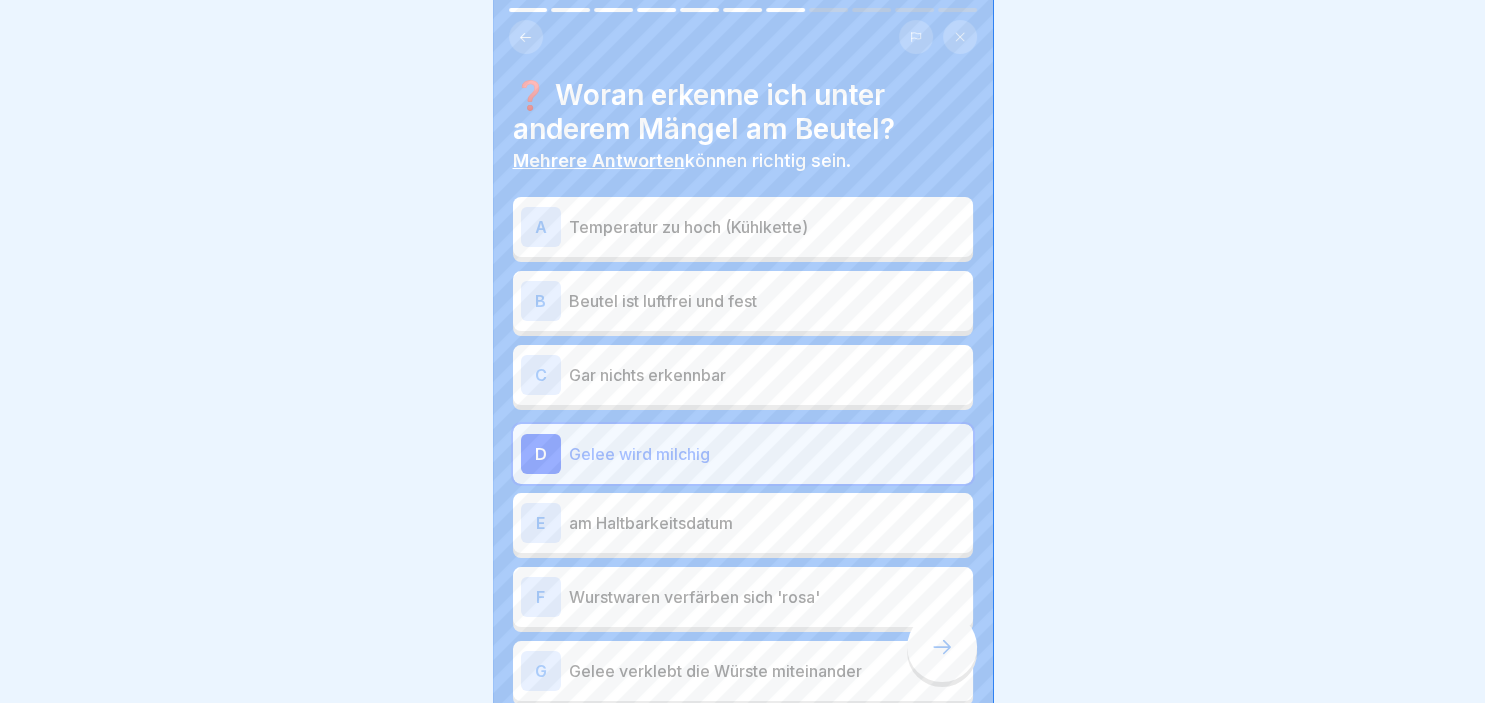 click on "F" at bounding box center [541, 597] 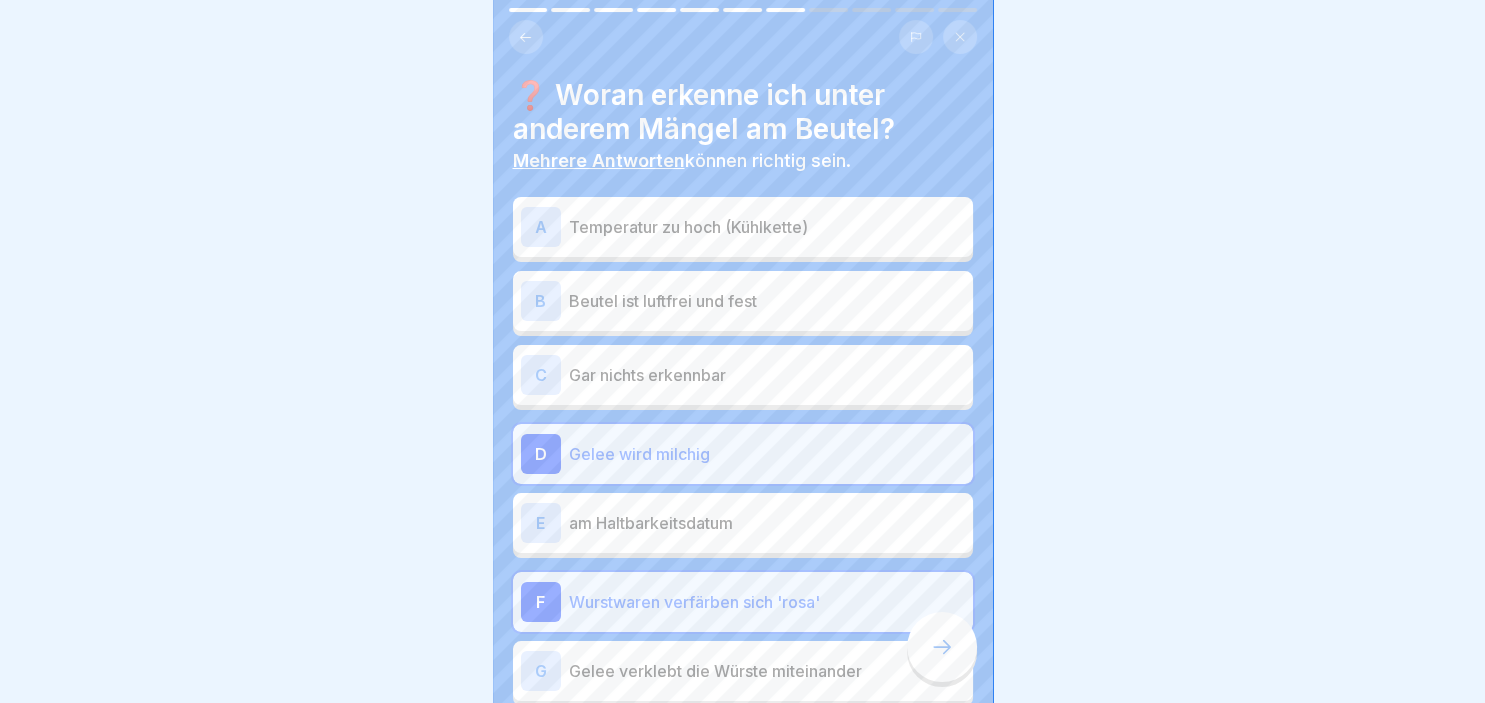 click on "E" at bounding box center [541, 523] 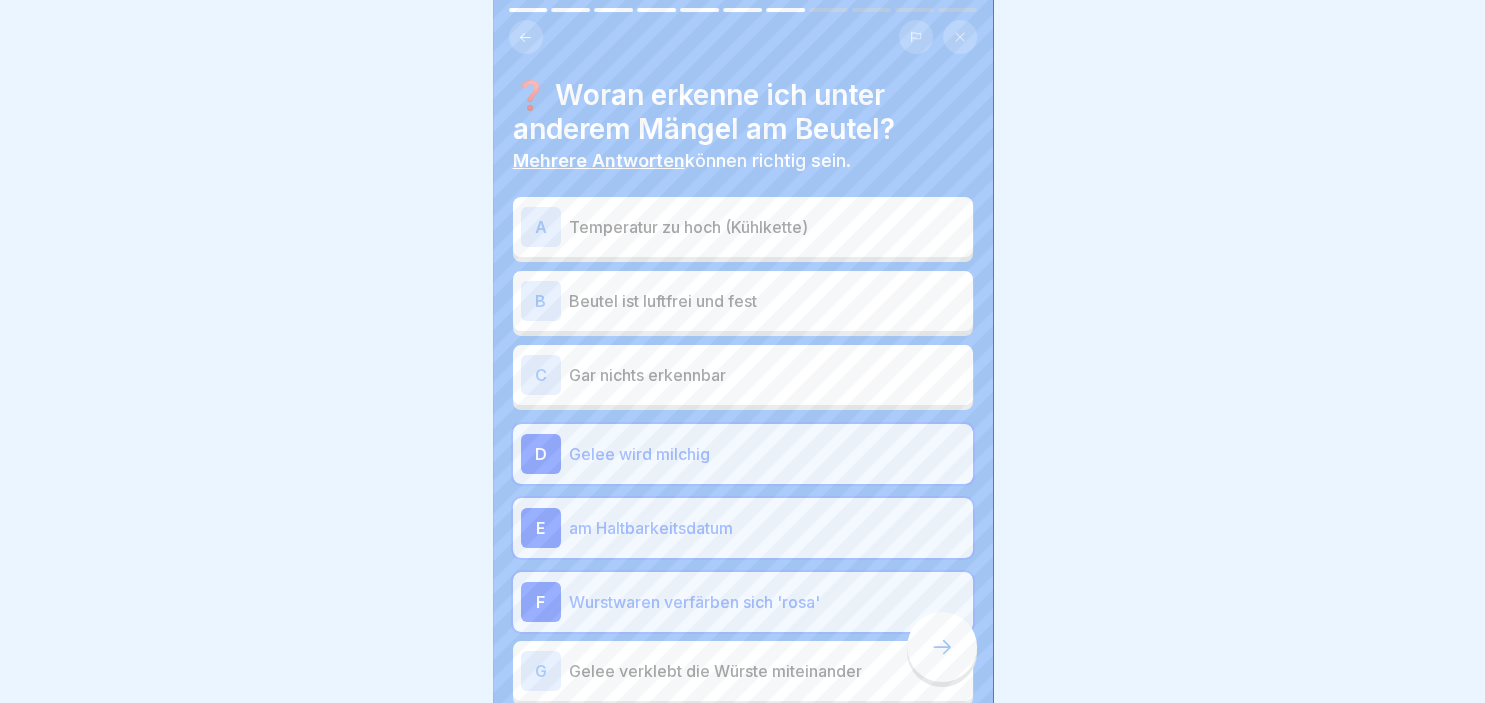click on "A" at bounding box center (541, 227) 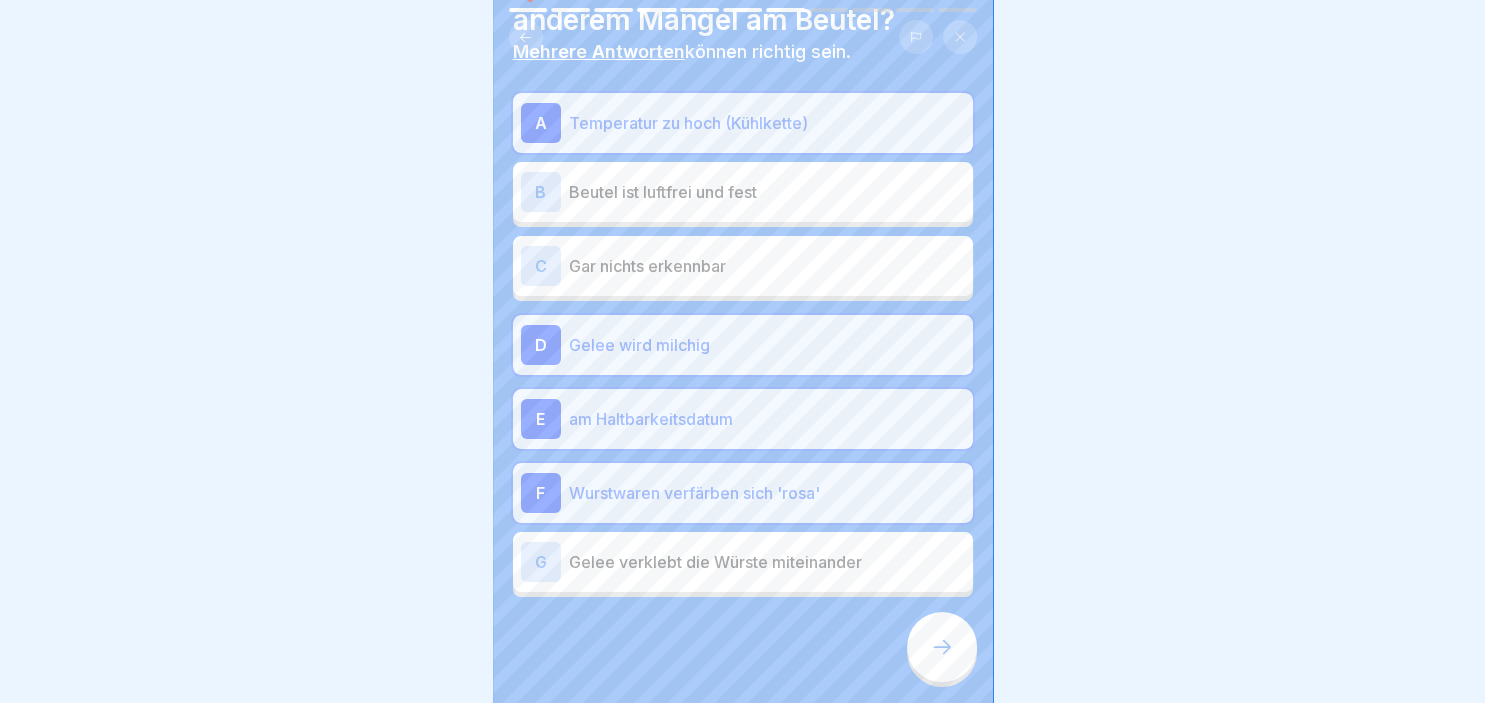 scroll, scrollTop: 118, scrollLeft: 0, axis: vertical 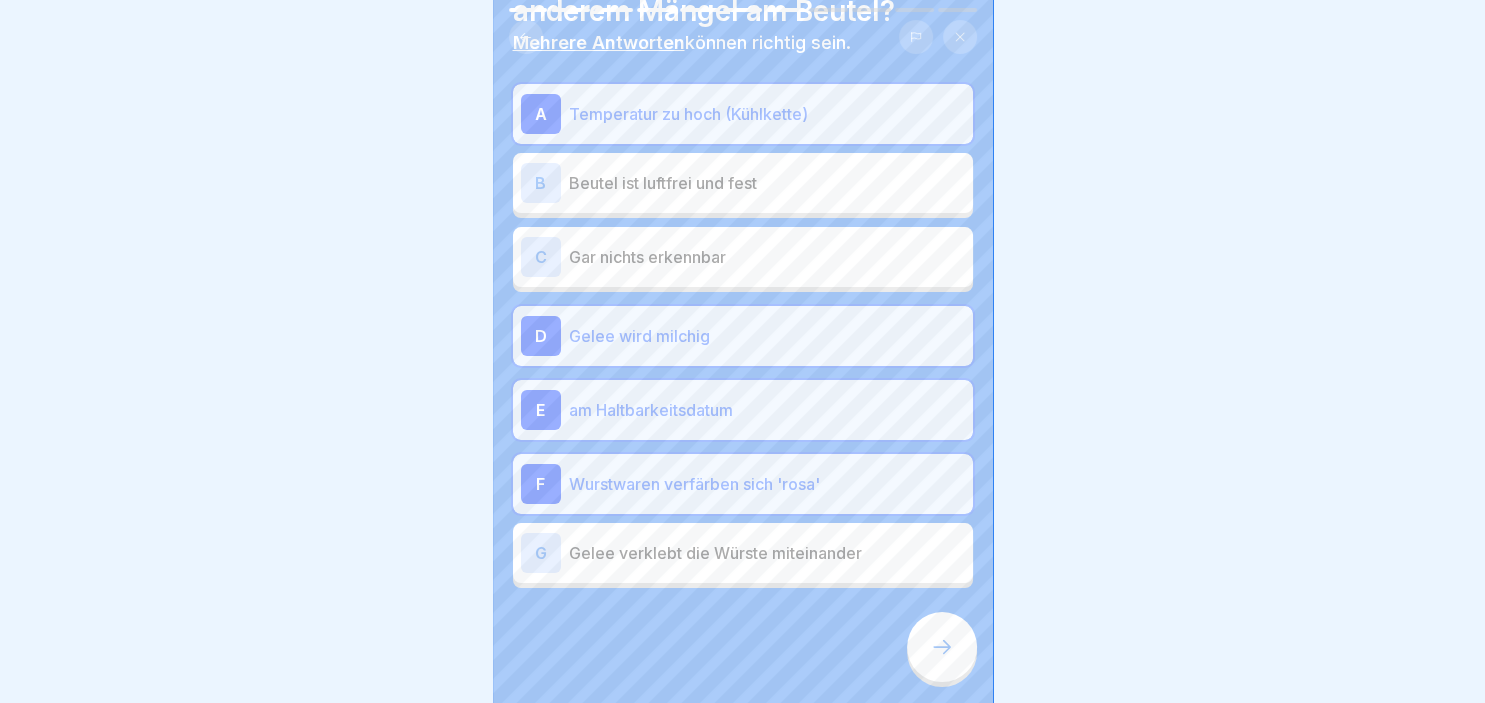 click 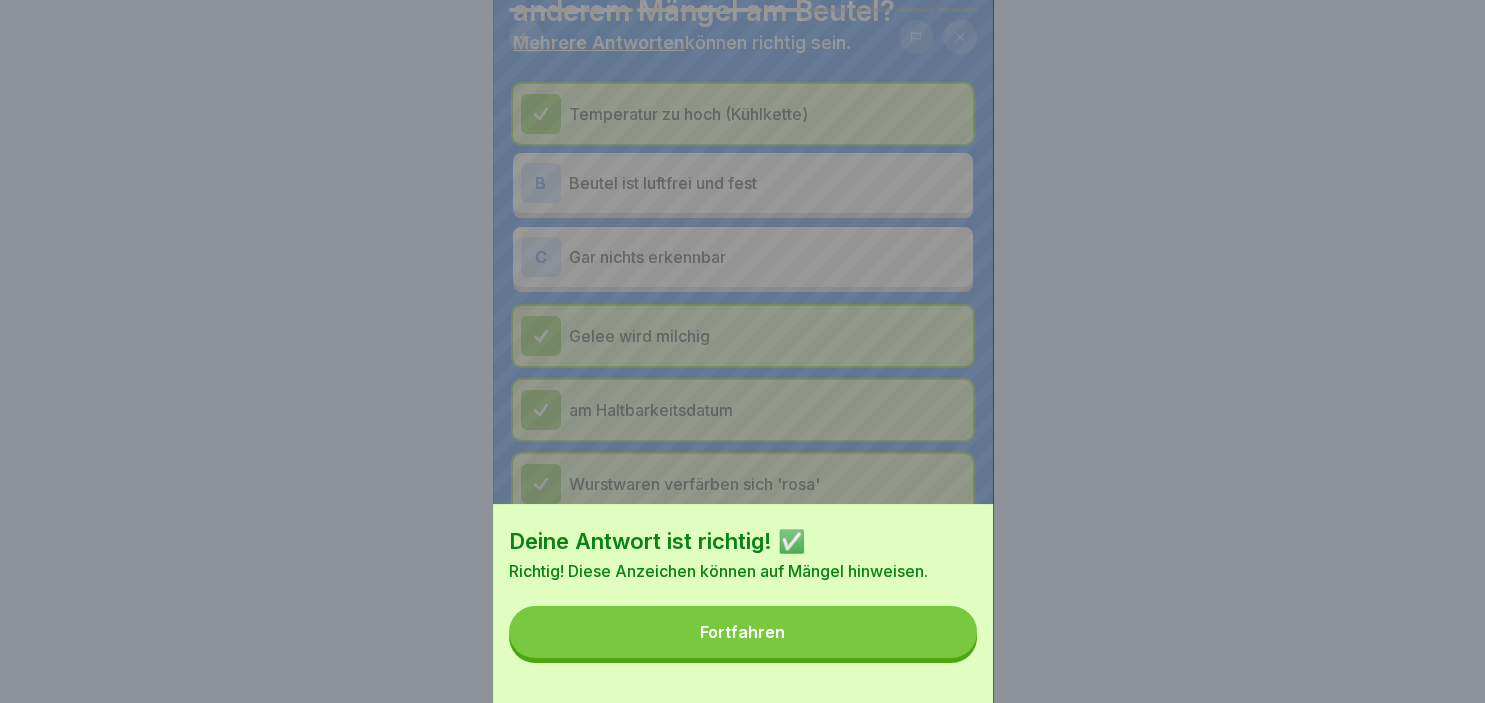click on "Fortfahren" at bounding box center [743, 632] 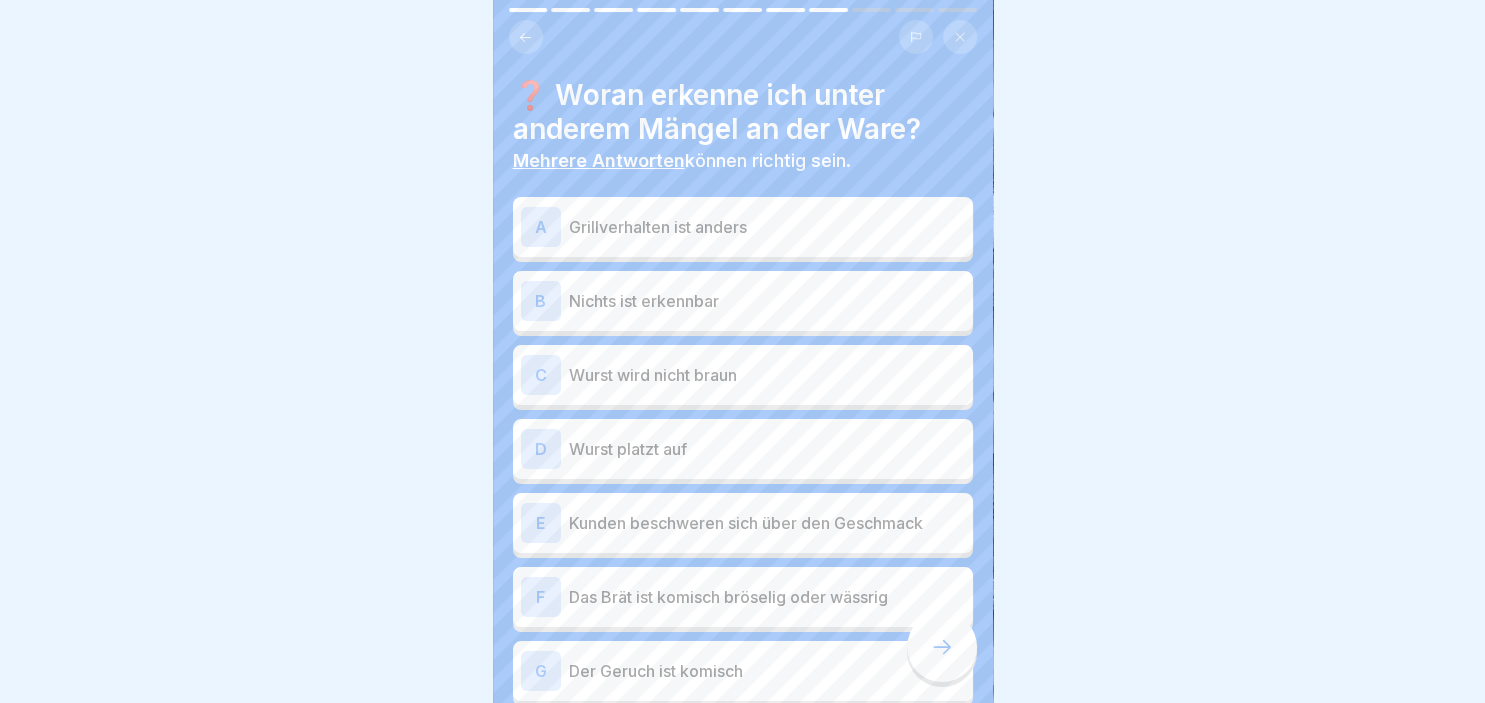 click on "A" at bounding box center [541, 227] 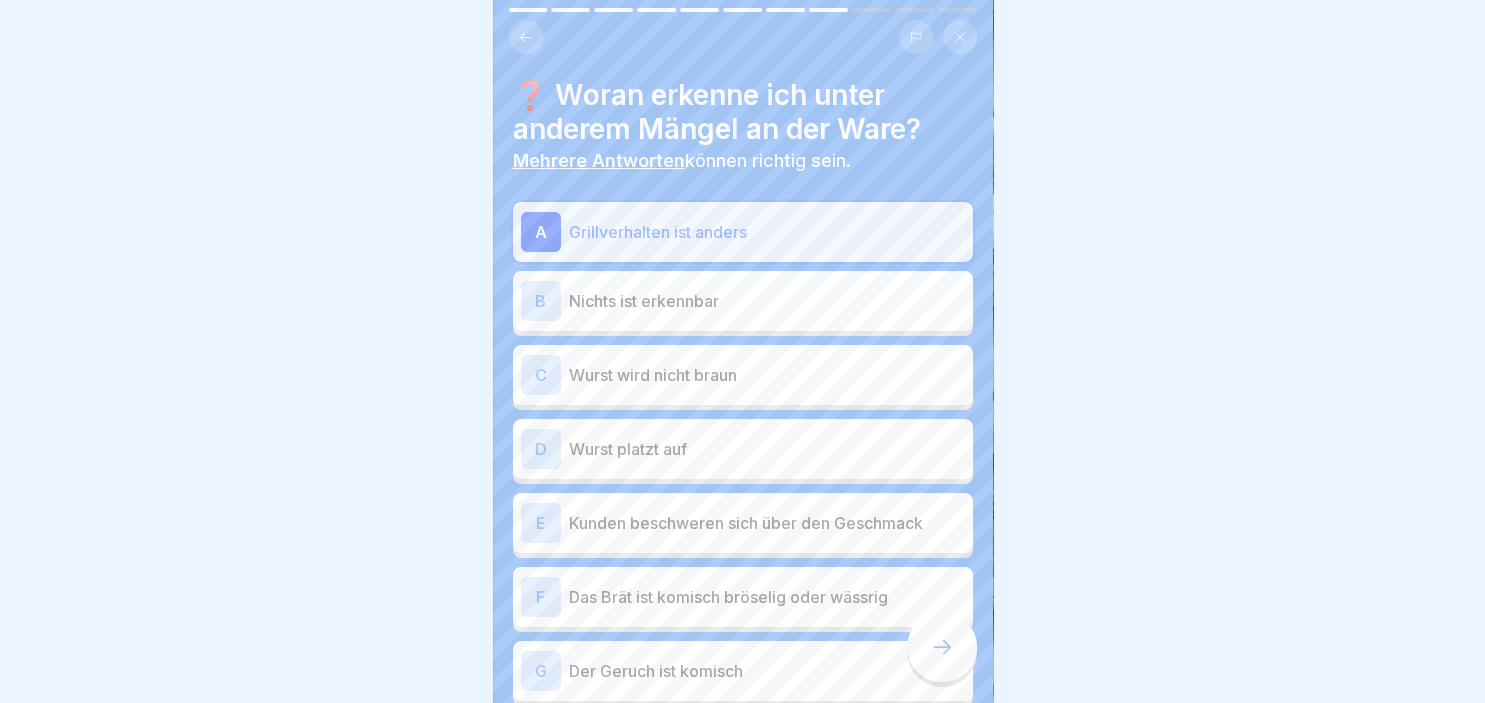 click on "C" at bounding box center [541, 375] 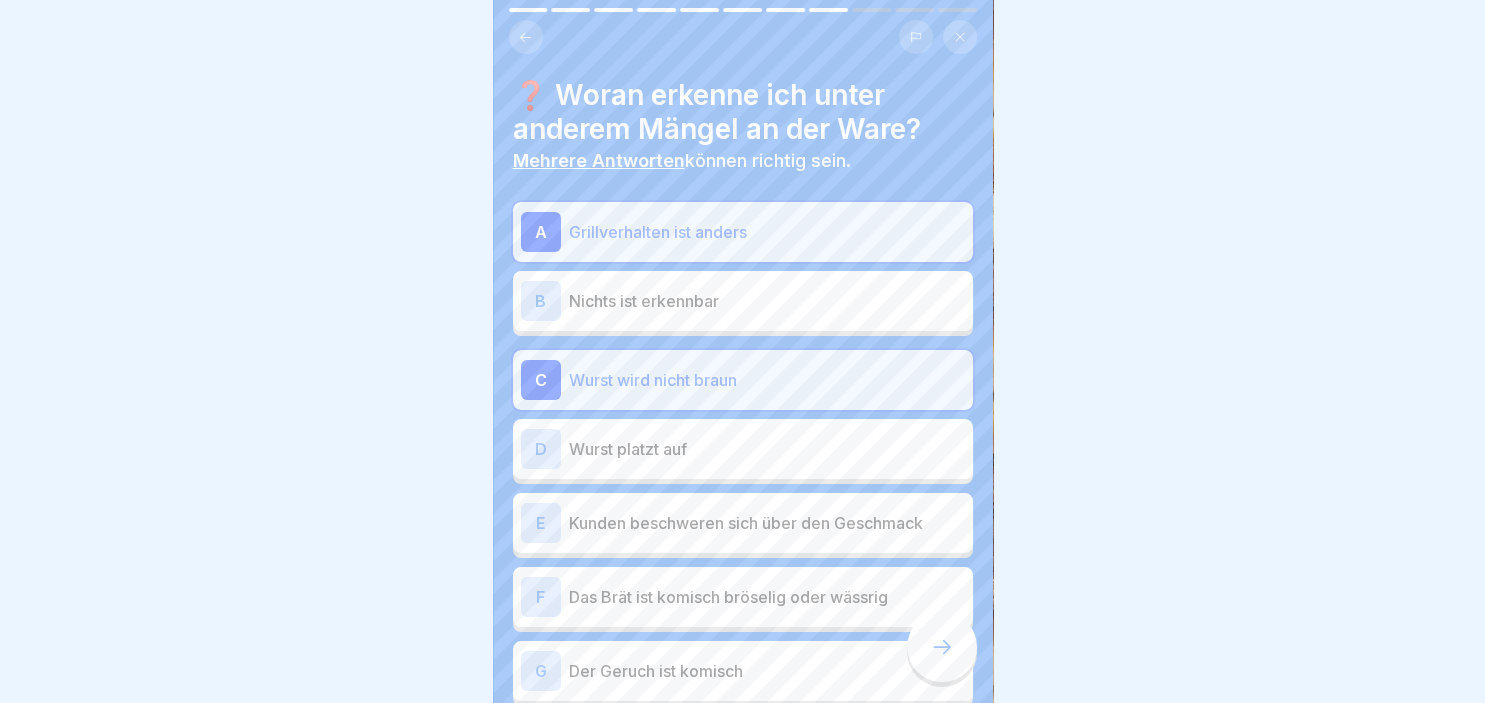 click on "E" at bounding box center [541, 523] 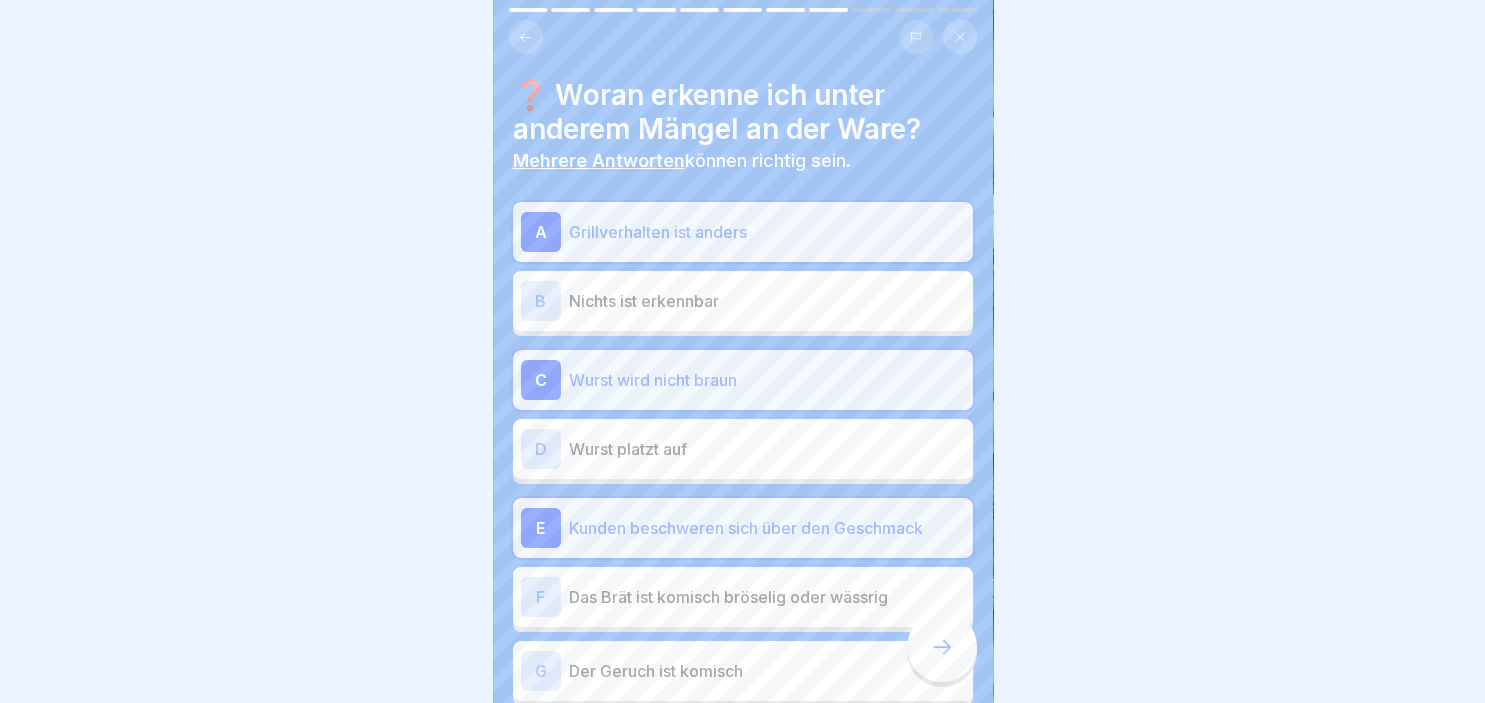 click on "F" at bounding box center [541, 597] 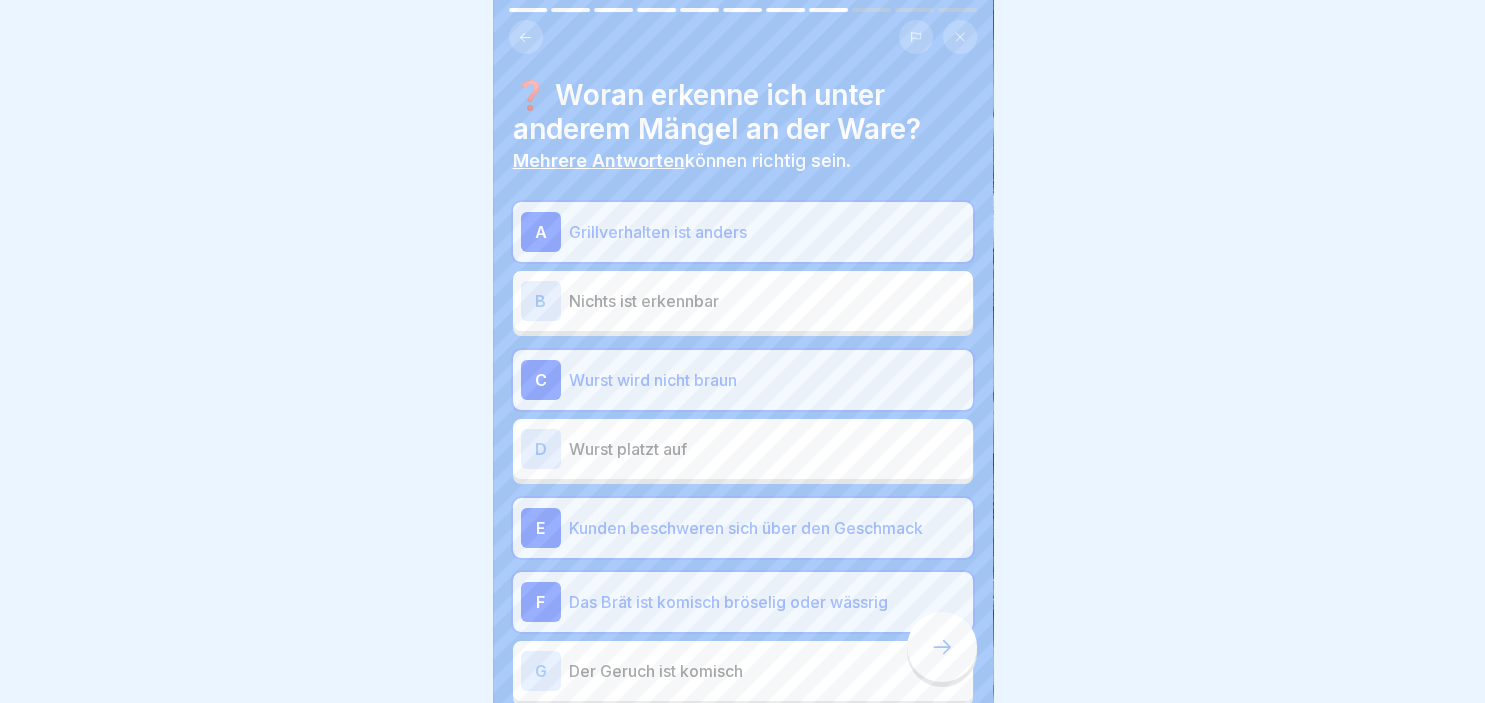 click on "G" at bounding box center (541, 671) 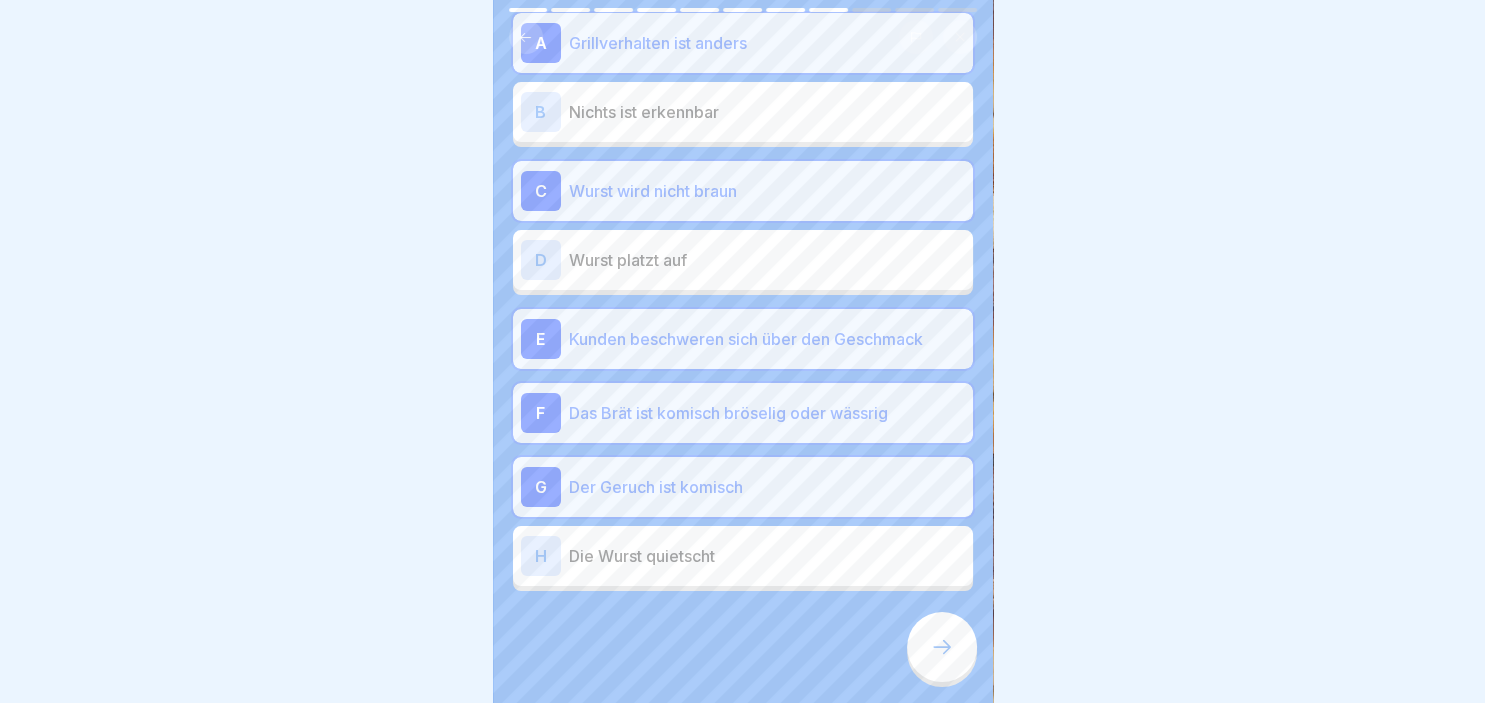 scroll, scrollTop: 197, scrollLeft: 0, axis: vertical 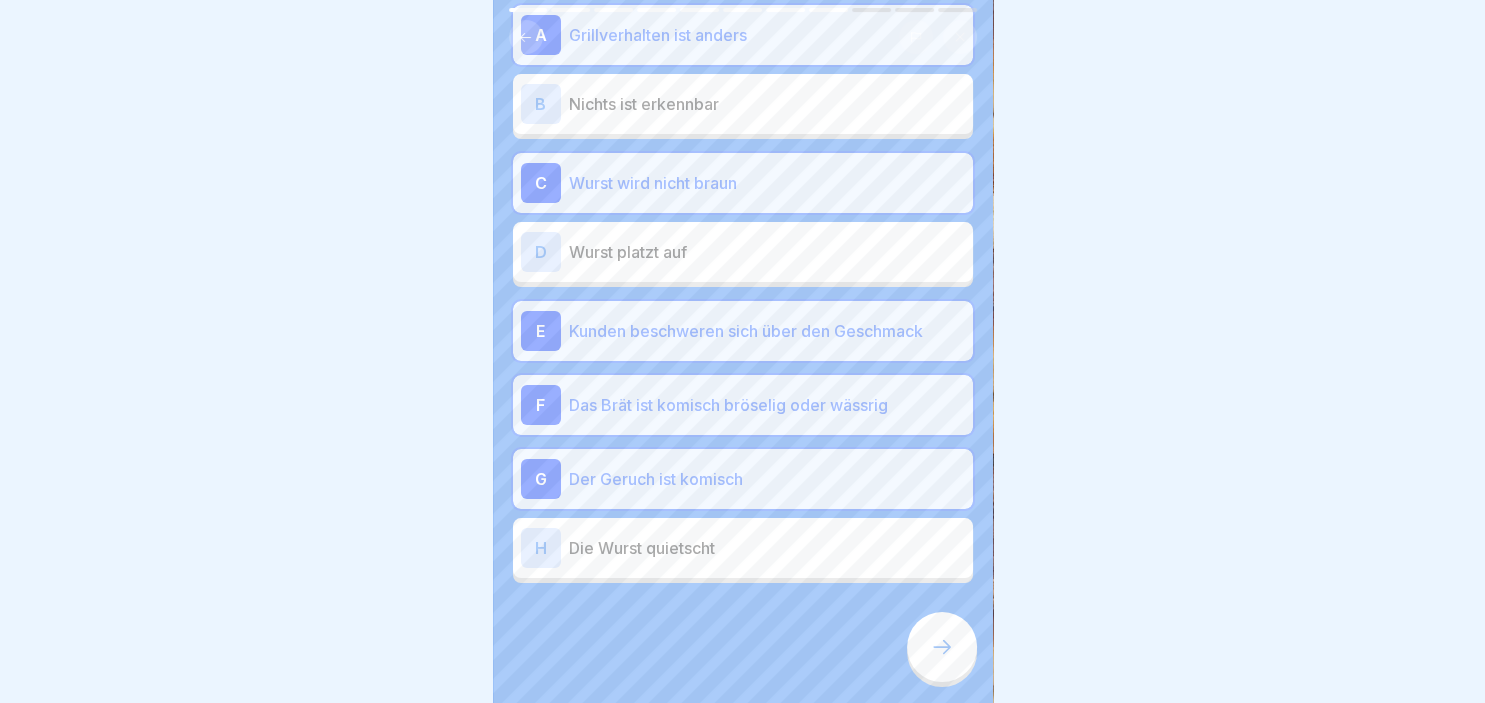 click on "Warenkunde Basics 1 und Zubereitung 11 Schritte Deutsch Wurstwaren: Mängel Wie kann man Mängel an Wurstwaren erkennen und wie gehe ich damit um. Fortfahren 🏭 Über unsere Wurstwarenproduktion Unsere Wurstwaren werden bei einem Kölner Wurstwarenhersteller der Premiumqualität produziert. Das Unternehmen fertigt unsere Produkte nach den höchsten Qualitätsvorgaben und ist IFS zertifiziert. 🔍 Mängel an Wurstwaren erkennen 1 Auch bei Premiumproduktion kann es zu Mängeln kommen. 2 Sorgfalt in Produktion, Logistik und Handhabung ist entscheidend. 3 Frühindikatoren und Anzeichen beachten. 📦 Mangelhafte Verpackung erkennen Achten Sie auf folgende Hinweise in der Verpackung:
- Luft im Beutel,
- Wurst löst sich alleine voneinander,
- rosa Verfärbung,
- untypischer Geruch,
- milchige Flüssigkeit im Gelee.
Diese können Hinweise auf eine mangelhafte Ware sein. 🔥 Mängel auf dem Grill ermitteln Bitte kreuze alle Kästchen an. Wurstbrät ist im Anschnitt rosa,  der Geruch ist untypisch, 1 2 3 B" at bounding box center [742, 351] 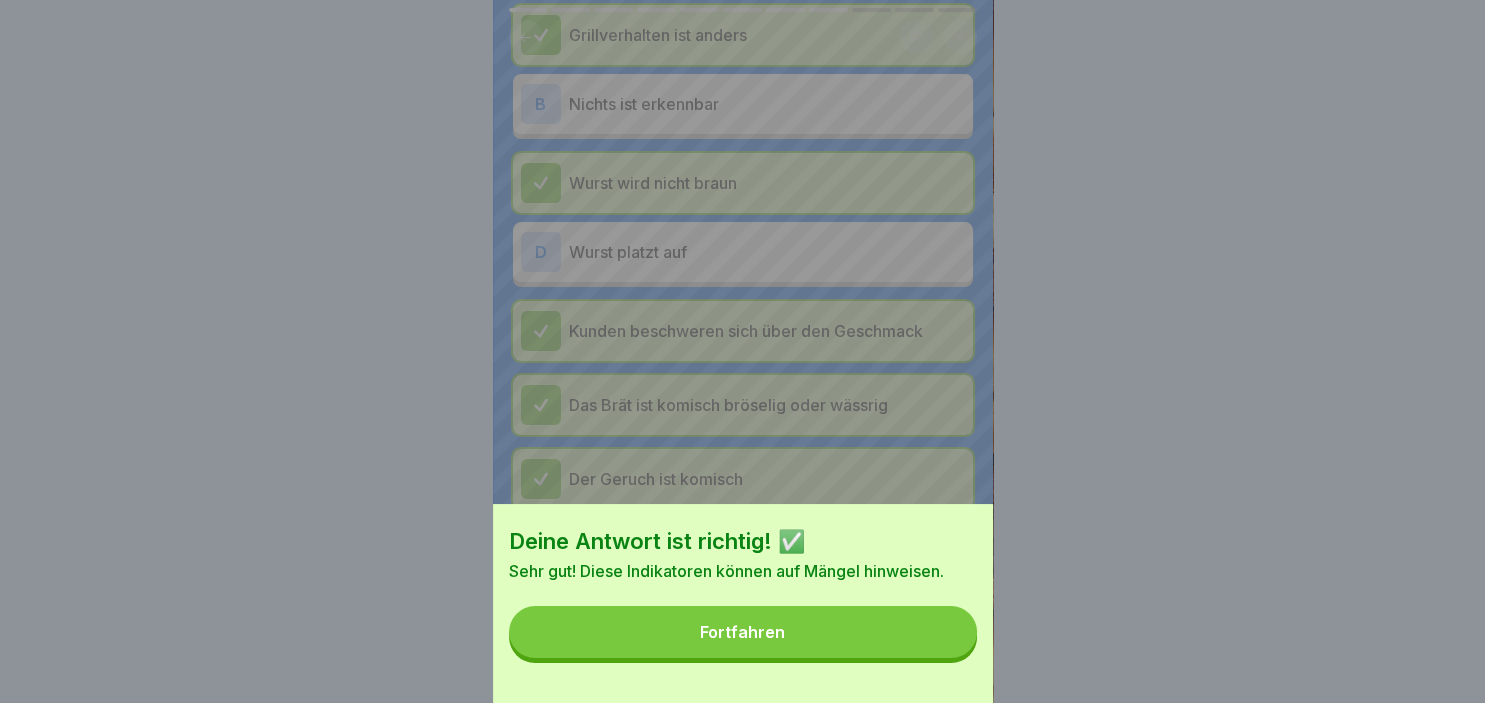 click on "Fortfahren" at bounding box center (743, 632) 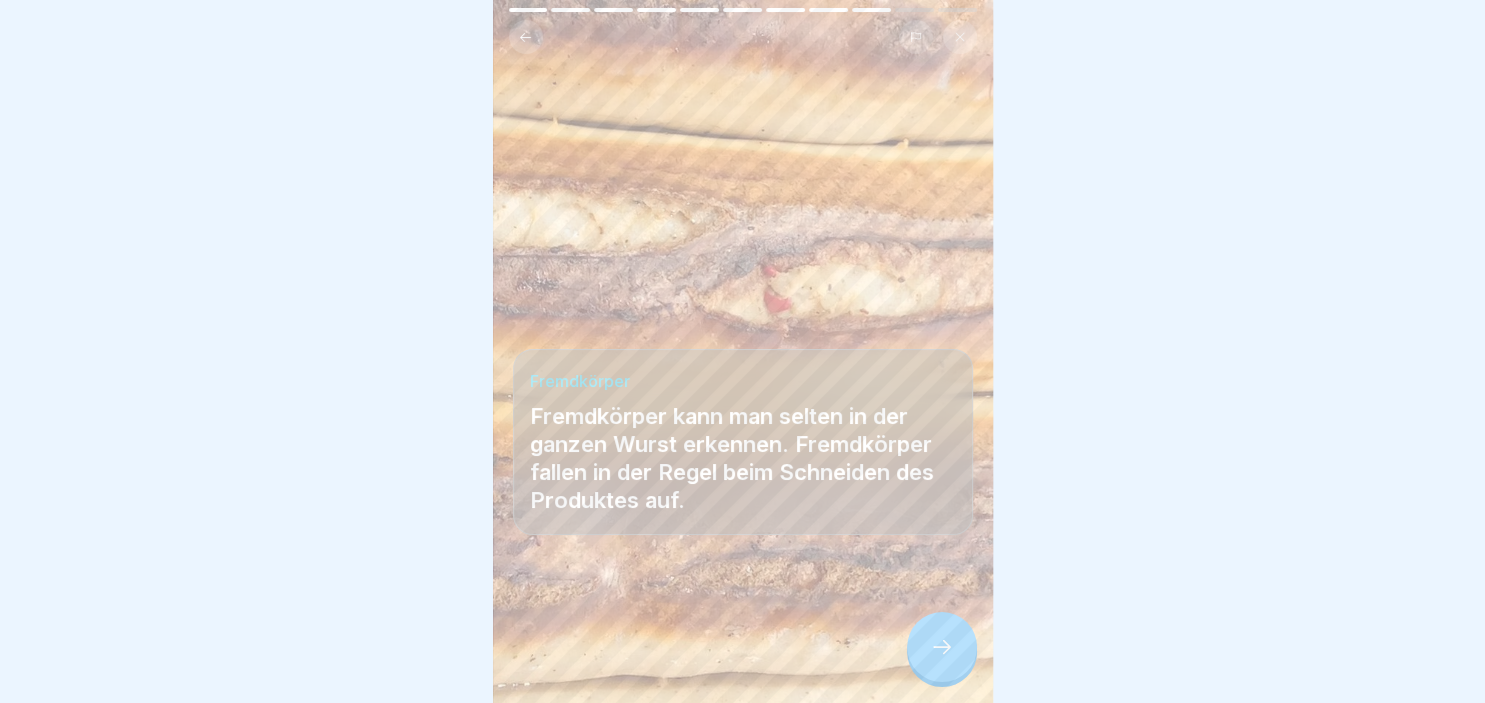 click 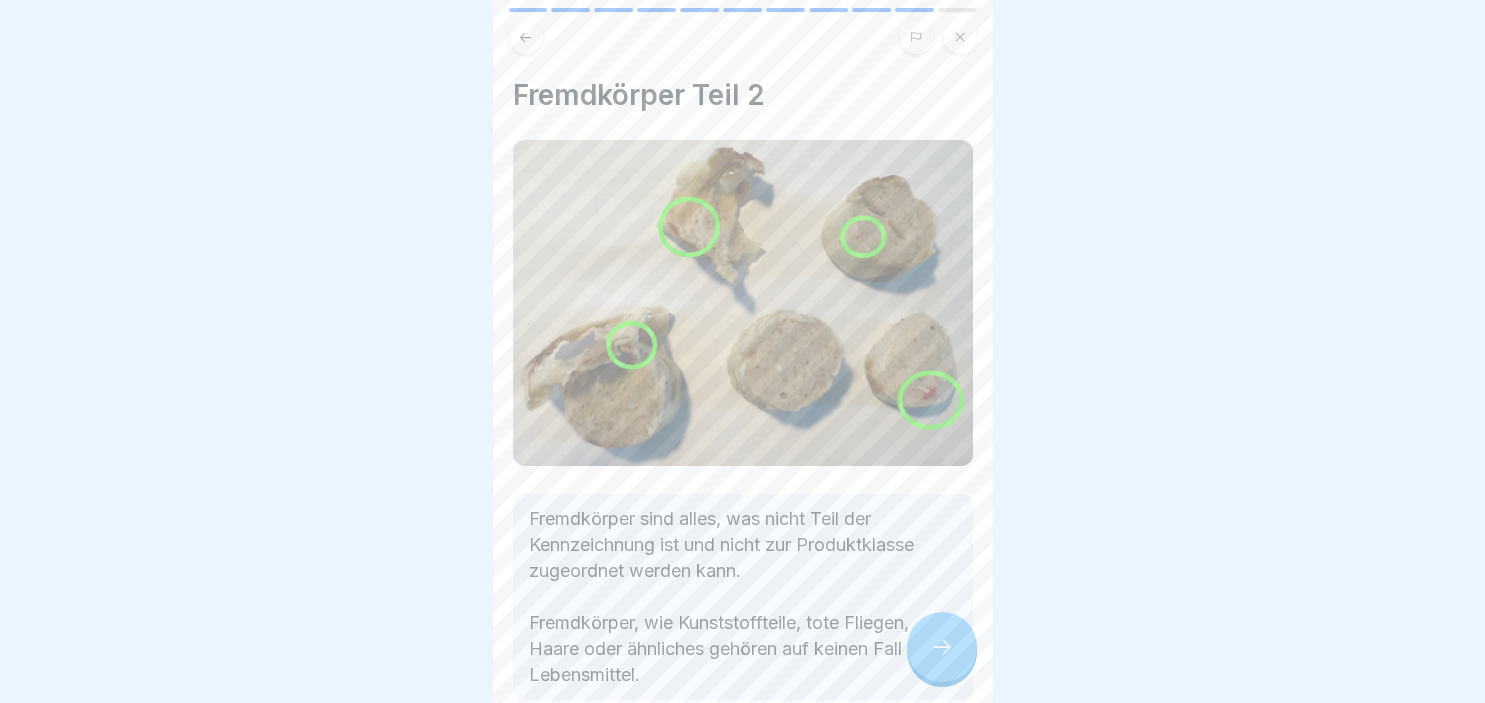 click 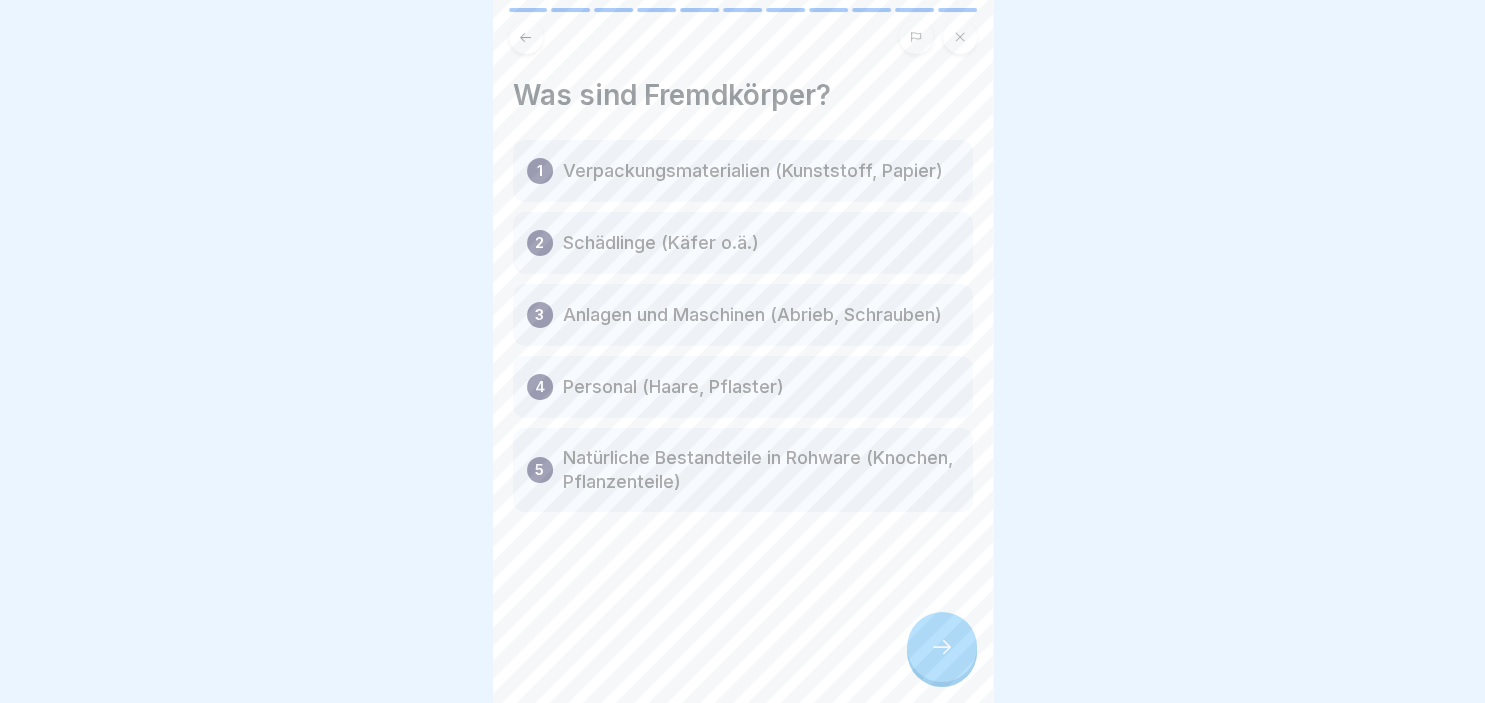 click 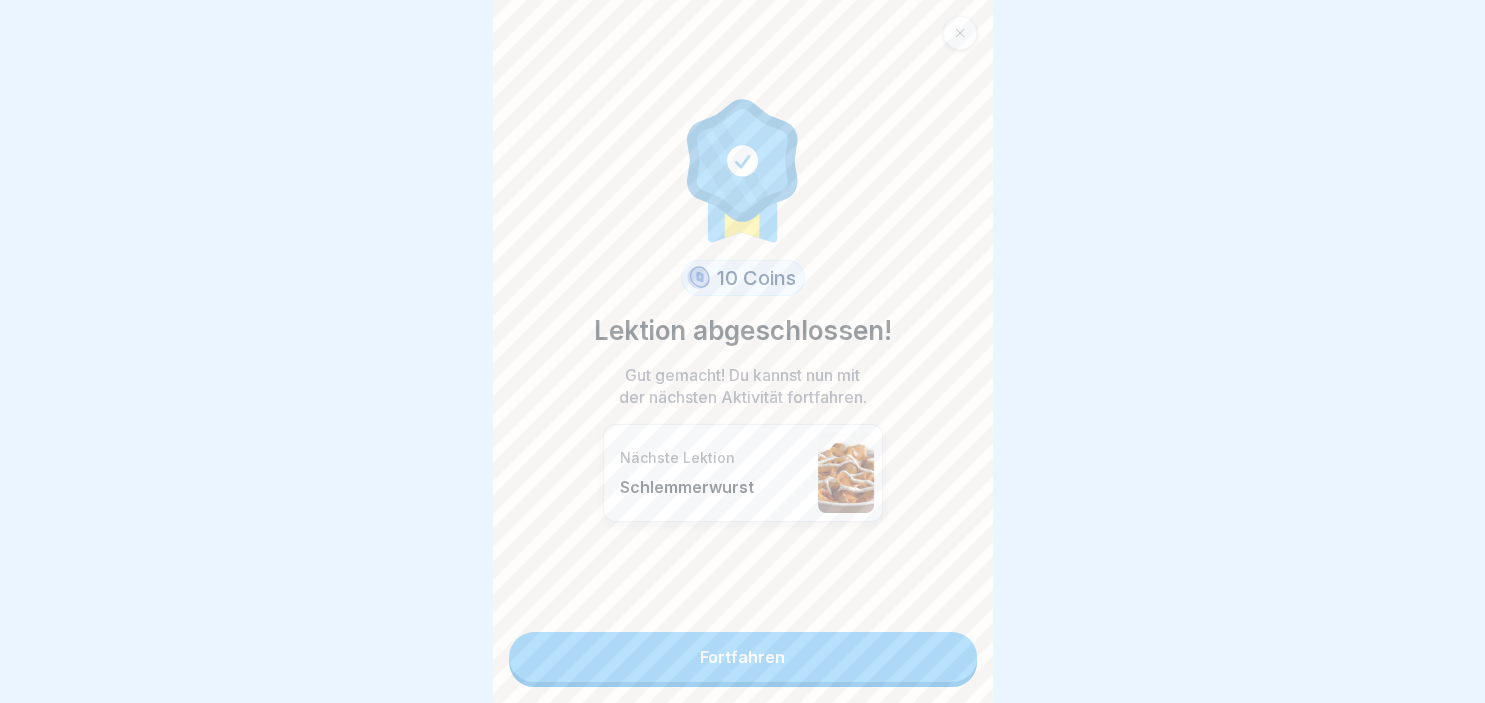 click on "Fortfahren" at bounding box center [743, 657] 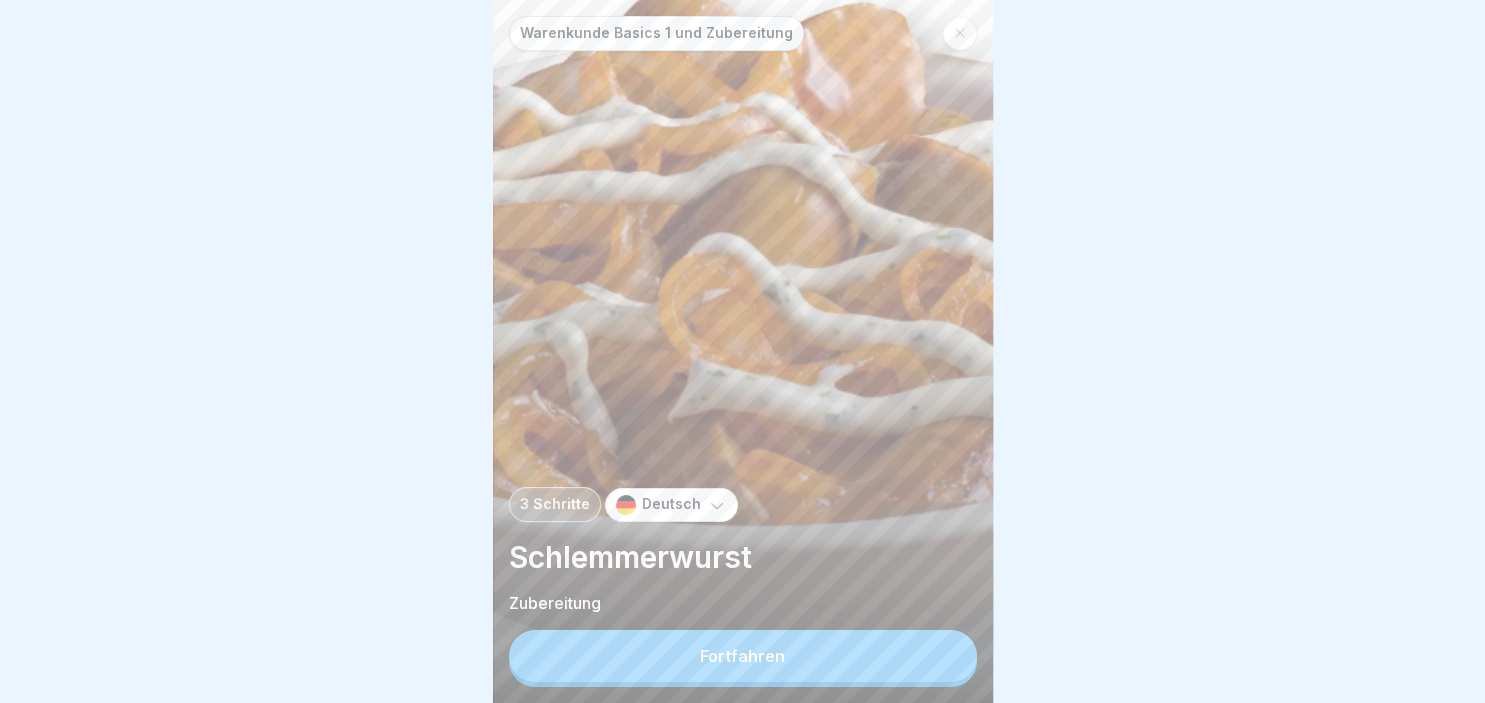 click on "Fortfahren" at bounding box center (743, 656) 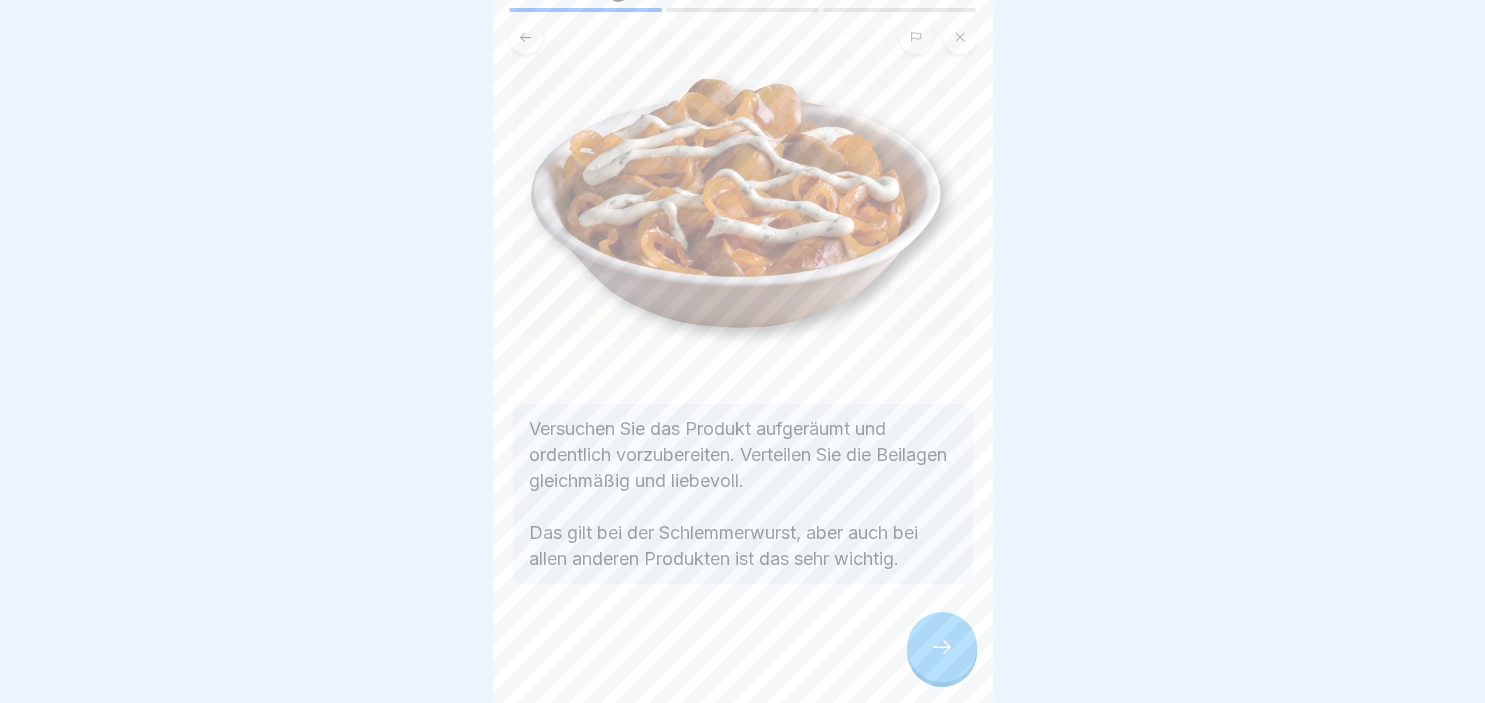 scroll, scrollTop: 110, scrollLeft: 0, axis: vertical 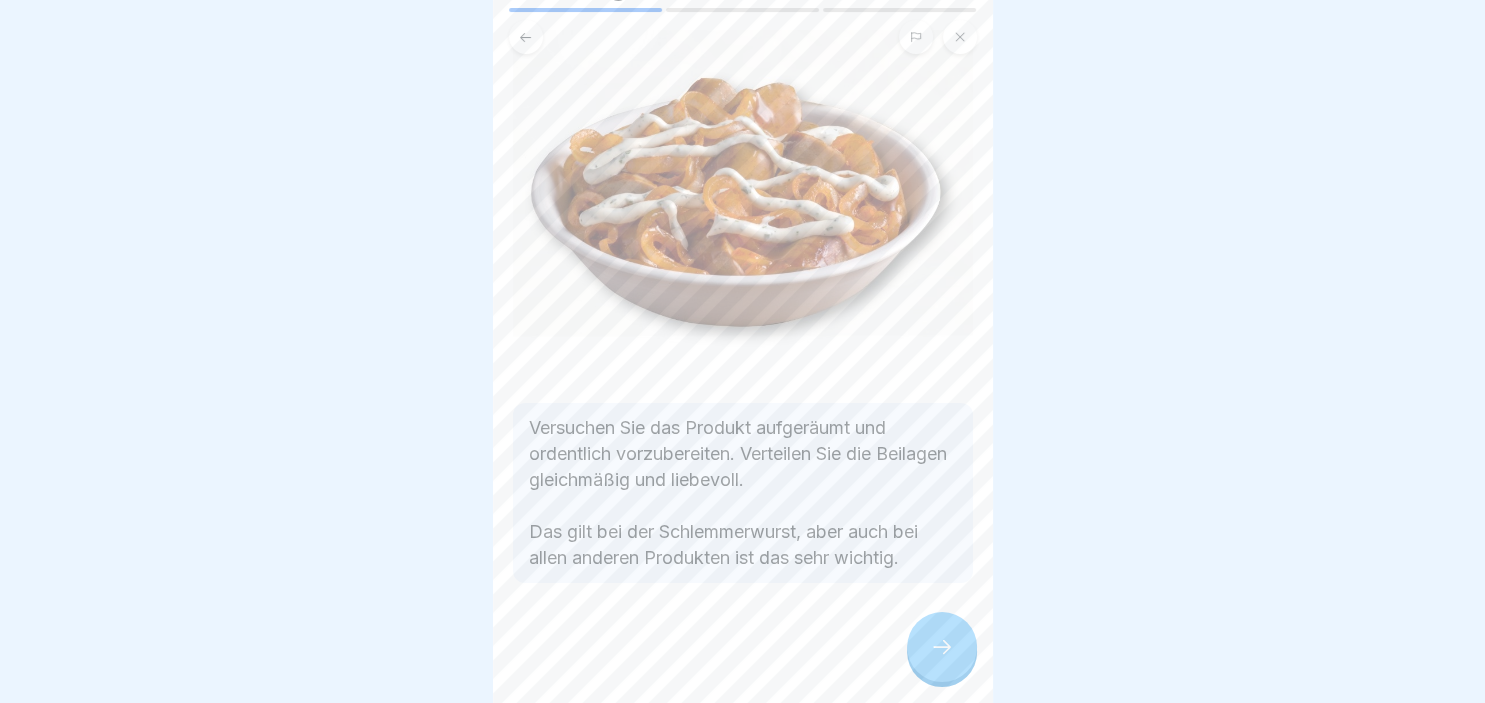 click 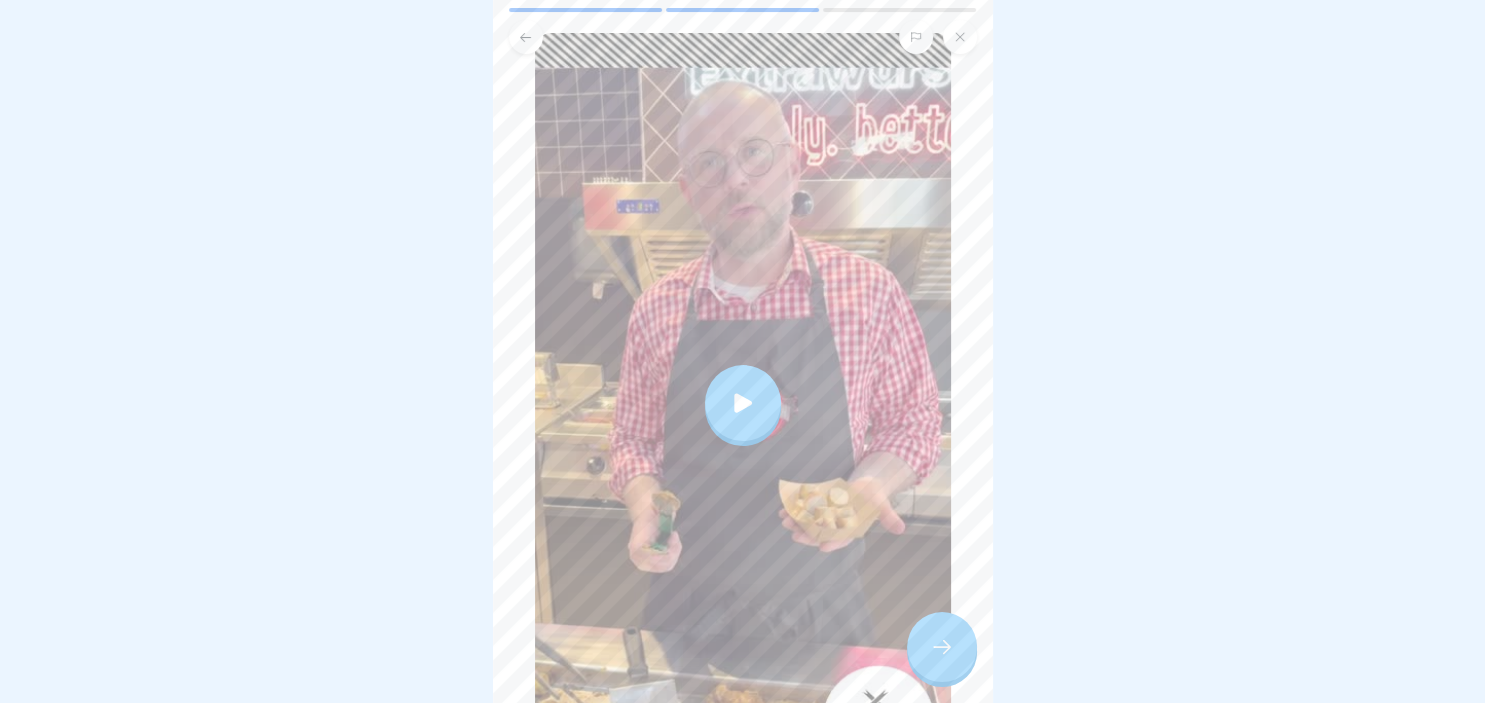 scroll, scrollTop: 173, scrollLeft: 0, axis: vertical 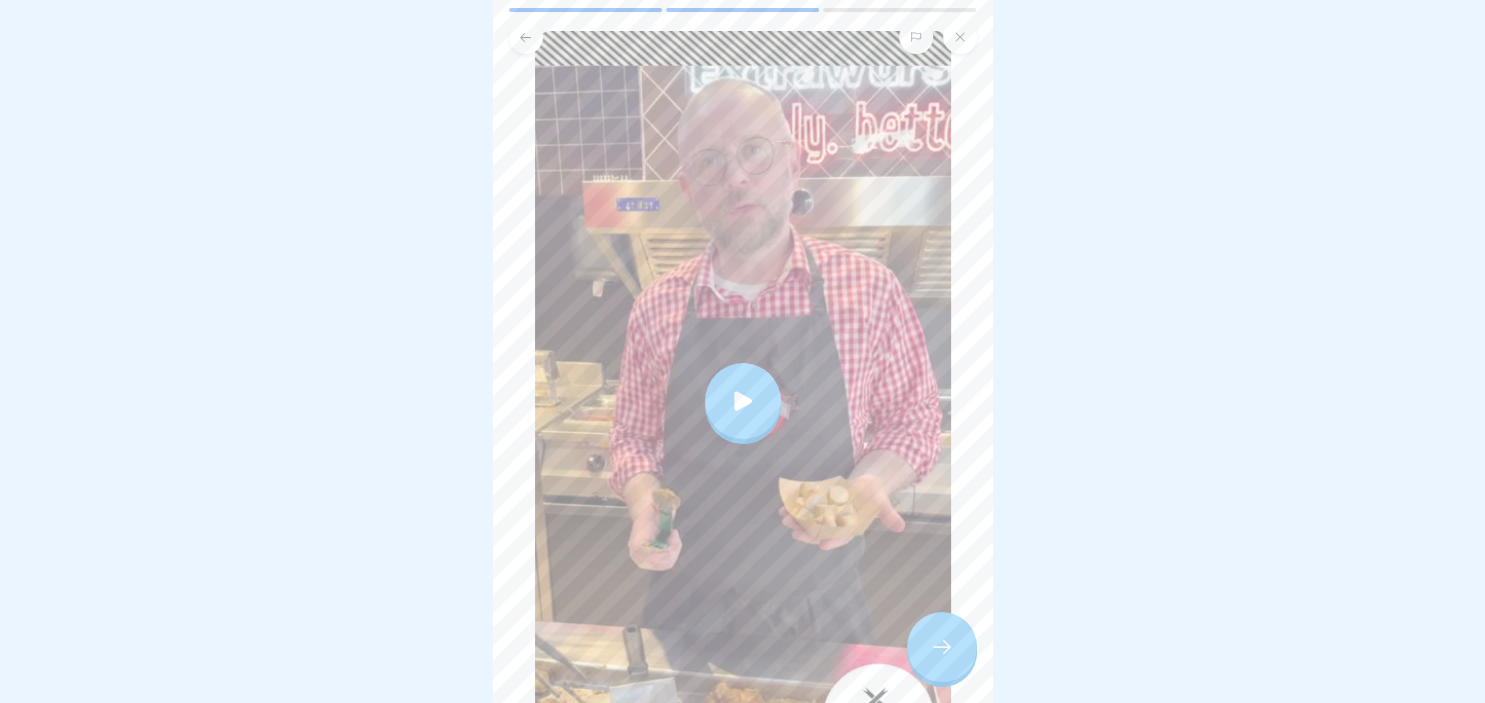 click 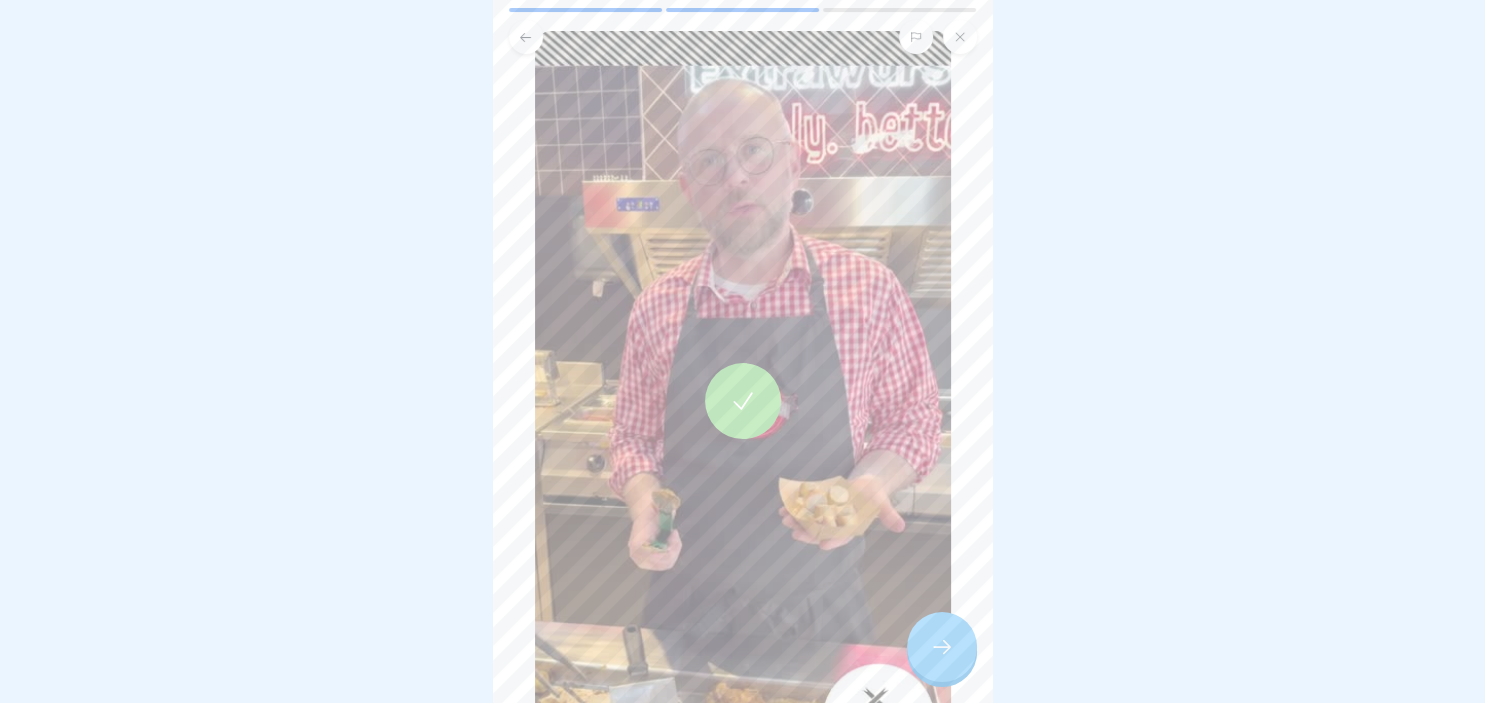 click on "Warenkunde Basics 1 und Zubereitung 3 Schritte Deutsch Schlemmerwurst Zubereitung Fortfahren Das Auge ist mit! Versuchen Sie das Produkt aufgeräumt und ordentlich vorzubereiten. Verteilen Sie die Beilagen gleichmäßig und liebevoll.
Das gilt bei der Schlemmerwurst, aber auch bei allen anderen Produkten ist das sehr wichtig.  Schlemmerwurst Video Step-by-Step Anleitung von [NAME] [LAST]: Zubereitungshinweis 1 Schneiden Sie die Wurst 2 Verteilen Sie eine halbe Kelle Sauce über die Wurst 3 Verteilen Sie eine Portion glasierte Zwiebeln über die Sauce 4 Verteilen Sie eine weitere, halbe Kelle Sauce über die Zwiebeln 5 Machen Sie im Zick-Zack-Muster einen Remouladenstreifen über die Sauce. 10 Coins Lektion abgeschlossen! Gut gemacht! Du kannst nun mit der nächsten Aktivität fortfahren. Nächste Lektion Schnitzel Fortfahren" at bounding box center (743, 351) 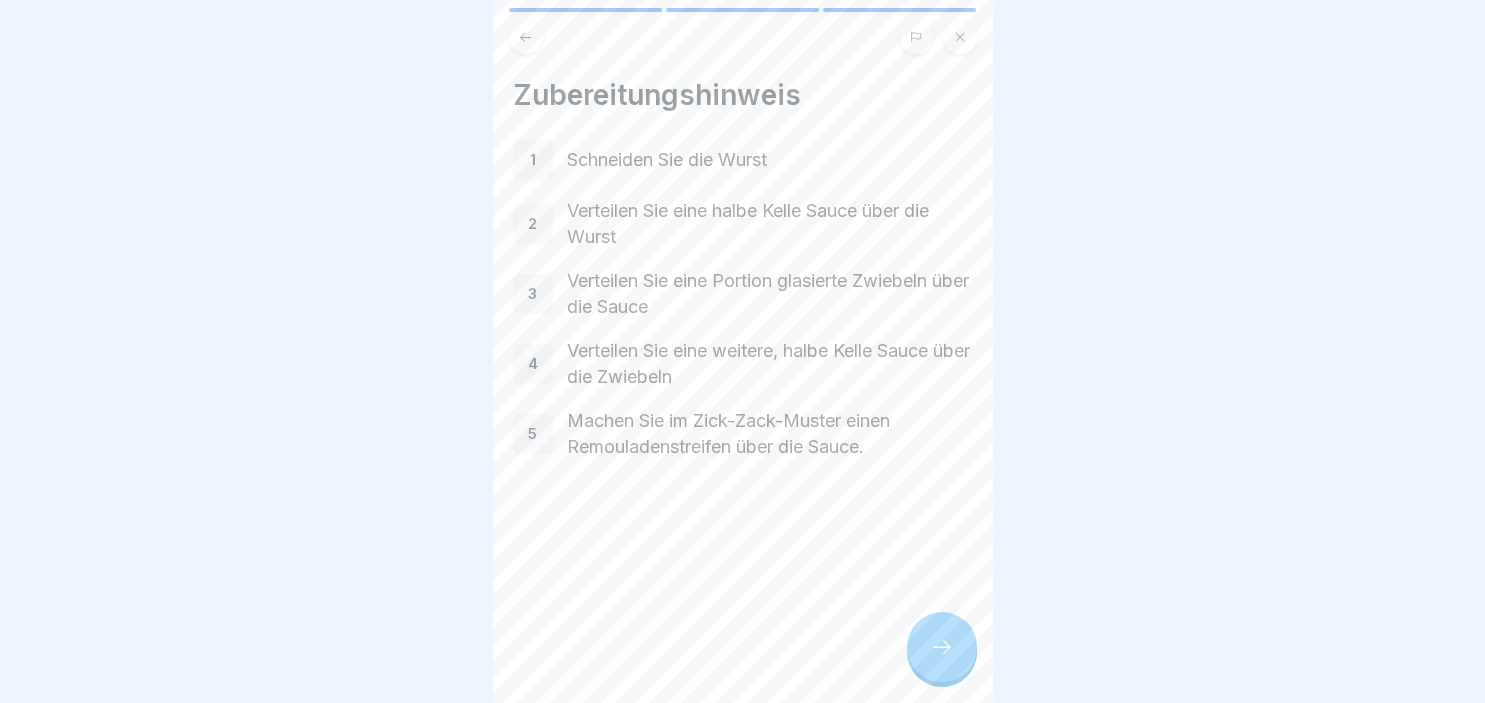 click 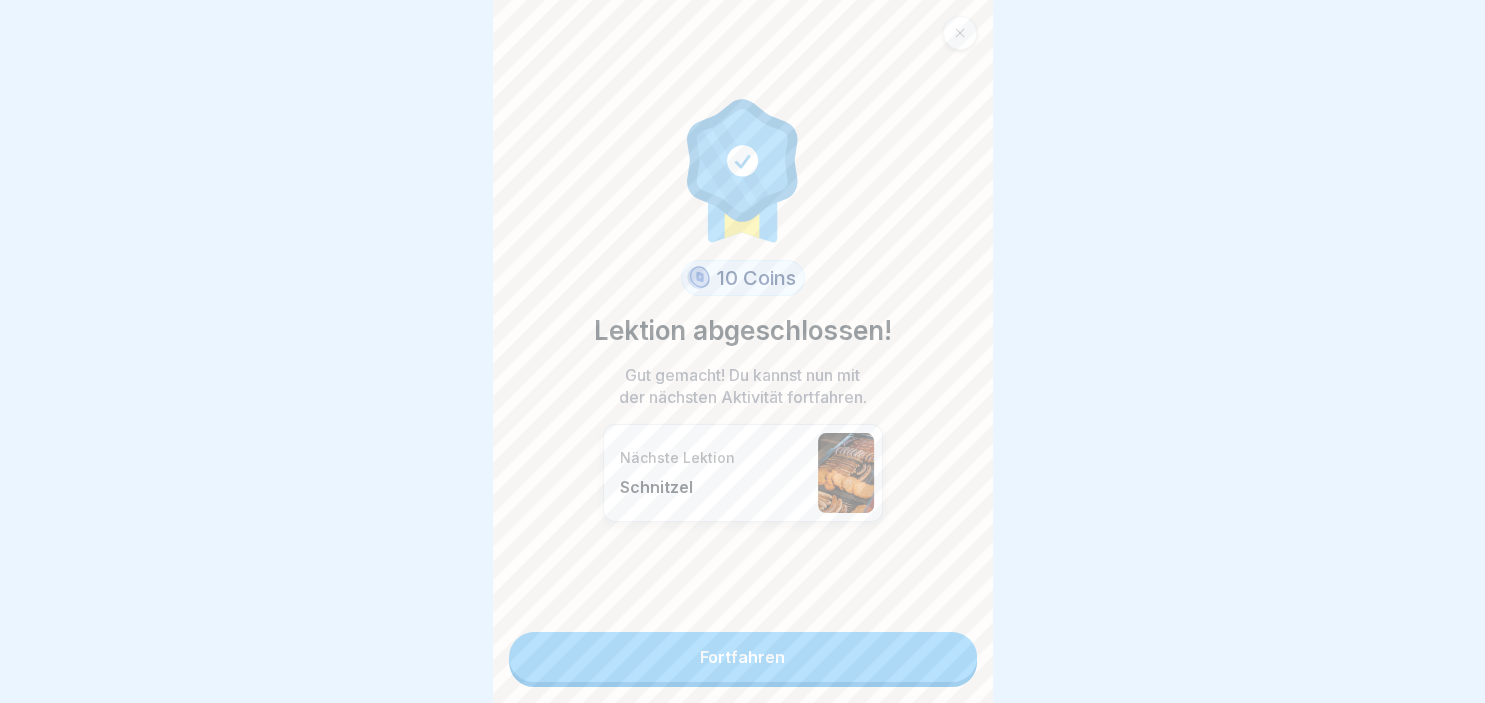 click on "Fortfahren" at bounding box center (743, 657) 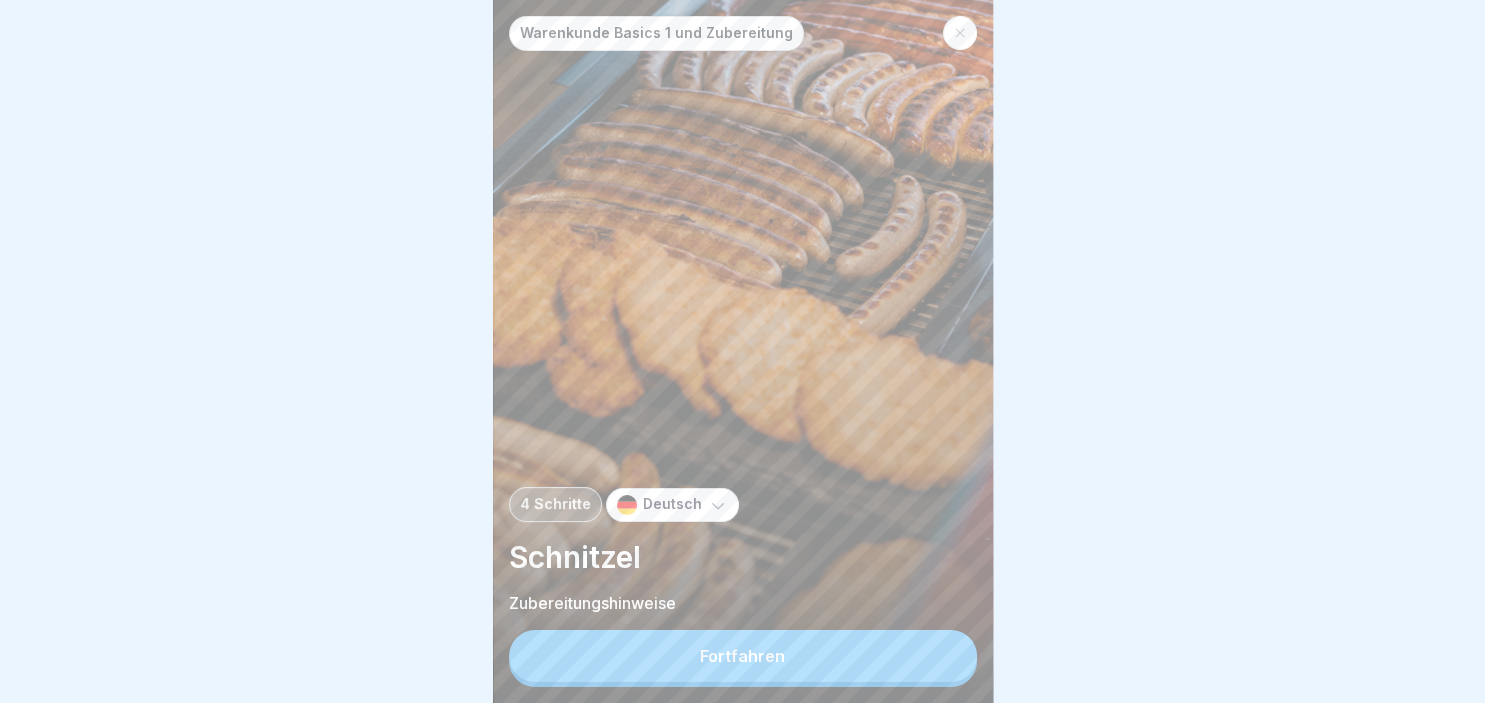 click on "Fortfahren" at bounding box center [743, 656] 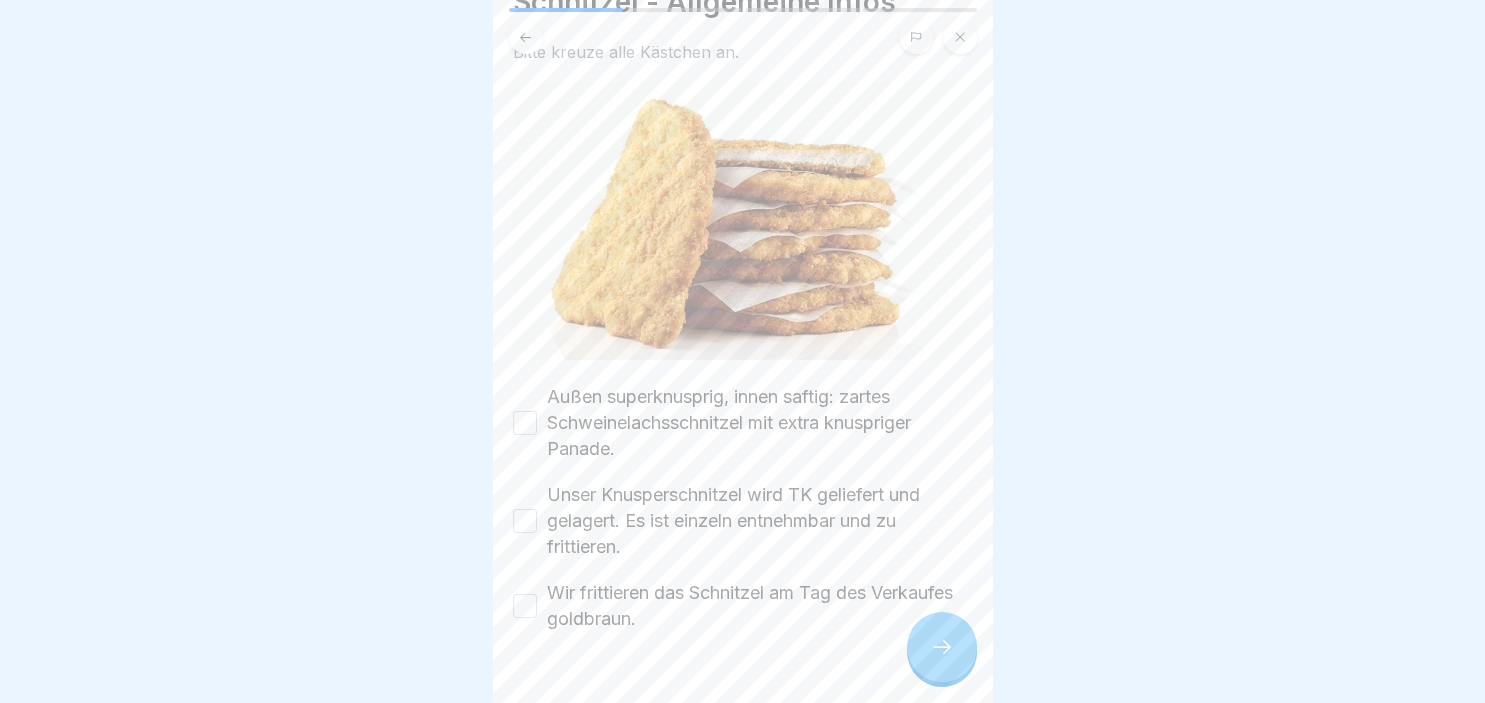 scroll, scrollTop: 119, scrollLeft: 0, axis: vertical 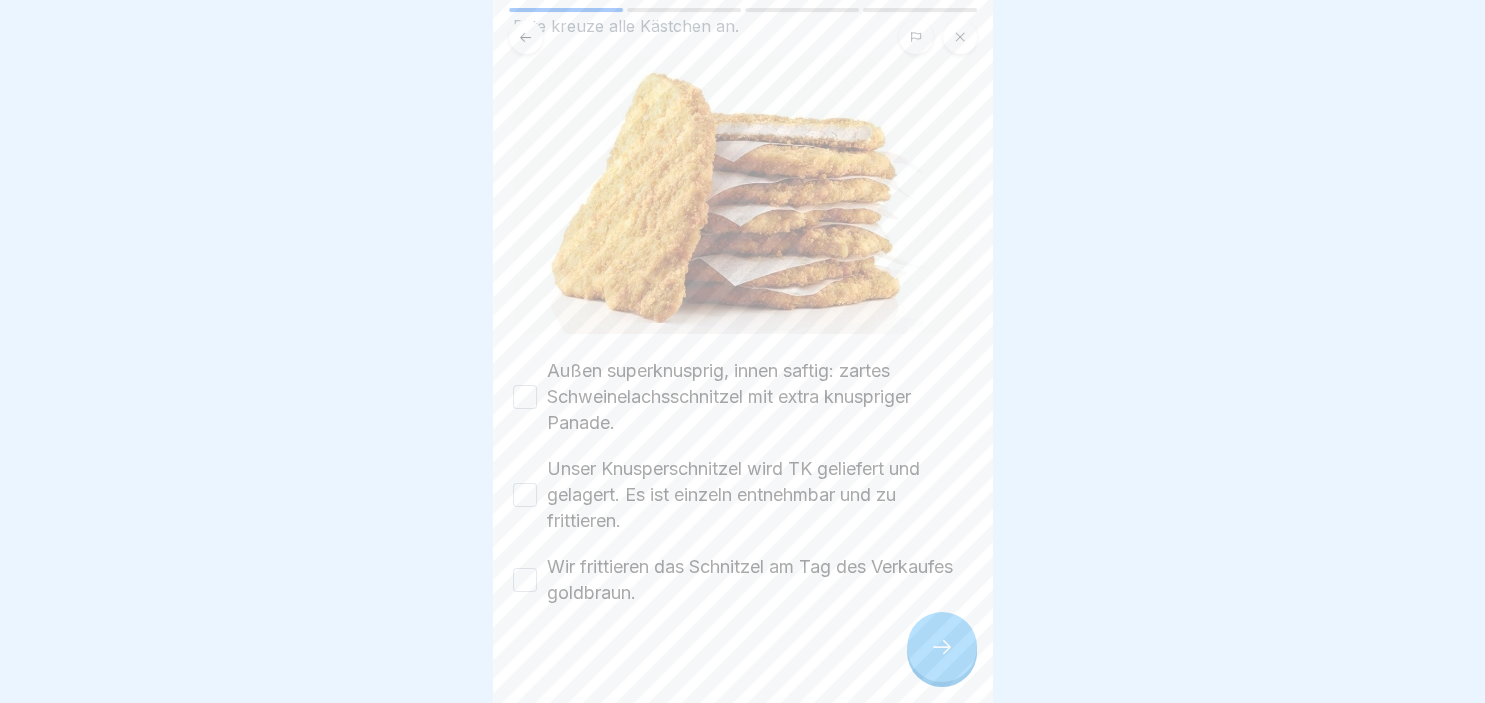 click on "Warenkunde Basics 1 und Zubereitung 4 Schritte Deutsch Schnitzel Zubereitungshinweise Fortfahren Schnitzel - Allgemeine Infos Bitte kreuze alle Kästchen an. Außen superknusprig, innen saftig: zartes Schweinelachsschnitzel mit extra knuspriger Panade. Unser Knusperschnitzel wird TK geliefert und gelagert. Es ist einzeln entnehmbar und zu frittieren. Wir frittieren das Schnitzel am Tag des Verkaufes goldbraun. Schnitzel Video Step-by-Step Anleitung von [FIRST] [LAST]: Bräunungsgrad Die Schnitzel sollten goldbraun frittiert sein. Achten Sie darauf, dass das Fleisch nicht roh über die Theke geht.
Achtung: Das Schnitzel sollte am selben Tag zubereitet, wie verkauft werden. Lassen Sie es nicht zu lange vorproduziert liegen. Sondern verkaufen es durch Verkaufsförderung.  Verkaufsempfehlung Unser Schnitzel schmeckt am Besten mit unserer Pilzrahmsauce! 10 Coins Lektion abgeschlossen! Gut gemacht! Du kannst nun mit der nächsten Aktivität fortfahren. Nächste Lektion Frikadelle Fortfahren" at bounding box center (742, 351) 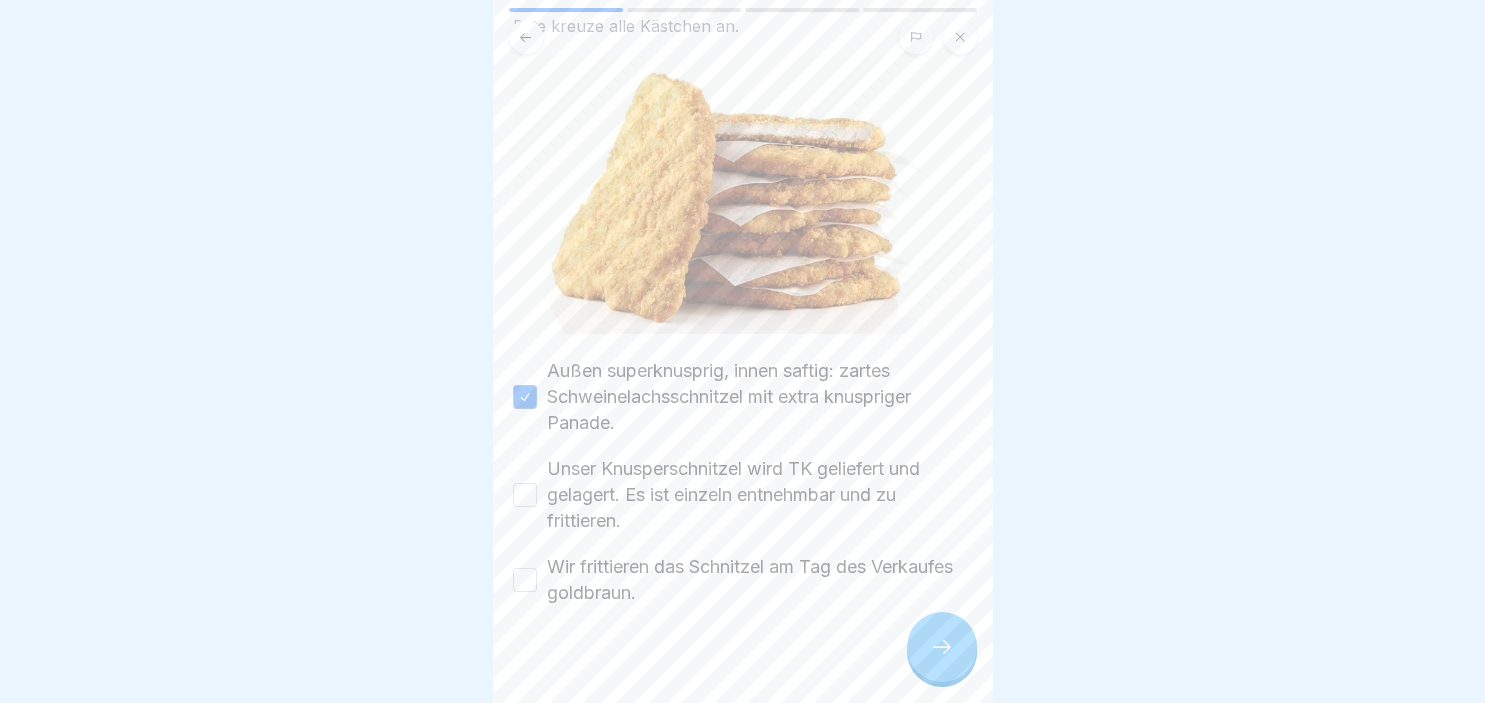 click on "Unser Knusperschnitzel wird TK geliefert und gelagert. Es ist einzeln entnehmbar und zu frittieren." at bounding box center [525, 495] 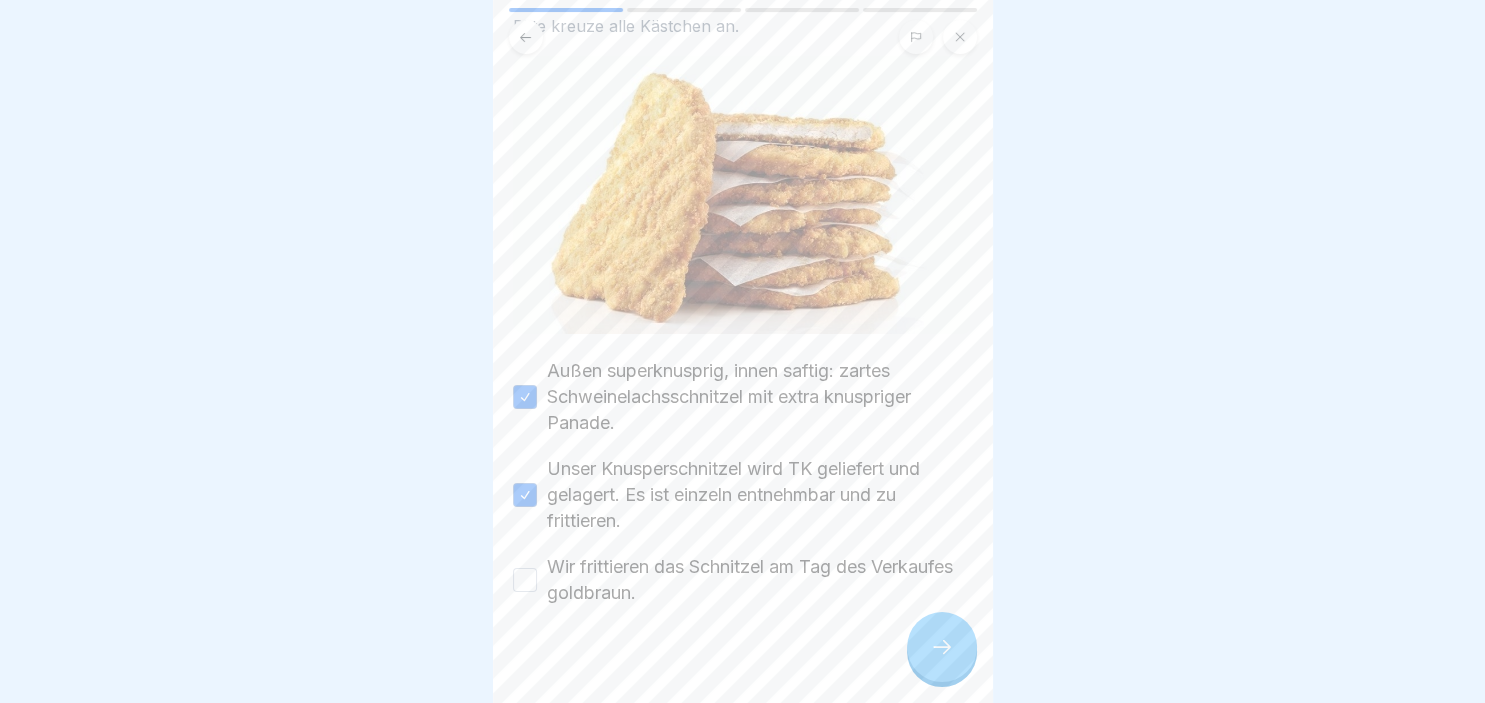 click on "Wir frittieren das Schnitzel am Tag des Verkaufes goldbraun." at bounding box center (525, 580) 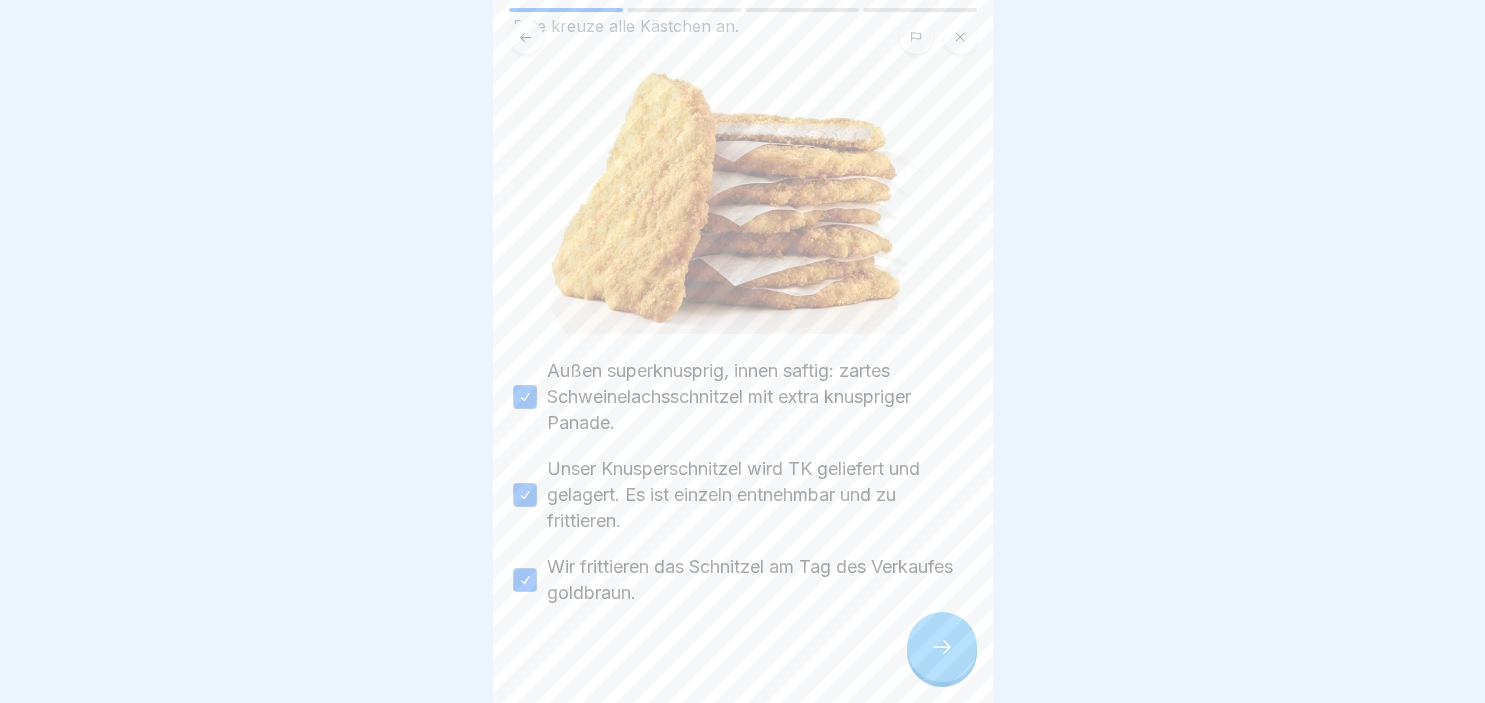 click 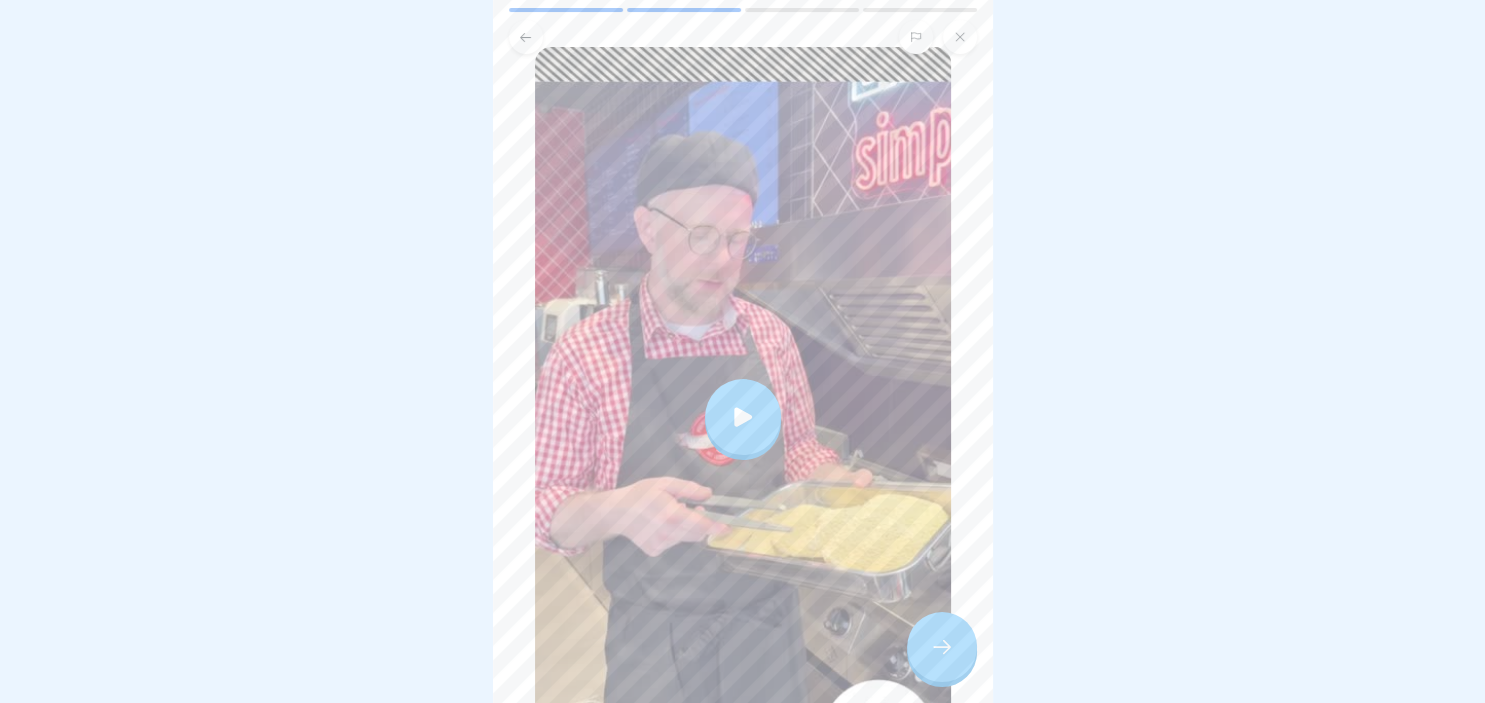 scroll, scrollTop: 154, scrollLeft: 0, axis: vertical 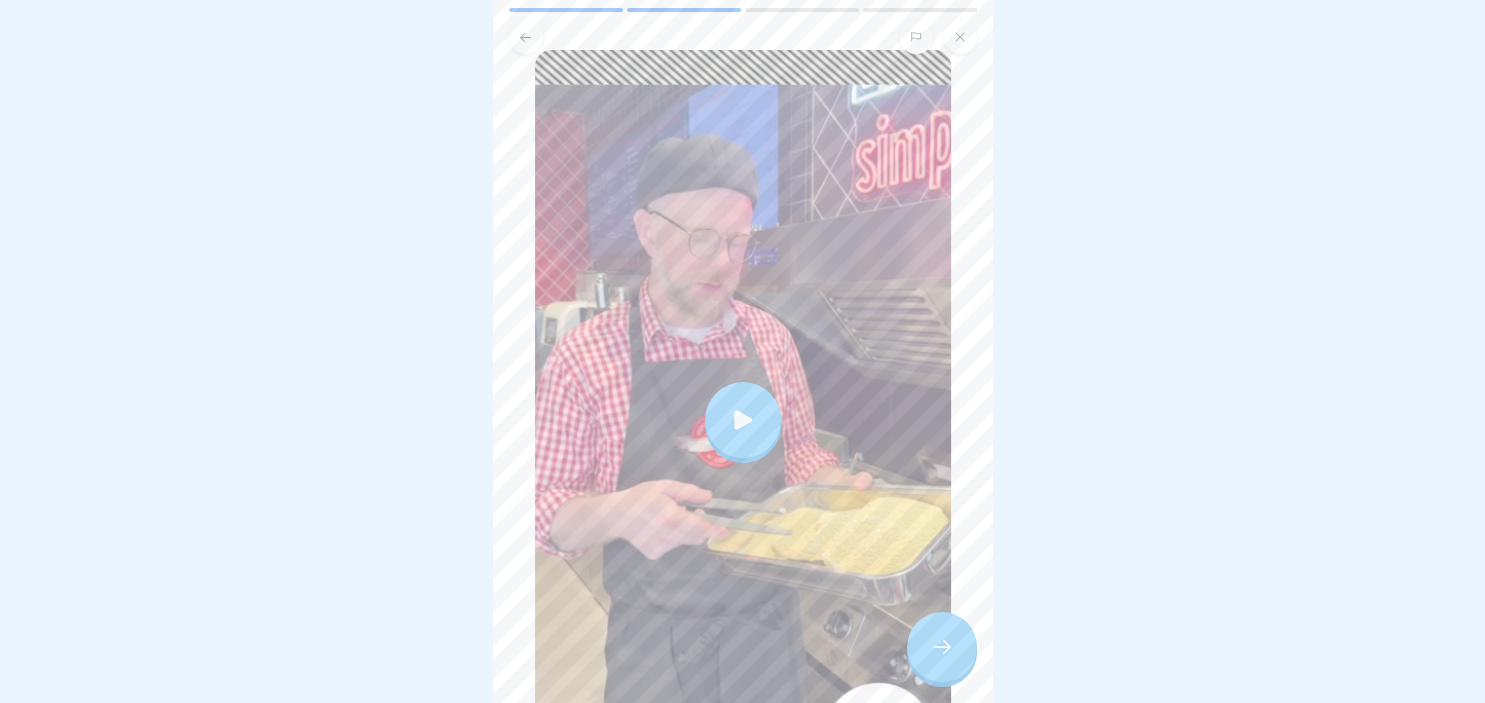 click at bounding box center [743, 420] 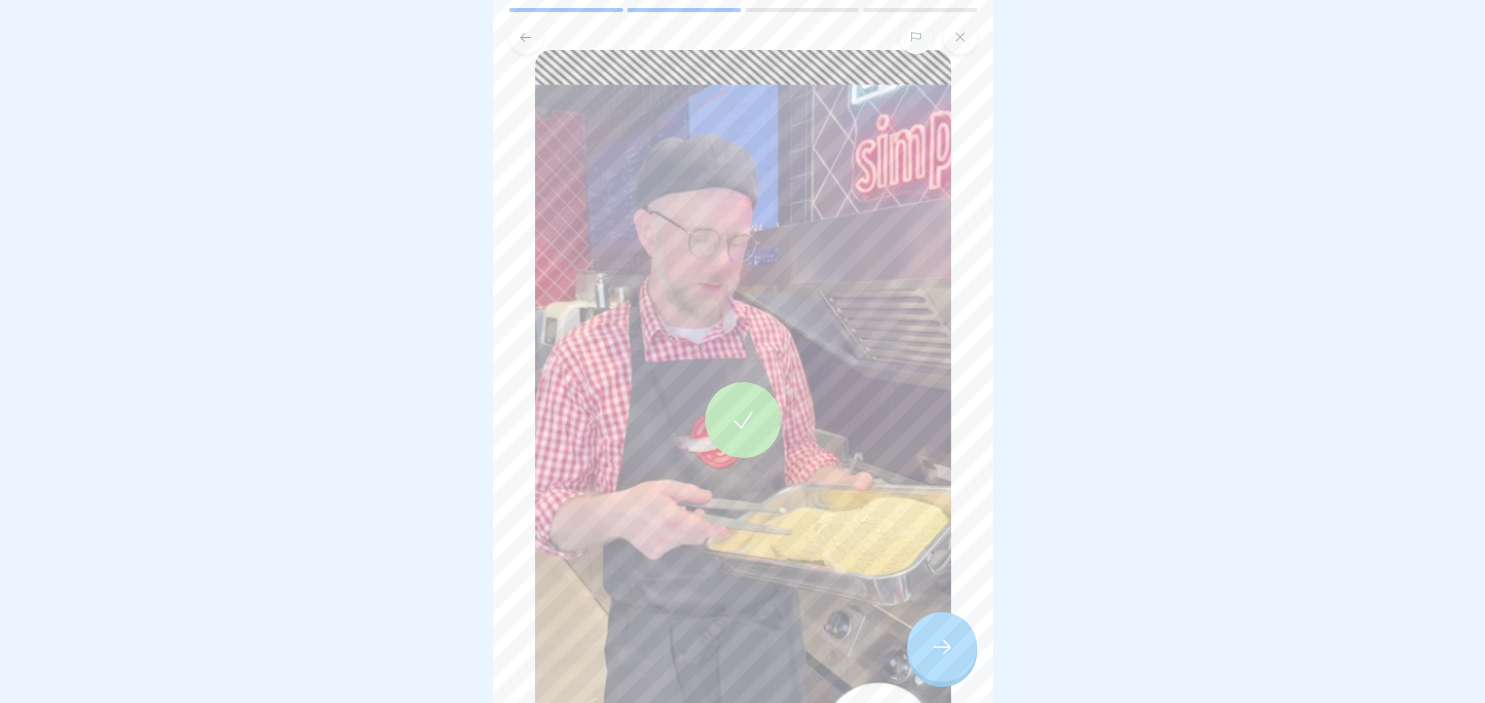 click 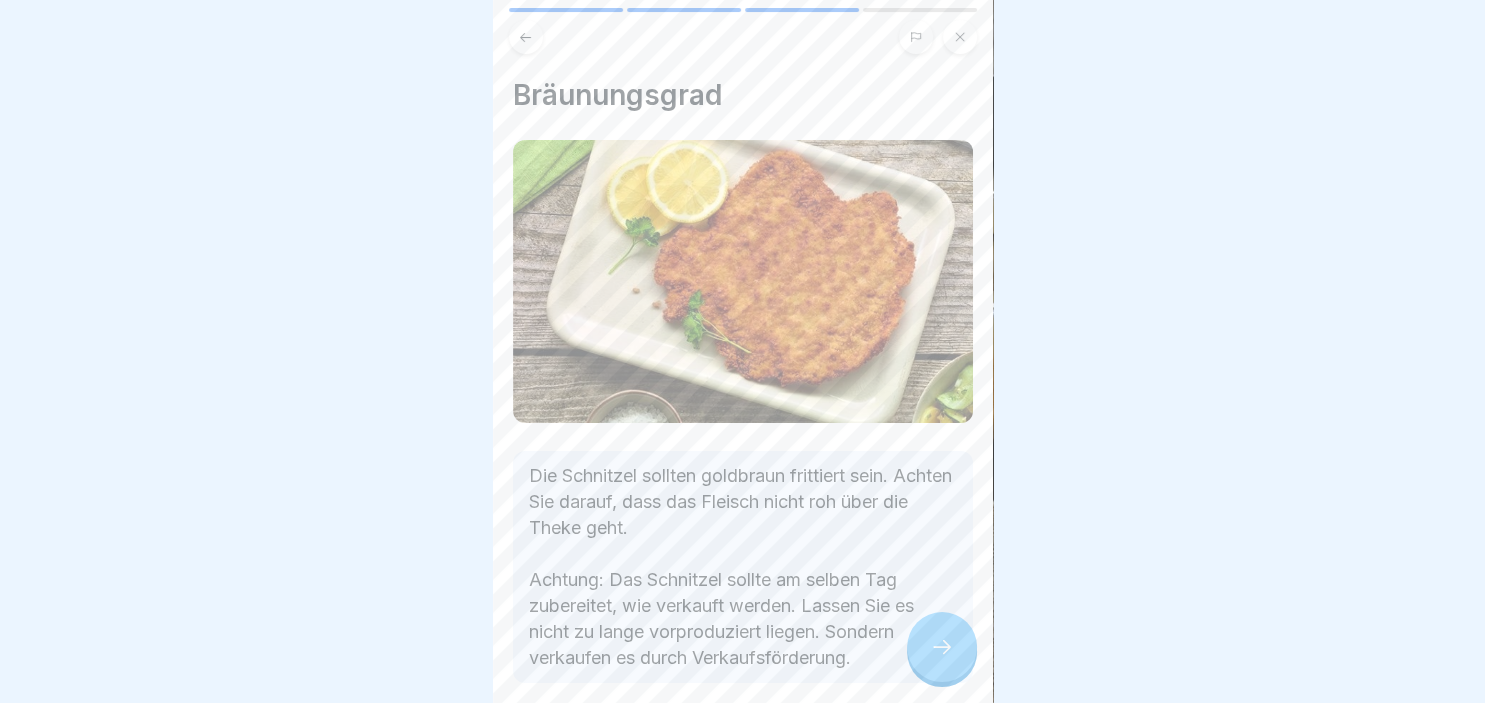 click 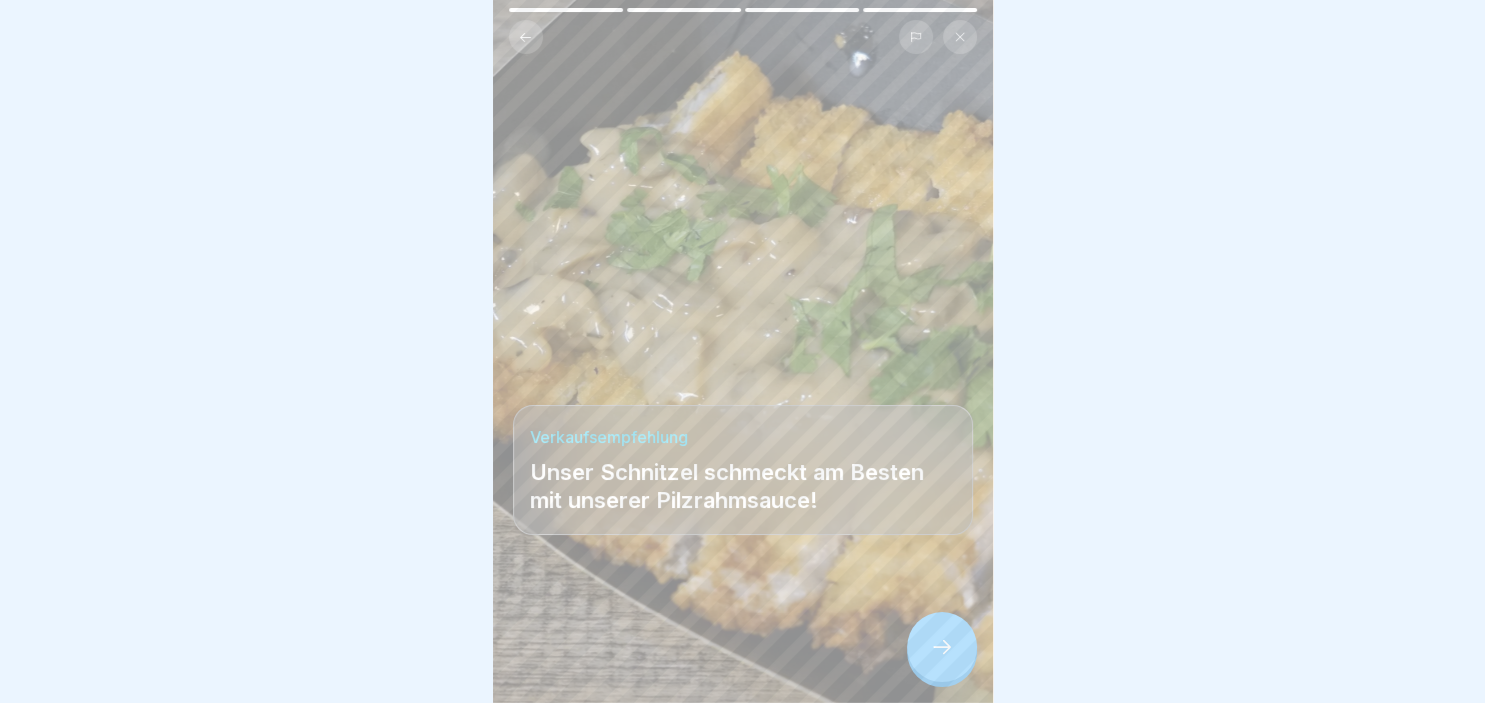 click 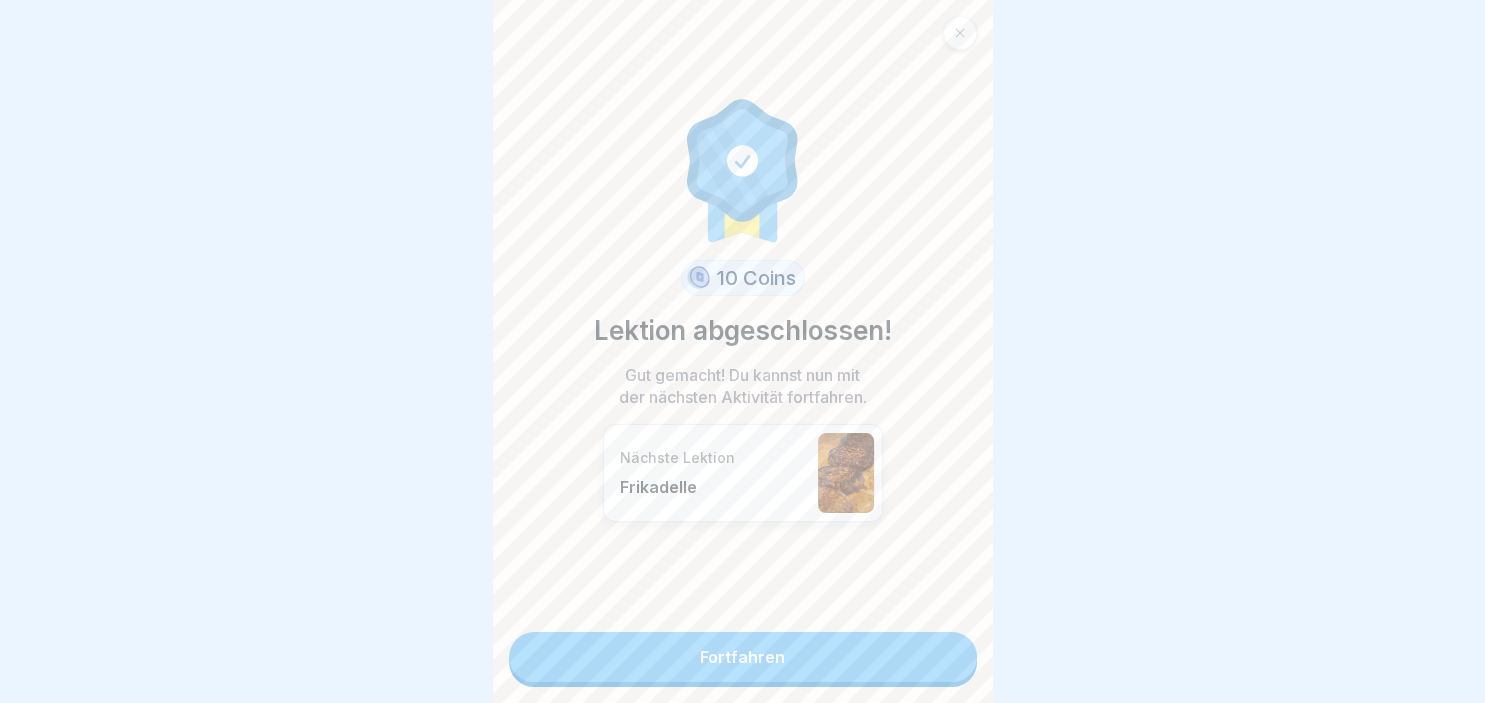 click on "Fortfahren" at bounding box center [743, 657] 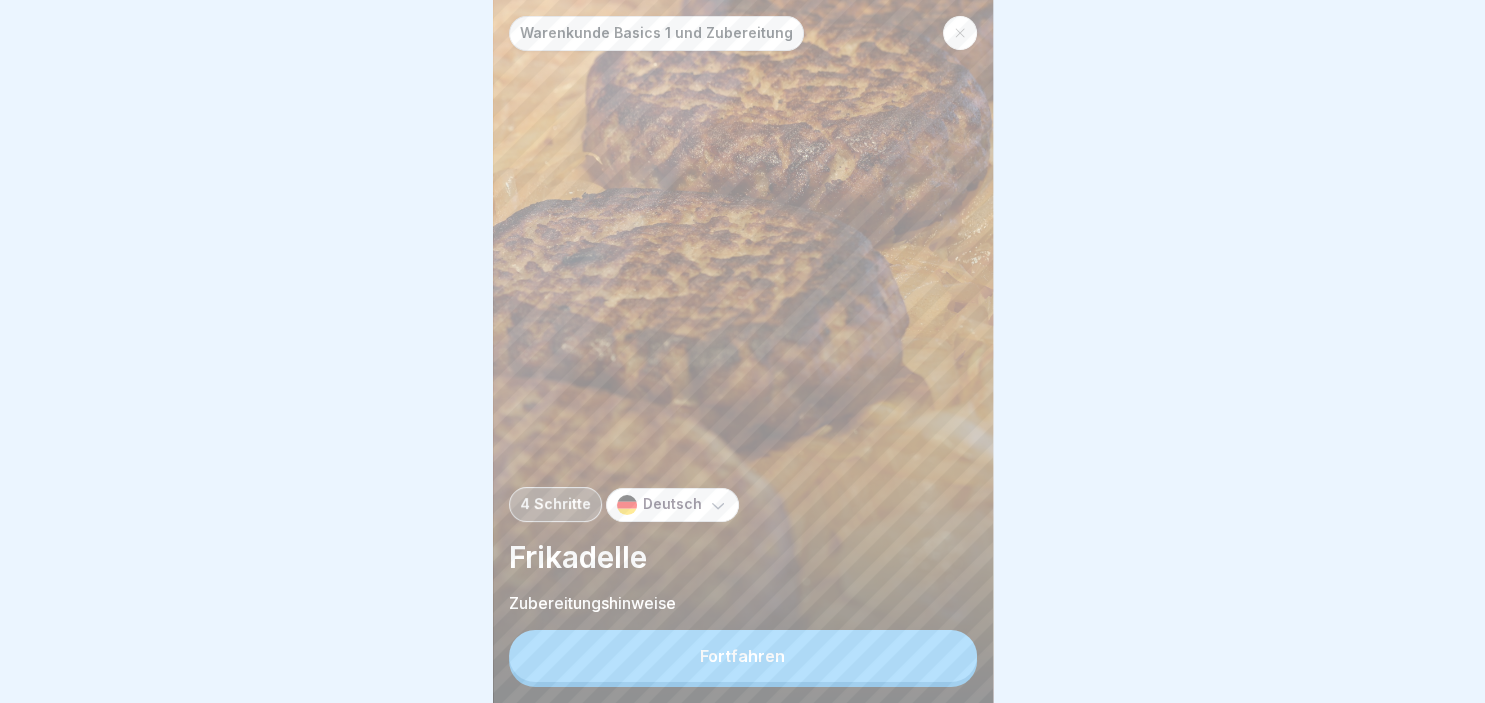 click on "Fortfahren" at bounding box center (743, 656) 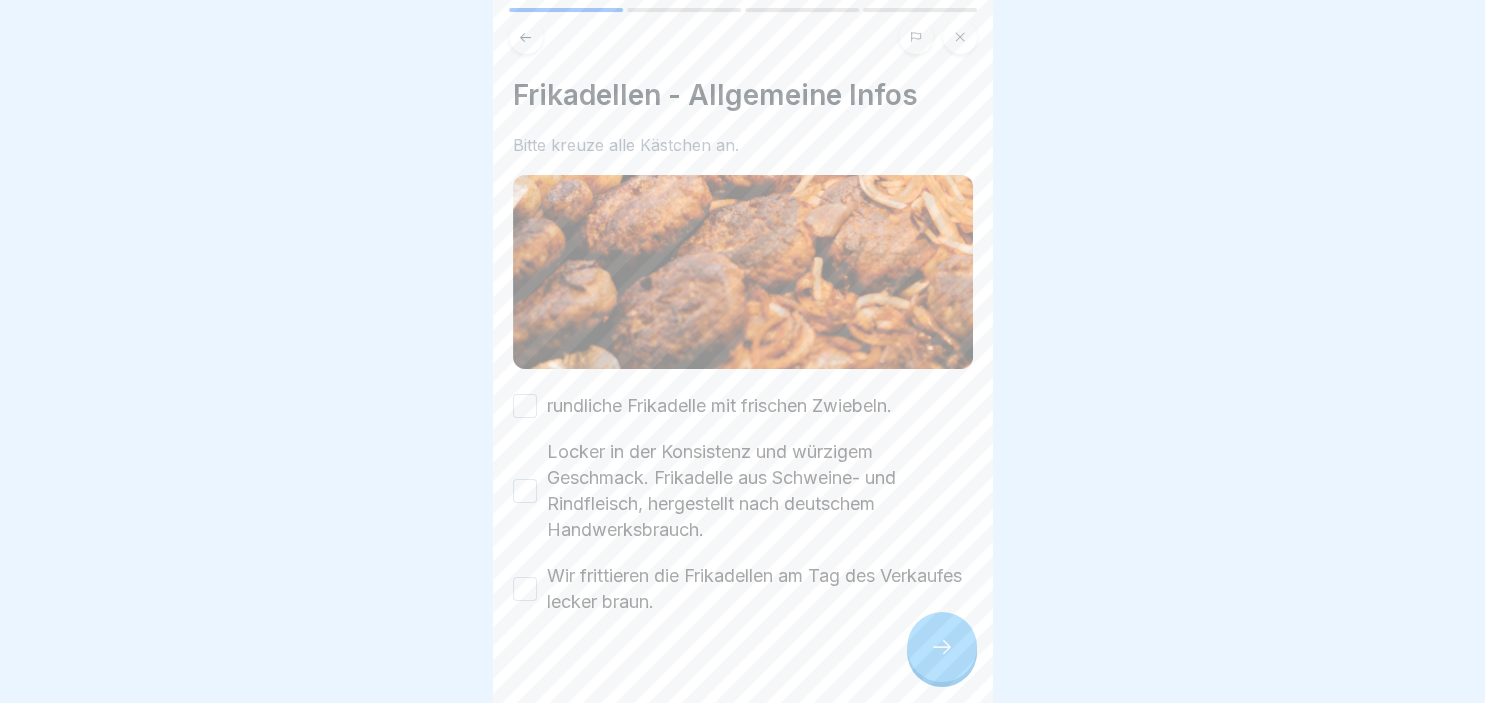 click on "rundliche Frikadelle mit frischen Zwiebeln." at bounding box center (525, 406) 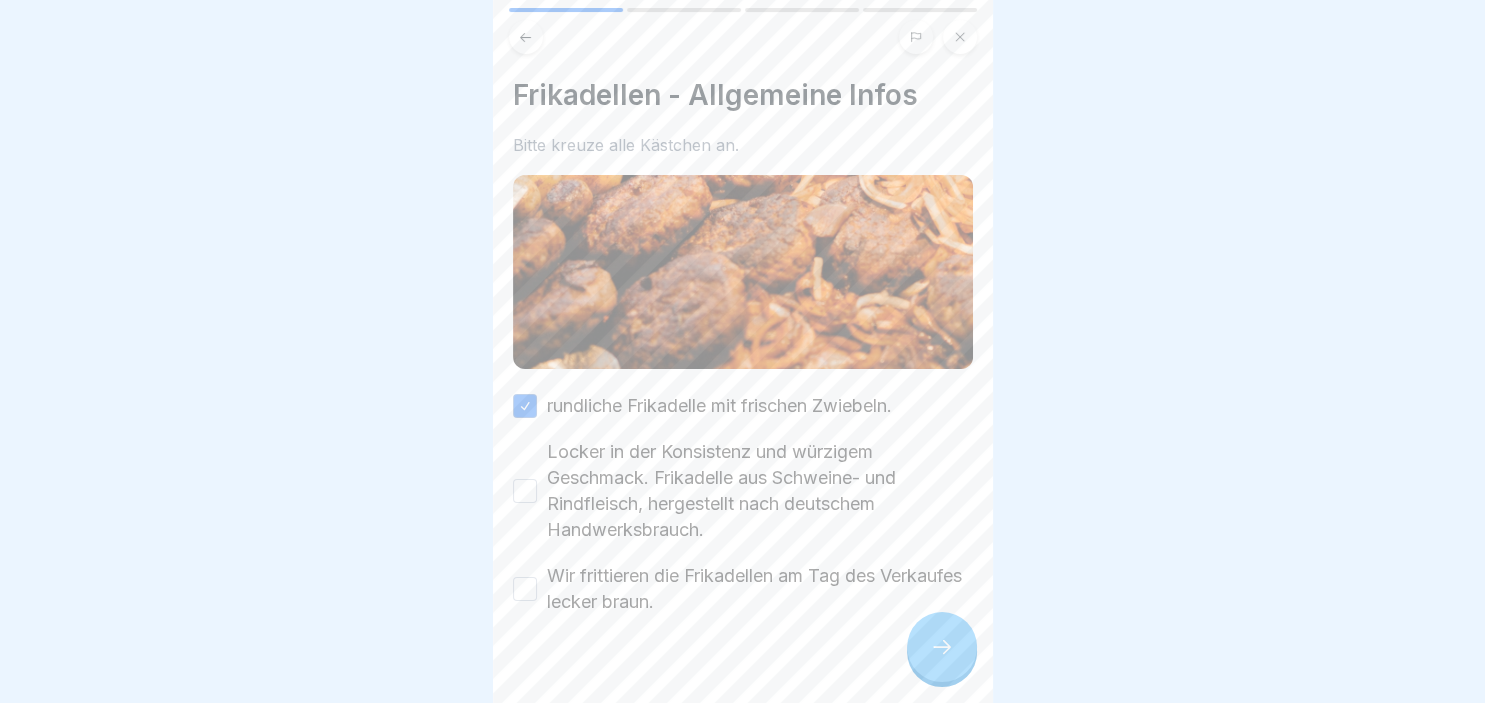 click on "Locker in der Konsistenz und würzigem Geschmack. Frikadelle aus Schweine- und Rindfleisch, hergestellt nach deutschem Handwerksbrauch." at bounding box center (525, 491) 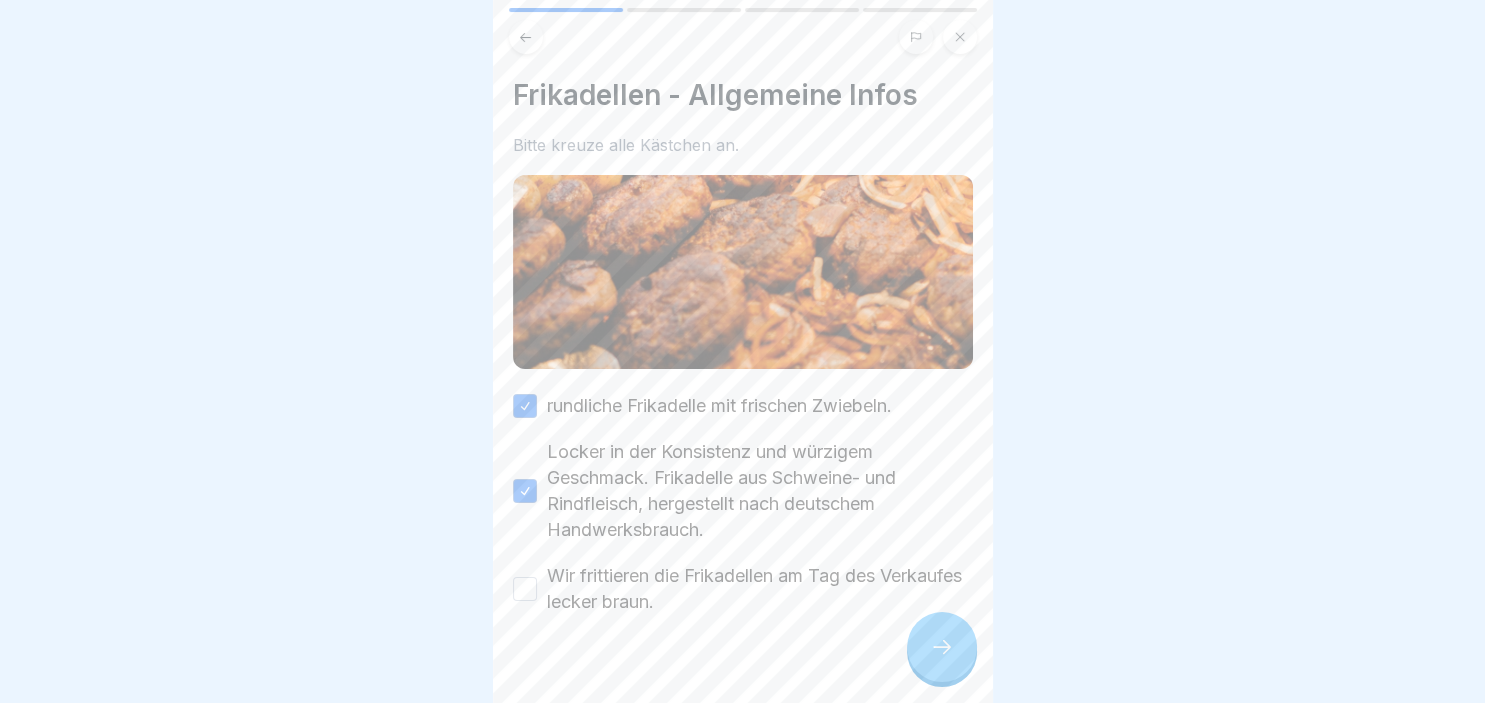 click on "Wir frittieren die Frikadellen am Tag des Verkaufes lecker braun." at bounding box center [525, 589] 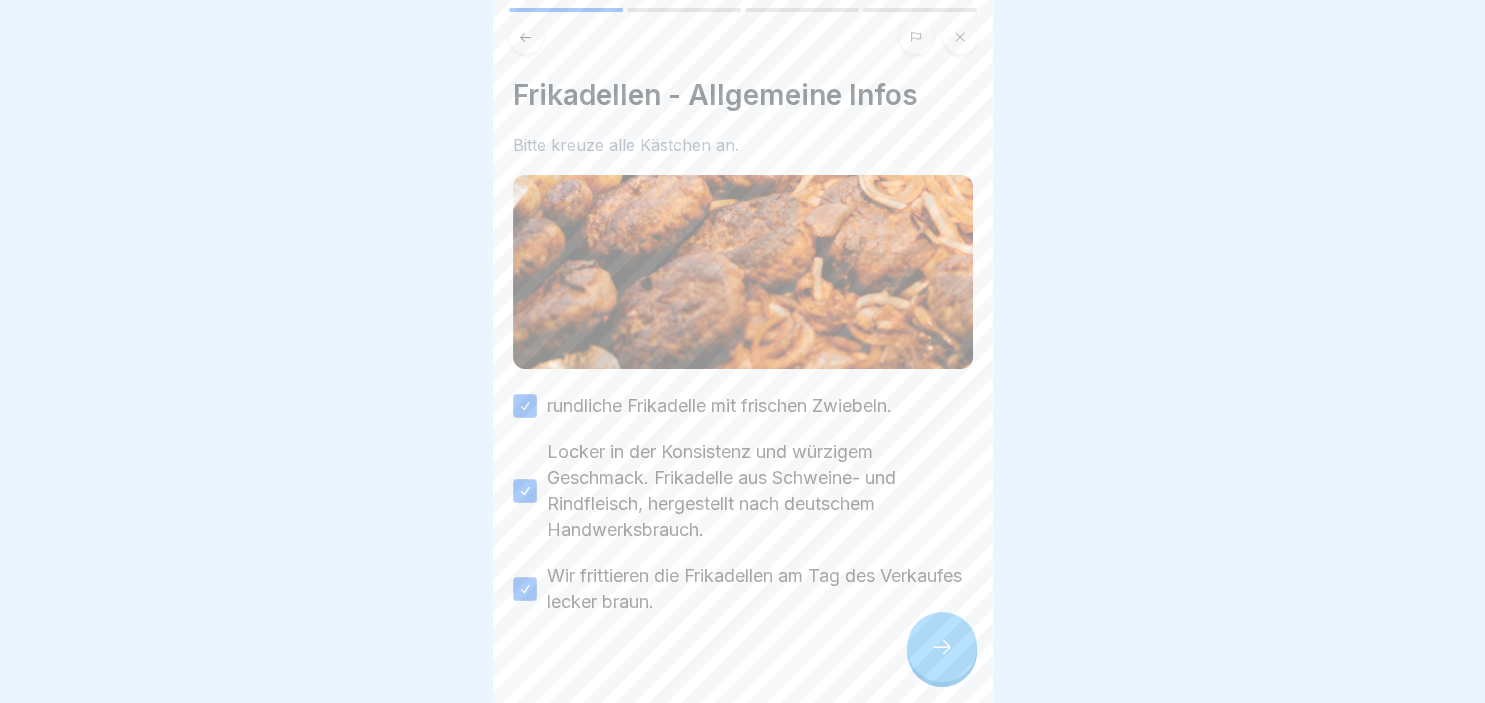 click 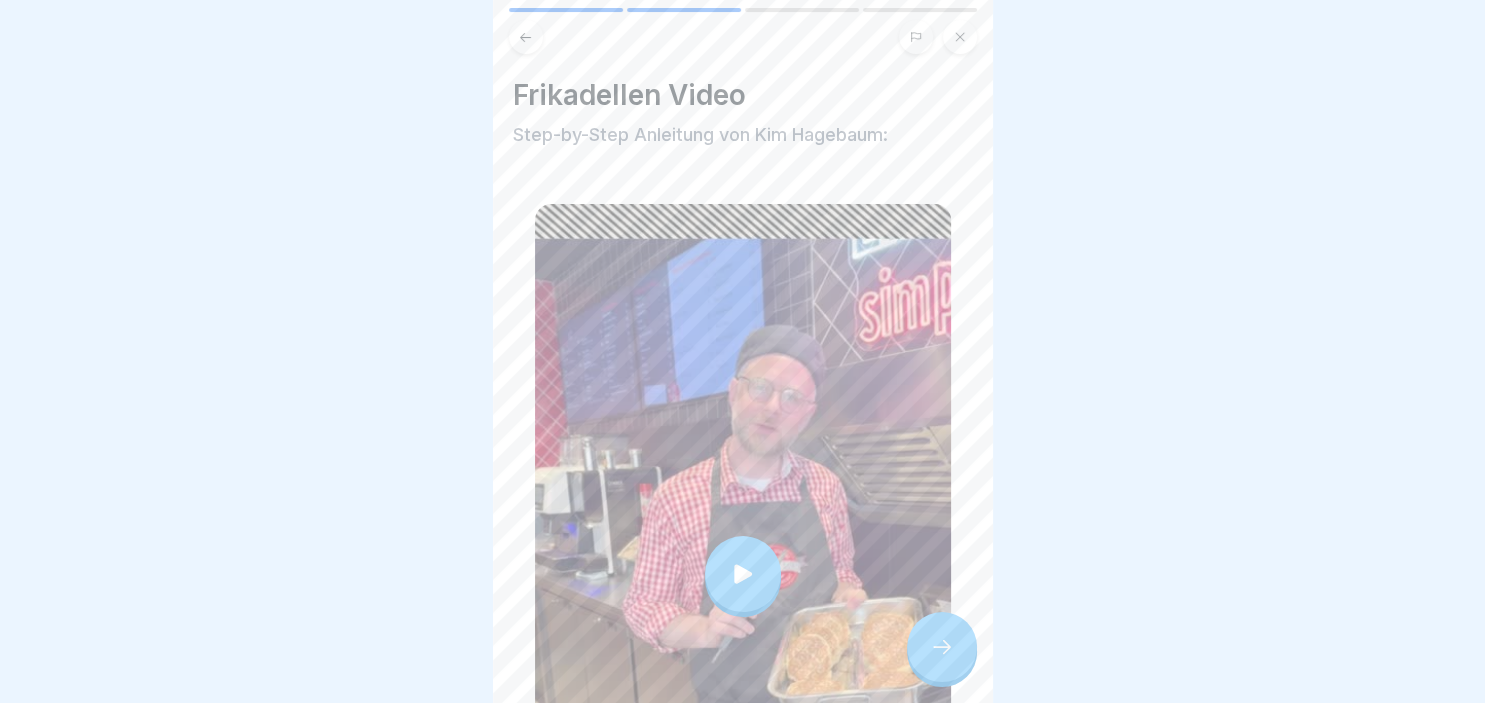 click 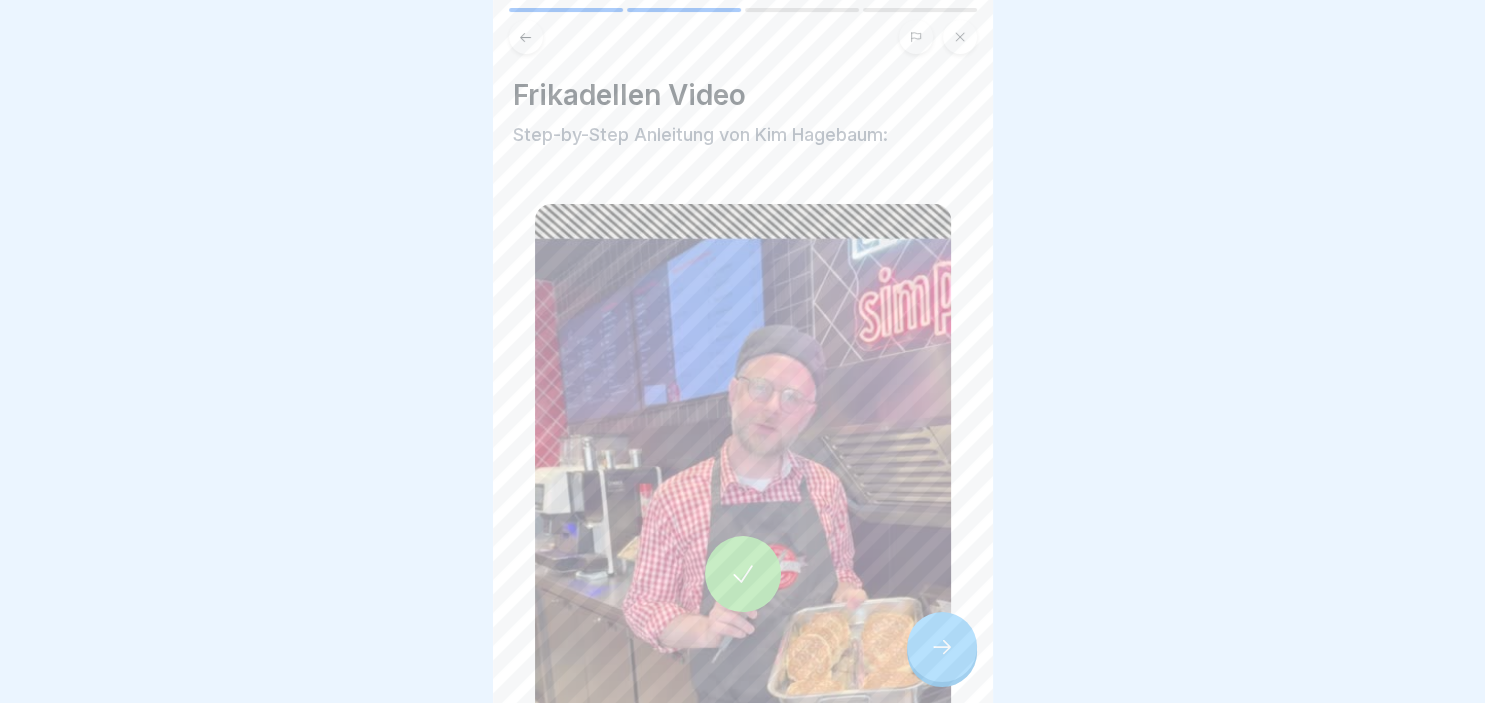 click at bounding box center (942, 647) 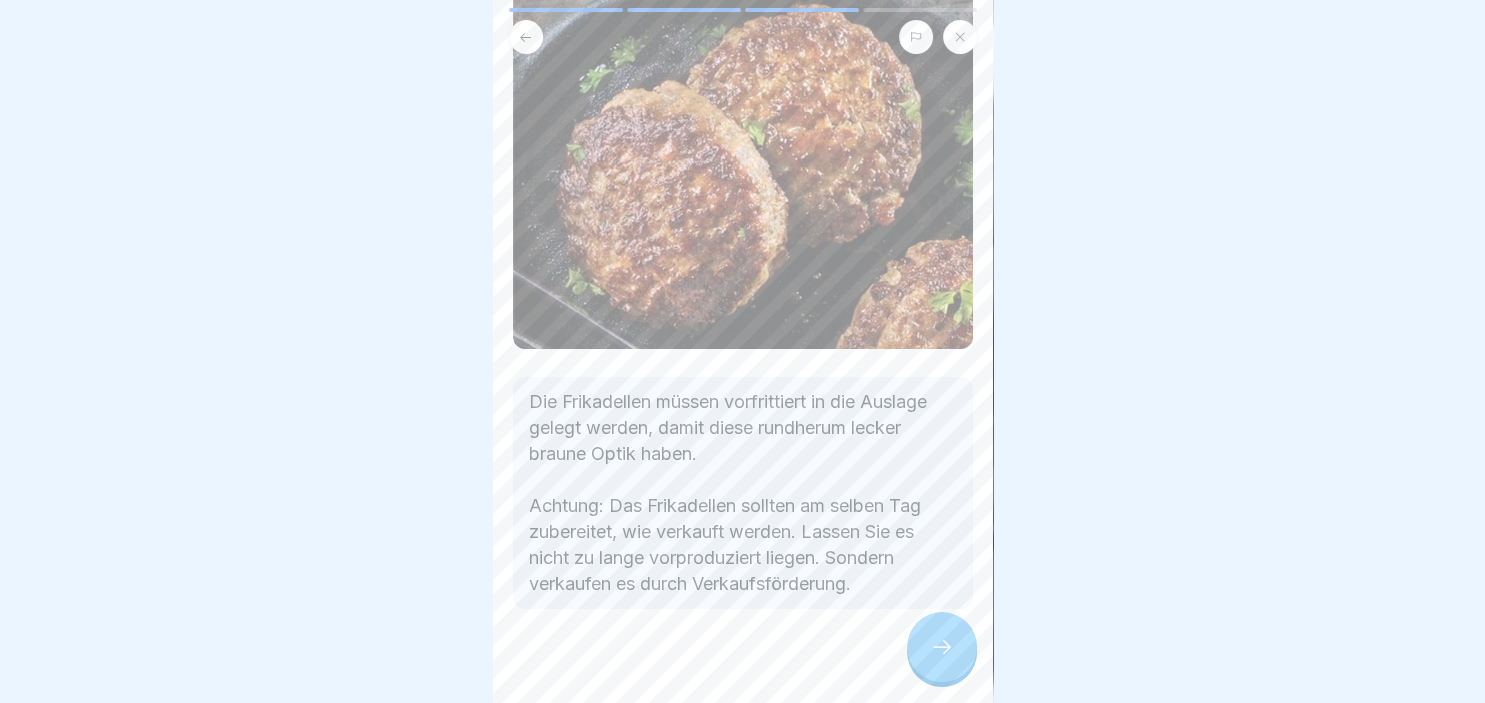 scroll, scrollTop: 162, scrollLeft: 0, axis: vertical 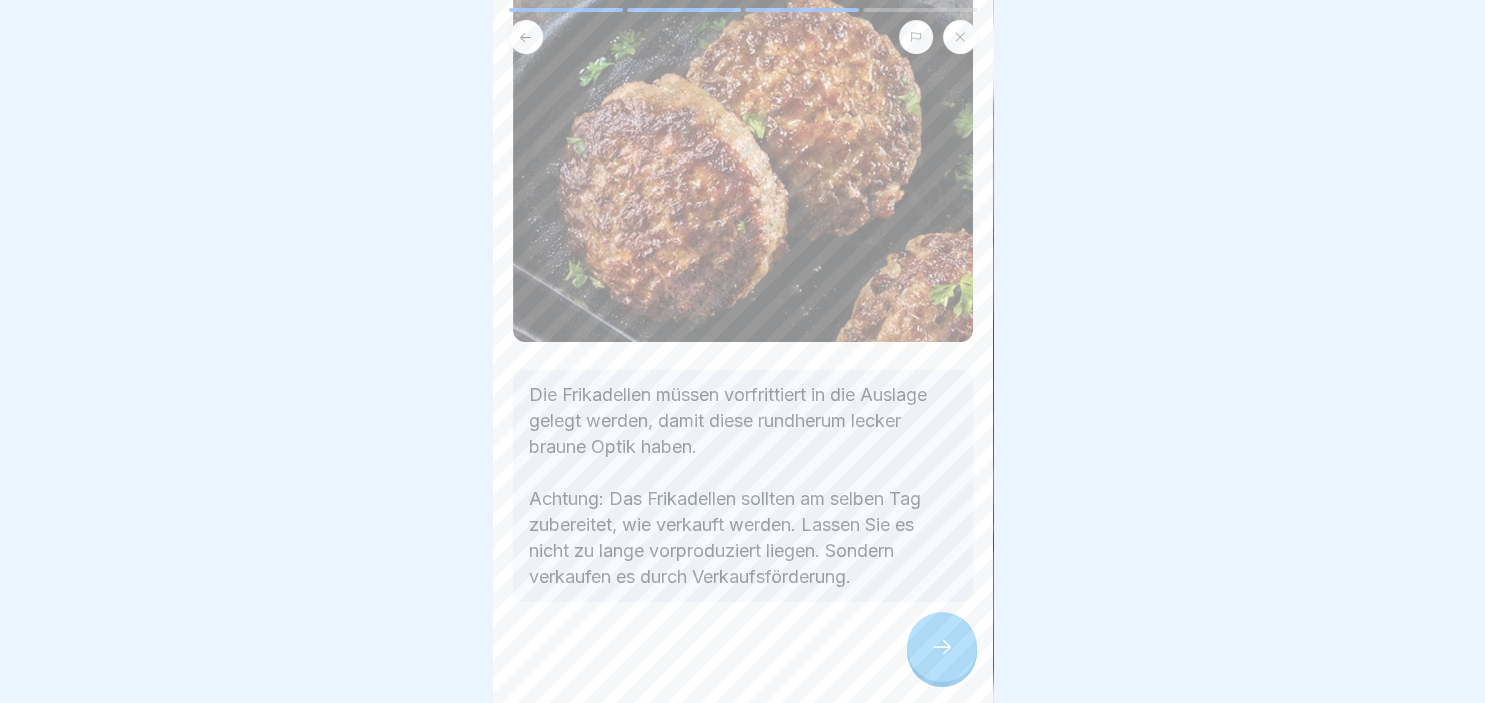 click 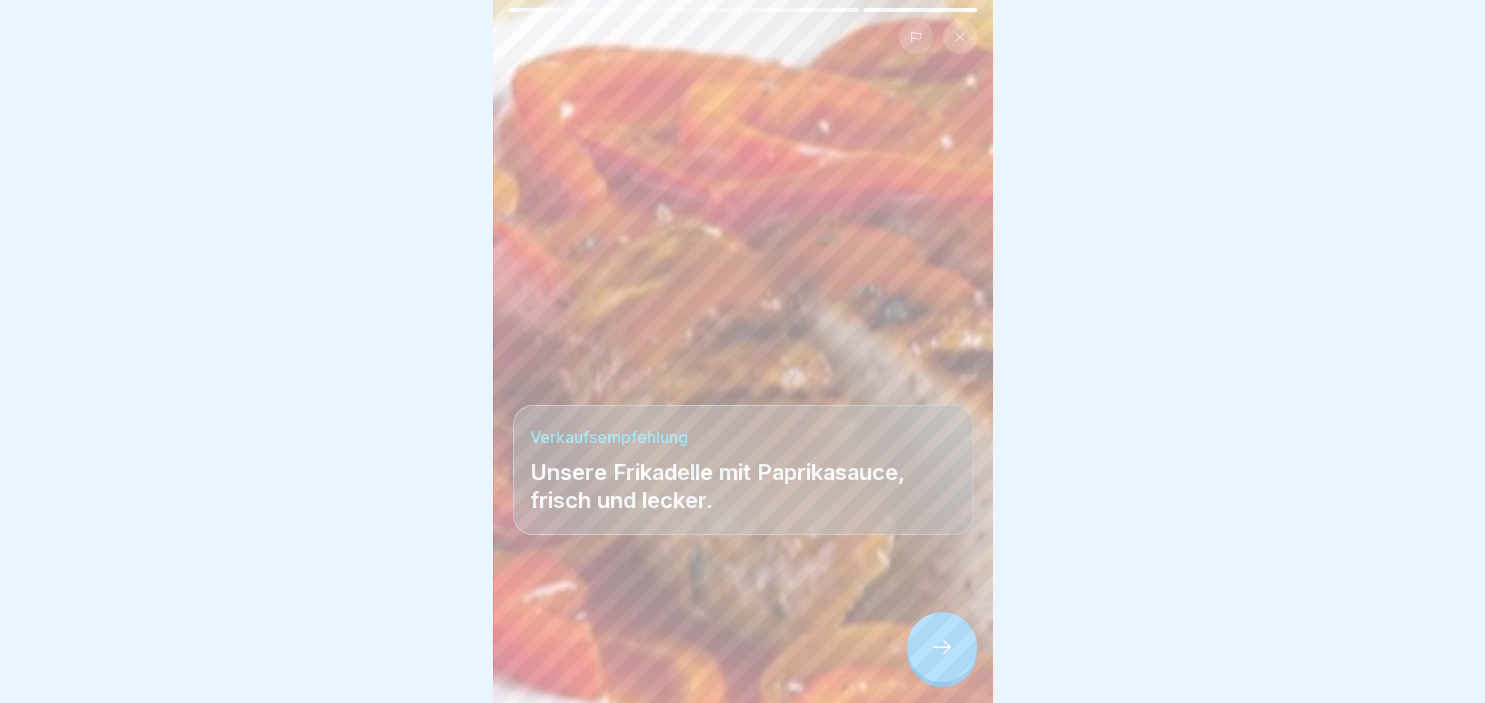 click 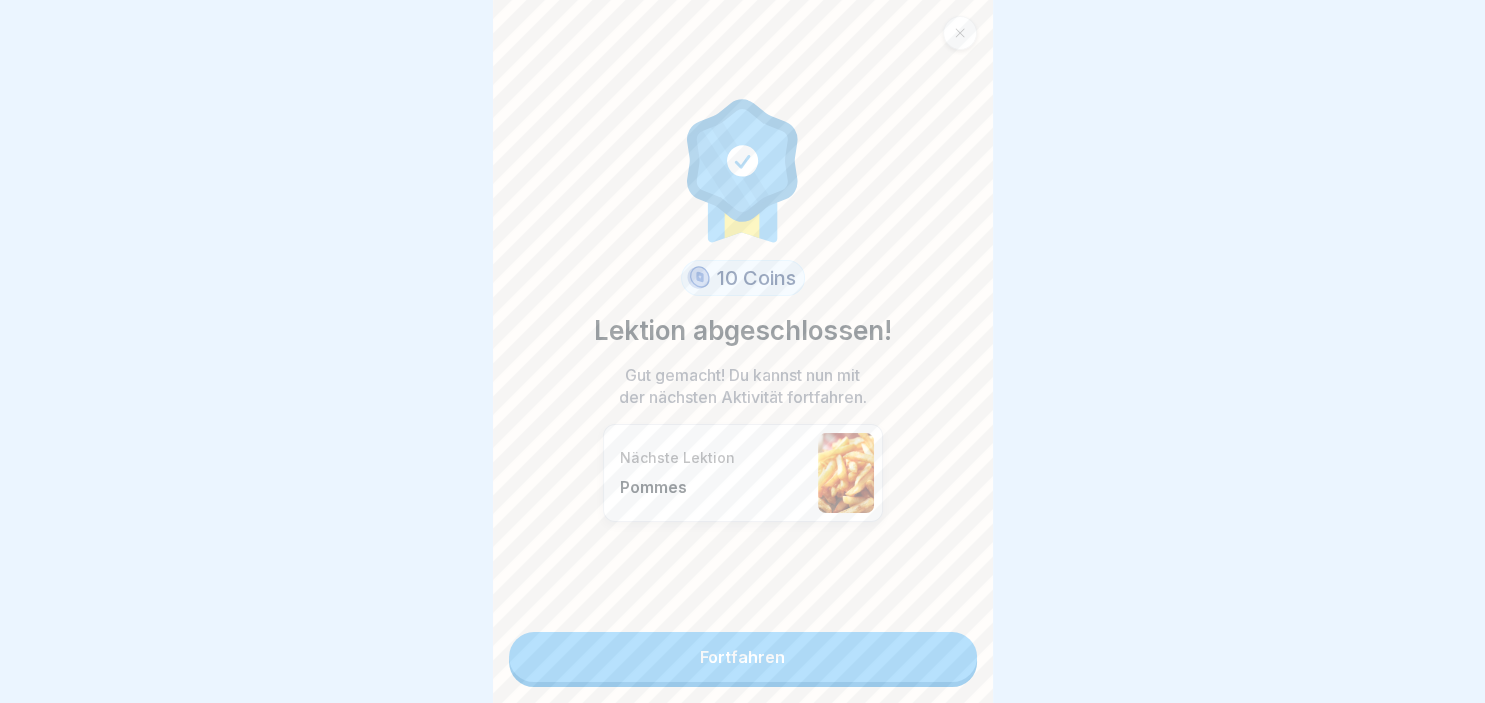 click on "Fortfahren" at bounding box center (743, 657) 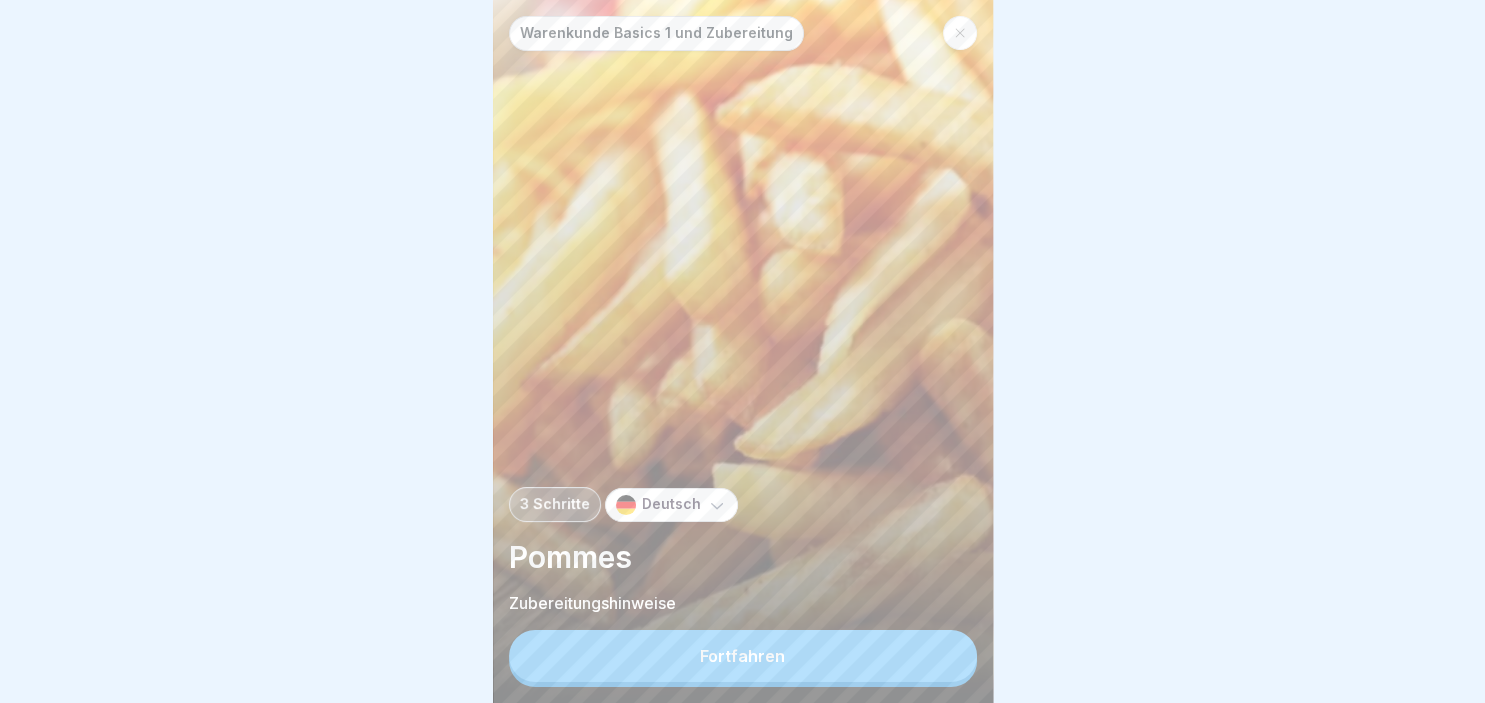 click on "Fortfahren" at bounding box center [743, 656] 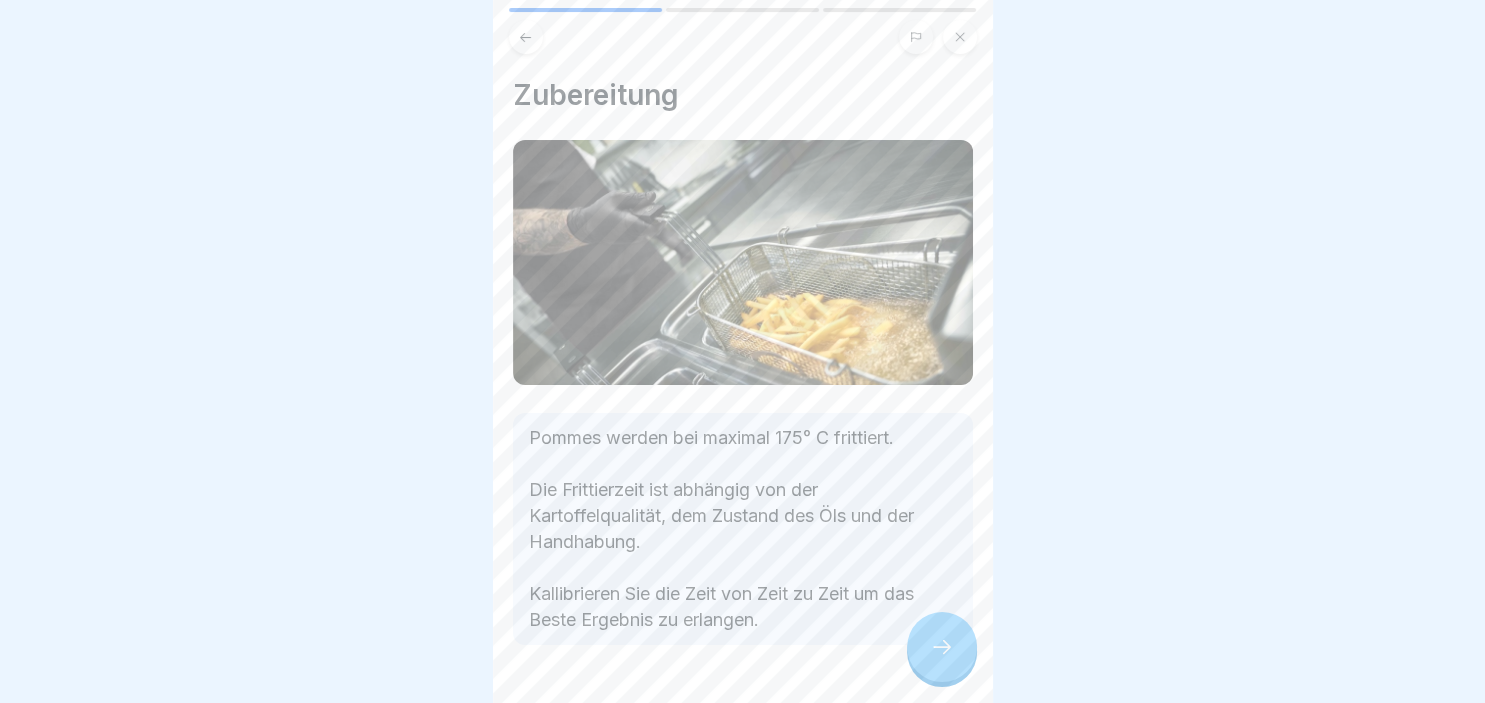 click at bounding box center (942, 647) 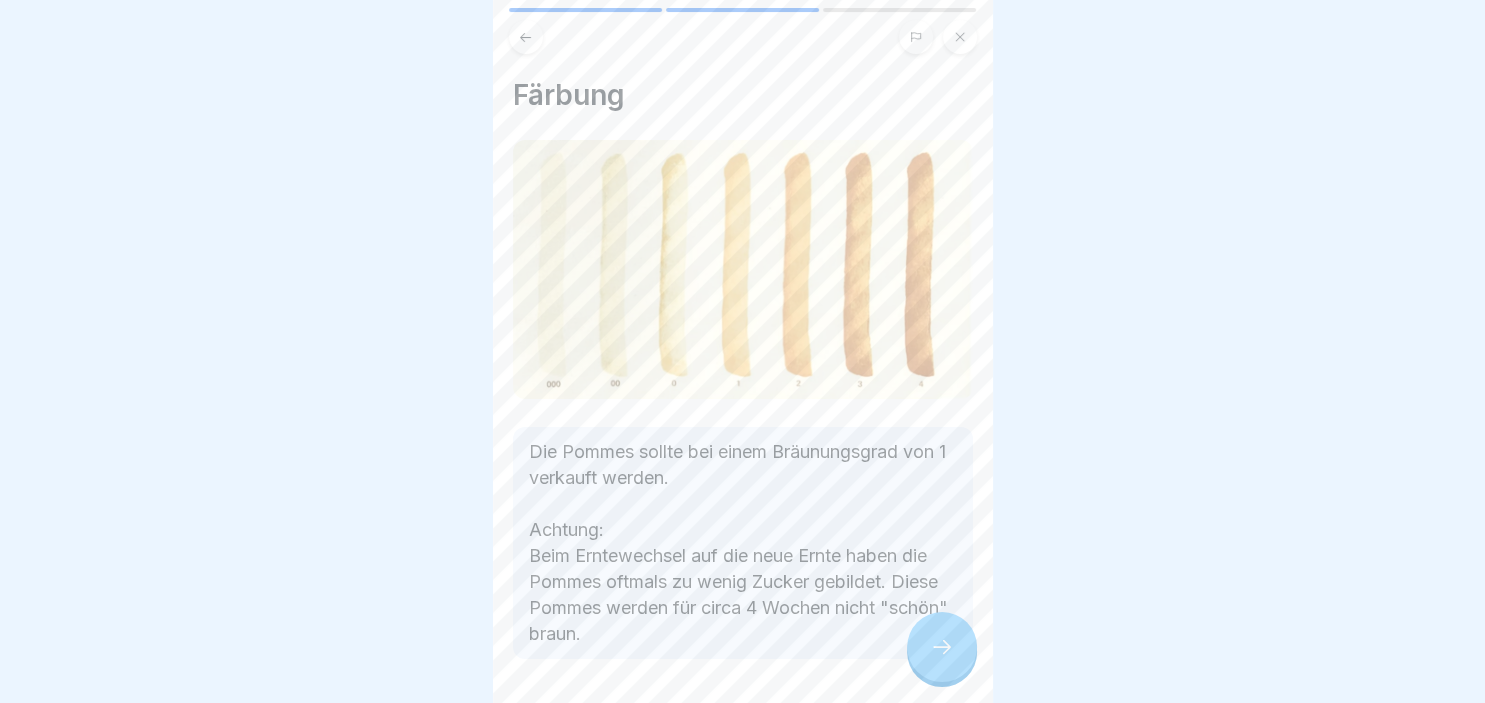 click at bounding box center (942, 647) 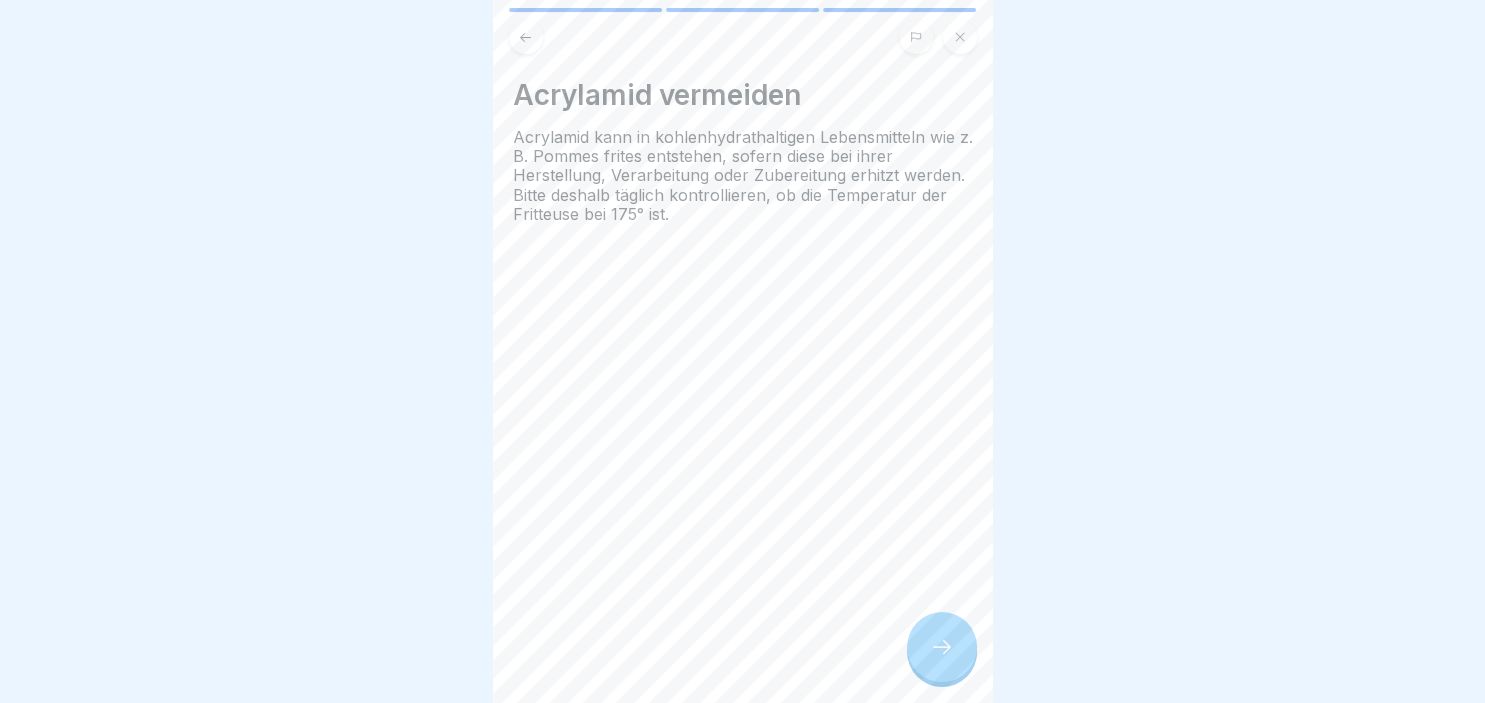 click at bounding box center [942, 647] 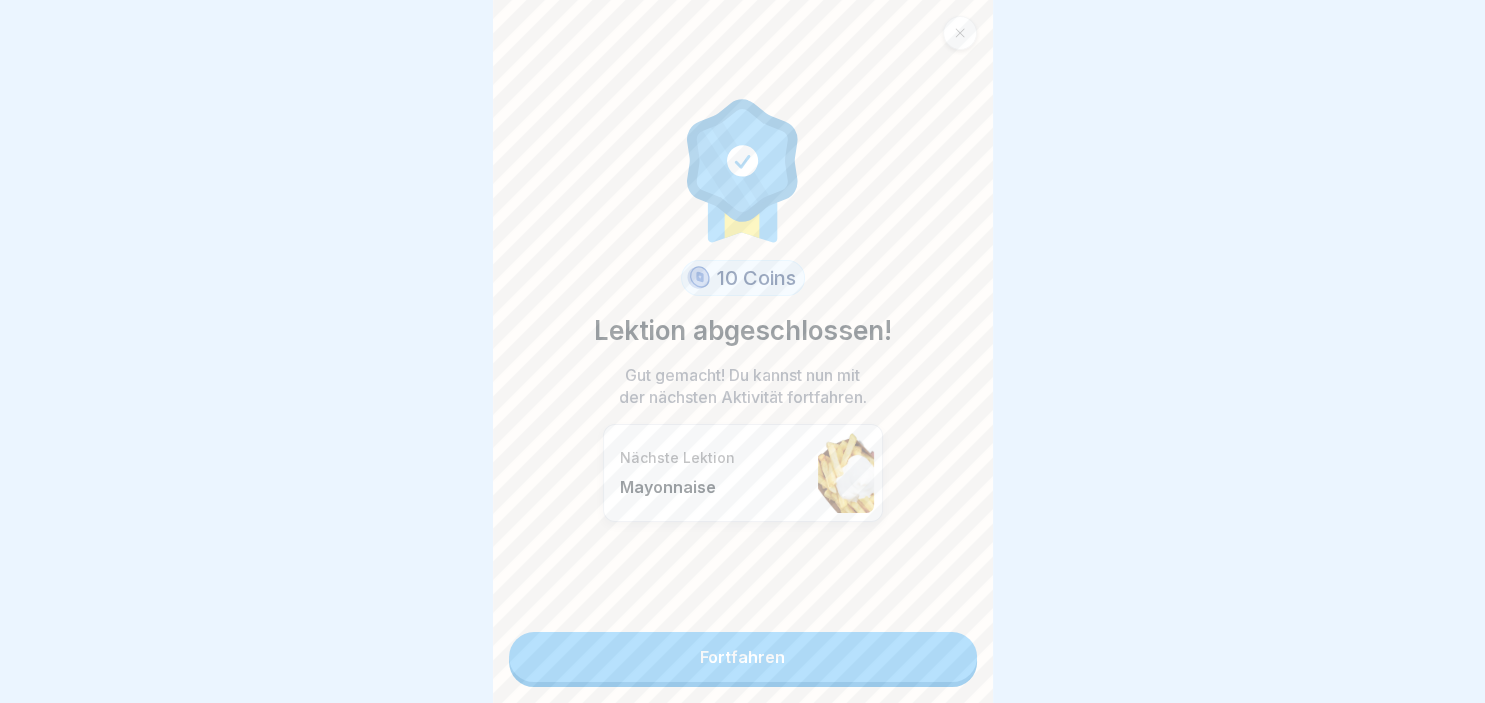 click on "Fortfahren" at bounding box center (743, 657) 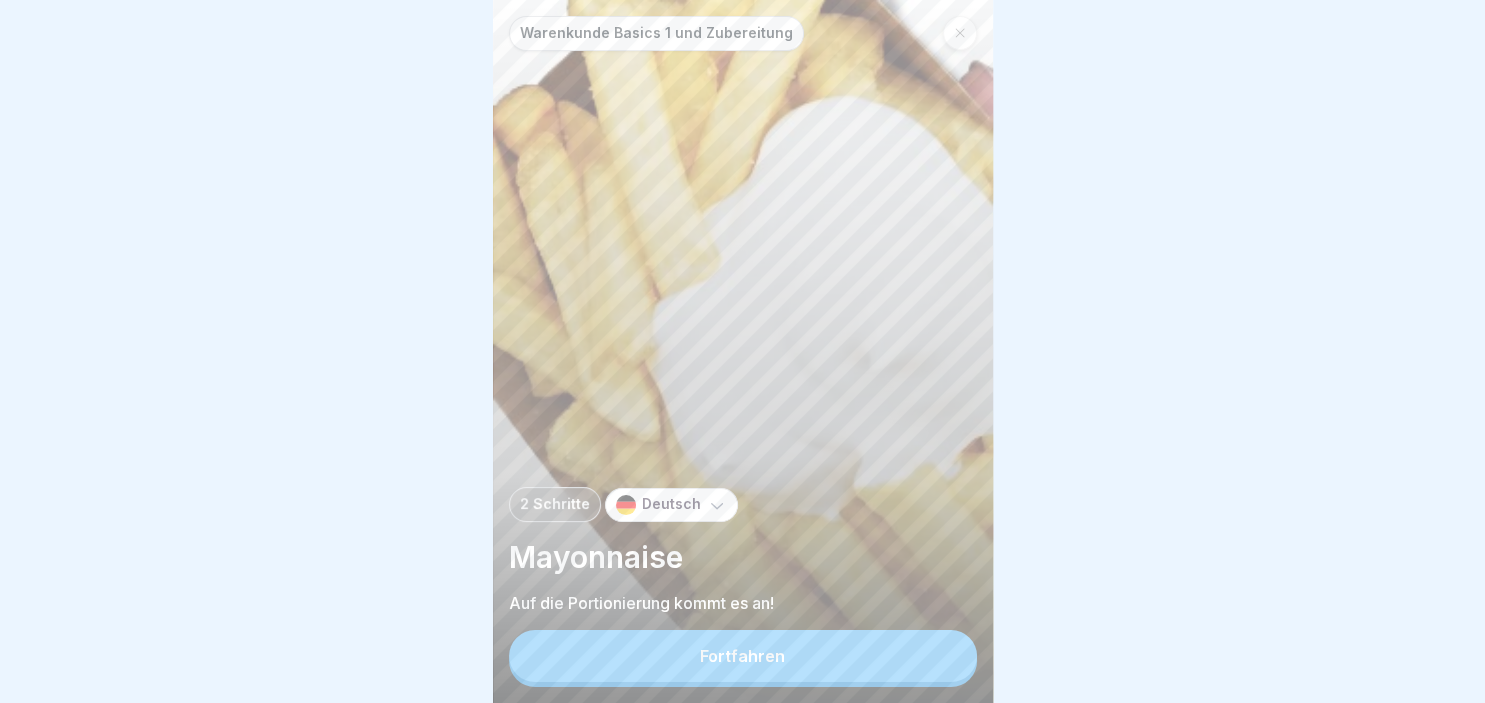 click on "Fortfahren" at bounding box center [743, 656] 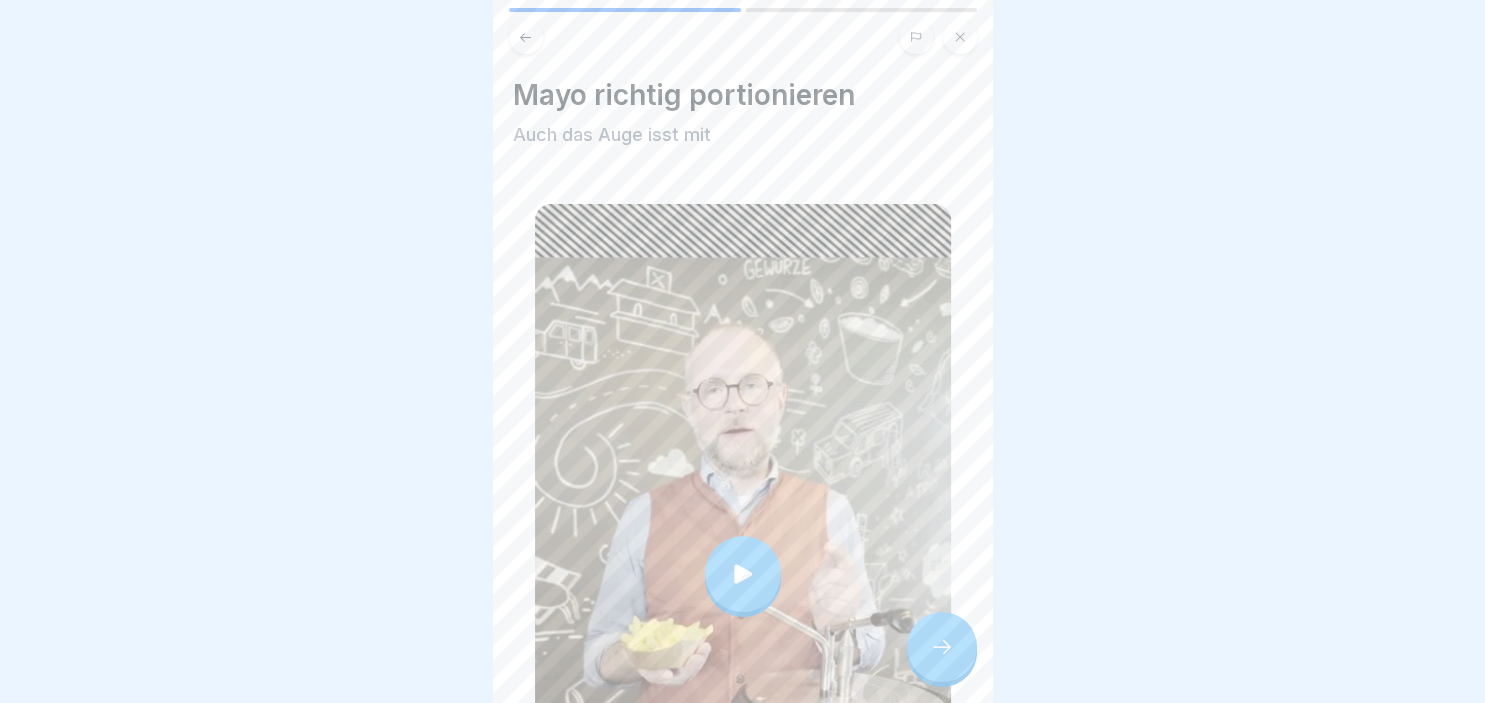click 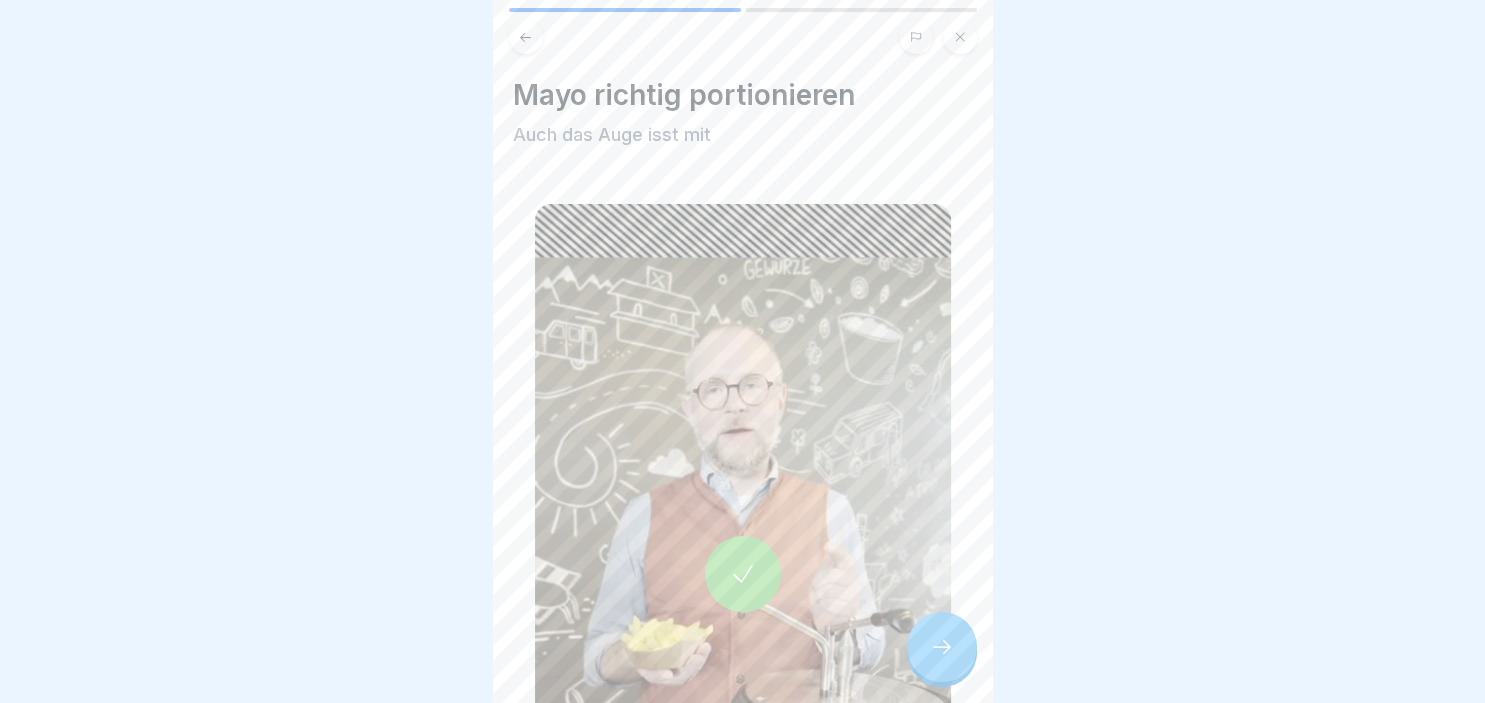 click at bounding box center (942, 647) 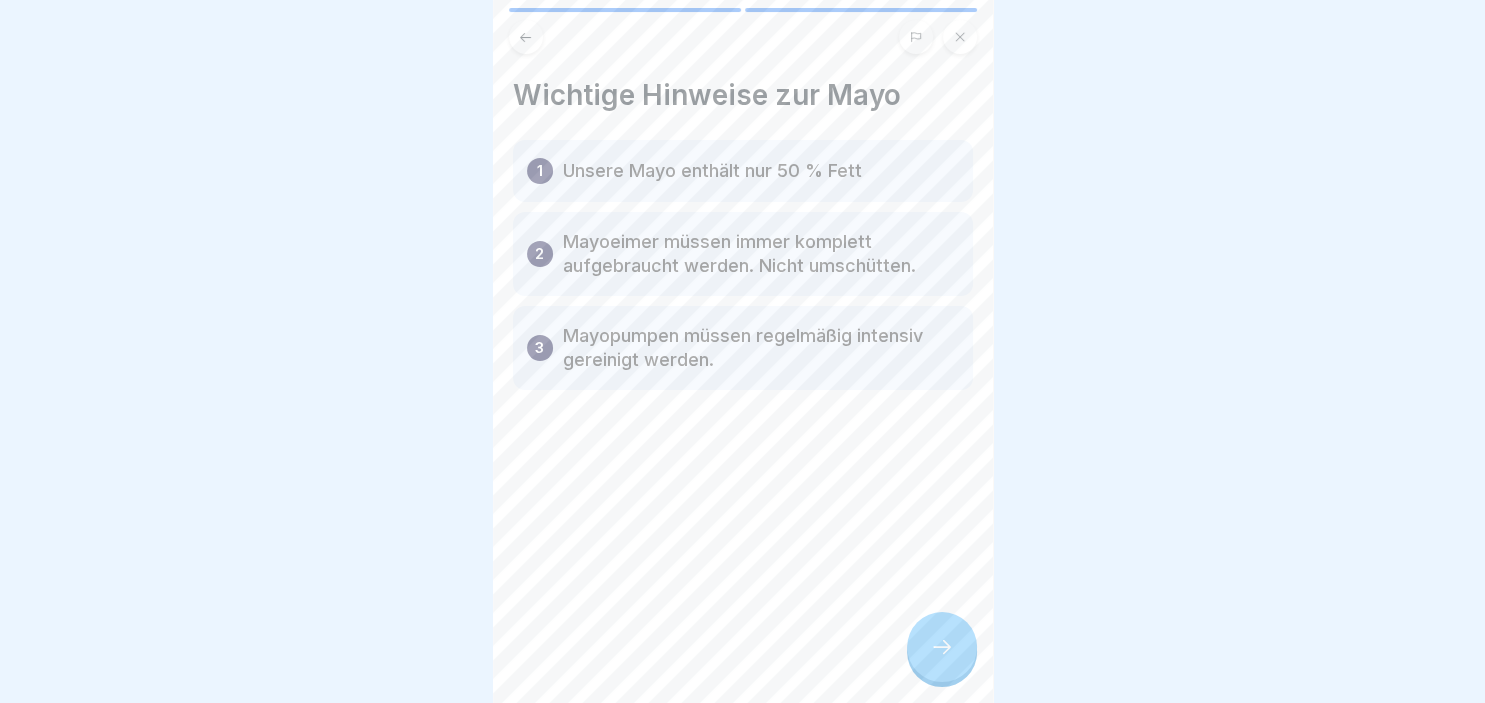 click at bounding box center [942, 647] 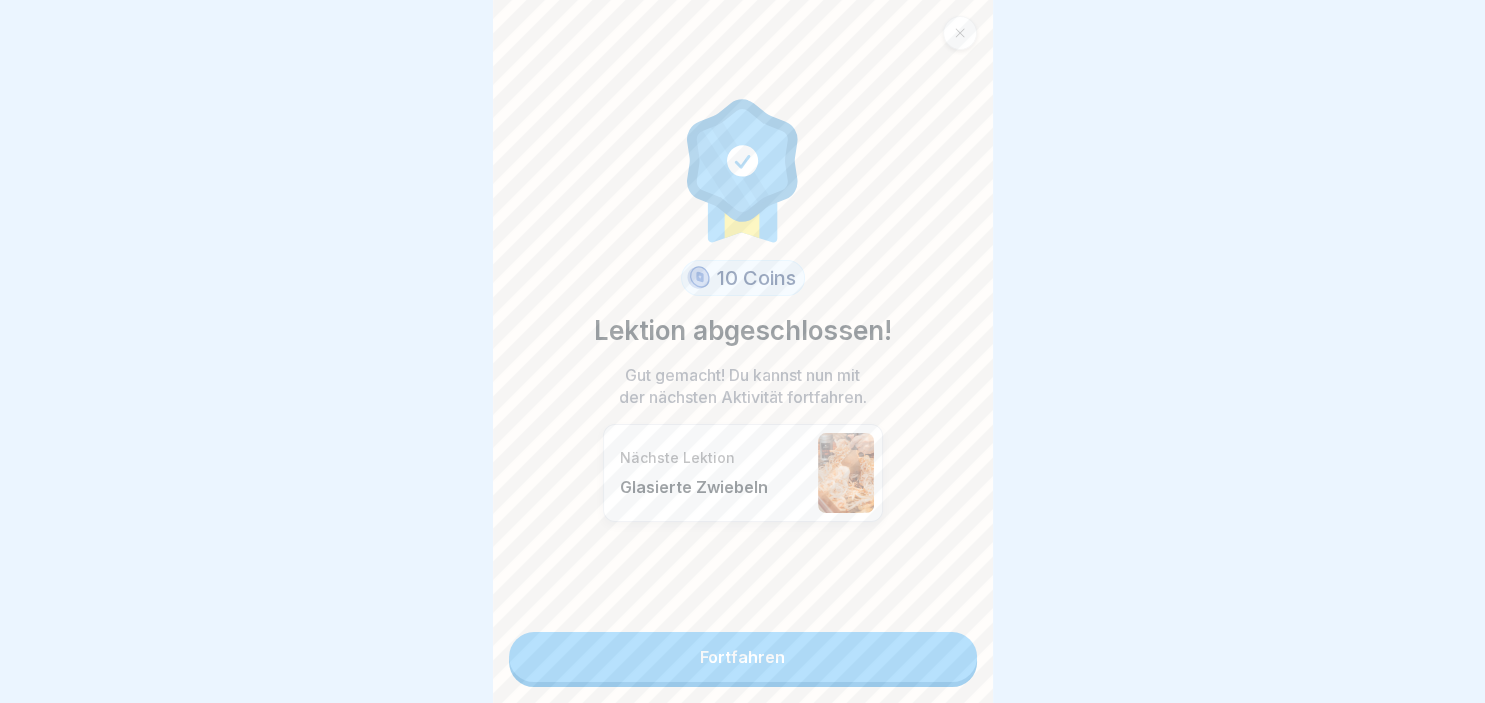 click on "Fortfahren" at bounding box center (743, 657) 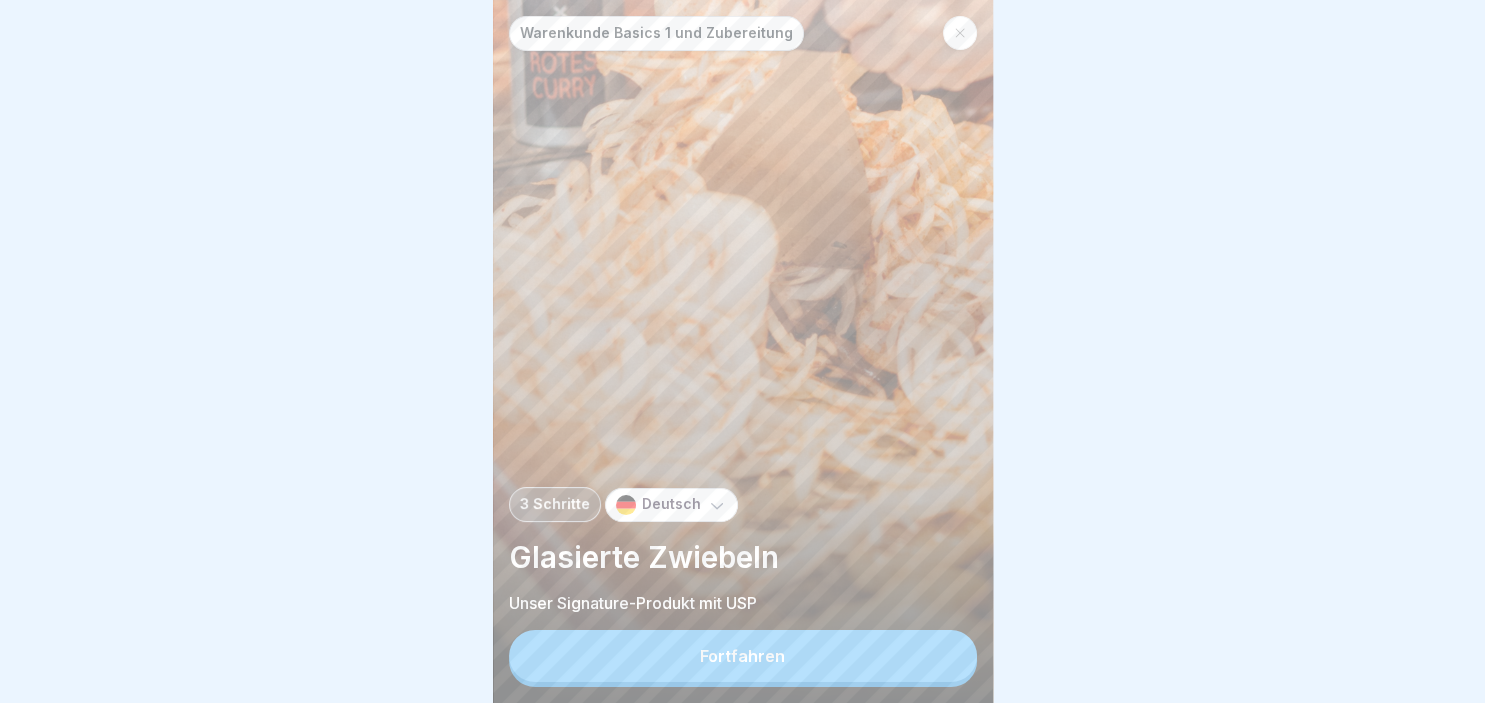 click on "Fortfahren" at bounding box center [743, 656] 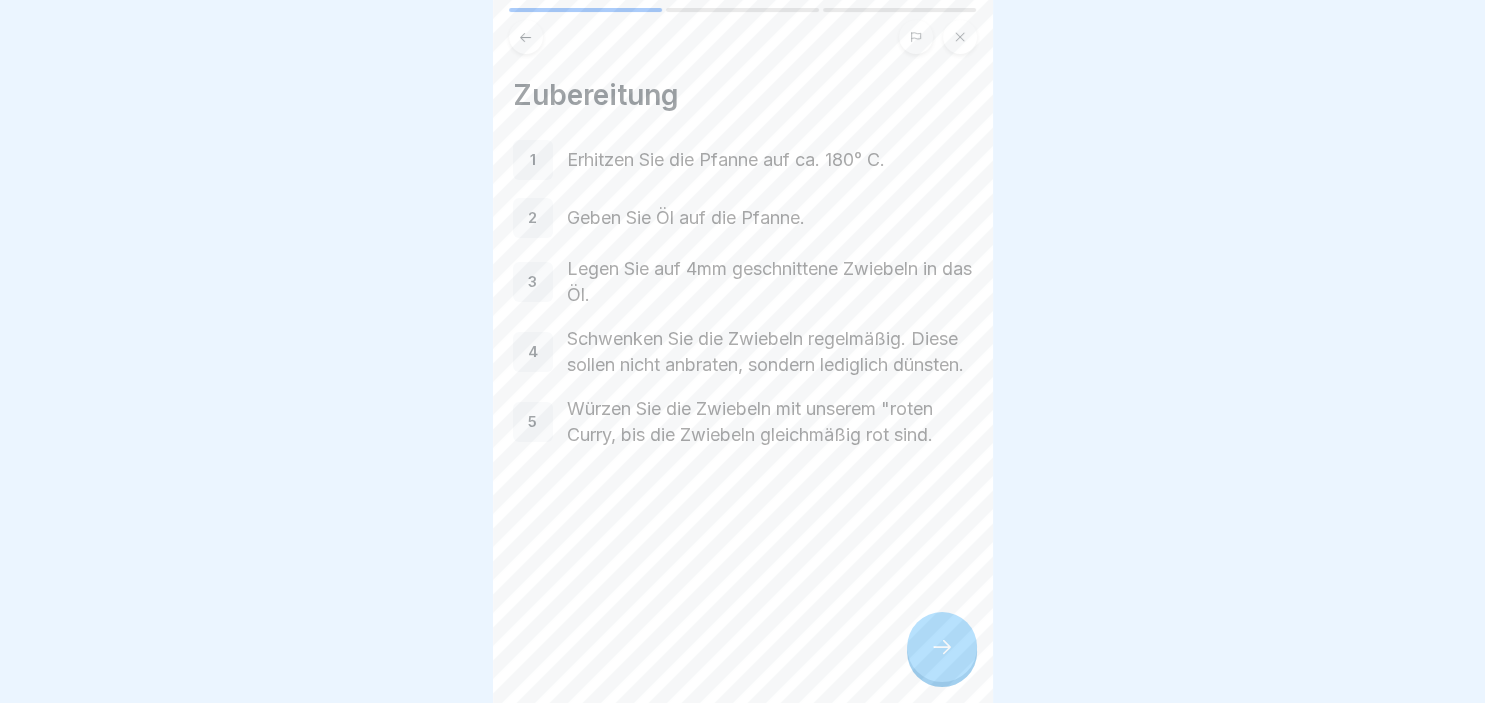 click at bounding box center (942, 647) 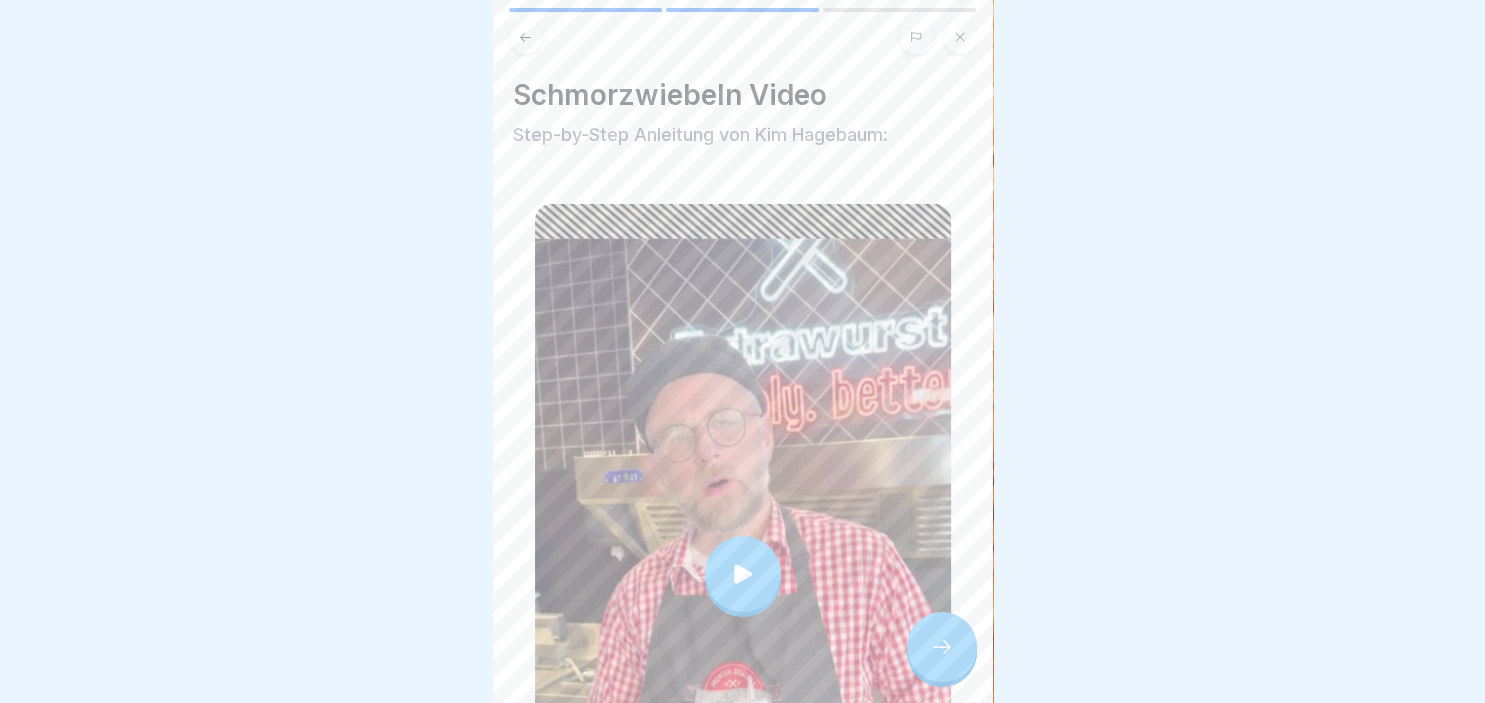 click at bounding box center [743, 574] 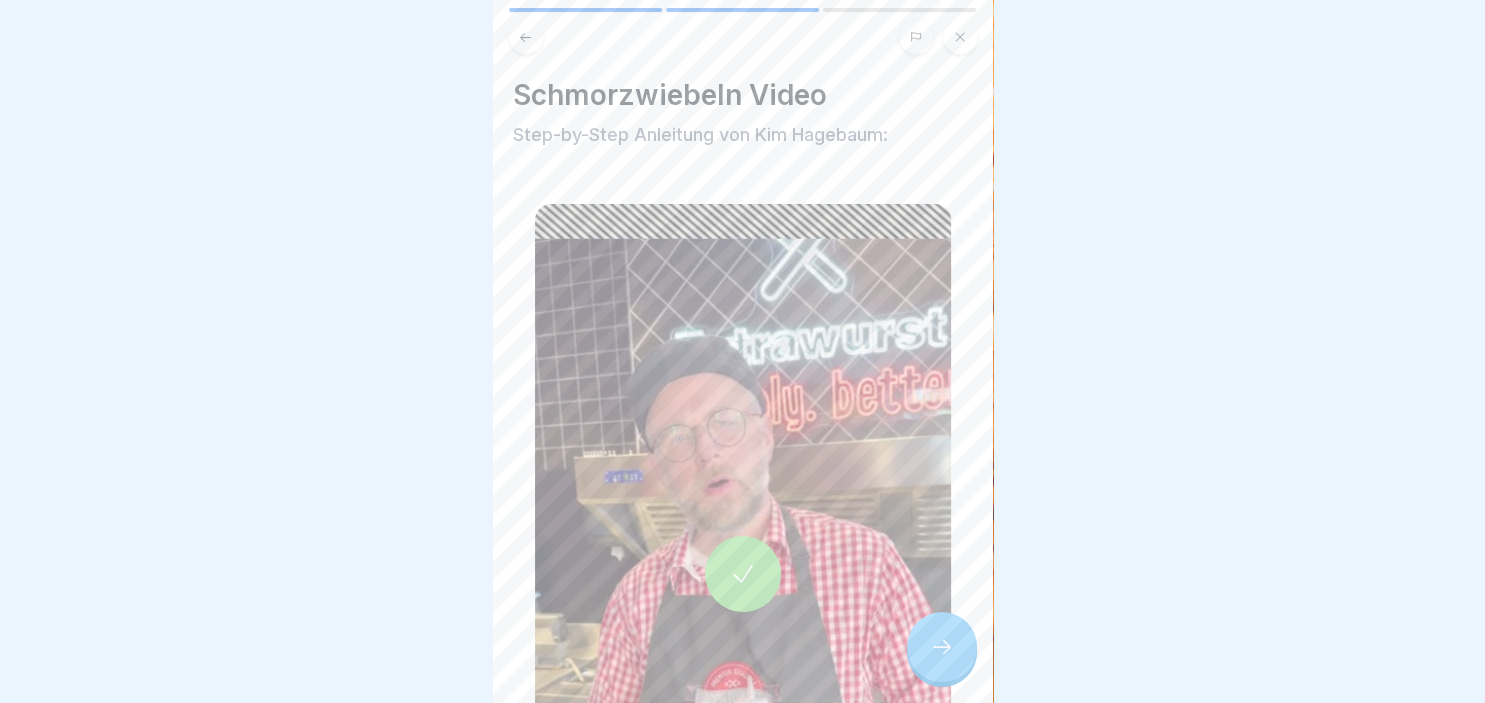 click at bounding box center (942, 647) 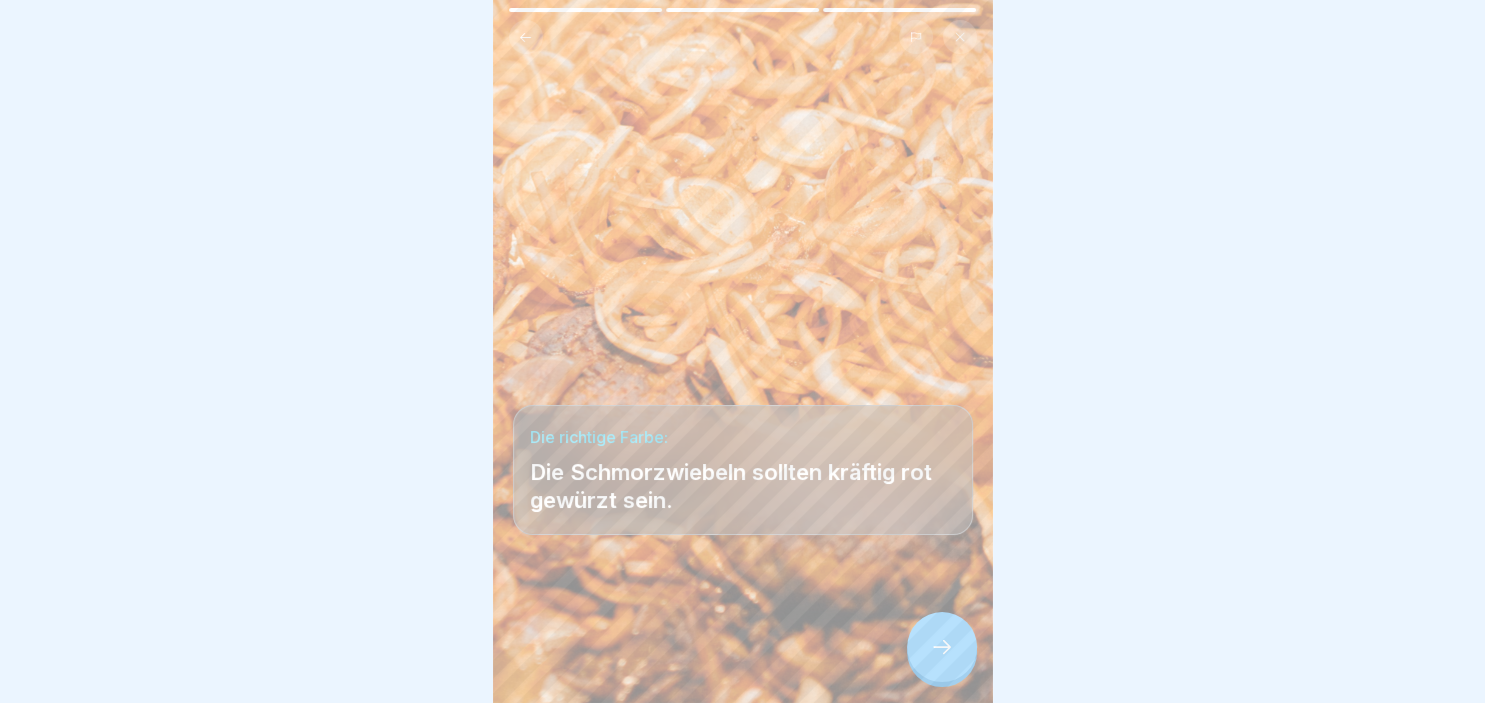 click at bounding box center (942, 647) 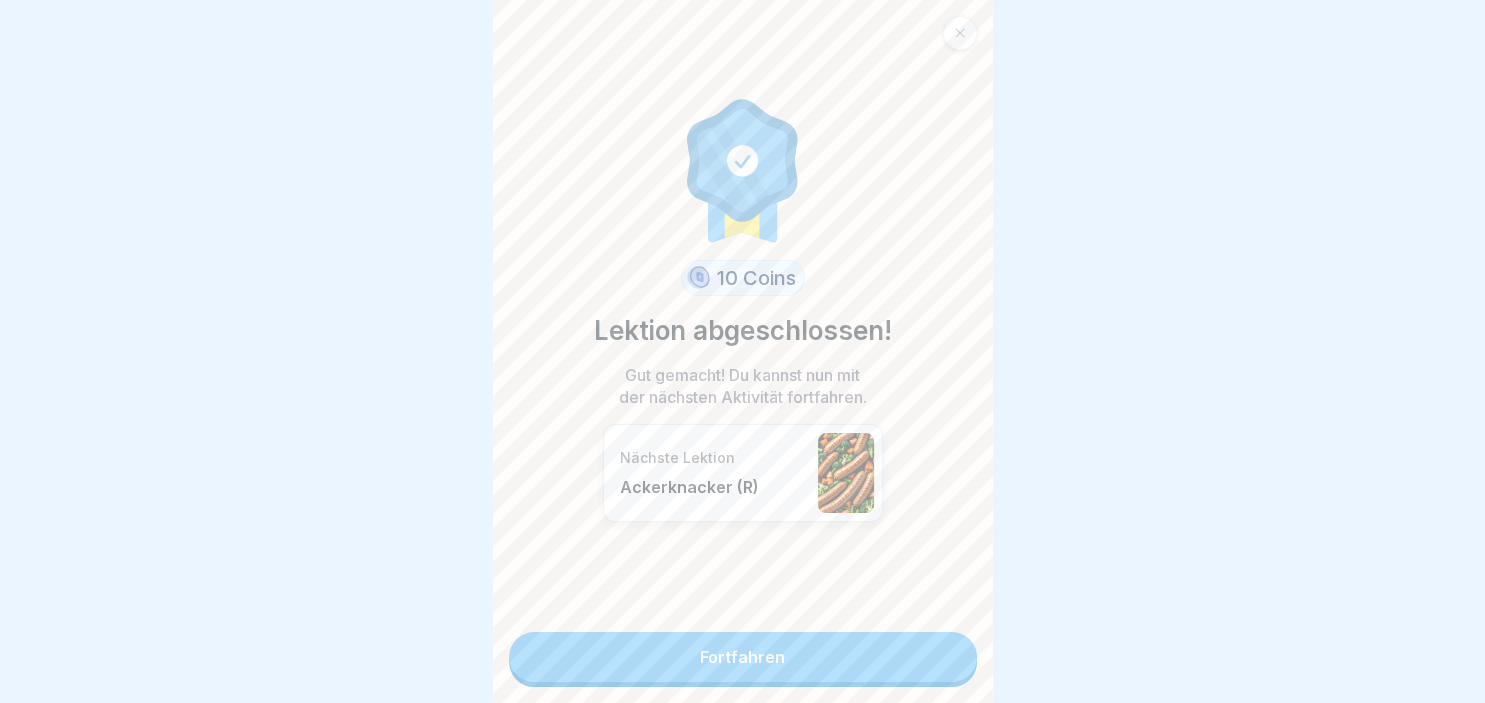 click on "Fortfahren" at bounding box center (743, 657) 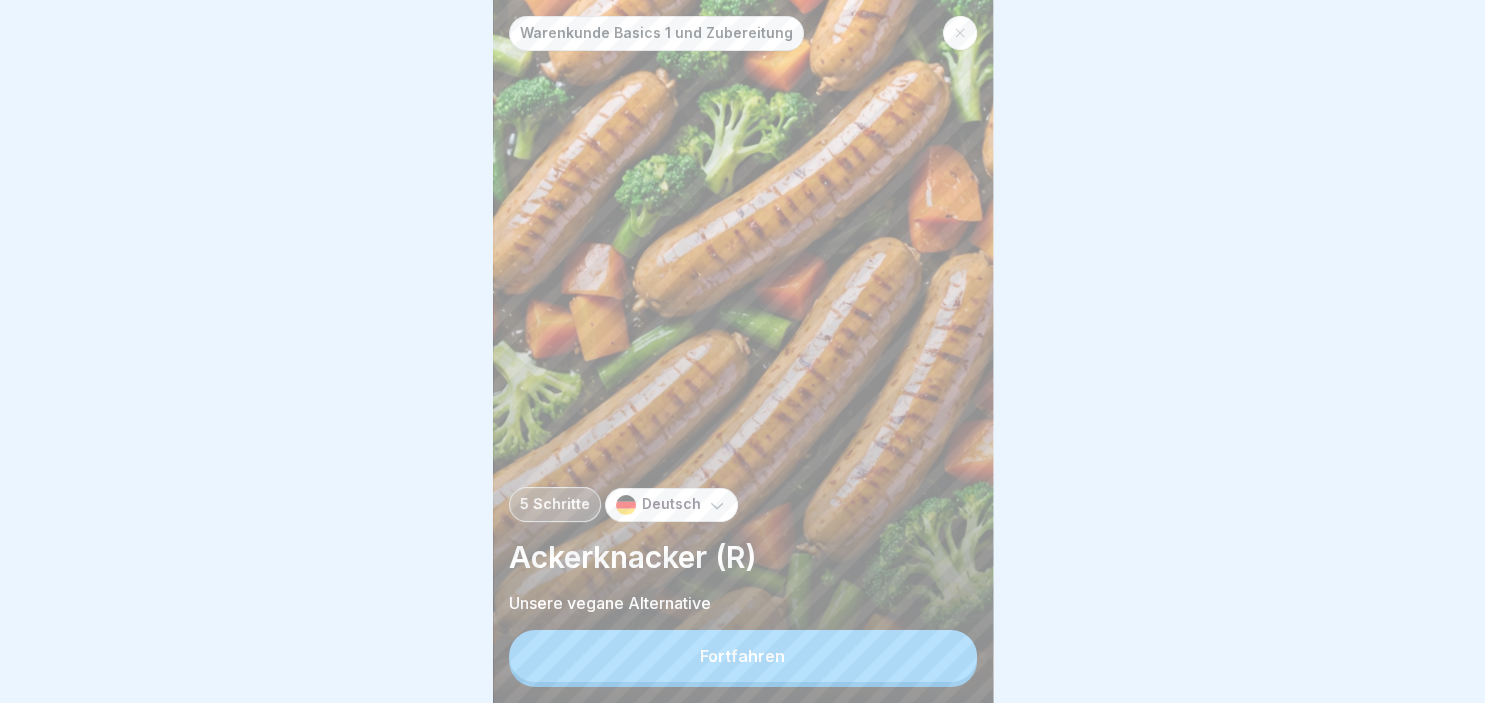 click on "Fortfahren" at bounding box center (743, 656) 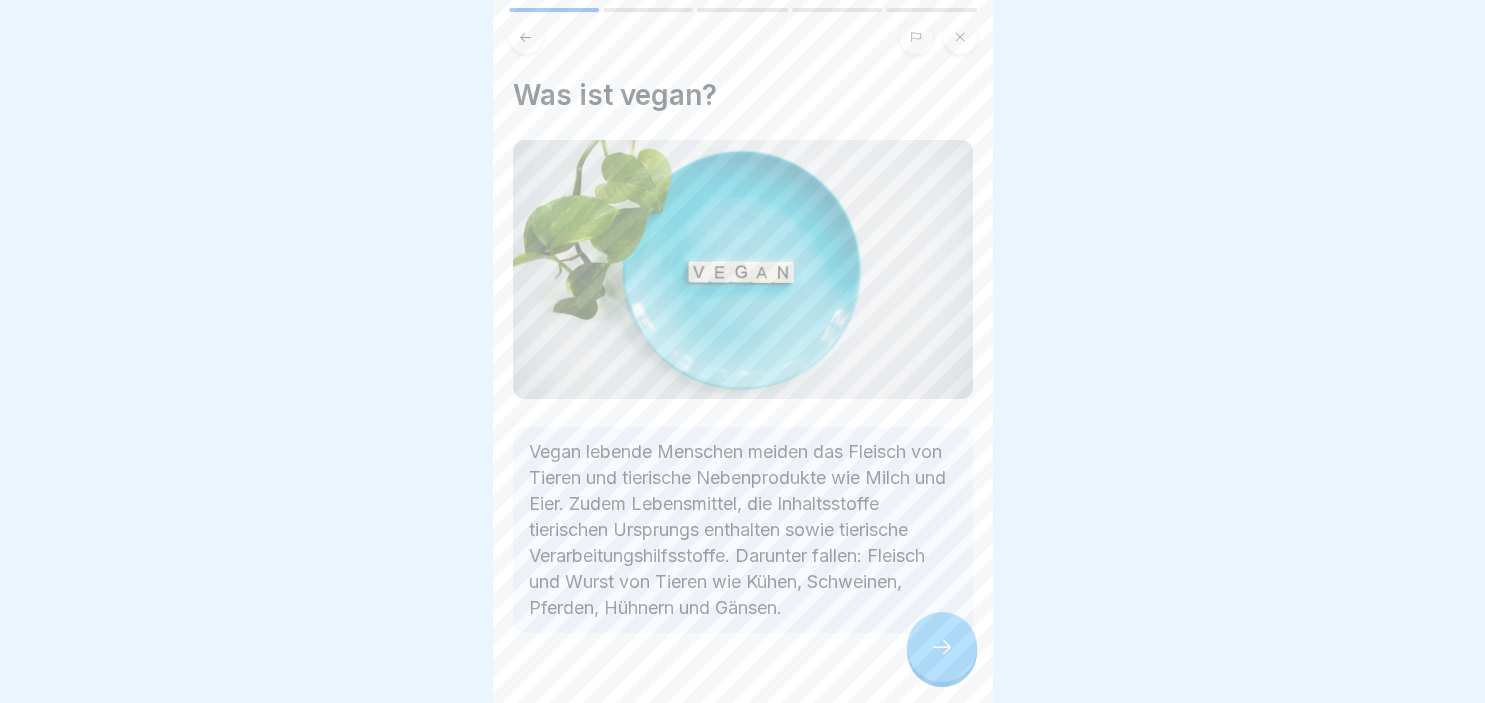click at bounding box center (942, 647) 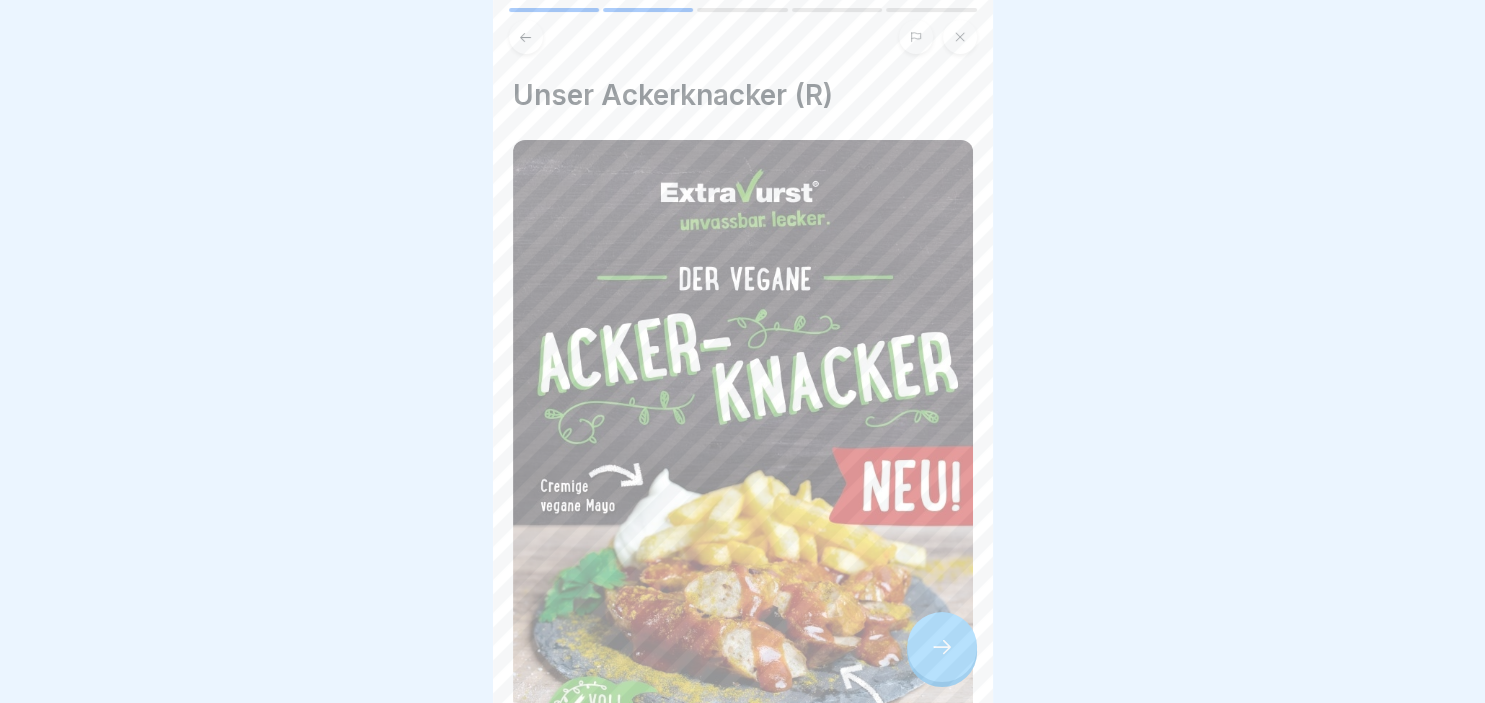 click at bounding box center (942, 647) 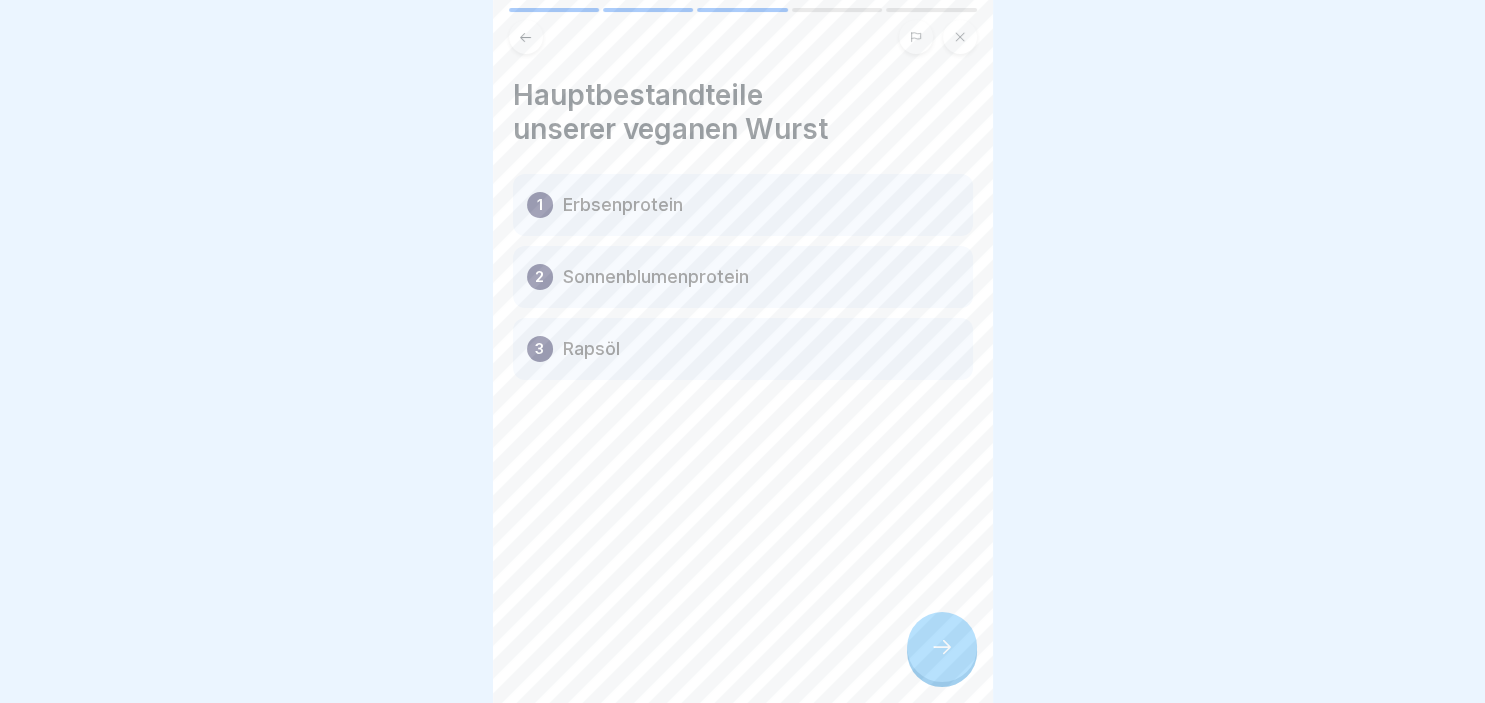 click at bounding box center [942, 647] 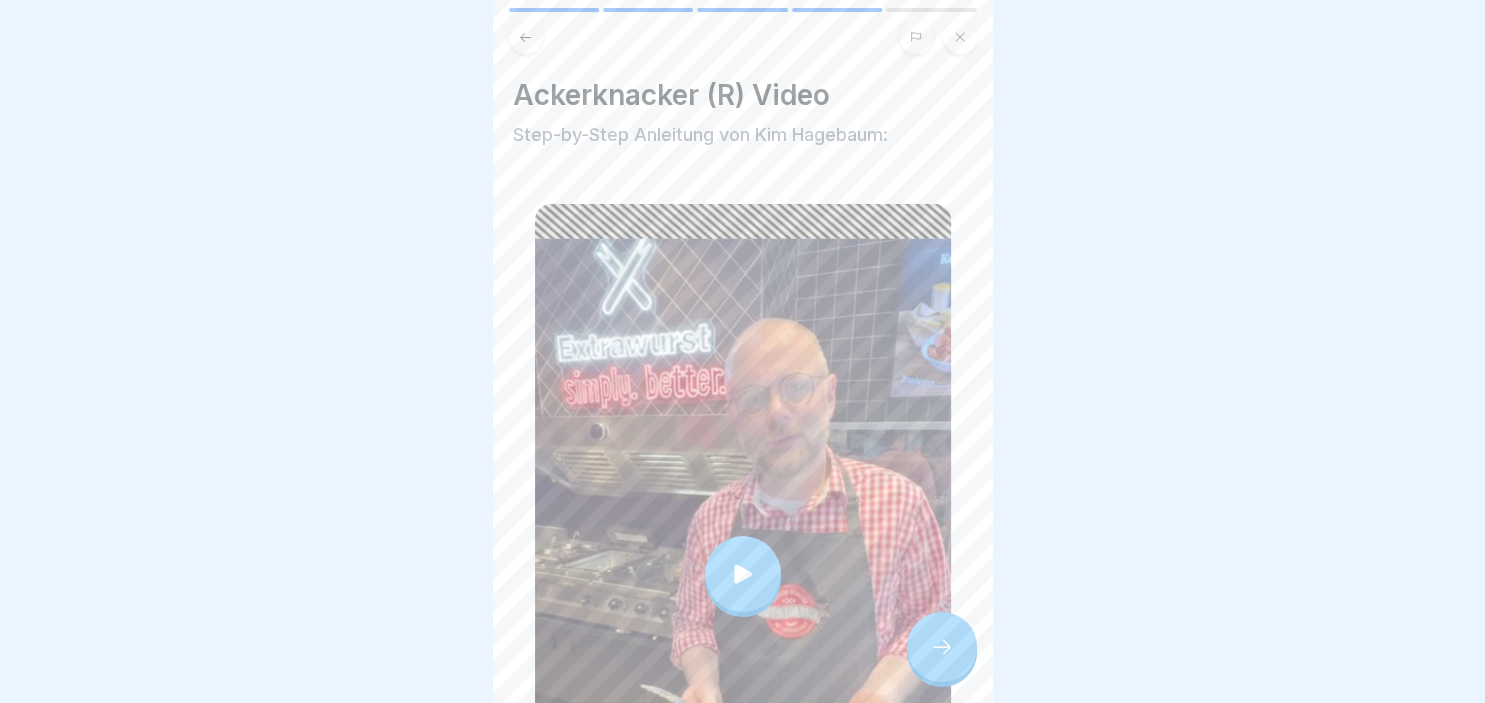 click 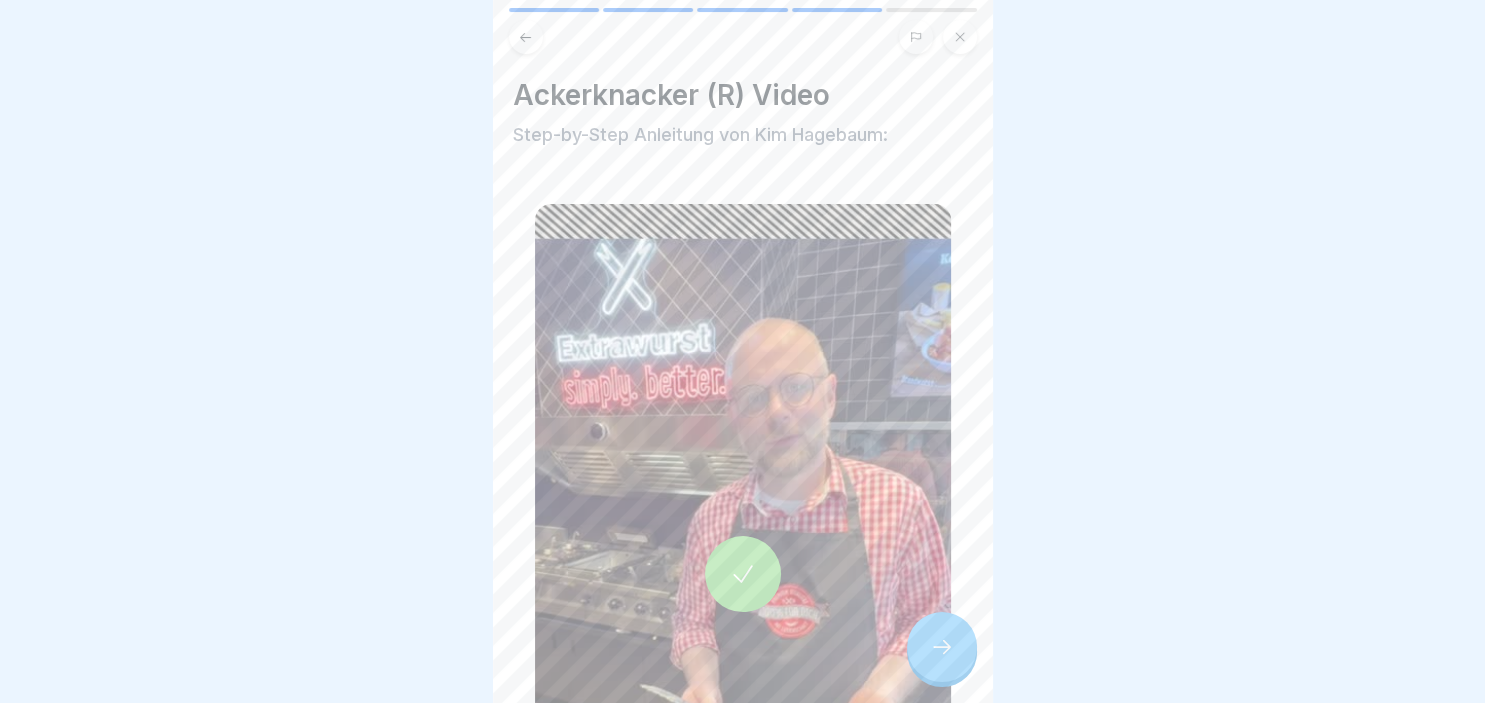 click at bounding box center (942, 647) 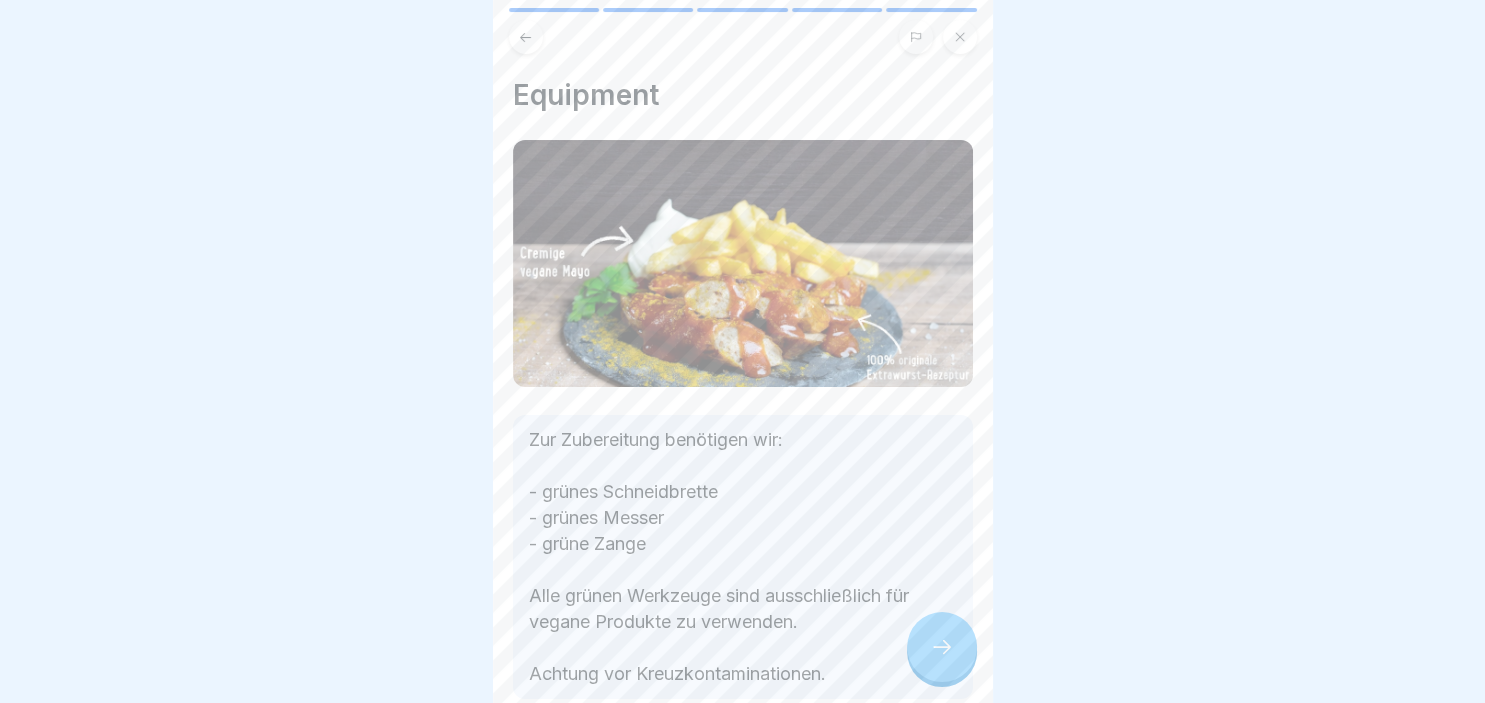 click at bounding box center [942, 647] 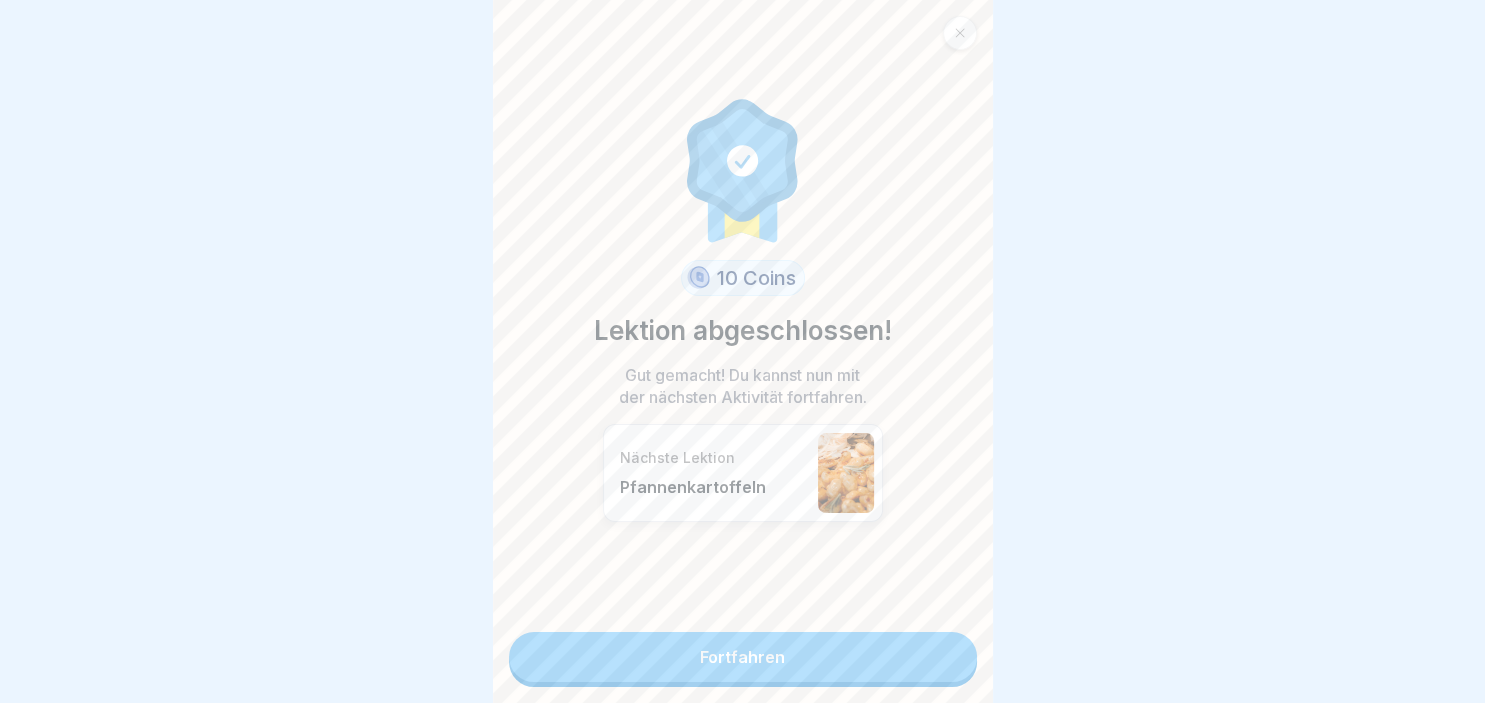 click on "Fortfahren" at bounding box center (743, 657) 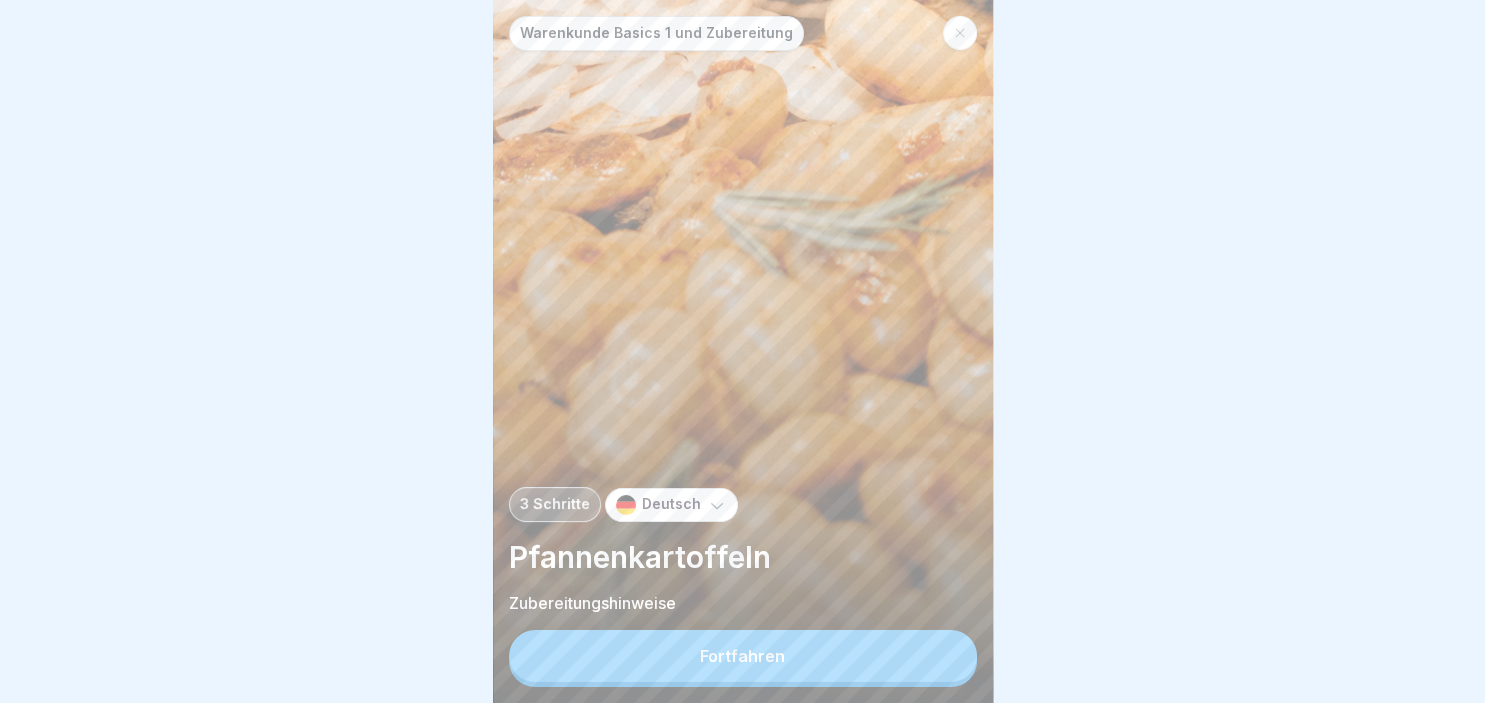 click on "Fortfahren" at bounding box center [743, 656] 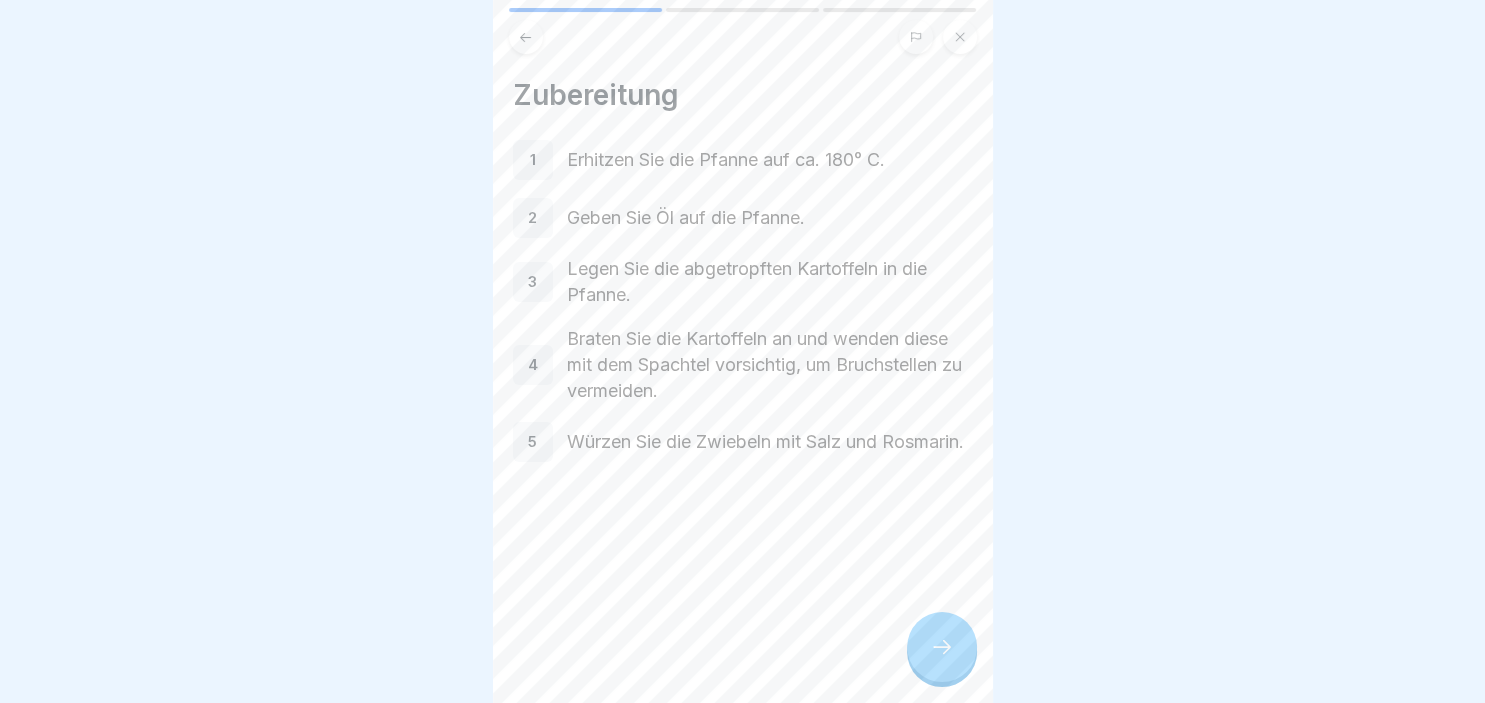click at bounding box center (942, 647) 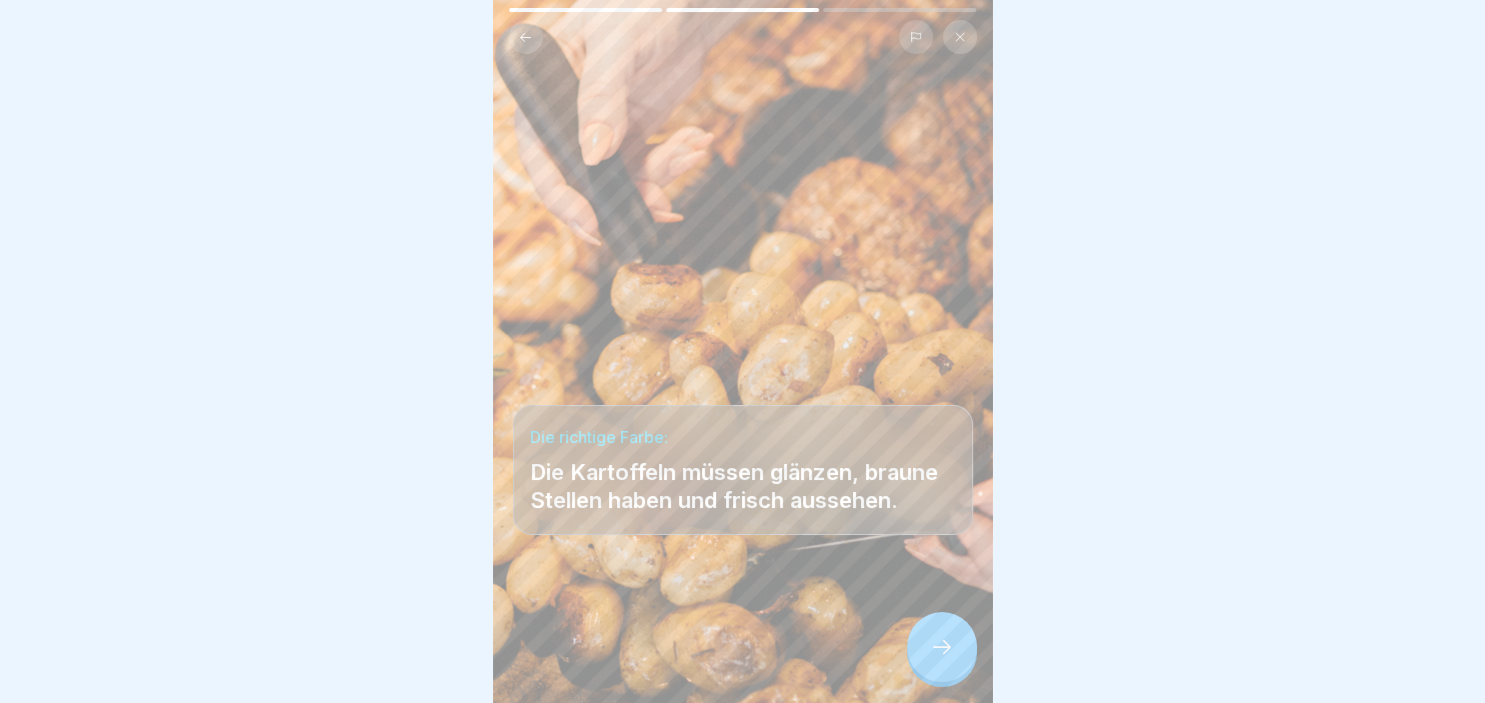 click at bounding box center (942, 647) 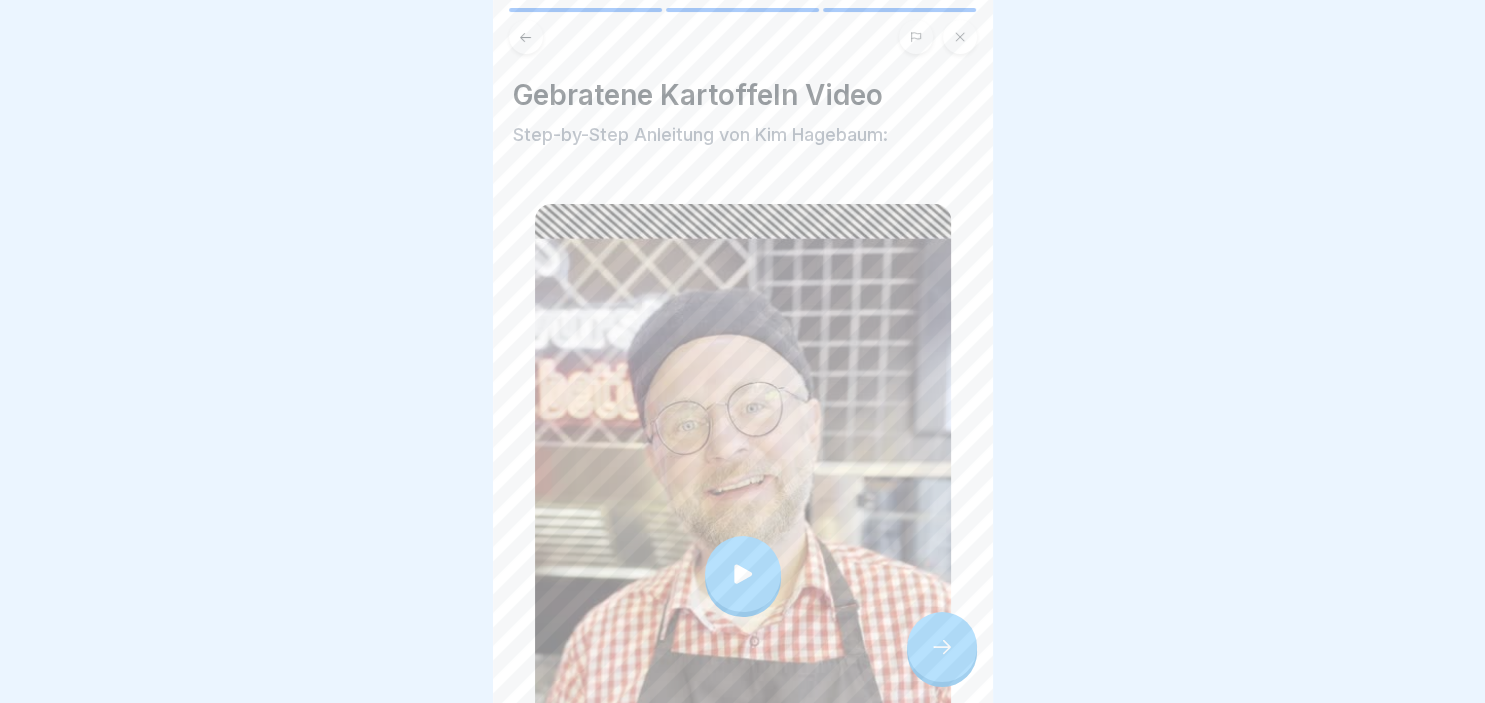 click at bounding box center (743, 574) 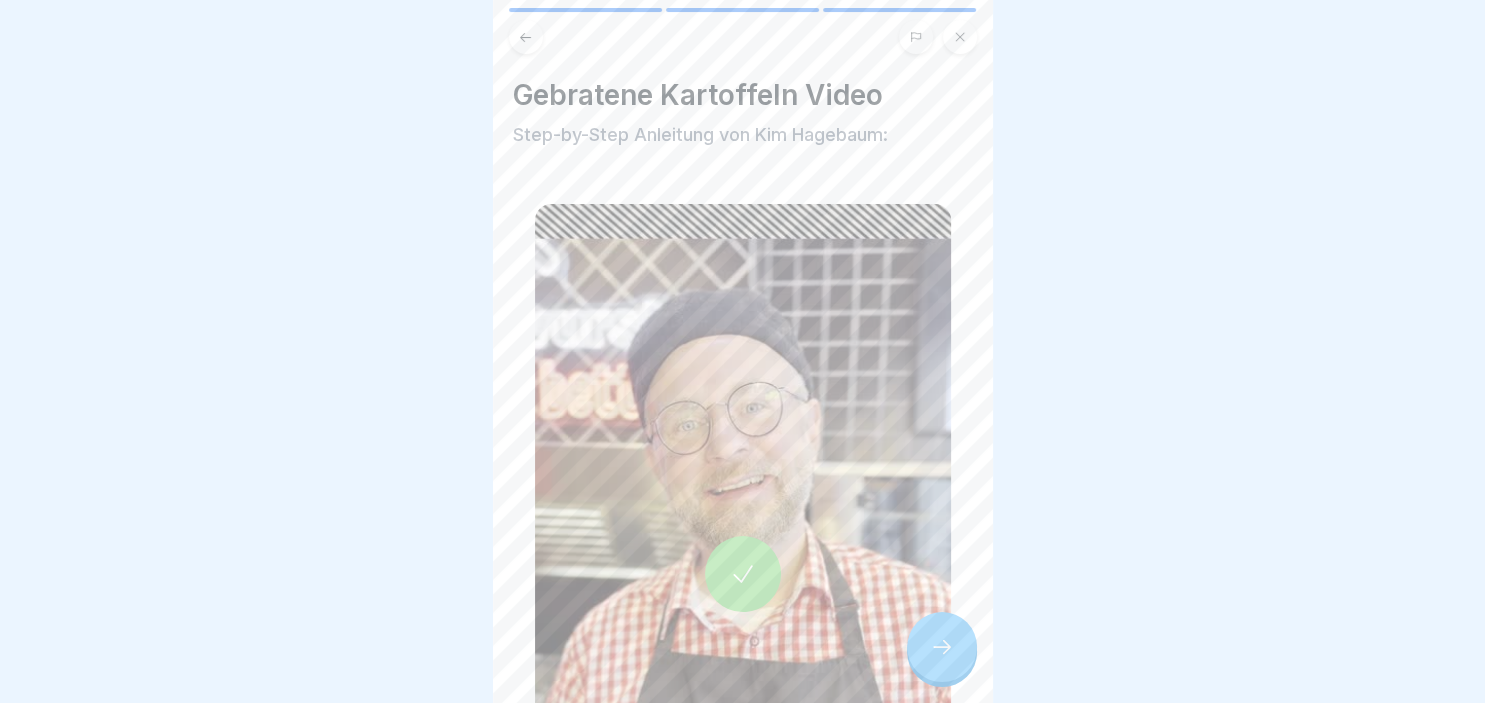 click at bounding box center [942, 647] 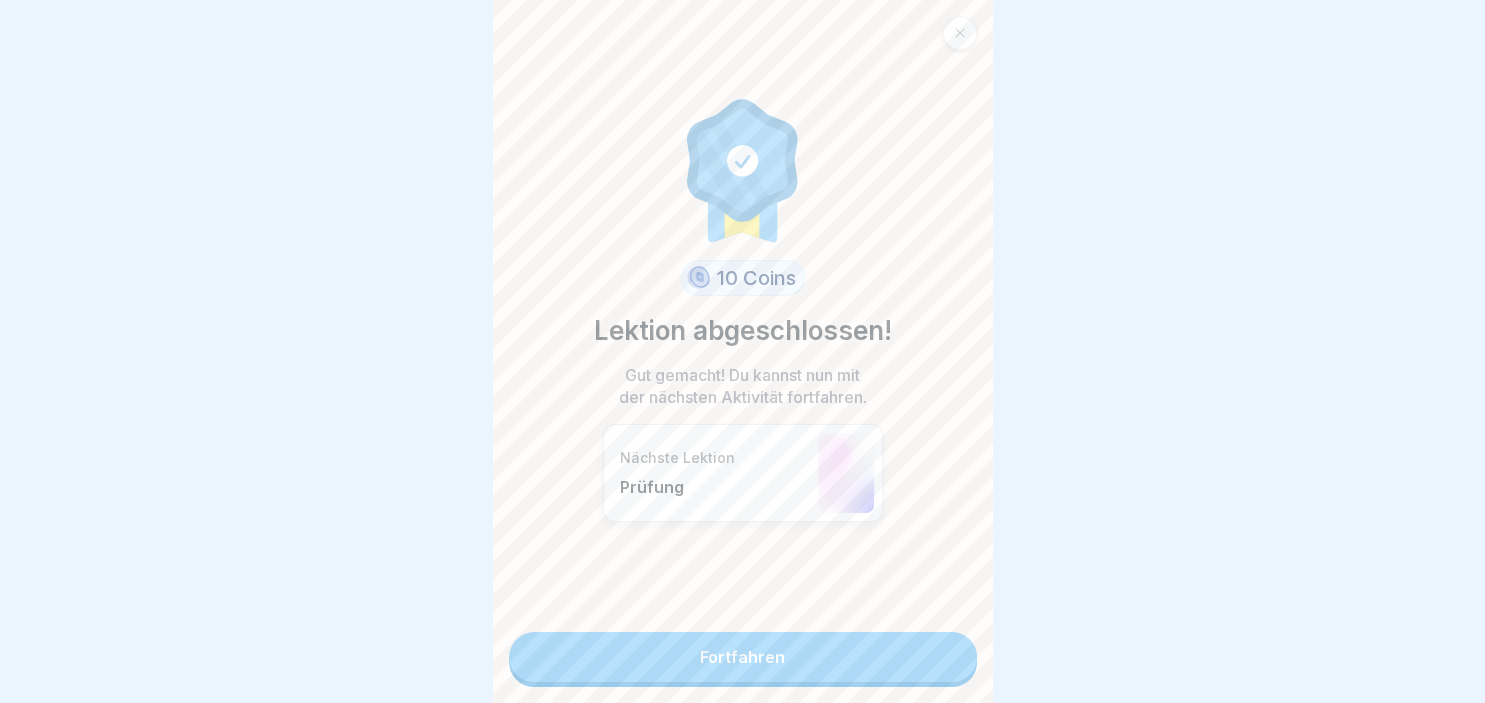 click on "Fortfahren" at bounding box center (743, 657) 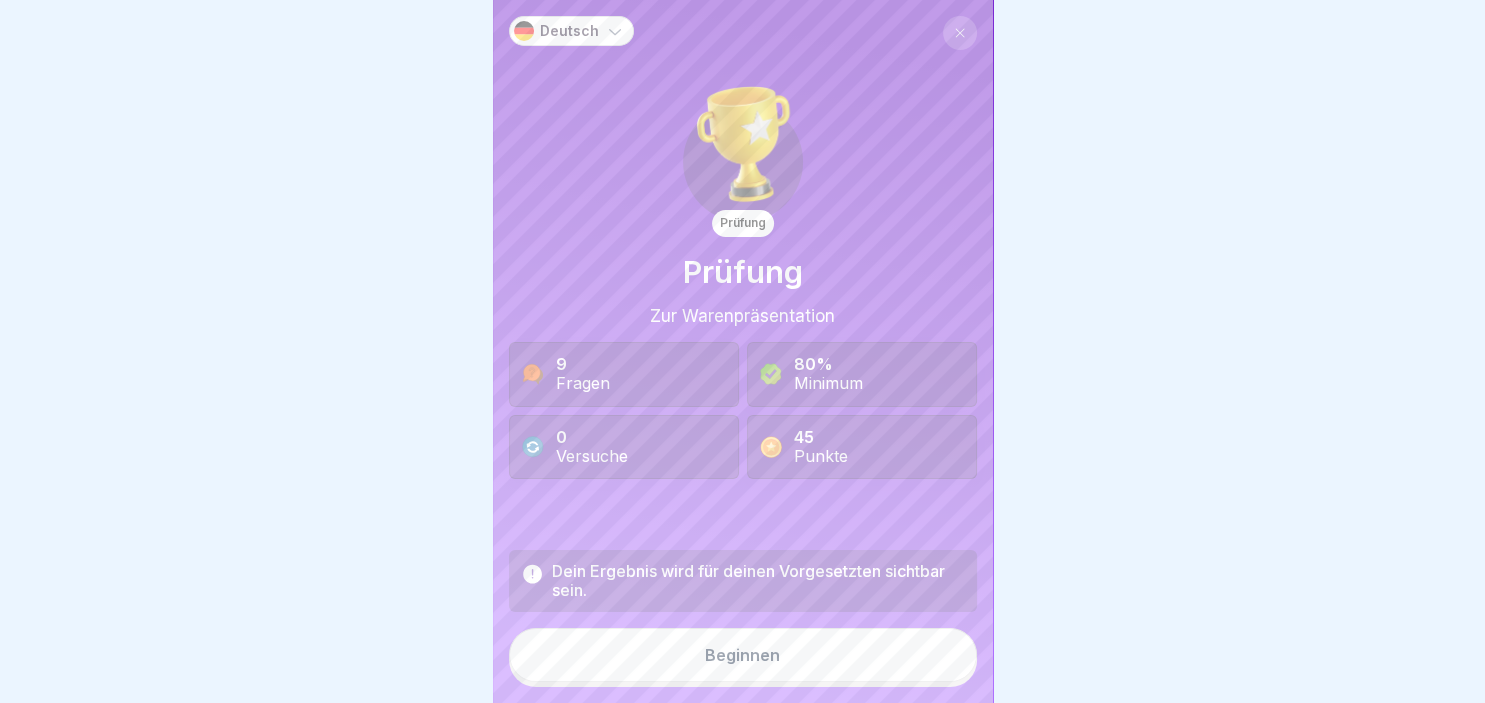 click on "Beginnen" at bounding box center (743, 655) 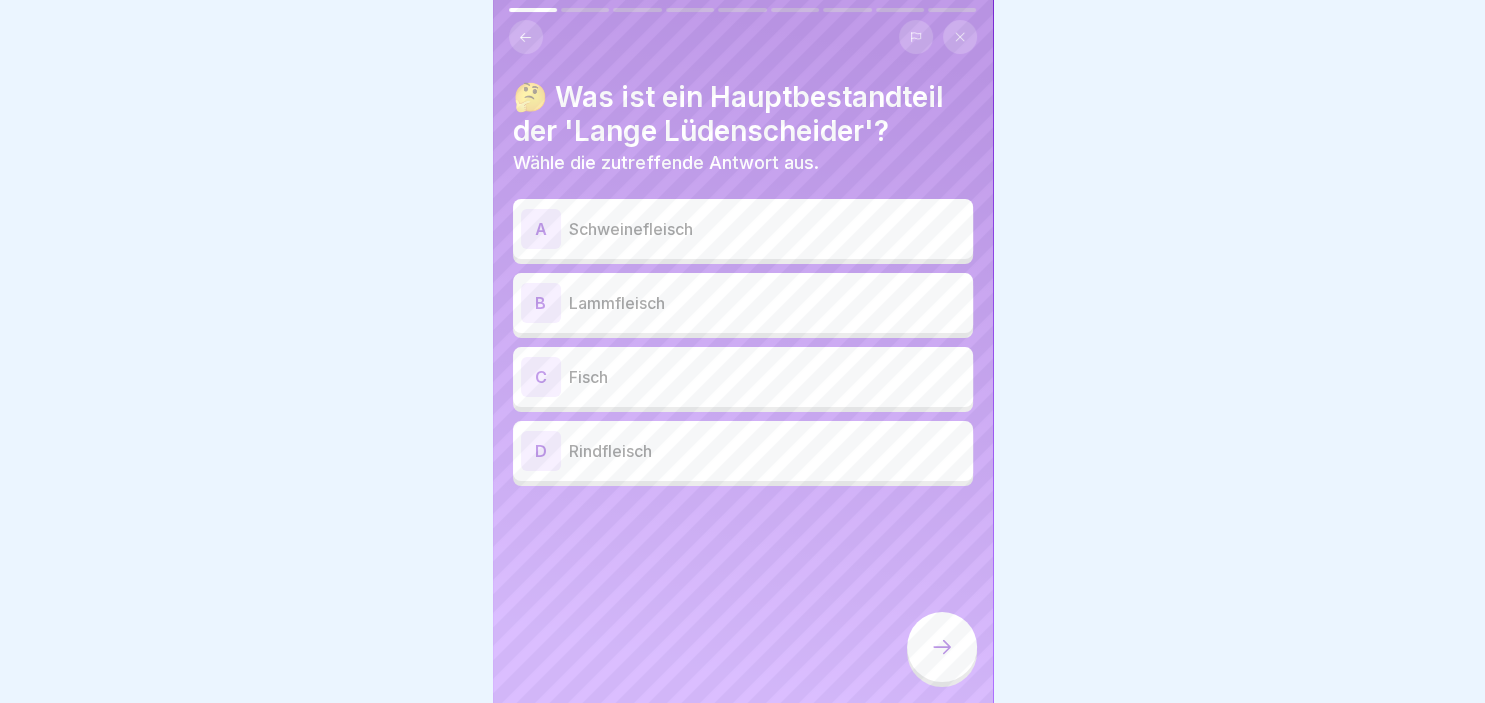 click on "A" at bounding box center (541, 229) 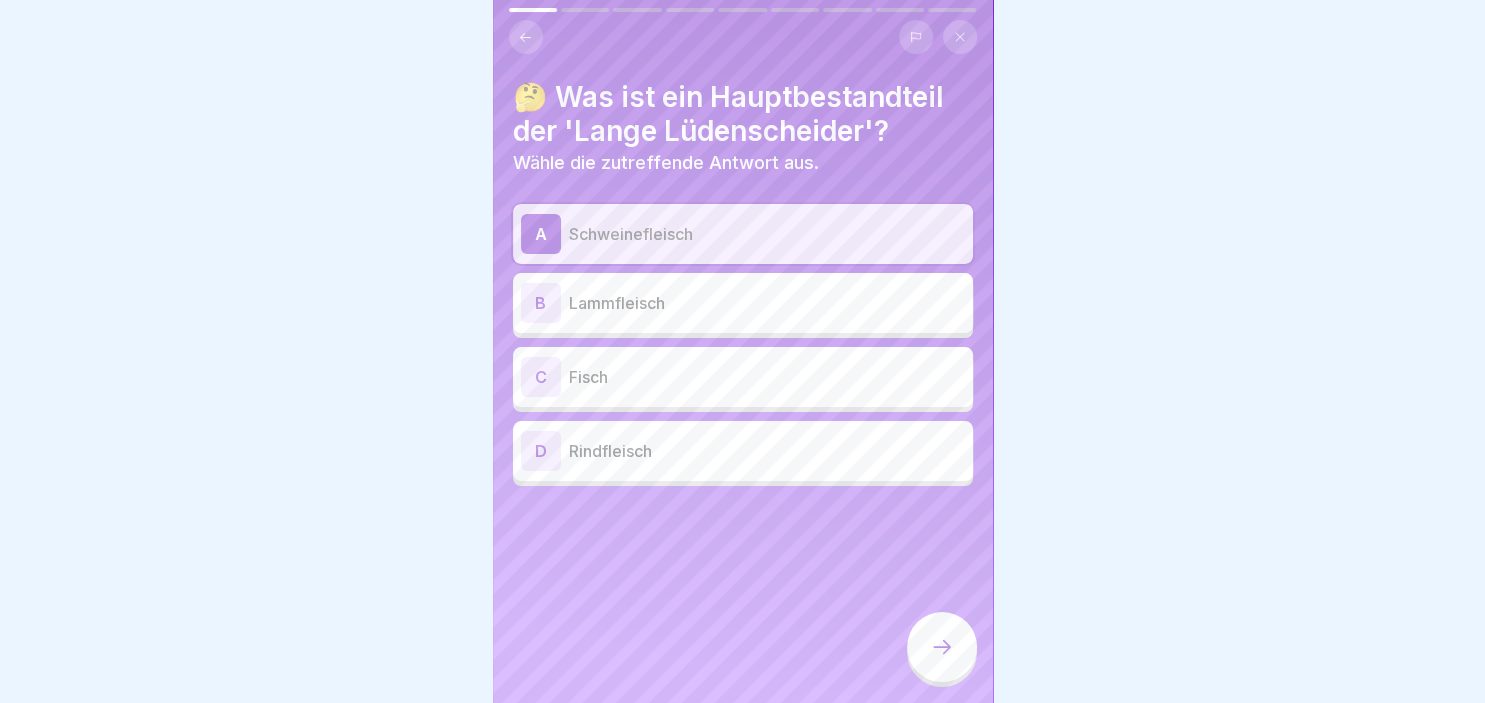 click at bounding box center [942, 647] 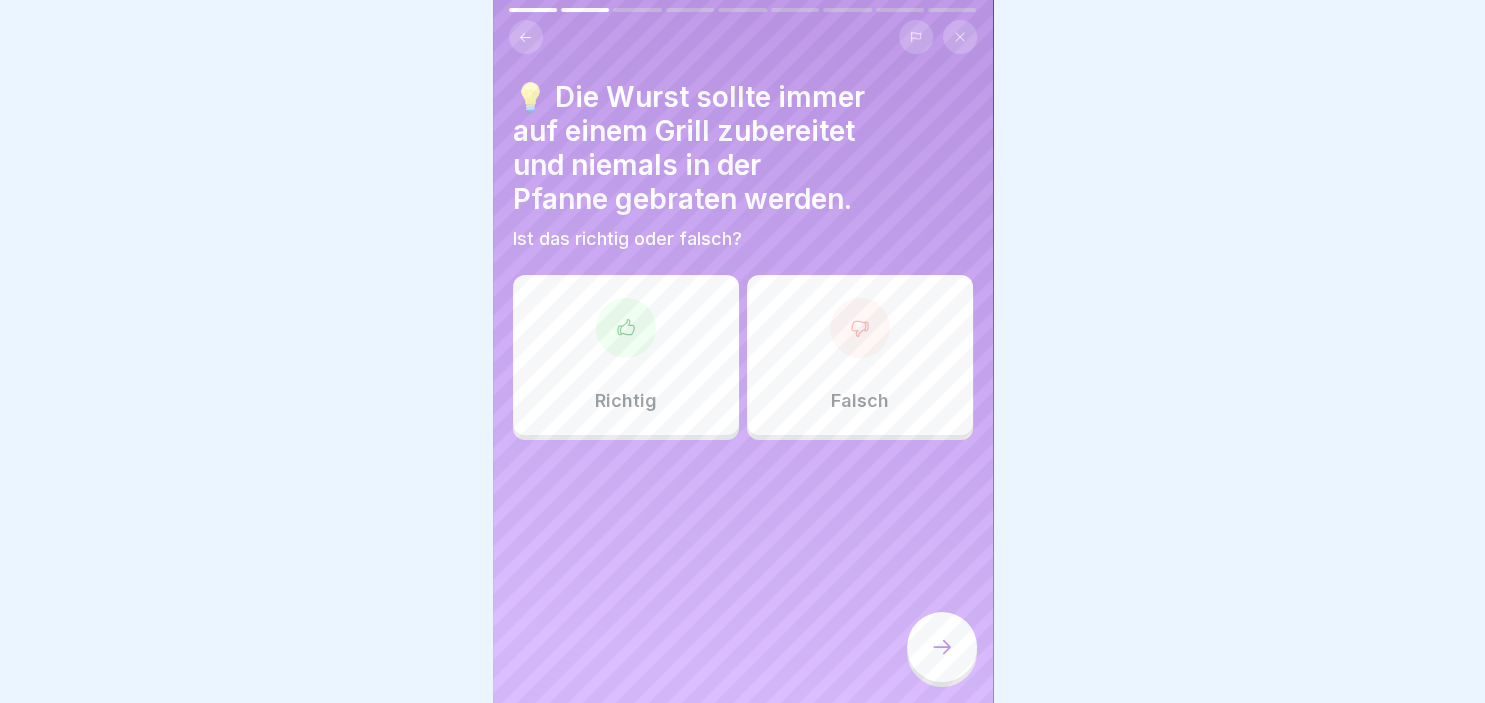 click at bounding box center (626, 328) 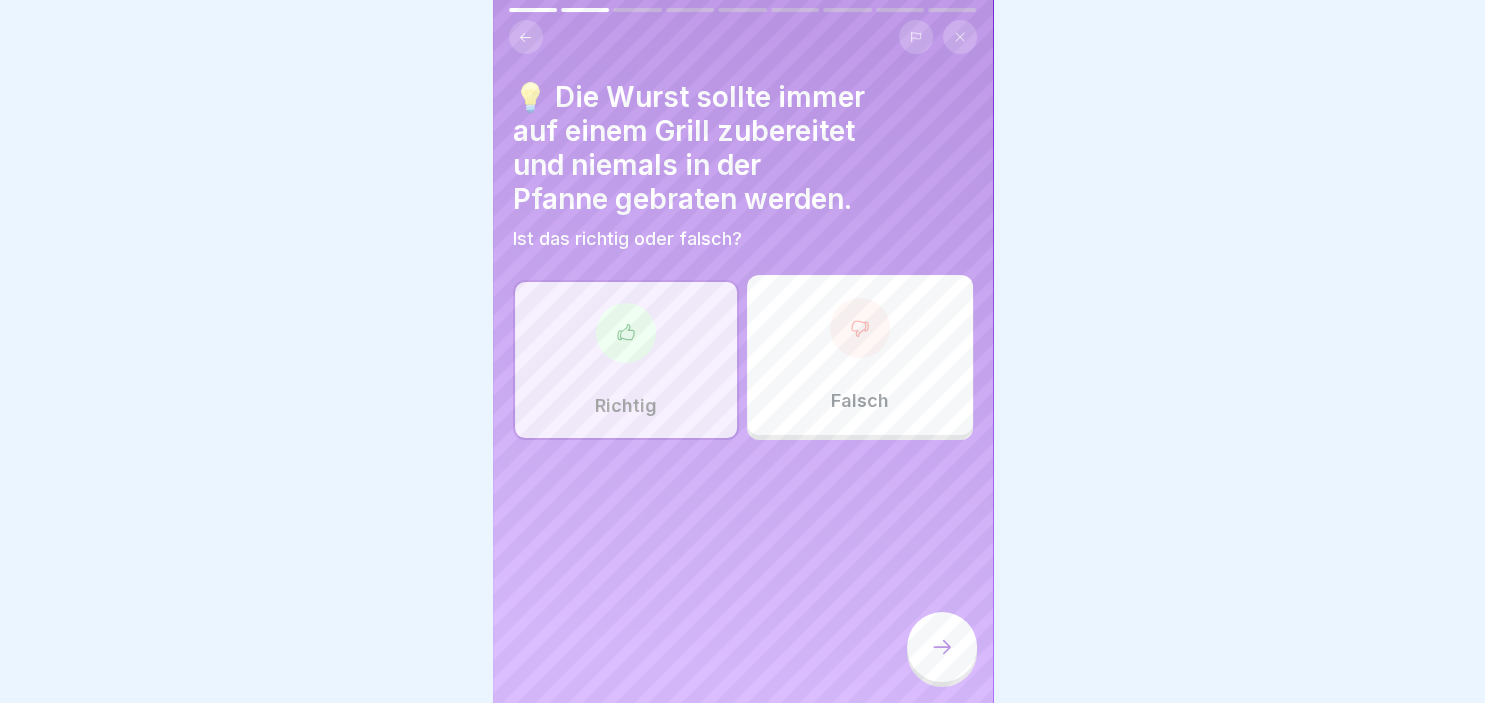 click at bounding box center (942, 647) 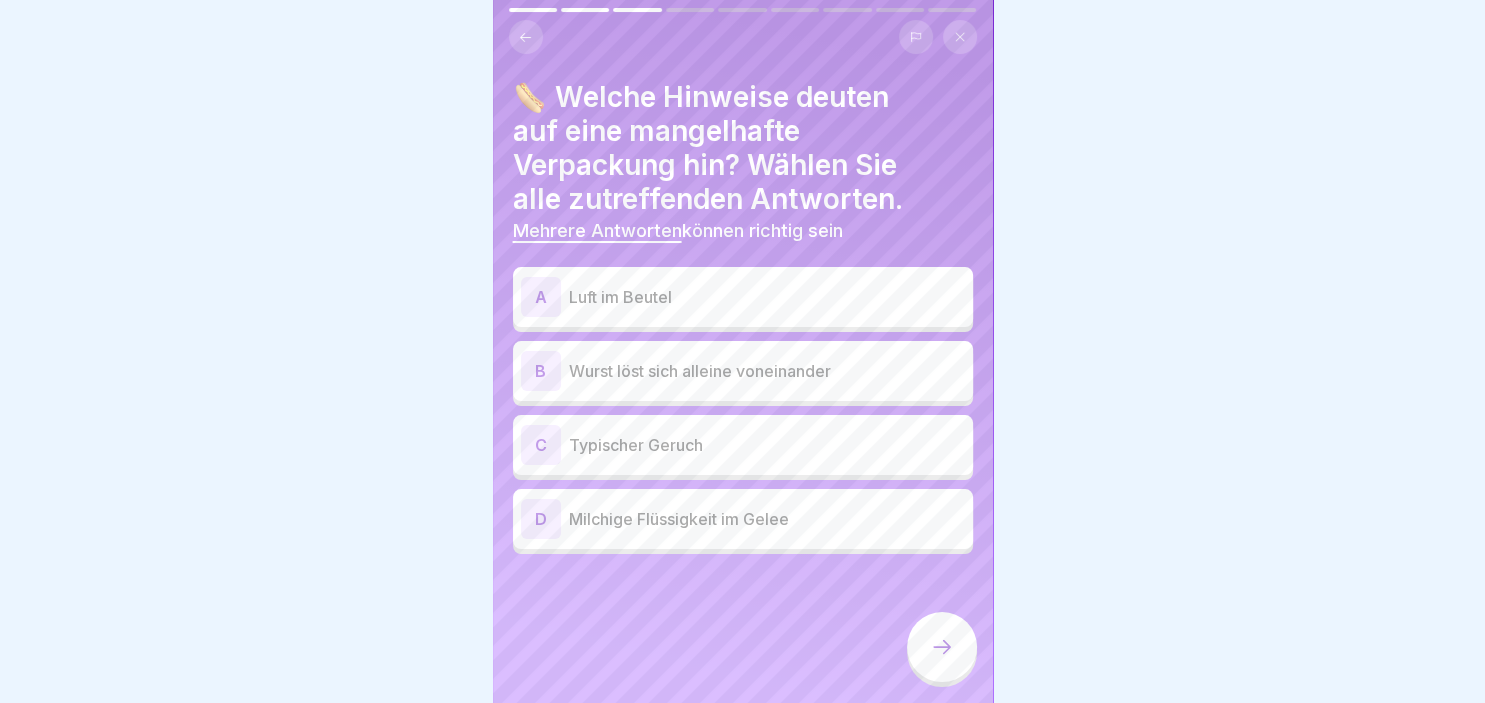 click on "A" at bounding box center [541, 297] 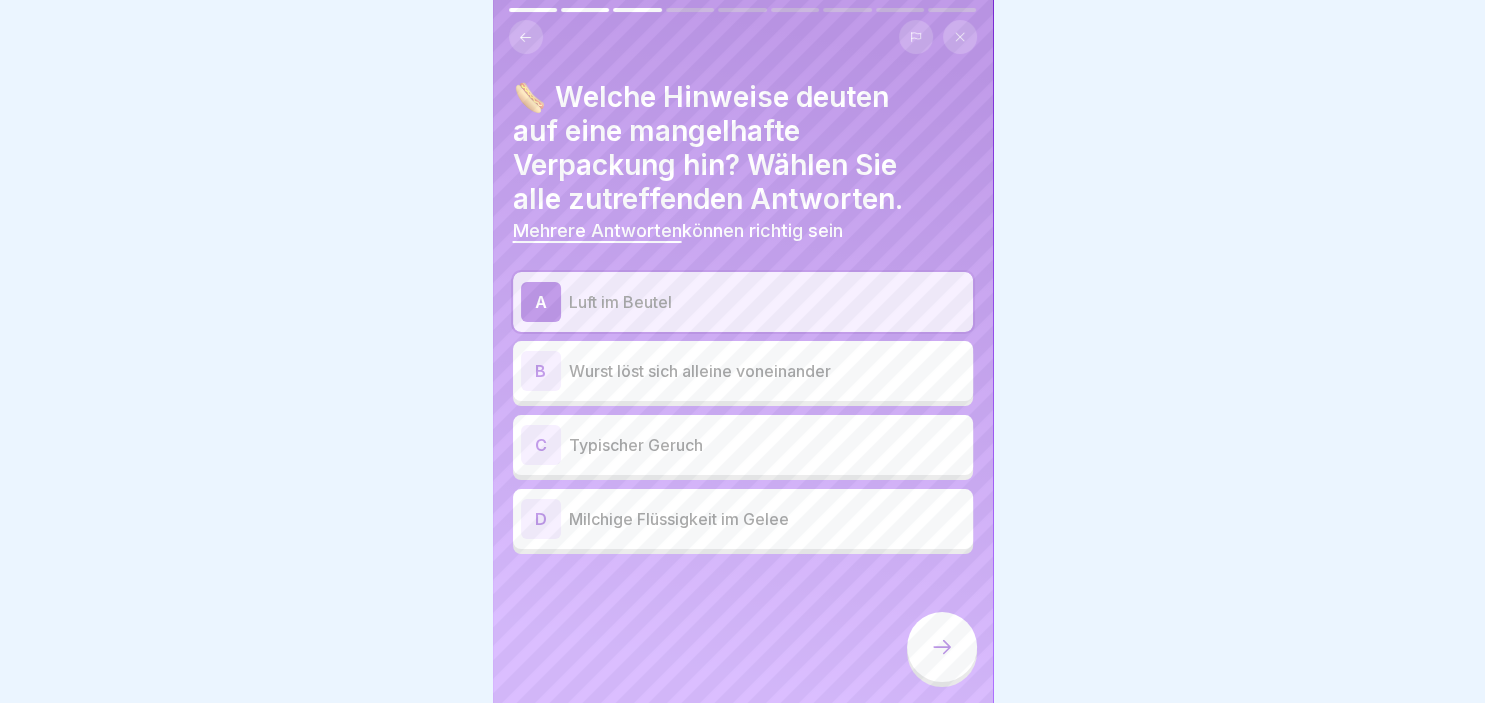 click on "D" at bounding box center (541, 519) 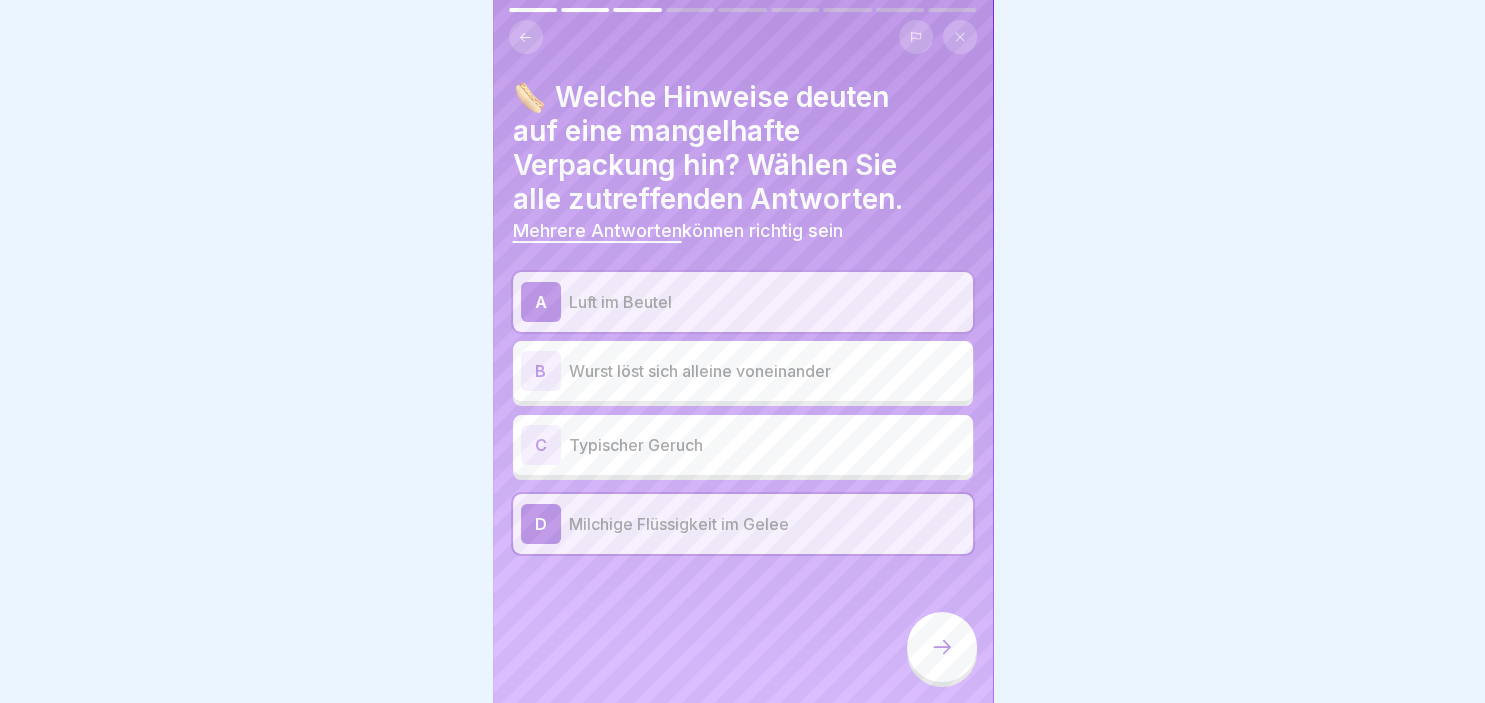 click at bounding box center [942, 647] 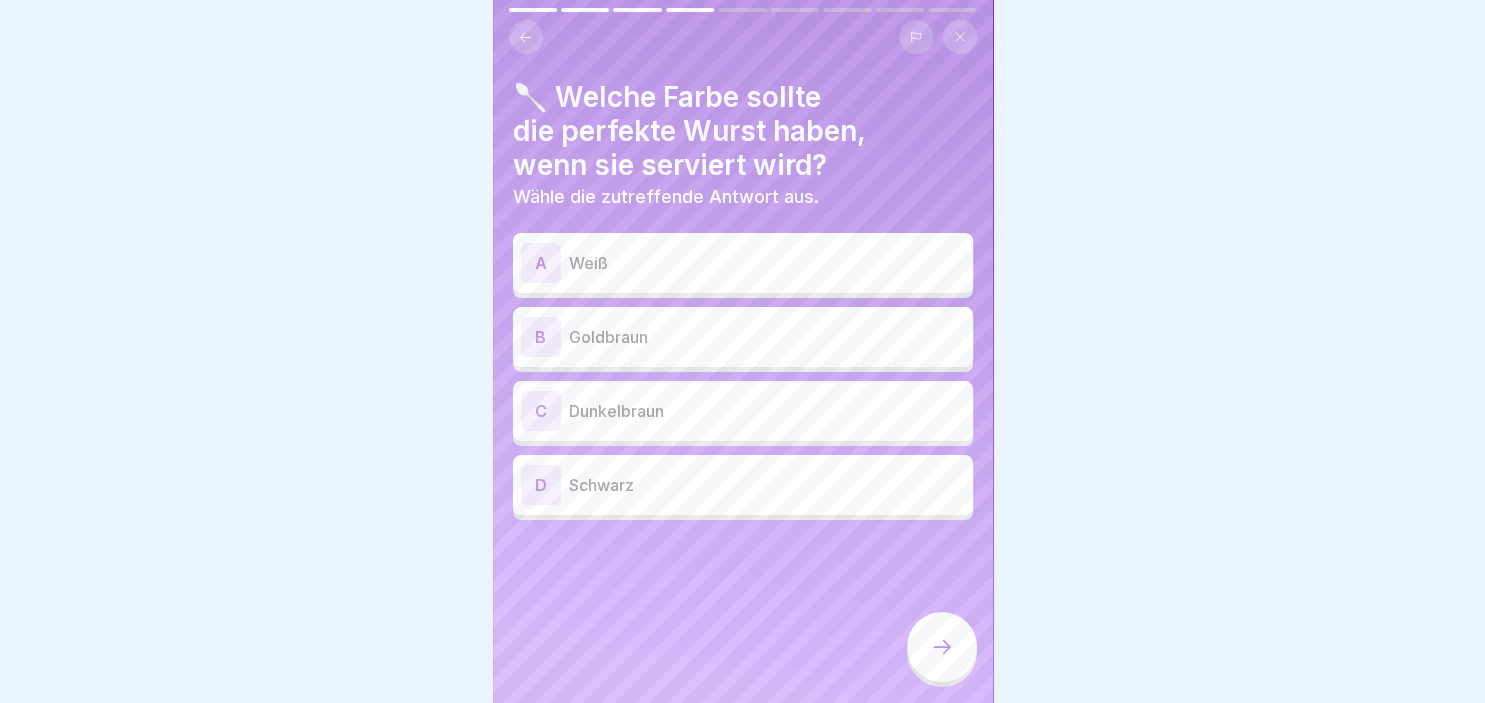 click on "B Goldbraun" at bounding box center (743, 337) 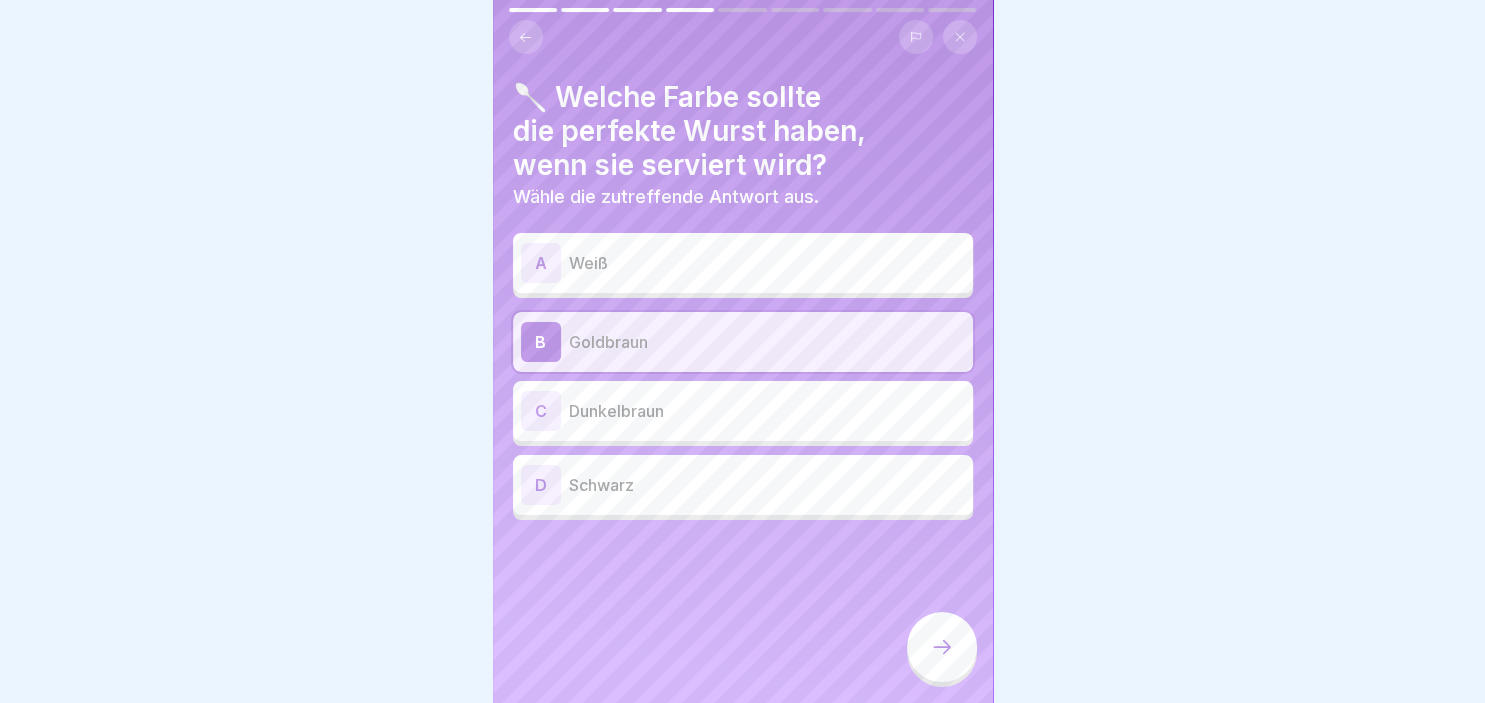click at bounding box center [942, 647] 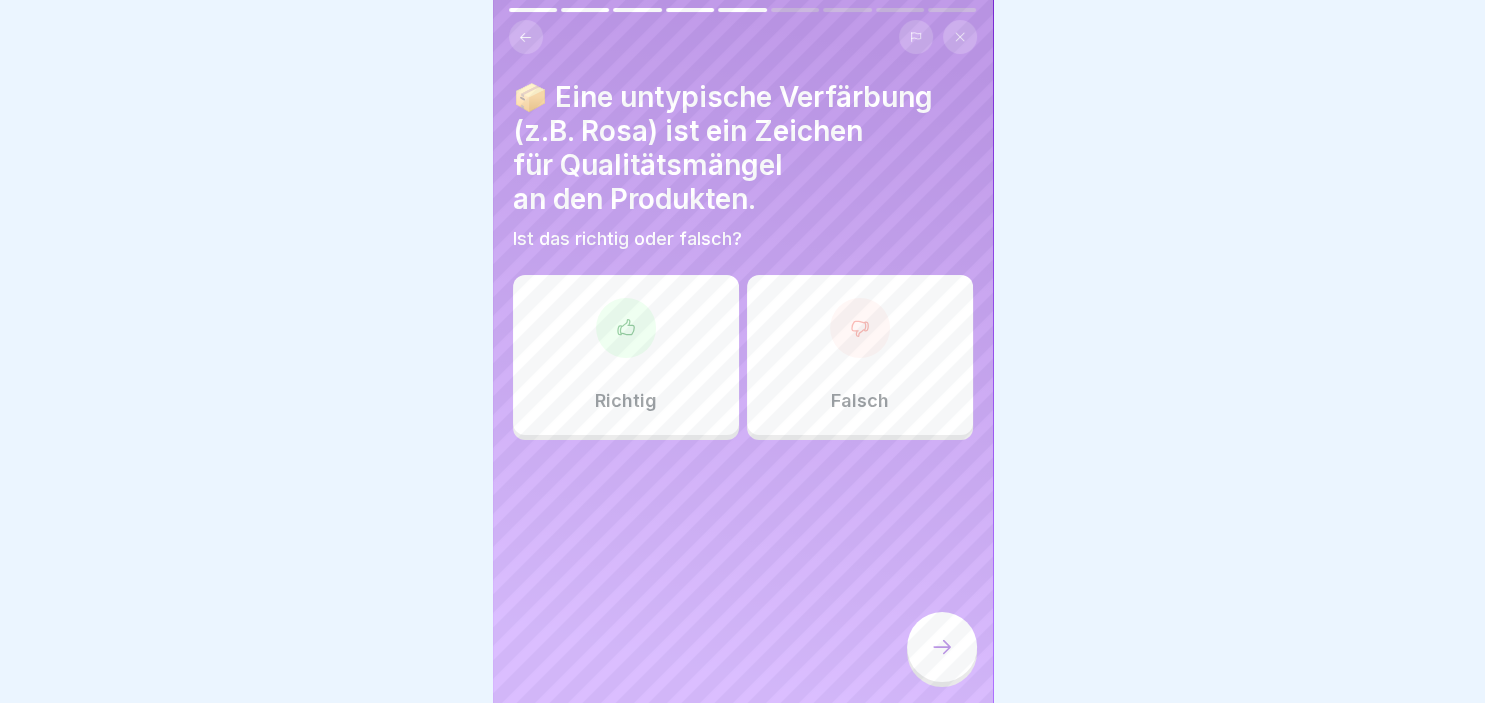 click on "Richtig" at bounding box center [626, 355] 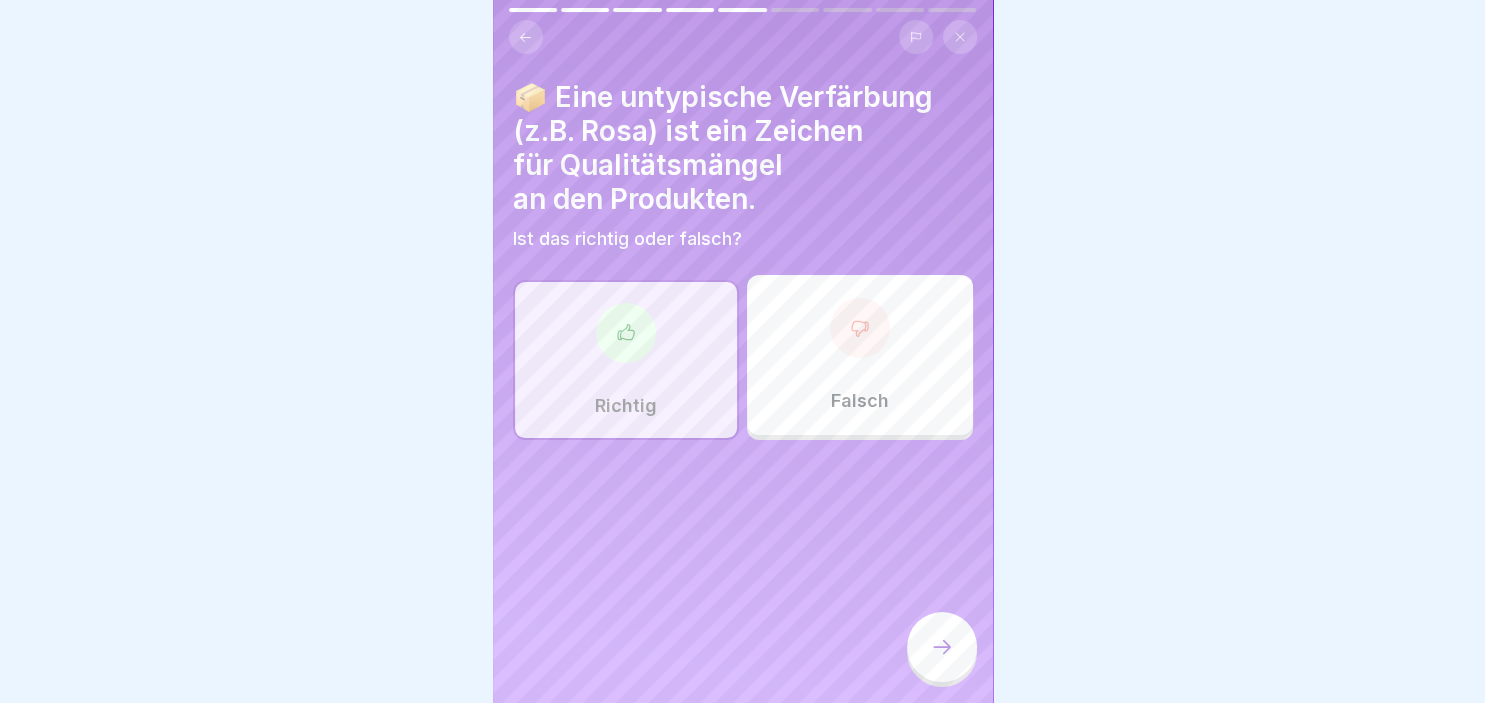 click at bounding box center [942, 647] 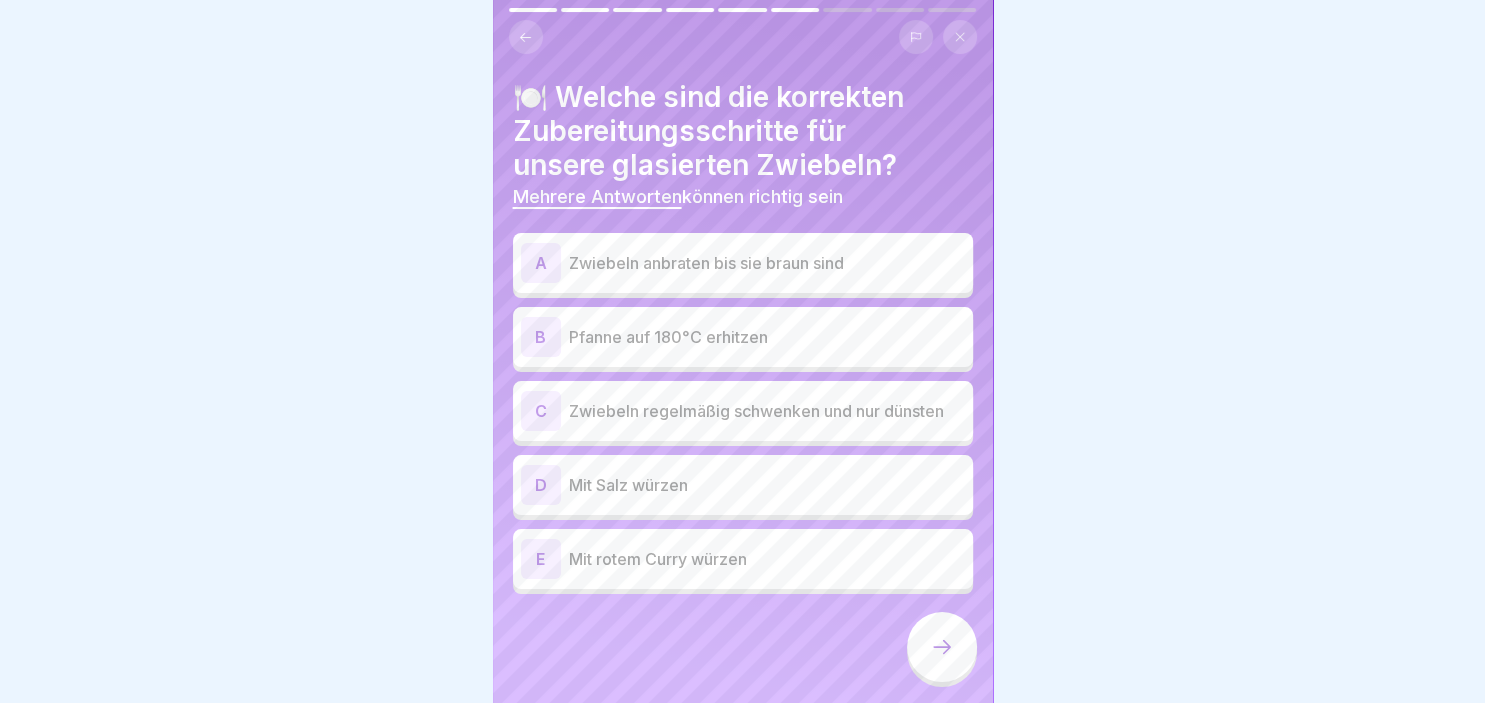 click on "B" at bounding box center [541, 337] 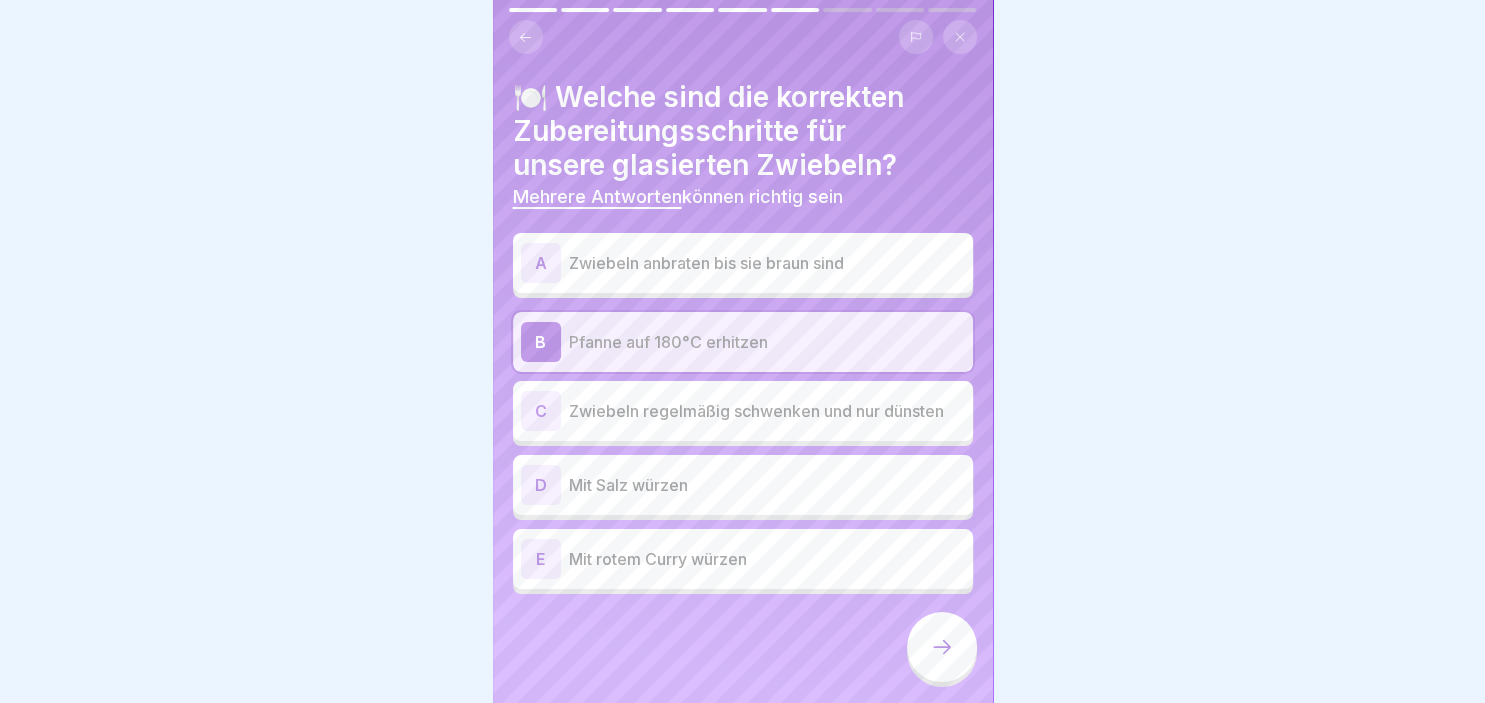 click on "C" at bounding box center (541, 411) 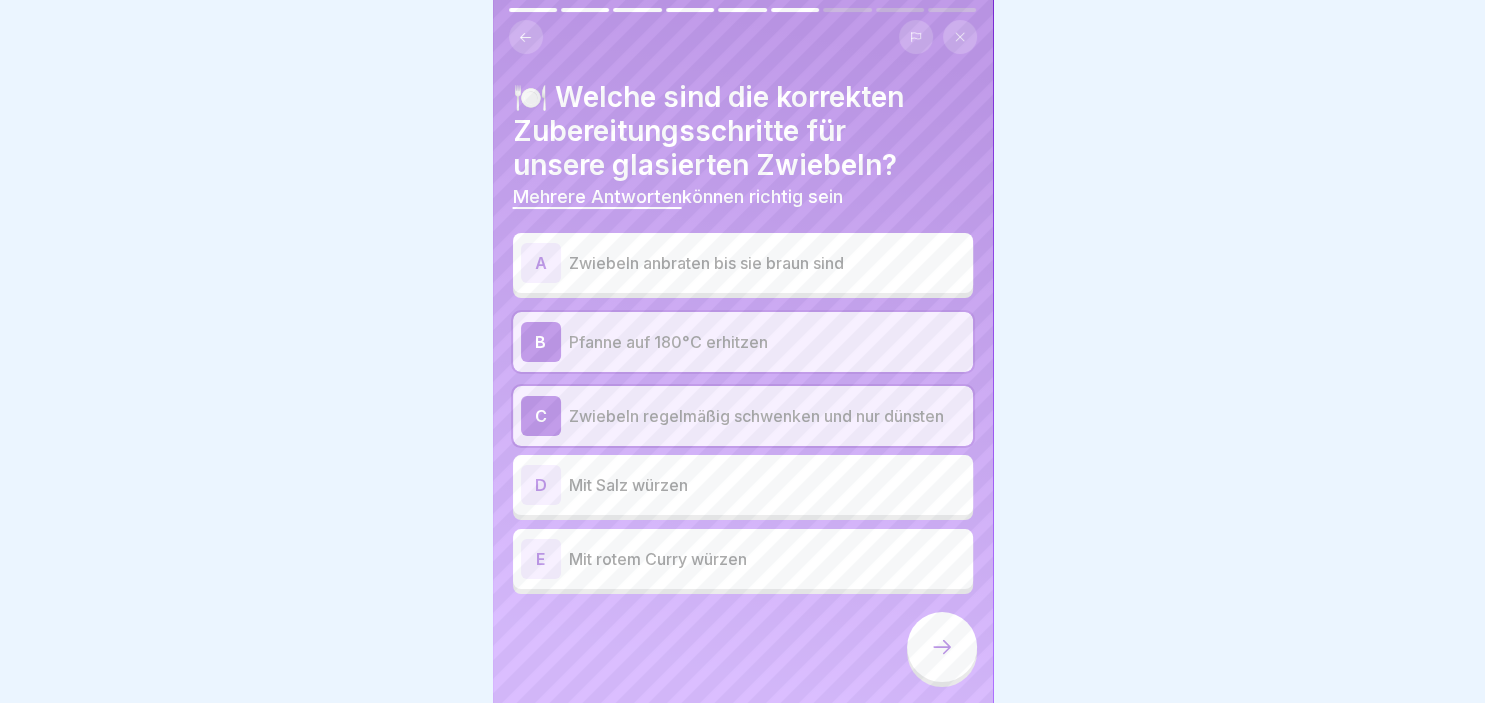 click on "E" at bounding box center [541, 559] 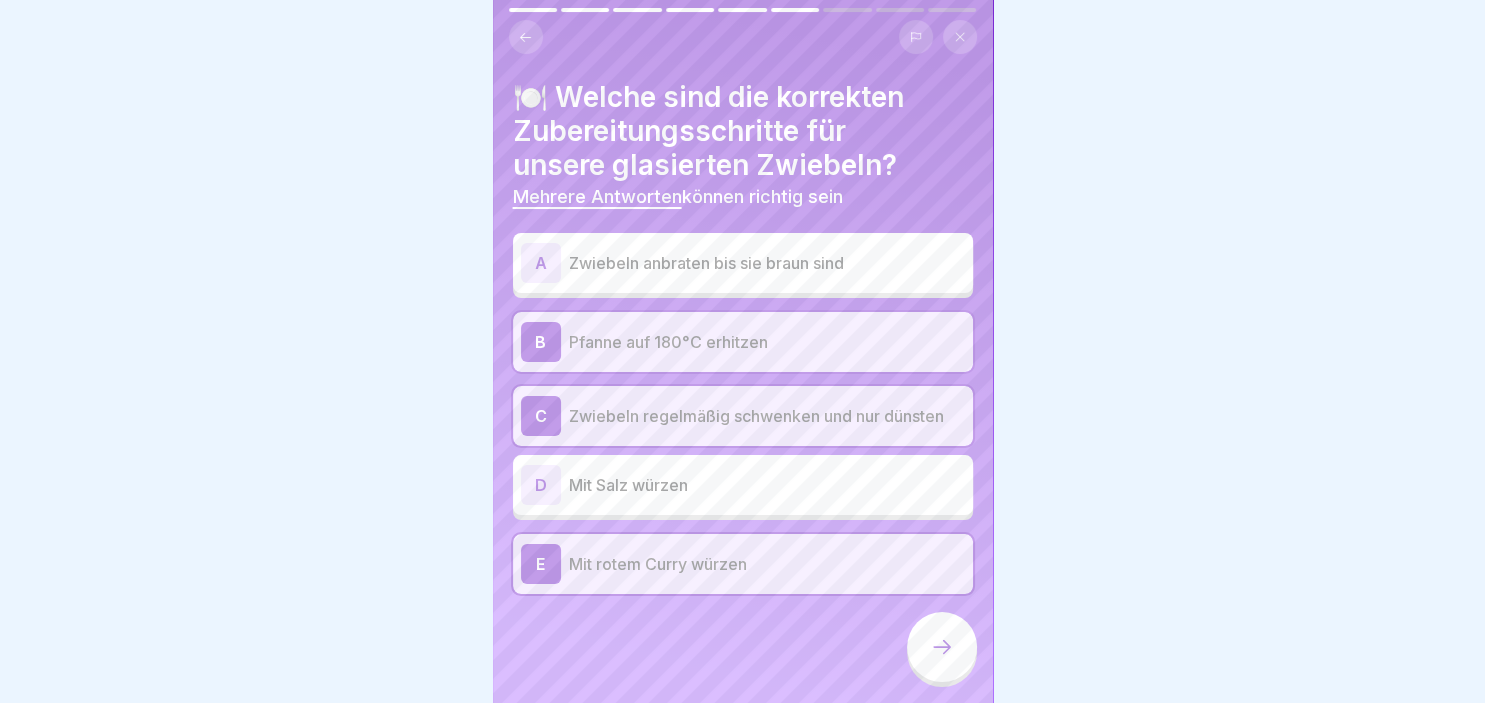 click at bounding box center (942, 647) 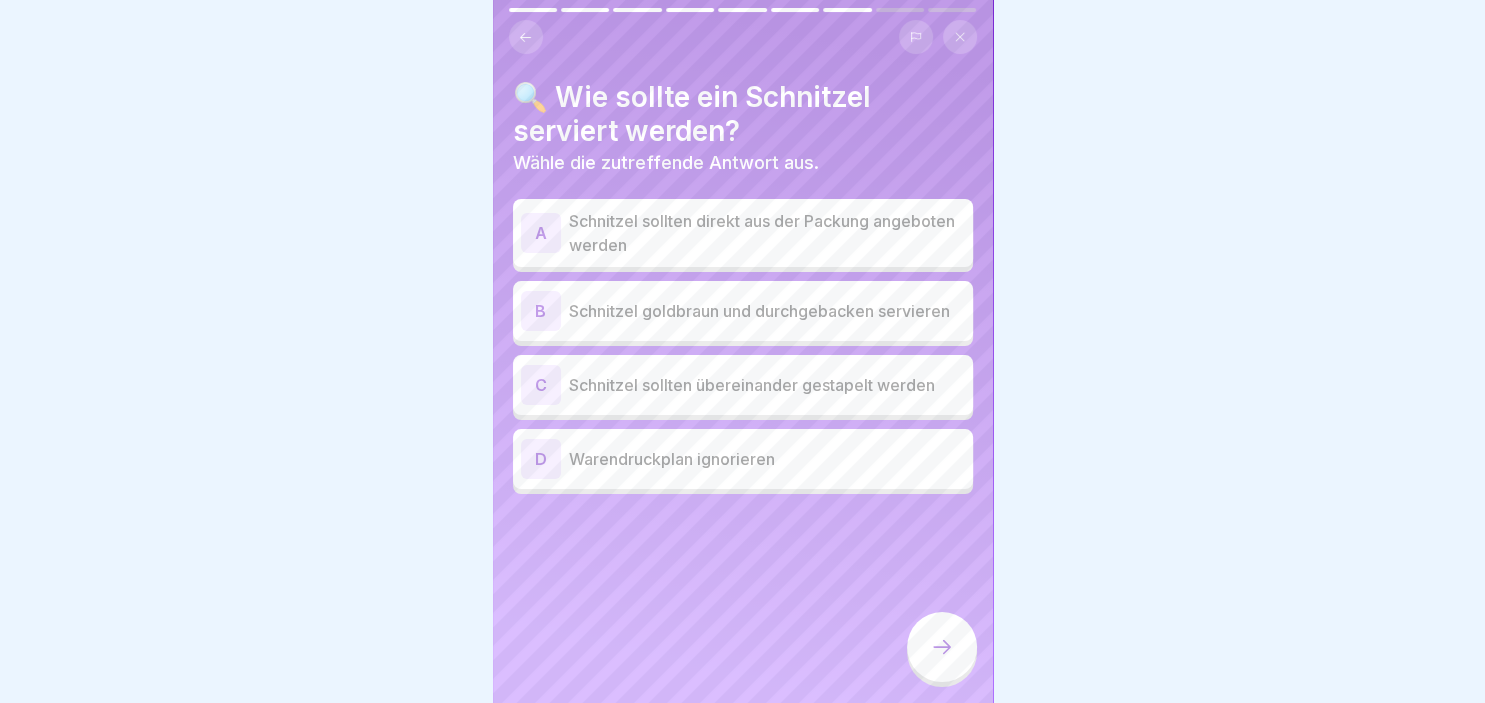 click on "B" at bounding box center [541, 311] 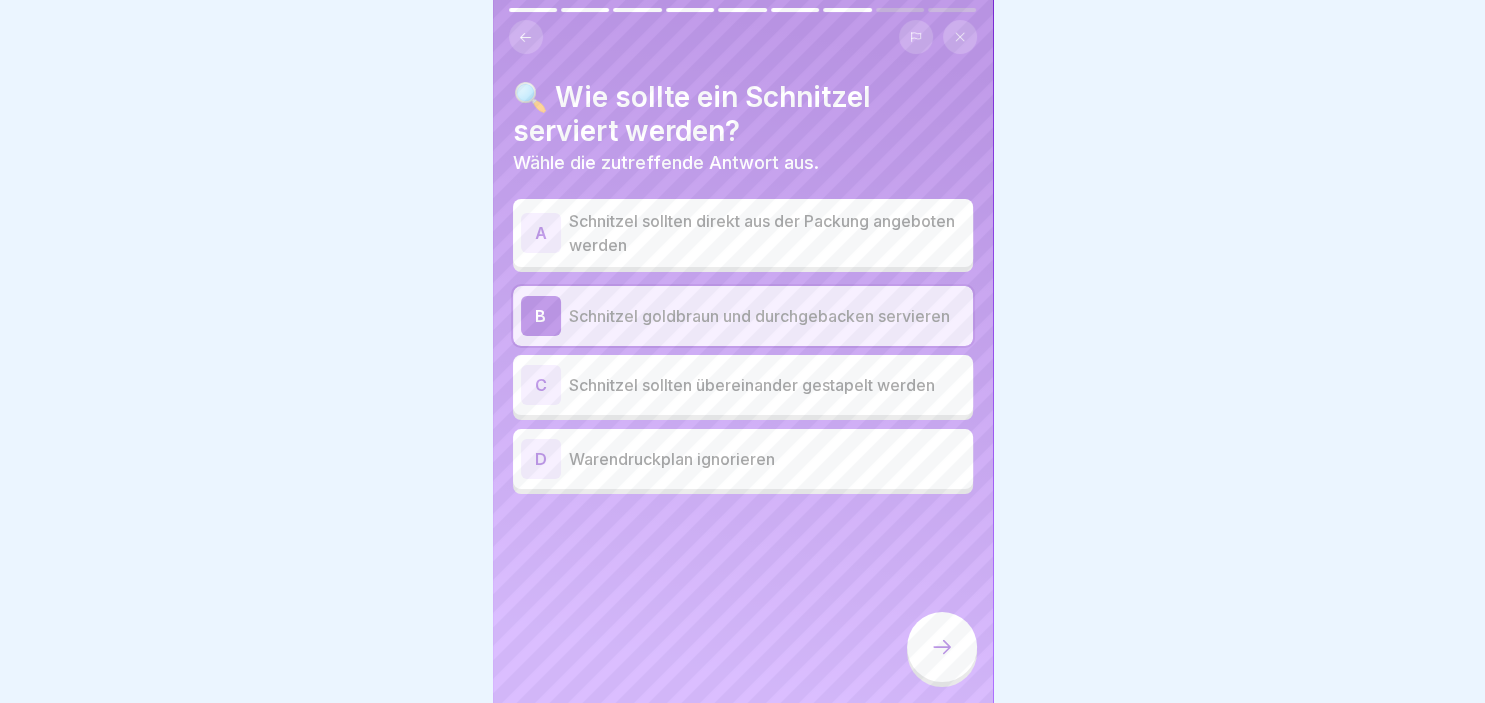 click 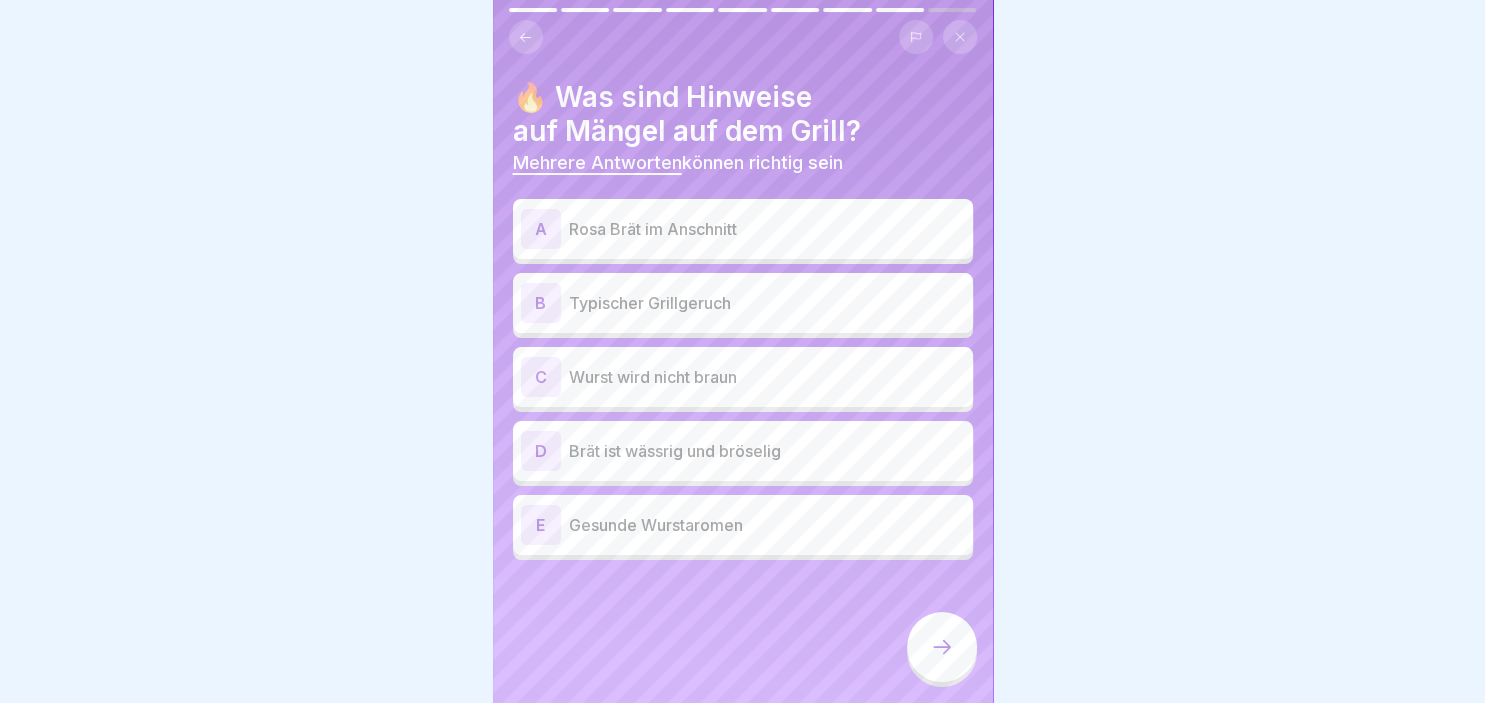 click on "A" at bounding box center [541, 229] 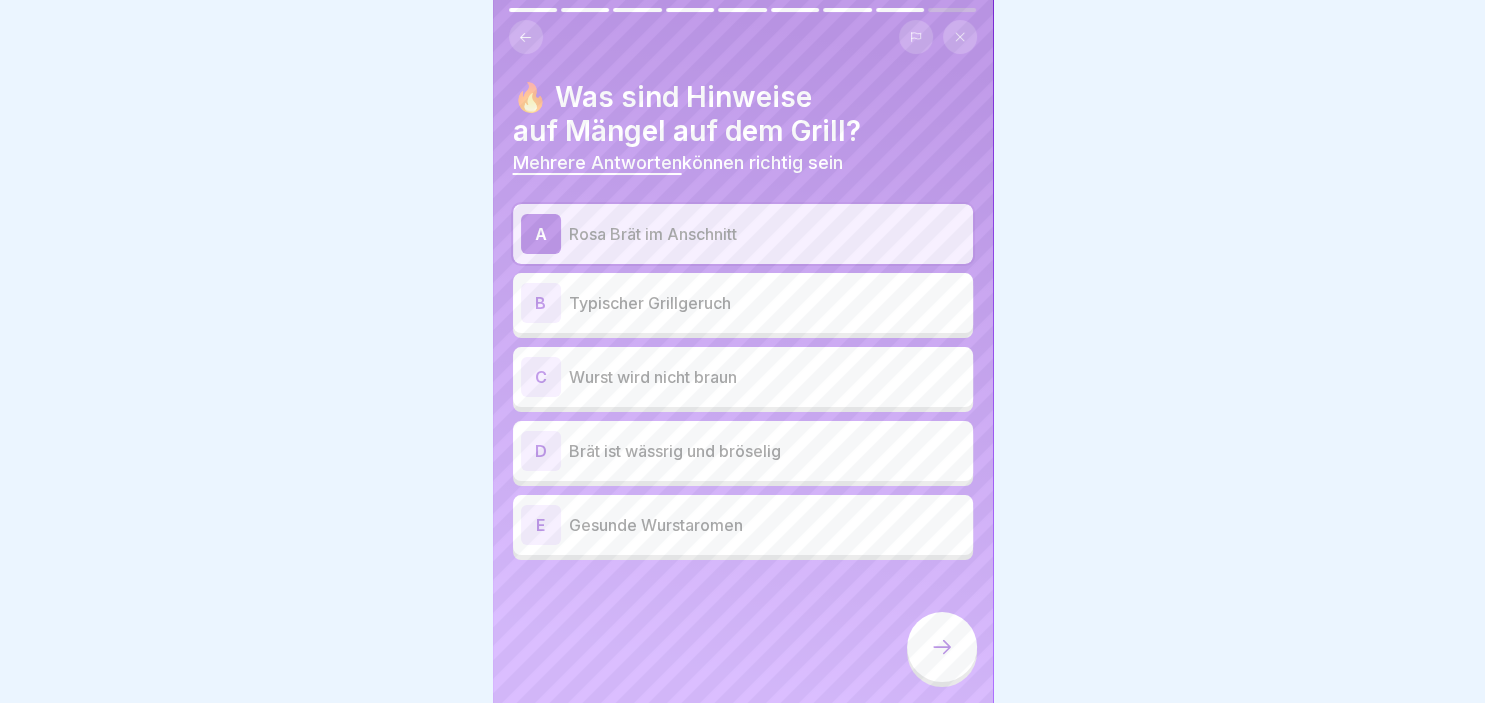 click on "C" at bounding box center (541, 377) 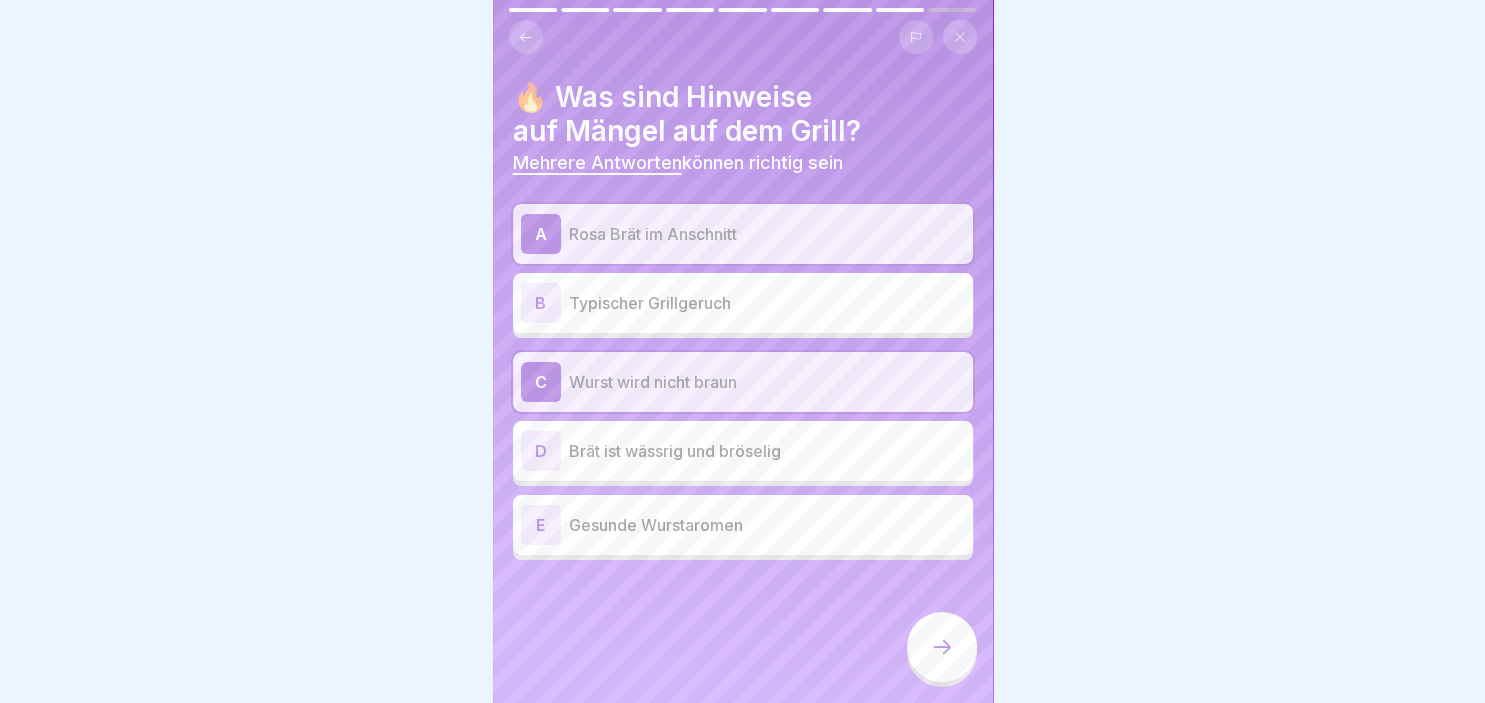 click on "D" at bounding box center [541, 451] 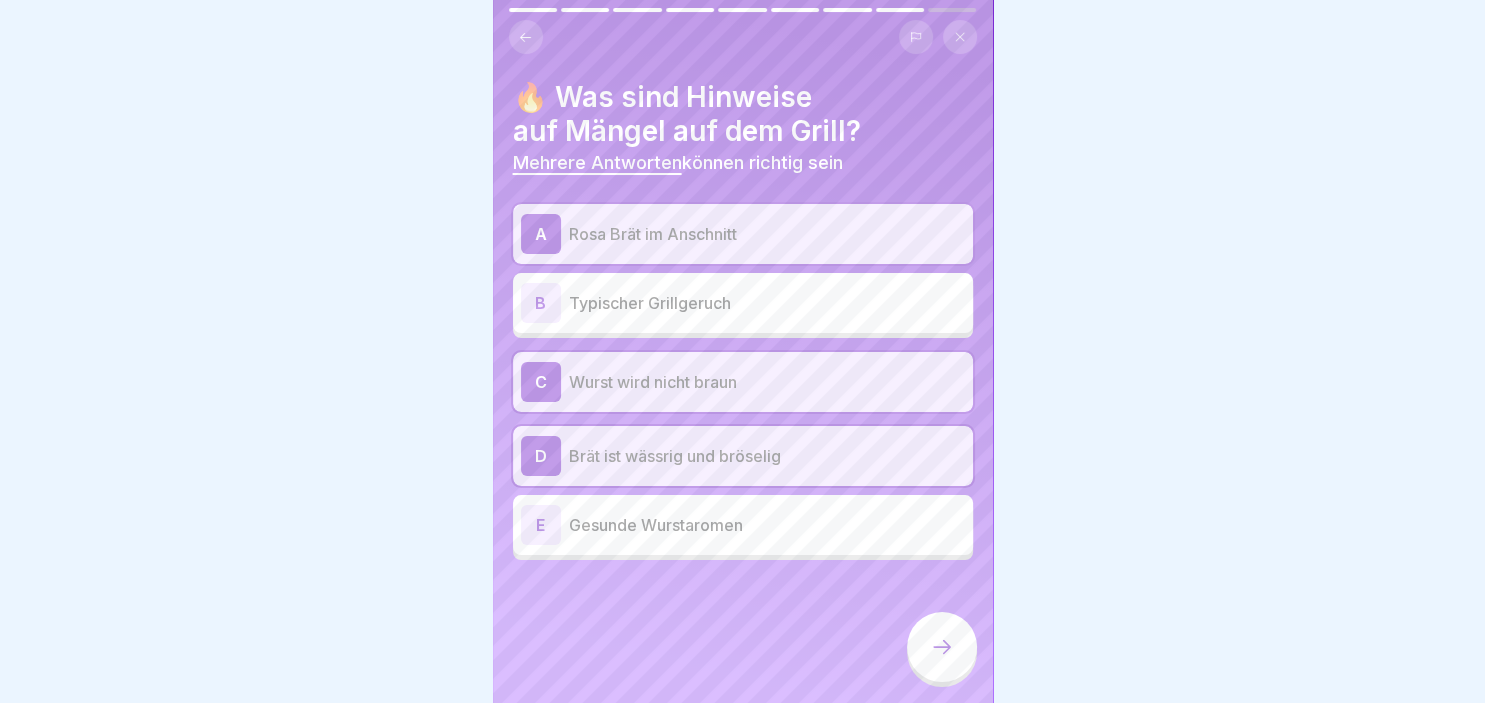 click 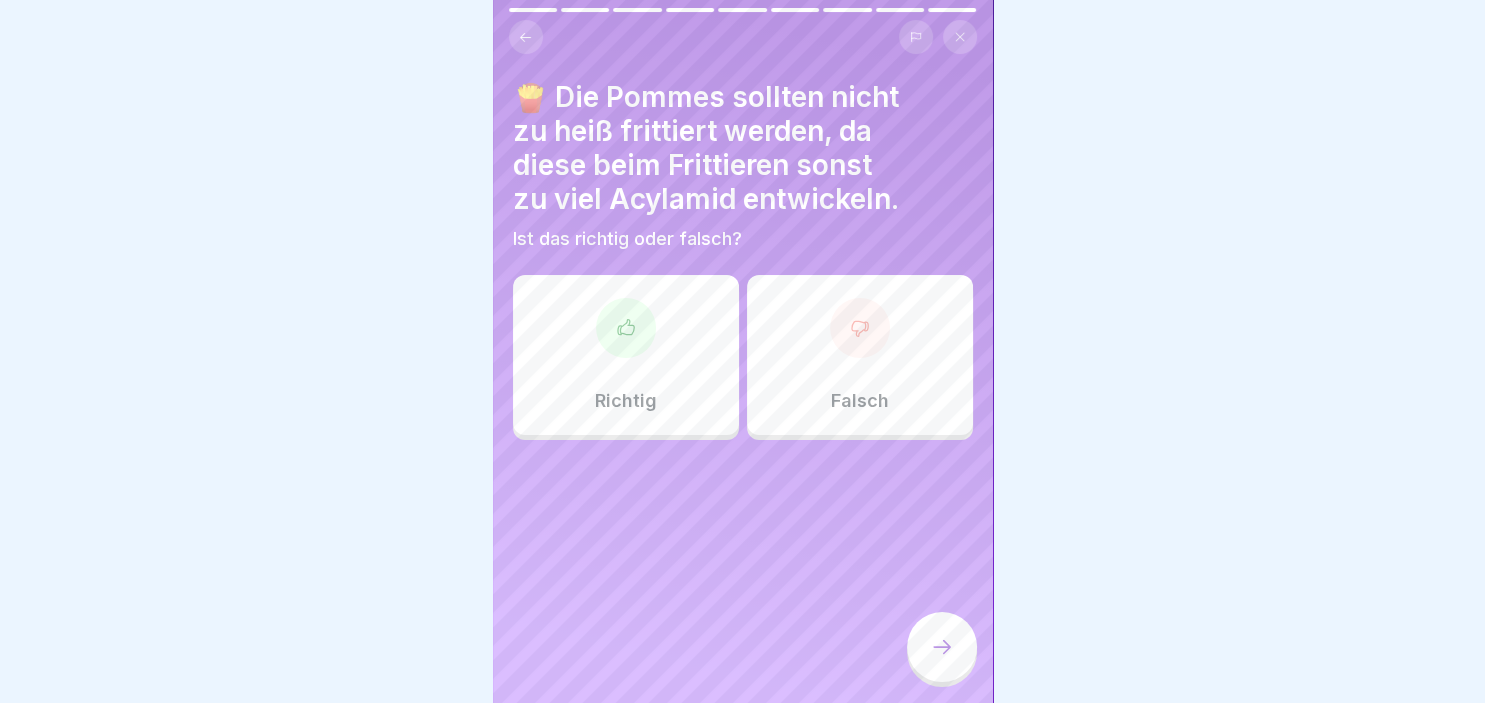 click on "Richtig" at bounding box center [626, 355] 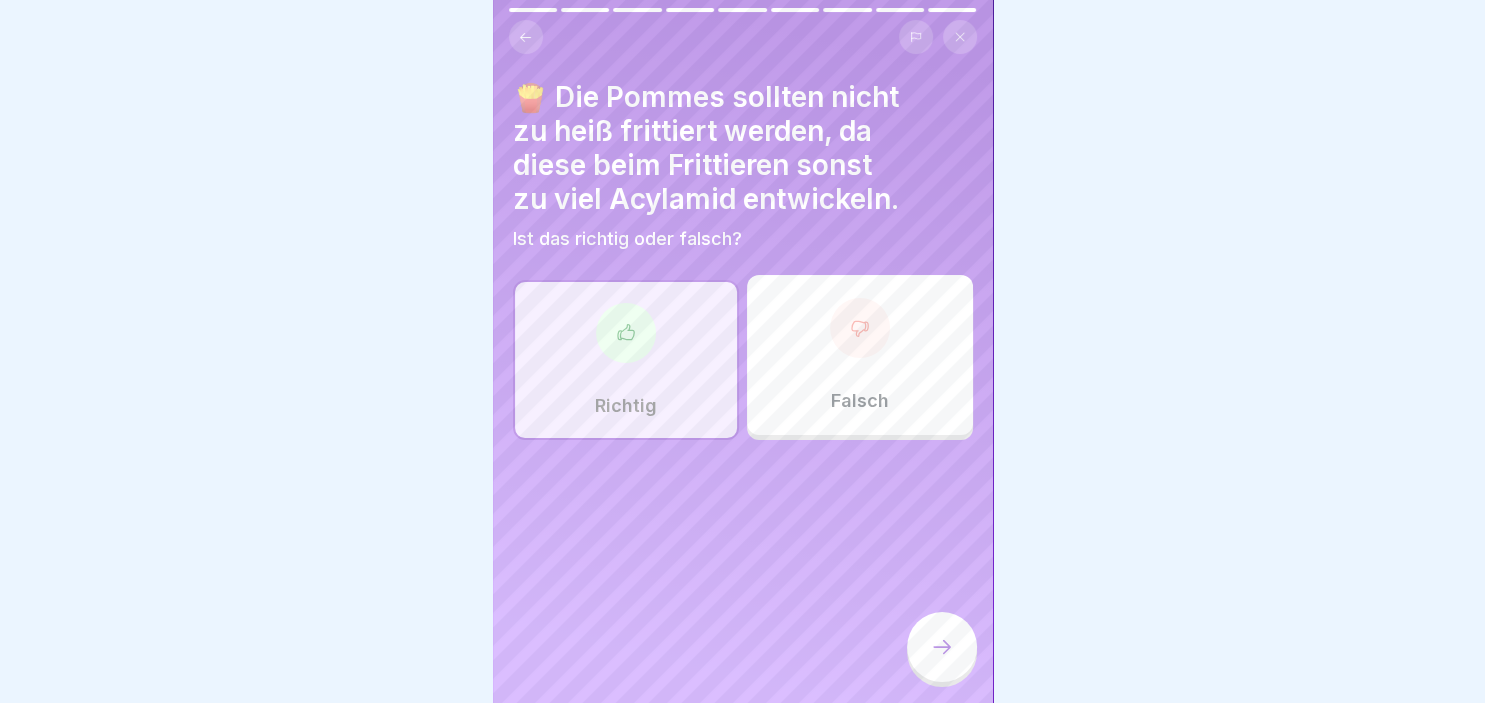 click at bounding box center (942, 647) 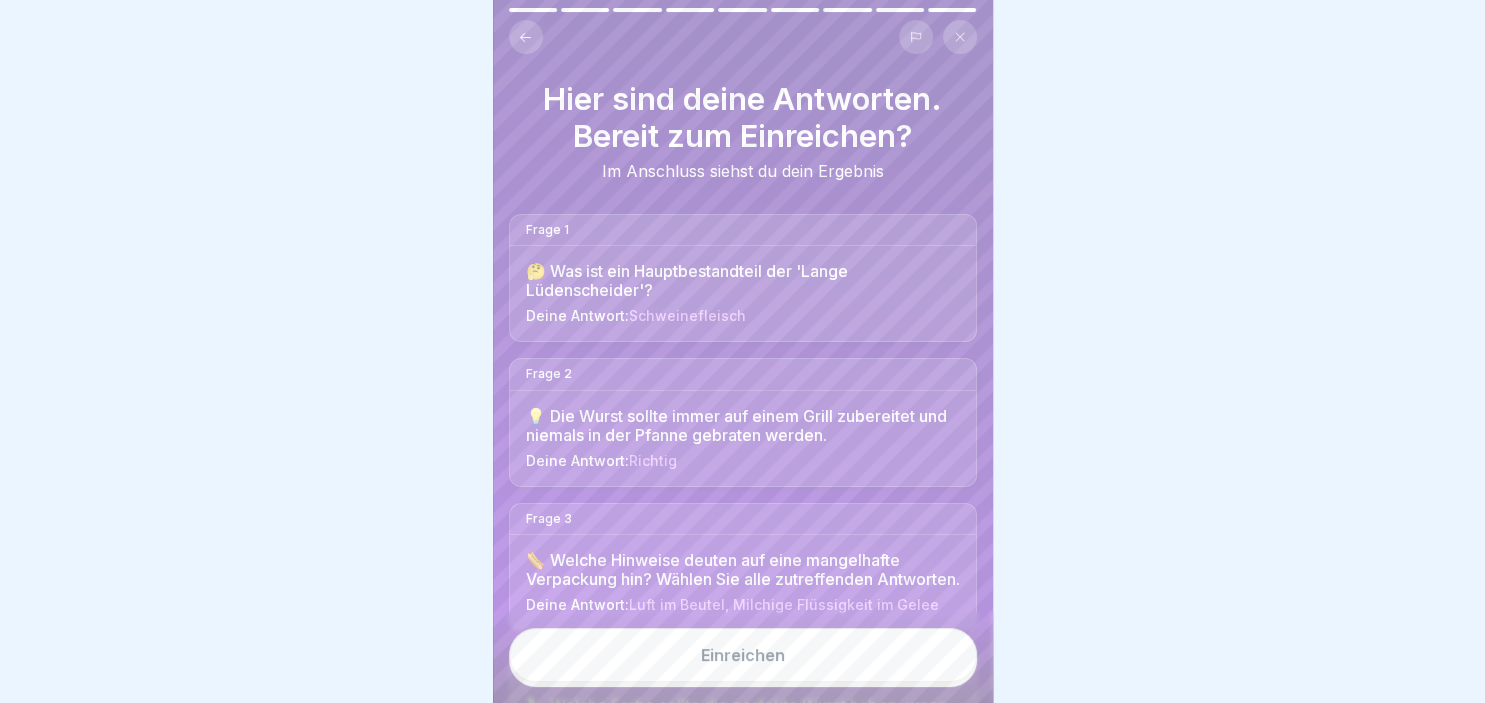 click on "Einreichen" at bounding box center [743, 655] 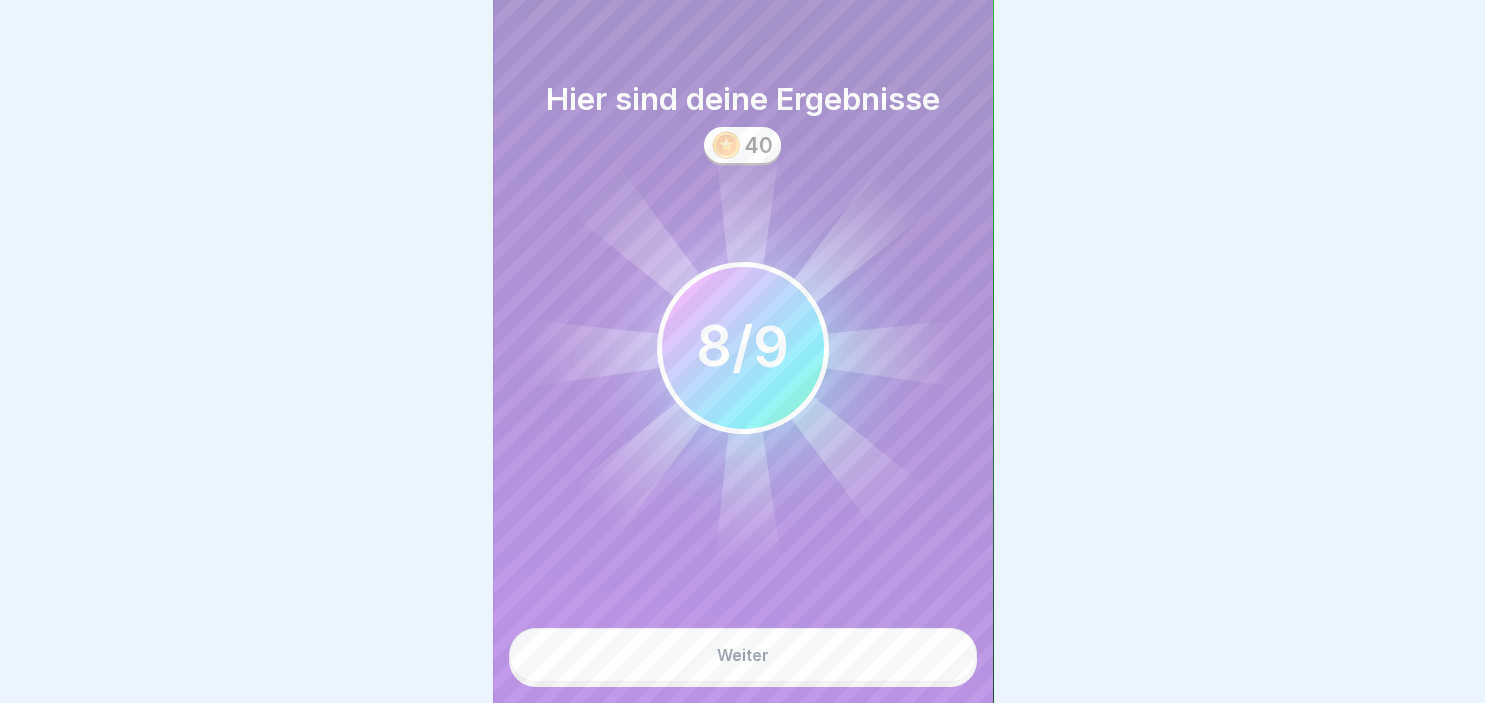 click on "Weiter" at bounding box center [743, 655] 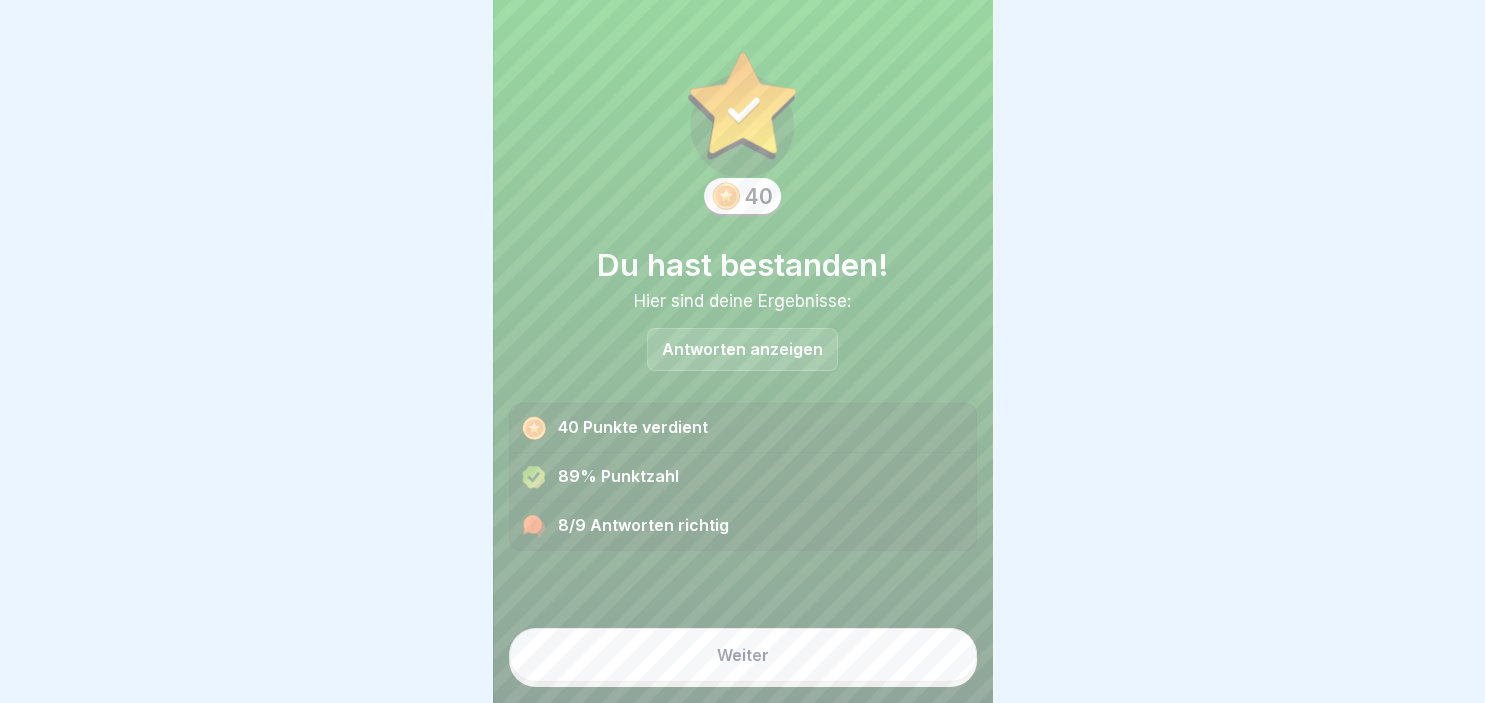 click on "Antworten anzeigen" at bounding box center [742, 349] 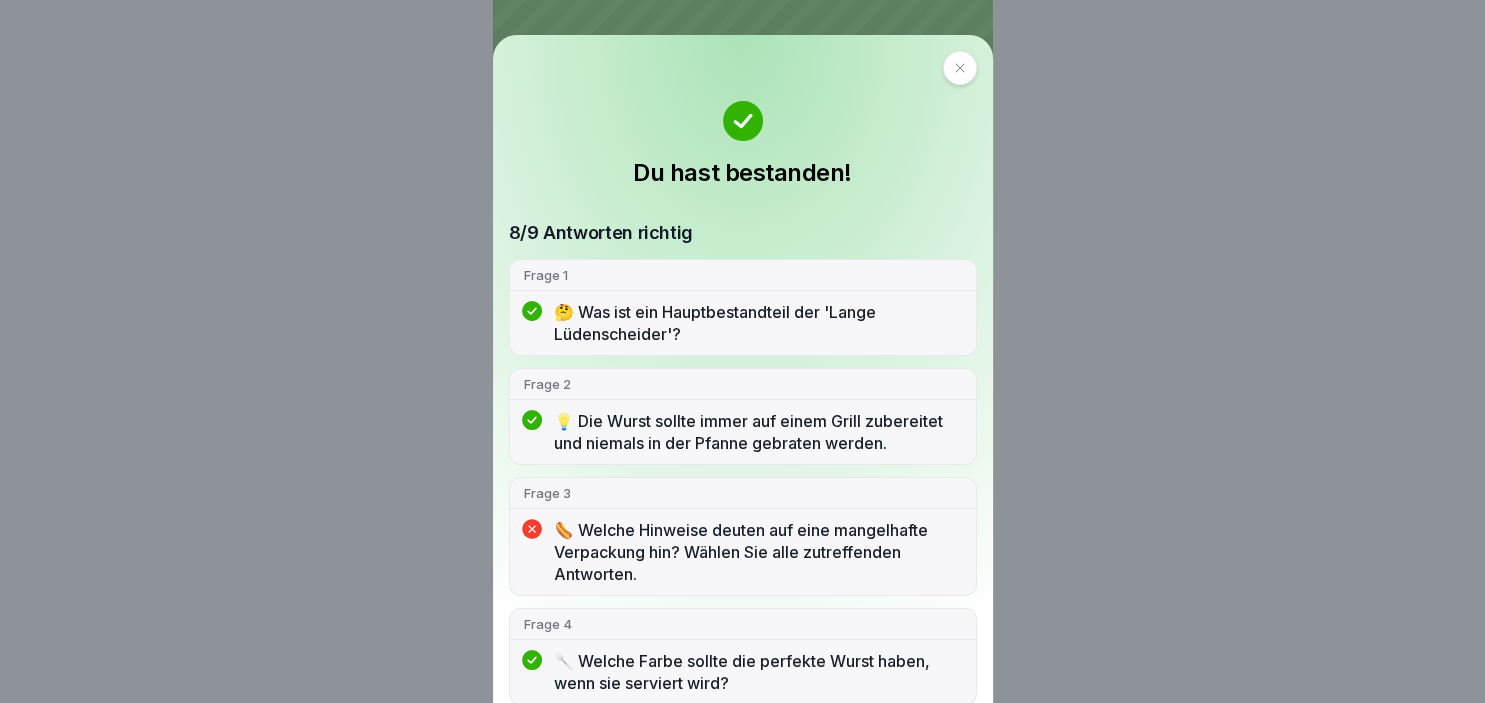 click on "🌭 Welche Hinweise deuten auf eine mangelhafte Verpackung hin? Wählen Sie alle zutreffenden Antworten." at bounding box center (758, 552) 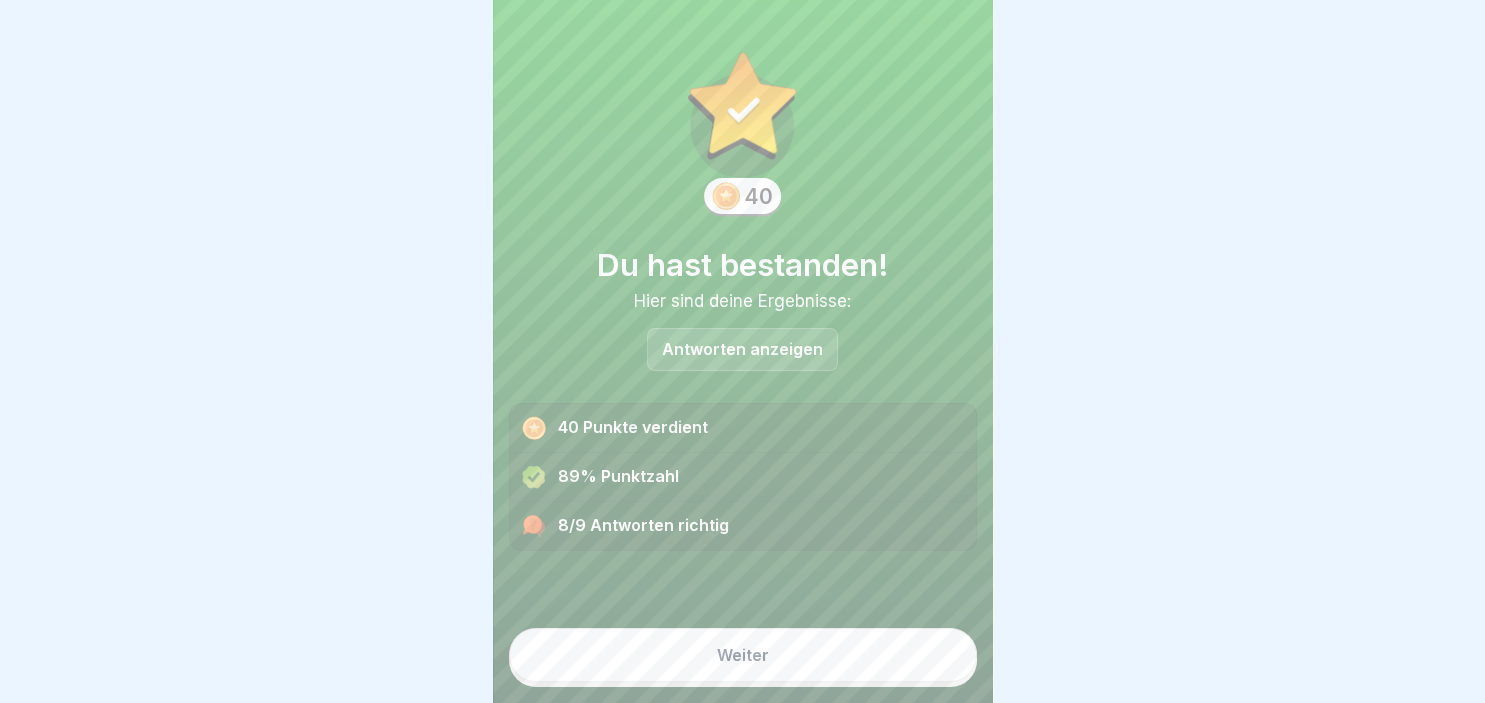 click on "Weiter" at bounding box center (743, 655) 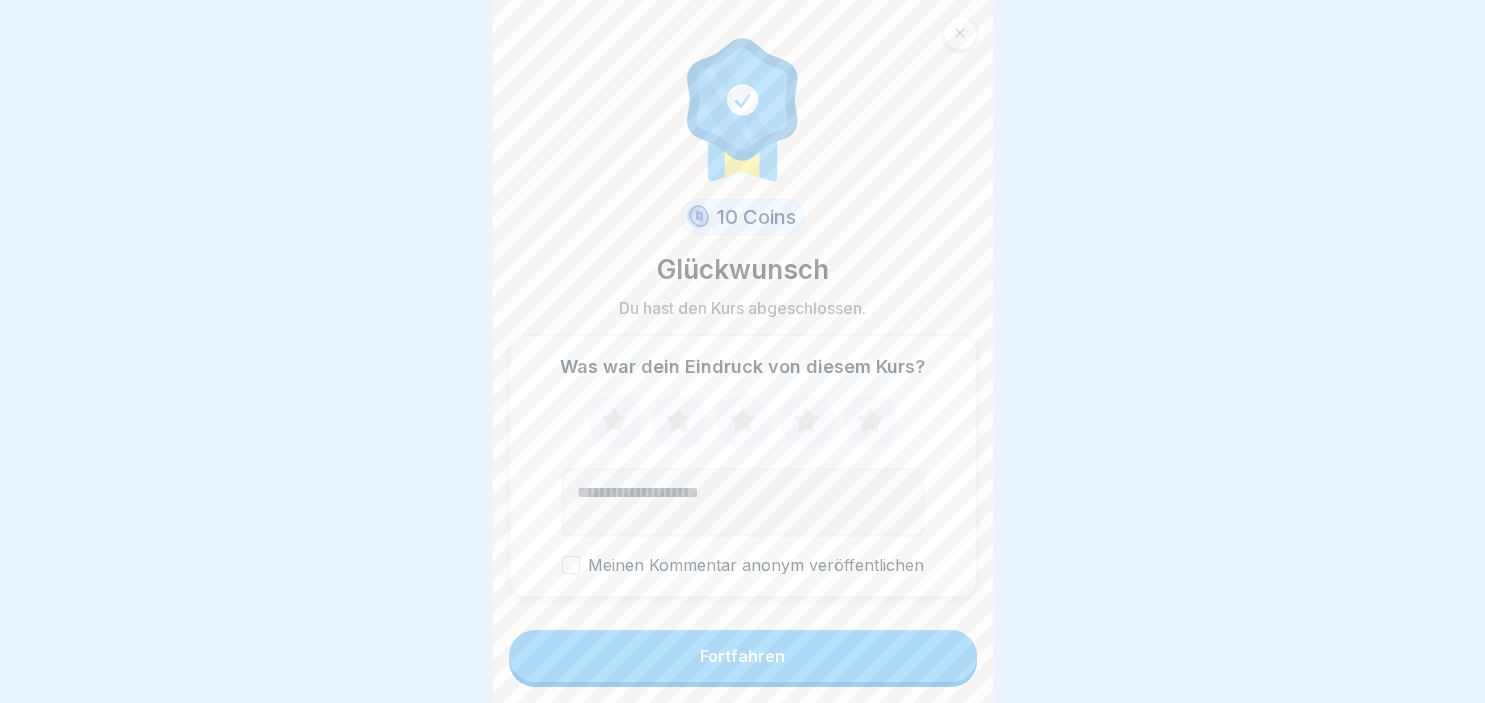 click on "Fortfahren" at bounding box center [743, 656] 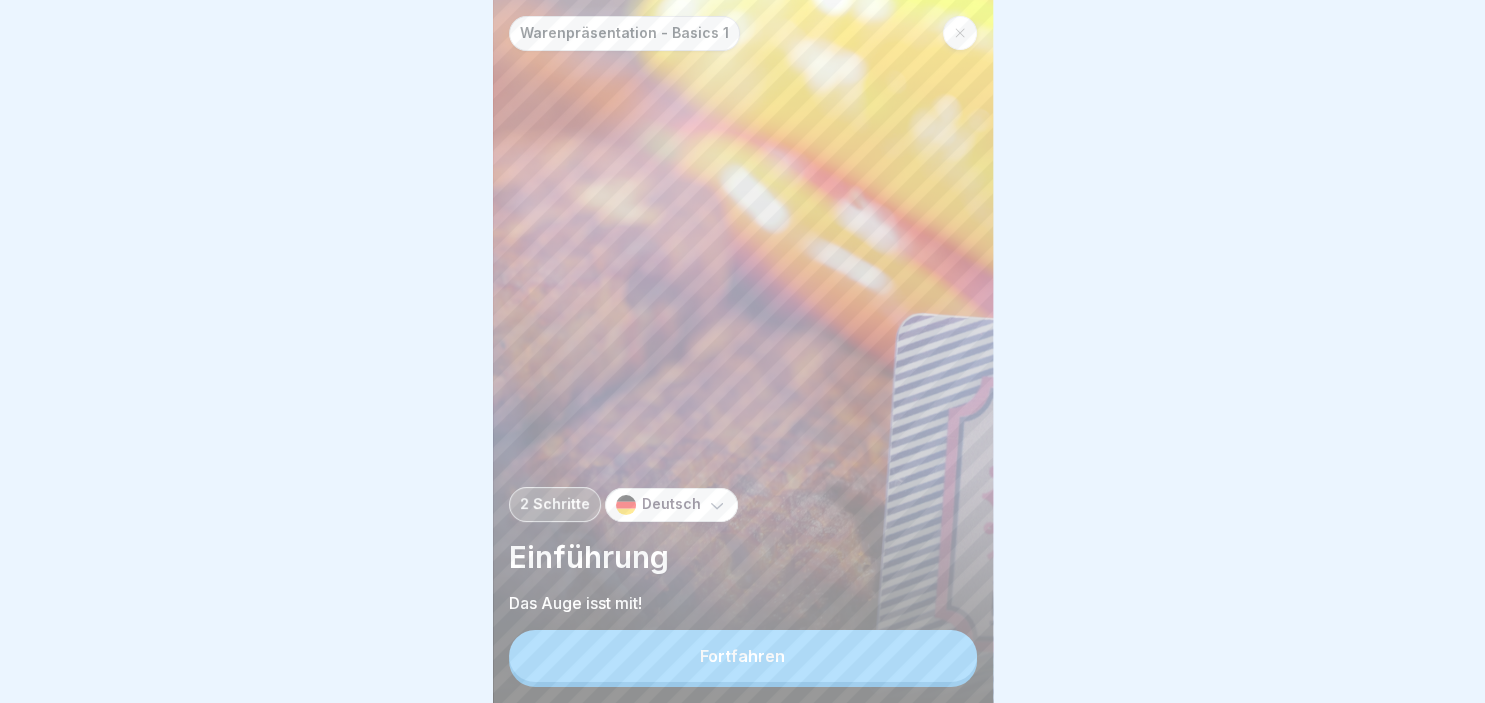 click on "Fortfahren" at bounding box center (743, 656) 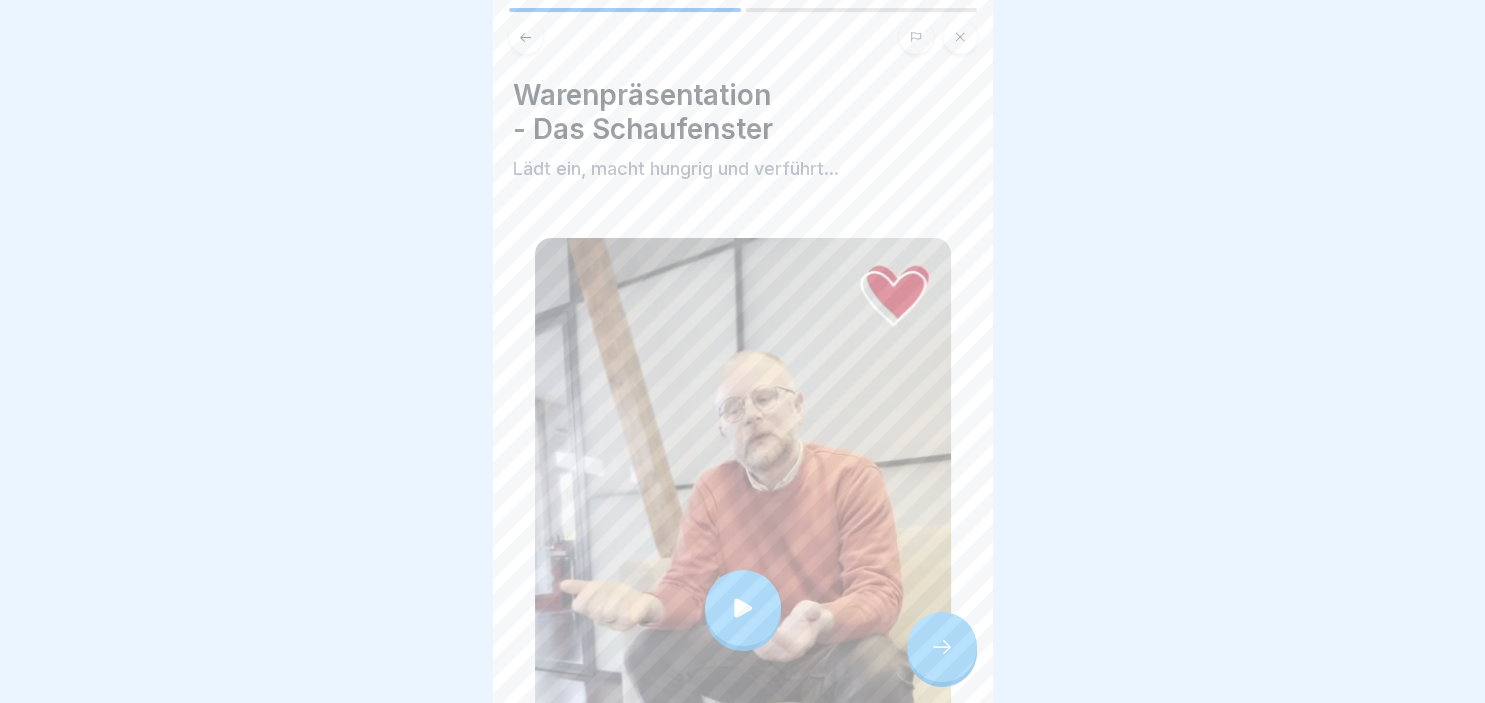 click at bounding box center (743, 608) 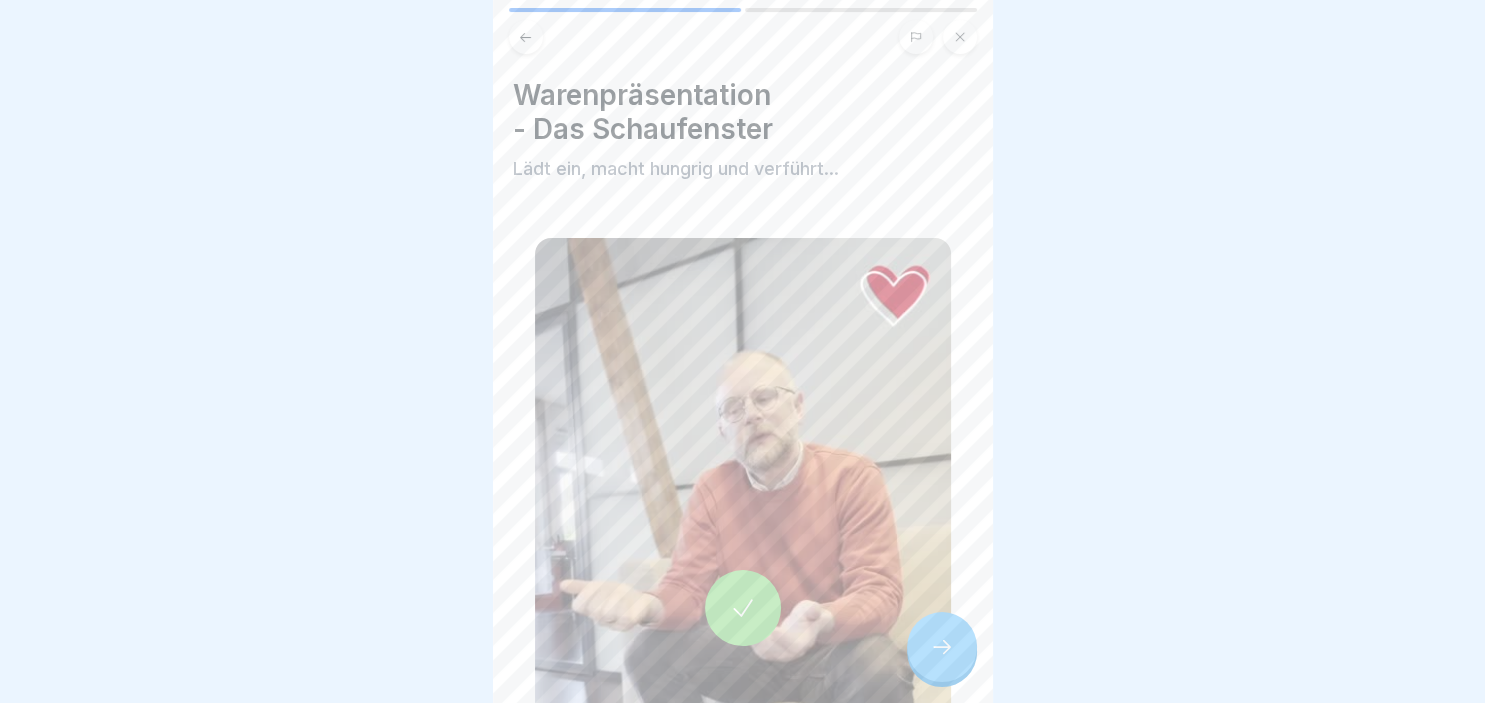 click at bounding box center (942, 647) 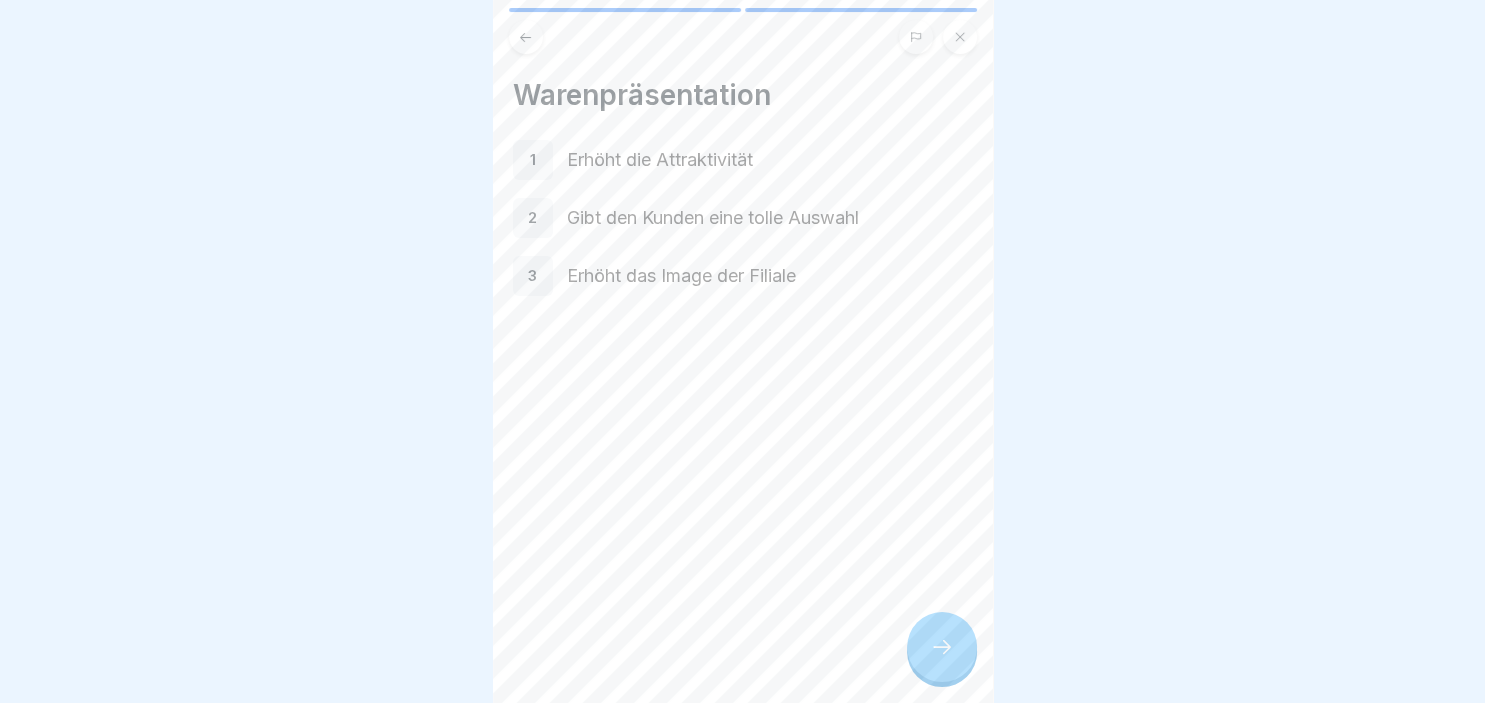 click at bounding box center (942, 647) 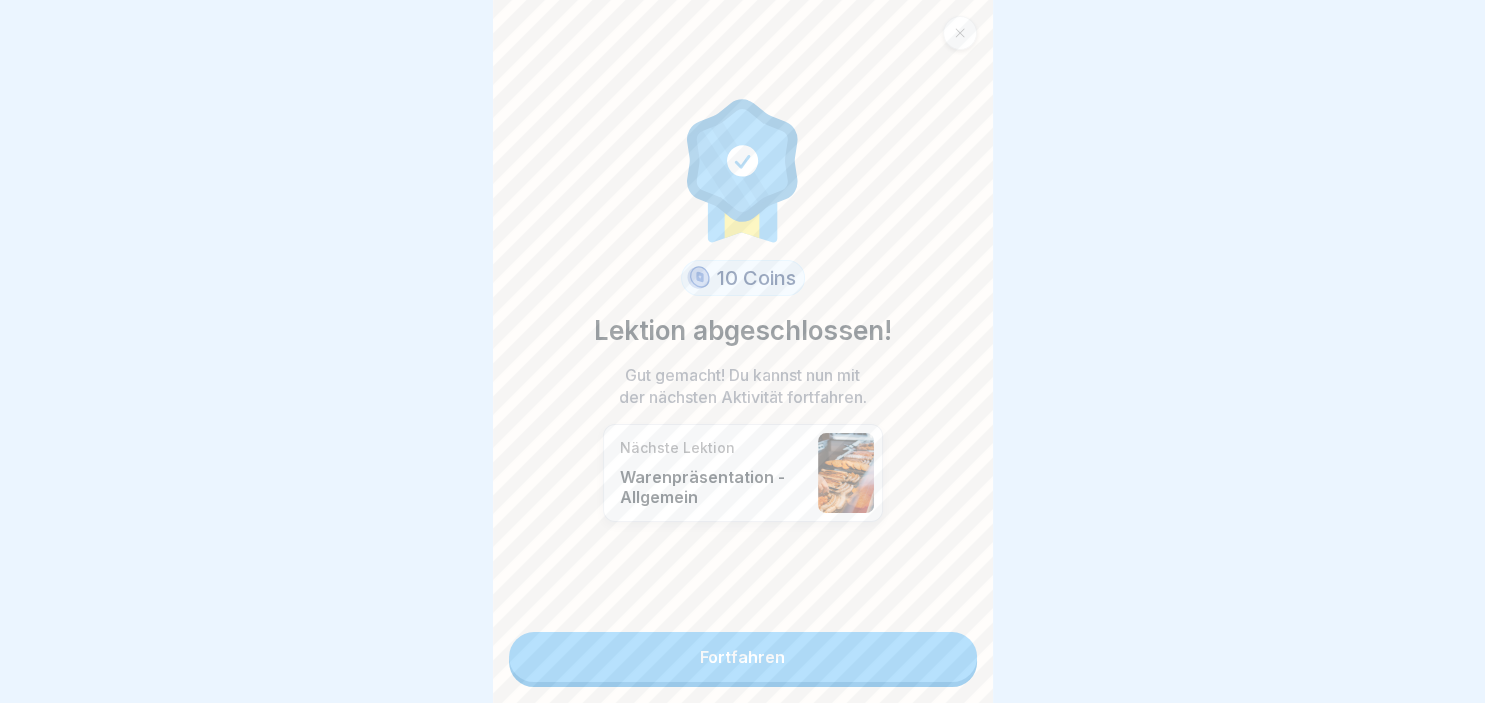 click on "Fortfahren" at bounding box center (743, 657) 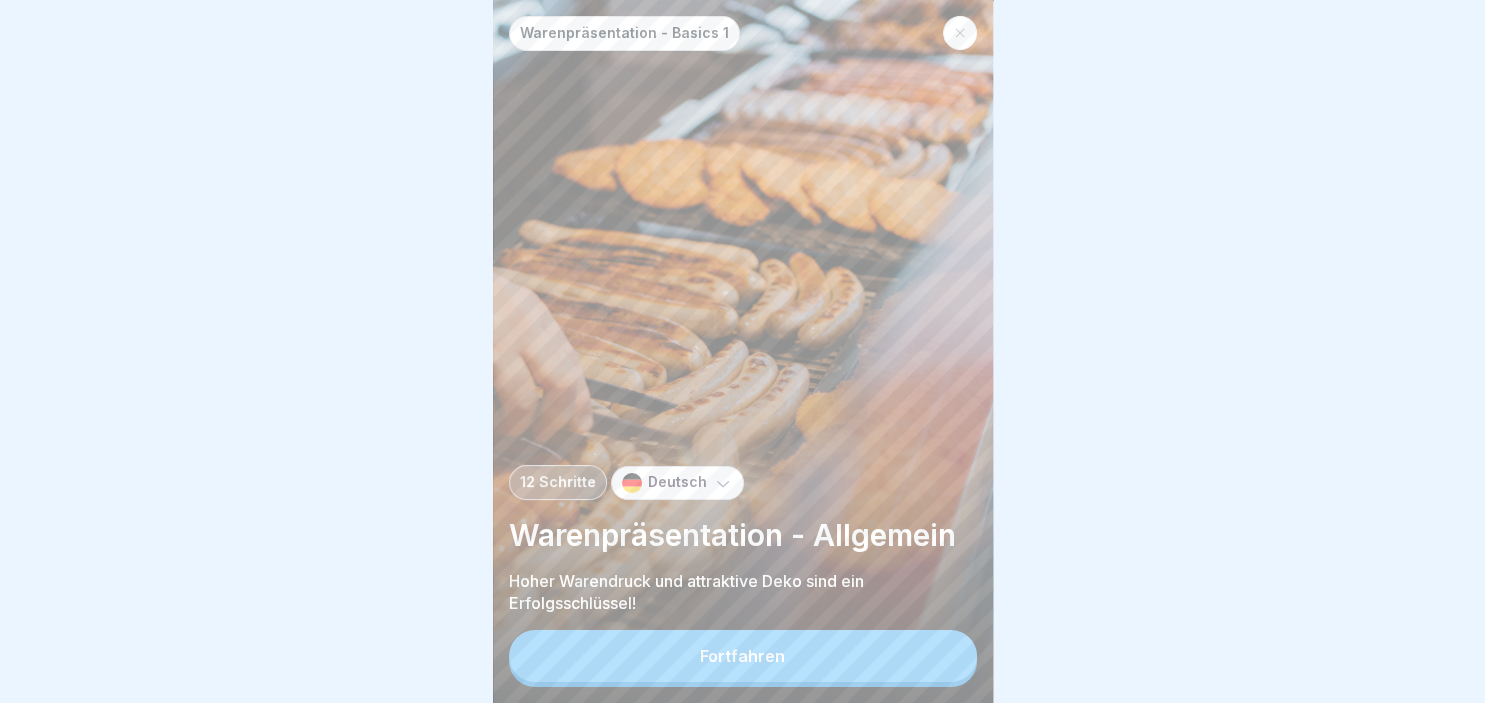 click on "Fortfahren" at bounding box center (743, 656) 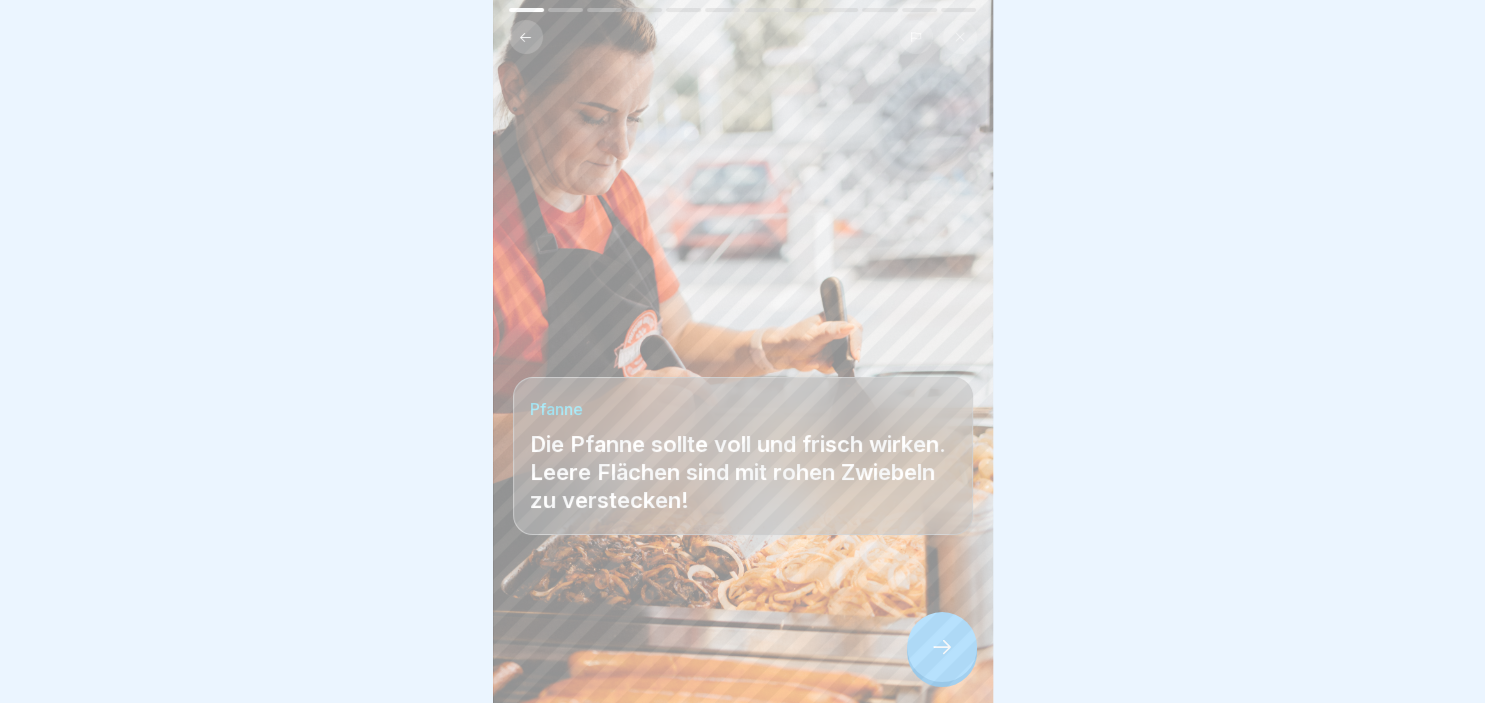 click 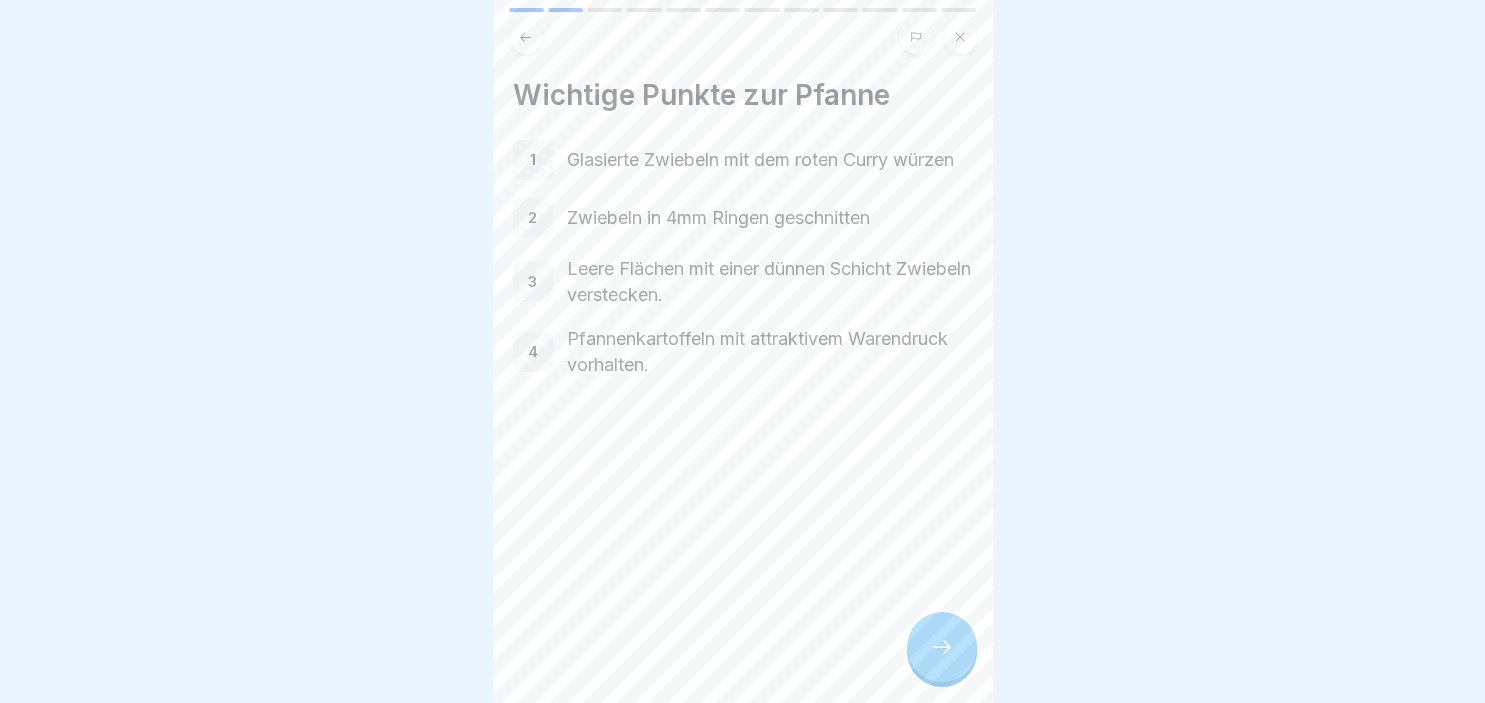 click 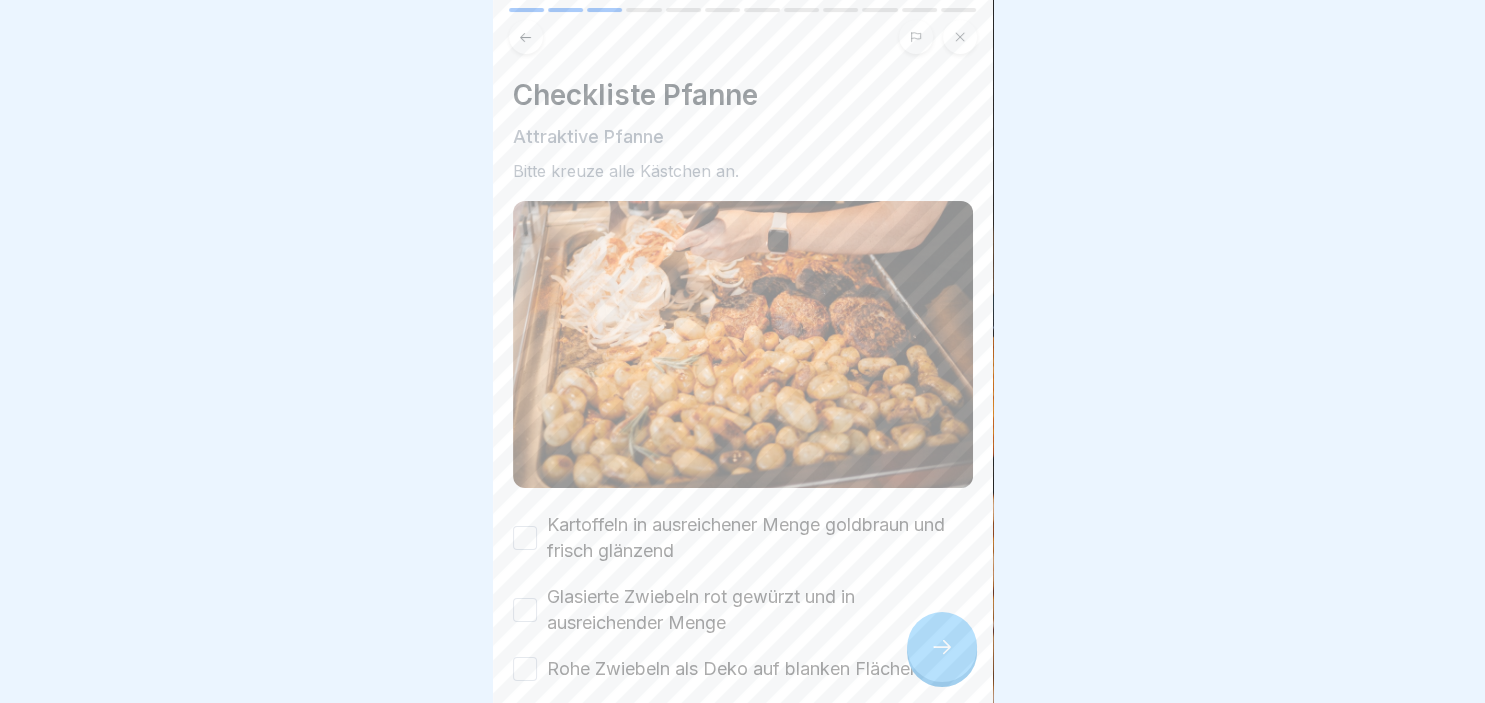 click 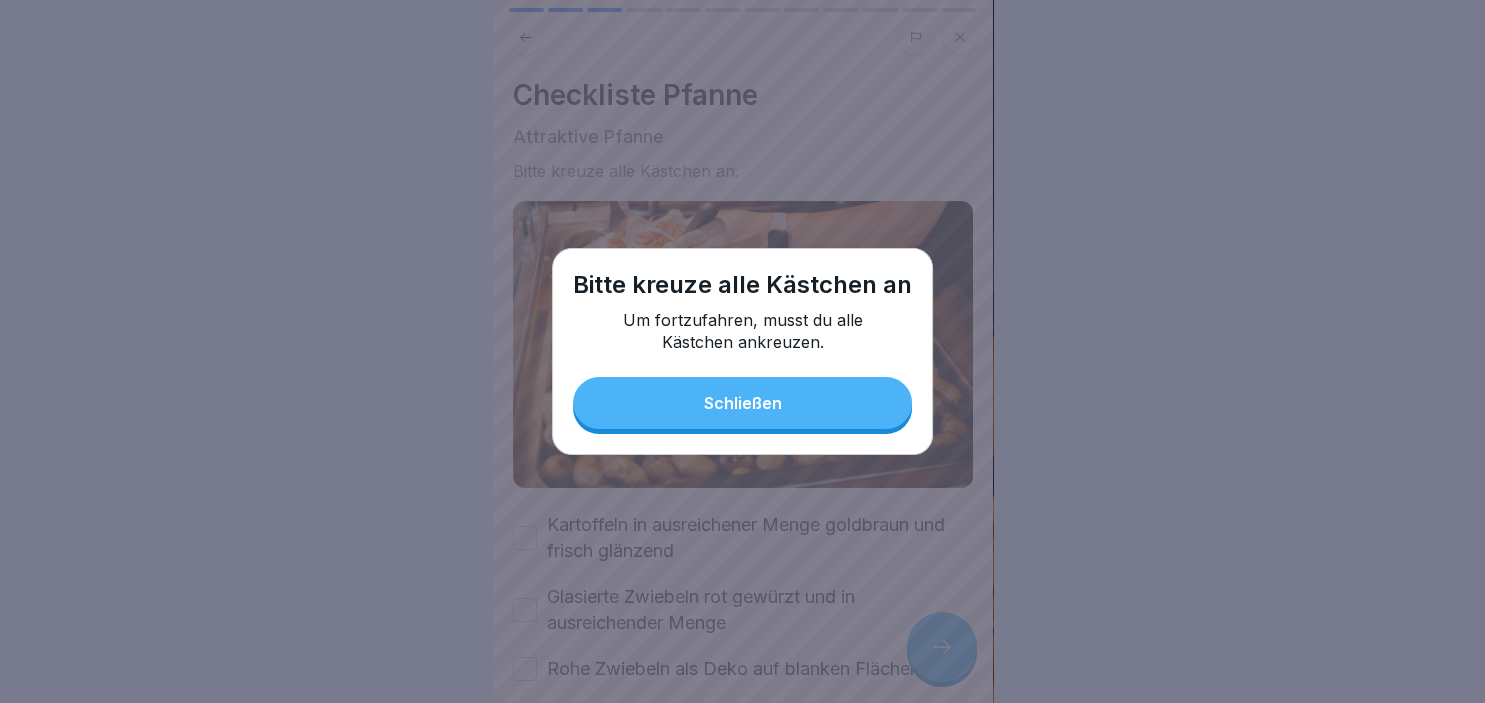 click on "Schließen" at bounding box center [742, 403] 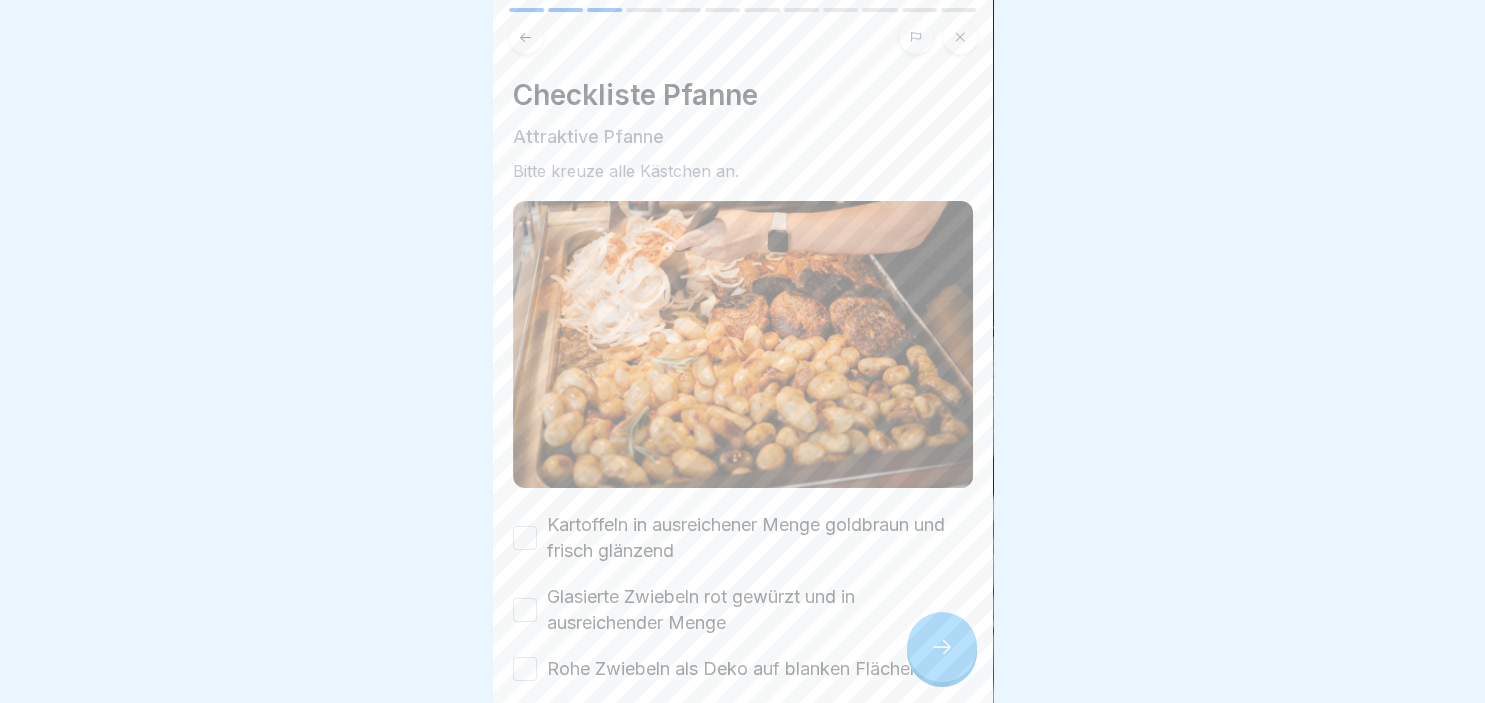 click on "Kartoffeln in ausreichener Menge goldbraun und frisch glänzend" at bounding box center (525, 538) 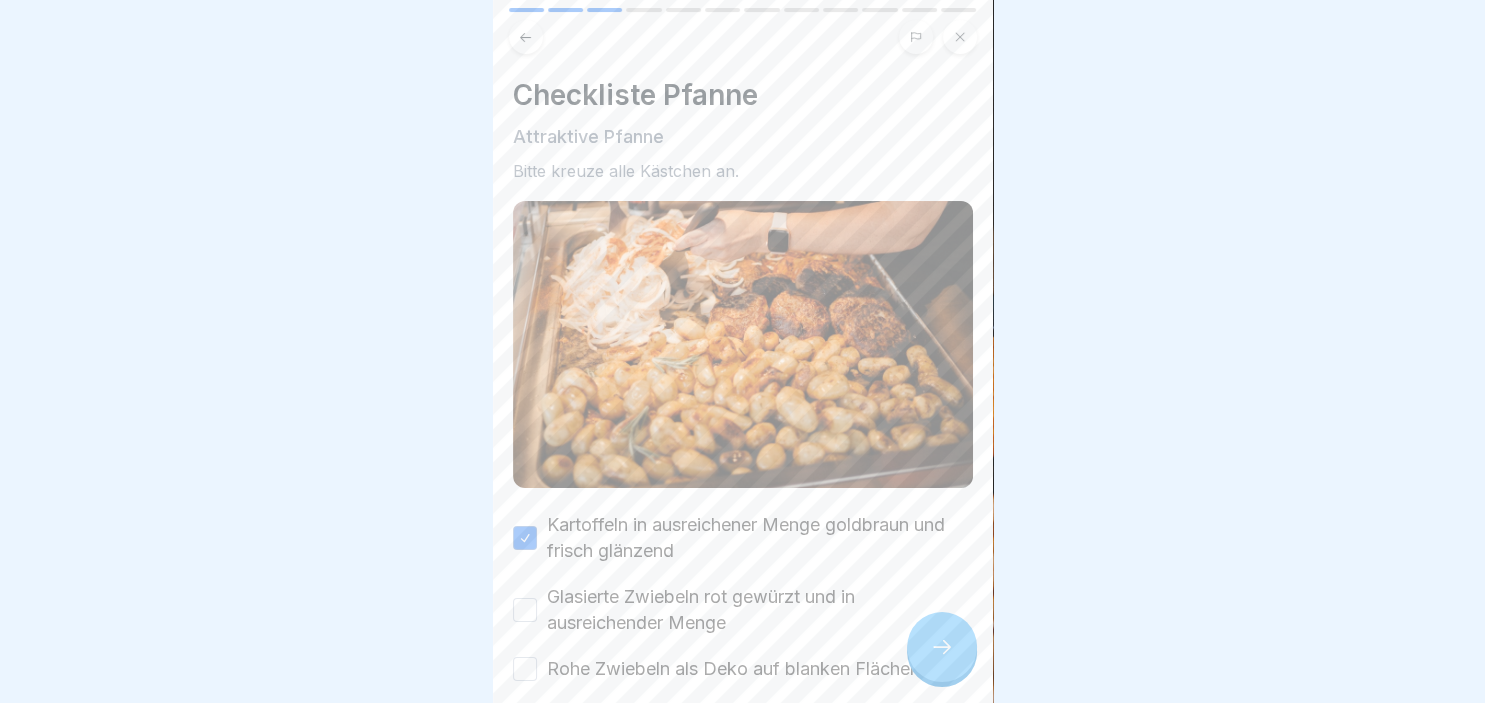 click on "Glasierte Zwiebeln rot gewürzt und in ausreichender Menge" at bounding box center [525, 610] 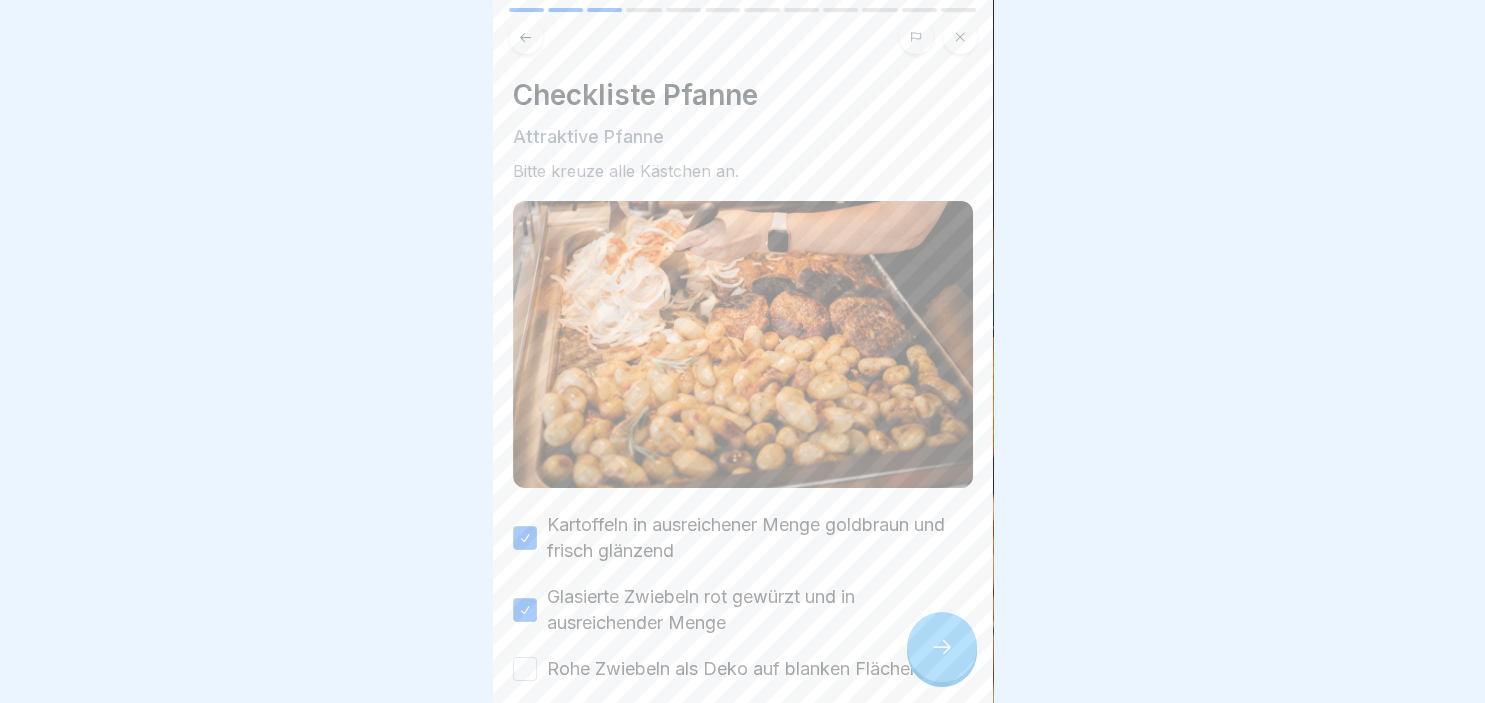 click on "Rohe Zwiebeln als Deko auf blanken Flächen." at bounding box center (525, 669) 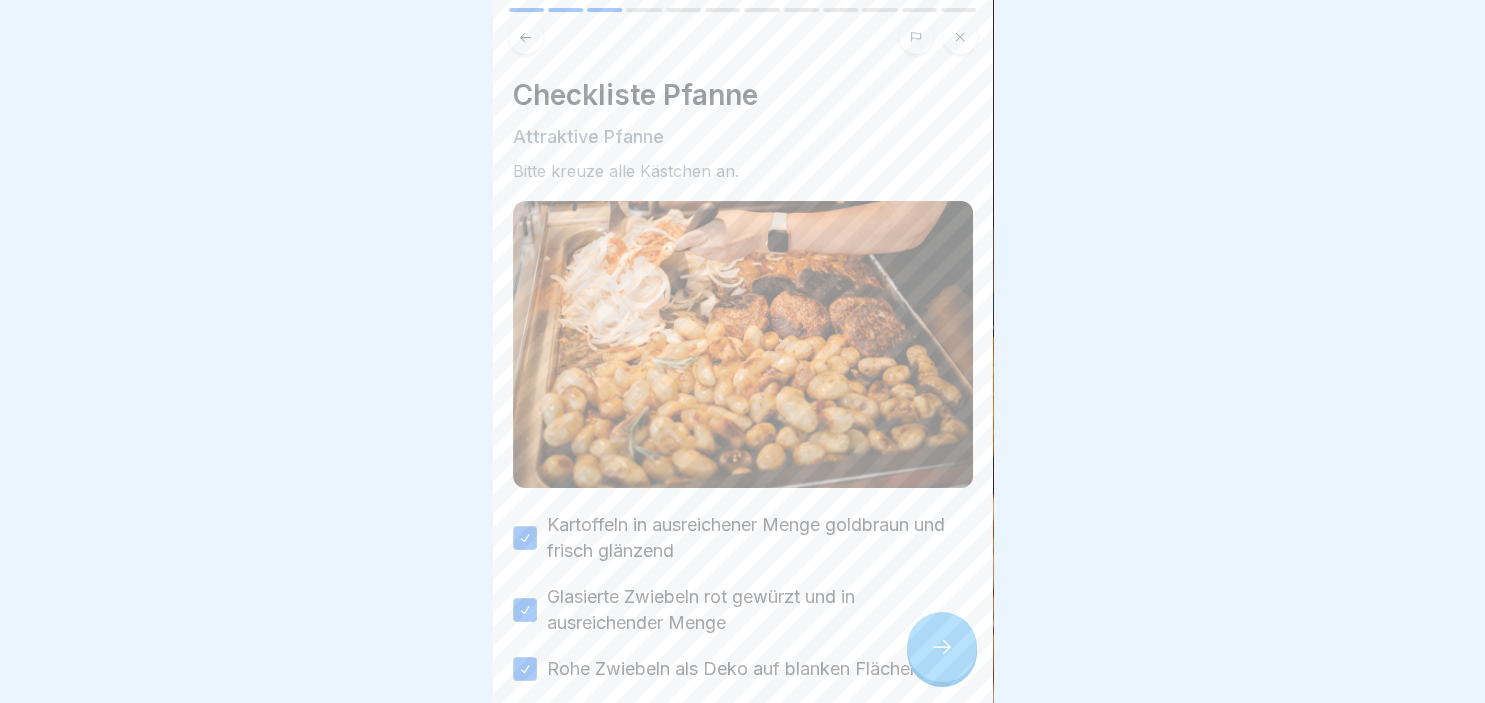 click 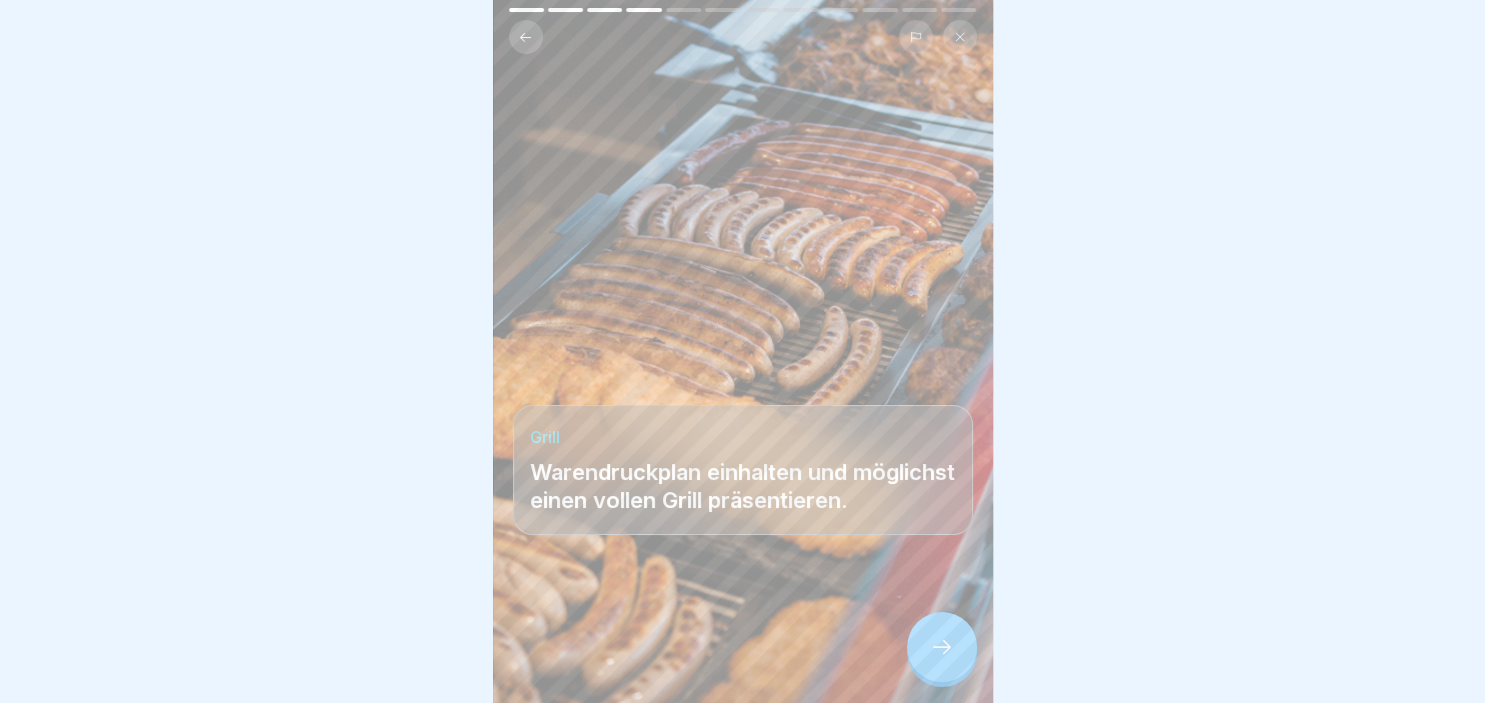 click 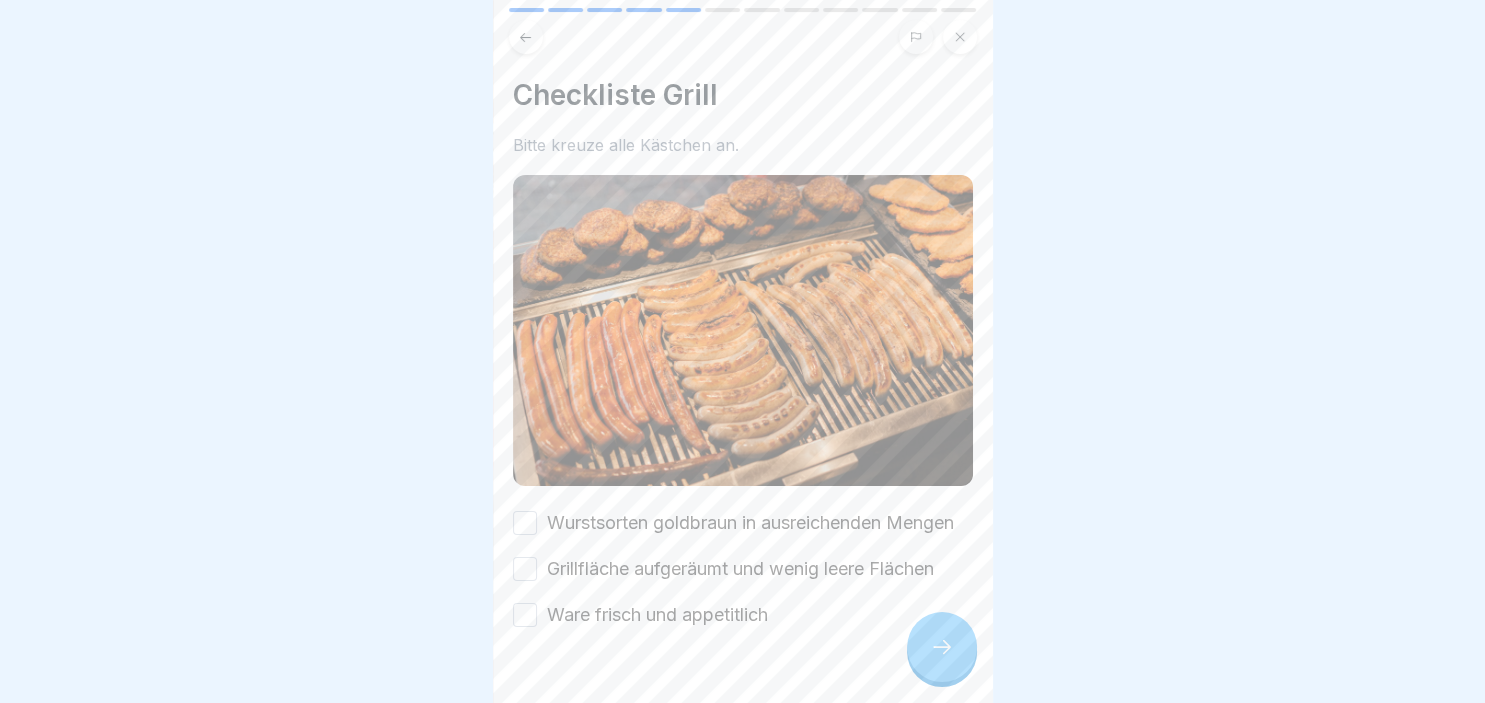 click 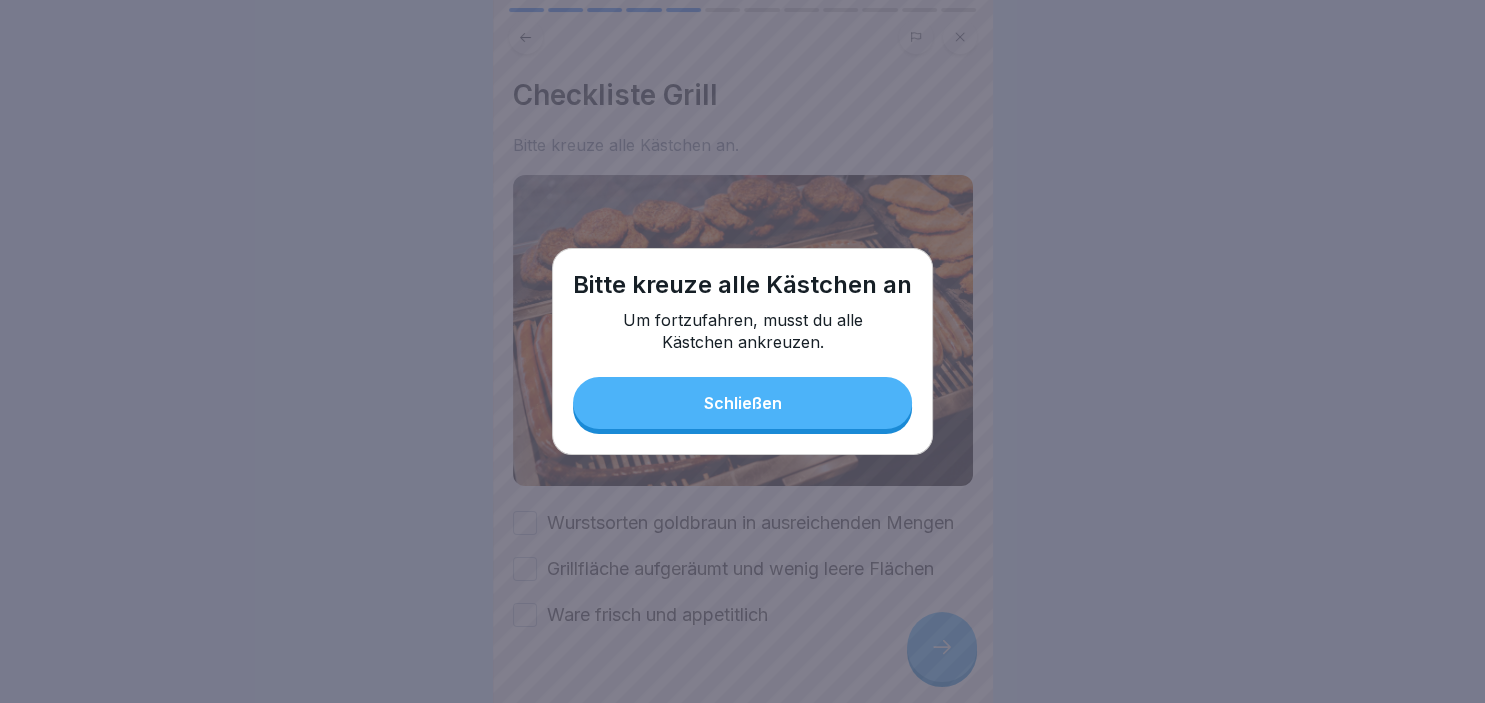 click on "Schließen" at bounding box center (742, 403) 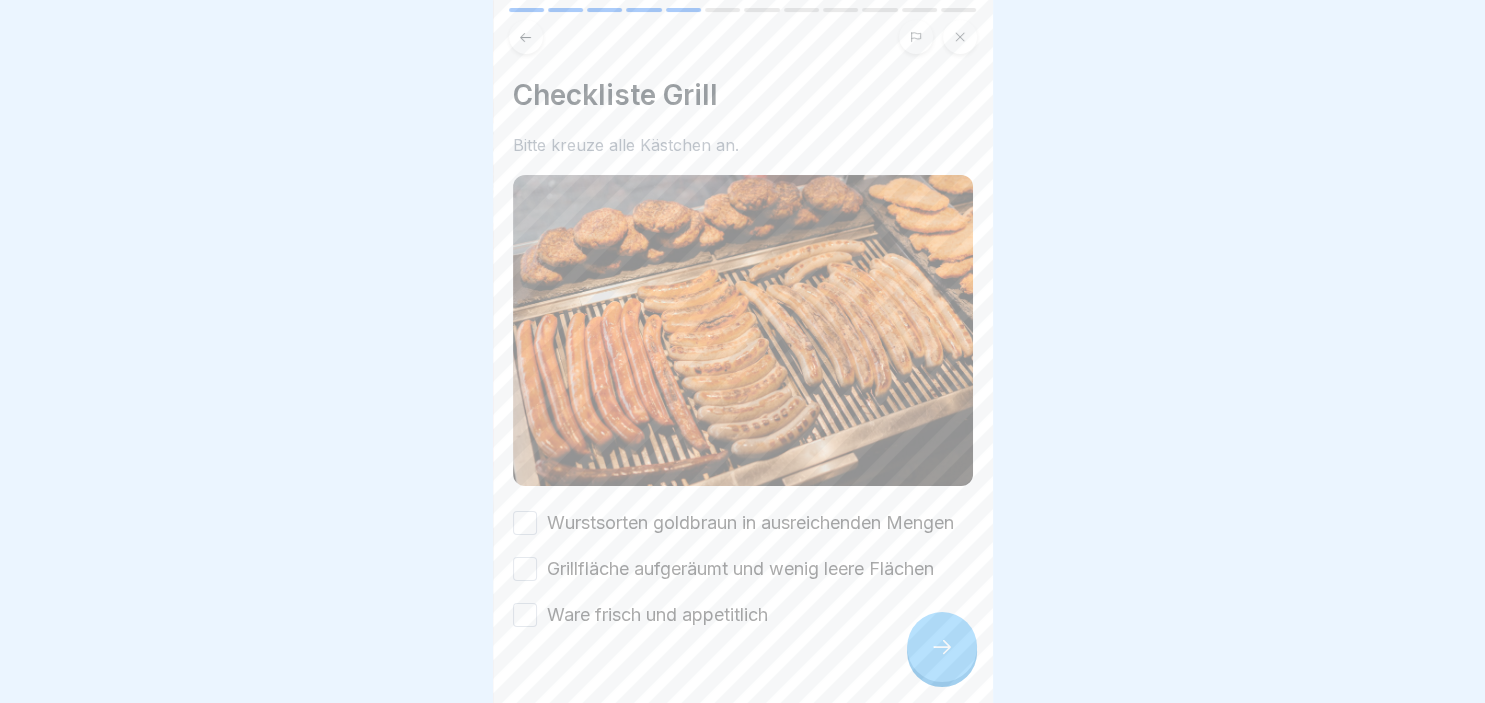 click on "Wurstsorten goldbraun in ausreichenden Mengen" at bounding box center (525, 523) 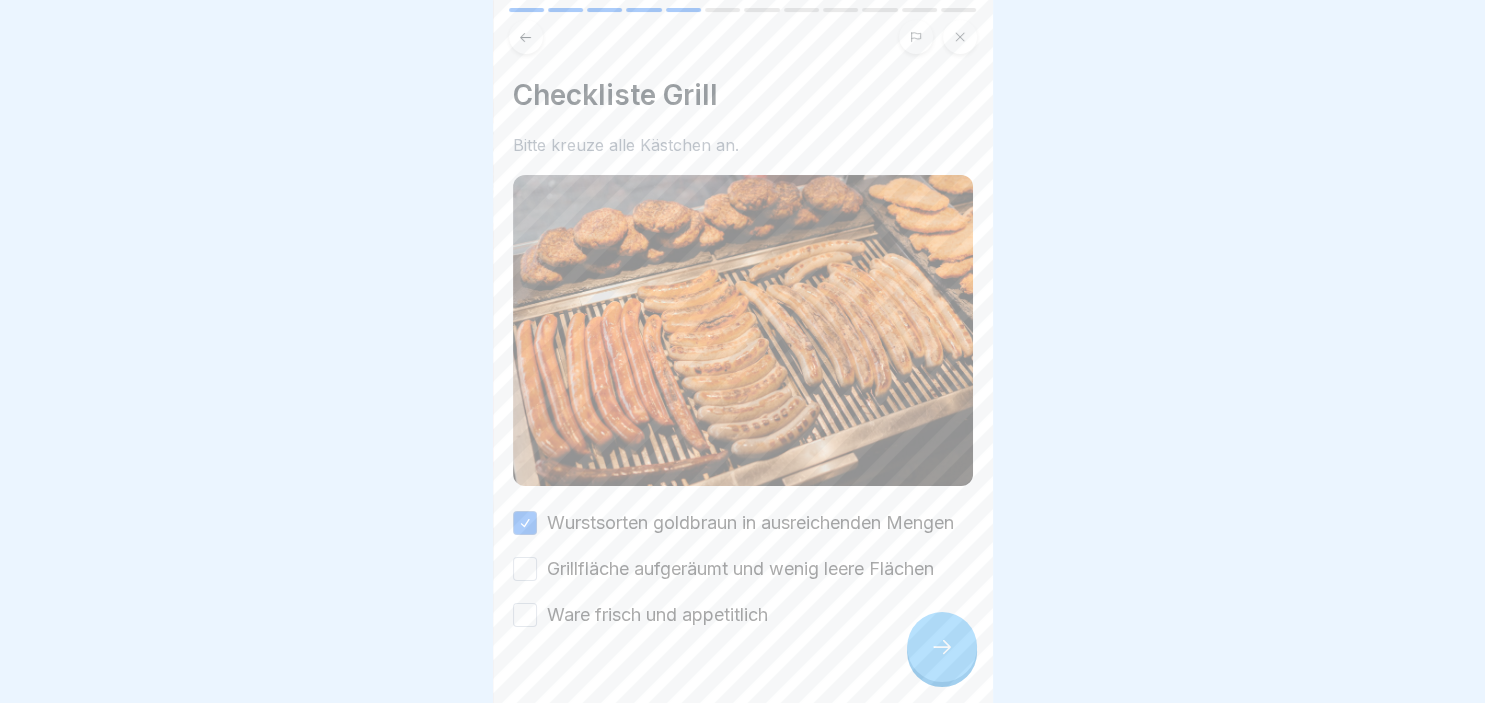click on "Grillfläche aufgeräumt und wenig leere Flächen" at bounding box center (525, 569) 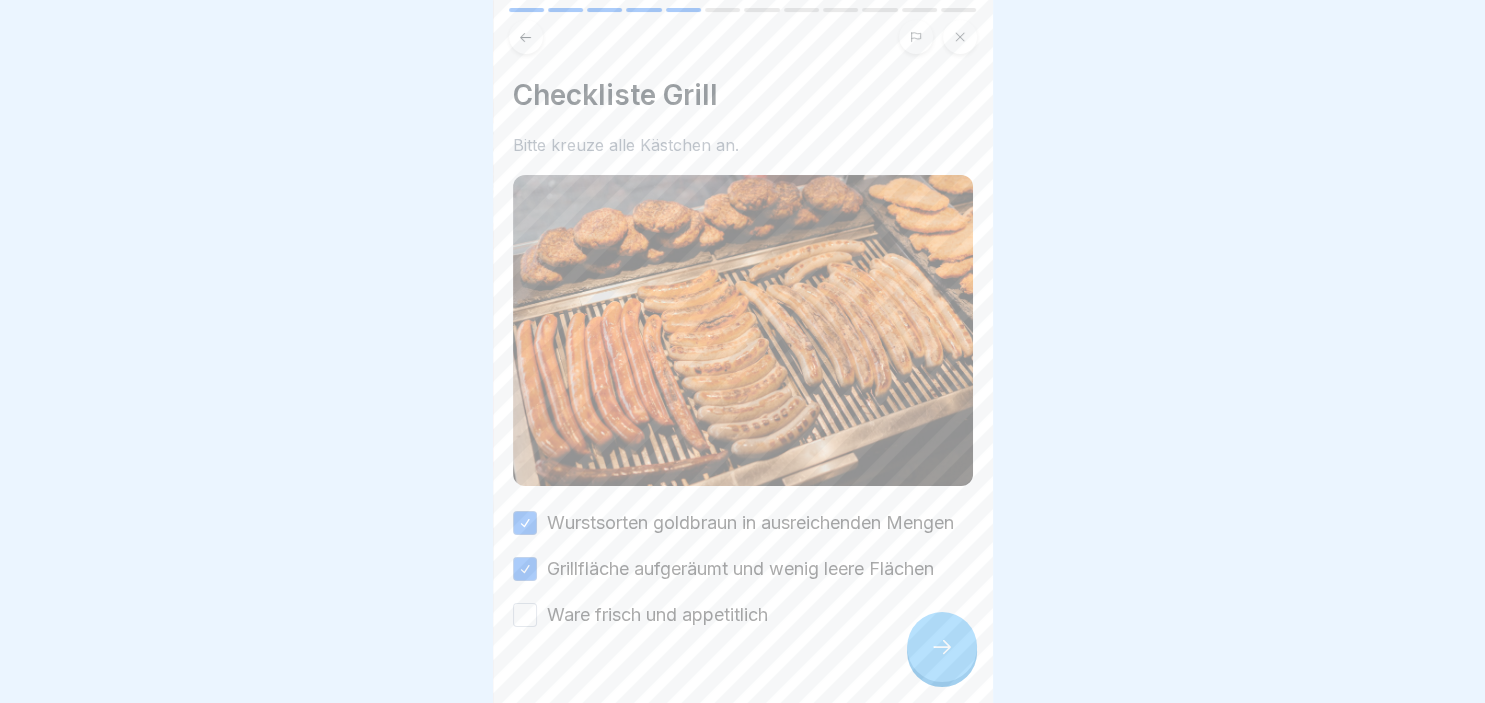 click on "Ware frisch und appetitlich" at bounding box center [525, 615] 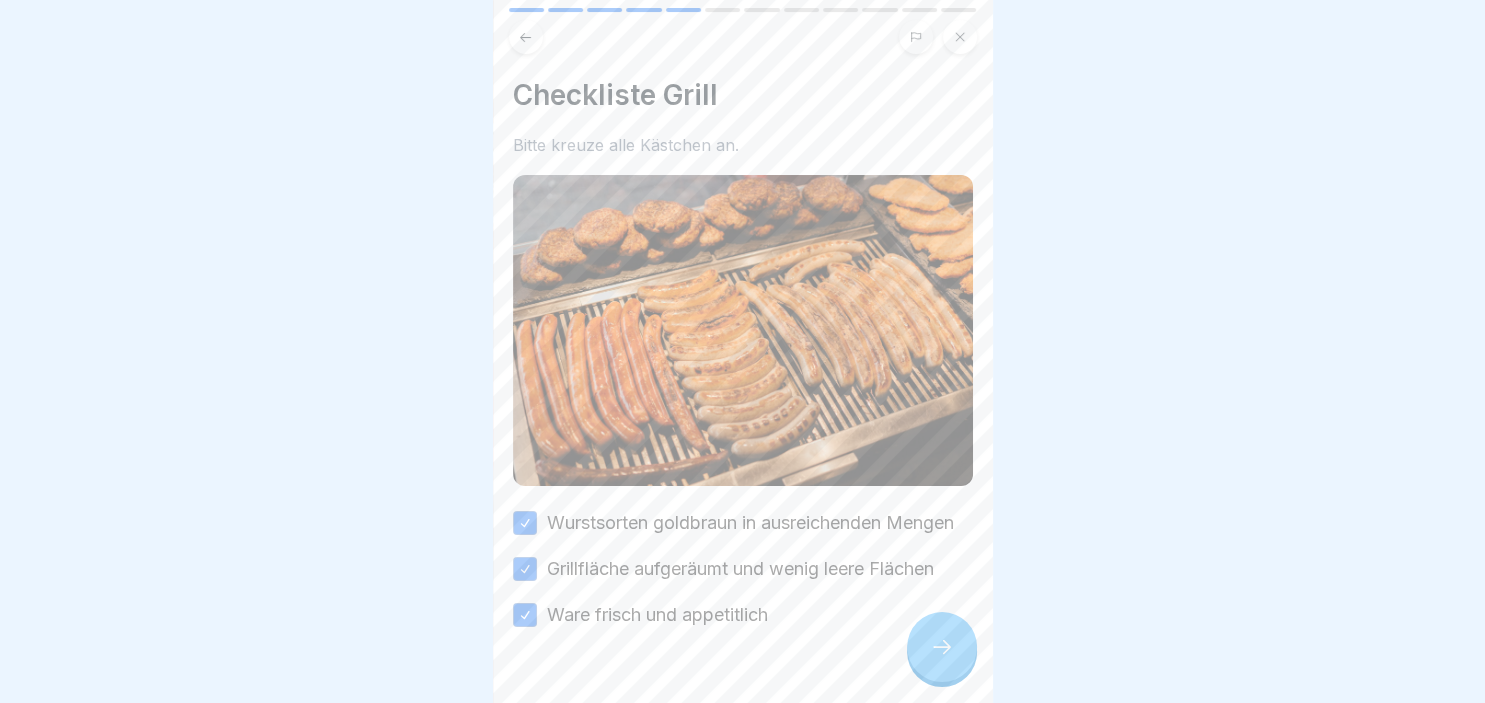 click 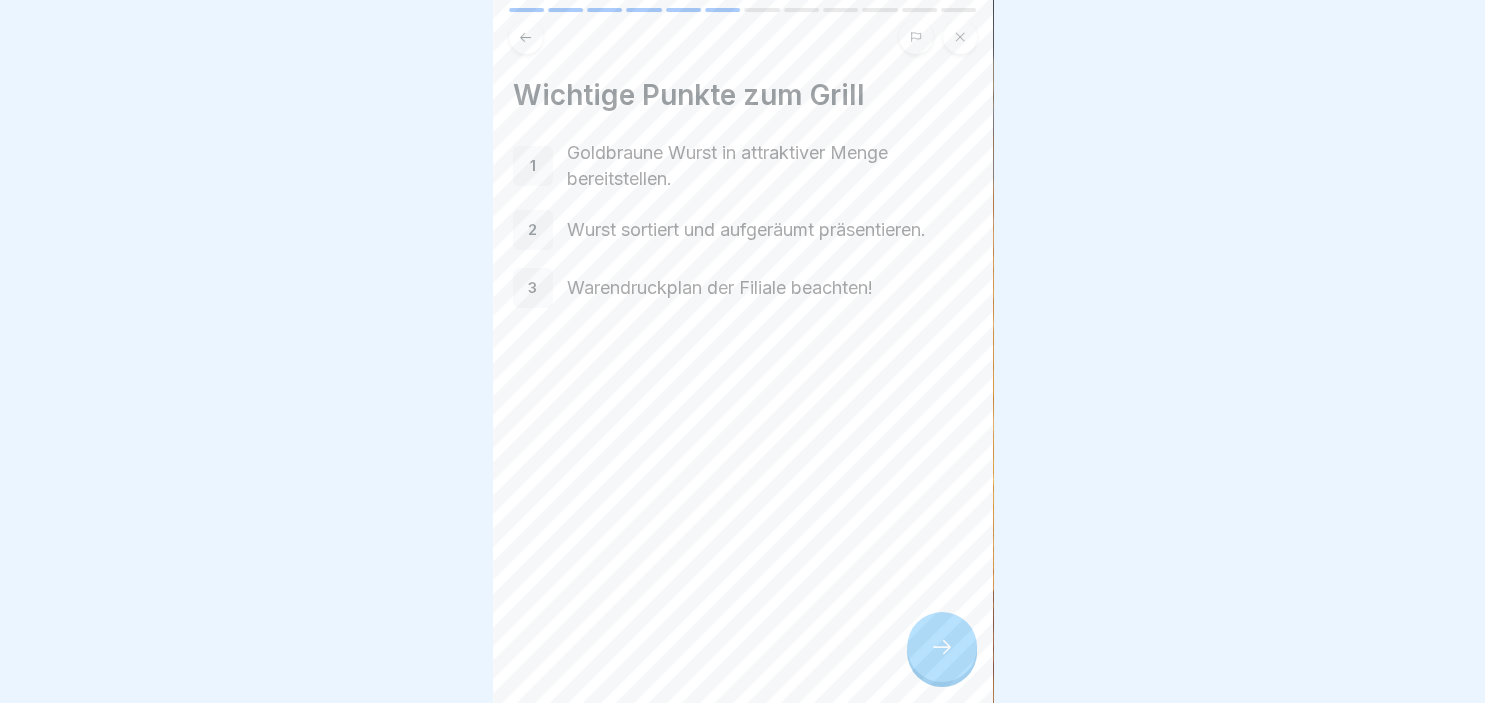 click 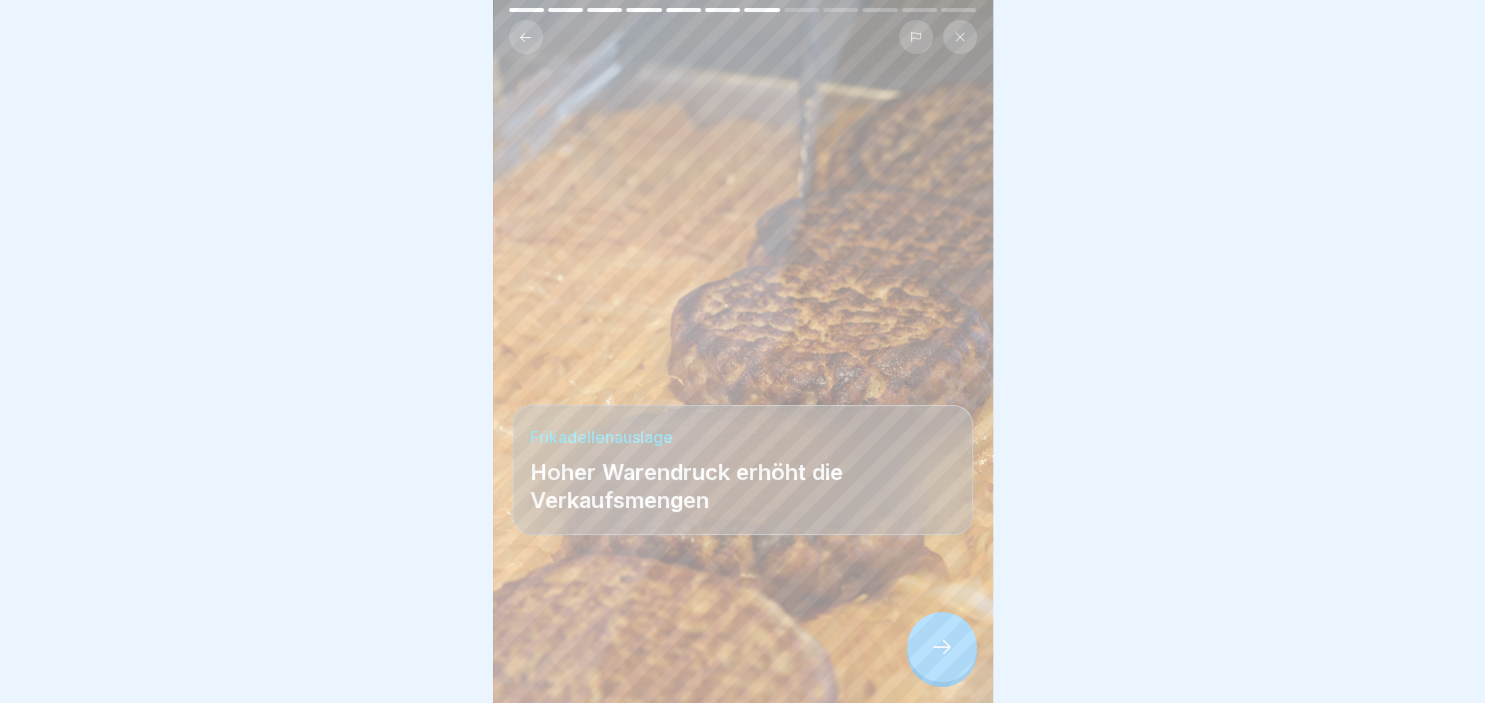 click 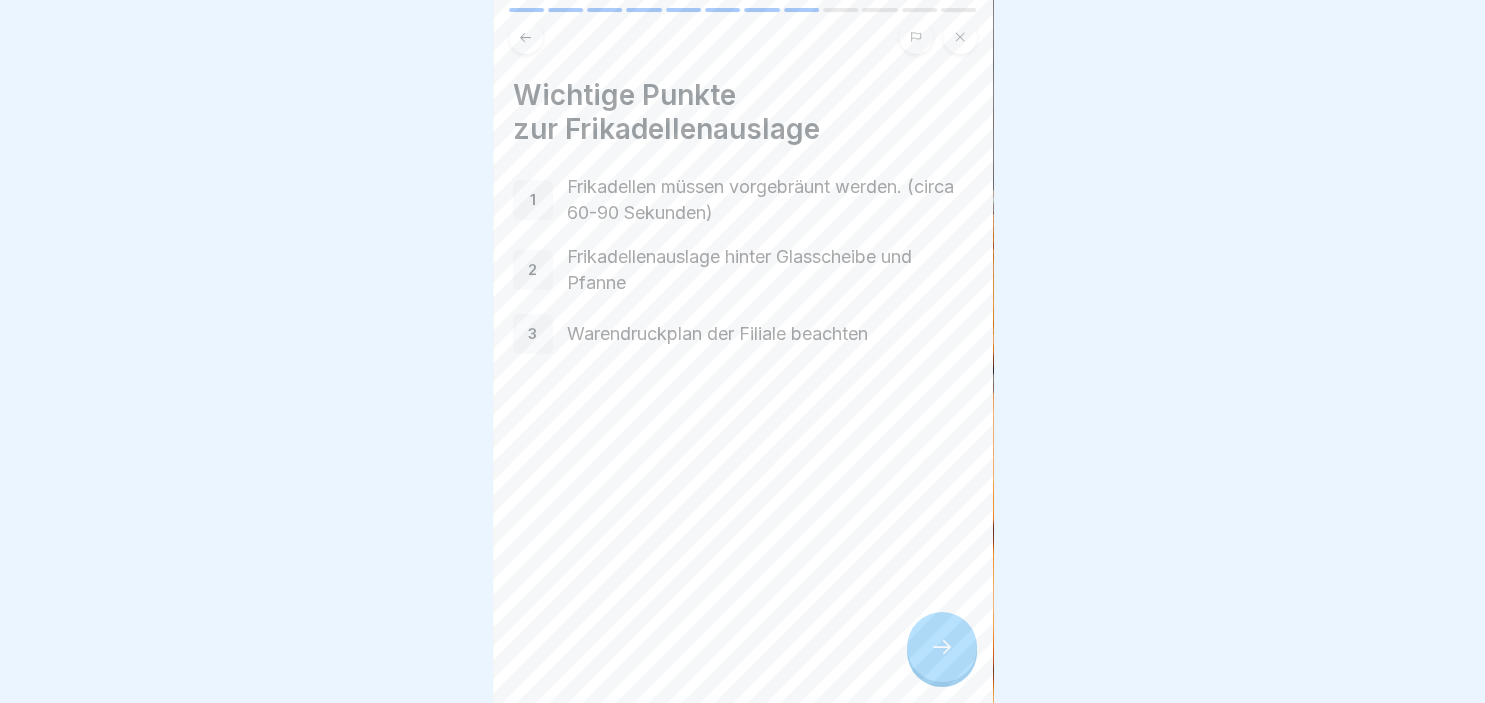 click 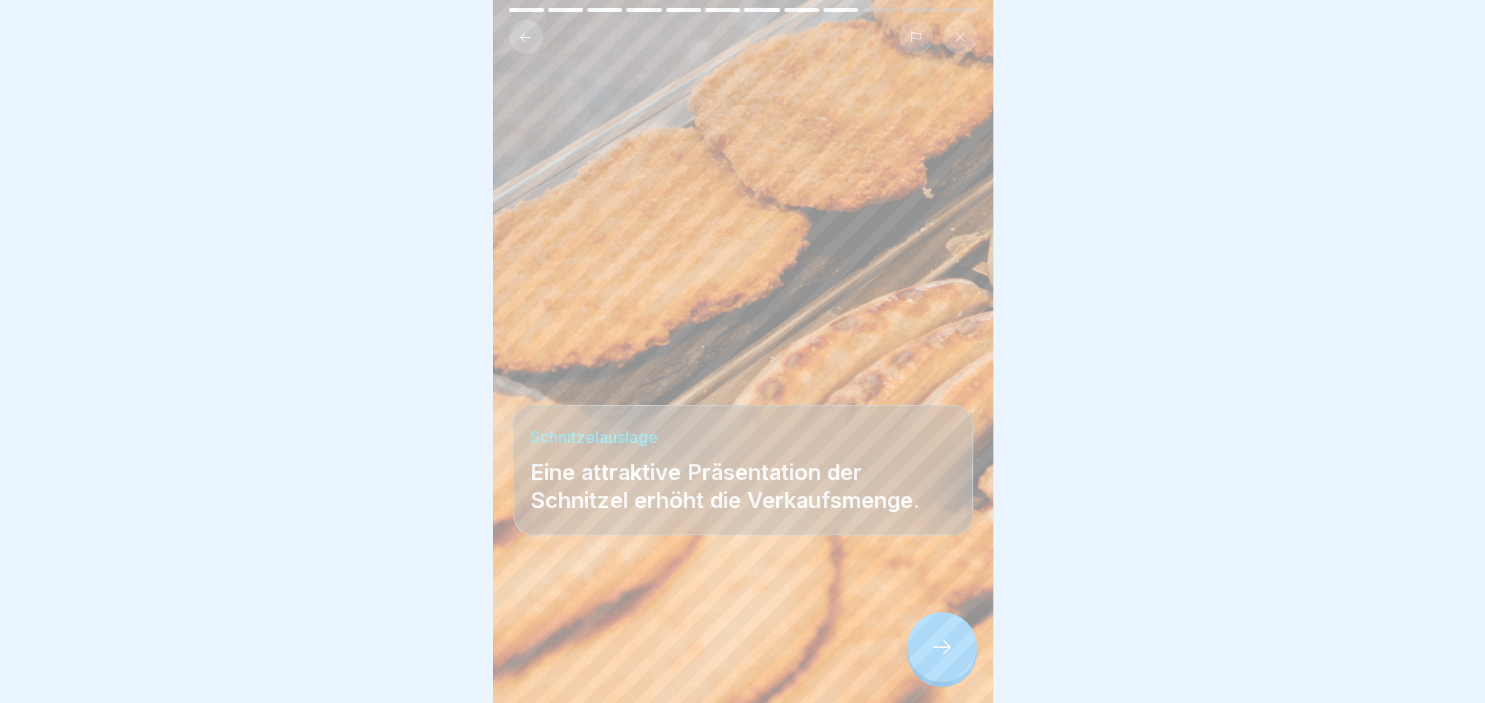 click 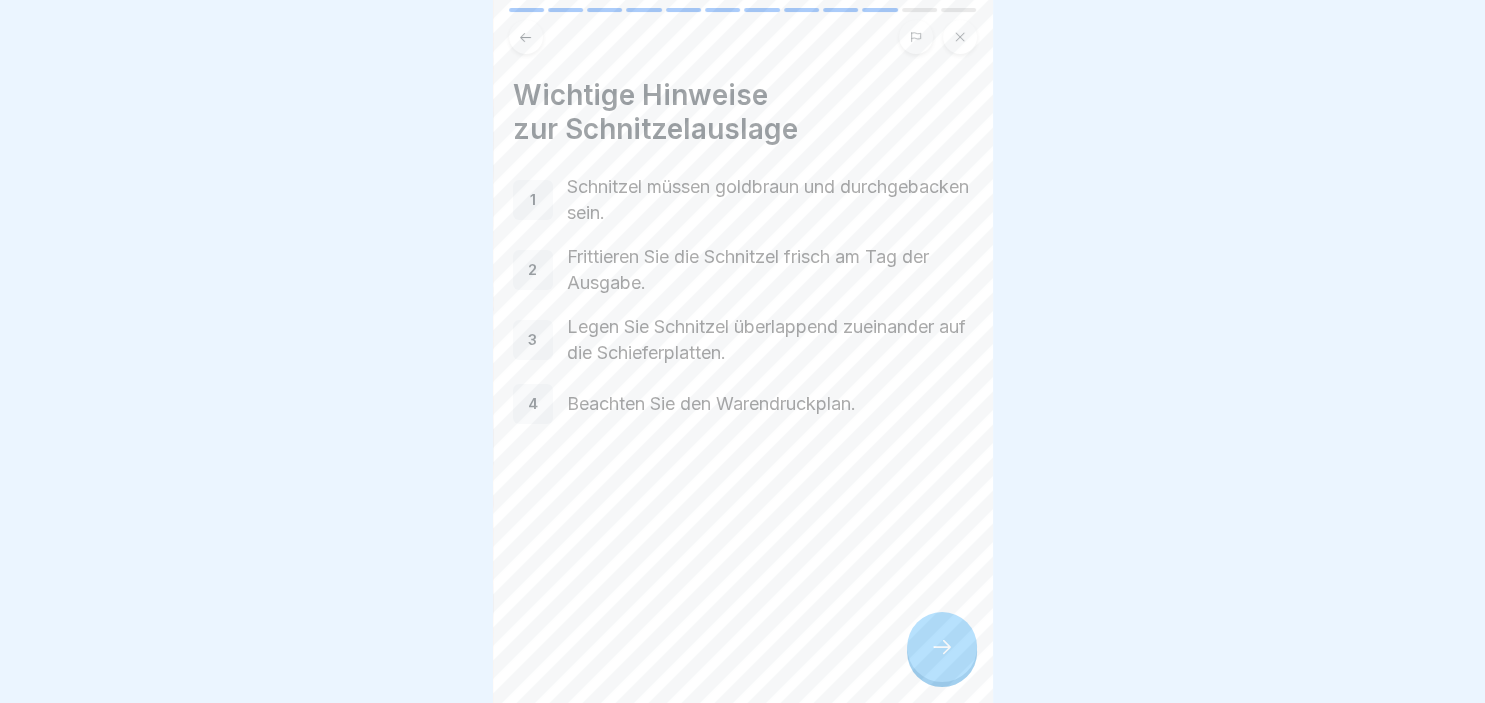 click 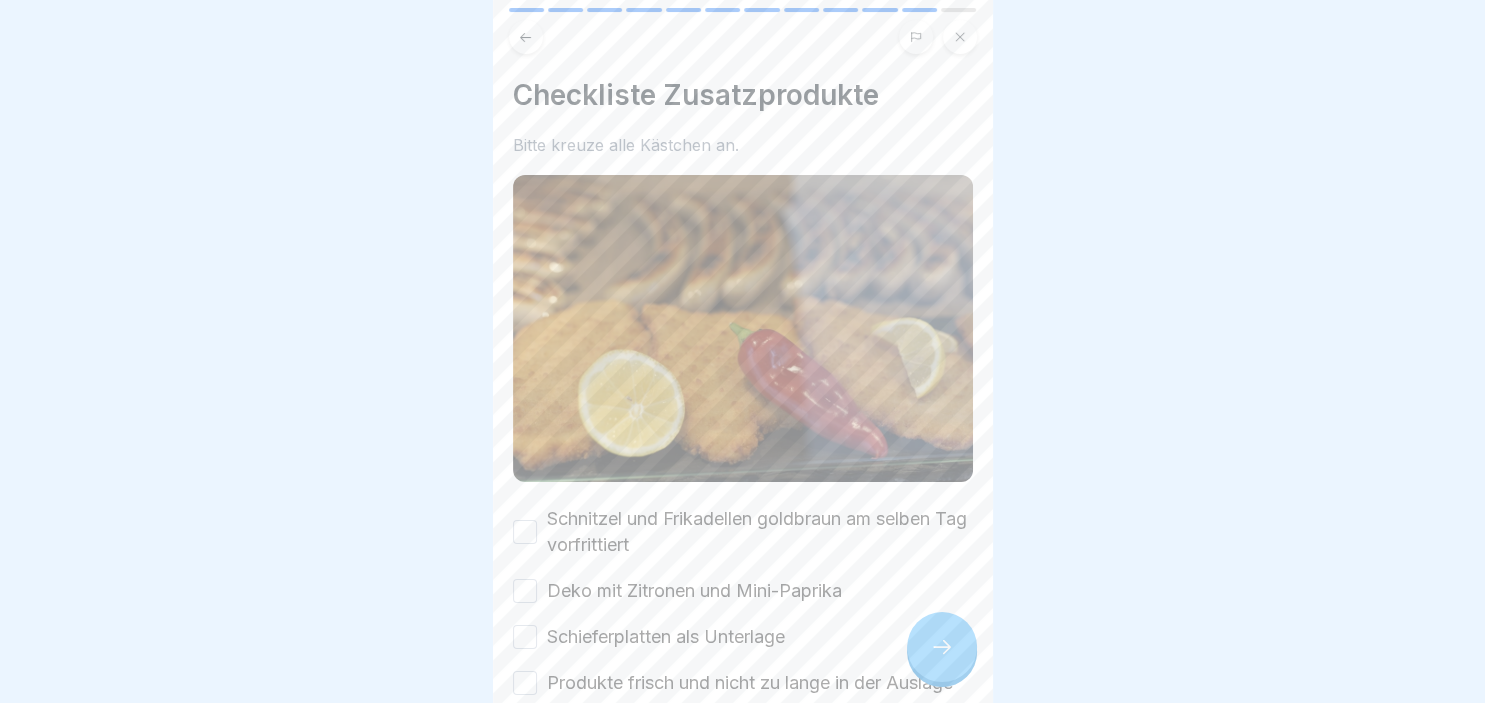 click 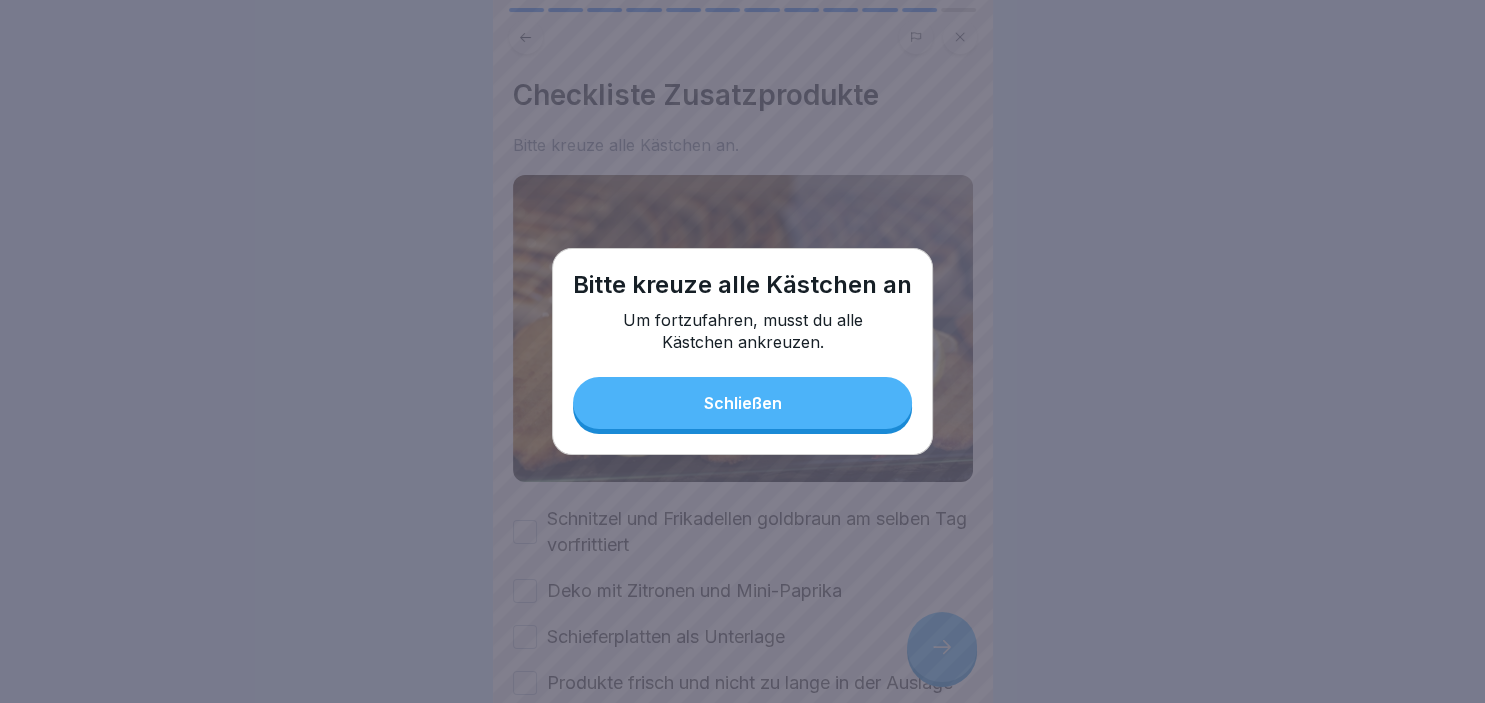 click on "Schließen" at bounding box center [743, 403] 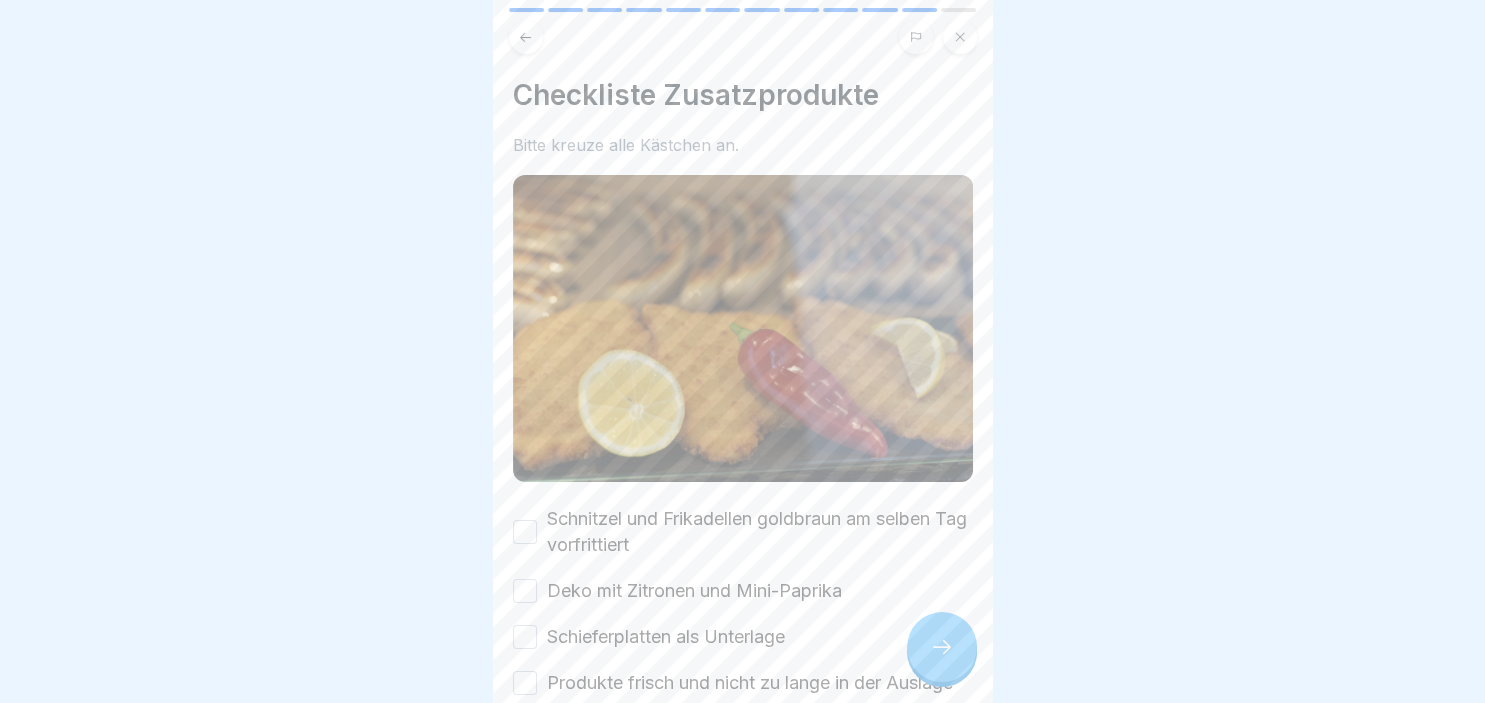 click on "Schnitzel und Frikadellen goldbraun am selben Tag vorfrittiert" at bounding box center (525, 532) 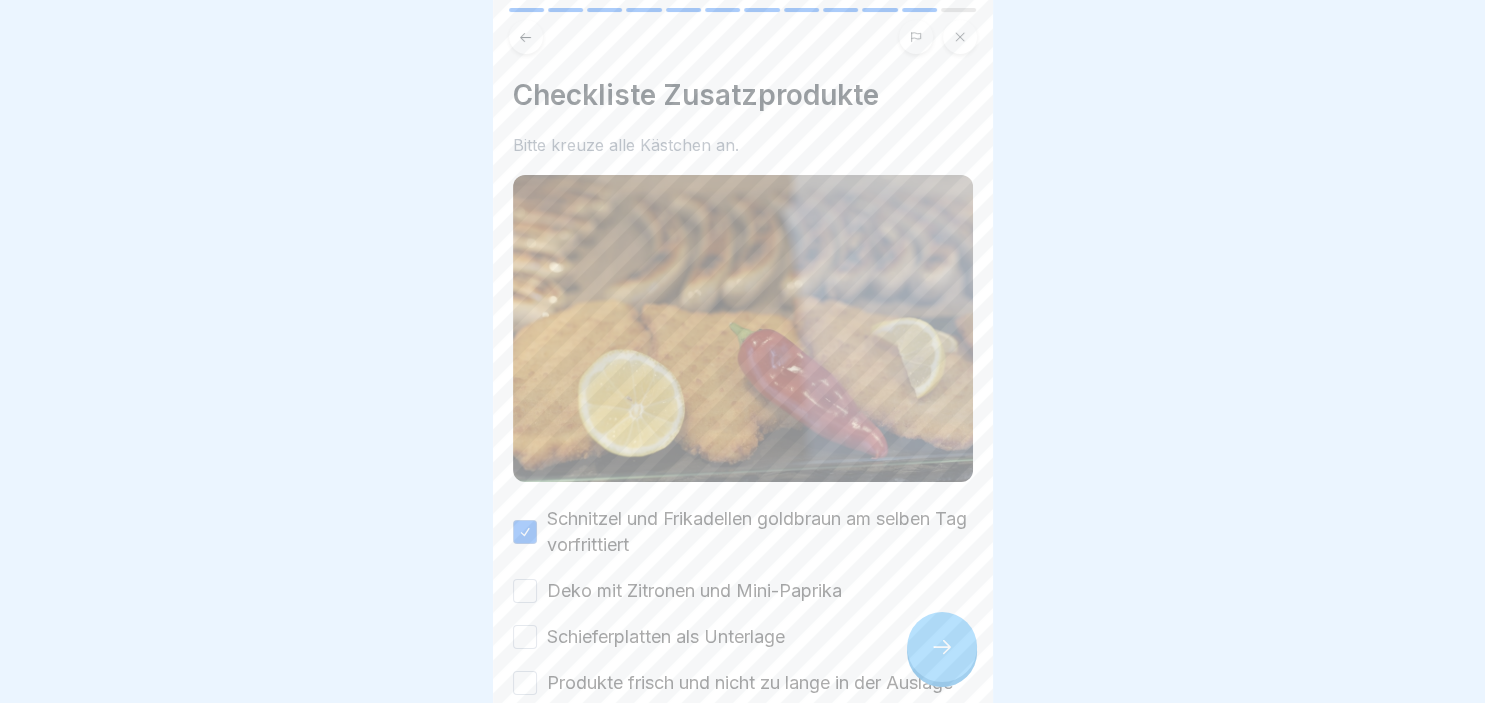 click on "Deko mit Zitronen und Mini-Paprika" at bounding box center (525, 591) 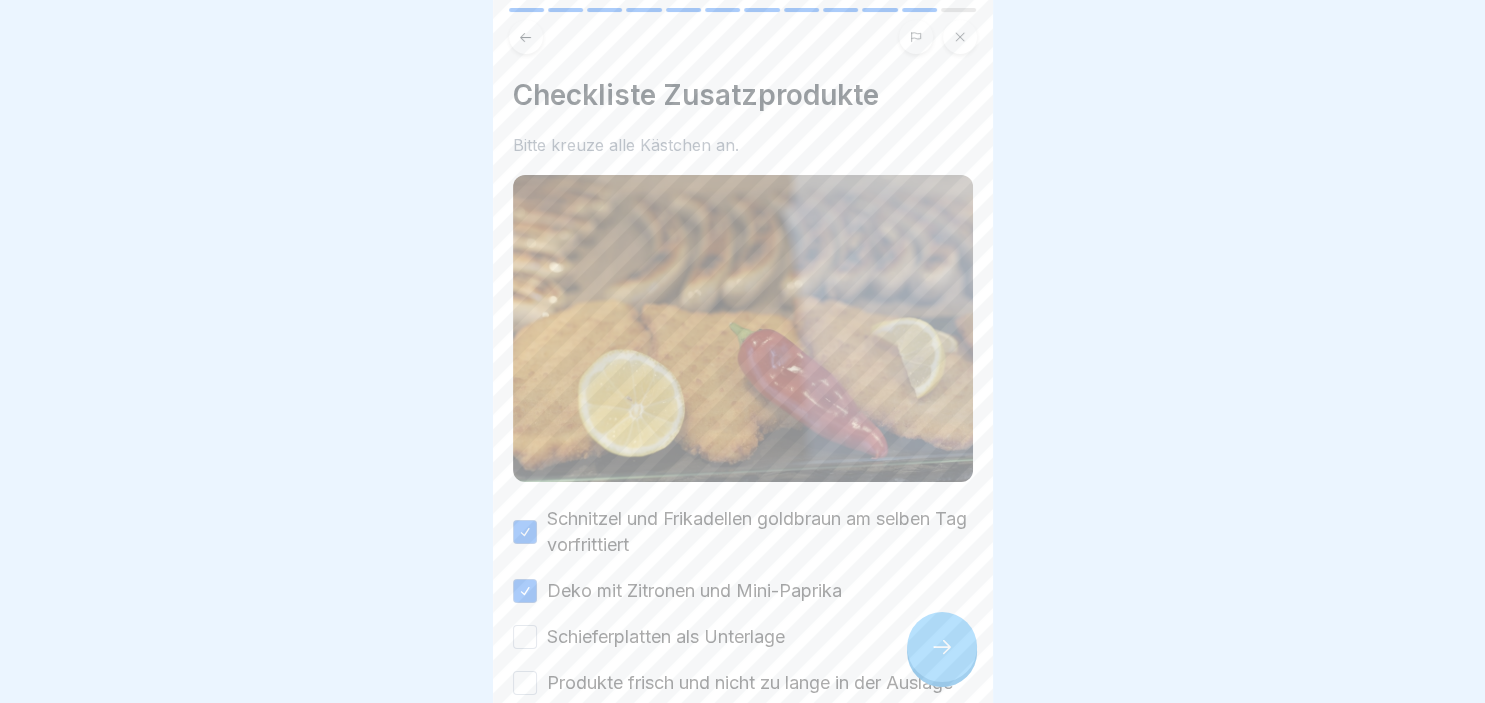 click on "Schieferplatten als Unterlage" at bounding box center [525, 637] 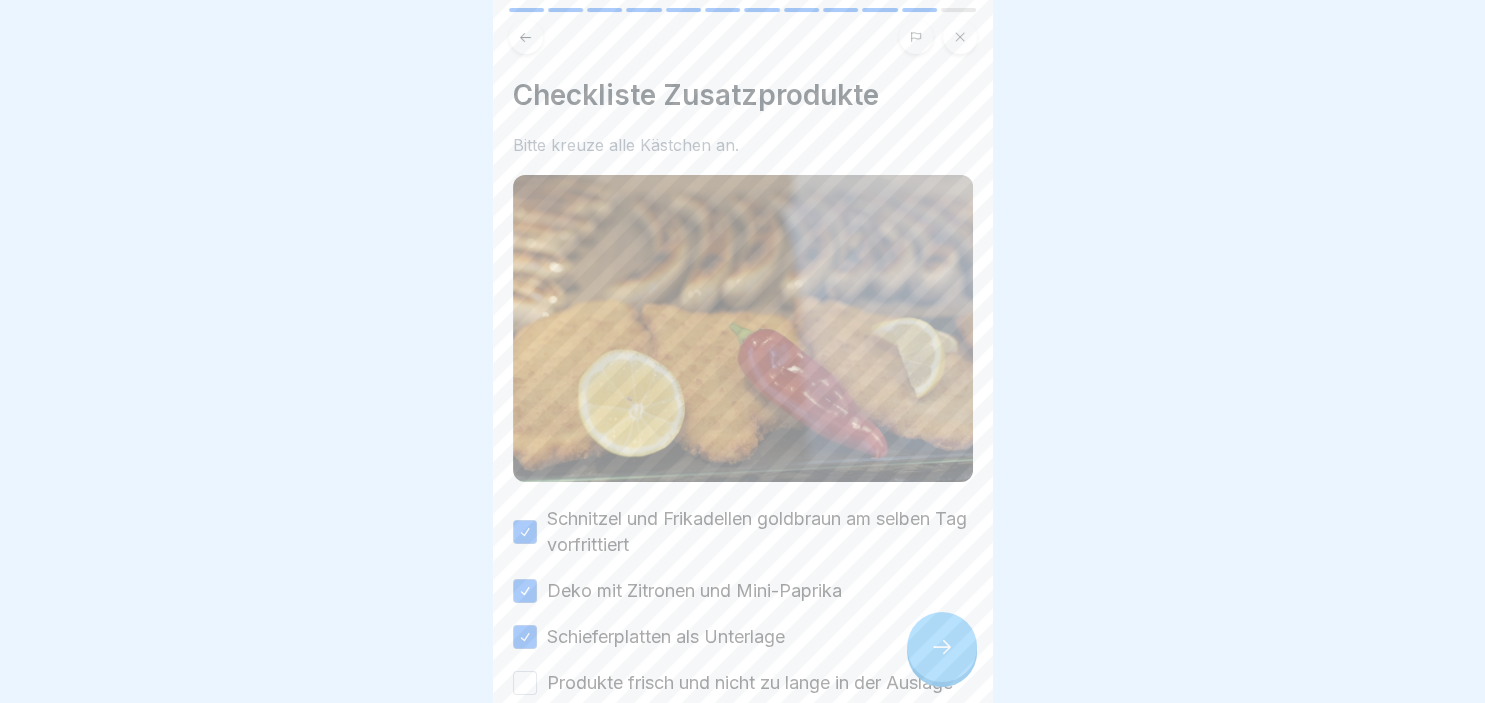 click on "Checkliste Zusatzprodukte Bitte kreuze alle Kästchen an. Schnitzel und Frikadellen goldbraun am selben Tag vorfrittiert  Deko mit Zitronen und Mini-Paprika Schieferplatten als Unterlage Produkte frisch und nicht zu lange in der Auslage" at bounding box center (743, 351) 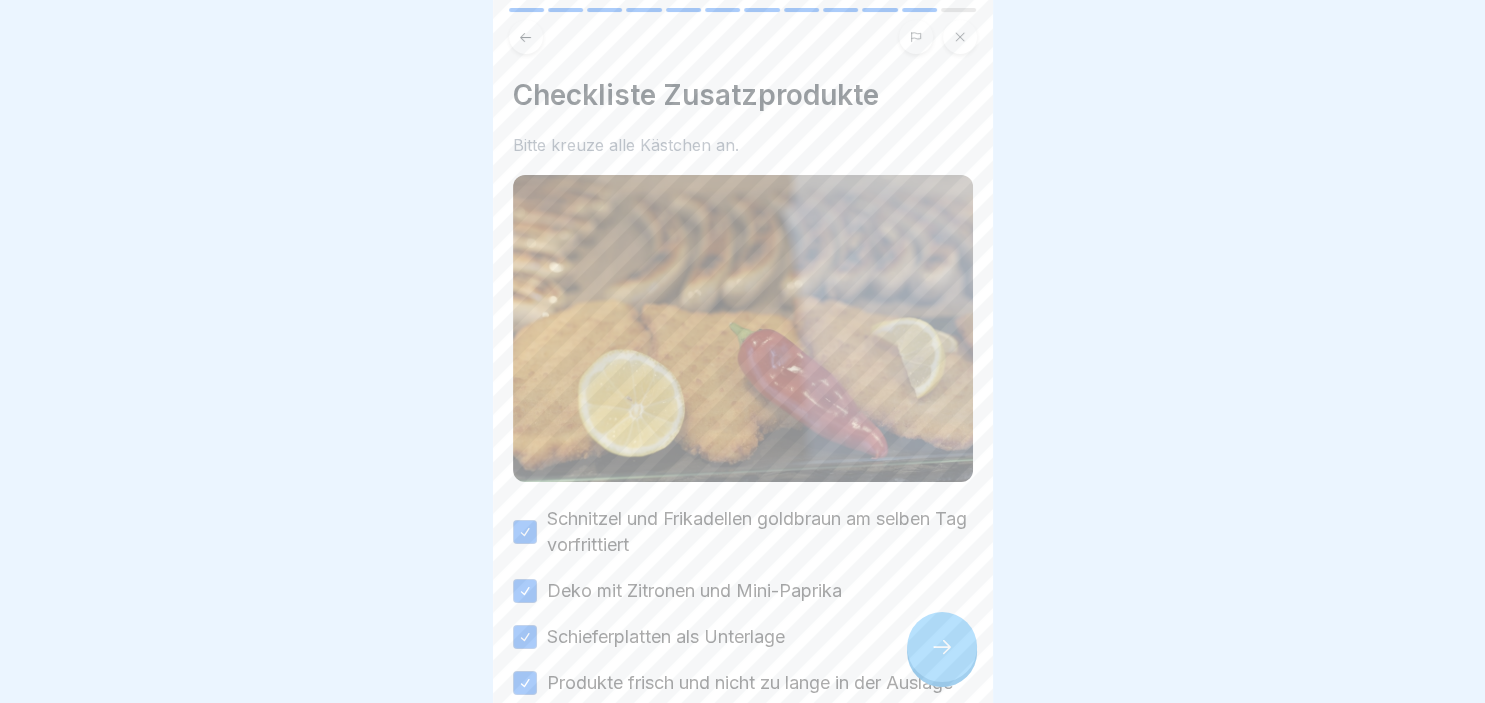 click 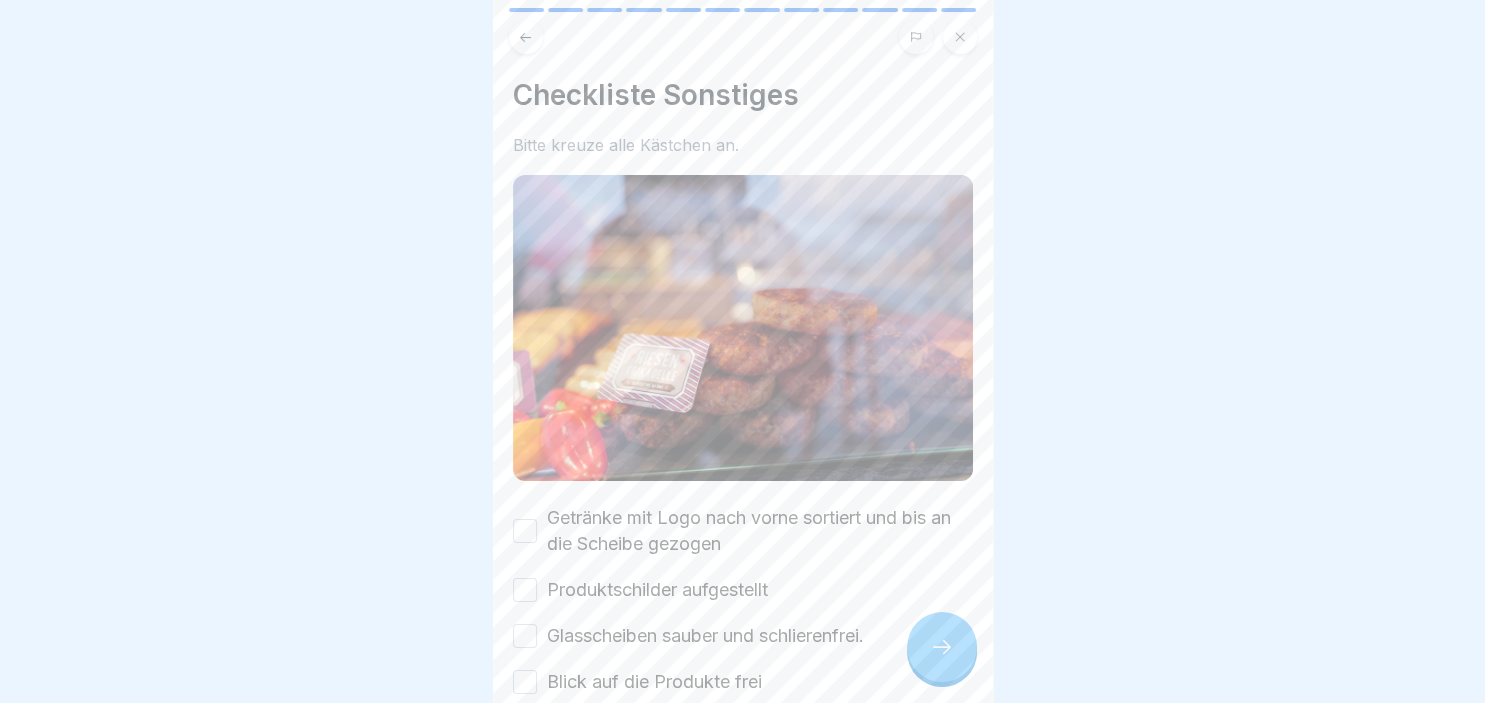 click on "Getränke mit Logo nach vorne sortiert und bis an die Scheibe gezogen" at bounding box center [525, 531] 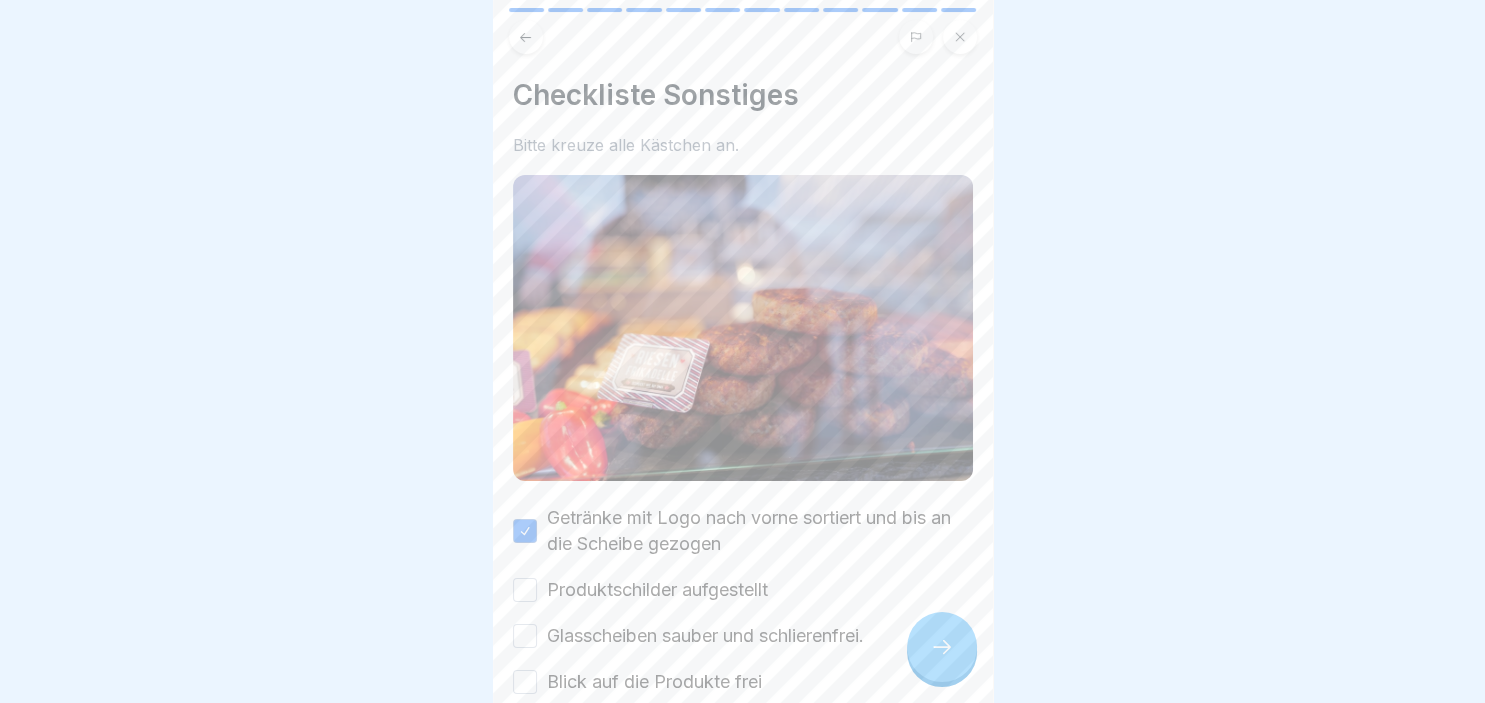 click on "Produktschilder aufgestellt" at bounding box center [525, 590] 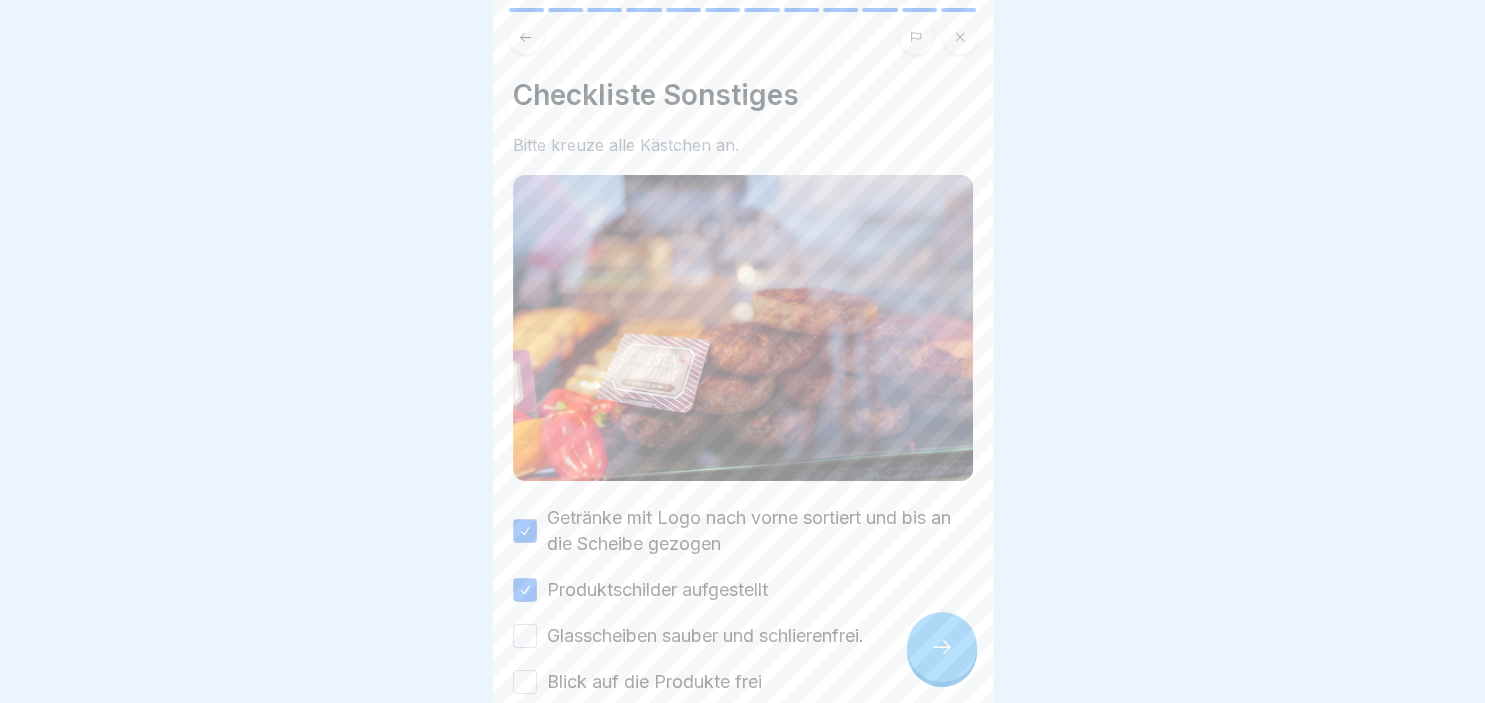 click on "Glasscheiben sauber und schlierenfrei." at bounding box center [525, 636] 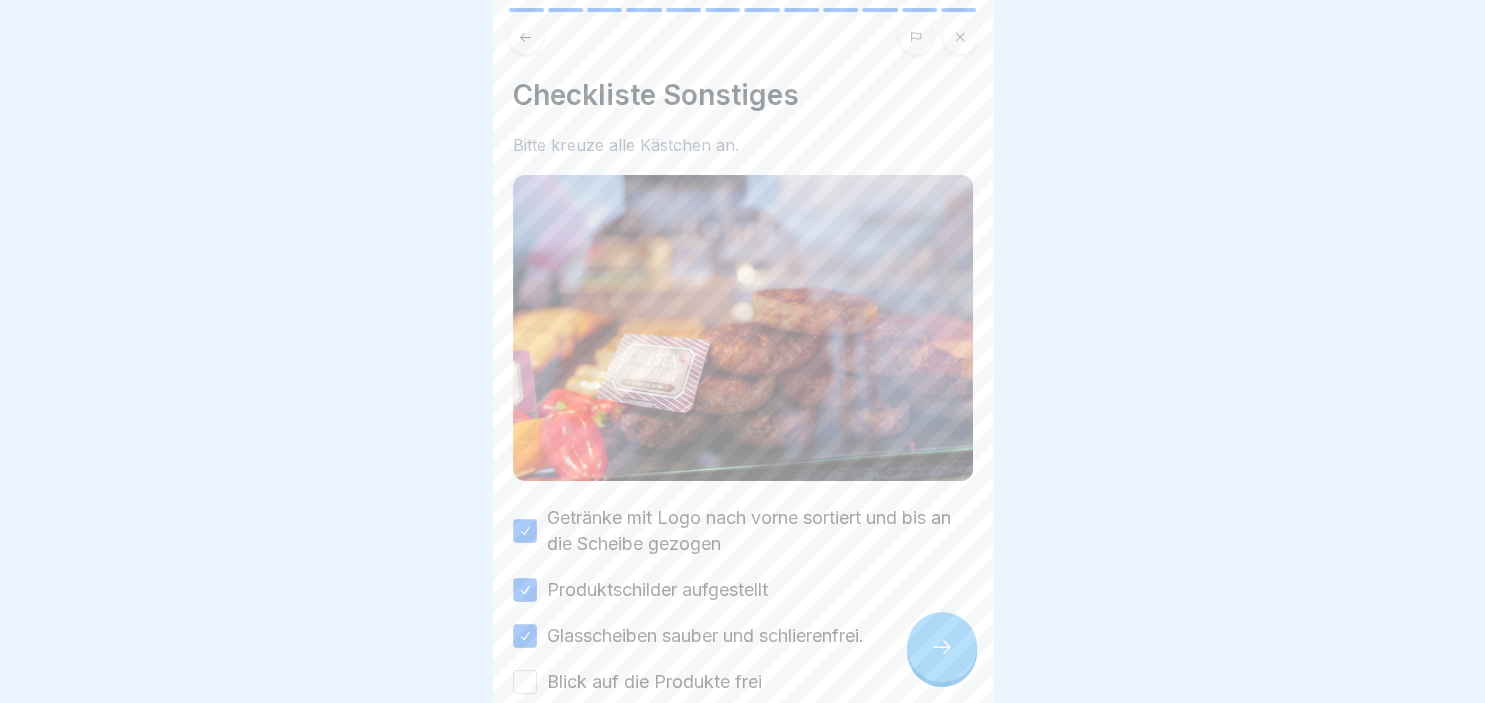 click on "Blick auf die Produkte frei" at bounding box center (525, 682) 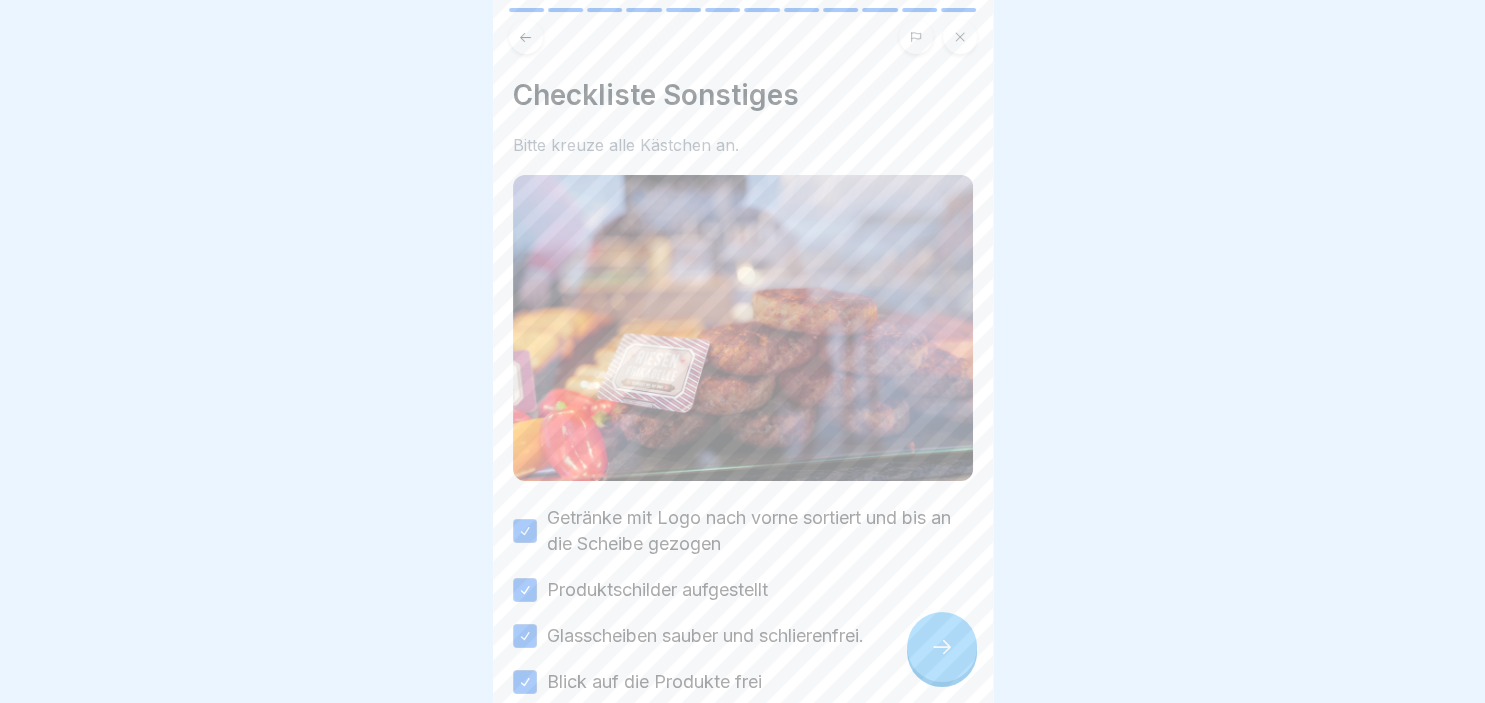 click 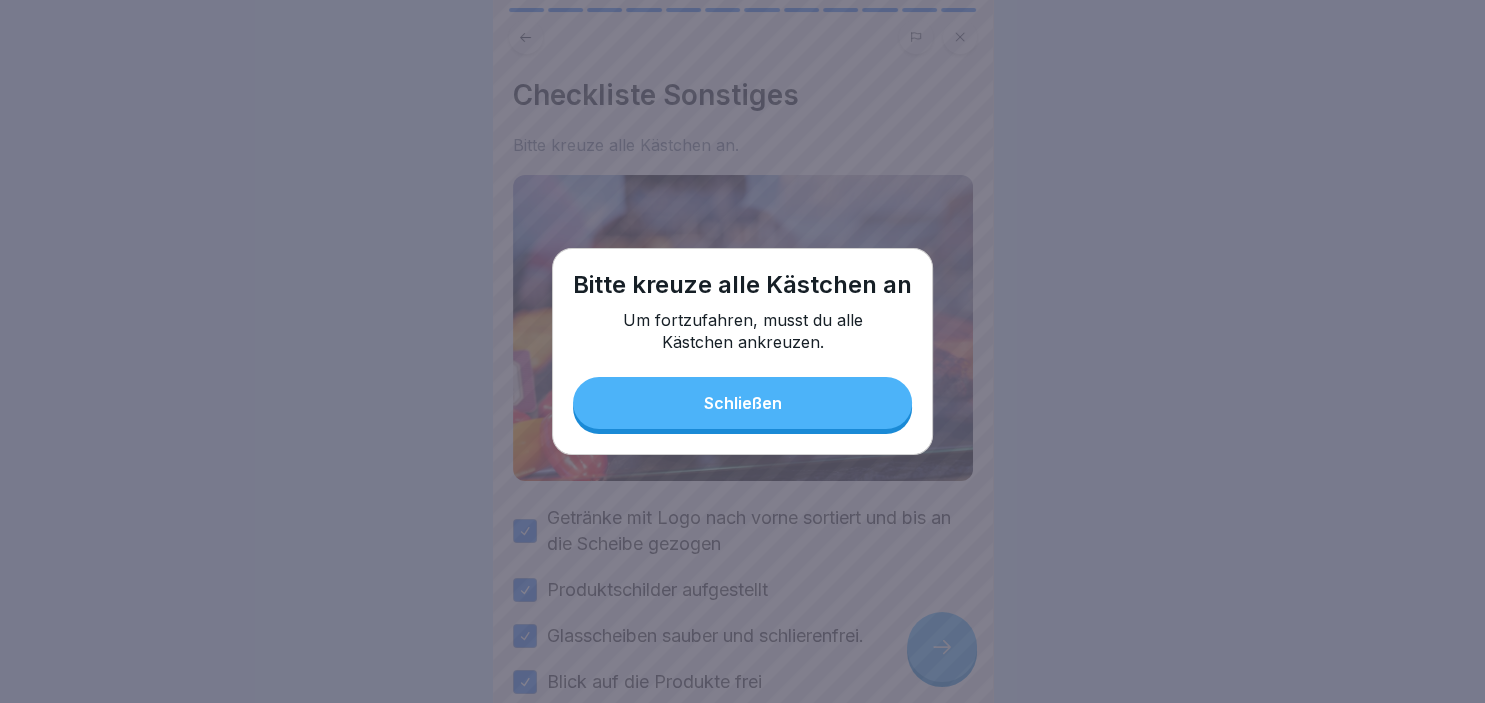click on "Schließen" at bounding box center [742, 403] 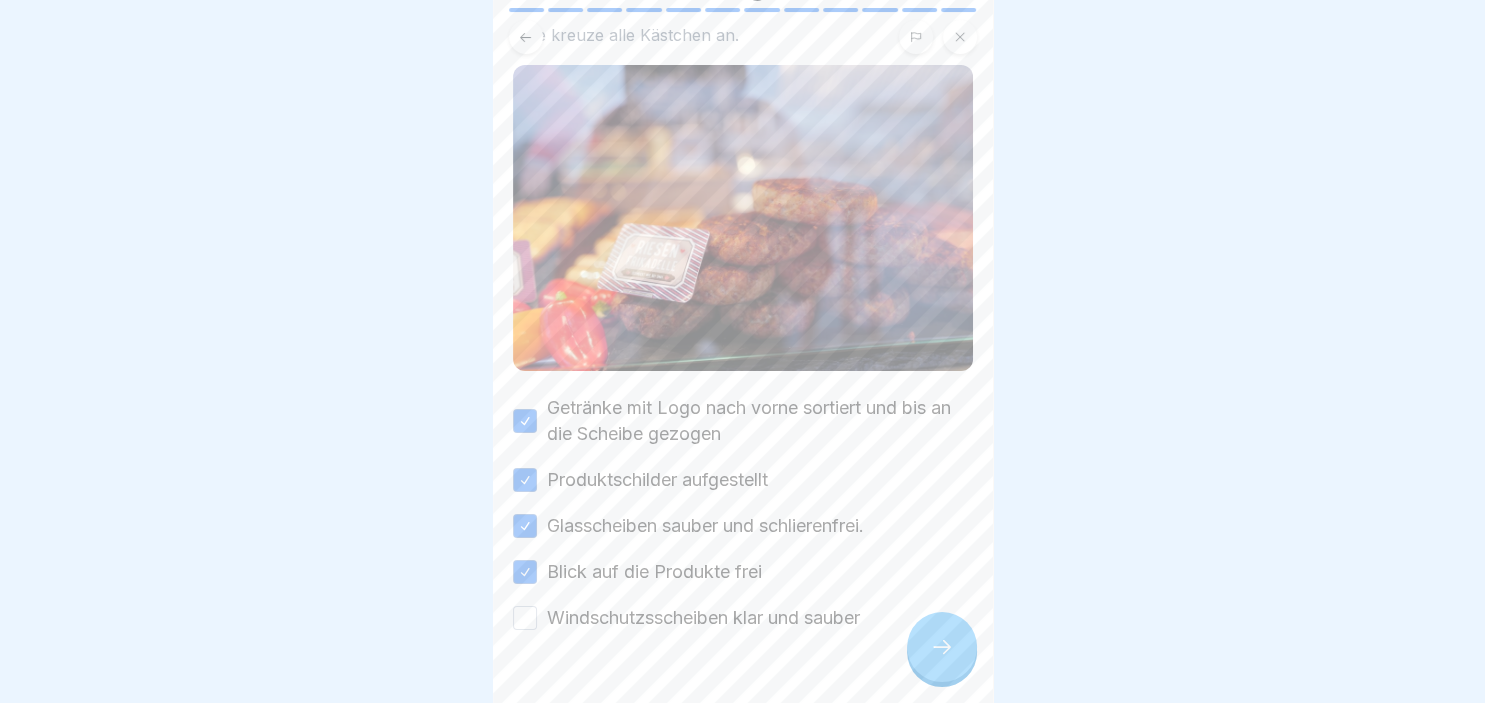 scroll, scrollTop: 154, scrollLeft: 0, axis: vertical 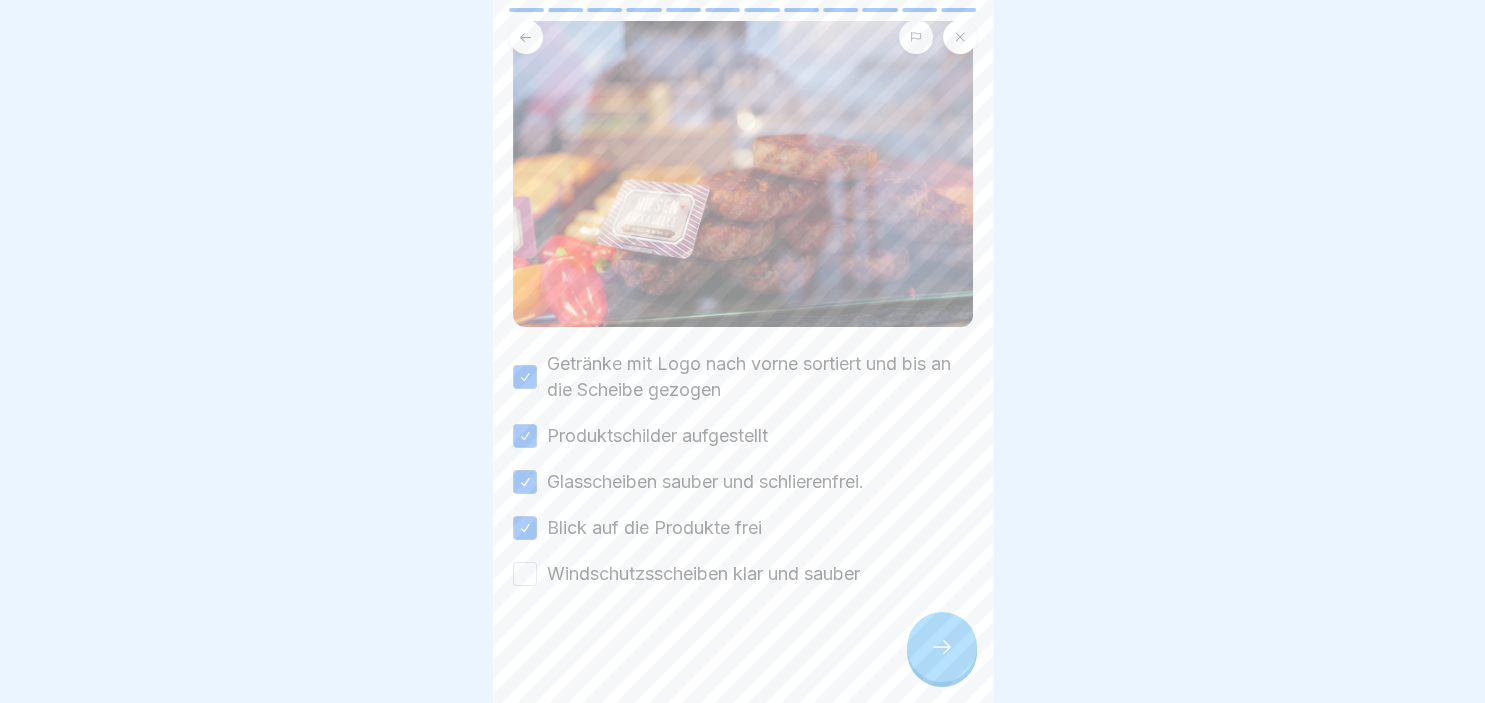click on "Windschutzsscheiben klar und sauber" at bounding box center [525, 574] 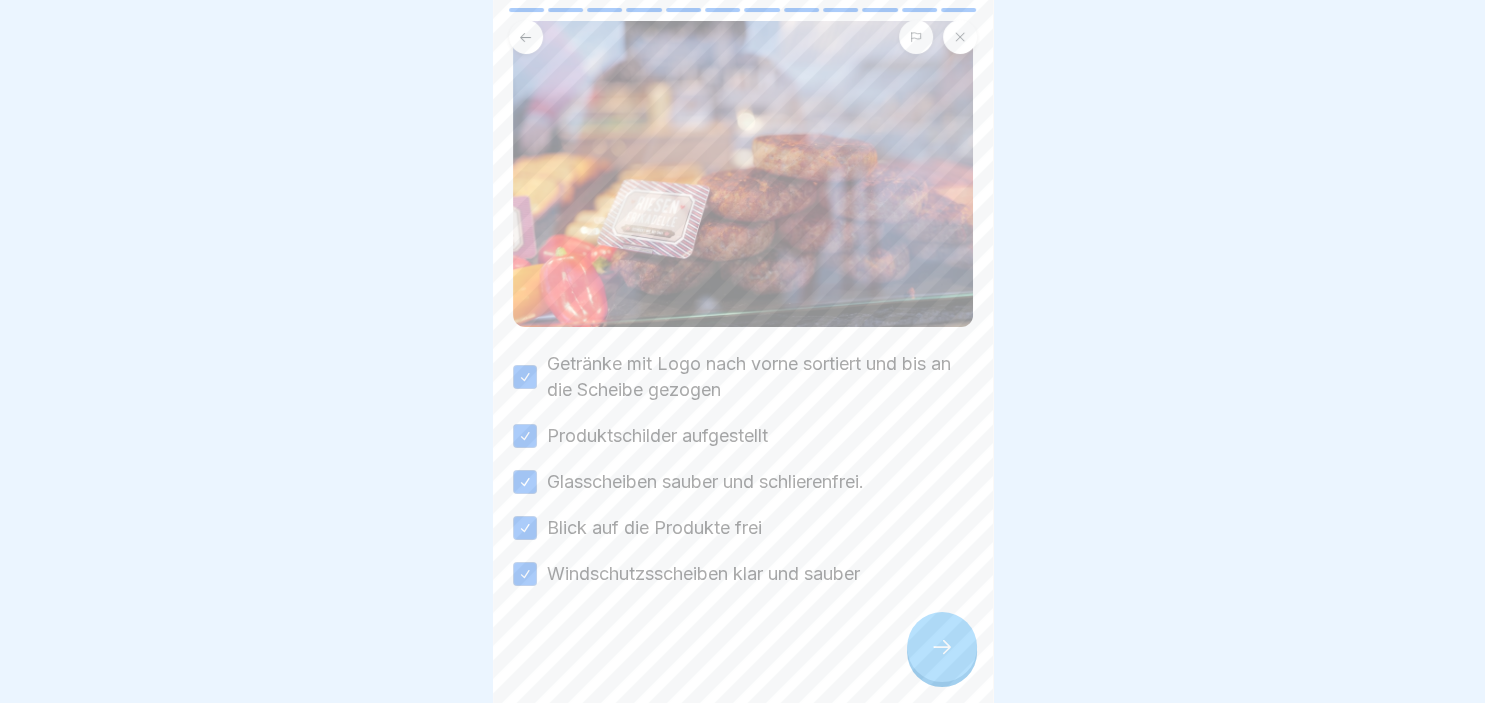 click 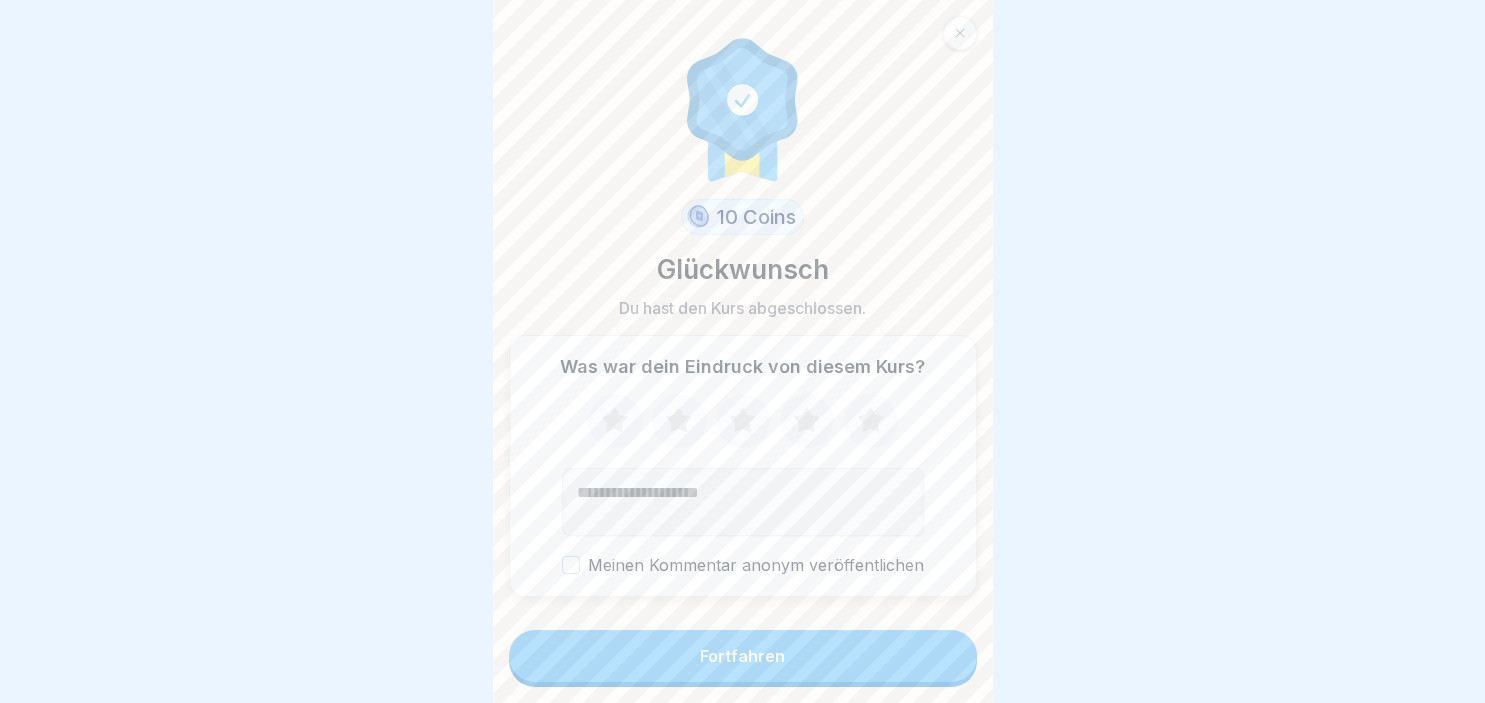 click on "Fortfahren" at bounding box center (743, 656) 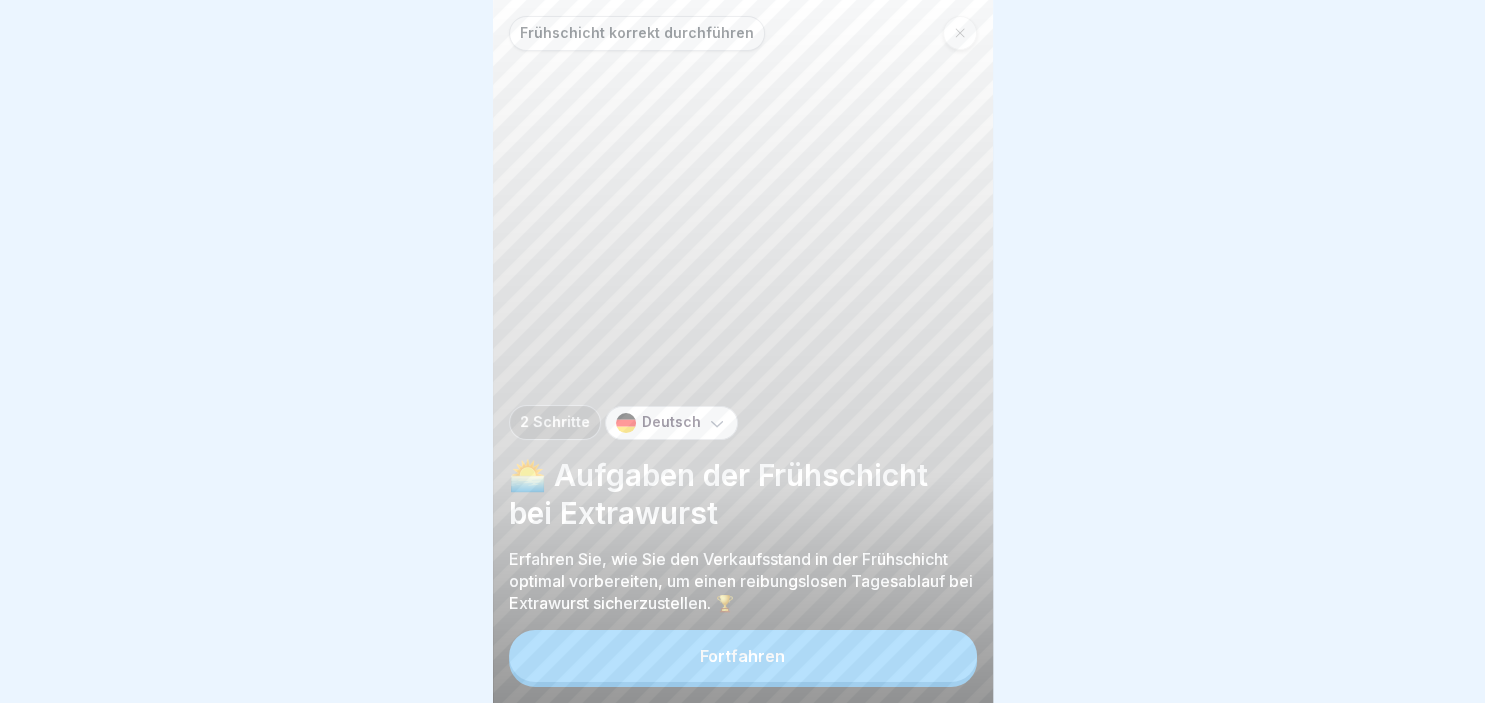 click on "Fortfahren" at bounding box center [743, 656] 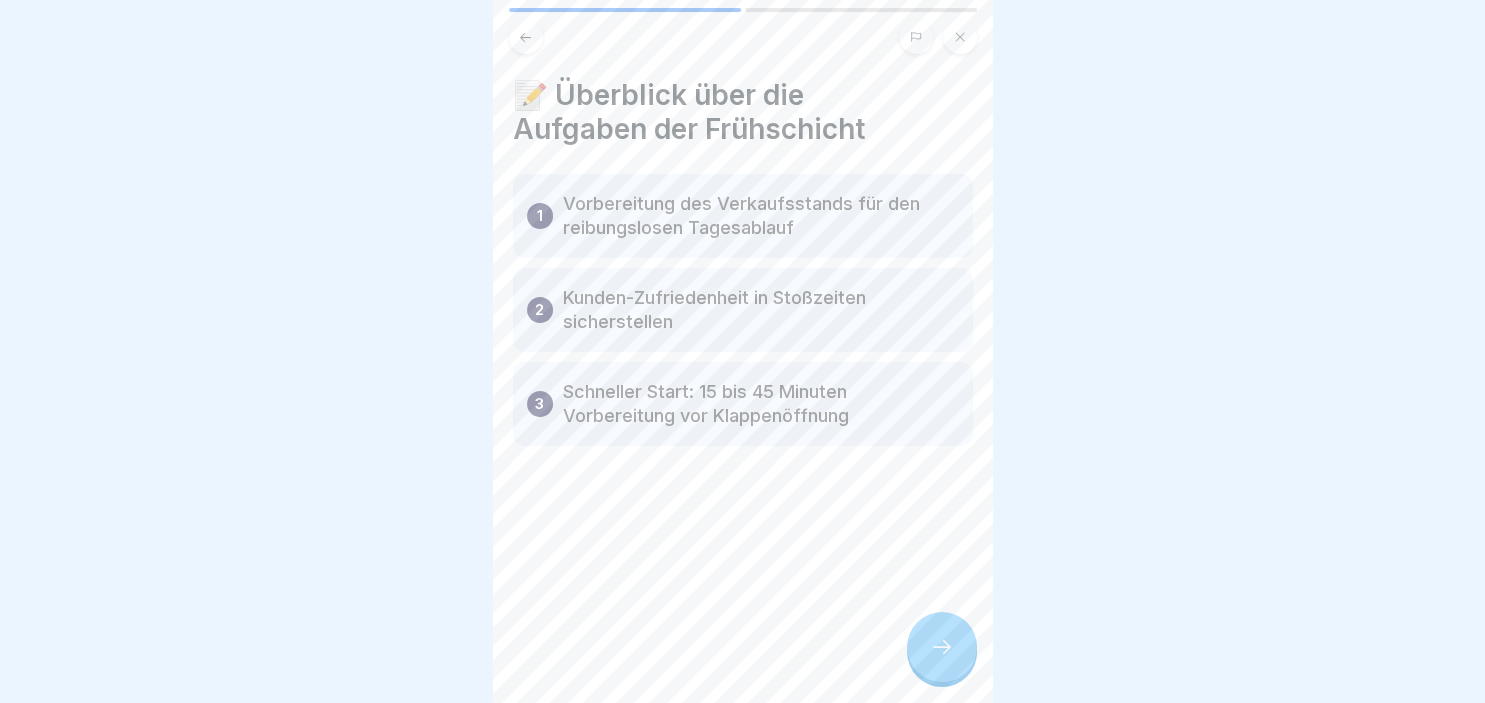 click on "📝 Überblick über die Aufgaben der Frühschicht 1 Vorbereitung des Verkaufsstands für den reibungslosen Tagesablauf 2 Kunden-Zufriedenheit in Stoßzeiten sicherstellen 3 Schneller Start: 15 bis 45 Minuten Vorbereitung vor Klappenöffnung" at bounding box center (743, 351) 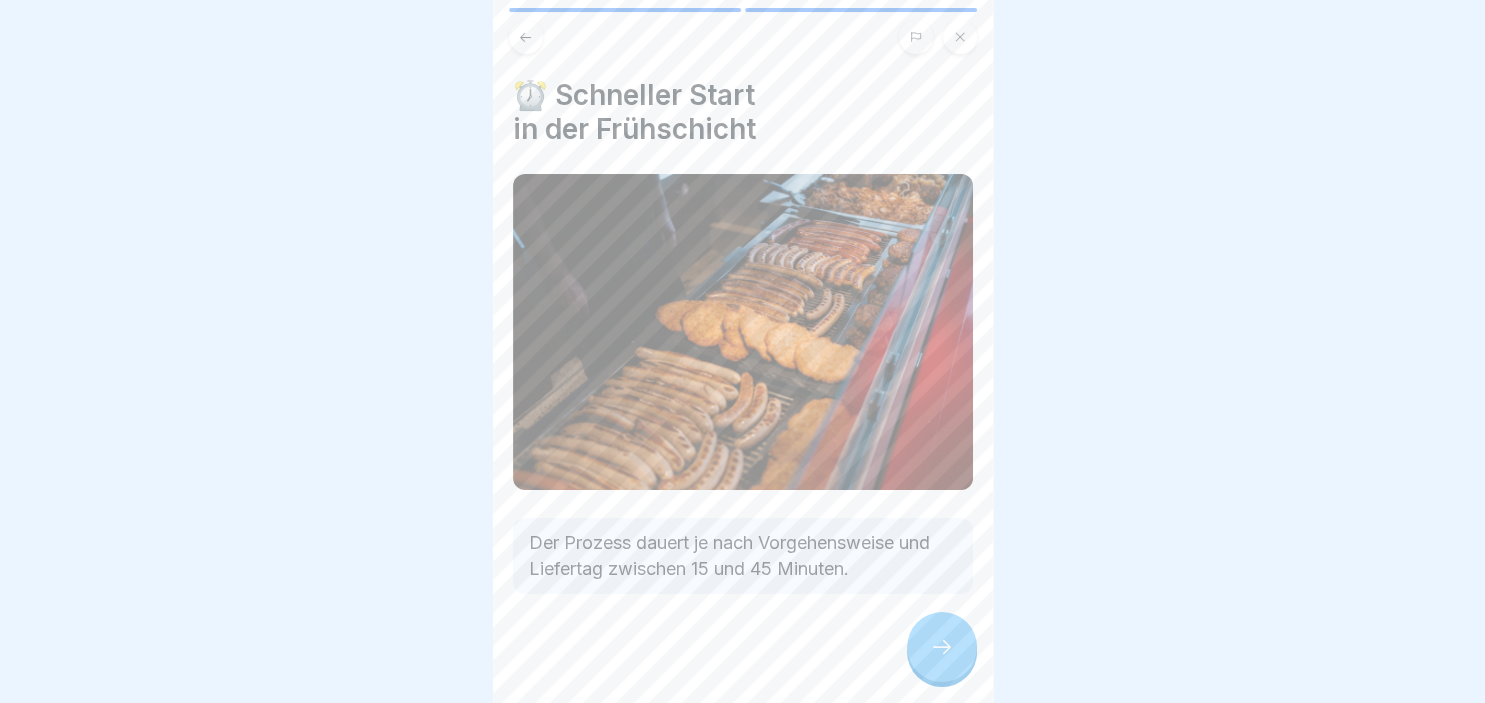 click 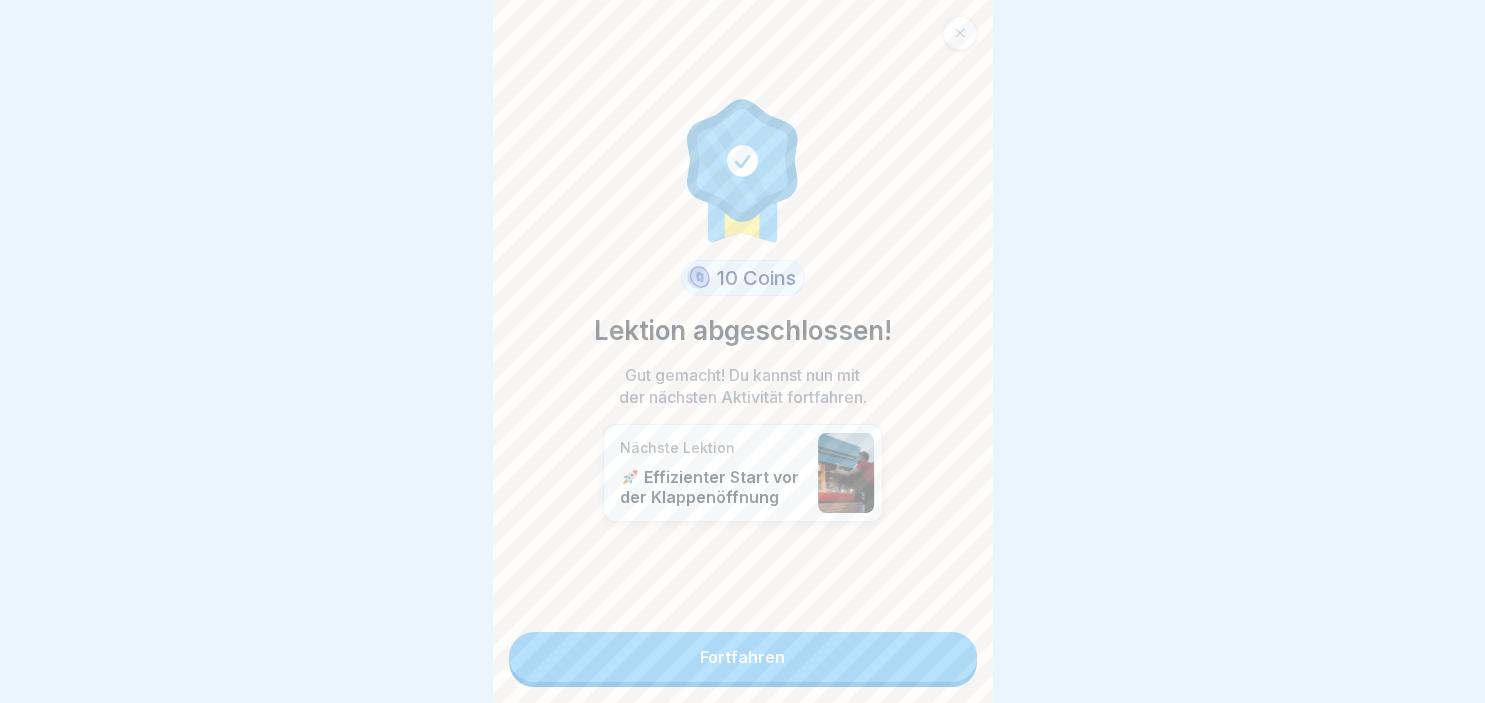 click on "Fortfahren" at bounding box center [743, 657] 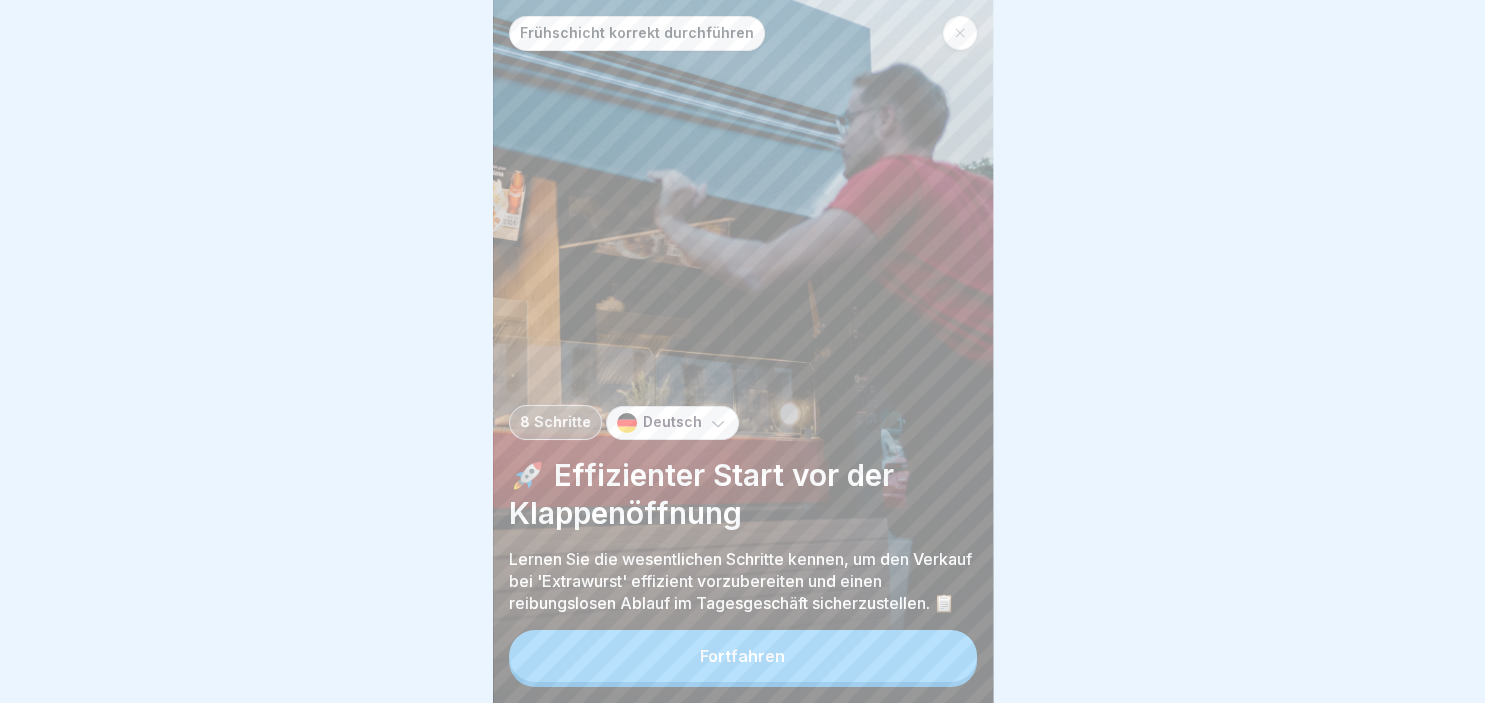 click on "Fortfahren" at bounding box center (743, 656) 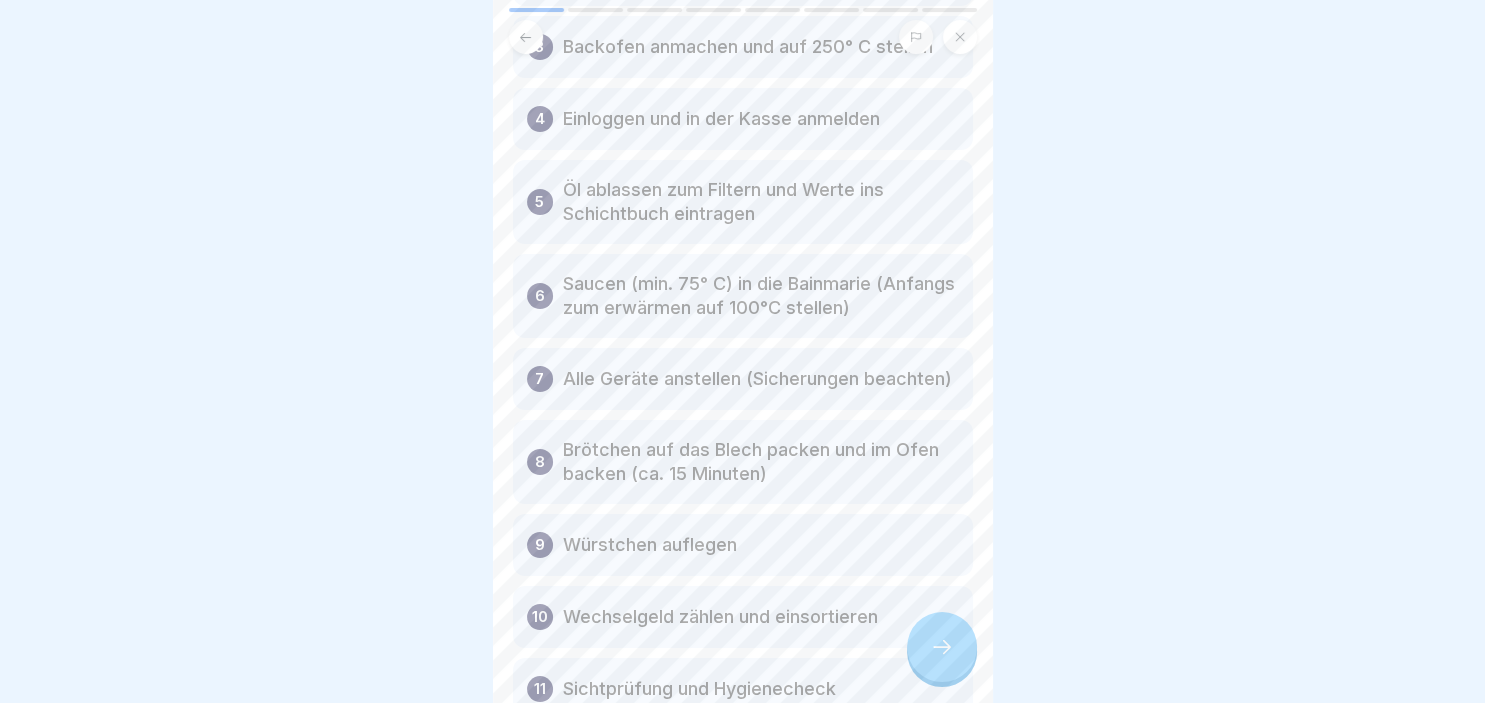 scroll, scrollTop: 325, scrollLeft: 0, axis: vertical 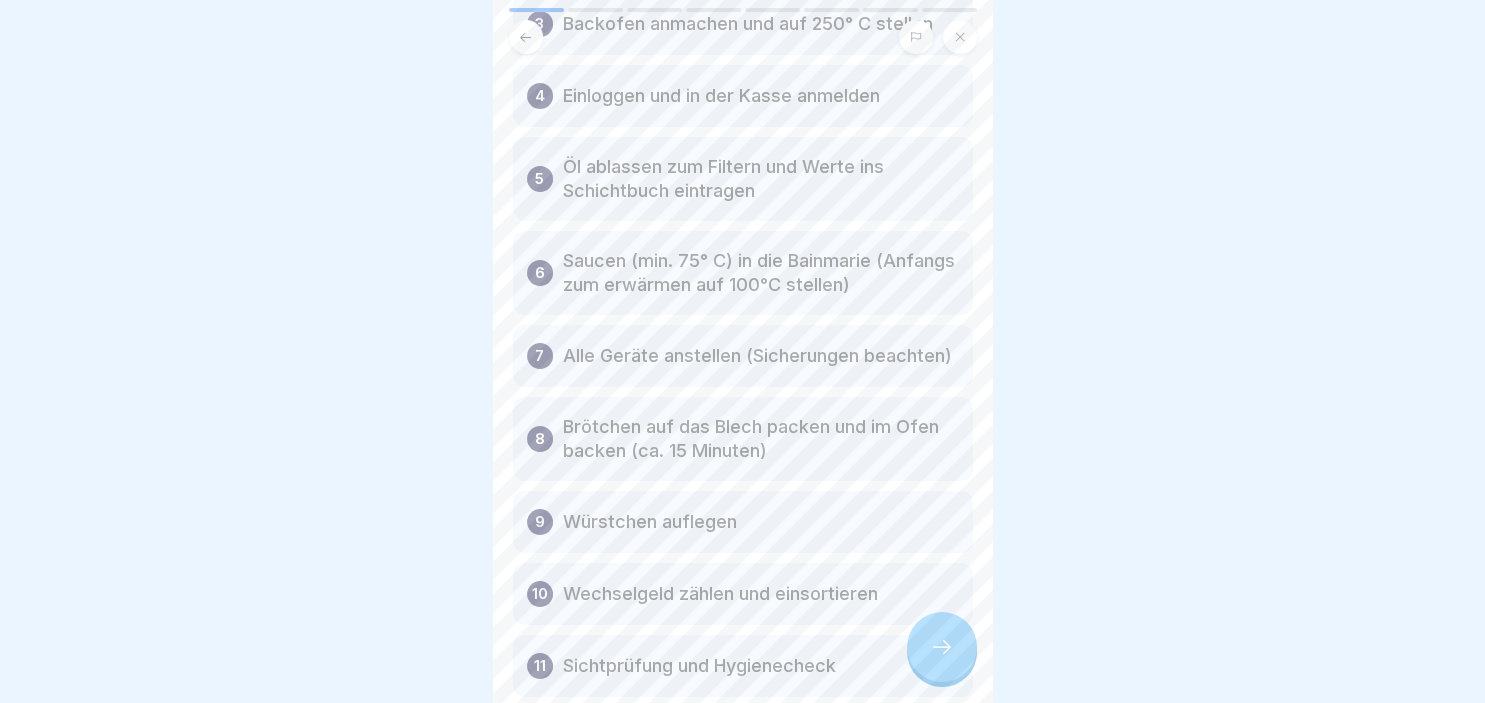 click on "Frühschicht korrekt durchführen 8 Schritte Deutsch 🚀 Effizienter Start vor der Klappenöffnung Lernen Sie die wesentlichen Schritte kennen, um den Verkauf bei 'Extrawurst' effizient vorzubereiten und einen reibungslosen Ablauf im Tagesgeschäft sicherzustellen. 📋 Fortfahren 📅 Vorbereitung vor der Klappenöffnung 1 Hände waschen und desinfizieren 2 Saubere Schürze anlegen 3 Backofen anmachen und auf 250° C stellen 4 Einloggen und in der Kasse anmelden 5 Öl ablassen zum Filtern und Werte ins Schichtbuch eintragen 6 Saucen (min. 75° C) in die Bainmarie (Anfangs zum erwärmen auf 100°C stellen) 7 Alle Geräte anstellen (Sicherungen beachten) 8 Brötchen auf das Blech packen und im Ofen backen (ca. 15 Minuten) 9 Würstchen auflegen  10 Wechselgeld zählen und einsortieren 11 Sichtprüfung und Hygienecheck 🔧 Schritte nach der Klappenöffnung 1 Schnitzel vorfrittieren und platzieren. 2 Frikadellen vorfrittieren und platzieren. 3 Bestände kontrollieren und Mankos prüfen. 4 5 6 7 8 Richtig Falsch" at bounding box center [742, 351] 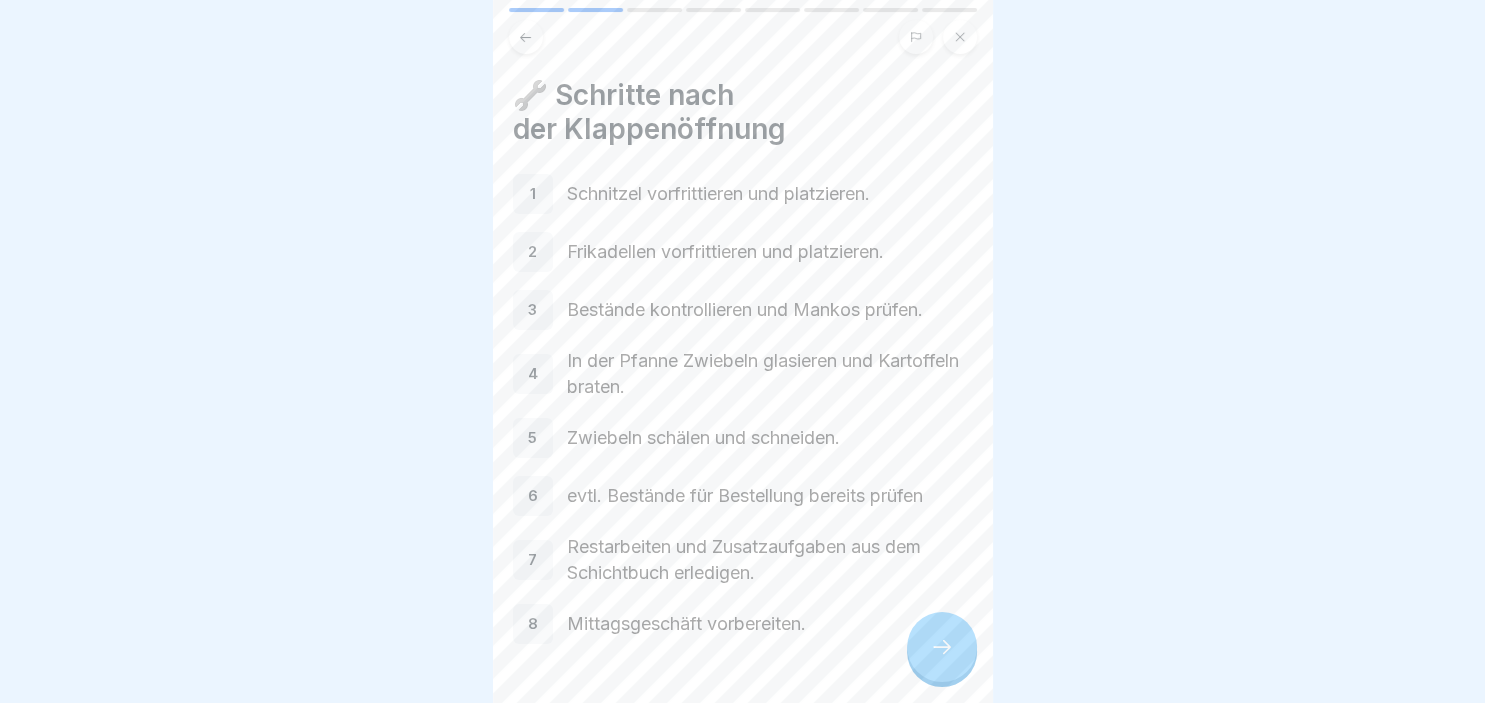 click at bounding box center (942, 647) 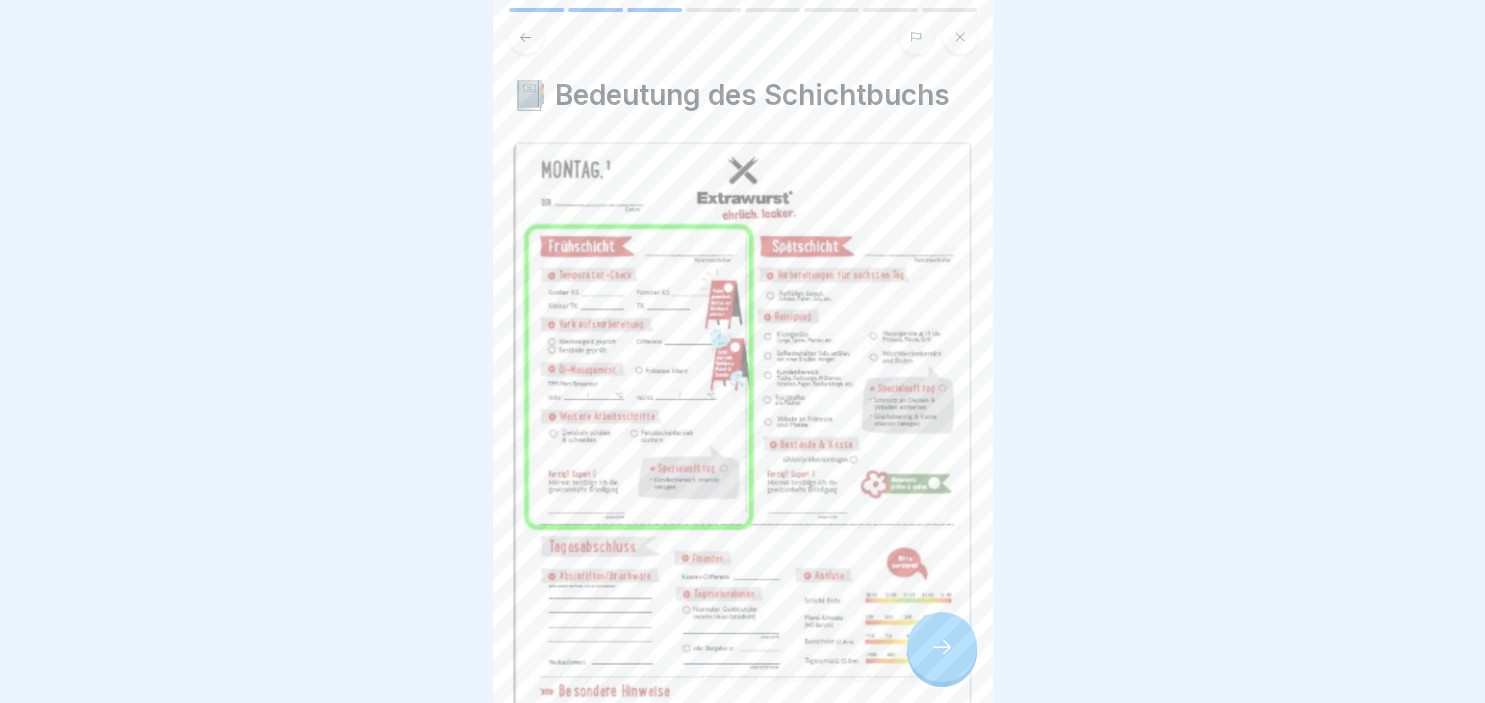 click at bounding box center (942, 647) 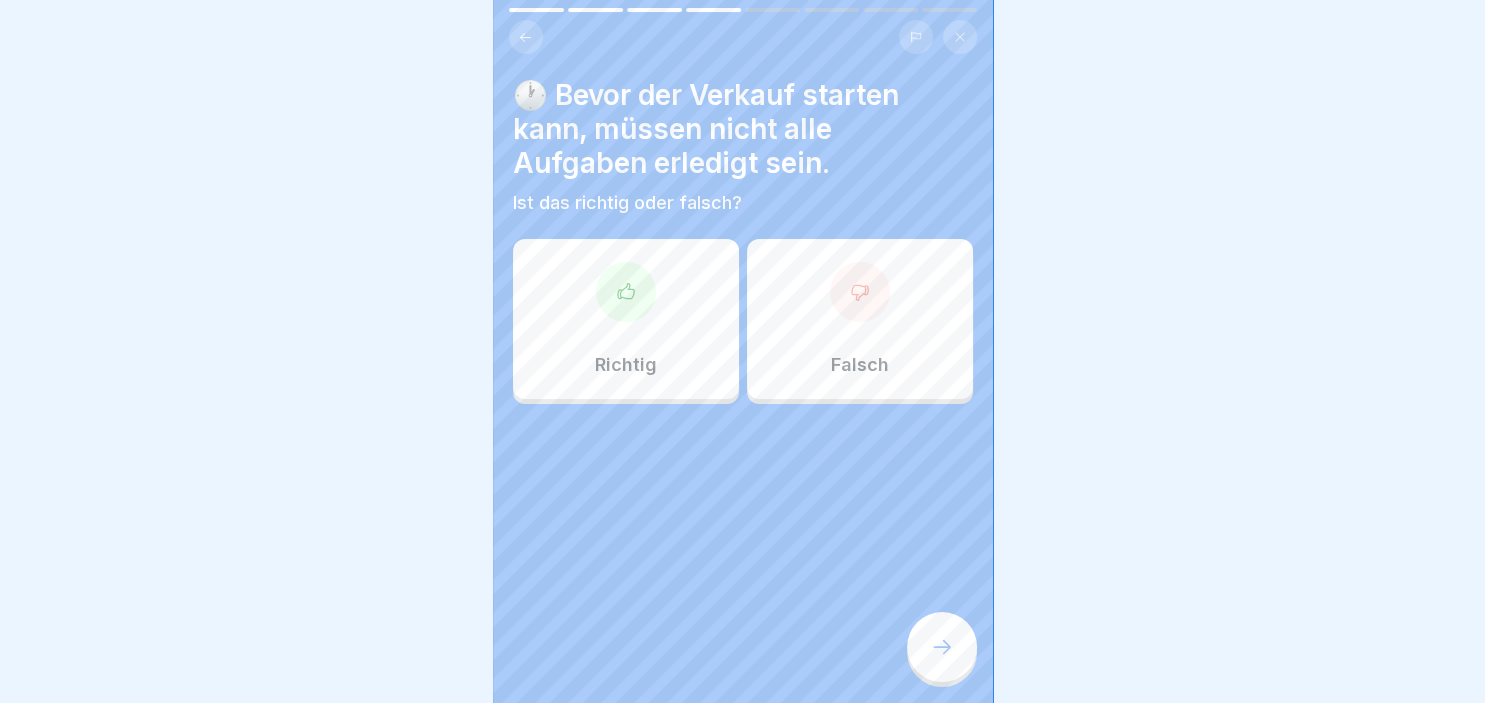 click on "Falsch" at bounding box center [860, 319] 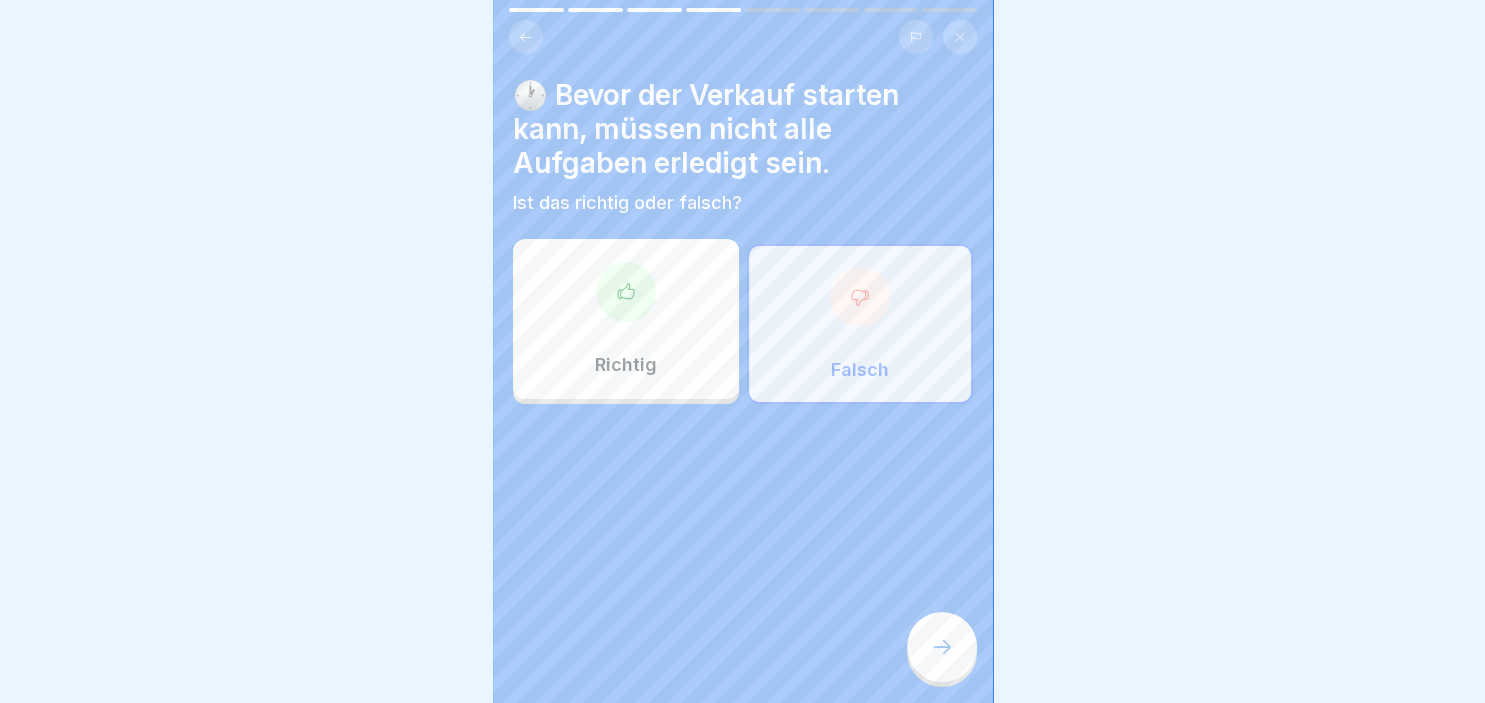 click at bounding box center [942, 647] 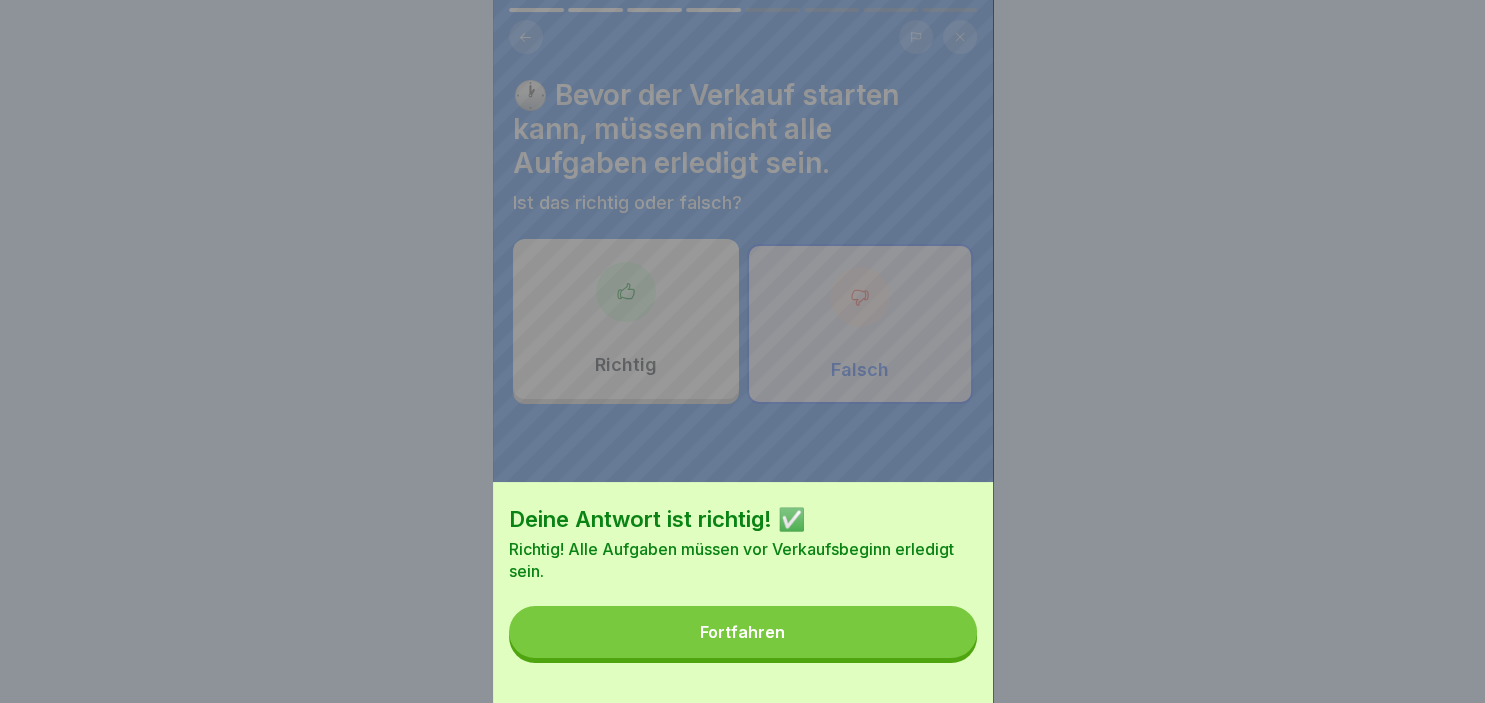 click on "Fortfahren" at bounding box center (743, 632) 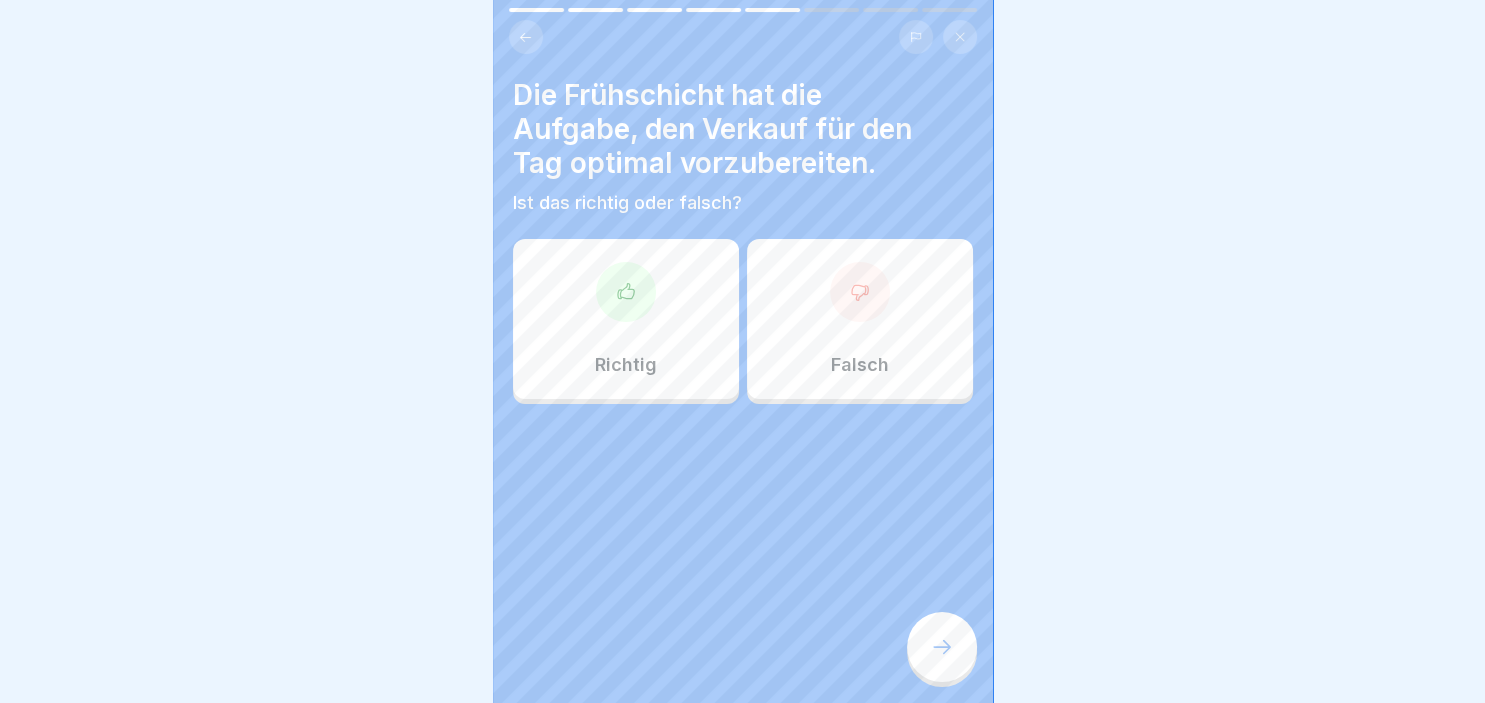 click on "Richtig" at bounding box center (626, 319) 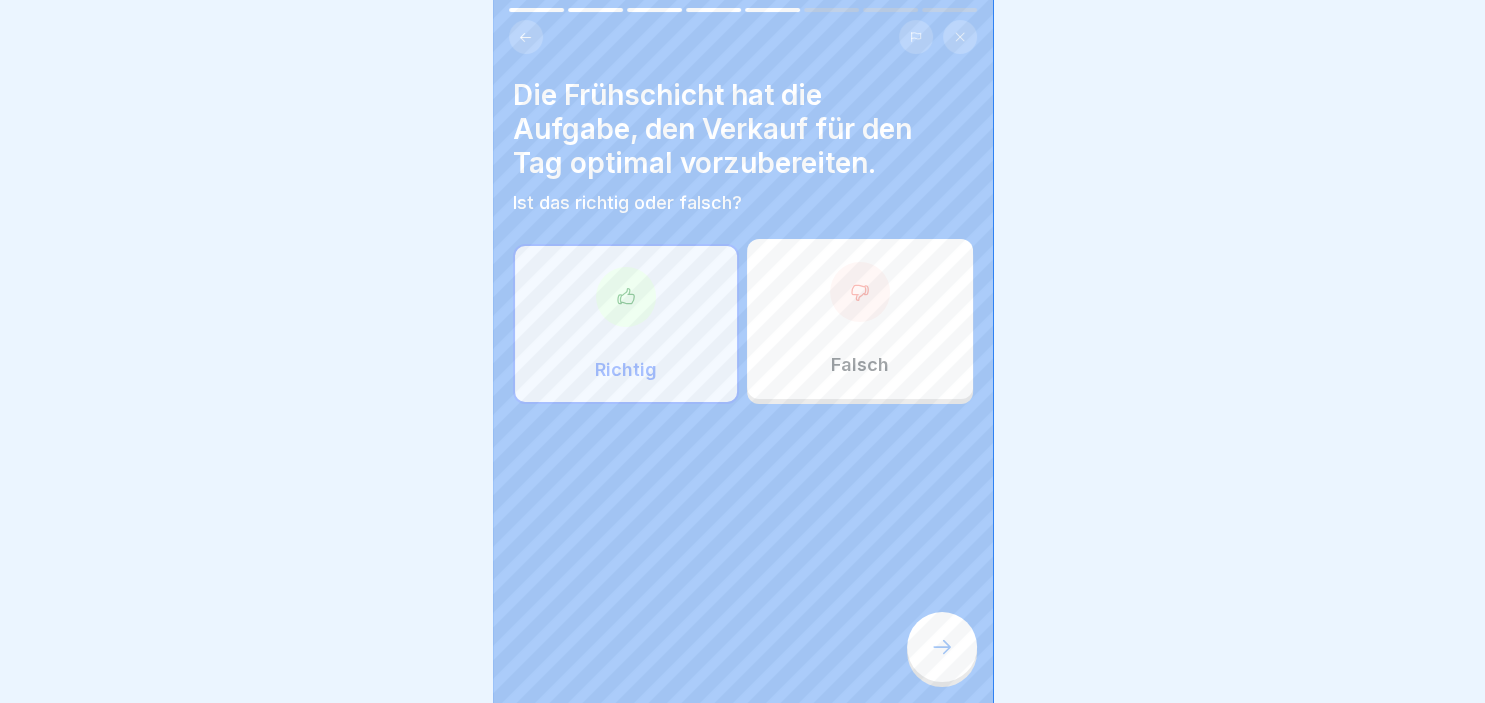 click at bounding box center [942, 647] 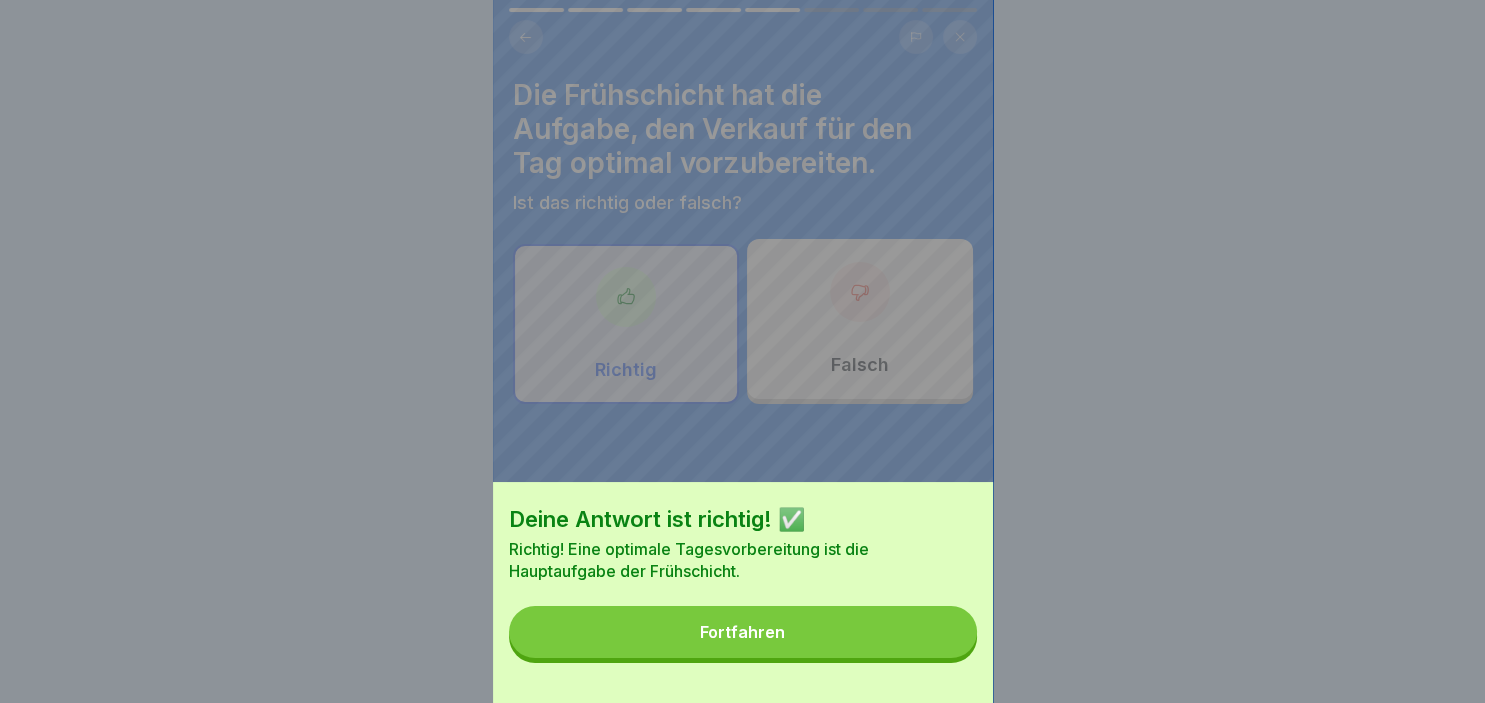 click on "Fortfahren" at bounding box center [743, 632] 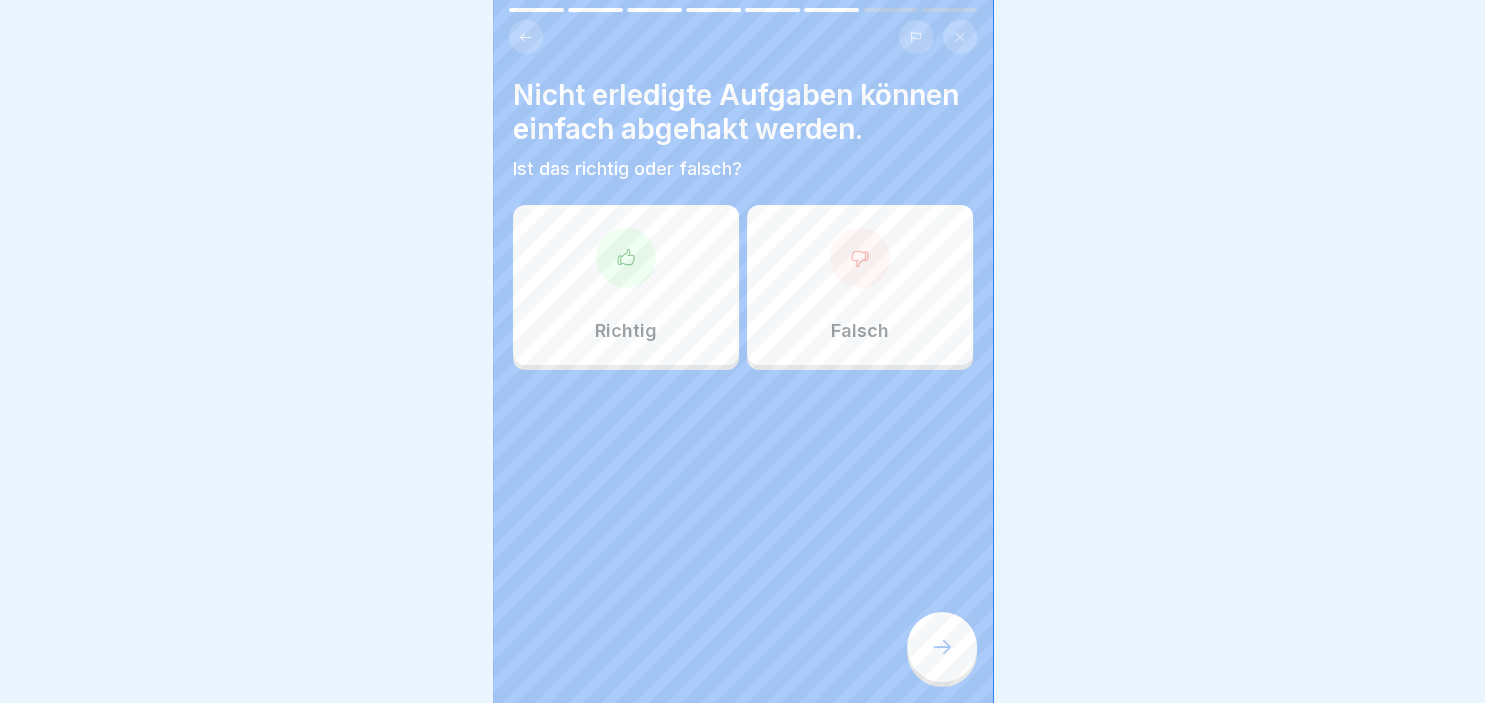 click on "Richtig Falsch" at bounding box center [743, 290] 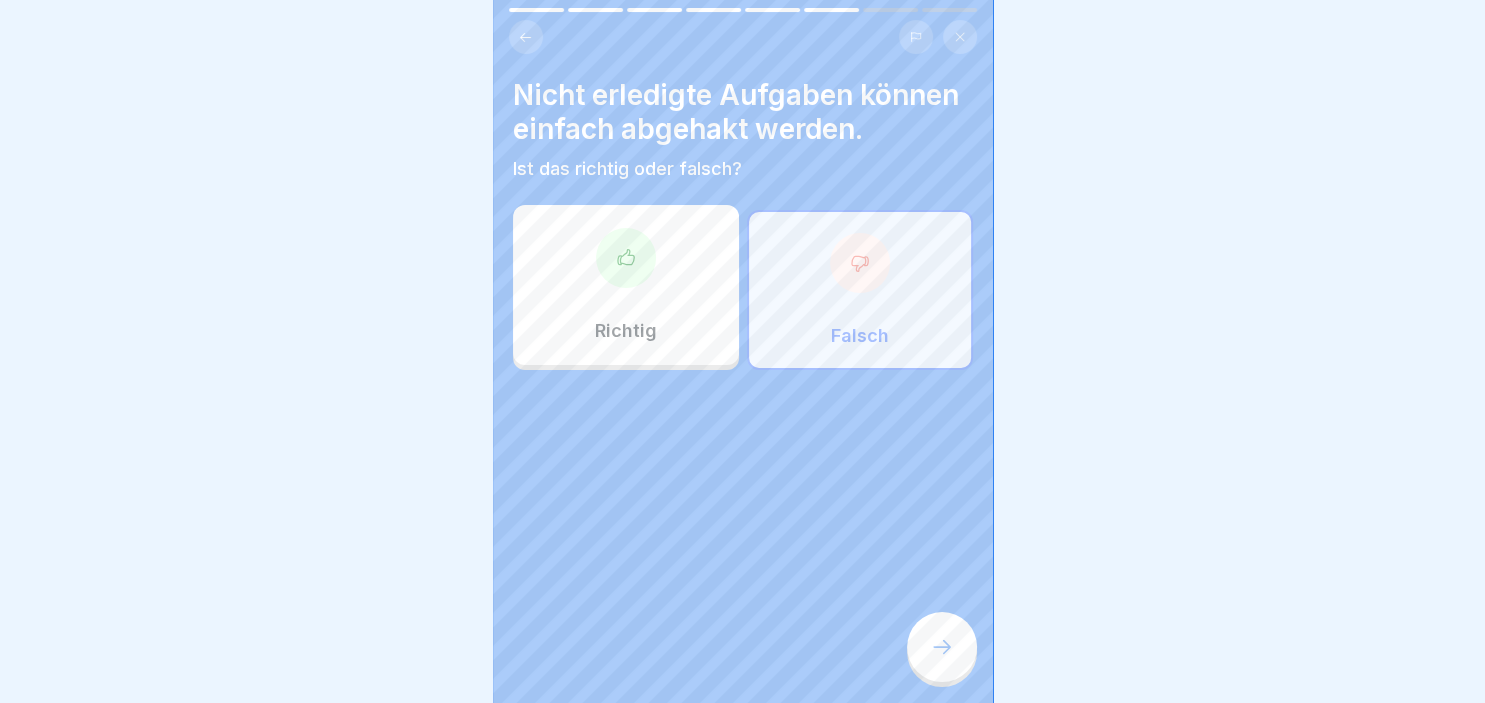 click 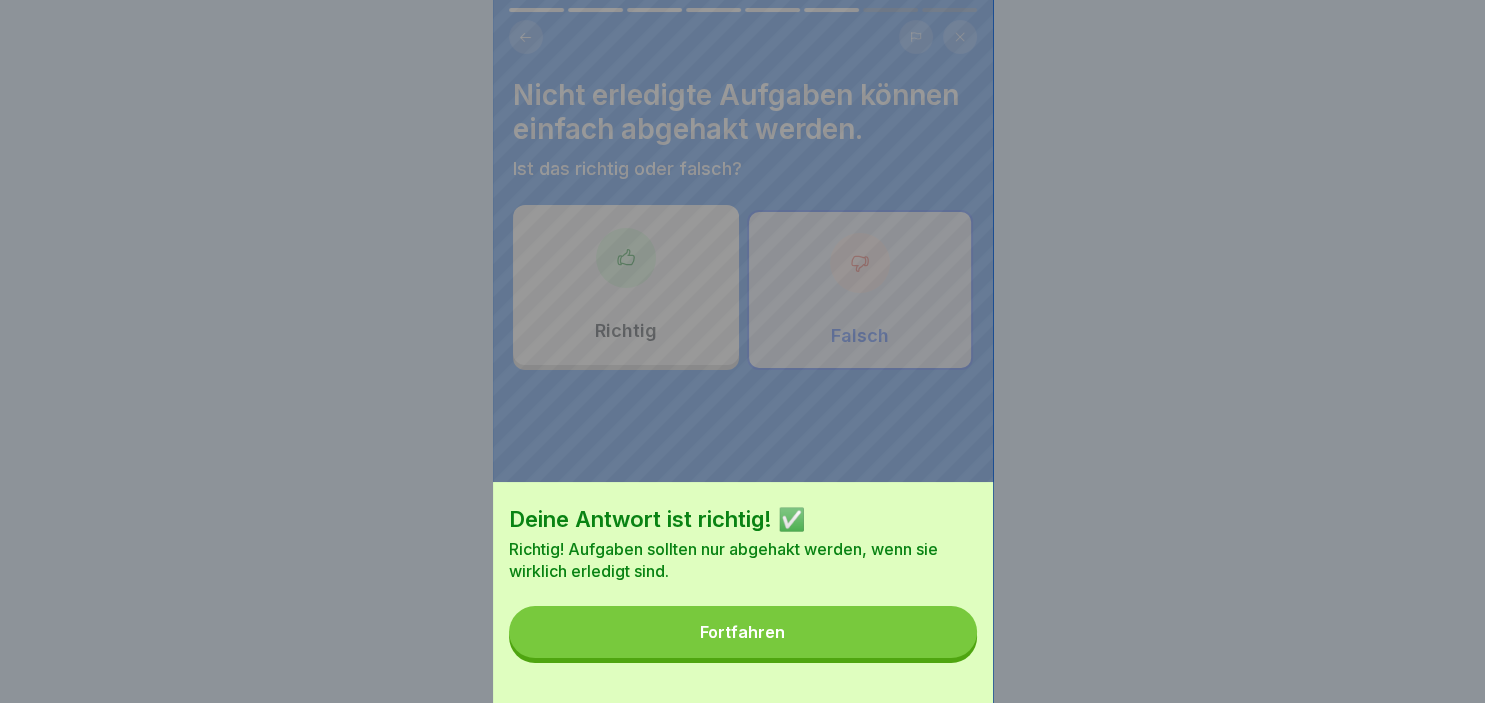 click on "Fortfahren" at bounding box center [743, 632] 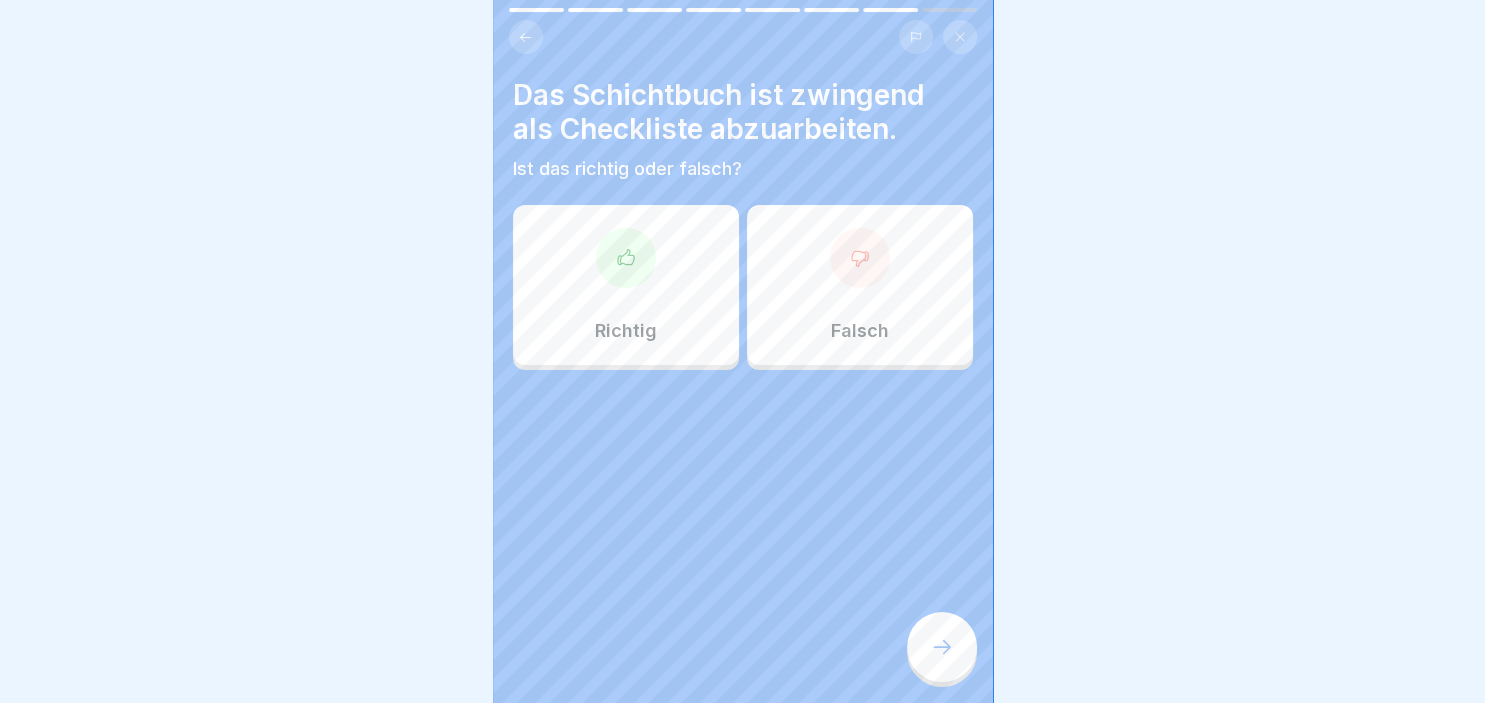 click on "Richtig" at bounding box center [626, 285] 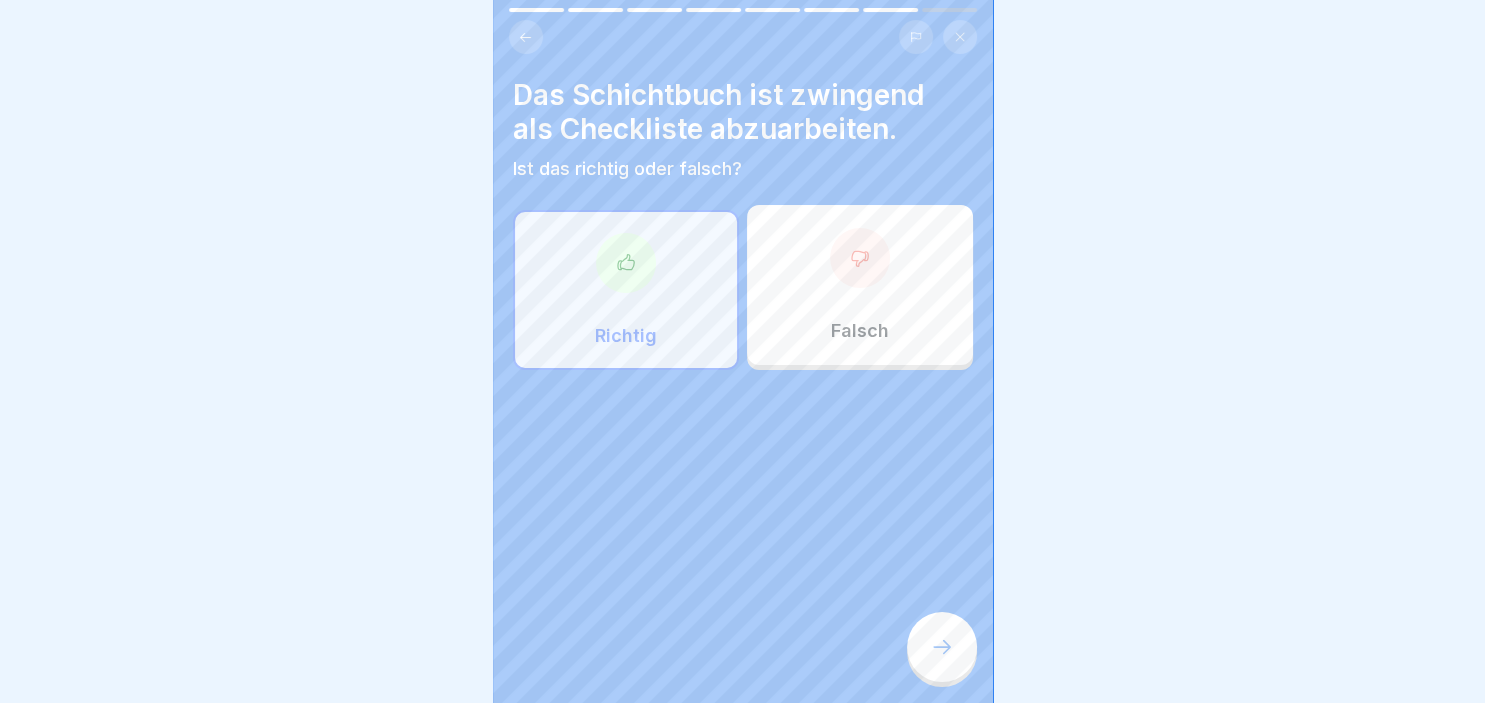 click at bounding box center [942, 647] 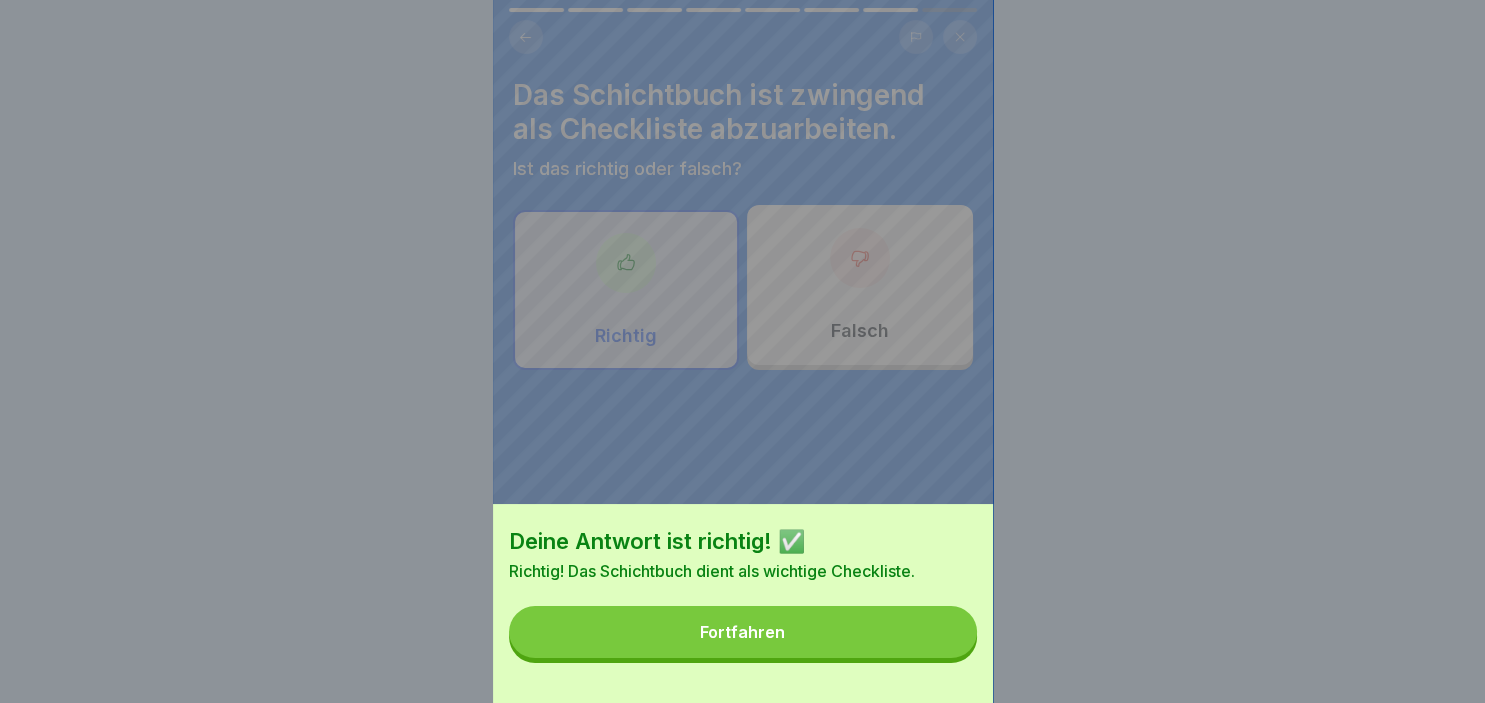 click on "Fortfahren" at bounding box center [743, 632] 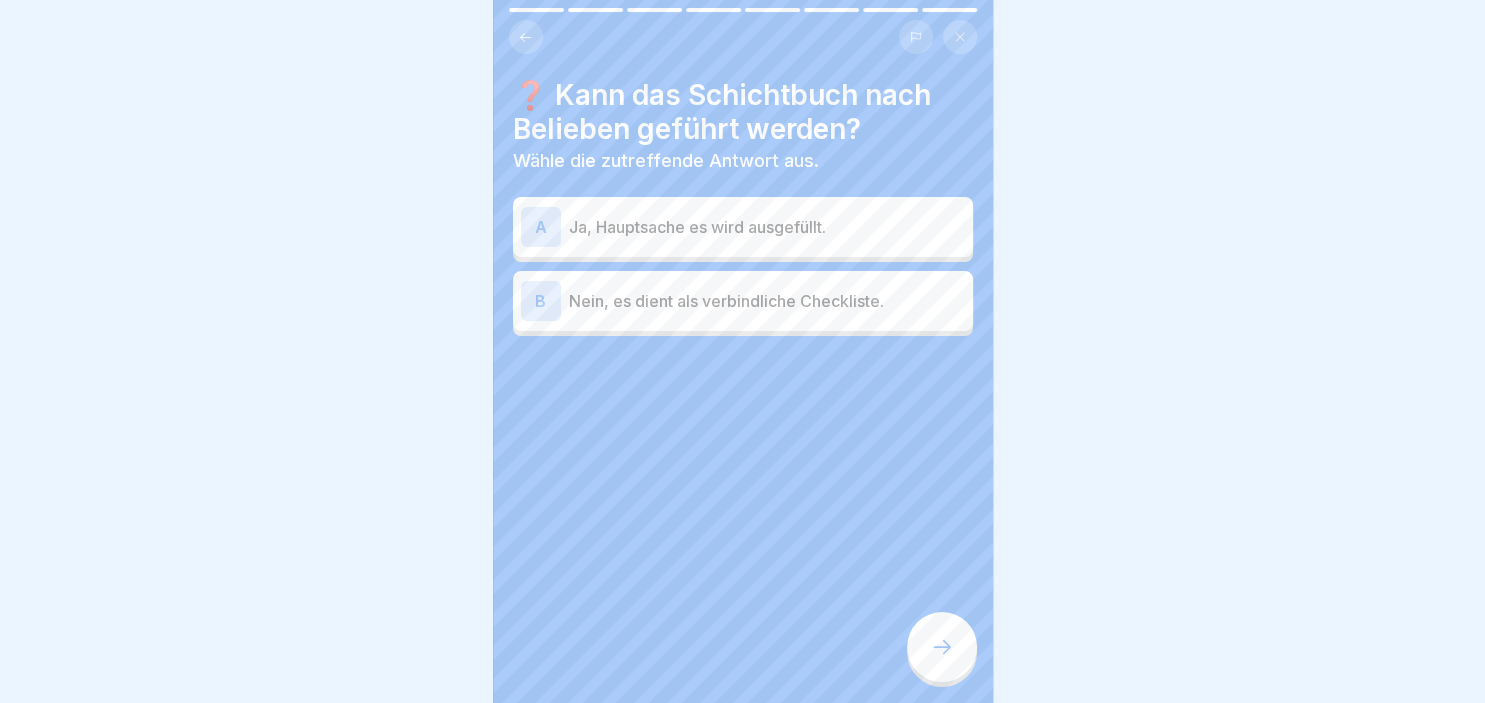 click on "B" at bounding box center (541, 301) 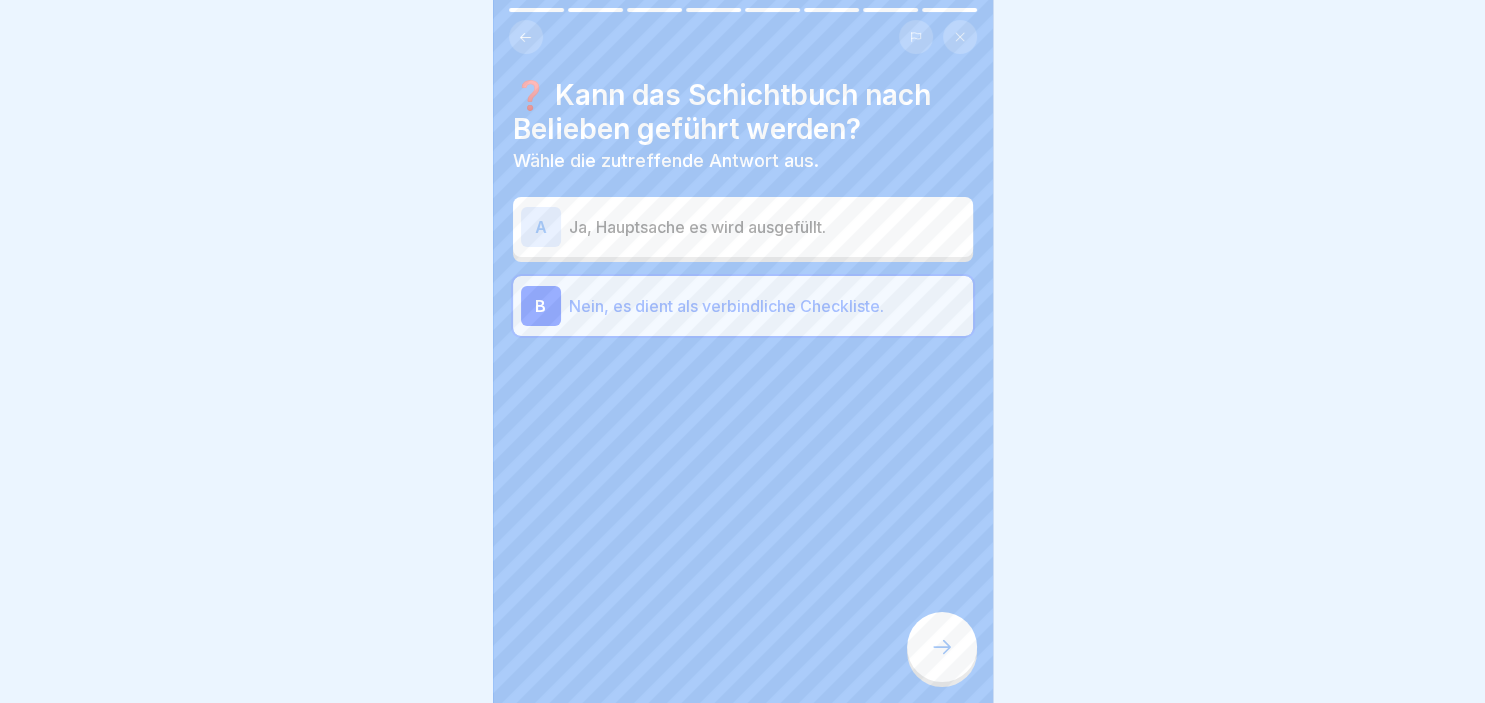 click at bounding box center [942, 647] 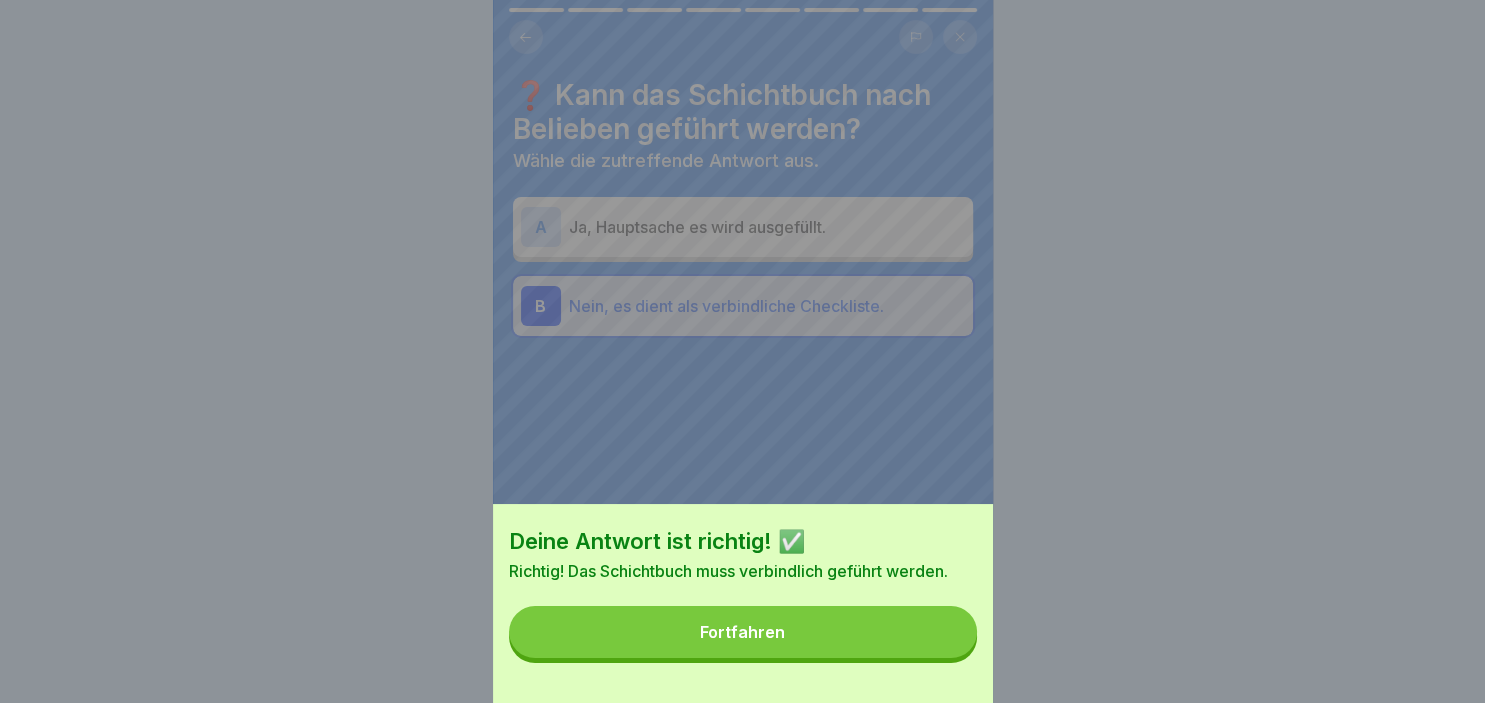 click on "Fortfahren" at bounding box center [743, 632] 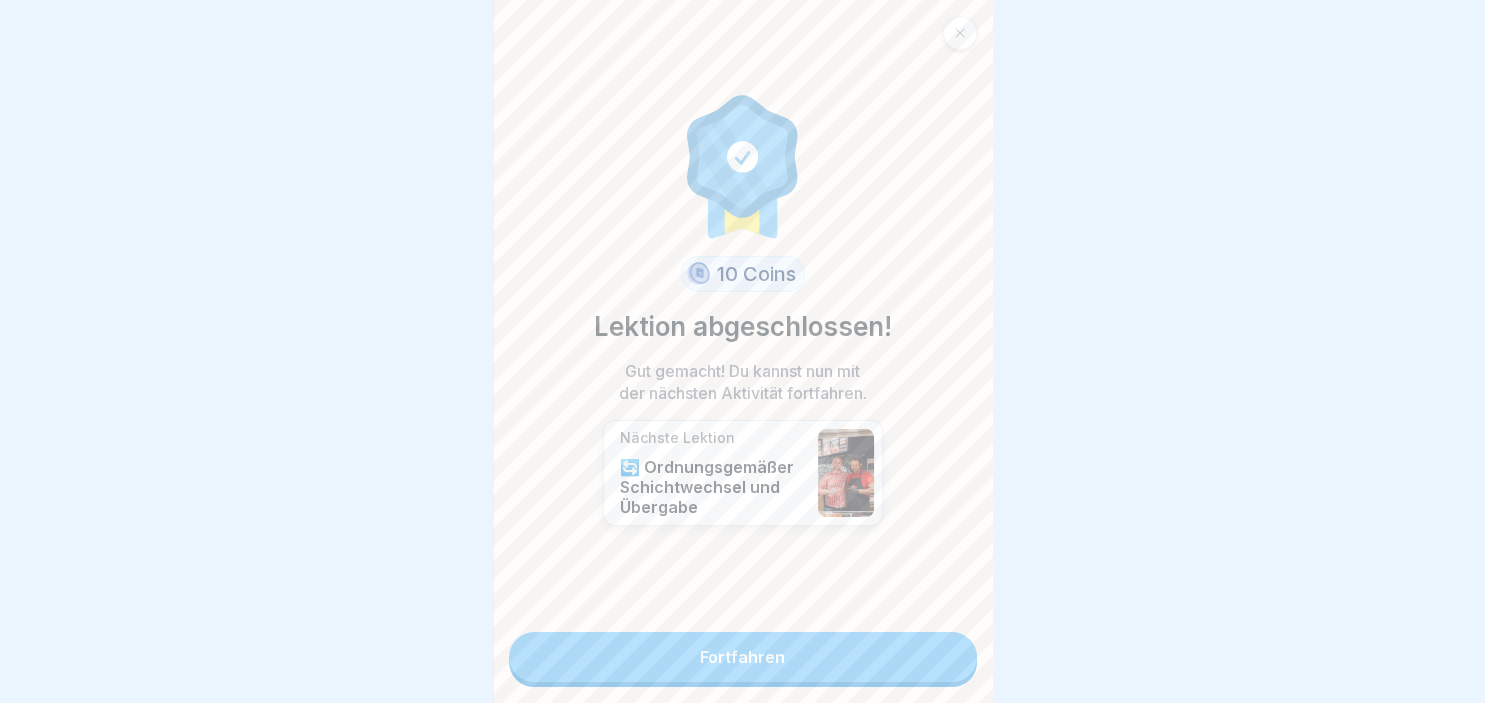 click on "Fortfahren" at bounding box center (743, 657) 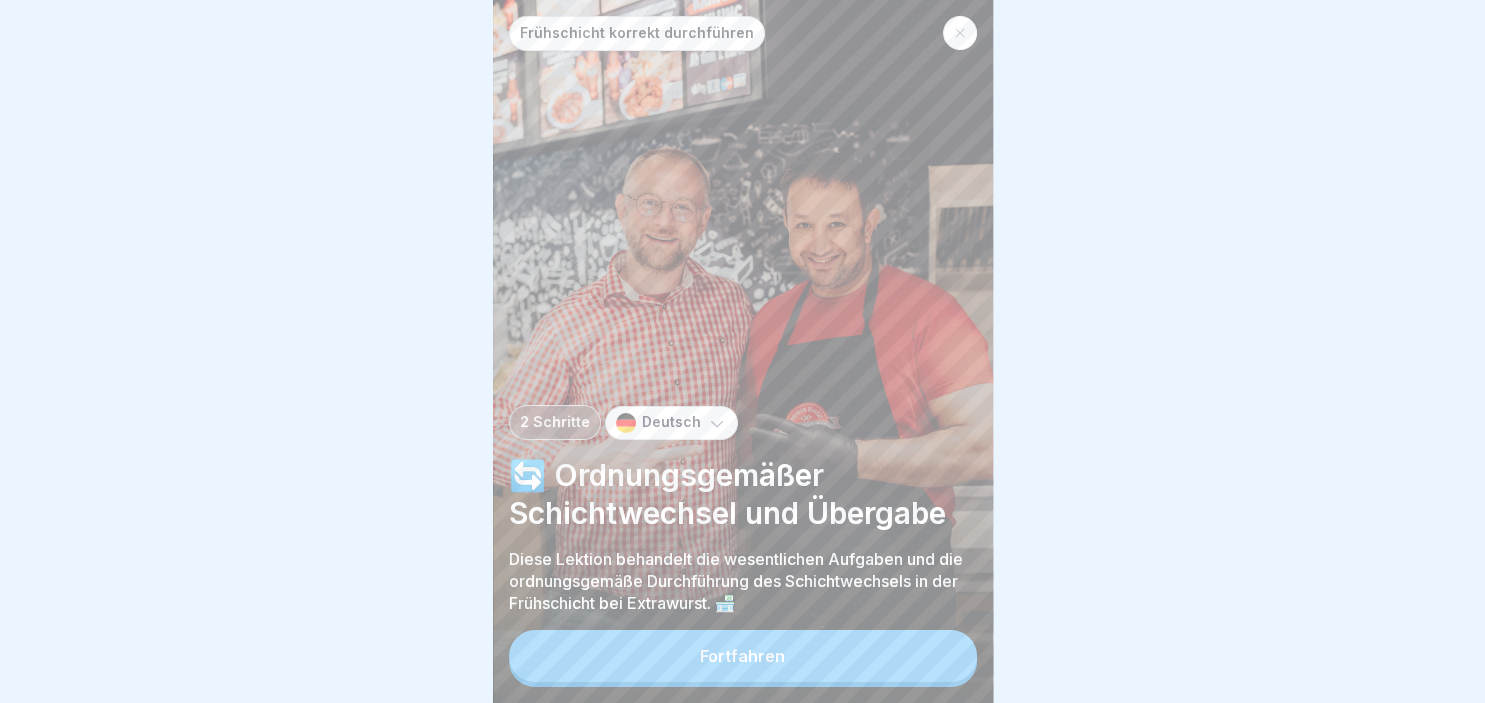 click on "Fortfahren" at bounding box center [742, 656] 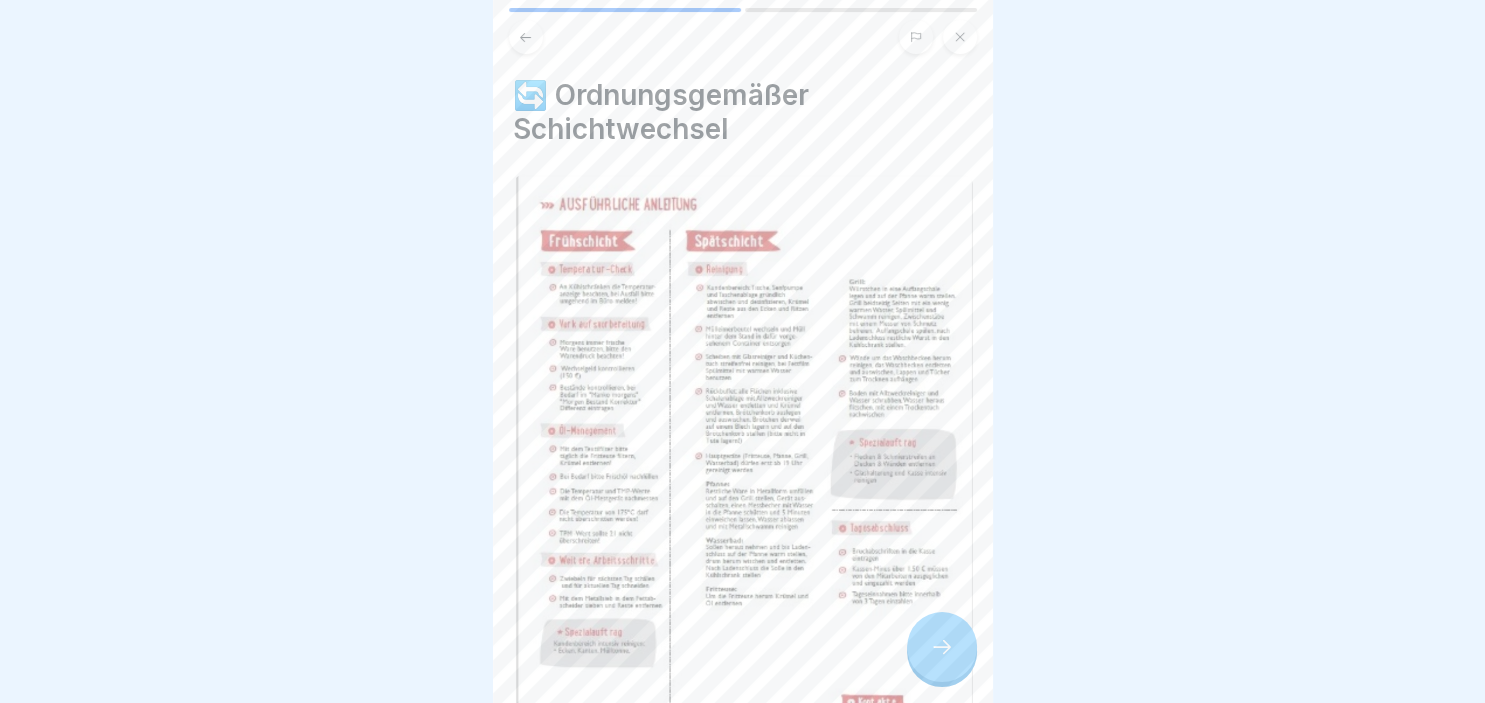 click at bounding box center [942, 647] 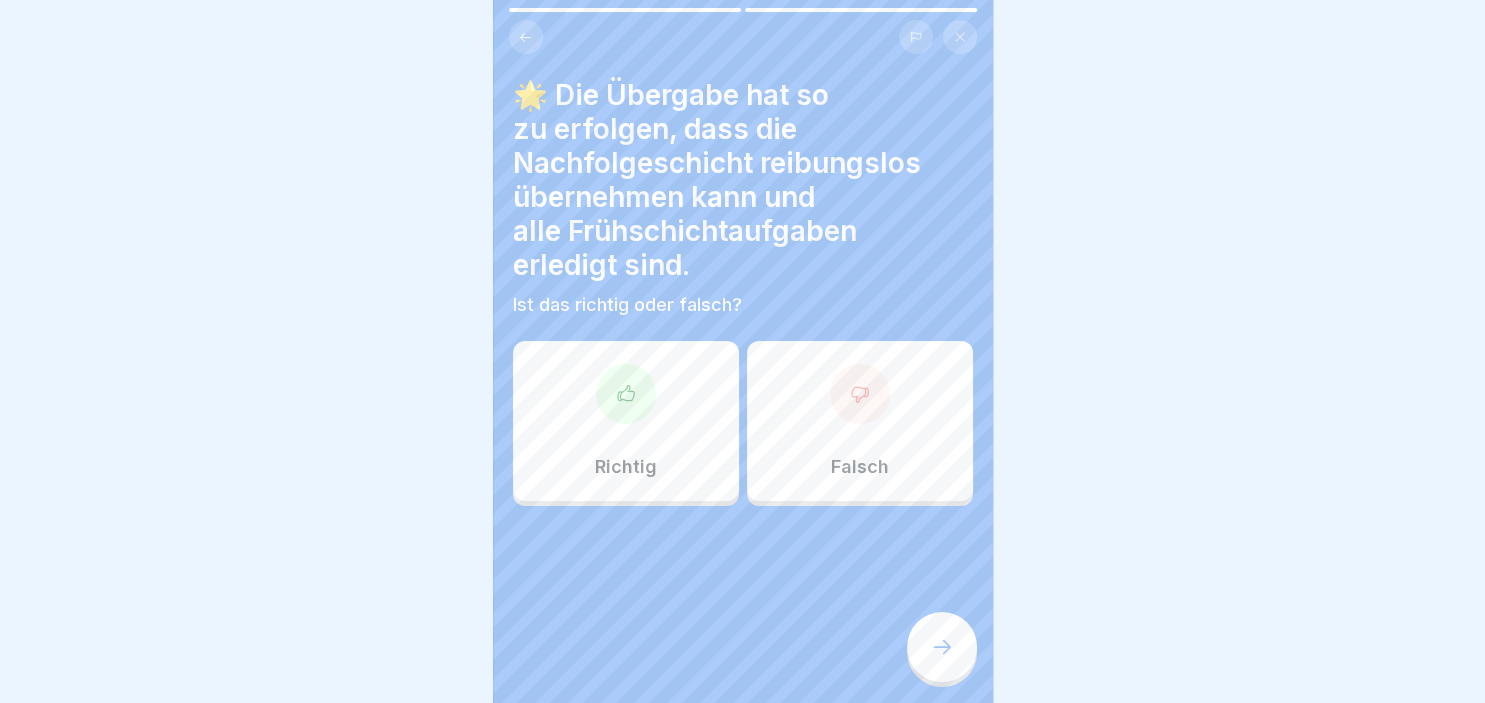 click on "Richtig" at bounding box center (626, 421) 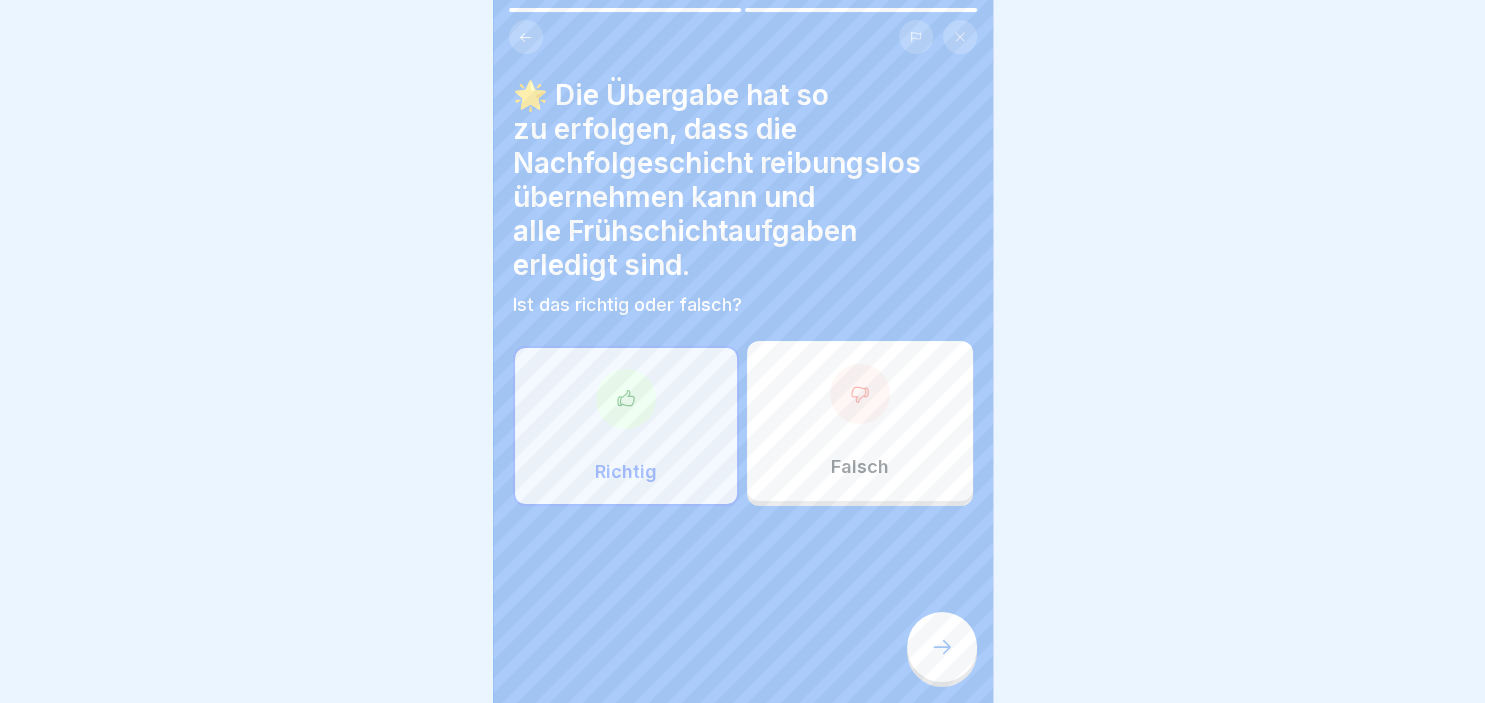 click at bounding box center [942, 647] 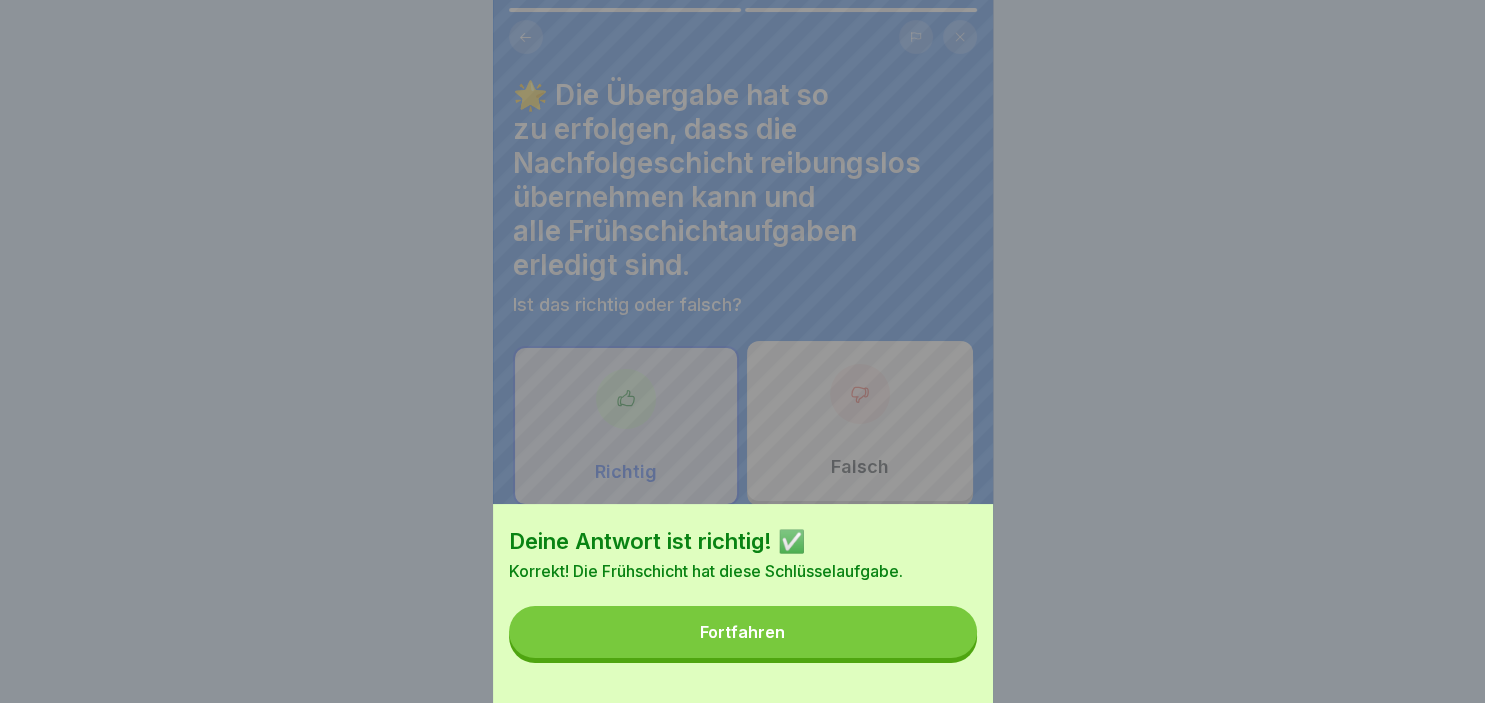 click on "Fortfahren" at bounding box center [743, 632] 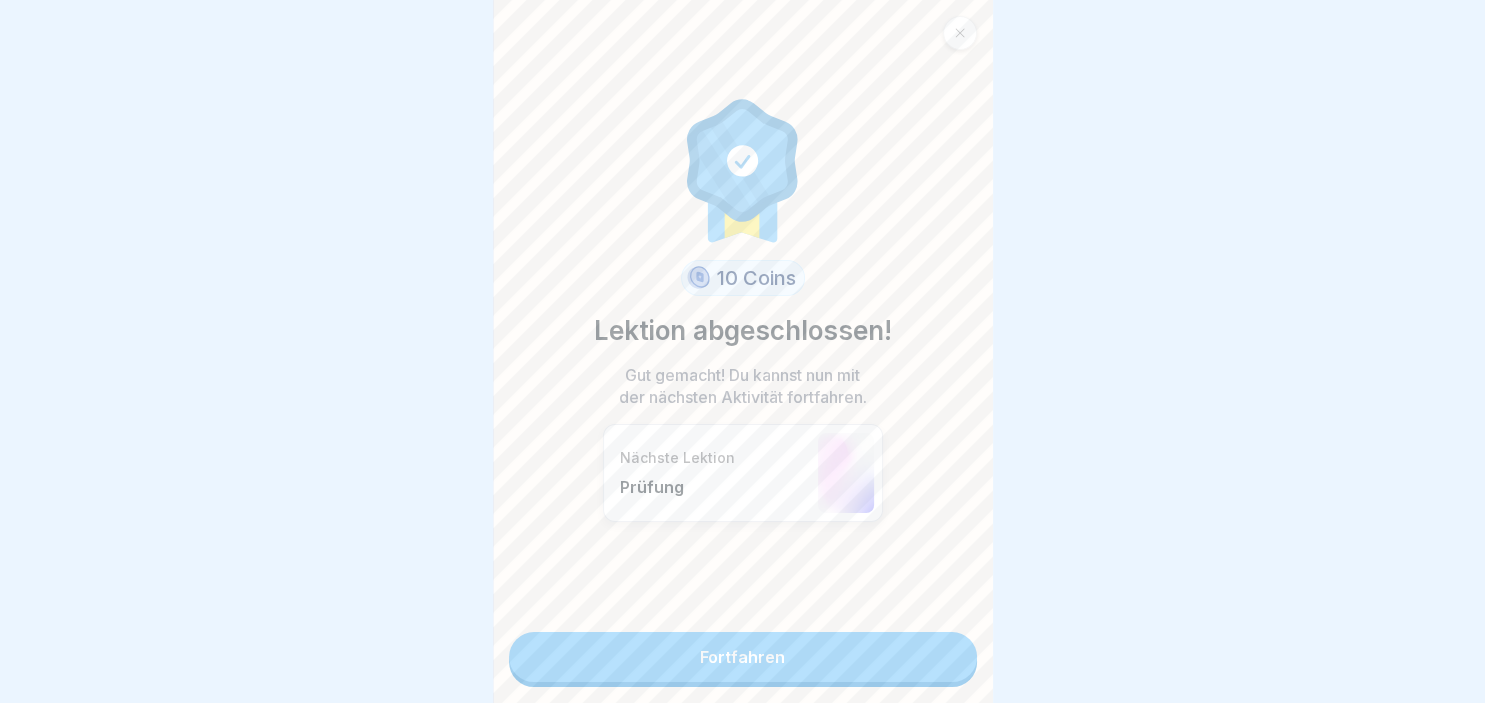 click on "Fortfahren" at bounding box center (743, 657) 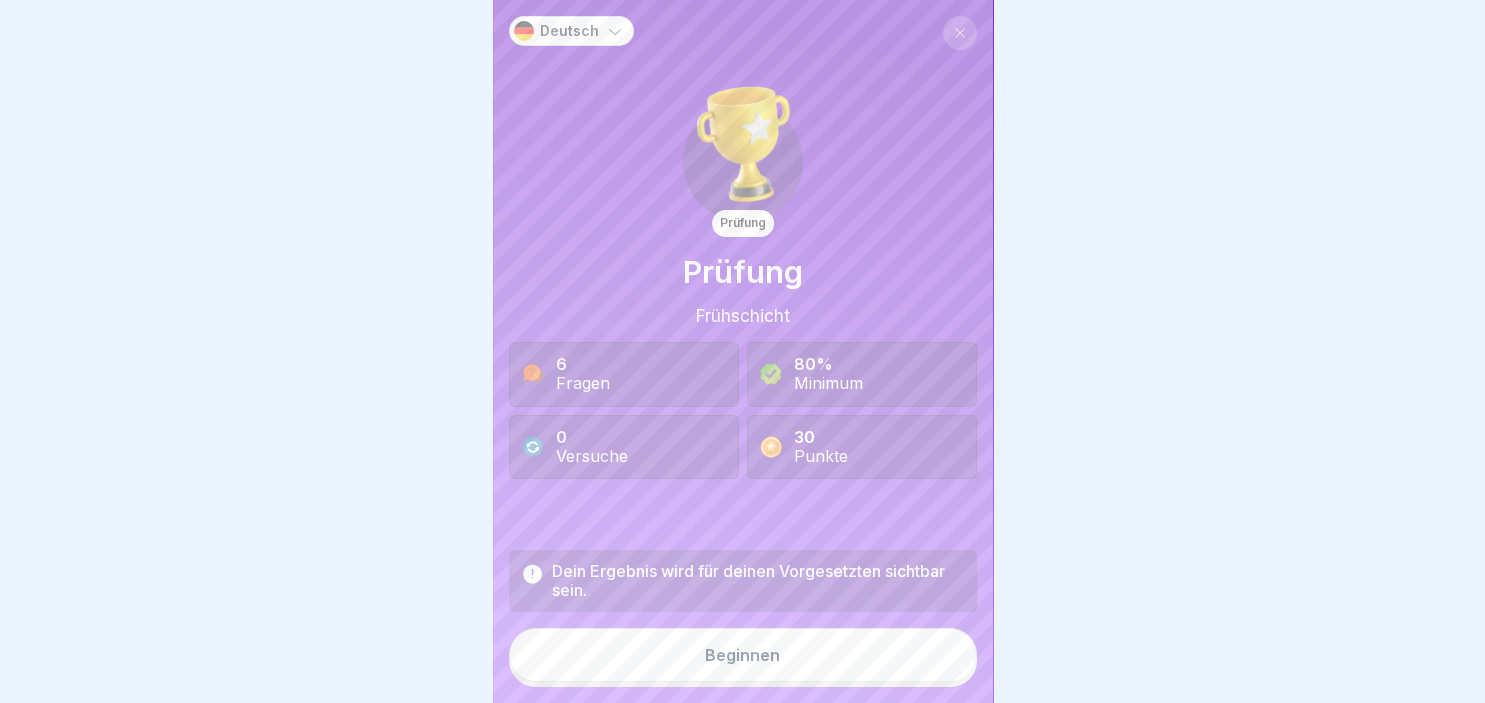 click on "Beginnen" at bounding box center (743, 655) 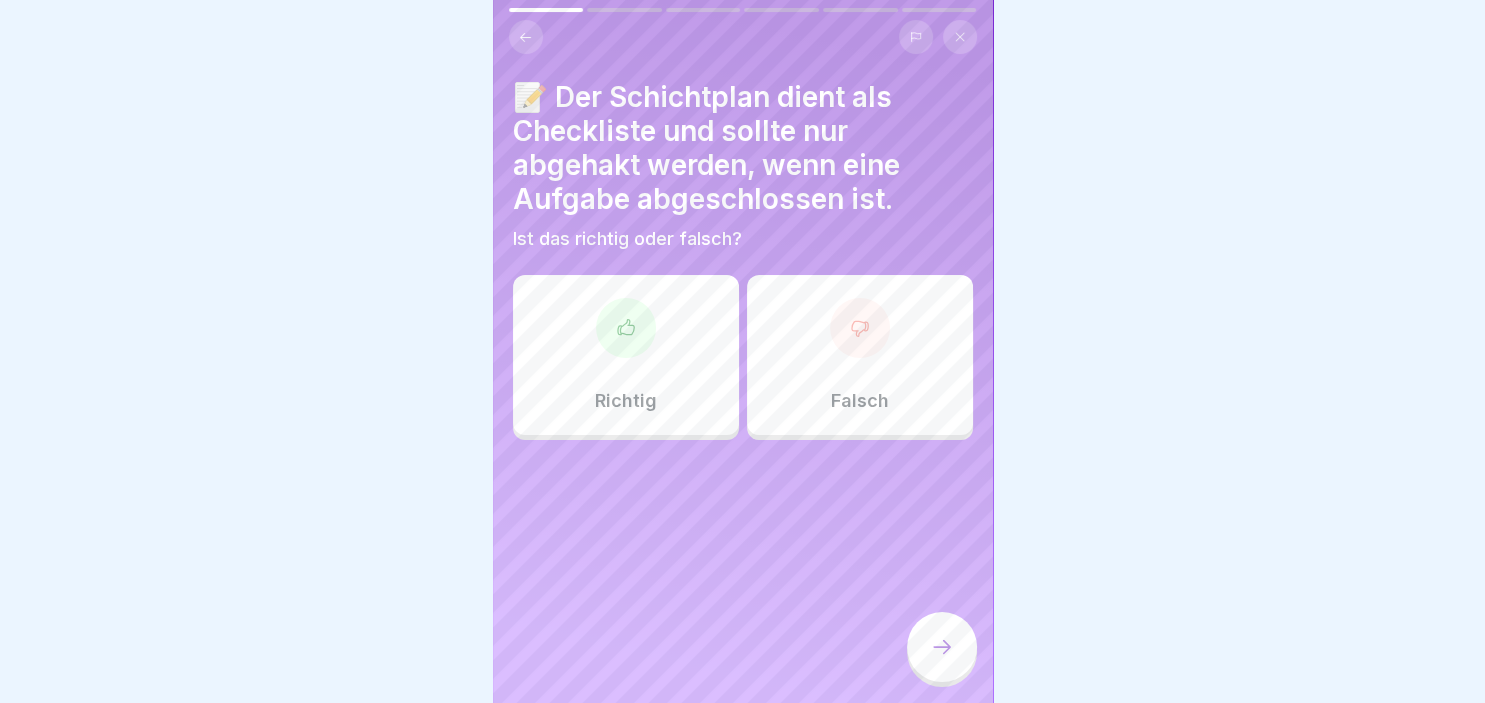 click on "Richtig" at bounding box center (626, 355) 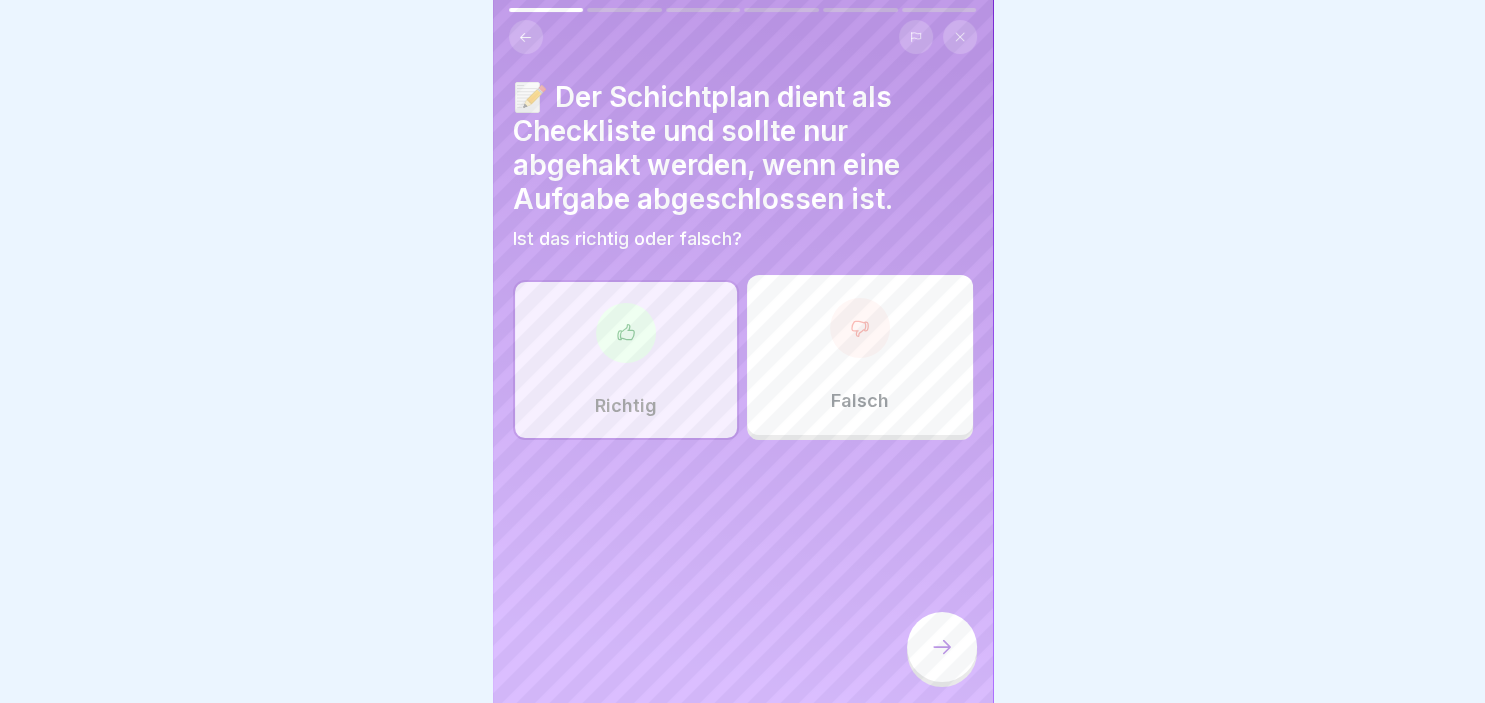 click at bounding box center [942, 647] 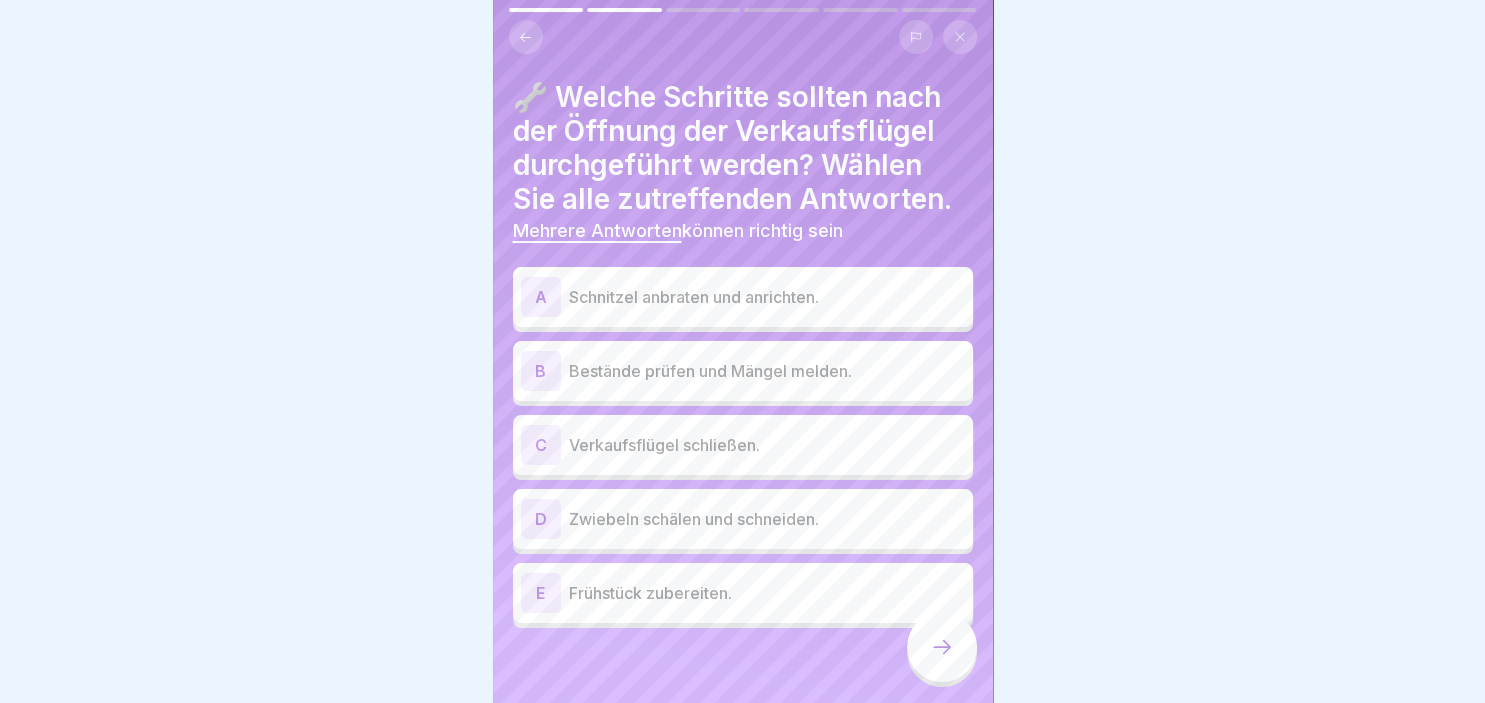 click on "A Schnitzel anbraten und anrichten." at bounding box center (743, 297) 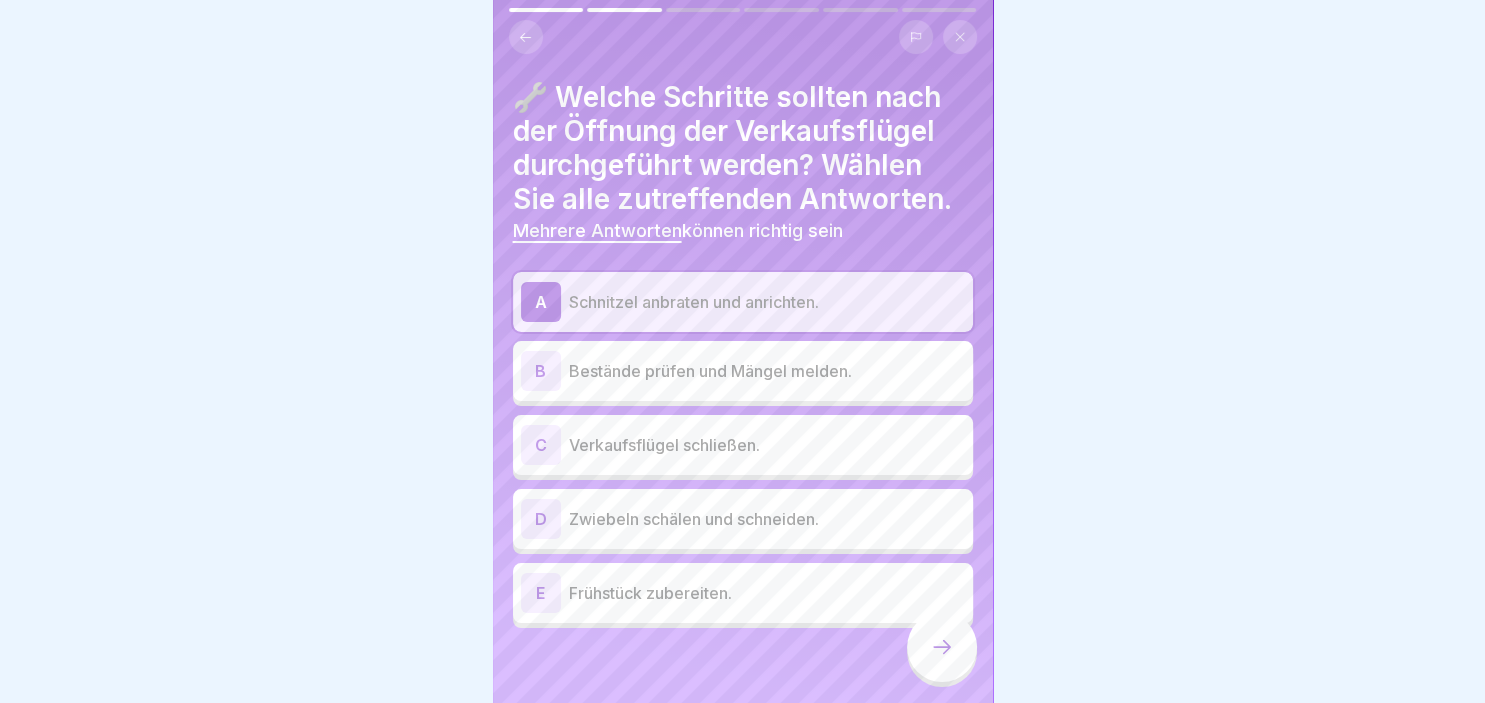 click on "B" at bounding box center [541, 371] 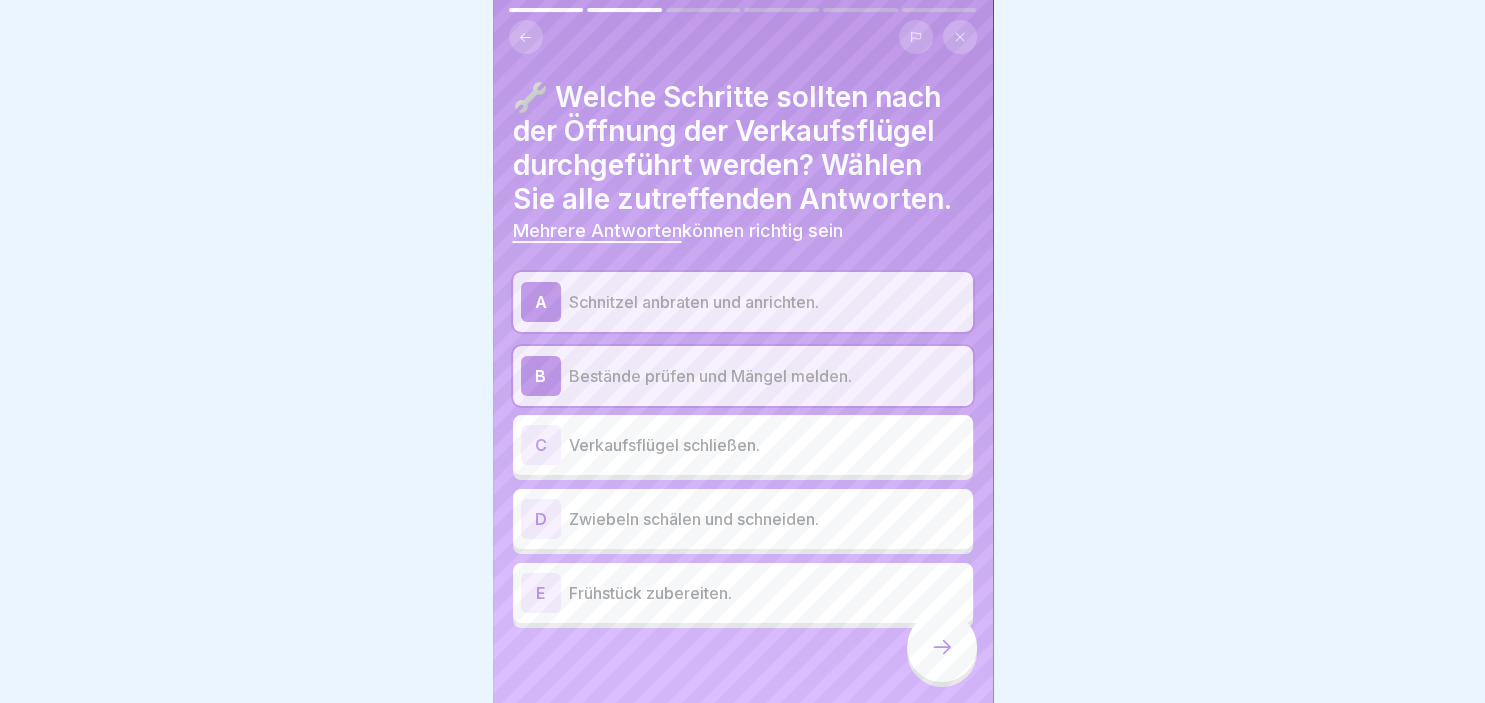 click on "D" at bounding box center (541, 519) 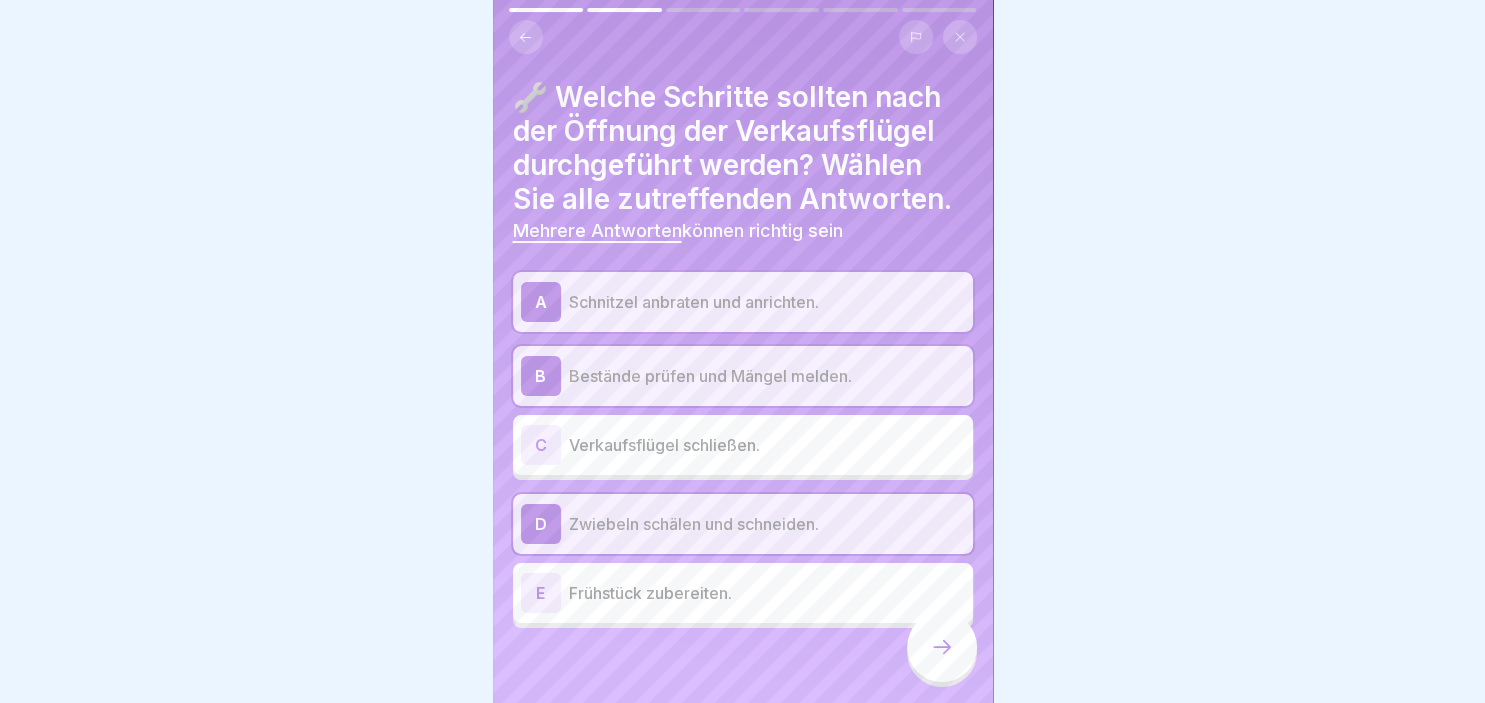 click 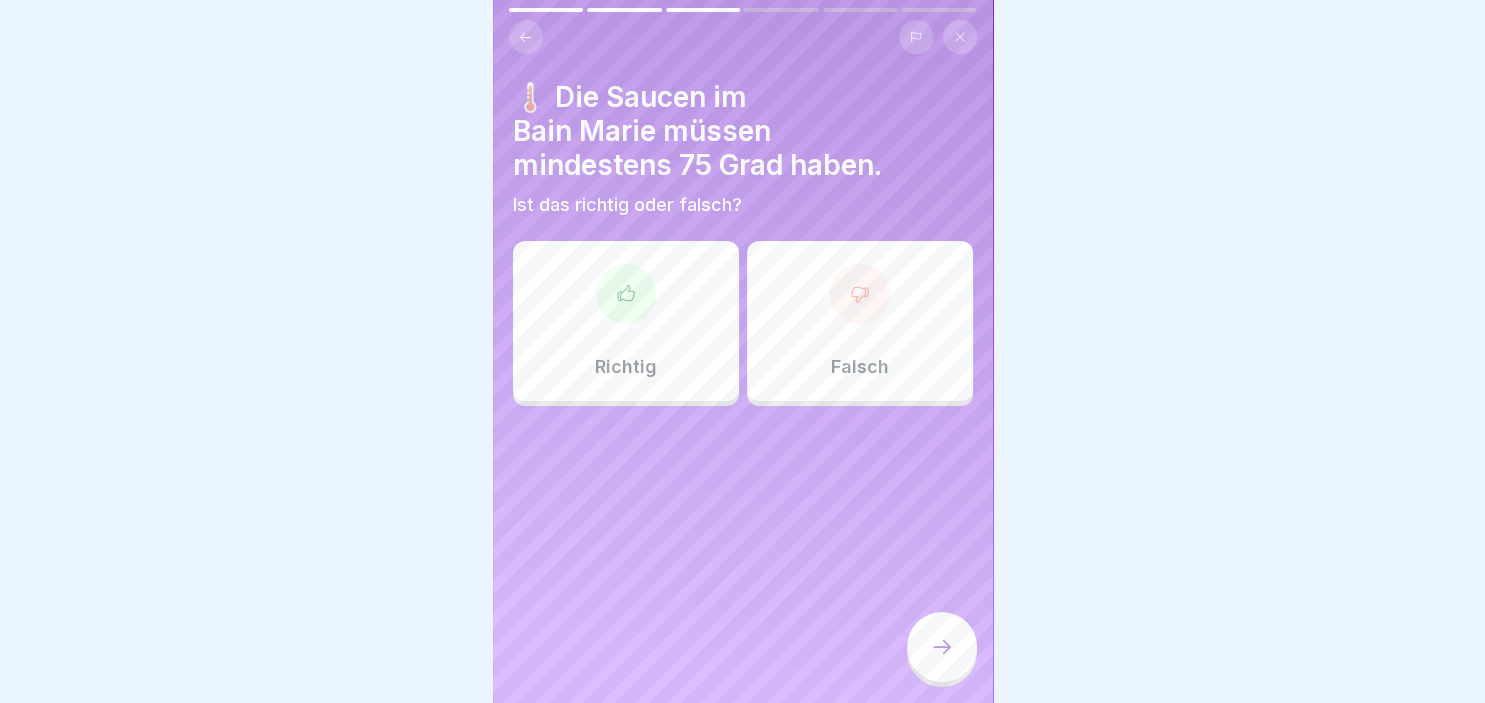 click on "Richtig" at bounding box center (626, 321) 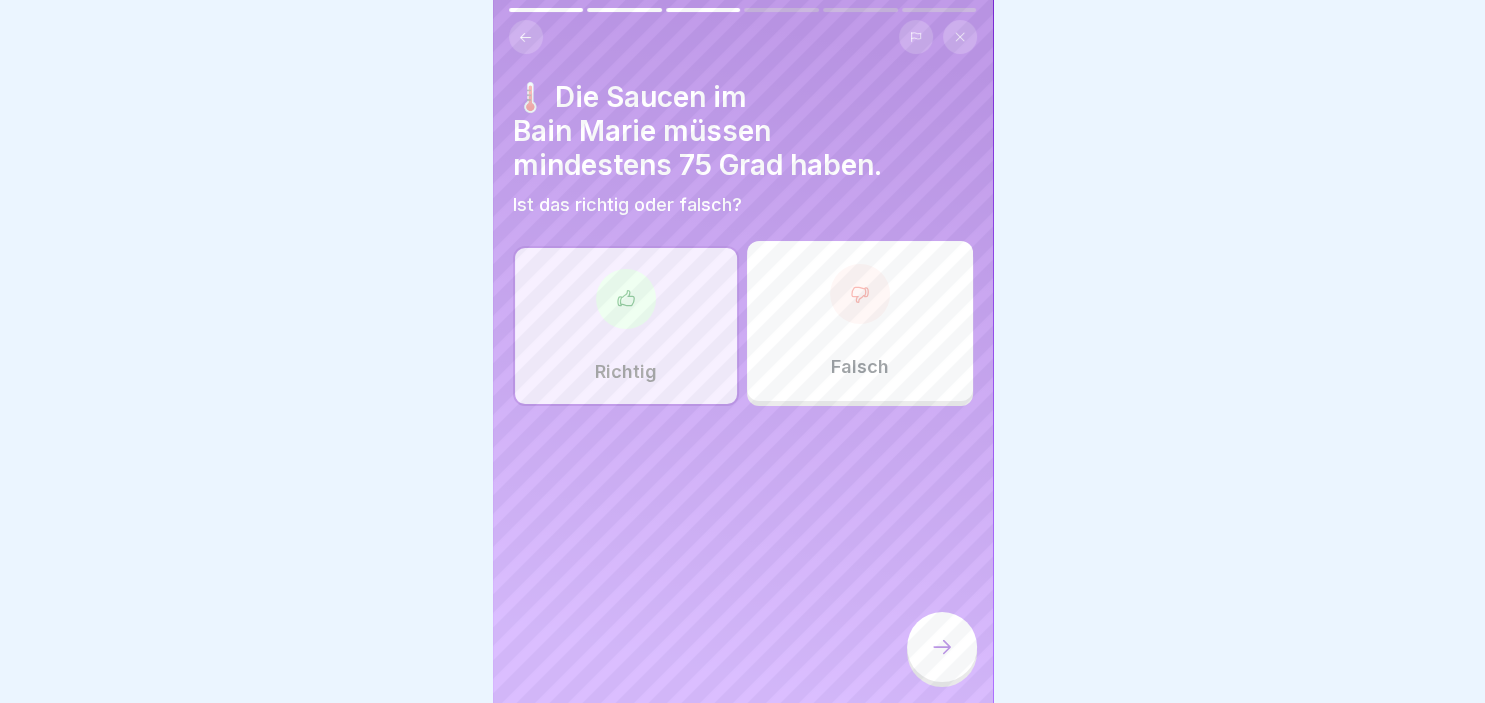click at bounding box center (942, 647) 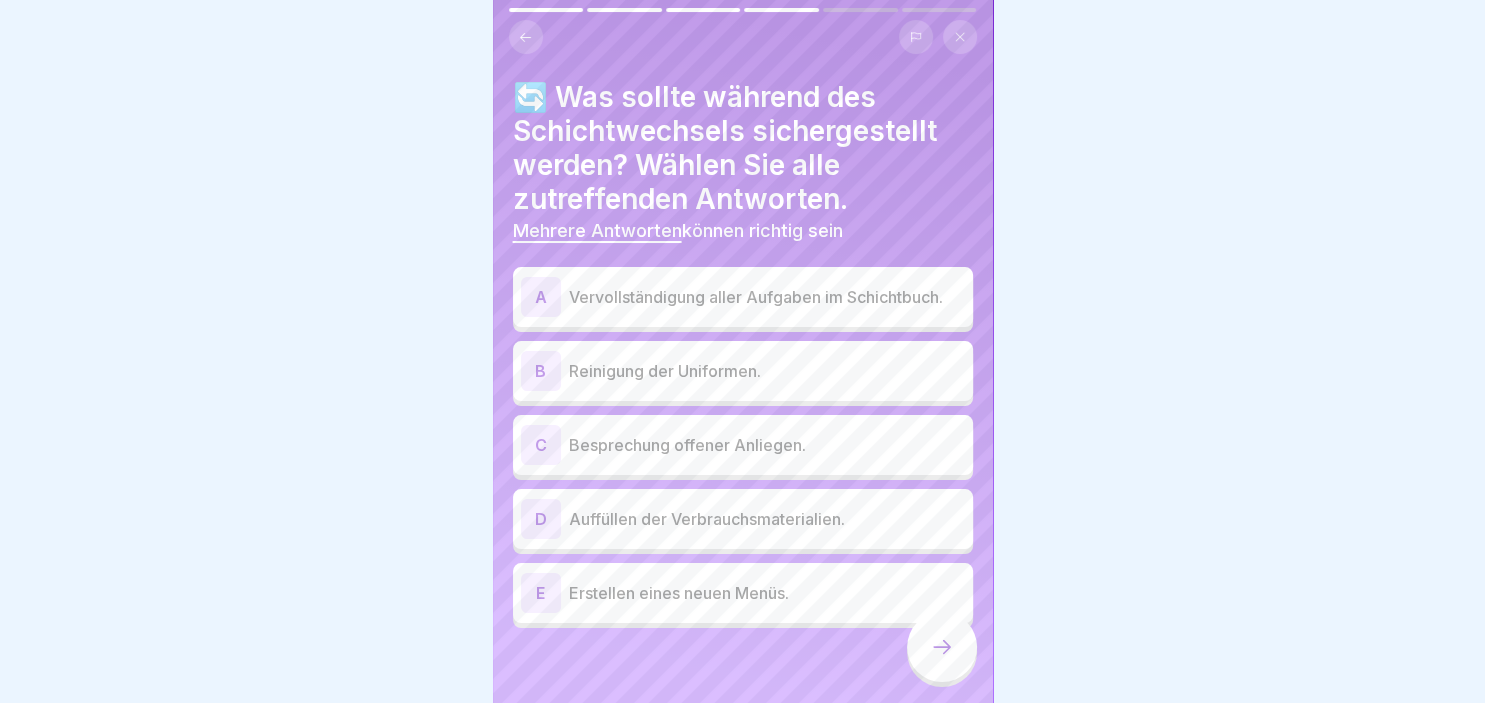 click on "A" at bounding box center (541, 297) 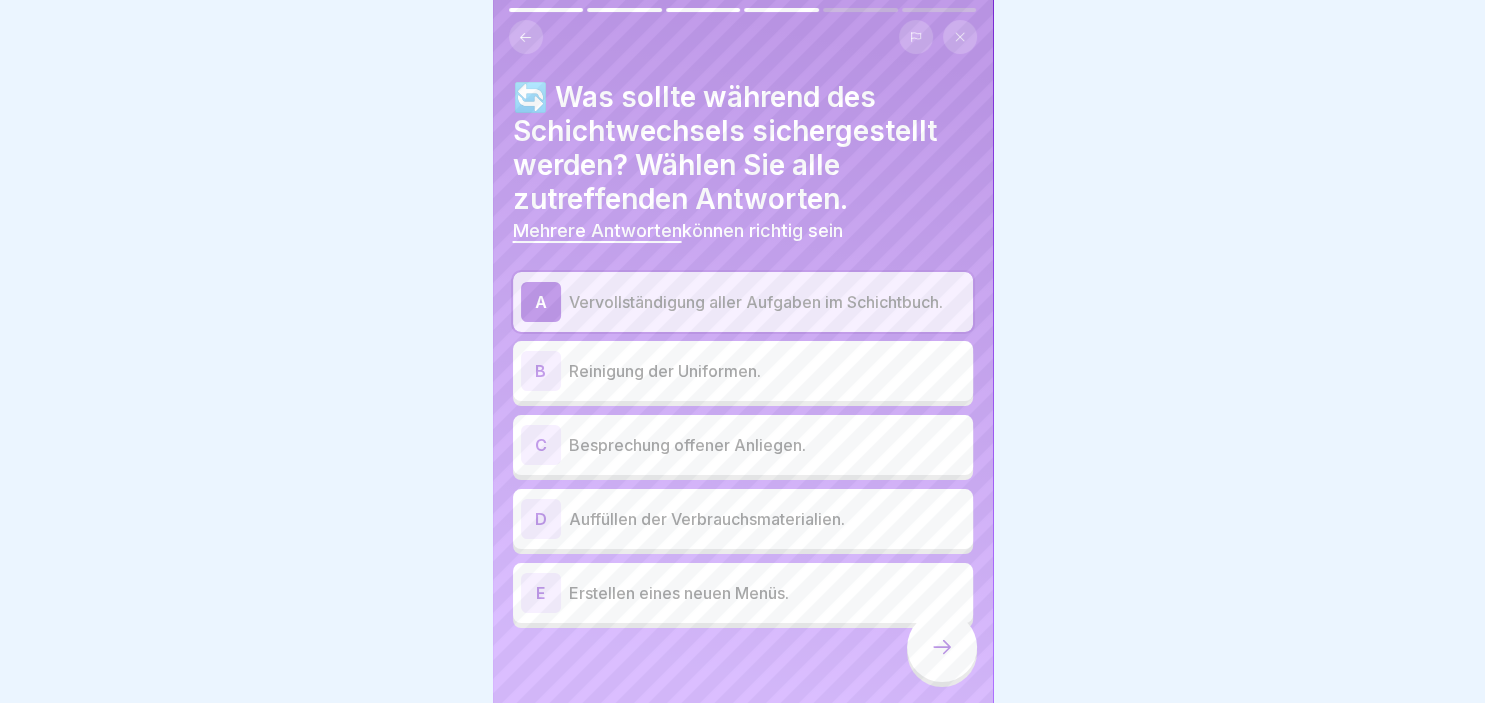click on "C" at bounding box center (541, 445) 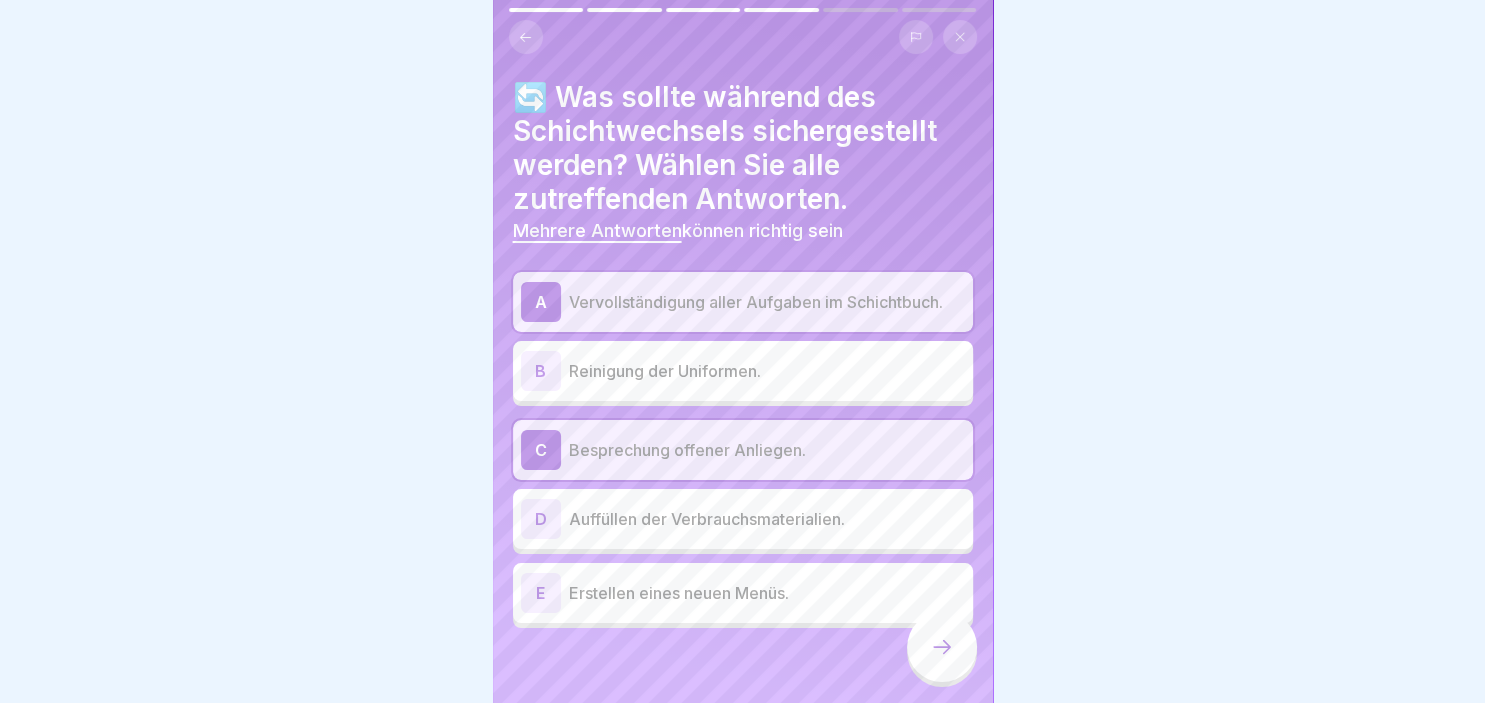 click on "D" at bounding box center [541, 519] 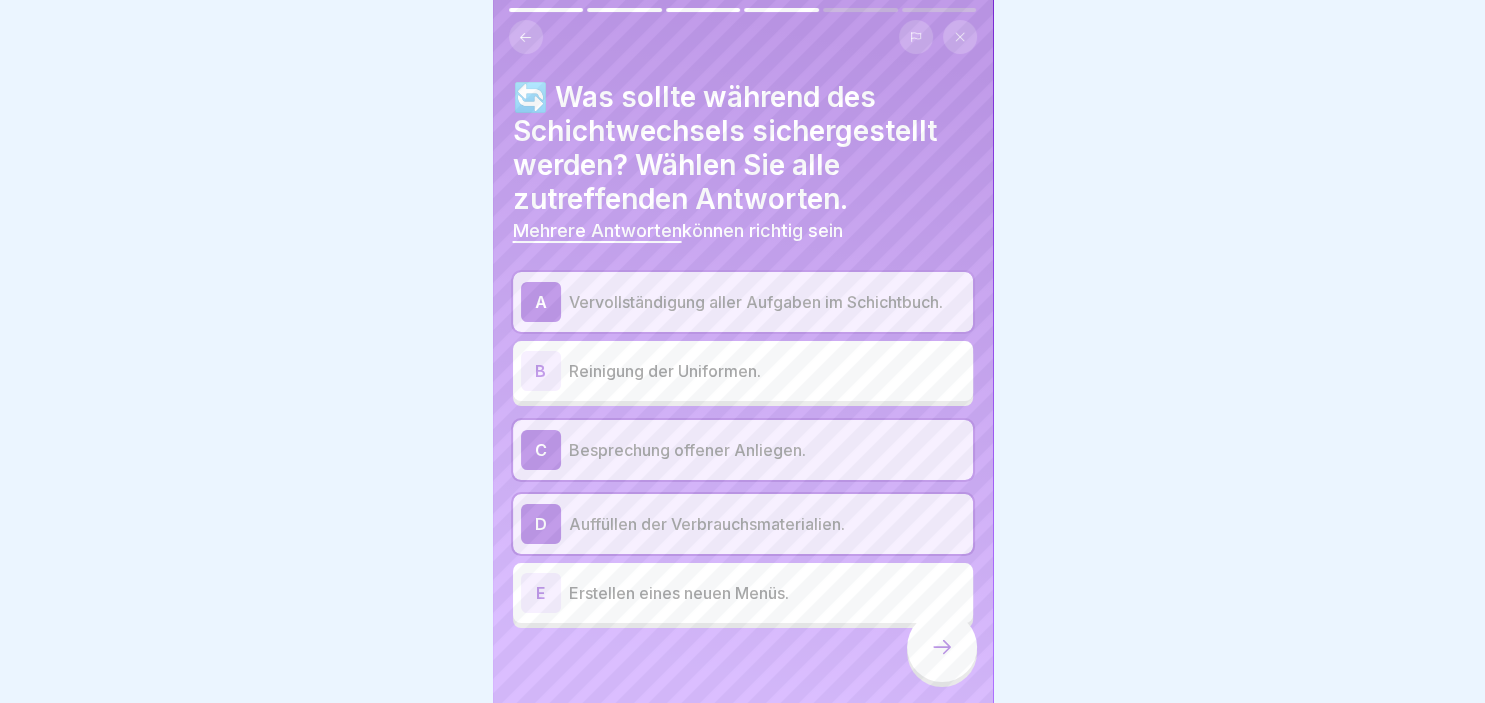 click 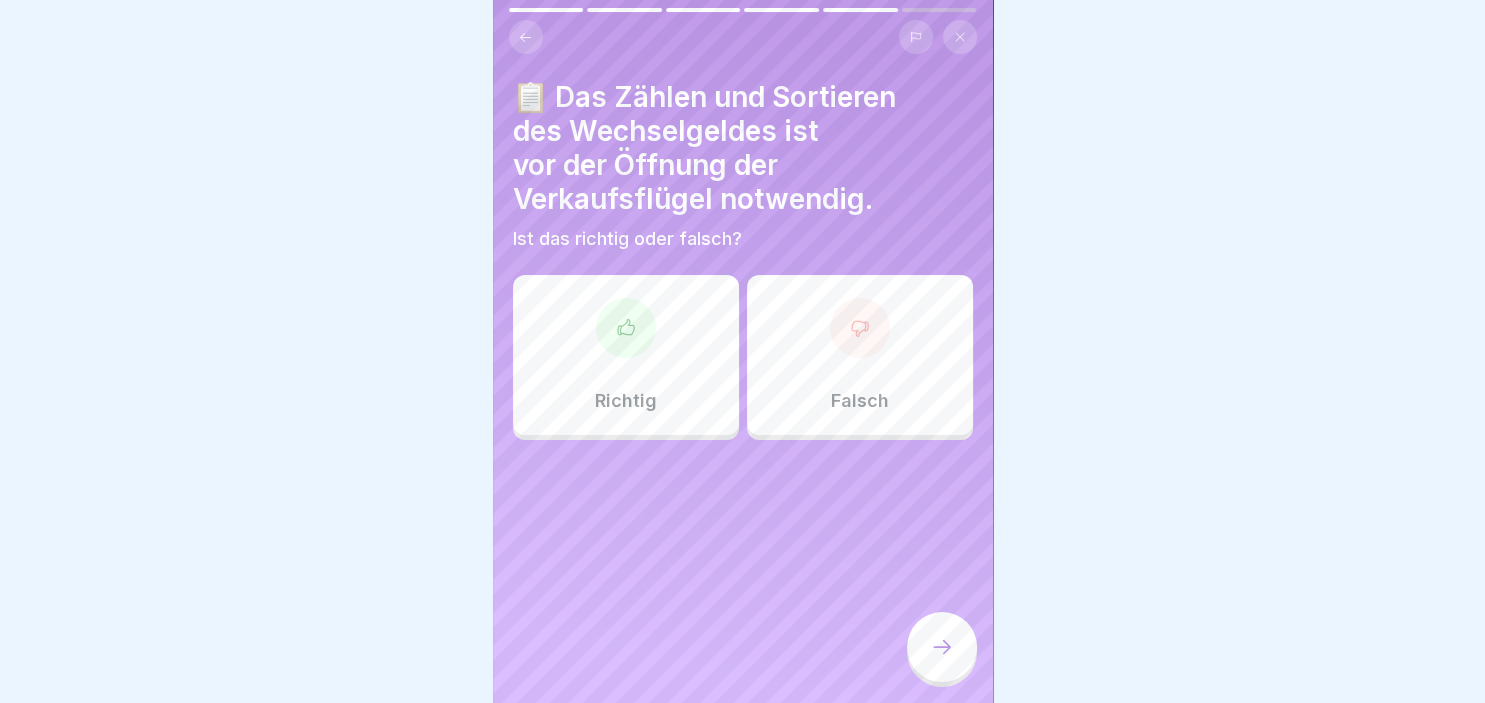 click on "Richtig" at bounding box center [626, 355] 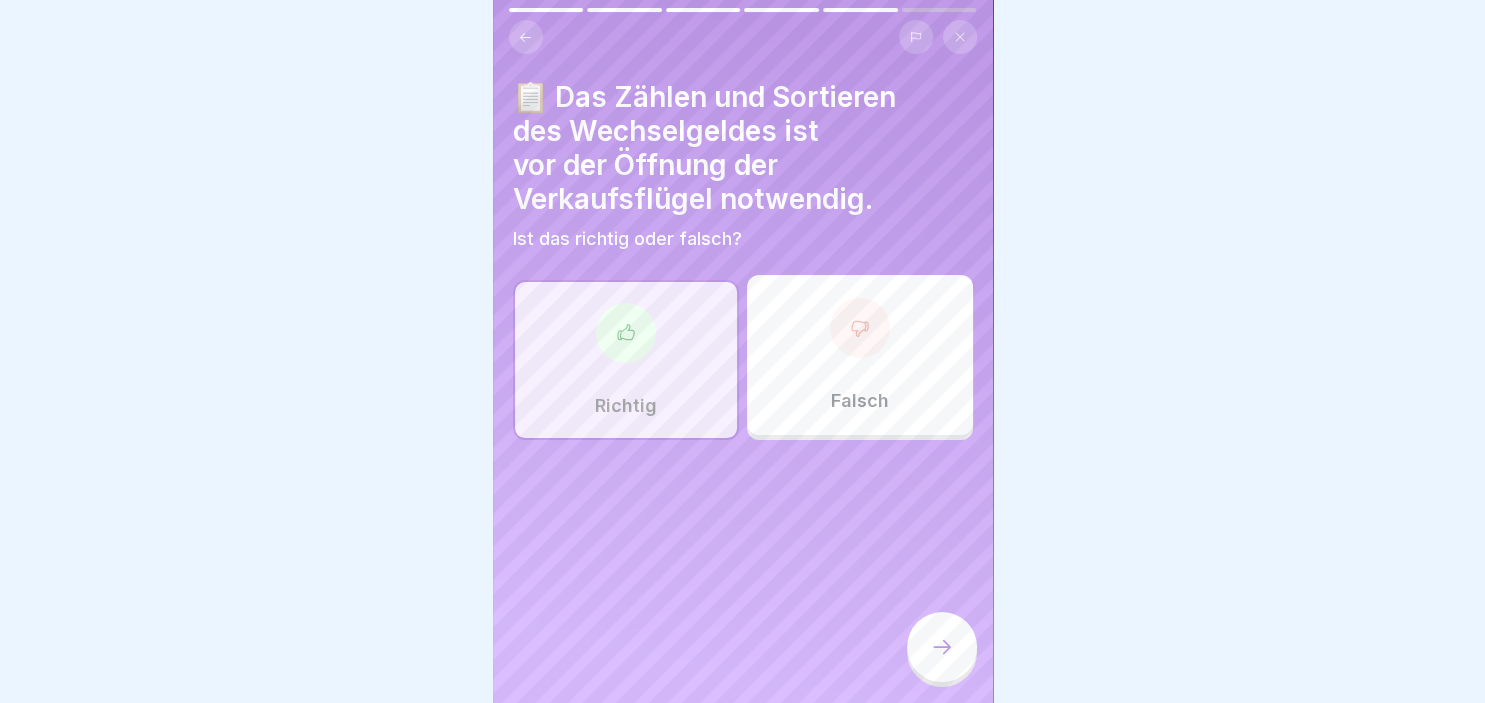 click at bounding box center (942, 647) 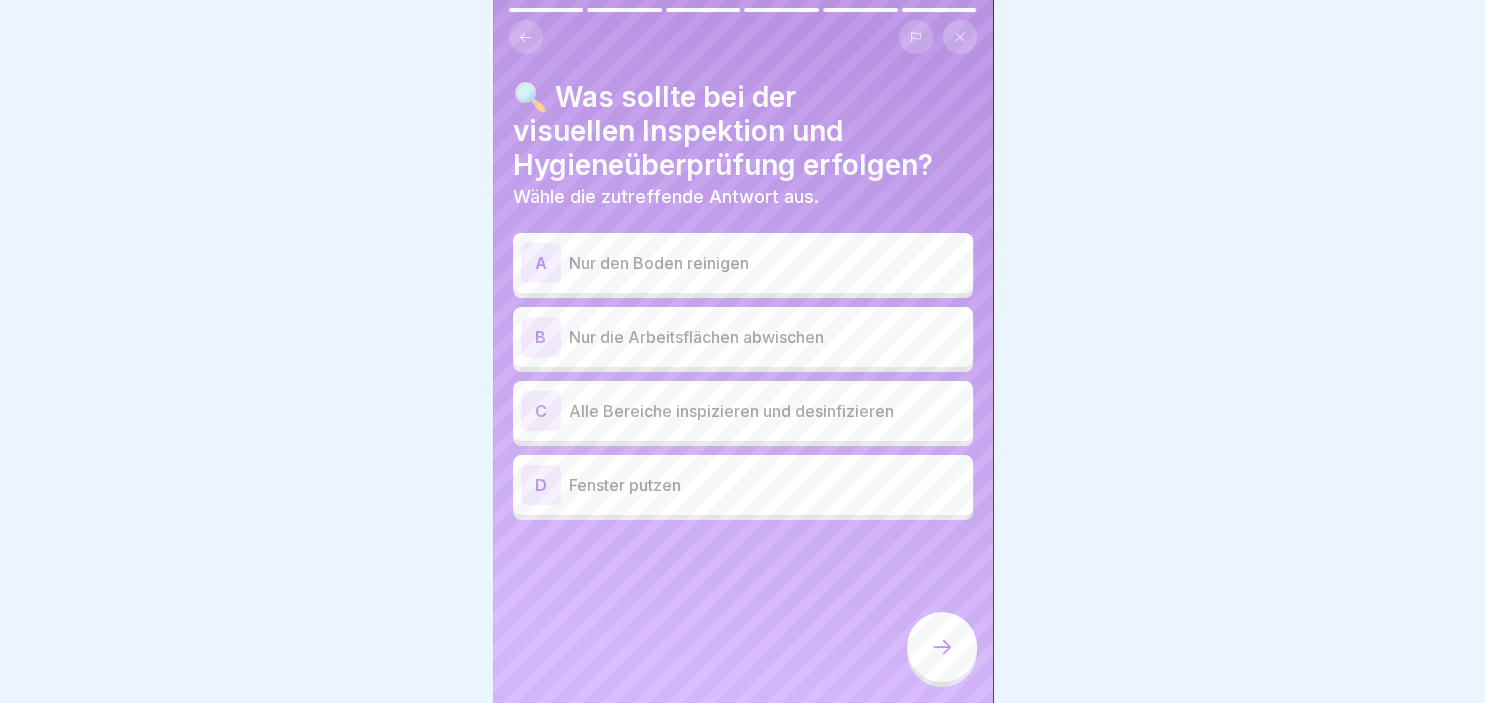 click on "C" at bounding box center (541, 411) 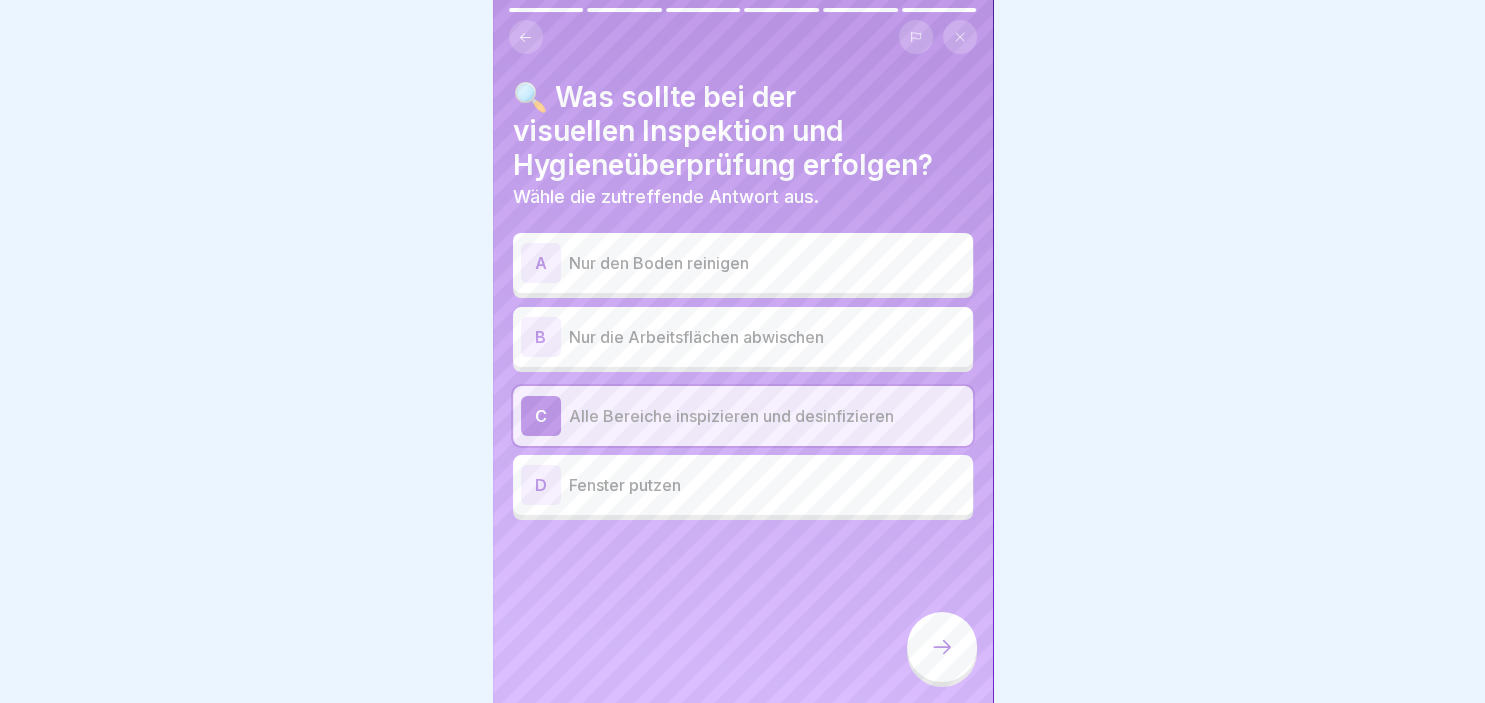 click at bounding box center (942, 647) 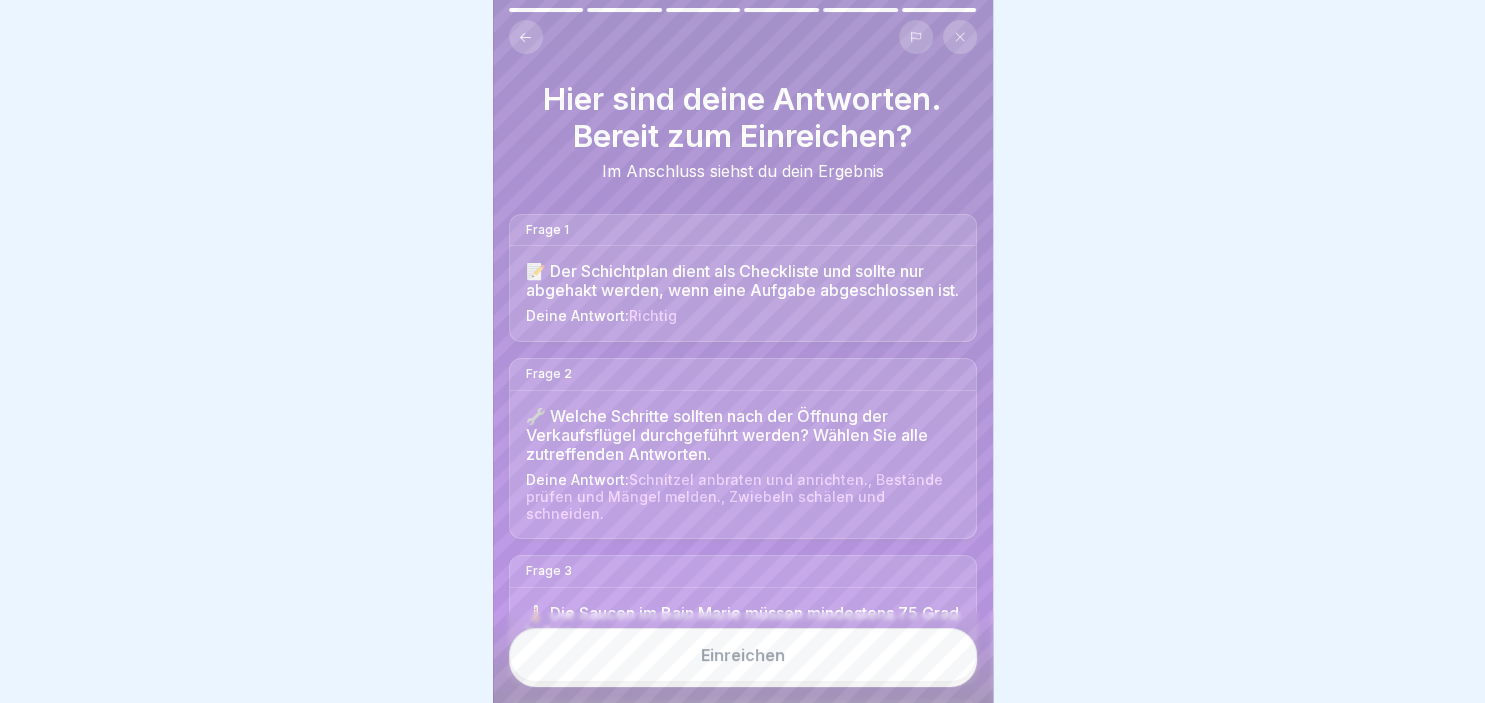 click on "Einreichen" at bounding box center [743, 655] 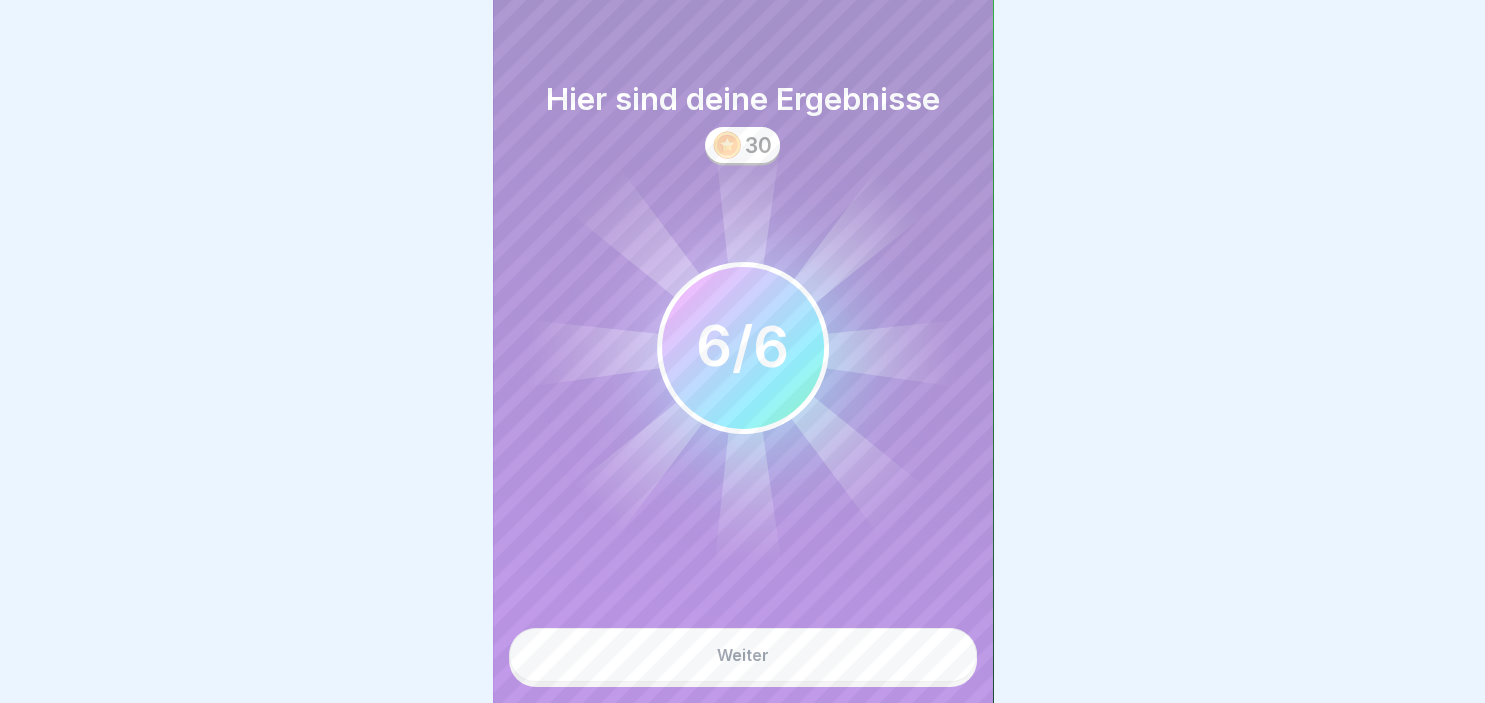 click on "Weiter" at bounding box center (743, 655) 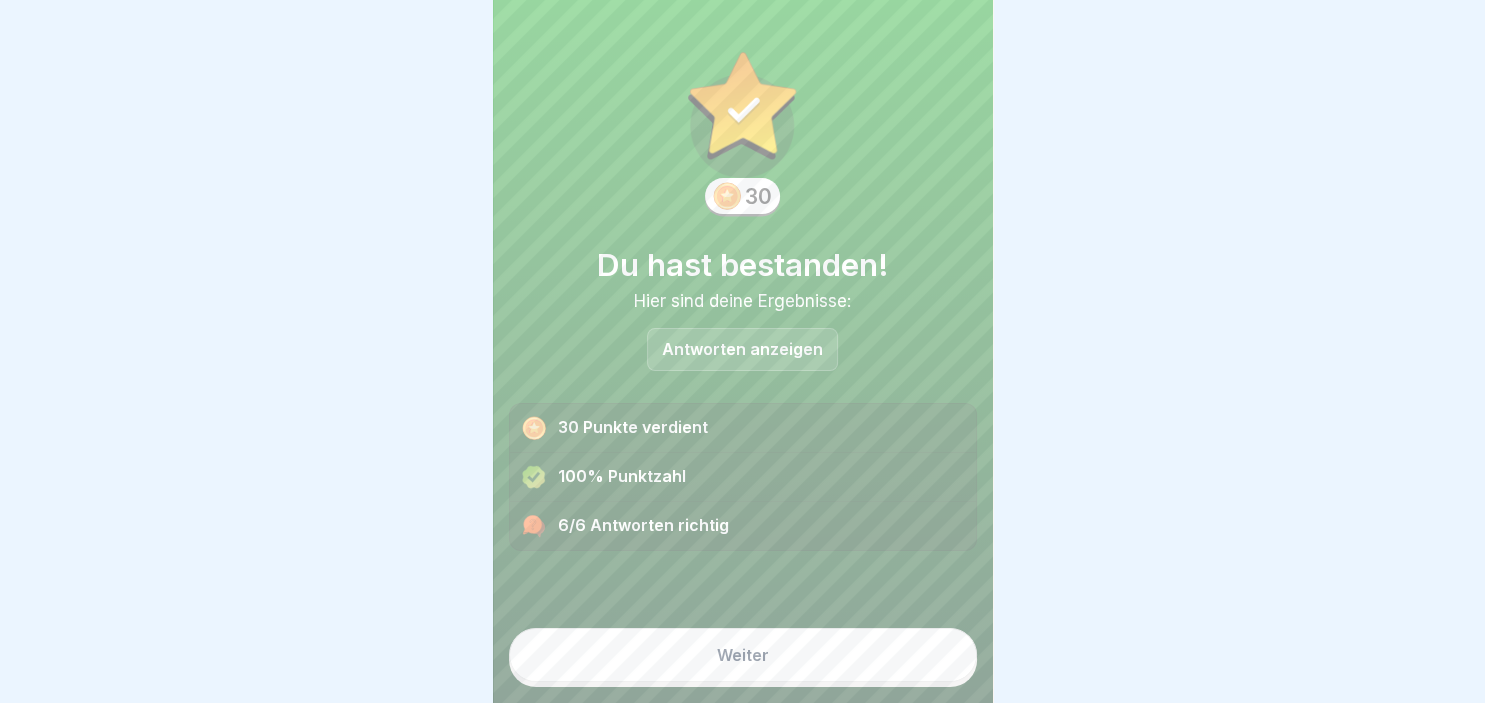 click on "Weiter" at bounding box center (743, 655) 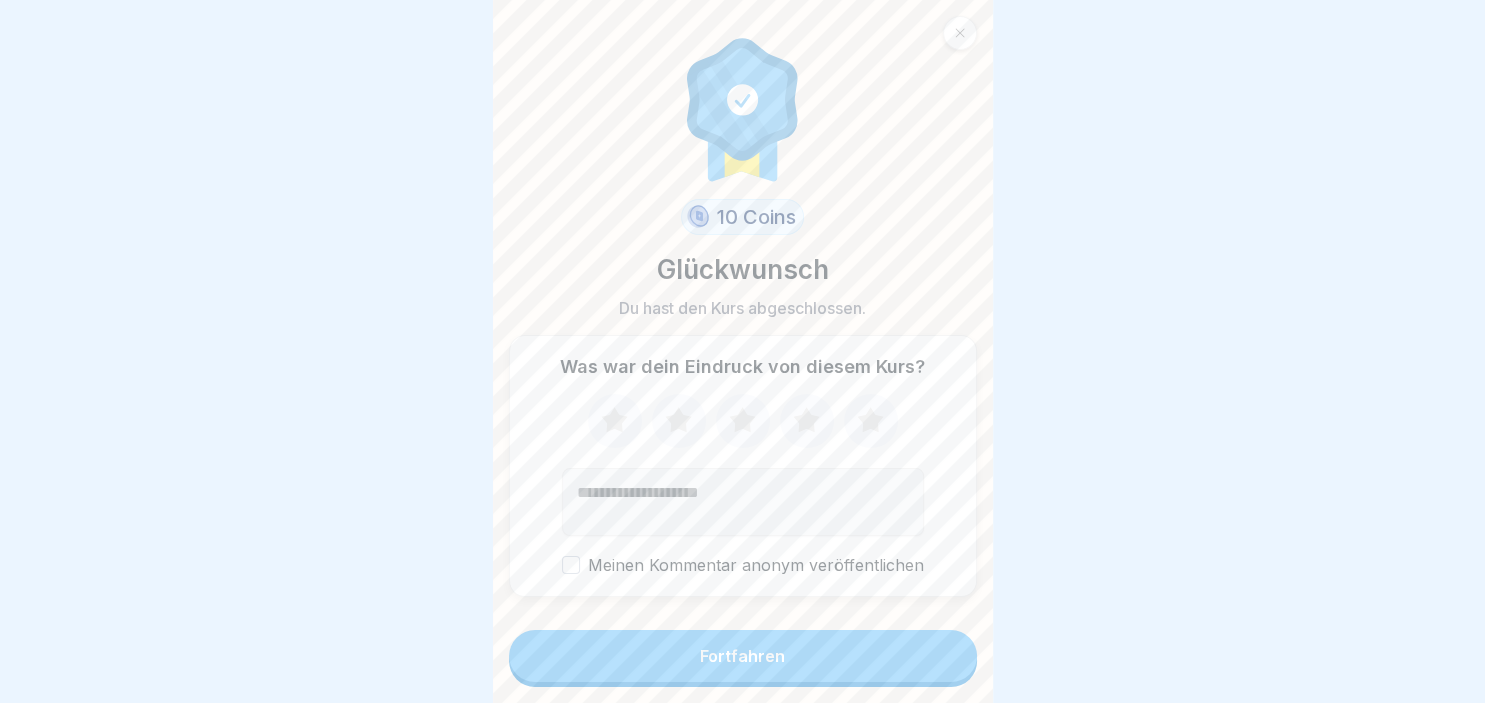 click on "Fortfahren" at bounding box center (743, 656) 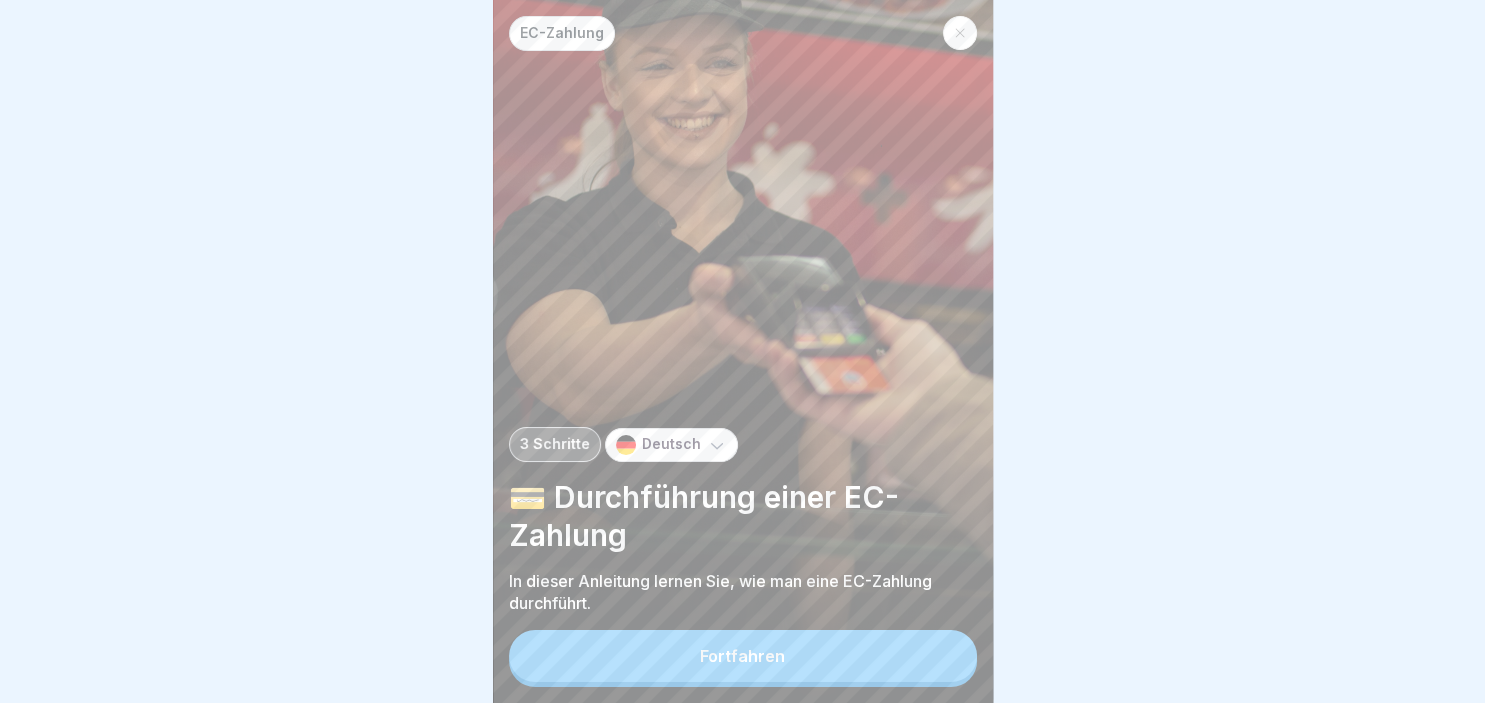 click on "Fortfahren" at bounding box center (743, 656) 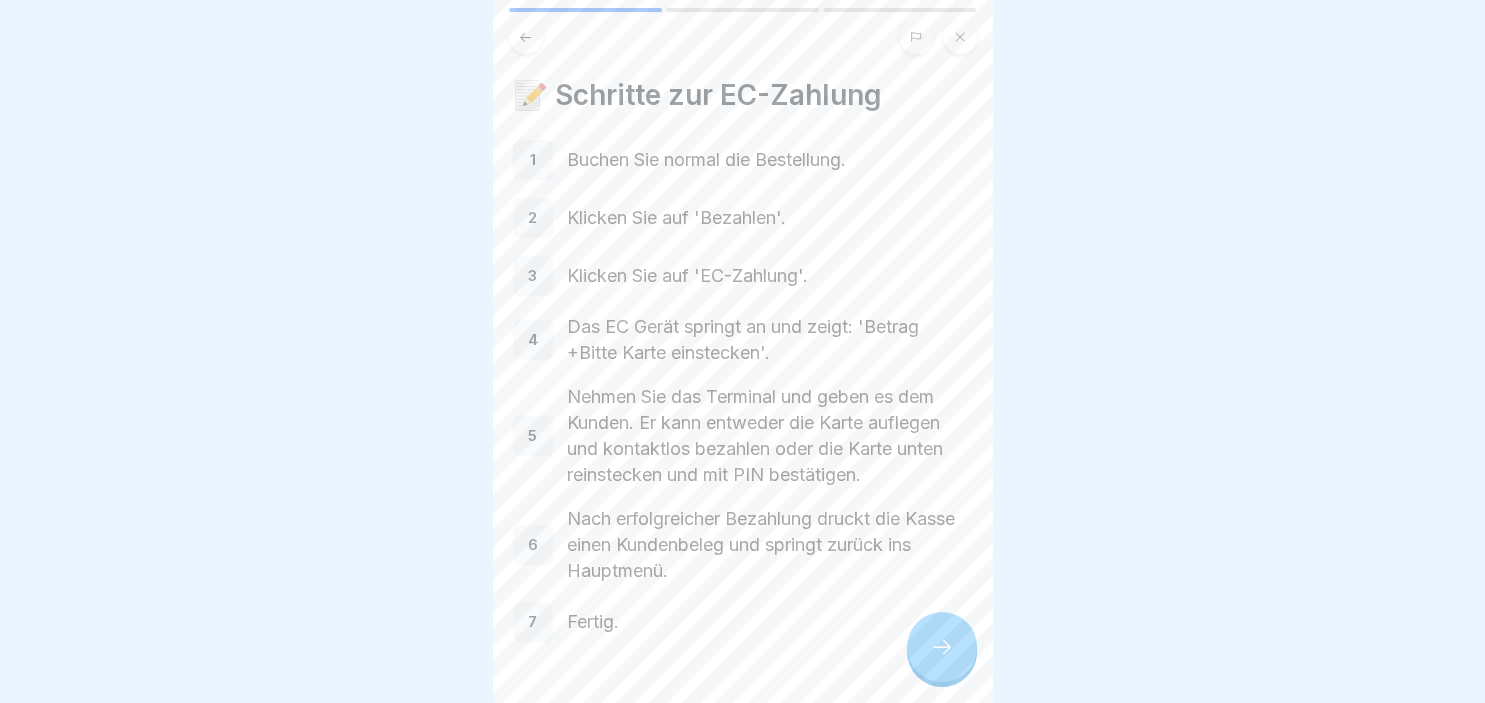 click at bounding box center [942, 647] 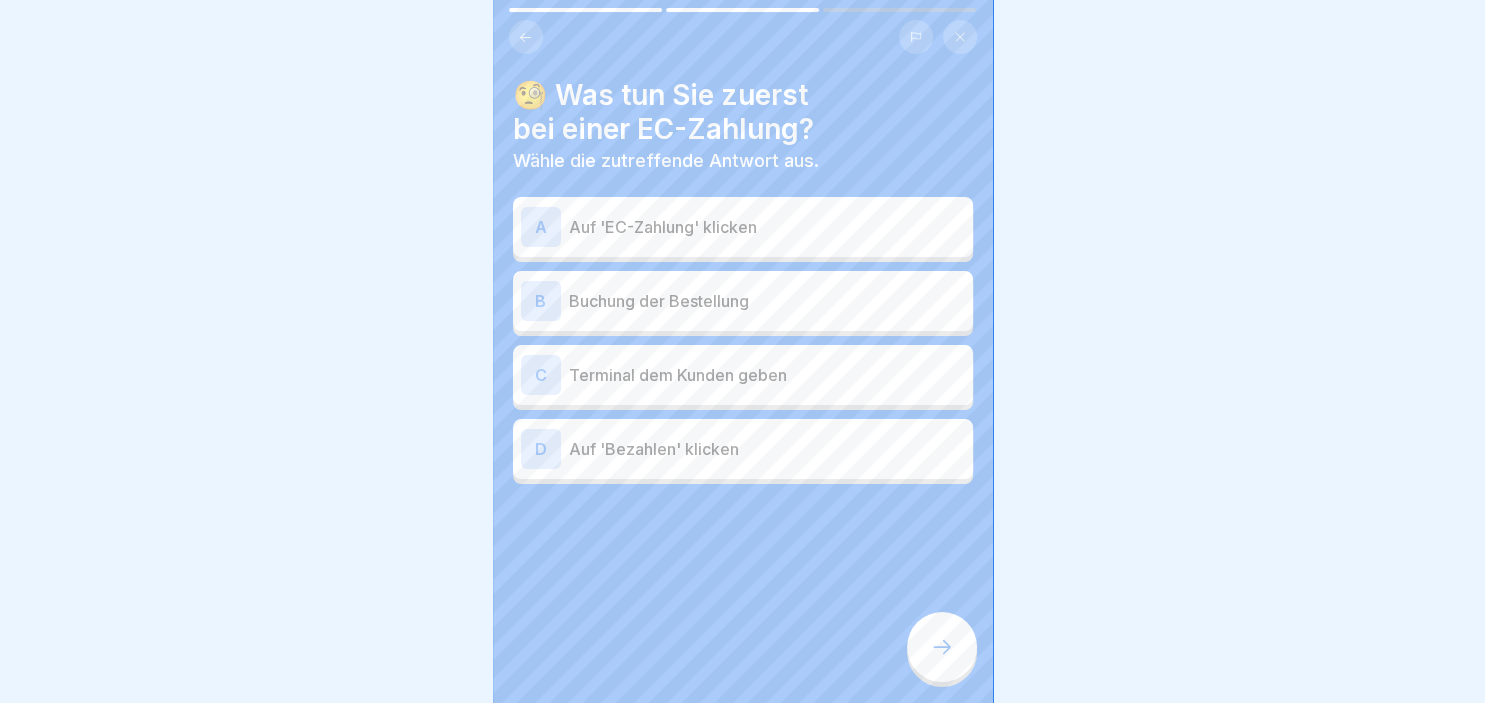 click on "B" at bounding box center [541, 301] 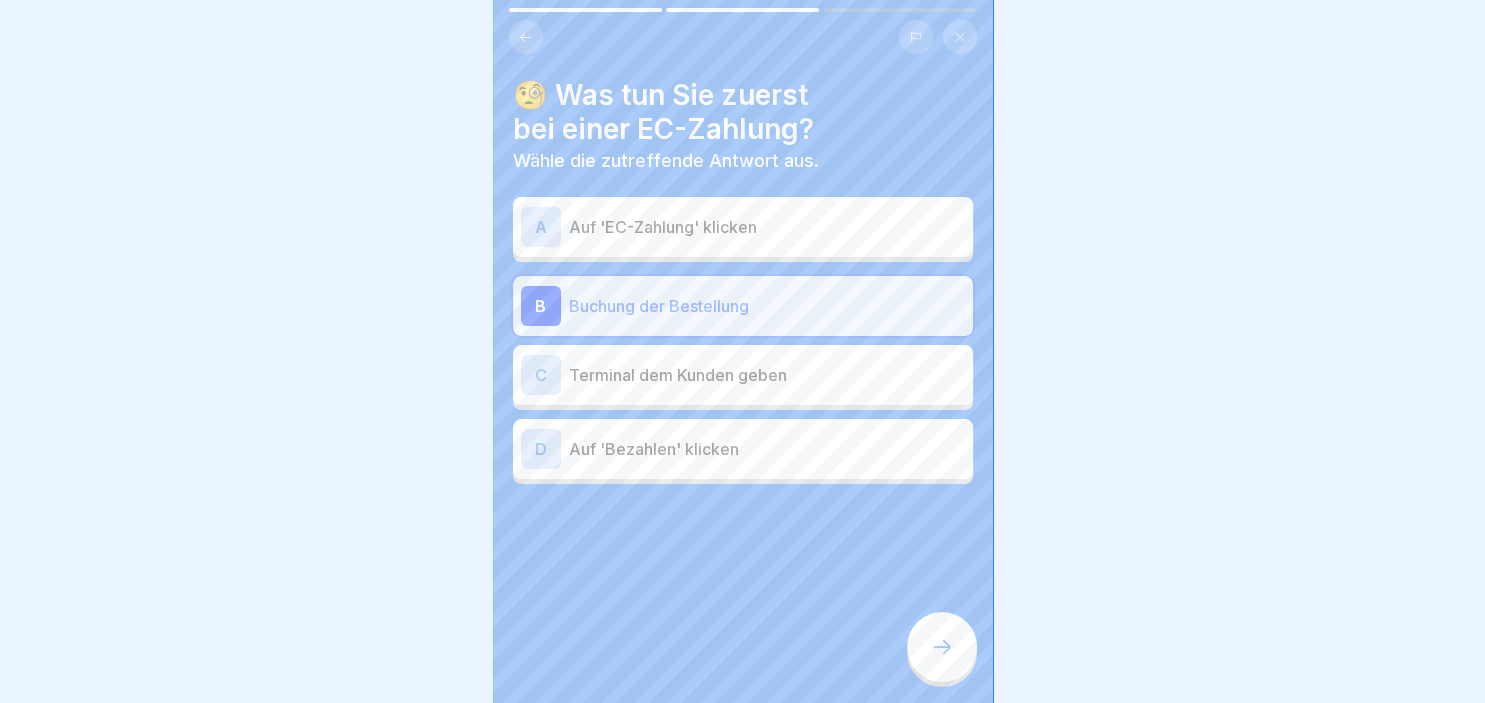 click on "A" at bounding box center (541, 227) 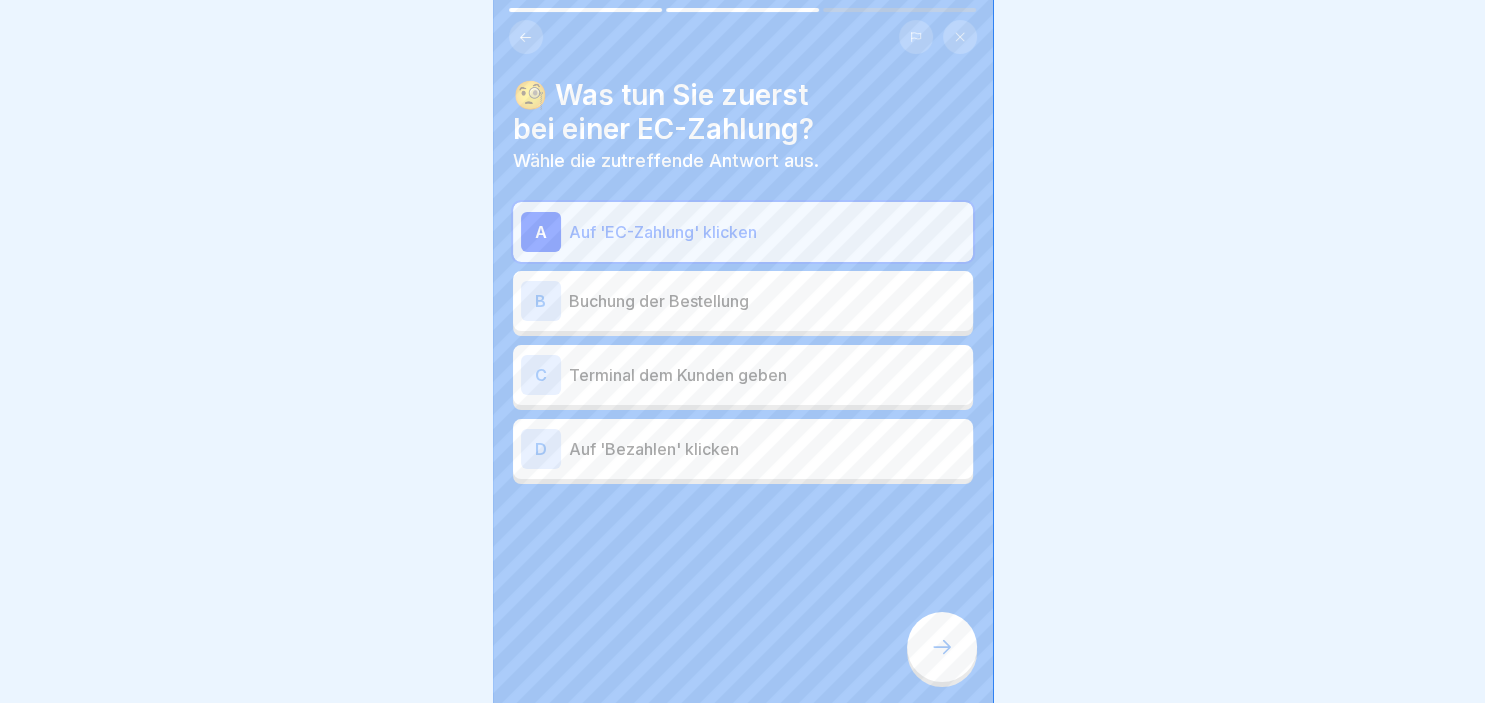 click on "B" at bounding box center [541, 301] 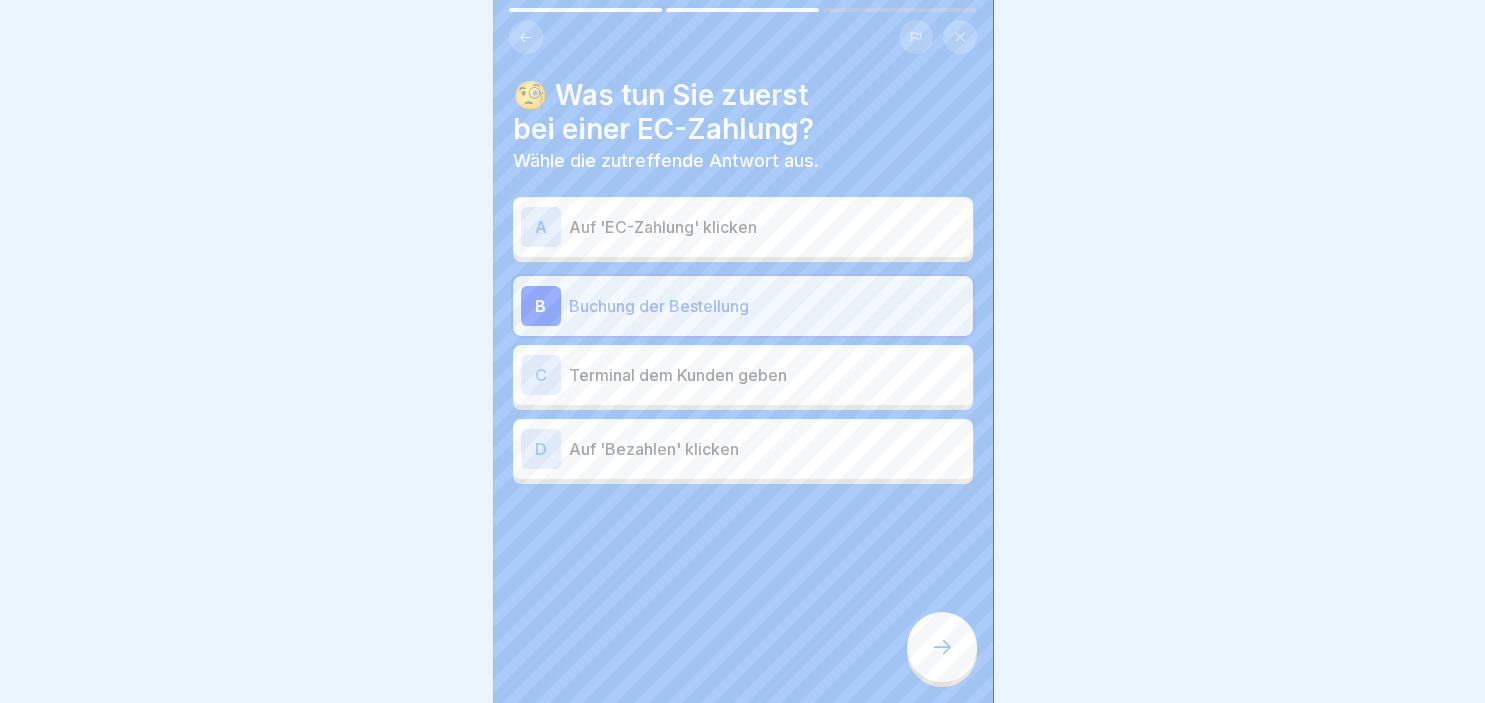 click 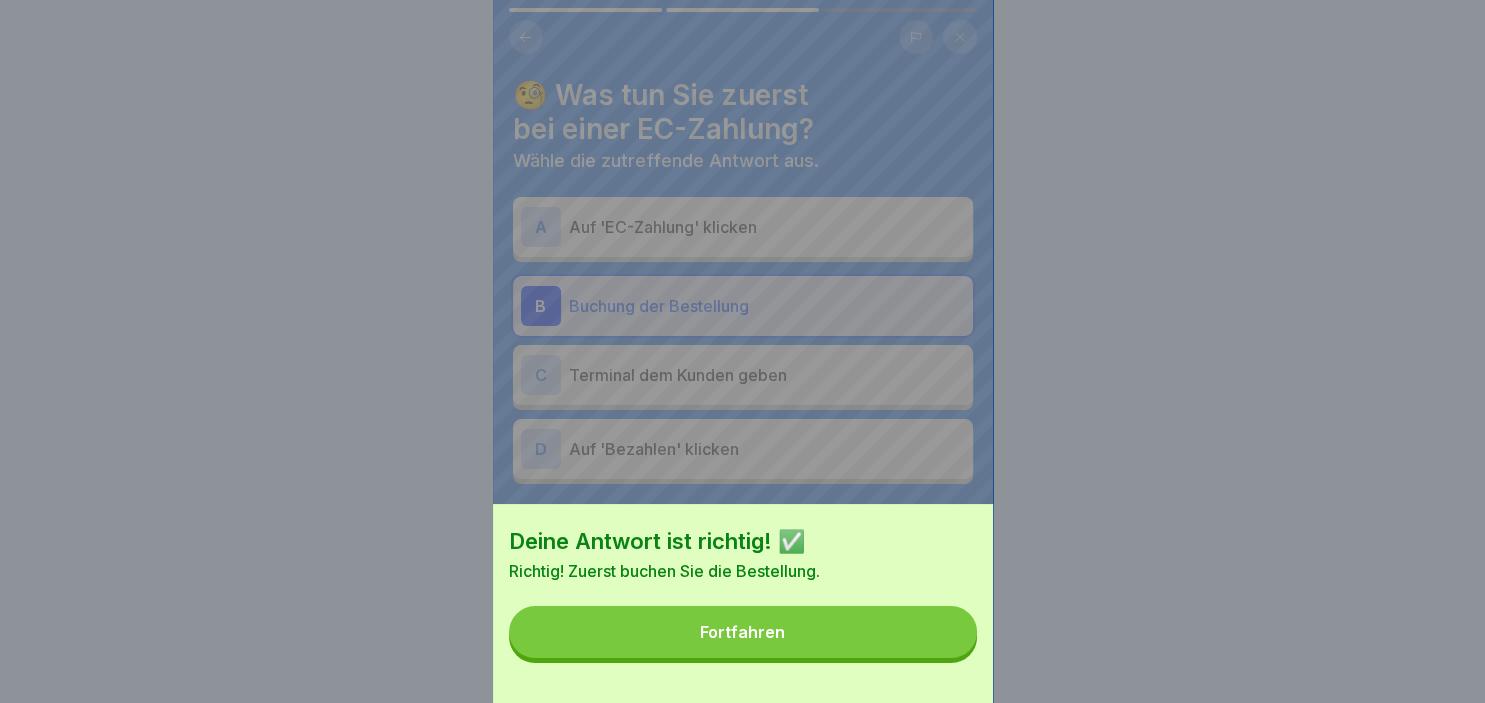 click on "Fortfahren" at bounding box center (743, 632) 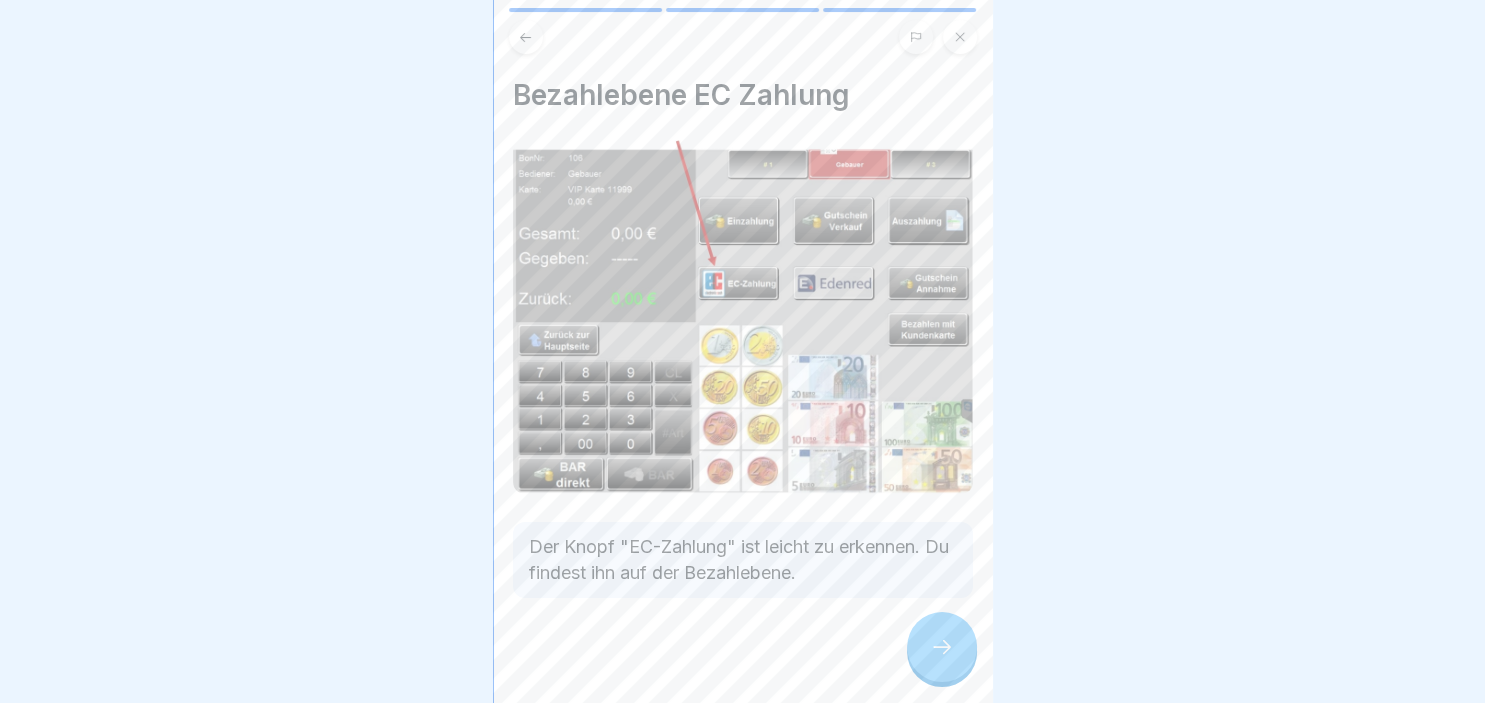 click at bounding box center (942, 647) 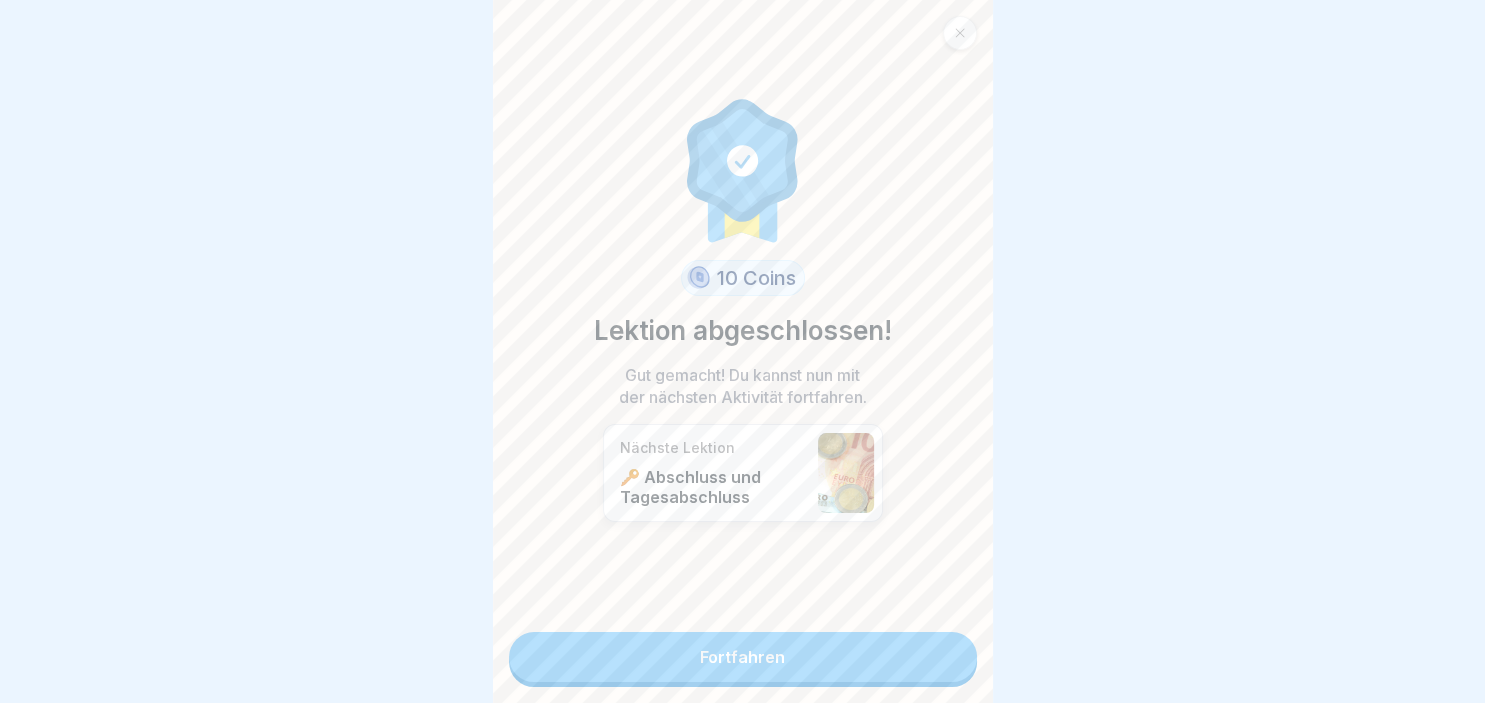 click on "Fortfahren" at bounding box center (743, 657) 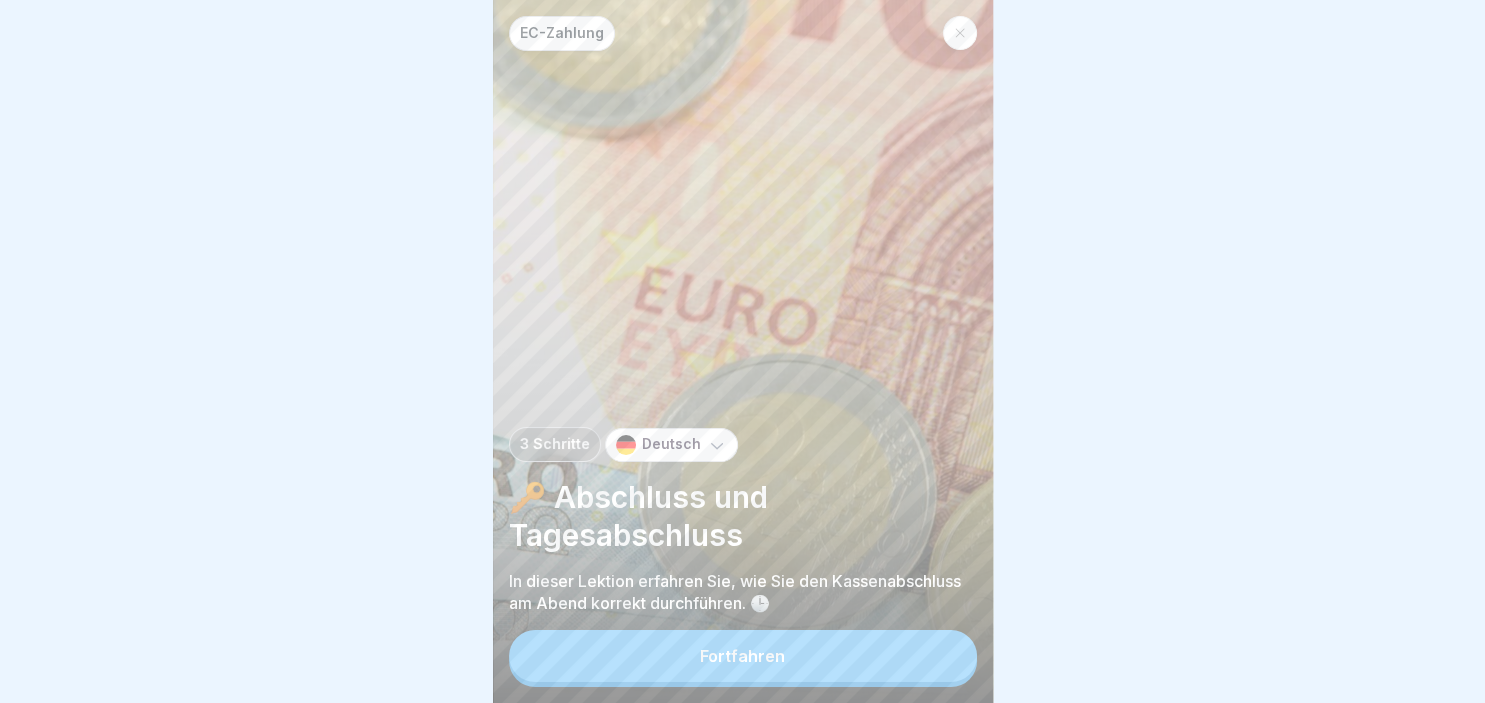 click on "Fortfahren" at bounding box center [743, 656] 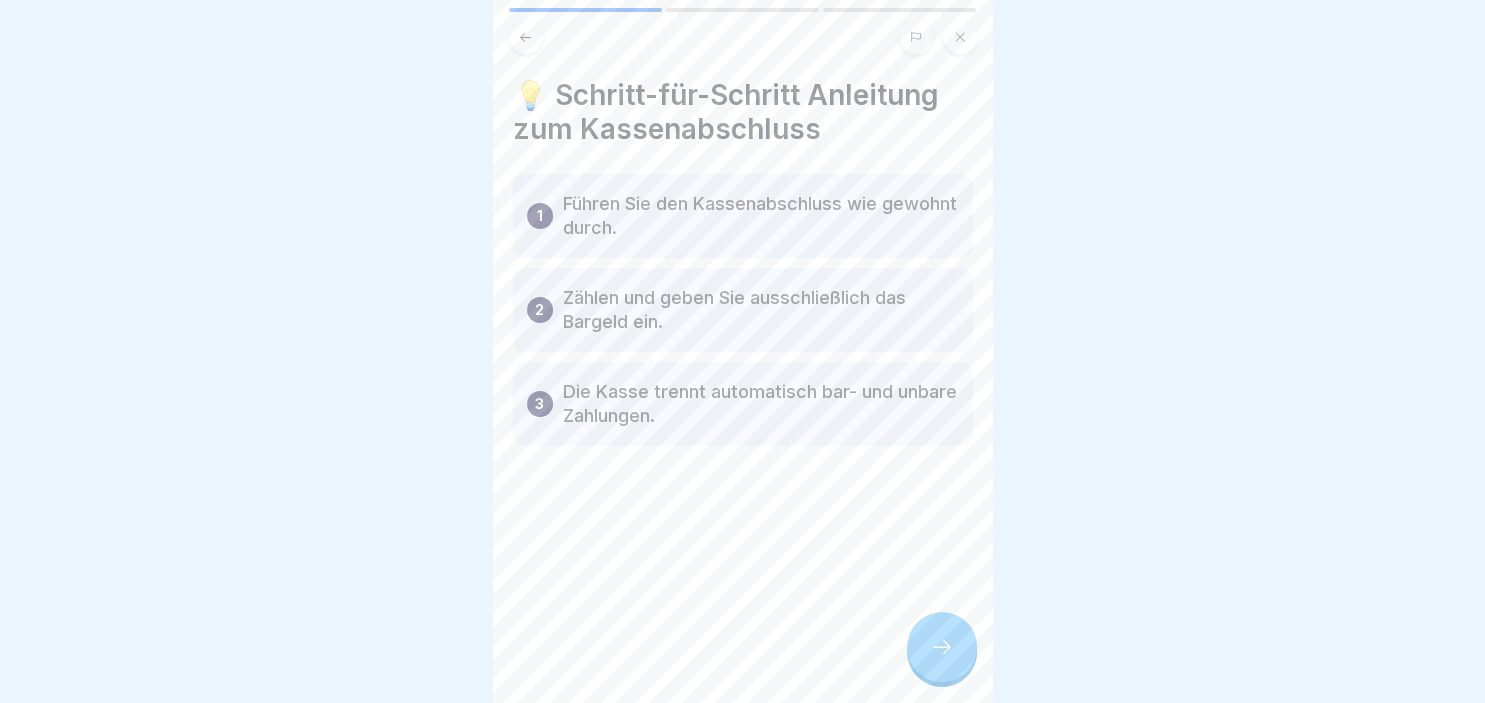 click on "💡 Schritt-für-Schritt Anleitung zum Kassenabschluss 1 Führen Sie den Kassenabschluss wie gewohnt durch. 2 Zählen und geben Sie ausschließlich das Bargeld ein. 3 Die Kasse trennt automatisch bar- und unbare Zahlungen." at bounding box center [743, 351] 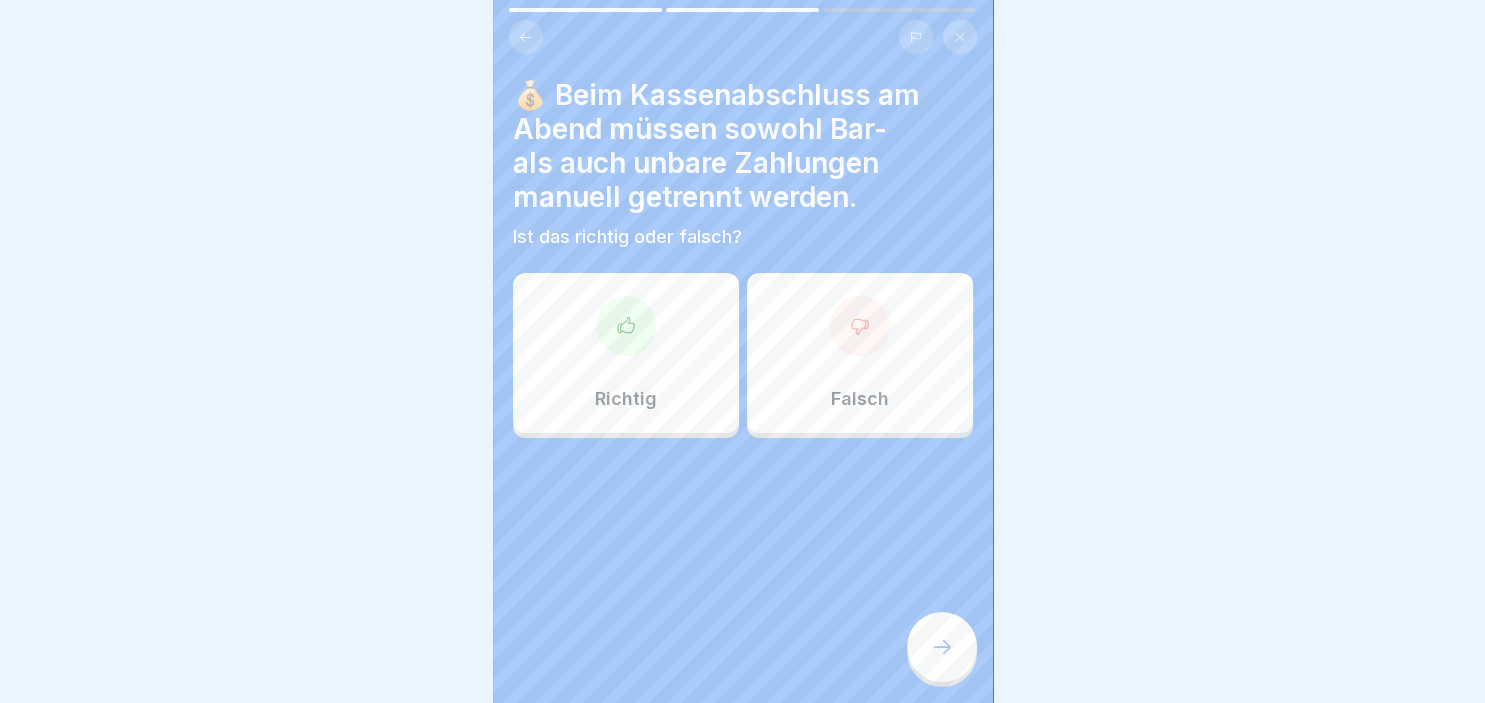drag, startPoint x: 929, startPoint y: 645, endPoint x: 708, endPoint y: 503, distance: 262.68802 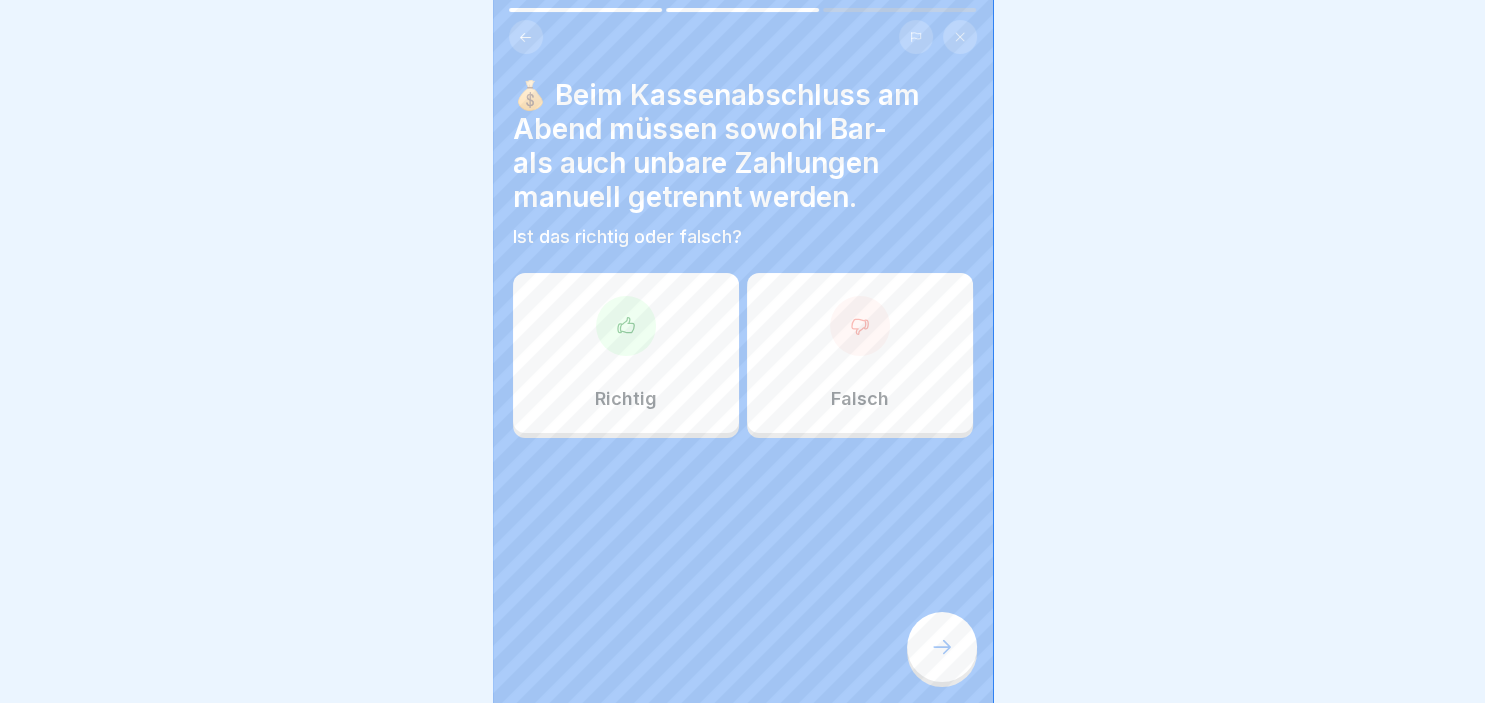 click at bounding box center (860, 326) 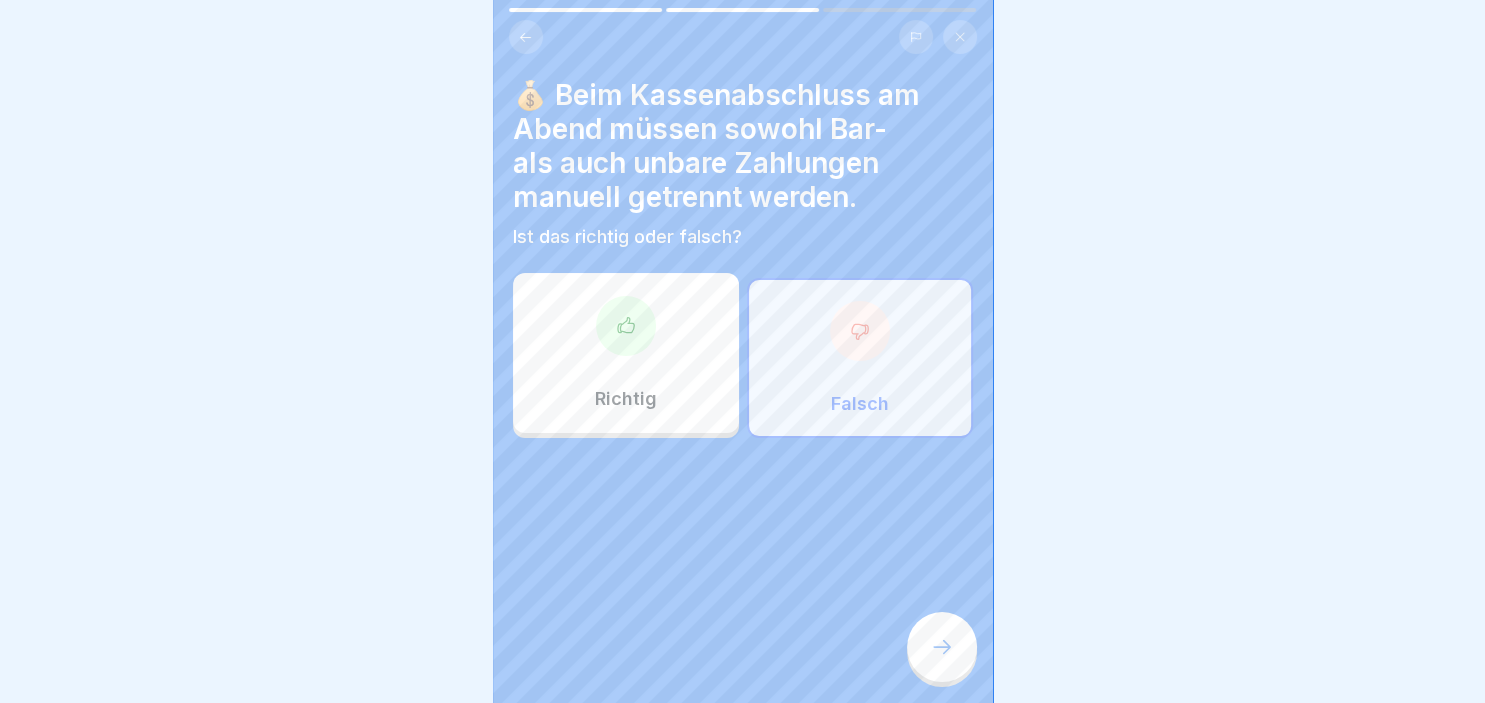 click at bounding box center [942, 647] 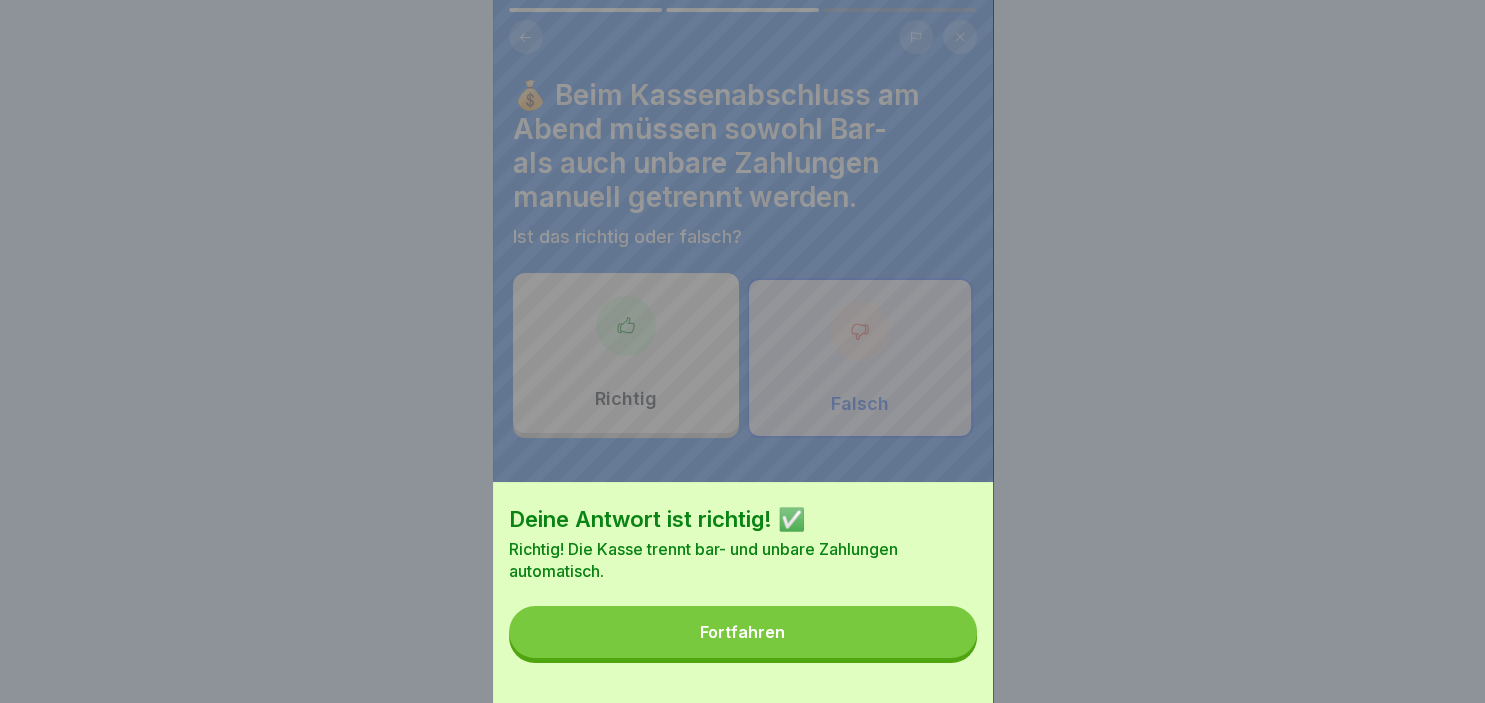click on "Fortfahren" at bounding box center [743, 632] 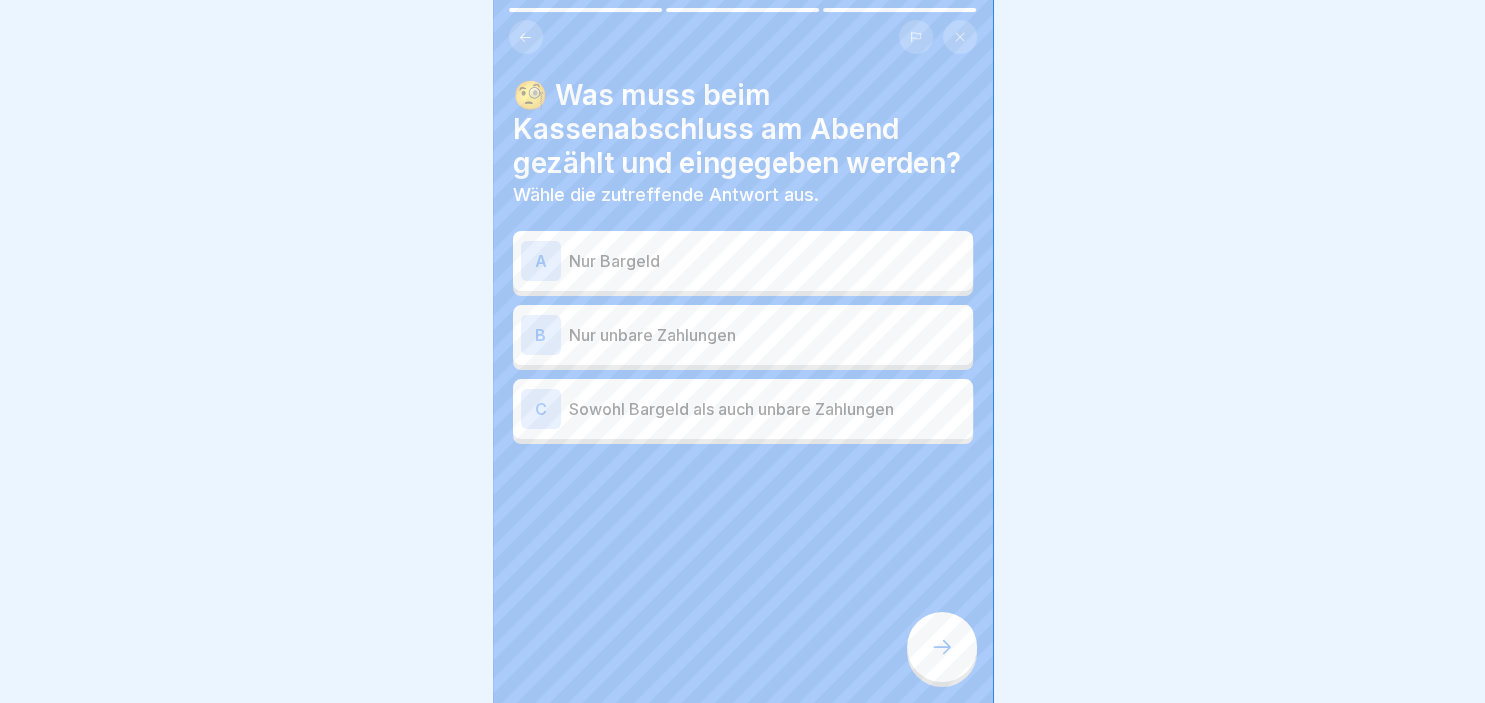 click on "A Nur Bargeld" at bounding box center (743, 261) 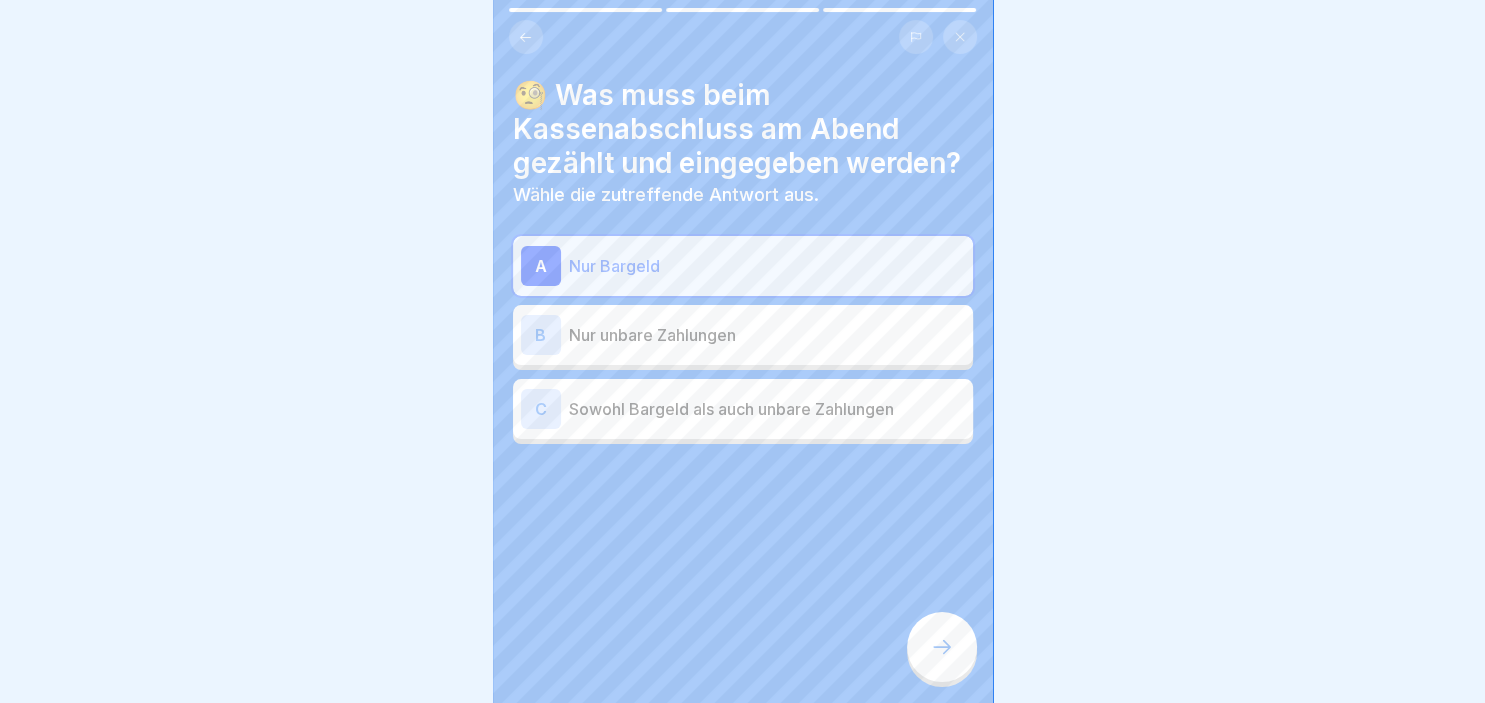 click 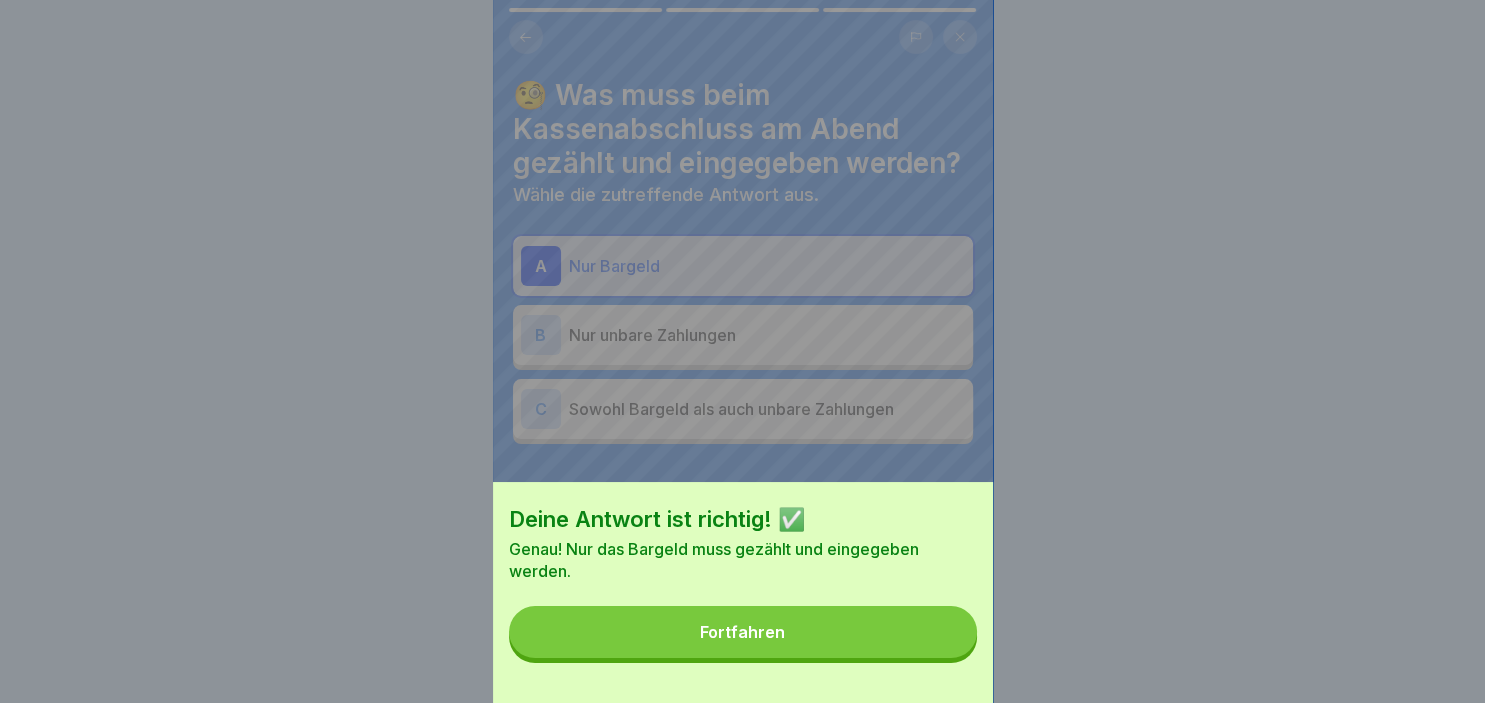 click on "Fortfahren" at bounding box center [743, 632] 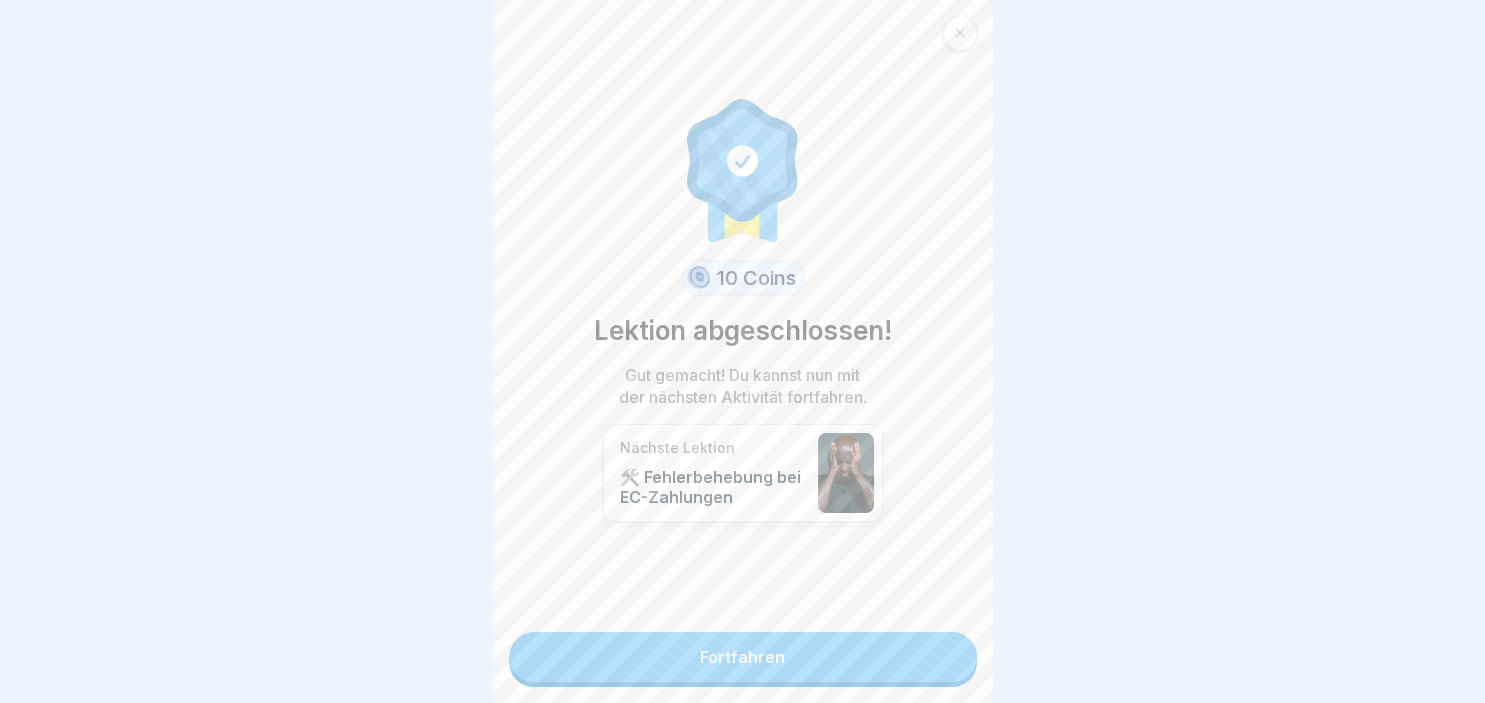 click on "Fortfahren" at bounding box center (743, 657) 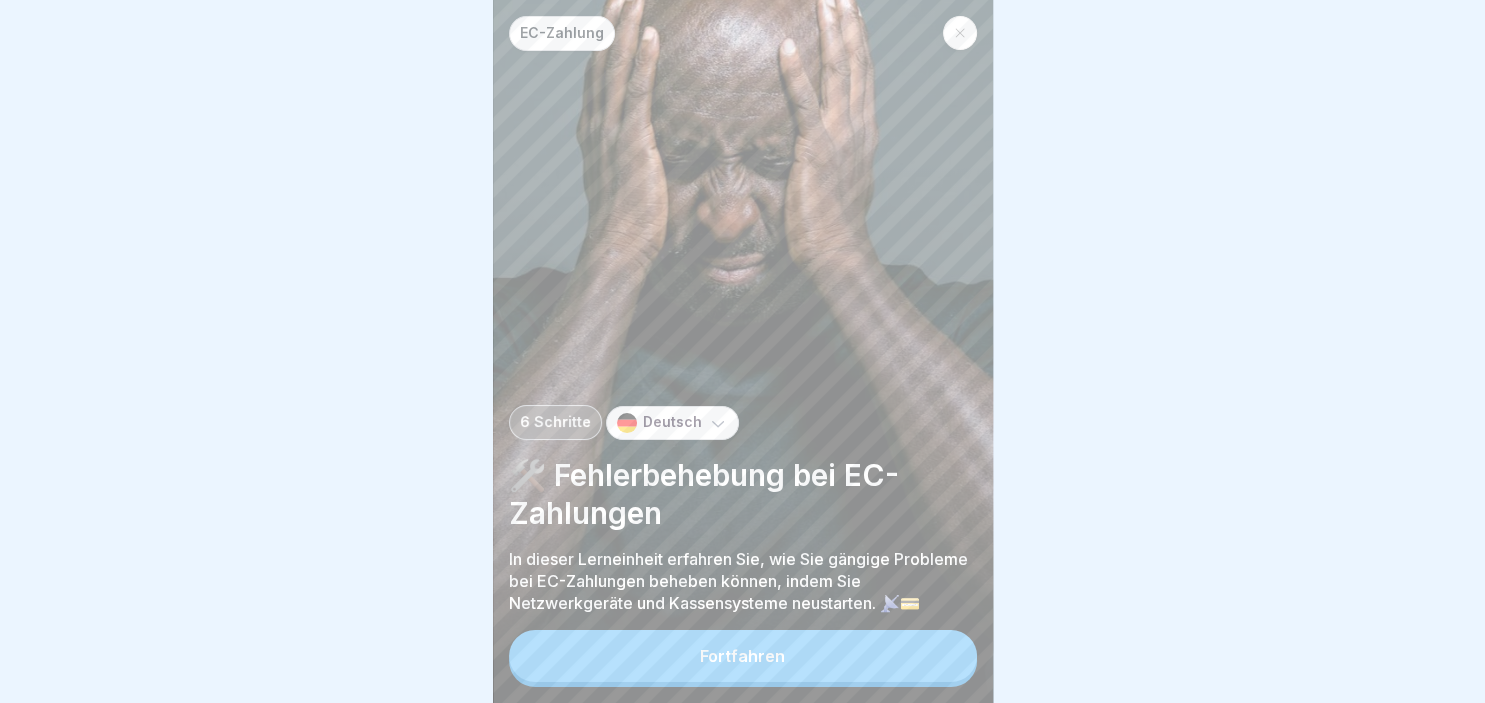 click on "Fortfahren" at bounding box center (743, 656) 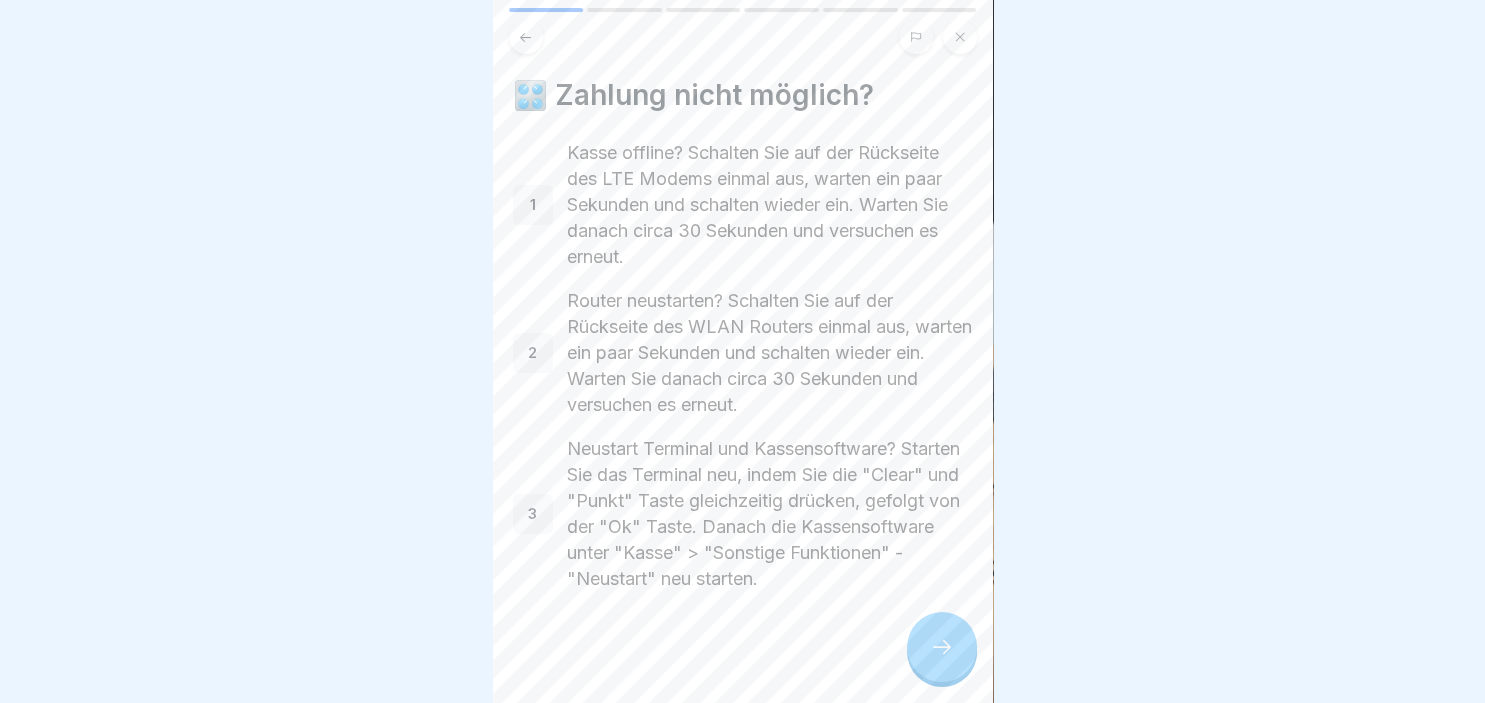 click 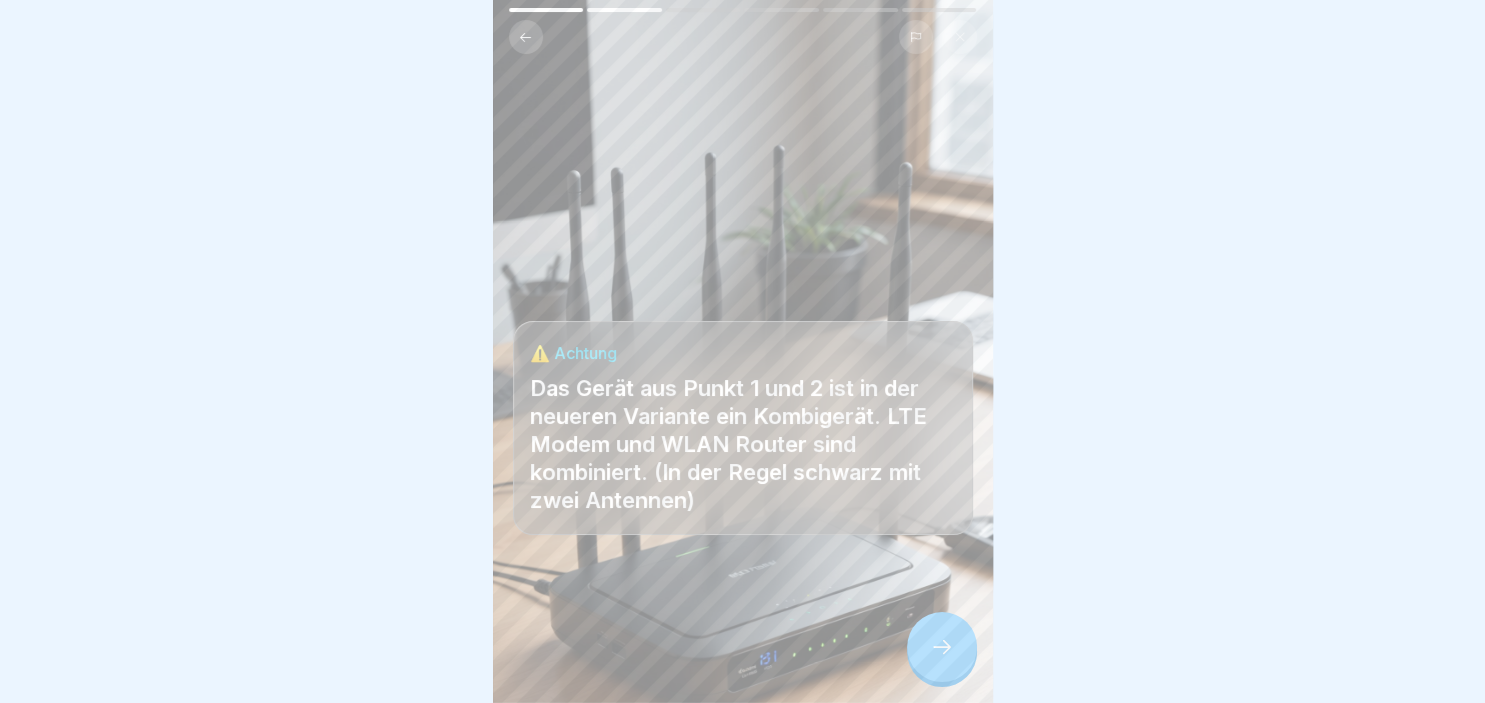 click 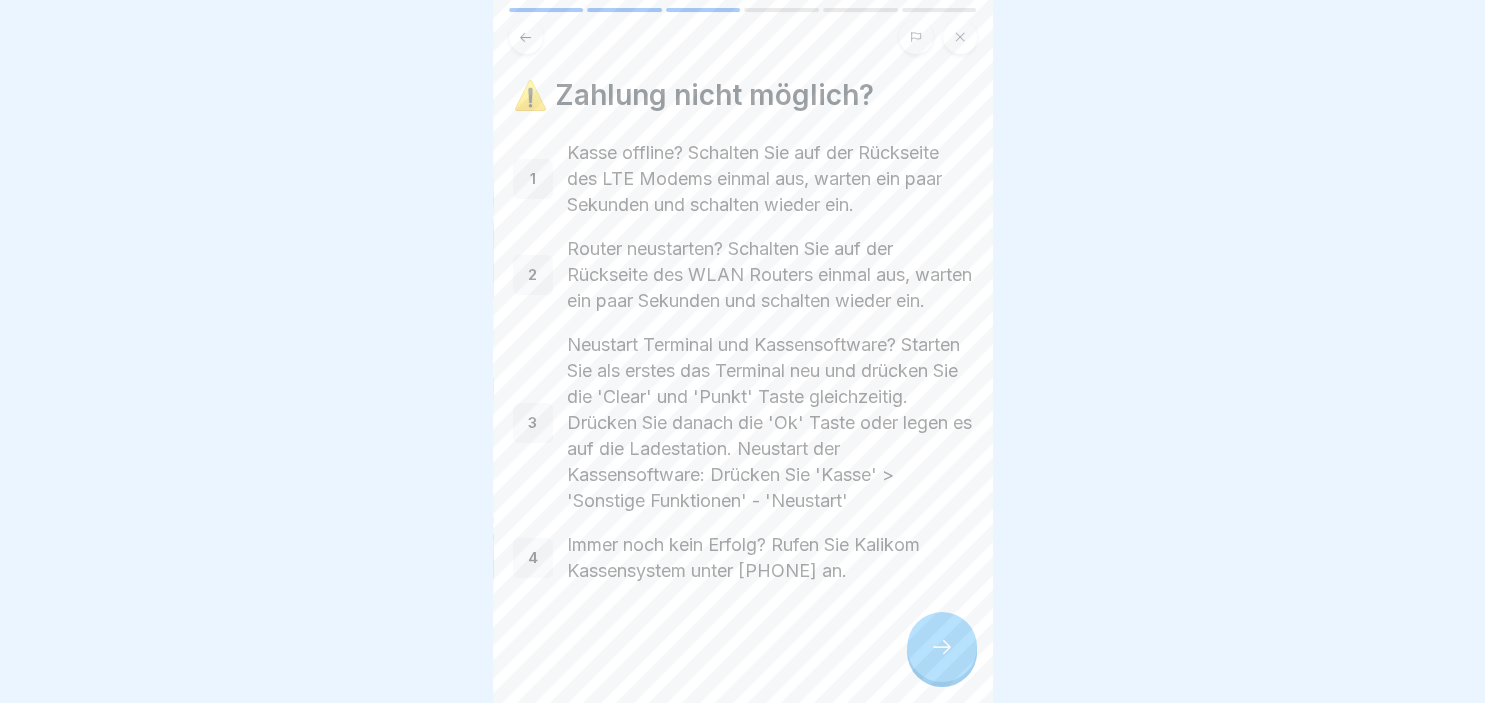 click 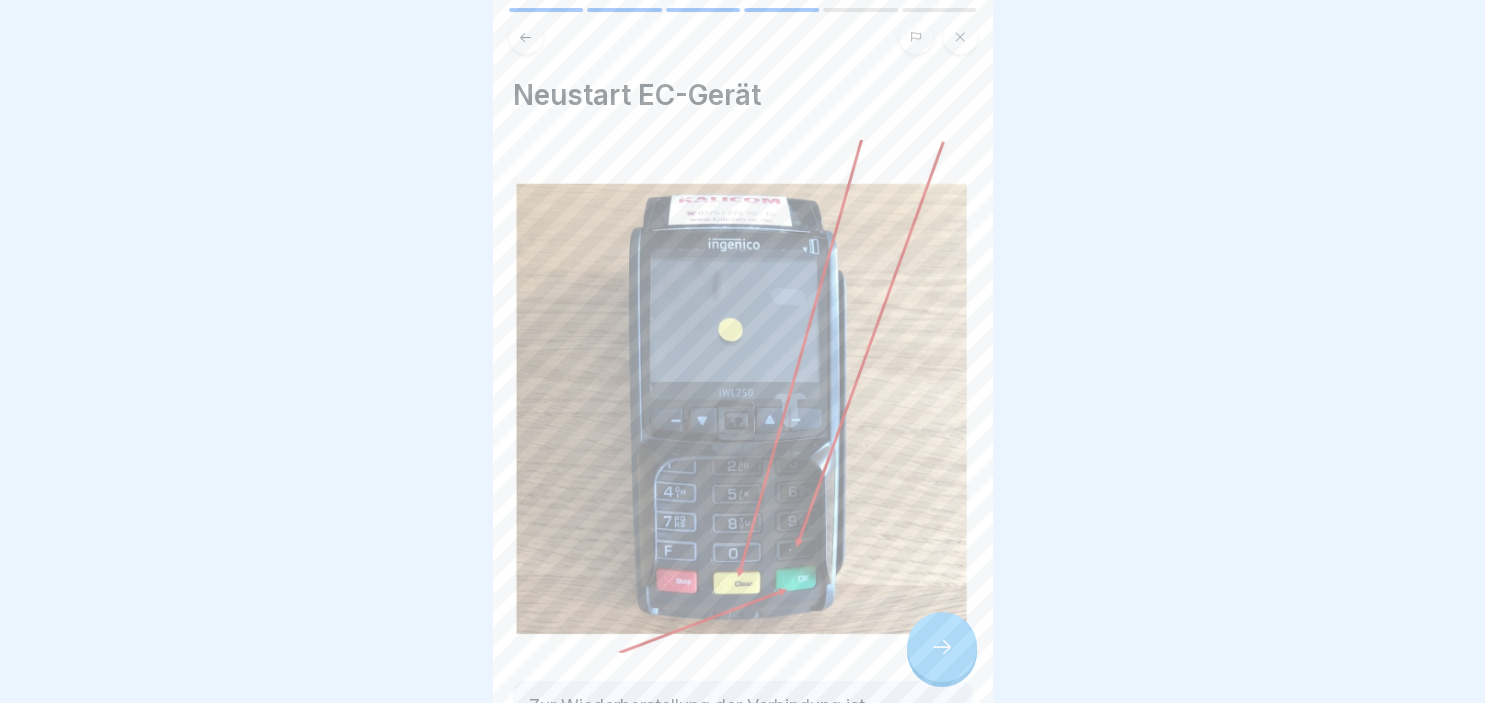 click 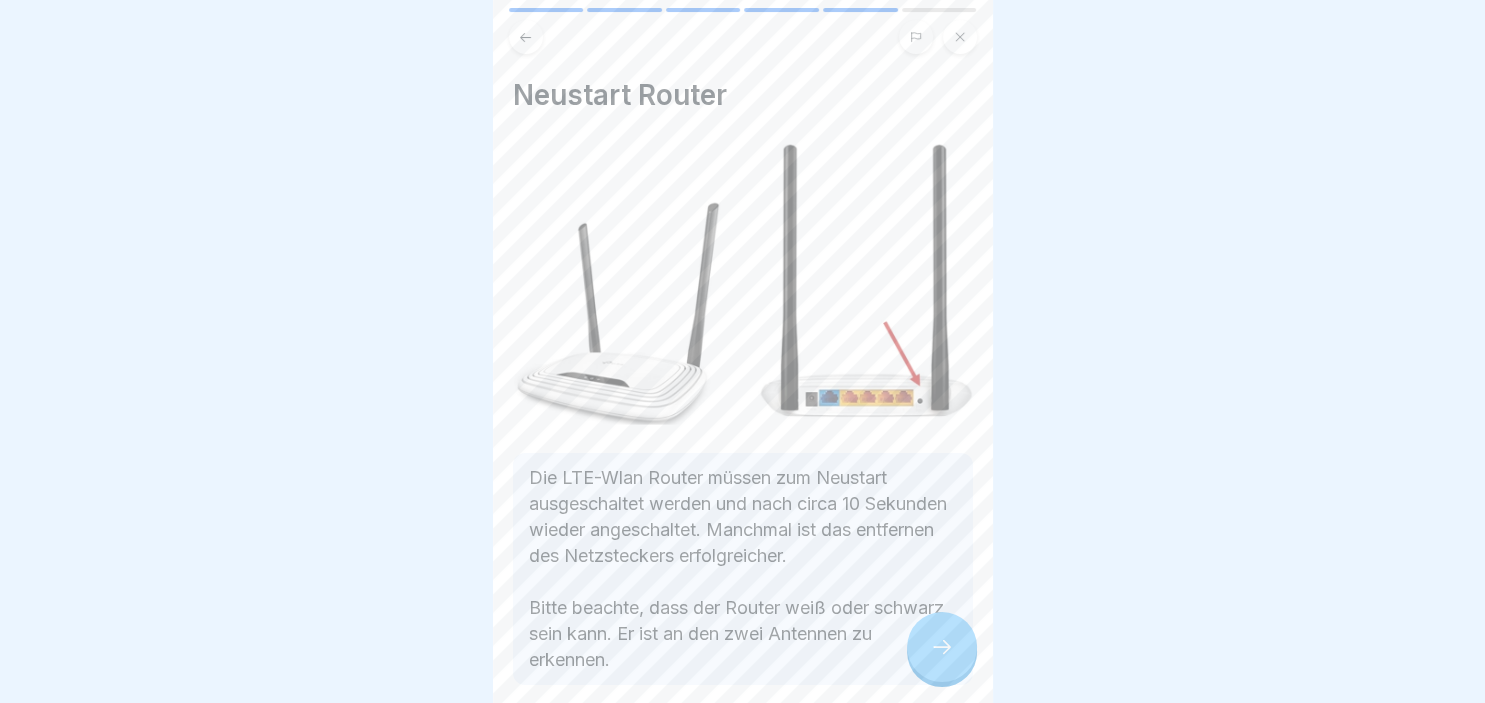 click 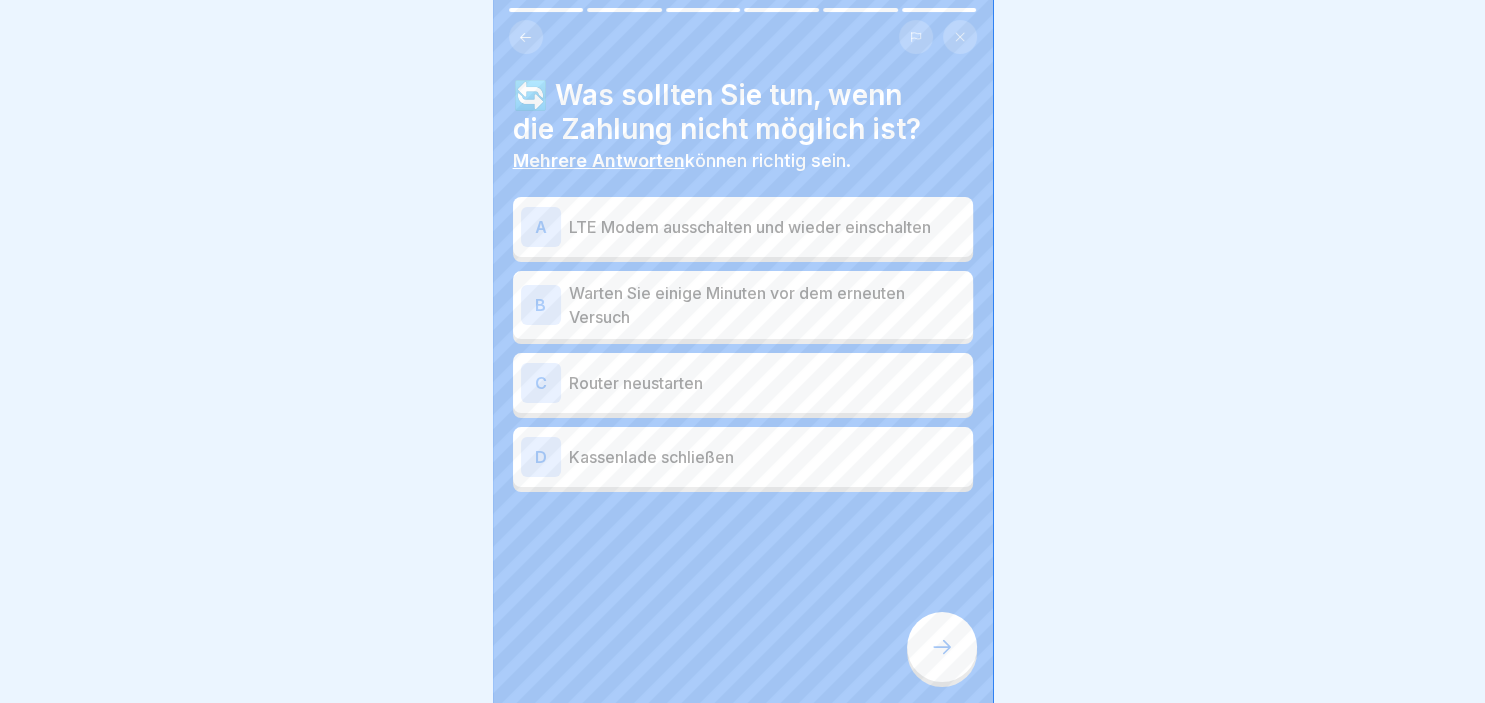 click on "A" at bounding box center [541, 227] 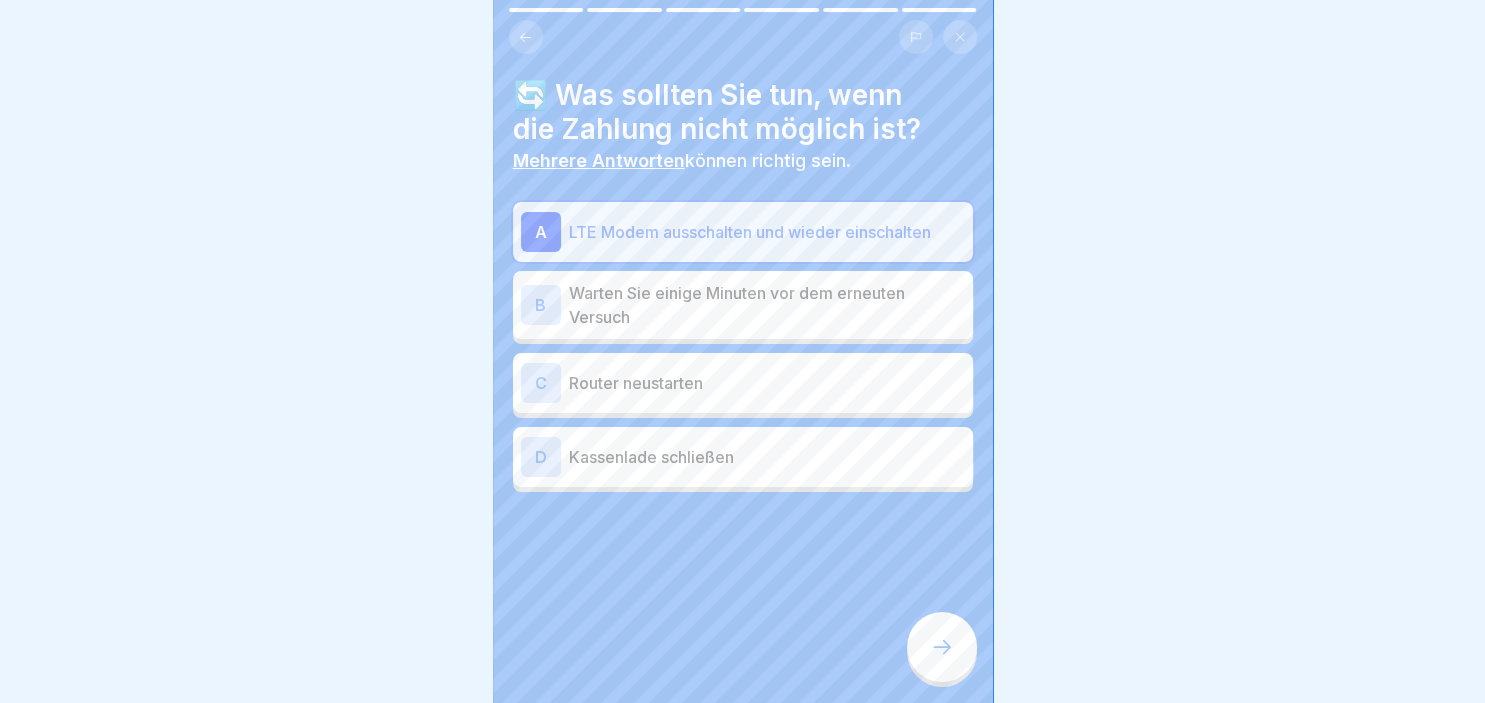 click on "B" at bounding box center [541, 305] 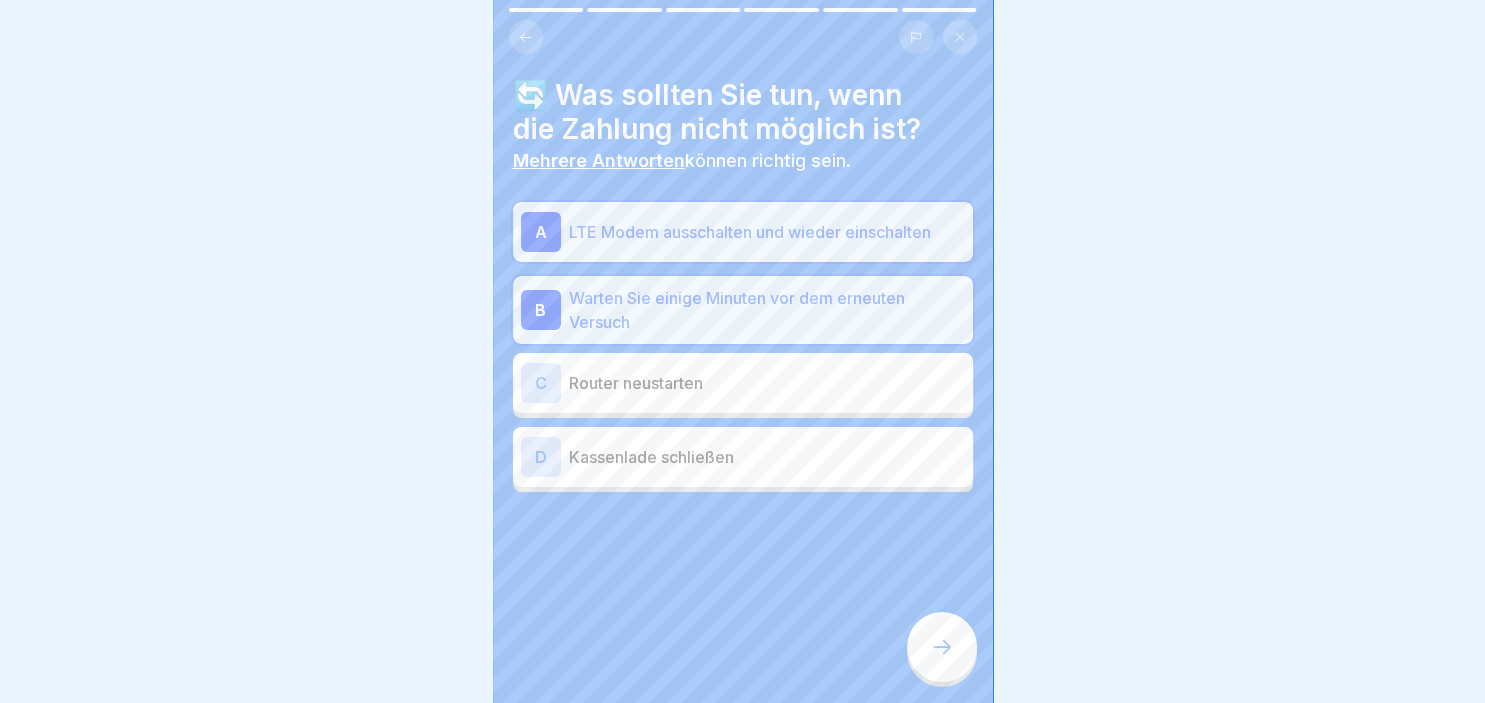 click on "C" at bounding box center [541, 383] 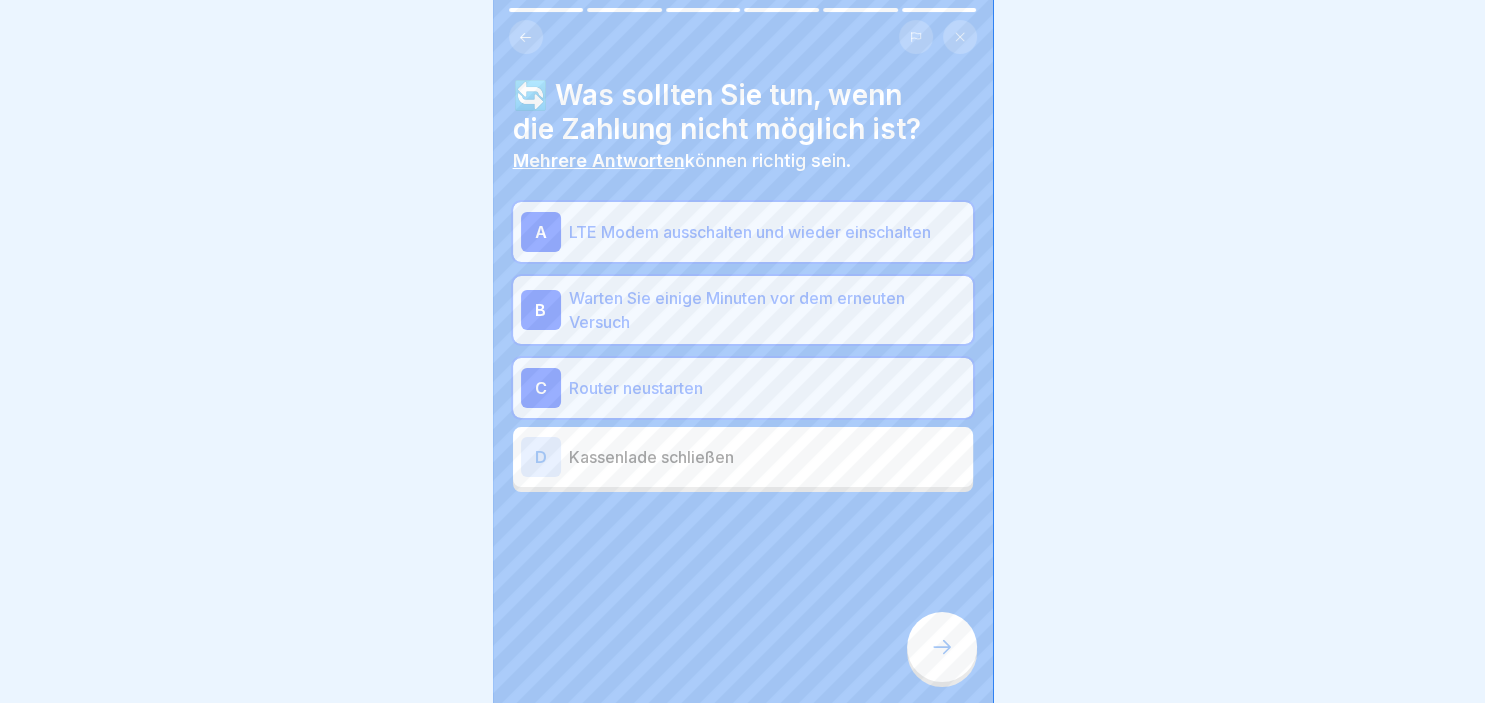 click at bounding box center [942, 647] 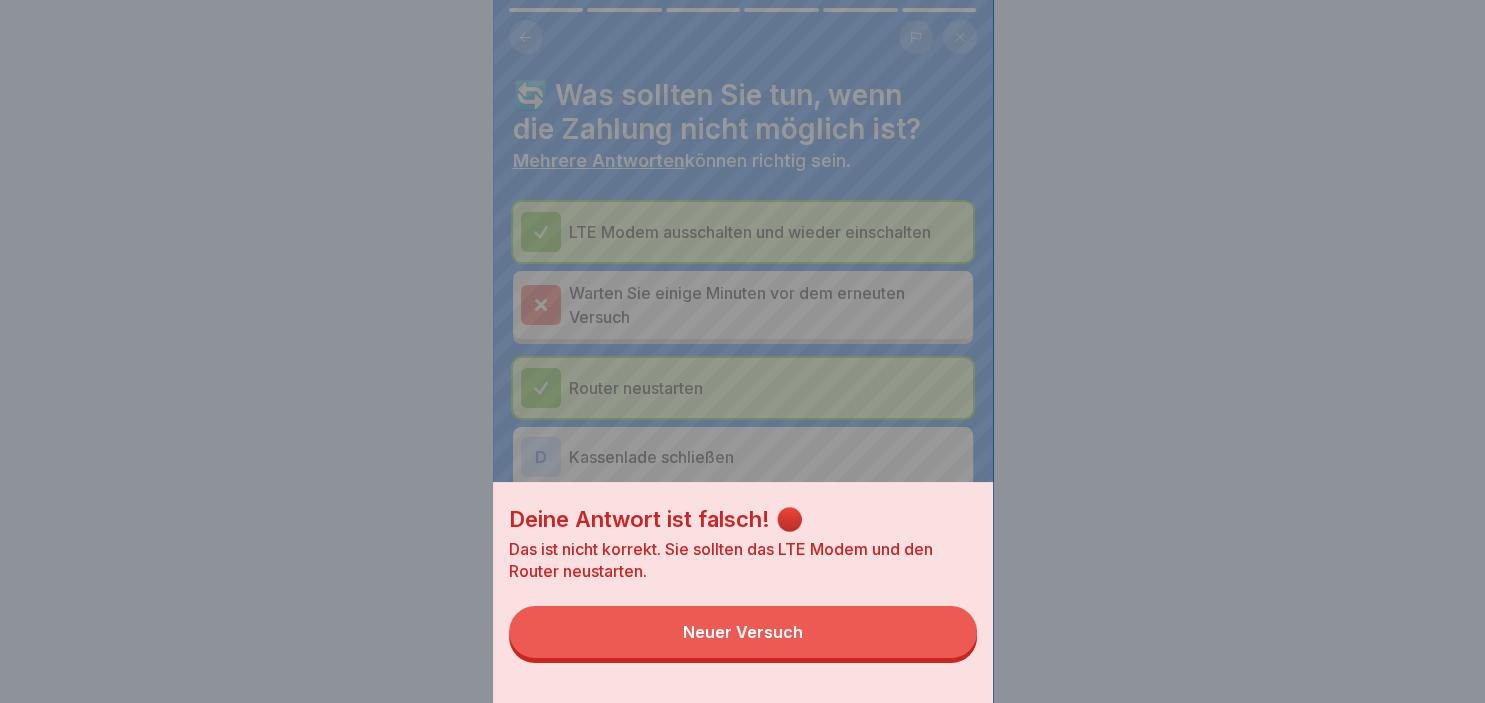 click on "Neuer Versuch" at bounding box center [743, 632] 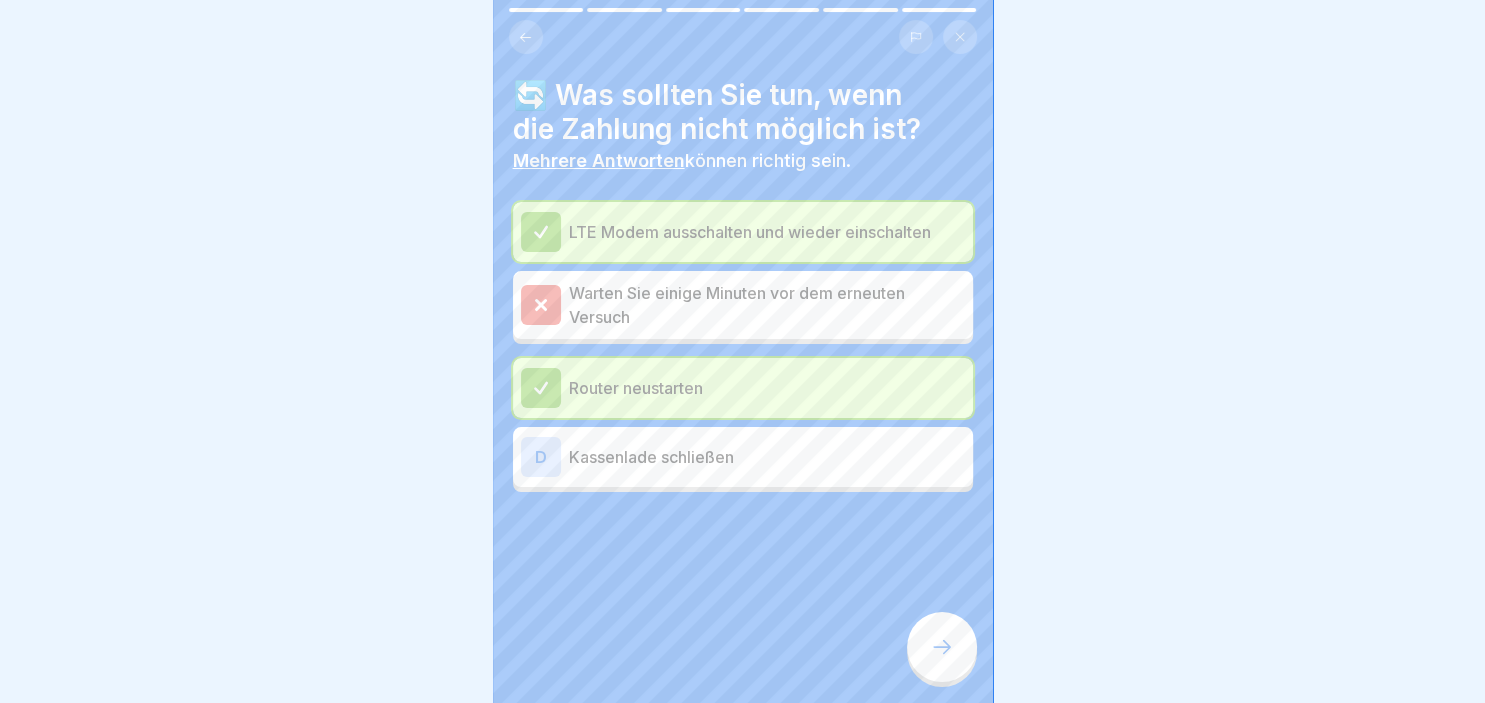 click at bounding box center [942, 647] 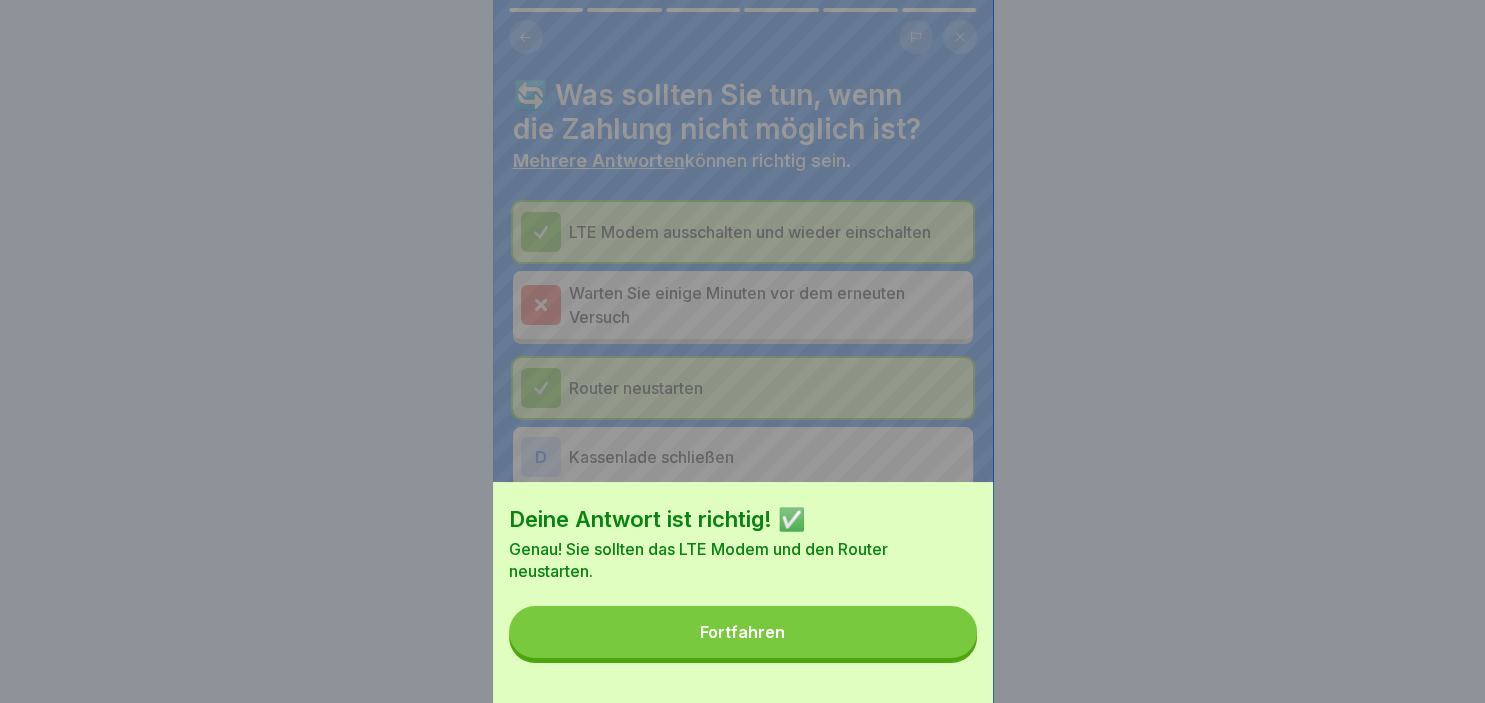 click on "Fortfahren" at bounding box center [743, 632] 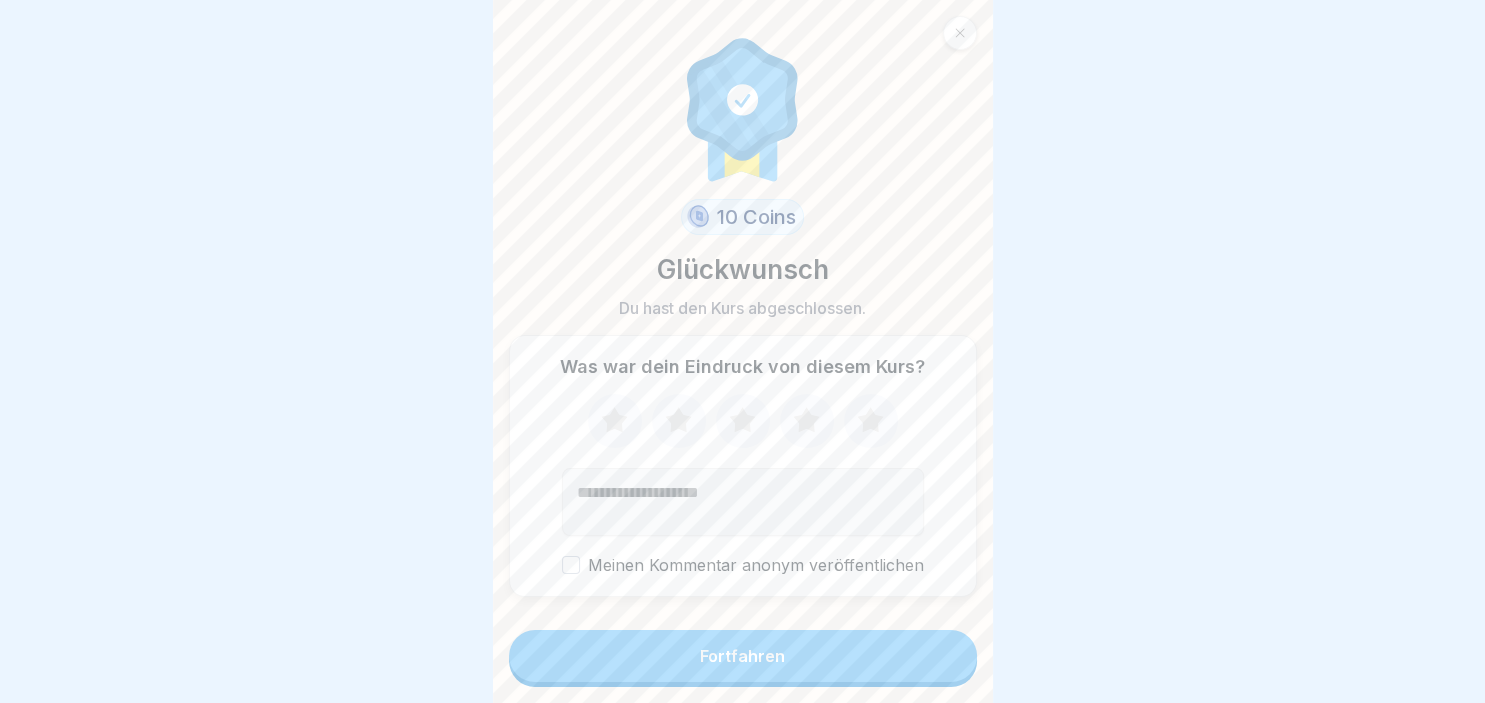 click on "Fortfahren" at bounding box center [743, 656] 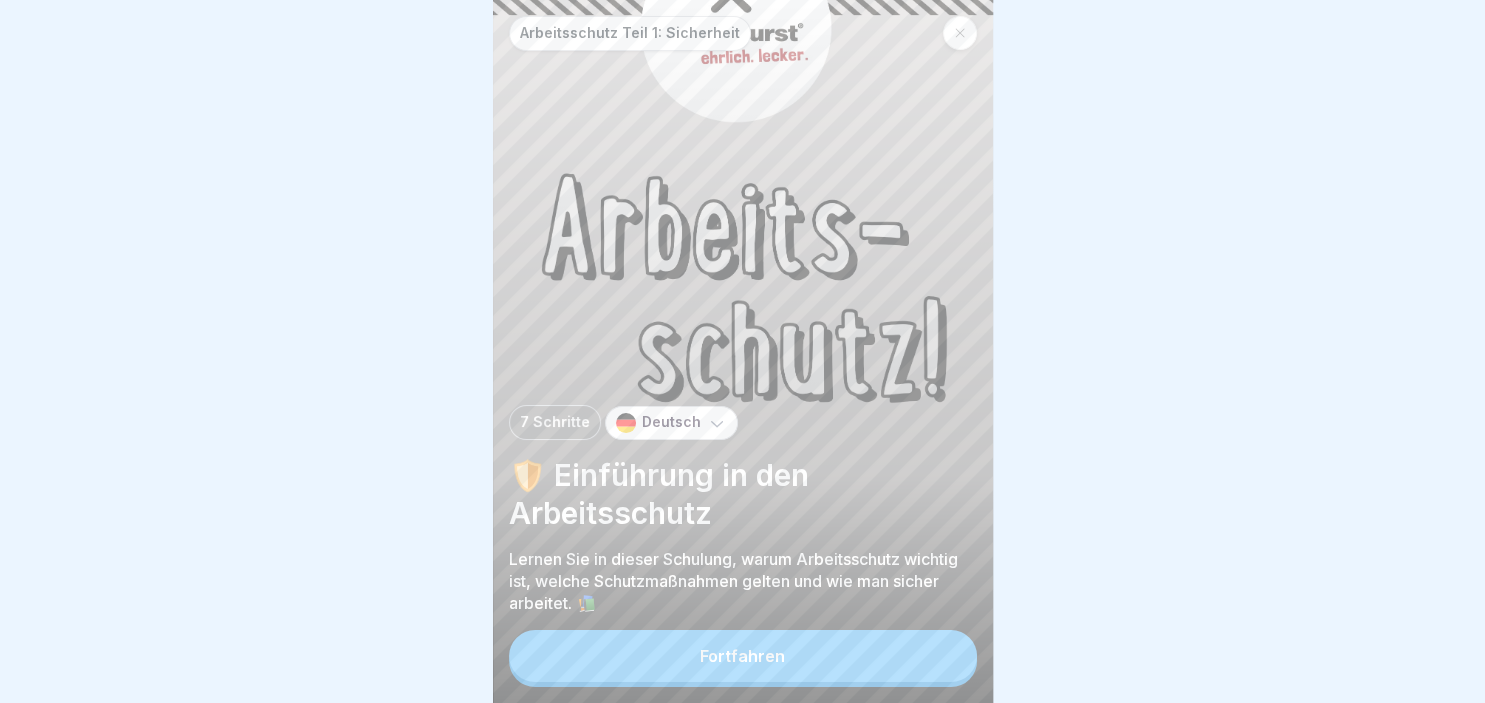 click on "Fortfahren" at bounding box center (743, 656) 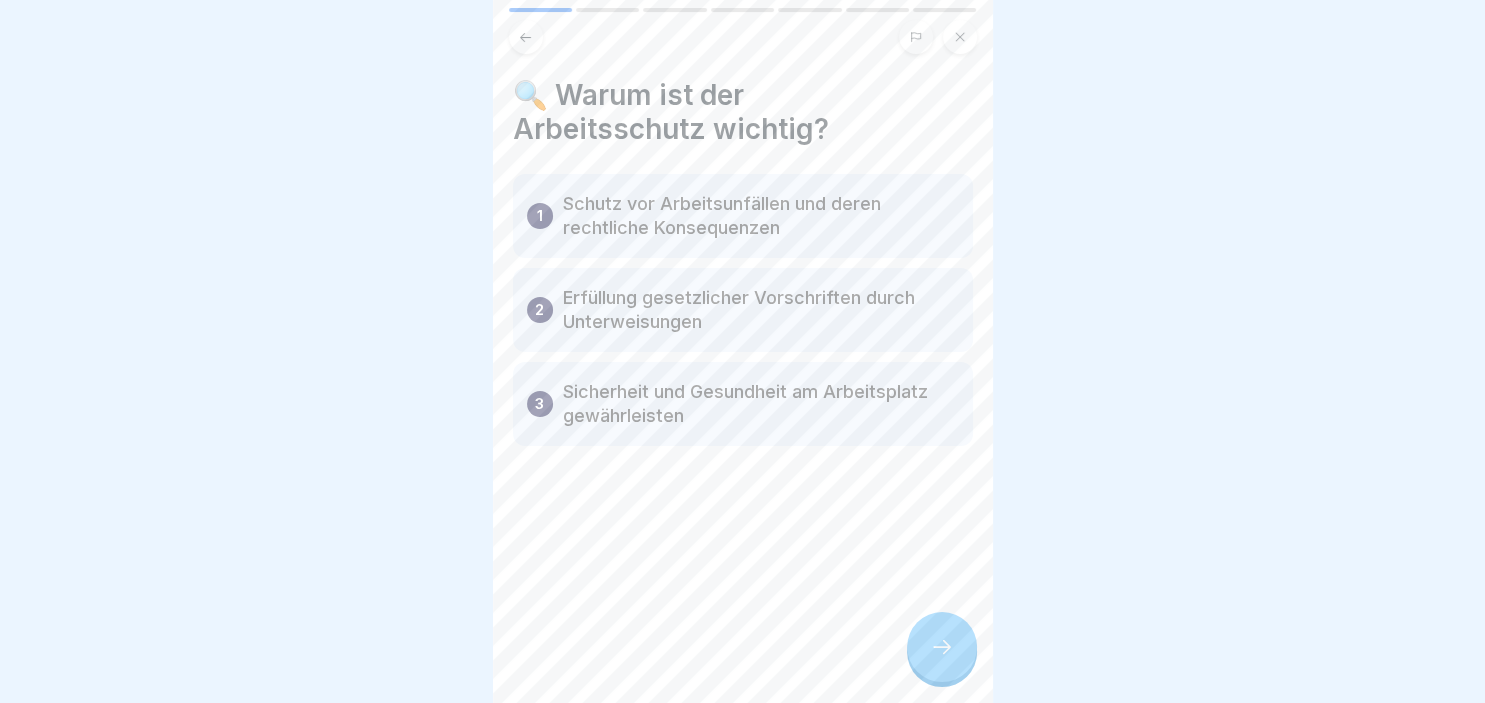 click at bounding box center (942, 647) 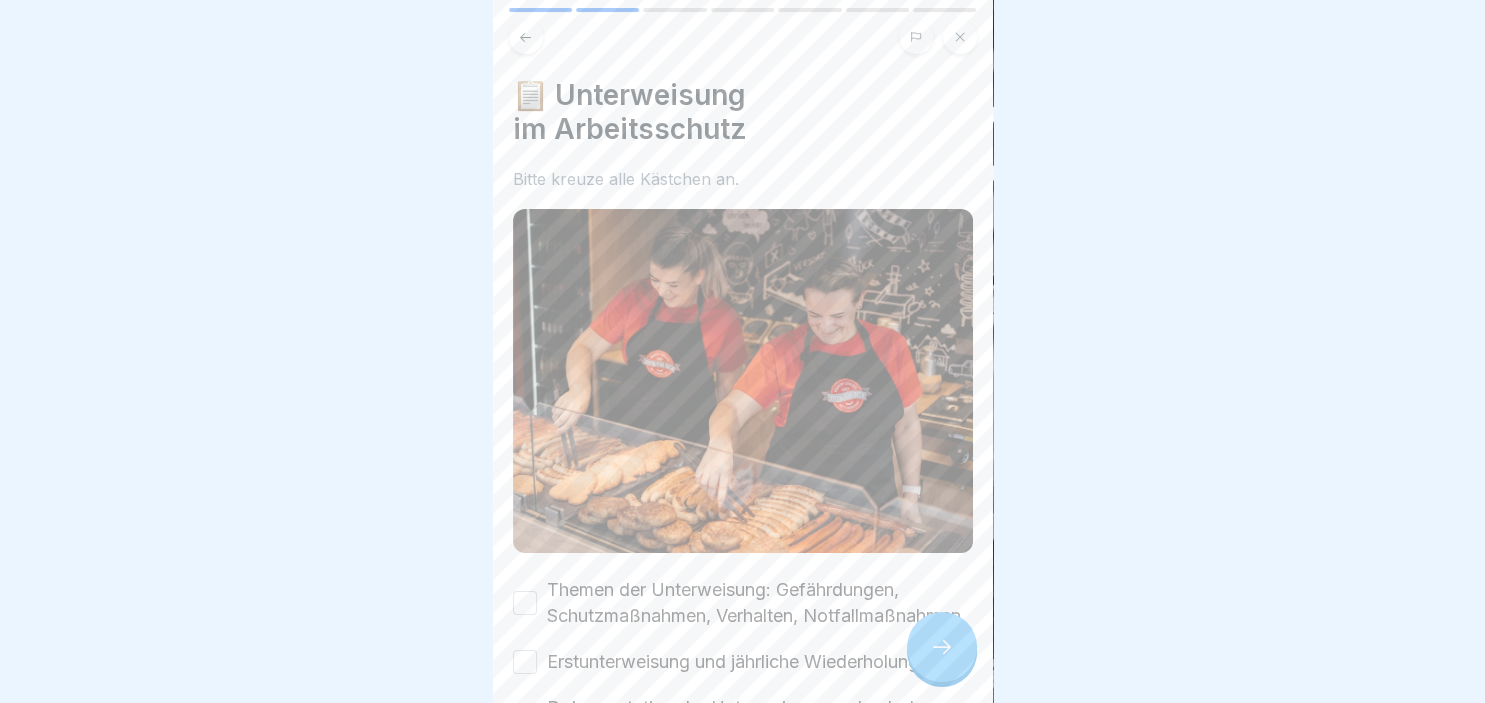 click at bounding box center (942, 647) 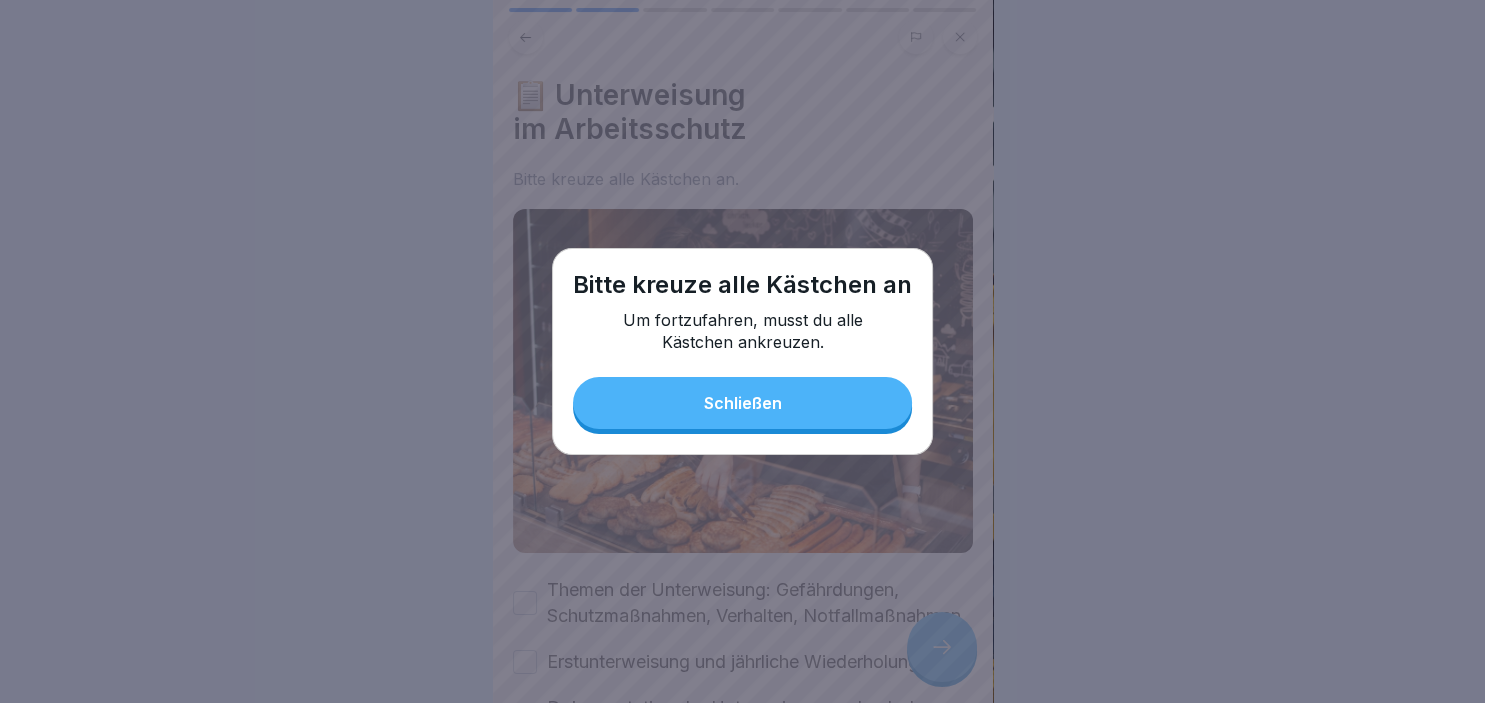 click on "Schließen" at bounding box center (742, 403) 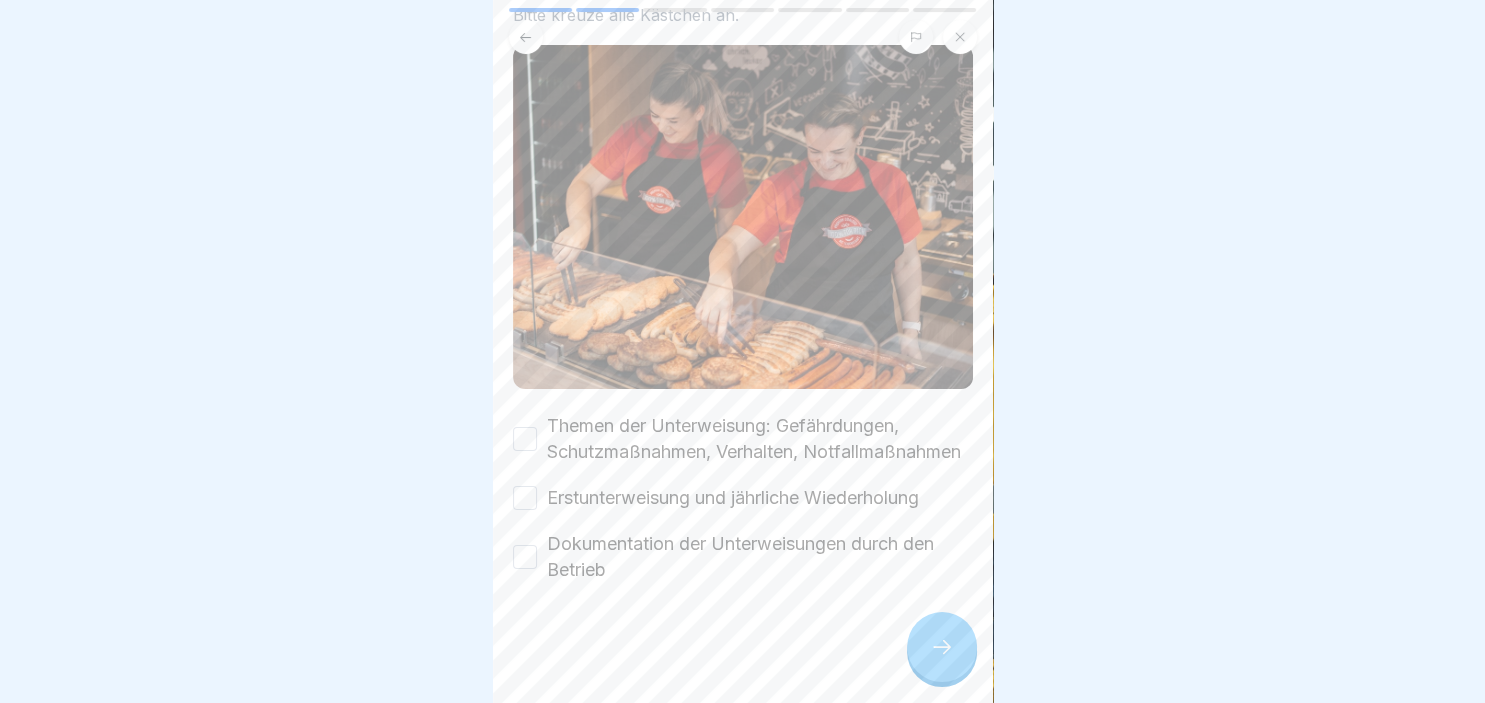 scroll, scrollTop: 190, scrollLeft: 0, axis: vertical 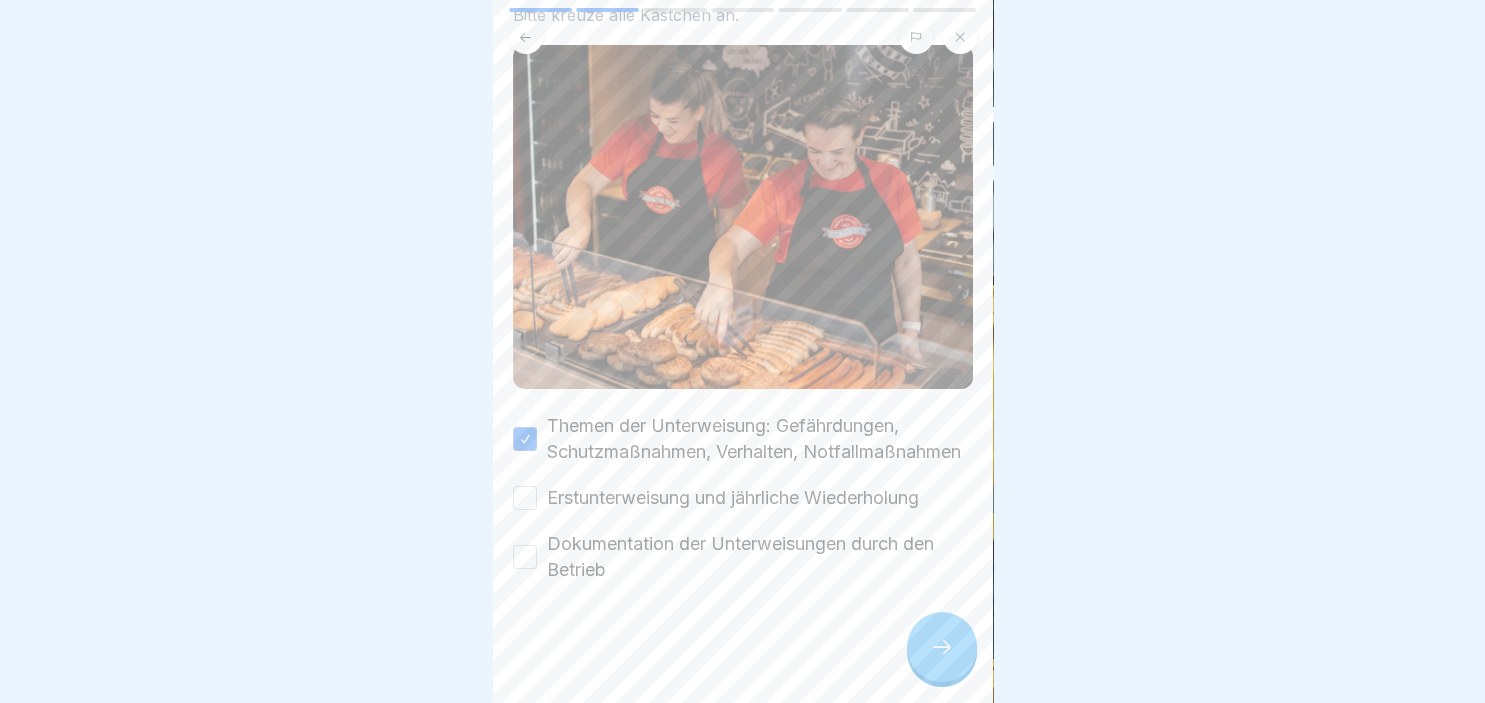 click on "Erstunterweisung und jährliche Wiederholung" at bounding box center (525, 498) 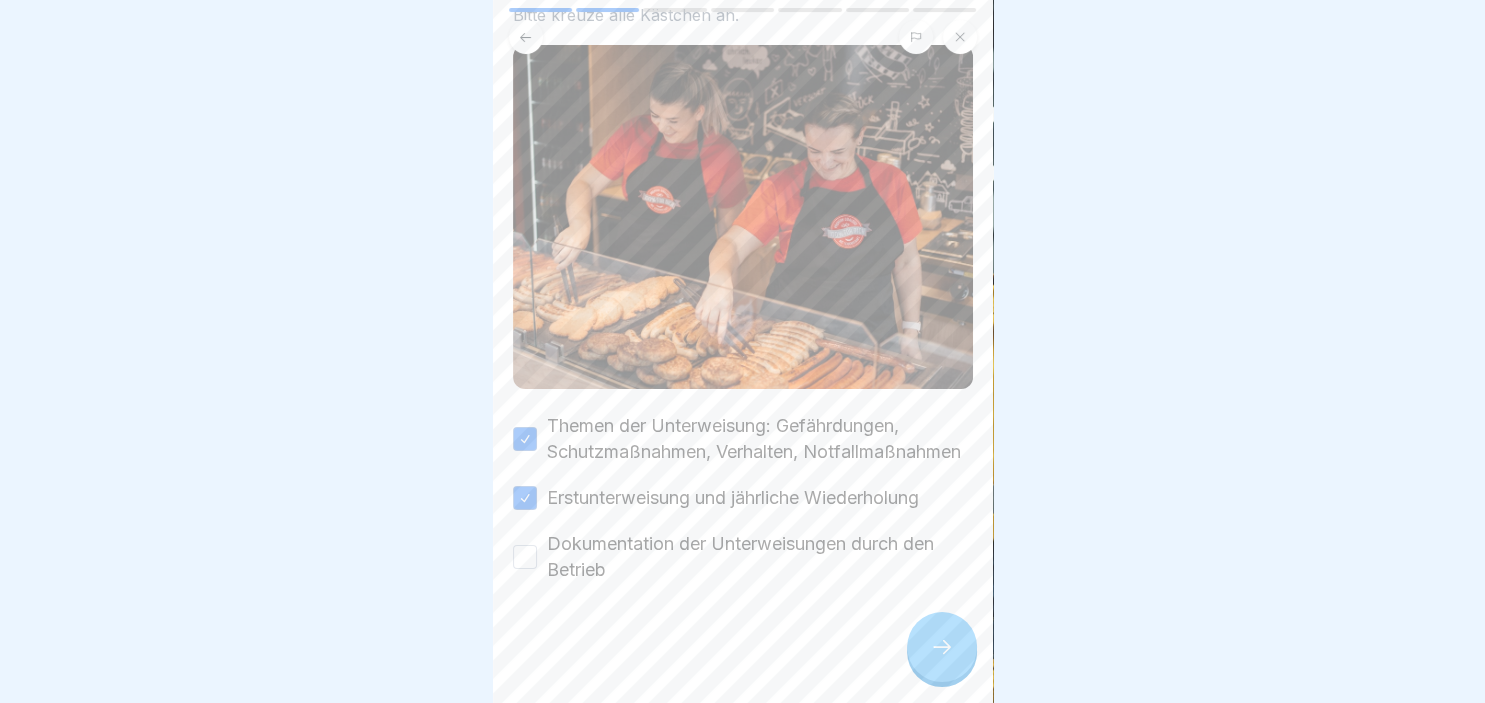 click on "Dokumentation der Unterweisungen durch den Betrieb" at bounding box center [525, 557] 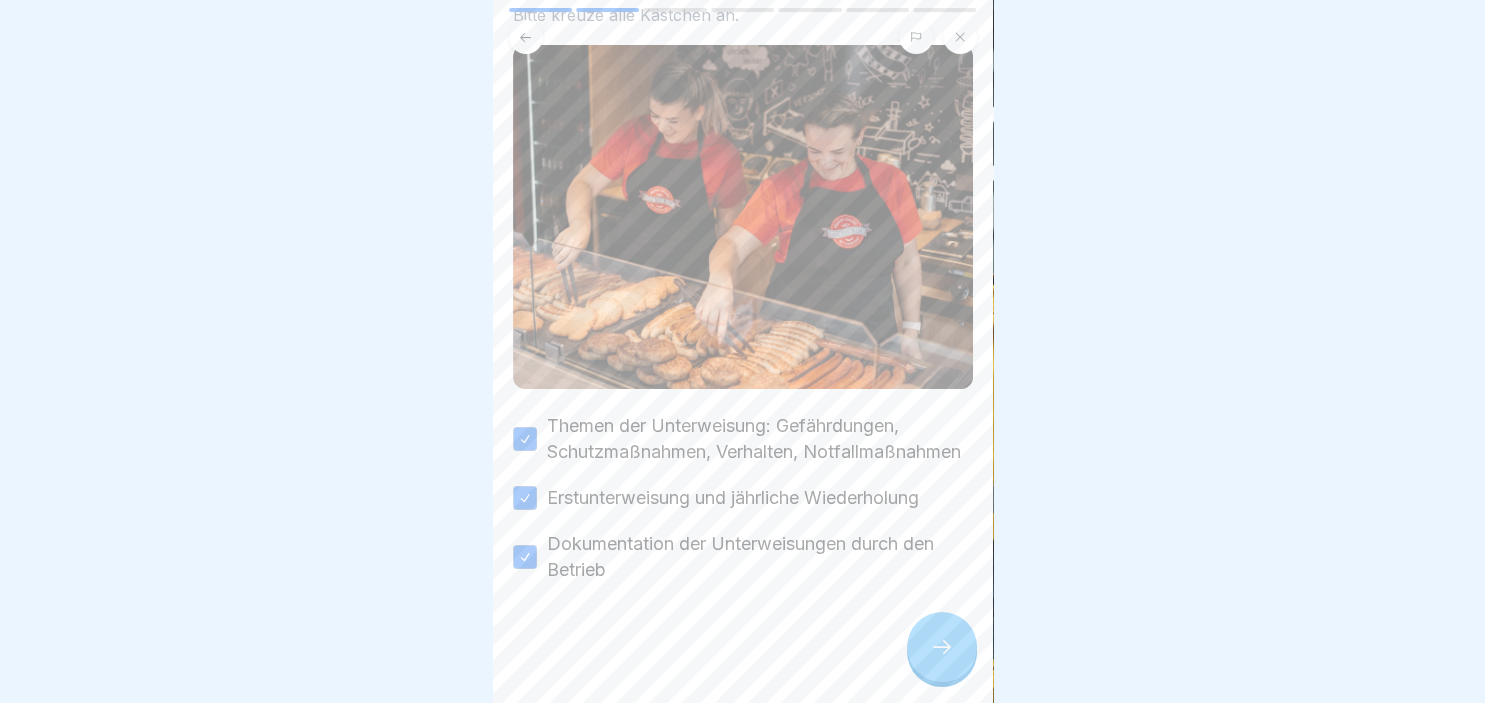 click 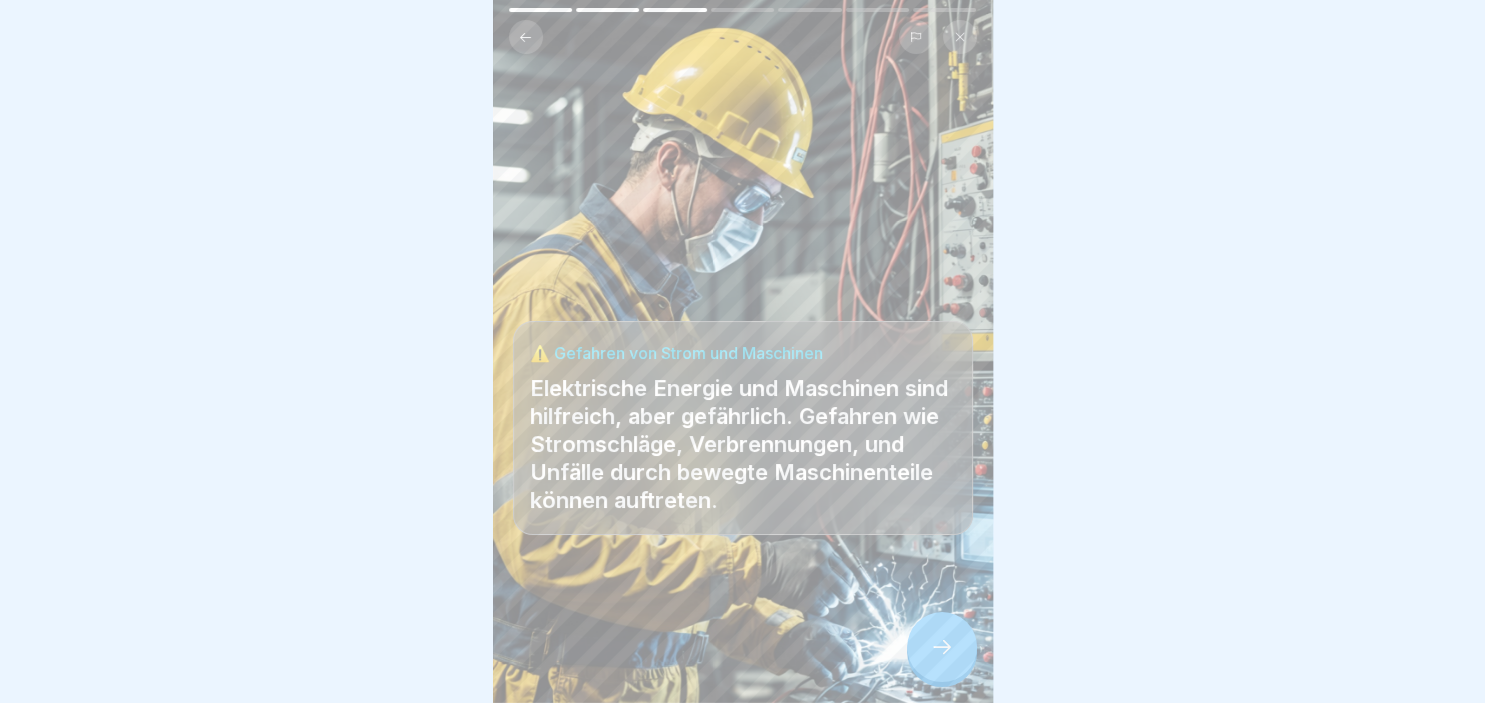 click 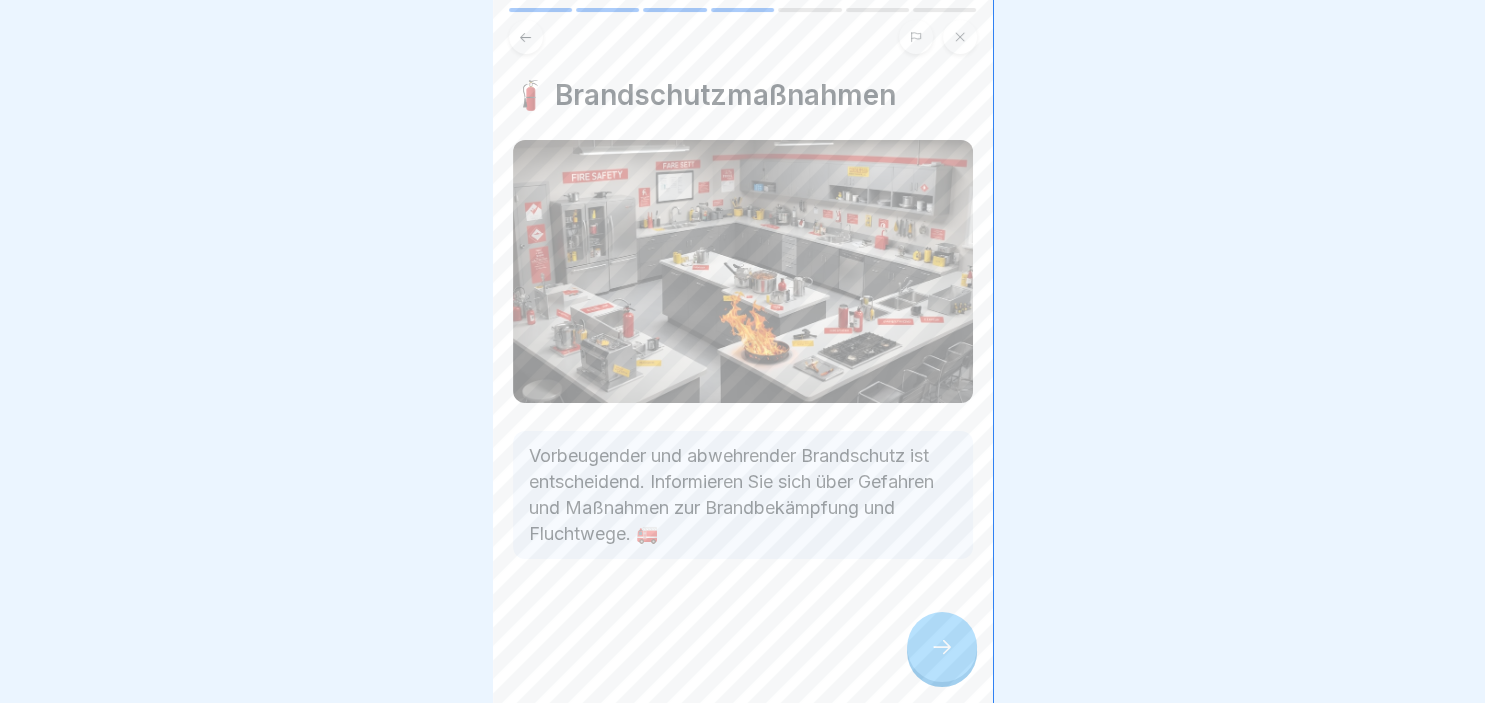 click 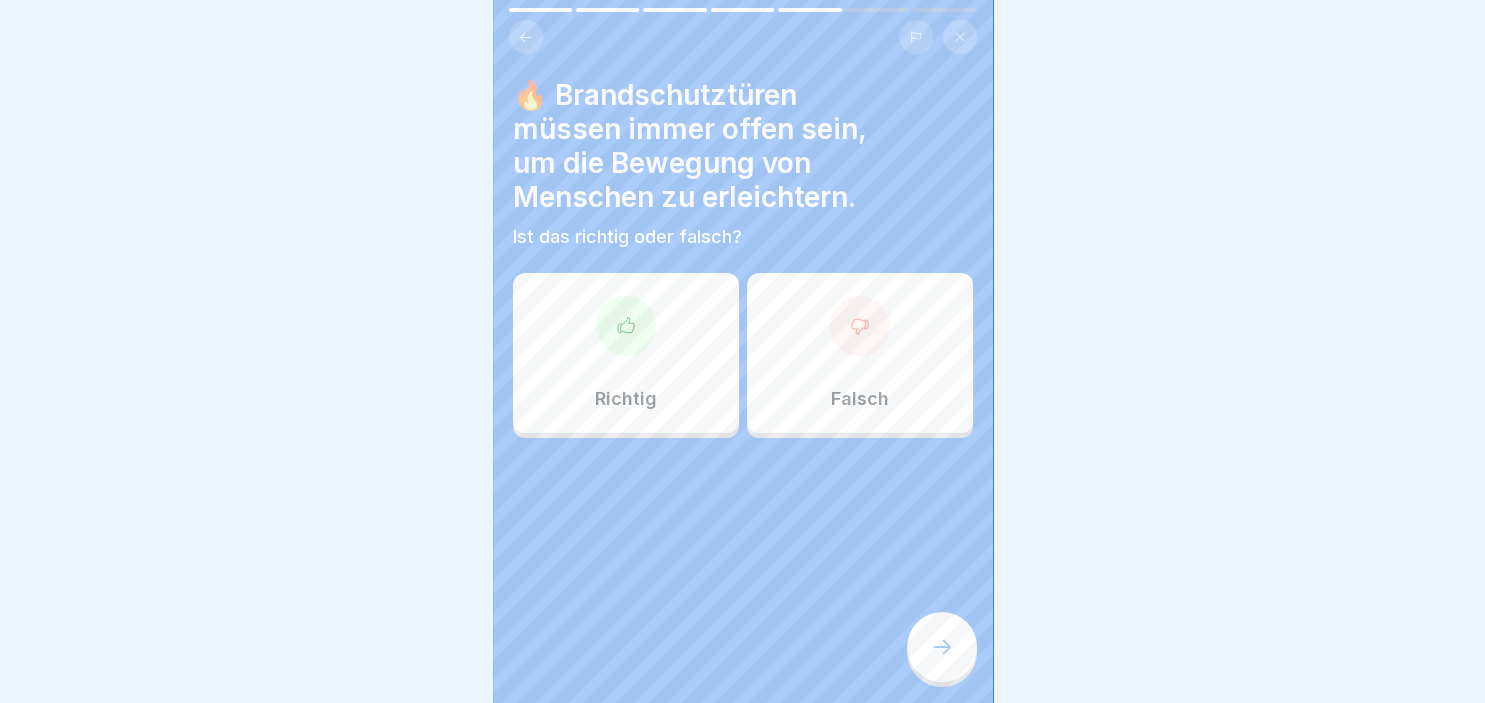 click on "Richtig" at bounding box center (626, 353) 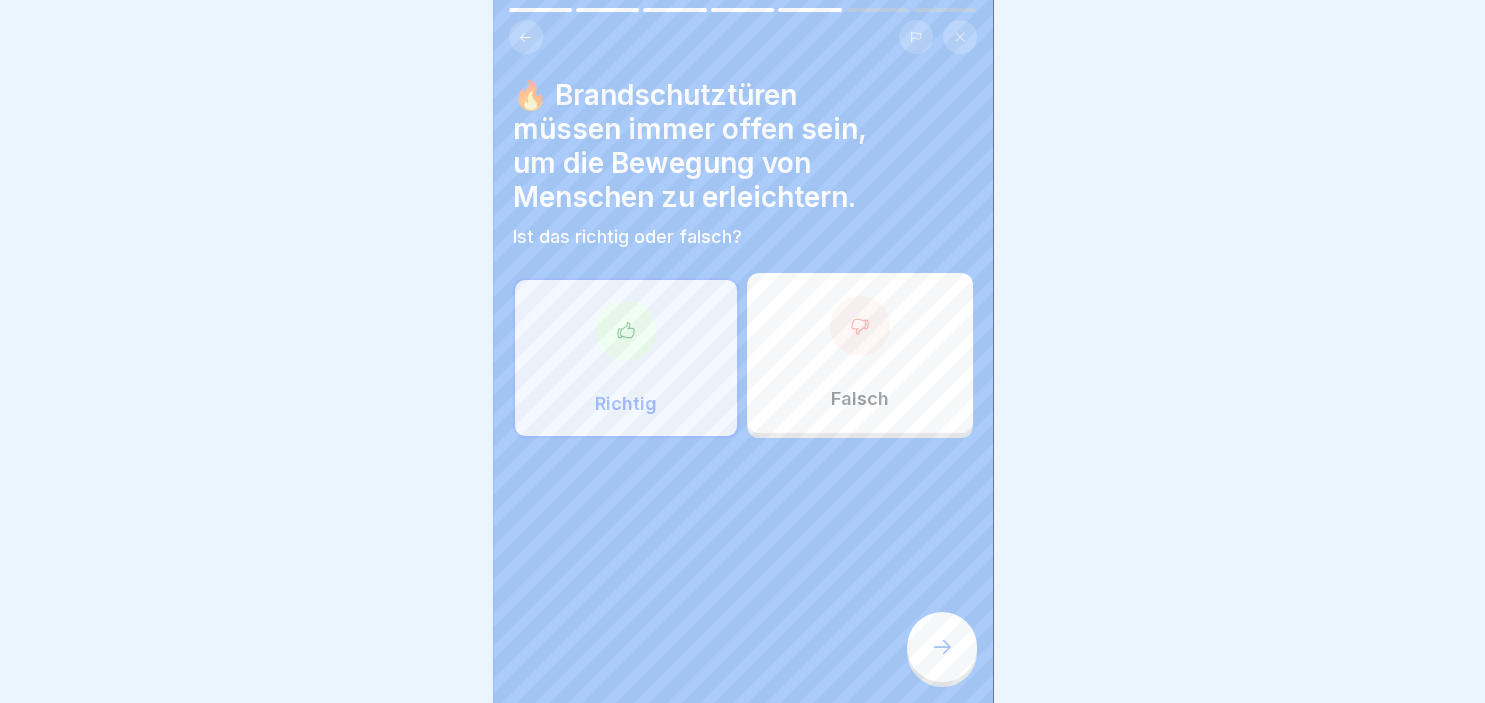 click at bounding box center [942, 647] 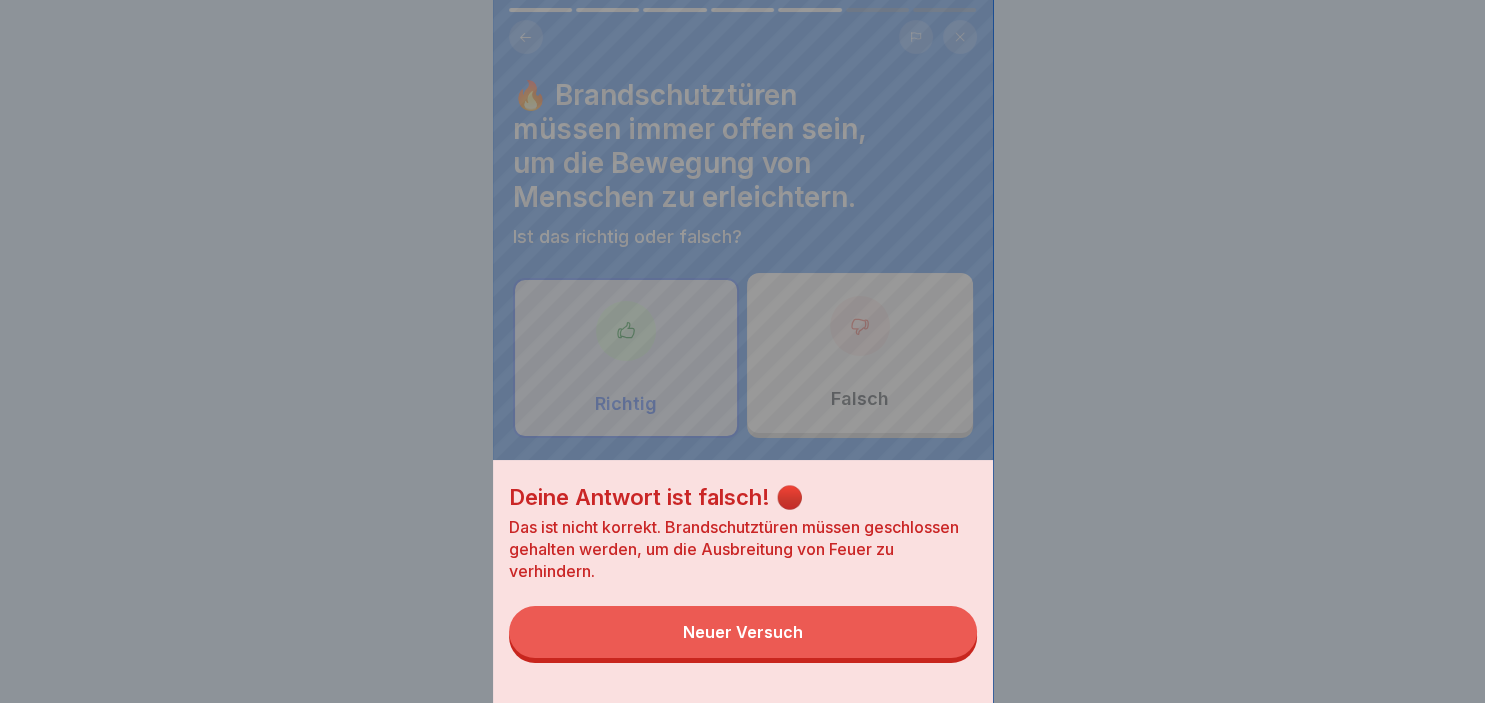 click on "Neuer Versuch" at bounding box center (743, 632) 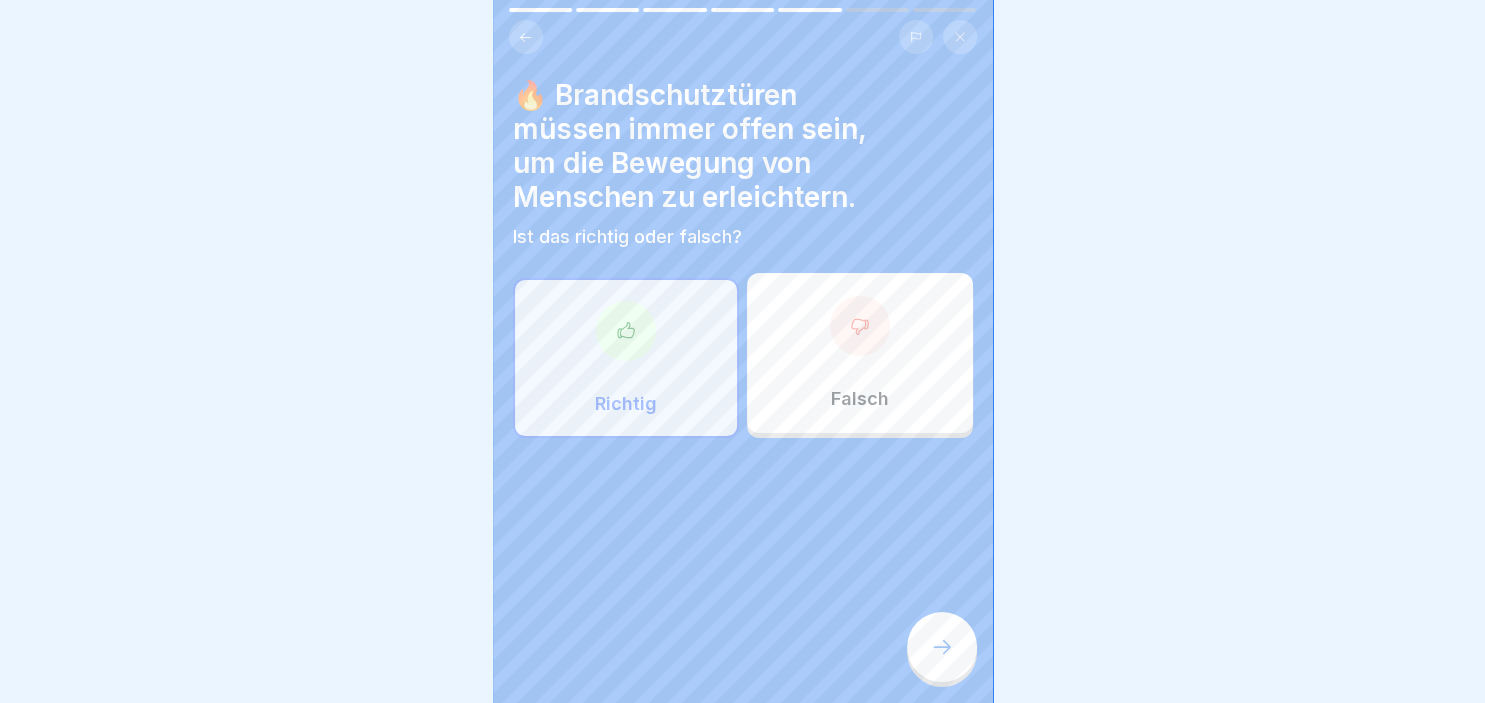 click on "Falsch" at bounding box center [860, 353] 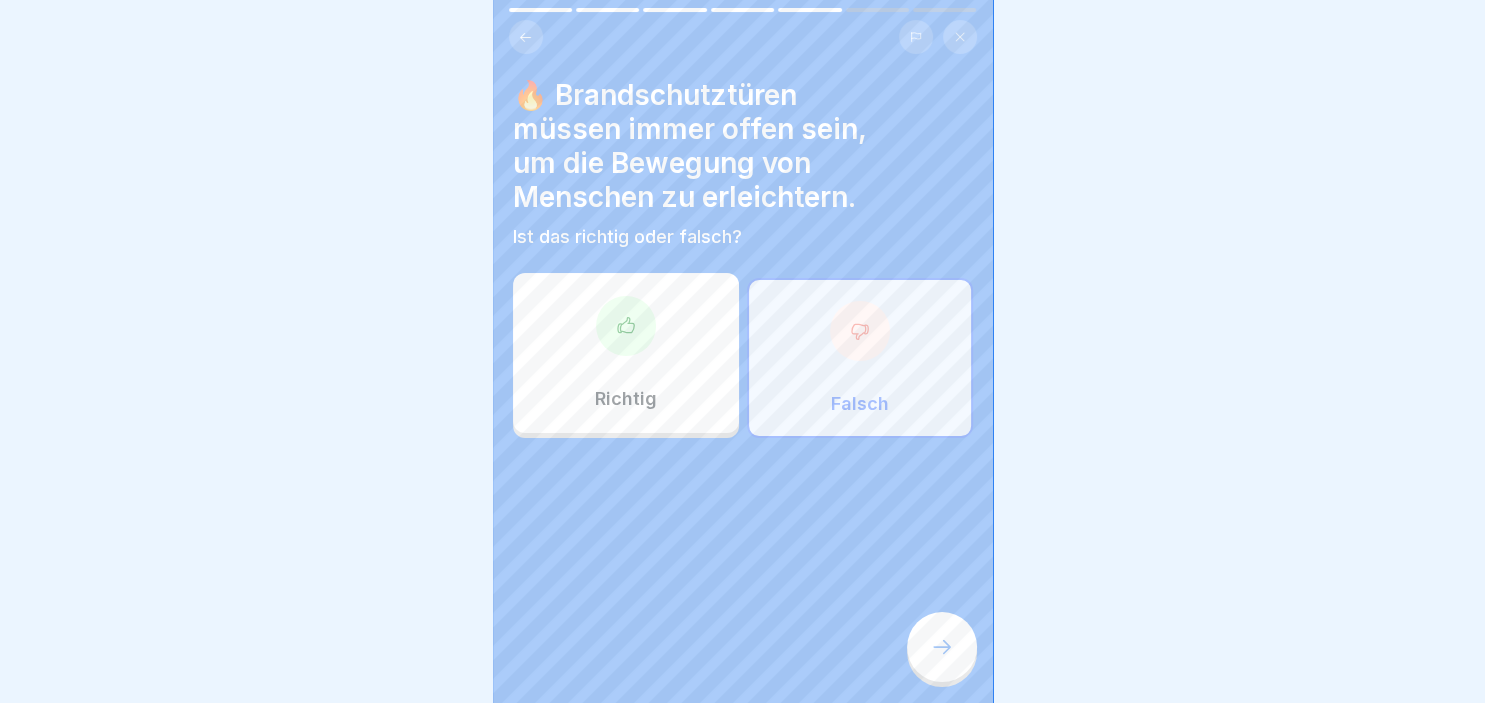 click on "🔥 Brandschutztüren müssen immer offen sein, um die Bewegung von Menschen zu erleichtern. Ist das richtig oder falsch? Richtig Falsch" at bounding box center (743, 351) 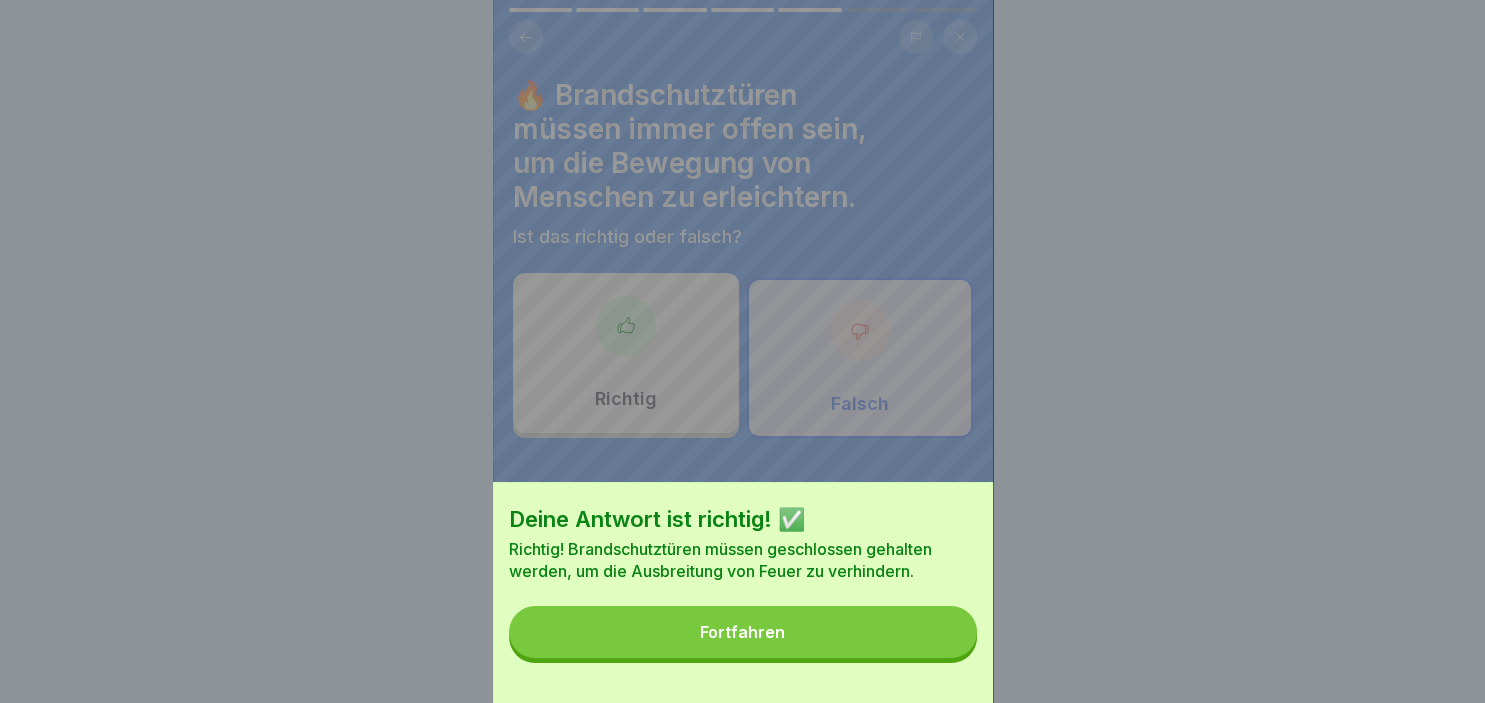 click on "Fortfahren" at bounding box center (743, 632) 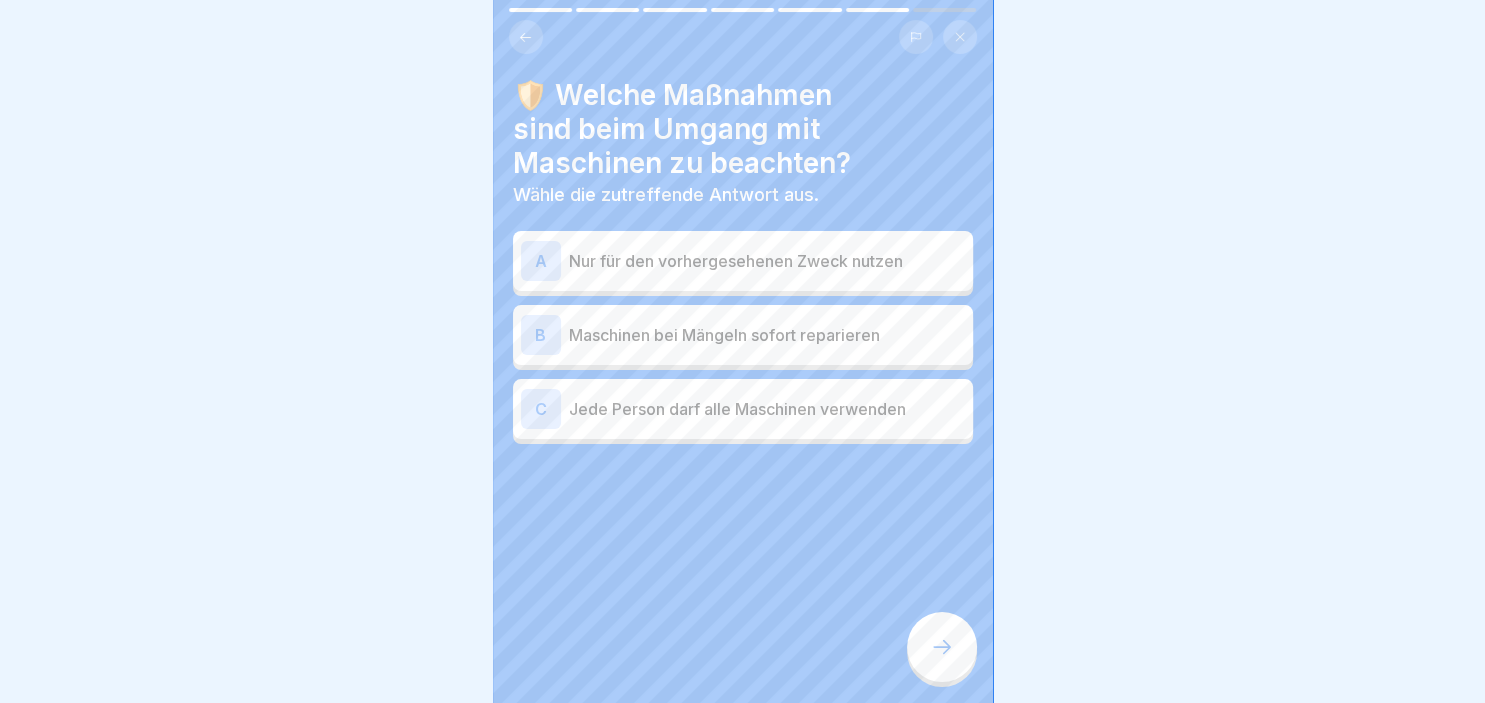 click on "A" at bounding box center (541, 261) 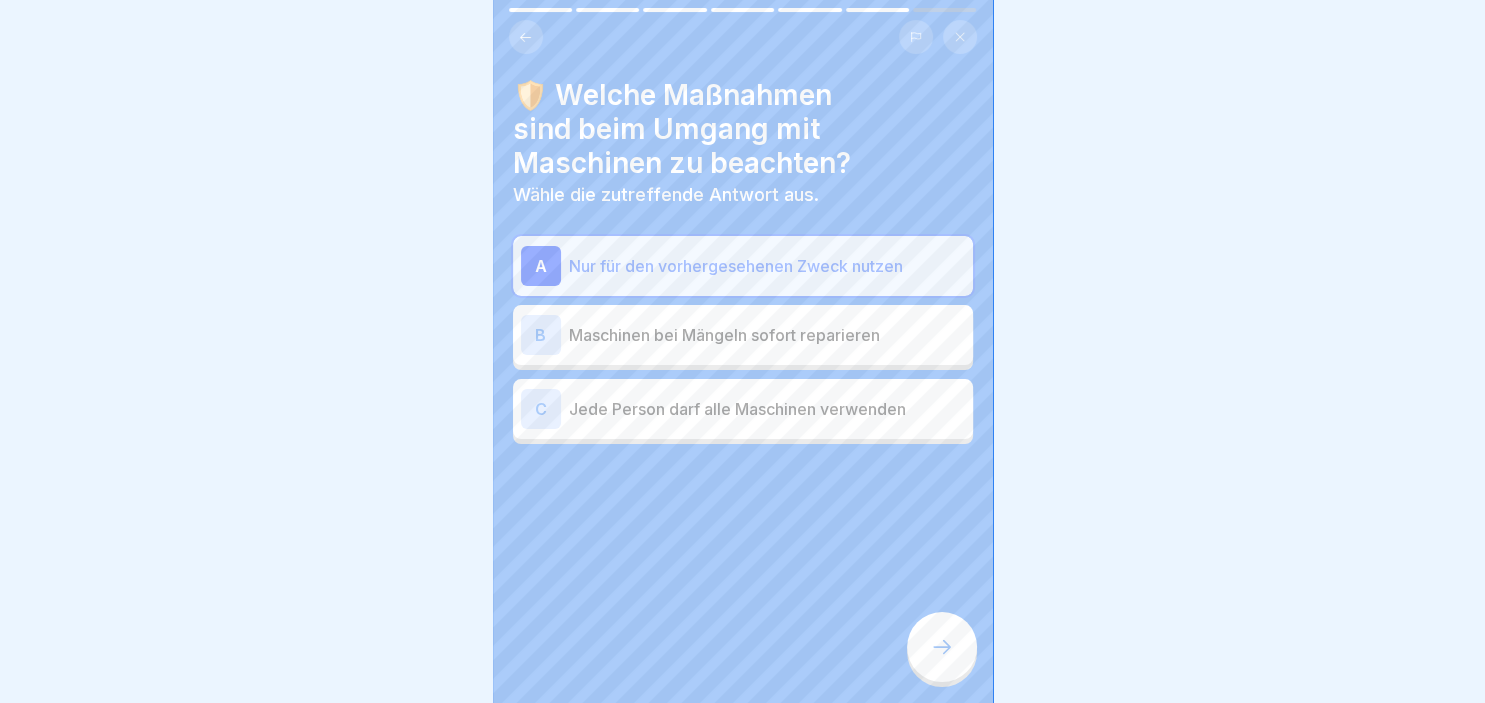 click on "B" at bounding box center [541, 335] 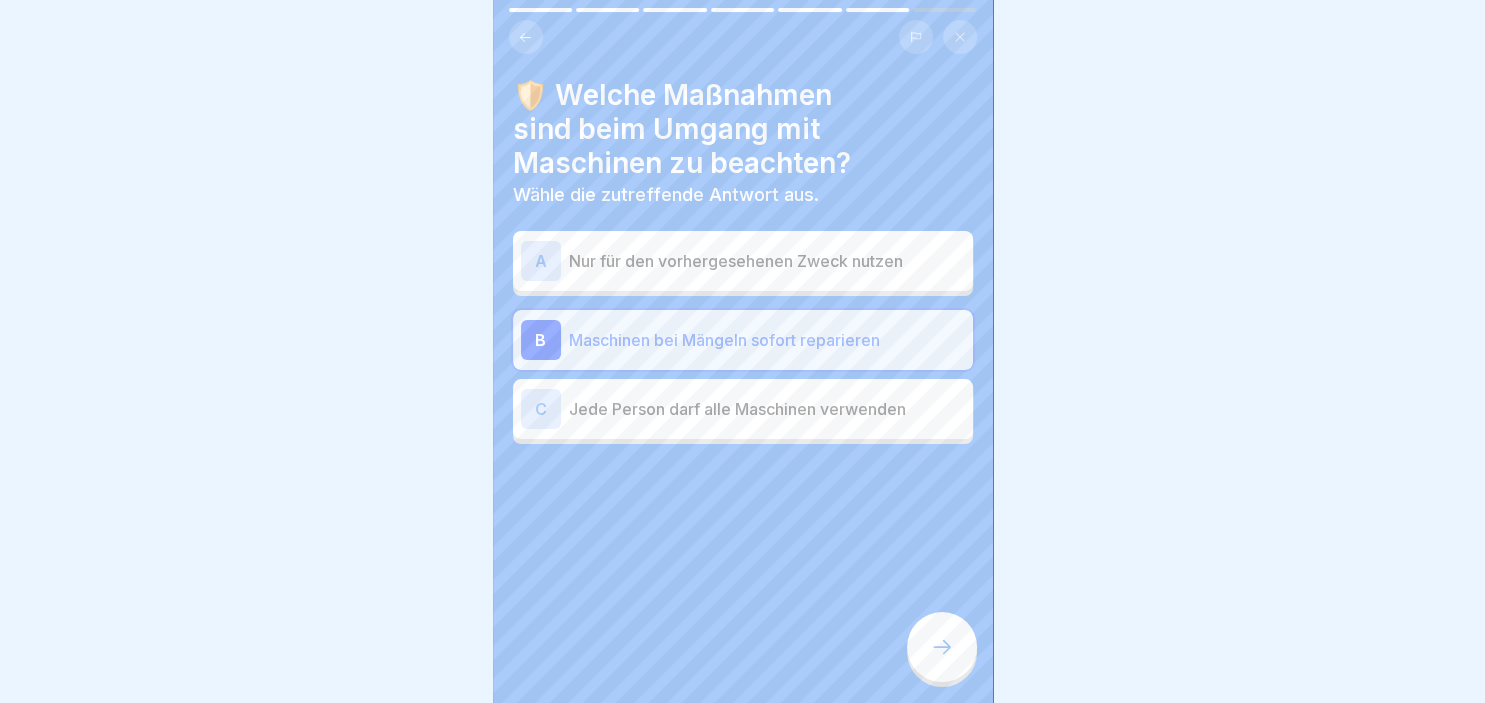 click at bounding box center (942, 647) 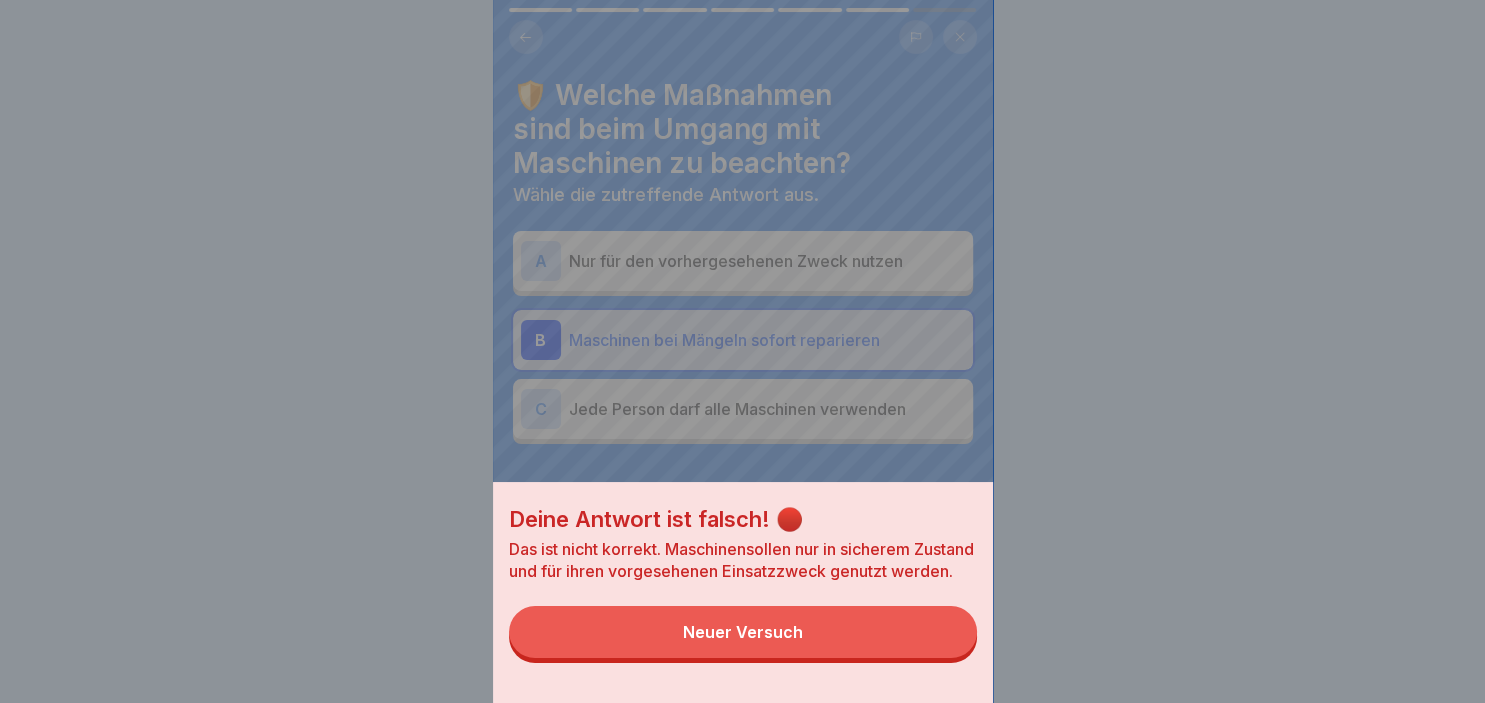 click on "Neuer Versuch" at bounding box center [743, 632] 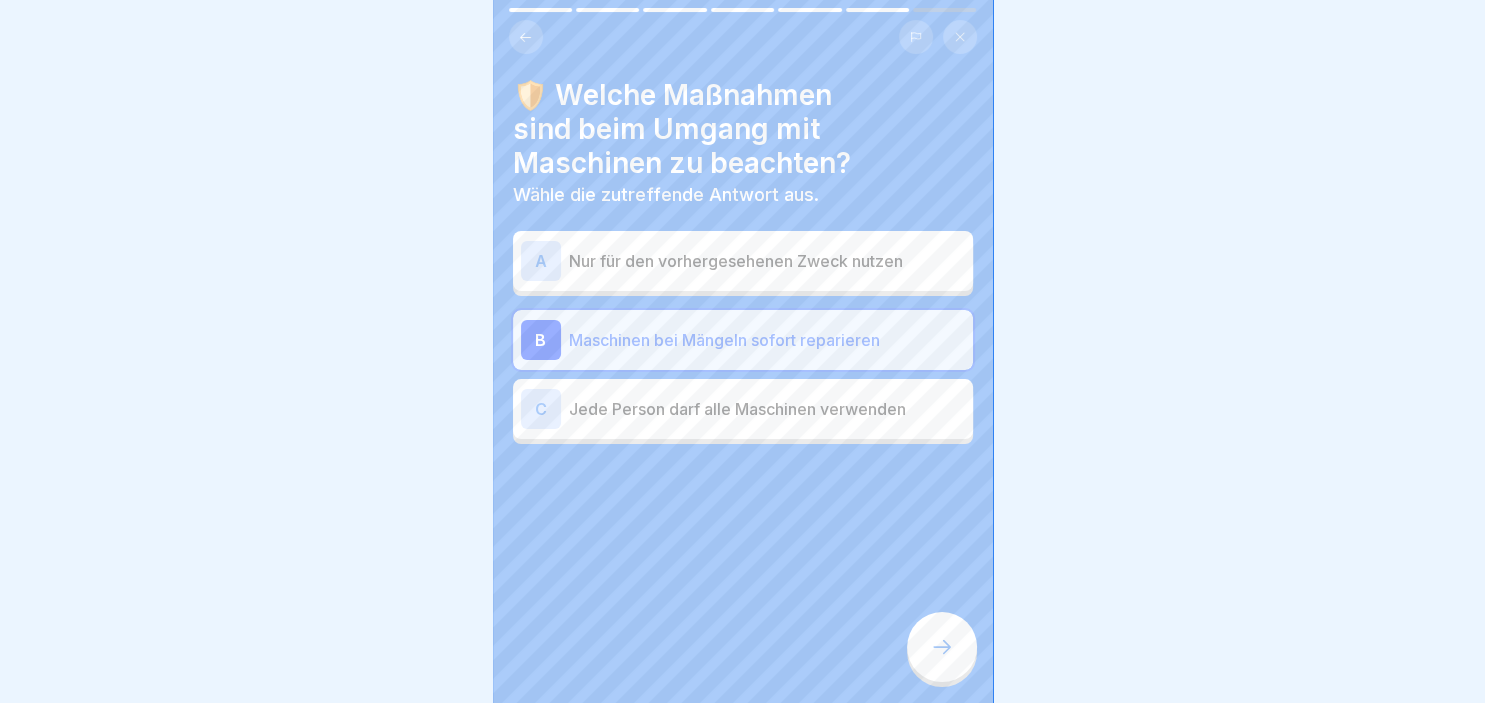 click on "A" at bounding box center (541, 261) 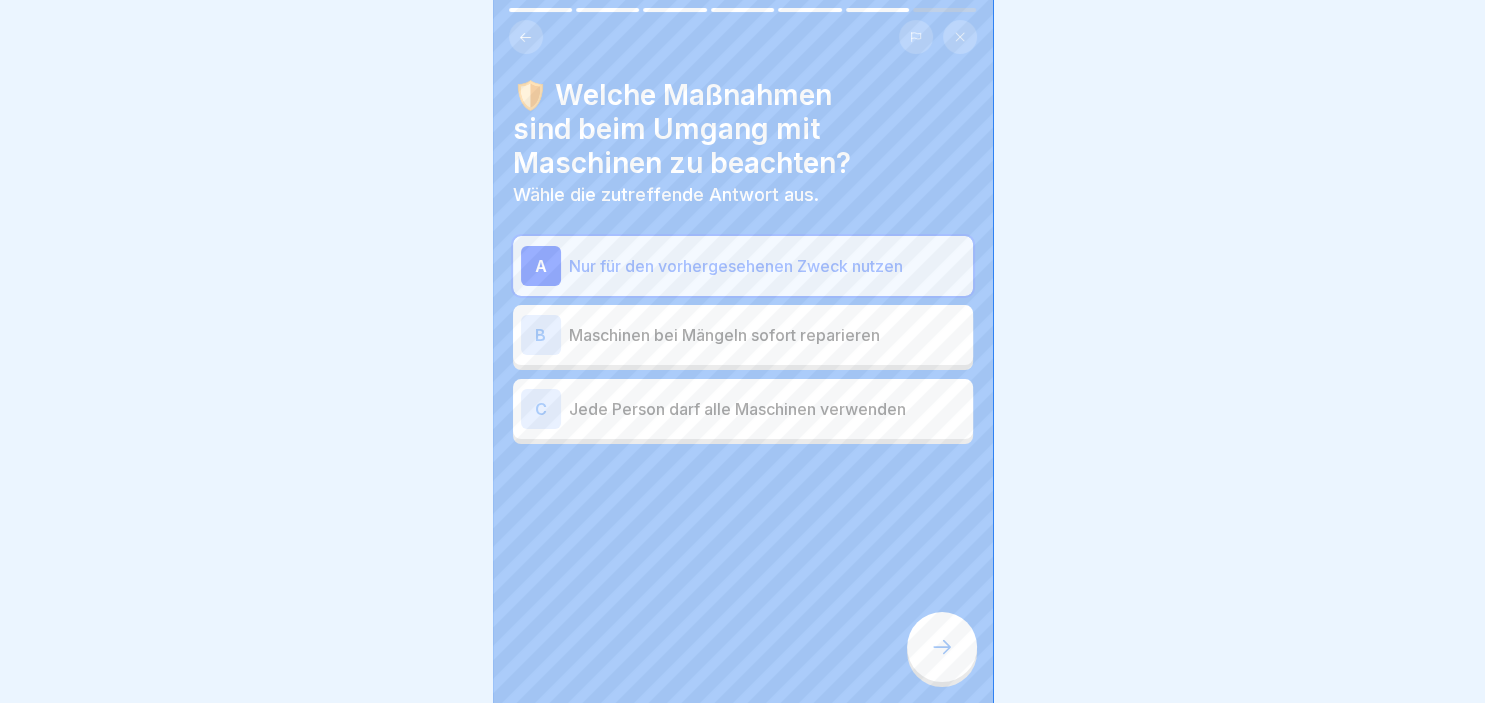 click 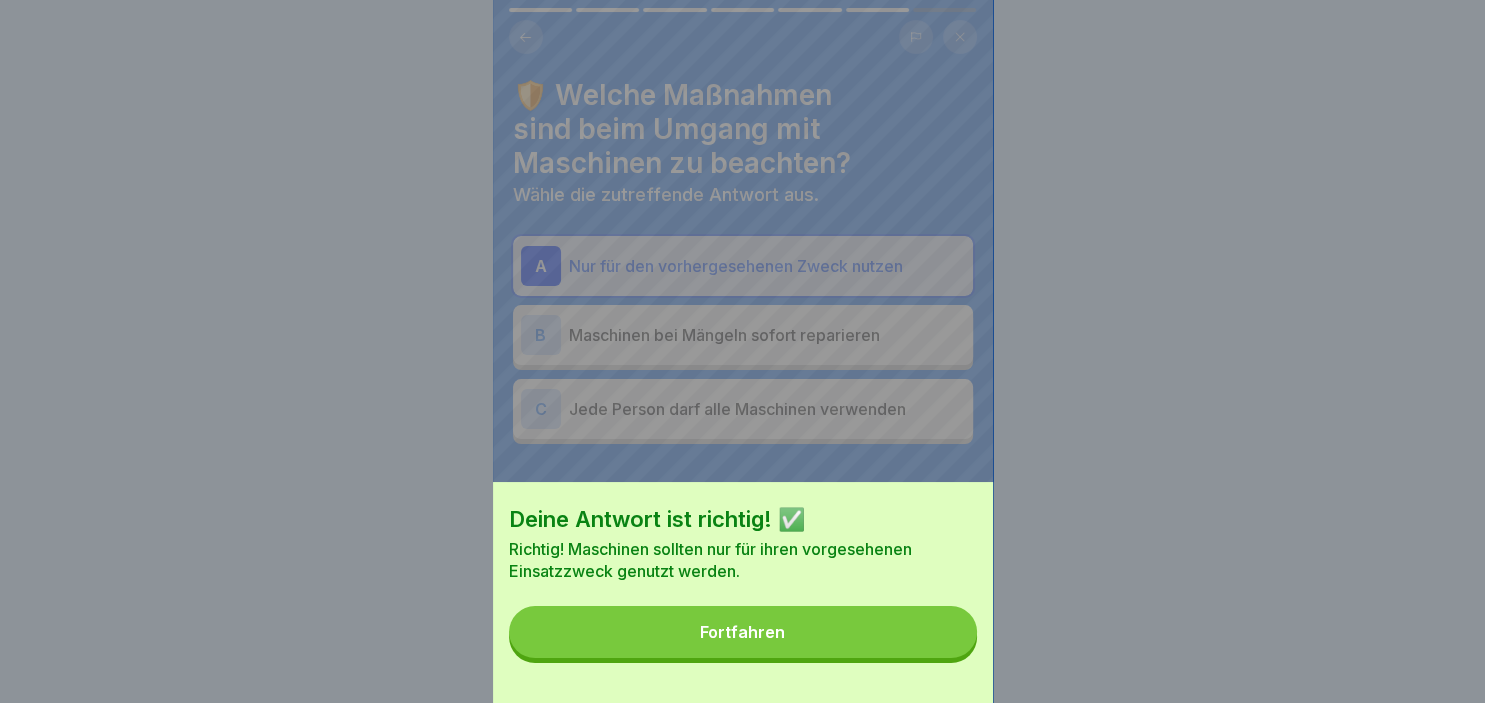 click on "Fortfahren" at bounding box center (743, 632) 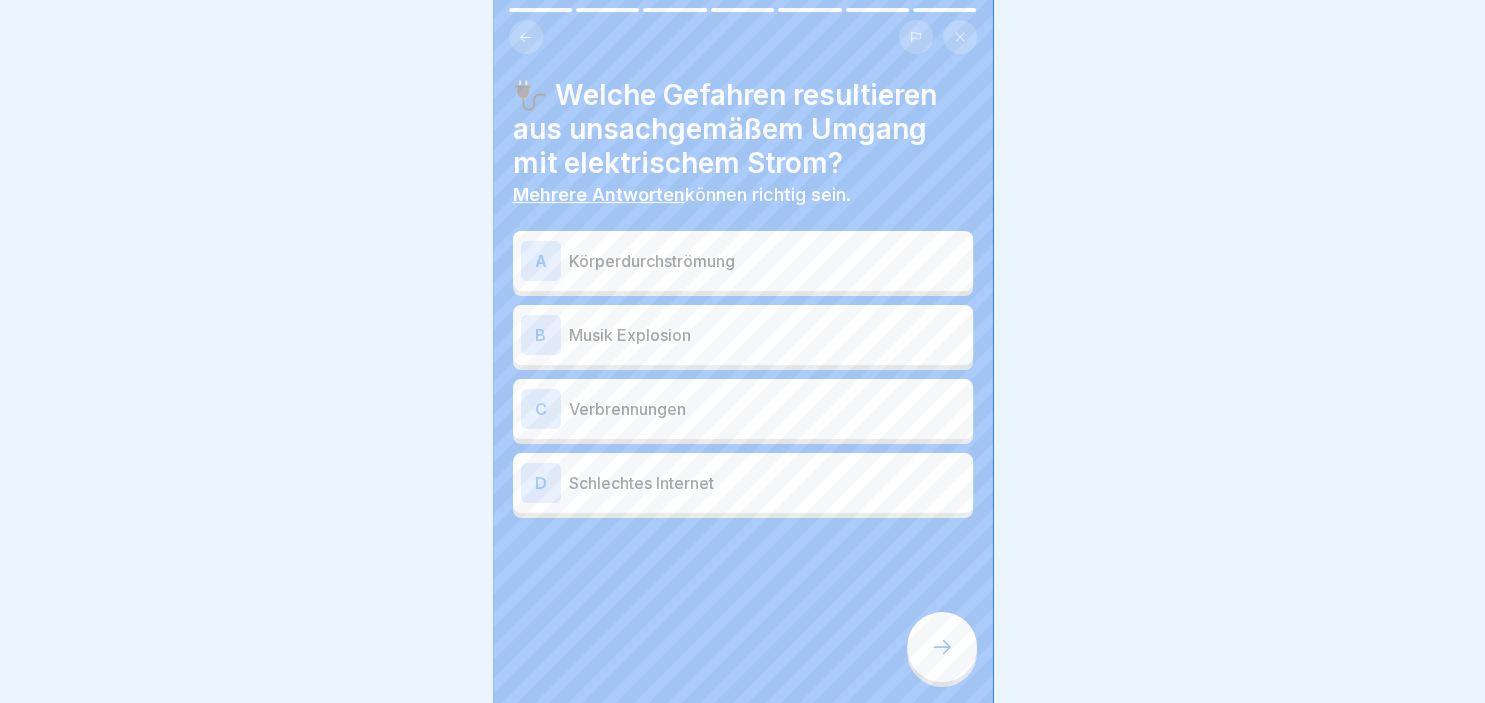 click on "A" at bounding box center [541, 261] 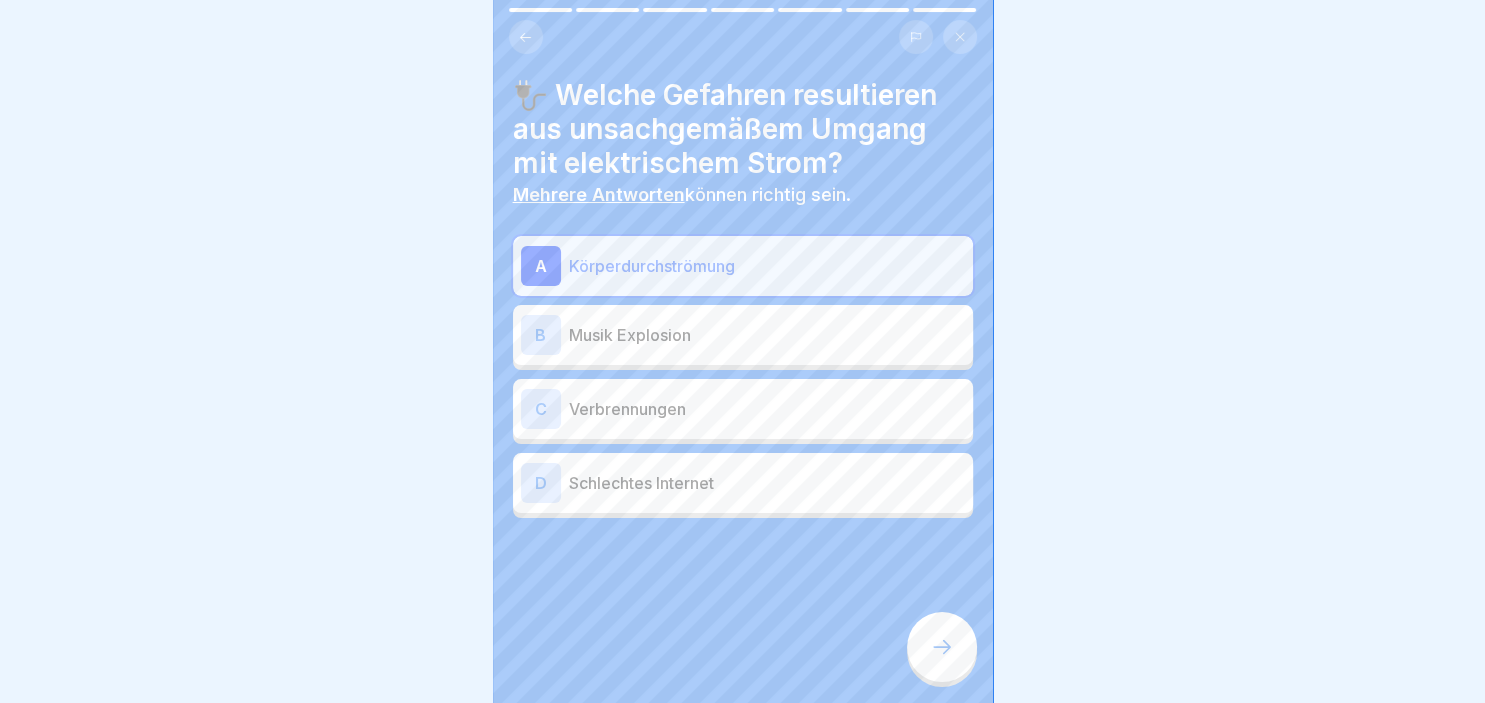 click on "C" at bounding box center [541, 409] 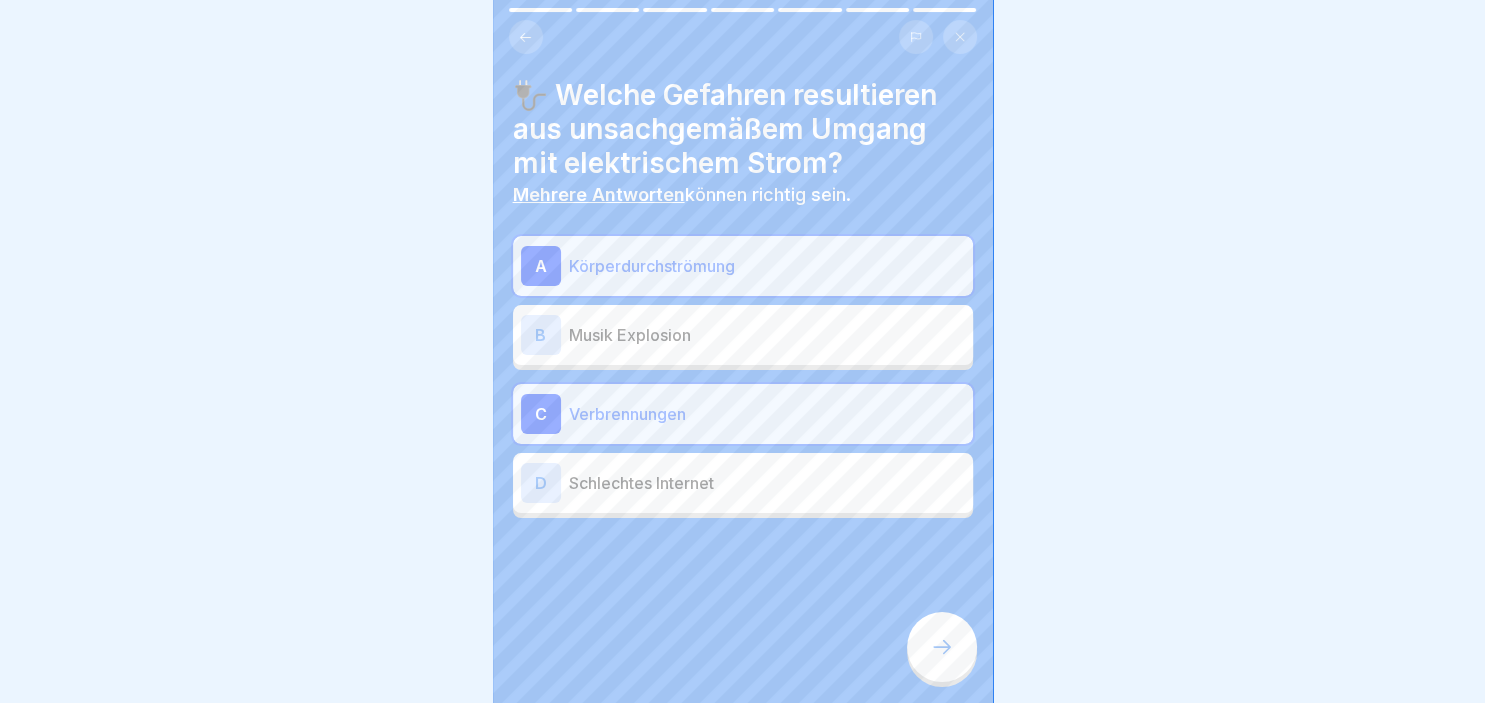 click 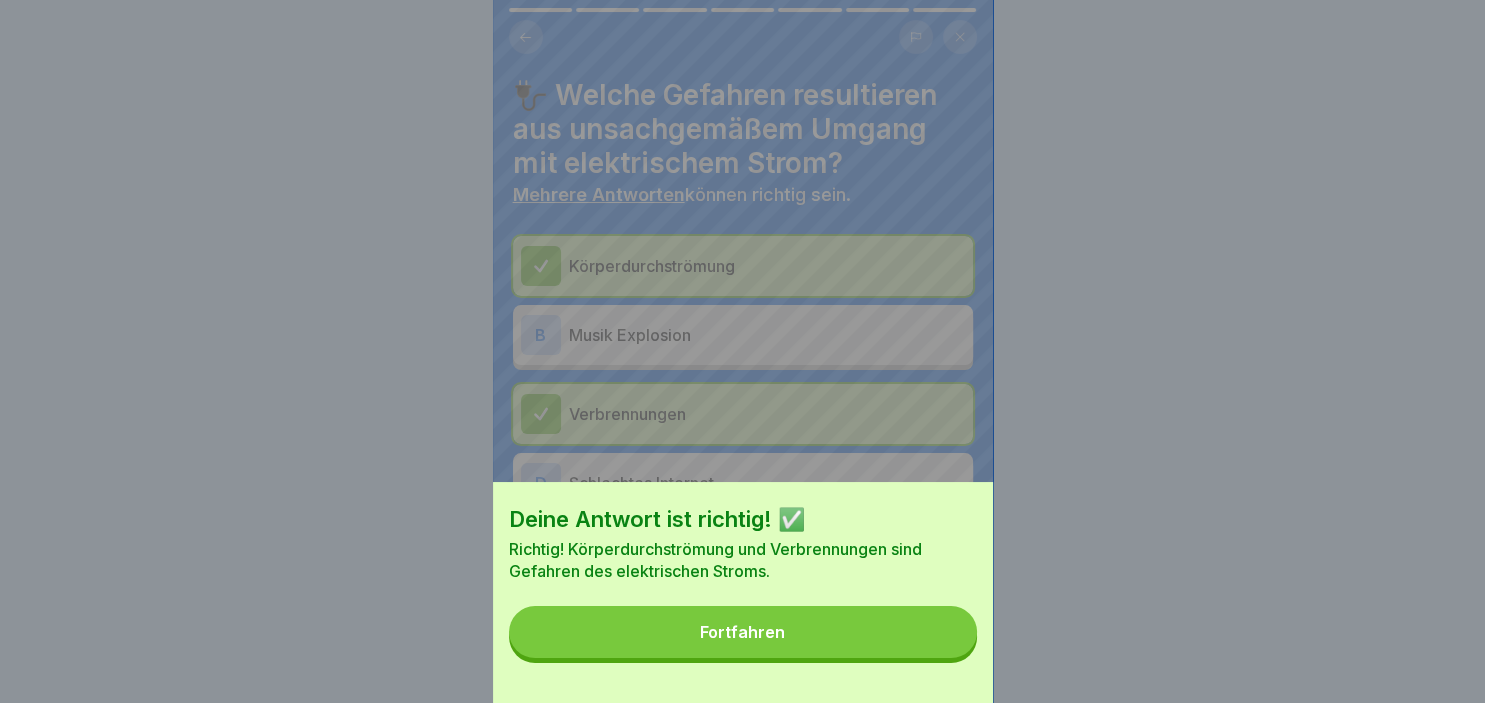 click on "Fortfahren" at bounding box center (743, 632) 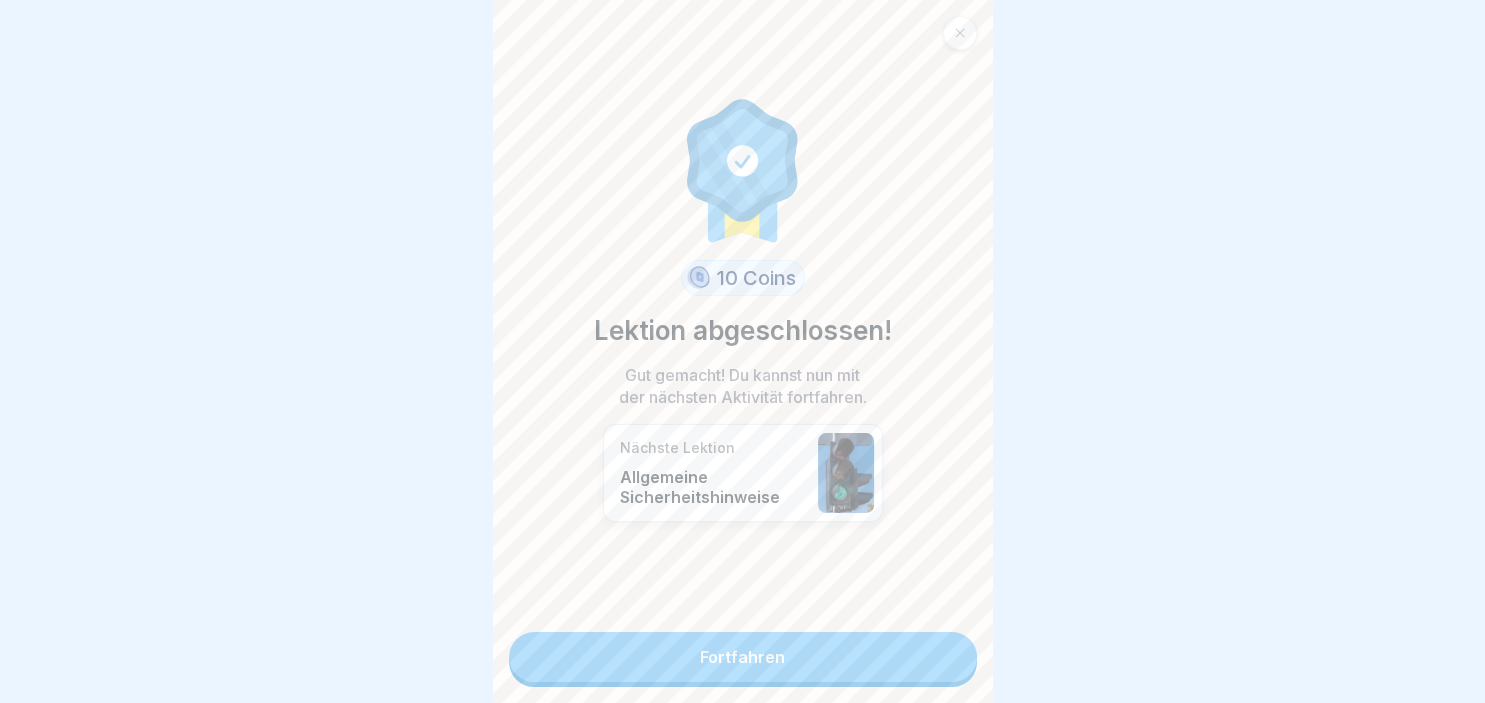 click on "Fortfahren" at bounding box center [743, 657] 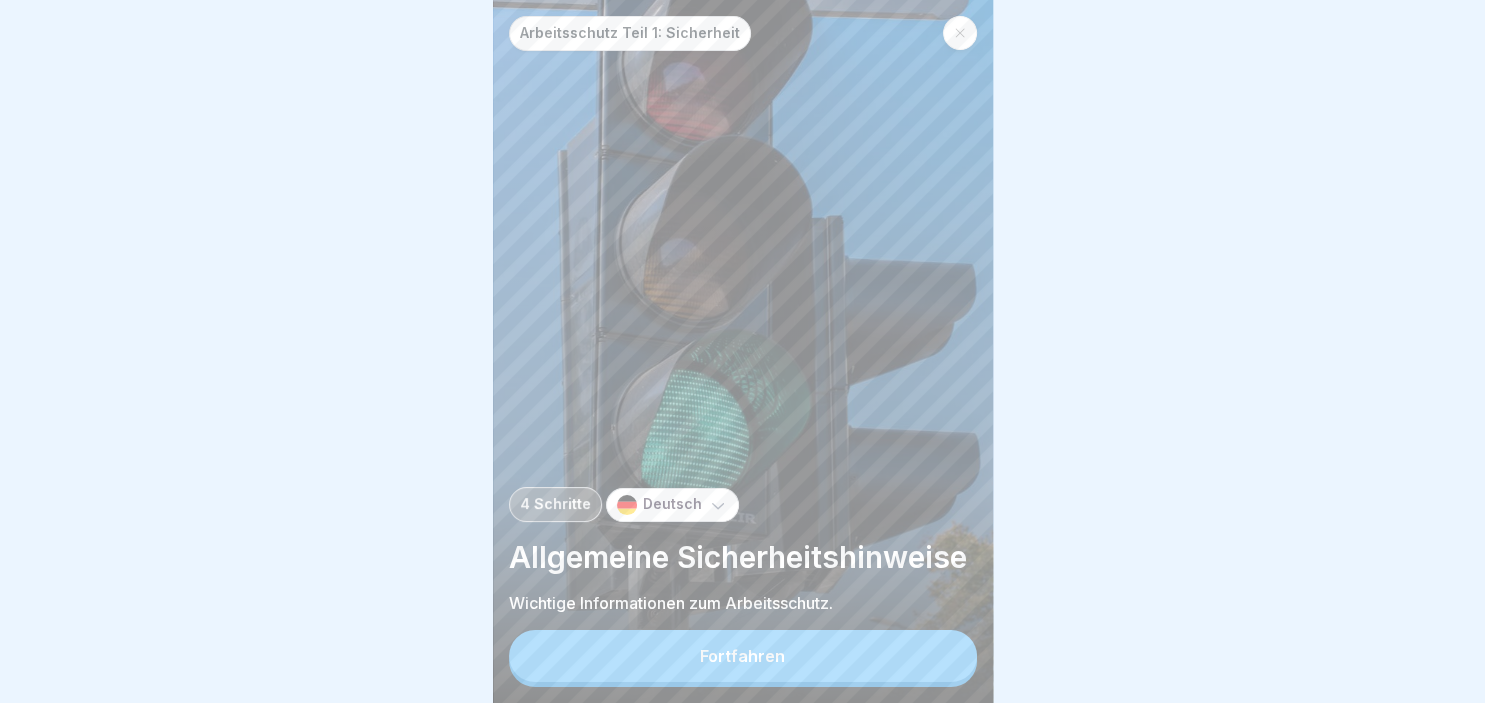 click on "Fortfahren" at bounding box center (743, 656) 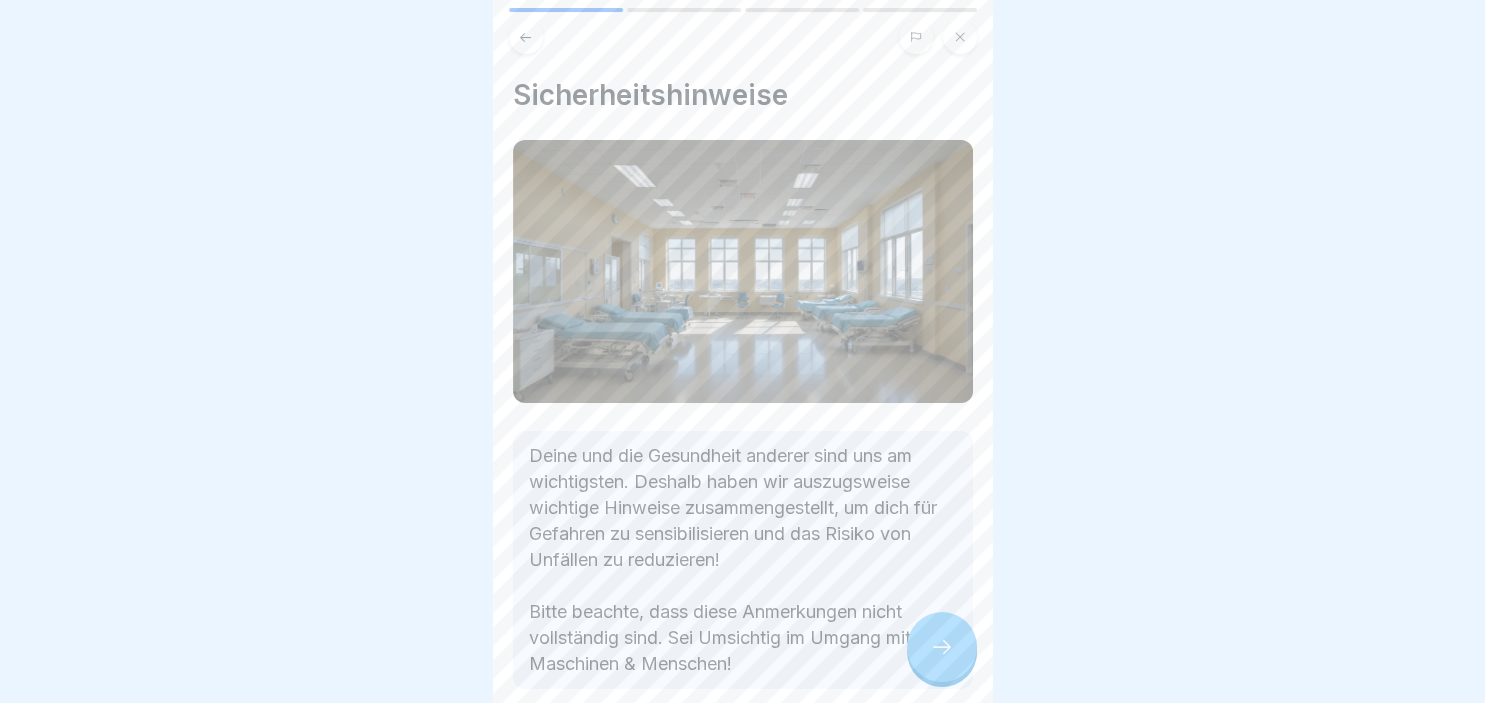click at bounding box center (942, 647) 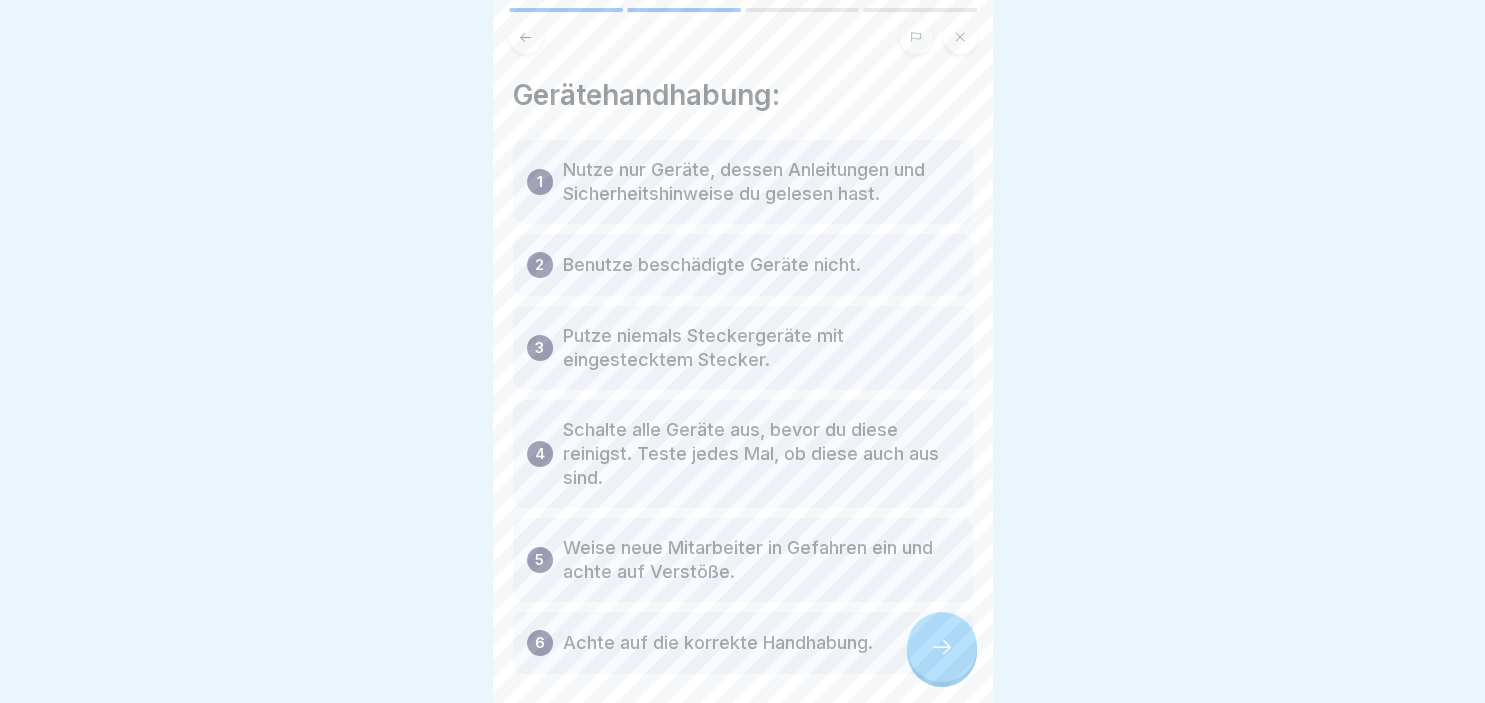 click at bounding box center (942, 647) 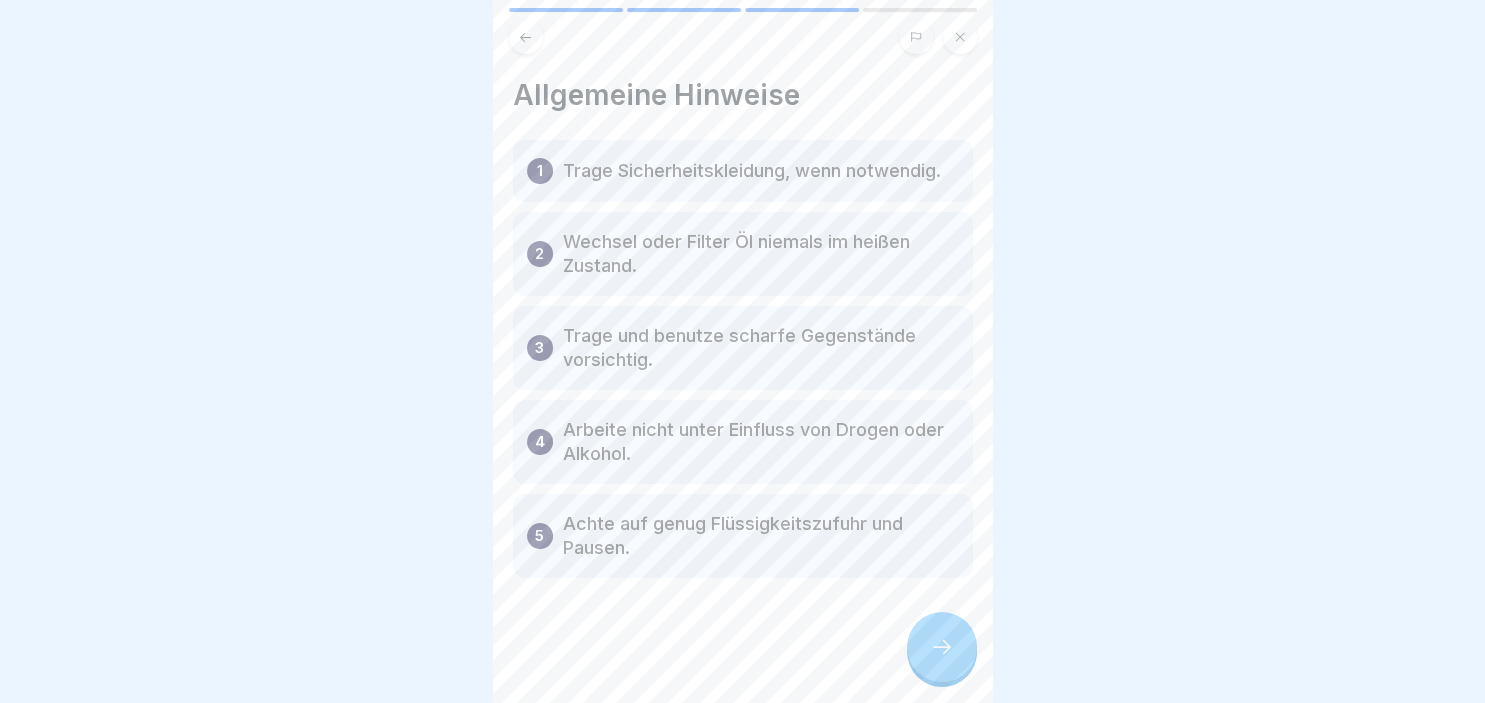 click at bounding box center [942, 647] 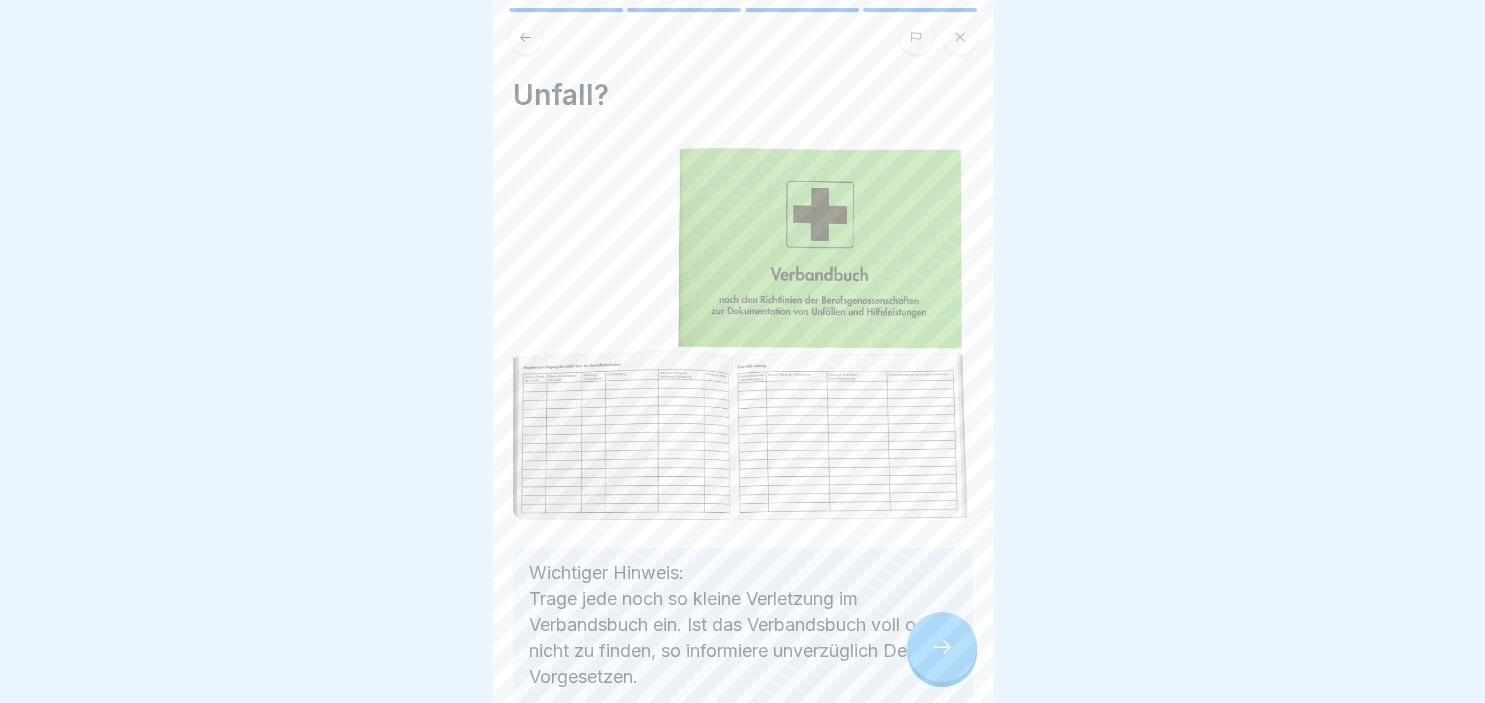 click at bounding box center (942, 647) 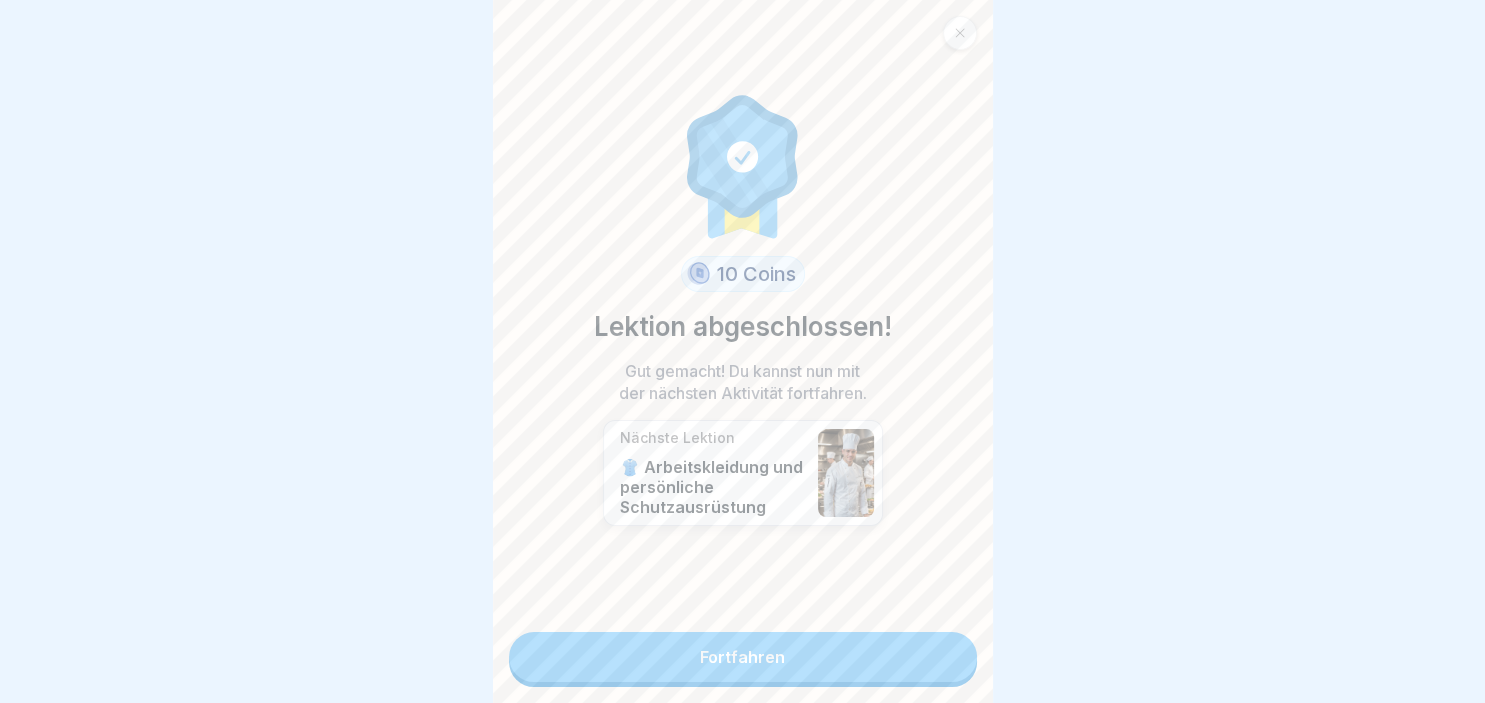 click on "Fortfahren" at bounding box center (743, 657) 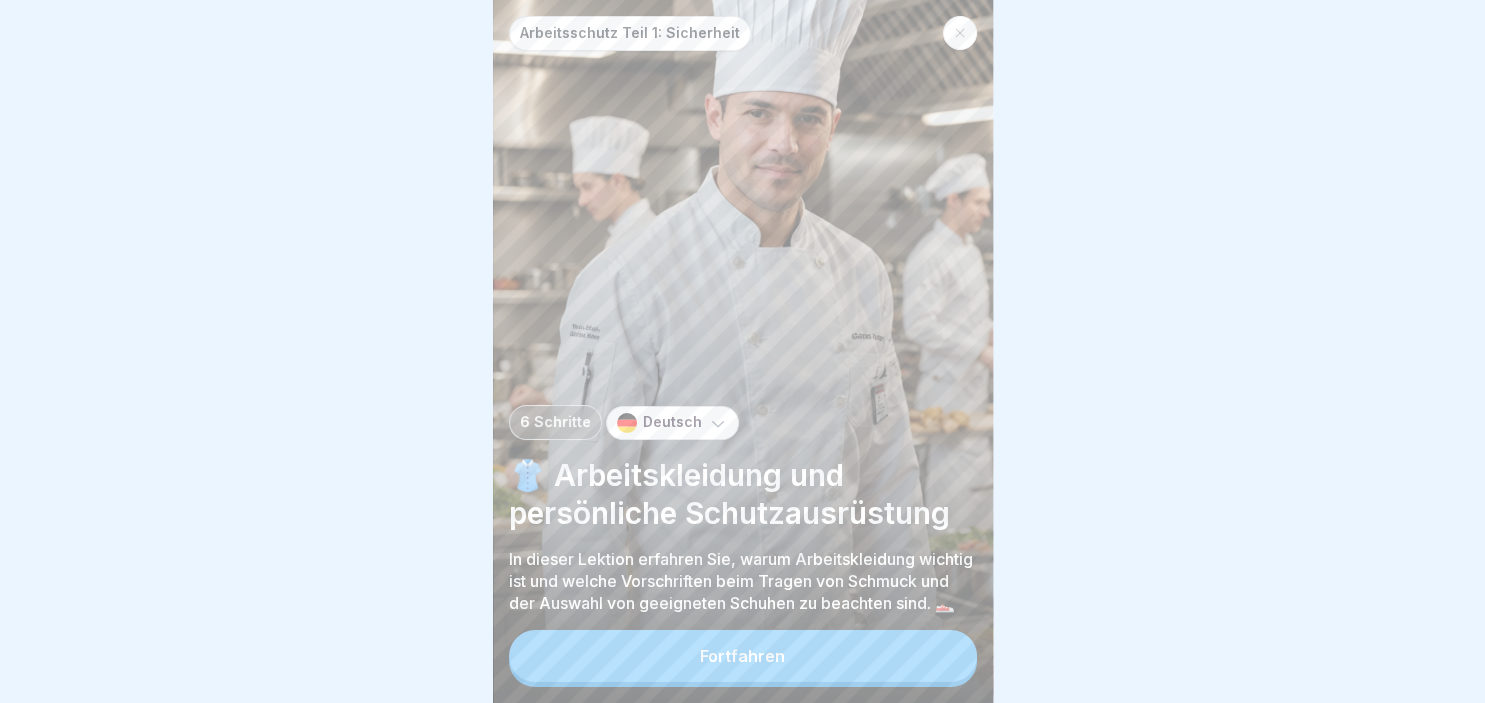 click on "Fortfahren" at bounding box center (743, 656) 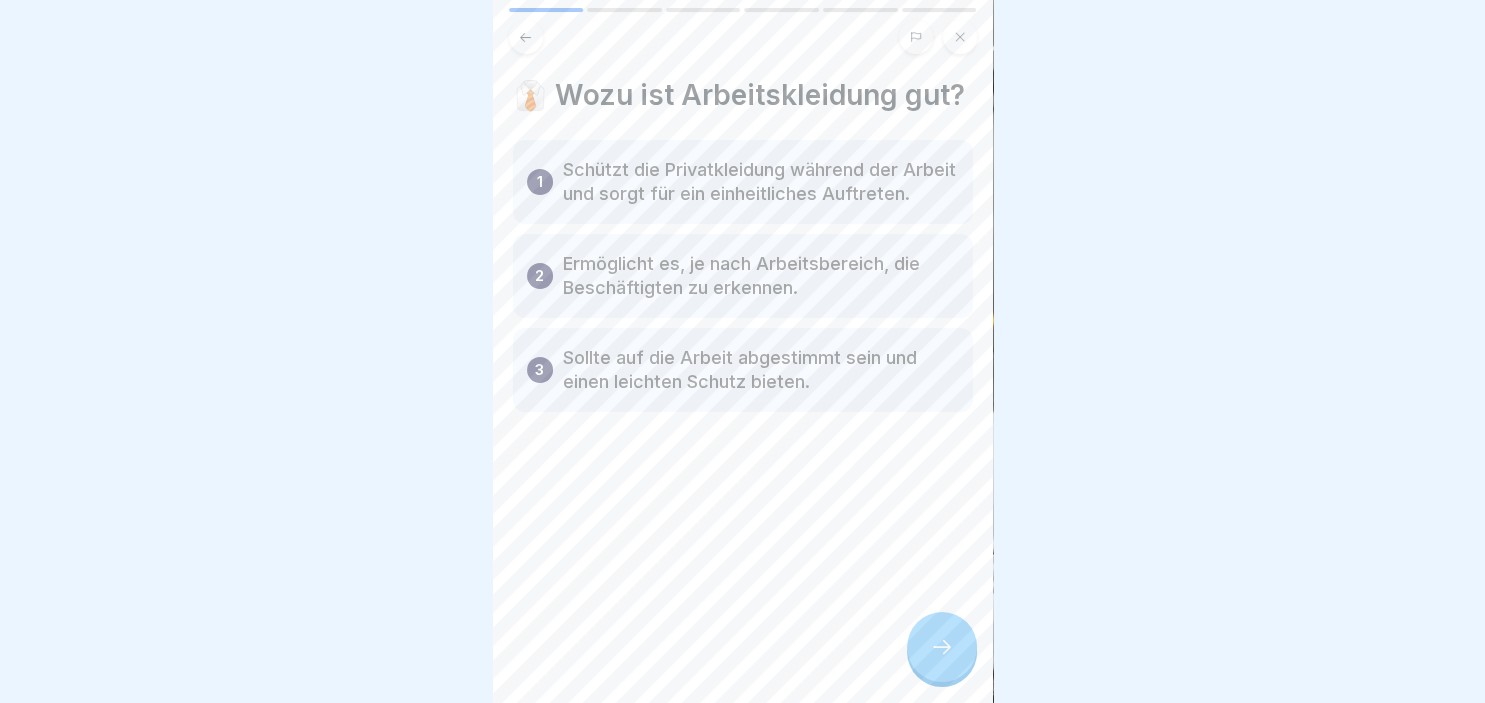 click at bounding box center (942, 647) 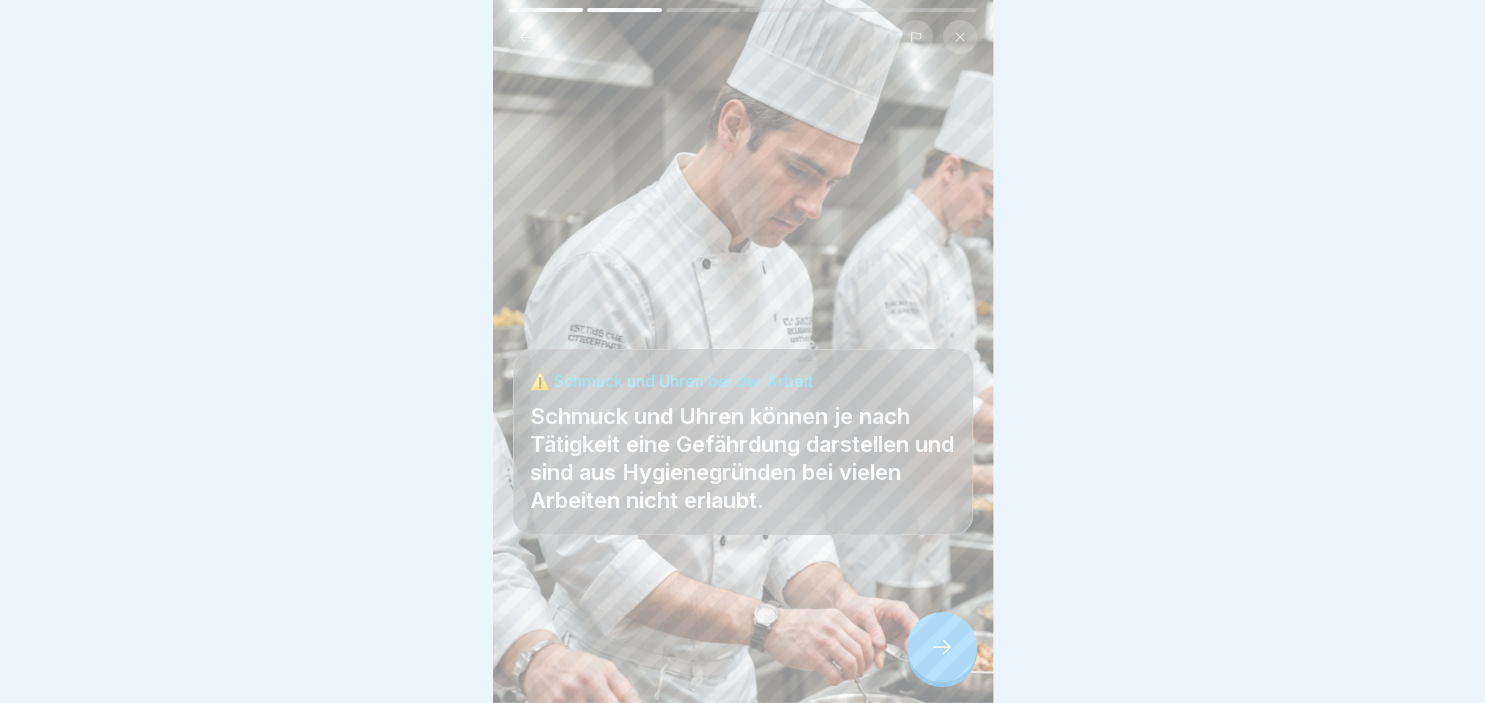click at bounding box center [942, 647] 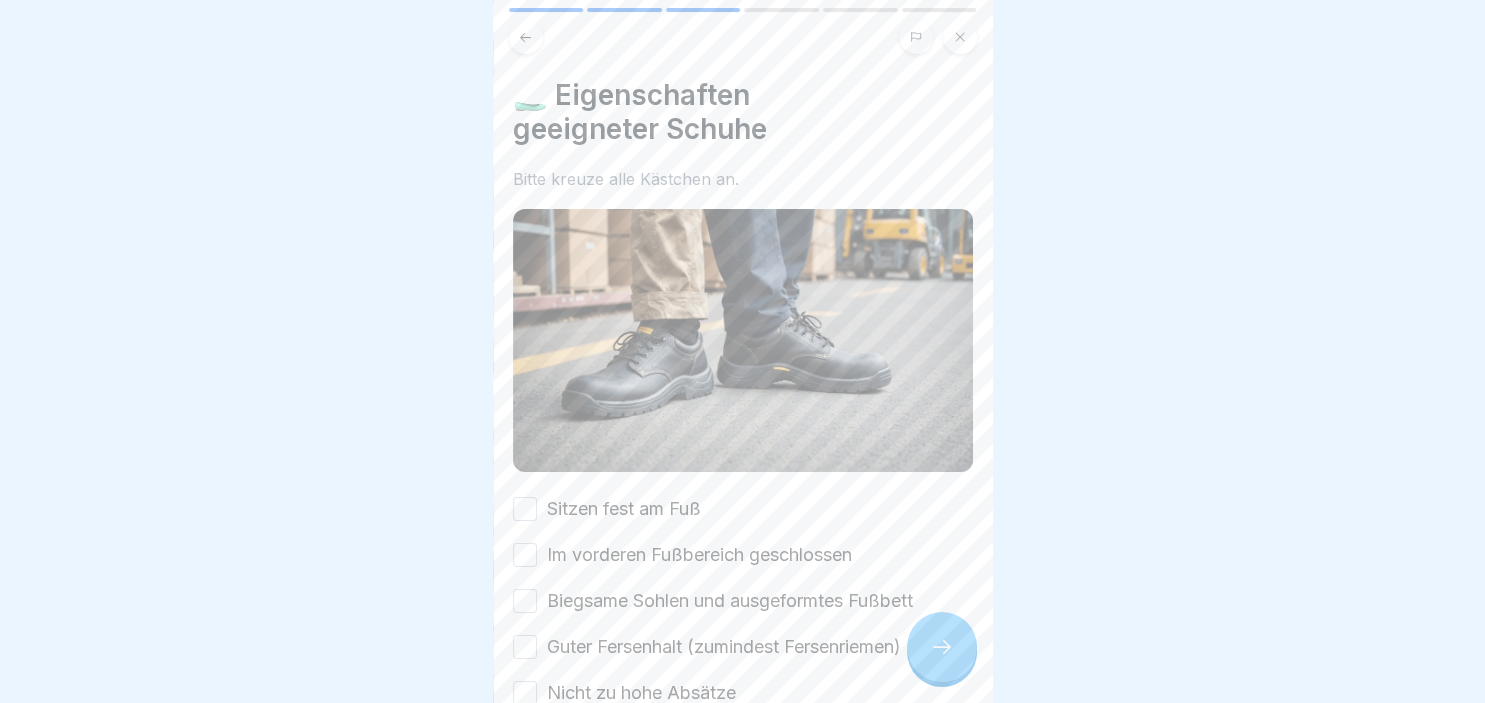 click on "Sitzen fest am Fuß" at bounding box center (525, 509) 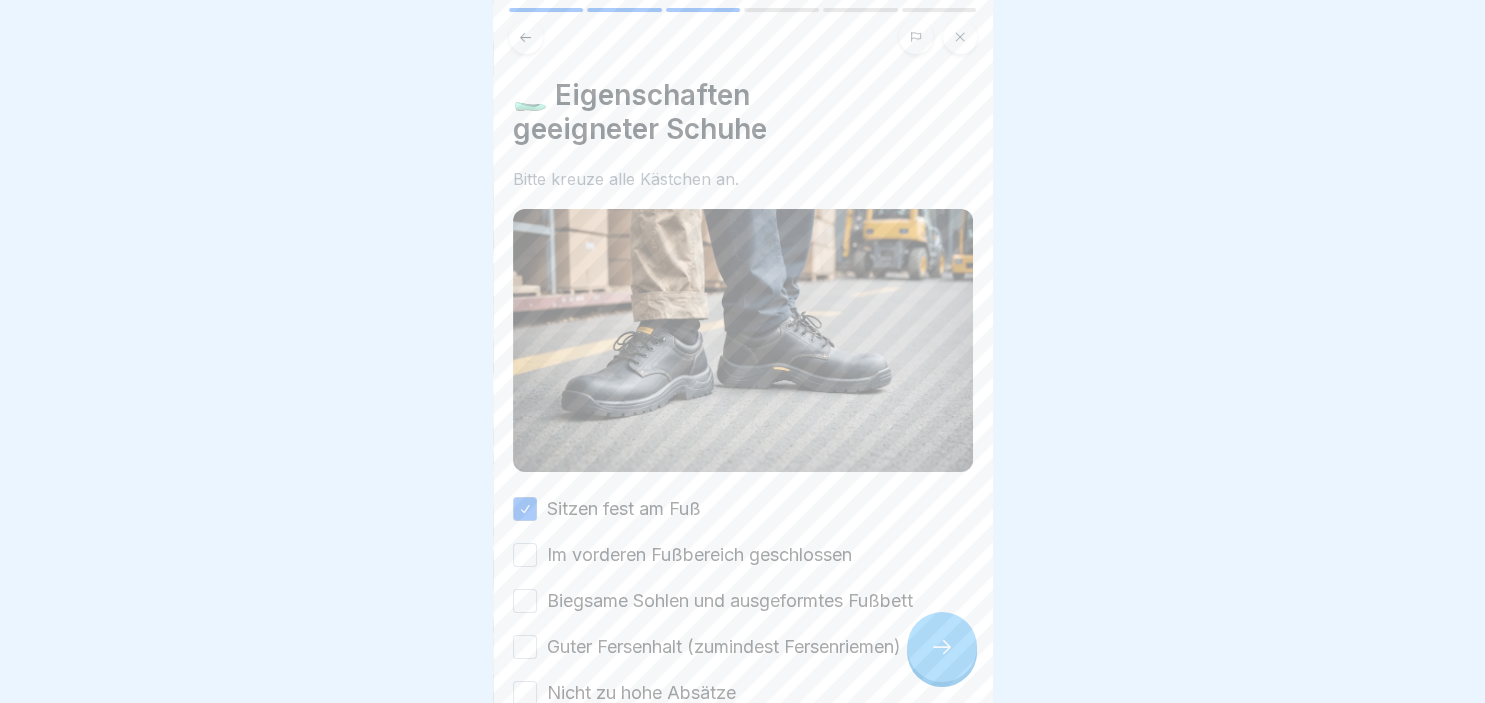 click on "Im vorderen Fußbereich geschlossen" at bounding box center (525, 555) 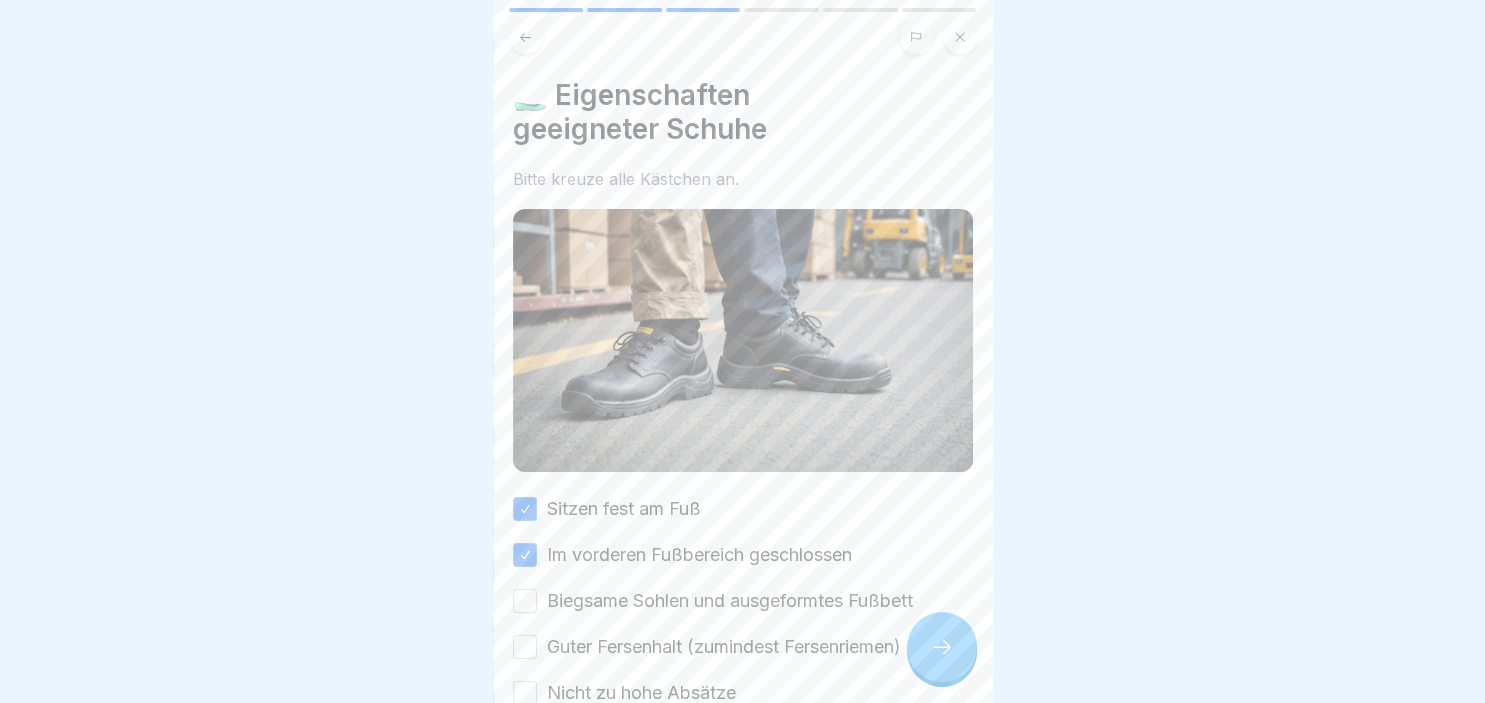 click on "Biegsame Sohlen und ausgeformtes Fußbett" at bounding box center (525, 601) 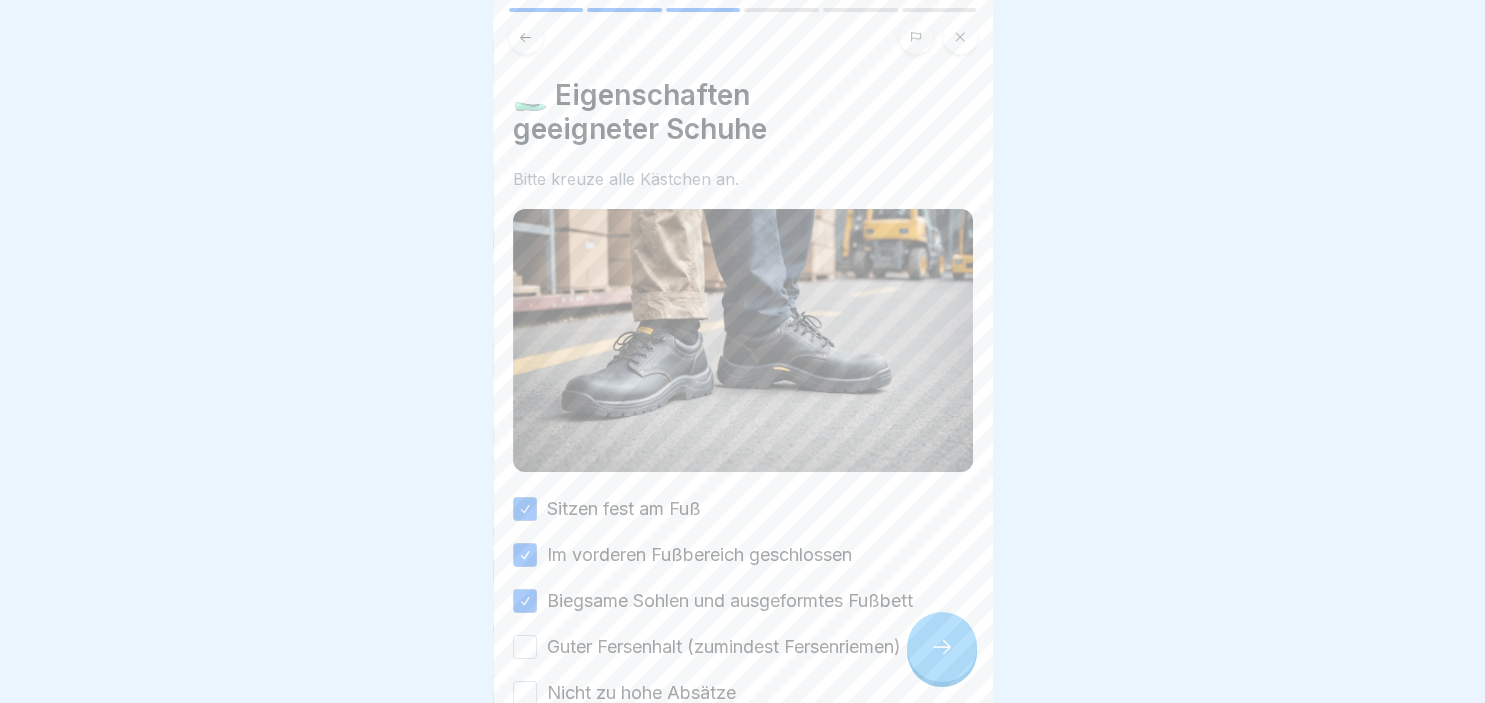 click on "Guter Fersenhalt (zumindest Fersenriemen)" at bounding box center (525, 647) 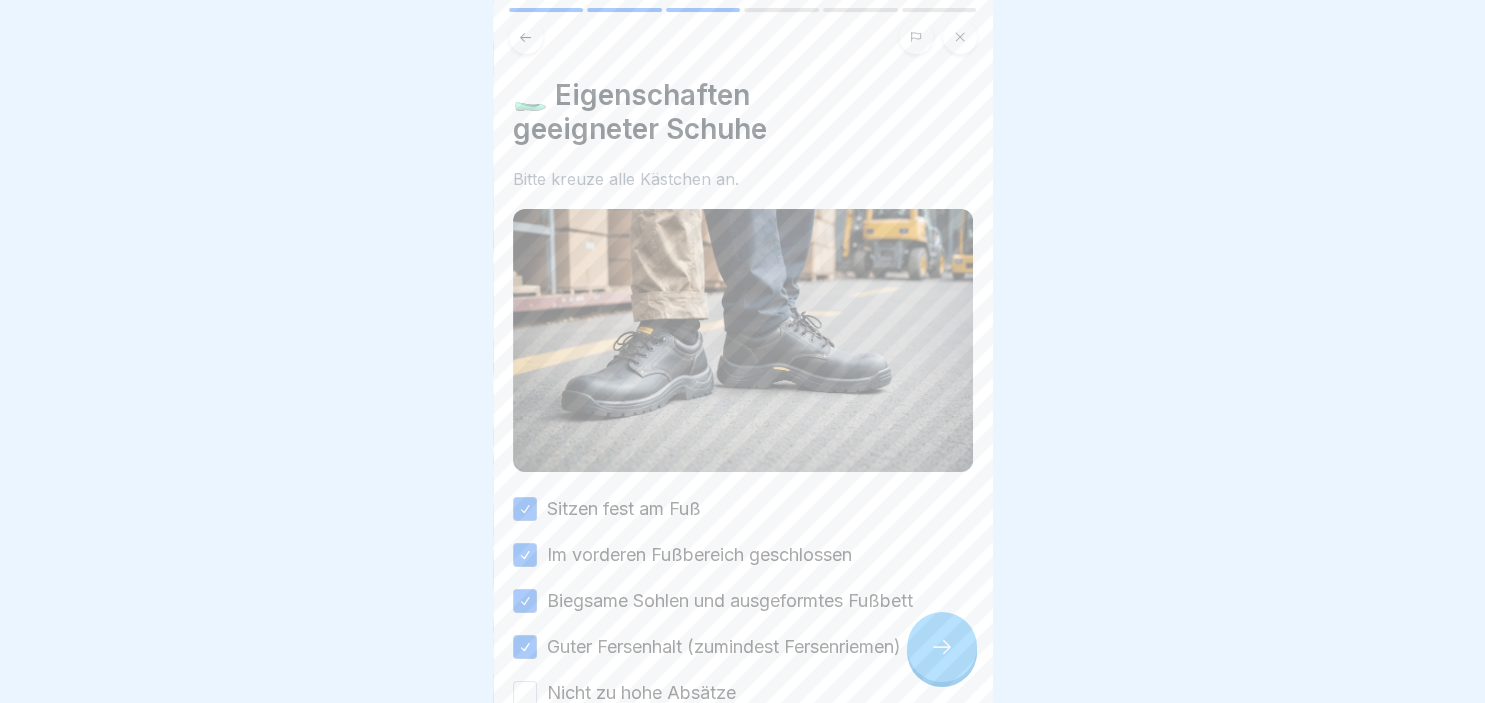 click on "Nicht zu hohe Absätze" at bounding box center [525, 693] 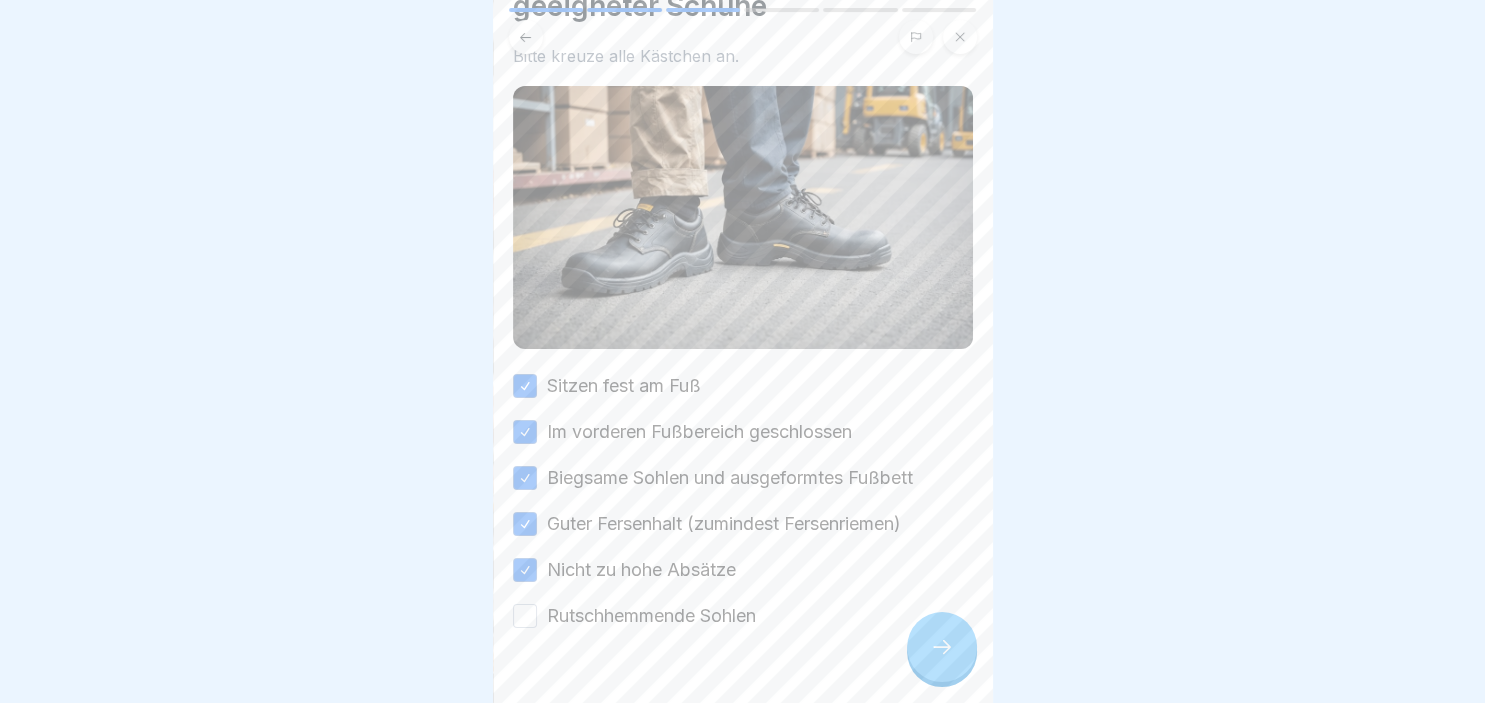 scroll, scrollTop: 125, scrollLeft: 0, axis: vertical 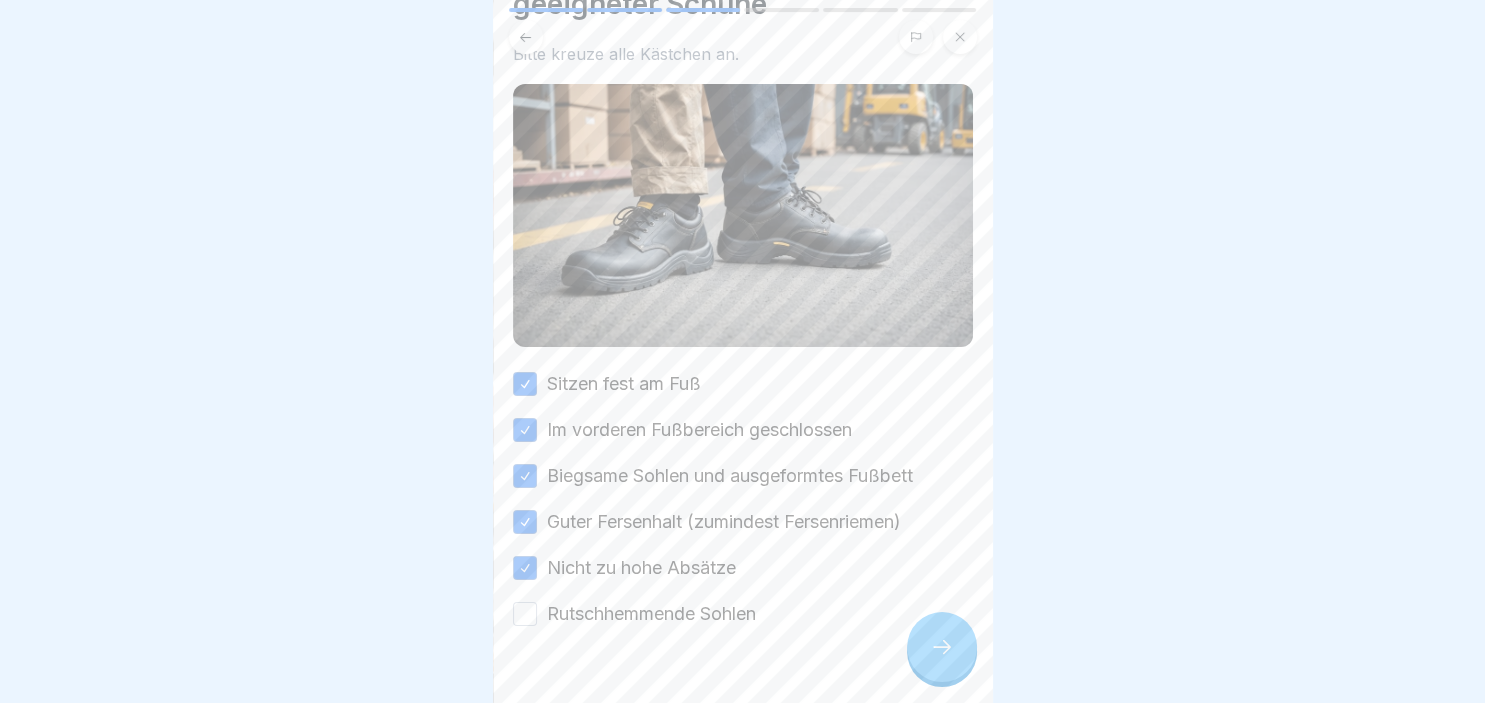 click on "🥿 Eigenschaften geeigneter Schuhe Bitte kreuze alle Kästchen an. Sitzen fest am Fuß Im vorderen Fußbereich geschlossen Biegsame Sohlen und ausgeformtes Fußbett Guter Fersenhalt (zumindest Fersenriemen) Nicht zu hohe Absätze Rutschhemmende Sohlen" at bounding box center [743, 351] 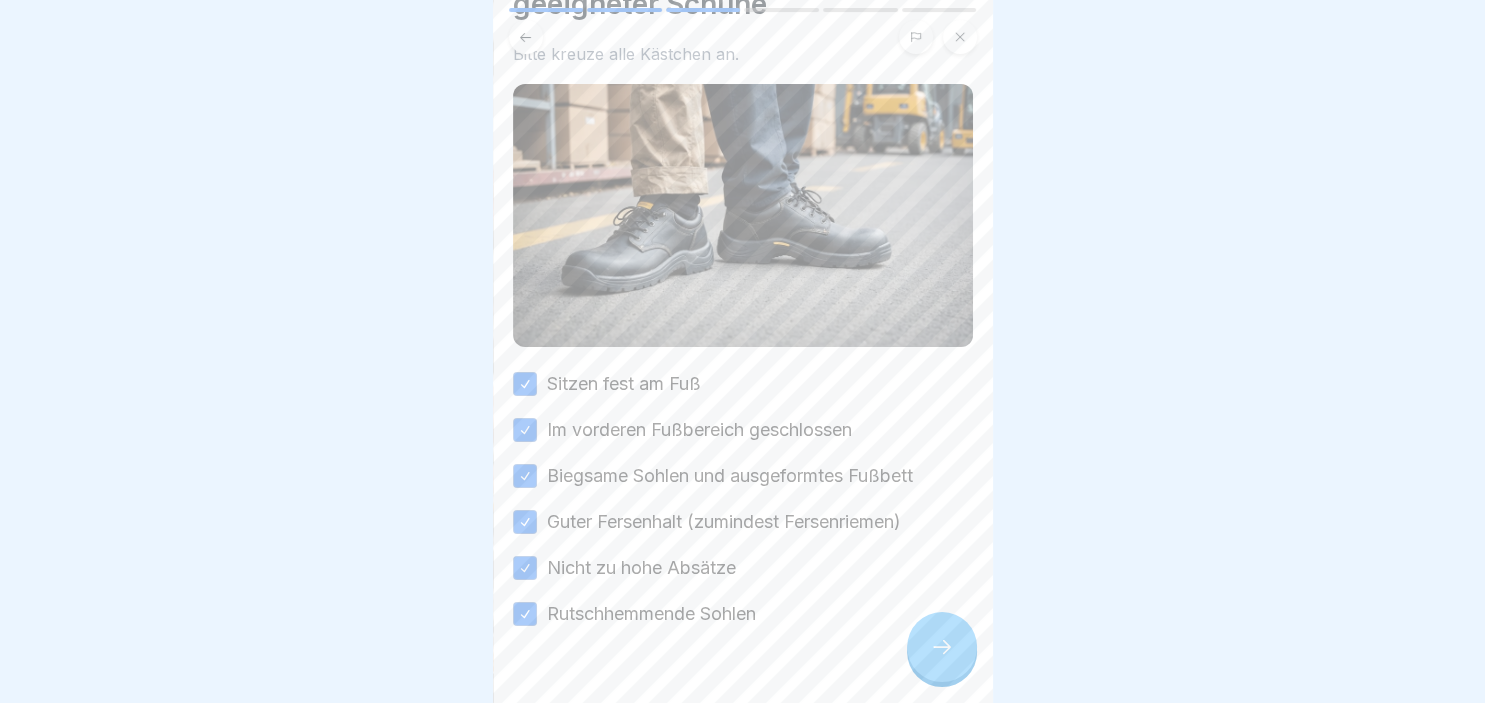 click 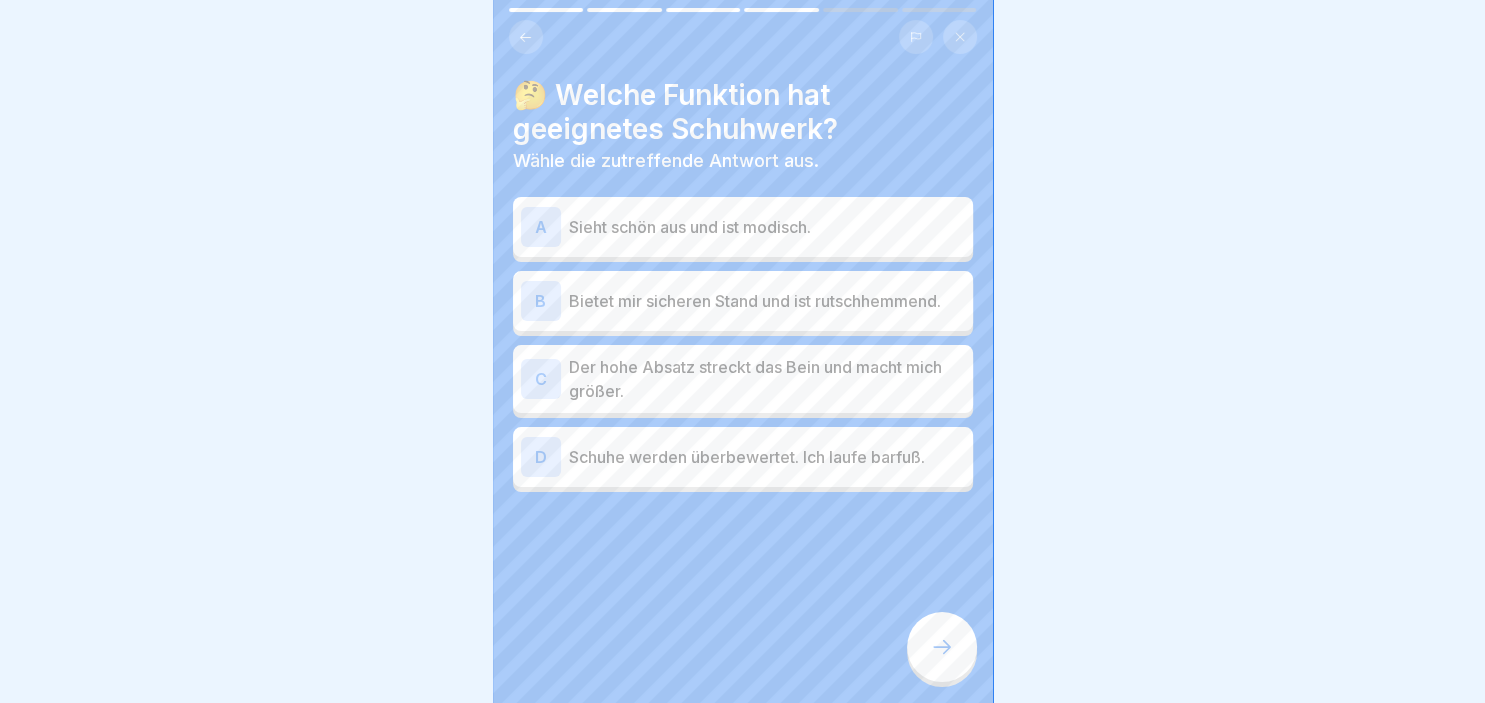 click on "B" at bounding box center (541, 301) 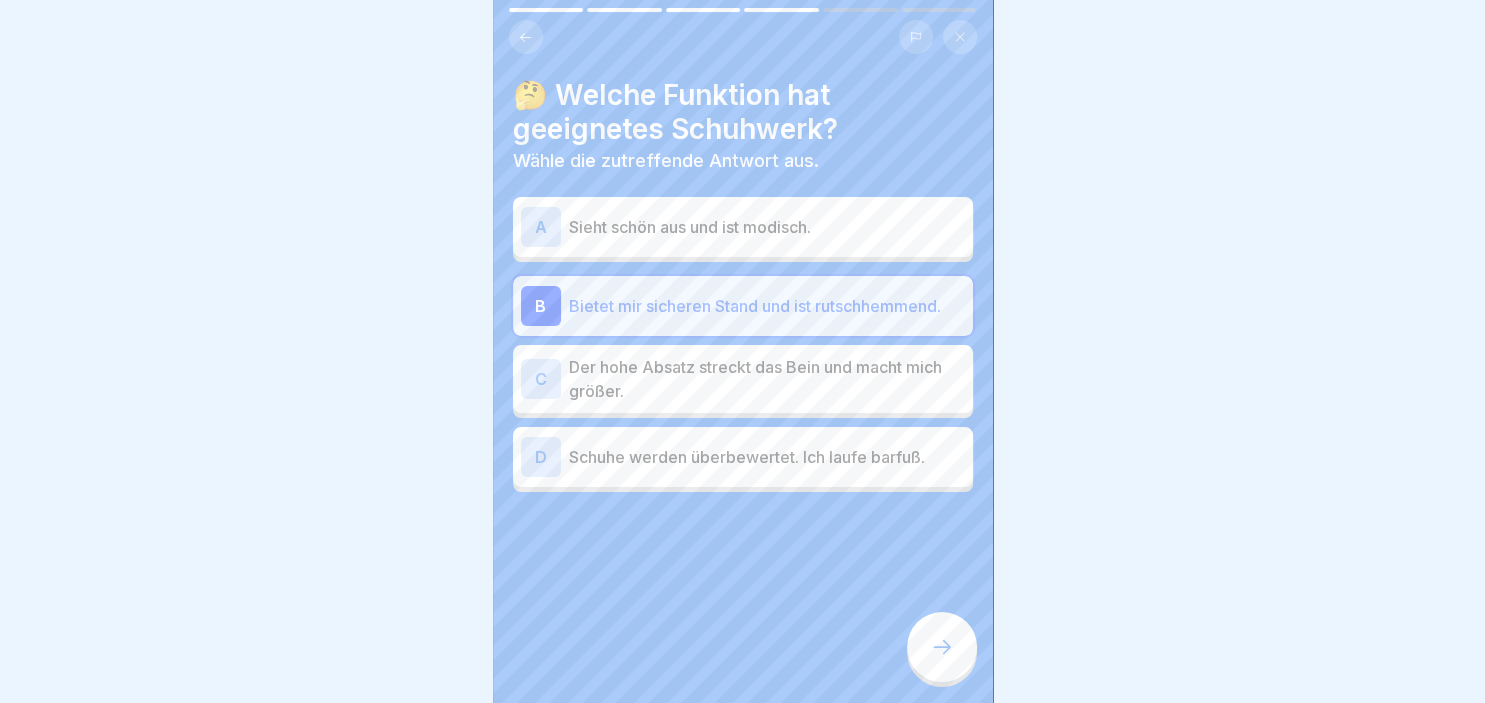 click at bounding box center [942, 647] 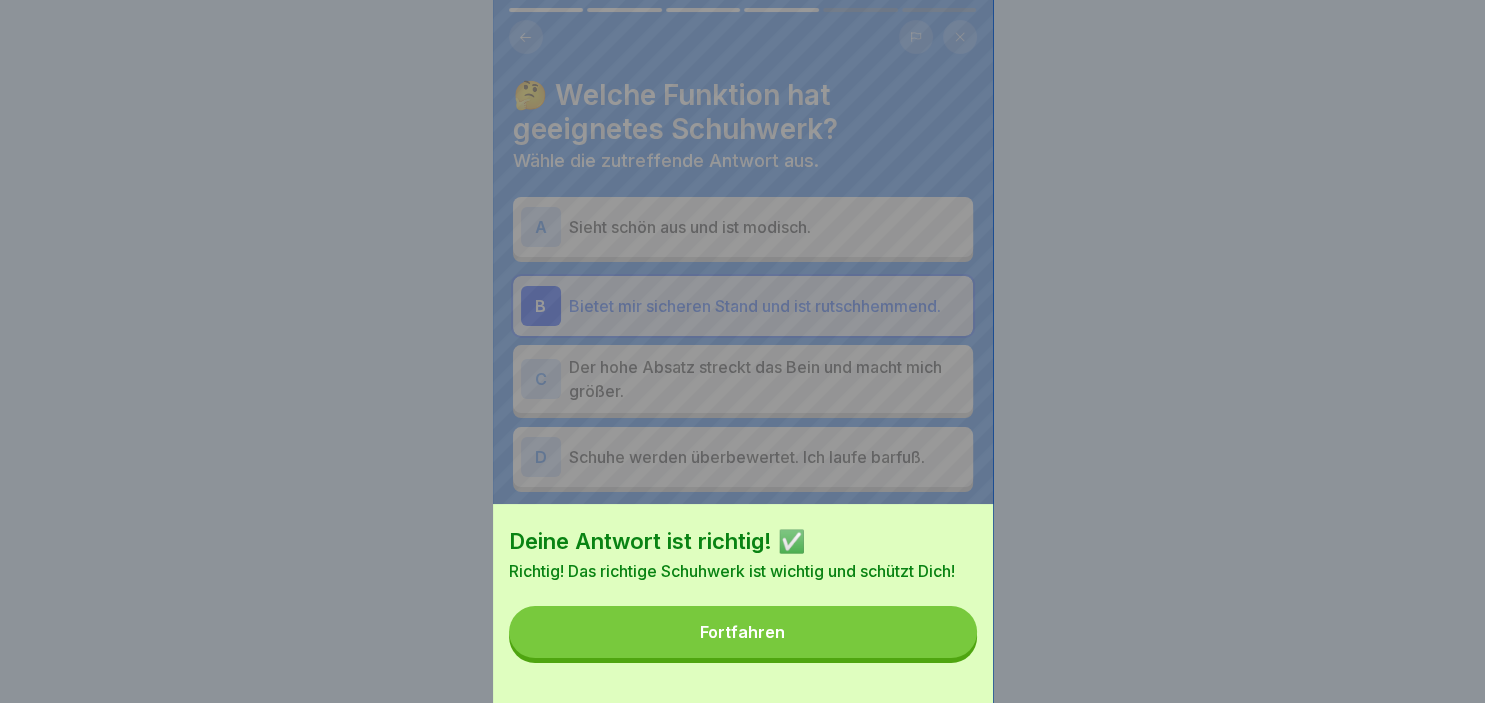 click on "Fortfahren" at bounding box center (743, 632) 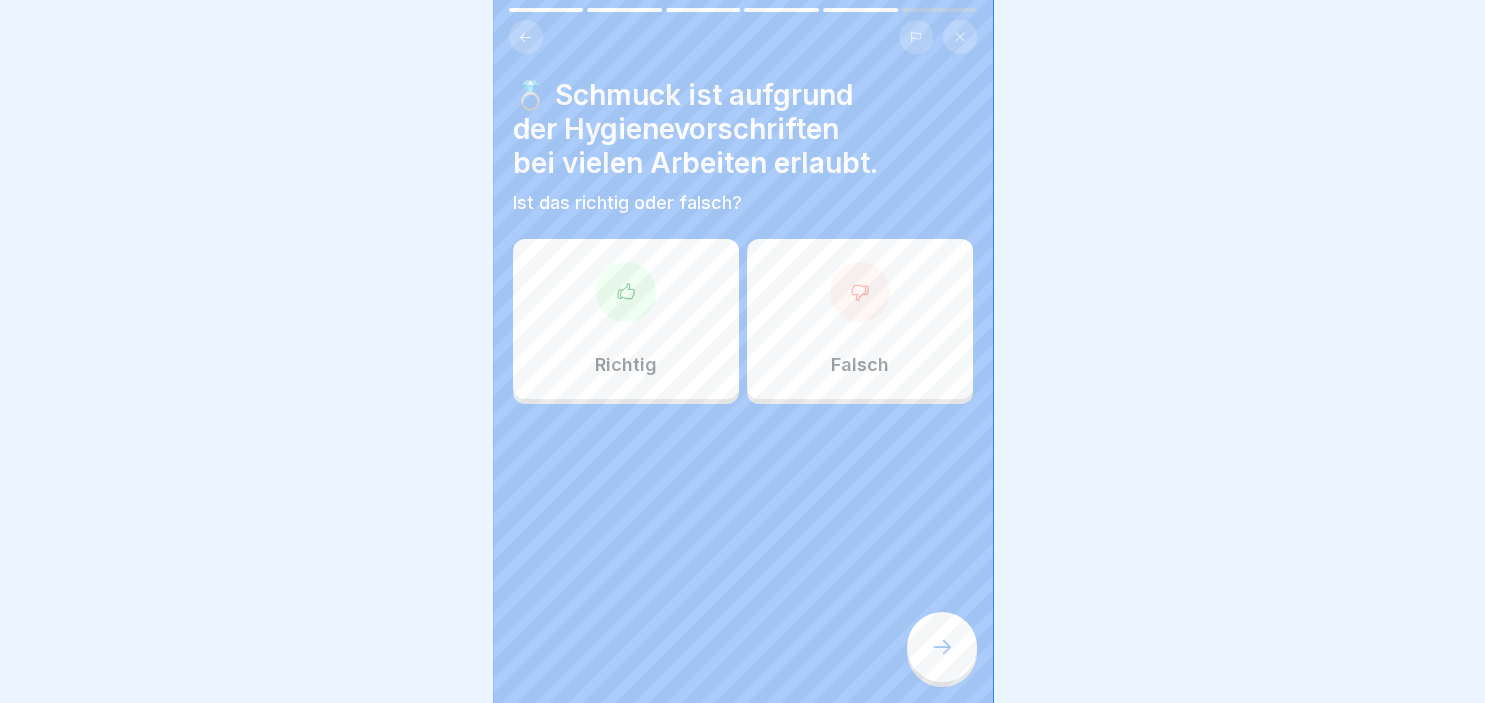 click at bounding box center [860, 292] 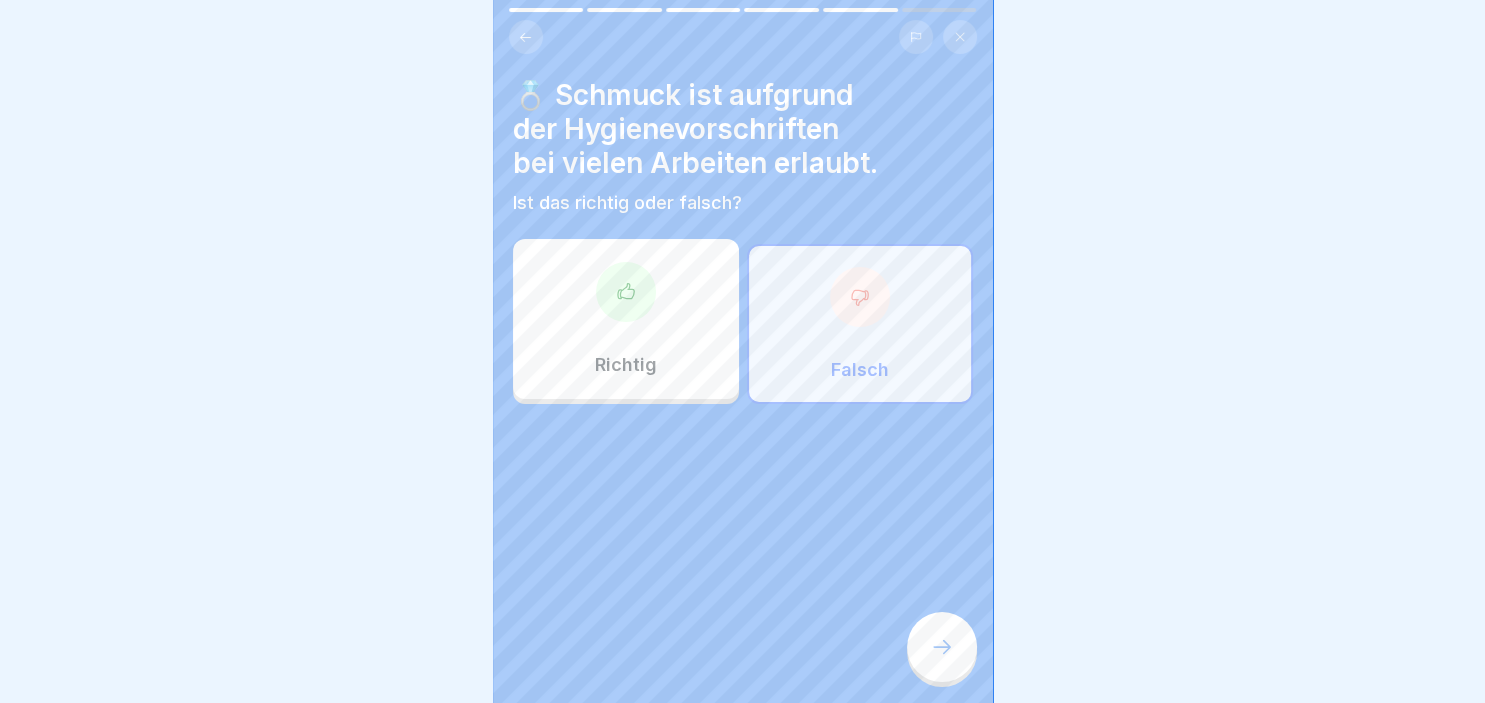 click at bounding box center (942, 647) 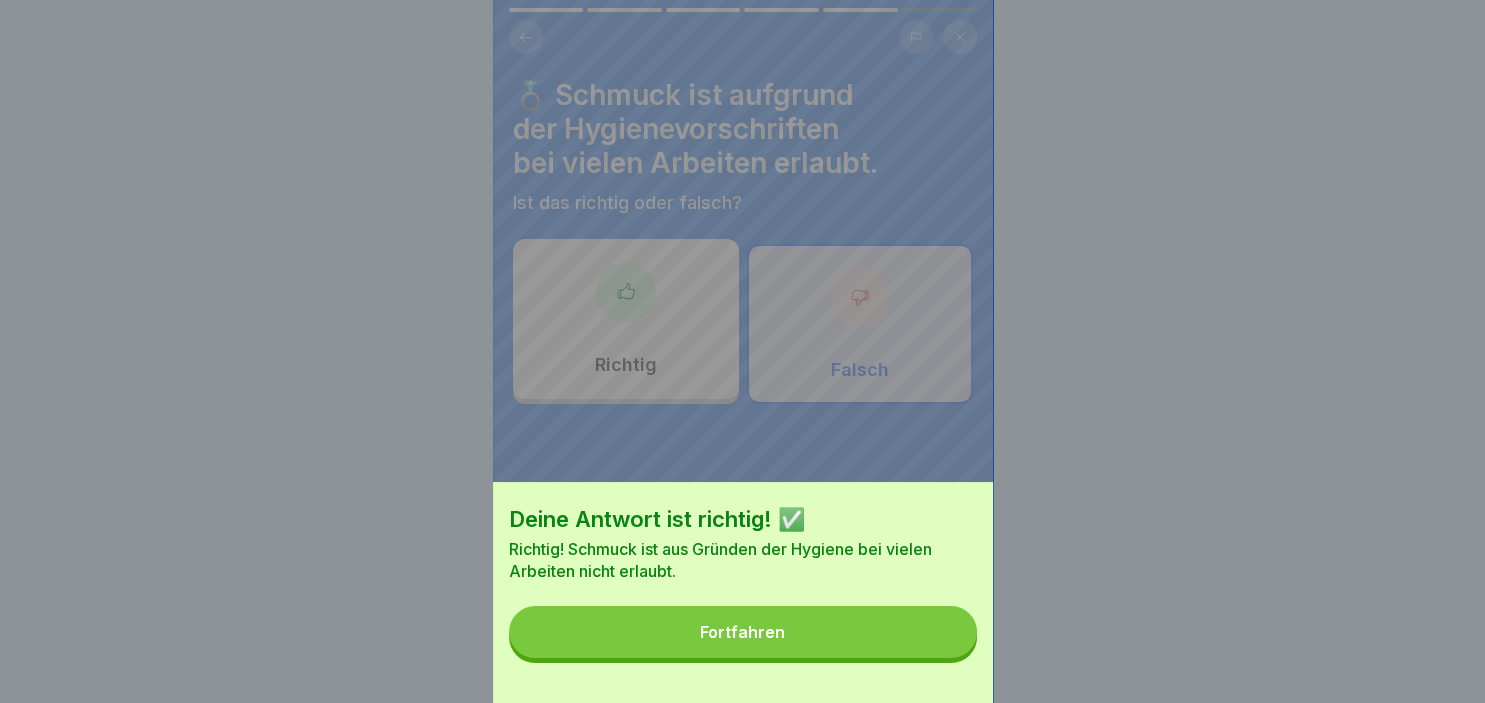 click on "Fortfahren" at bounding box center [743, 632] 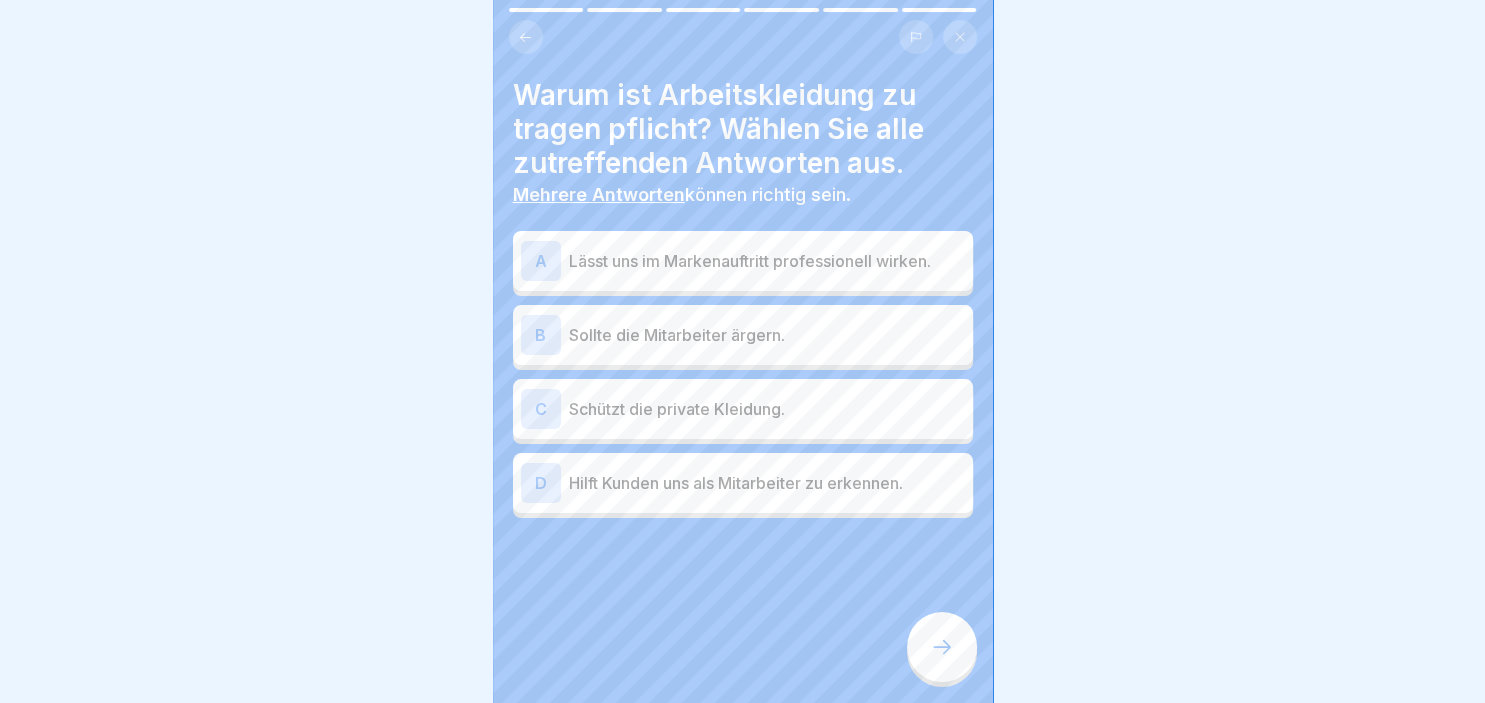 click on "A" at bounding box center (541, 261) 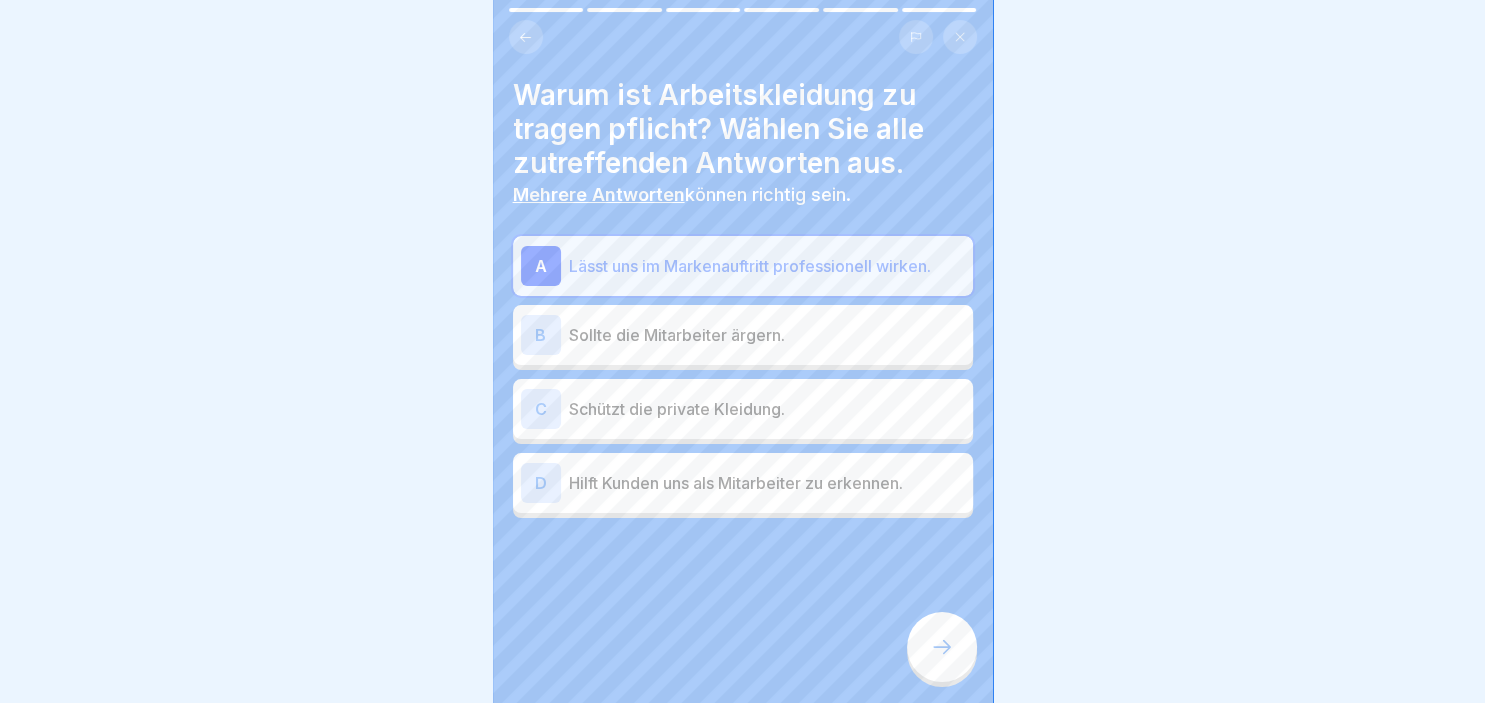 click on "C" at bounding box center [541, 409] 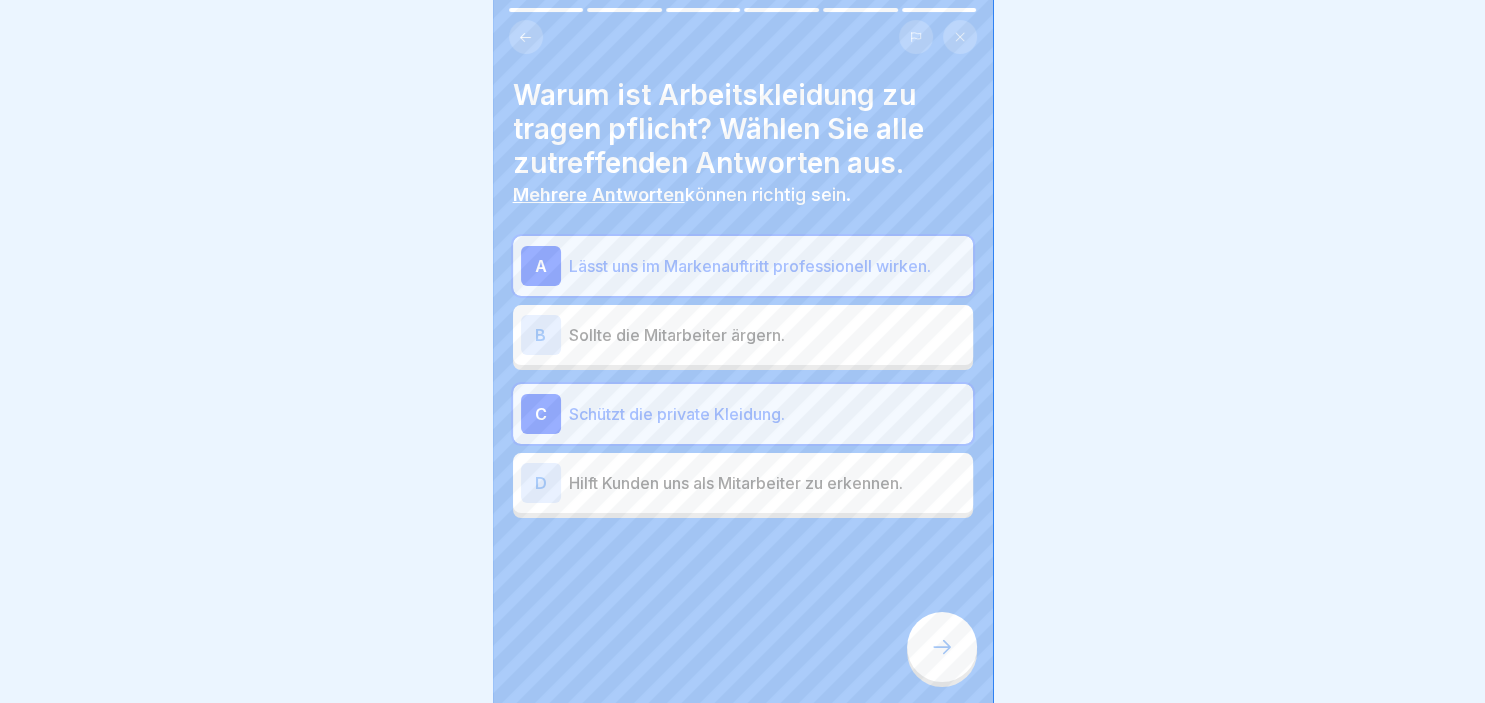 click on "D" at bounding box center (541, 483) 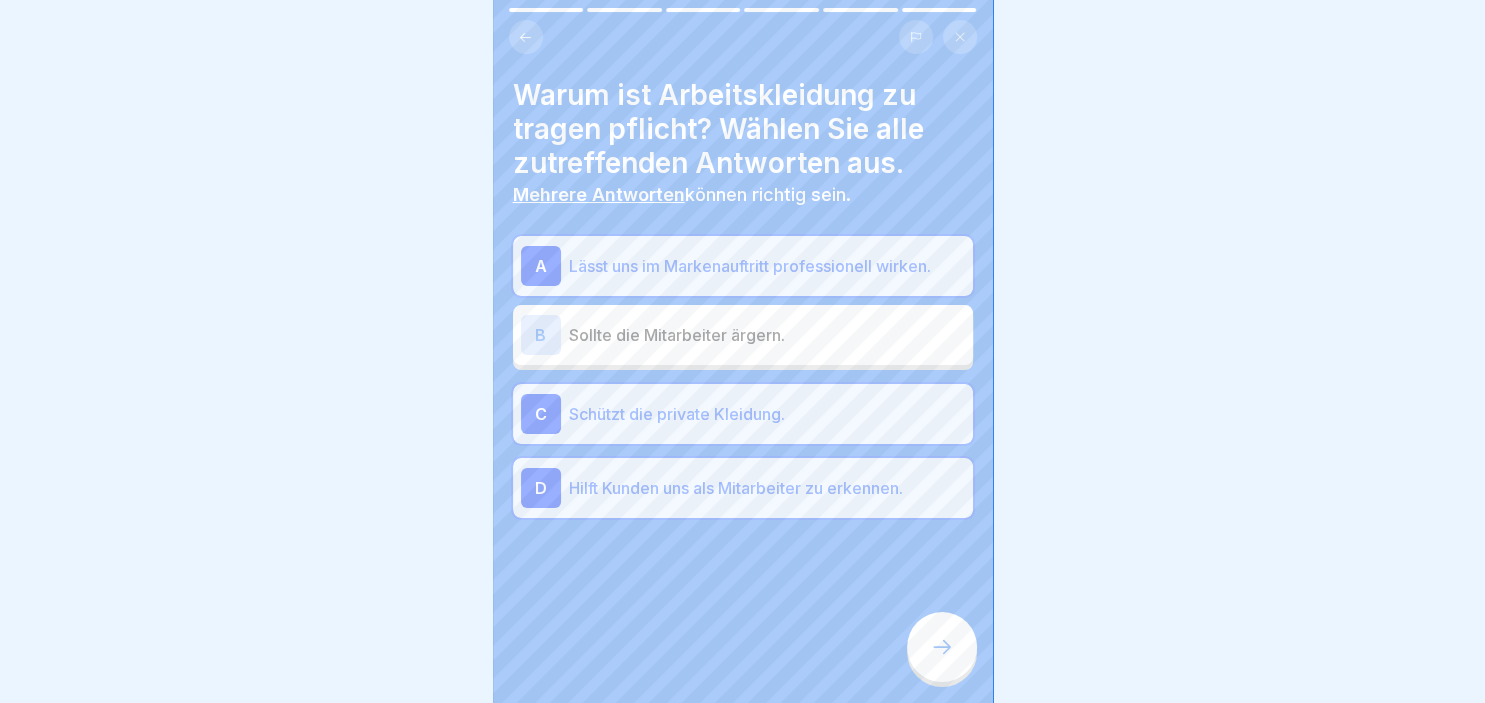 click 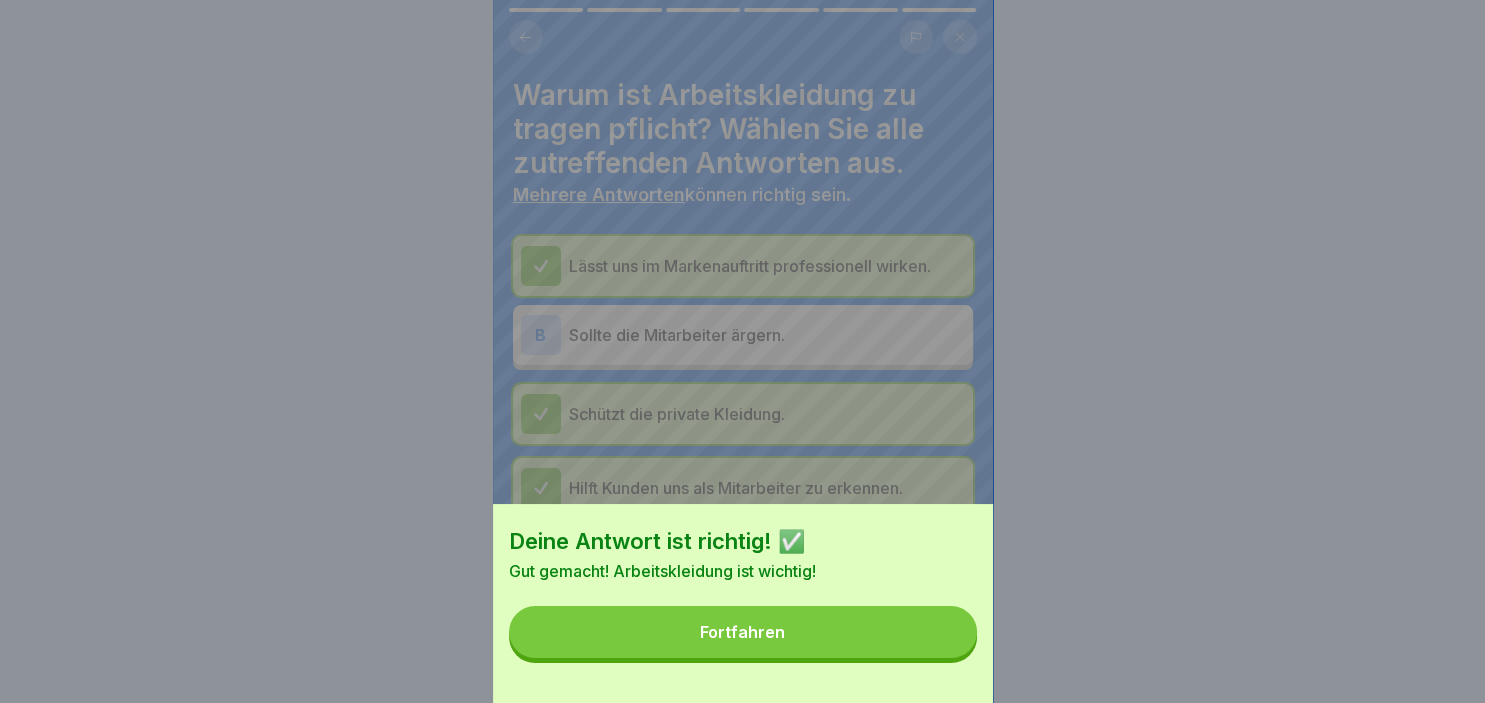 click on "Fortfahren" at bounding box center (743, 632) 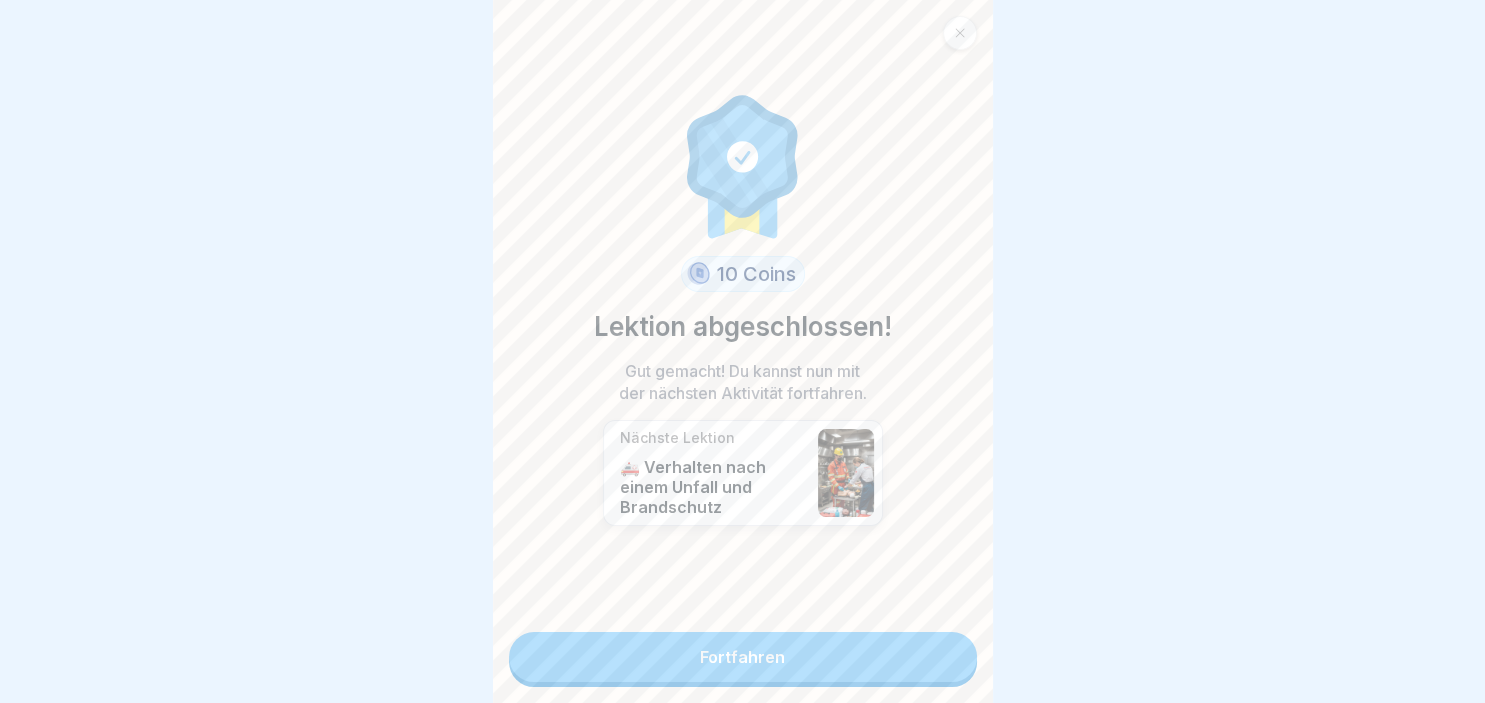 click on "Fortfahren" at bounding box center (743, 657) 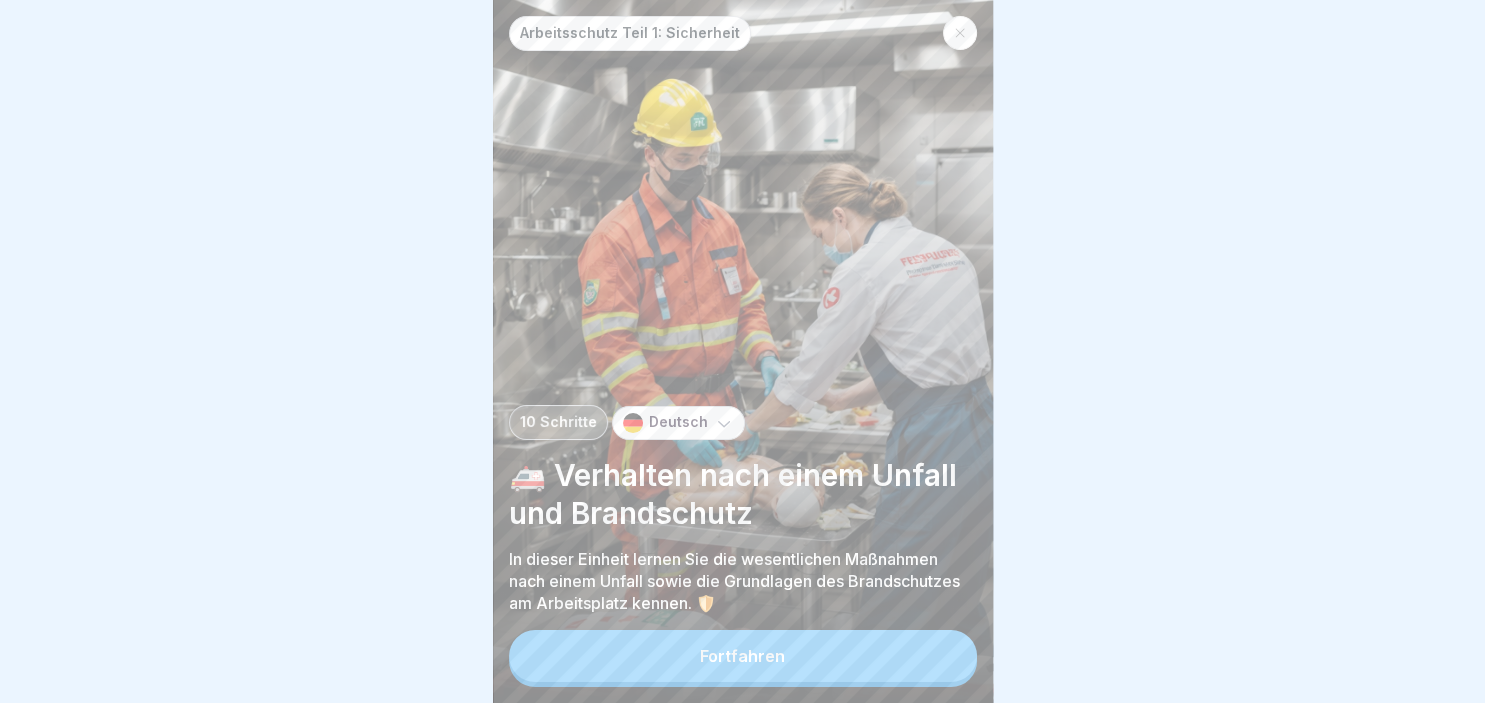 click on "Fortfahren" at bounding box center (743, 656) 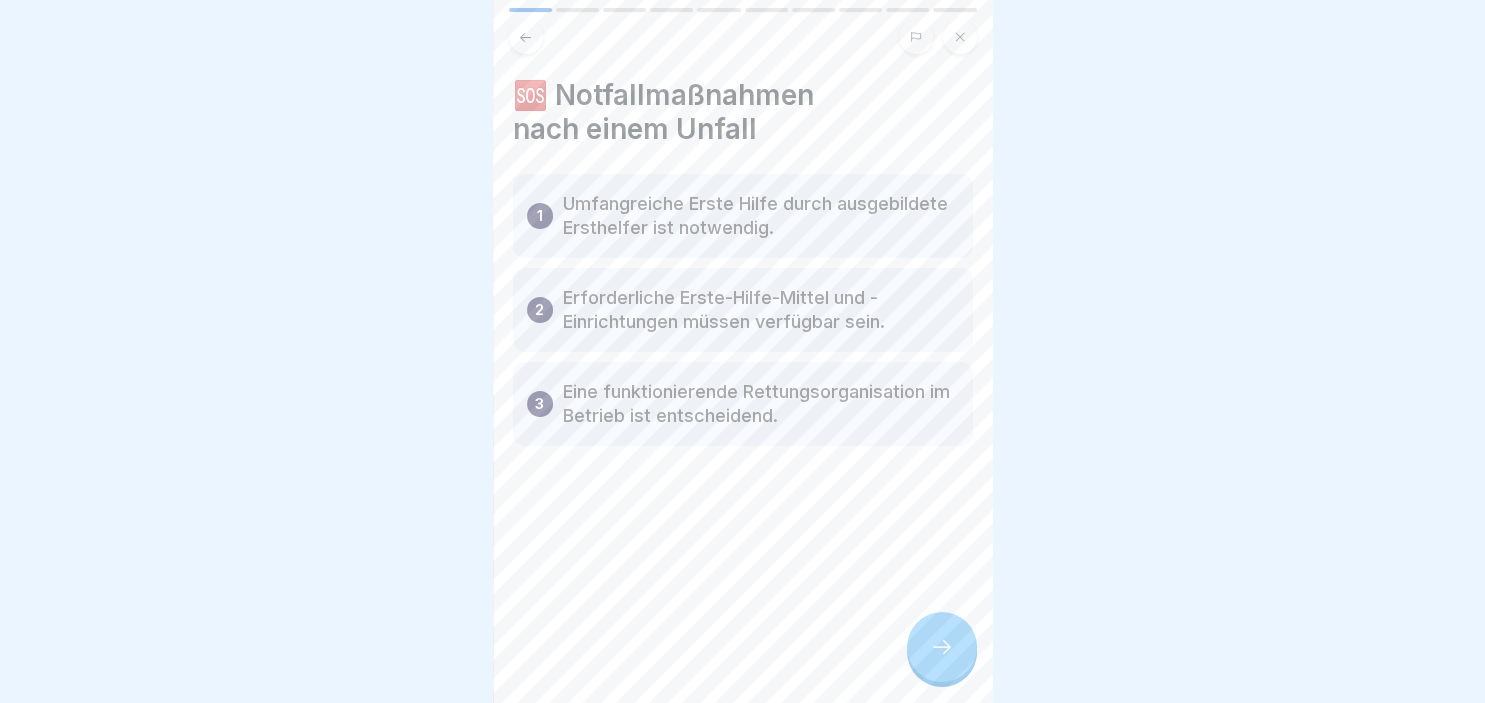 click 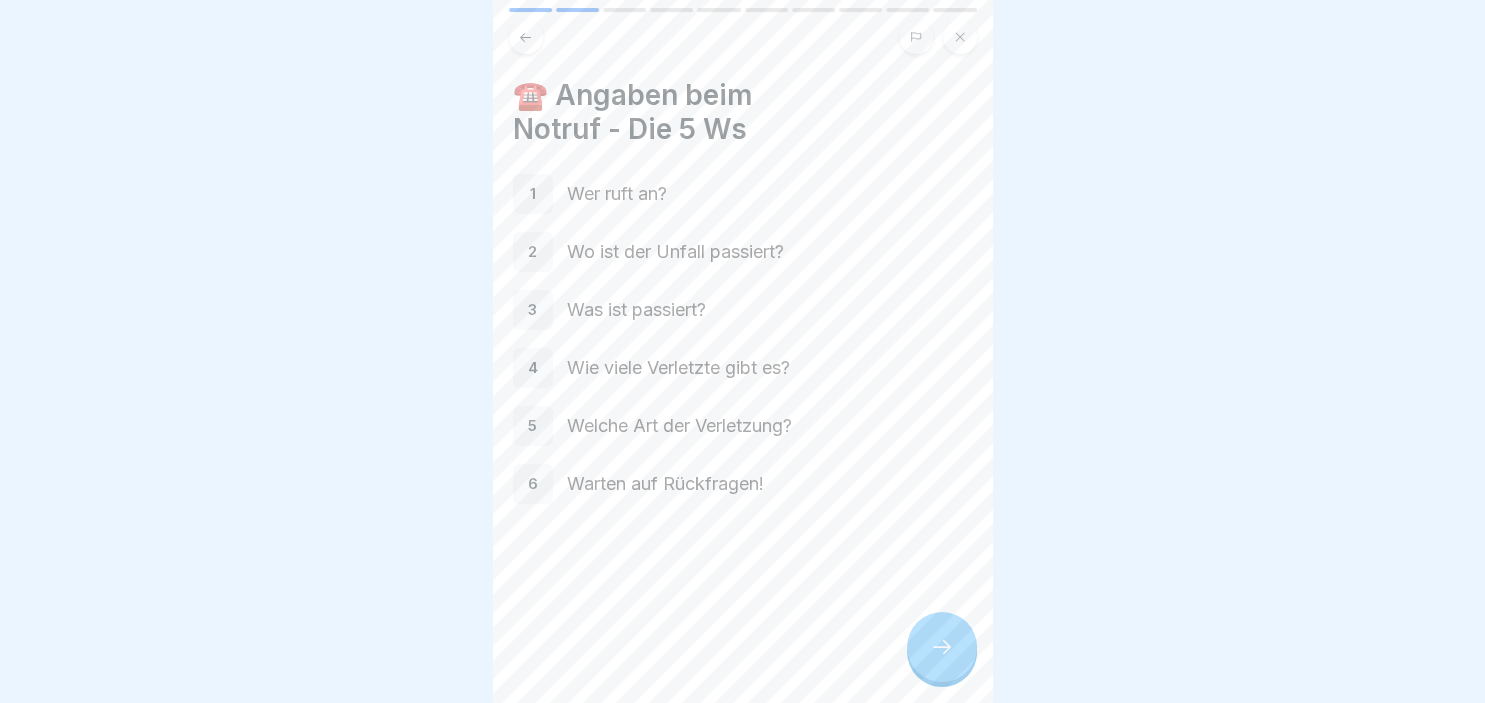 click 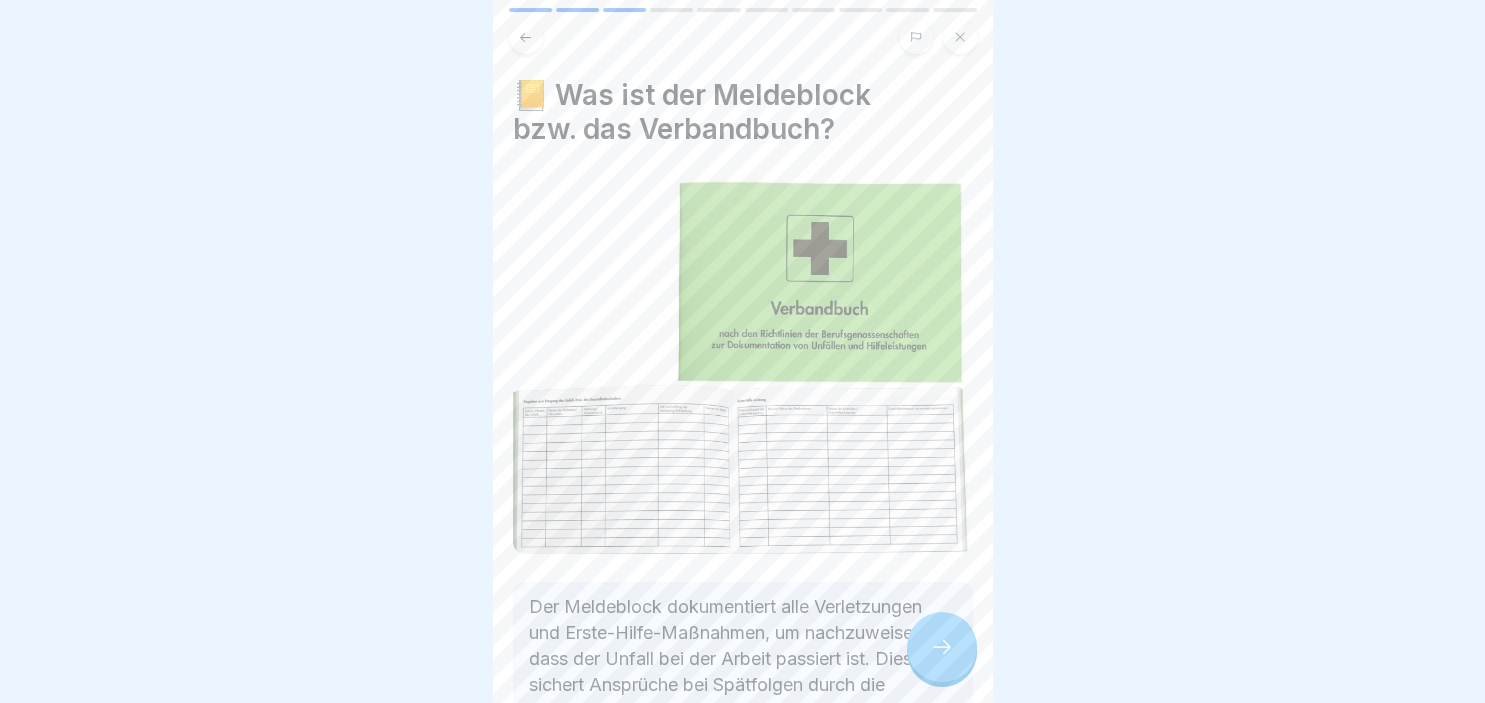 click 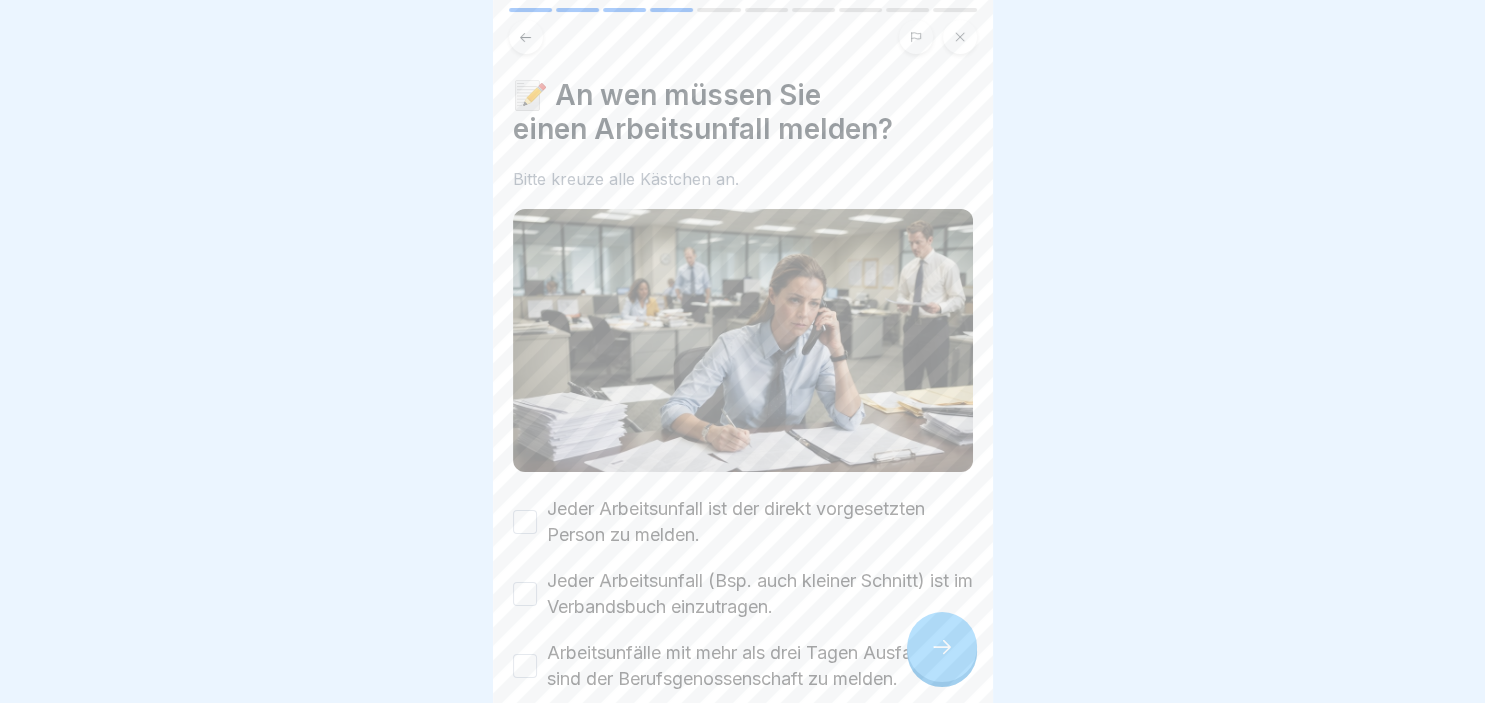 click on "Jeder Arbeitsunfall ist der direkt vorgesetzten Person zu melden." at bounding box center [525, 522] 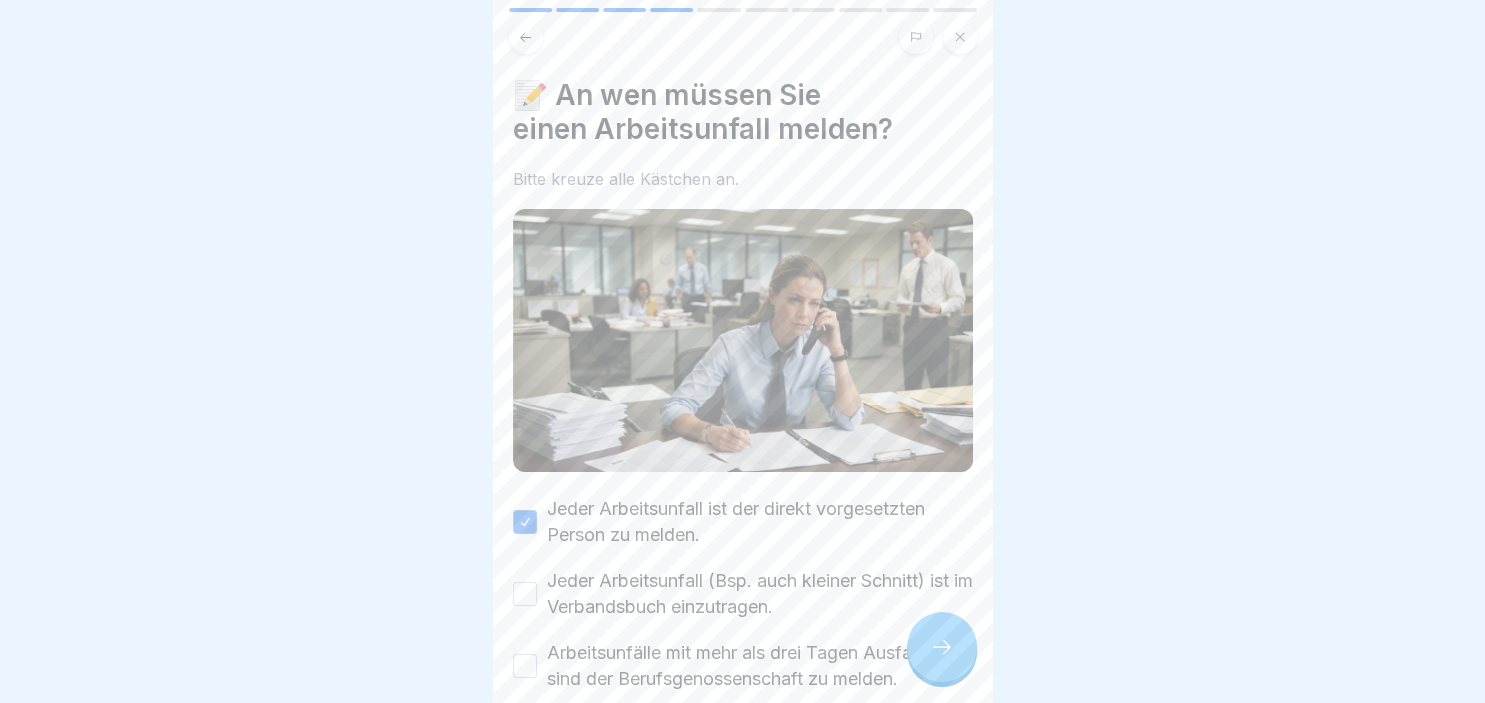 click on "Jeder Arbeitsunfall (Bsp. auch kleiner Schnitt) ist im Verbandsbuch einzutragen." at bounding box center (743, 594) 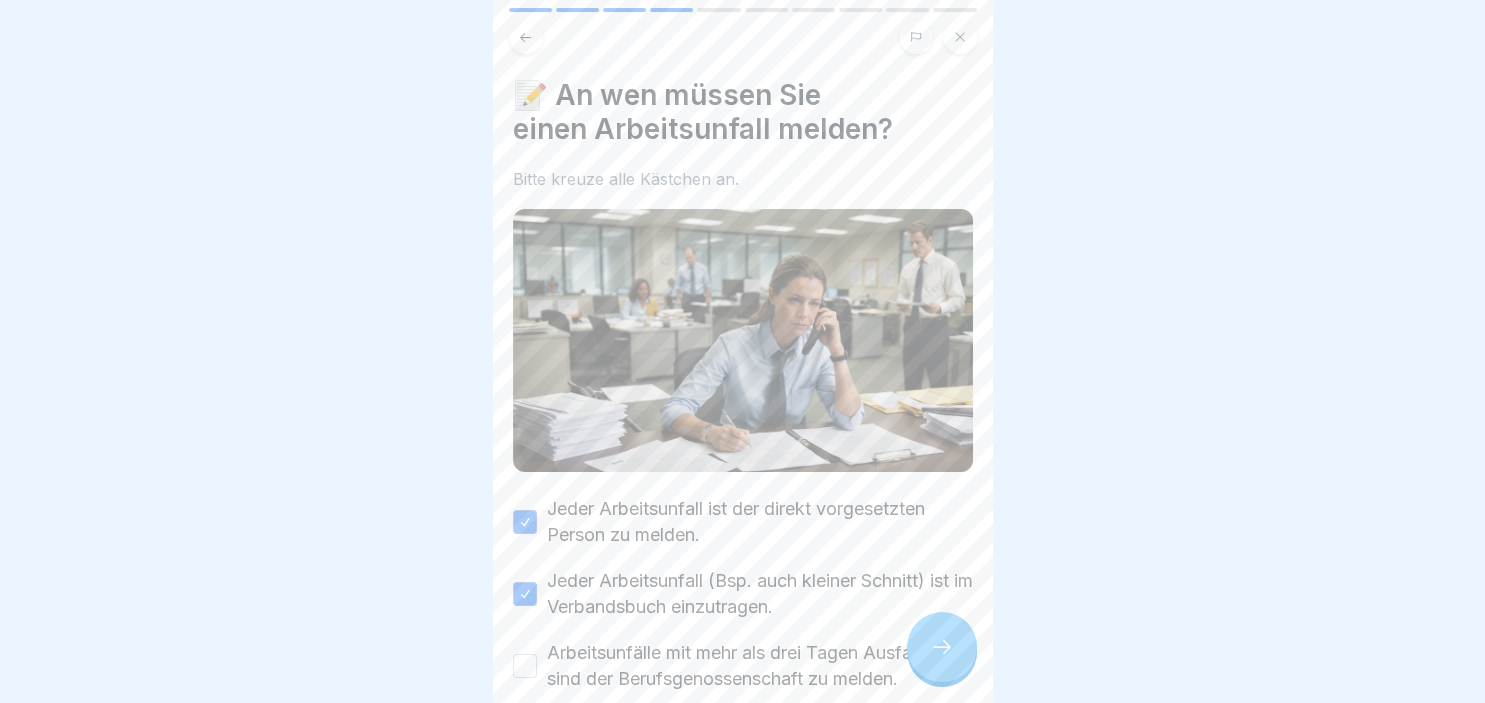click on "Arbeitsunfälle mit mehr als drei Tagen Ausfallzeit sind der Berufsgenossenschaft zu melden." at bounding box center (525, 666) 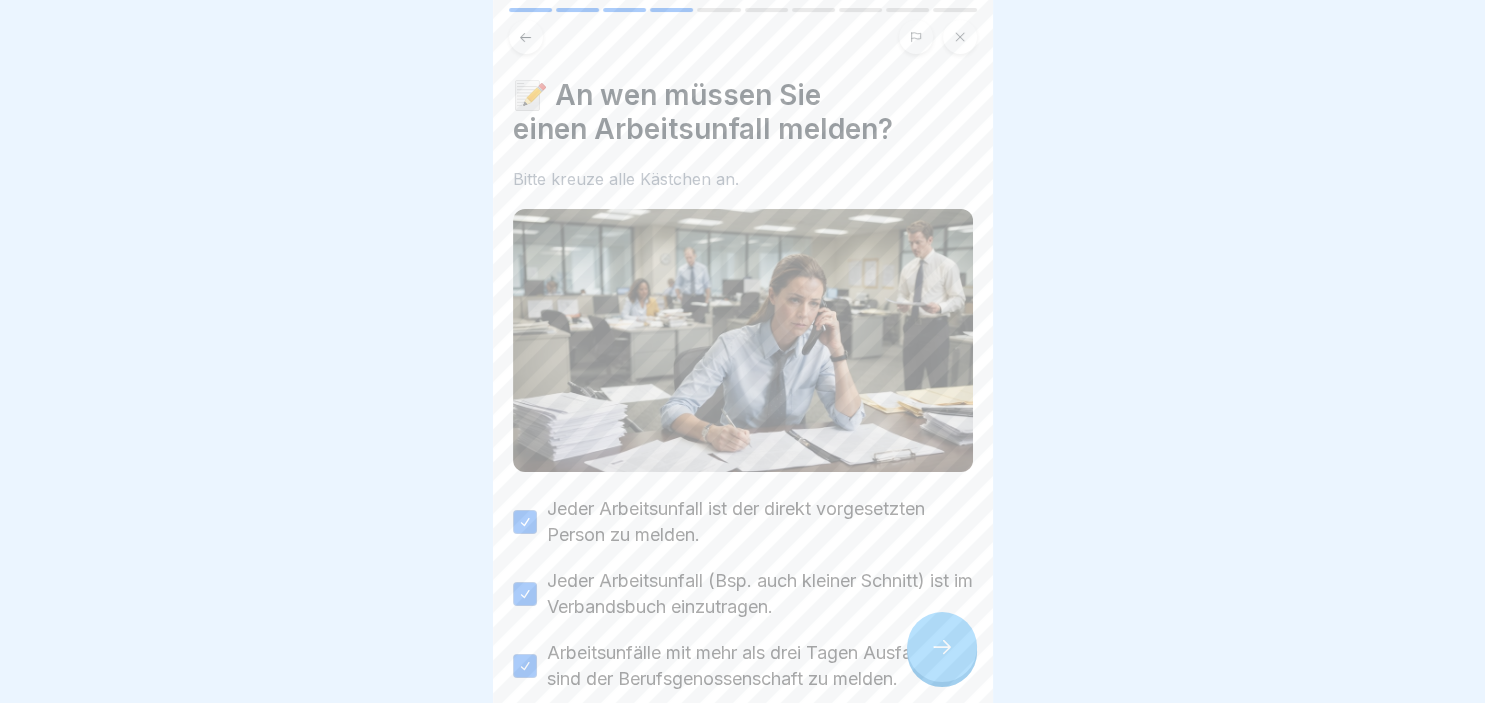 scroll, scrollTop: 109, scrollLeft: 0, axis: vertical 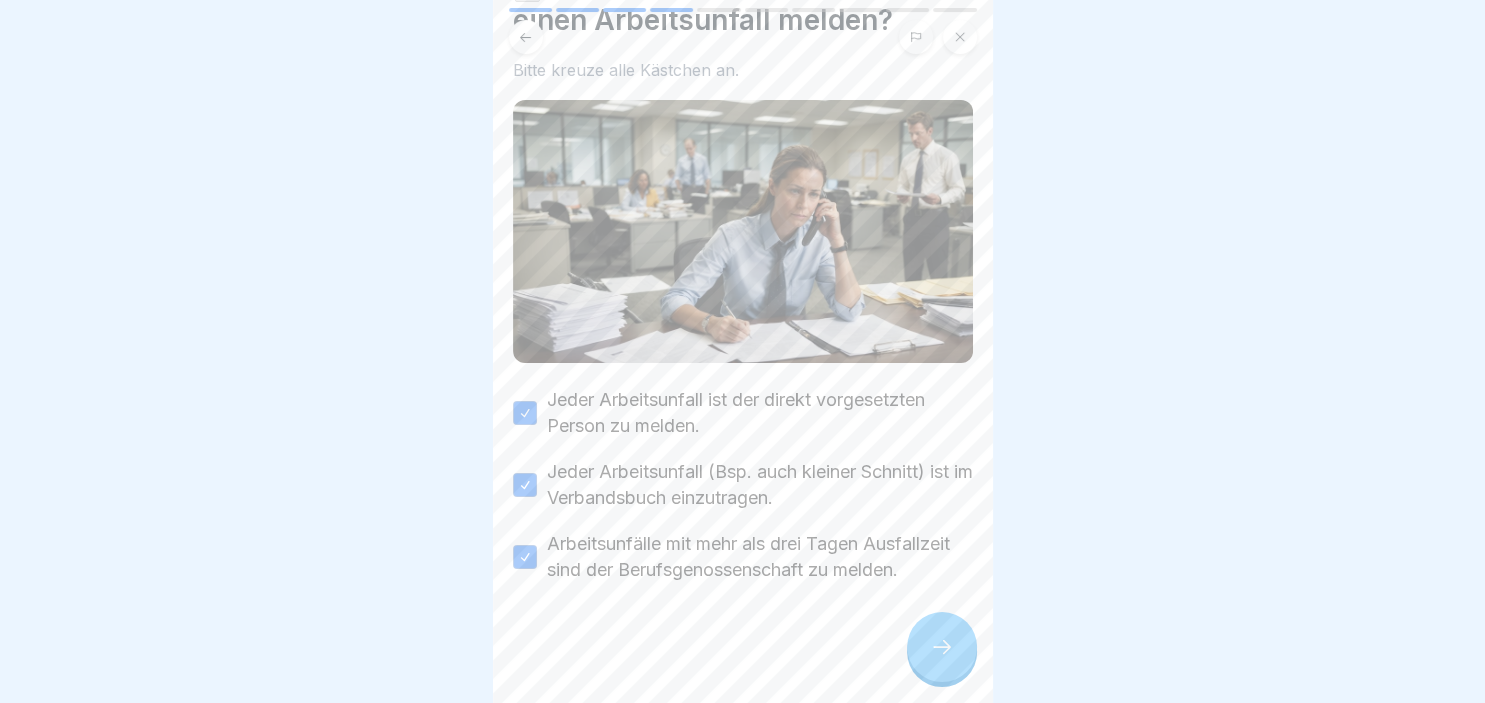 click on "📝 An wen müssen Sie einen Arbeitsunfall melden? Bitte kreuze alle Kästchen an. Jeder Arbeitsunfall ist der direkt vorgesetzten Person zu melden. Jeder Arbeitsunfall (Bsp. auch kleiner Schnitt) ist im Verbandsbuch einzutragen. Arbeitsunfälle mit mehr als drei Tagen Ausfallzeit sind der Berufsgenossenschaft zu melden." at bounding box center [743, 351] 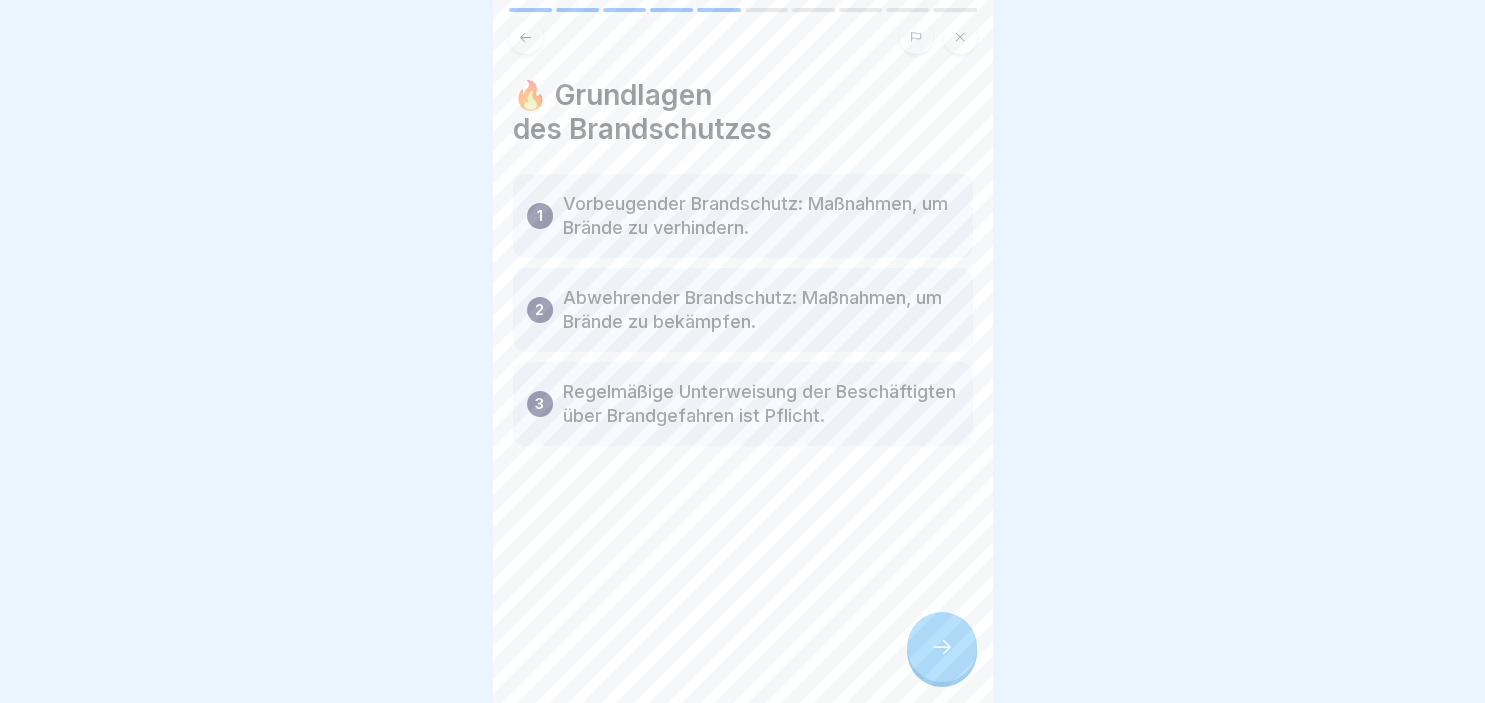 click at bounding box center [942, 647] 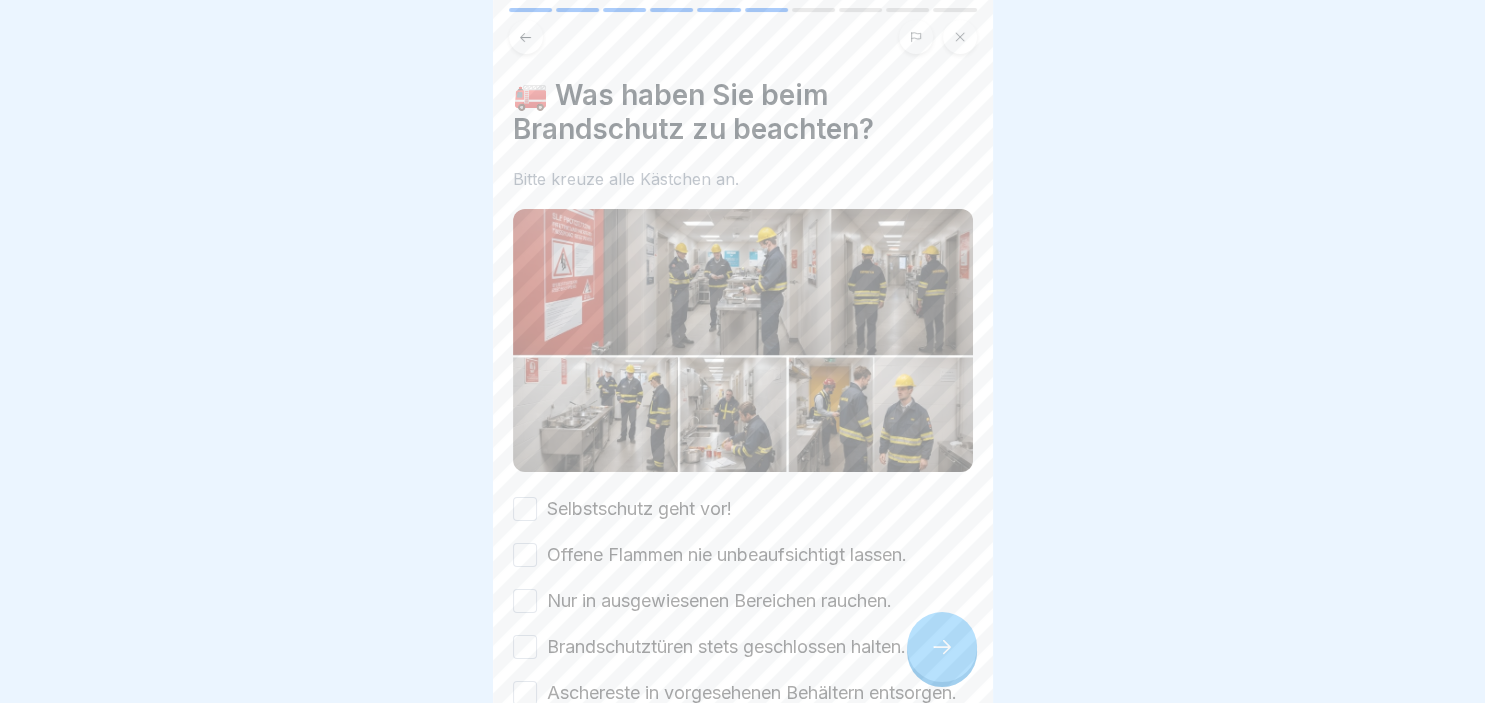 click on "Selbstschutz geht vor!" at bounding box center [525, 509] 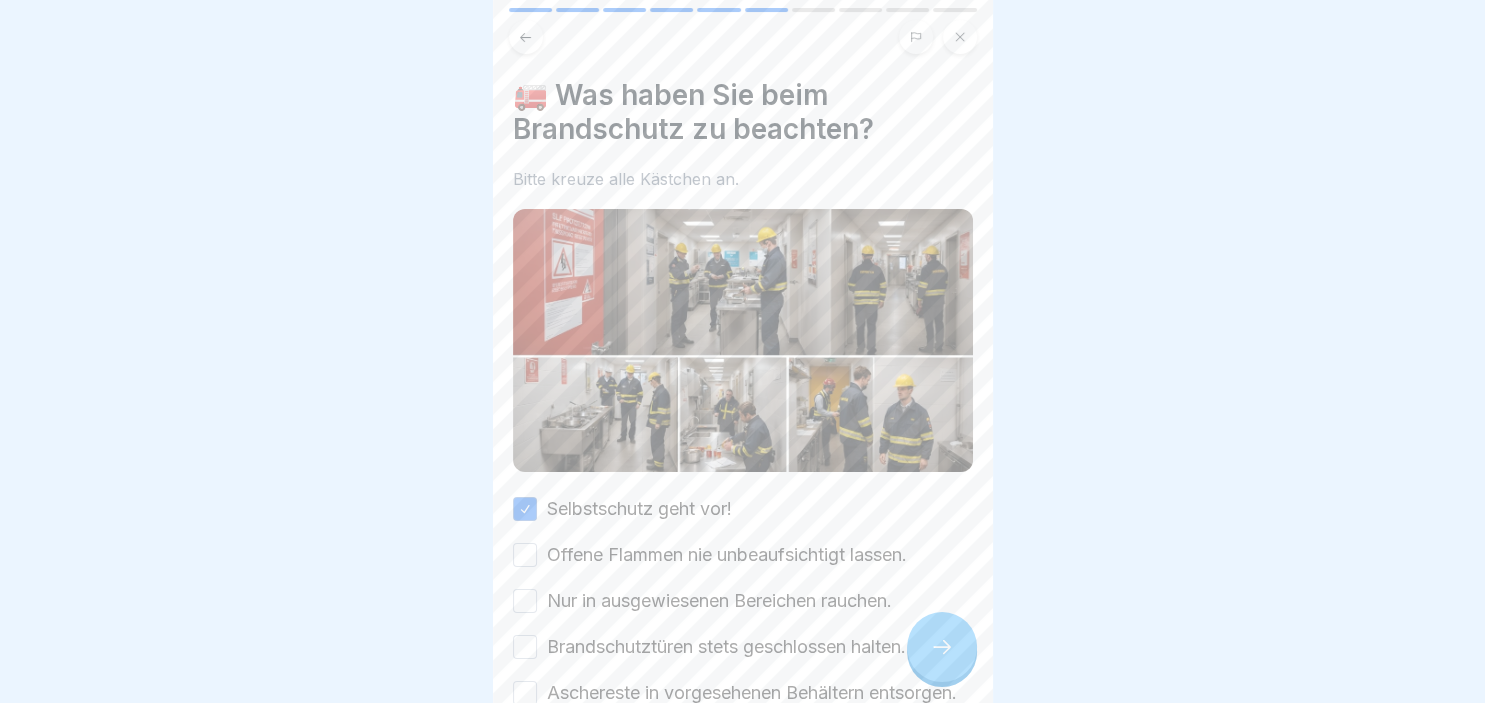 click on "Offene Flammen nie unbeaufsichtigt lassen." at bounding box center (525, 555) 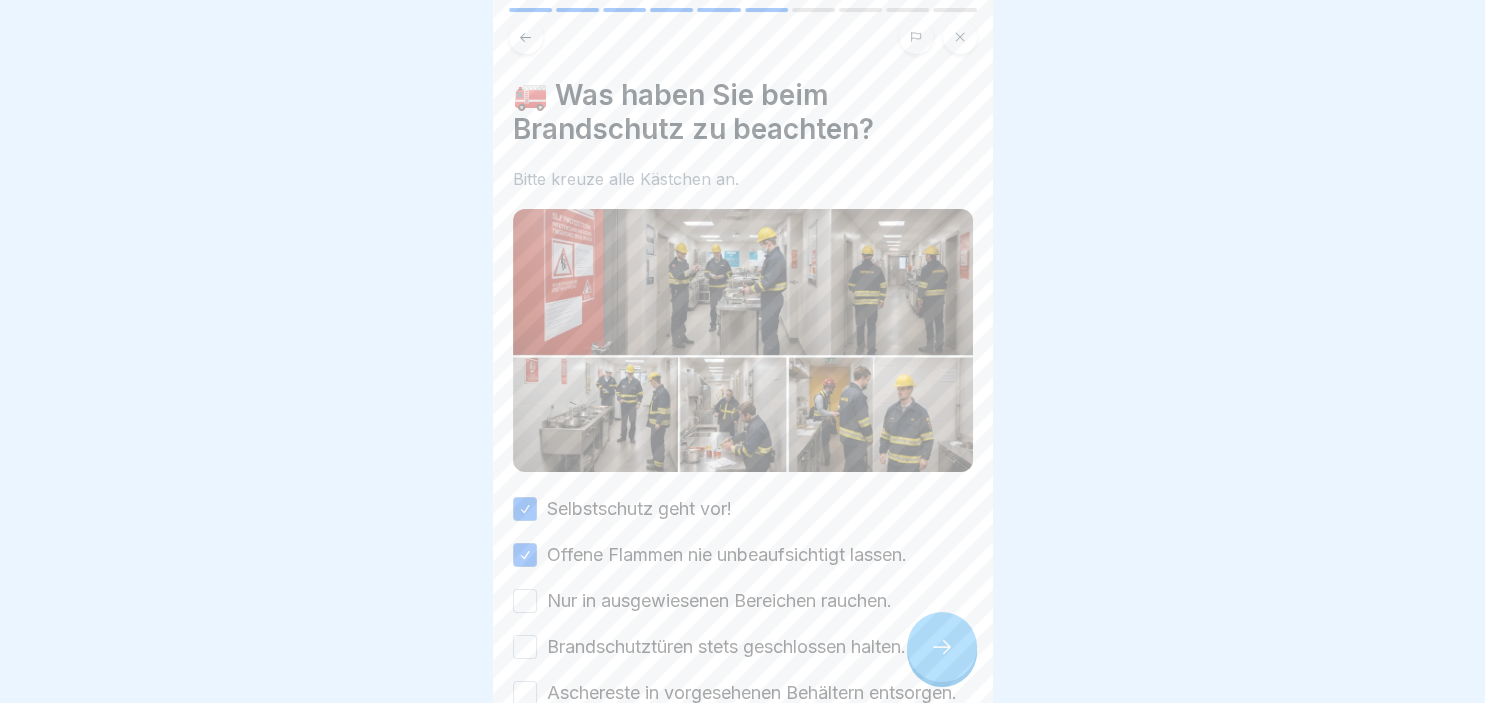 click on "Nur in ausgewiesenen Bereichen rauchen." at bounding box center (525, 601) 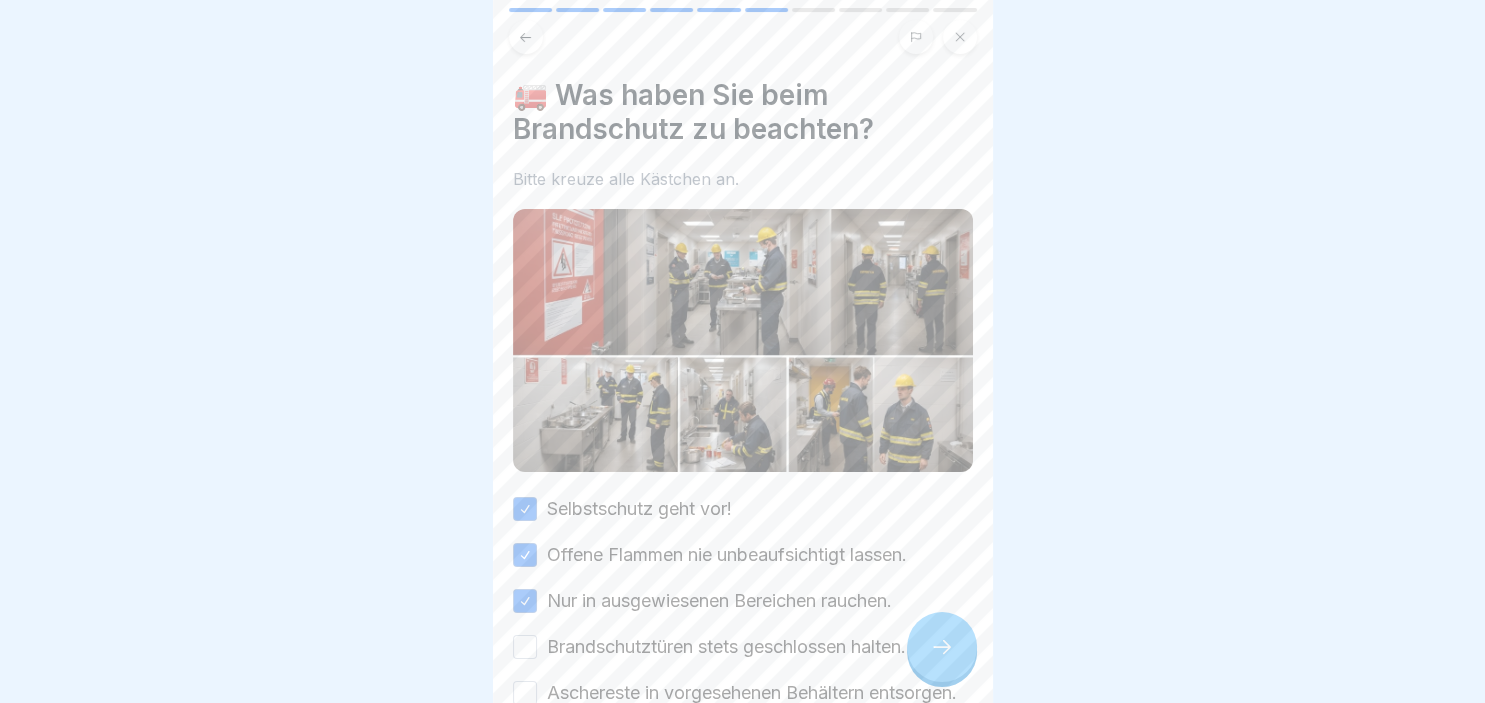 click on "Brandschutztüren stets geschlossen halten." at bounding box center [525, 647] 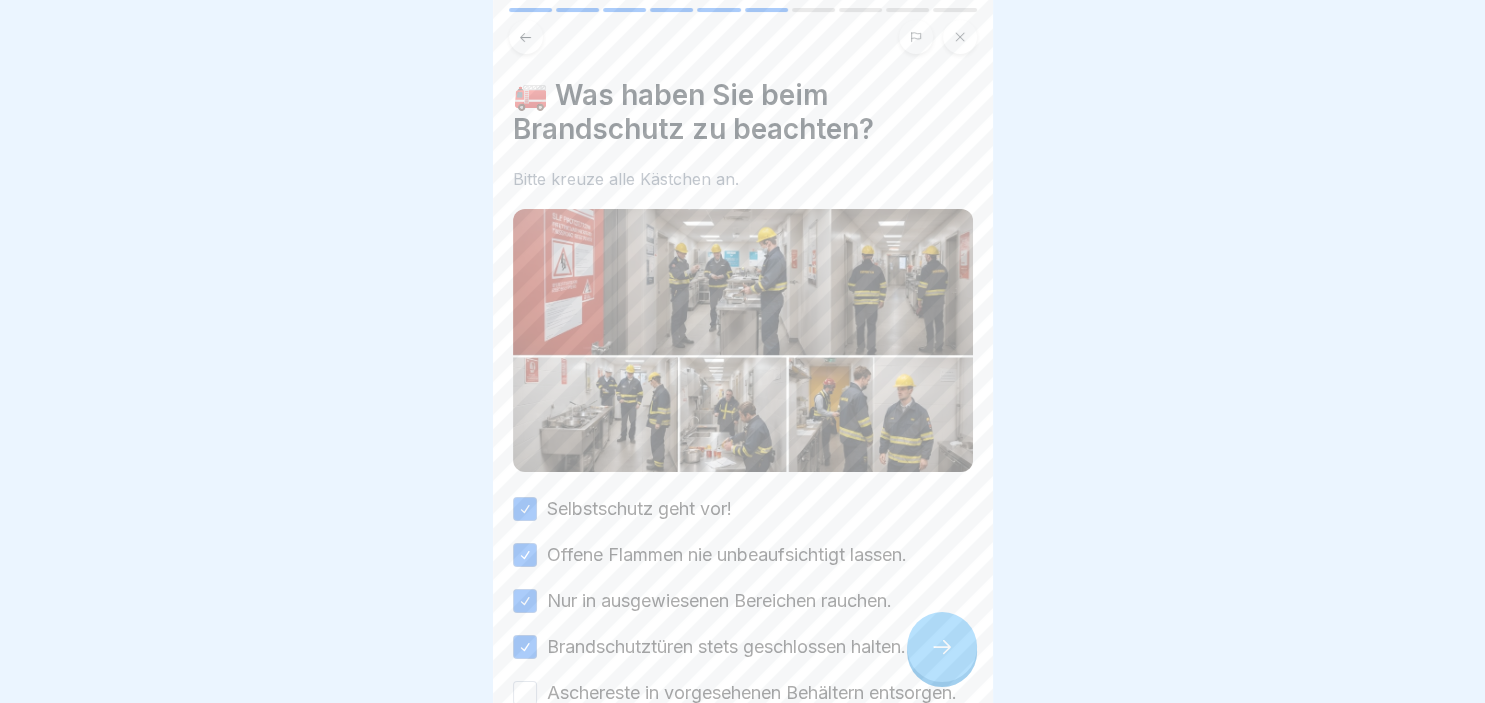 click on "Aschereste in vorgesehenen Behältern entsorgen." at bounding box center [525, 693] 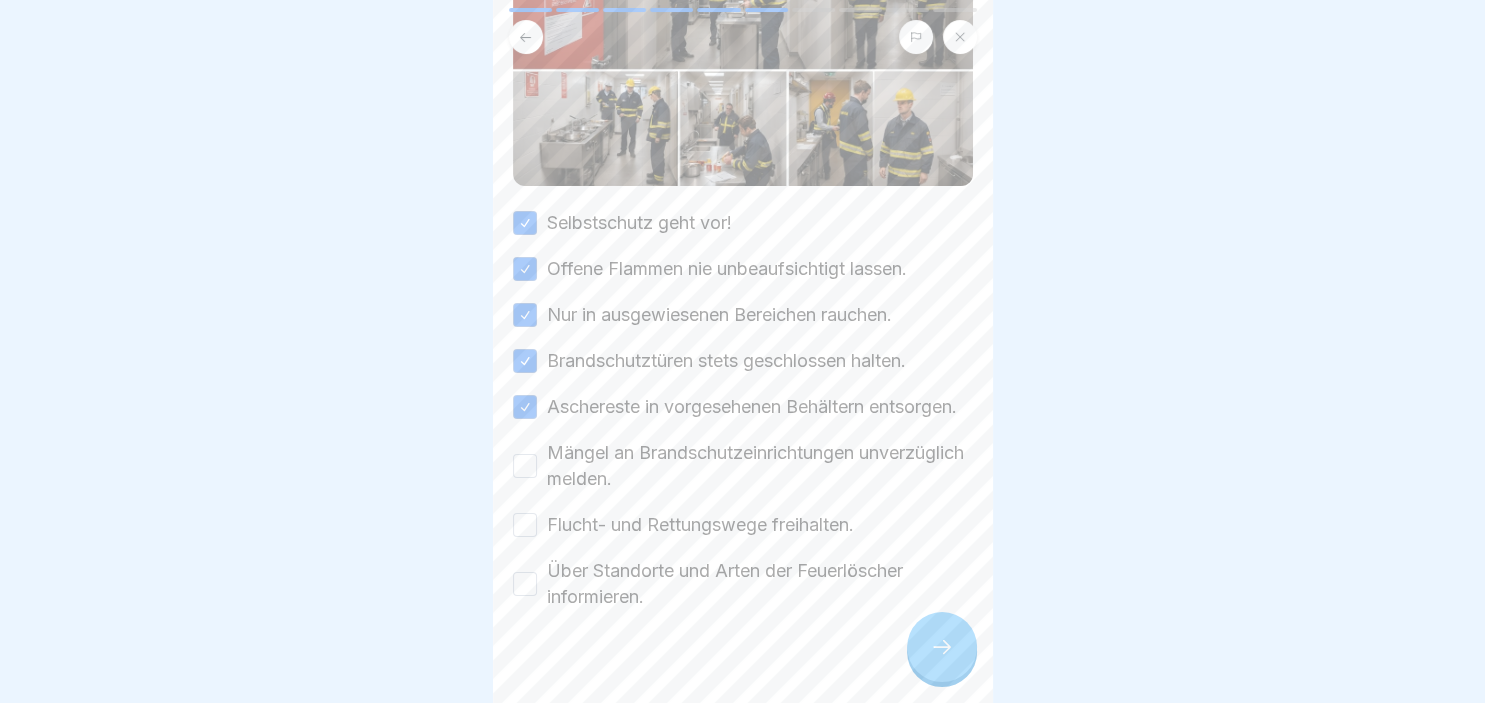 scroll, scrollTop: 313, scrollLeft: 0, axis: vertical 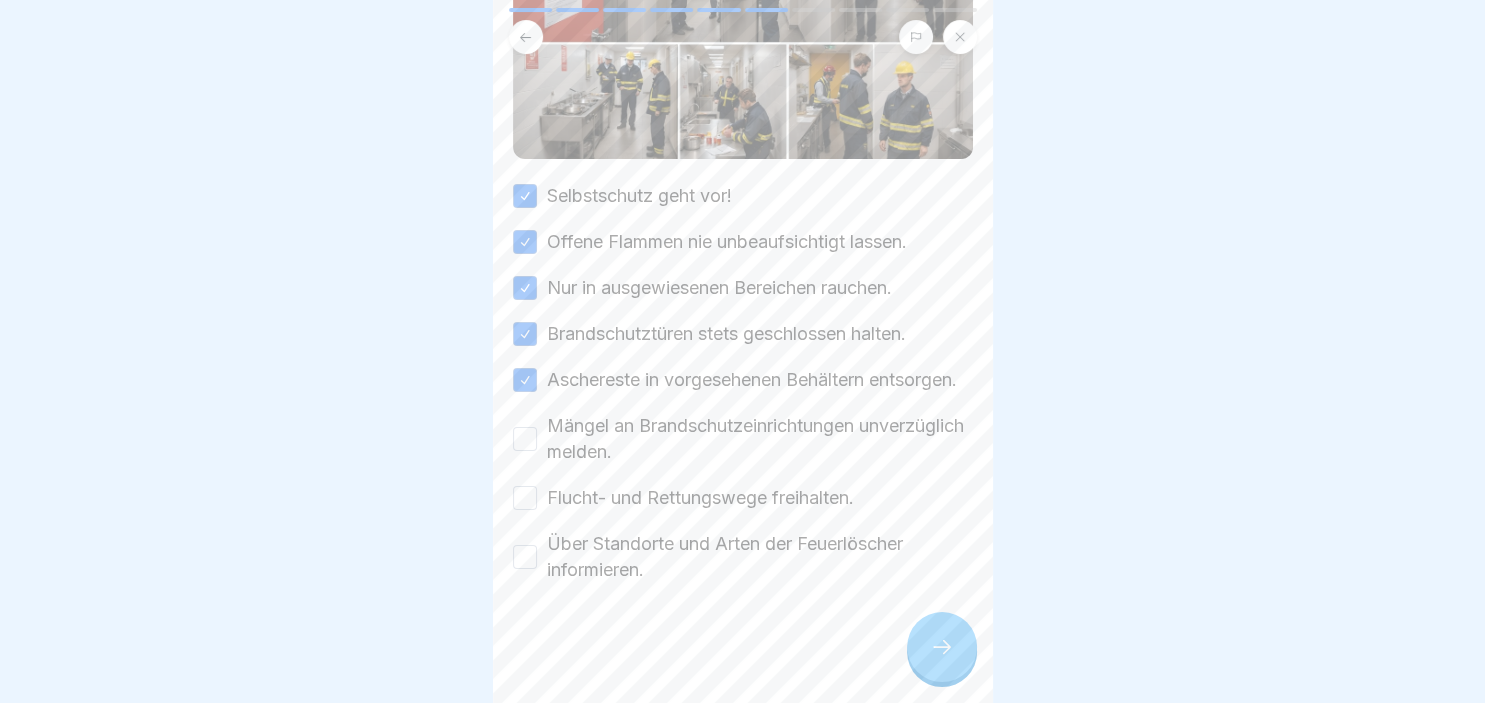 click on "Mängel an Brandschutzeinrichtungen unverzüglich melden." at bounding box center (525, 439) 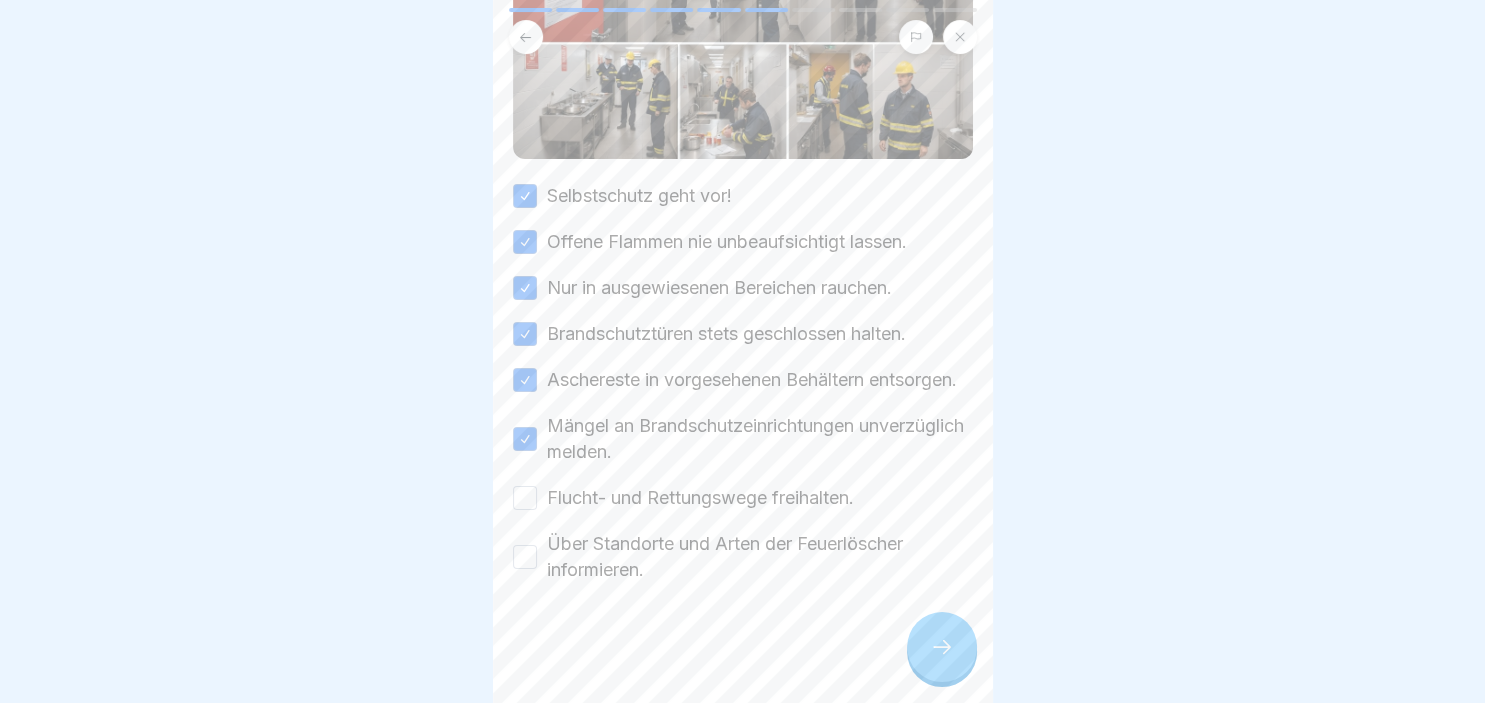 click on "Flucht- und Rettungswege freihalten." at bounding box center [525, 498] 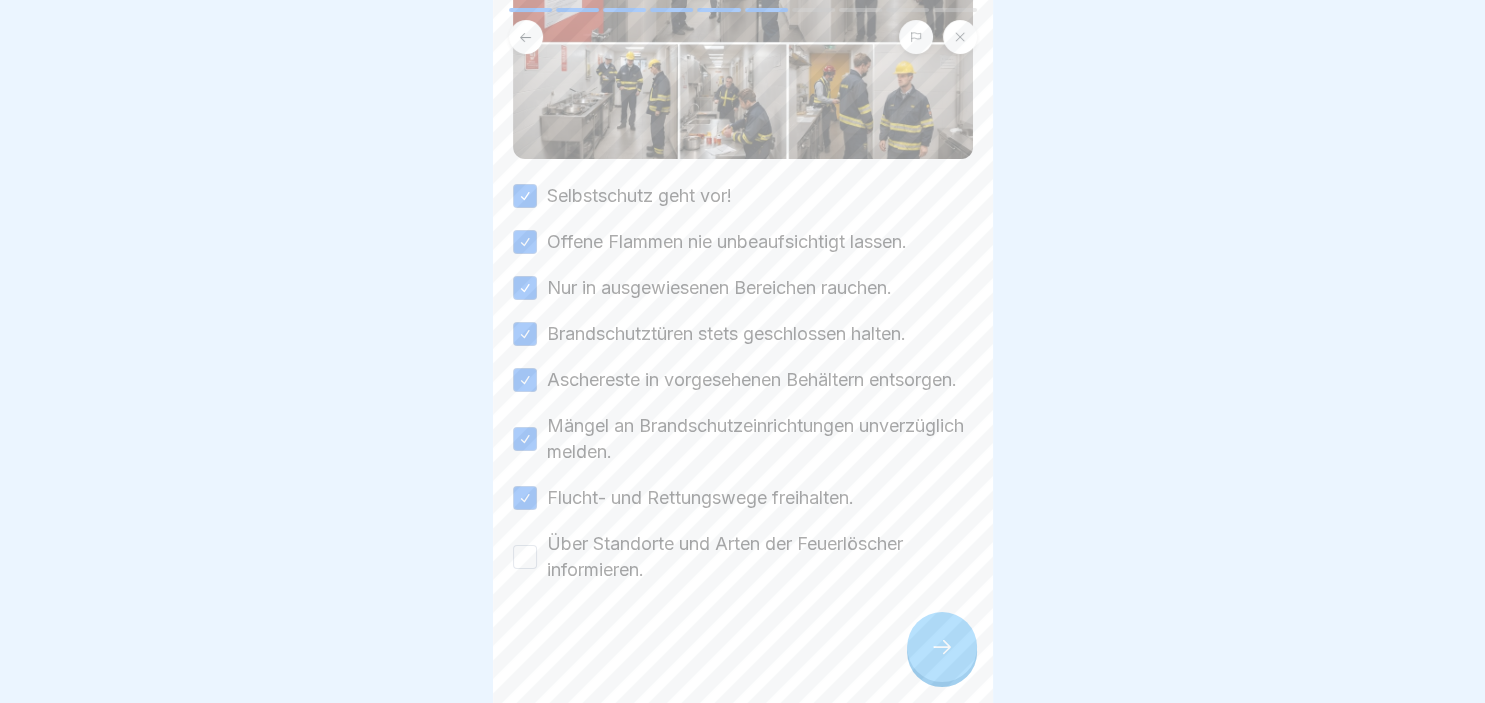 click on "Über Standorte und Arten der Feuerlöscher informieren." at bounding box center [743, 557] 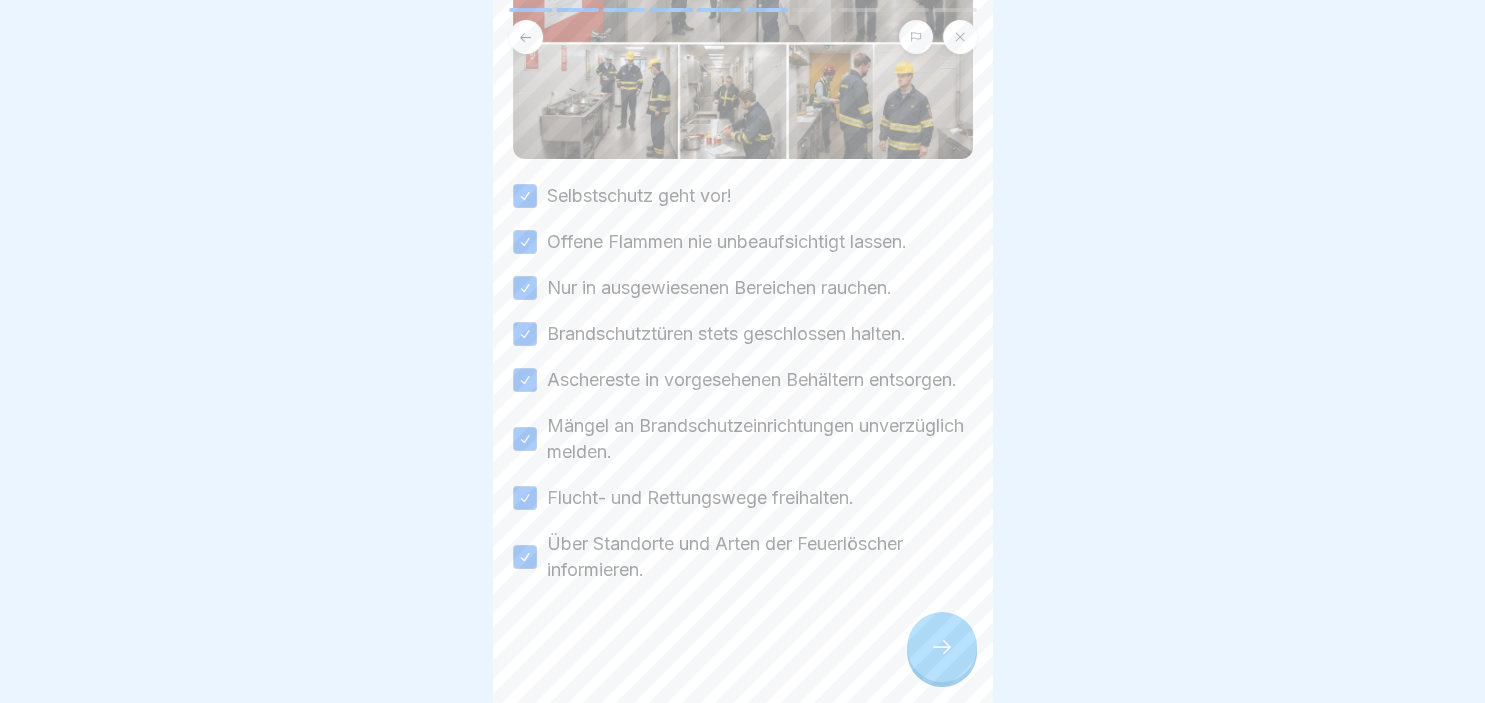 click 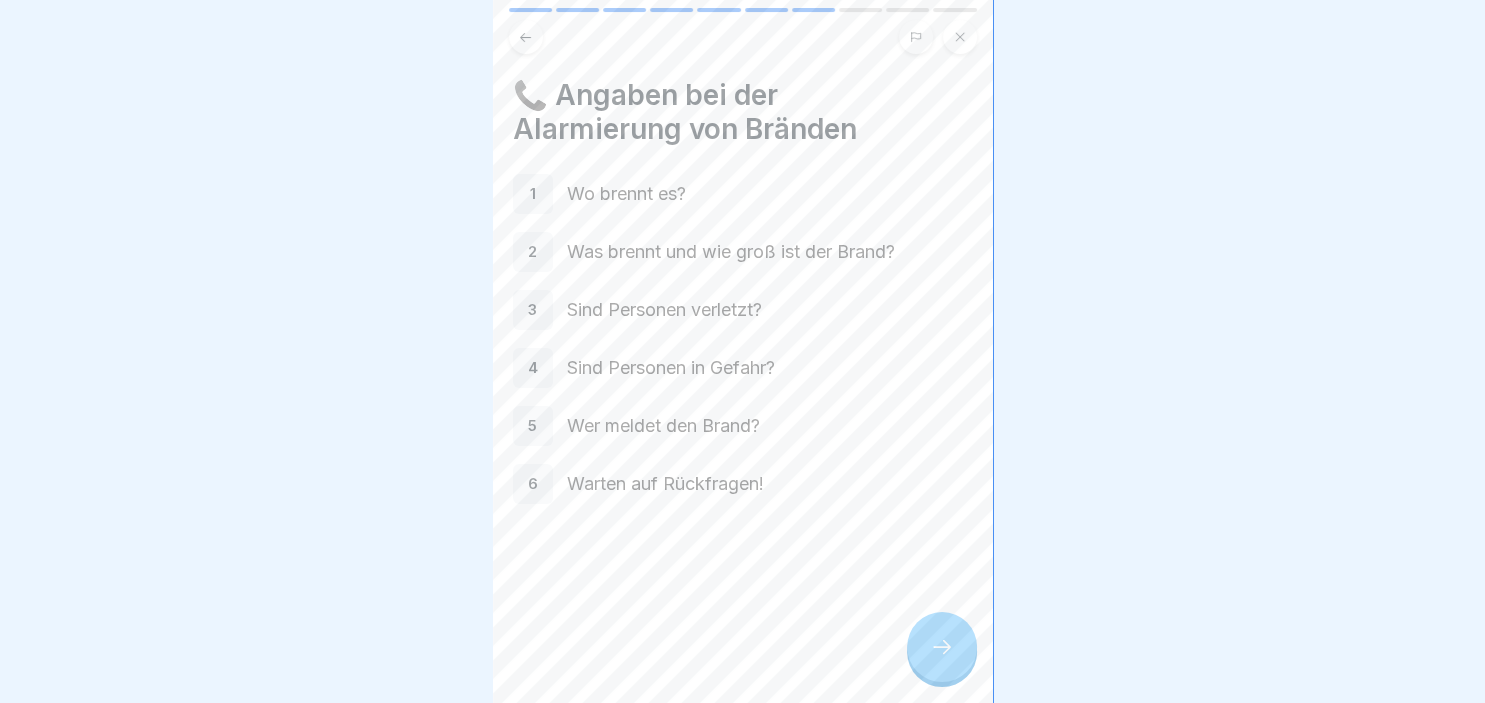 click 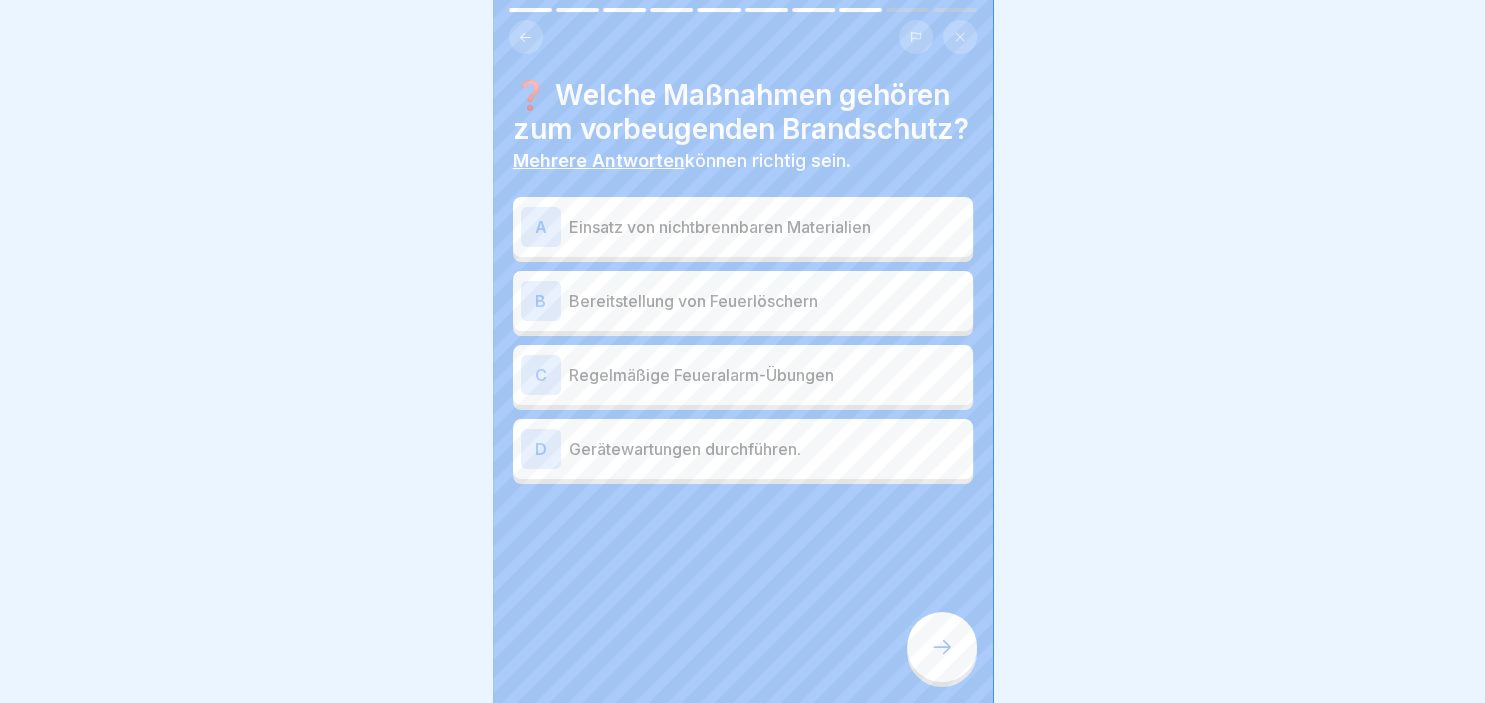 click on "A" at bounding box center (541, 227) 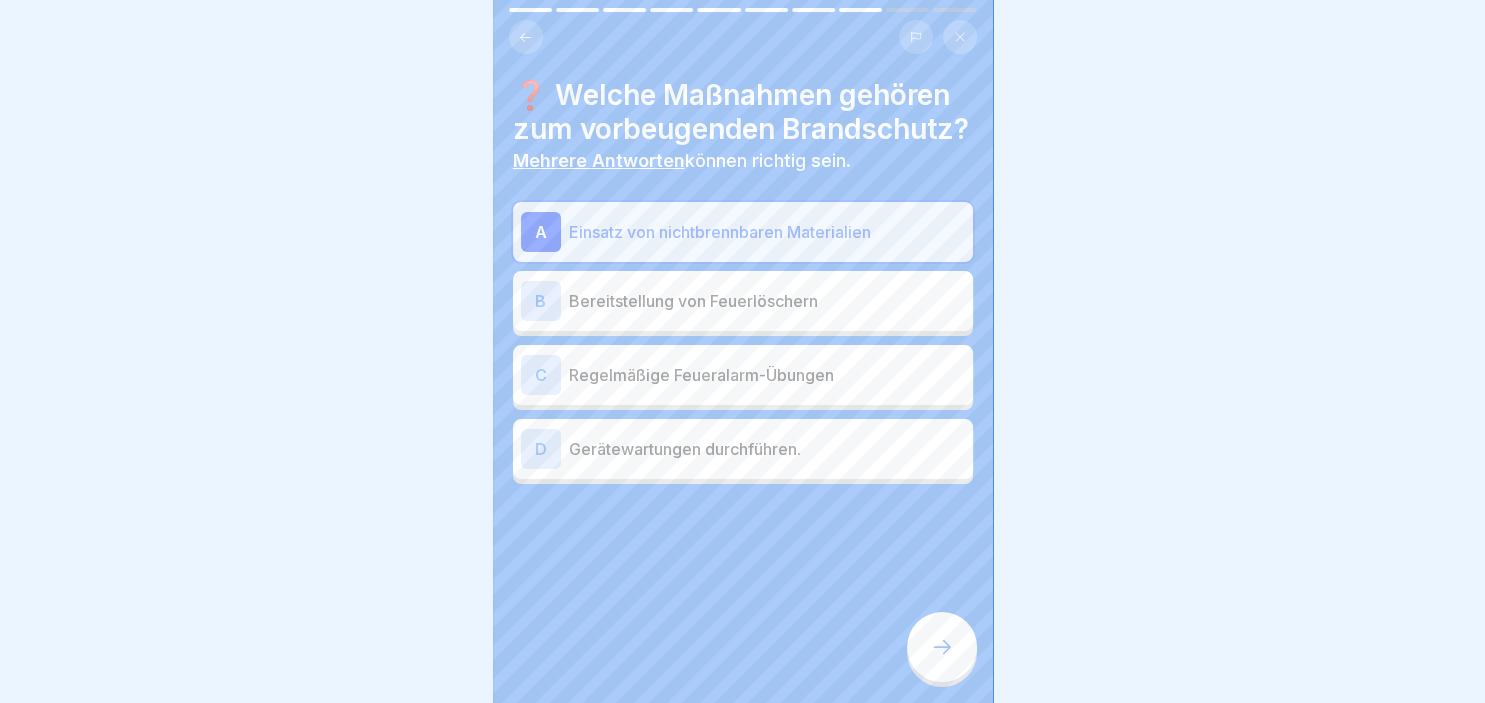 click on "B Bereitstellung von Feuerlöschern" at bounding box center [743, 301] 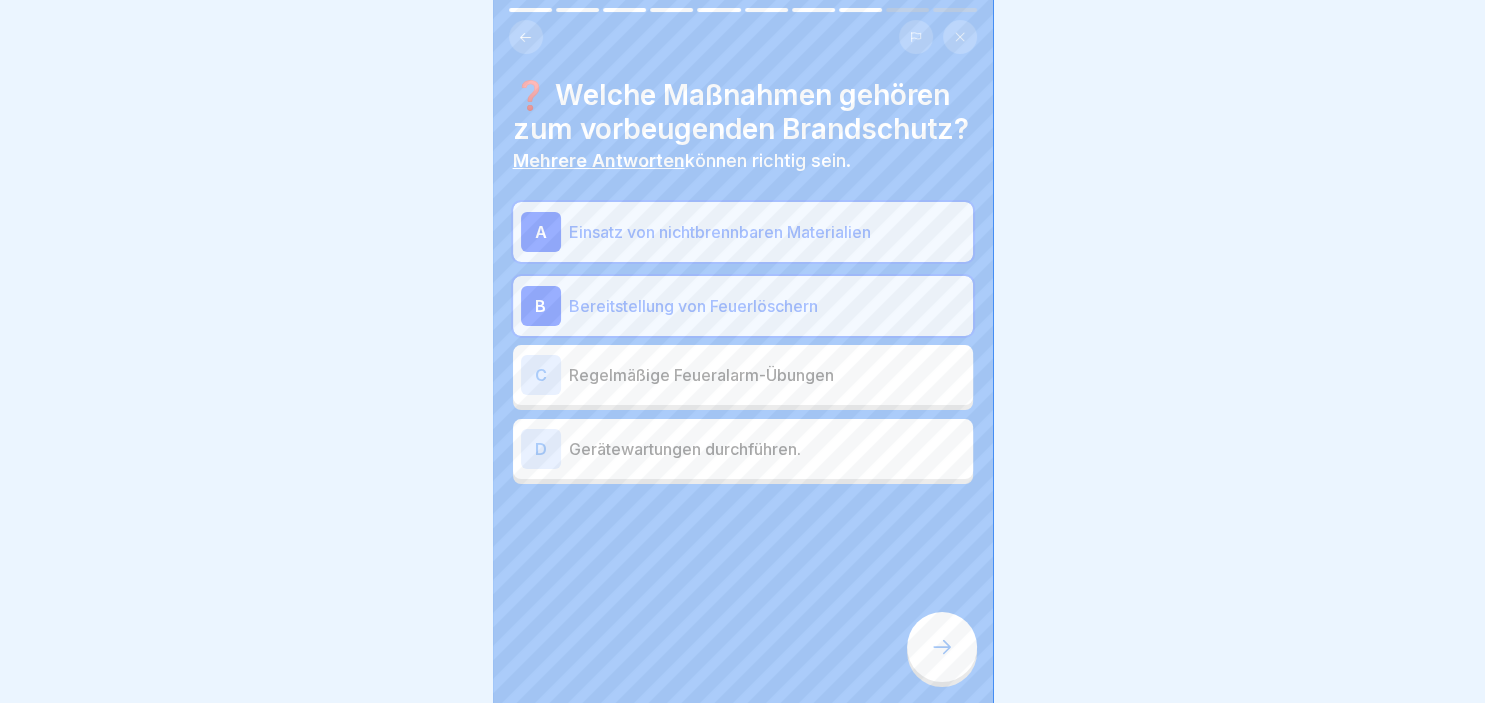 click on "C" at bounding box center [541, 375] 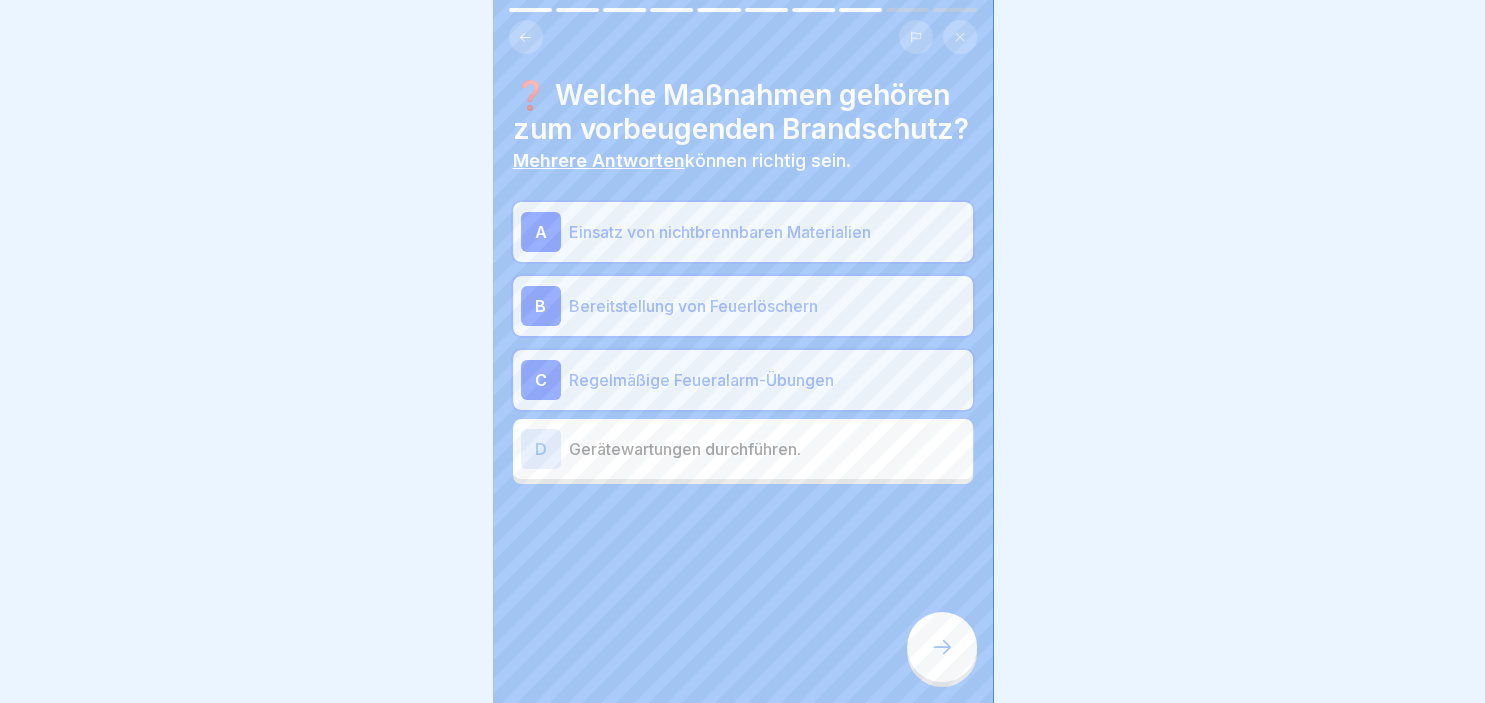 click on "D" at bounding box center [541, 449] 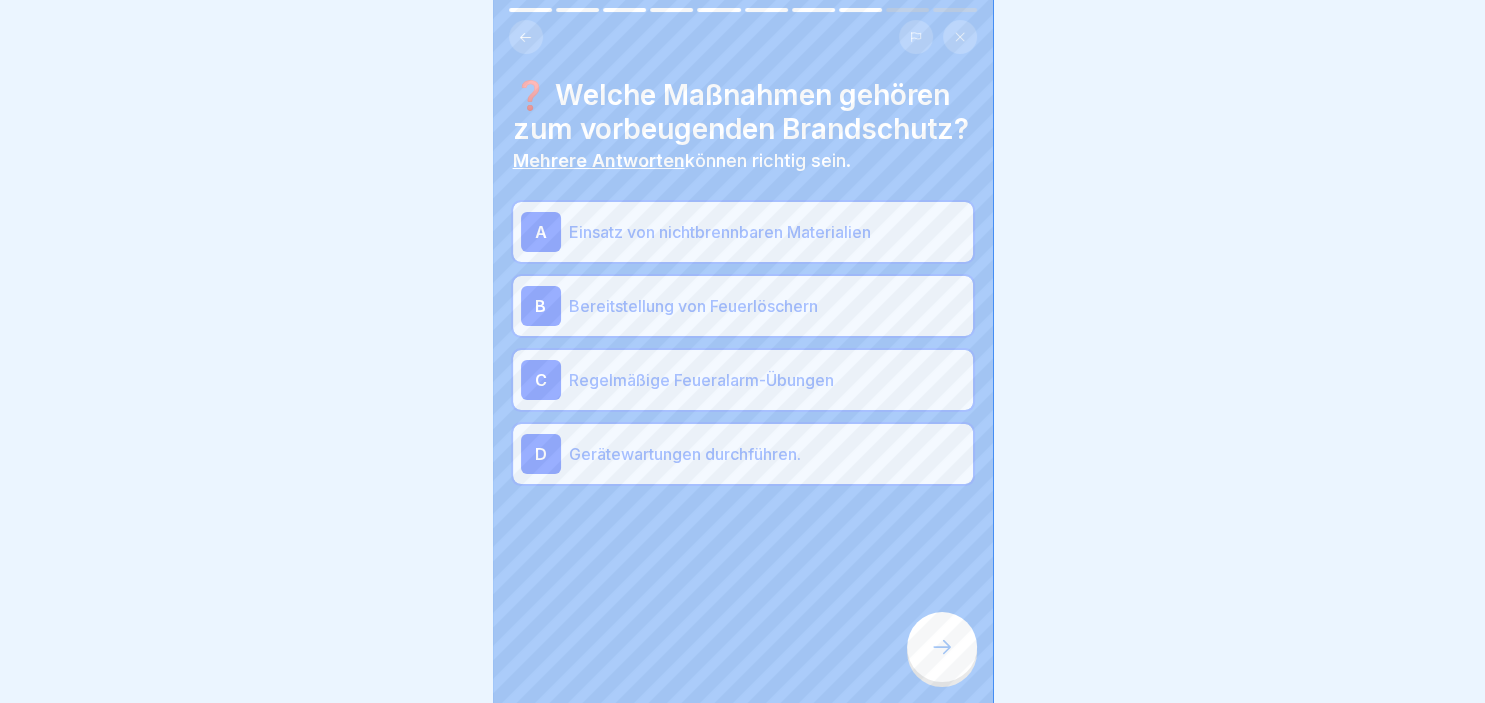 click at bounding box center (942, 647) 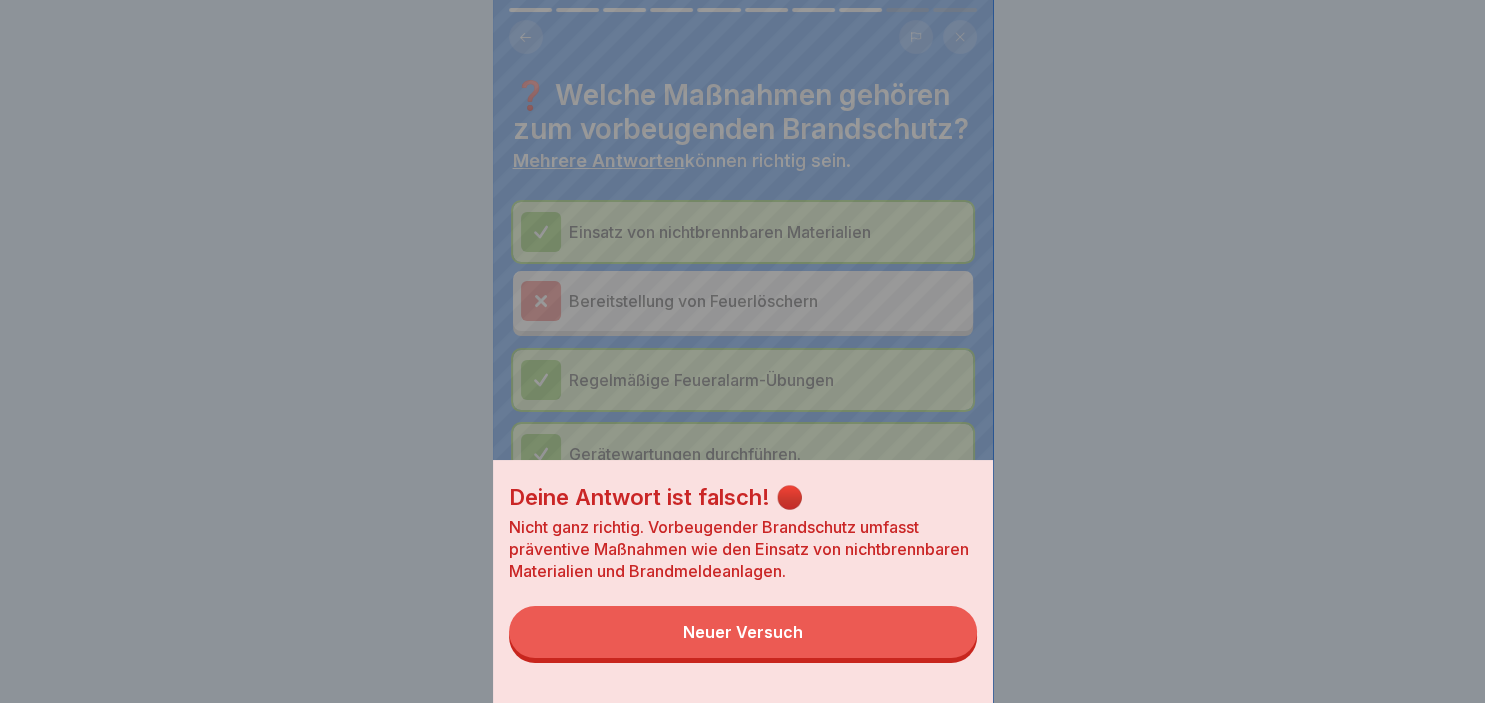 click on "Neuer Versuch" at bounding box center (743, 632) 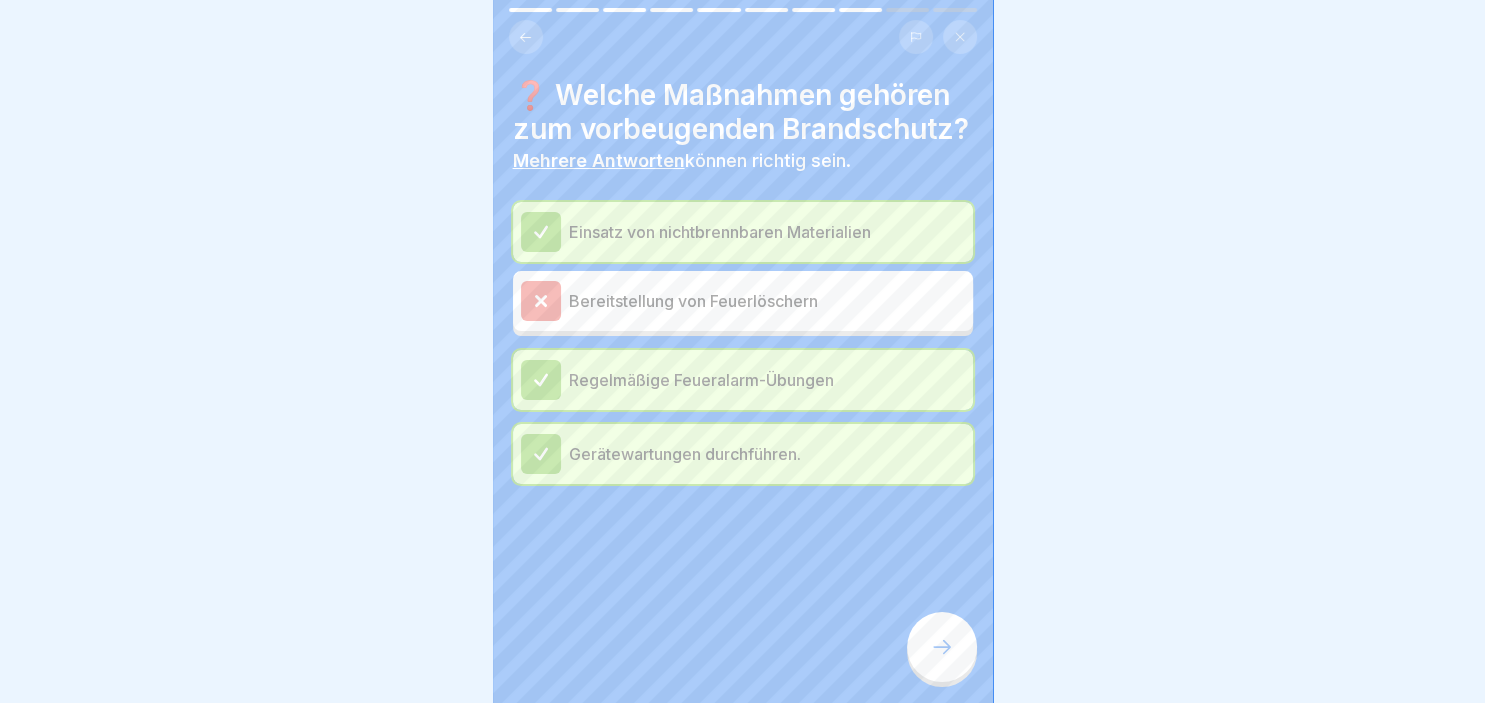 click 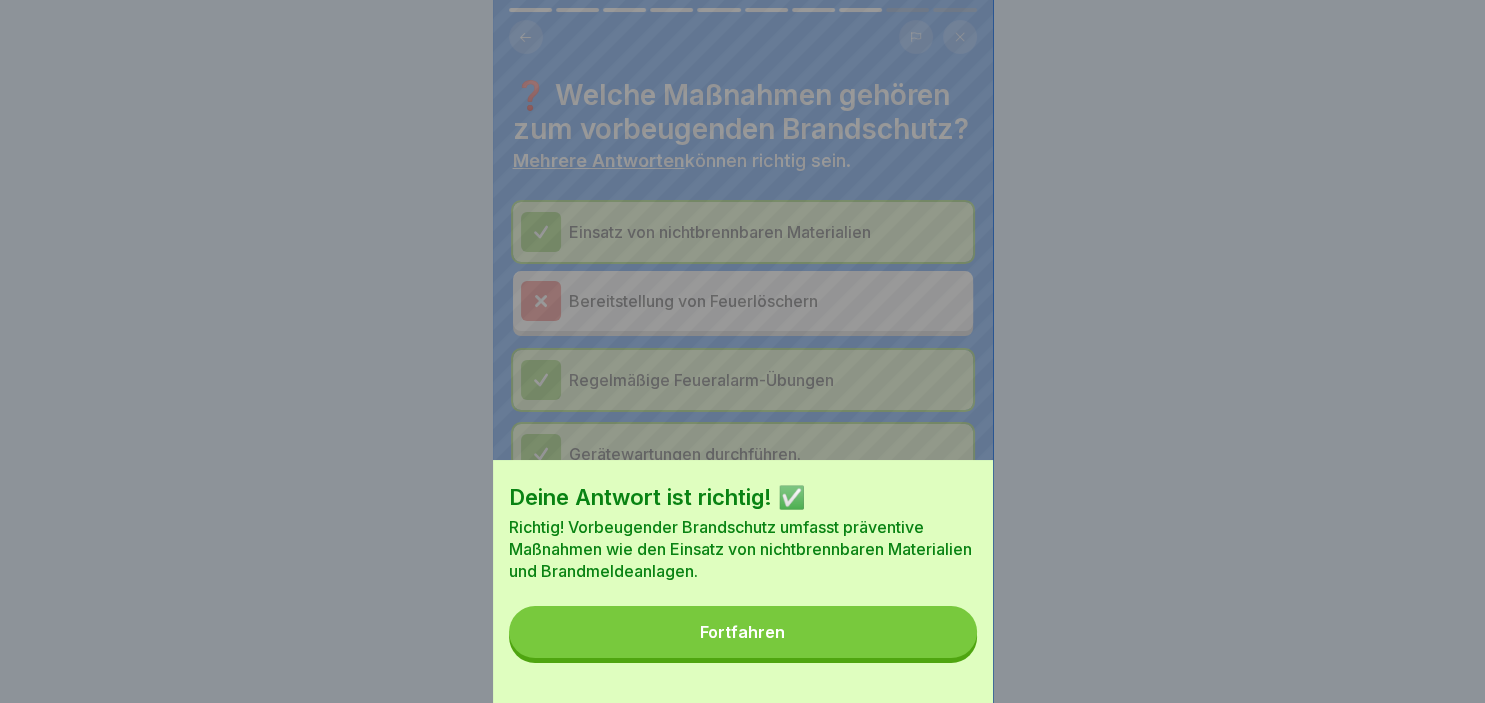 click on "Fortfahren" at bounding box center (743, 632) 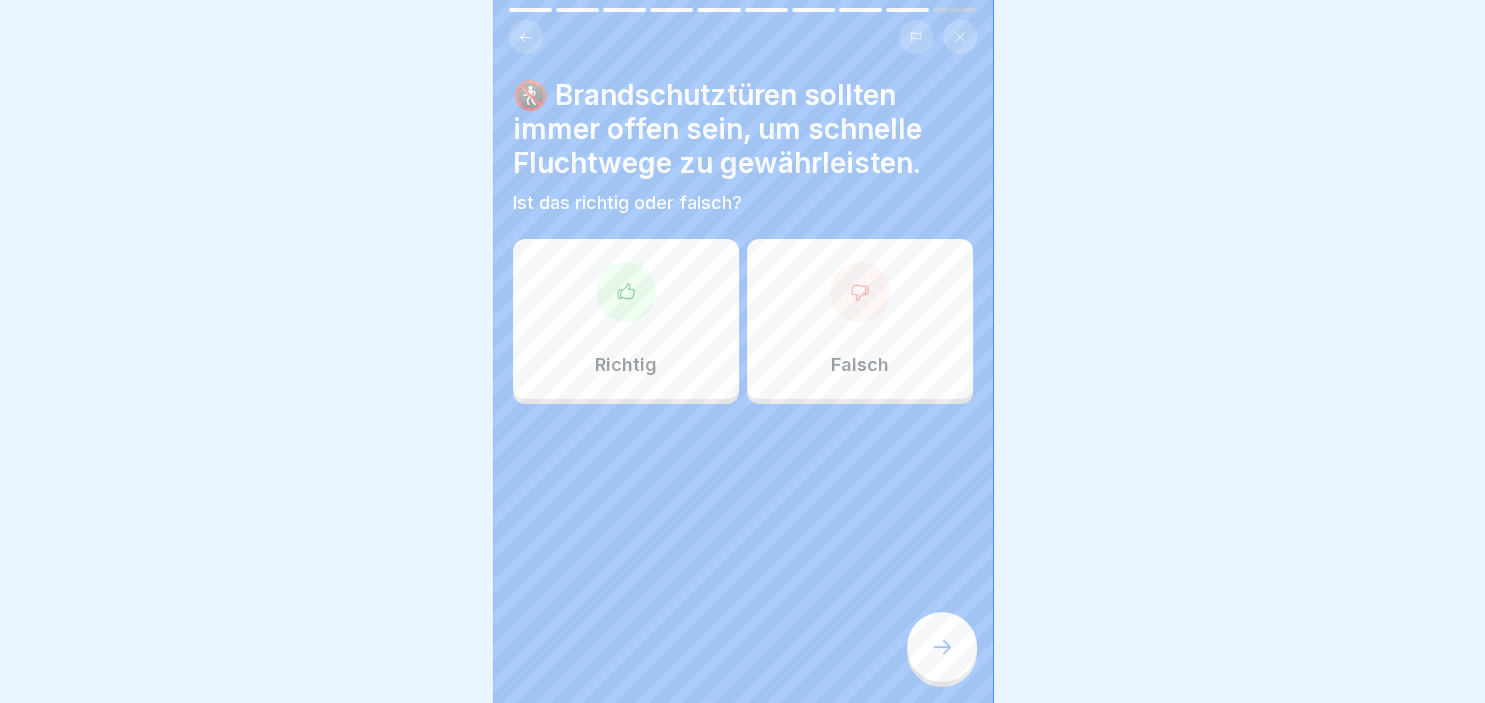 click on "Falsch" at bounding box center [860, 319] 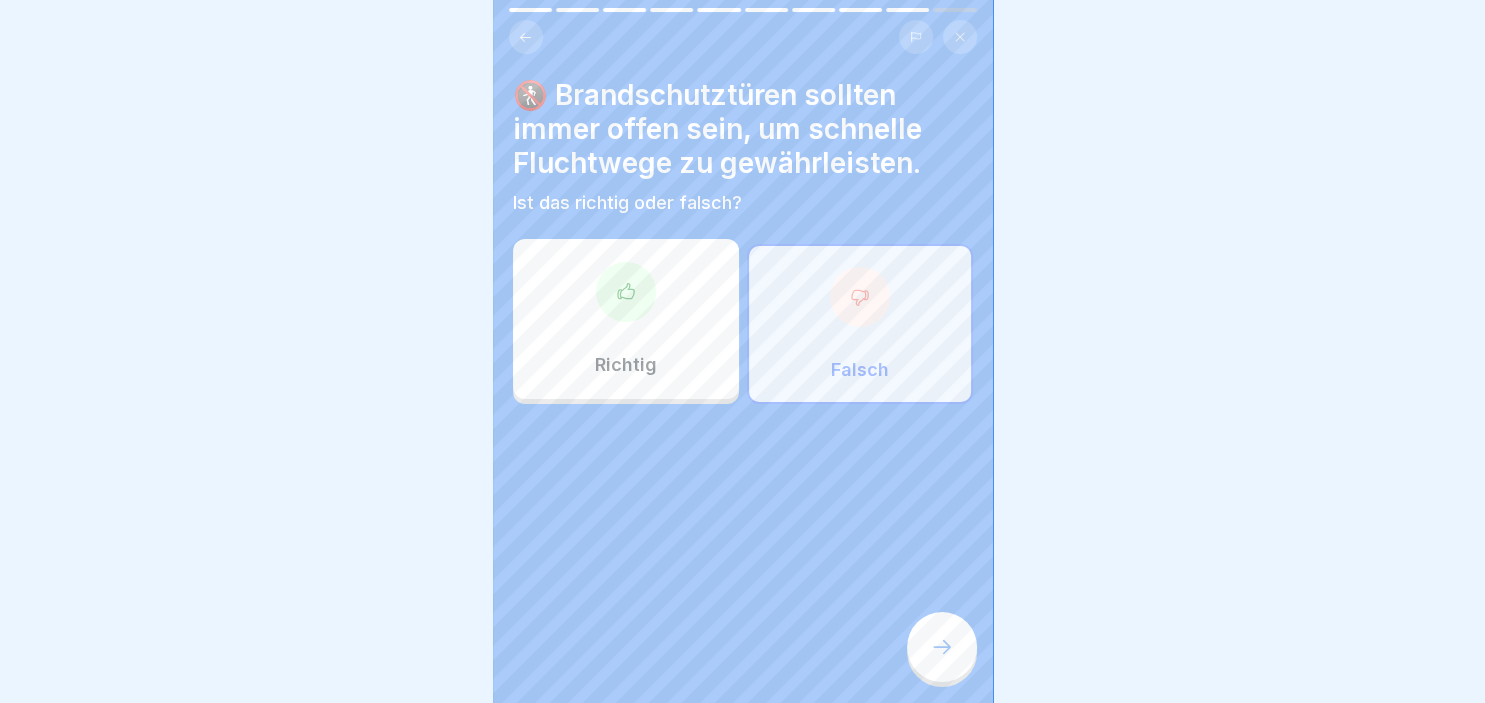 click 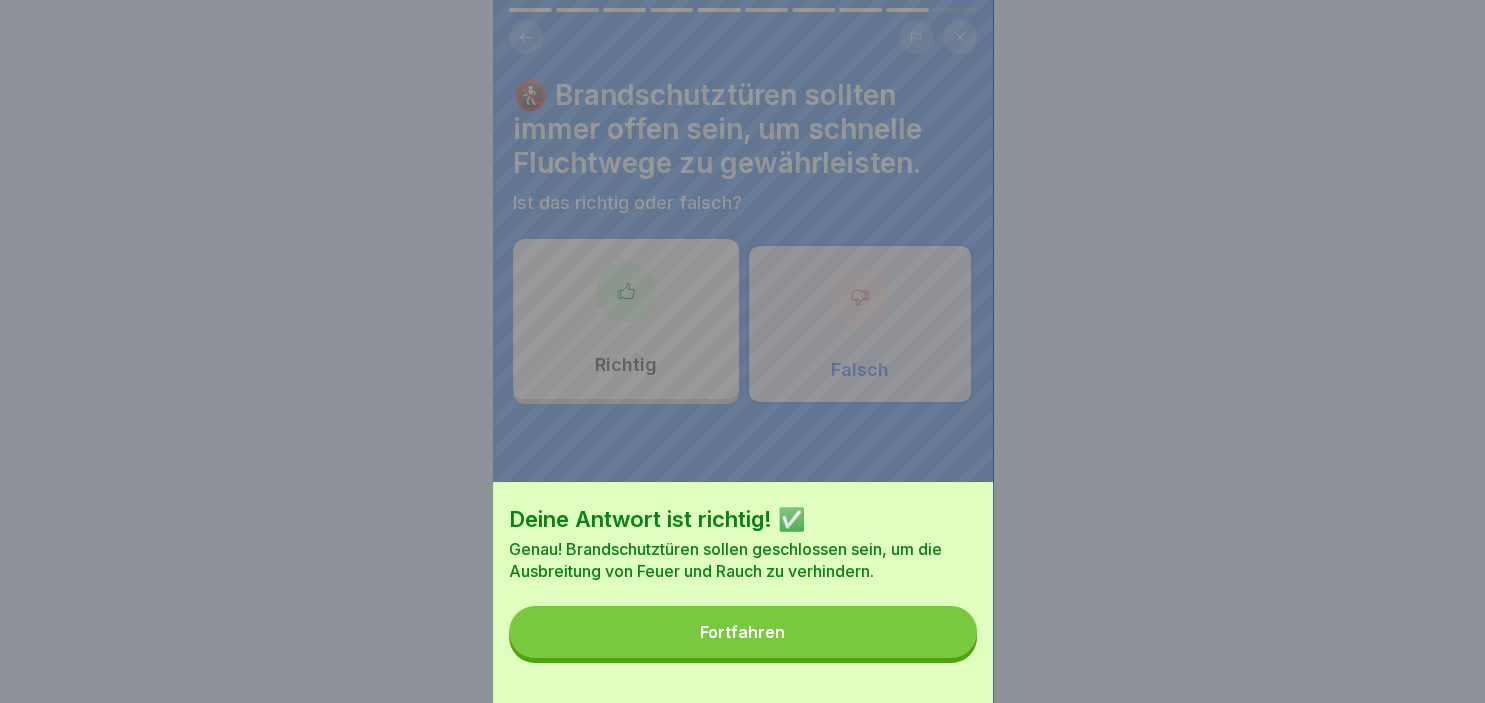 click on "Fortfahren" at bounding box center [743, 632] 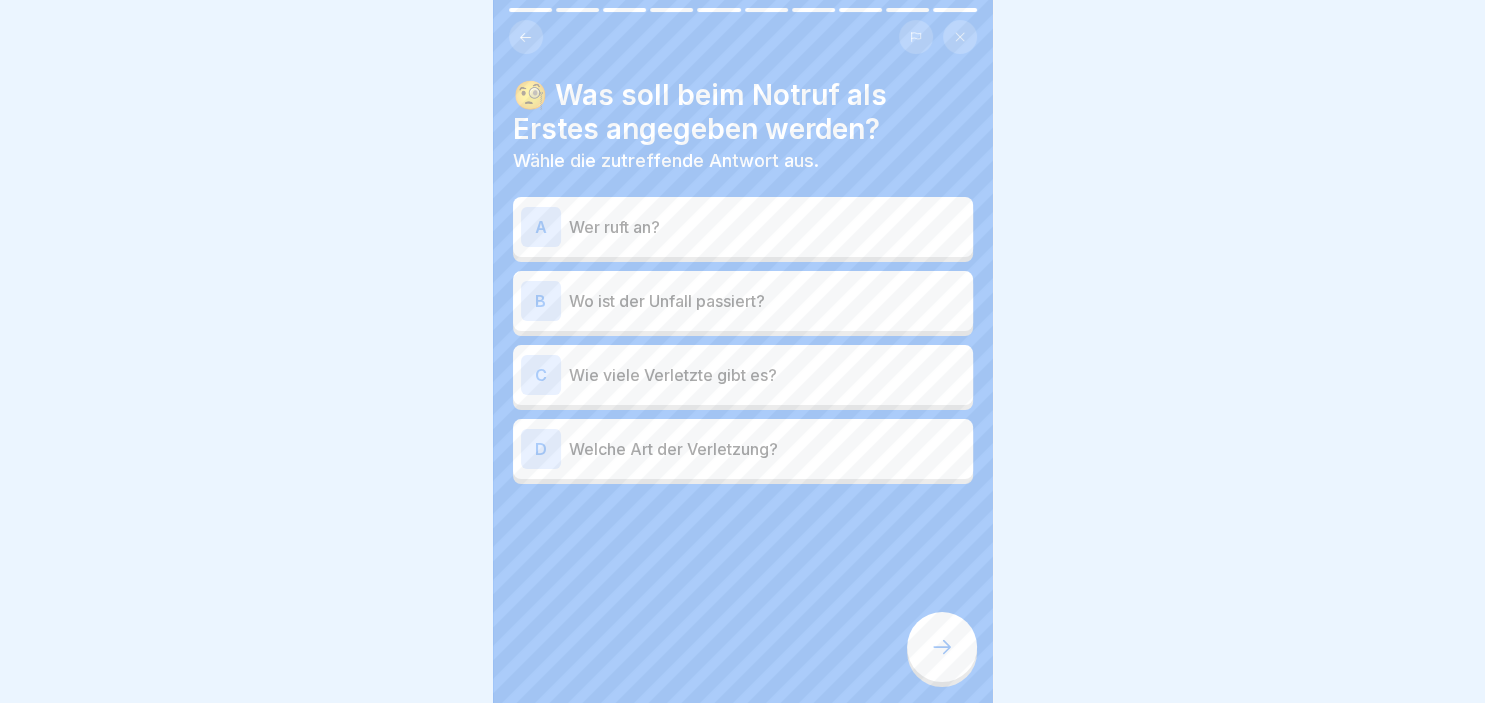 click on "A" at bounding box center (541, 227) 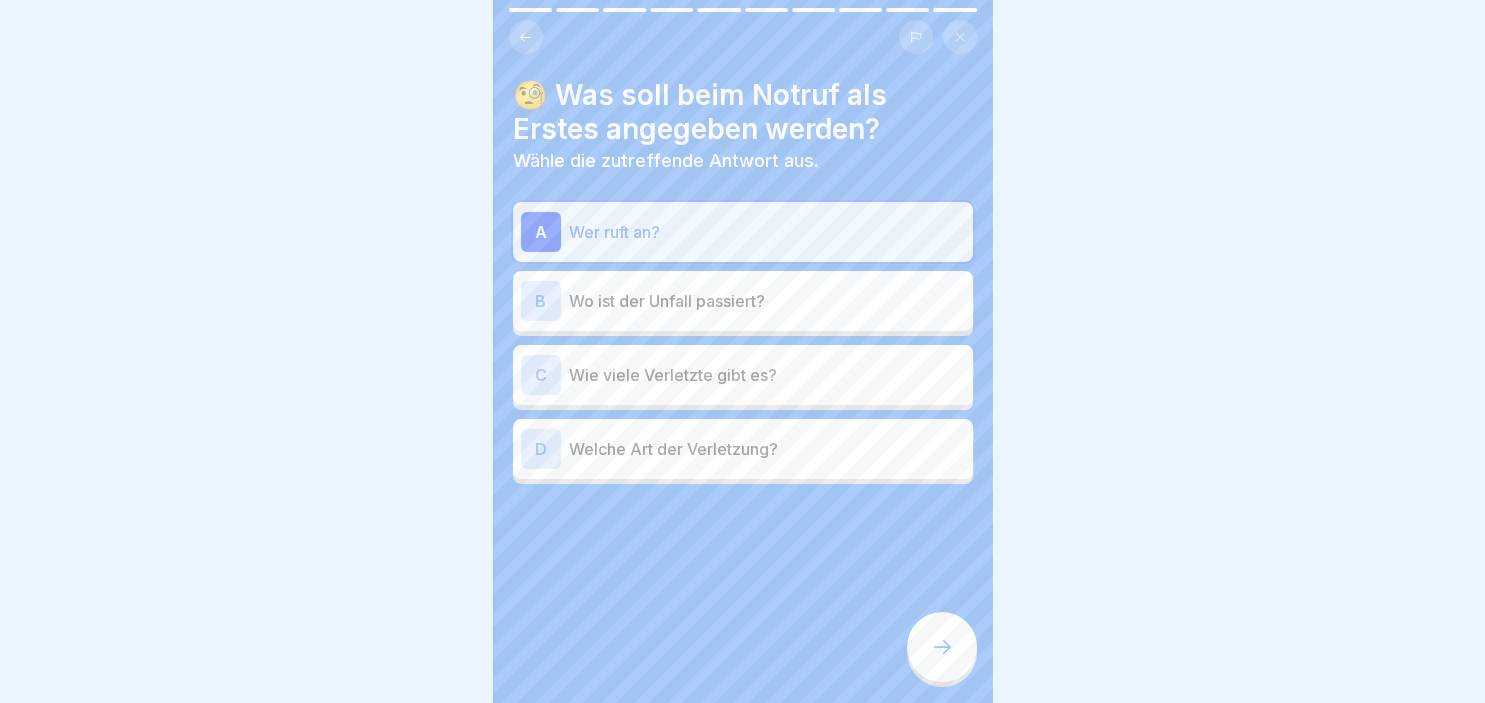 click 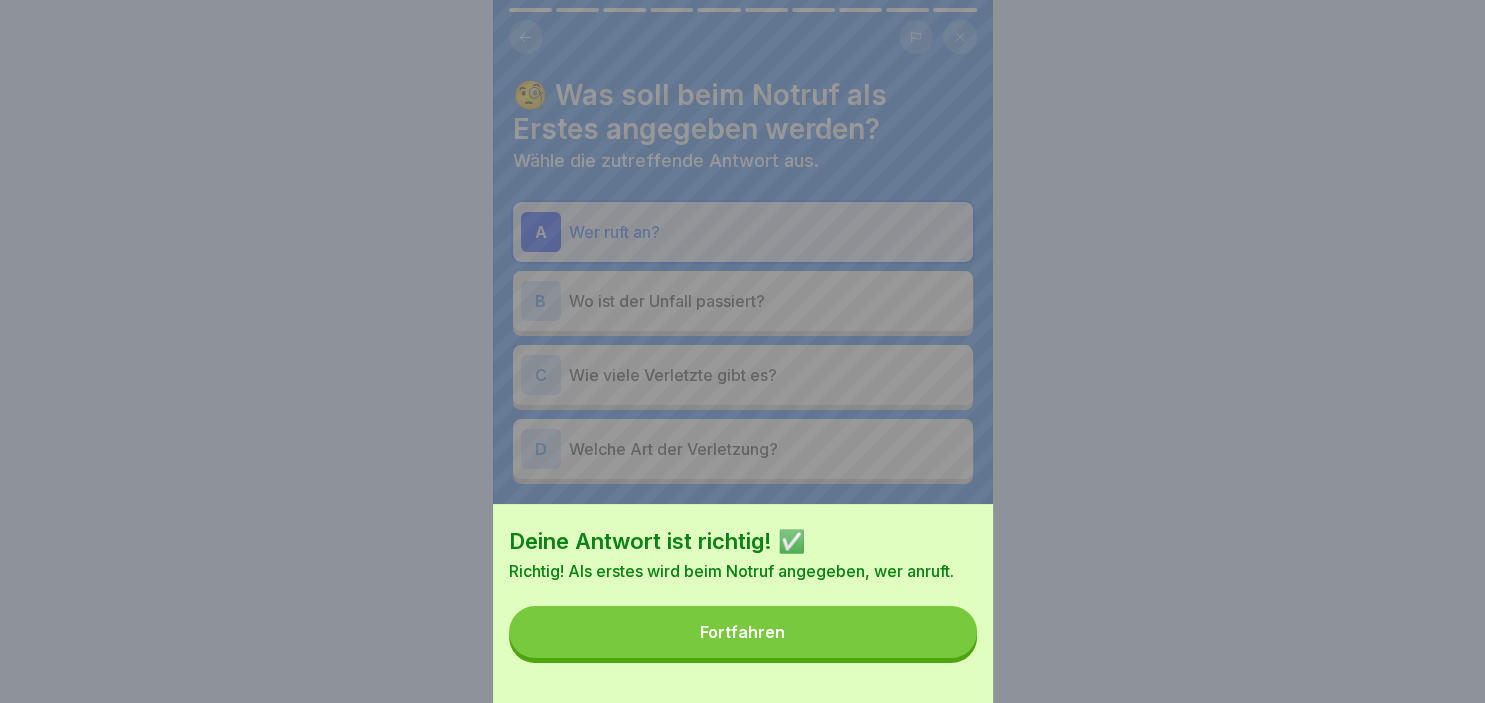 click on "Fortfahren" at bounding box center [743, 632] 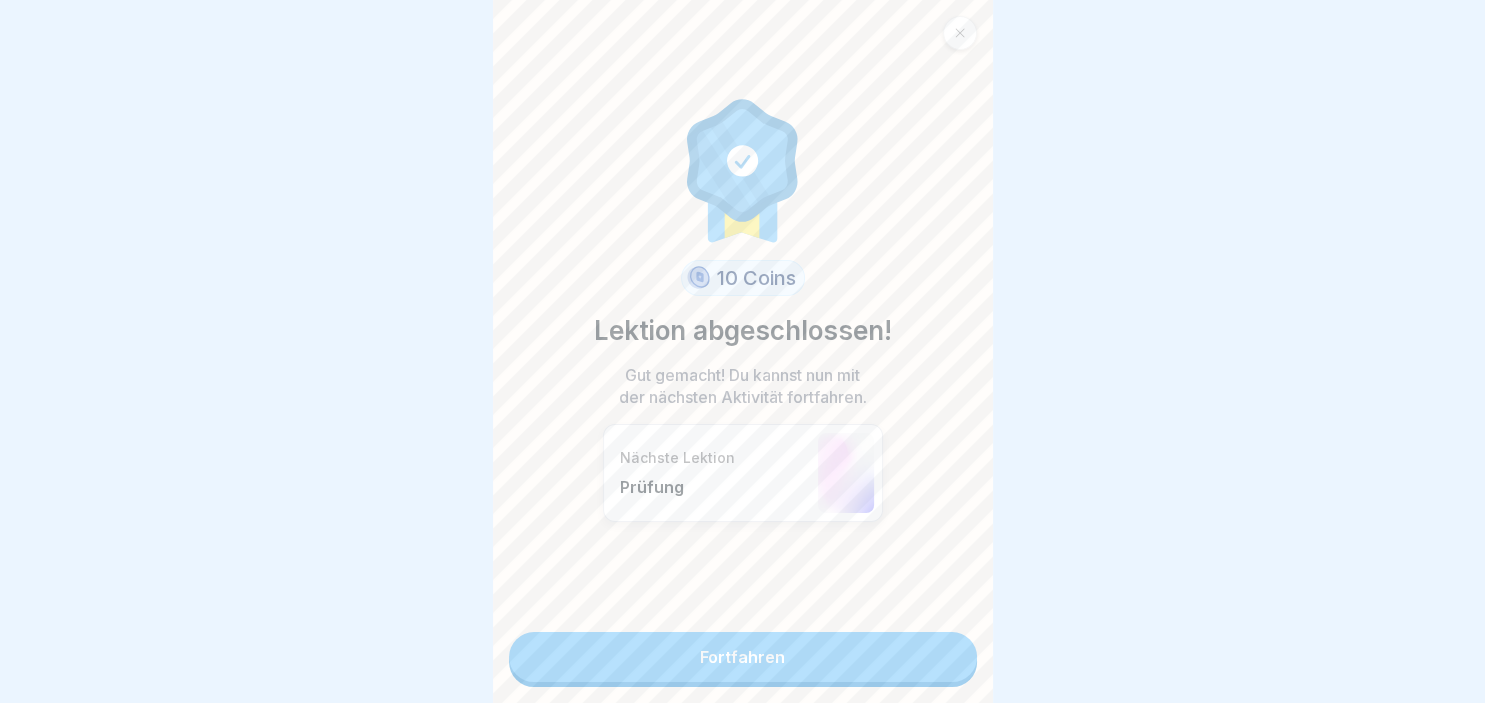 click on "Fortfahren" at bounding box center (743, 657) 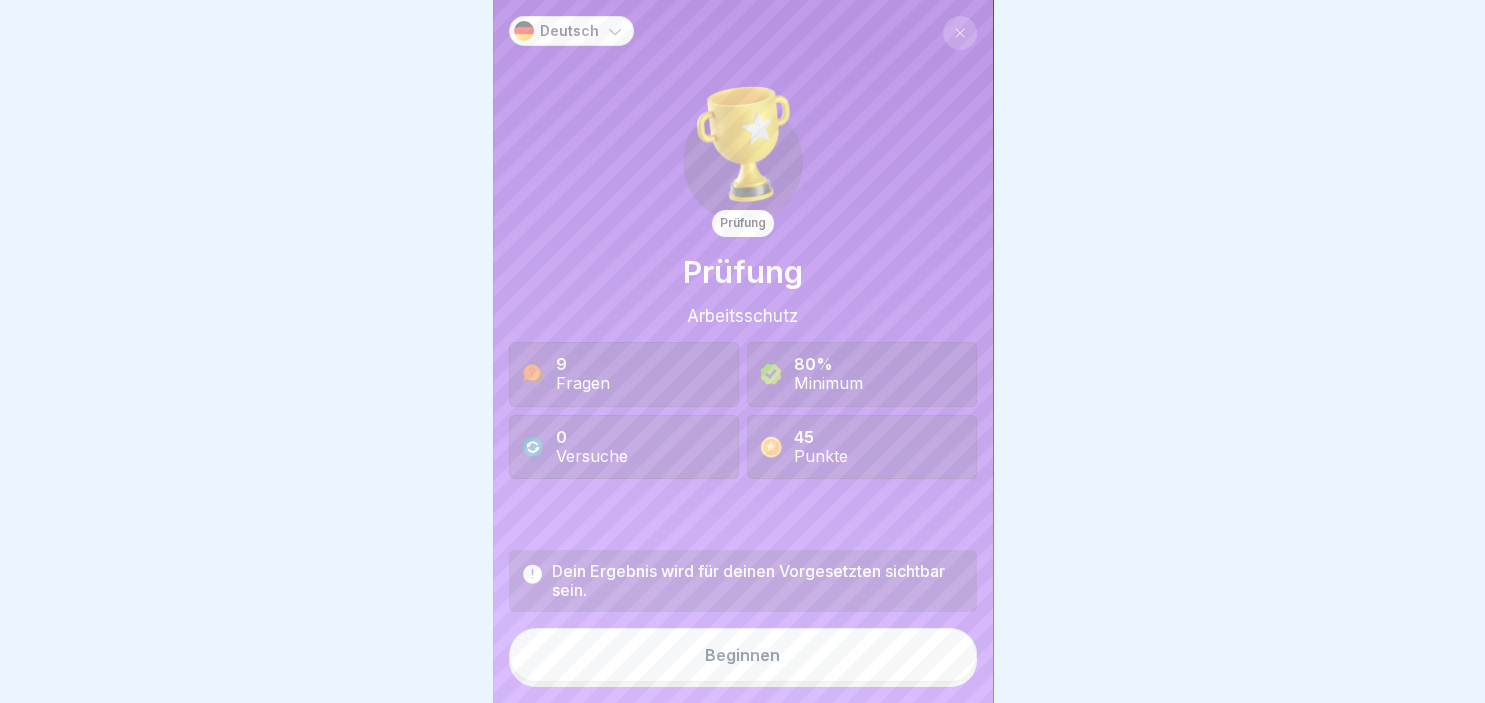 click on "Beginnen" at bounding box center [743, 655] 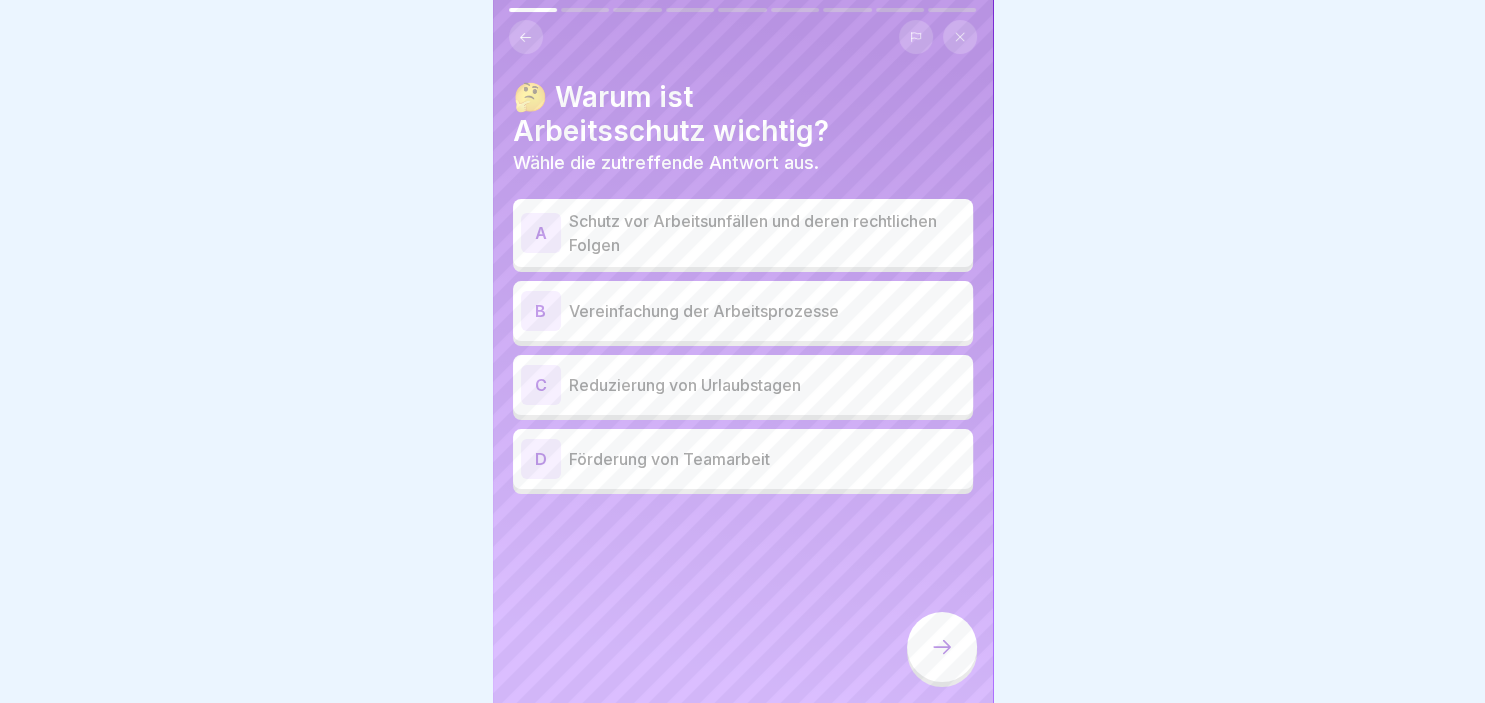 click on "A" at bounding box center (541, 233) 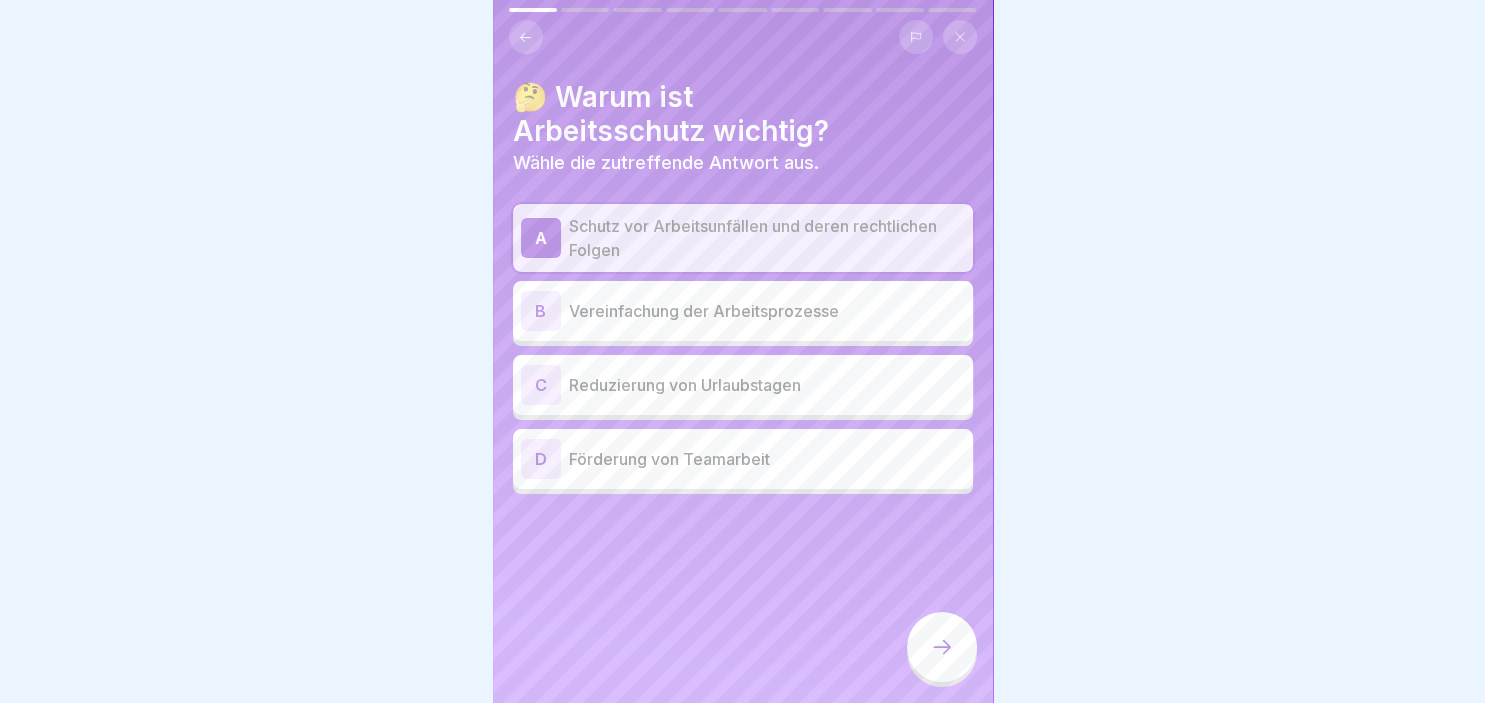 click at bounding box center (942, 647) 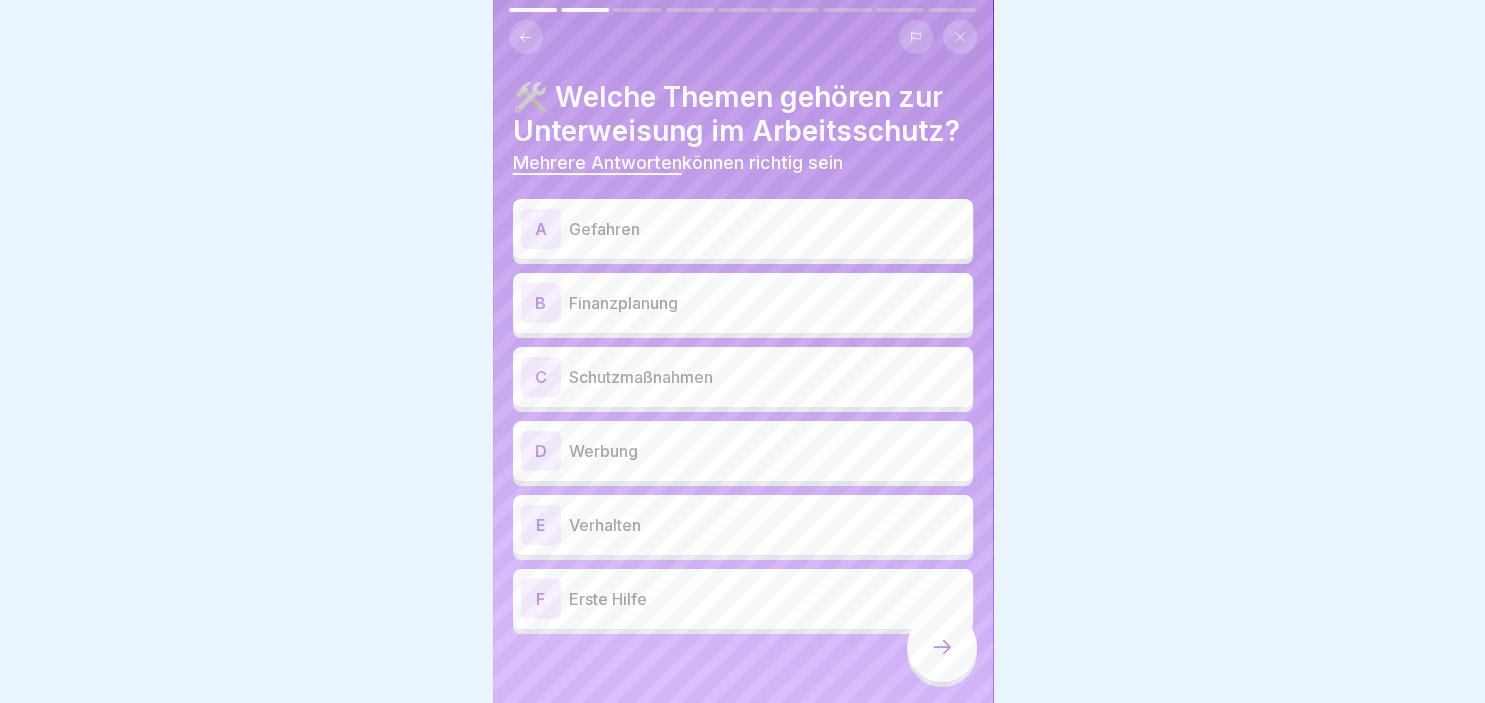 click on "A" at bounding box center (541, 229) 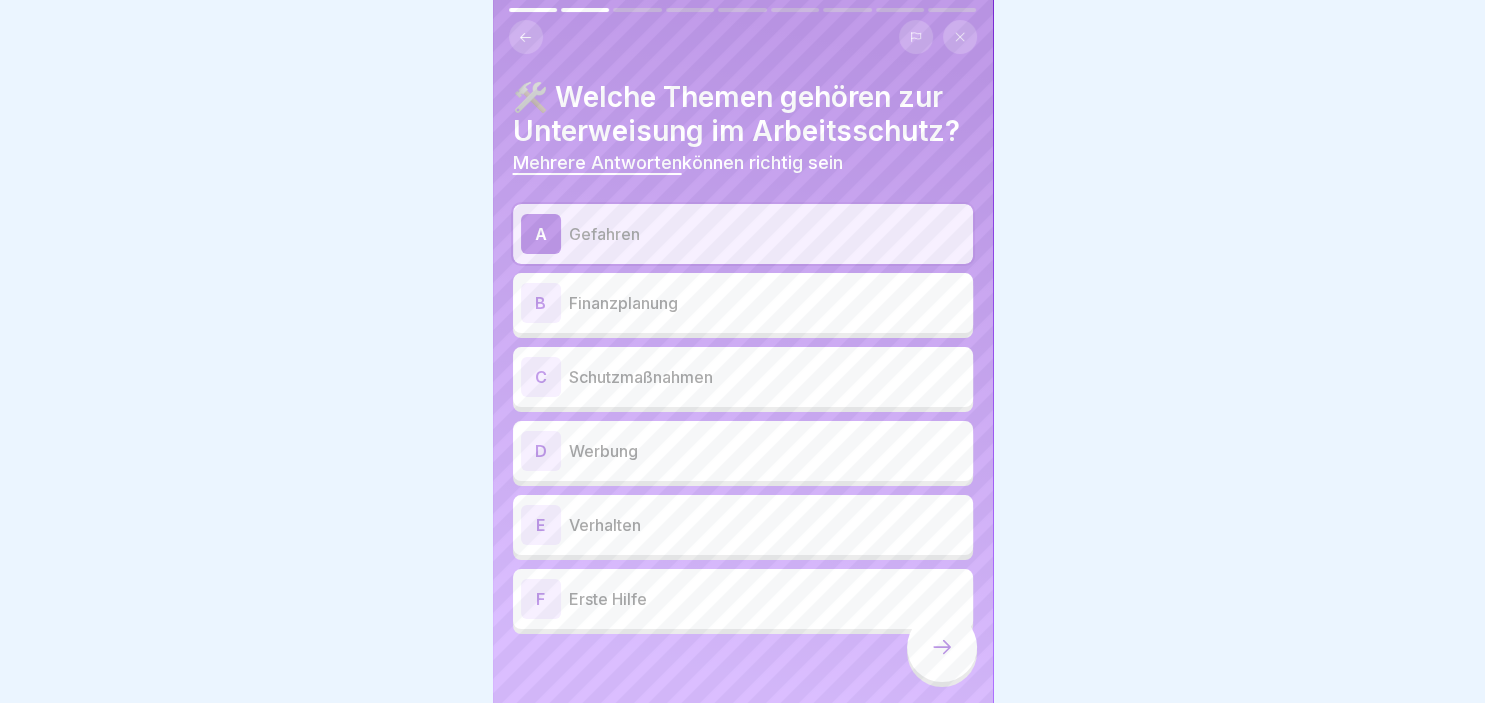 click on "C" at bounding box center [541, 377] 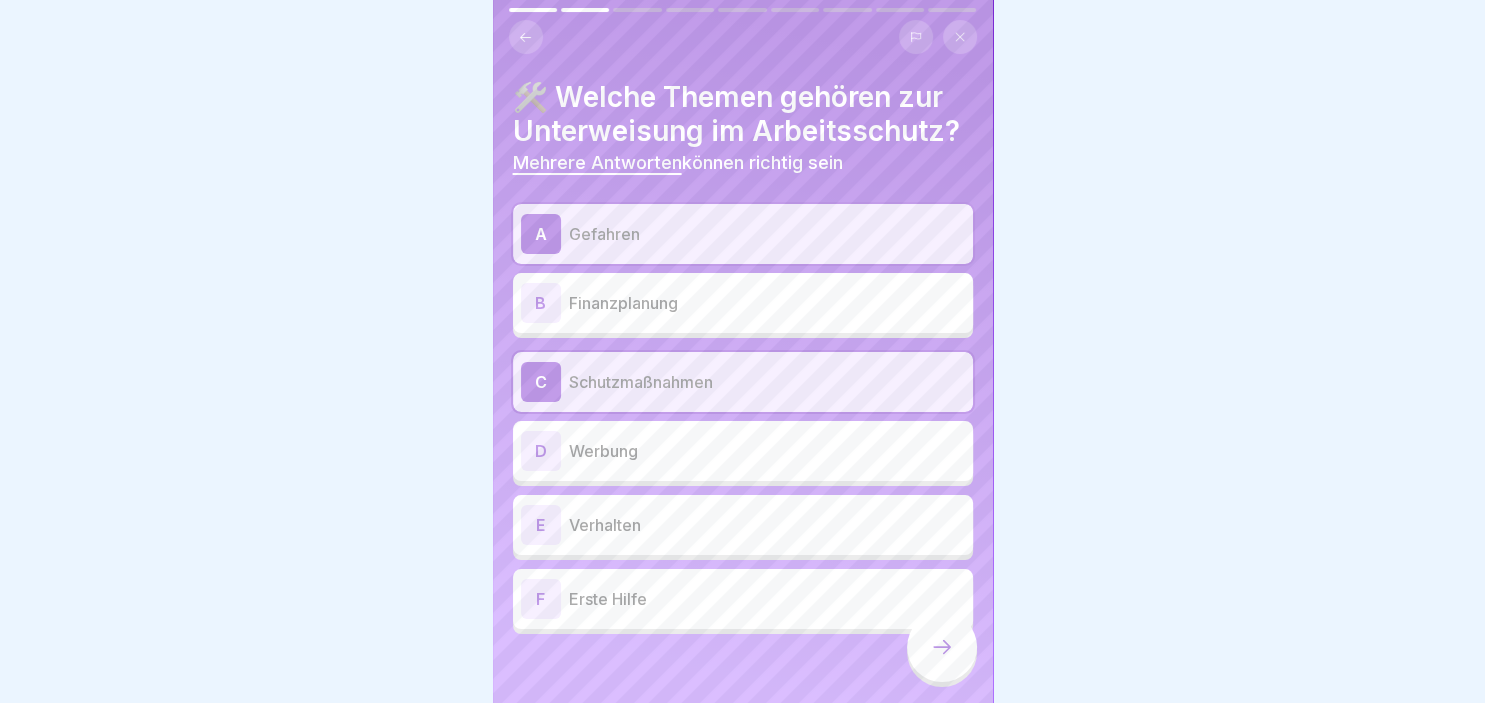 click on "E" at bounding box center (541, 525) 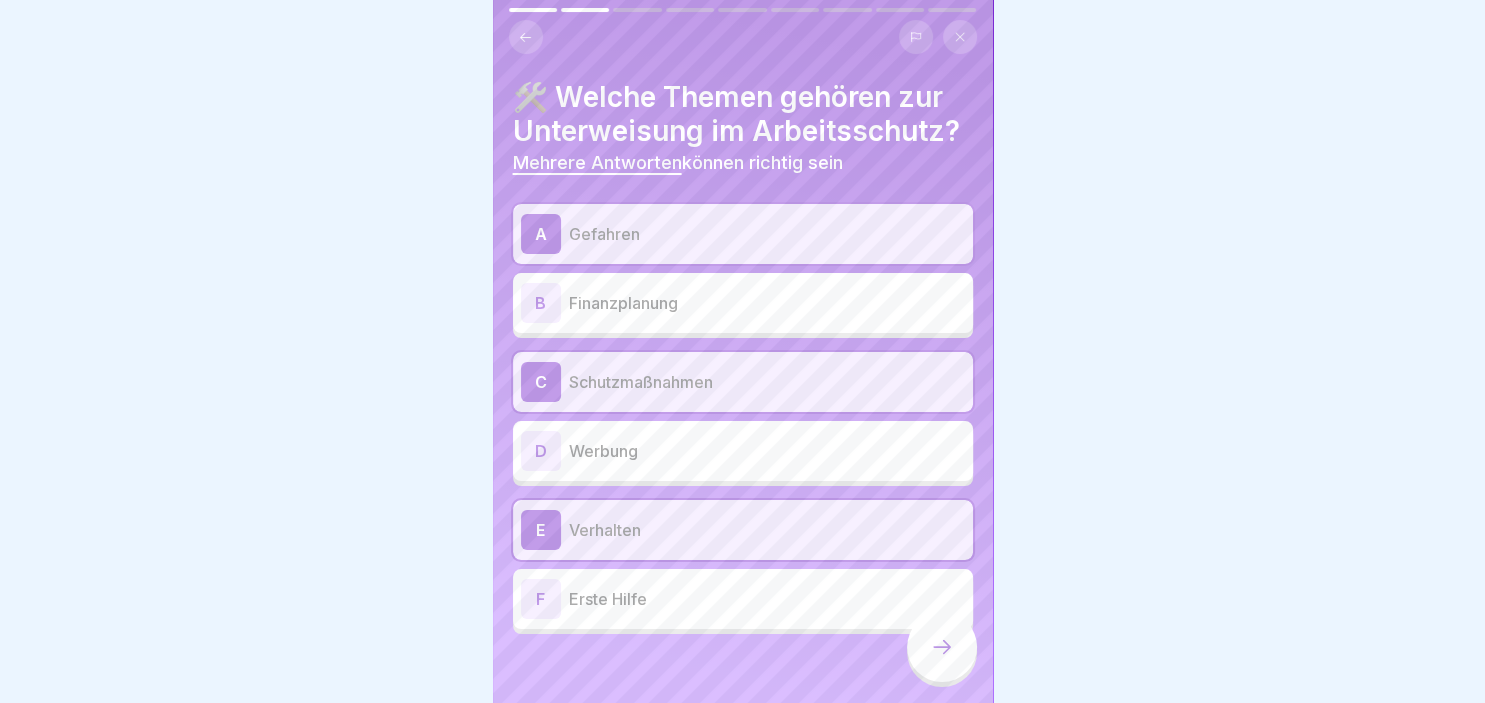 click on "F" at bounding box center [541, 599] 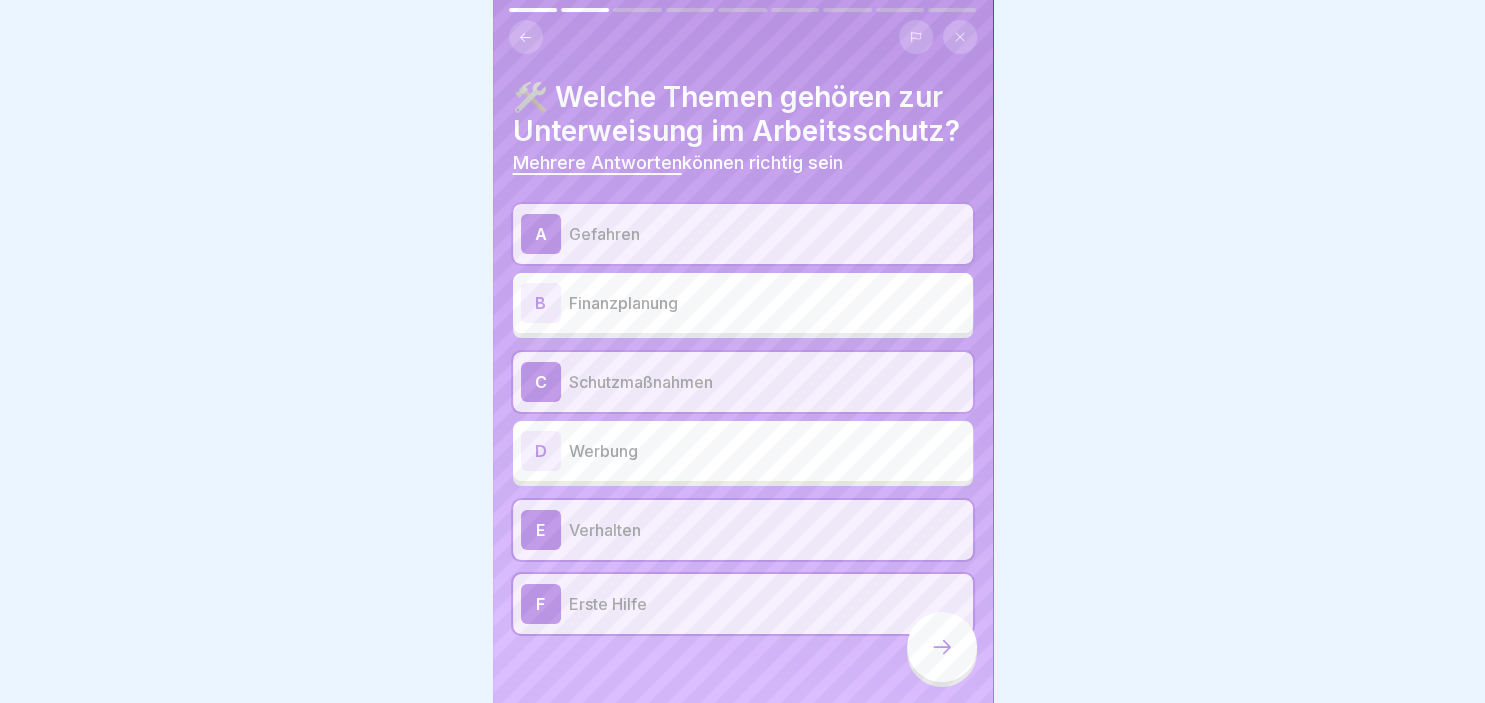 click 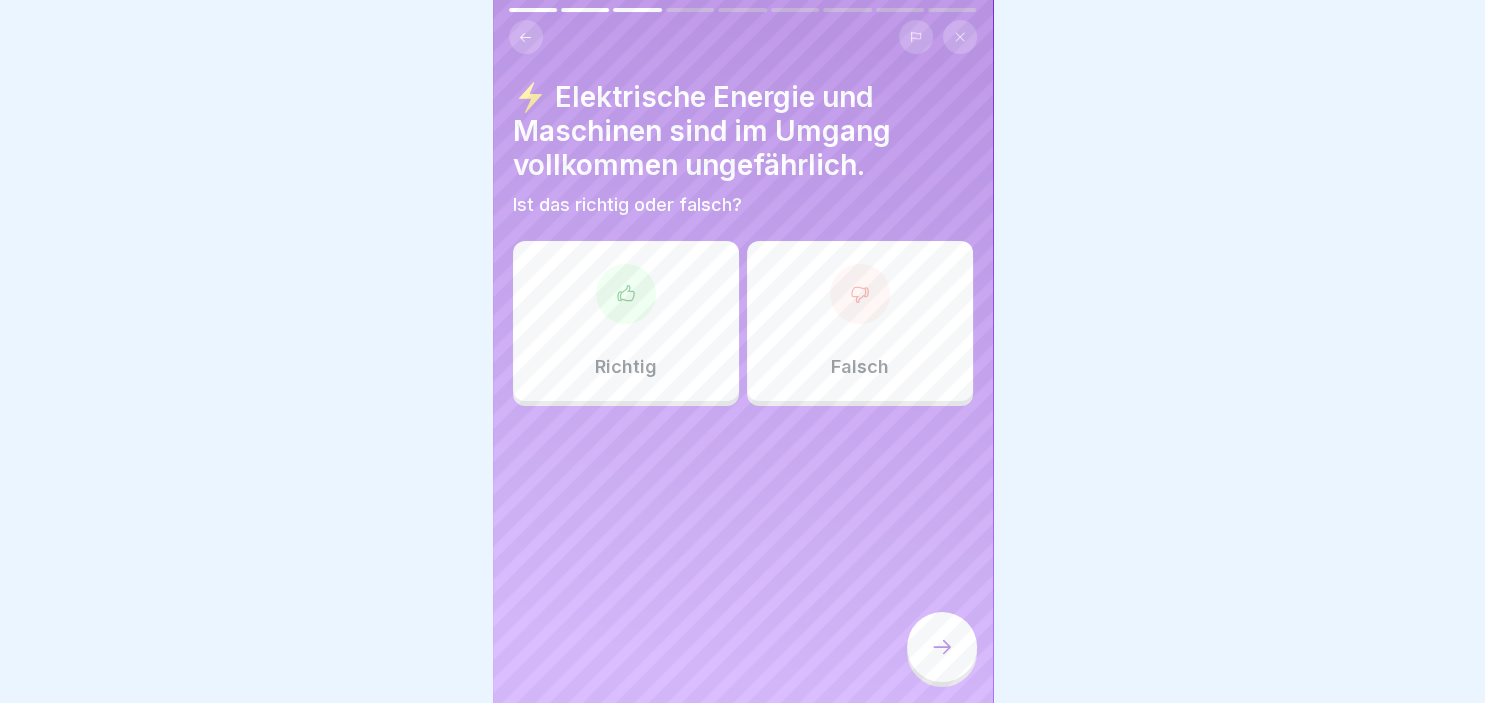 click on "Falsch" at bounding box center (860, 321) 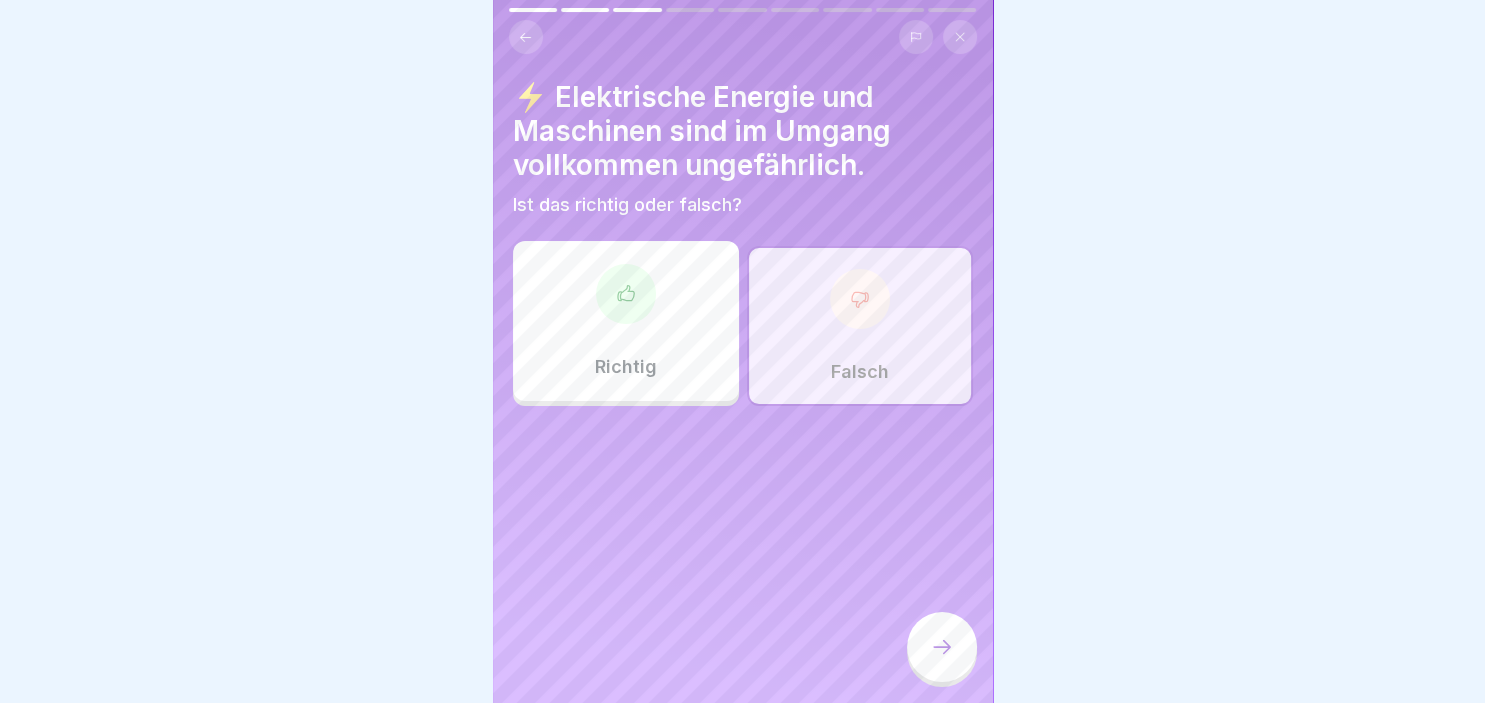 click 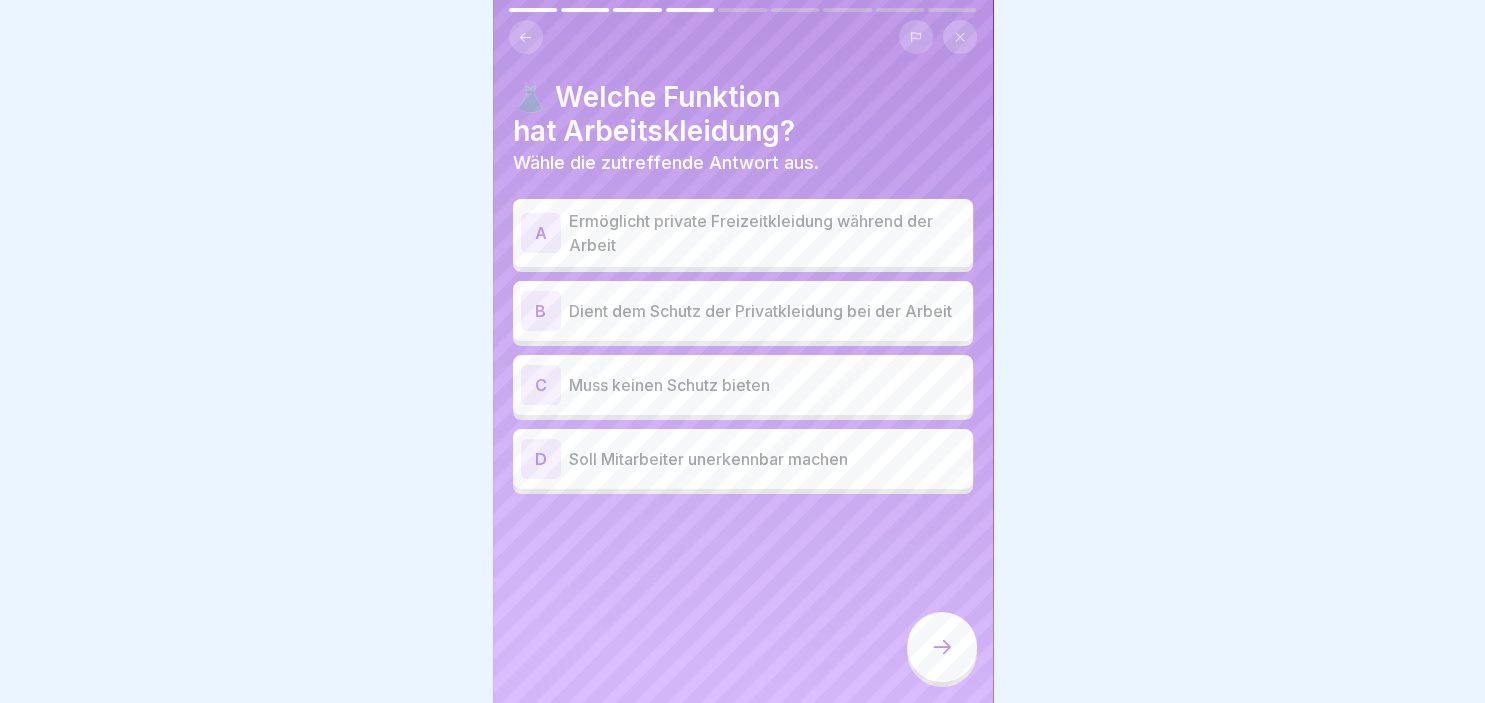 click on "B" at bounding box center (541, 311) 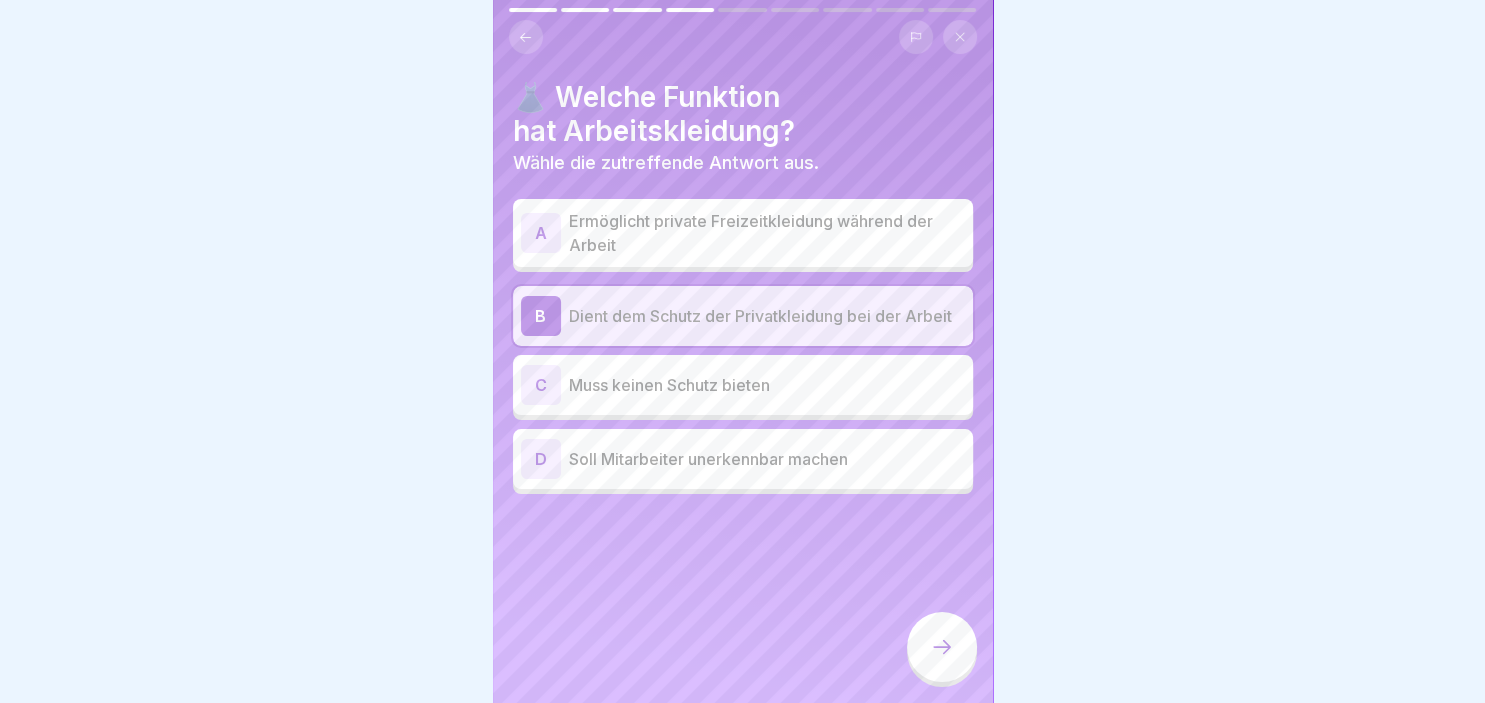 click 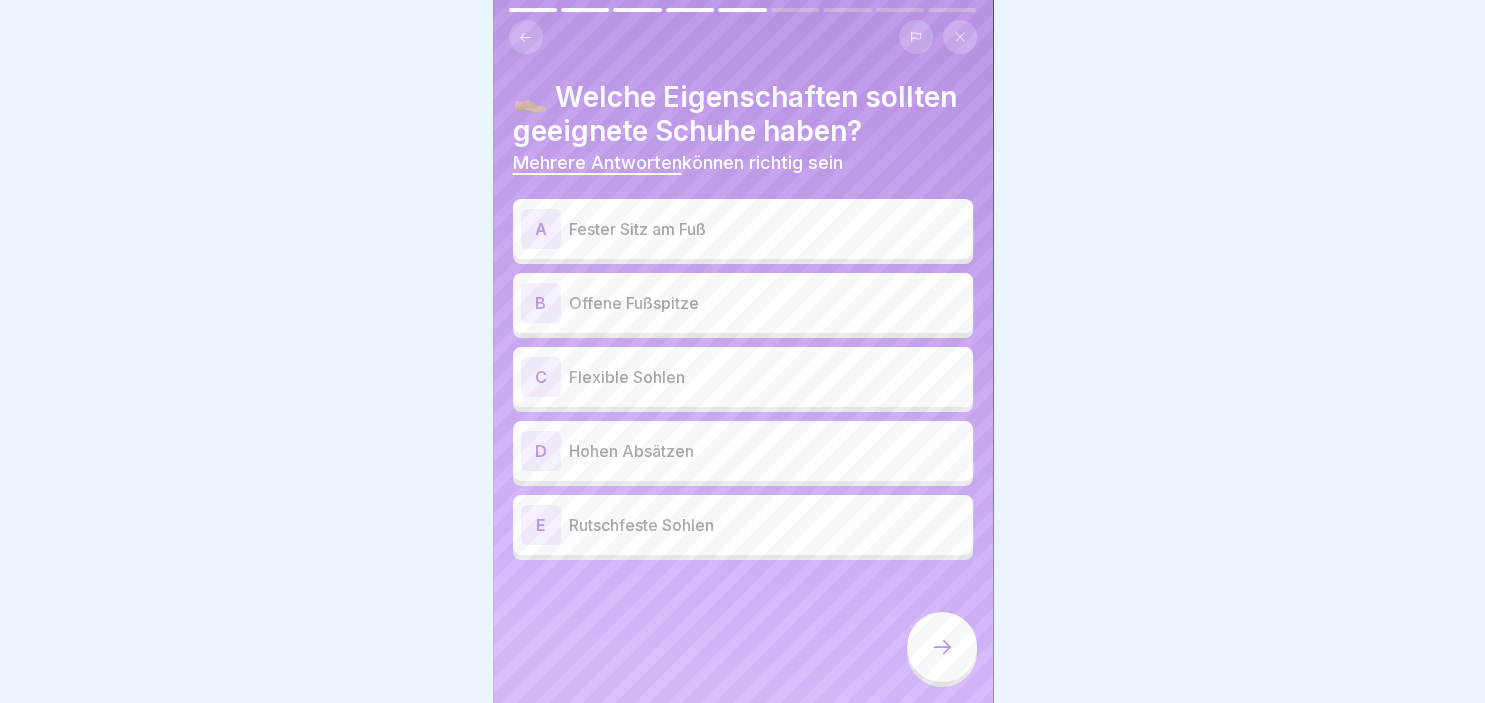 click on "A" at bounding box center (541, 229) 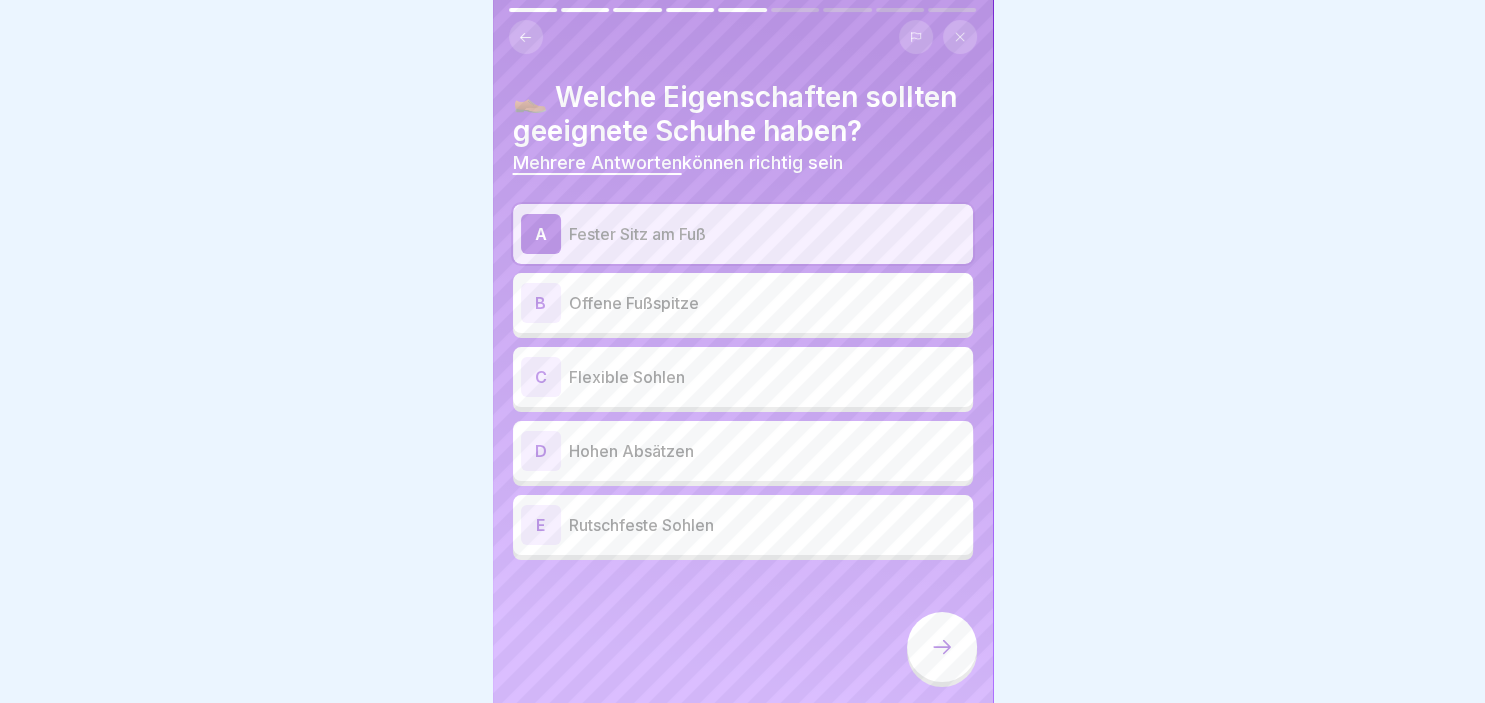 click on "E" at bounding box center [541, 525] 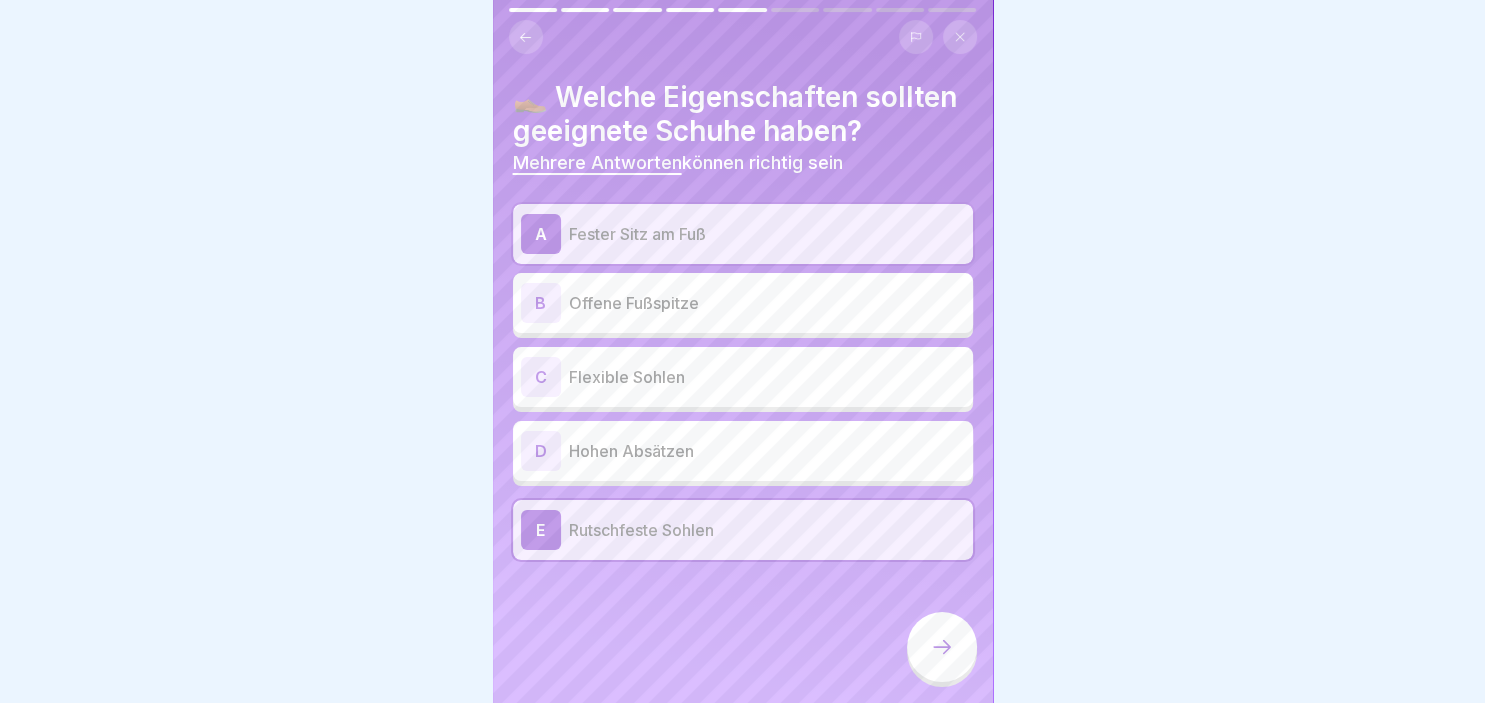 click at bounding box center [942, 647] 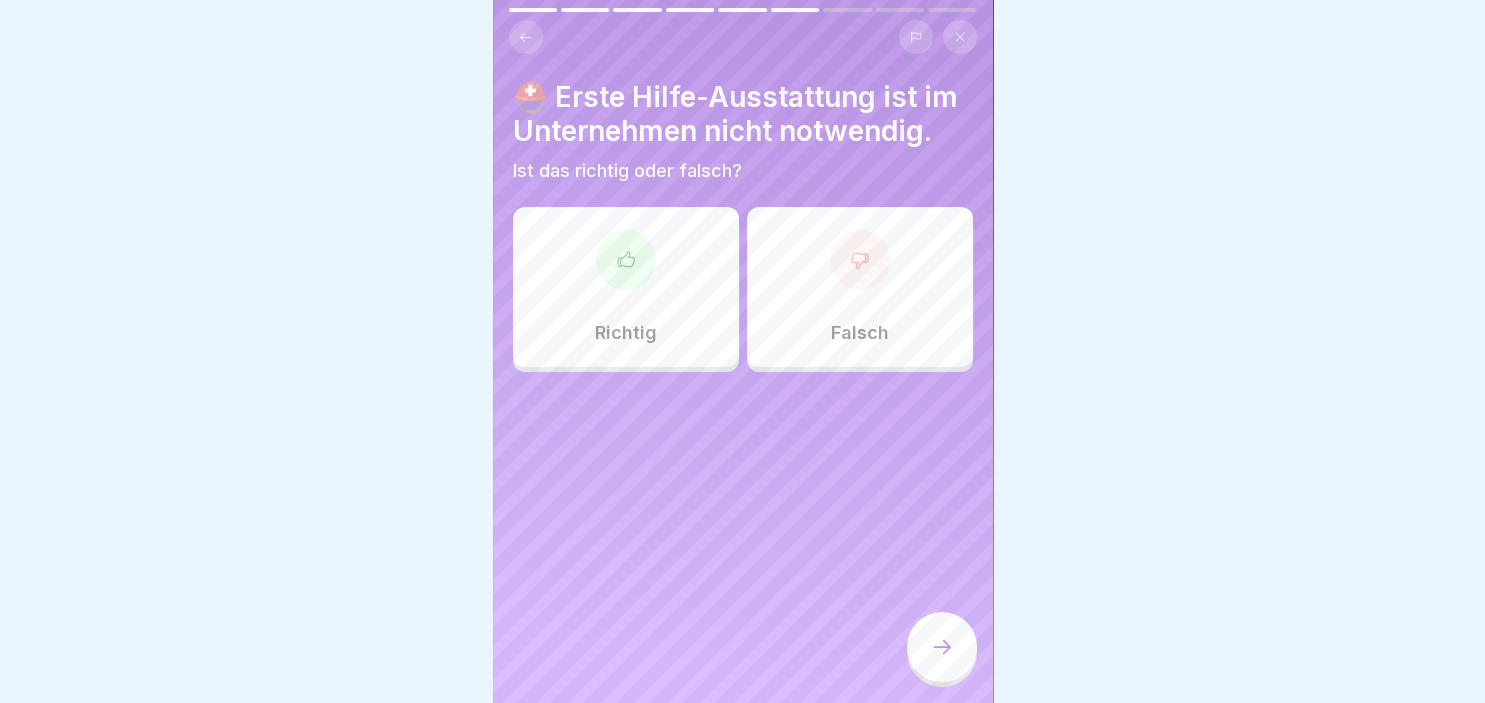 click on "Falsch" at bounding box center [860, 287] 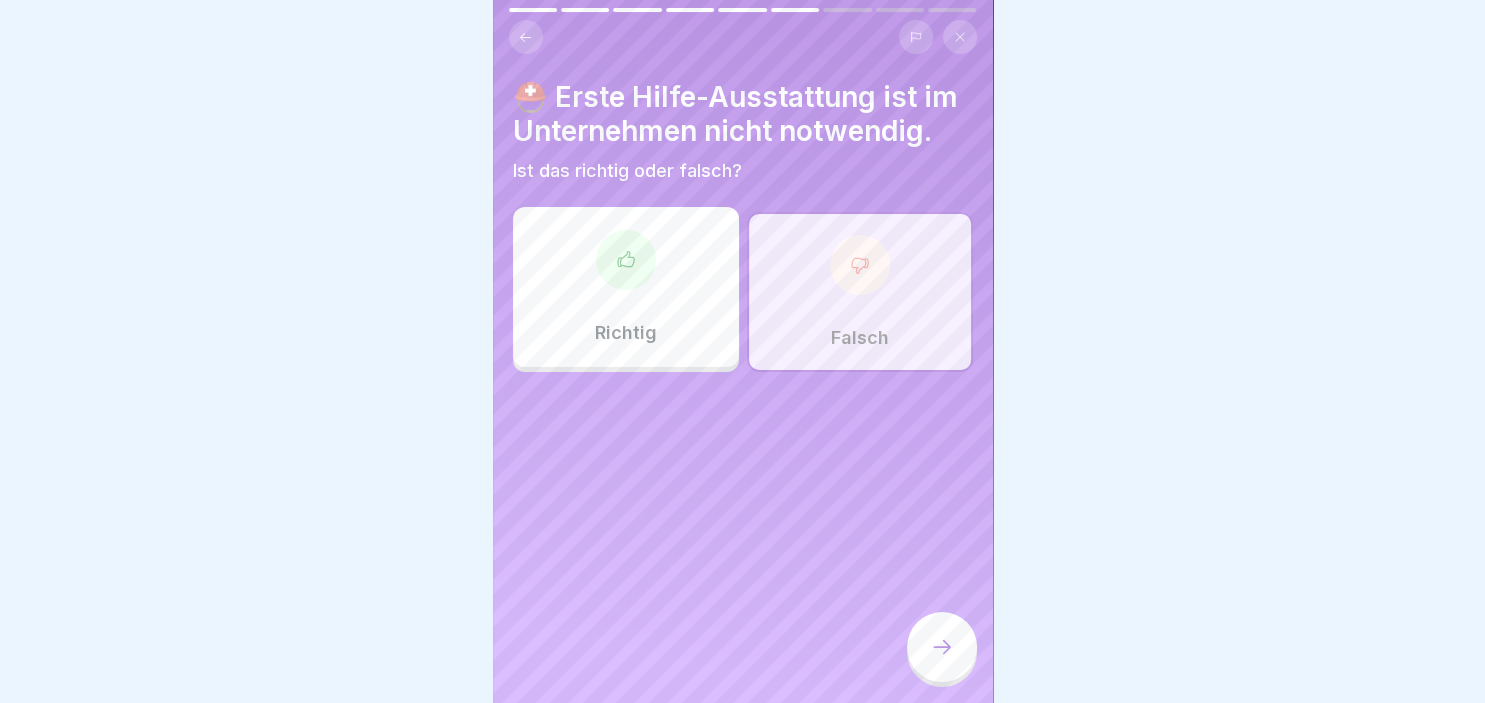 click 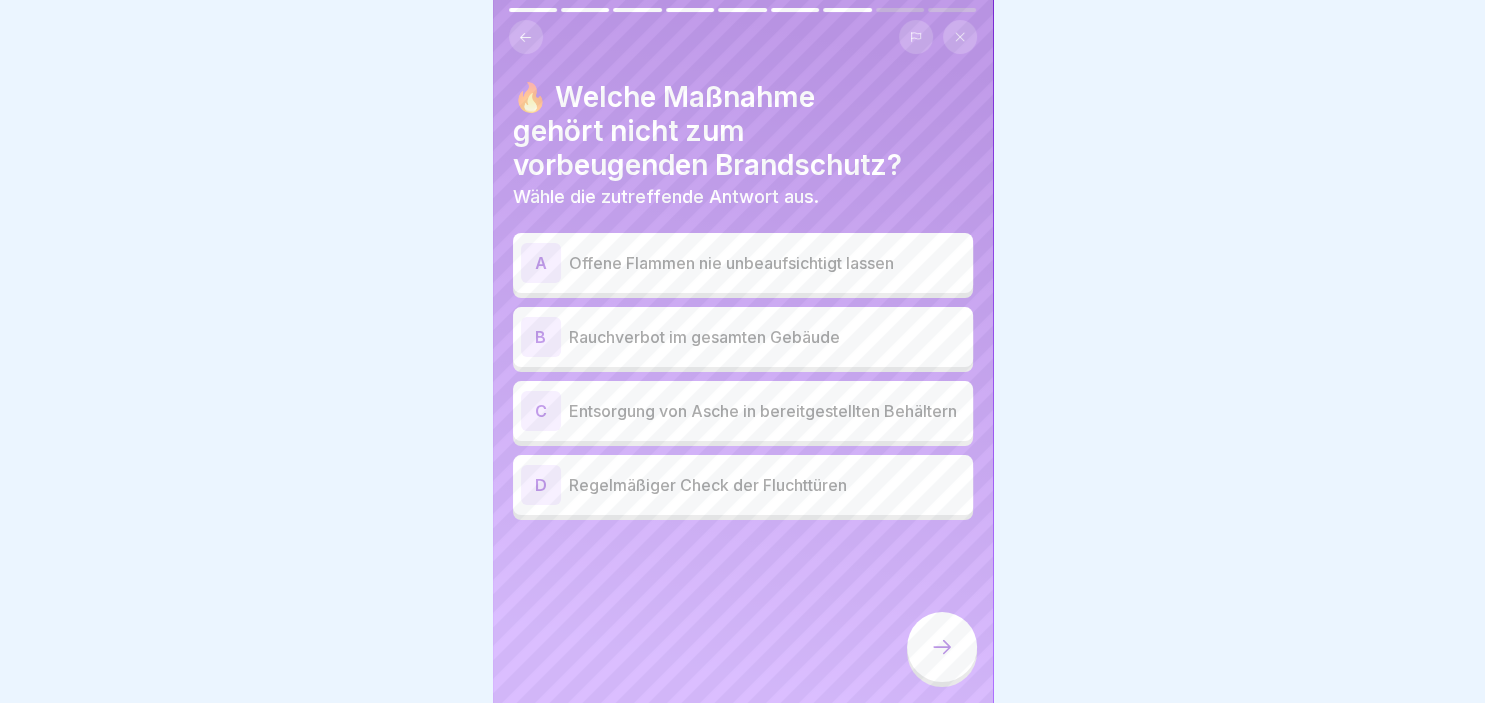 click on "A" at bounding box center [541, 263] 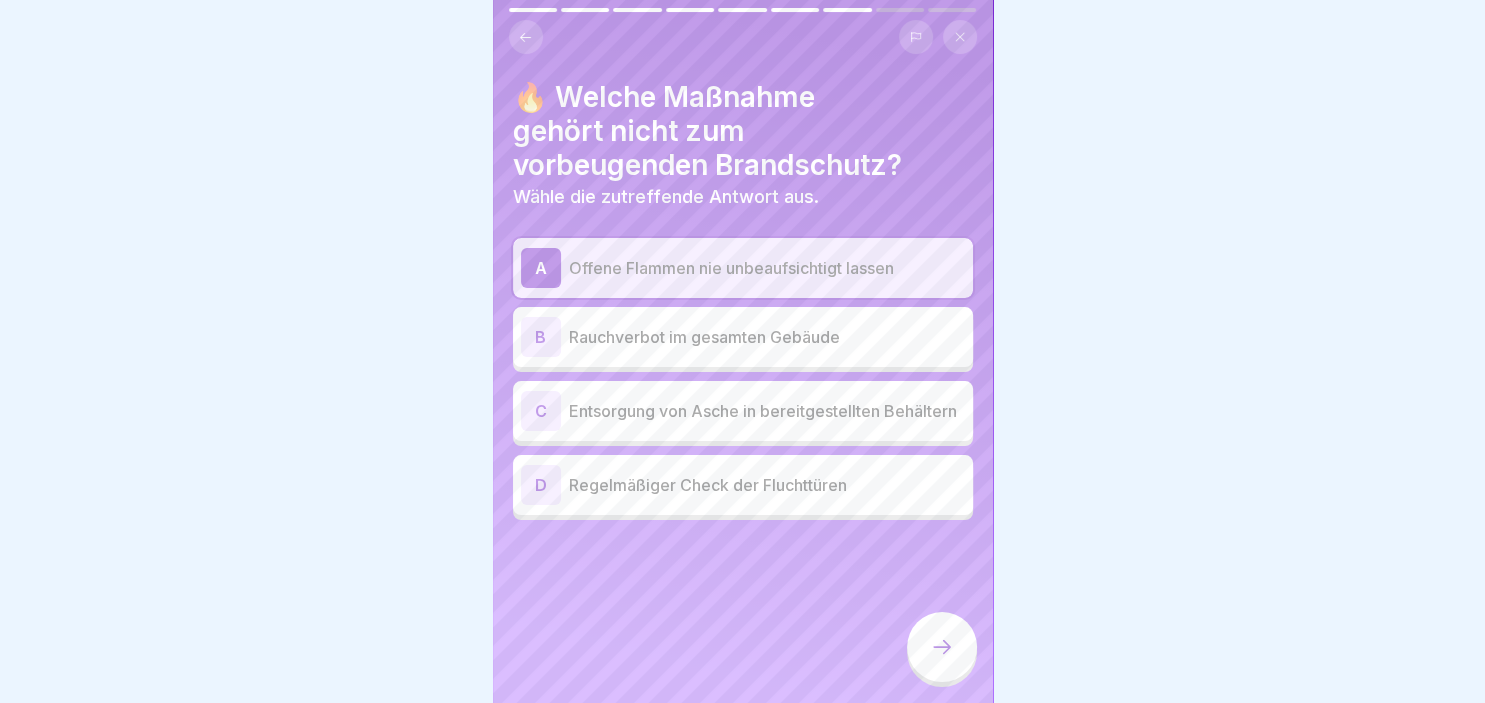 click at bounding box center (942, 647) 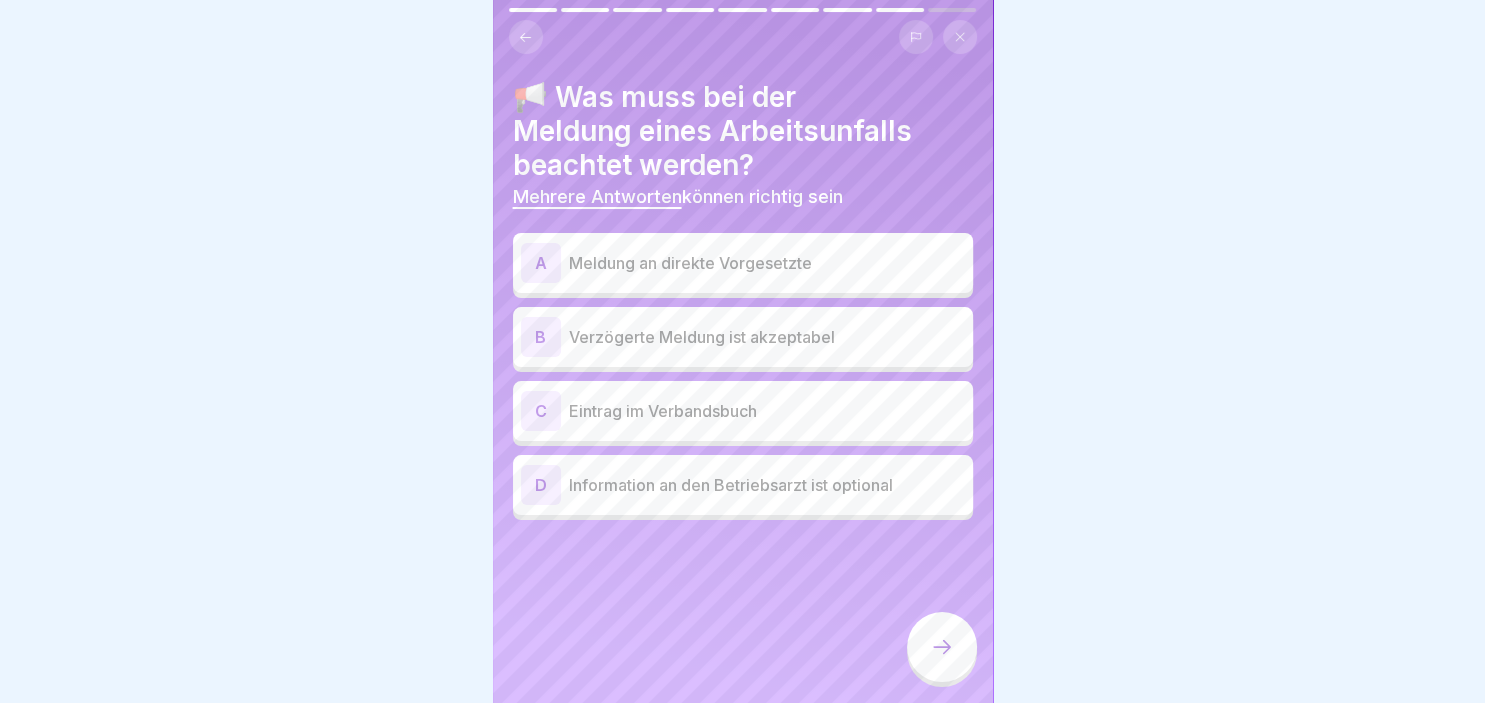 click on "A" at bounding box center (541, 263) 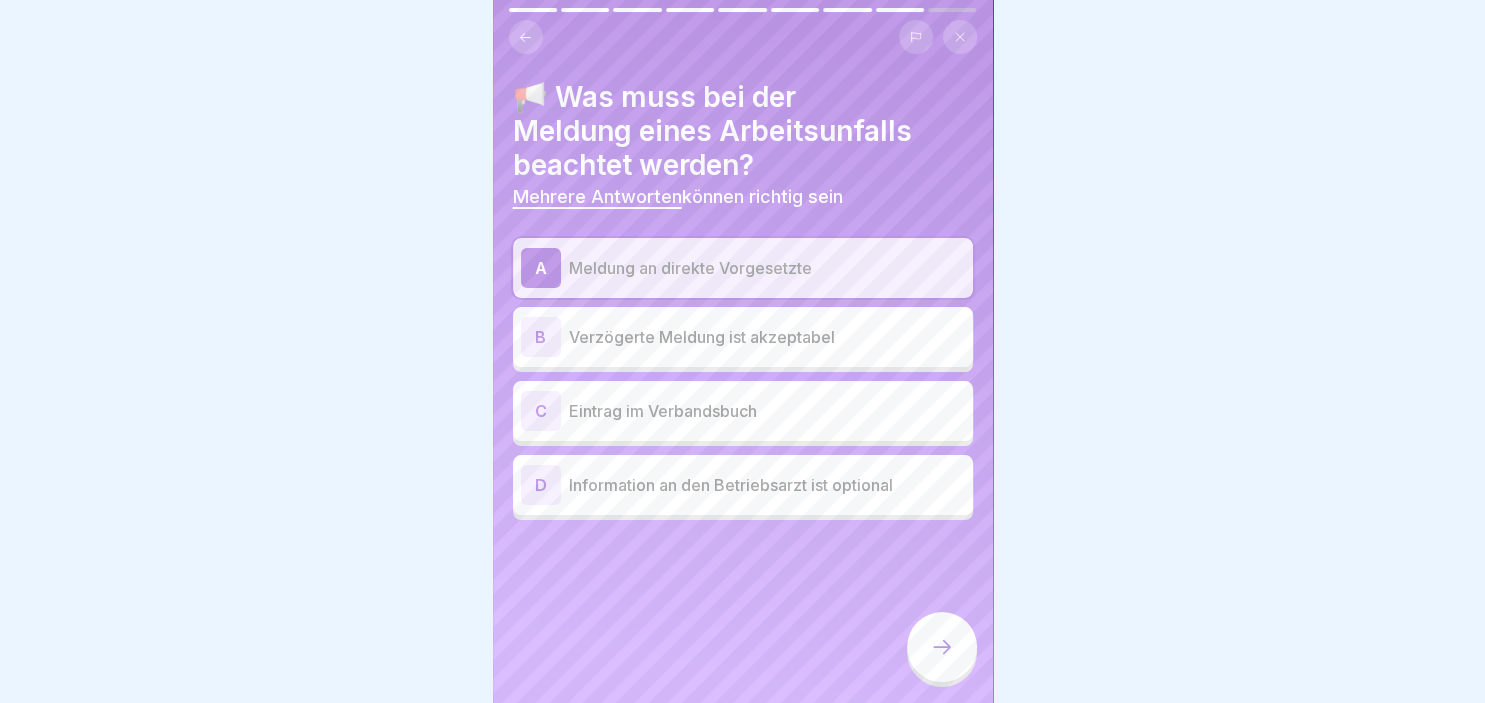 click on "C" at bounding box center (541, 411) 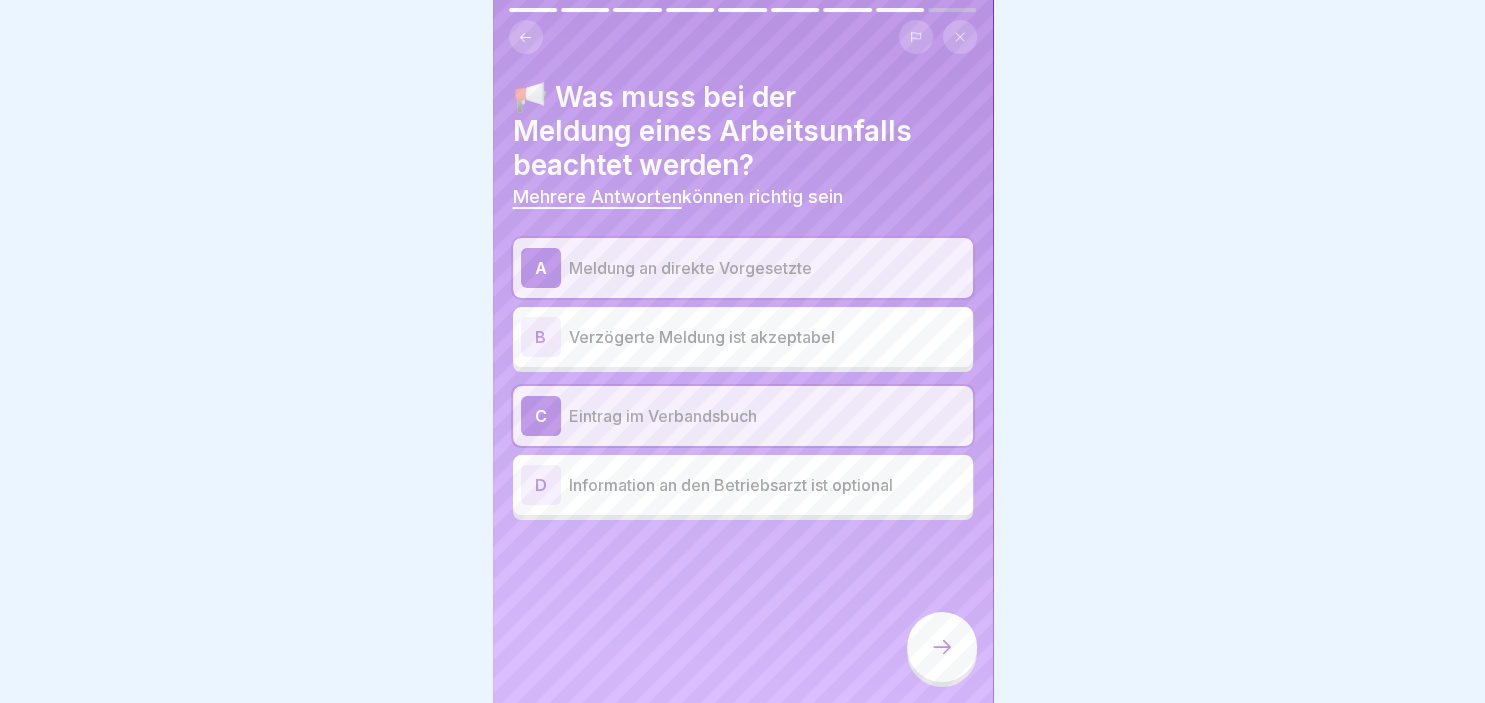 click 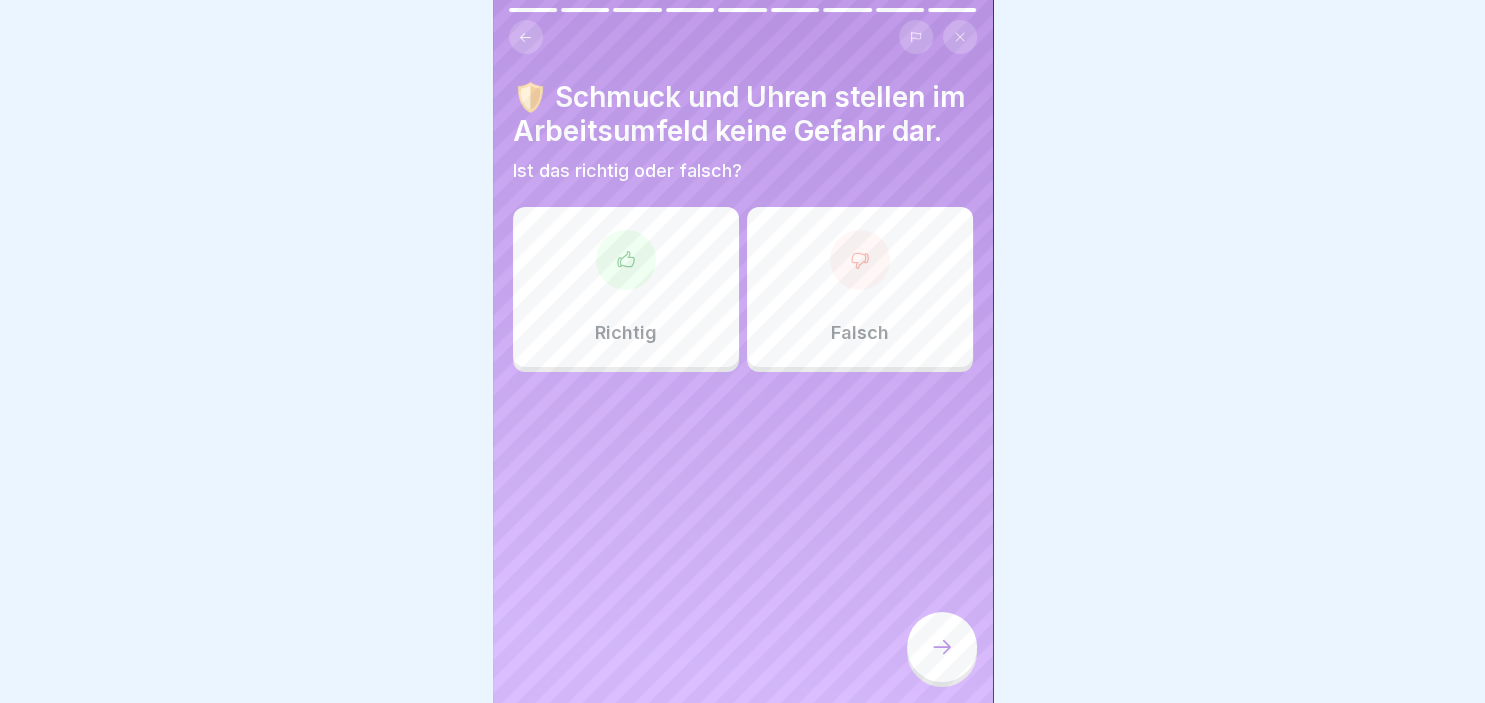 click on "Falsch" at bounding box center (860, 287) 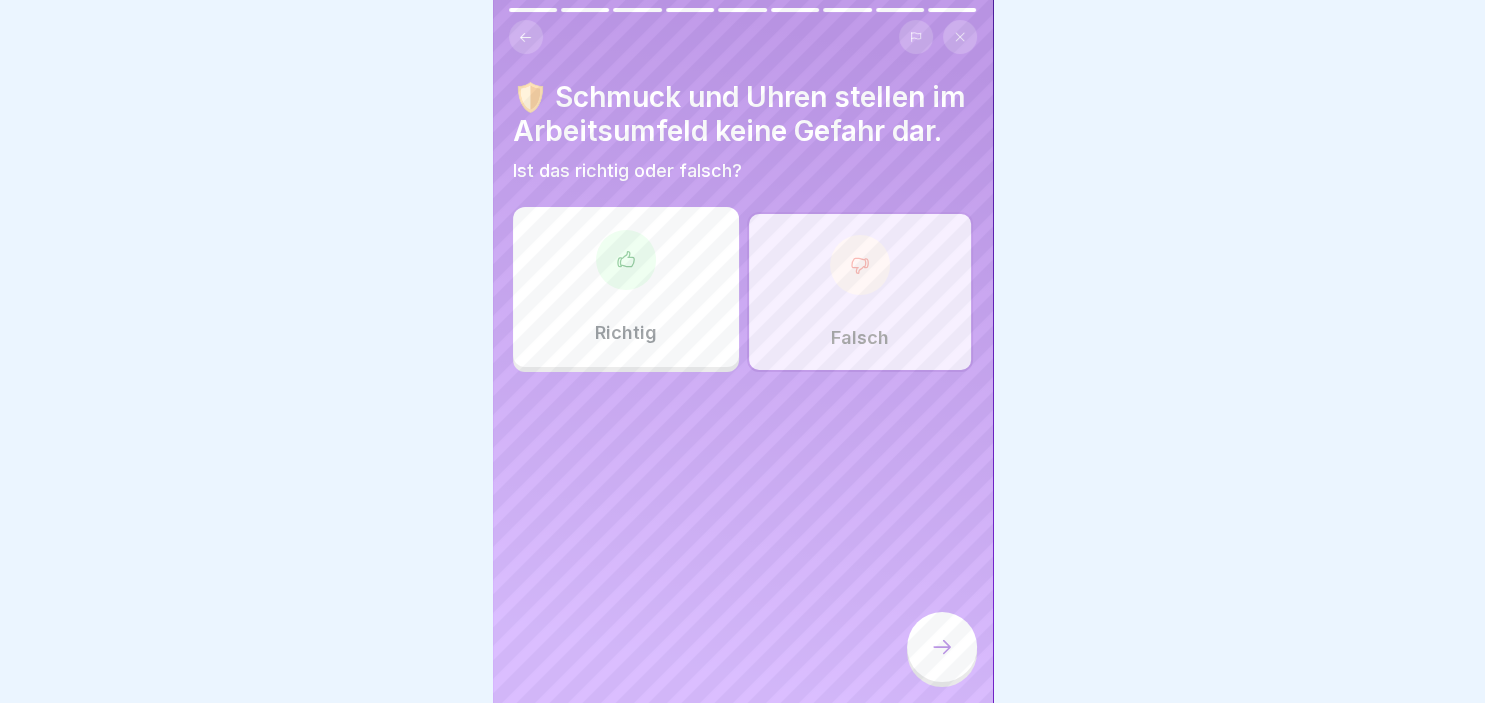 click 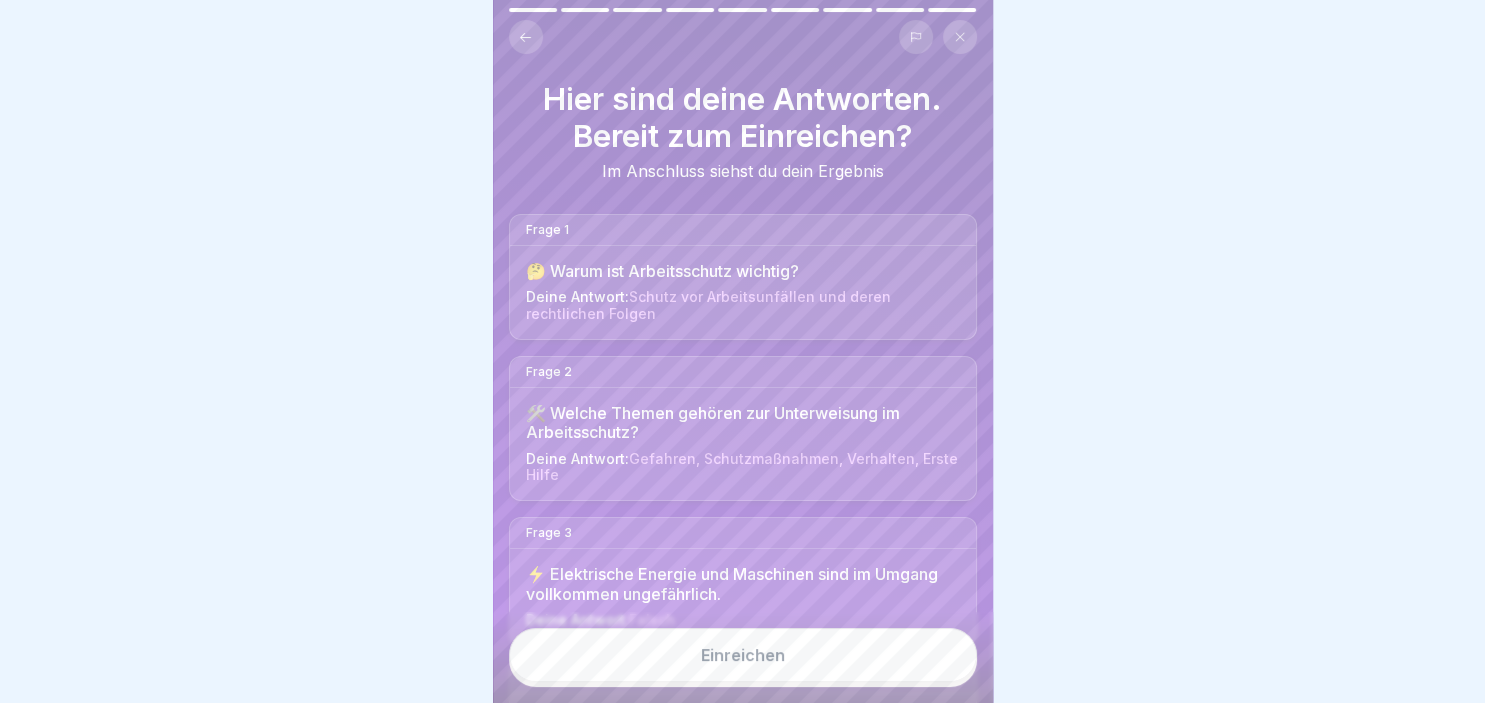 click on "Einreichen" at bounding box center [743, 655] 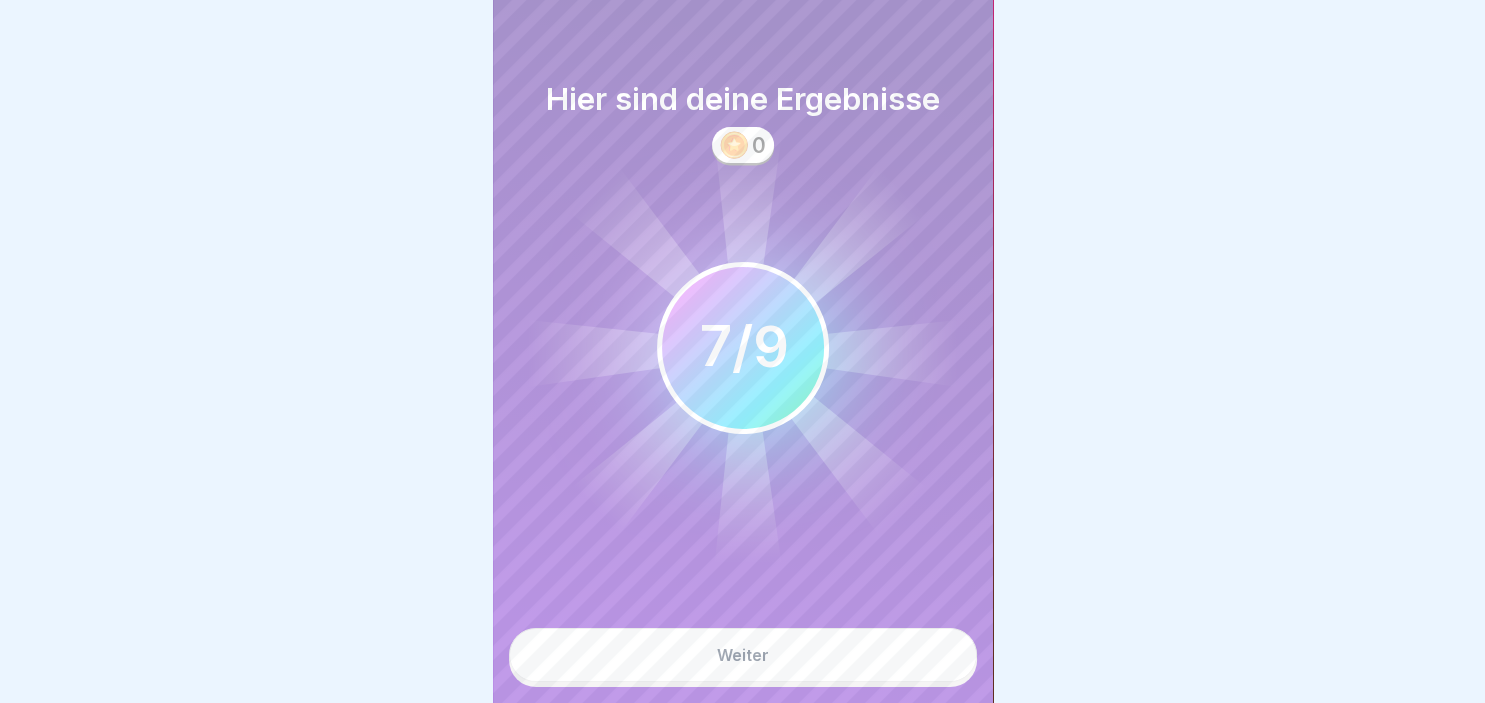 click on "Weiter" at bounding box center [743, 655] 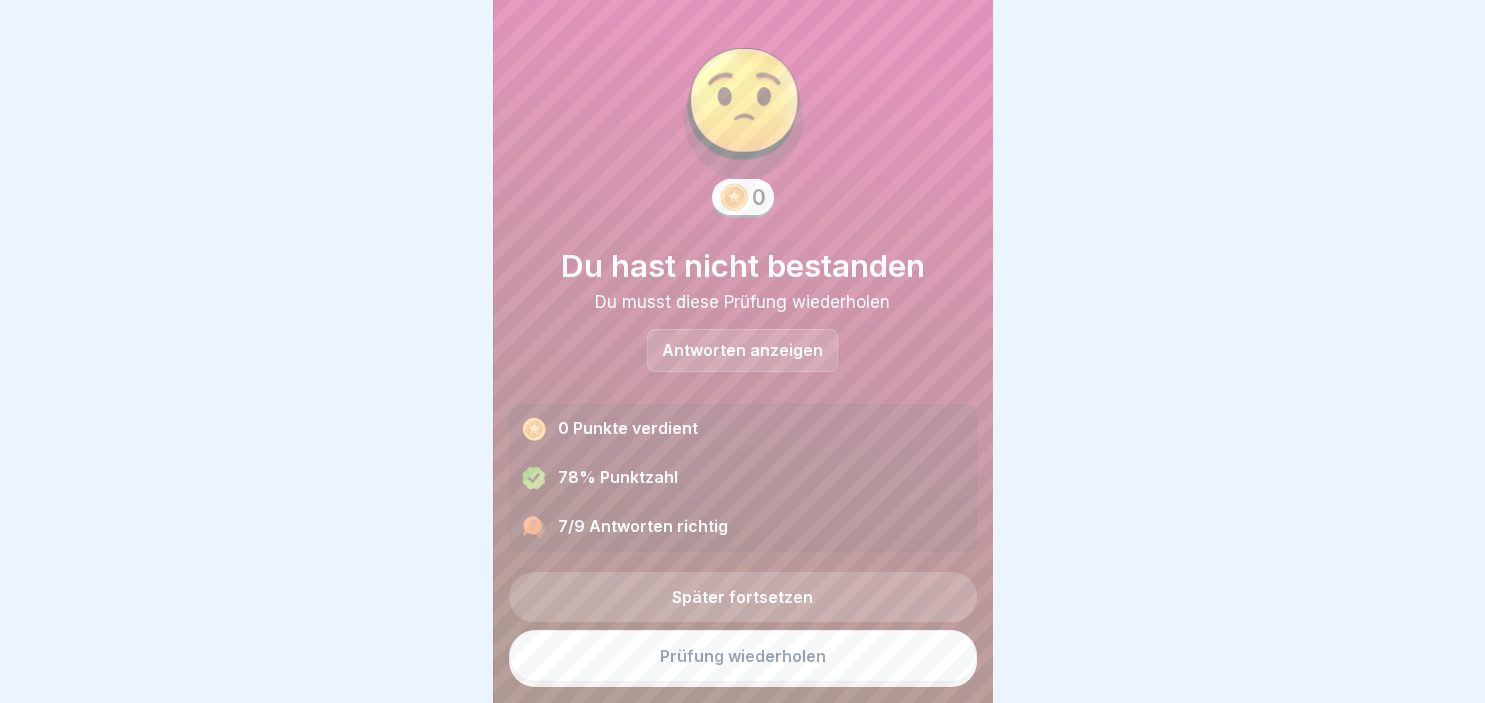 click on "Antworten anzeigen" at bounding box center [742, 350] 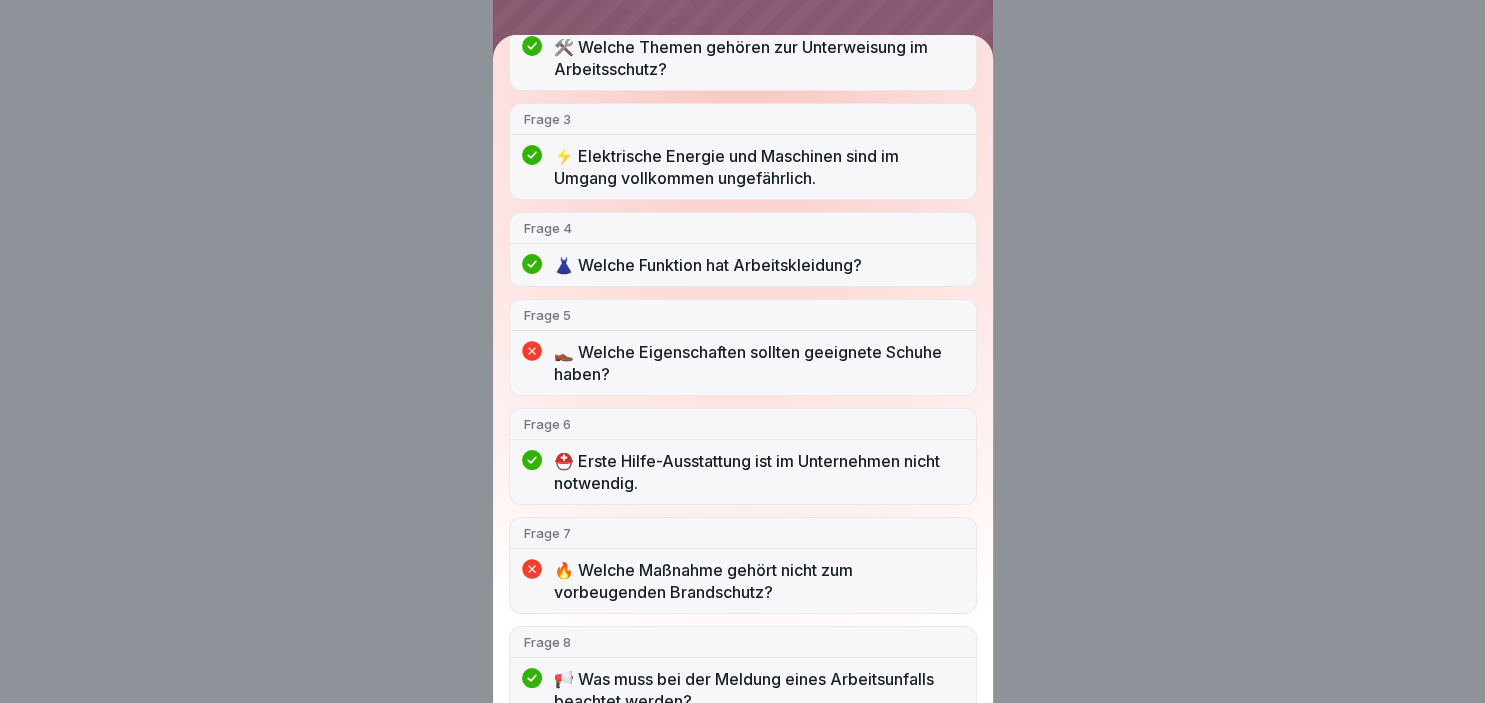 scroll, scrollTop: 375, scrollLeft: 0, axis: vertical 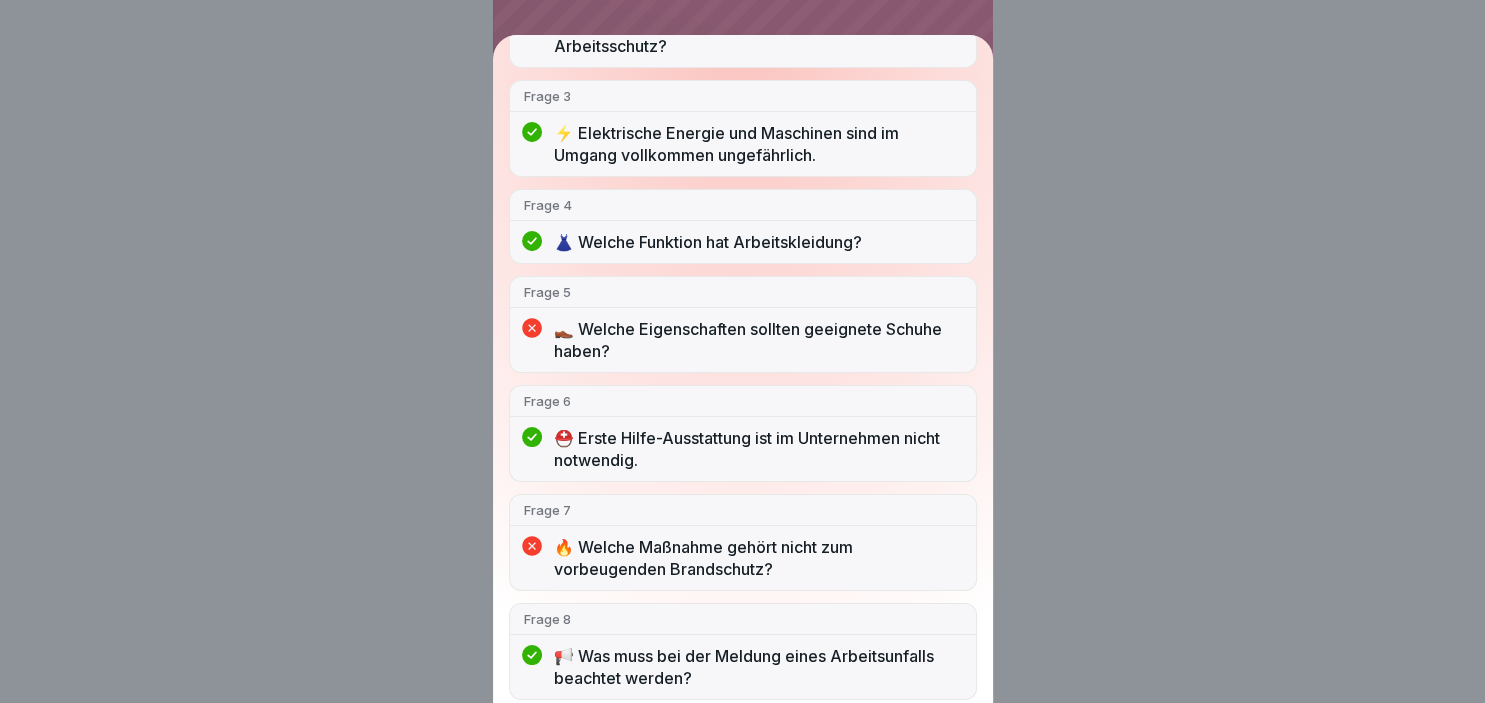 click on "👞 Welche Eigenschaften sollten geeignete Schuhe haben?" at bounding box center (758, 340) 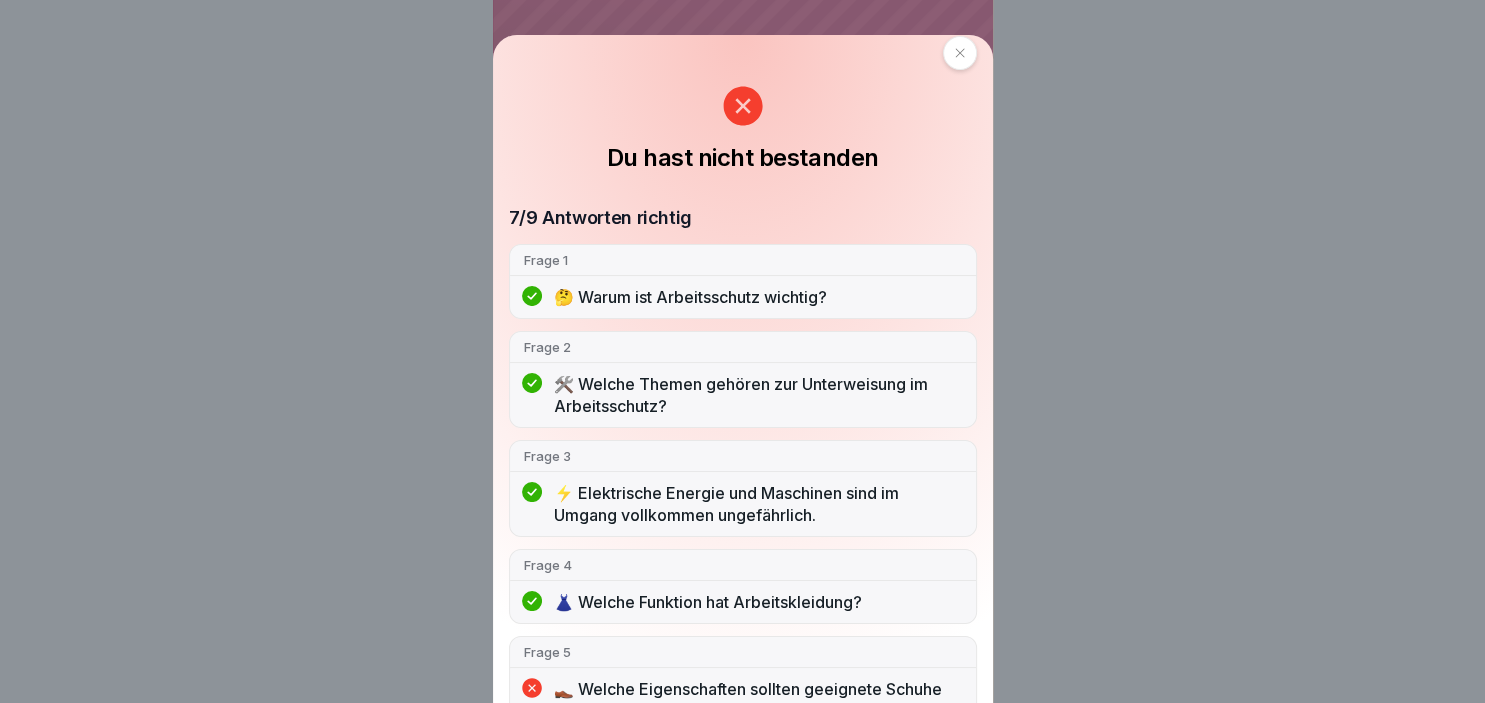 scroll, scrollTop: 0, scrollLeft: 0, axis: both 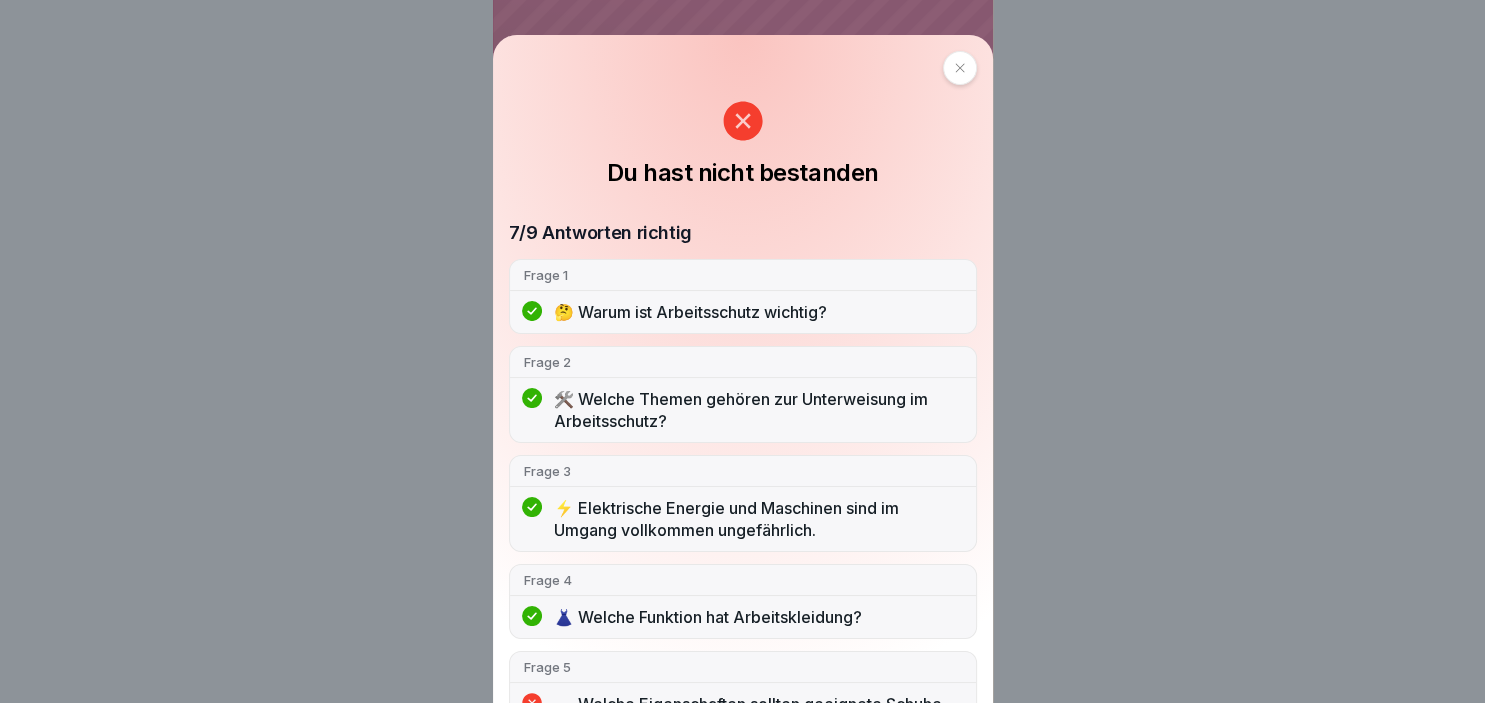 click 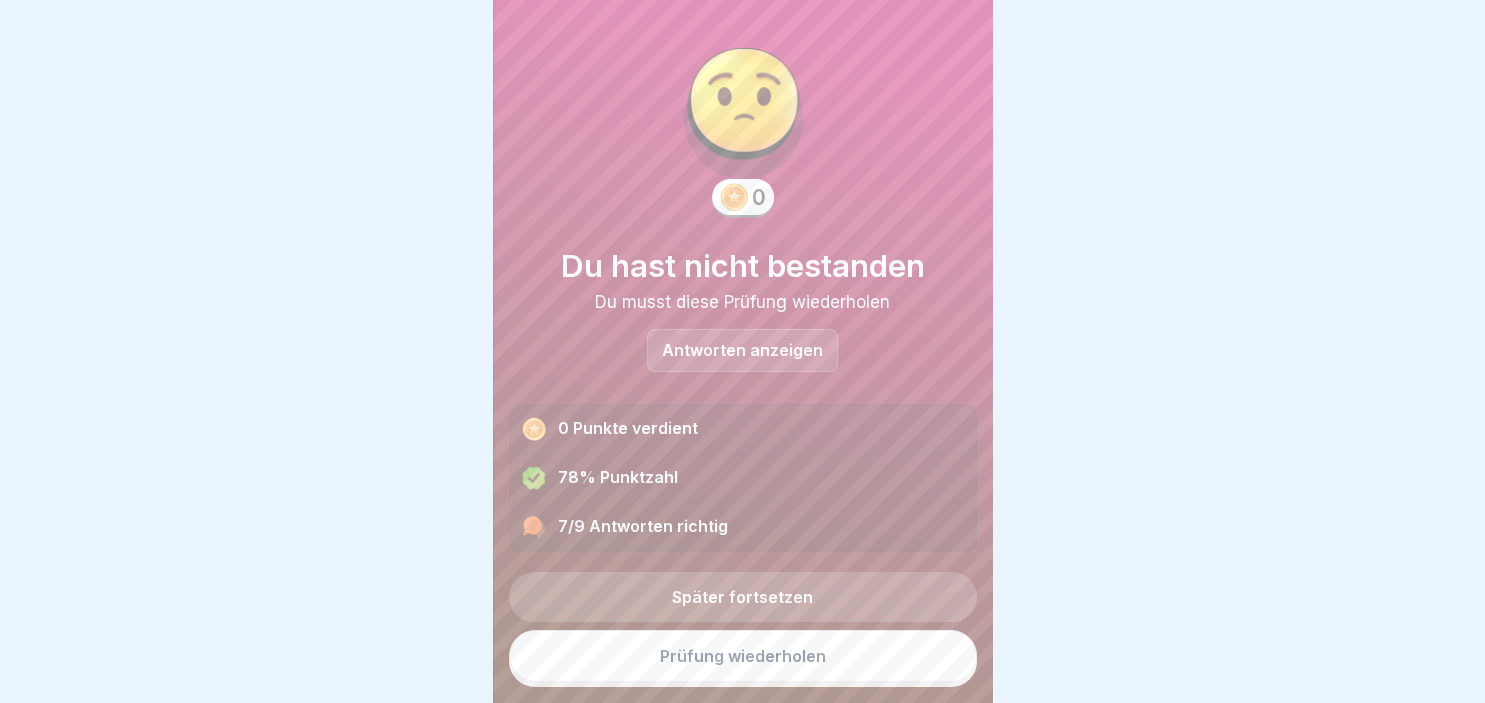click on "Prüfung wiederholen" at bounding box center [743, 656] 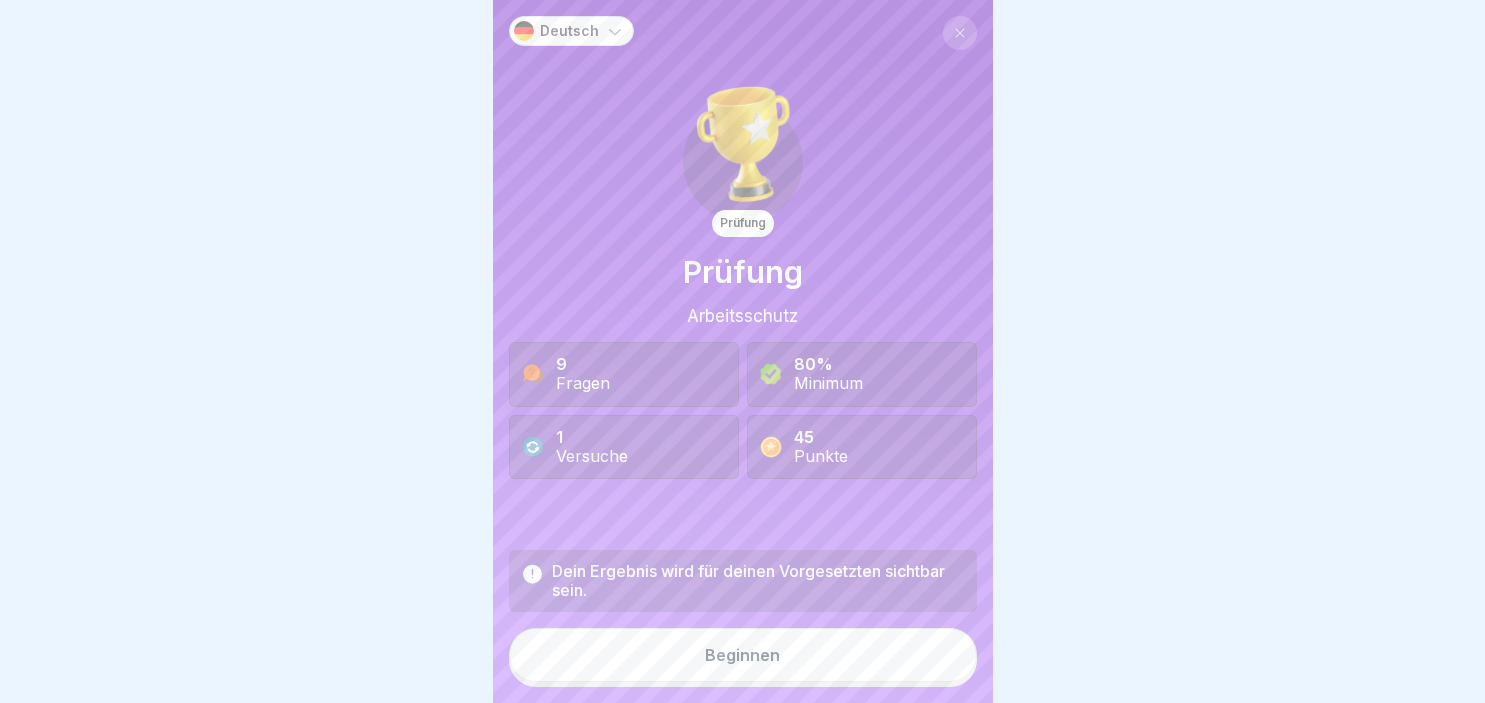 scroll, scrollTop: 0, scrollLeft: 0, axis: both 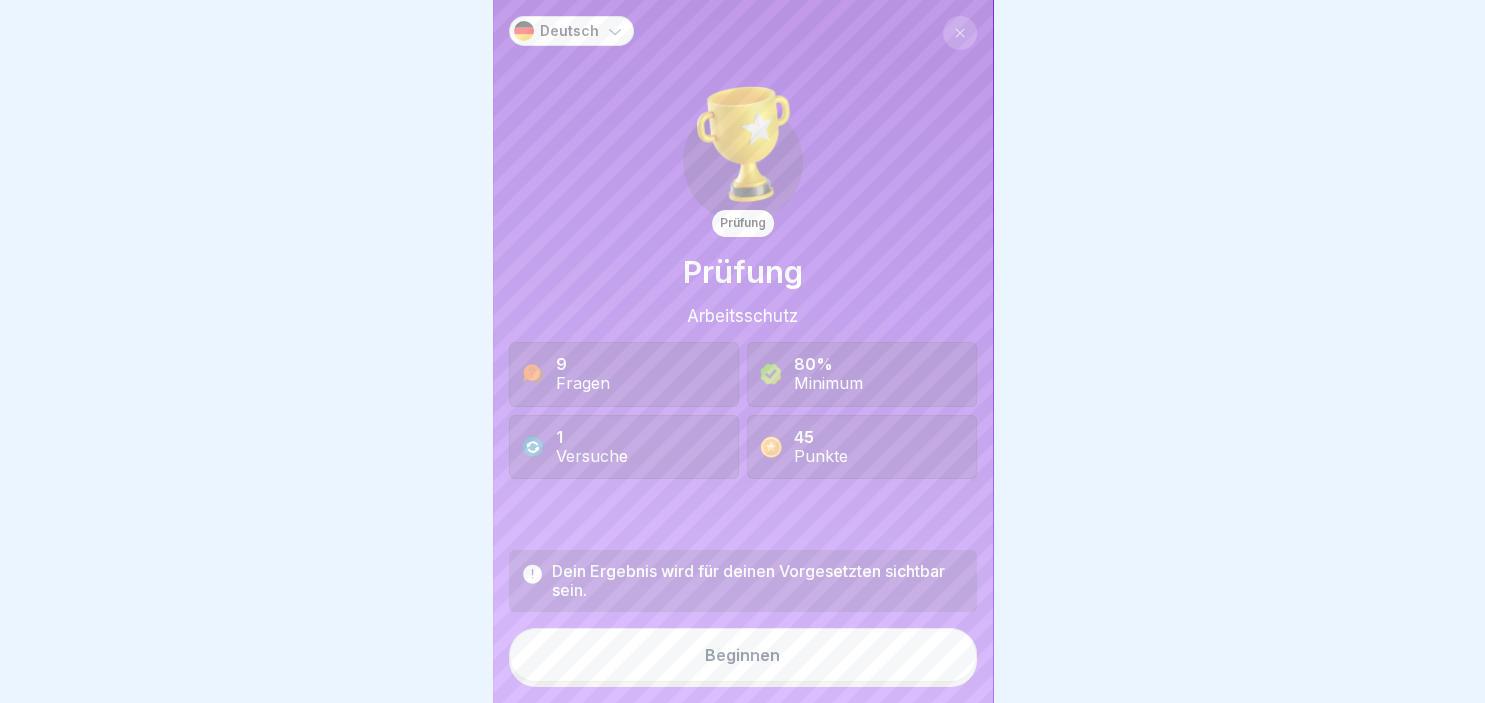 click on "Beginnen" at bounding box center [742, 655] 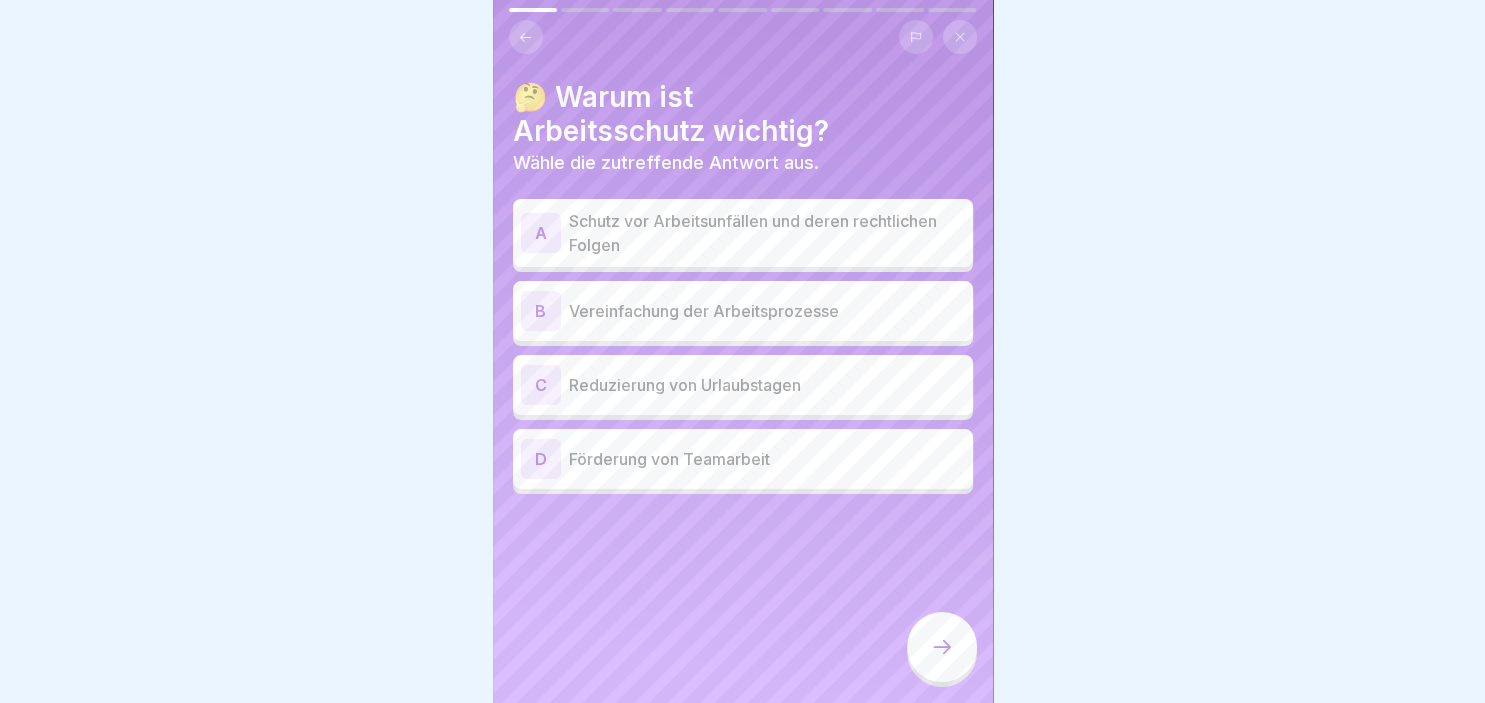 click on "Schutz vor Arbeitsunfällen und deren rechtlichen Folgen" at bounding box center (767, 233) 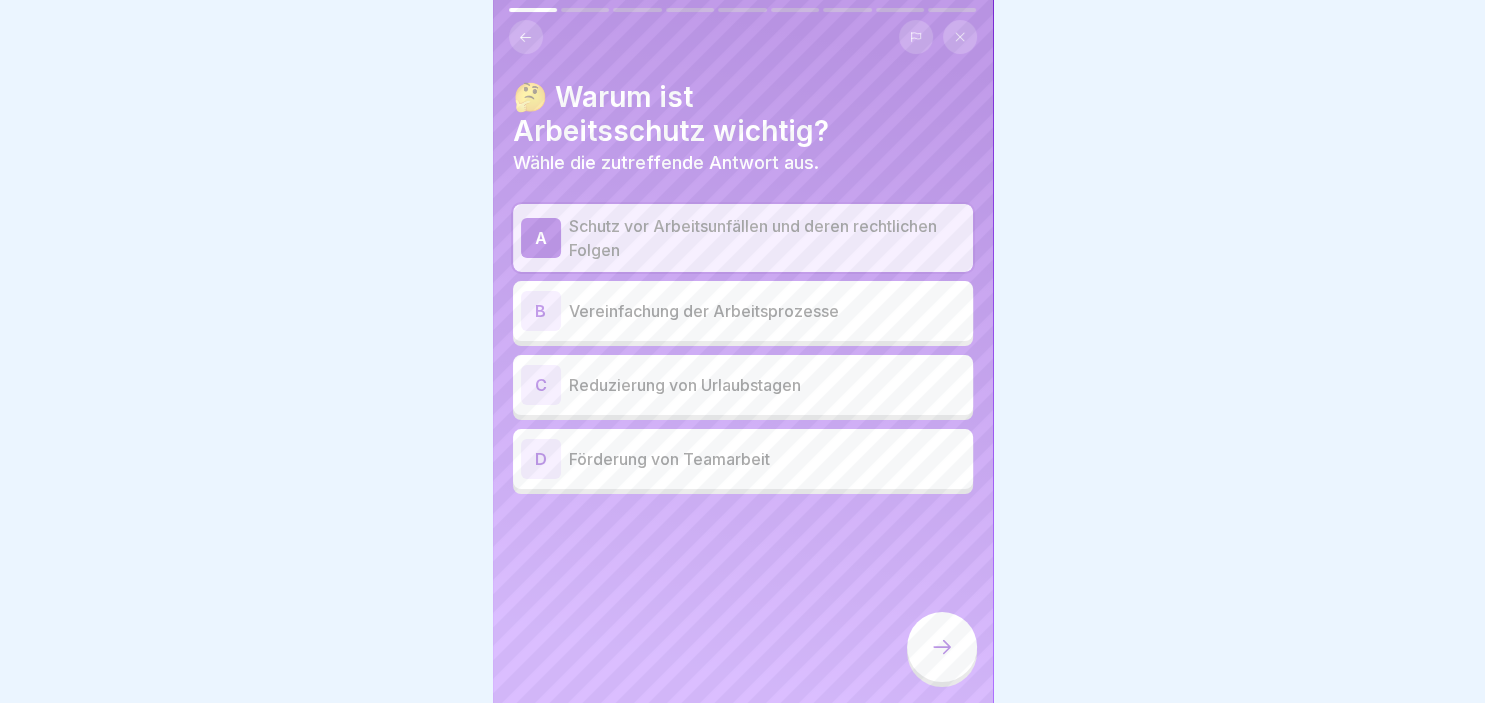 click at bounding box center (942, 647) 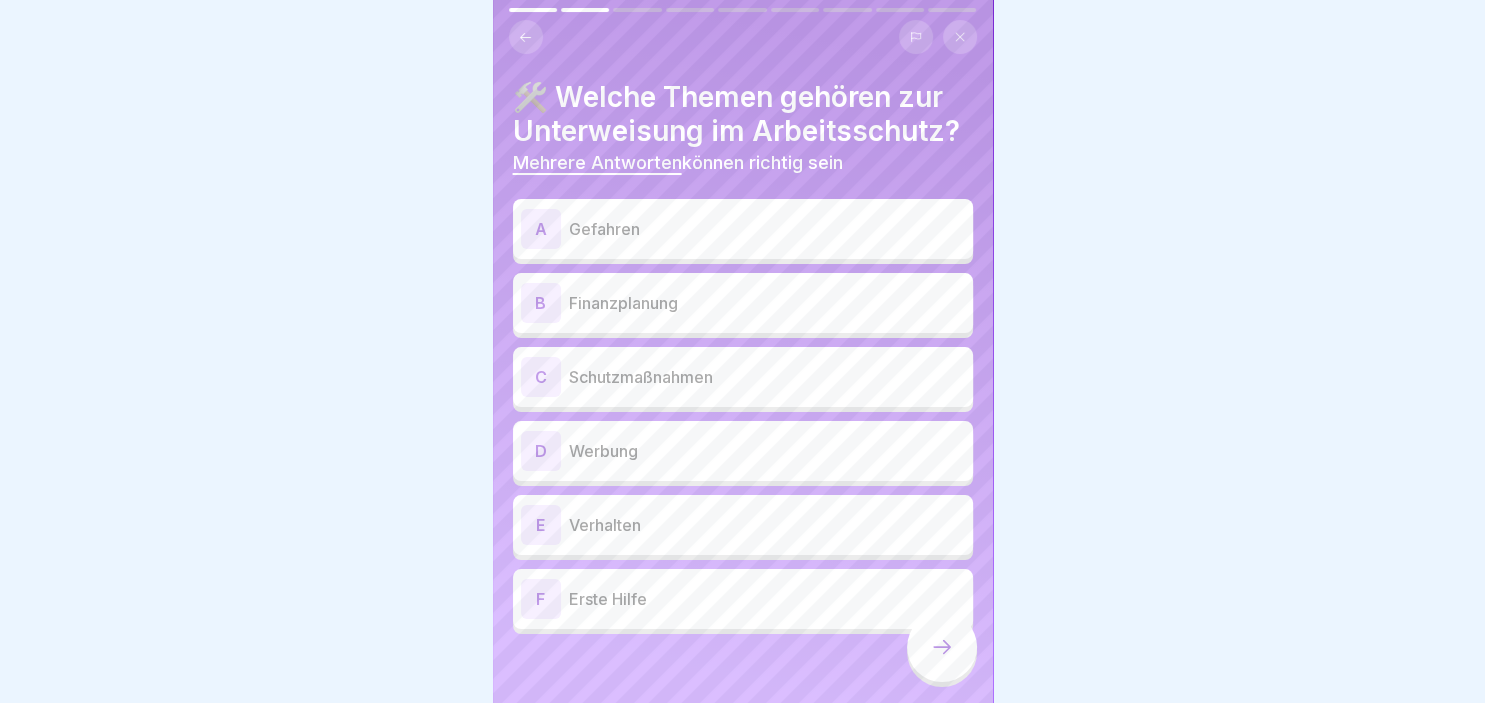click on "Gefahren" at bounding box center (767, 229) 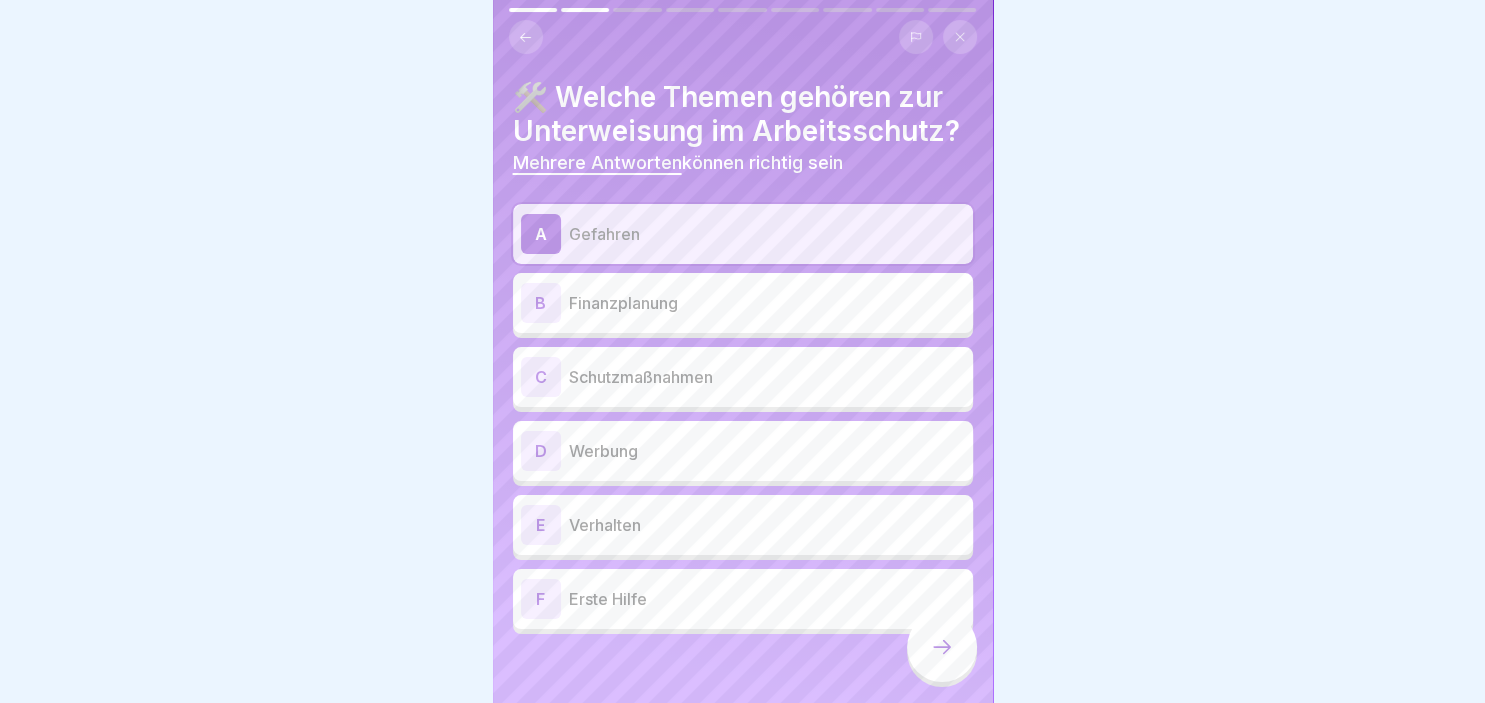 click on "C Schutzmaßnahmen" at bounding box center (743, 377) 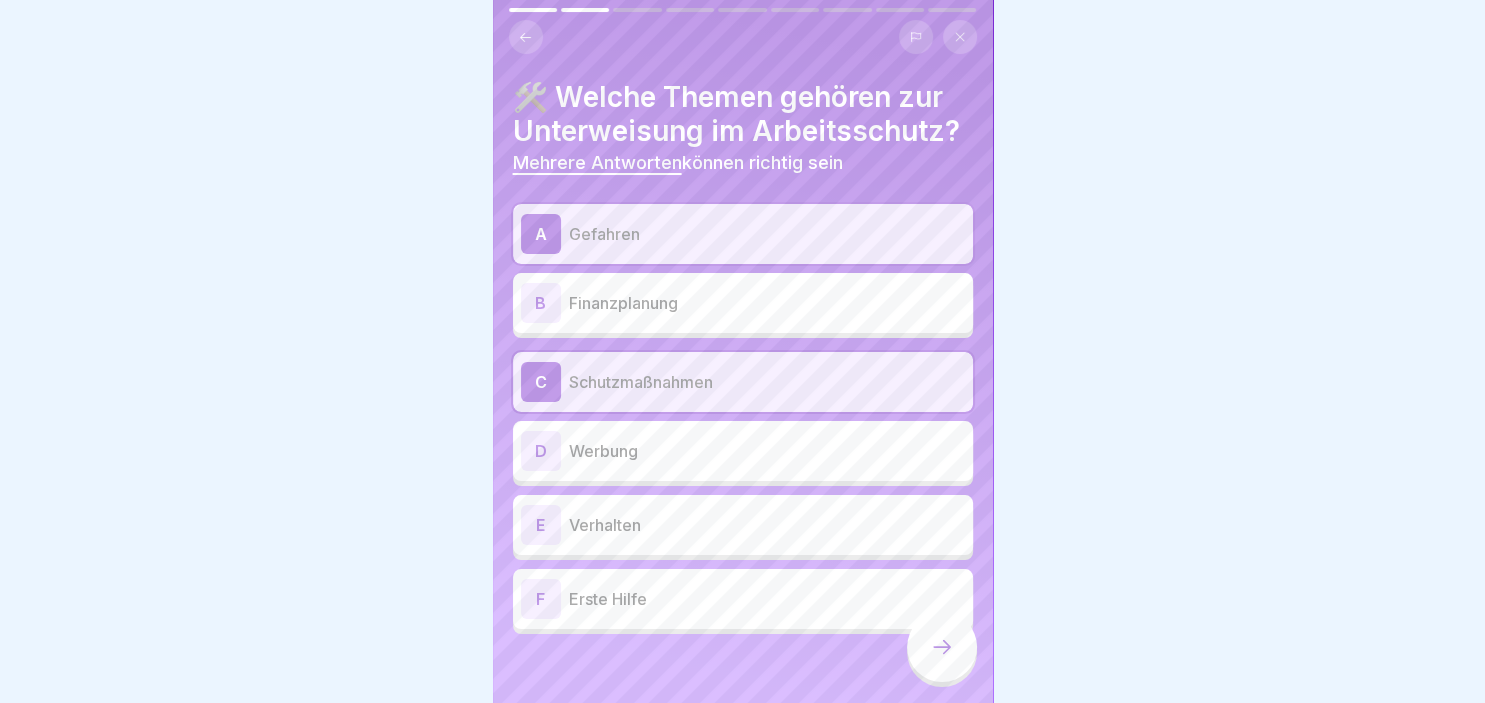 click on "Verhalten" at bounding box center (767, 525) 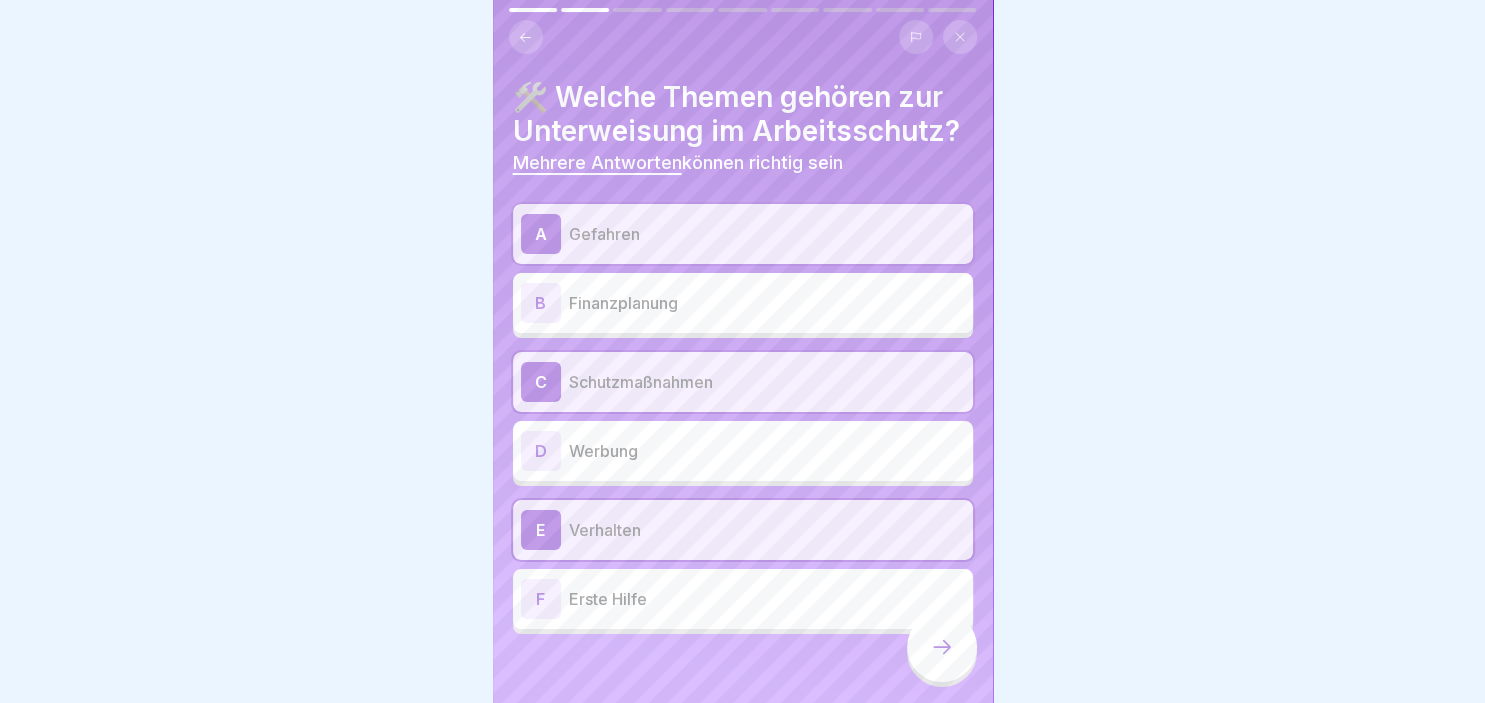 click on "Erste Hilfe" at bounding box center (767, 599) 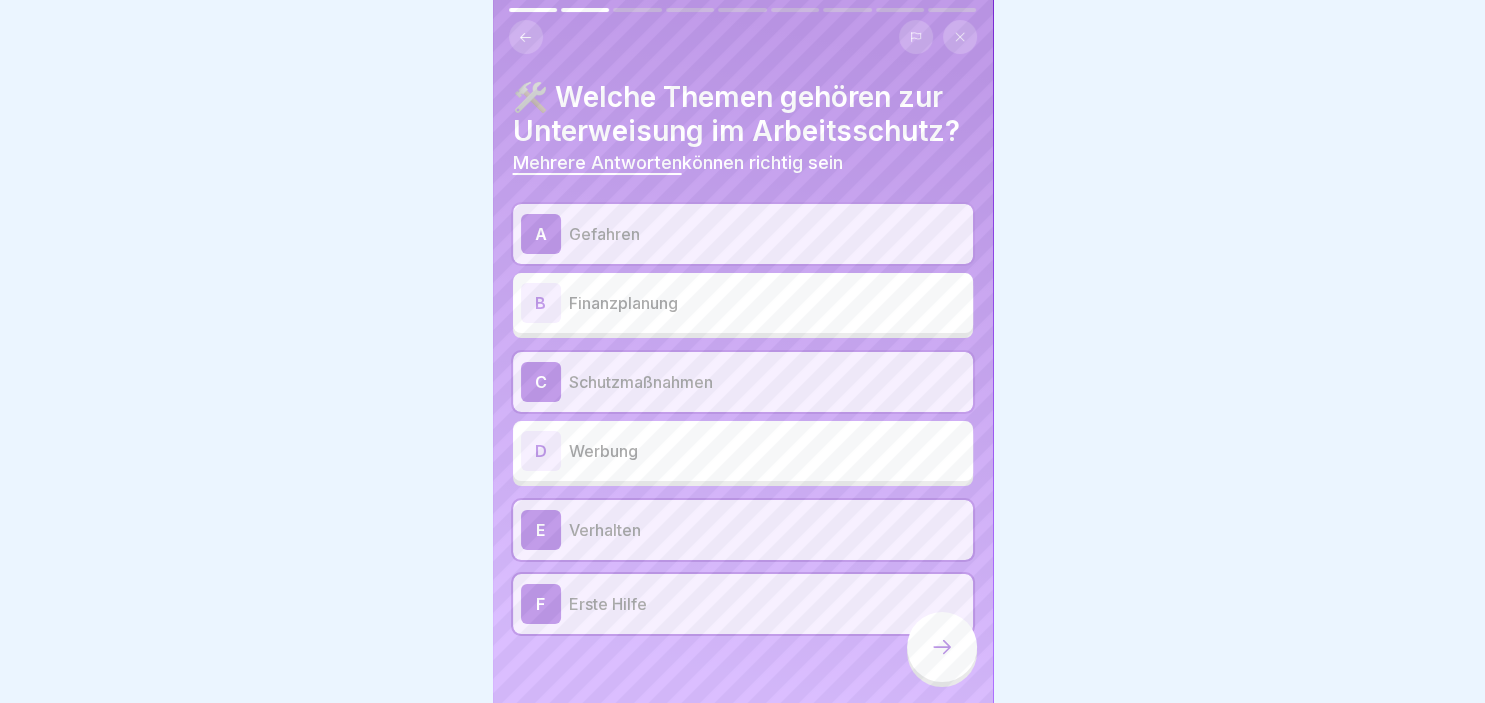 click at bounding box center (942, 647) 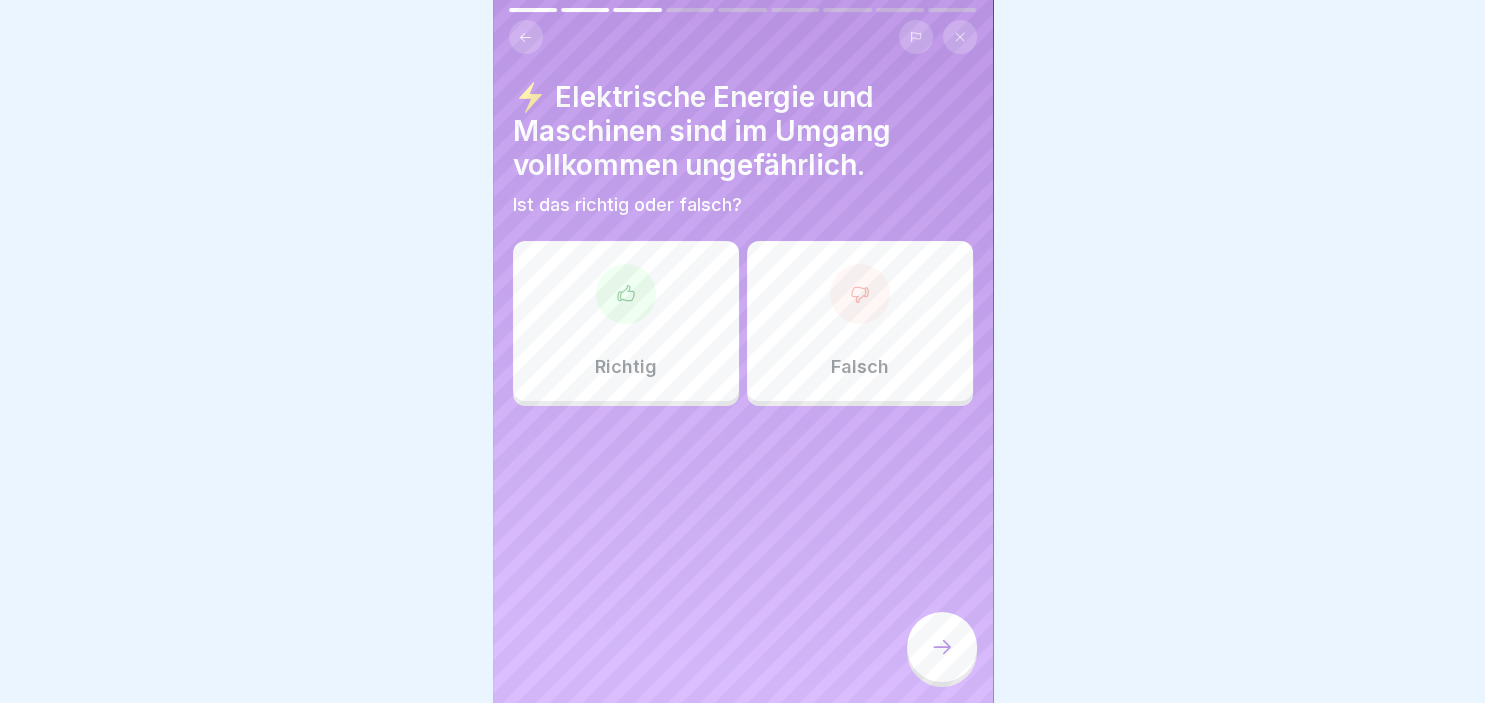 click on "Falsch" at bounding box center (860, 367) 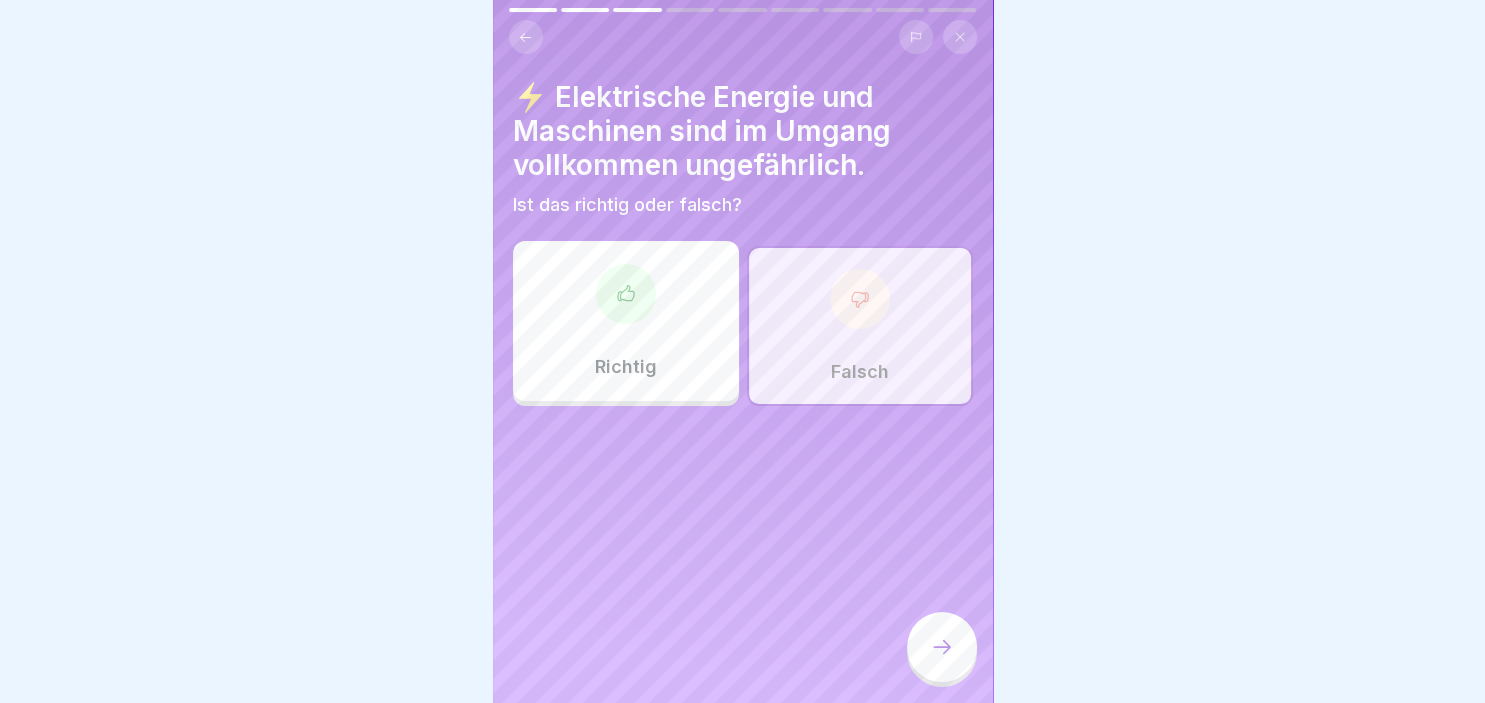 click 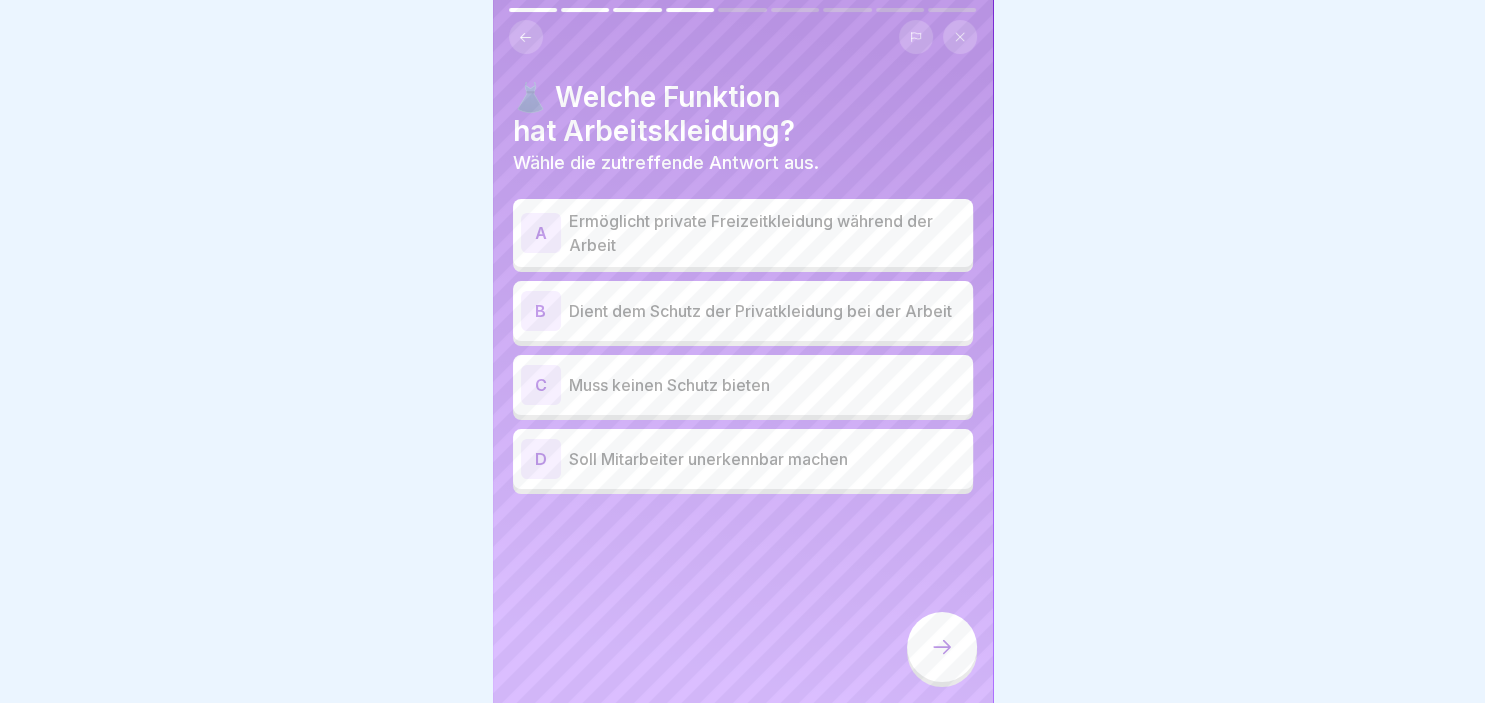 click on "B" at bounding box center (541, 311) 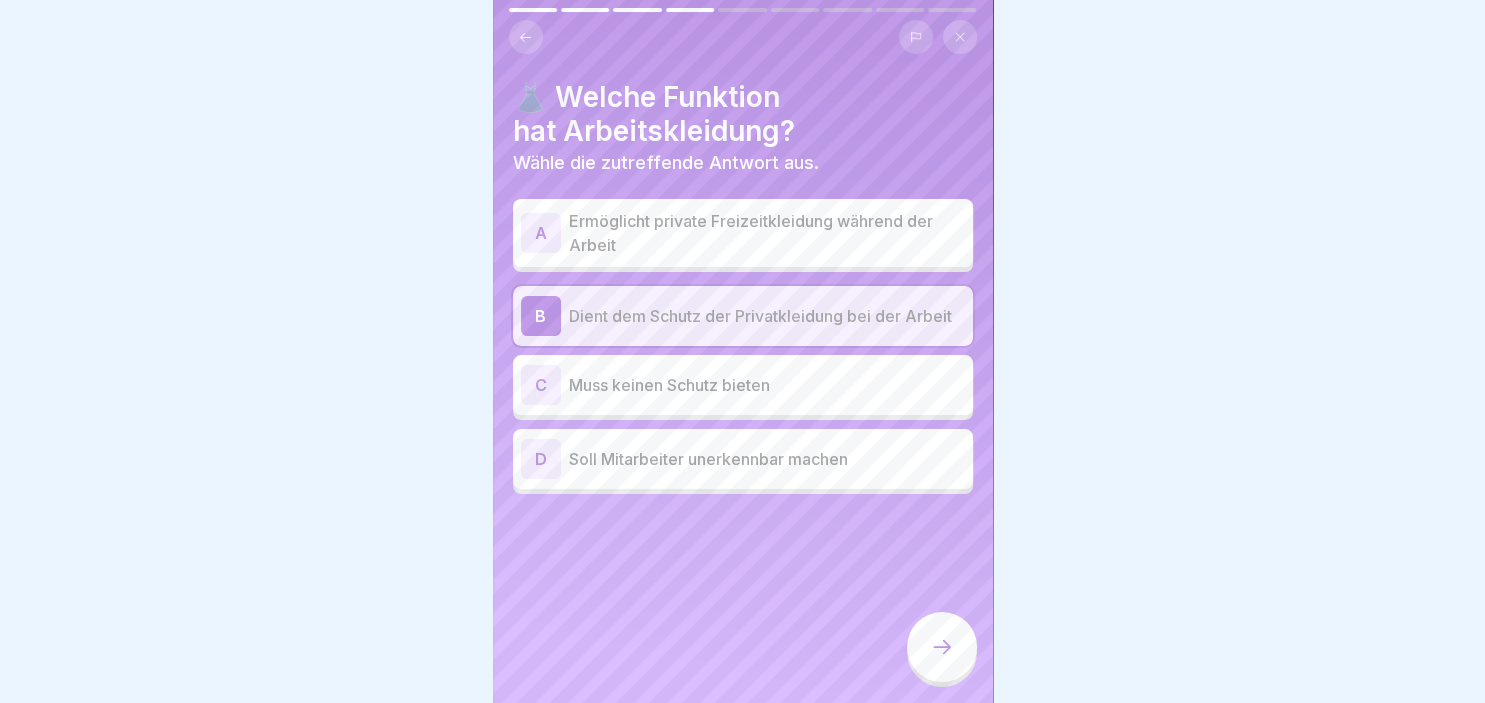 click at bounding box center [942, 647] 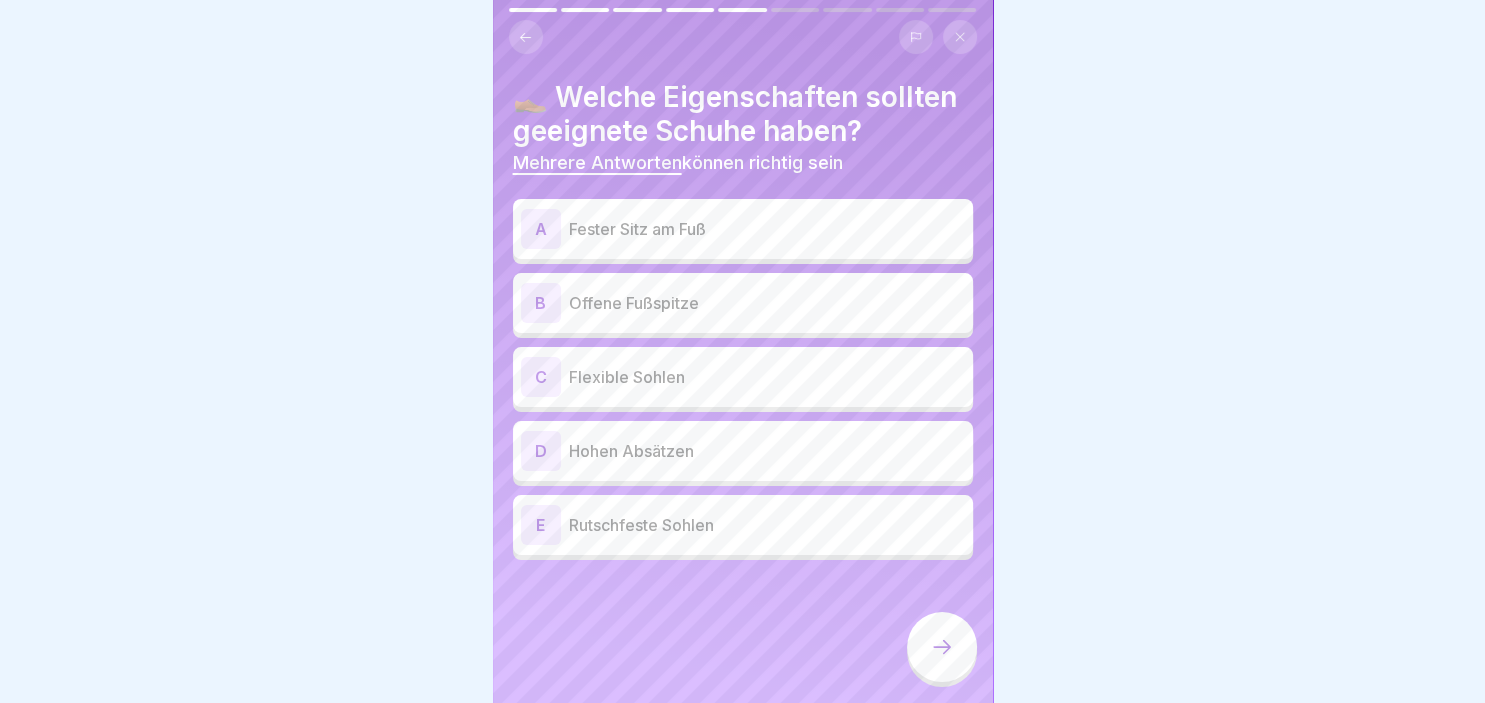 click on "E Rutschfeste Sohlen" at bounding box center [743, 525] 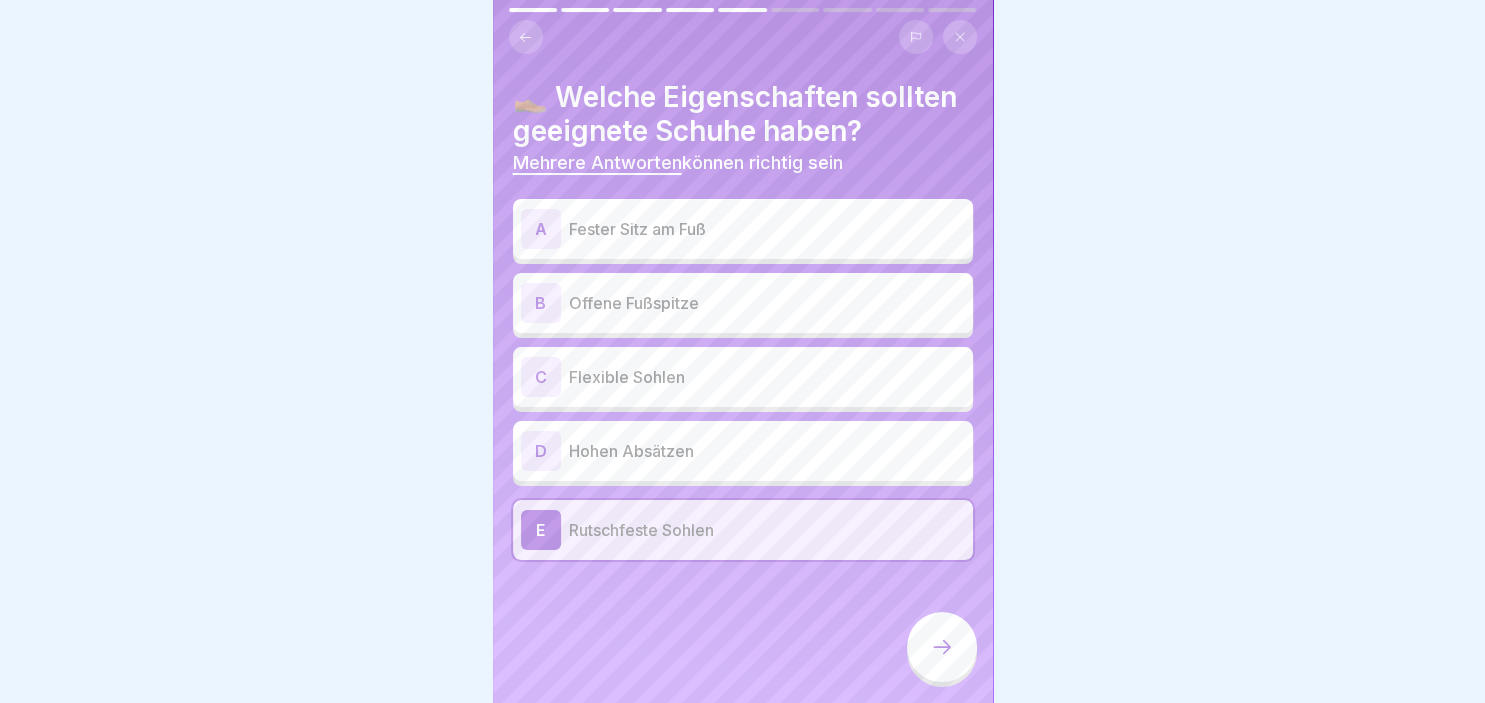 click on "A" at bounding box center (541, 229) 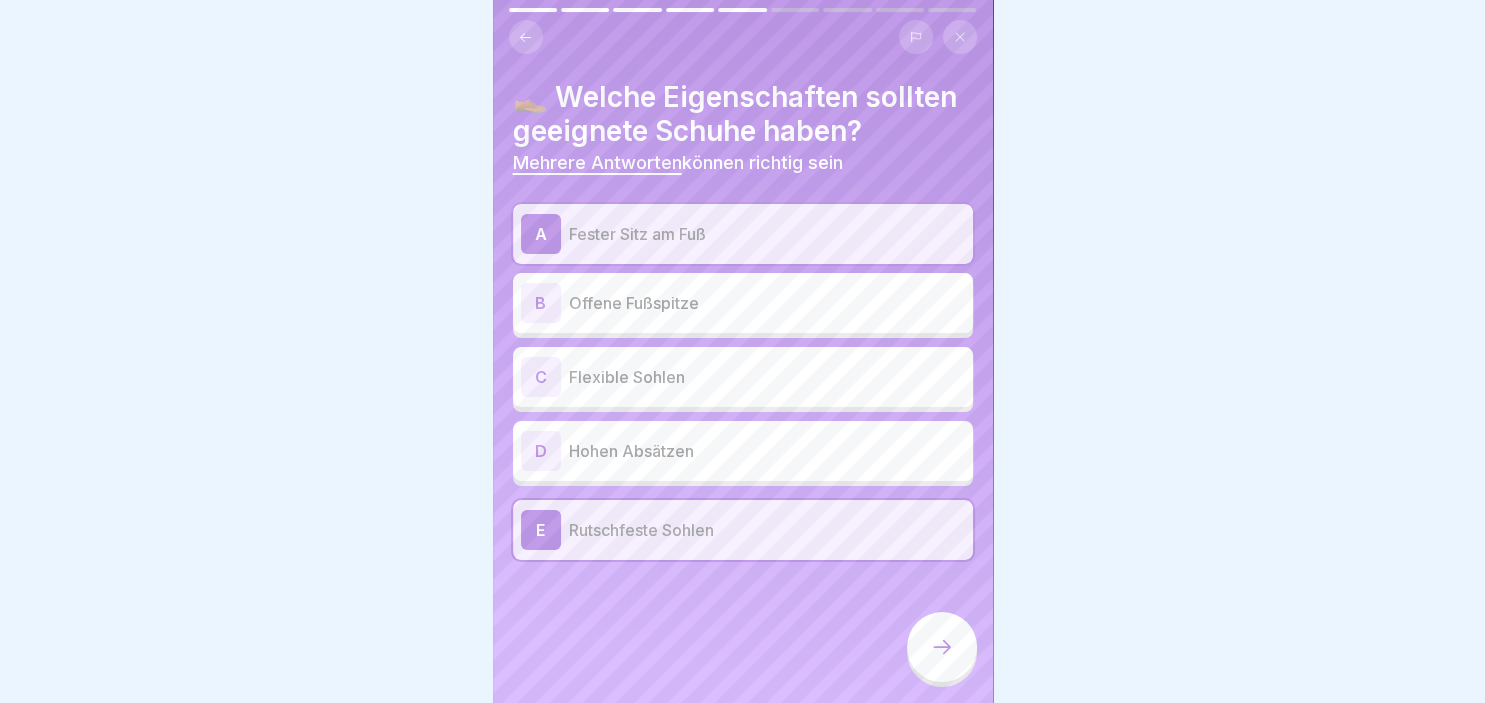 click 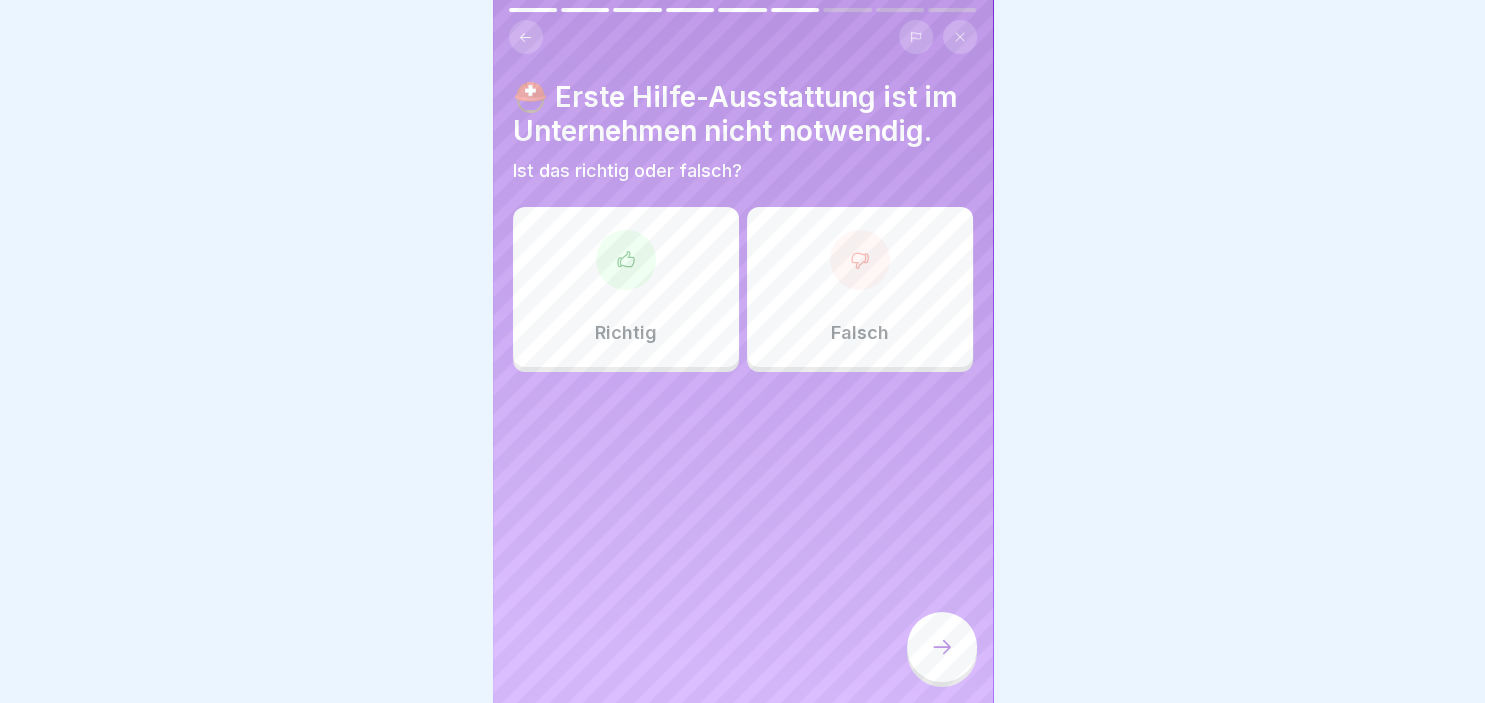 click on "Falsch" at bounding box center [860, 287] 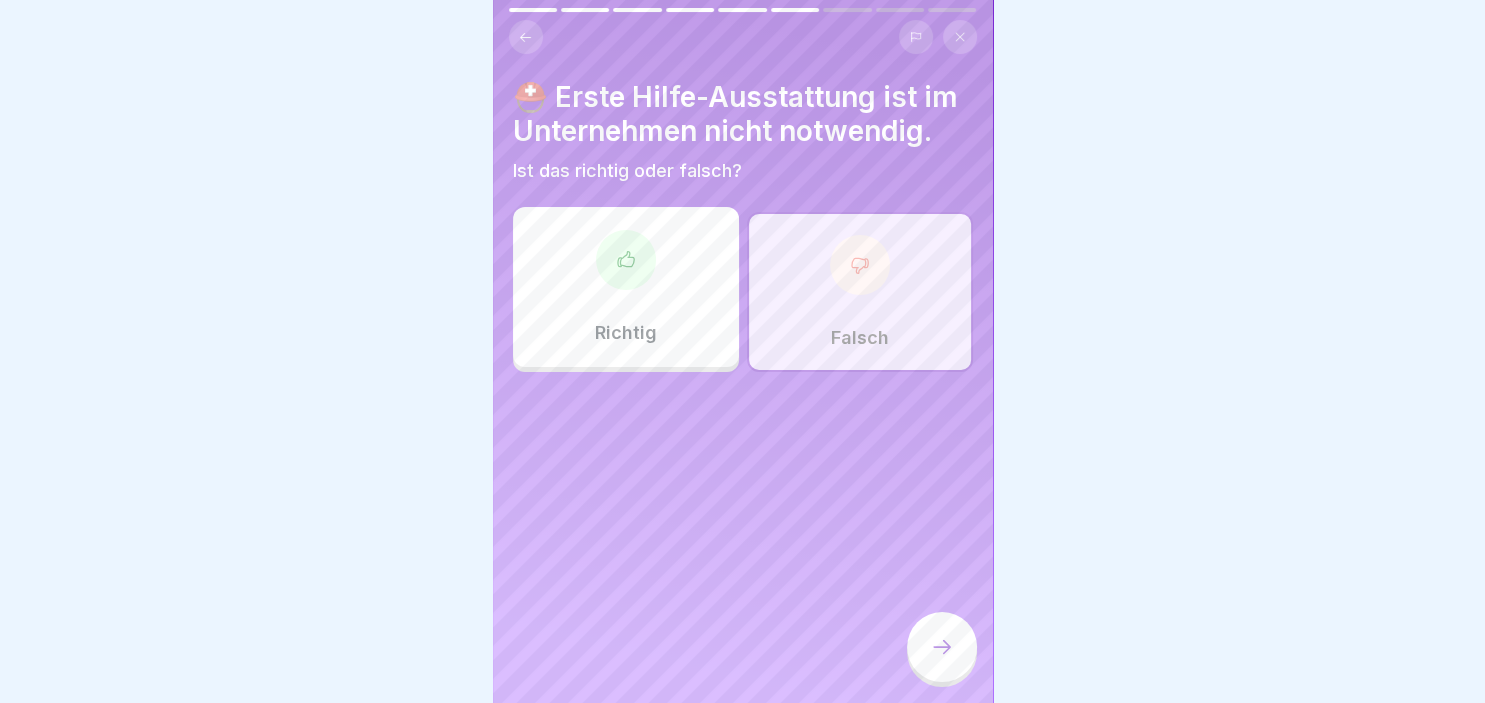 click at bounding box center [942, 647] 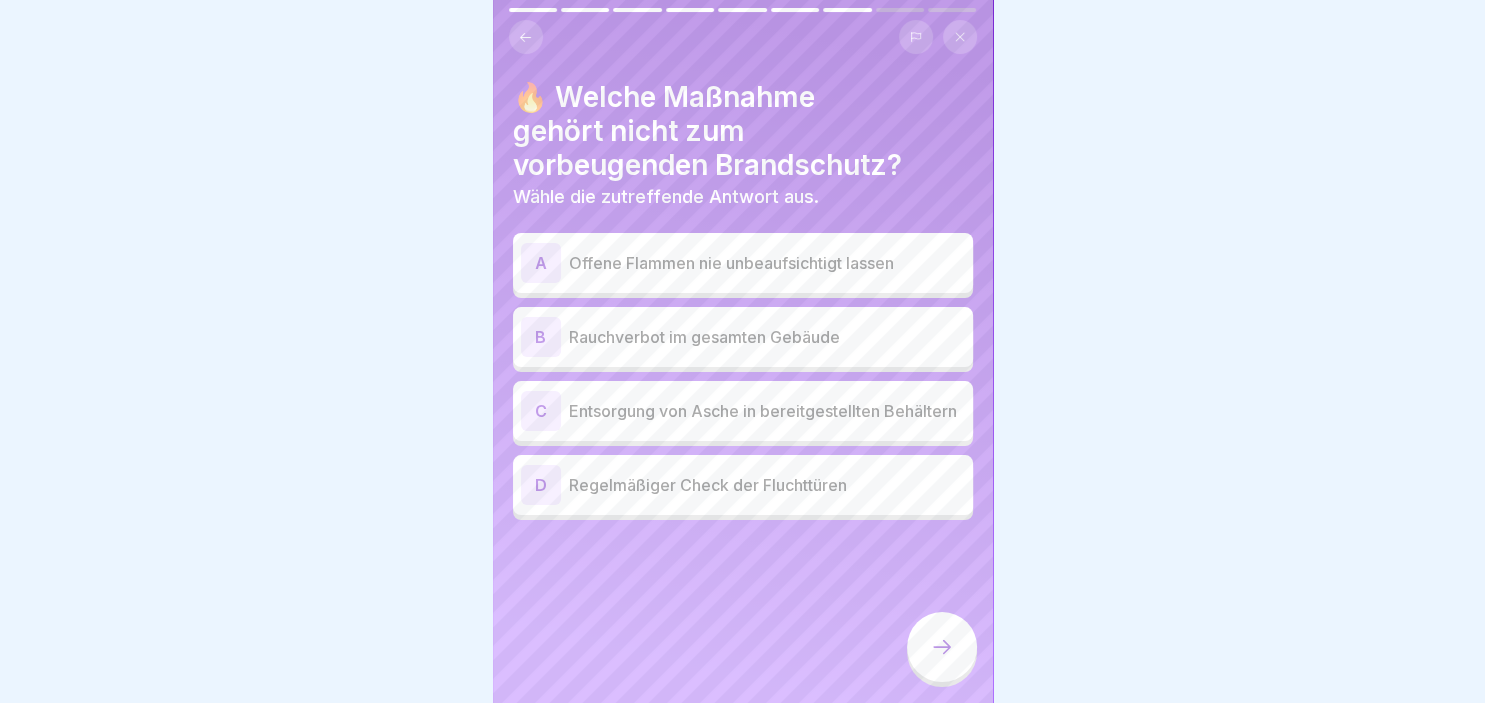 click on "Offene Flammen nie unbeaufsichtigt lassen" at bounding box center (767, 263) 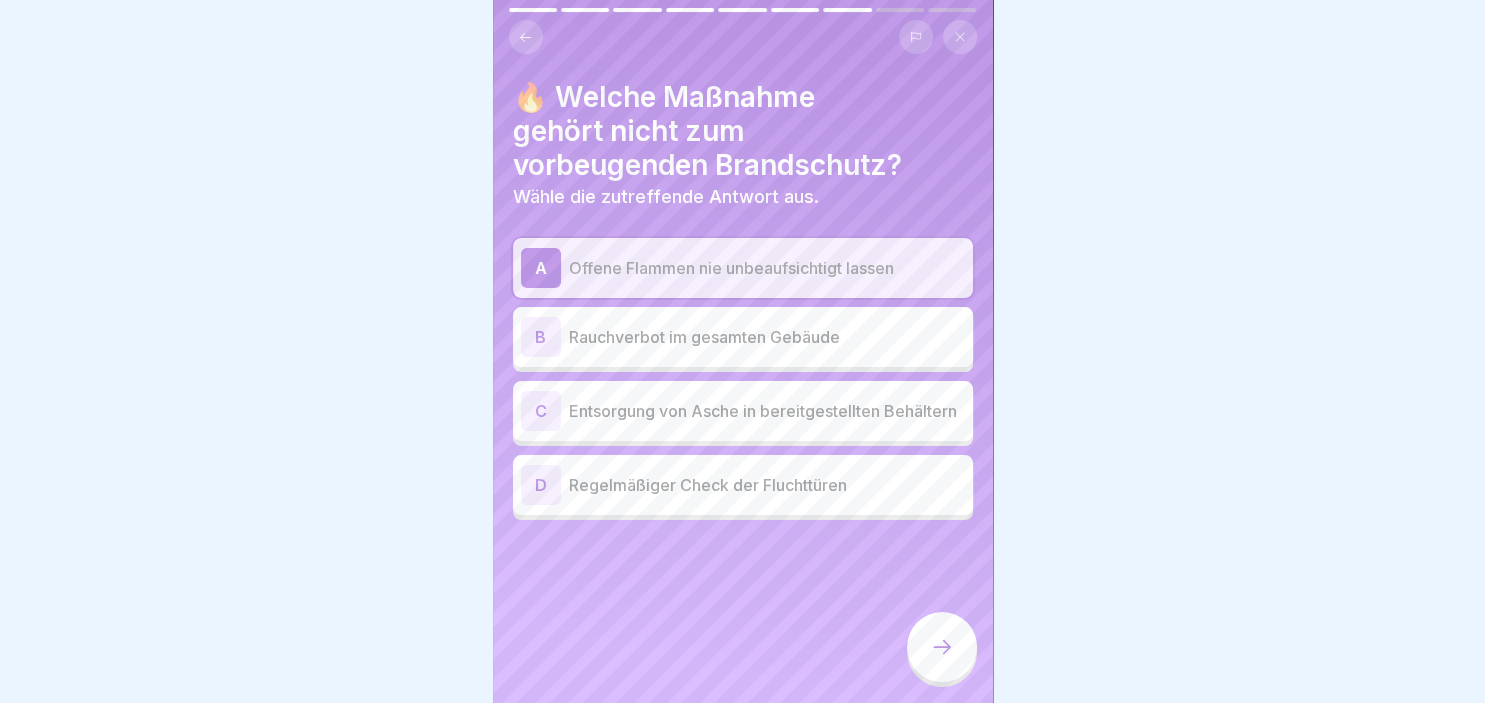 click on "C Entsorgung von Asche in bereitgestellten Behältern" at bounding box center [743, 411] 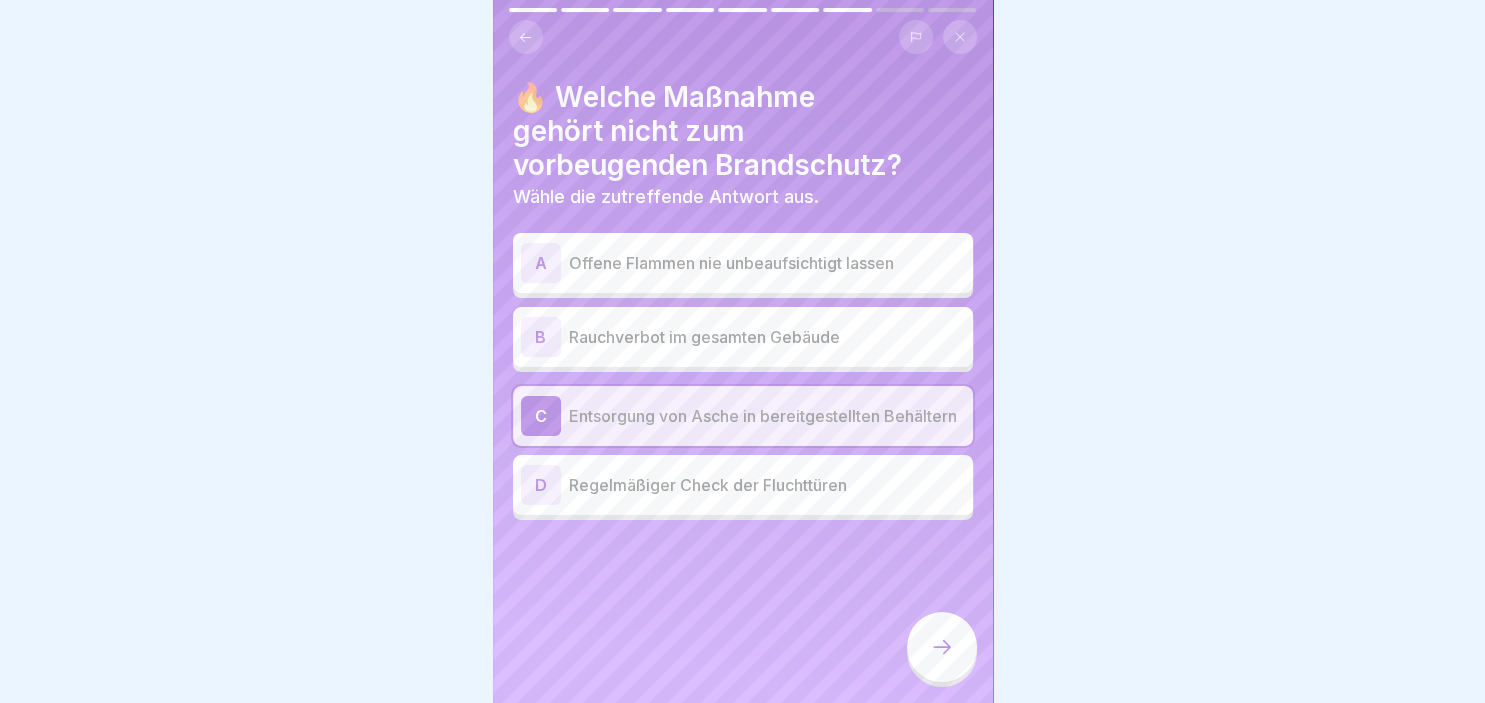 click on "B" at bounding box center (541, 337) 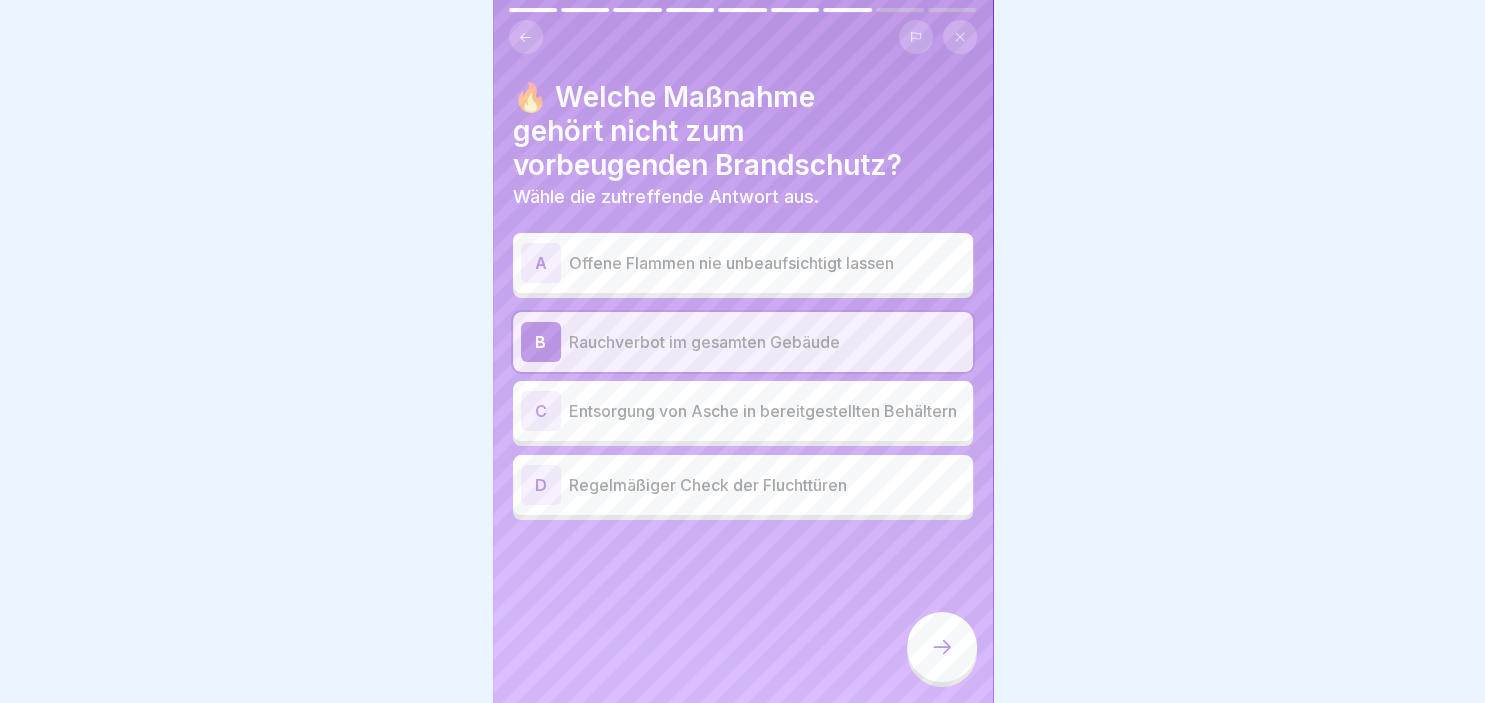 click 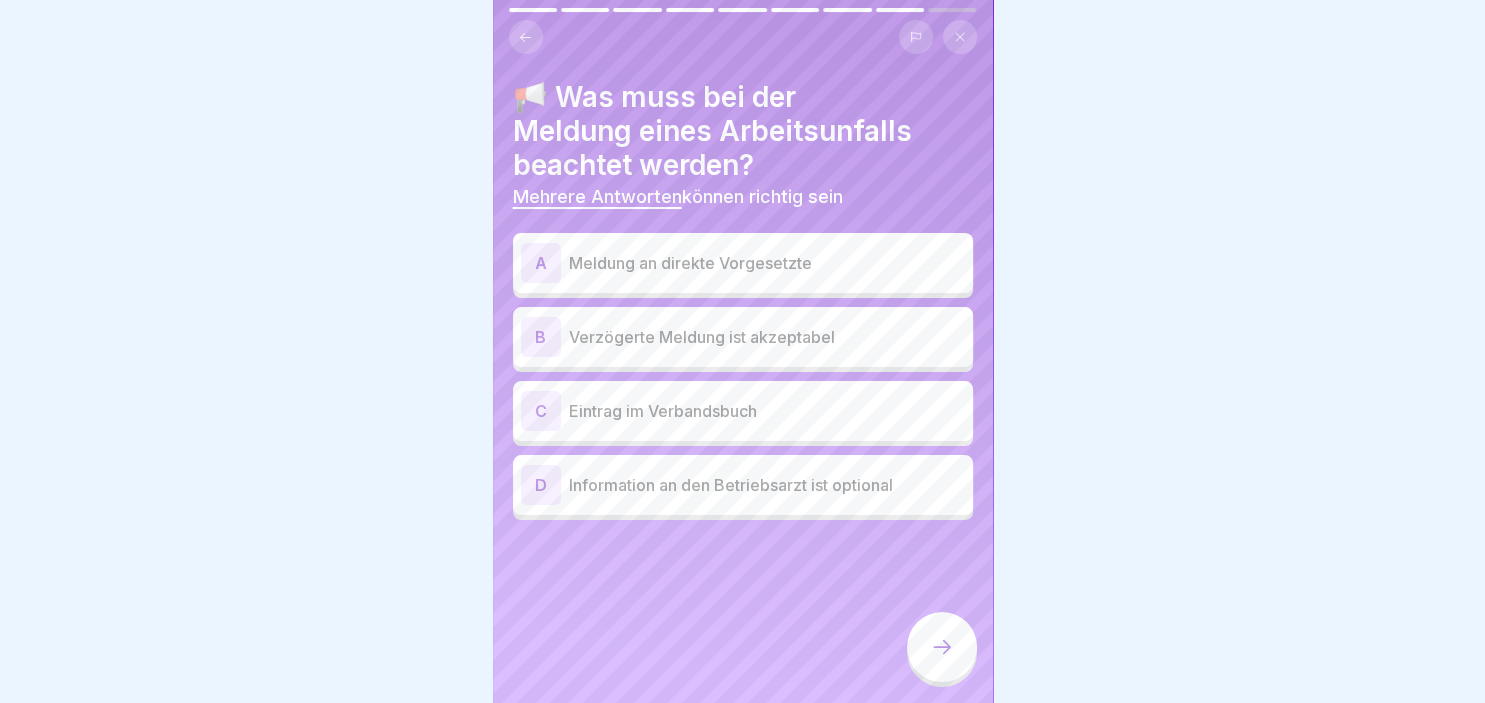 click on "A" at bounding box center (541, 263) 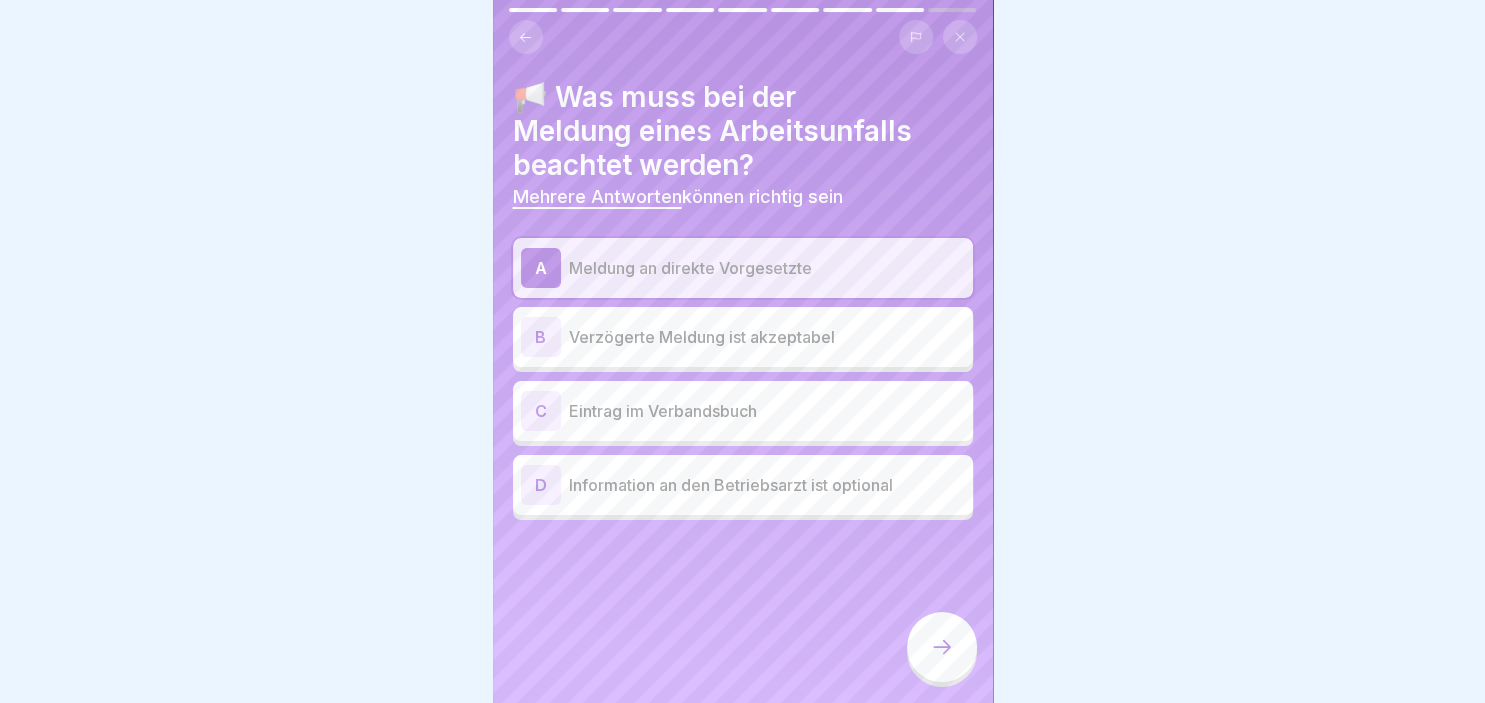 click on "C" at bounding box center [541, 411] 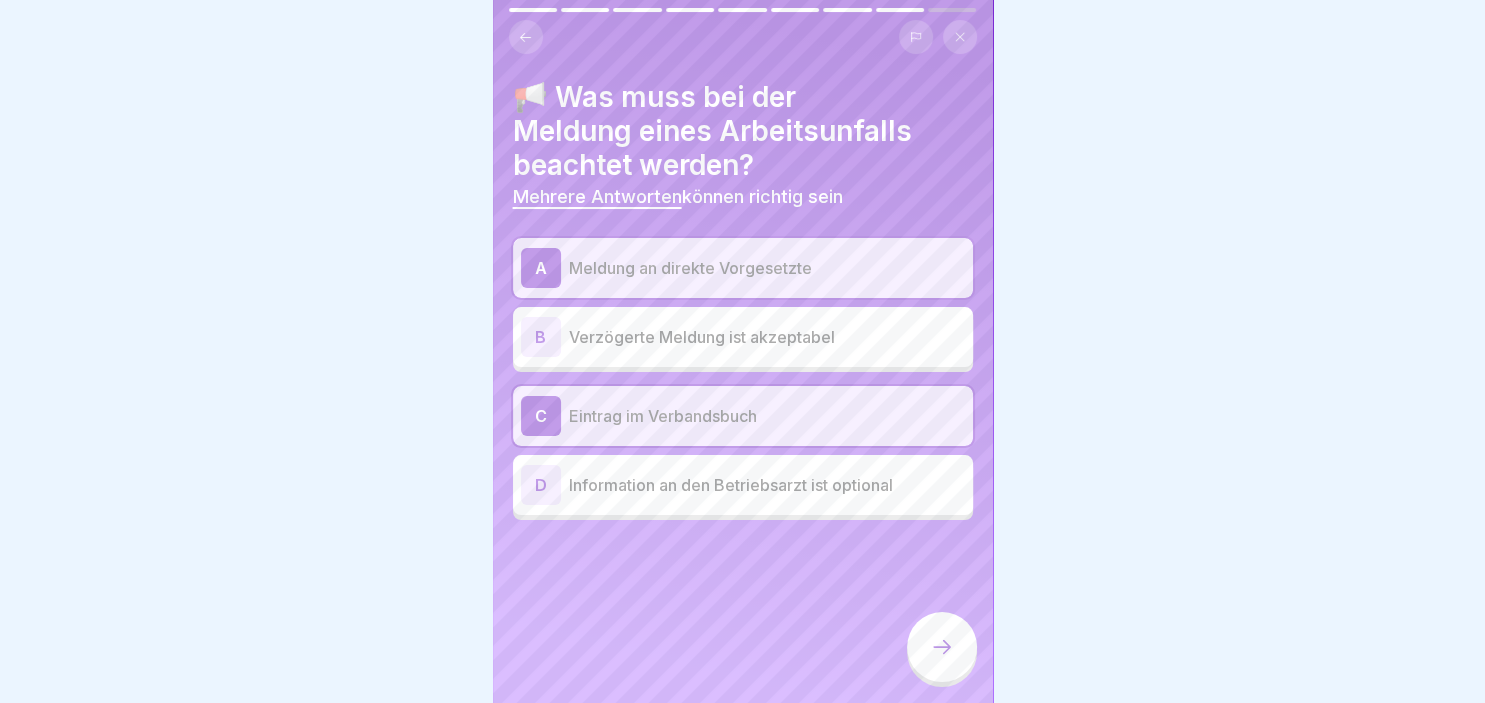 click 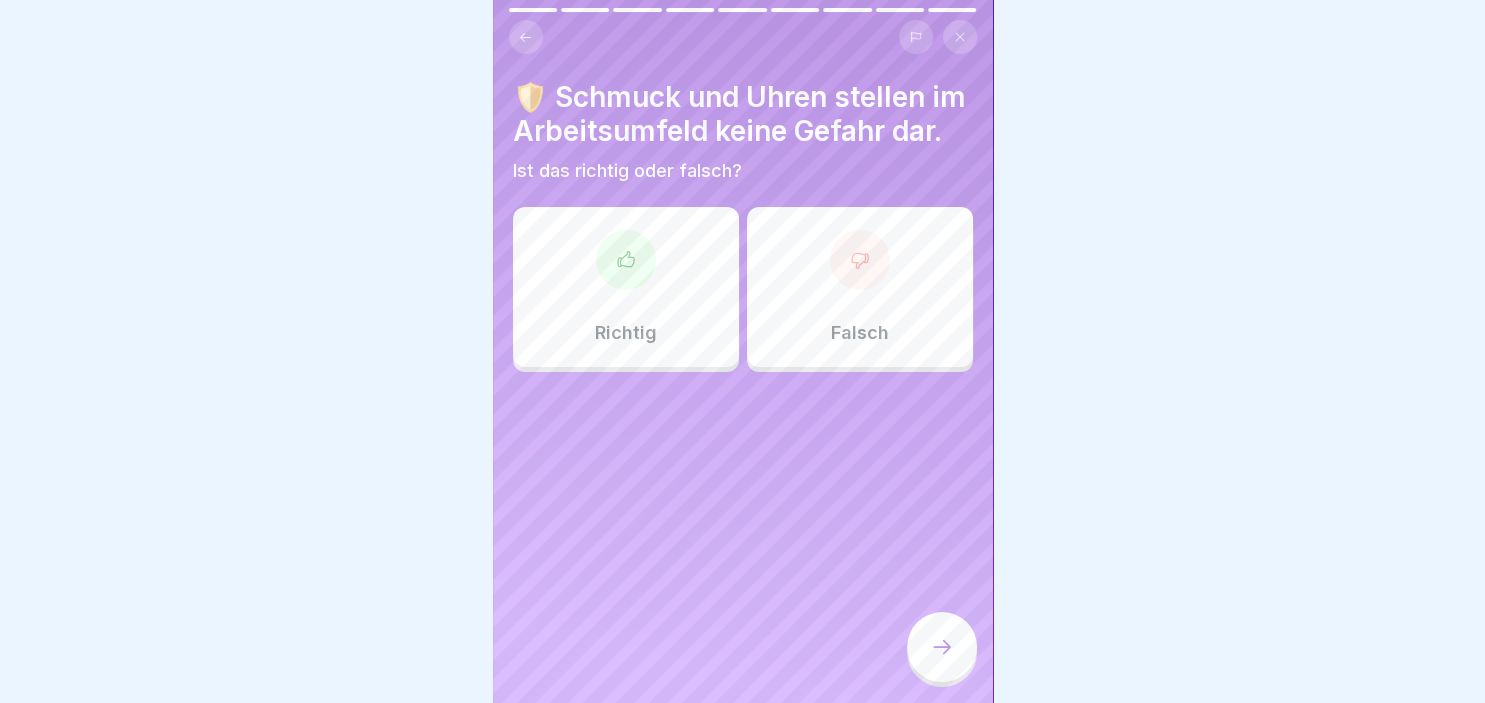 click on "Falsch" at bounding box center (860, 287) 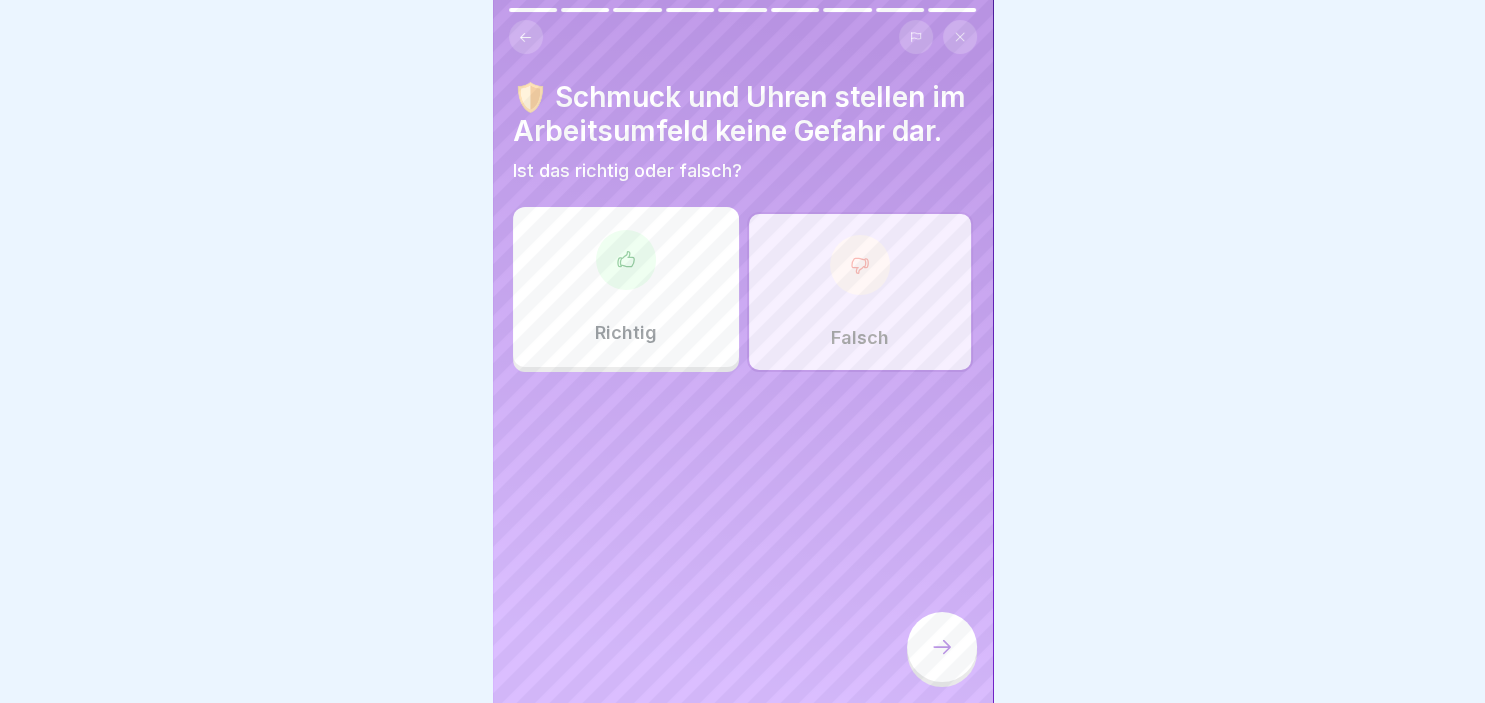 click 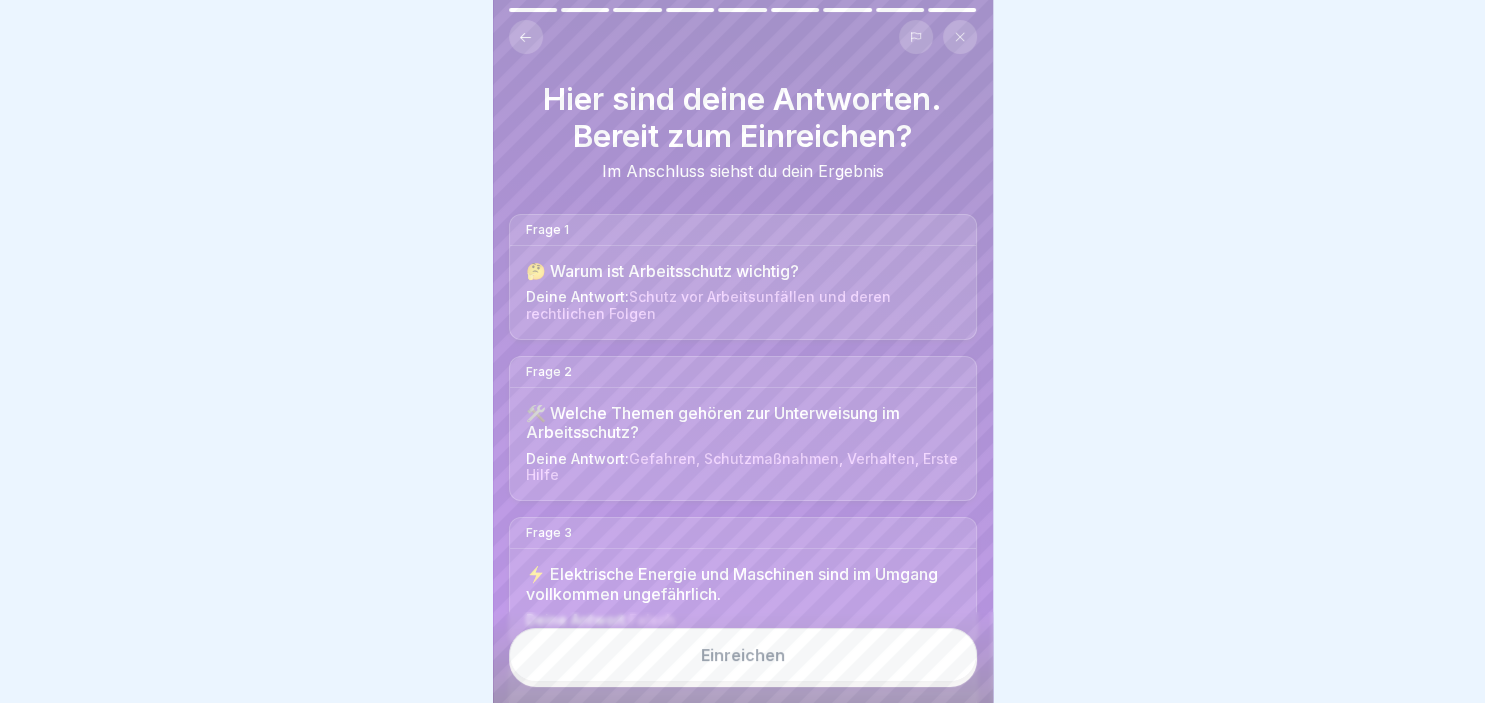 click on "Einreichen" at bounding box center [743, 655] 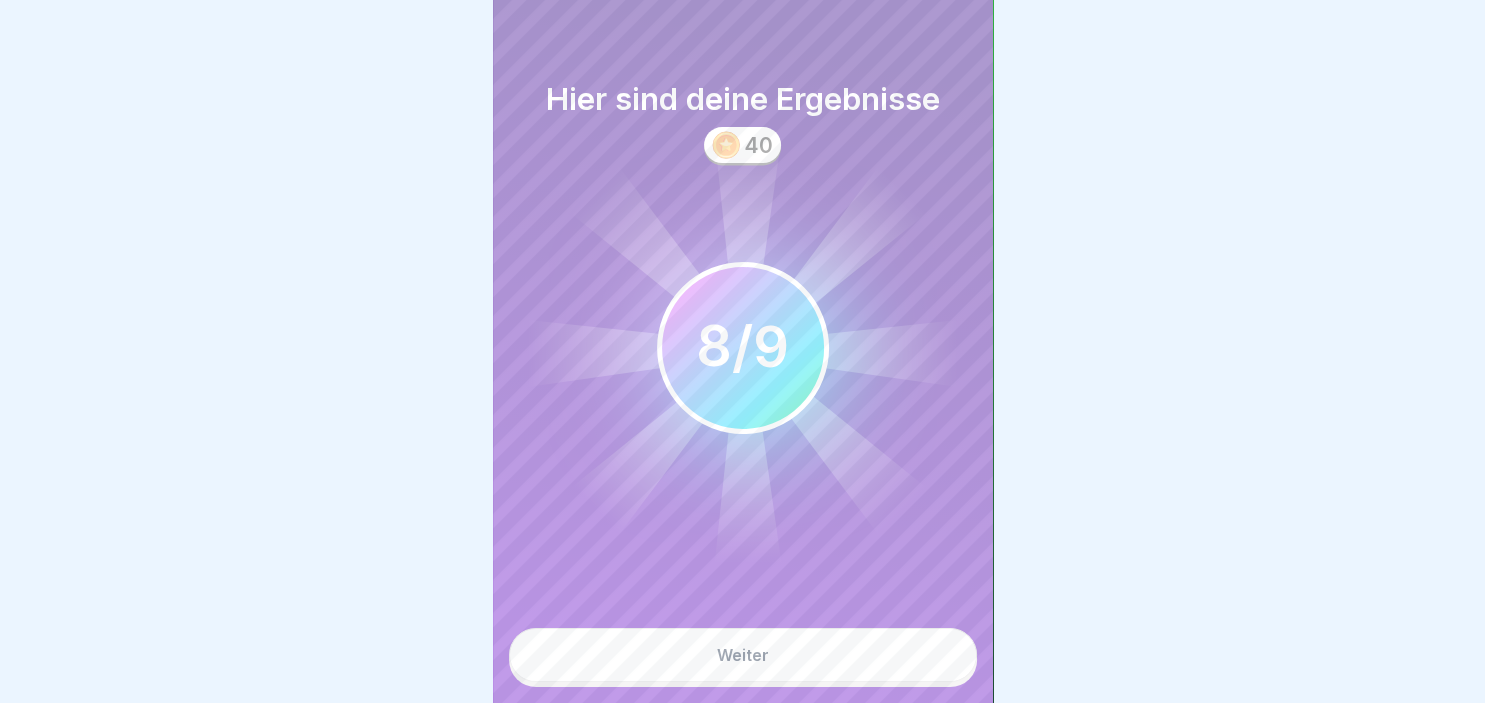 click on "Weiter" at bounding box center [743, 655] 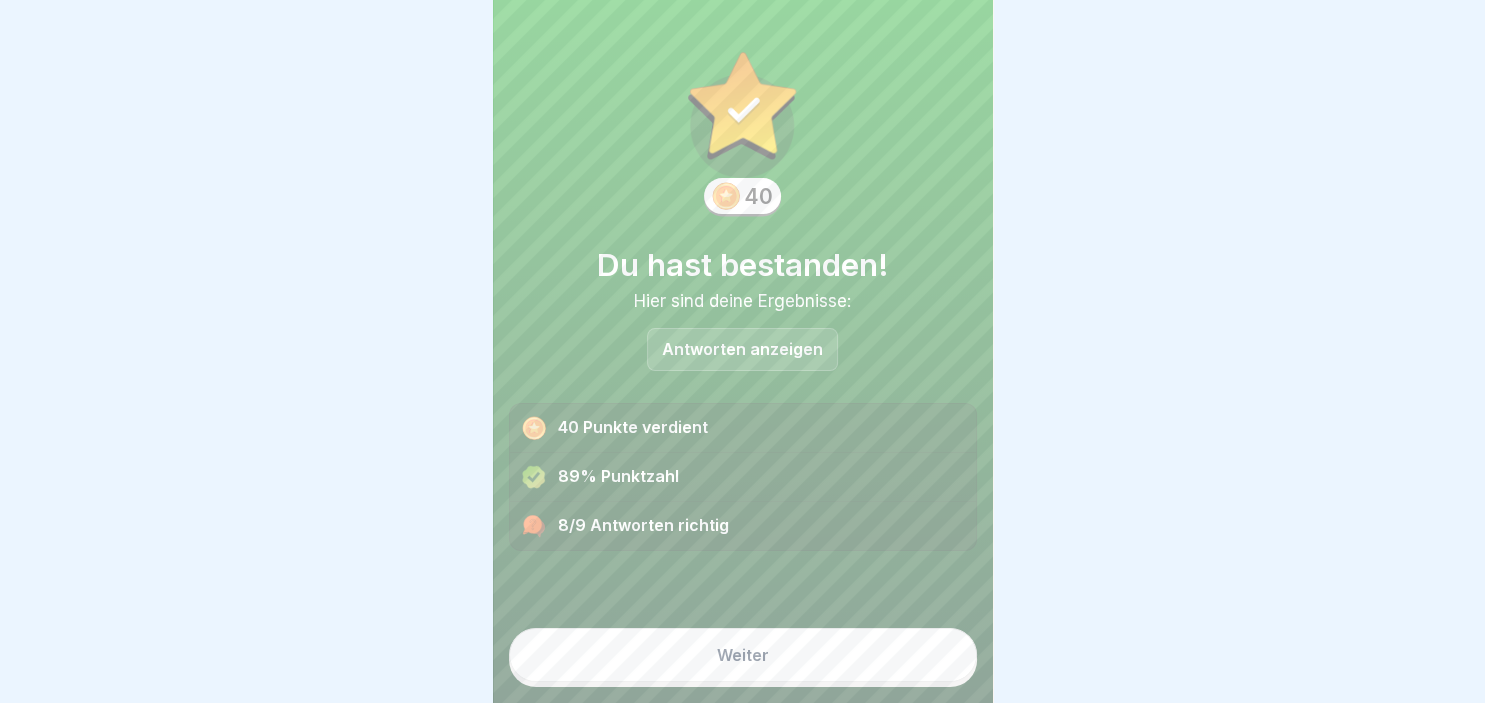 click on "Weiter" at bounding box center (743, 655) 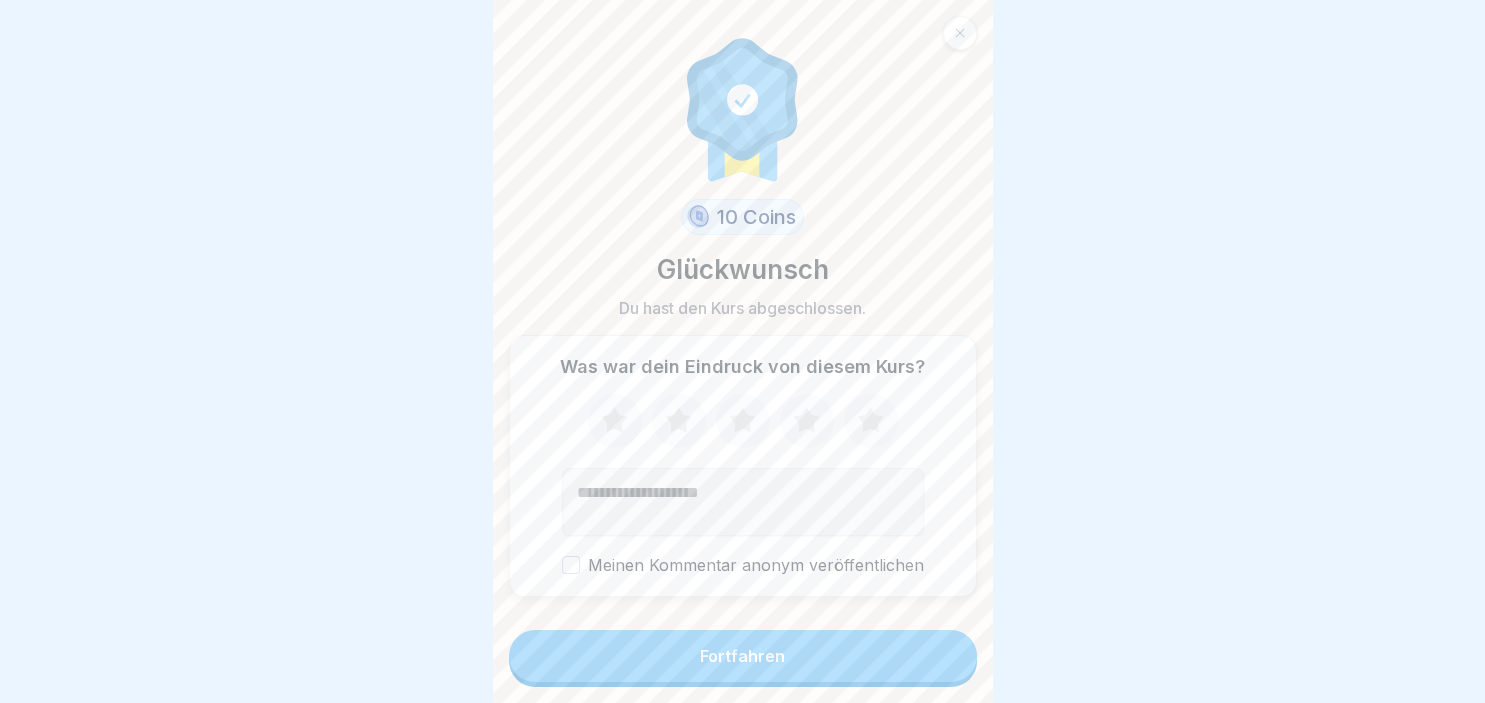 click on "Fortfahren" at bounding box center (743, 656) 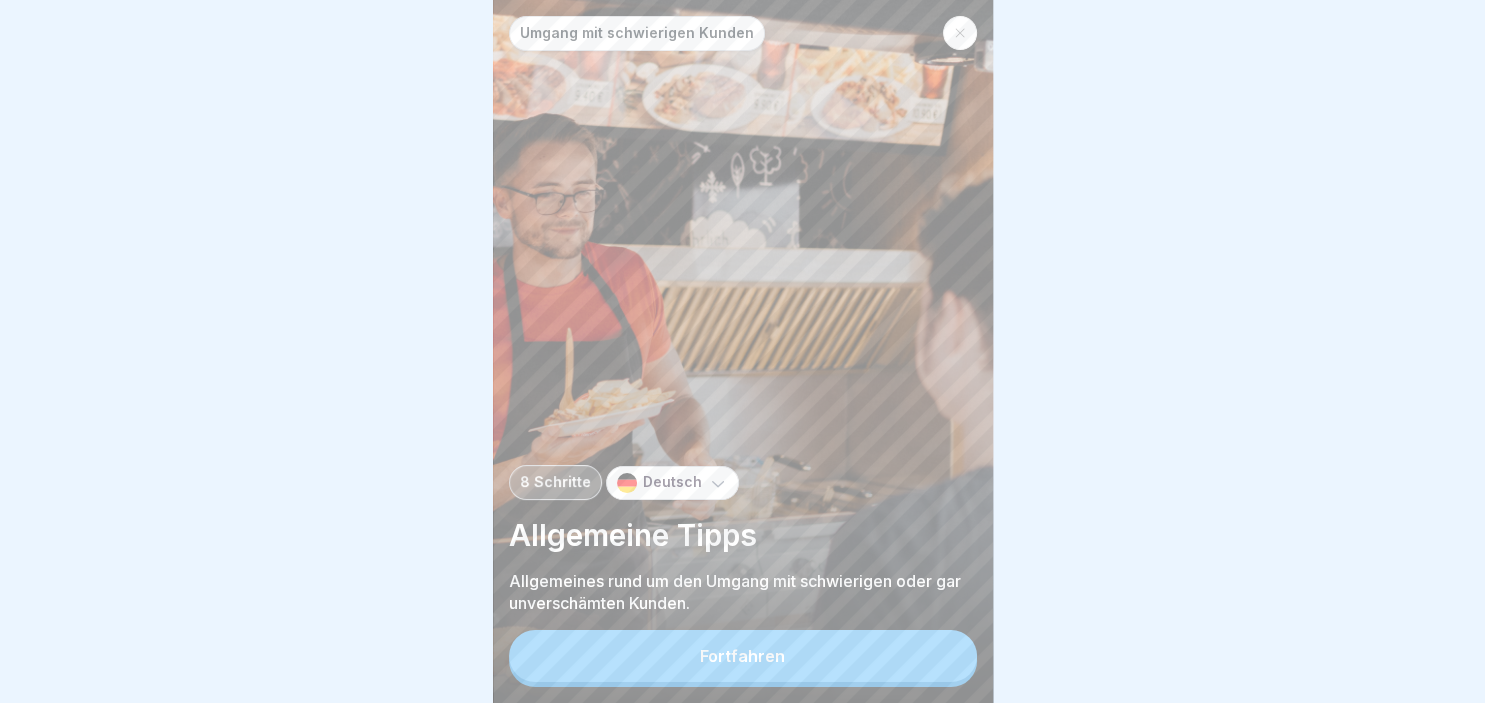 click on "Fortfahren" at bounding box center (743, 656) 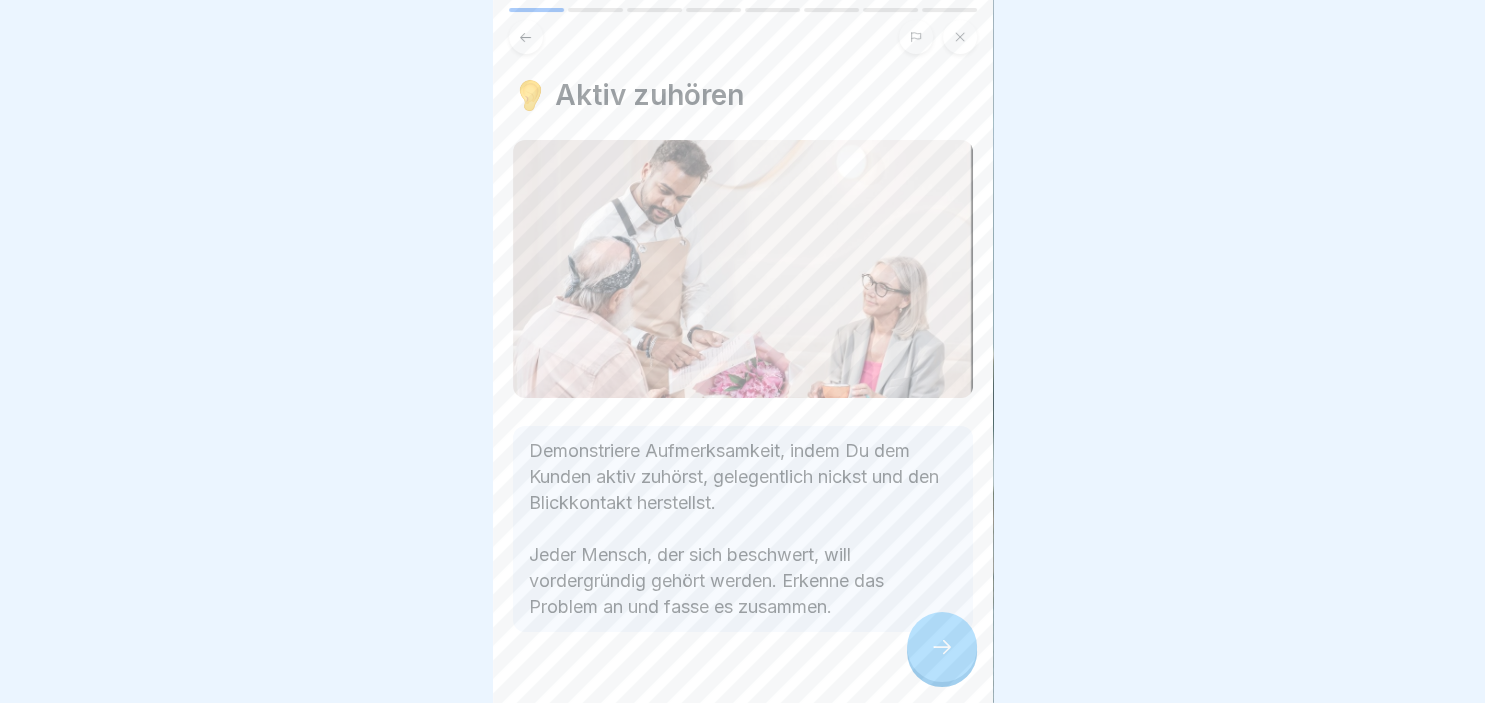 click 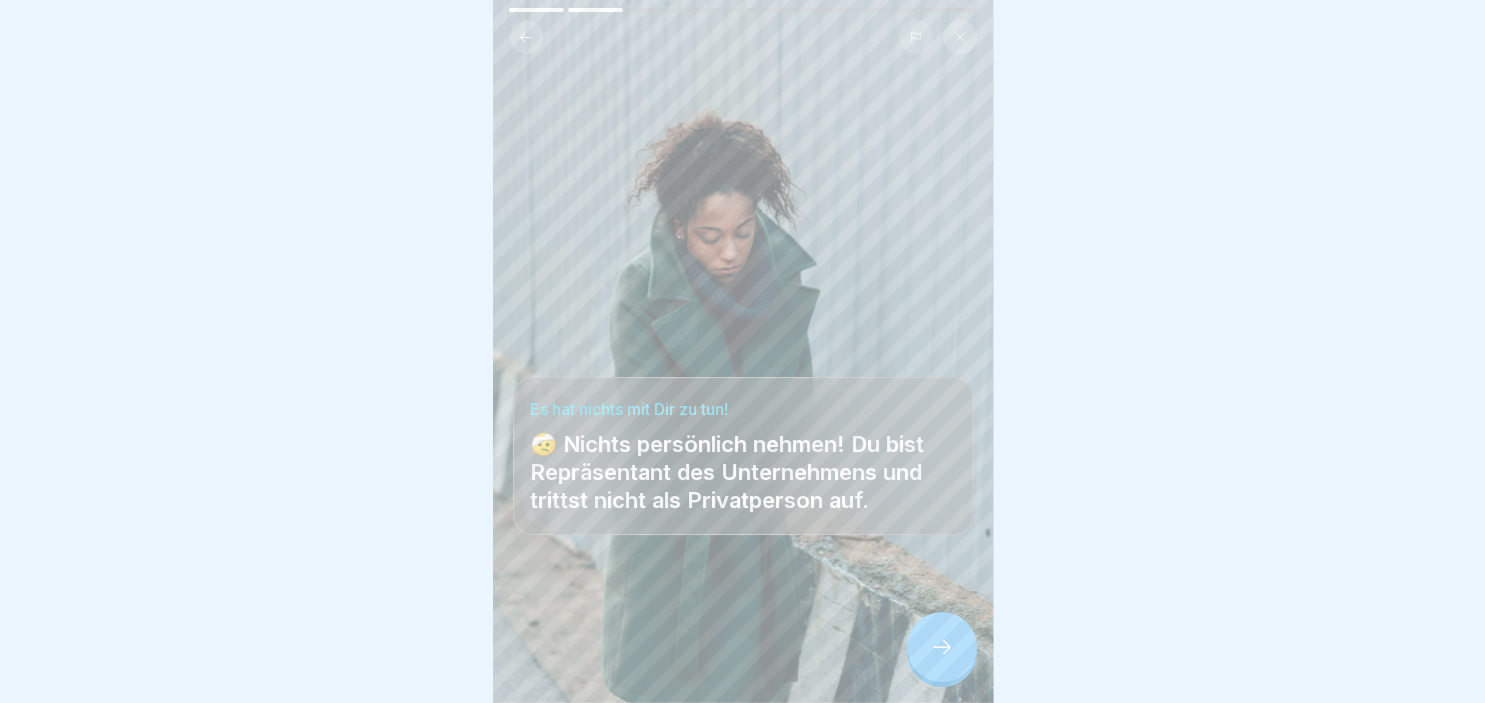 click 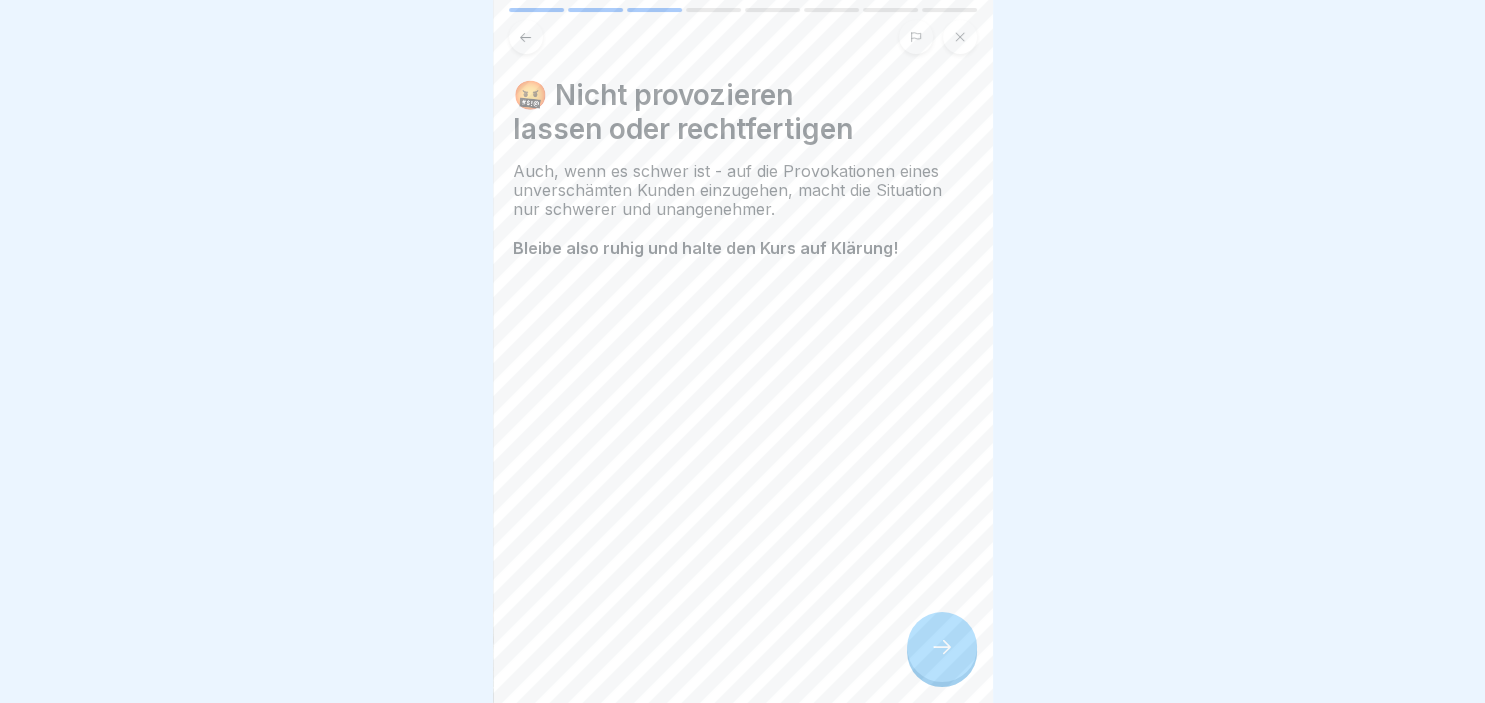 click 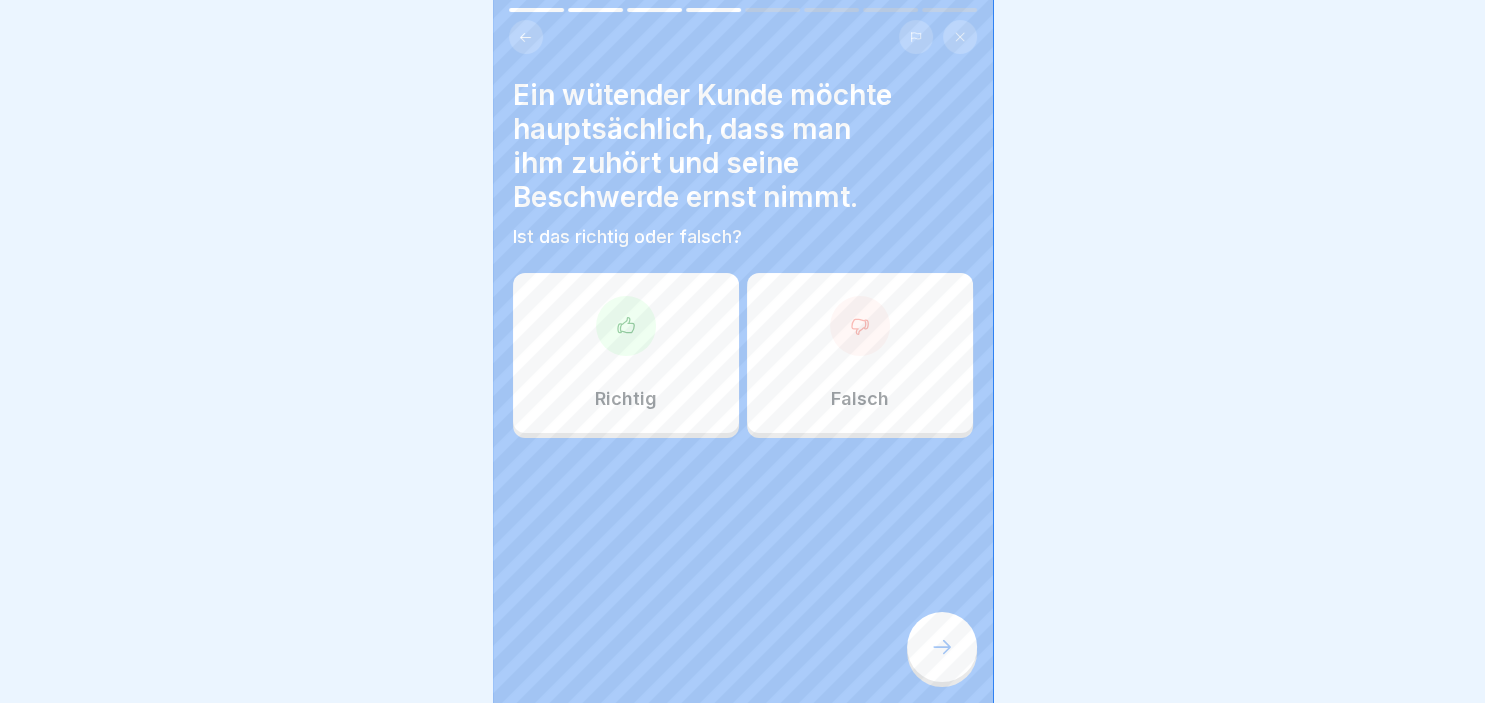 click on "Richtig" at bounding box center [626, 353] 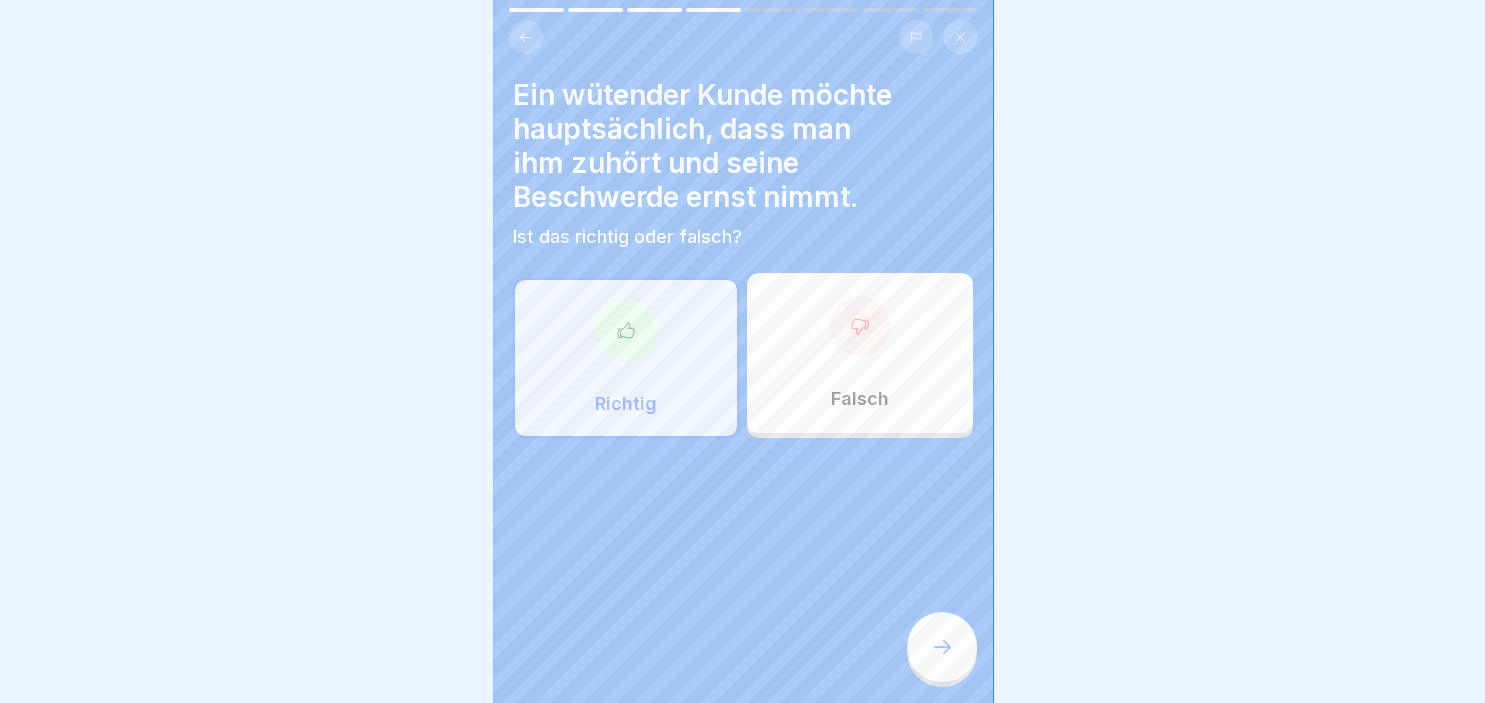 click 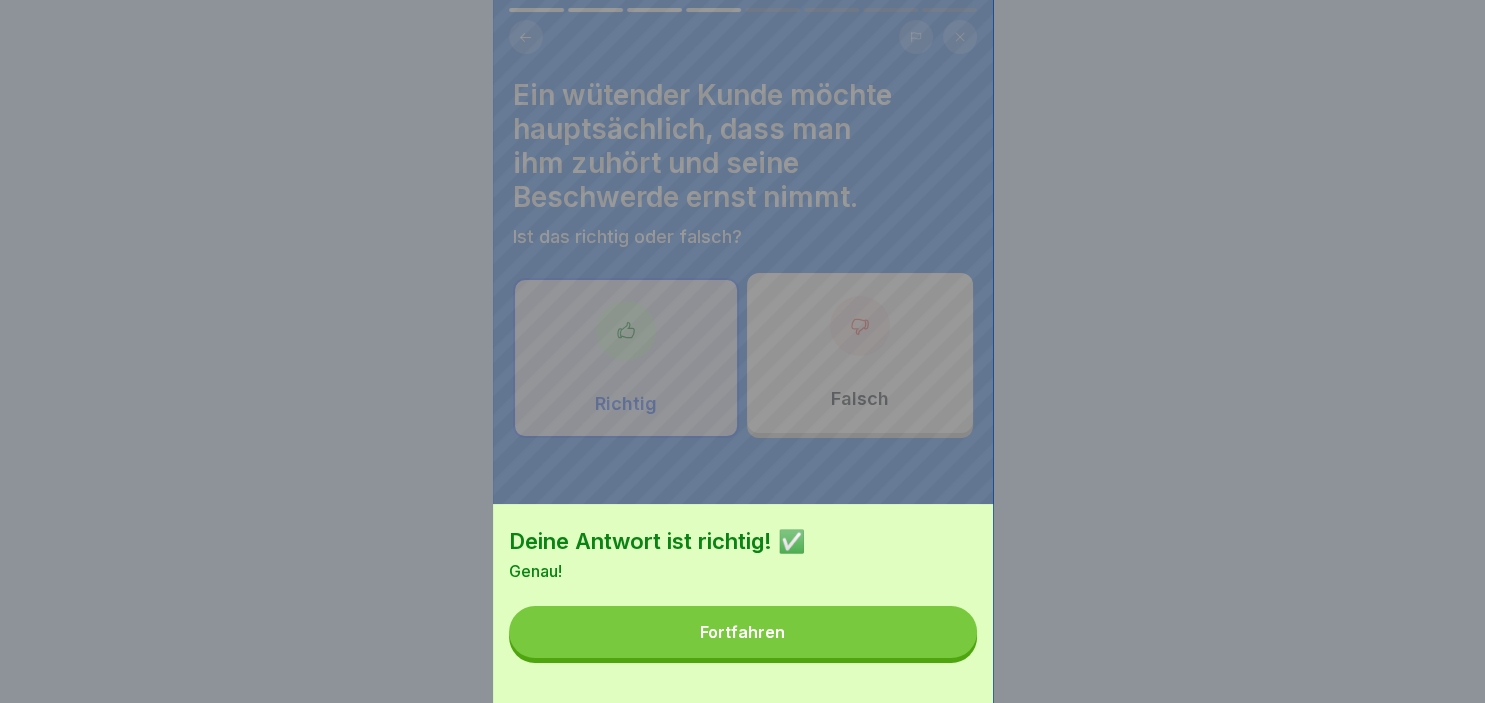 click on "Fortfahren" at bounding box center [743, 632] 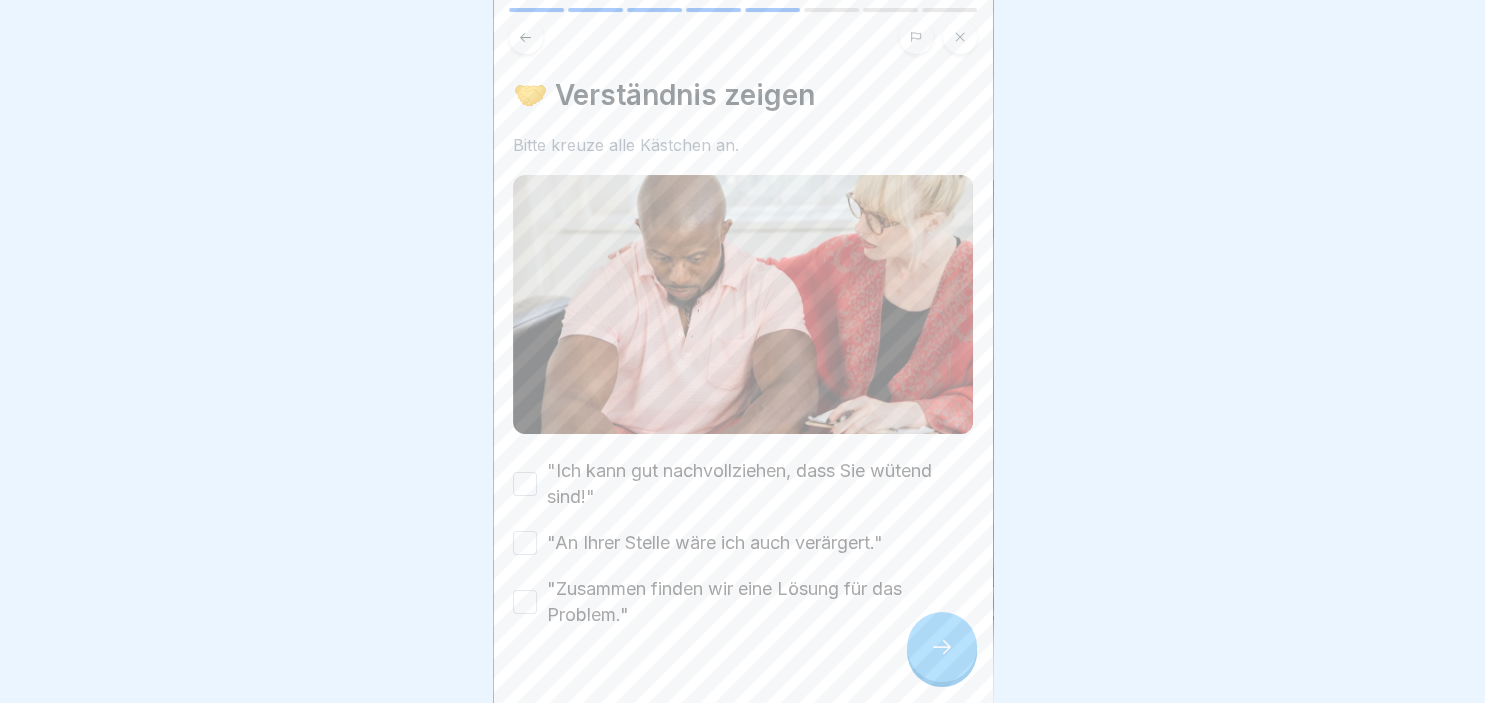 click at bounding box center (942, 647) 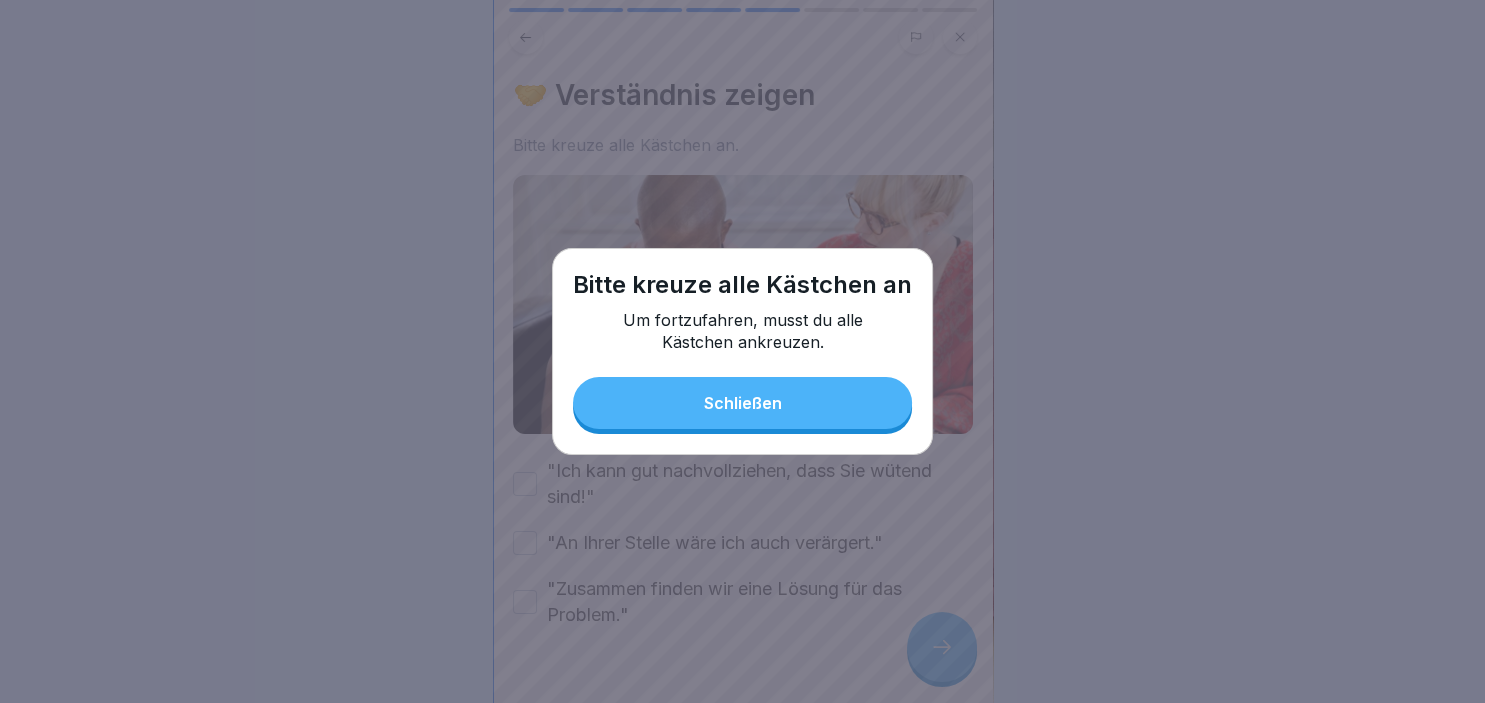 click on "Schließen" at bounding box center [742, 403] 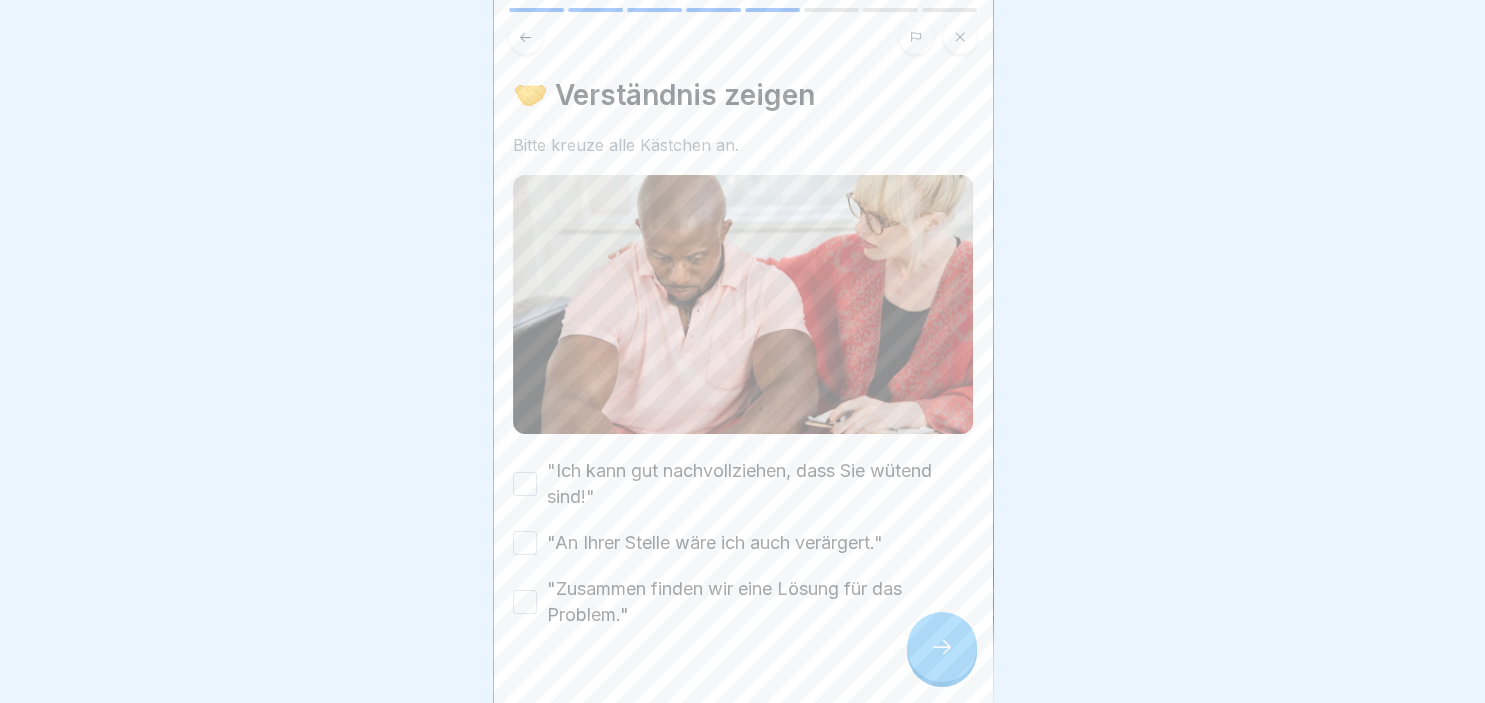 click on ""Ich kann gut nachvollziehen, dass Sie wütend sind!"" at bounding box center (525, 484) 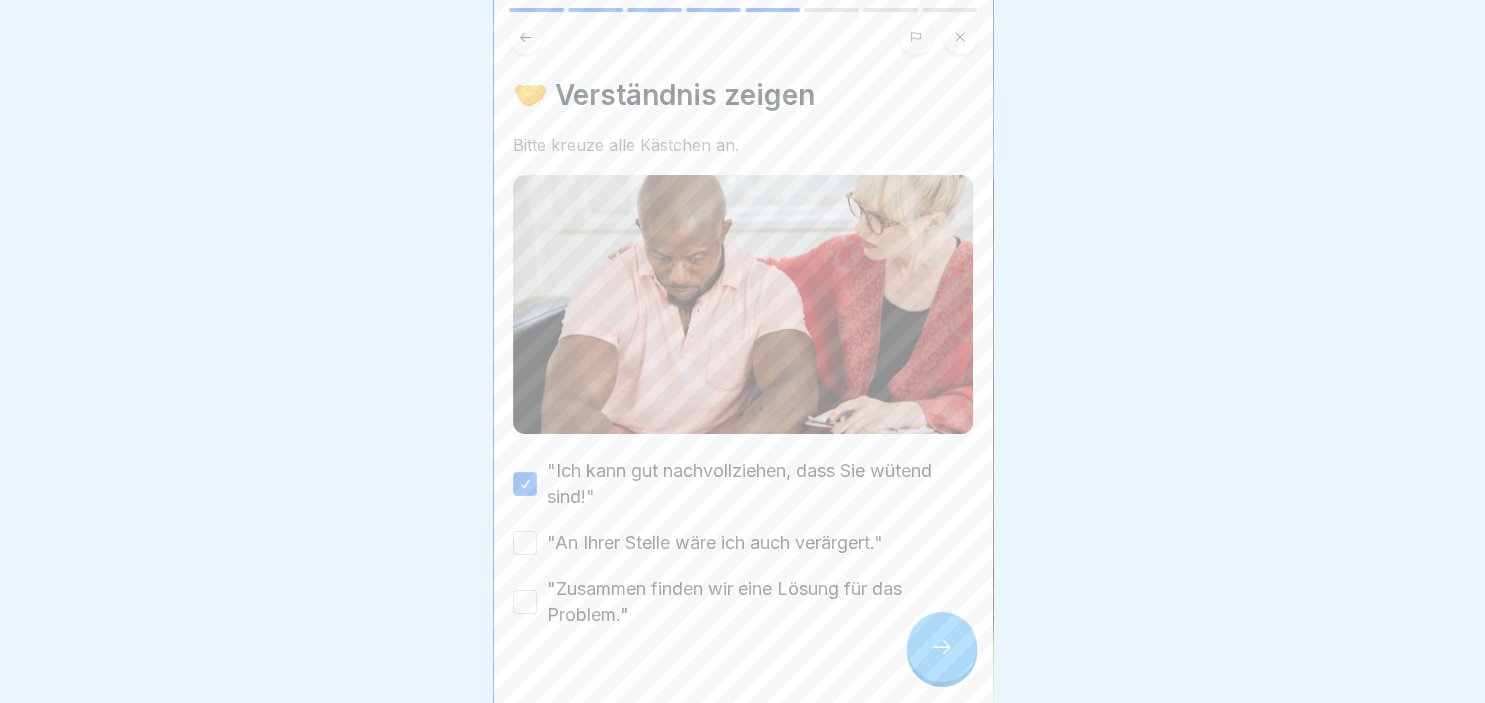click on ""An Ihrer Stelle wäre ich auch verärgert."" at bounding box center (525, 543) 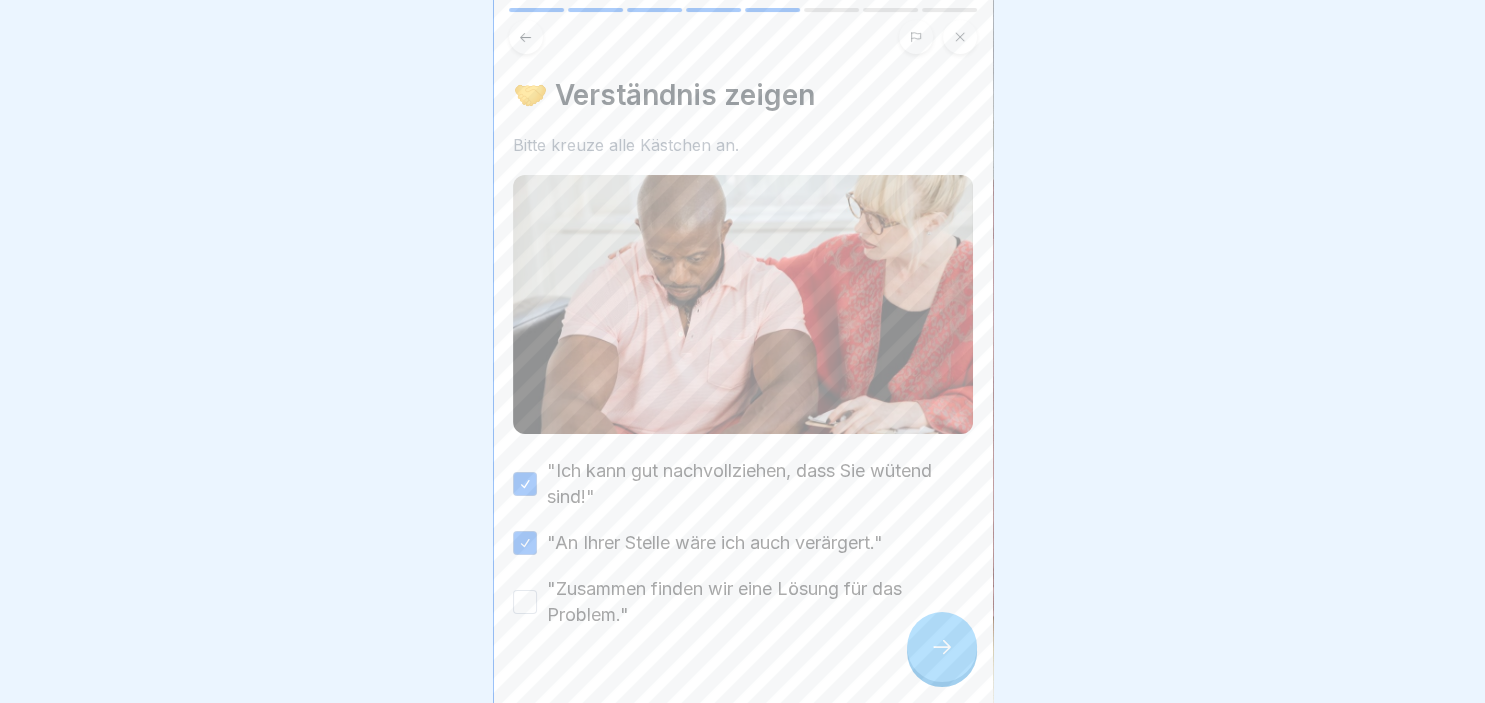 click on ""Zusammen finden wir eine Lösung für das Problem."" at bounding box center (525, 602) 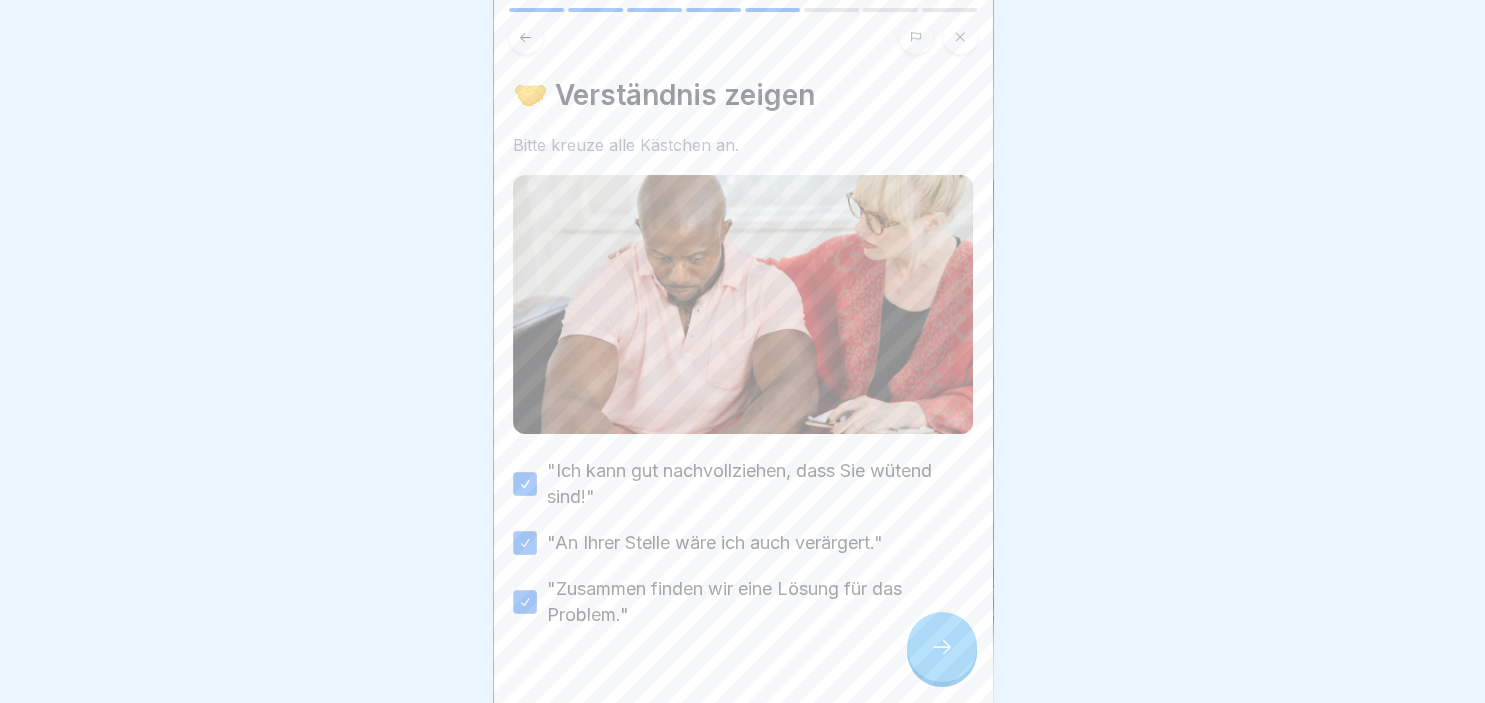 click 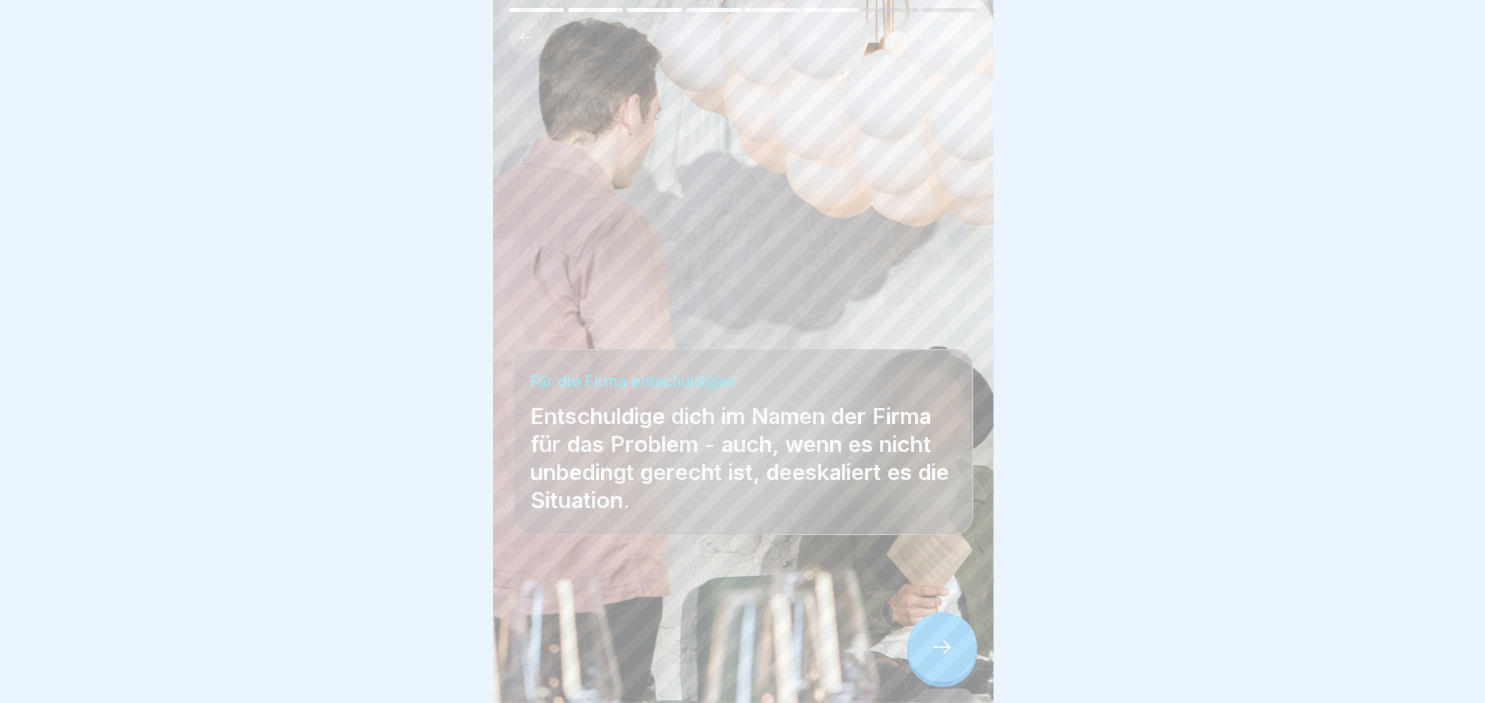 click 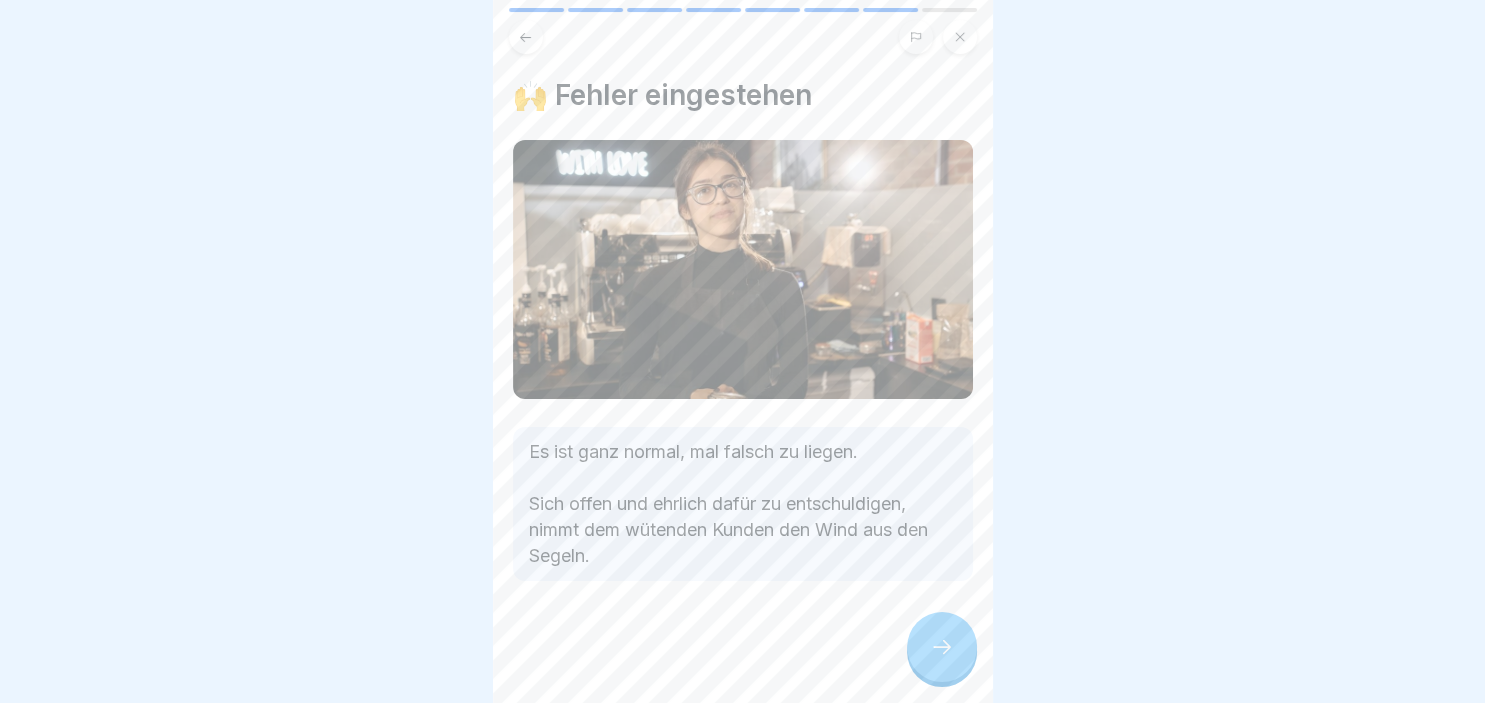 click 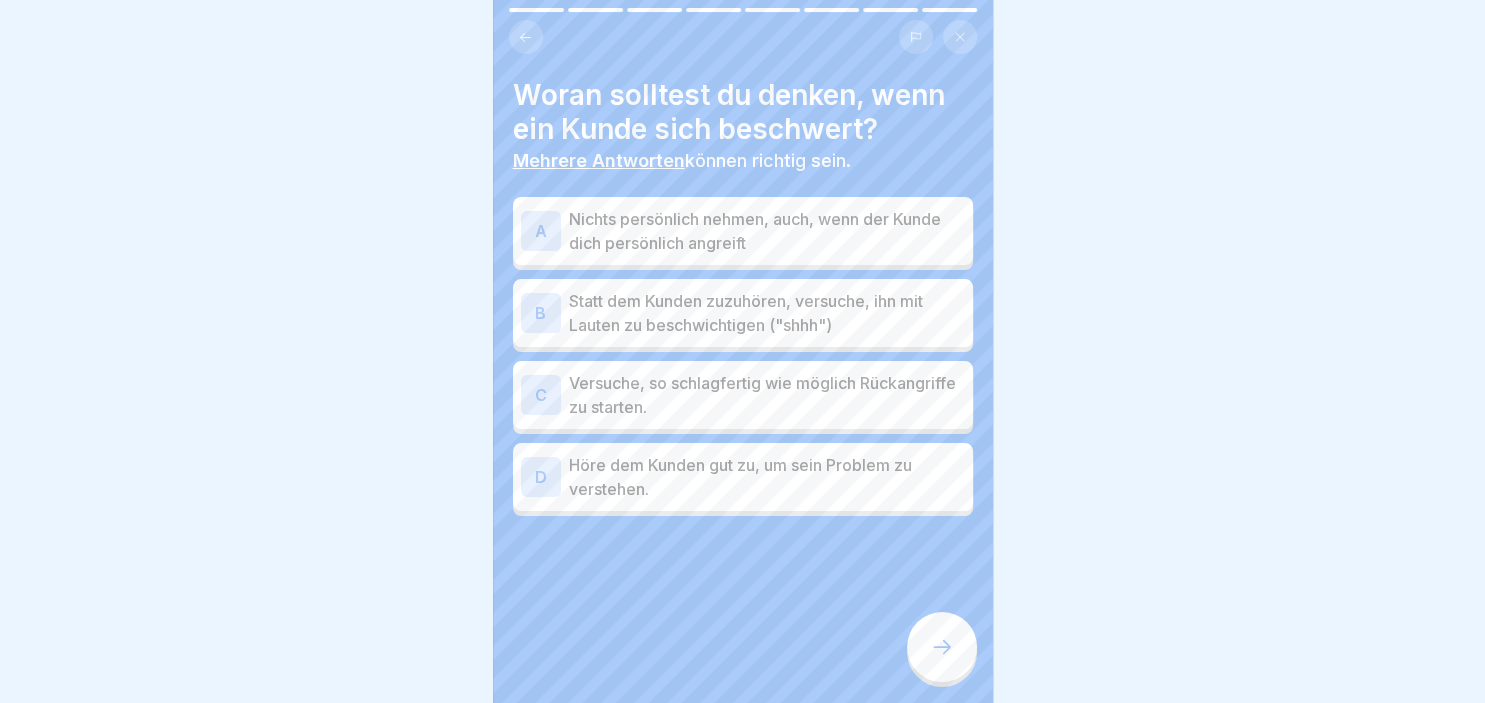 click on "A" at bounding box center [541, 231] 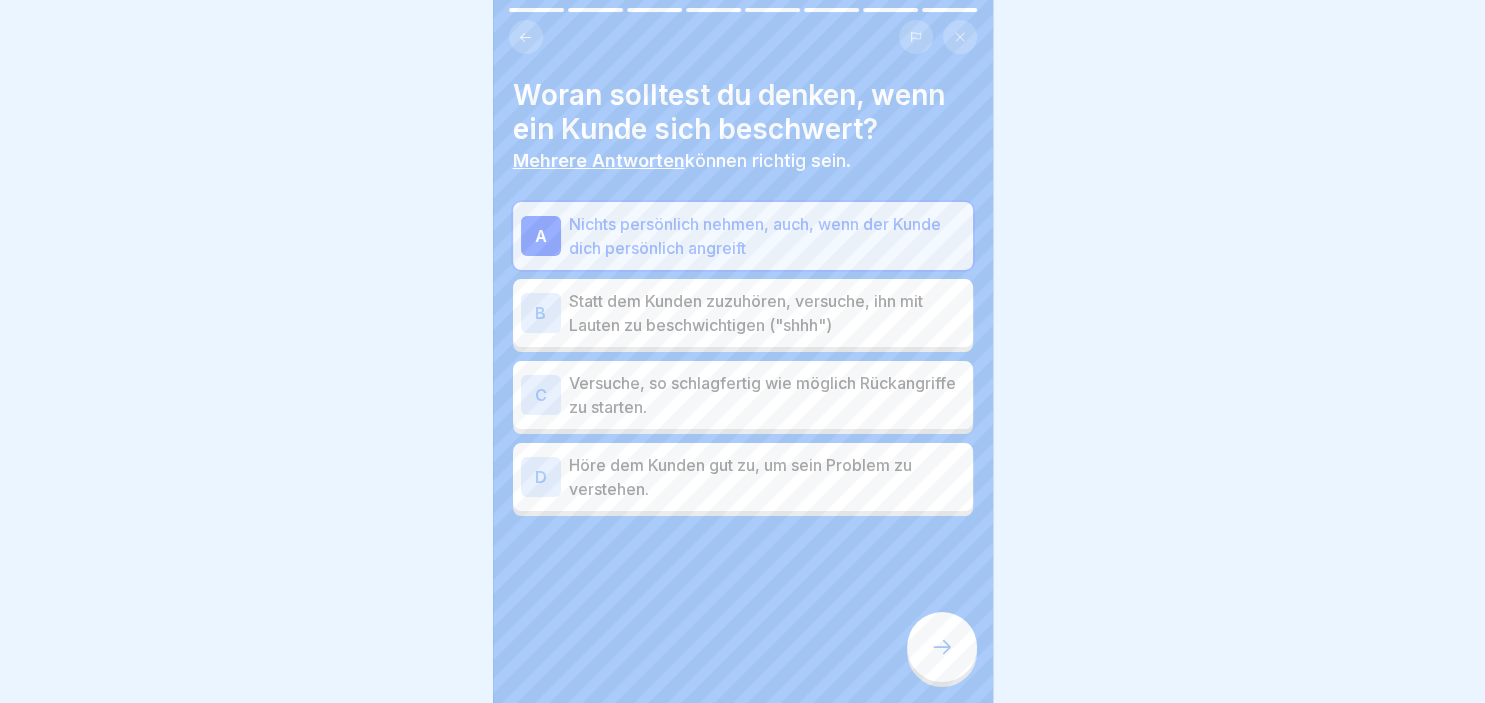 click on "D" at bounding box center (541, 477) 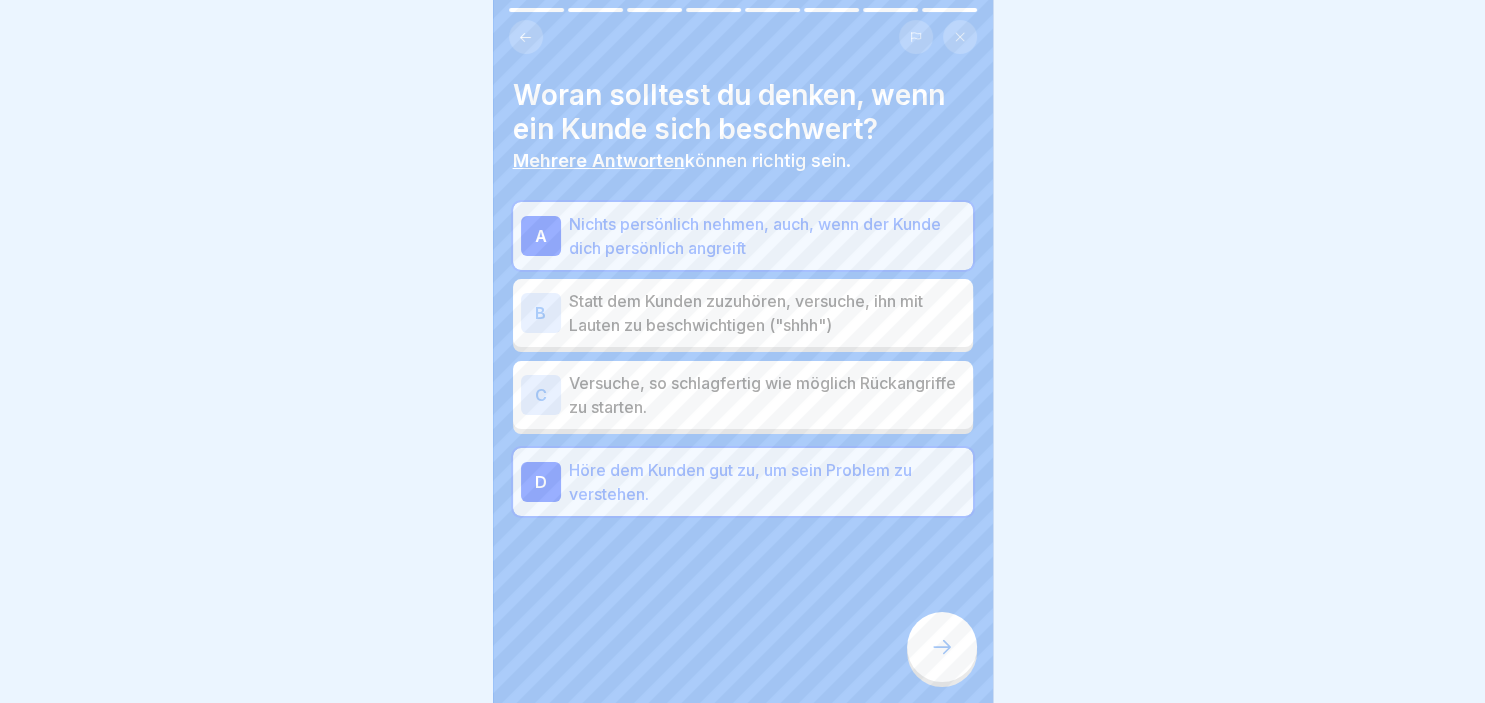 click at bounding box center [942, 647] 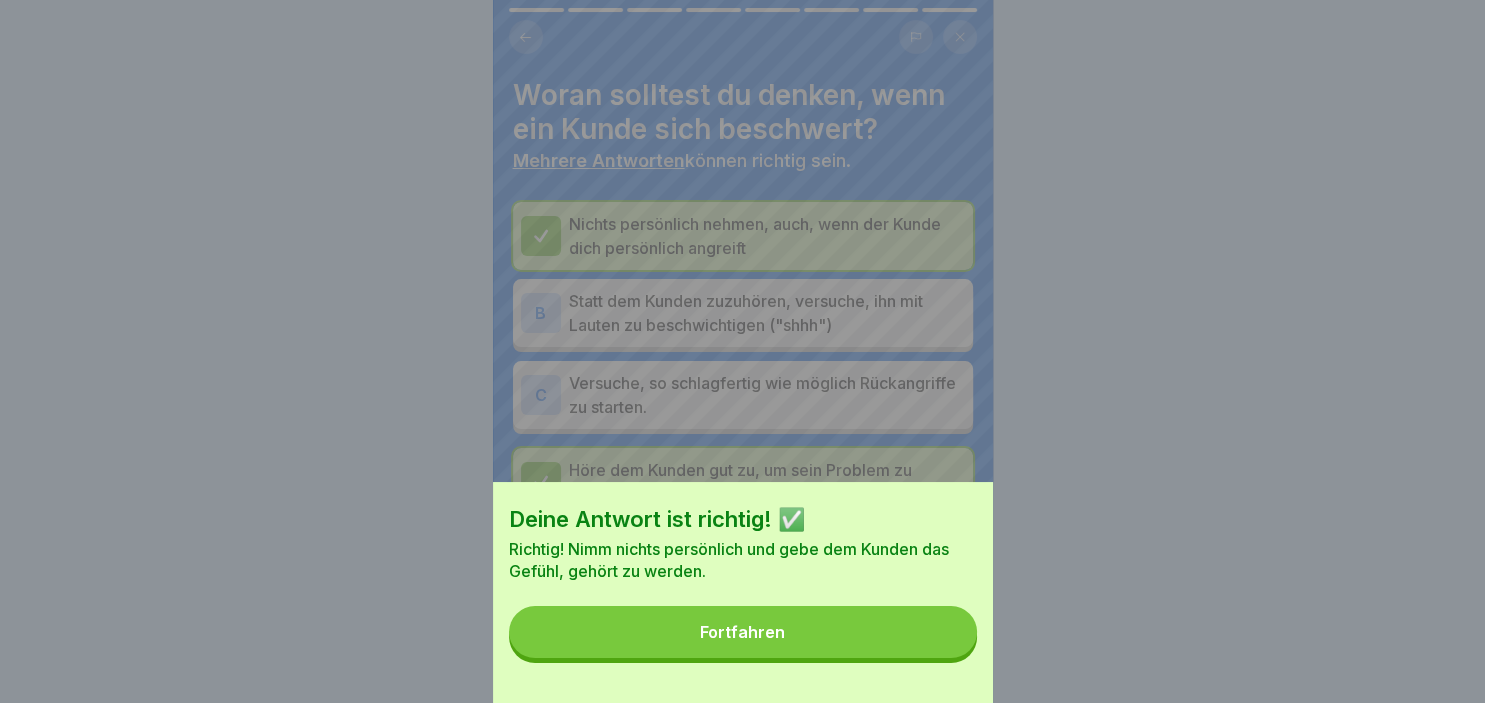 click on "Fortfahren" at bounding box center (743, 632) 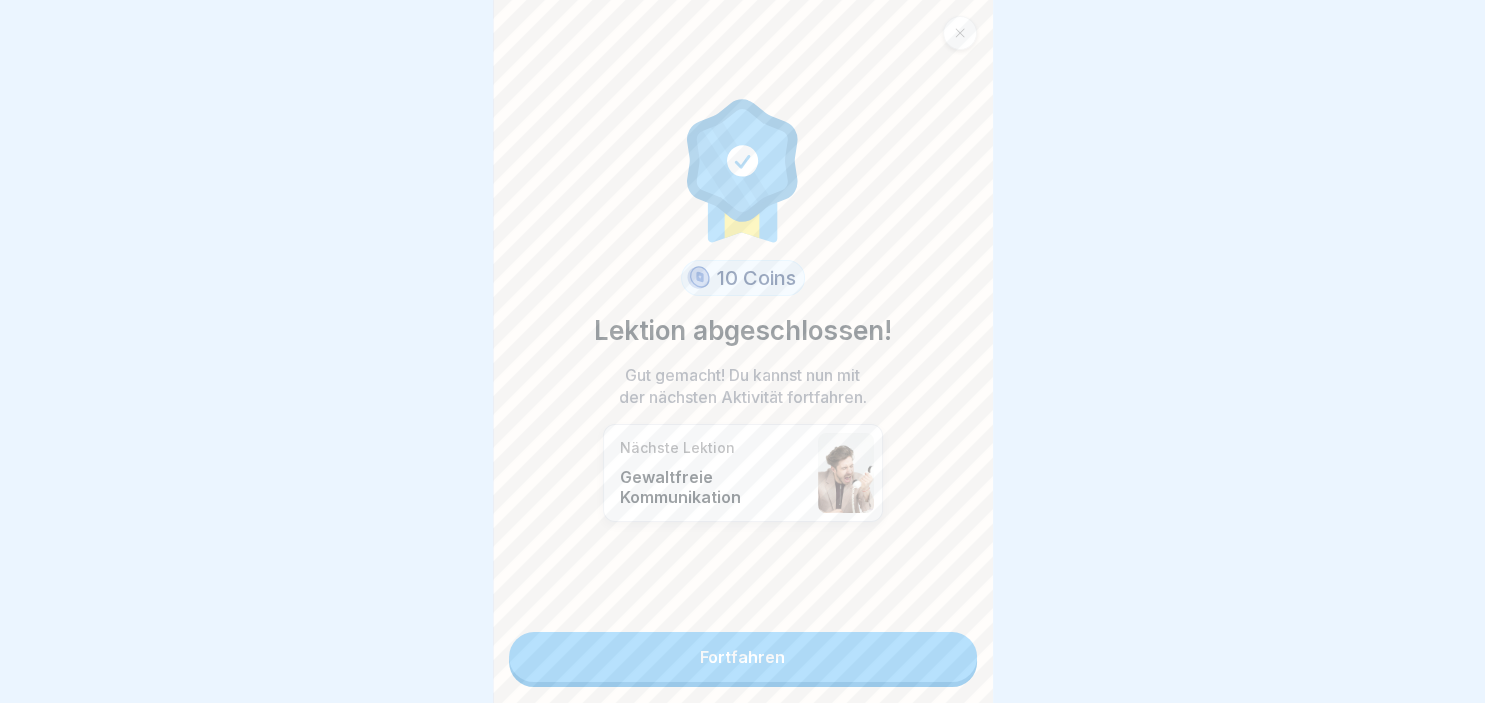 click on "Fortfahren" at bounding box center [743, 657] 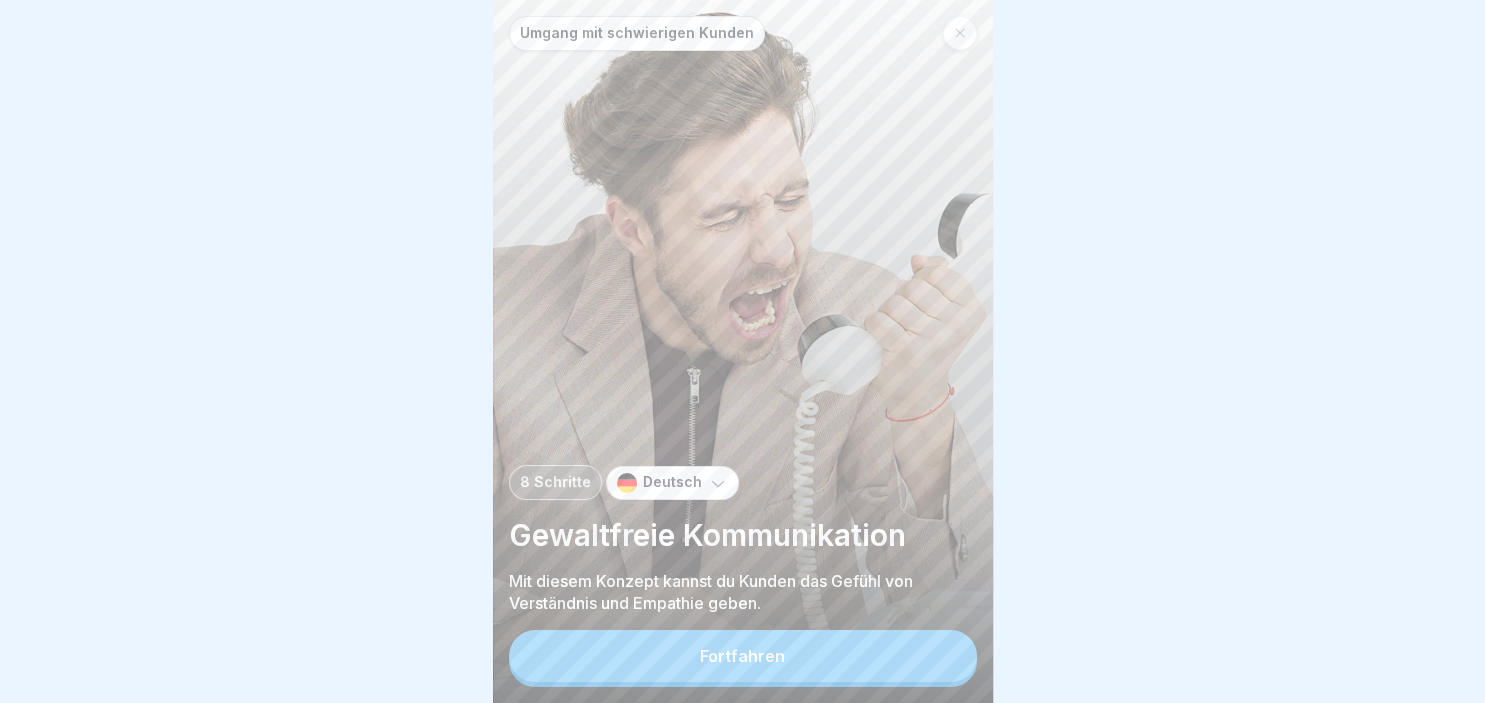 click on "Fortfahren" at bounding box center (743, 656) 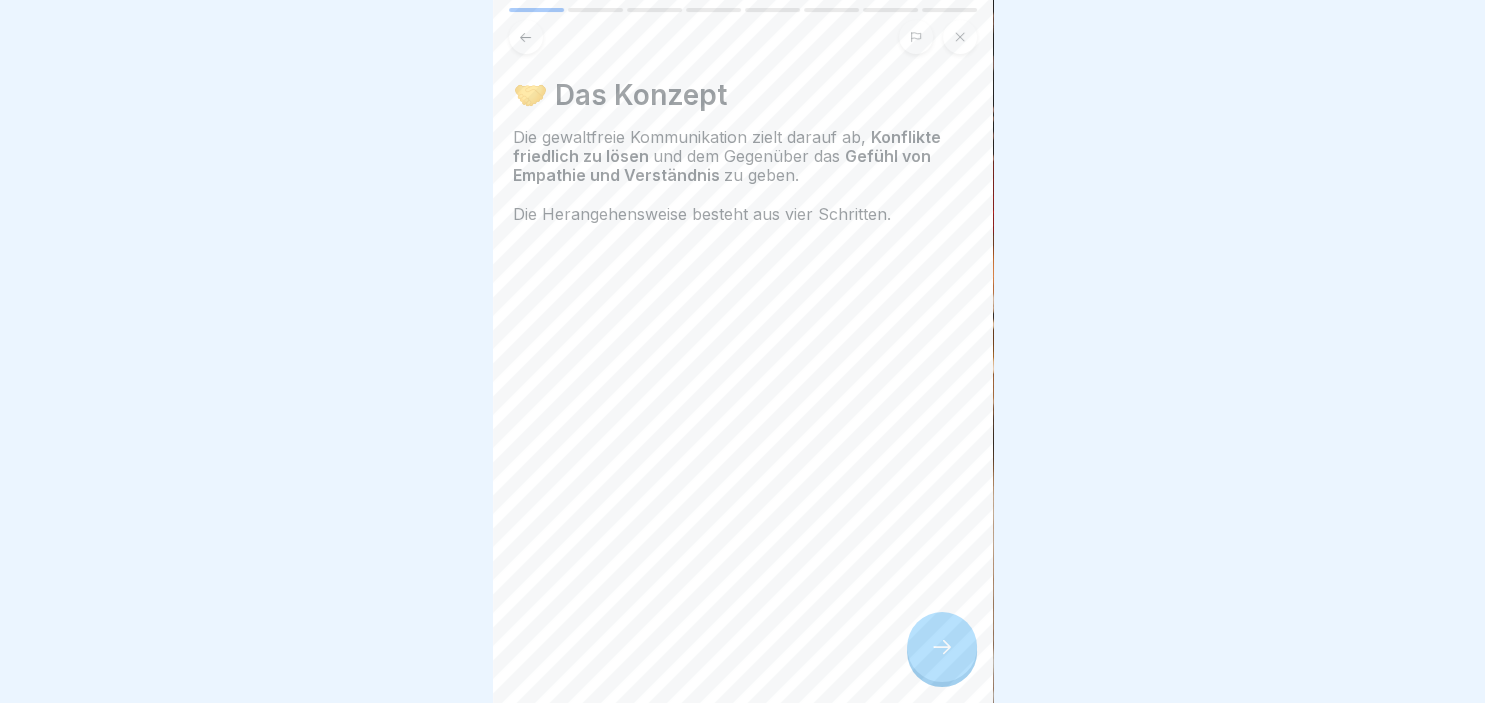click 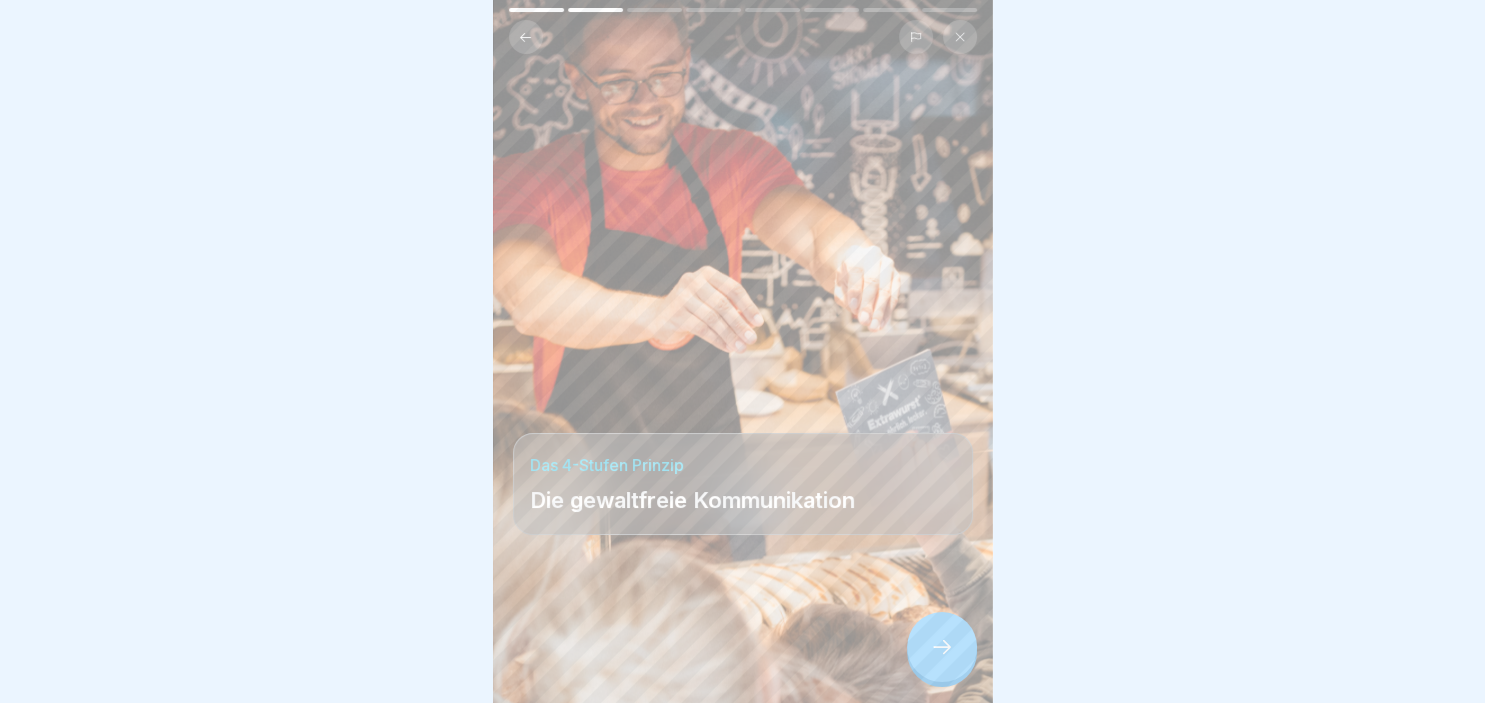 click 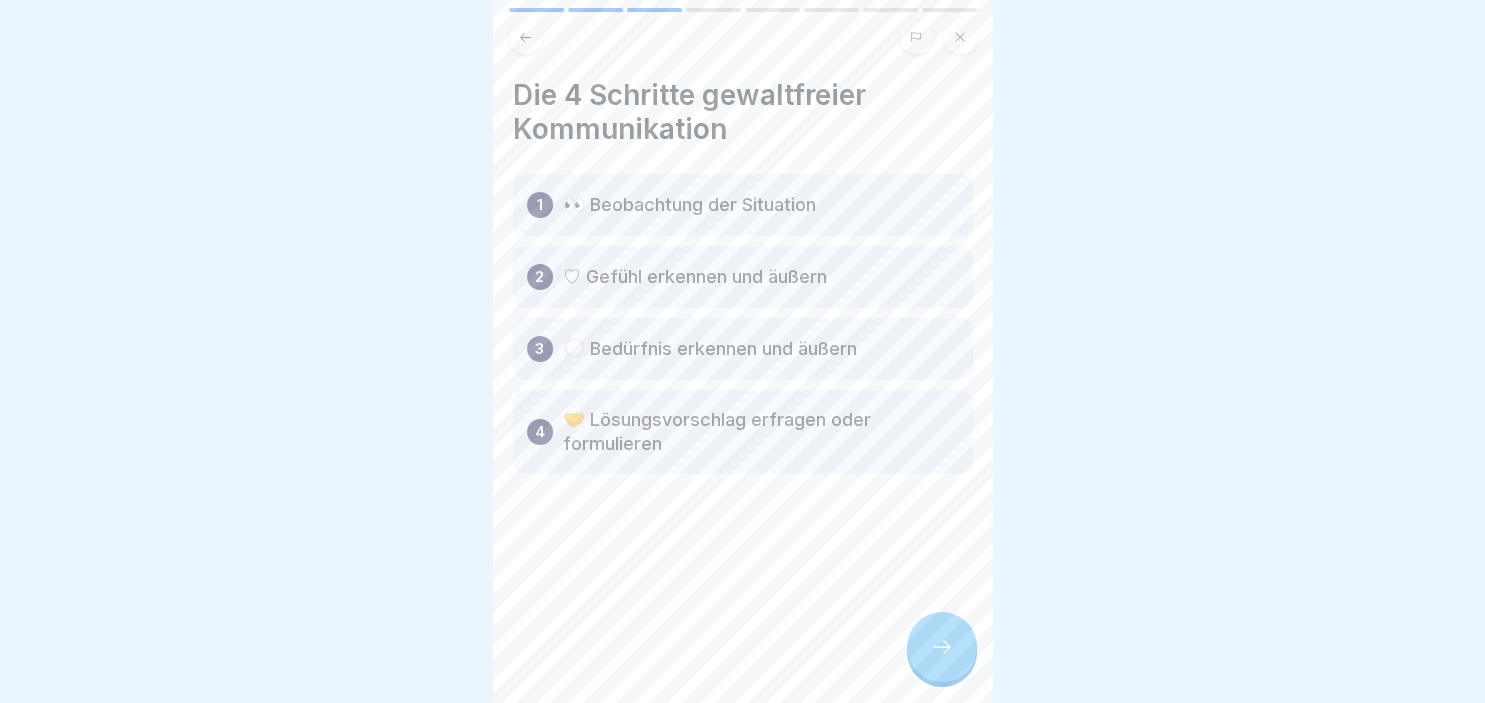 click 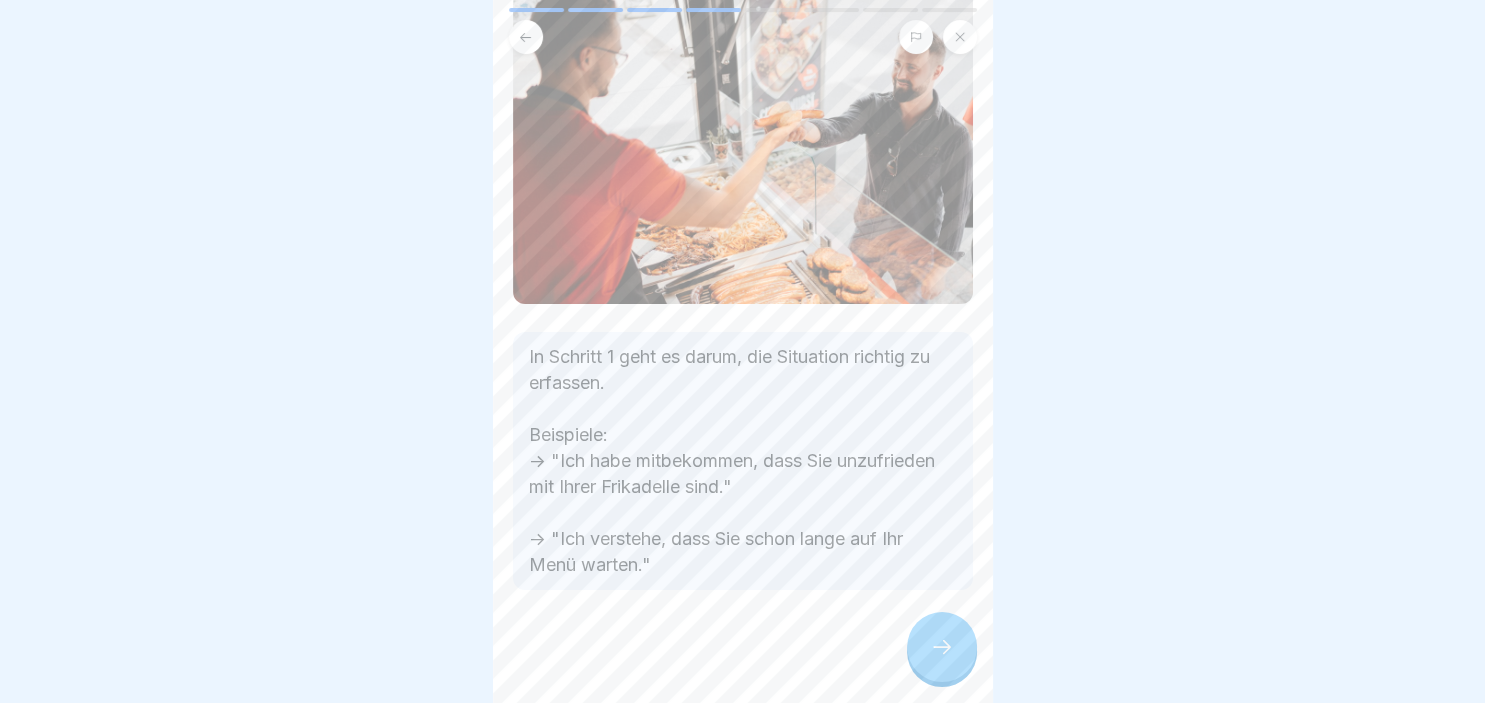 scroll, scrollTop: 196, scrollLeft: 0, axis: vertical 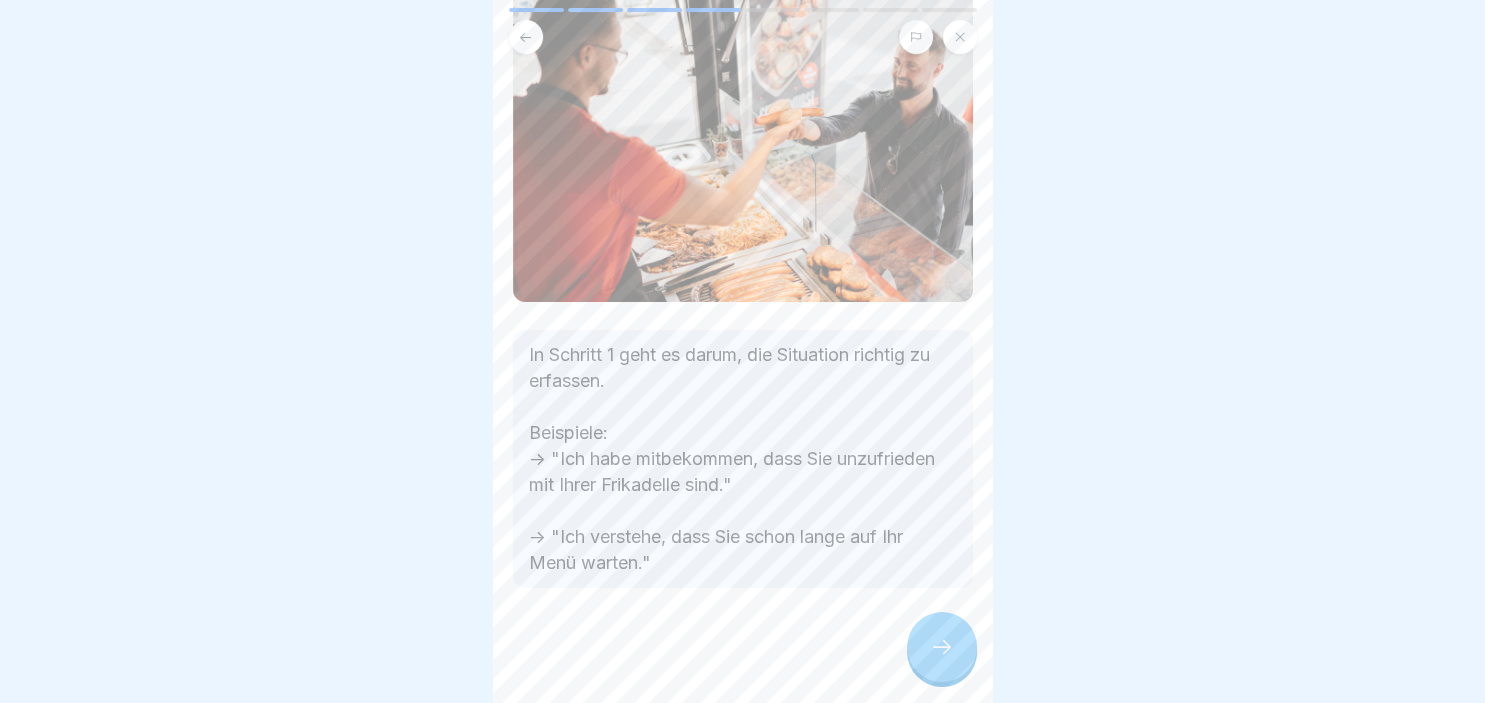 click on "Umgang mit schwierigen Kunden 8 Schritte Deutsch Gewaltfreie Kommunikation Mit diesem Konzept kannst du Kunden das Gefühl von Verständnis und Empathie geben. Fortfahren 🤝 Das Konzept Die gewaltfreie Kommunikation zielt darauf ab,    Konflikte friedlich zu lösen    und dem Gegenüber das    Gefühl von Empathie und Verständnis    zu geben.      Die Herangehensweise besteht aus vier Schritten.   Das 4-Stufen Prinzip Die gewaltfreie Kommunikation Die 4 Schritte gewaltfreier Kommunikation 1 👀 Beobachtung der Situation 2 ♡ Gefühl erkennen und äußern 3 💭 Bedürfnis erkennen und äußern 4 🤝 Lösungsvorschlag erfragen oder formulieren Schritt 1: Beobachten der Situation In Schritt 1 geht es darum, die Situation richtig zu erfassen.
Beispiele:
-> "Ich habe mitbekommen, dass Sie unzufrieden mit Ihrer Frikadelle sind."
-> "Ich verstehe, dass Sie schon lange auf Ihr Menü warten." Schritt 2: Gefühle anerkennen Es ist wichtig, die    Gefühle des Kunden anzuerkennen       Beispiel" at bounding box center [742, 351] 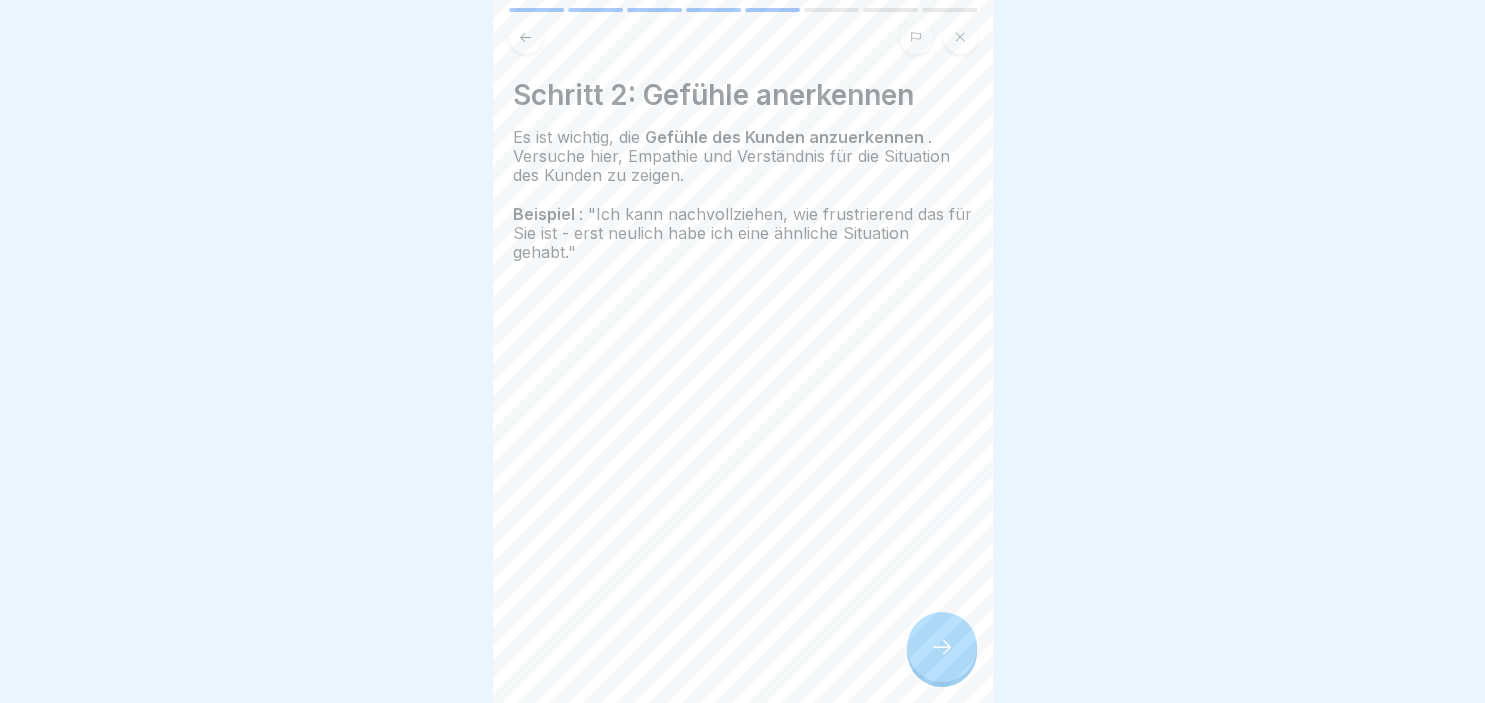 click 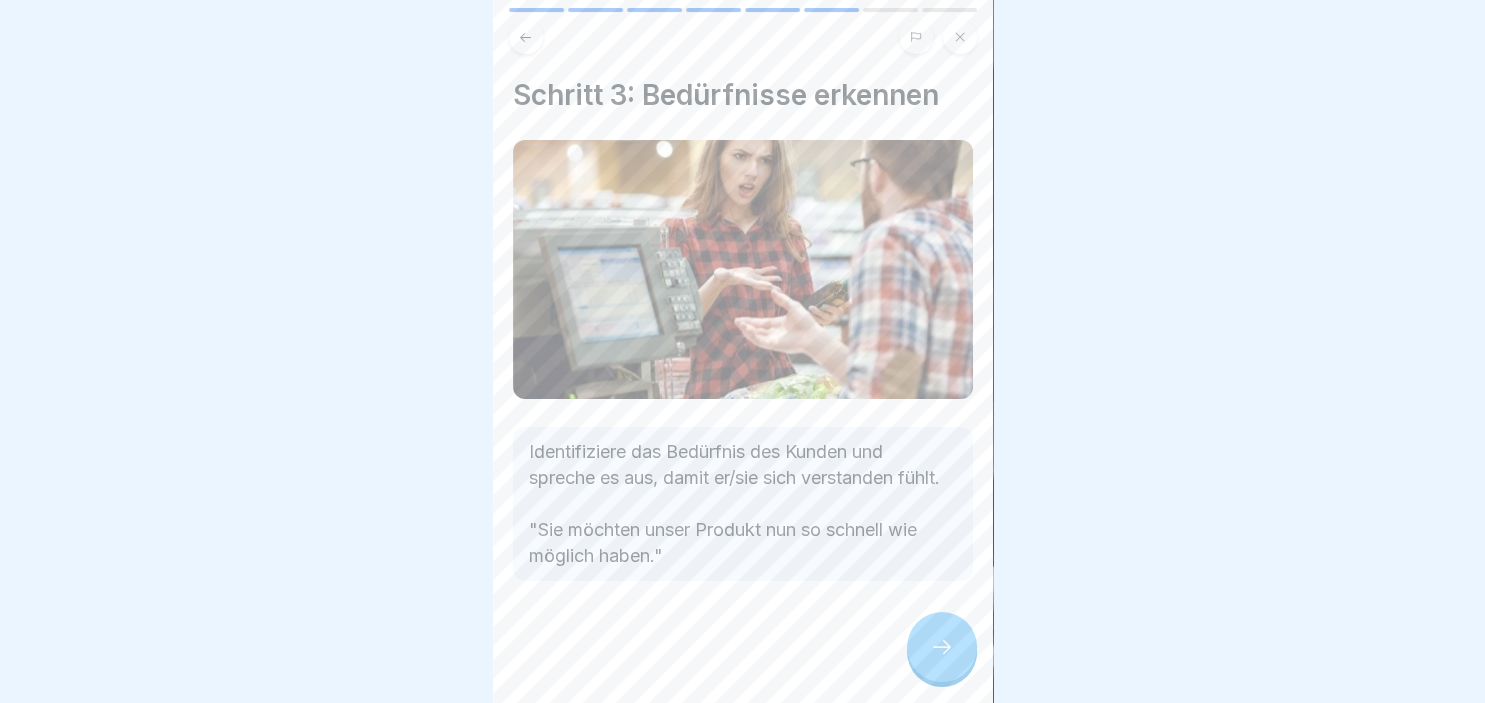click 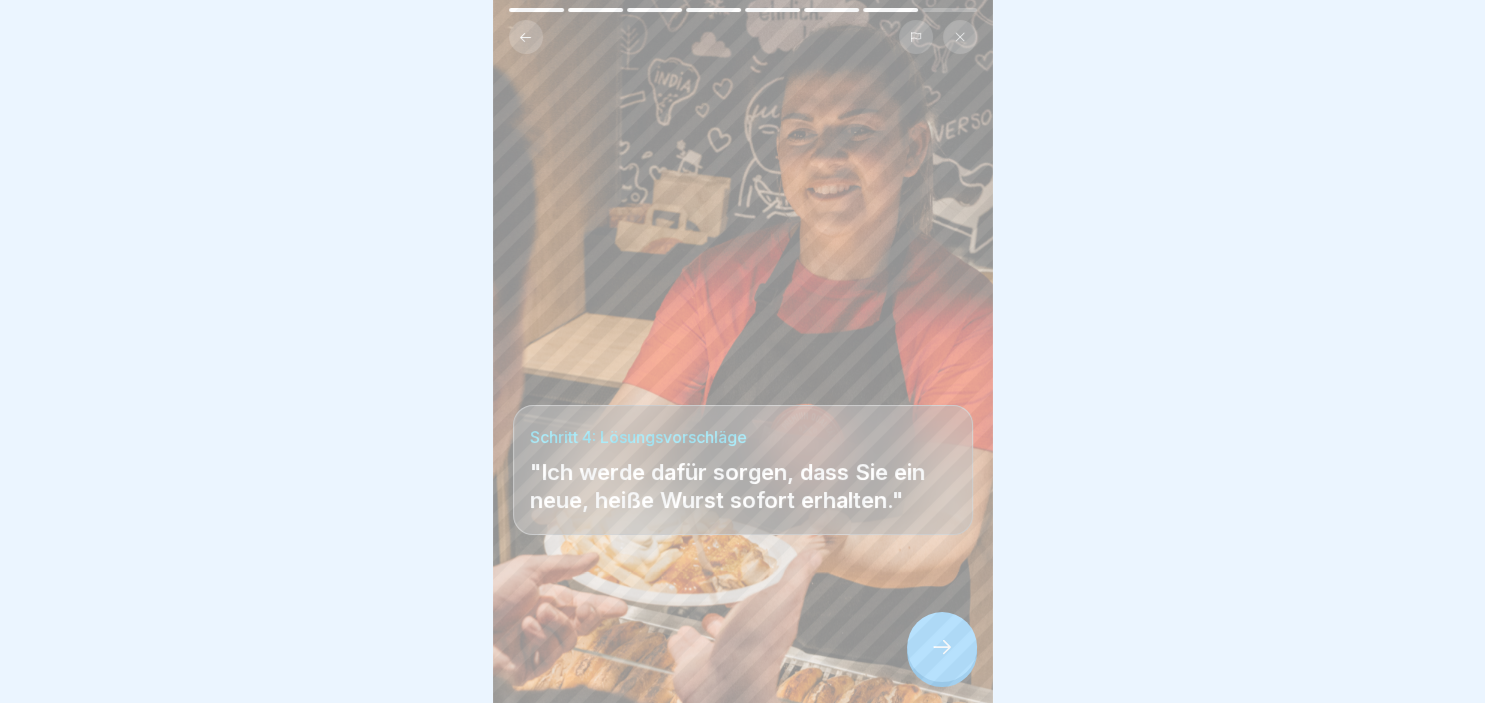 click 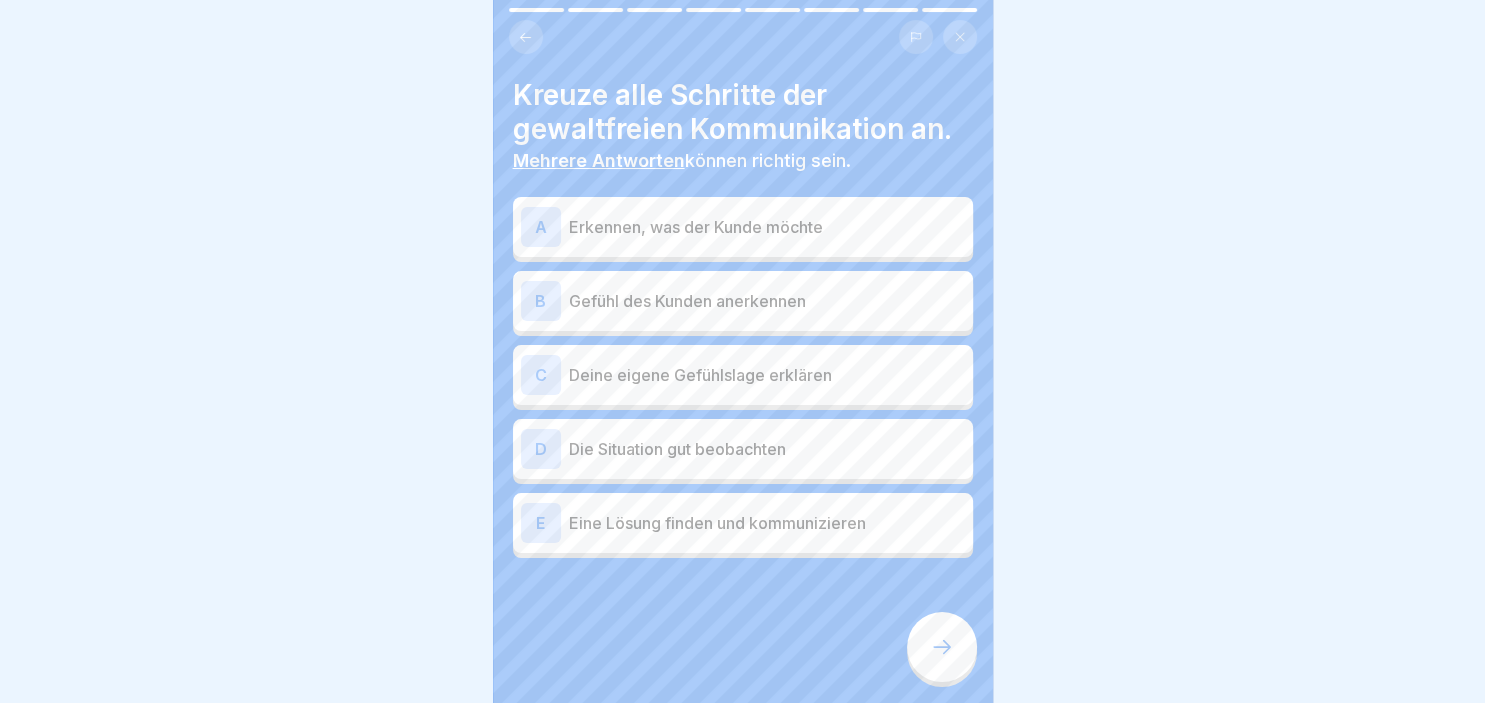 click on "A" at bounding box center [541, 227] 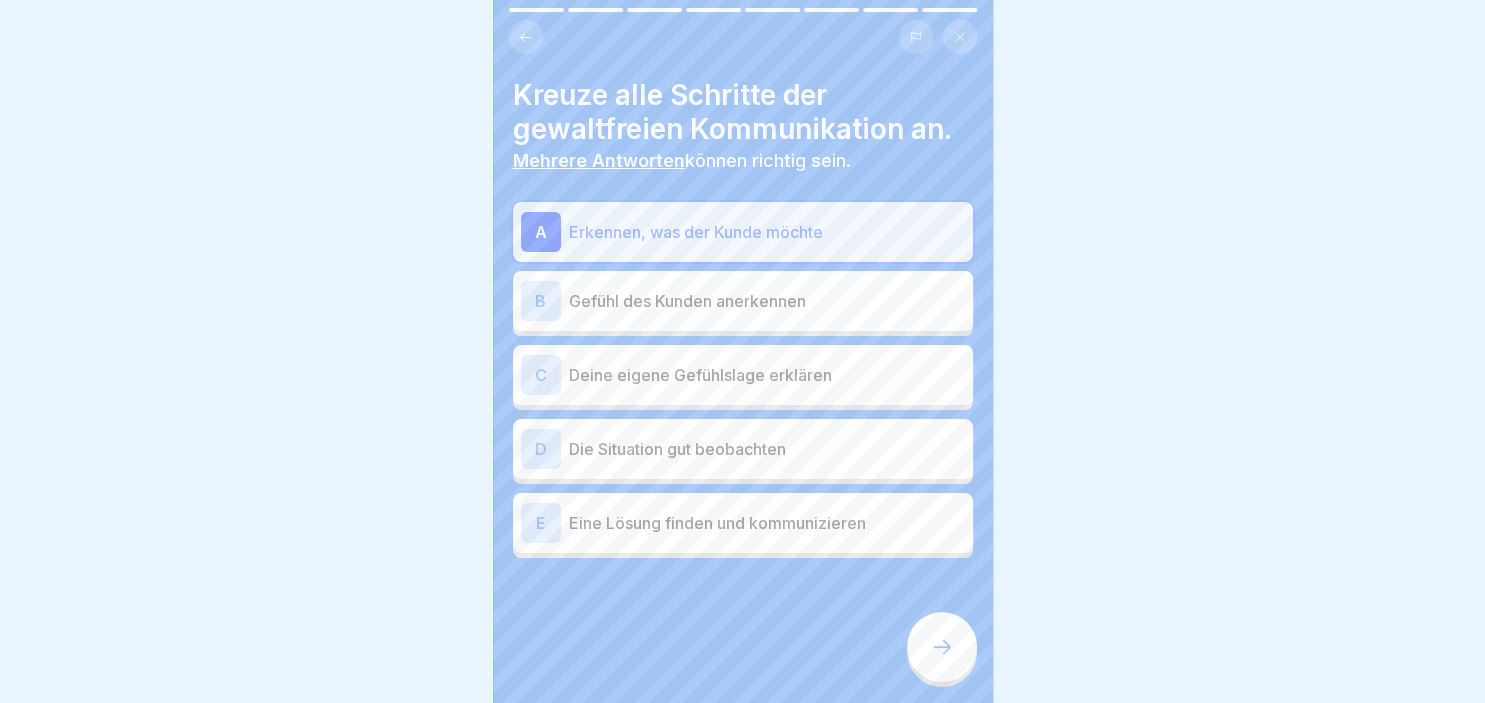 click on "B" at bounding box center (541, 301) 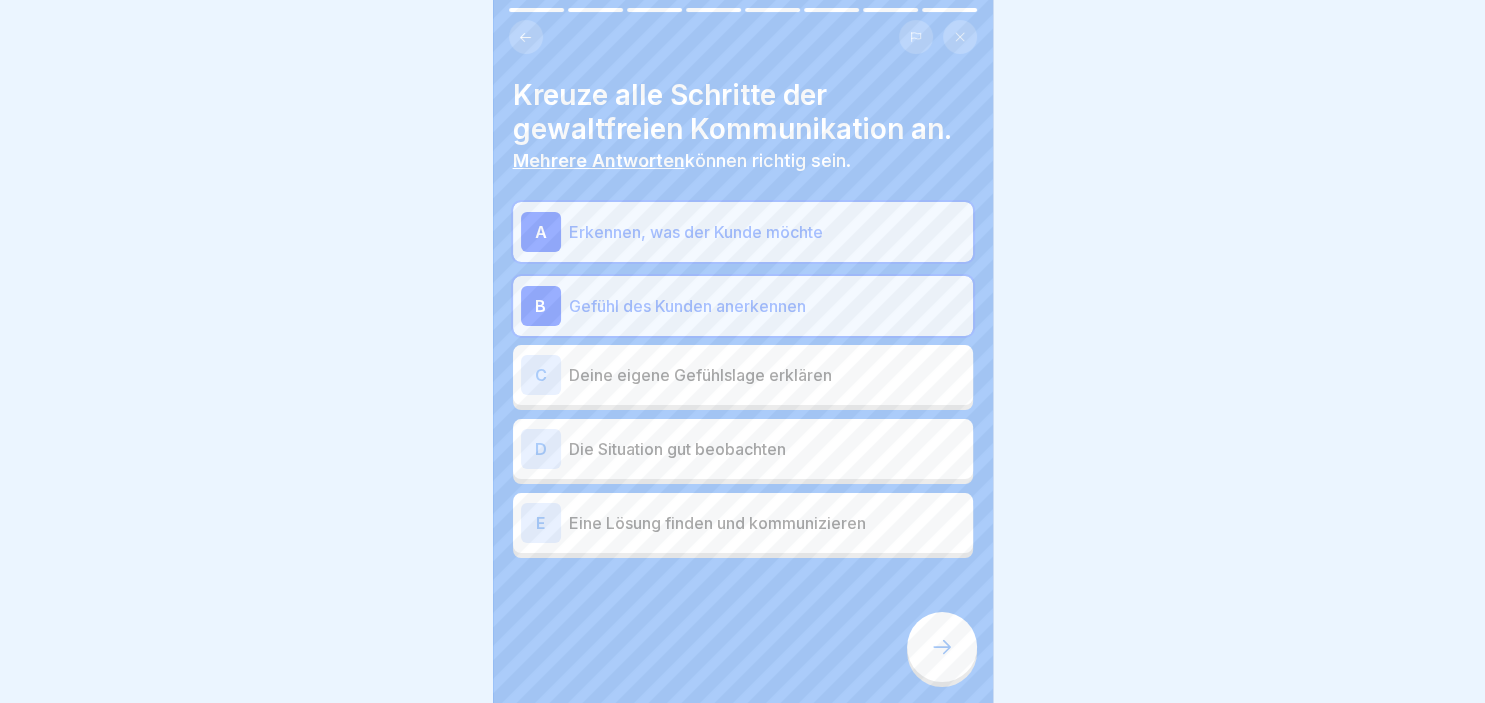 click on "C" at bounding box center [541, 375] 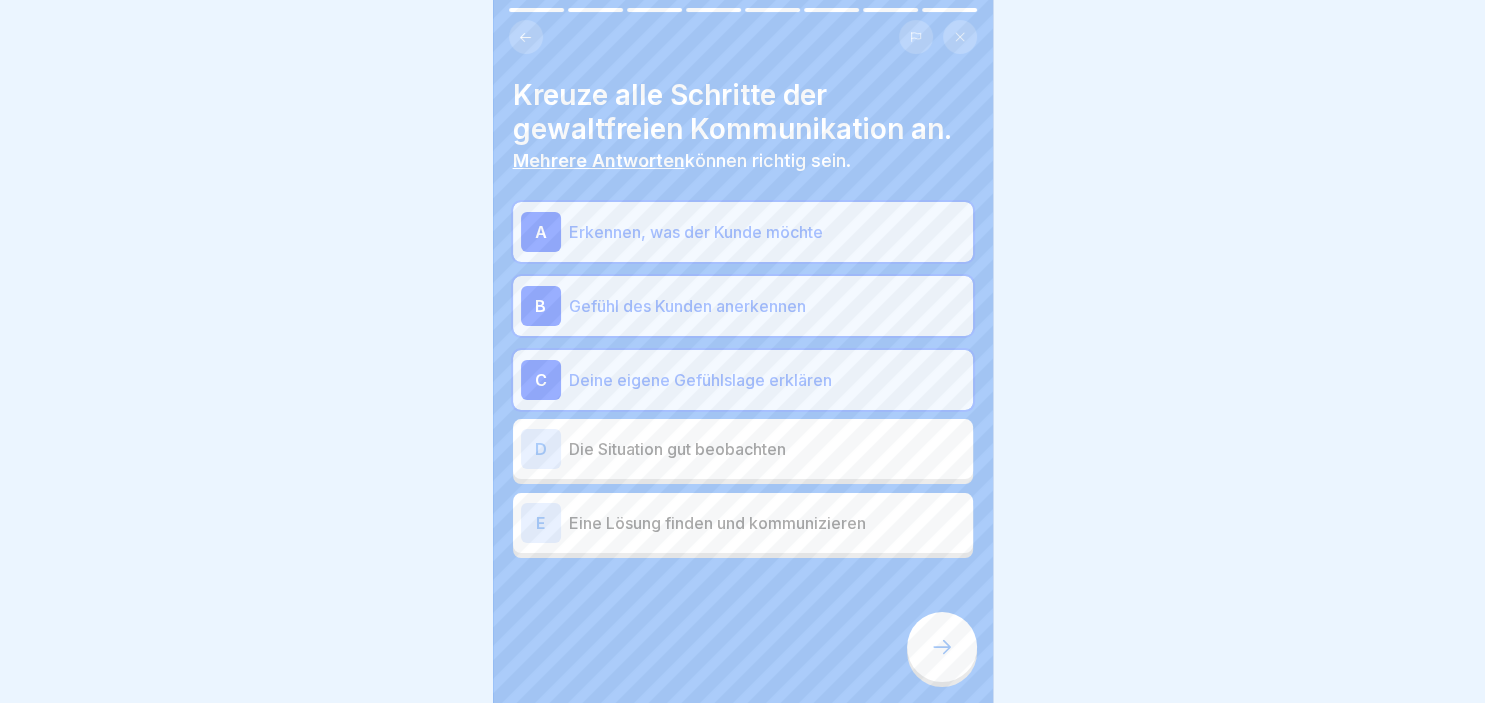click on "E" at bounding box center [541, 523] 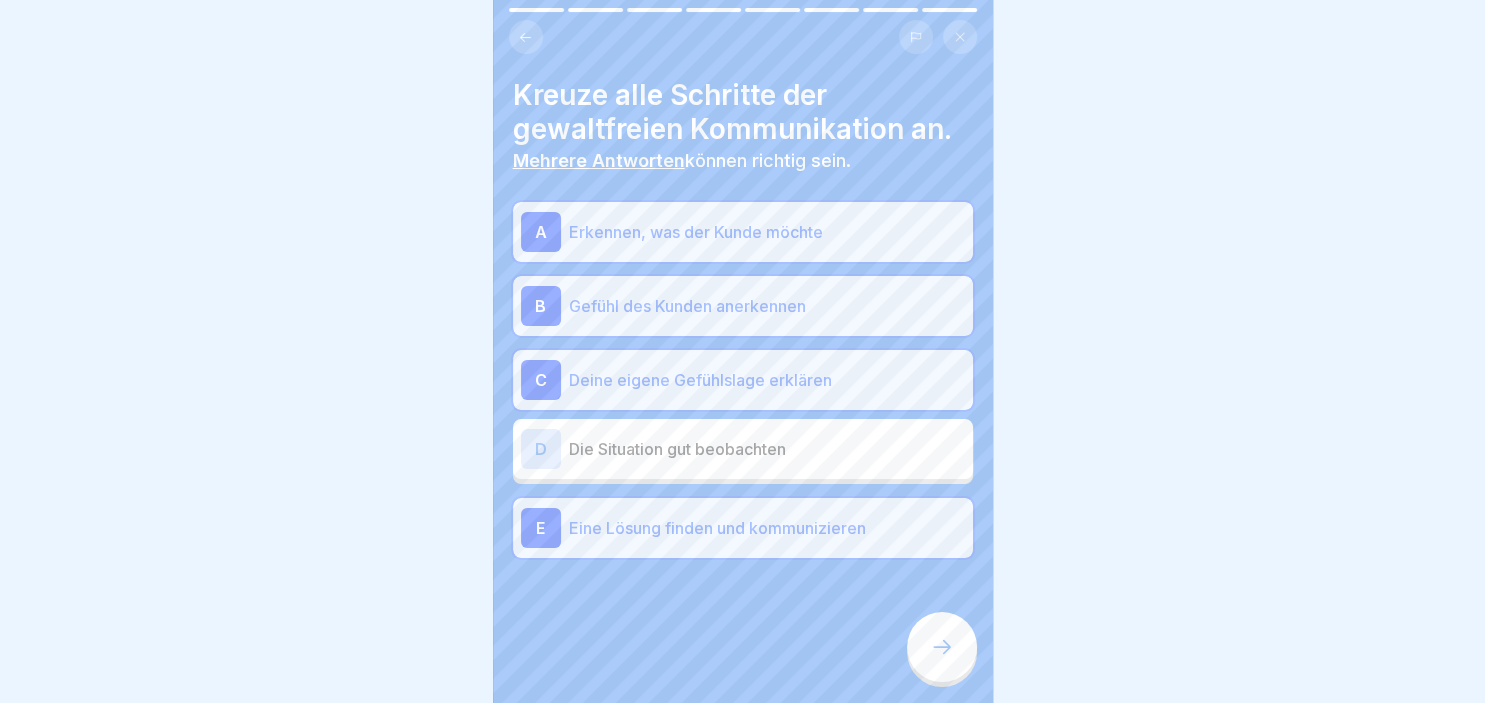 click on "D" at bounding box center [541, 449] 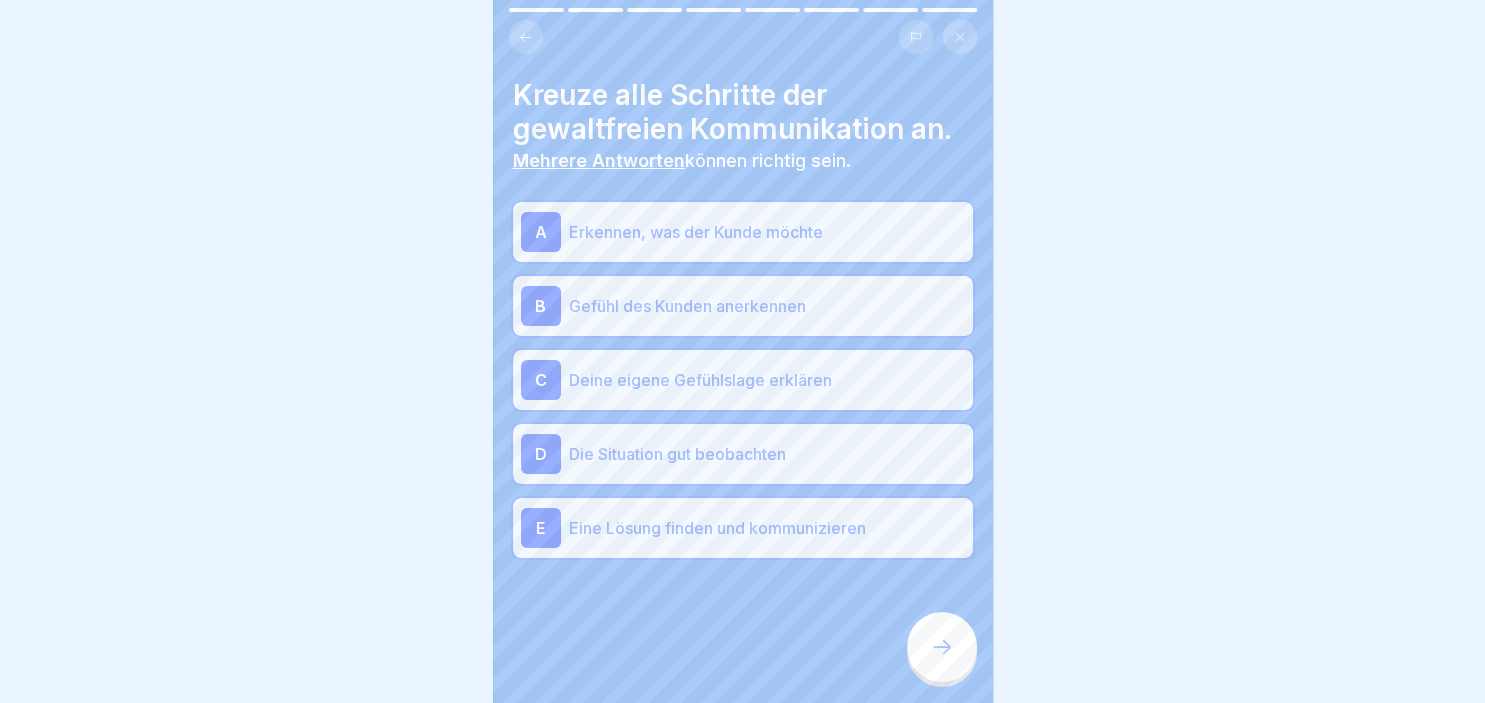 click 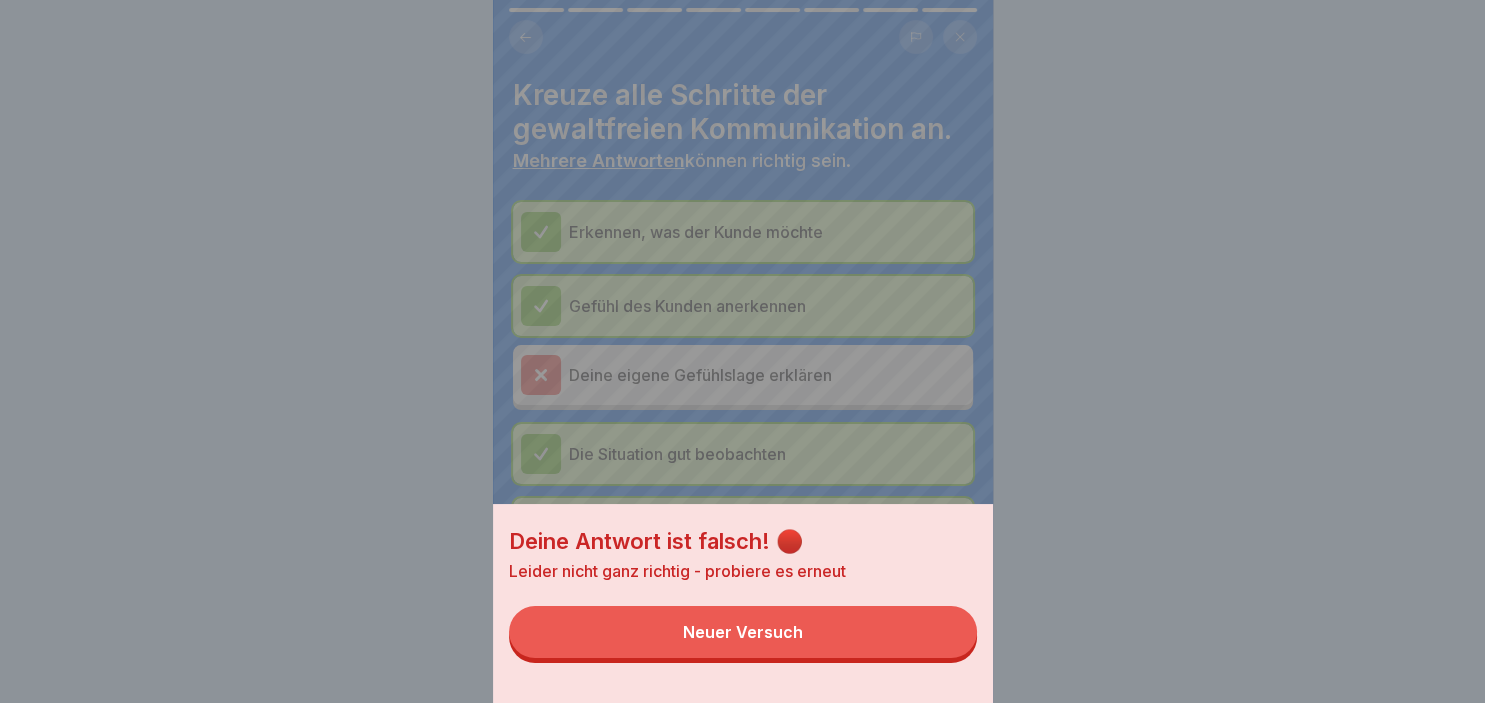 click on "Neuer Versuch" at bounding box center [743, 632] 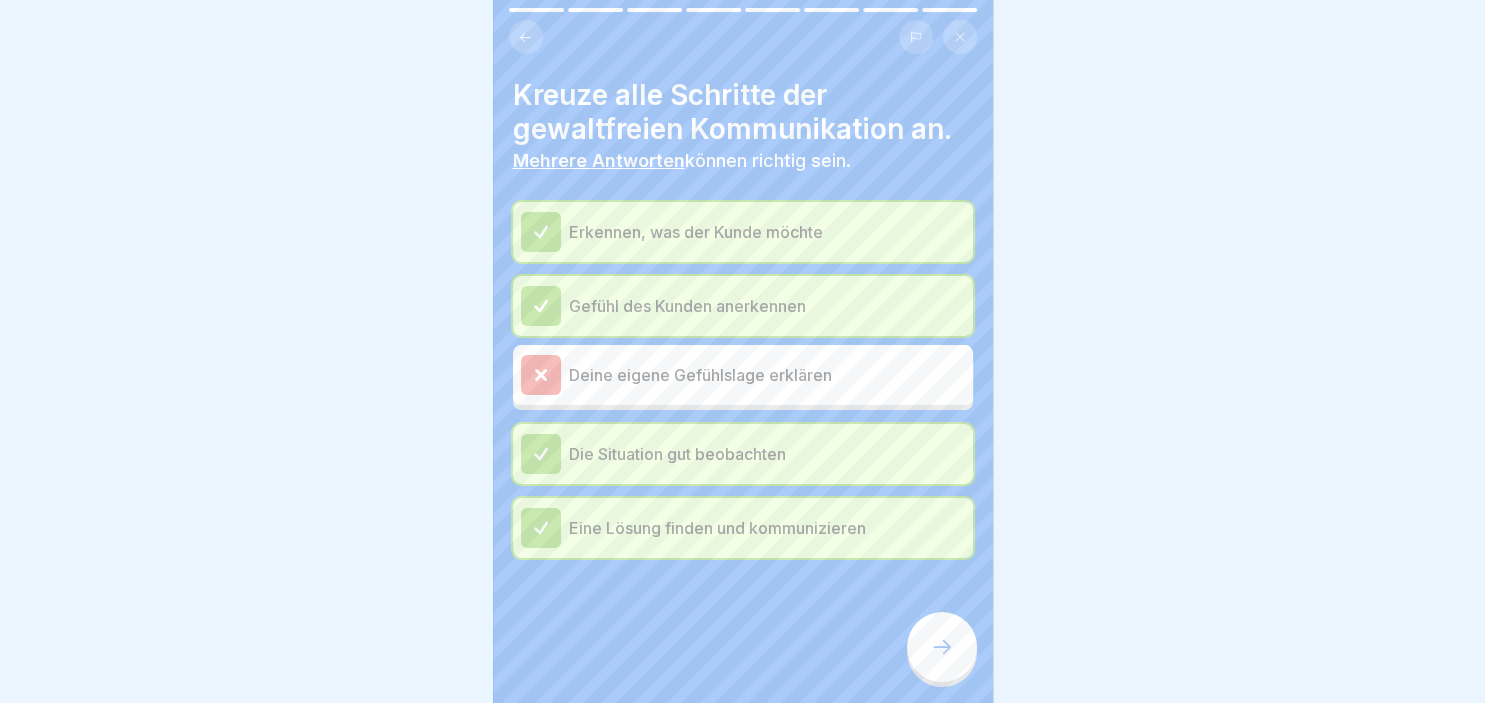 click 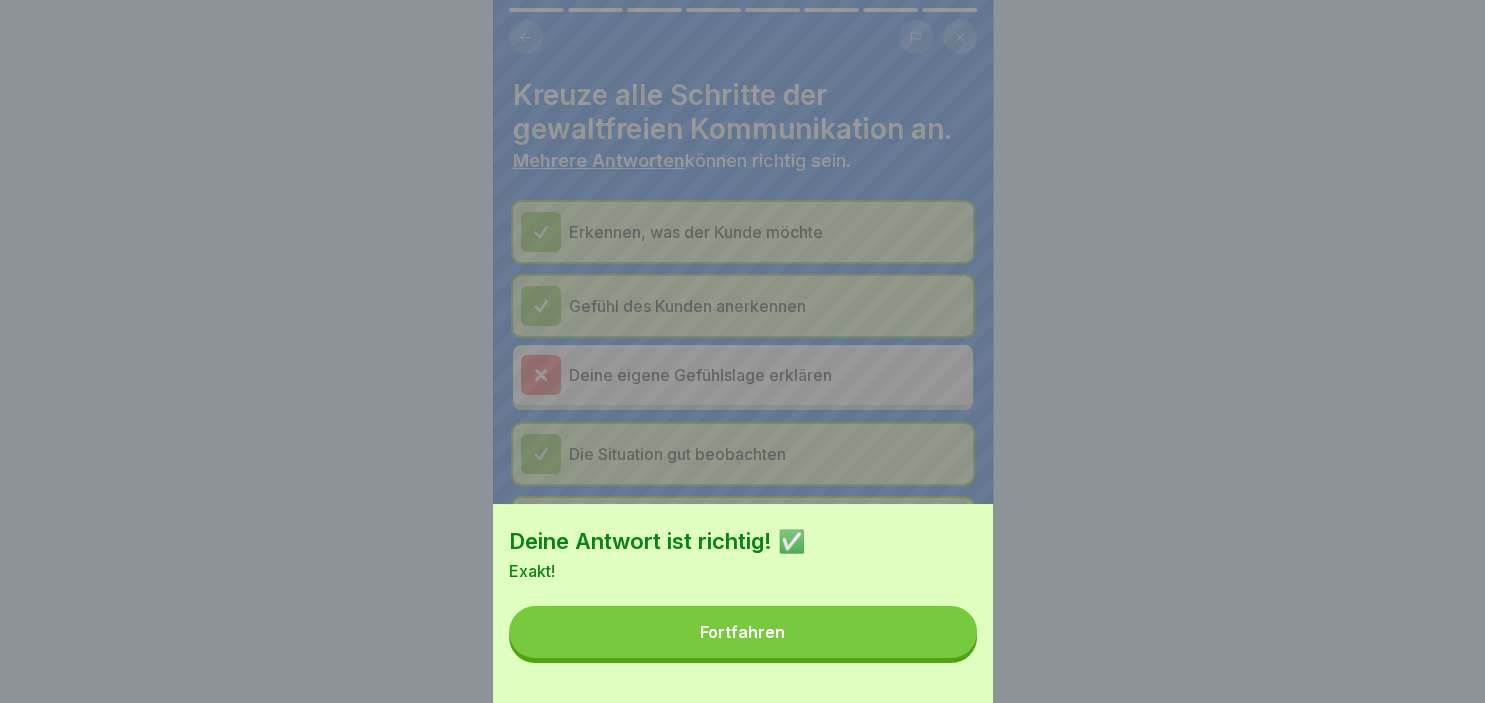 click on "Fortfahren" at bounding box center (743, 632) 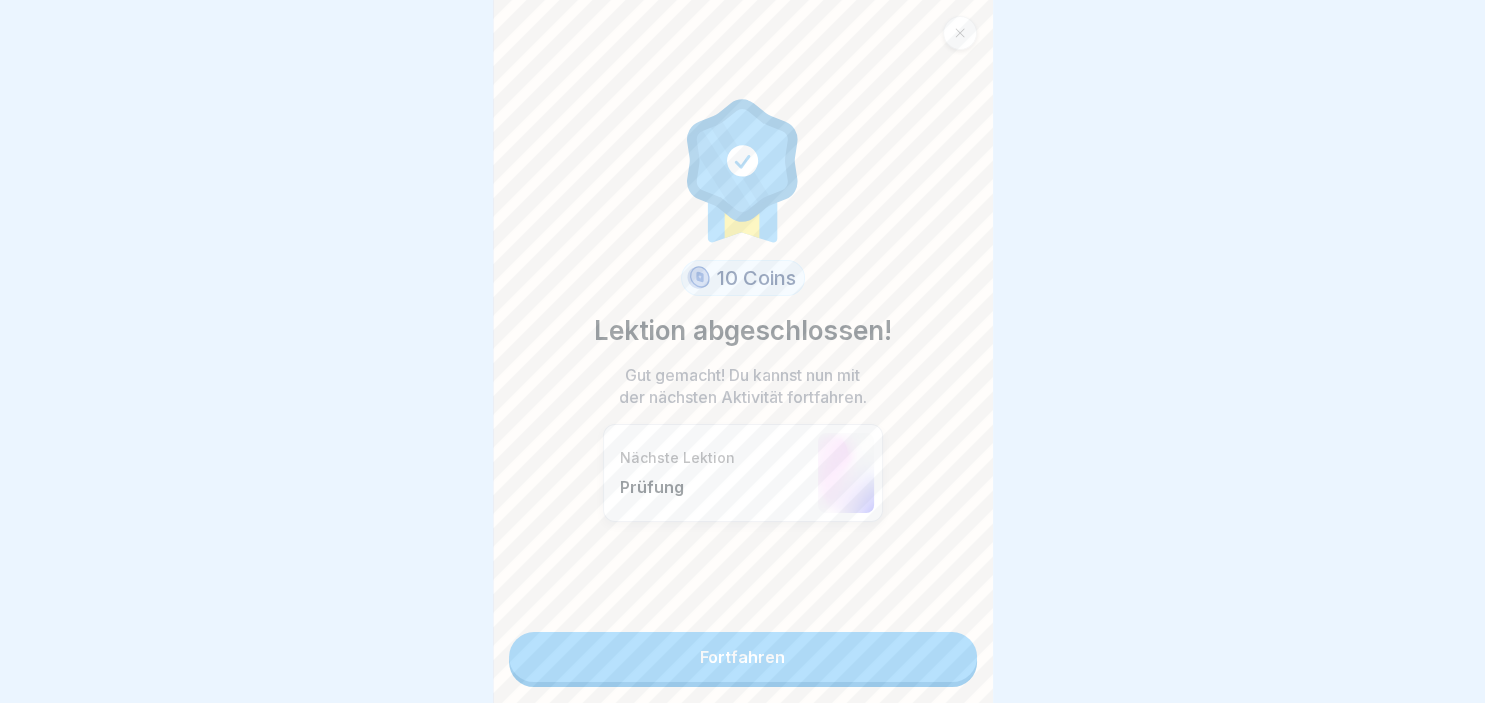 click on "Fortfahren" at bounding box center (743, 657) 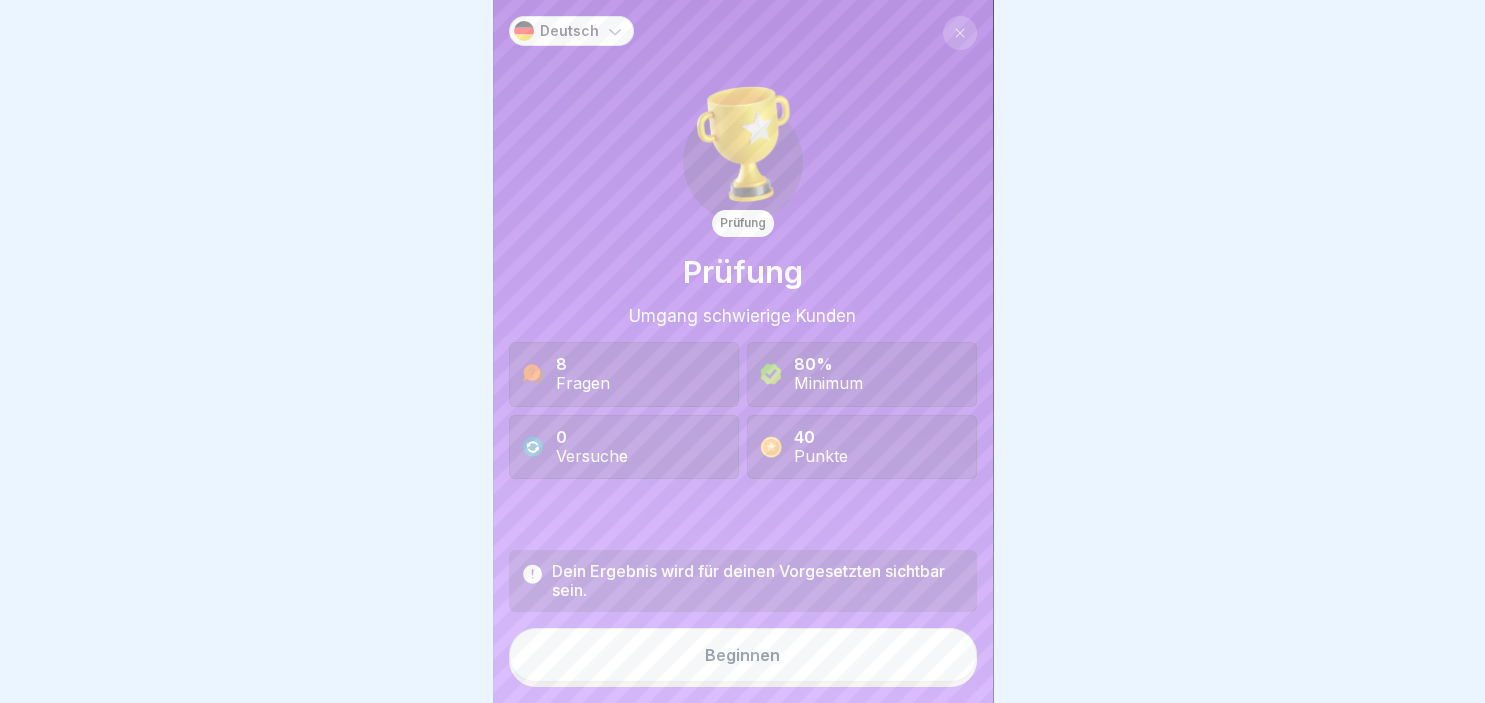 click on "Beginnen" at bounding box center (743, 655) 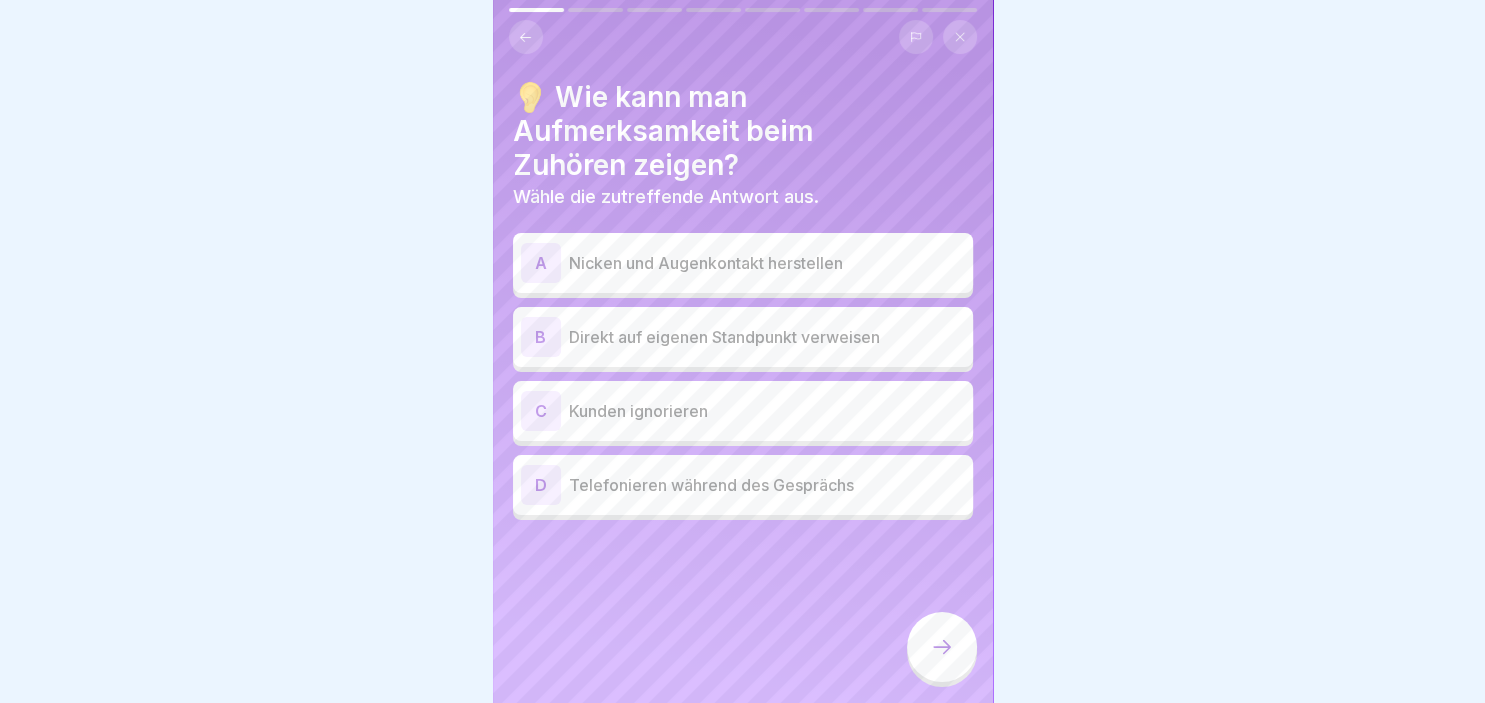 click on "A" at bounding box center (541, 263) 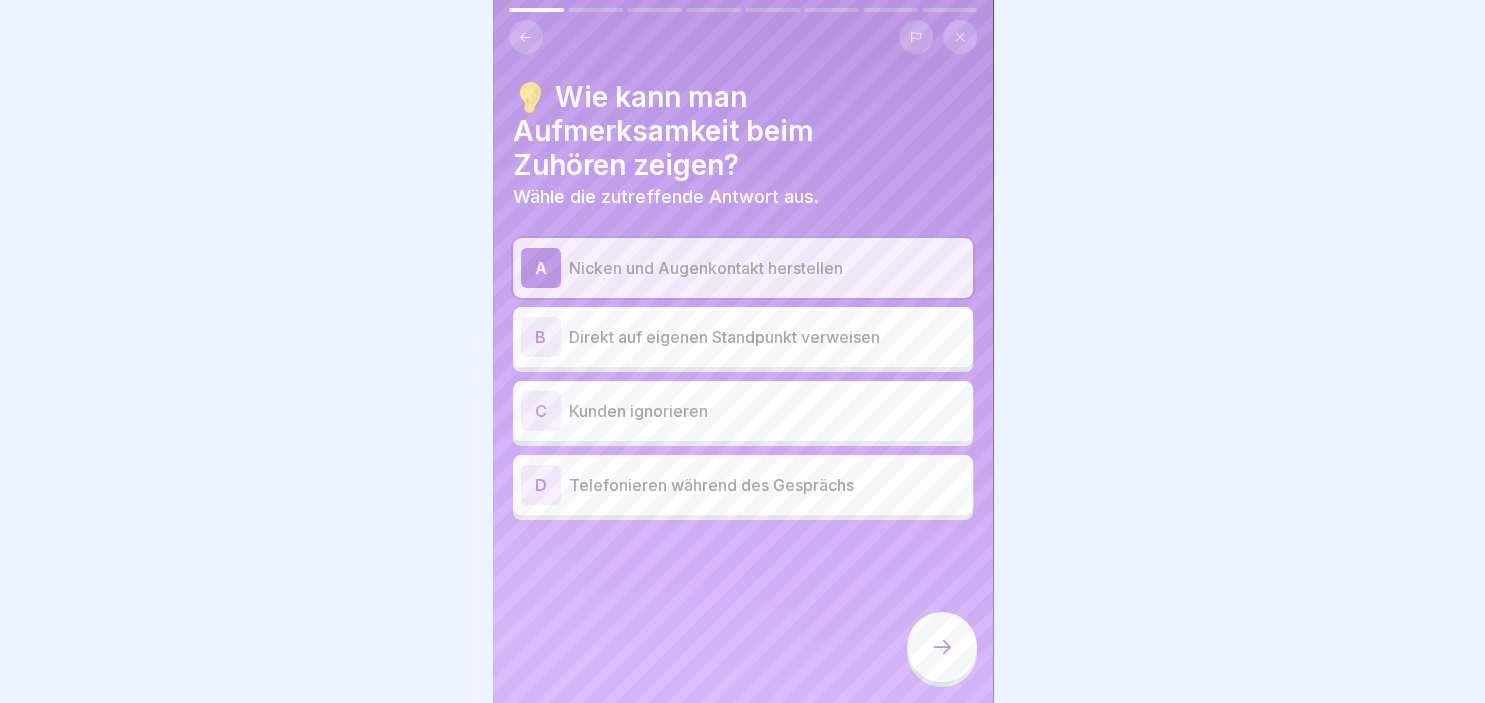 click 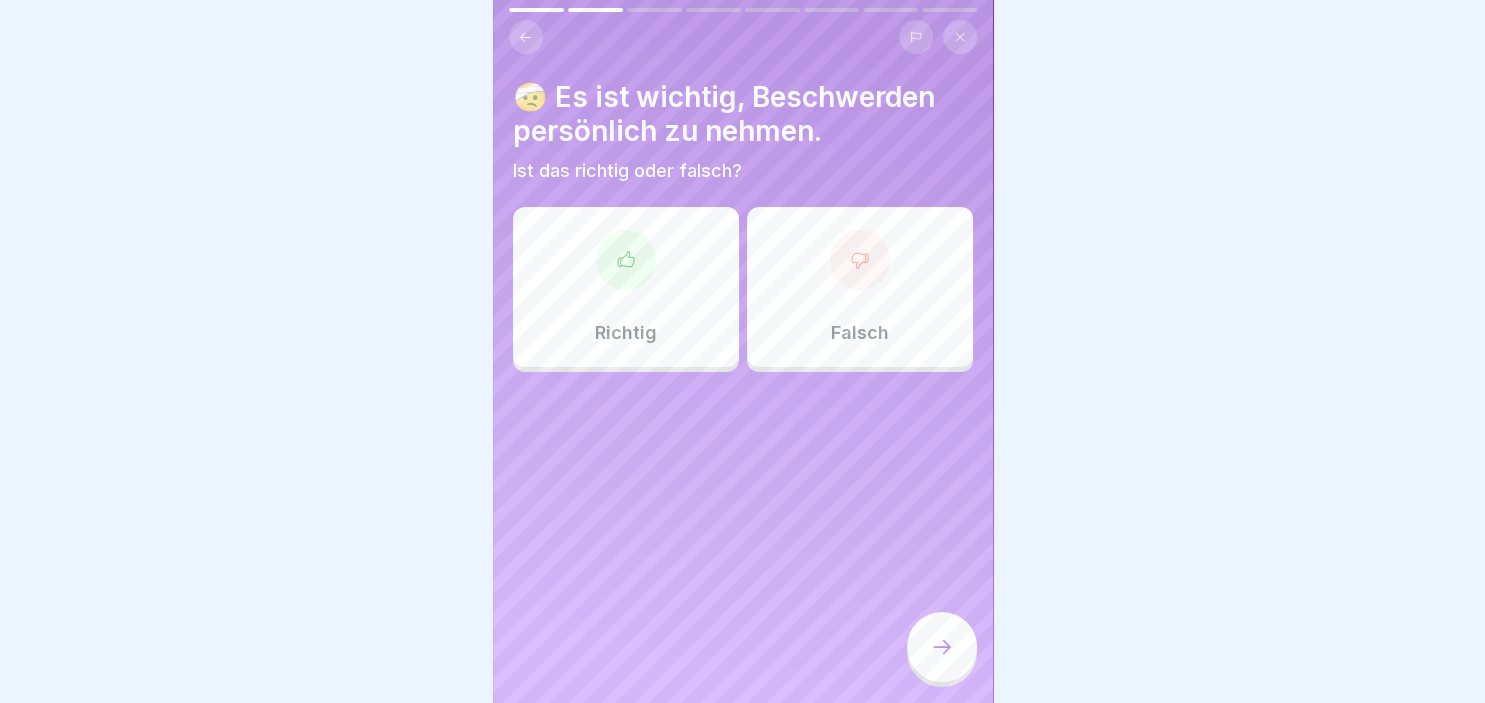 click on "Falsch" at bounding box center [860, 333] 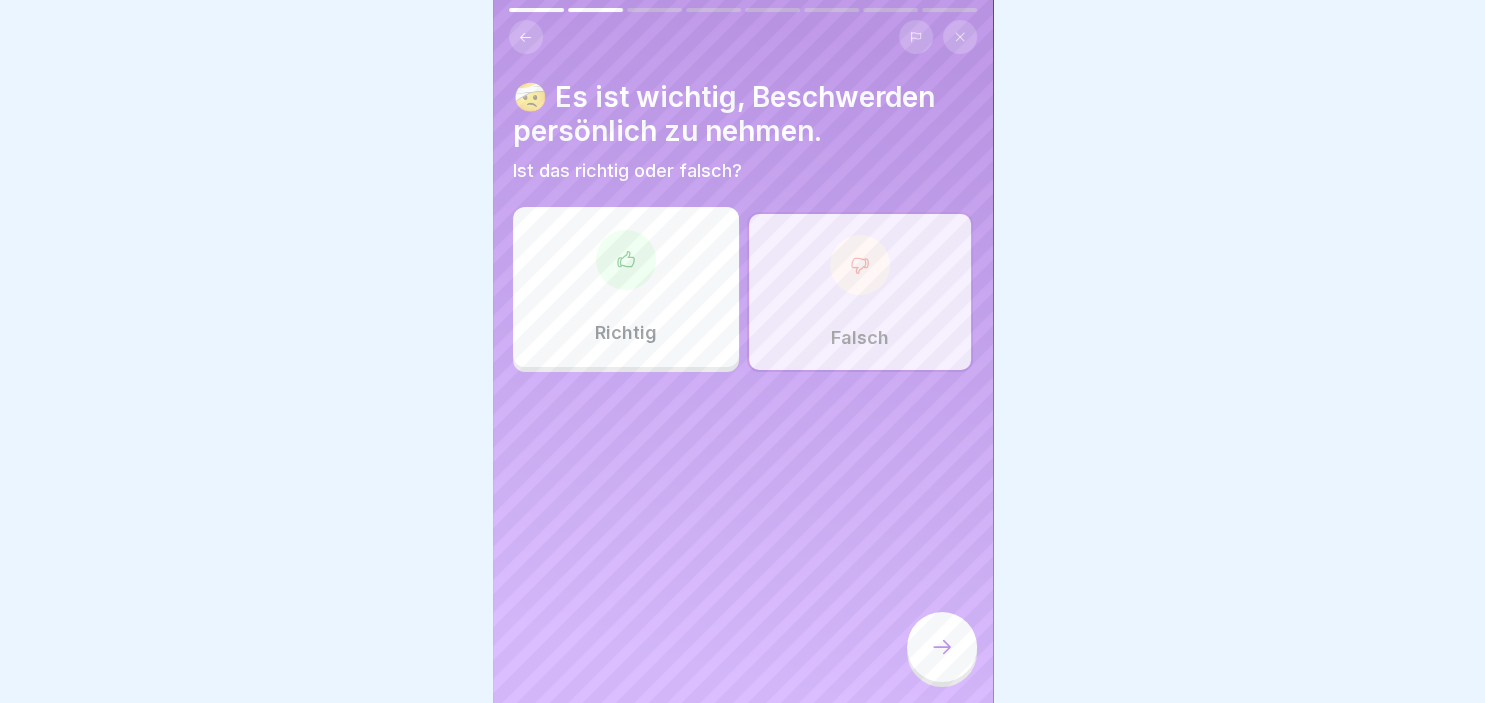 click at bounding box center [942, 647] 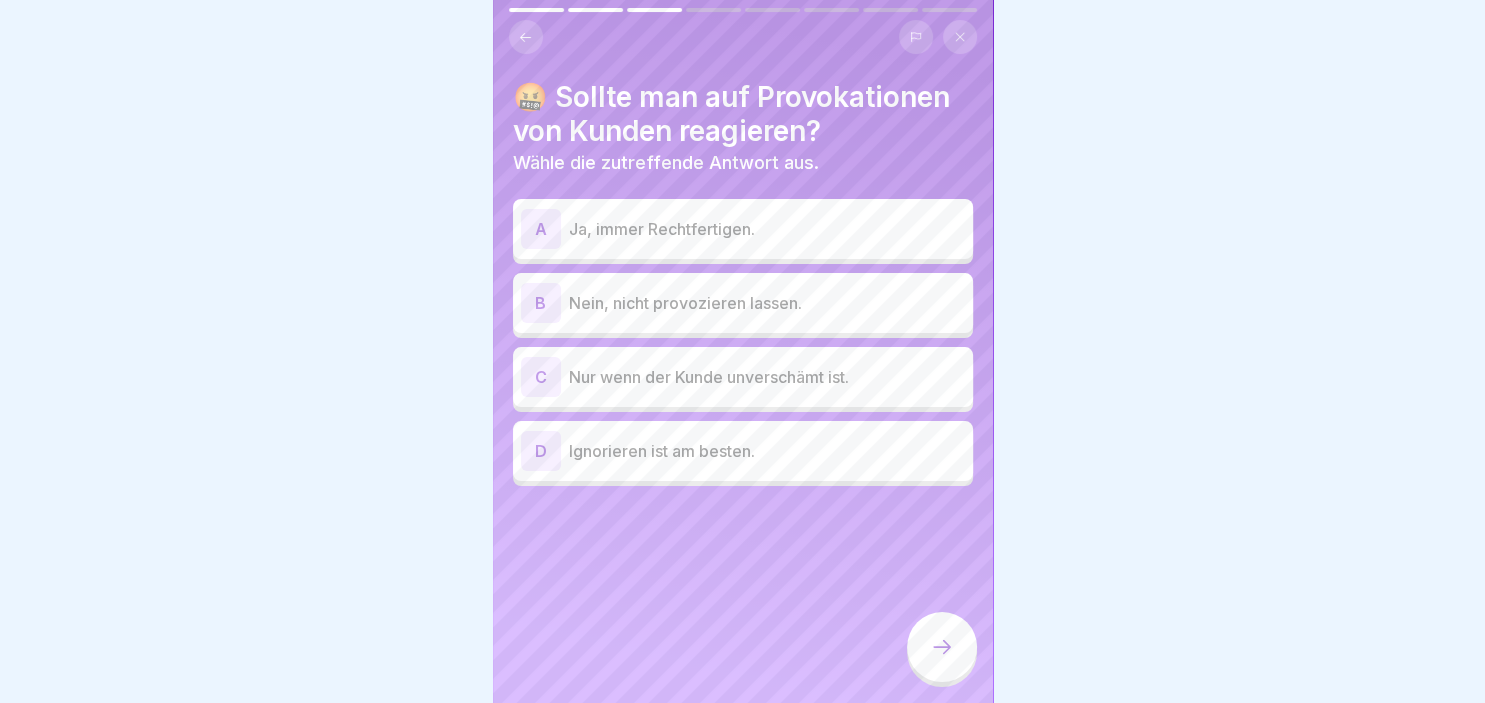 click on "A" at bounding box center (541, 229) 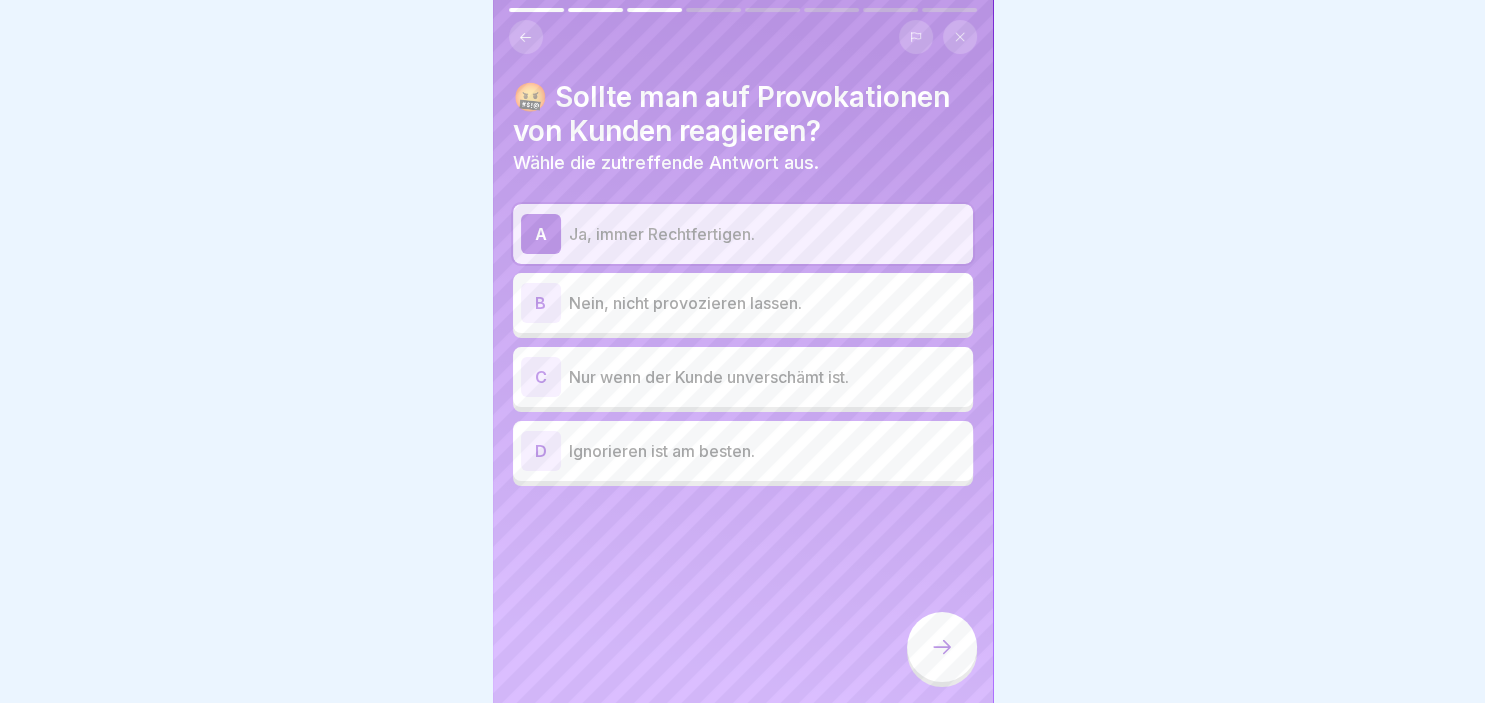 click on "B" at bounding box center [541, 303] 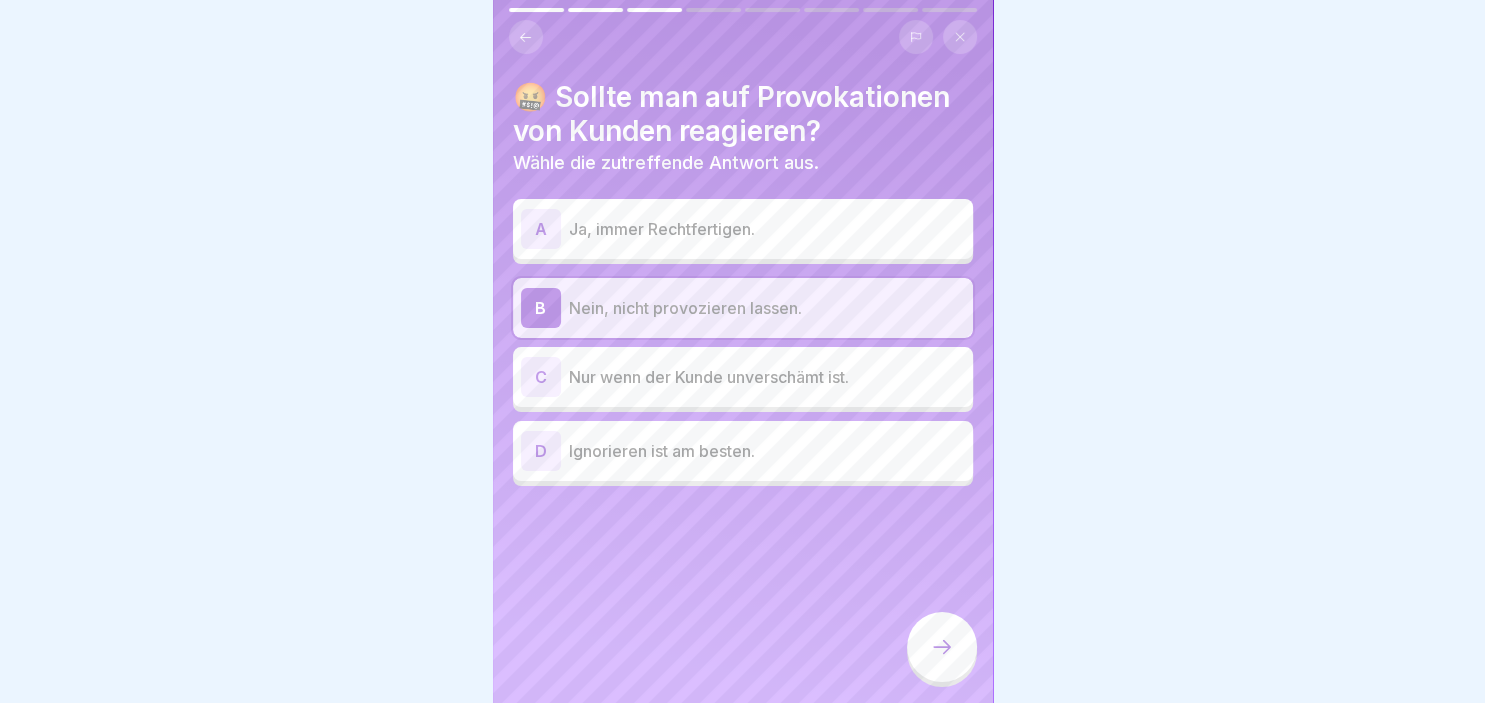 click 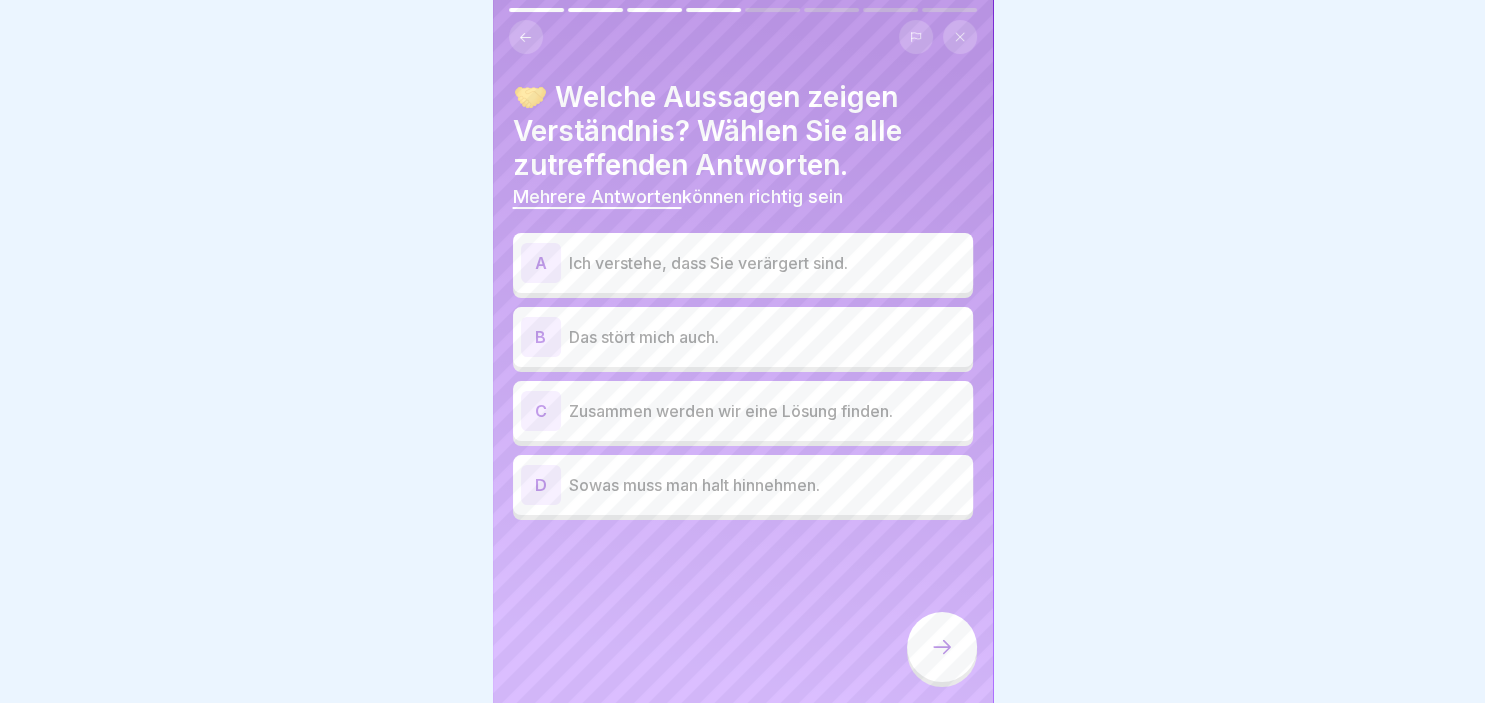 click on "A" at bounding box center (541, 263) 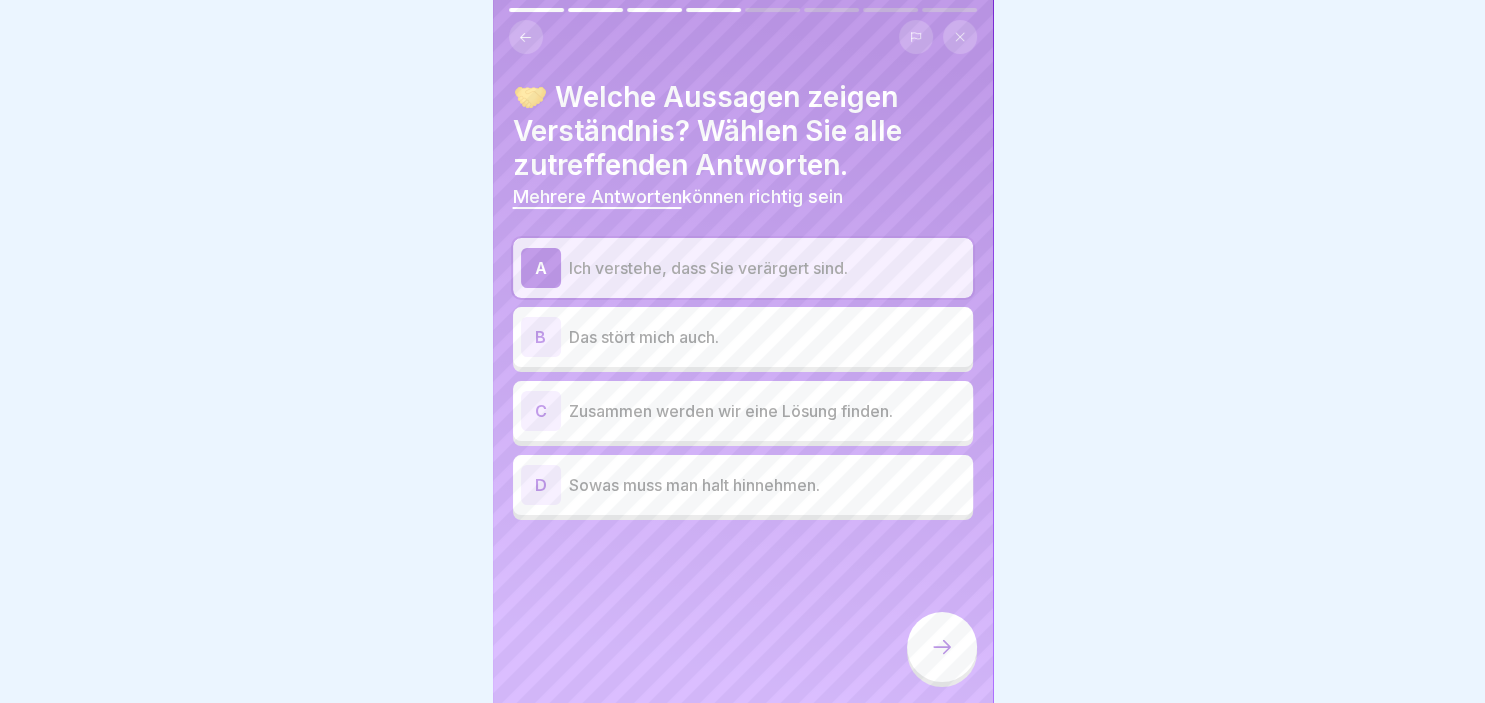 click on "C" at bounding box center [541, 411] 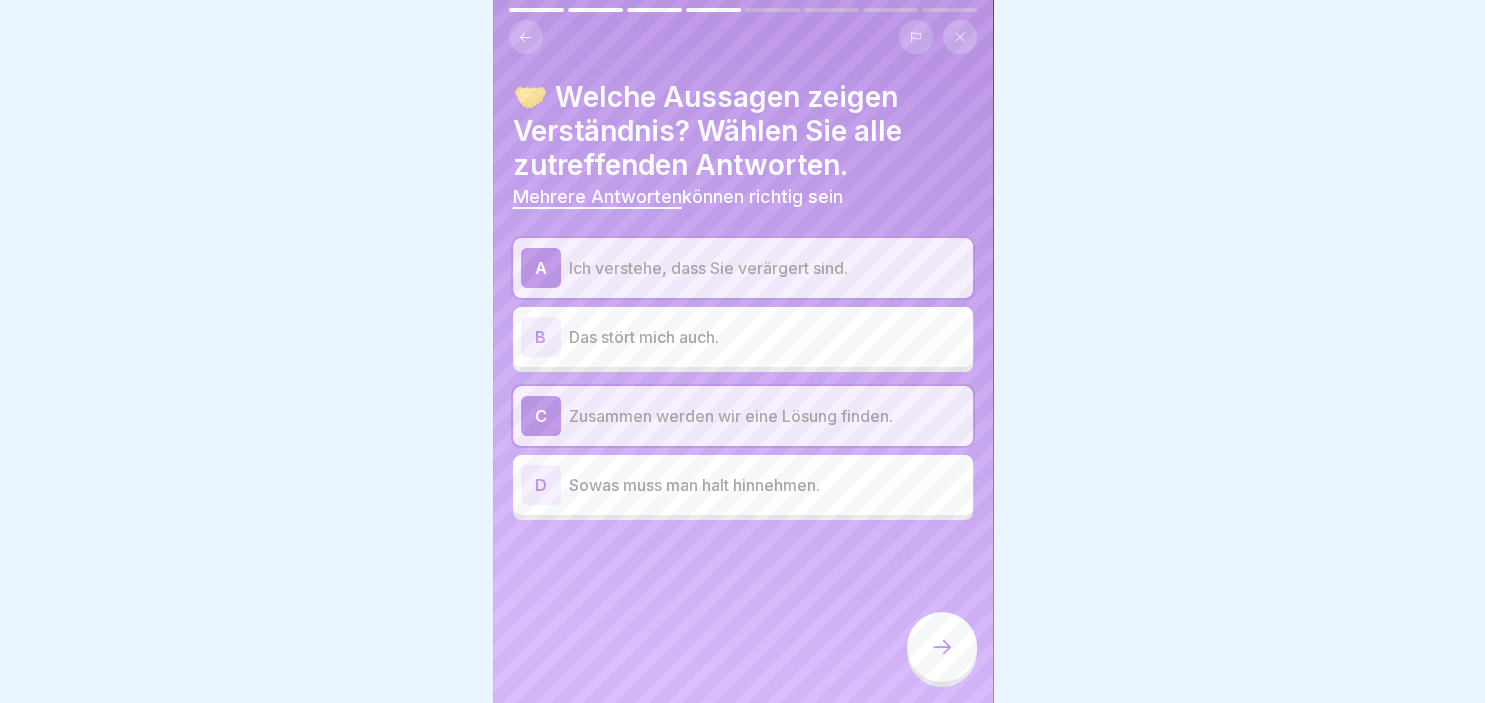 click at bounding box center (942, 647) 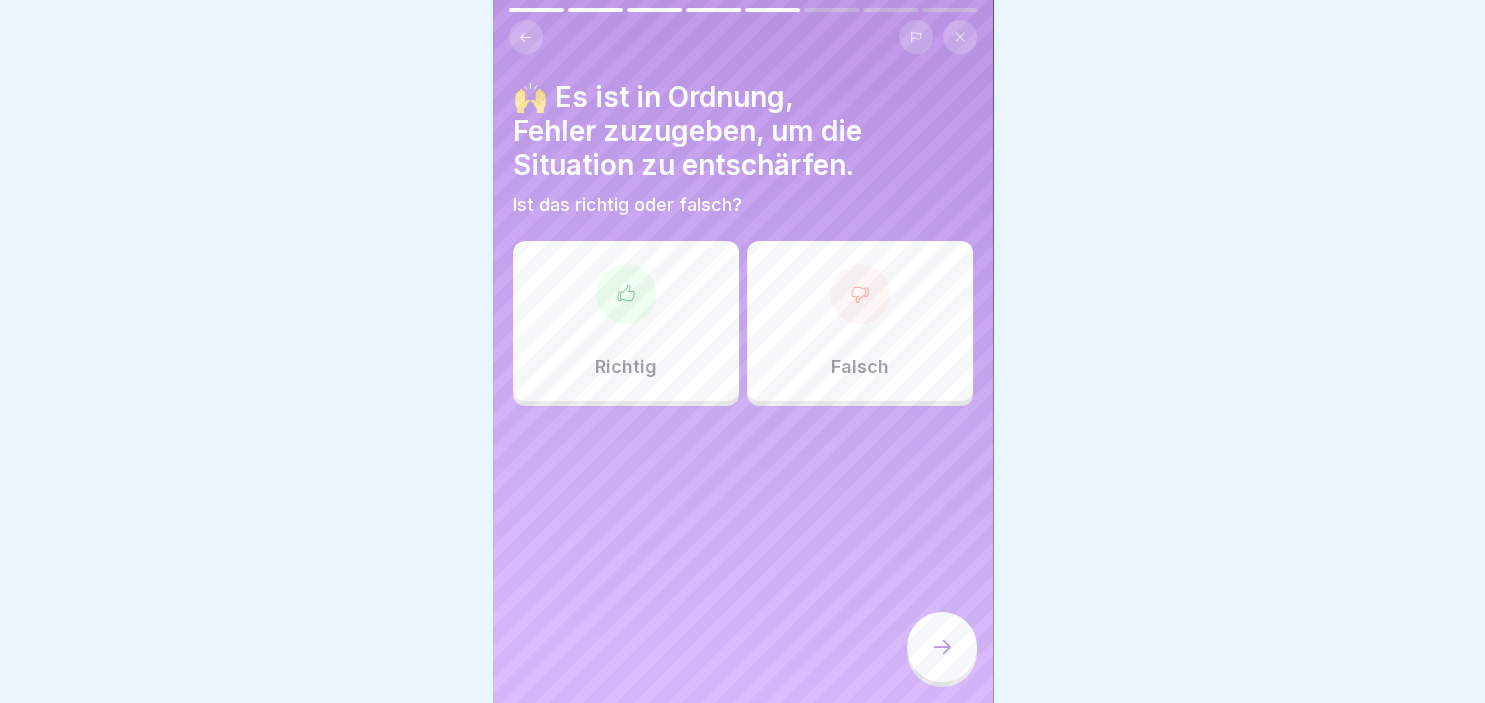click on "Richtig" at bounding box center [626, 321] 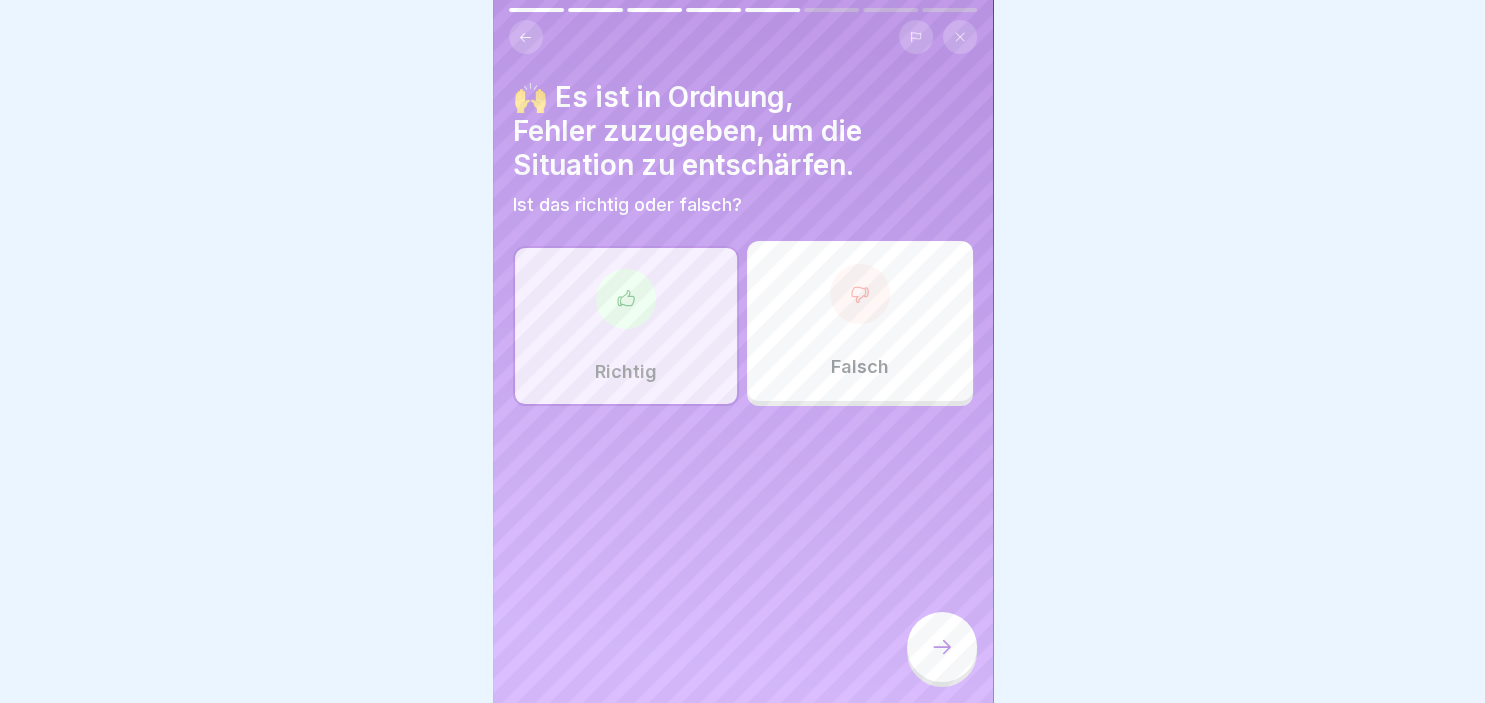 click 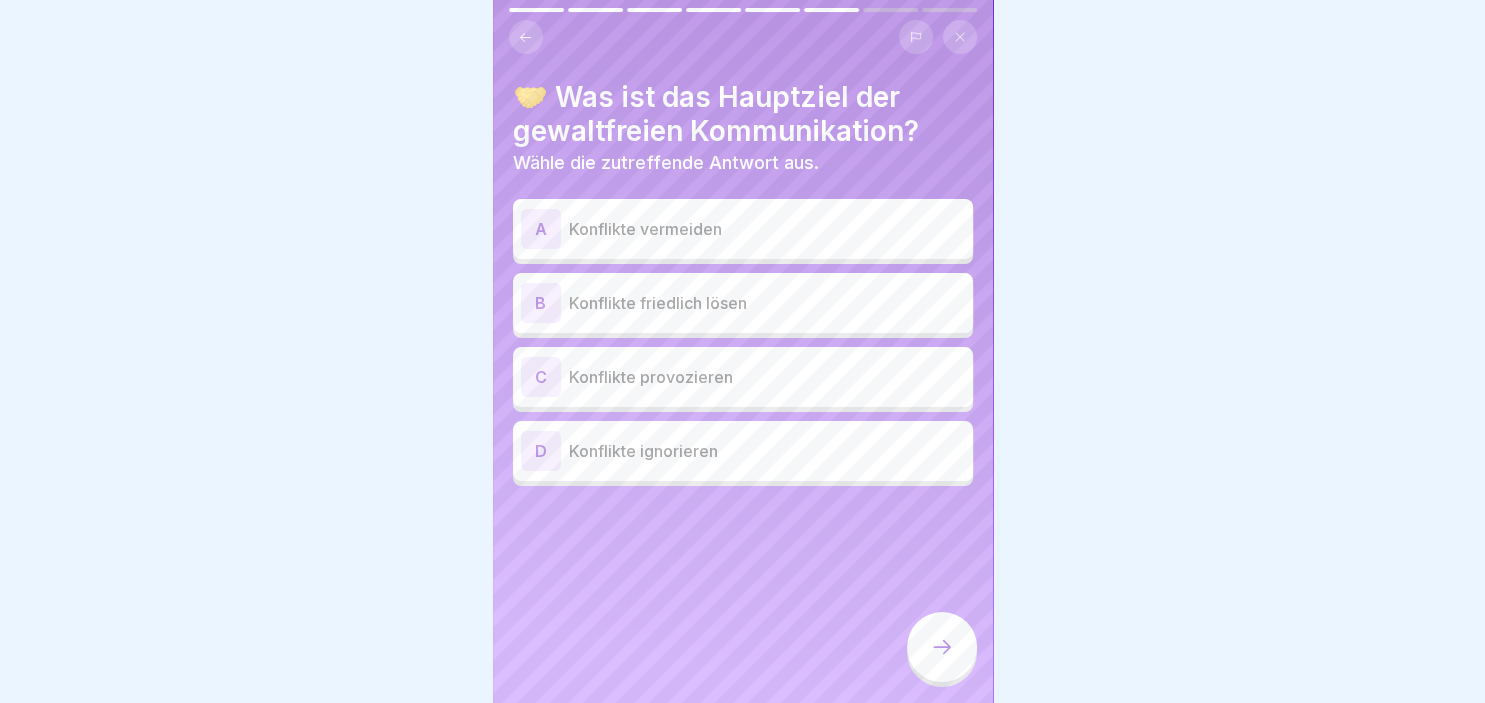 click on "A" at bounding box center (541, 229) 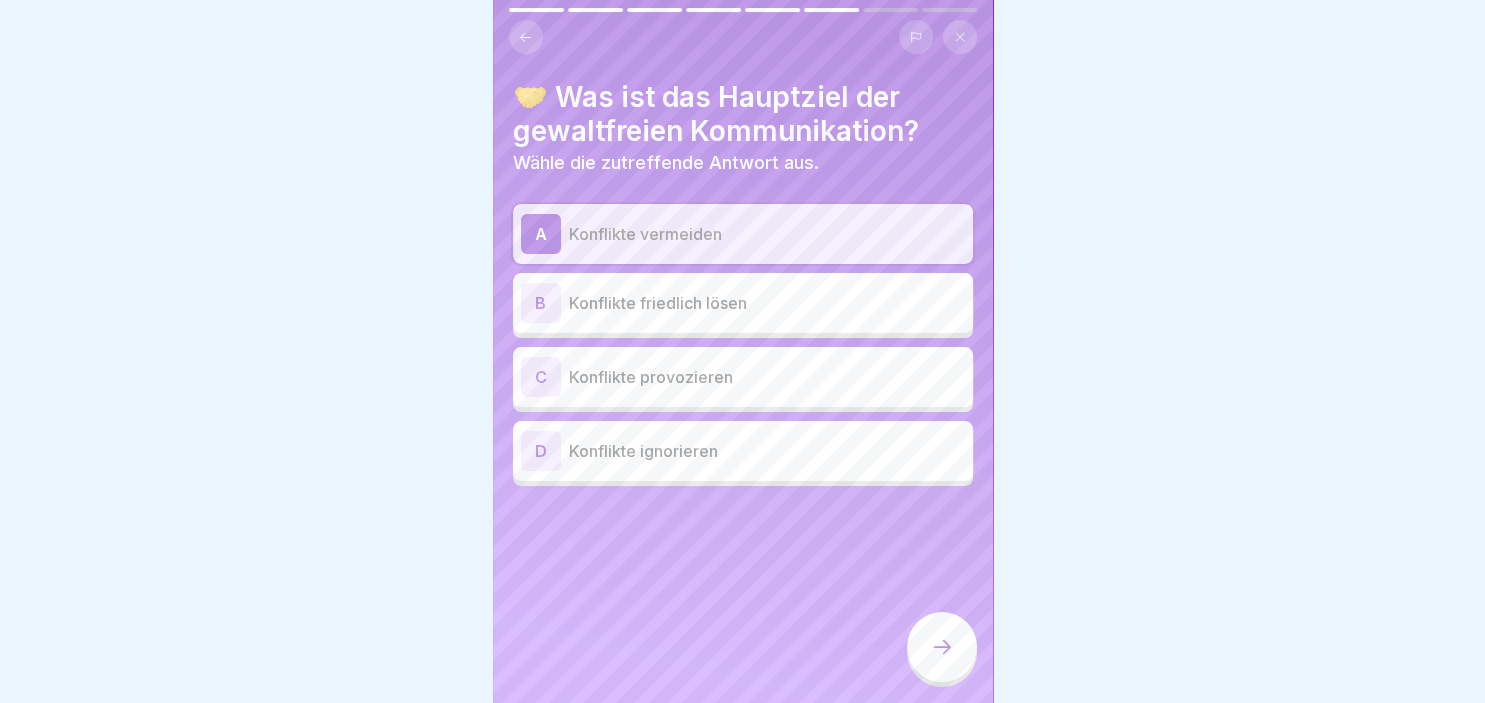 click on "B" at bounding box center (541, 303) 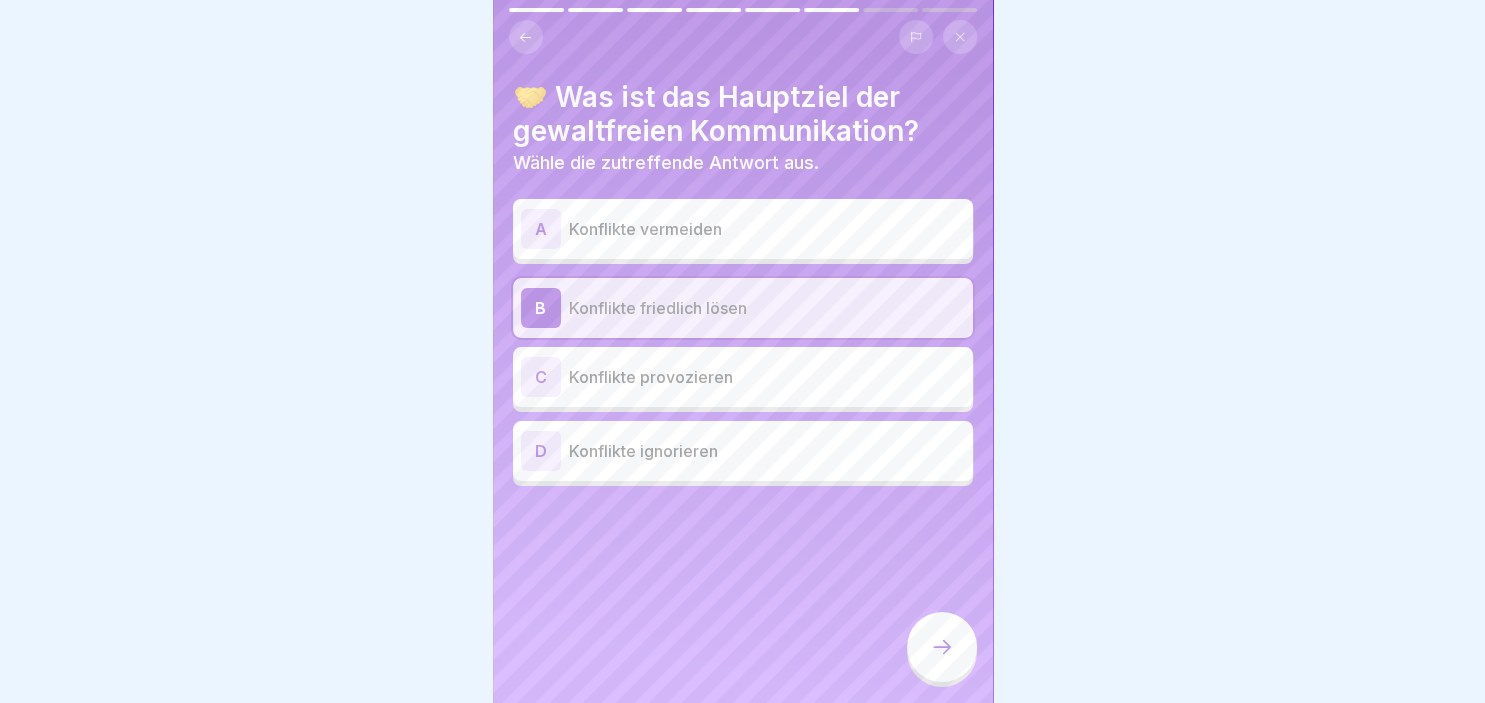 click at bounding box center [942, 647] 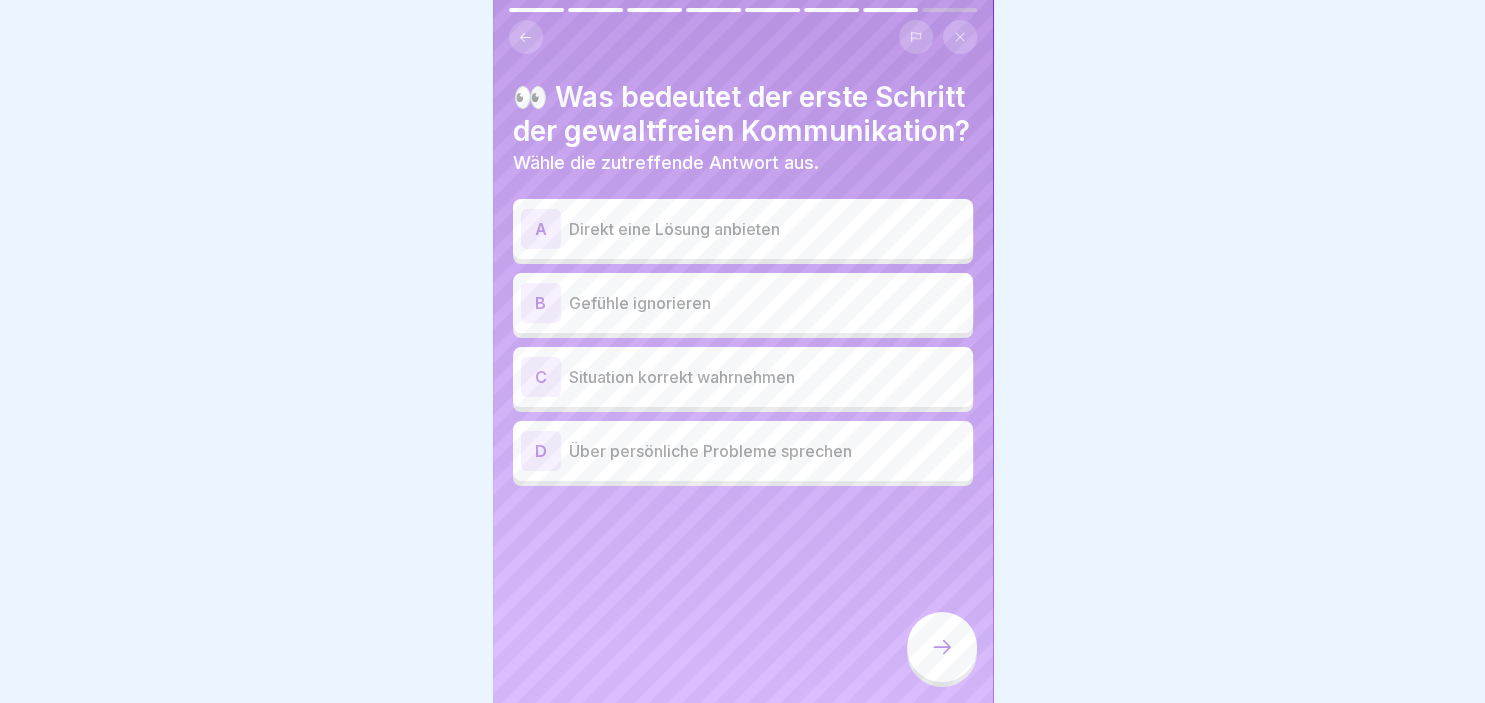 click on "C" at bounding box center (541, 377) 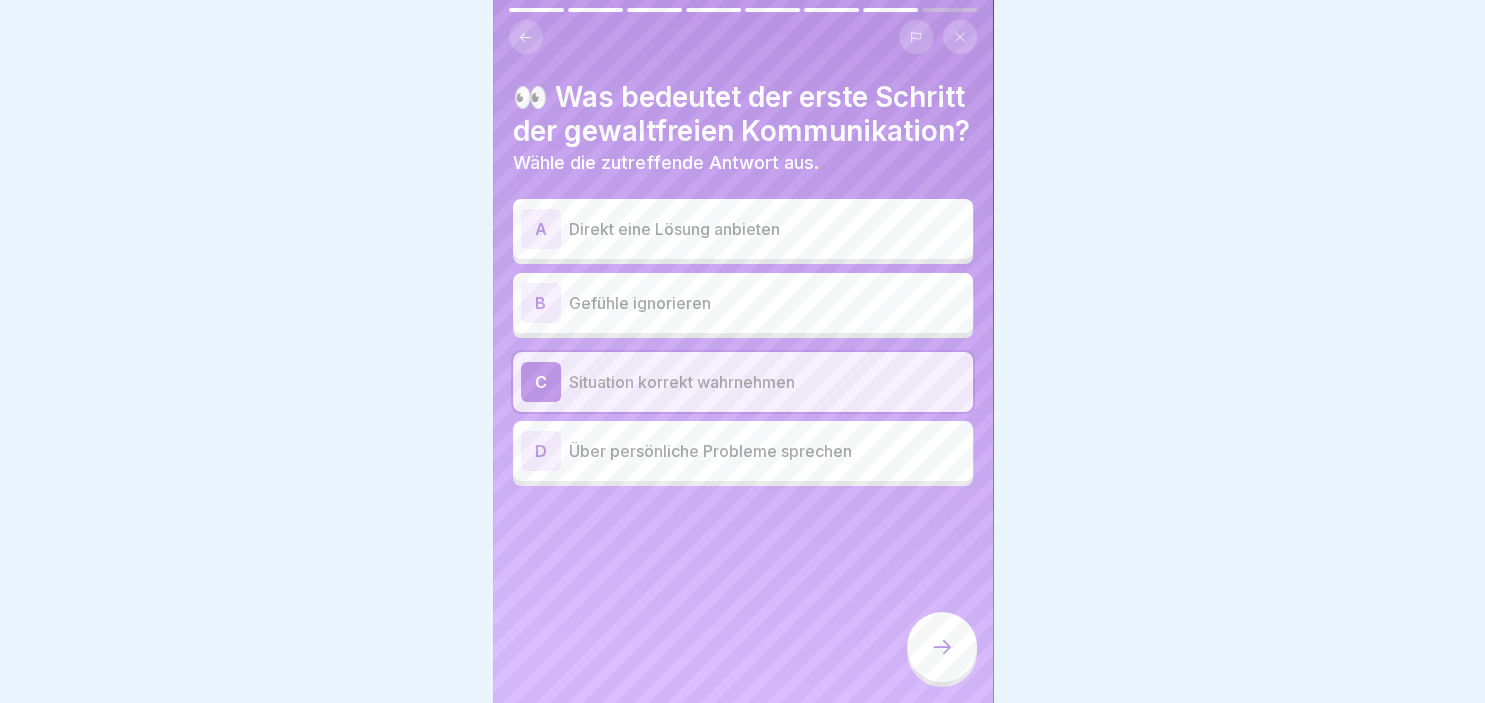 click at bounding box center (942, 647) 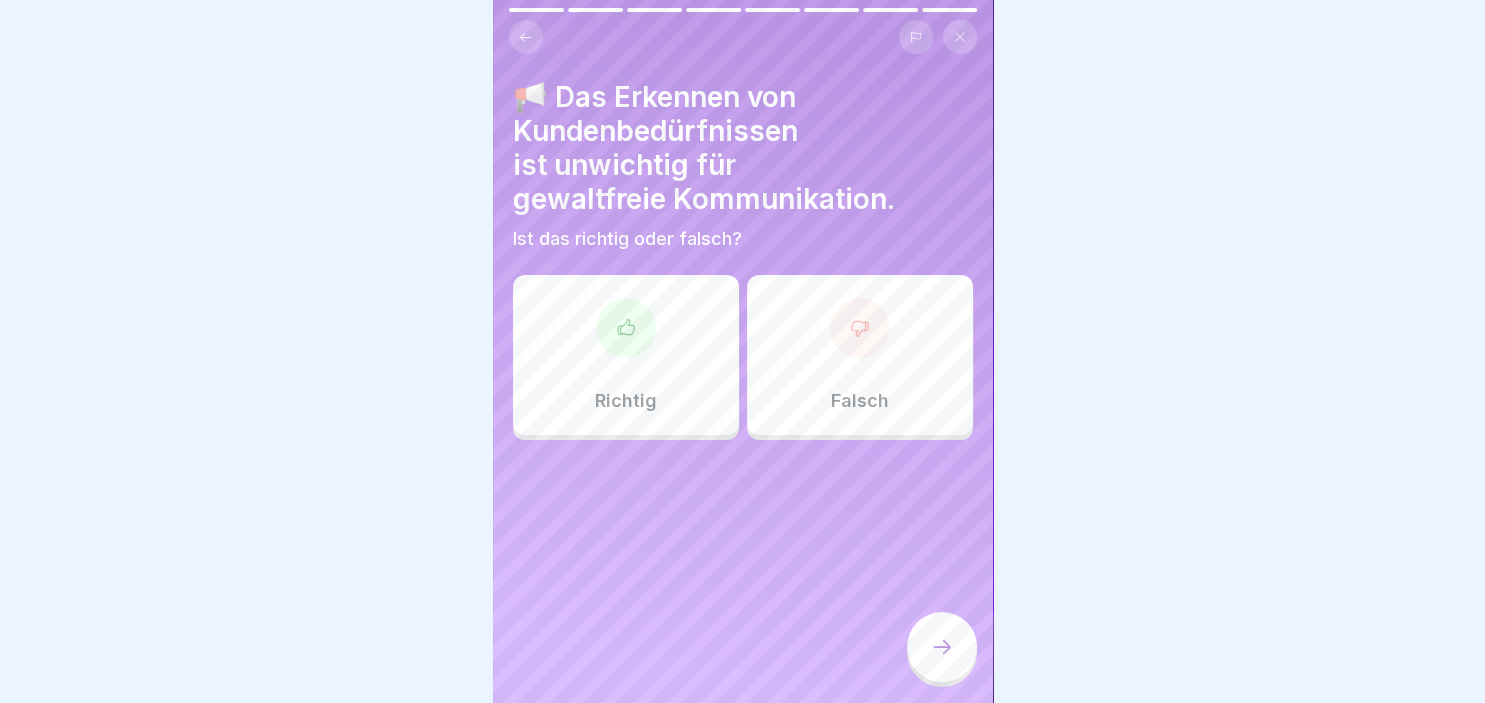 click on "Falsch" at bounding box center (860, 355) 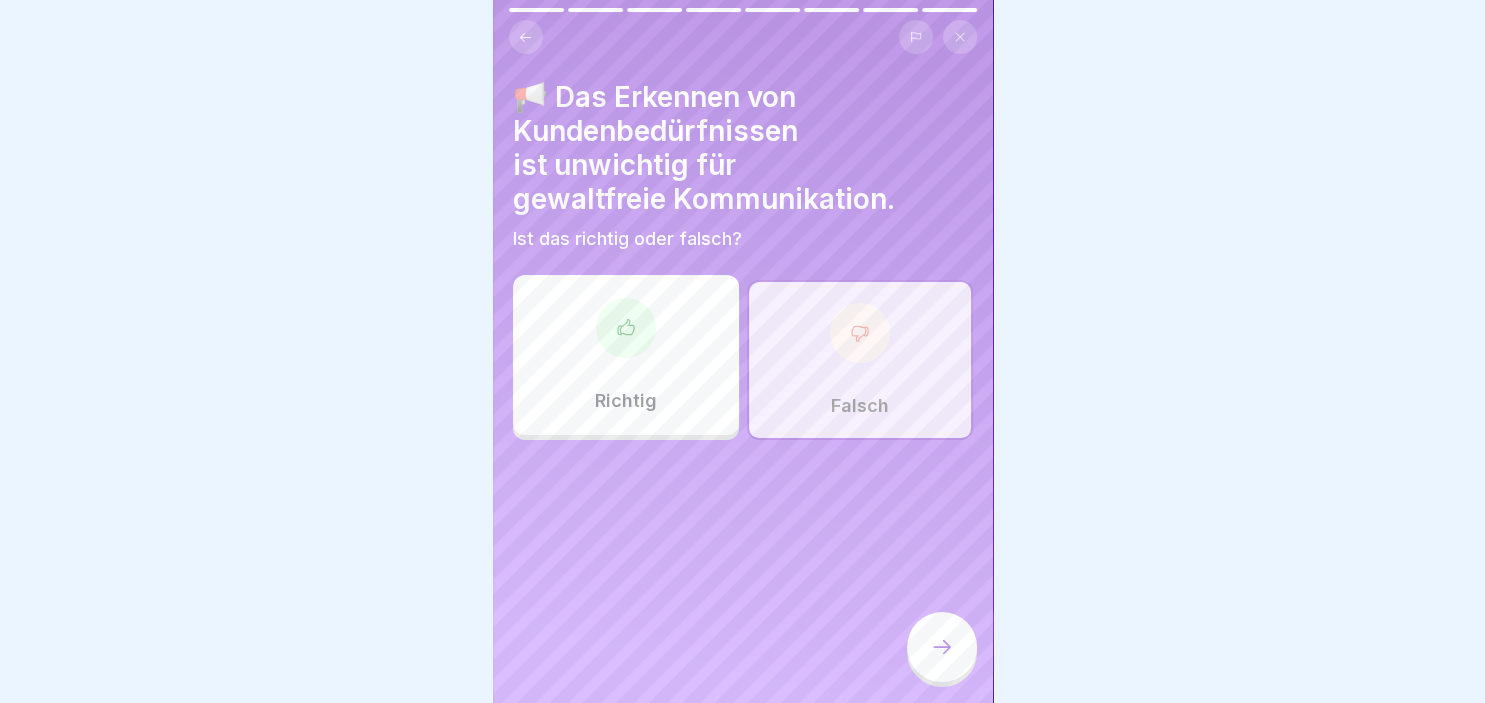 click 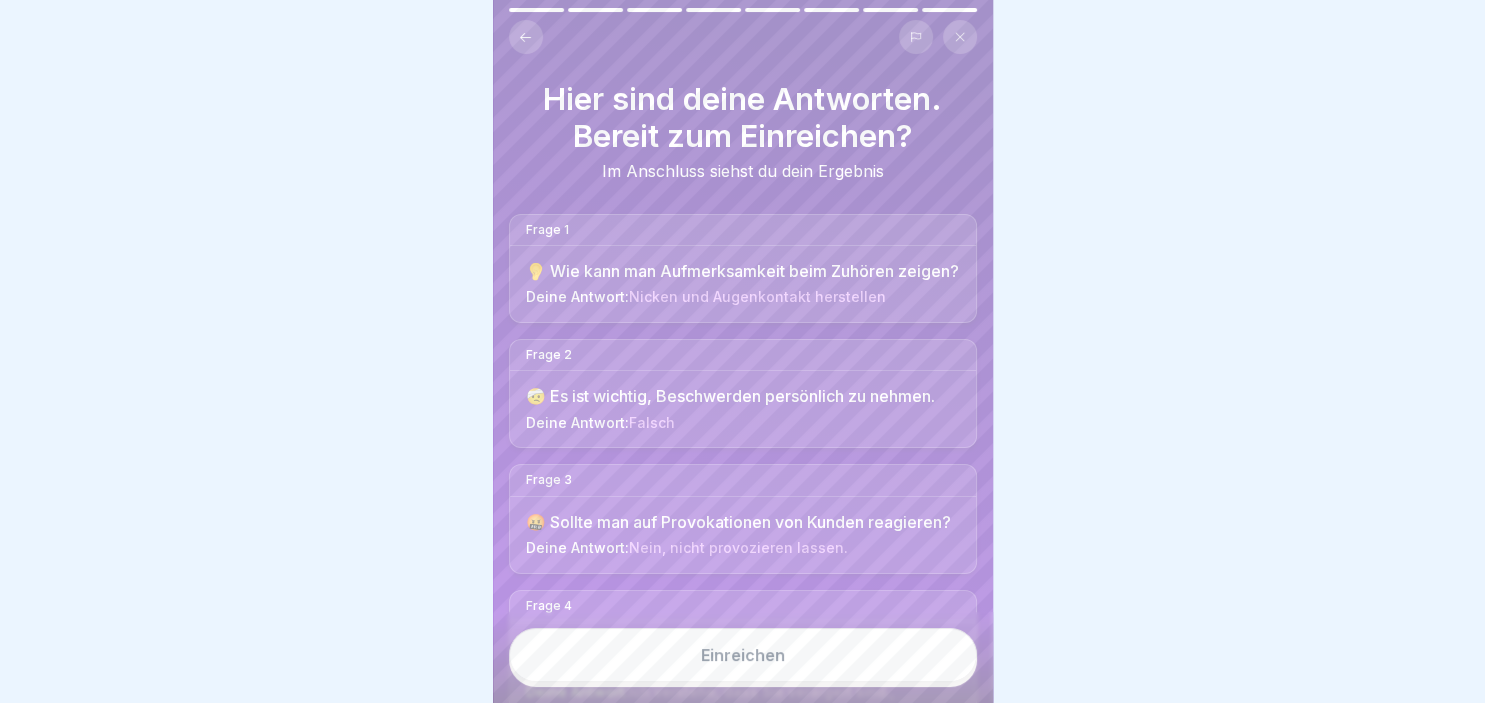 click on "Einreichen" at bounding box center [743, 657] 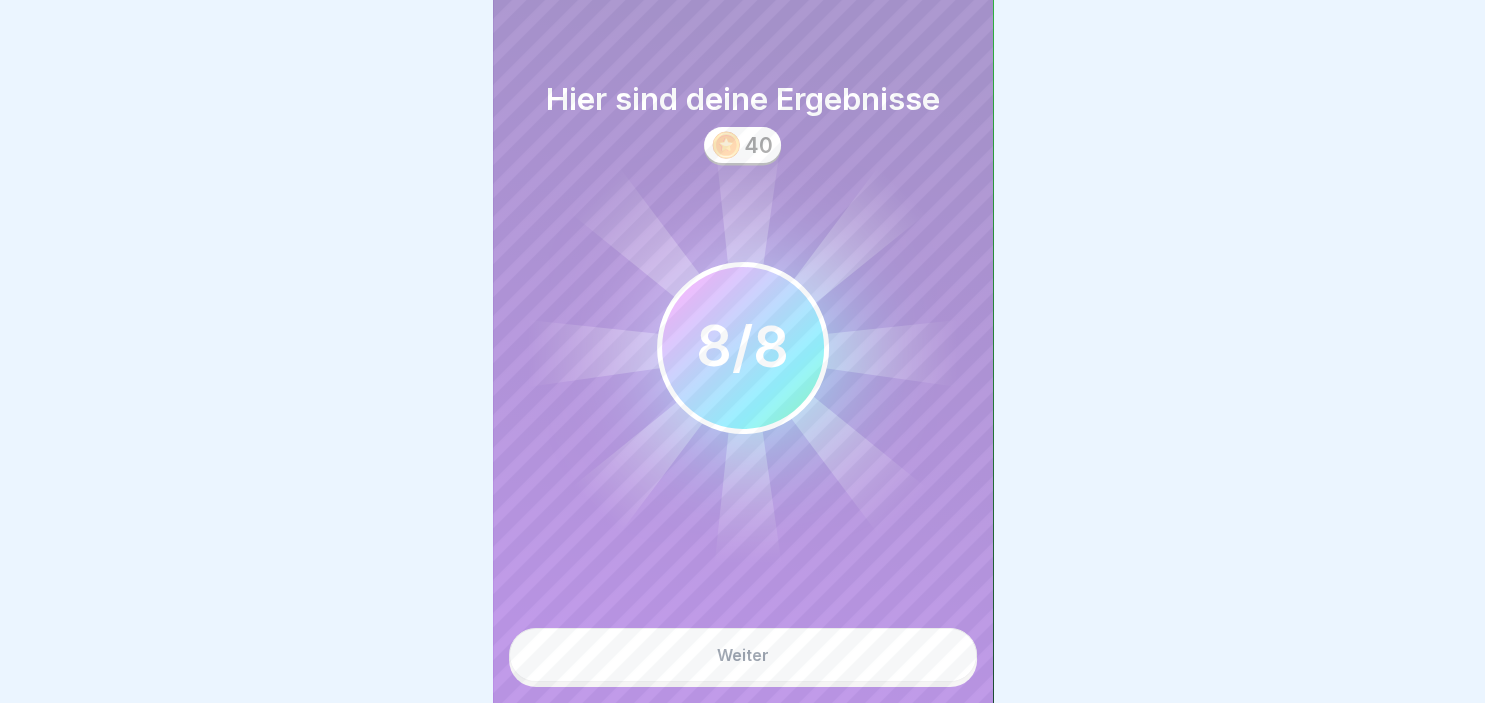 click on "Weiter" at bounding box center (743, 655) 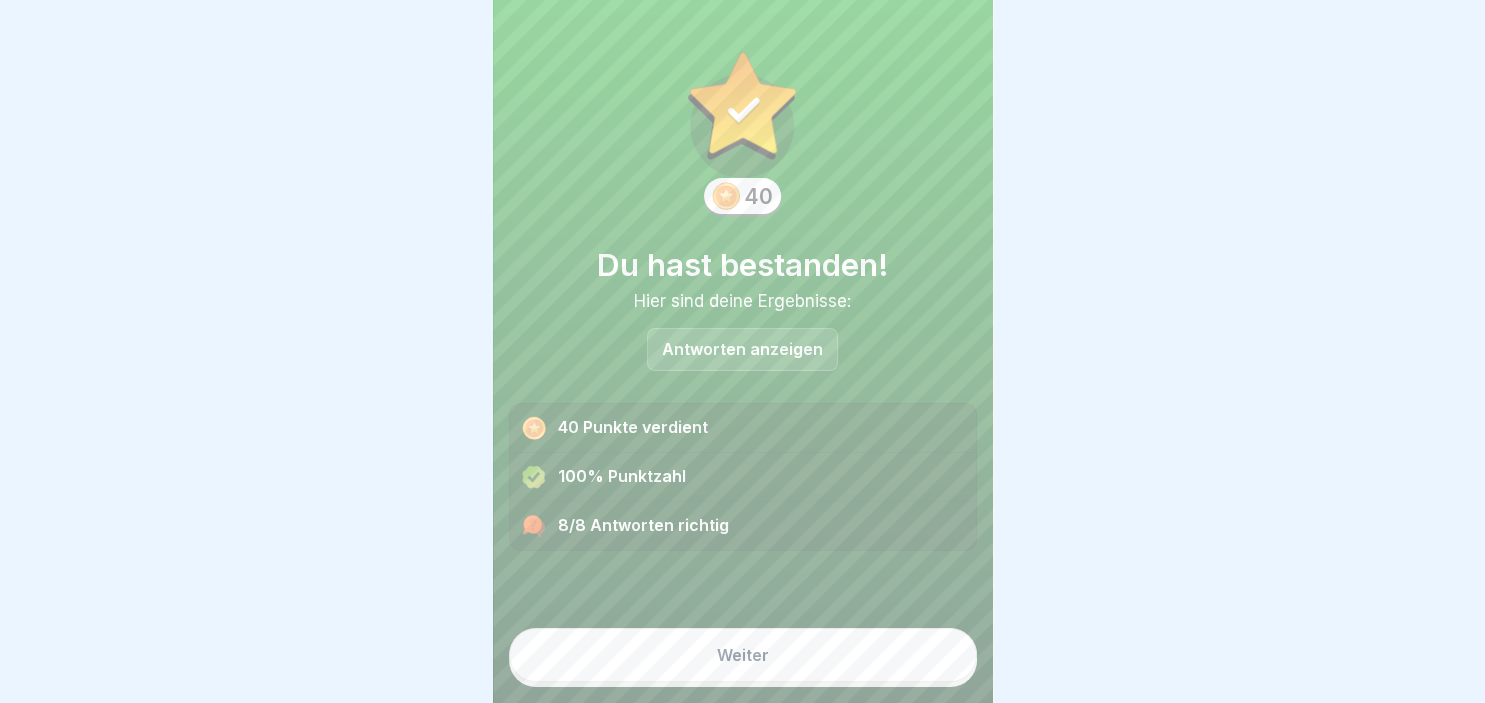 click on "Weiter" at bounding box center (743, 655) 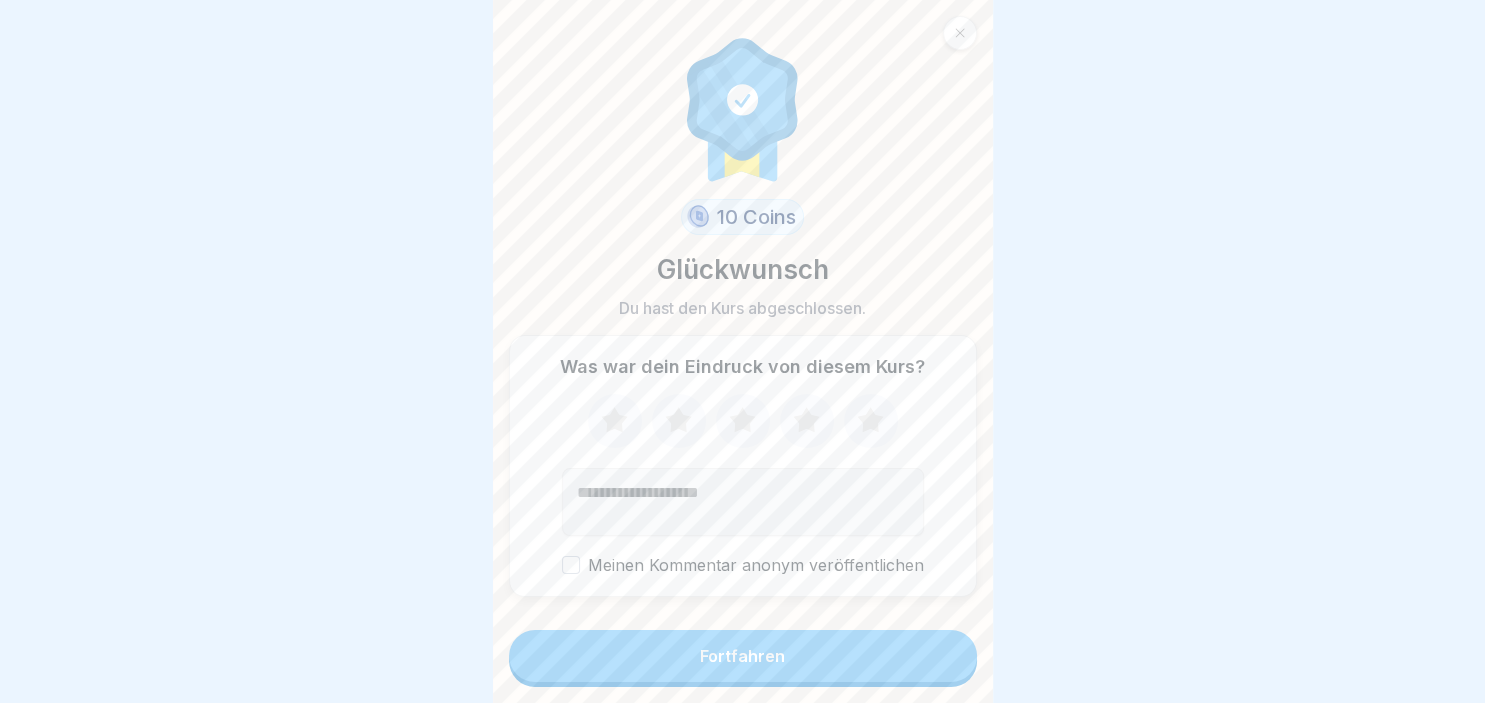 click on "Fortfahren" at bounding box center (743, 656) 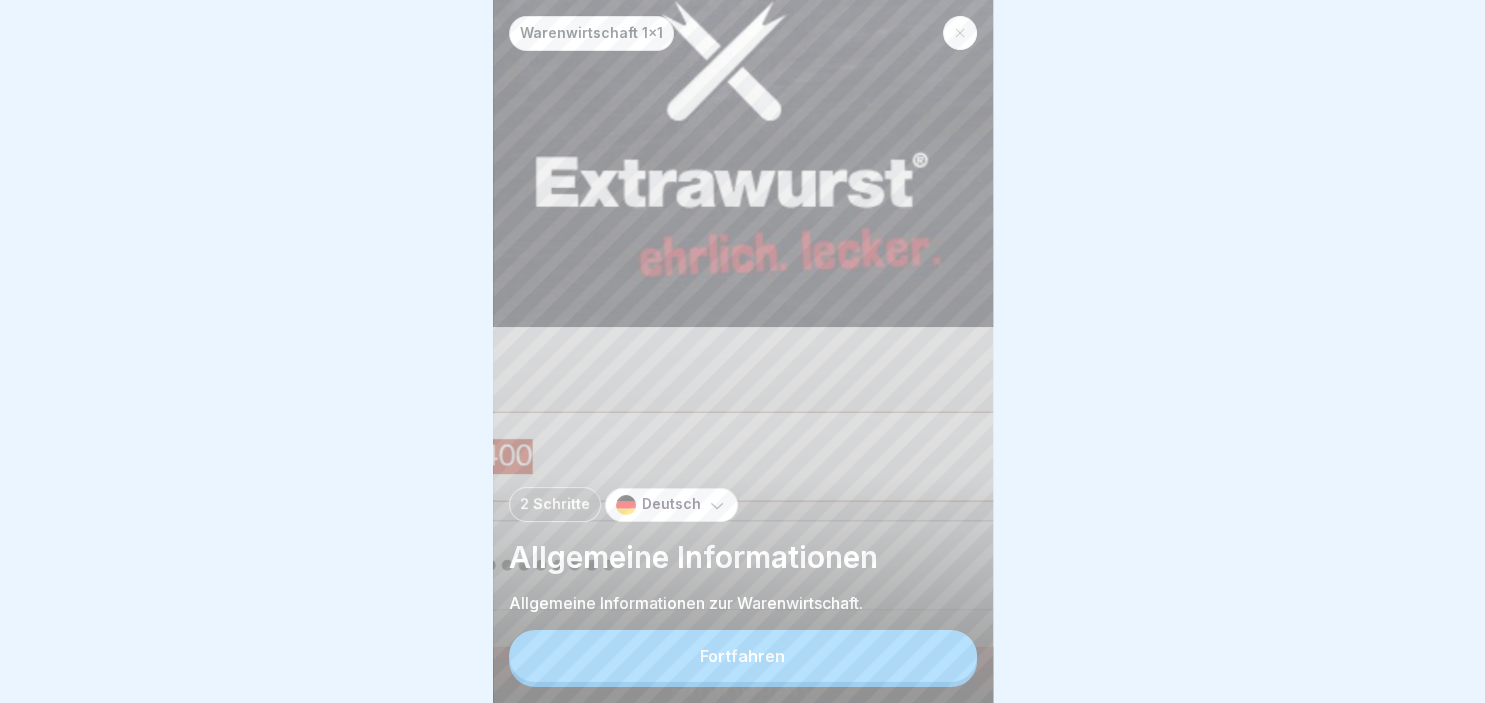 click on "Fortfahren" at bounding box center (743, 656) 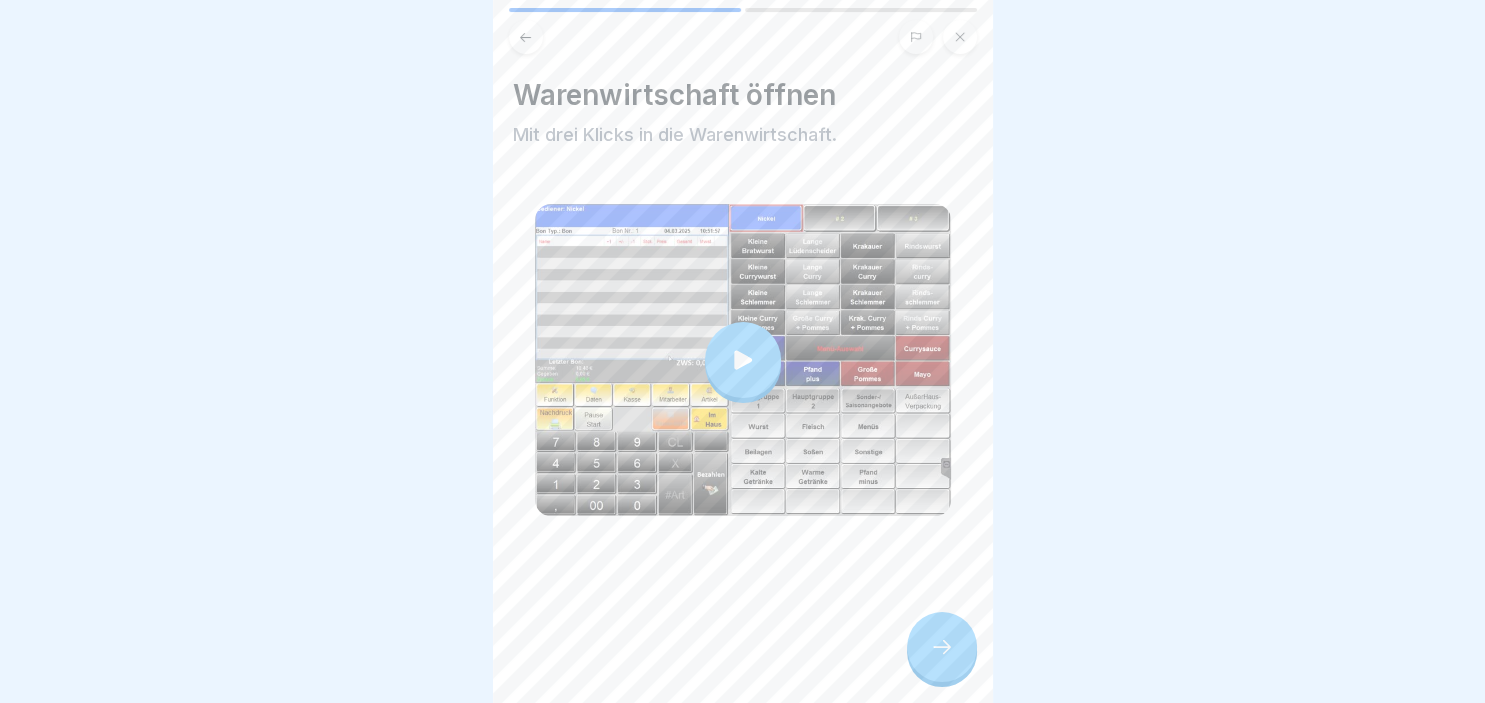 click 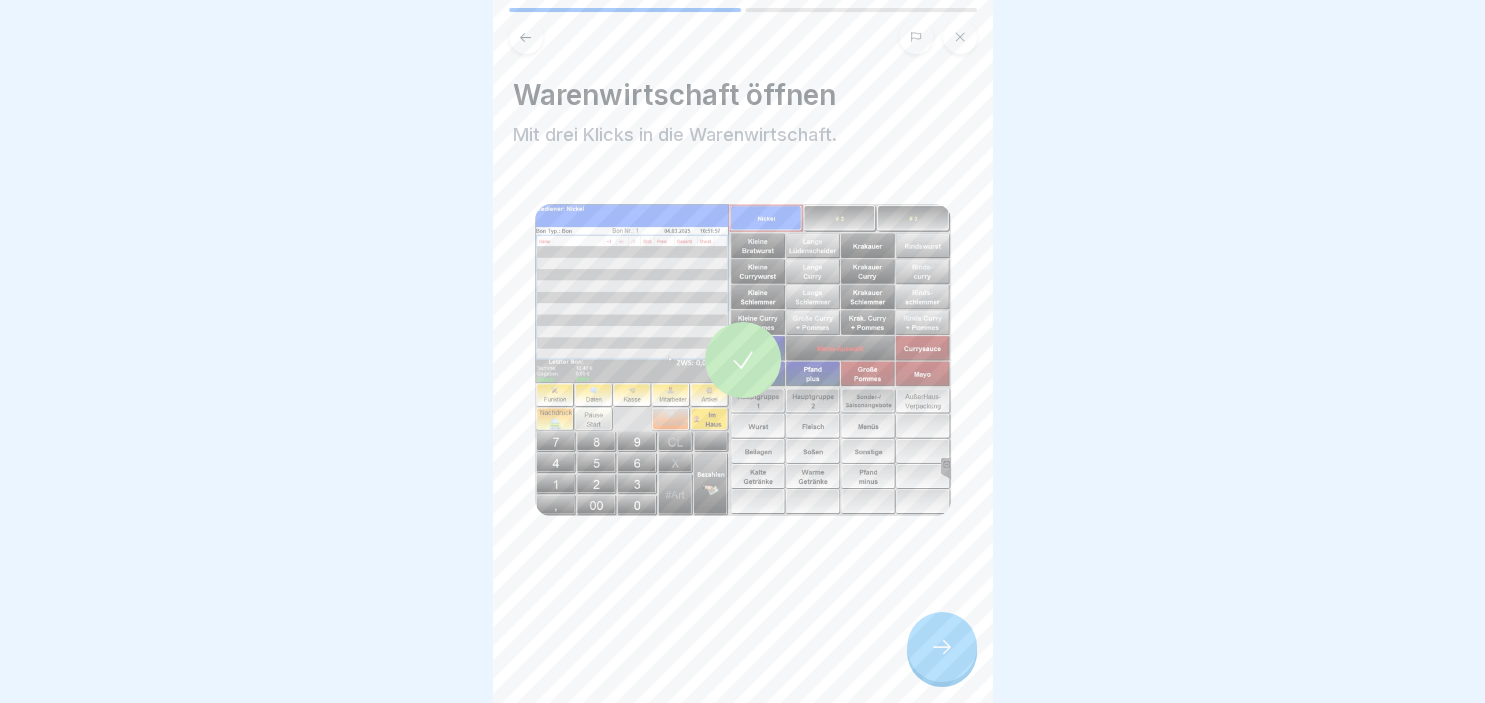 click at bounding box center [942, 647] 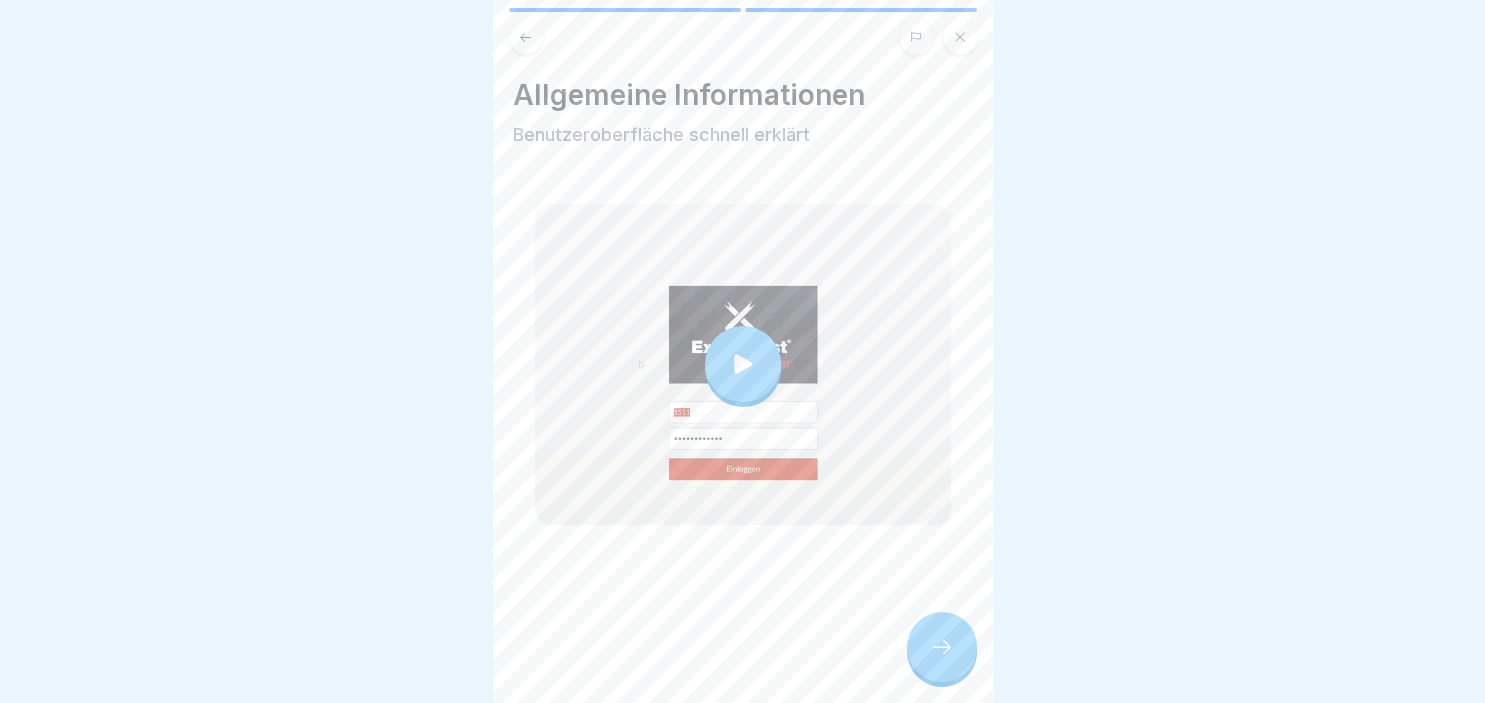 click at bounding box center [743, 364] 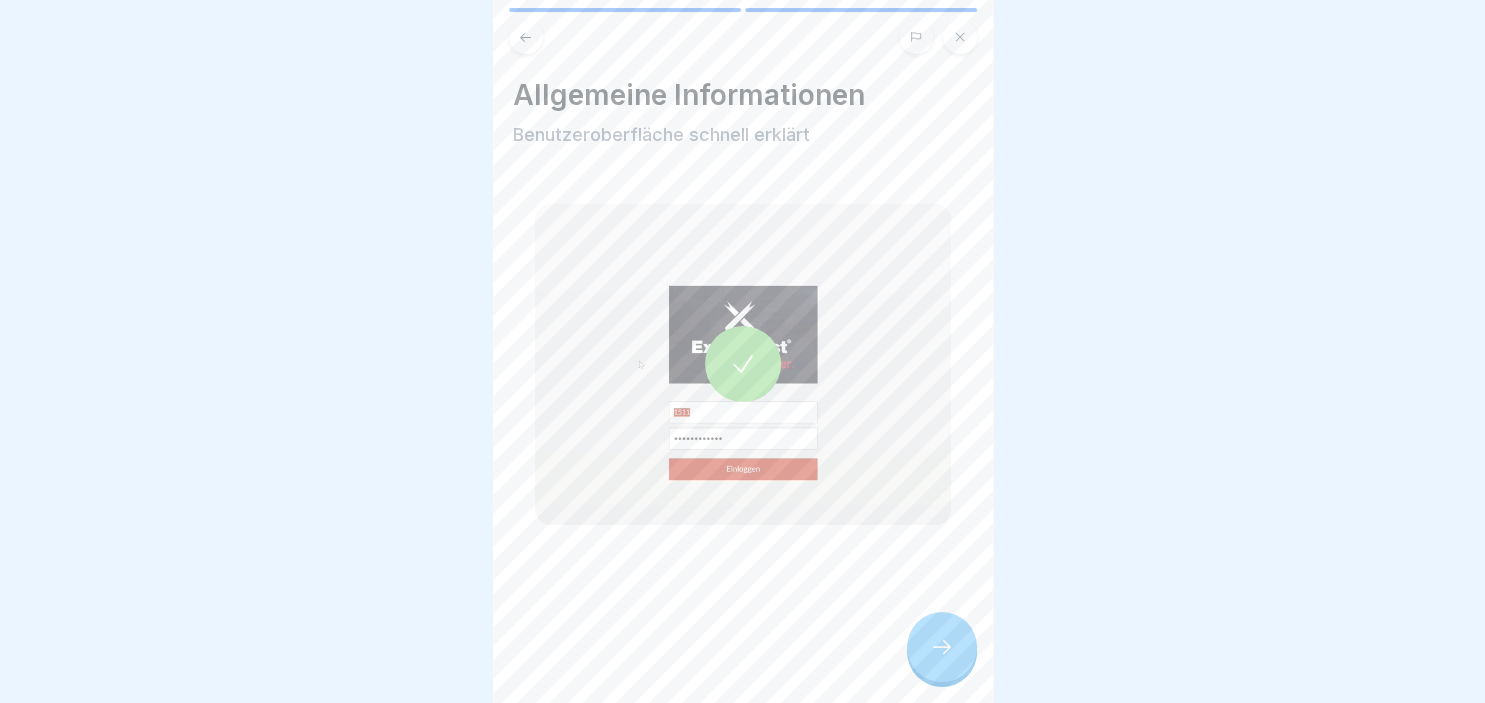 click at bounding box center (942, 647) 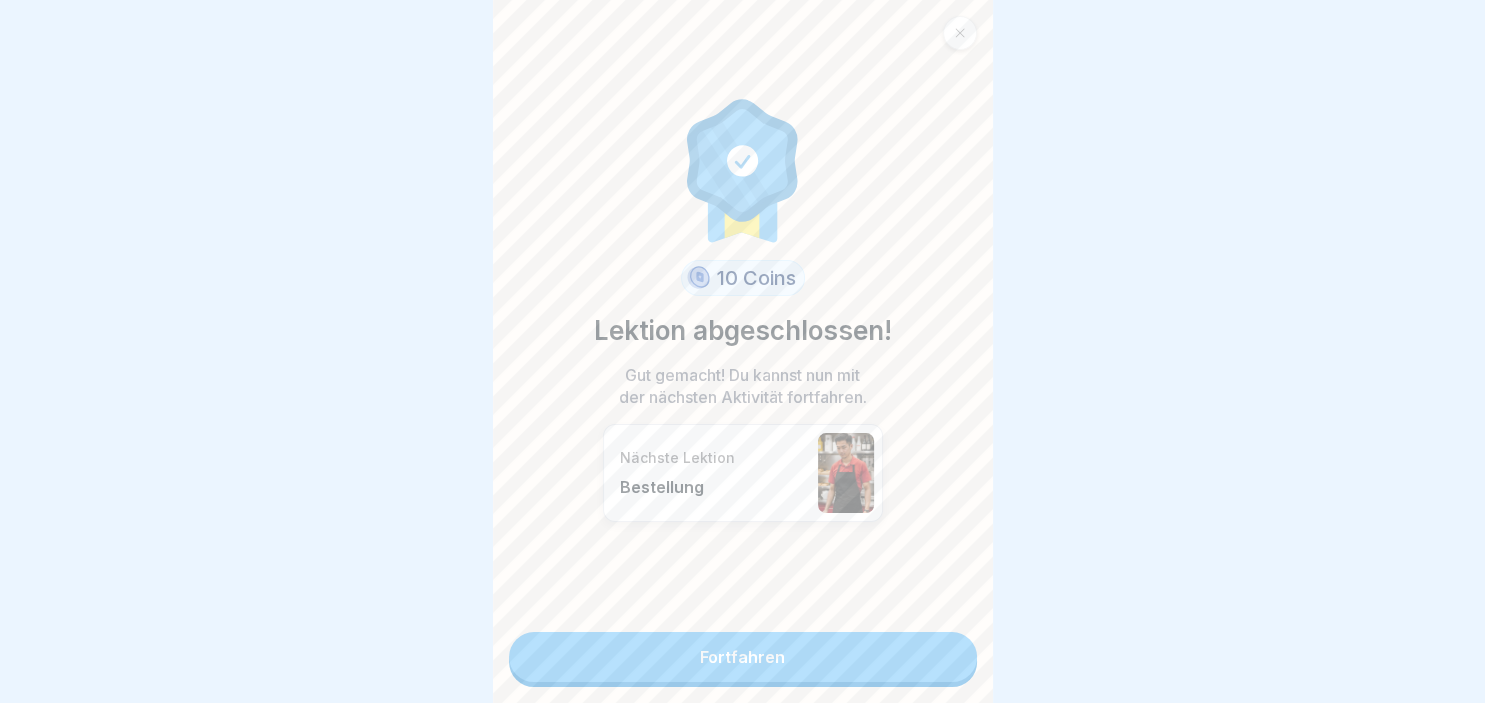 click on "Fortfahren" at bounding box center [743, 657] 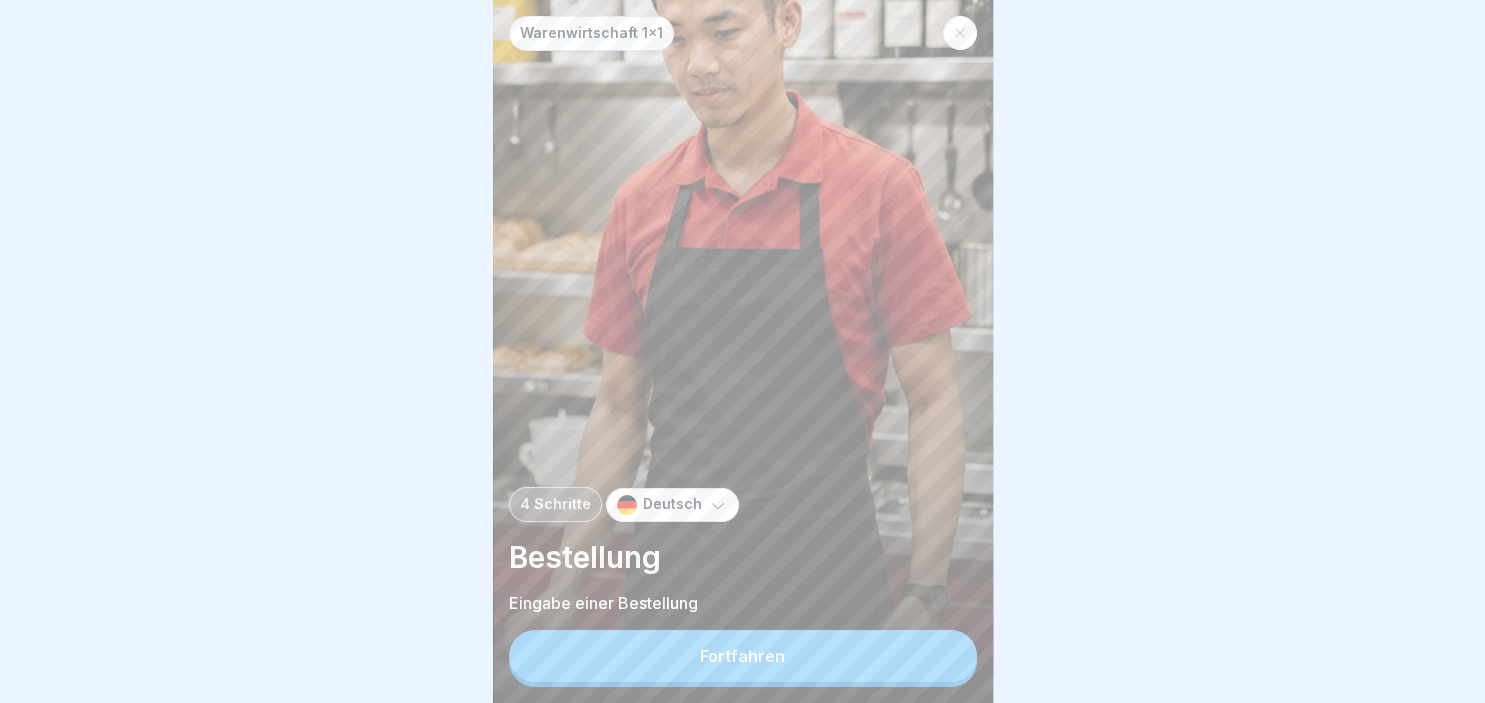 click on "Fortfahren" at bounding box center [743, 656] 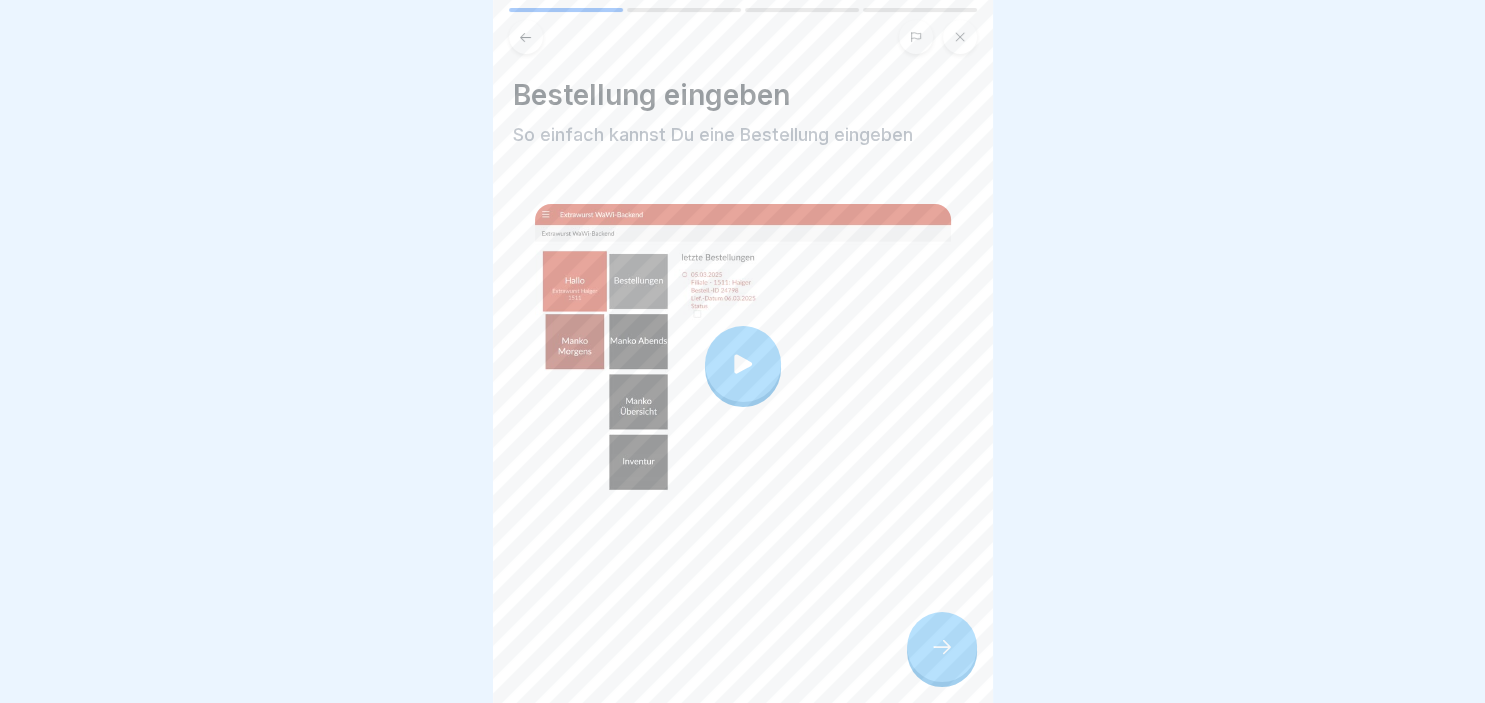 click at bounding box center [743, 364] 